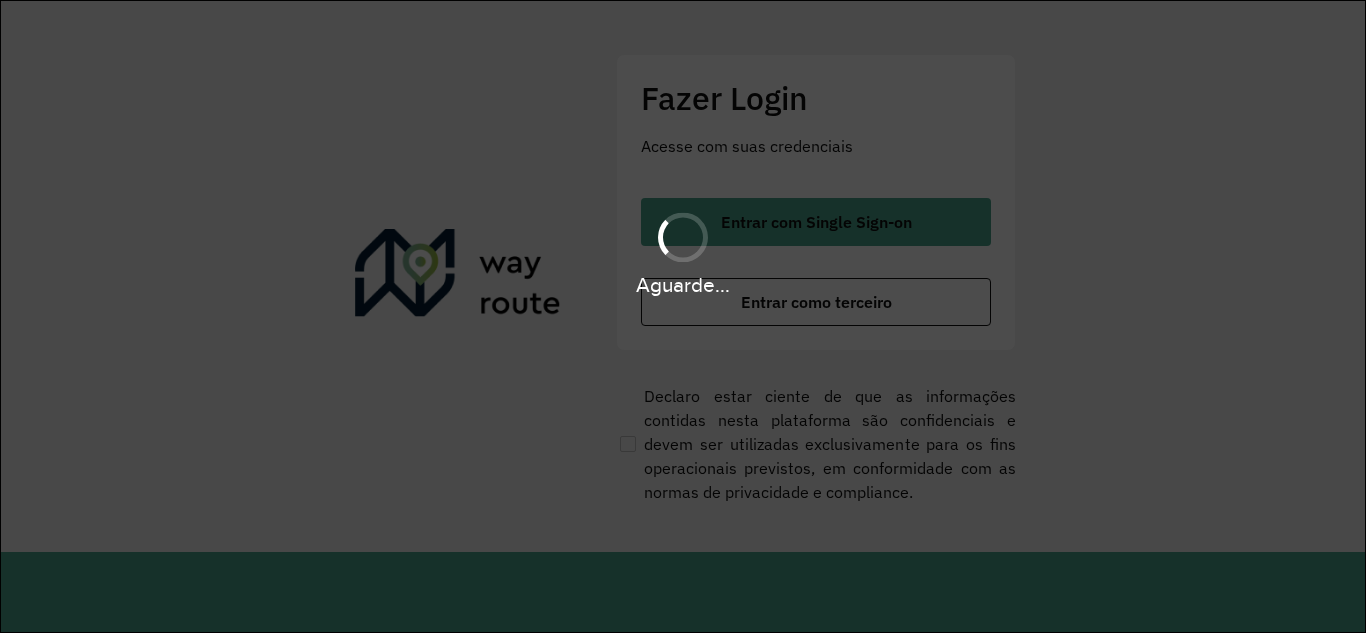 scroll, scrollTop: 0, scrollLeft: 0, axis: both 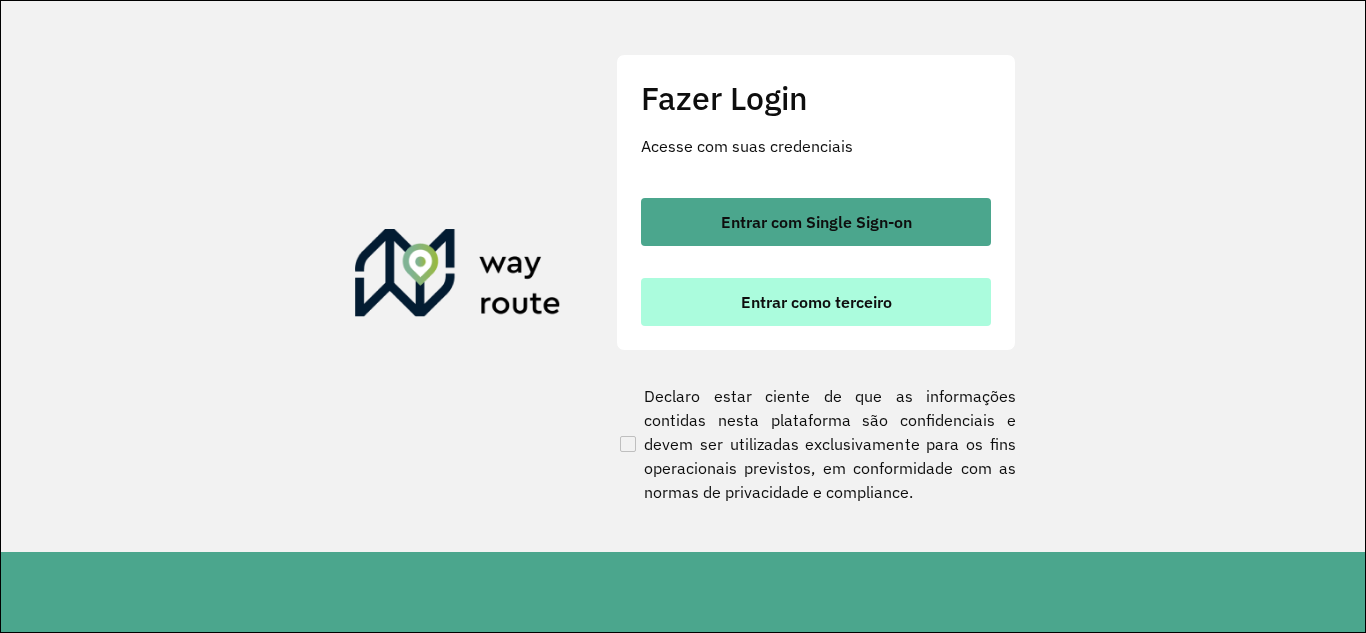 click on "Entrar como terceiro" at bounding box center [816, 302] 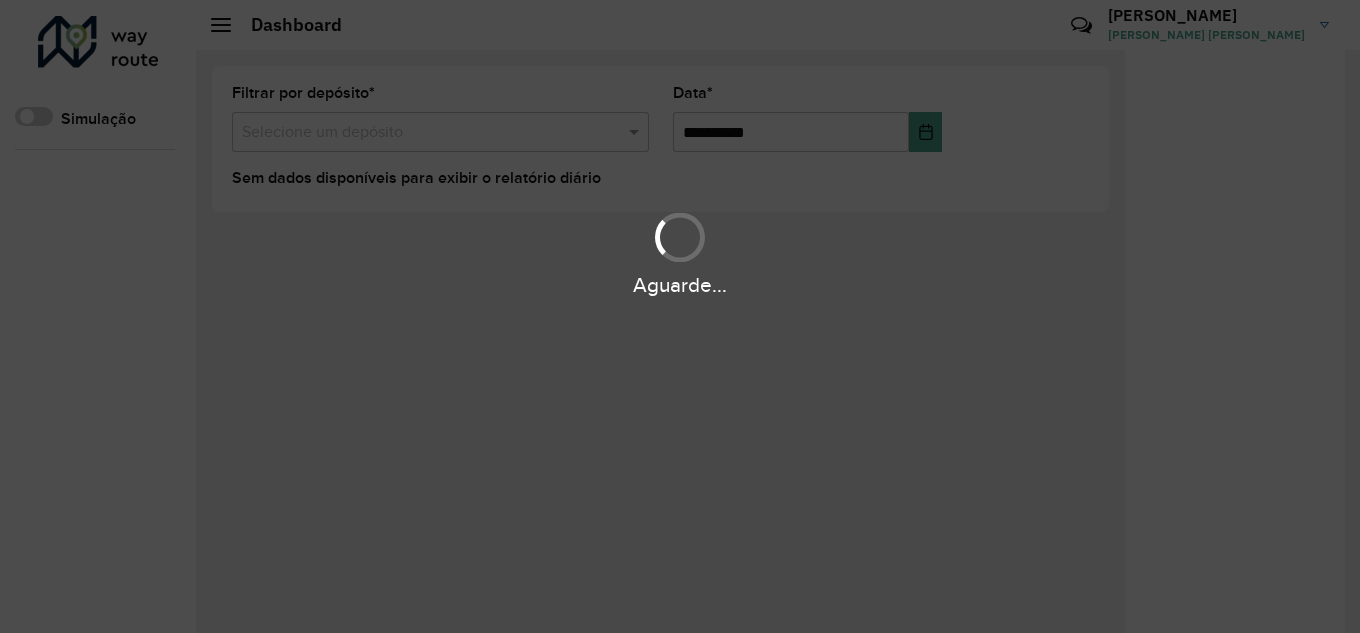 scroll, scrollTop: 0, scrollLeft: 0, axis: both 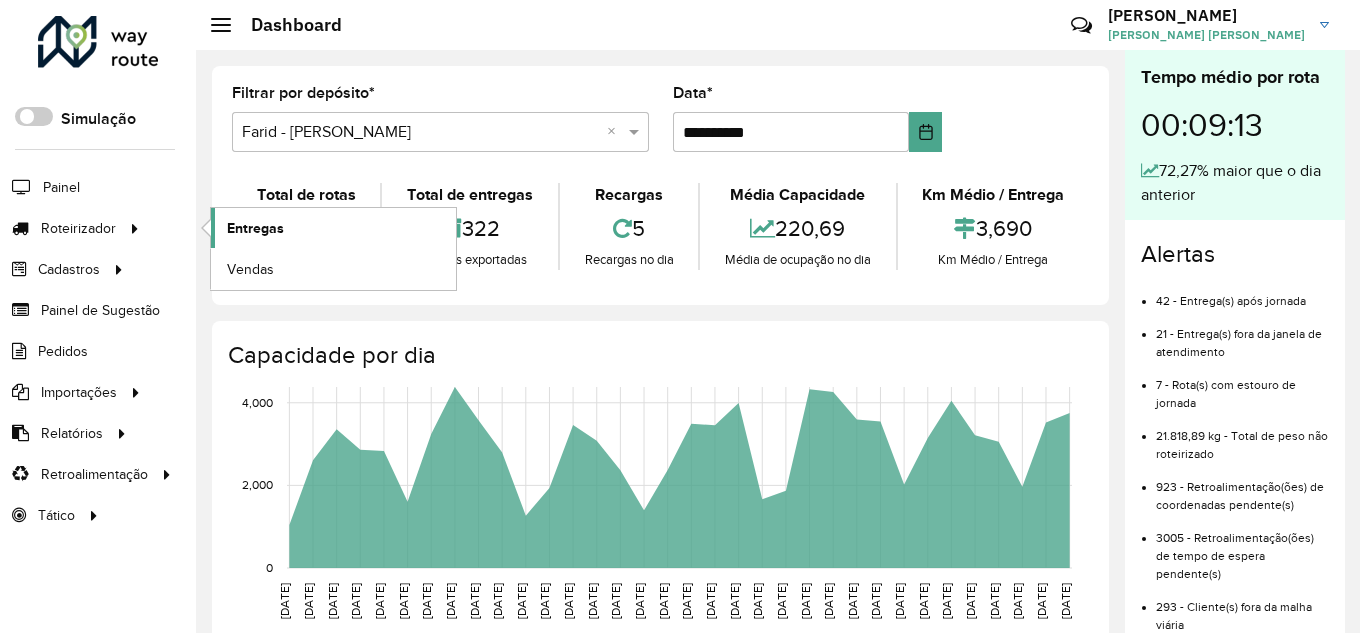click on "Entregas" 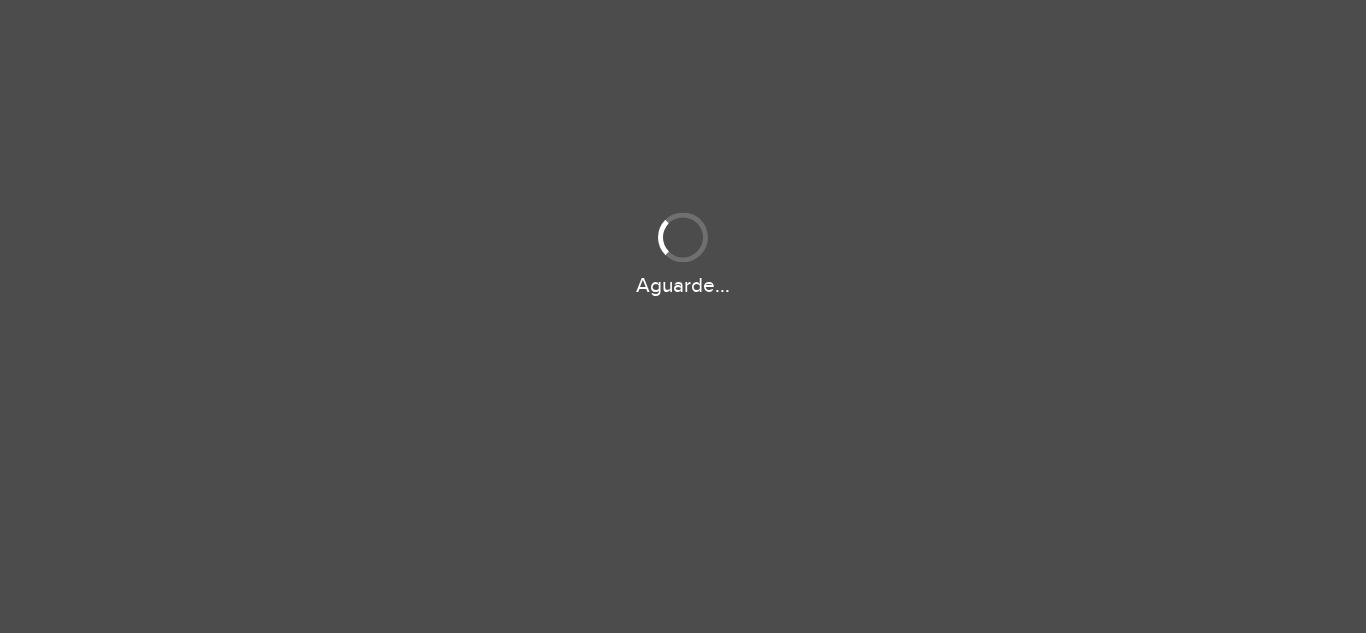scroll, scrollTop: 0, scrollLeft: 0, axis: both 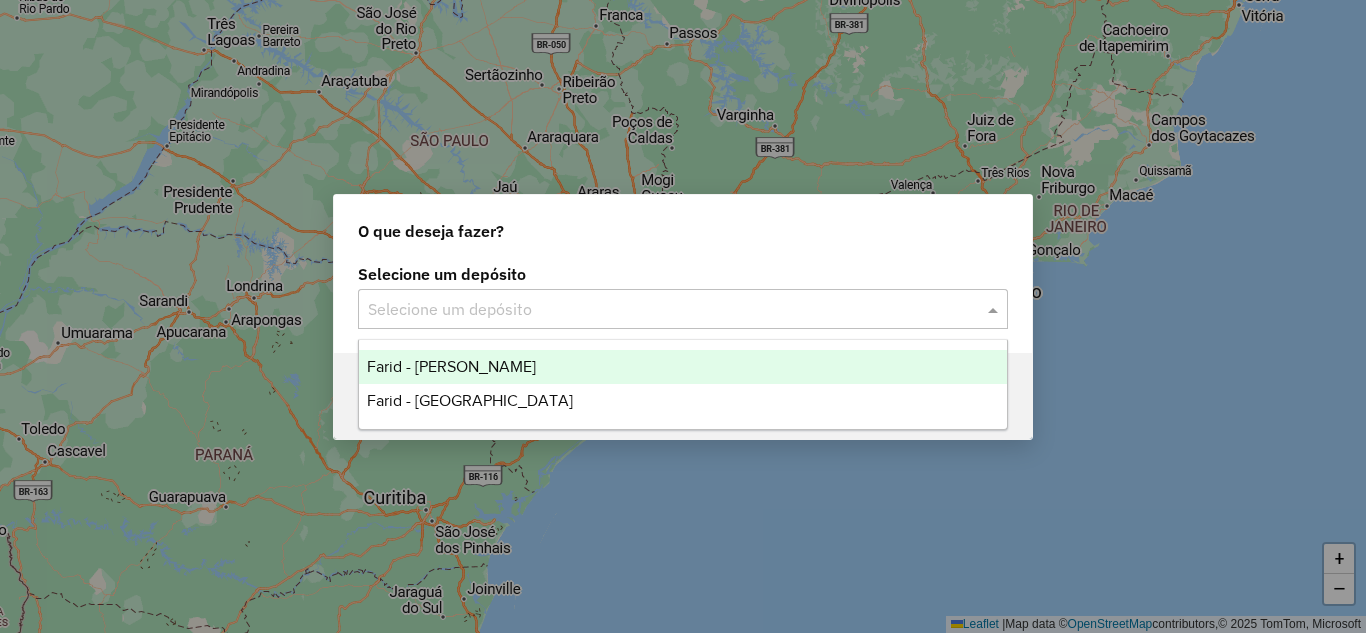 click 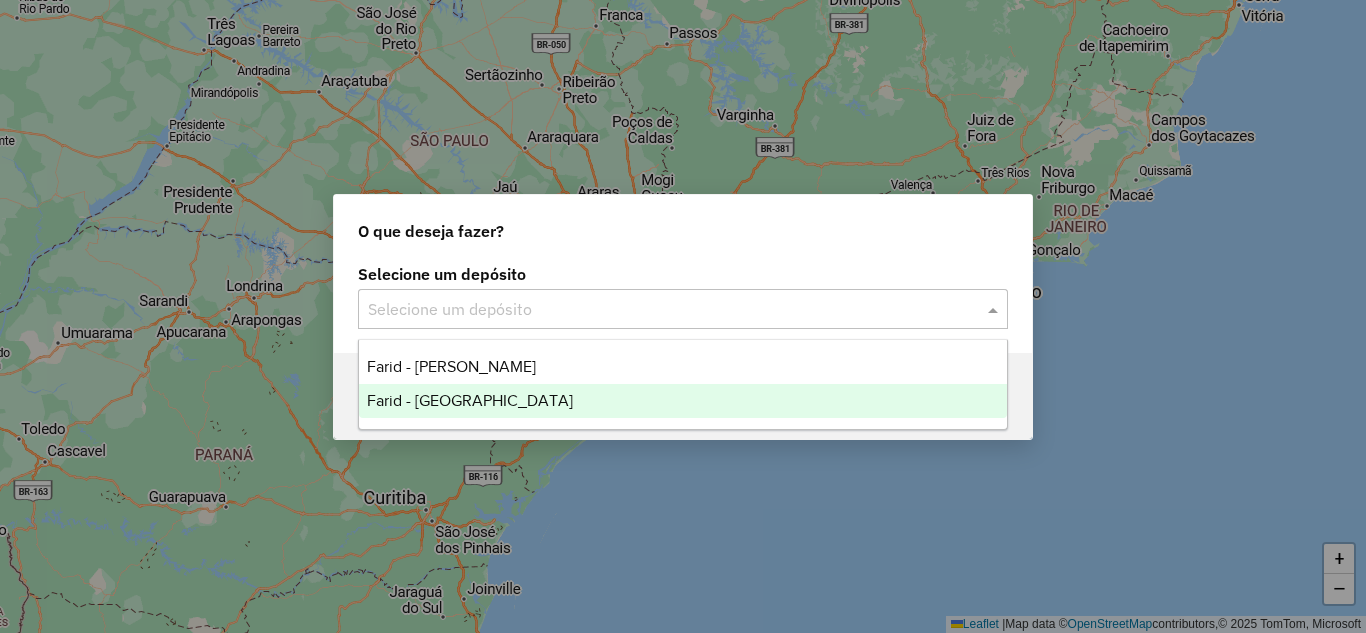 click on "Farid - [GEOGRAPHIC_DATA]" at bounding box center [470, 400] 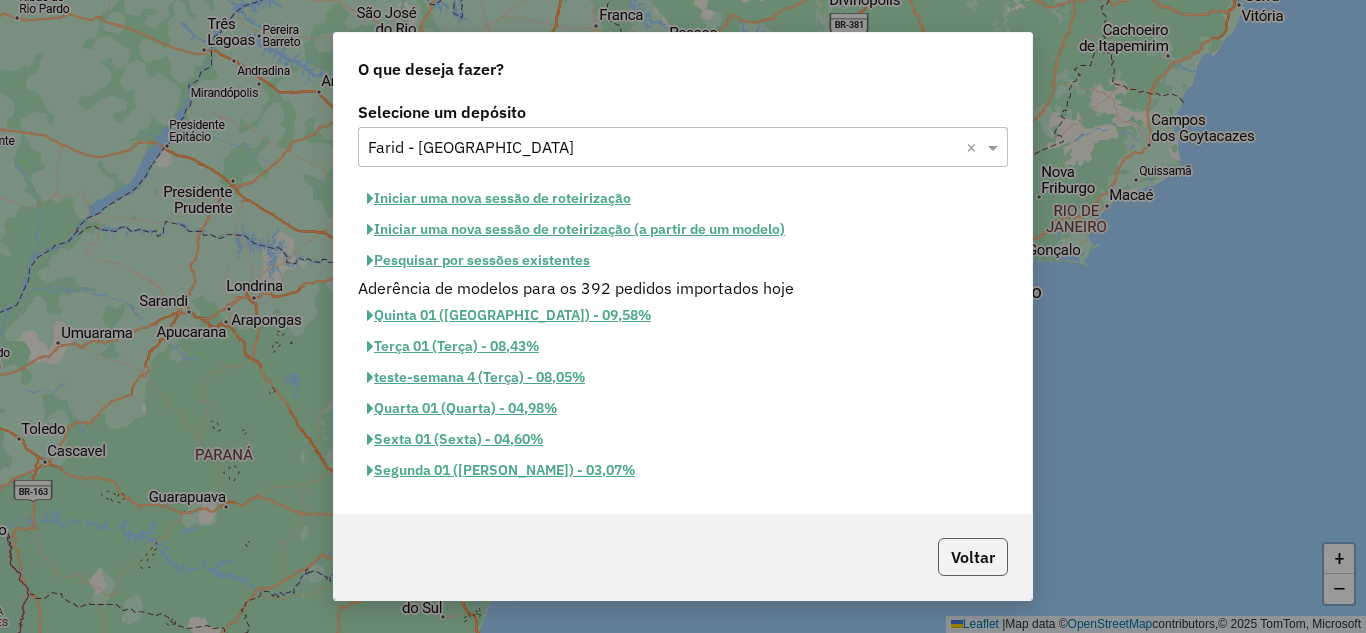 click on "Voltar" 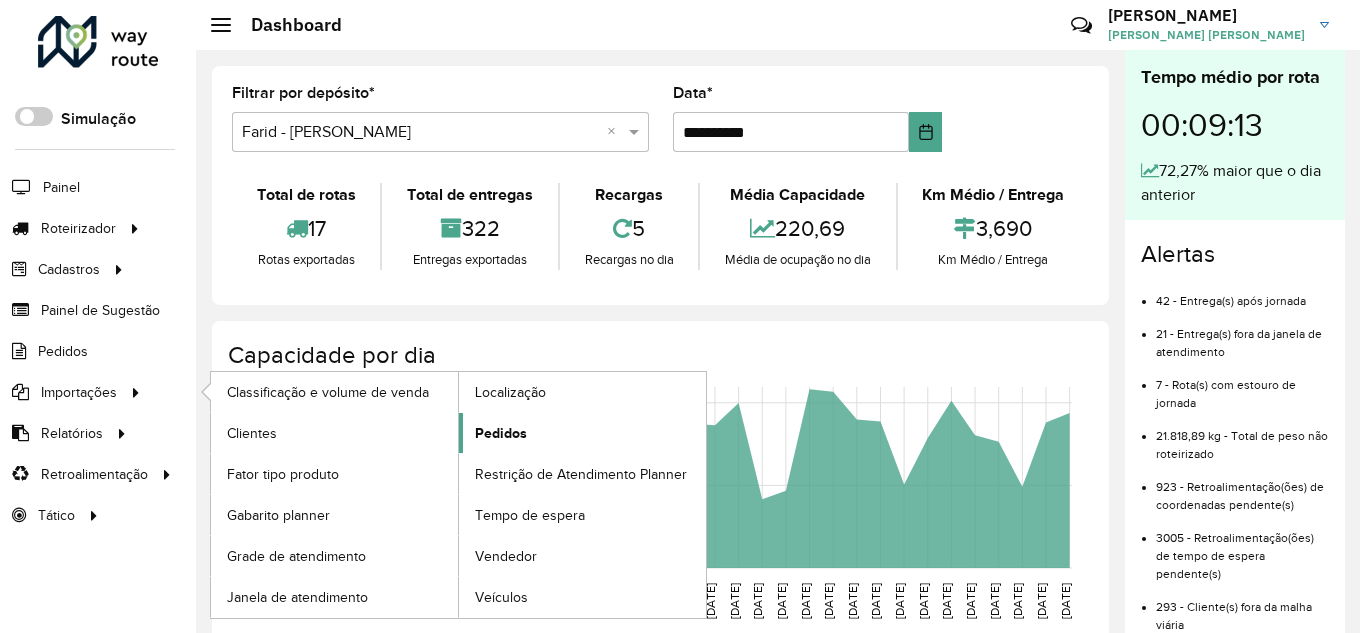 click on "Pedidos" 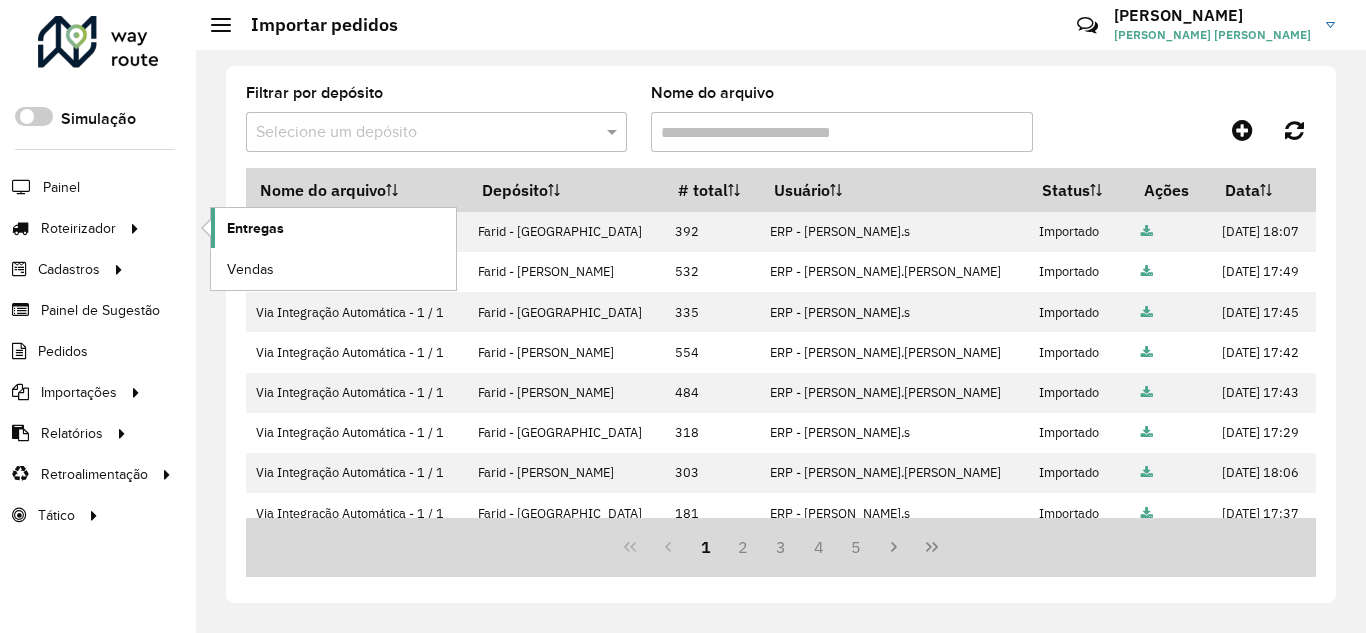 click on "Entregas" 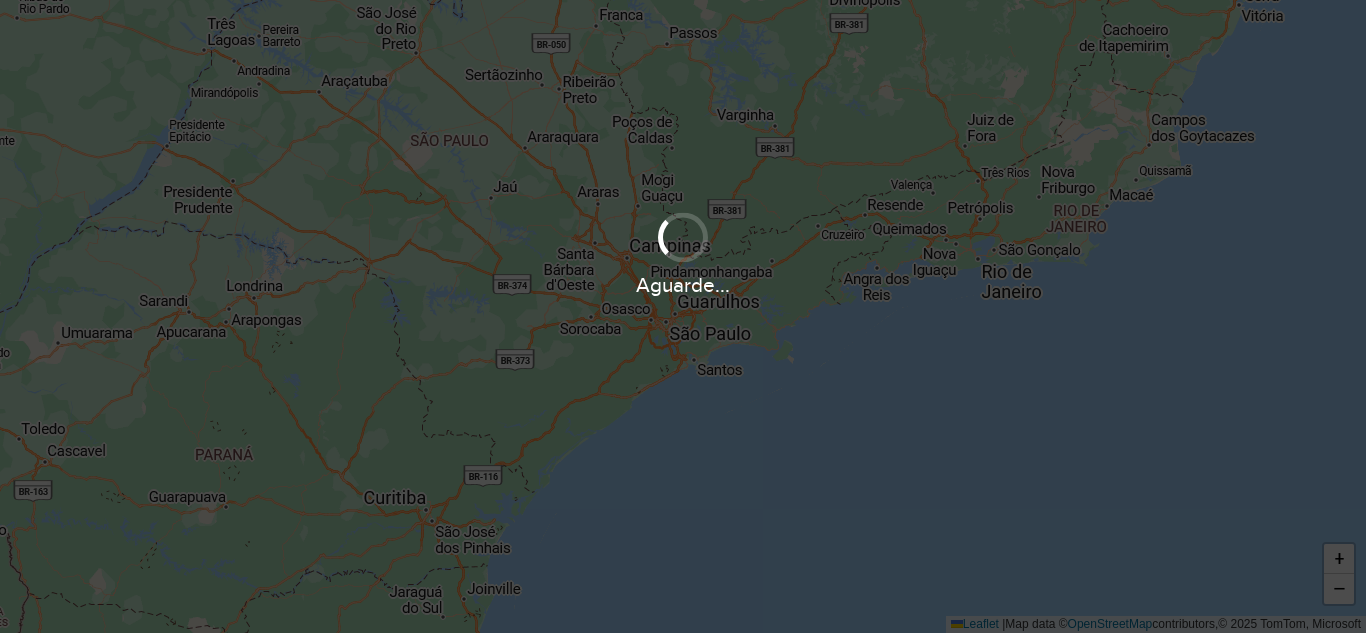 scroll, scrollTop: 0, scrollLeft: 0, axis: both 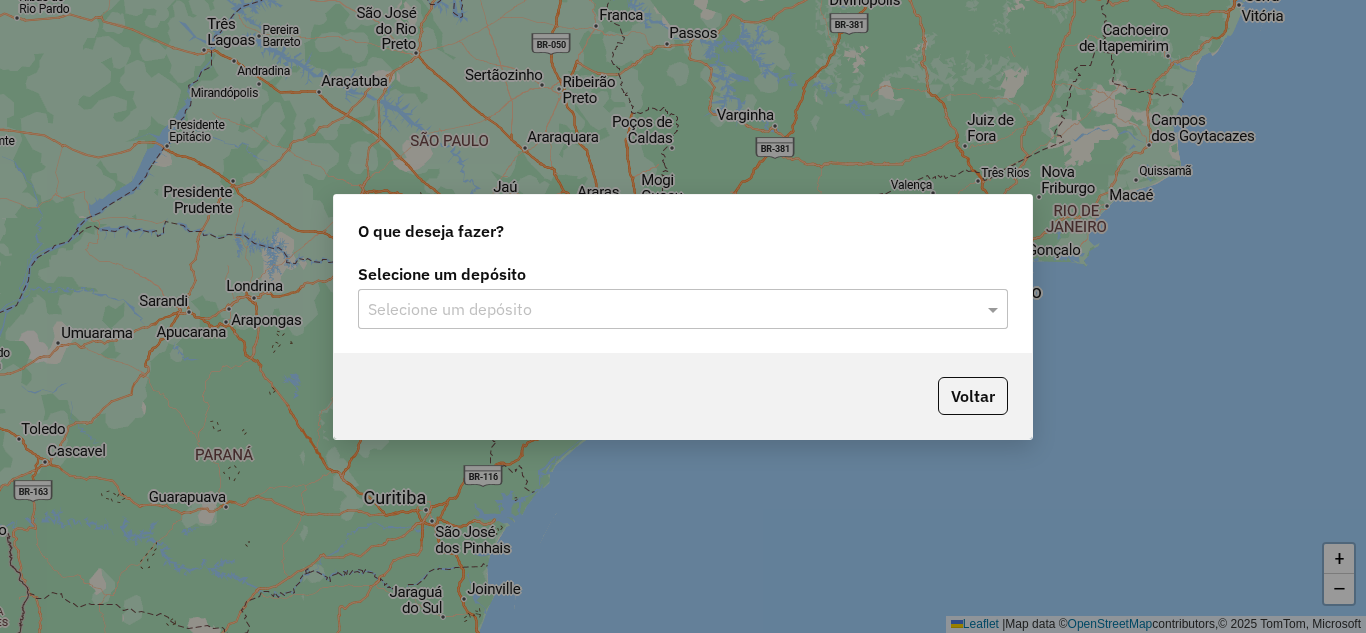 click 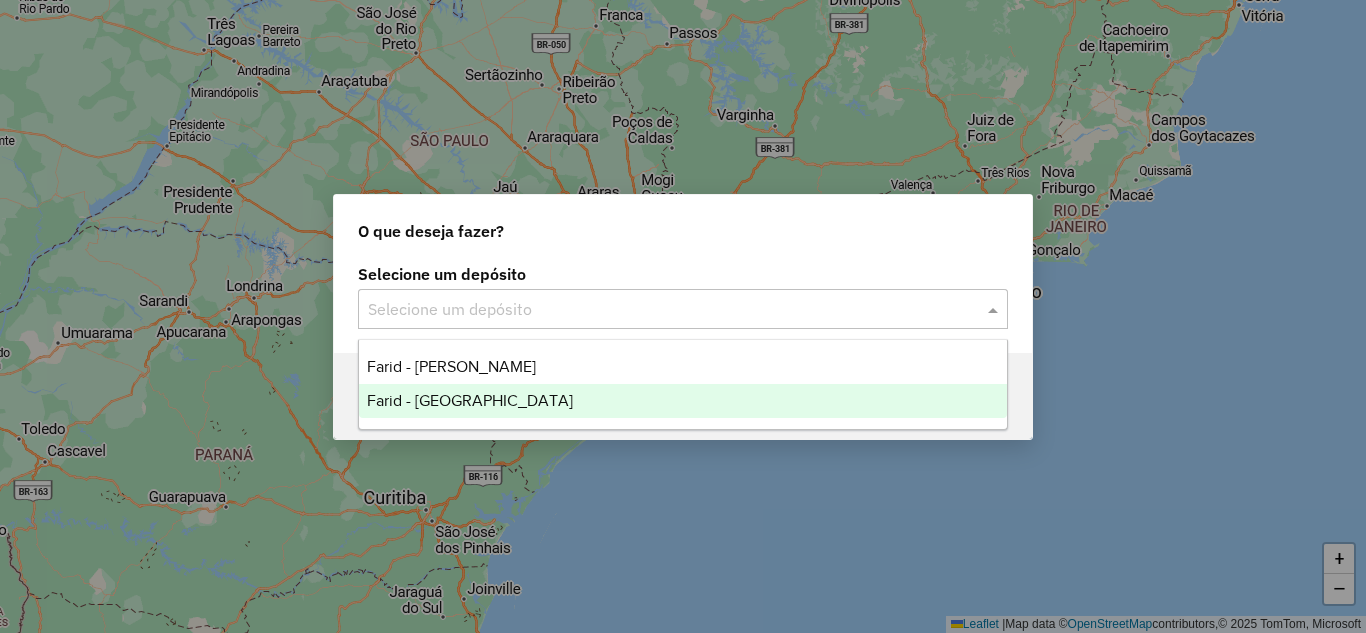 click on "Farid - [GEOGRAPHIC_DATA]" at bounding box center (683, 401) 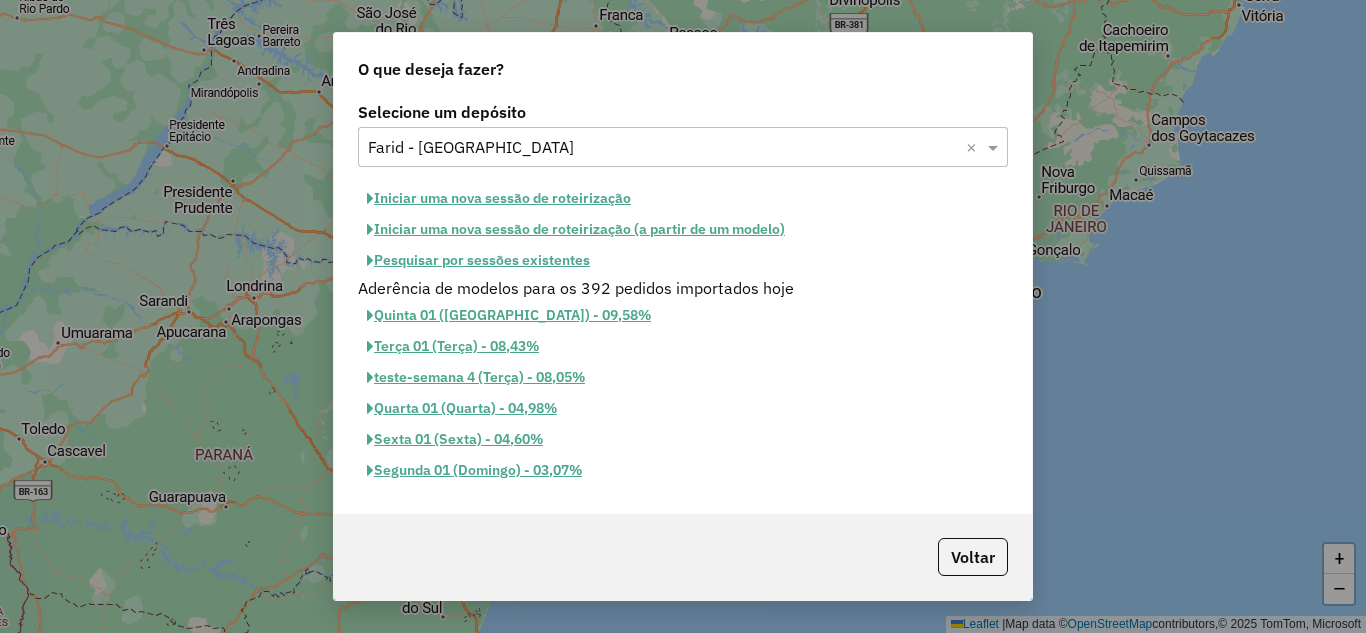 click on "Iniciar uma nova sessão de roteirização" 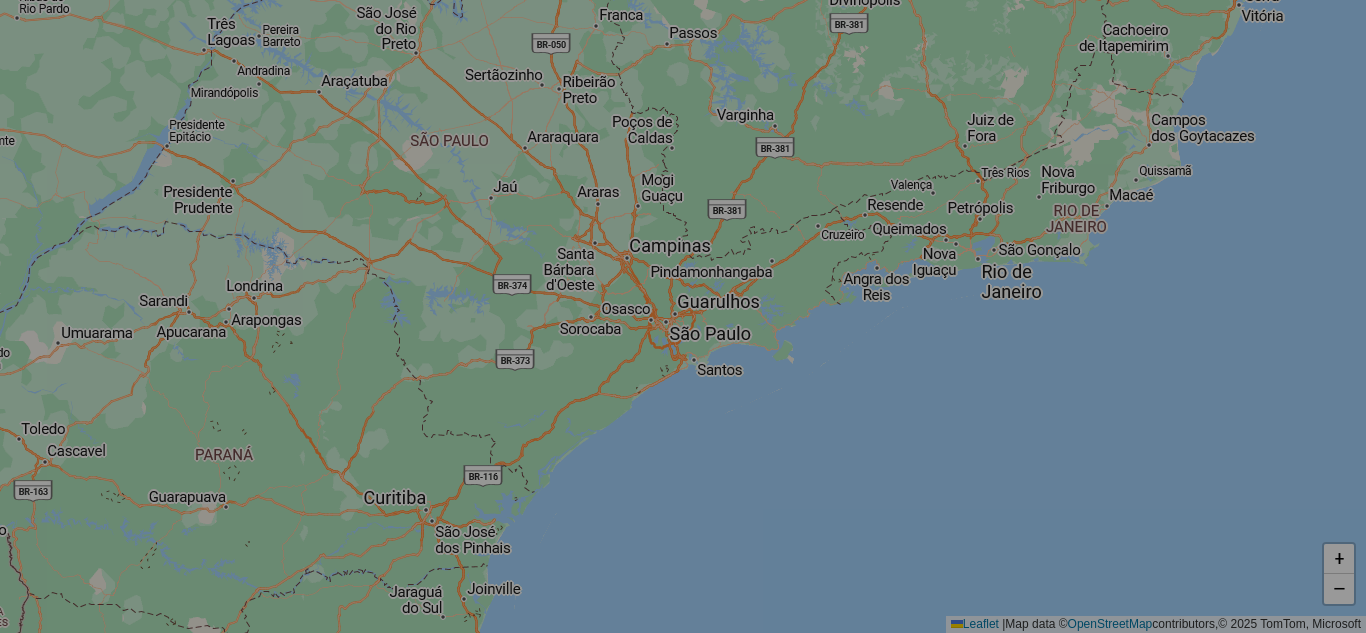 select on "*" 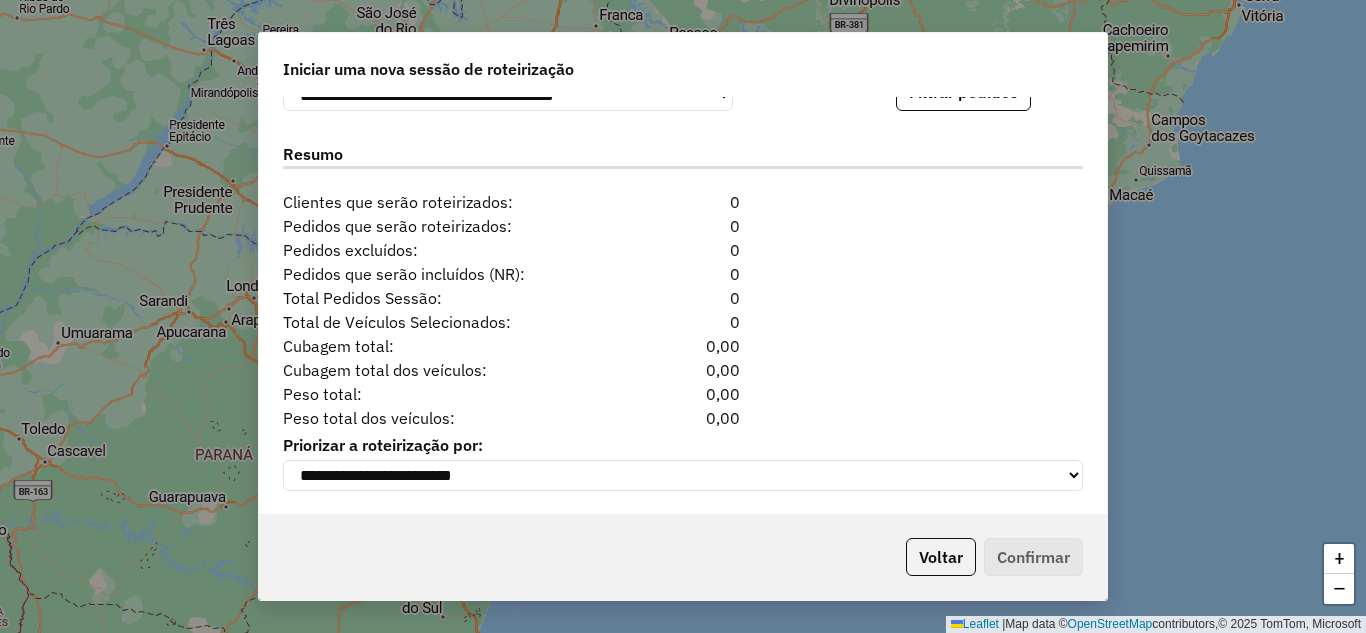 scroll, scrollTop: 1918, scrollLeft: 0, axis: vertical 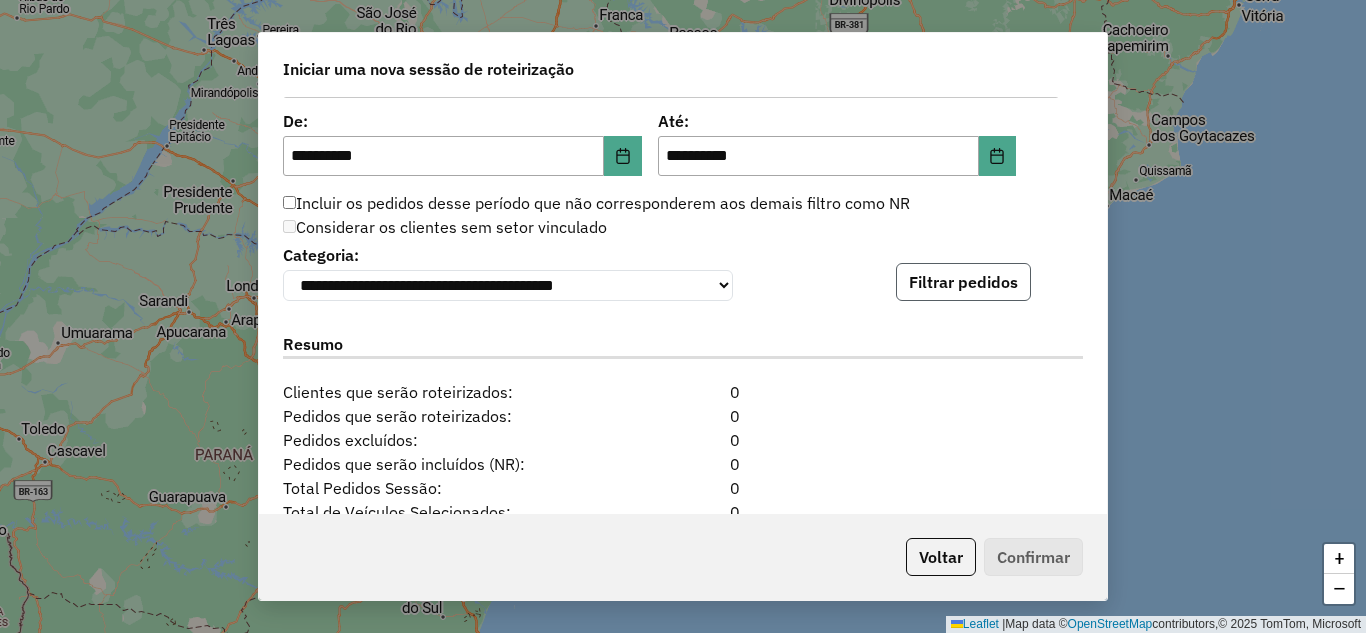 click on "Filtrar pedidos" 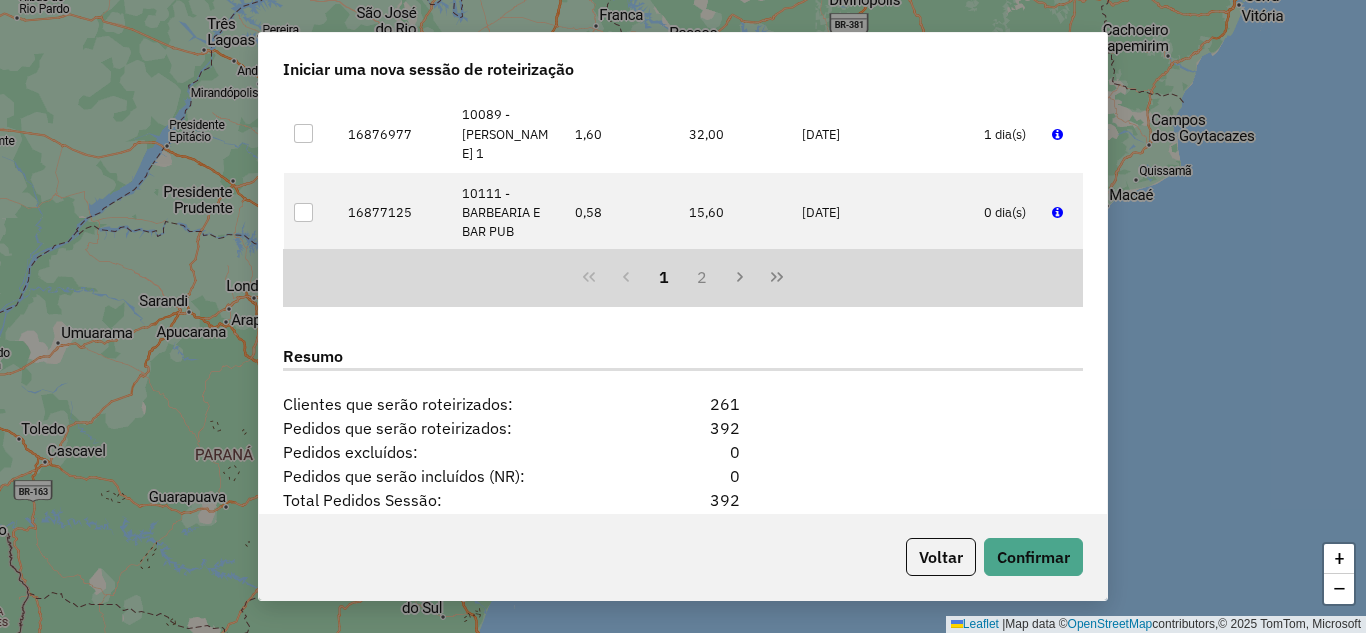 scroll, scrollTop: 2531, scrollLeft: 0, axis: vertical 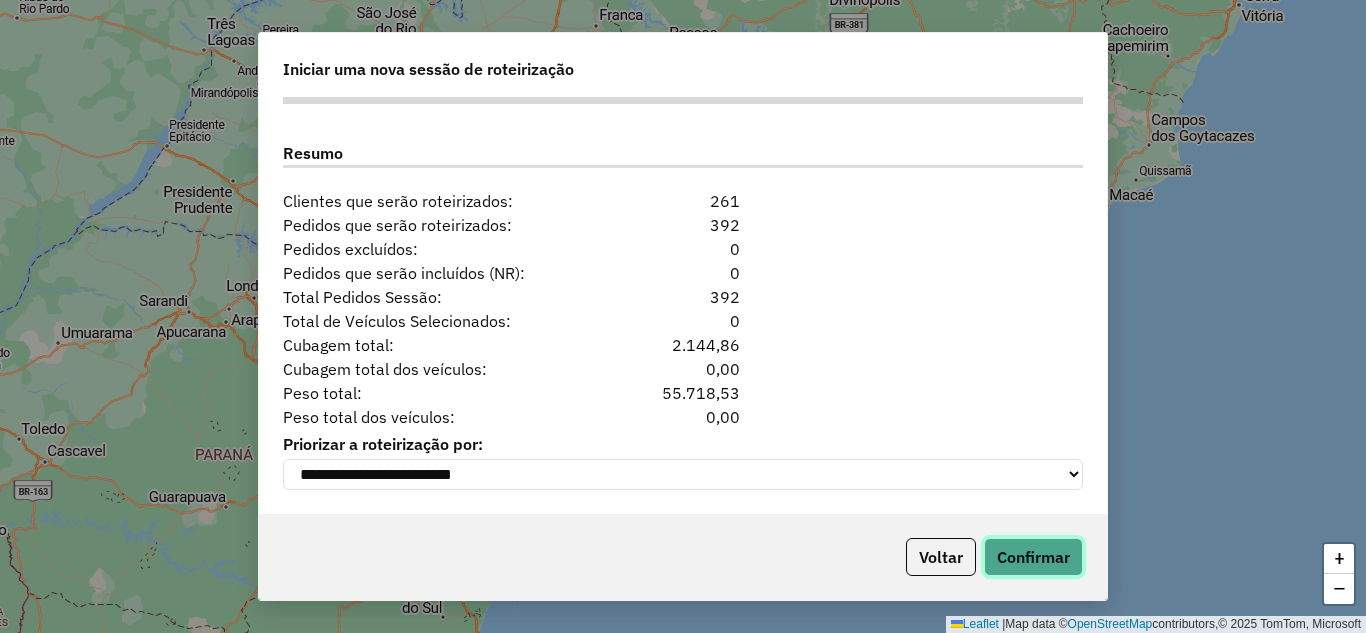 click on "Confirmar" 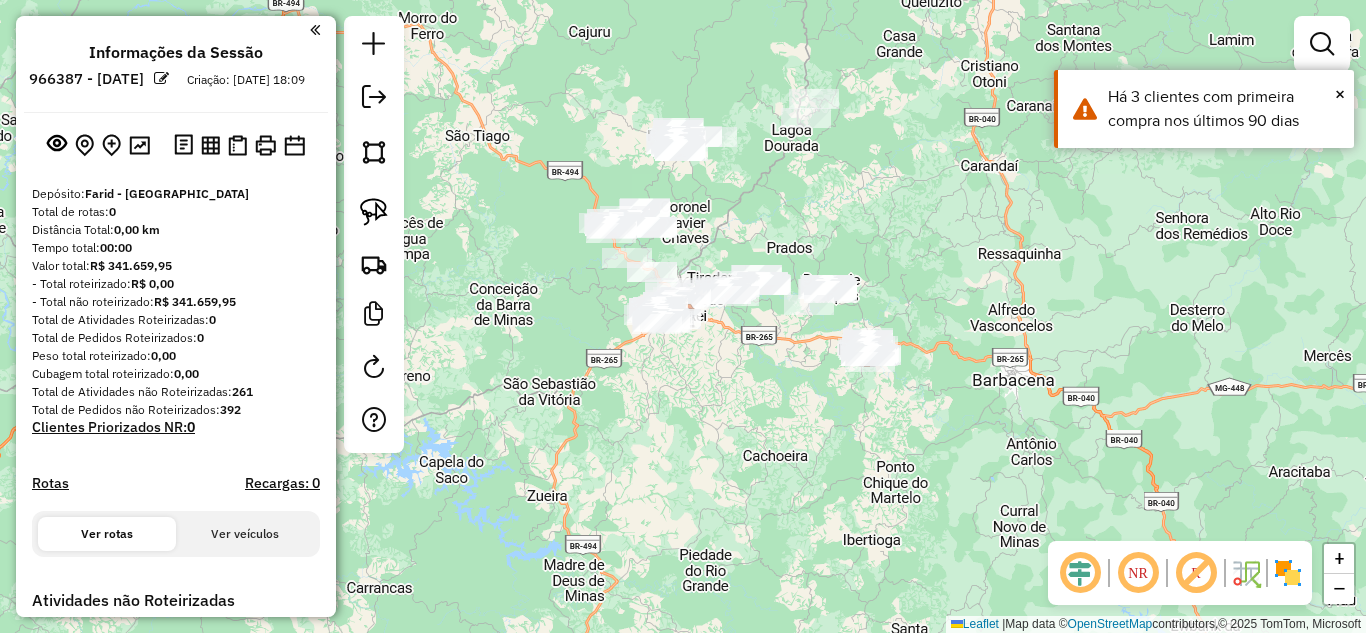 drag, startPoint x: 1288, startPoint y: 571, endPoint x: 1071, endPoint y: 461, distance: 243.2879 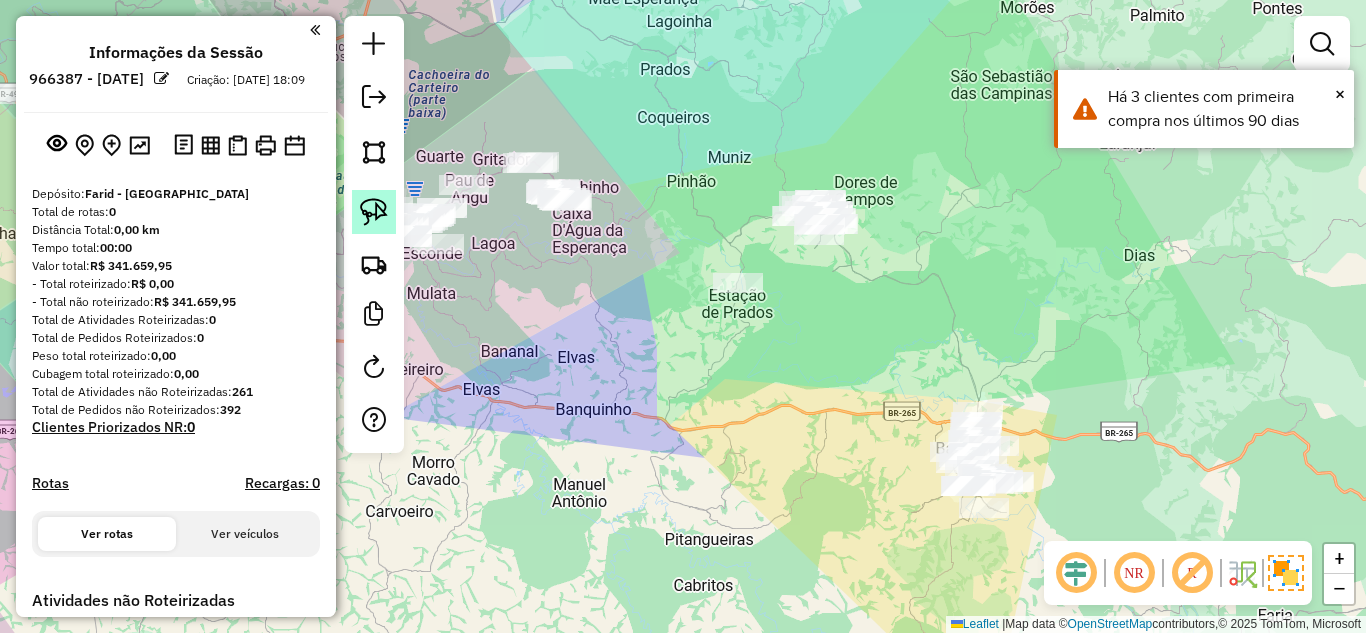 click 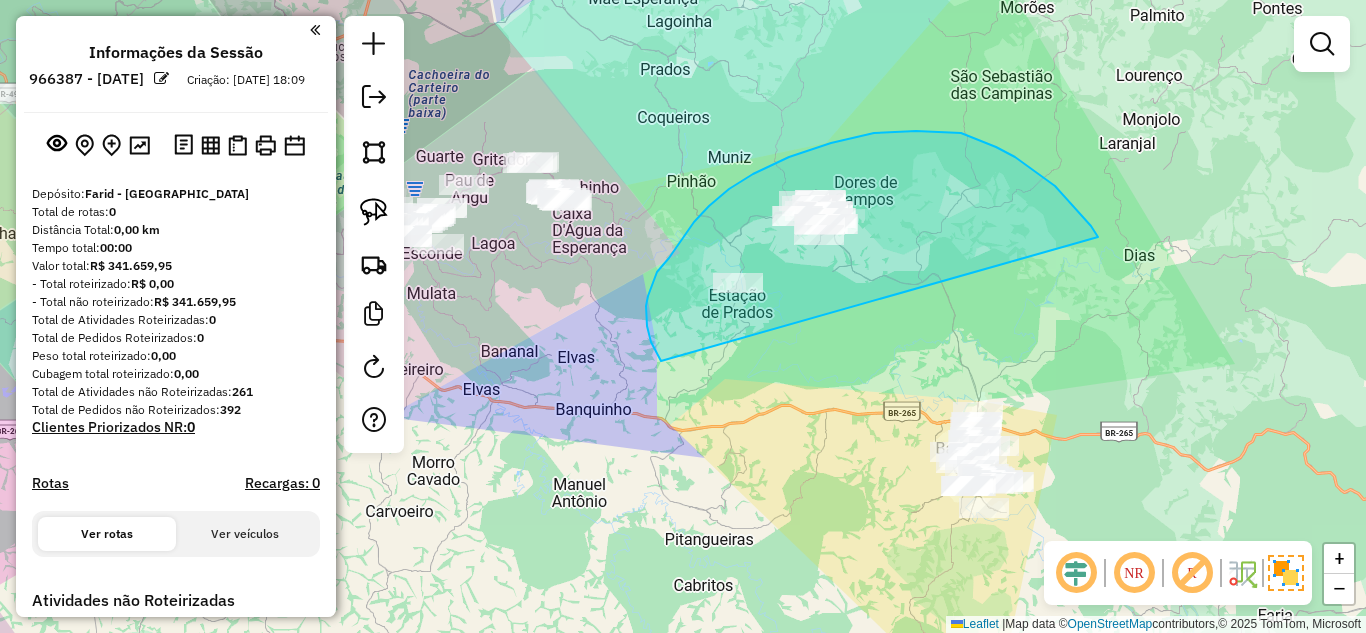 drag, startPoint x: 1091, startPoint y: 226, endPoint x: 666, endPoint y: 362, distance: 446.22977 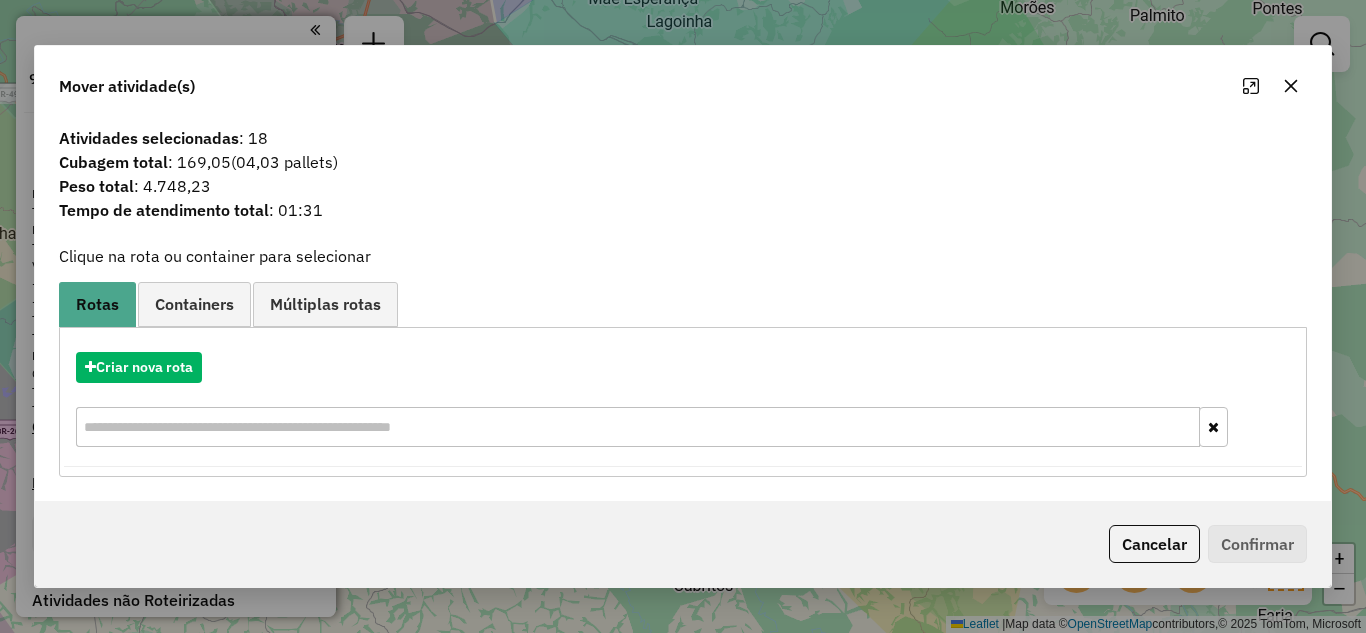 click 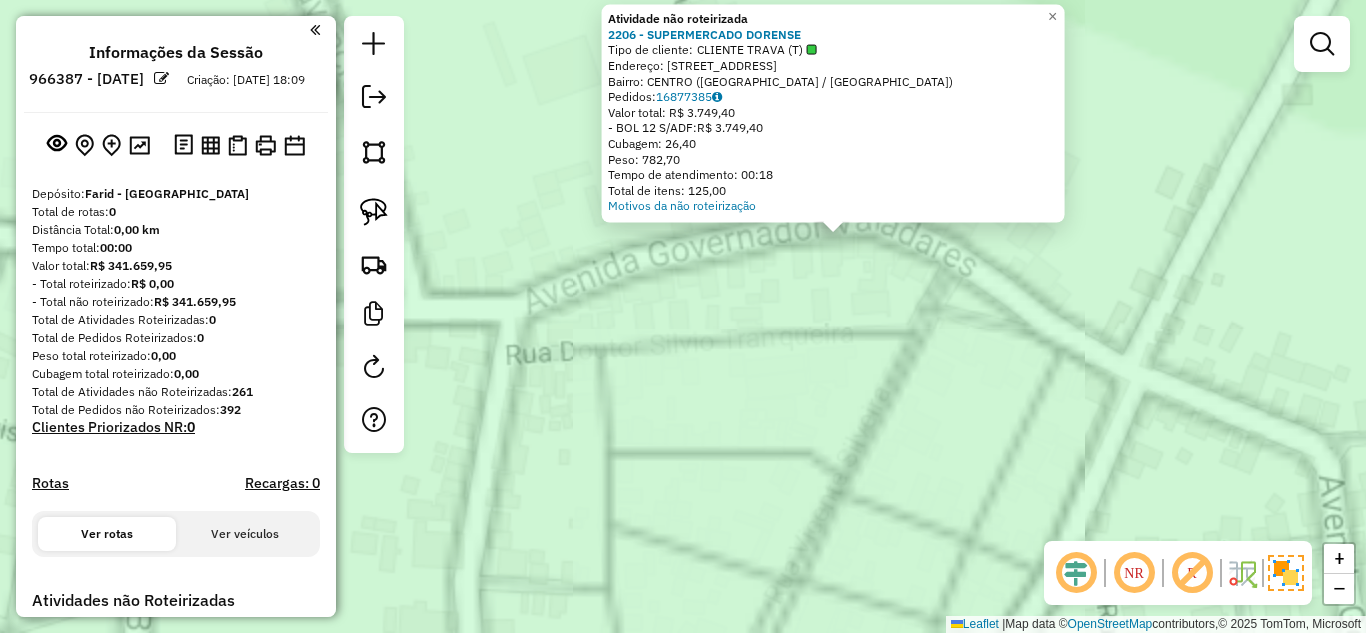 click on "Atividade não roteirizada 2206 - SUPERMERCADO DORENSE  Tipo de cliente:   CLIENTE TRAVA (T)   Endereço: Av  GOVERNADOR VALADARES          219   Bairro: CENTRO (DORES DE CAMPOS / MG)   Pedidos:  16877385   Valor total: R$ 3.749,40   - BOL 12 S/ADF:  R$ 3.749,40   Cubagem: 26,40   Peso: 782,70   Tempo de atendimento: 00:18   Total de itens: 125,00  Motivos da não roteirização × Janela de atendimento Grade de atendimento Capacidade Transportadoras Veículos Cliente Pedidos  Rotas Selecione os dias de semana para filtrar as janelas de atendimento  Seg   Ter   Qua   Qui   Sex   Sáb   Dom  Informe o período da janela de atendimento: De: Até:  Filtrar exatamente a janela do cliente  Considerar janela de atendimento padrão  Selecione os dias de semana para filtrar as grades de atendimento  Seg   Ter   Qua   Qui   Sex   Sáb   Dom   Considerar clientes sem dia de atendimento cadastrado  Clientes fora do dia de atendimento selecionado Filtrar as atividades entre os valores definidos abaixo:  Peso mínimo:  +" 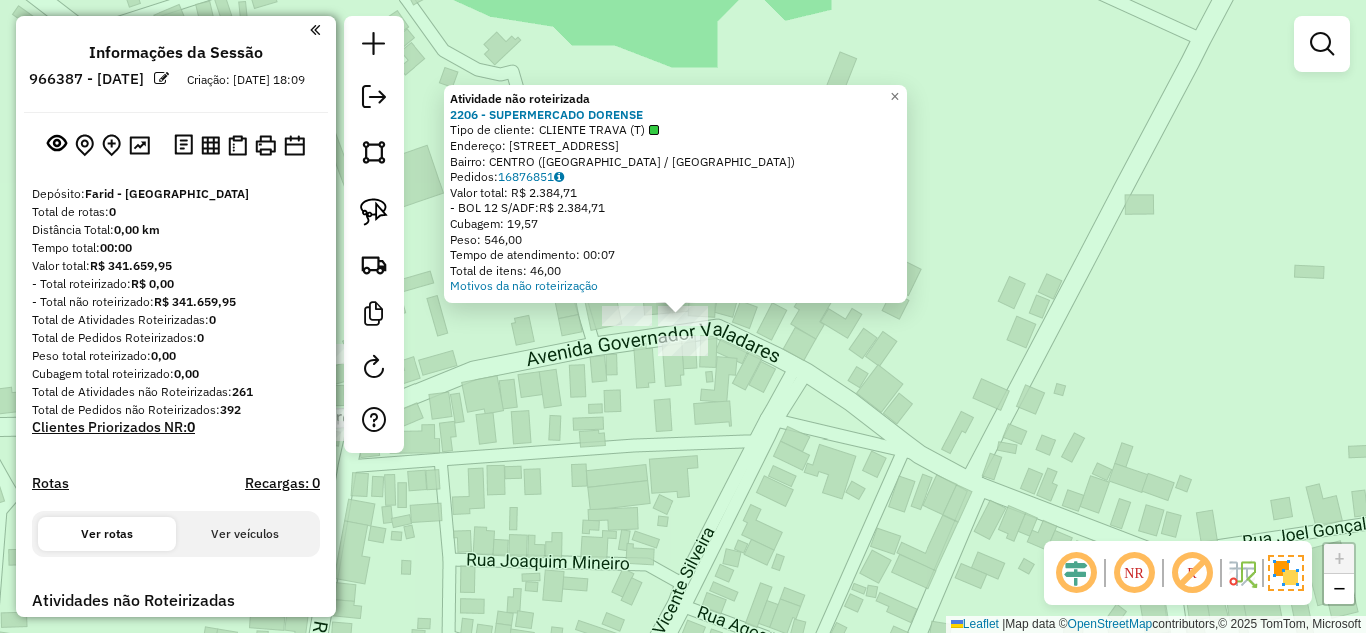 click on "Atividade não roteirizada 2206 - SUPERMERCADO DORENSE  Tipo de cliente:   CLIENTE TRAVA (T)   Endereço: Av  GOVERNADOR VALADARES          219   Bairro: CENTRO (DORES DE CAMPOS / MG)   Pedidos:  16876851   Valor total: R$ 2.384,71   - BOL 12 S/ADF:  R$ 2.384,71   Cubagem: 19,57   Peso: 546,00   Tempo de atendimento: 00:07   Total de itens: 46,00  Motivos da não roteirização × Janela de atendimento Grade de atendimento Capacidade Transportadoras Veículos Cliente Pedidos  Rotas Selecione os dias de semana para filtrar as janelas de atendimento  Seg   Ter   Qua   Qui   Sex   Sáb   Dom  Informe o período da janela de atendimento: De: Até:  Filtrar exatamente a janela do cliente  Considerar janela de atendimento padrão  Selecione os dias de semana para filtrar as grades de atendimento  Seg   Ter   Qua   Qui   Sex   Sáb   Dom   Considerar clientes sem dia de atendimento cadastrado  Clientes fora do dia de atendimento selecionado Filtrar as atividades entre os valores definidos abaixo:  Peso mínimo:  De:" 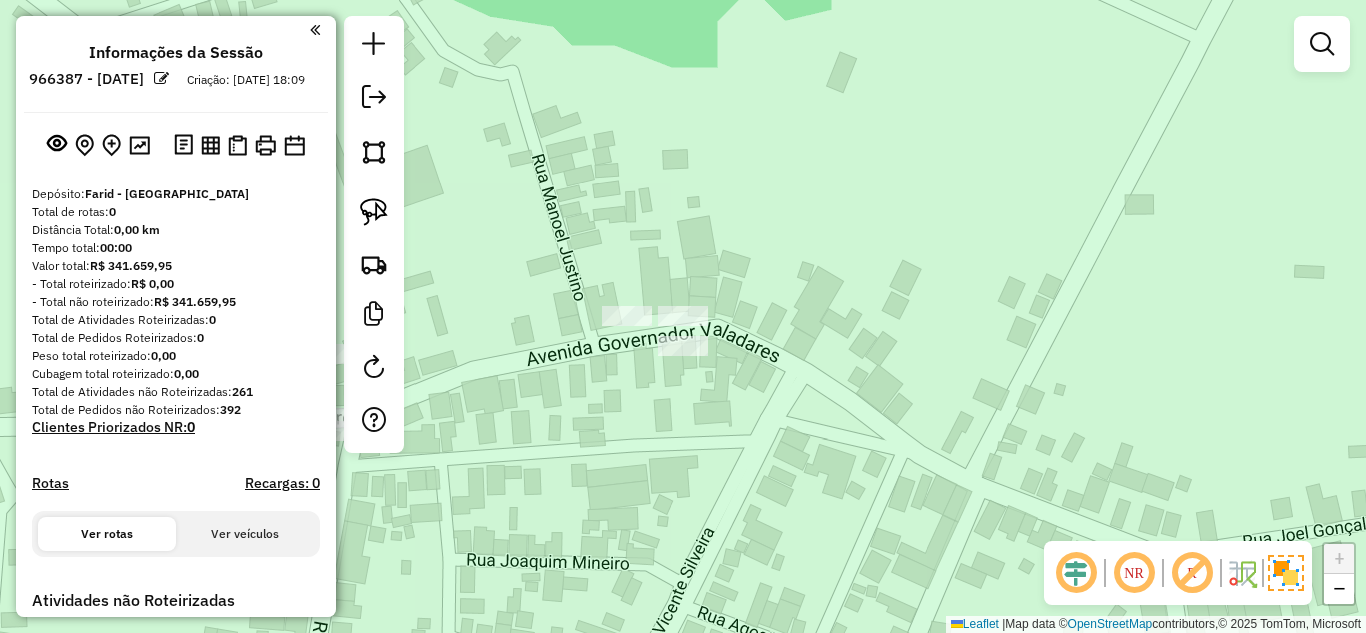 drag, startPoint x: 585, startPoint y: 506, endPoint x: 887, endPoint y: 248, distance: 397.2002 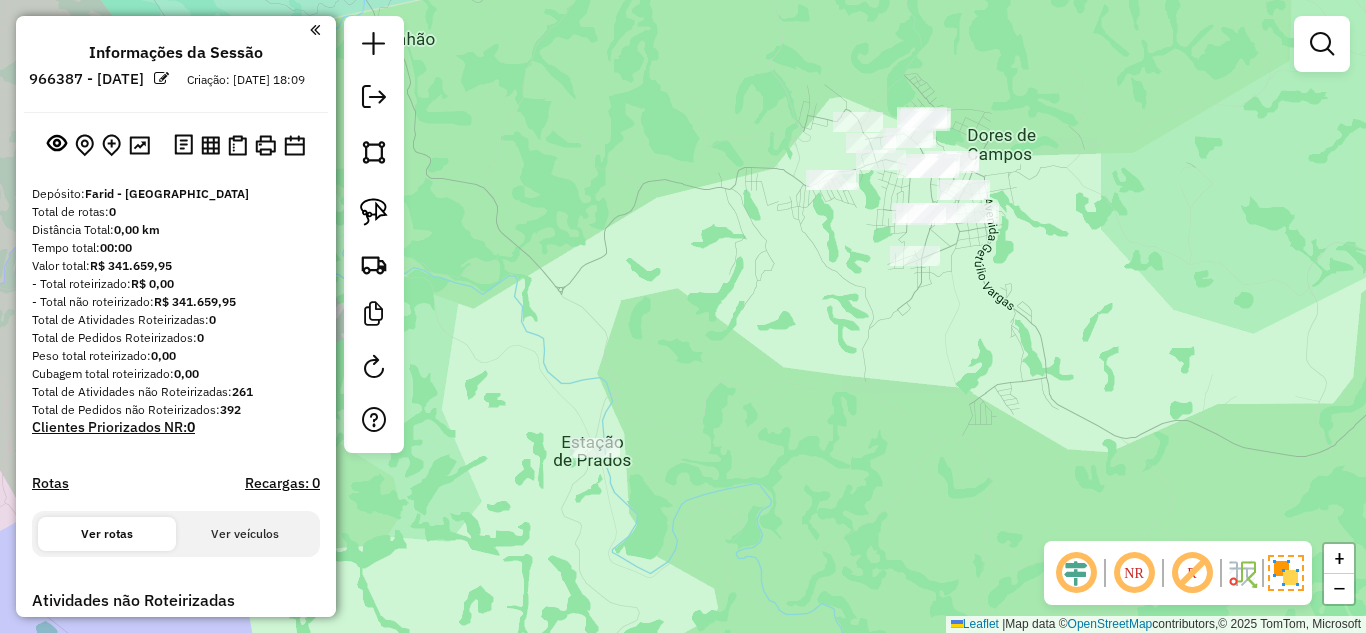 drag, startPoint x: 749, startPoint y: 413, endPoint x: 847, endPoint y: 273, distance: 170.89178 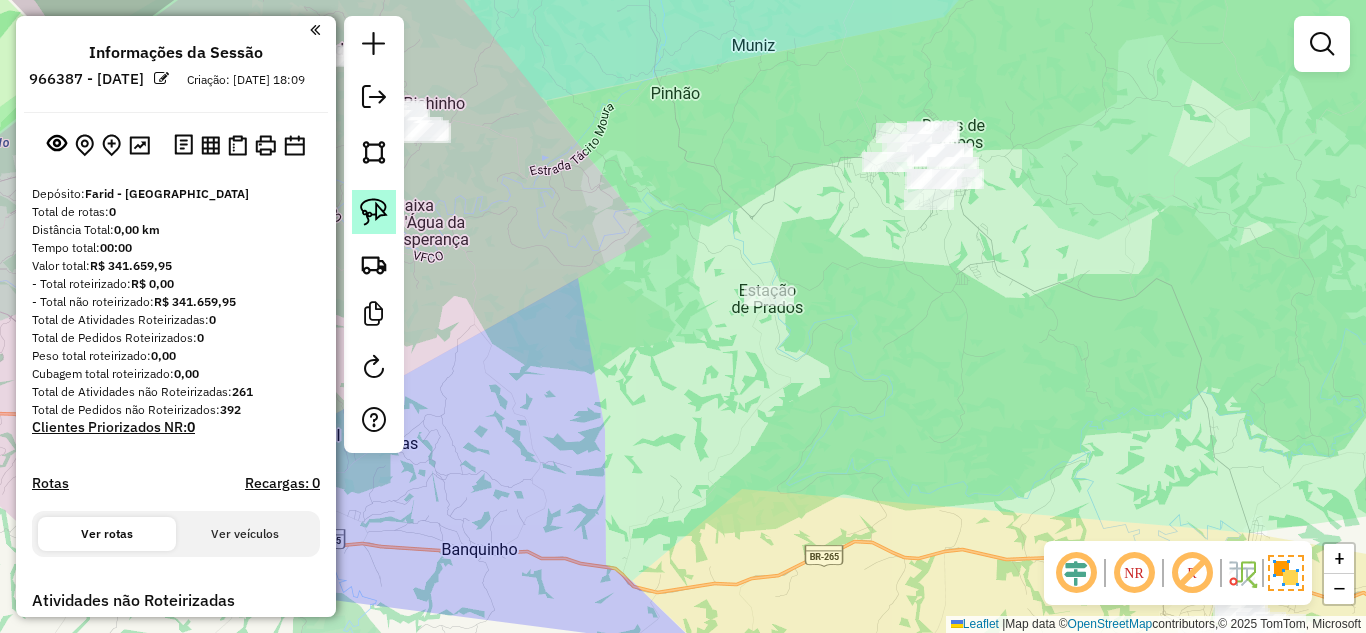 click 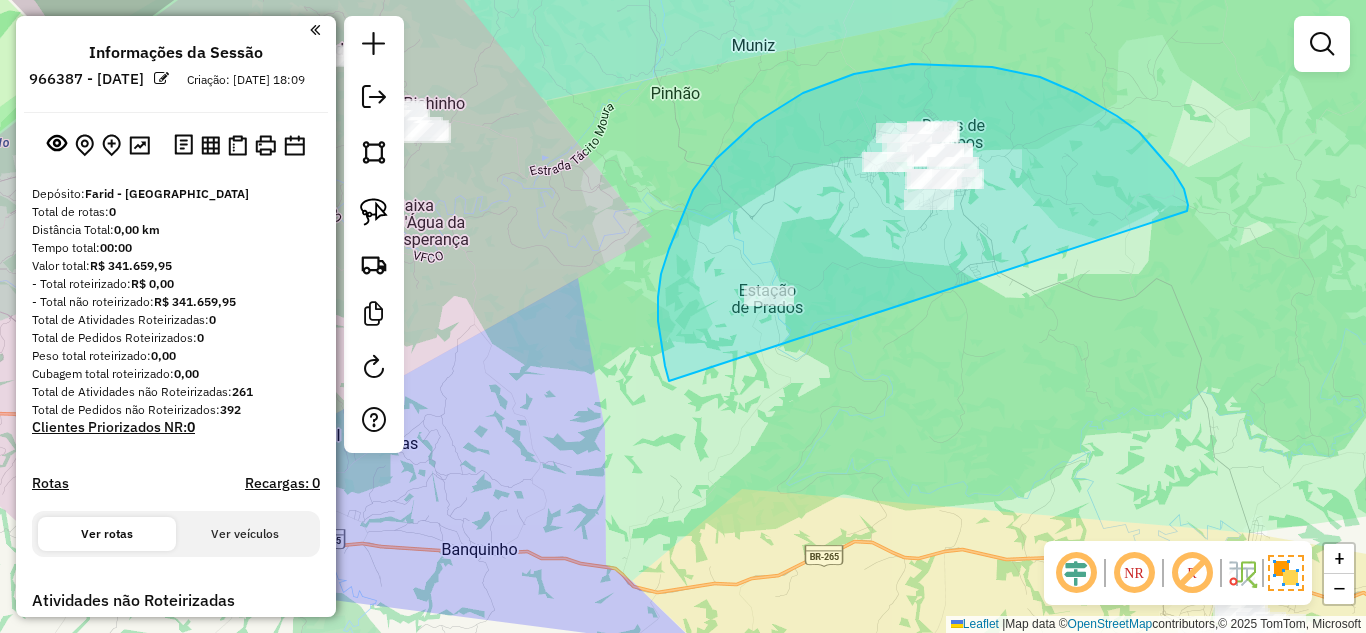 drag, startPoint x: 1184, startPoint y: 189, endPoint x: 669, endPoint y: 381, distance: 549.6262 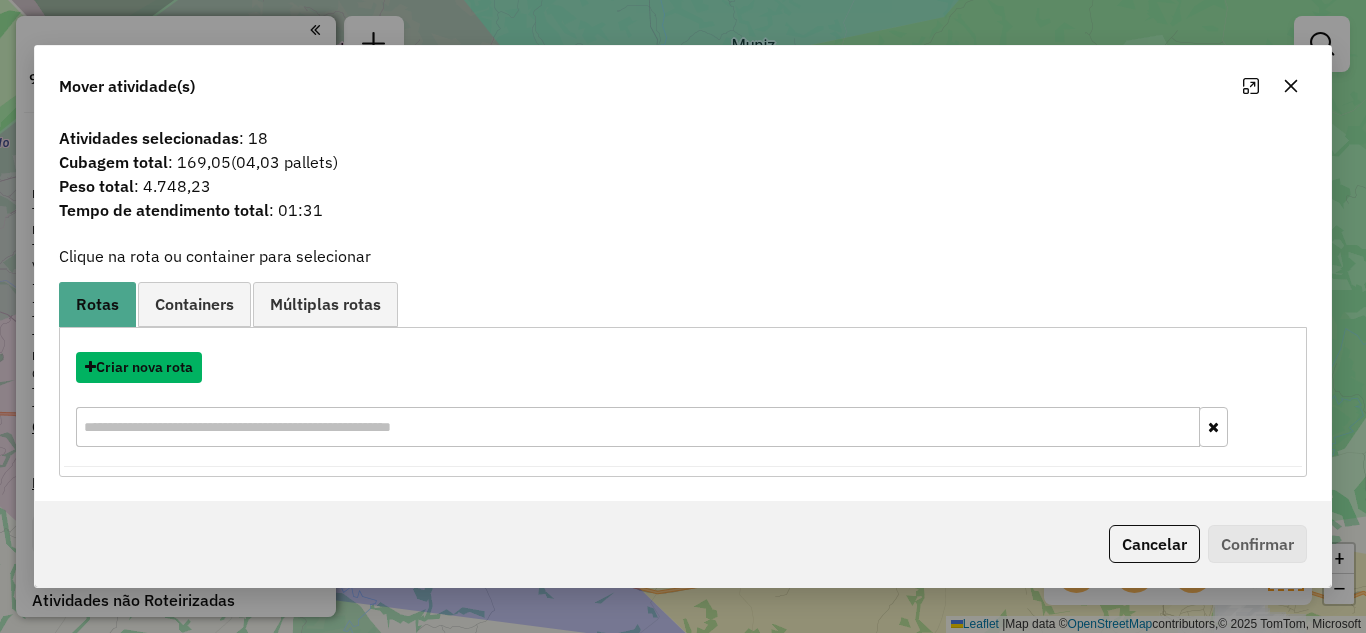 click on "Criar nova rota" at bounding box center (139, 367) 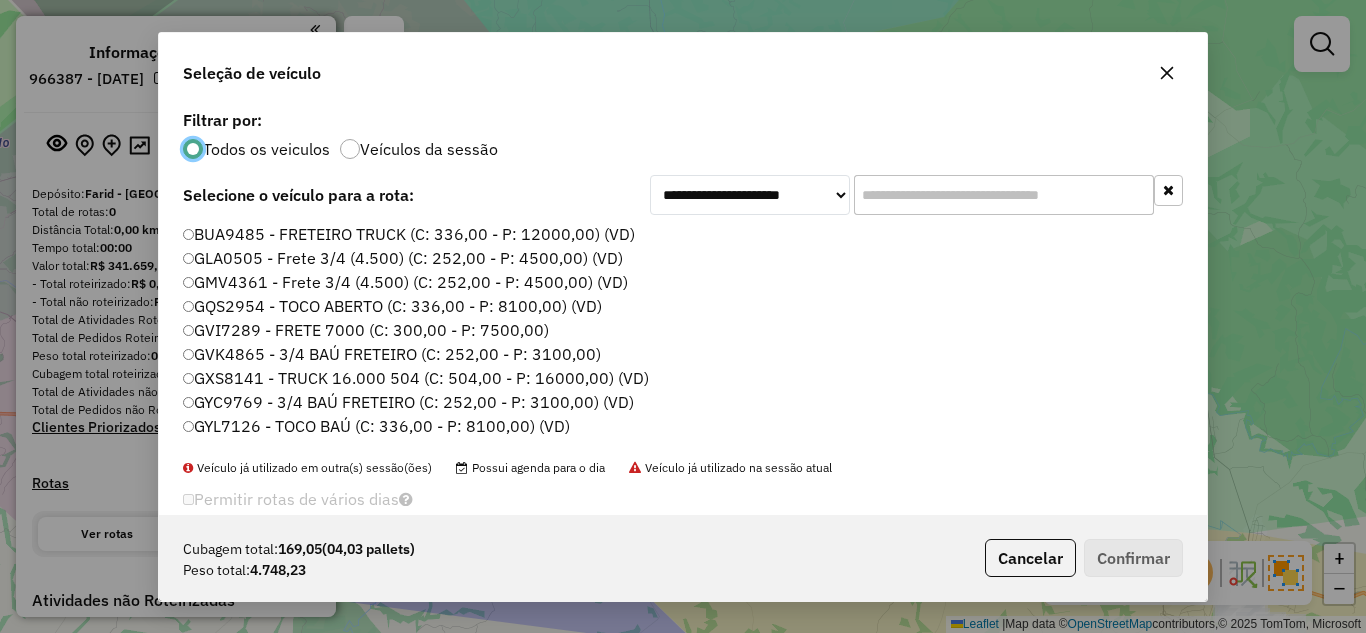 scroll, scrollTop: 11, scrollLeft: 6, axis: both 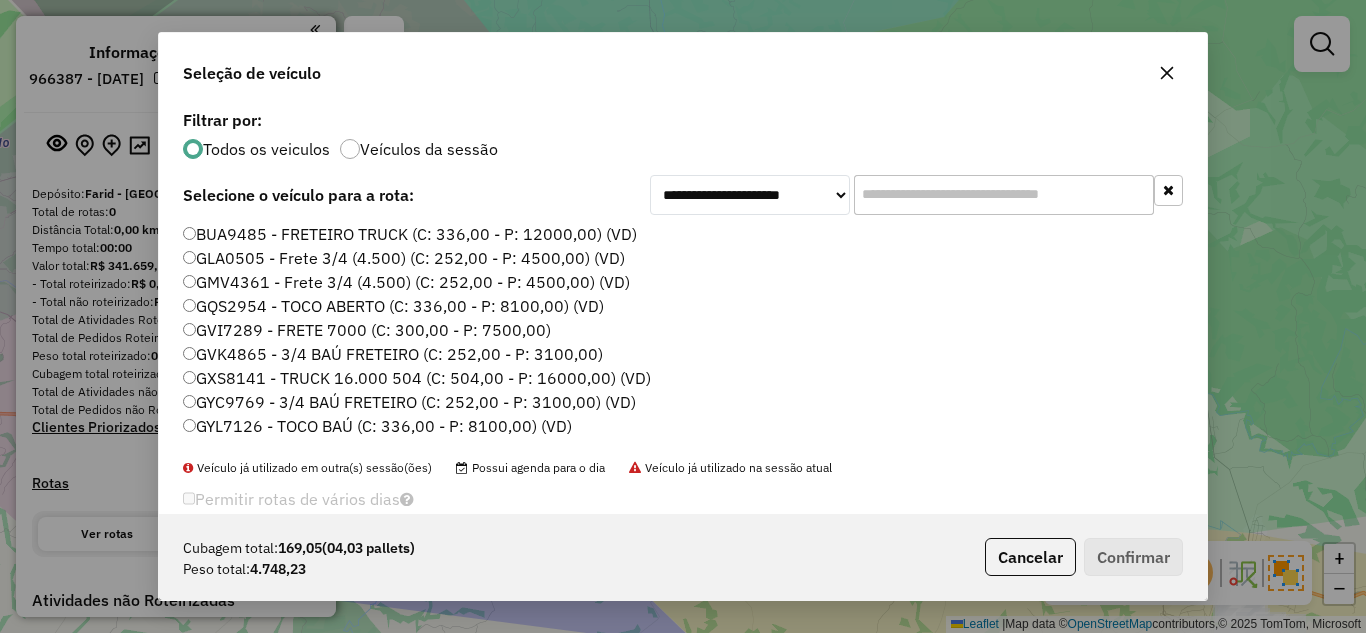 click 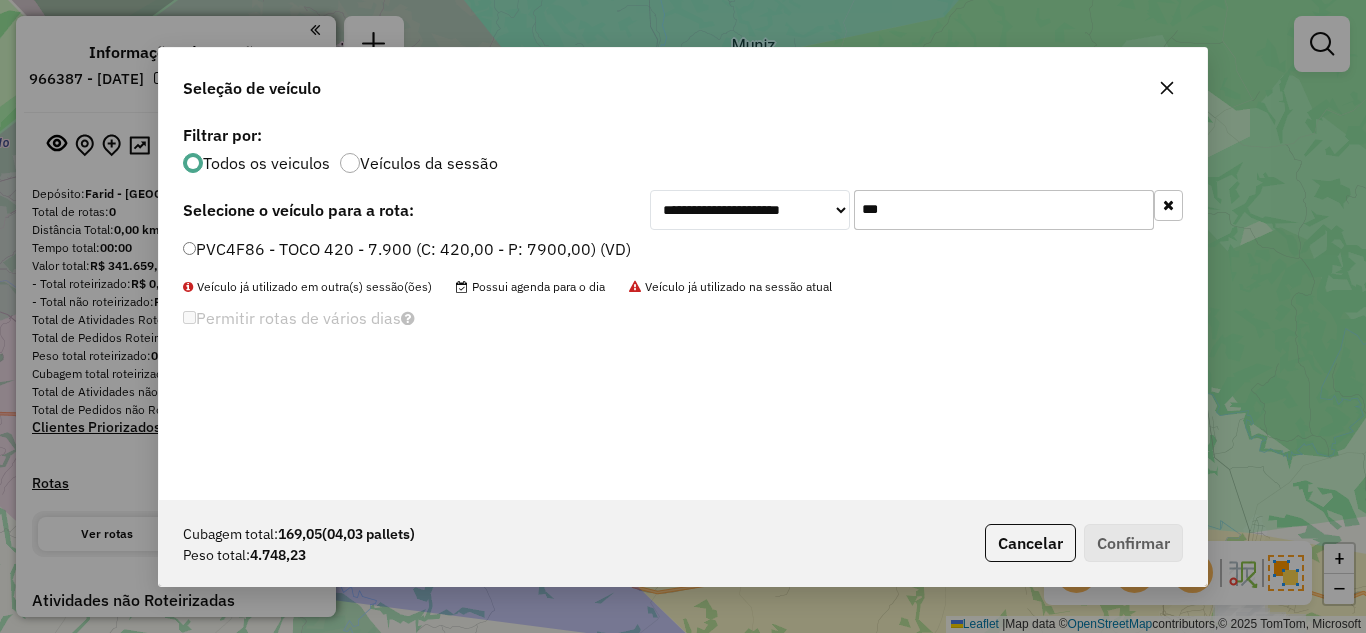 type on "***" 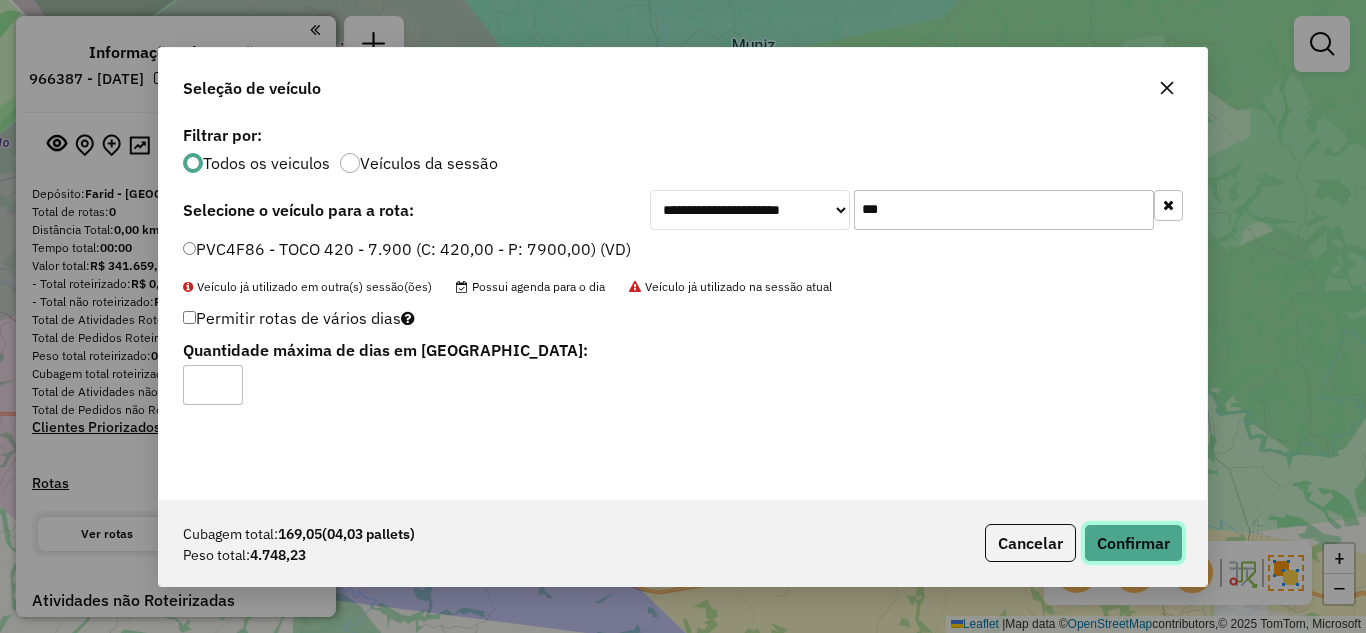 click on "Confirmar" 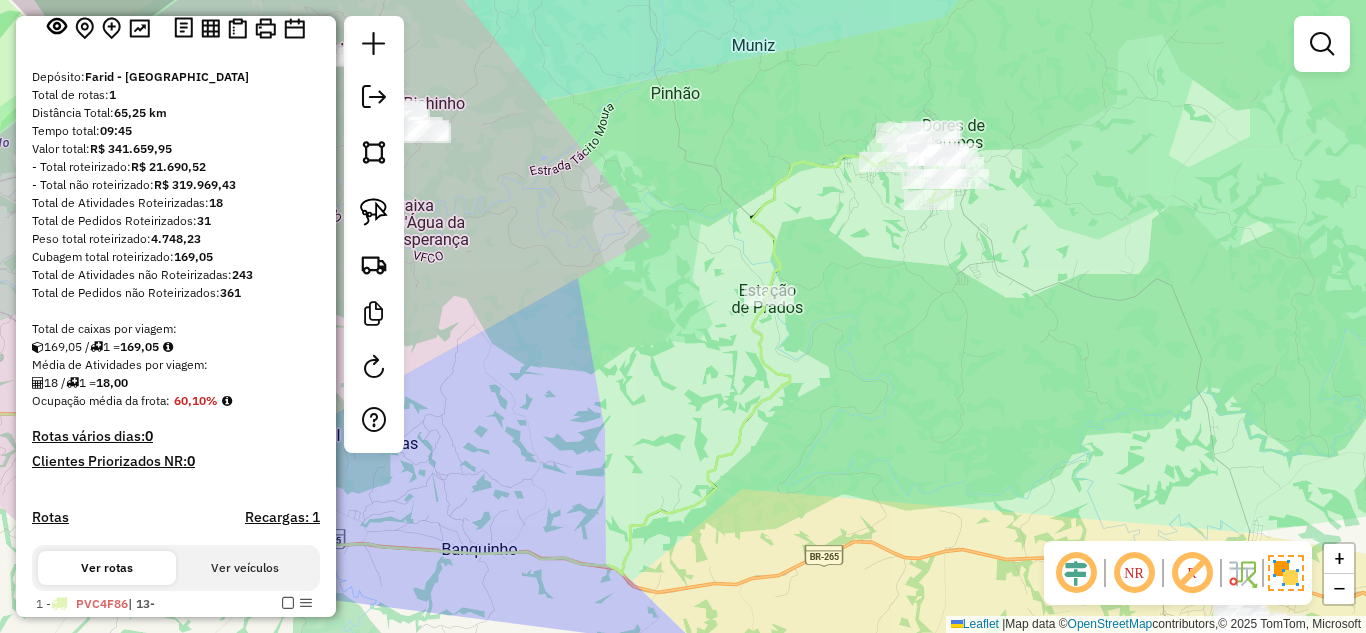 scroll, scrollTop: 200, scrollLeft: 0, axis: vertical 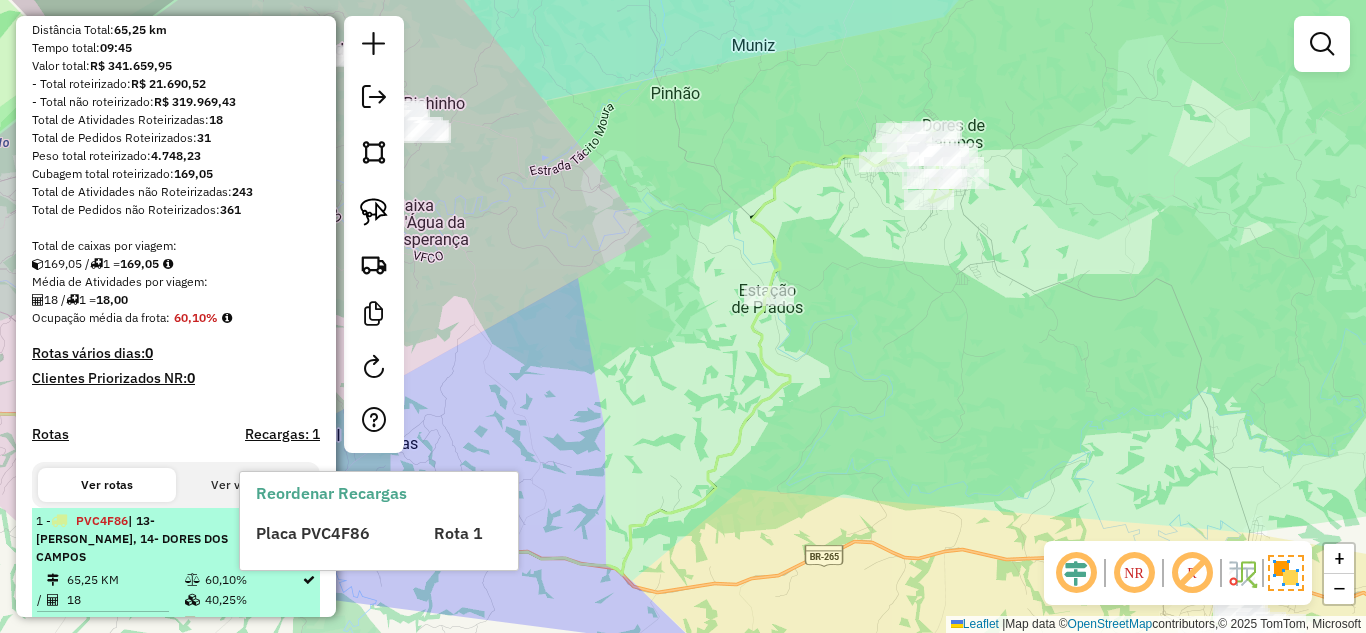 click on "| 13- [PERSON_NAME], 14- DORES DOS CAMPOS" at bounding box center [132, 538] 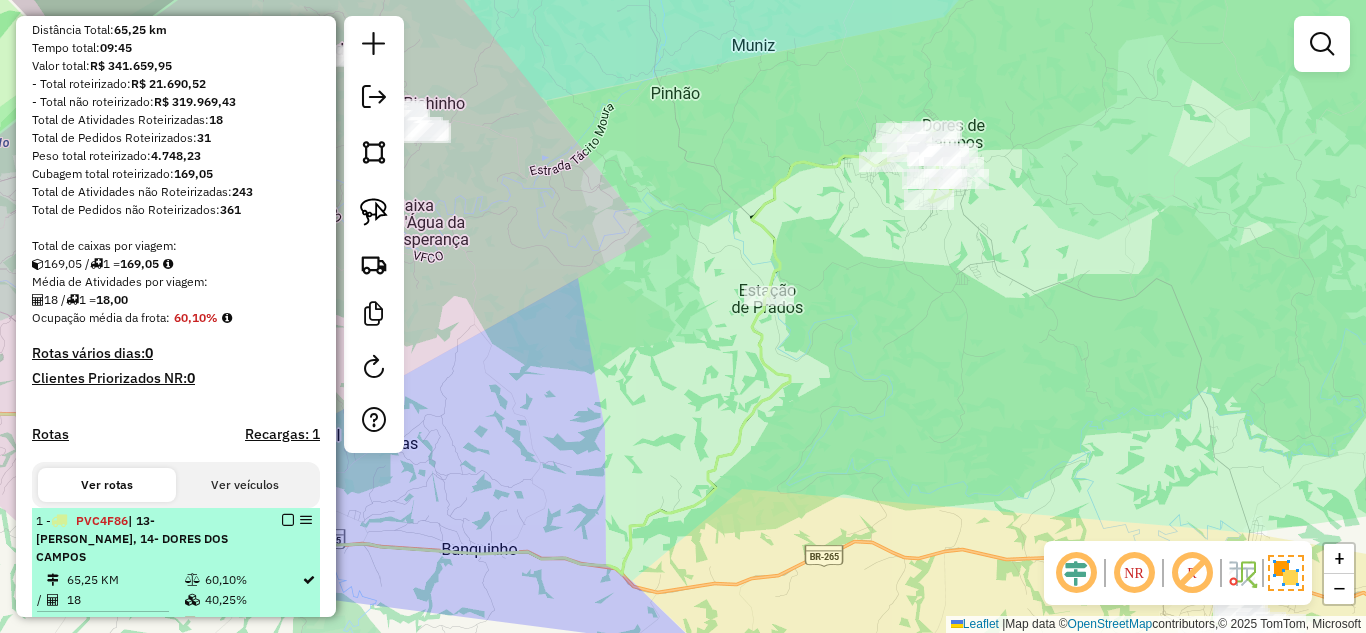 select on "**********" 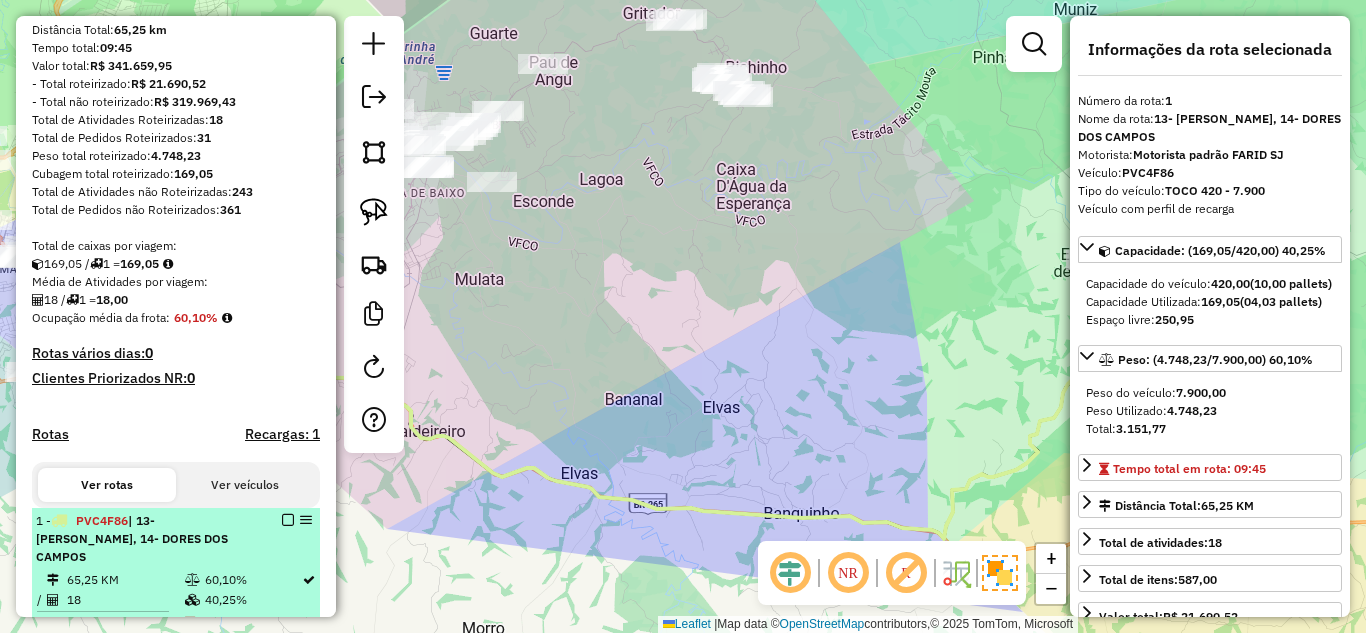 click at bounding box center [288, 520] 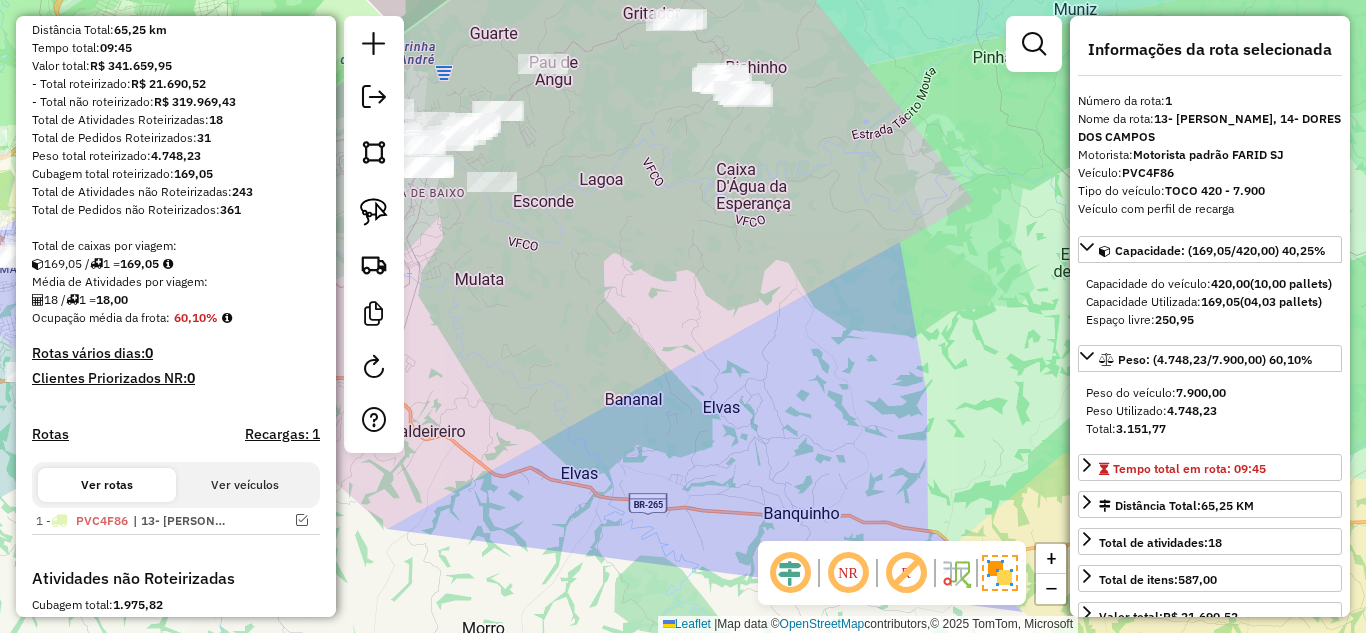 click on "Janela de atendimento Grade de atendimento Capacidade Transportadoras Veículos Cliente Pedidos  Rotas Selecione os dias de semana para filtrar as janelas de atendimento  Seg   Ter   Qua   Qui   Sex   Sáb   Dom  Informe o período da janela de atendimento: De: Até:  Filtrar exatamente a janela do cliente  Considerar janela de atendimento padrão  Selecione os dias de semana para filtrar as grades de atendimento  Seg   Ter   Qua   Qui   Sex   Sáb   Dom   Considerar clientes sem dia de atendimento cadastrado  Clientes fora do dia de atendimento selecionado Filtrar as atividades entre os valores definidos abaixo:  Peso mínimo:   Peso máximo:   Cubagem mínima:   Cubagem máxima:   De:   Até:  Filtrar as atividades entre o tempo de atendimento definido abaixo:  De:   Até:   Considerar capacidade total dos clientes não roteirizados Transportadora: Selecione um ou mais itens Tipo de veículo: Selecione um ou mais itens Veículo: Selecione um ou mais itens Motorista: Selecione um ou mais itens Nome: Rótulo:" 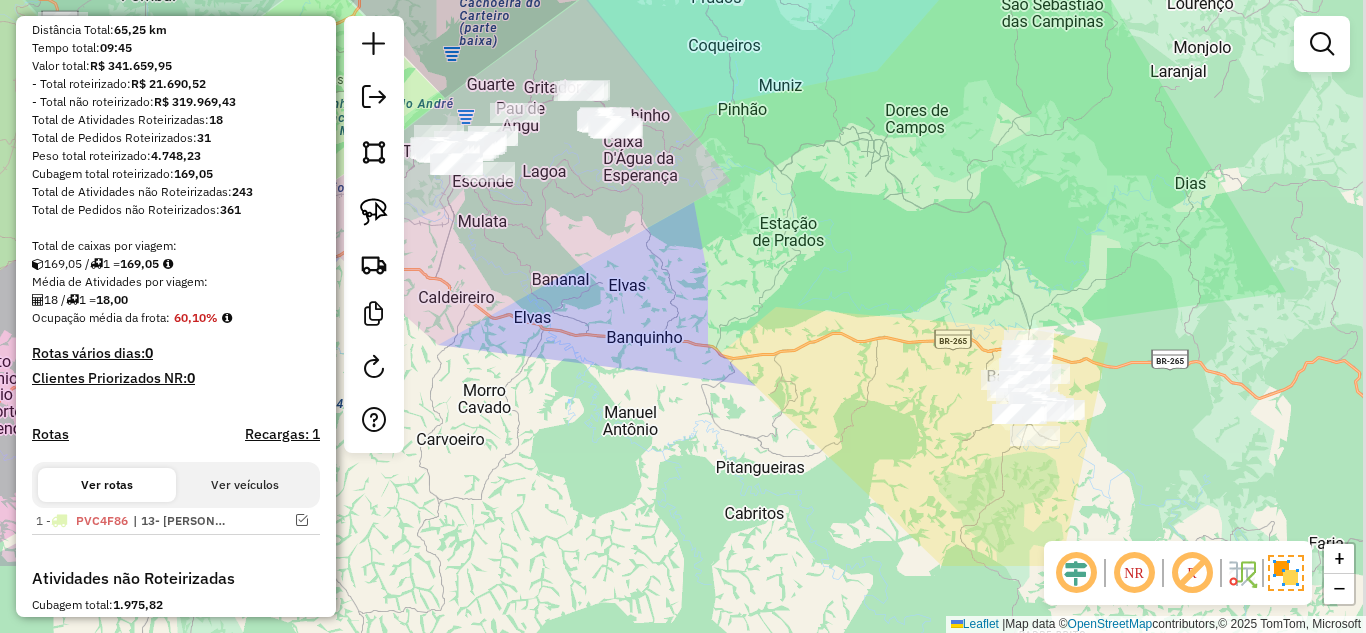 drag, startPoint x: 736, startPoint y: 423, endPoint x: 612, endPoint y: 292, distance: 180.38016 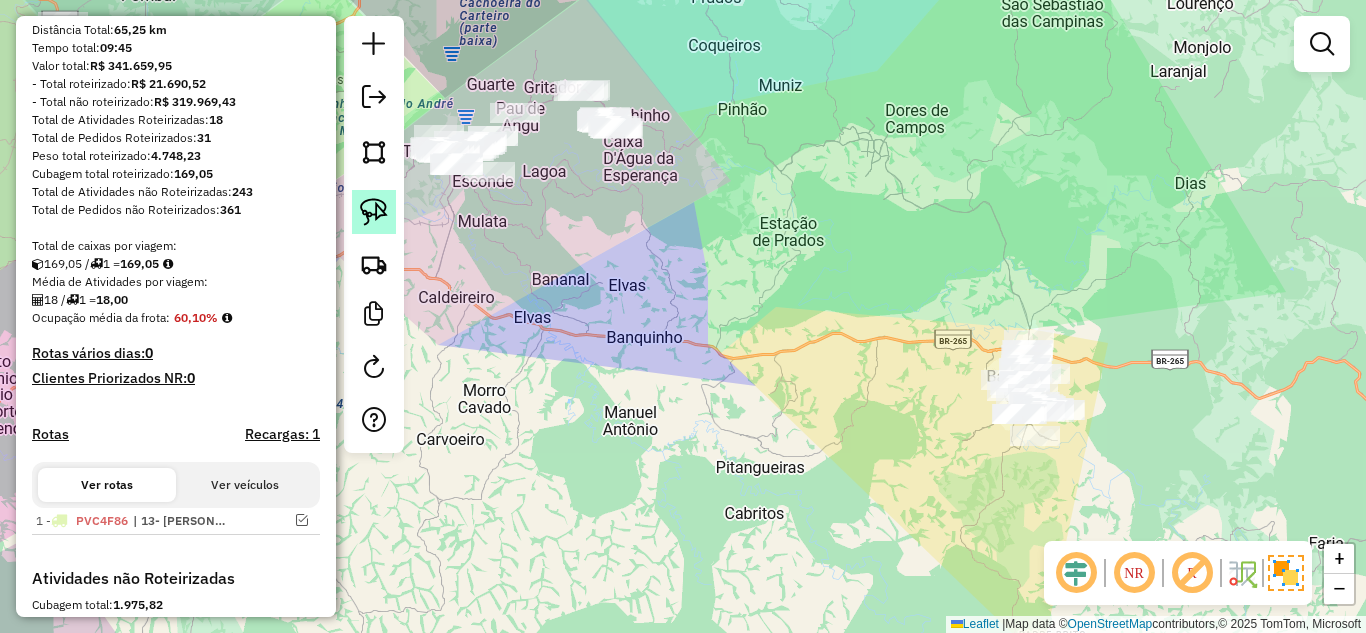 click 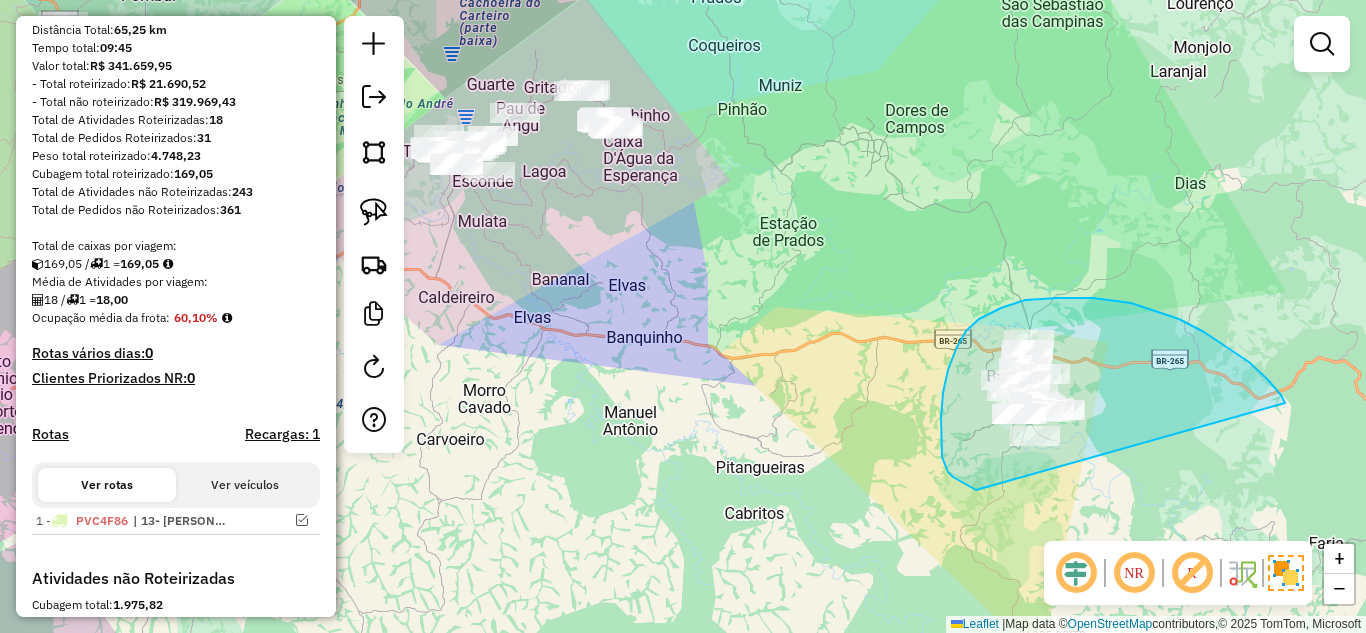 drag, startPoint x: 1281, startPoint y: 395, endPoint x: 976, endPoint y: 490, distance: 319.45267 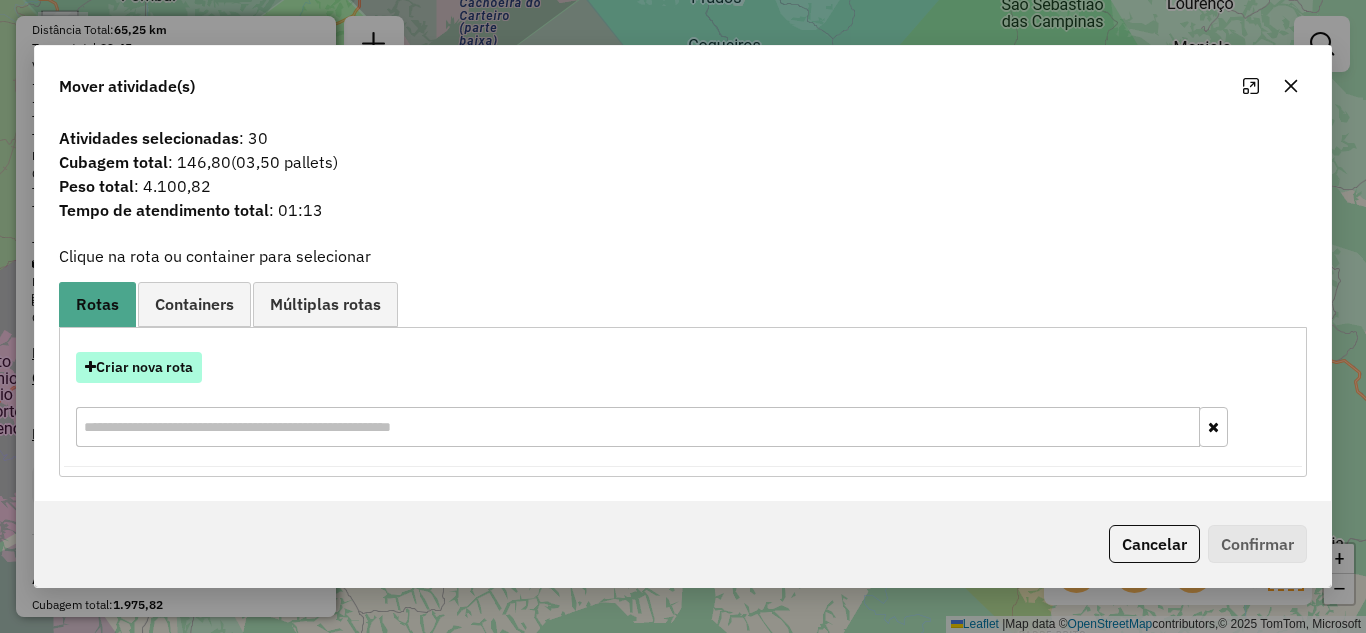 click on "Criar nova rota" at bounding box center (139, 367) 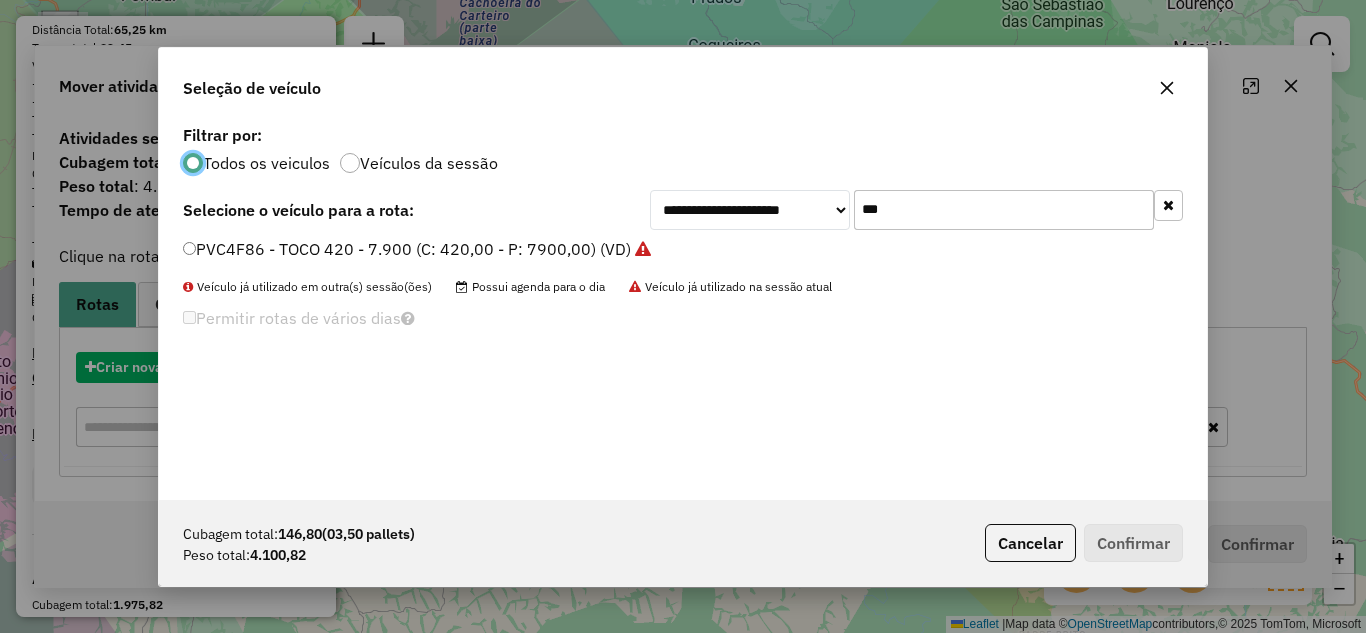 scroll, scrollTop: 11, scrollLeft: 6, axis: both 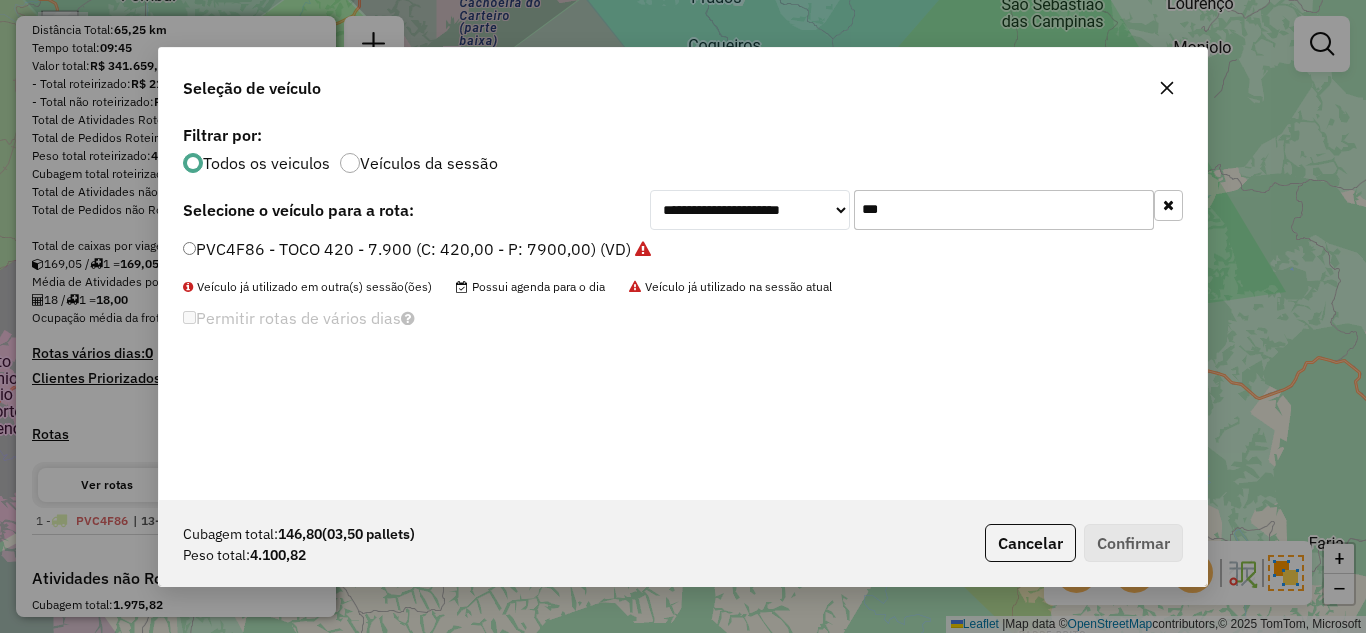 drag, startPoint x: 908, startPoint y: 211, endPoint x: 818, endPoint y: 198, distance: 90.934044 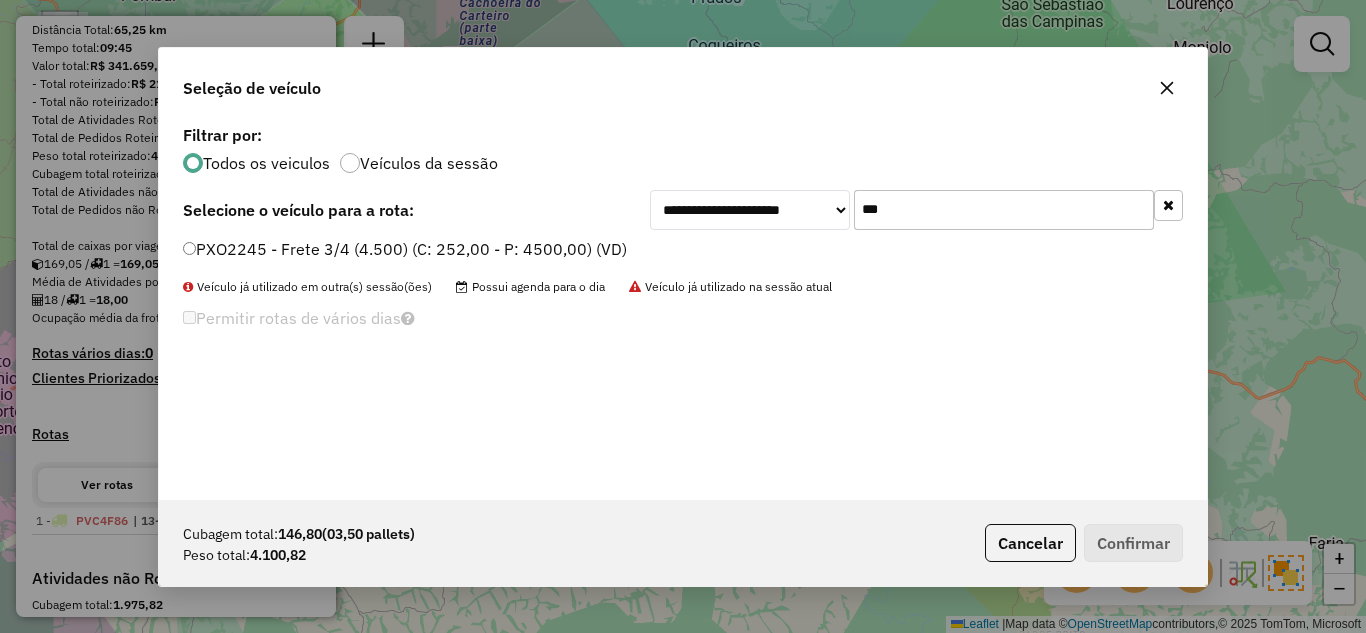 type on "***" 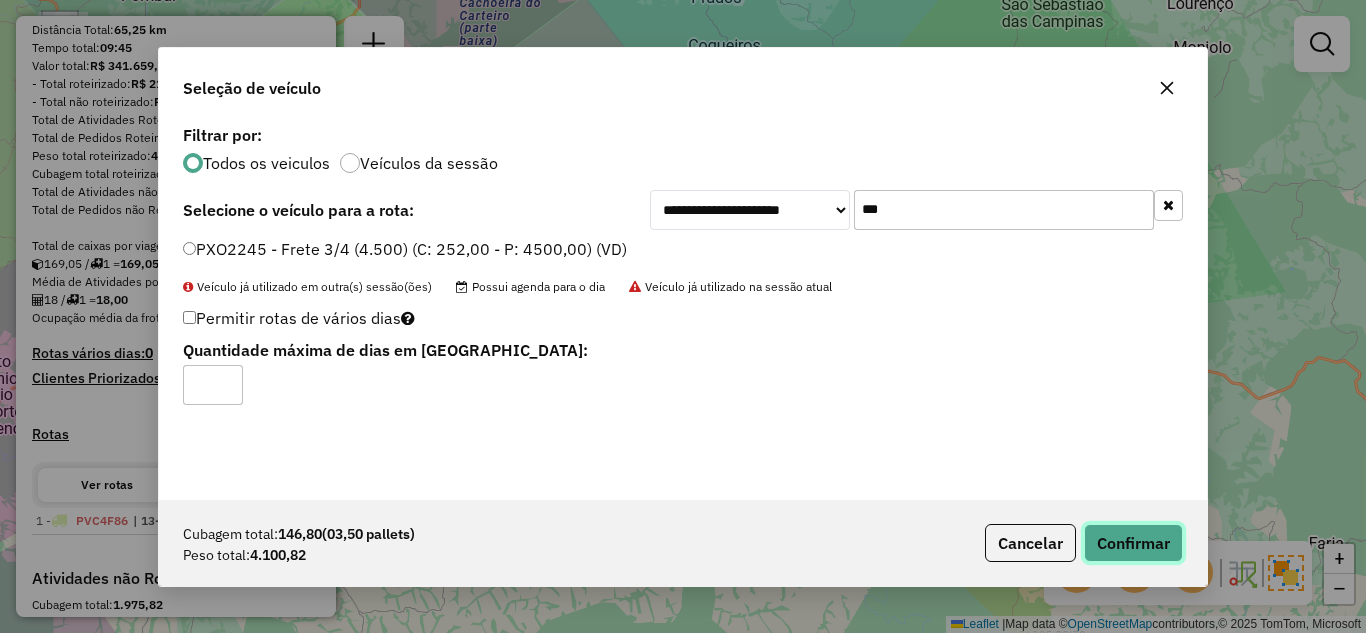 click on "Confirmar" 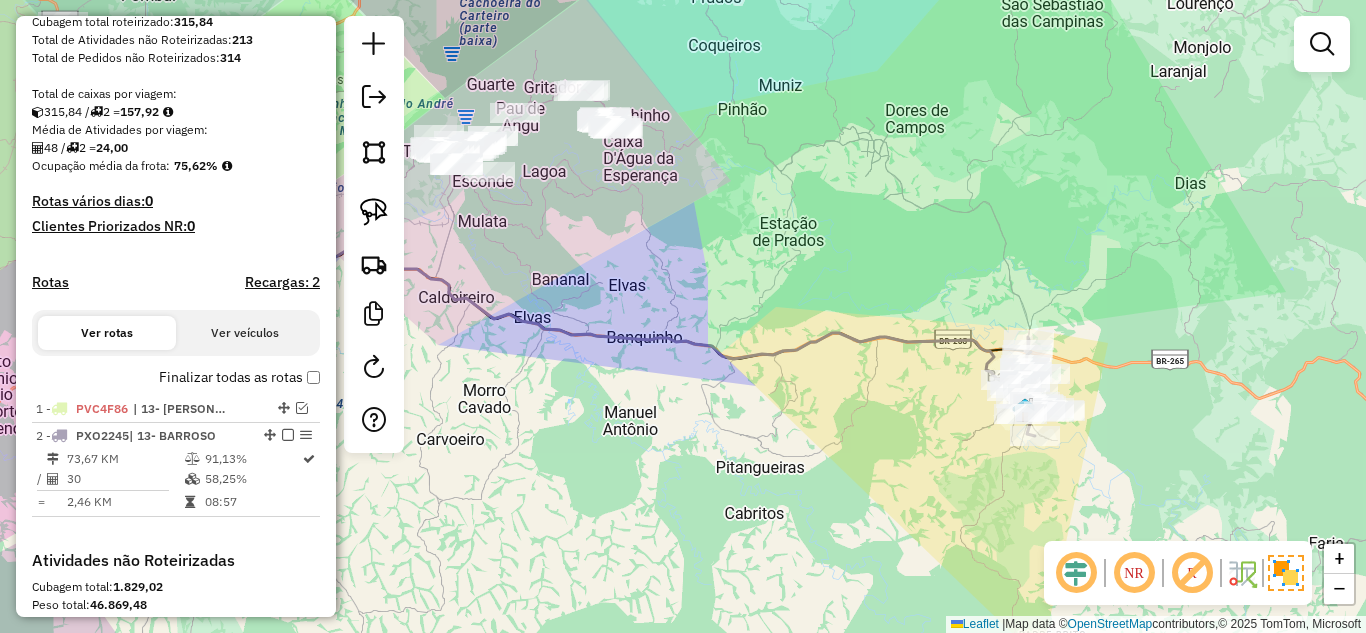 scroll, scrollTop: 400, scrollLeft: 0, axis: vertical 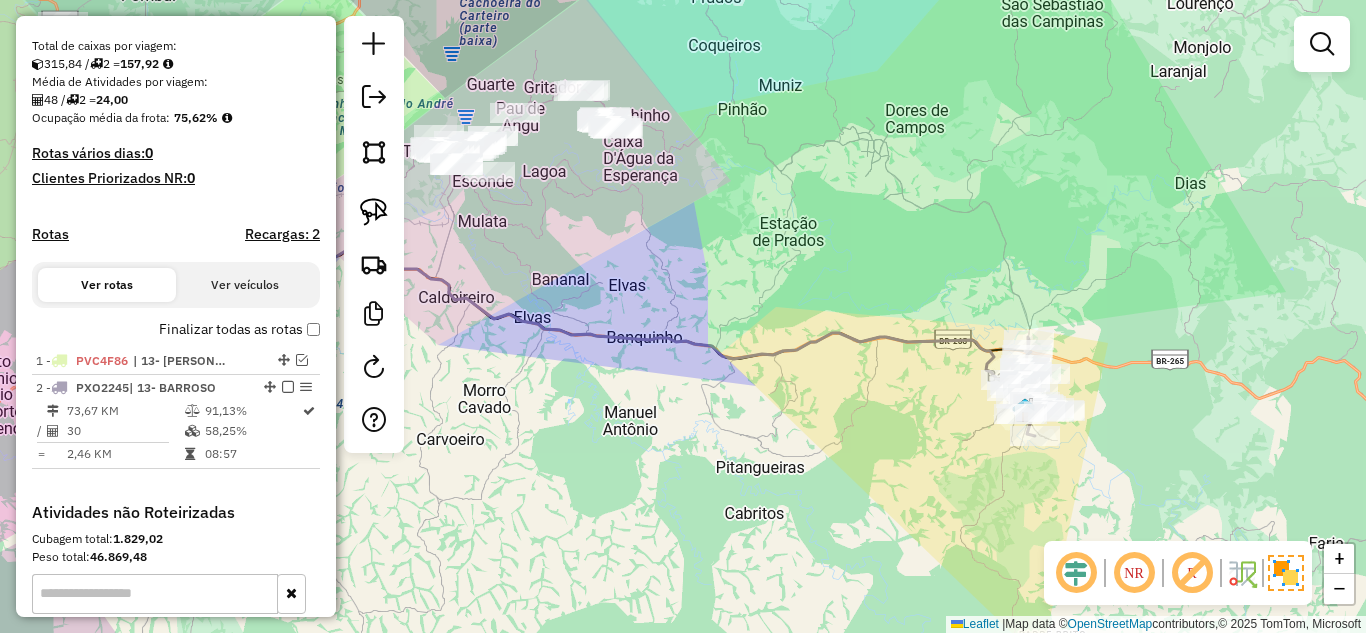 click on "1 -       PVC4F86   | 13- BARROSO, 14- DORES DOS CAMPOS   2 -       PXO2245   | 13- BARROSO  73,67 KM   91,13%  /  30   58,25%     =  2,46 KM   08:57" at bounding box center [176, 425] 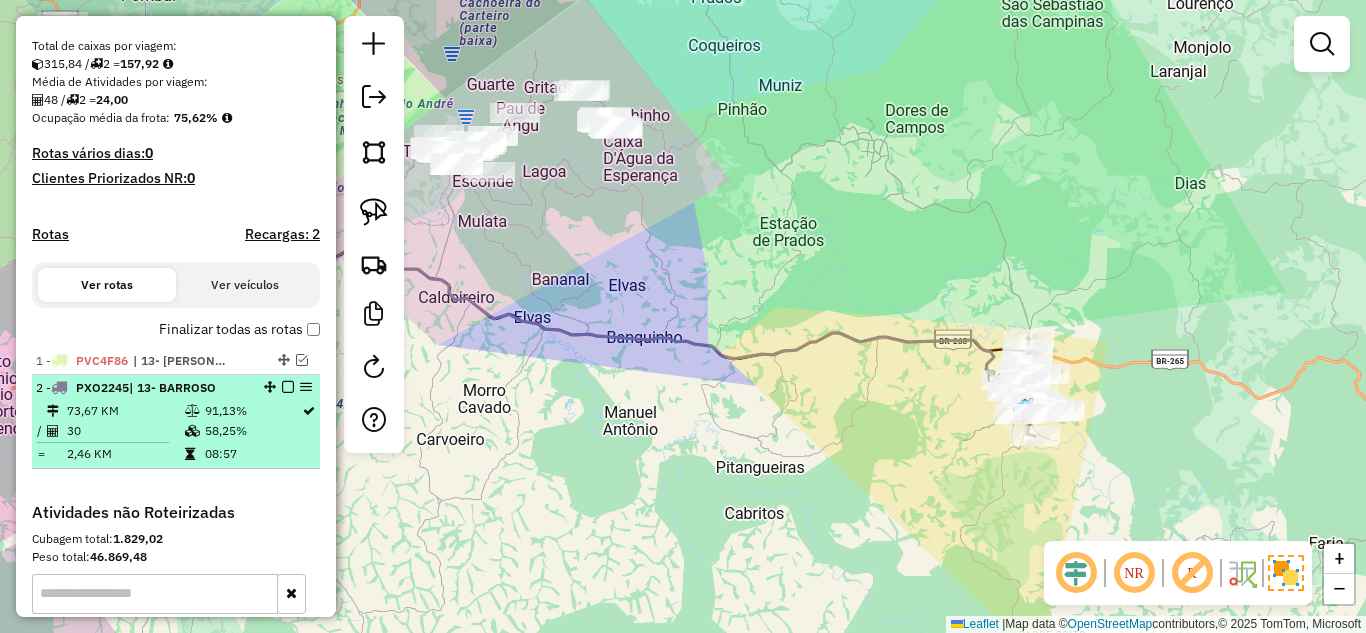 click on "30" at bounding box center (125, 431) 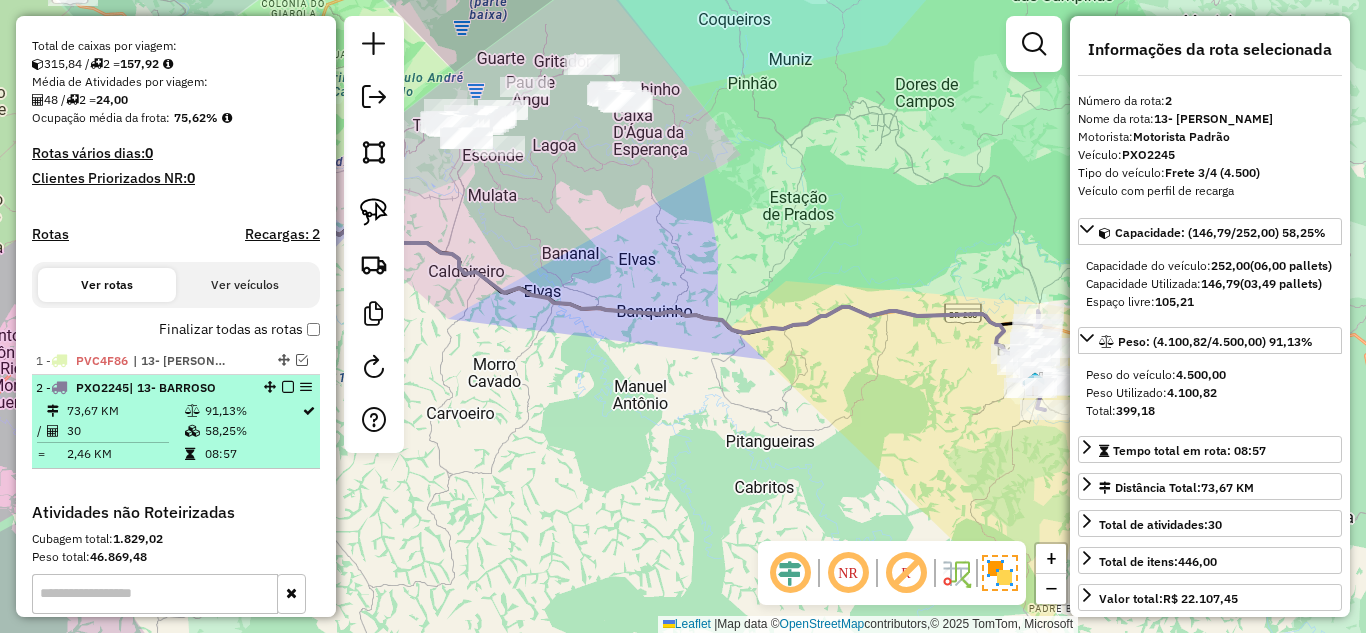 click at bounding box center [288, 387] 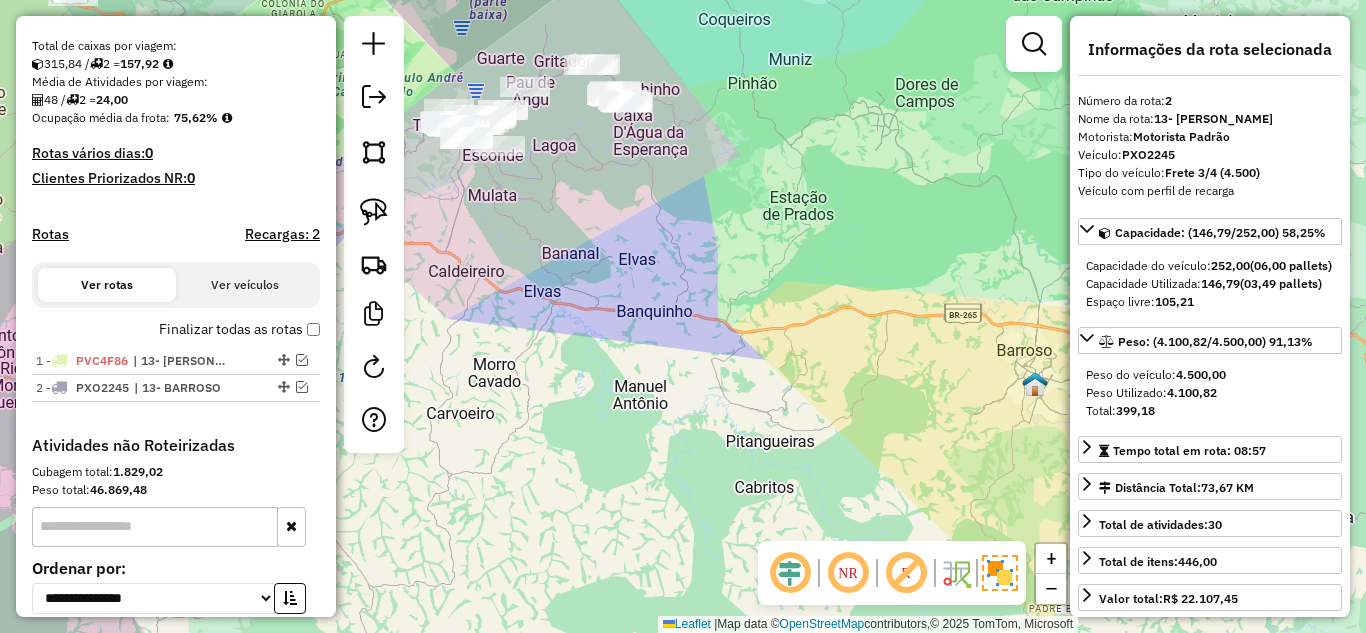 drag, startPoint x: 504, startPoint y: 229, endPoint x: 663, endPoint y: 341, distance: 194.4865 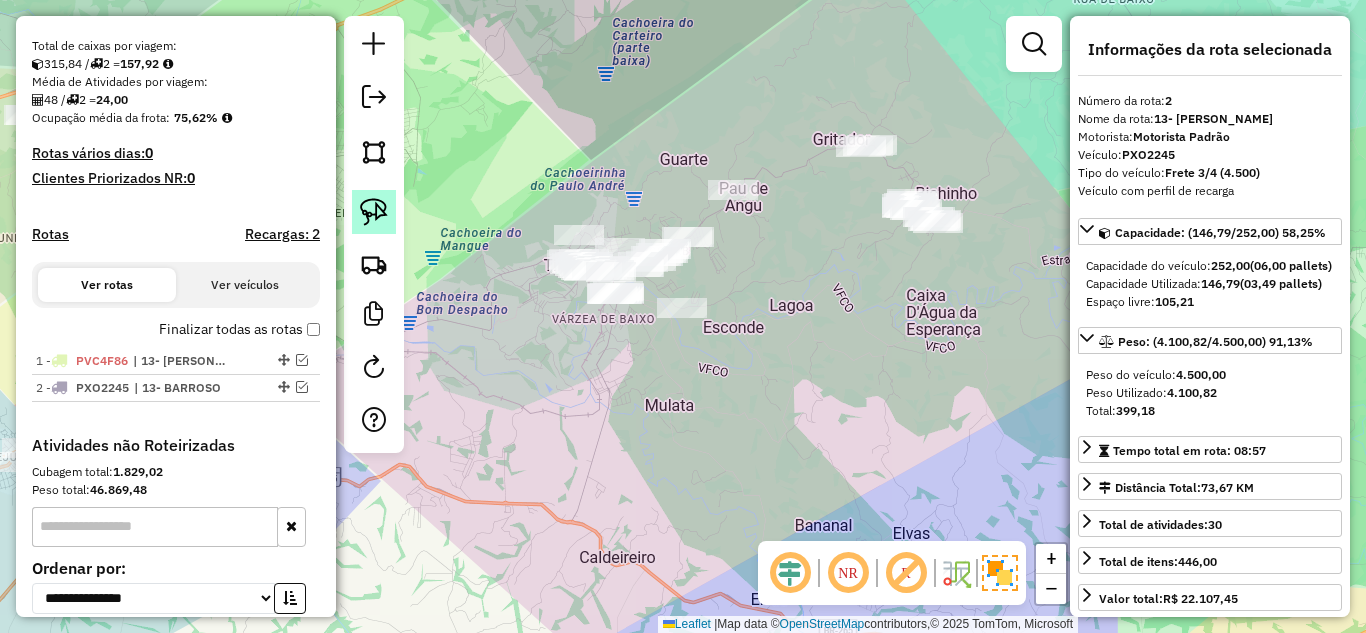 click 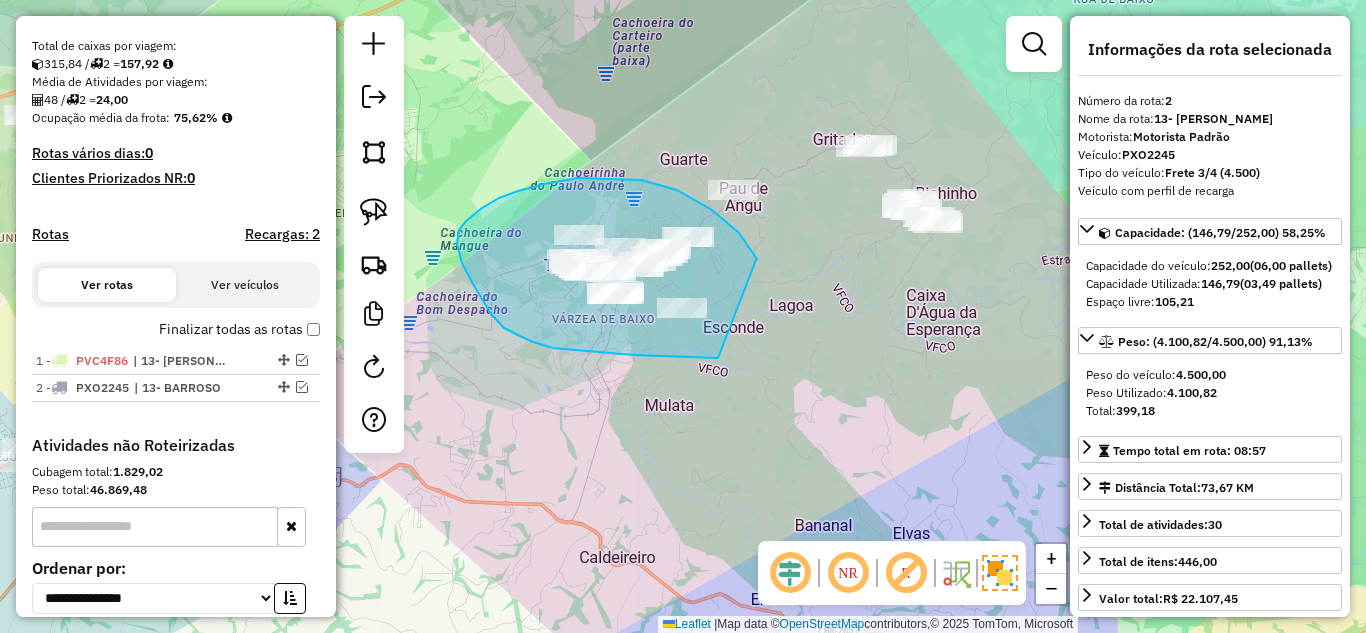 drag, startPoint x: 712, startPoint y: 210, endPoint x: 718, endPoint y: 358, distance: 148.12157 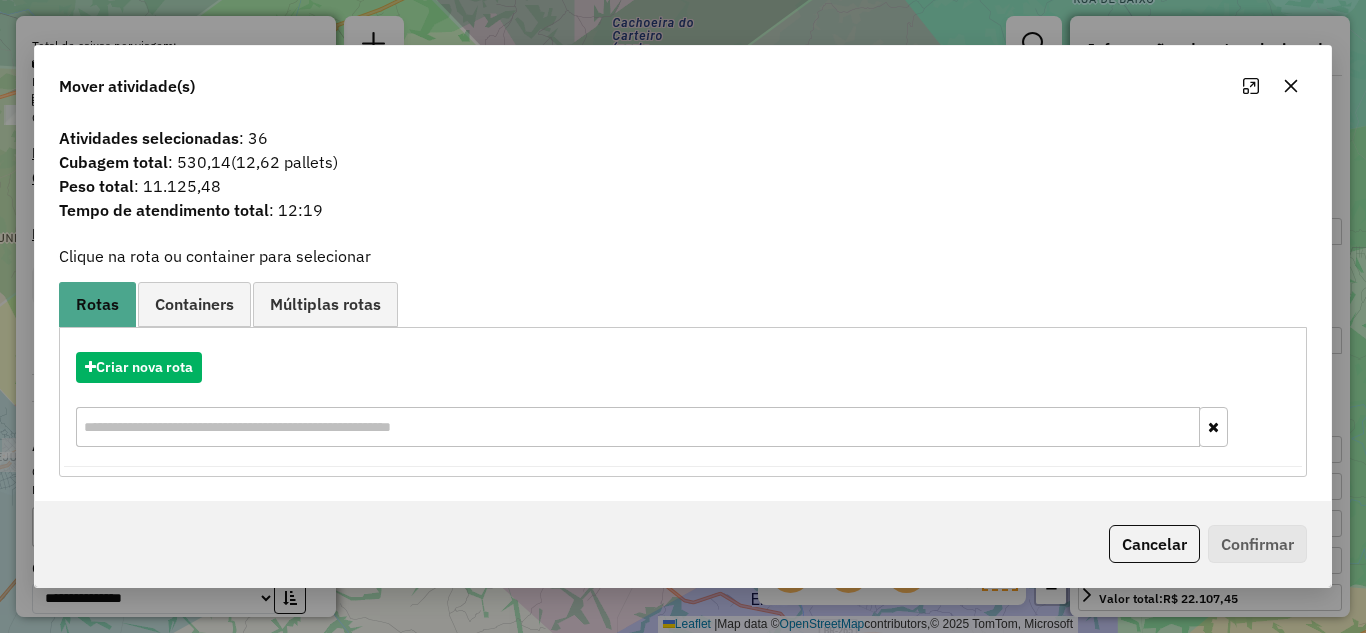 click 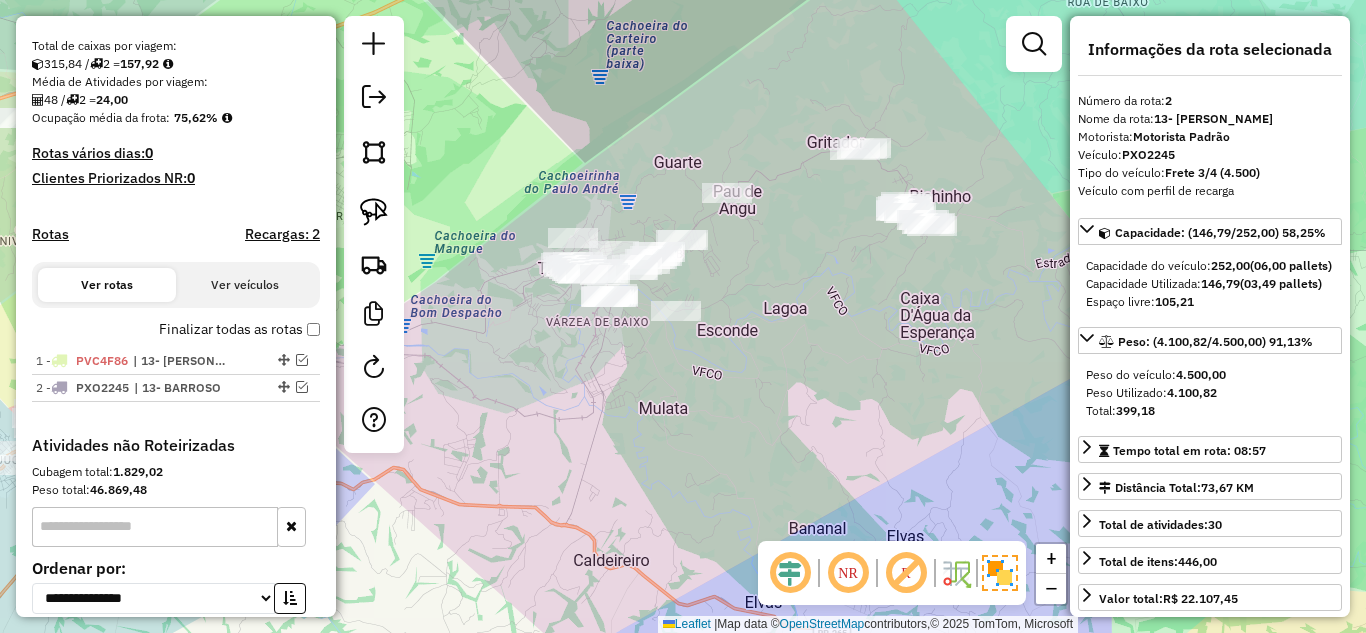 drag, startPoint x: 896, startPoint y: 300, endPoint x: 835, endPoint y: 338, distance: 71.867935 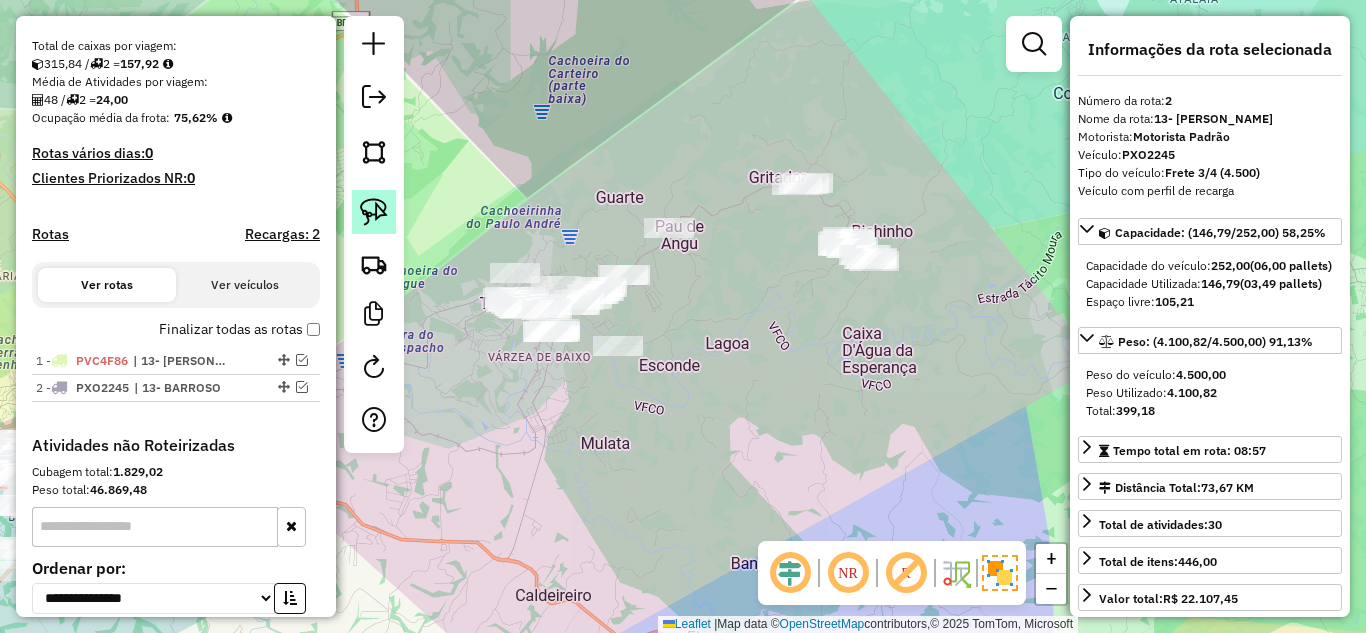 click 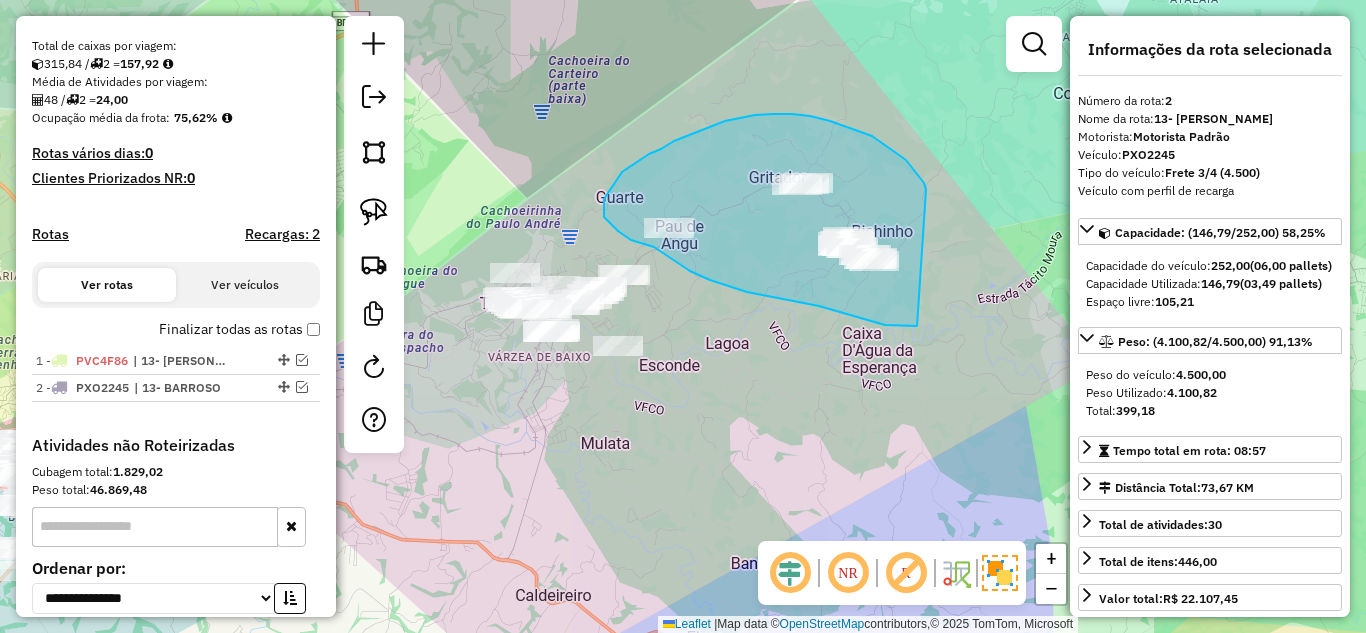 drag, startPoint x: 906, startPoint y: 160, endPoint x: 922, endPoint y: 325, distance: 165.77394 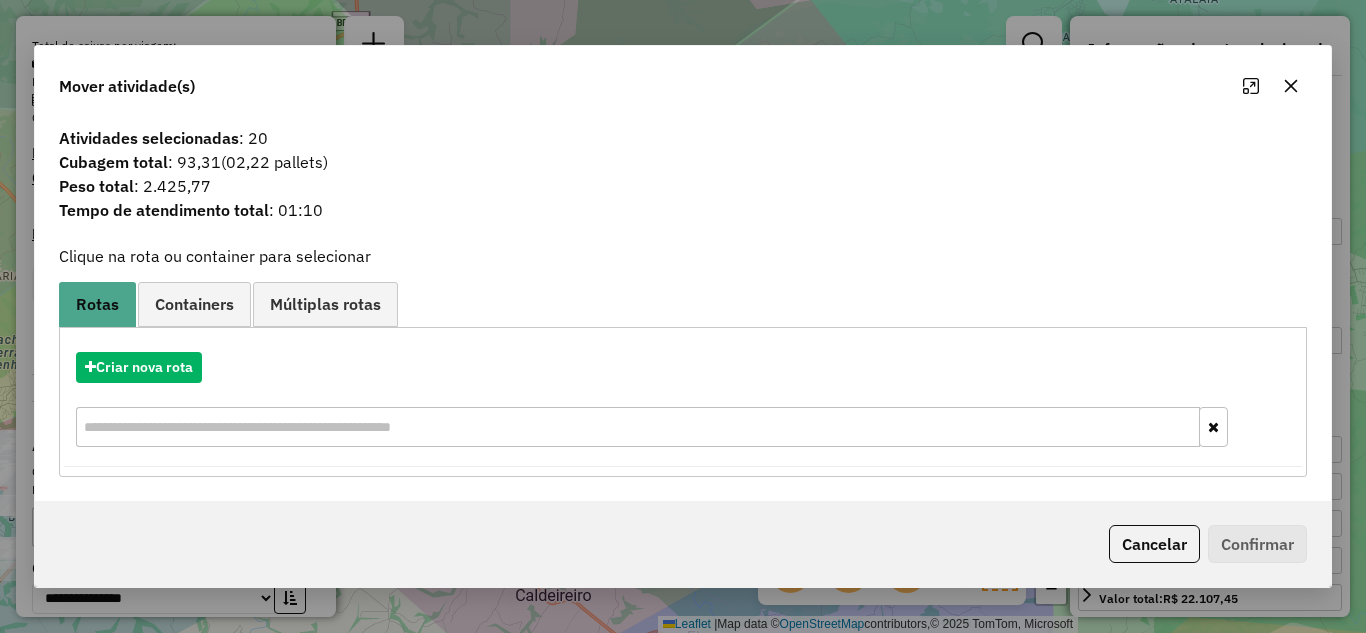 click 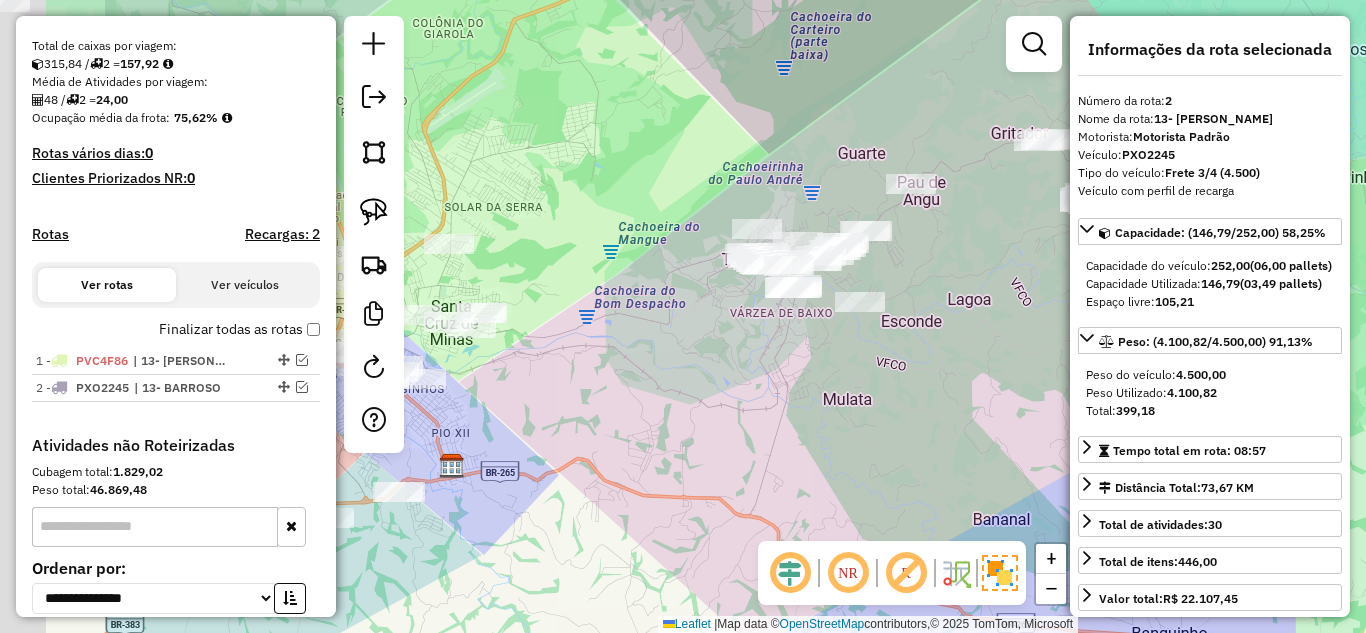 drag, startPoint x: 733, startPoint y: 343, endPoint x: 975, endPoint y: 299, distance: 245.96748 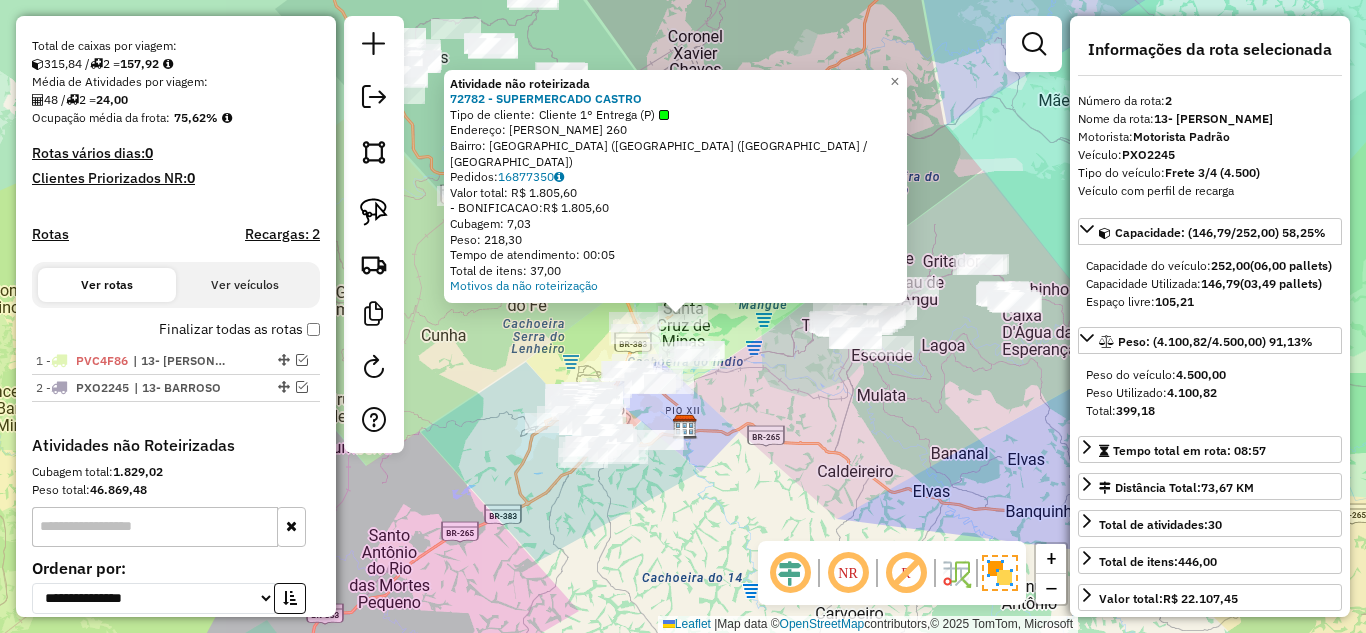 click on "Atividade não roteirizada 72782 - SUPERMERCADO CASTRO  Tipo de cliente:   Cliente 1° Entrega (P)   Endereço:  SINESIO FELIX DA SILVA 260   Bairro: VILA SAO VICENTE (COLONIA DO M (SAO JOAO DEL REI / MG)   Pedidos:  16877350   Valor total: R$ 1.805,60   - BONIFICACAO:  R$ 1.805,60   Cubagem: 7,03   Peso: 218,30   Tempo de atendimento: 00:05   Total de itens: 37,00  Motivos da não roteirização × Janela de atendimento Grade de atendimento Capacidade Transportadoras Veículos Cliente Pedidos  Rotas Selecione os dias de semana para filtrar as janelas de atendimento  Seg   Ter   Qua   Qui   Sex   Sáb   Dom  Informe o período da janela de atendimento: De: Até:  Filtrar exatamente a janela do cliente  Considerar janela de atendimento padrão  Selecione os dias de semana para filtrar as grades de atendimento  Seg   Ter   Qua   Qui   Sex   Sáb   Dom   Considerar clientes sem dia de atendimento cadastrado  Clientes fora do dia de atendimento selecionado Filtrar as atividades entre os valores definidos abaixo:" 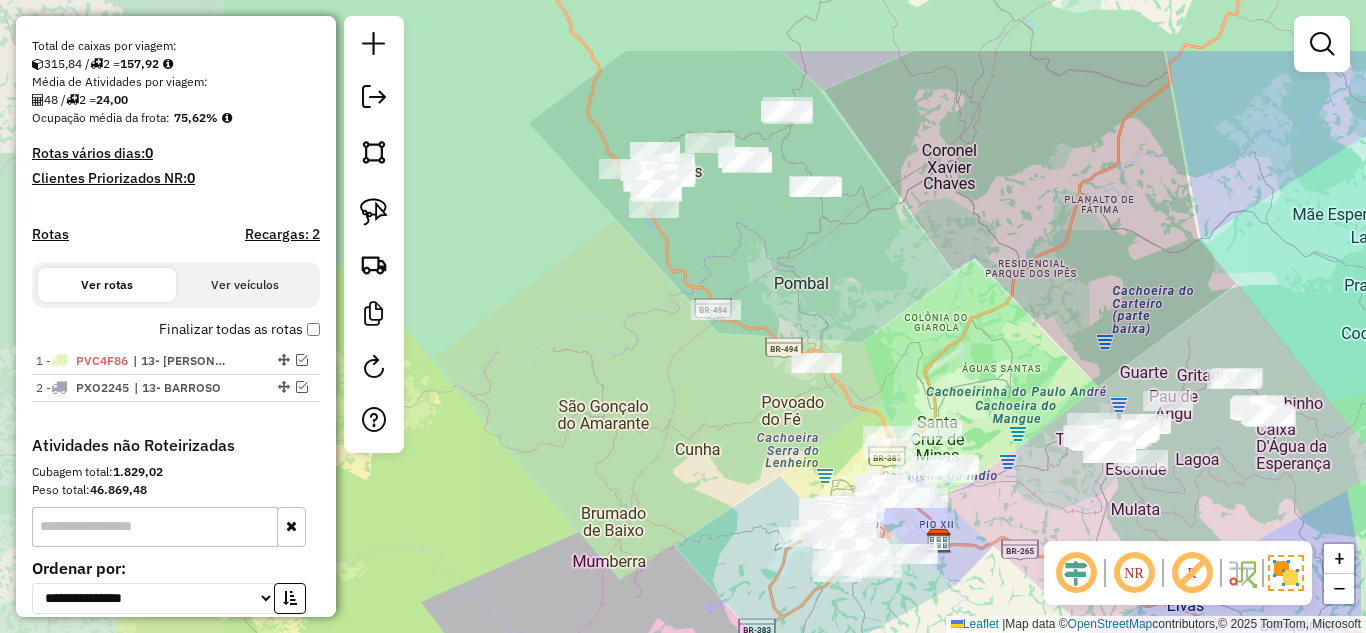 drag, startPoint x: 786, startPoint y: 392, endPoint x: 1046, endPoint y: 507, distance: 284.2974 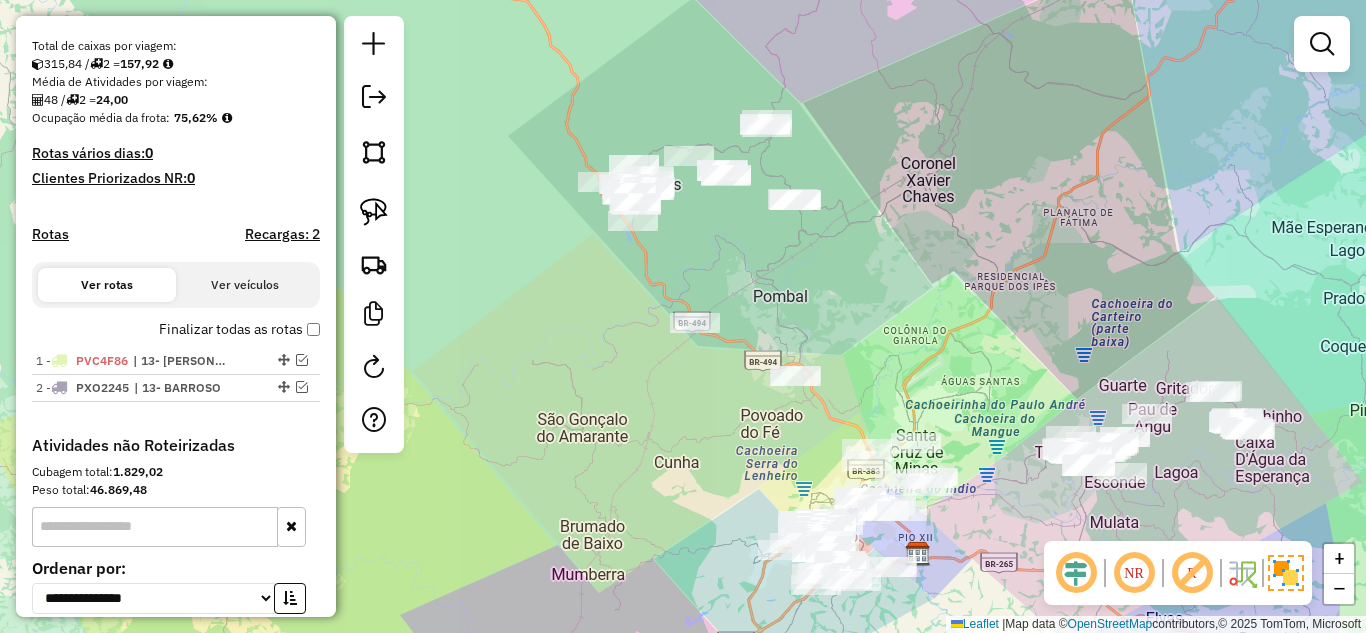 drag, startPoint x: 731, startPoint y: 253, endPoint x: 710, endPoint y: 266, distance: 24.698177 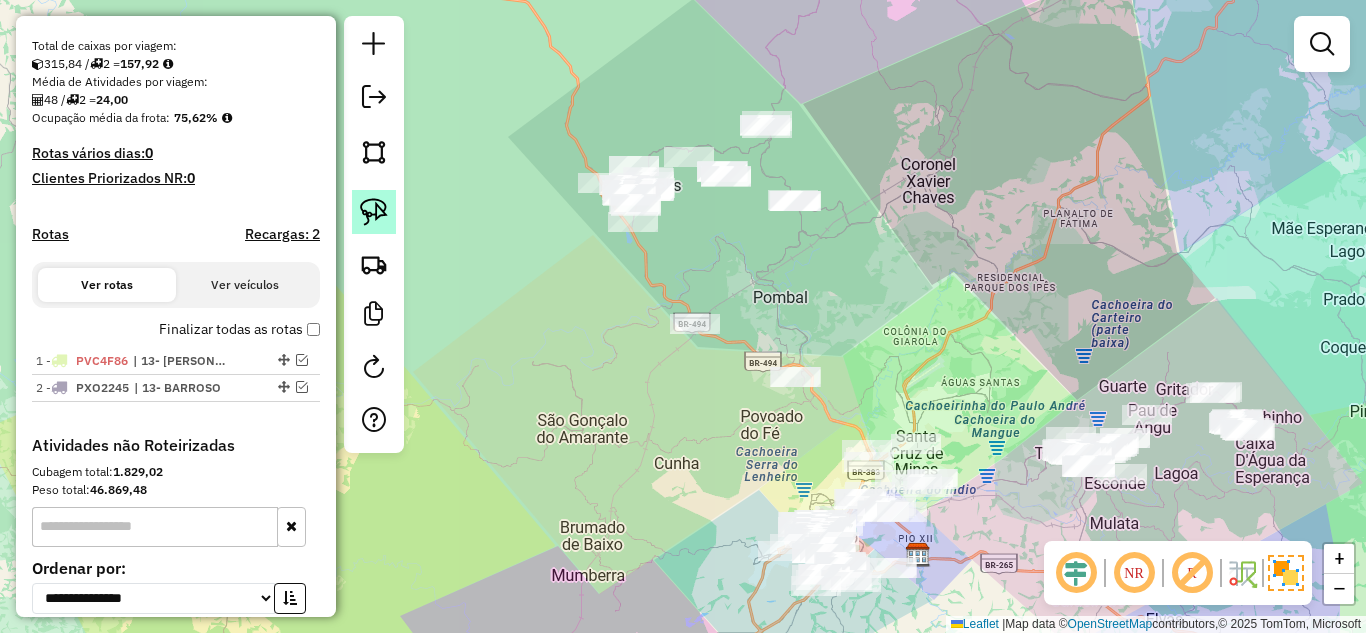 click 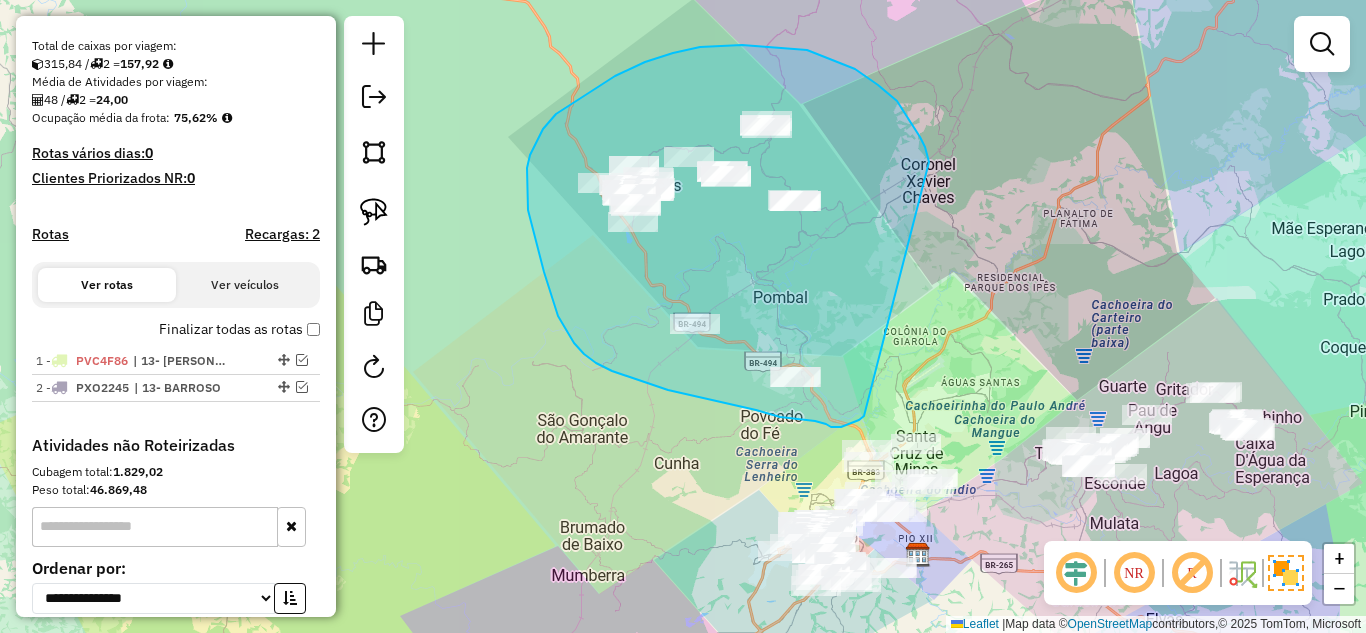 drag, startPoint x: 925, startPoint y: 147, endPoint x: 864, endPoint y: 416, distance: 275.82965 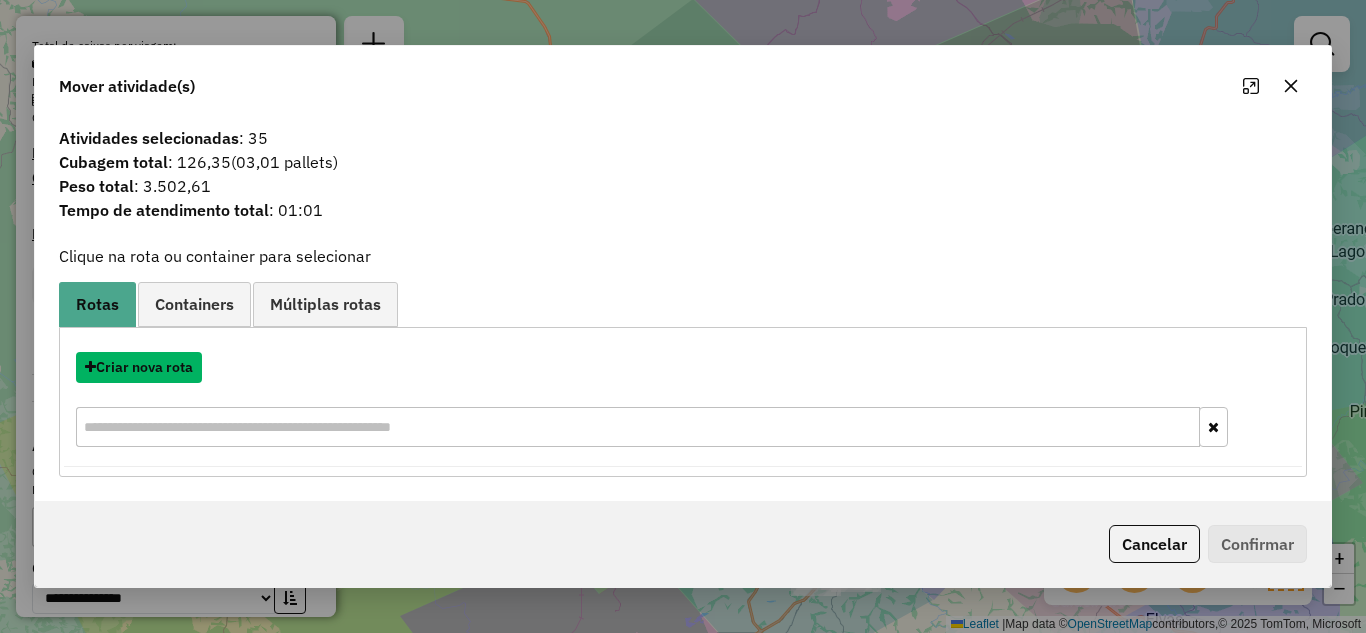 click on "Criar nova rota" at bounding box center [139, 367] 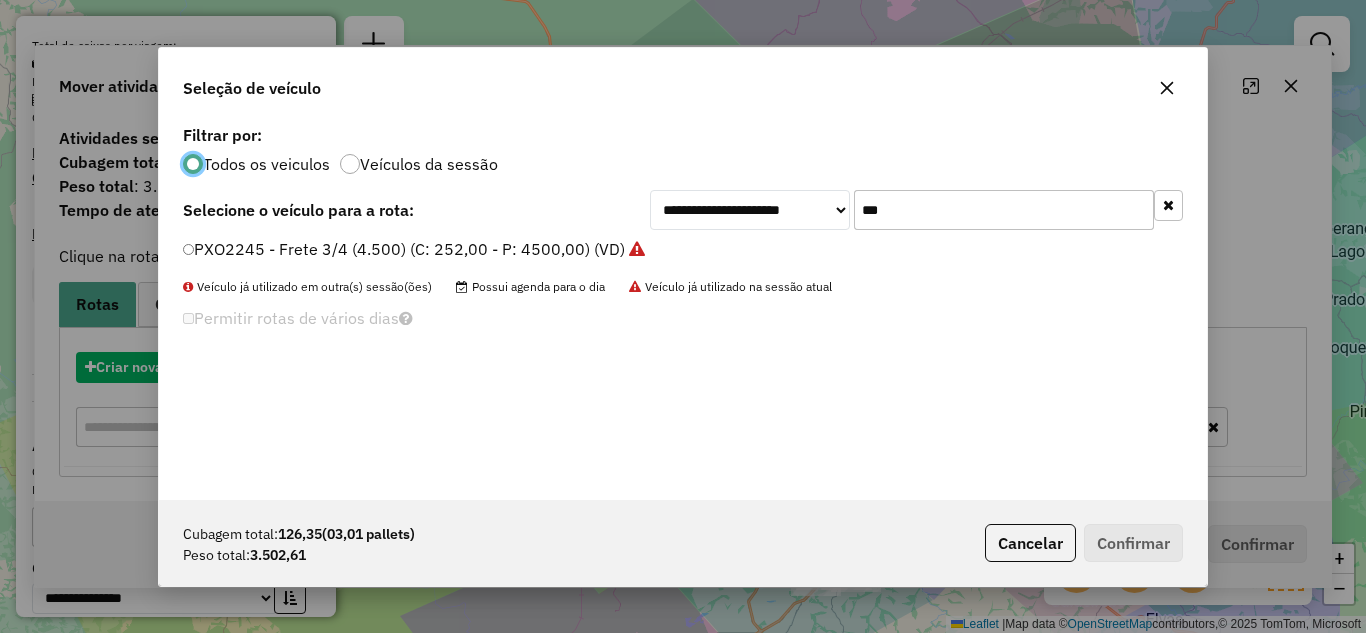 scroll, scrollTop: 11, scrollLeft: 6, axis: both 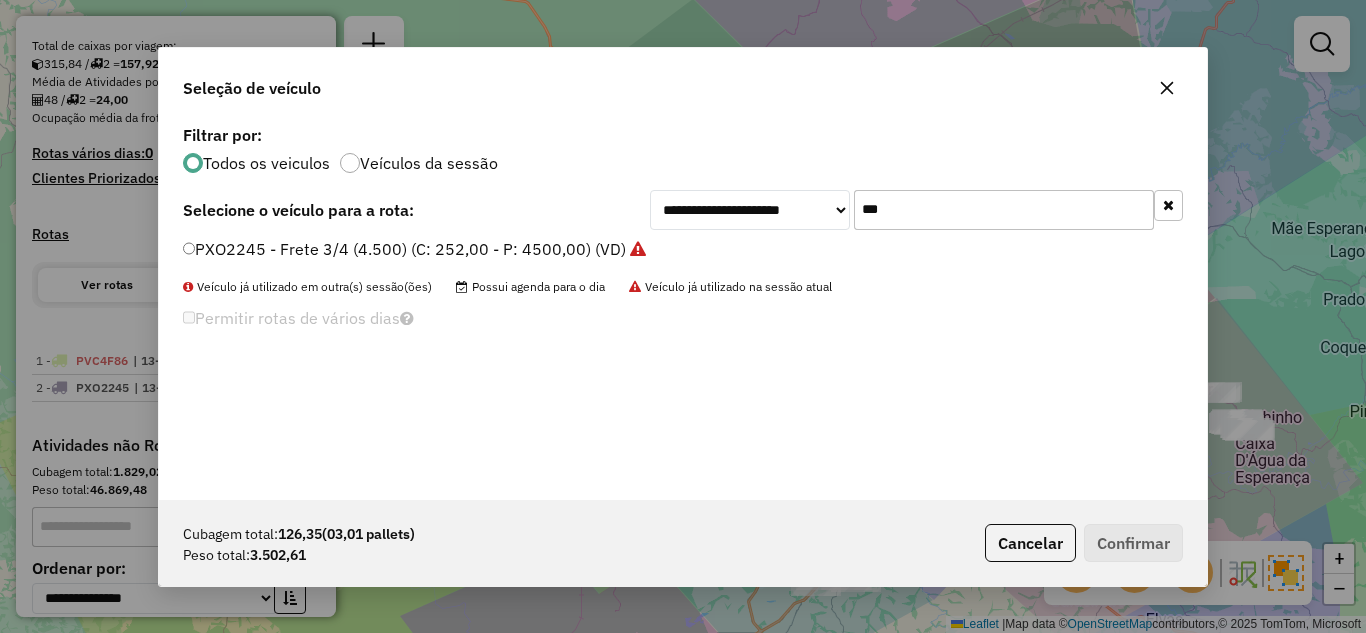 drag, startPoint x: 921, startPoint y: 205, endPoint x: 825, endPoint y: 197, distance: 96.332756 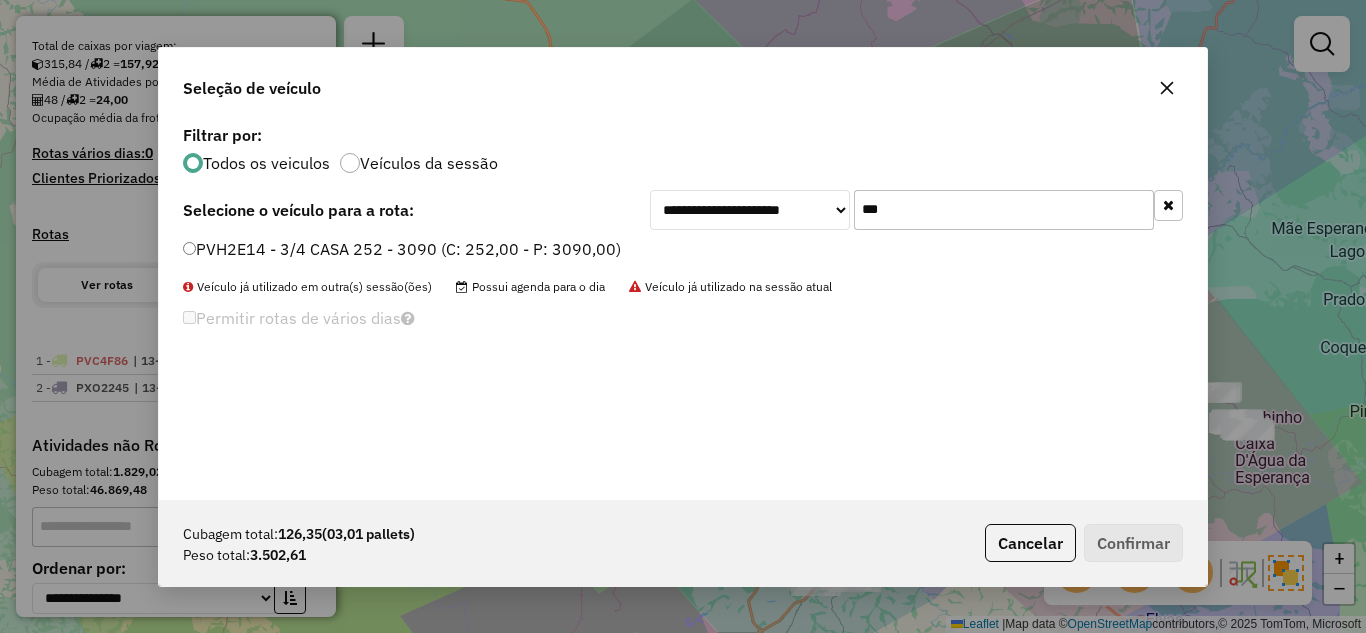 type on "***" 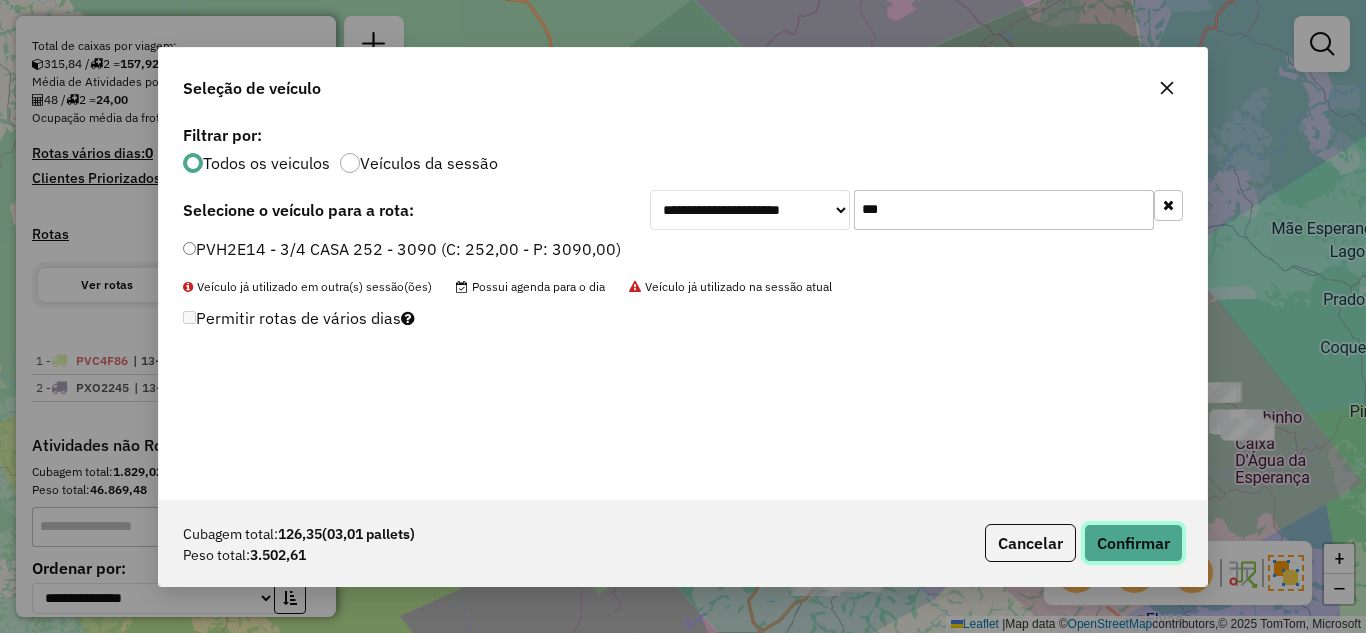click on "Confirmar" 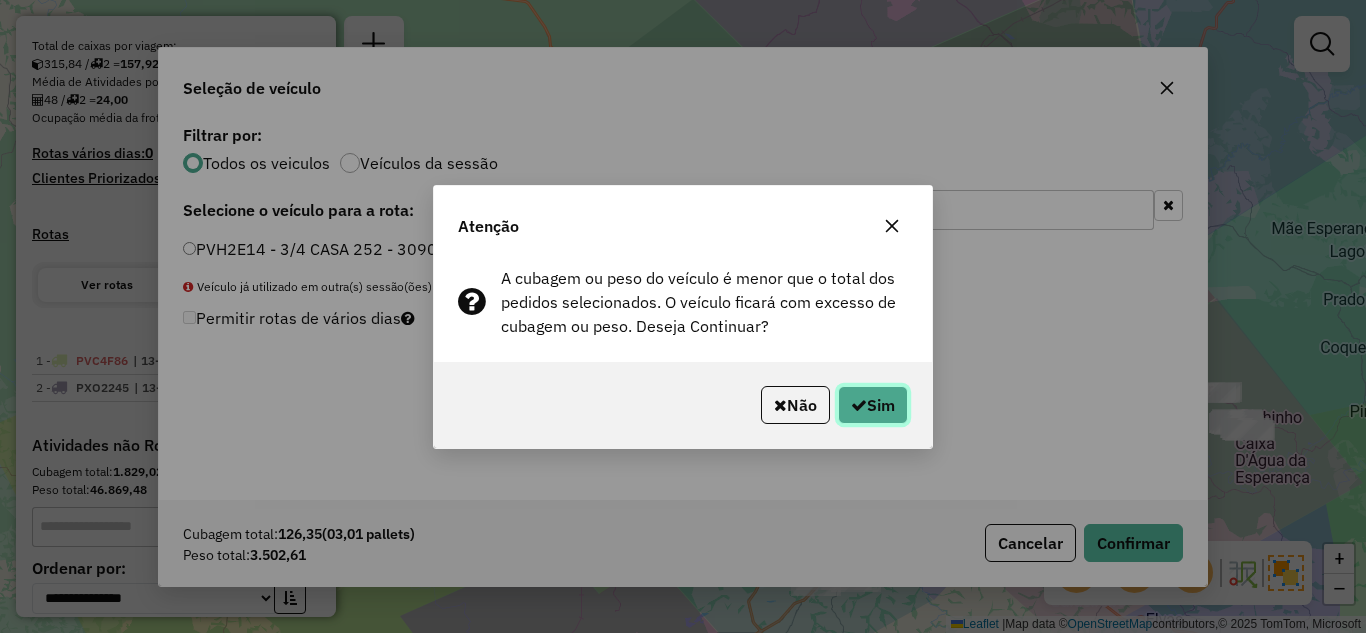click on "Sim" 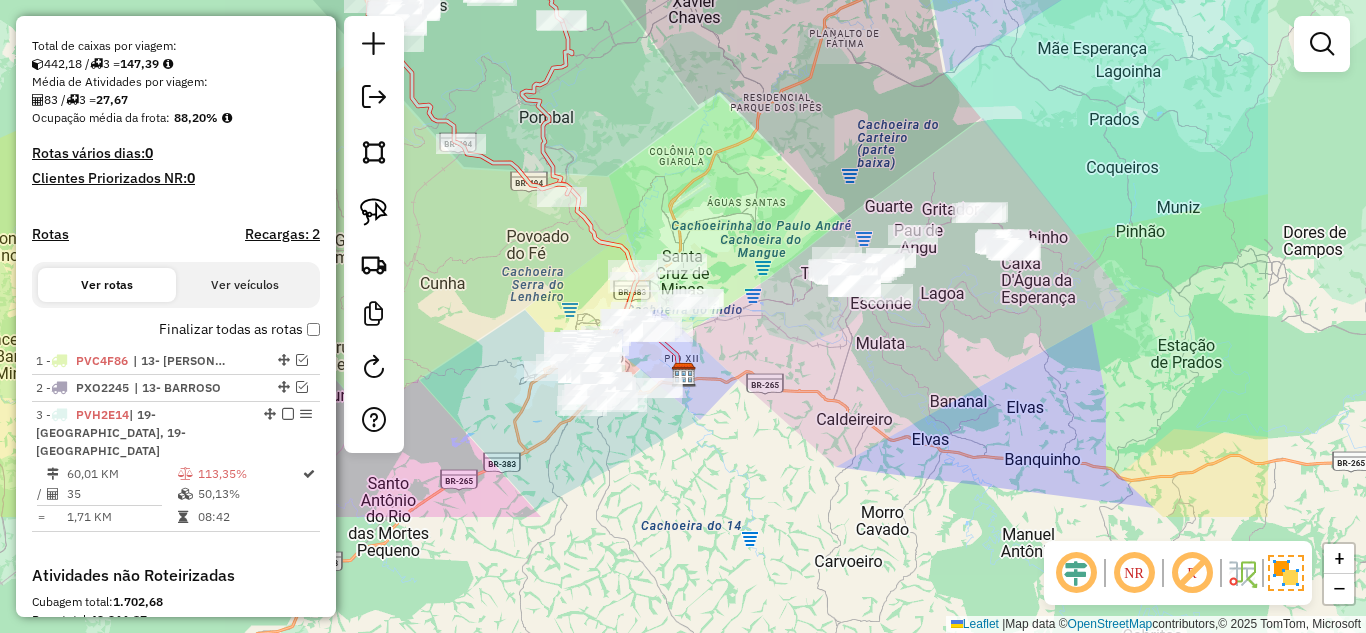 drag, startPoint x: 971, startPoint y: 368, endPoint x: 769, endPoint y: 186, distance: 271.89703 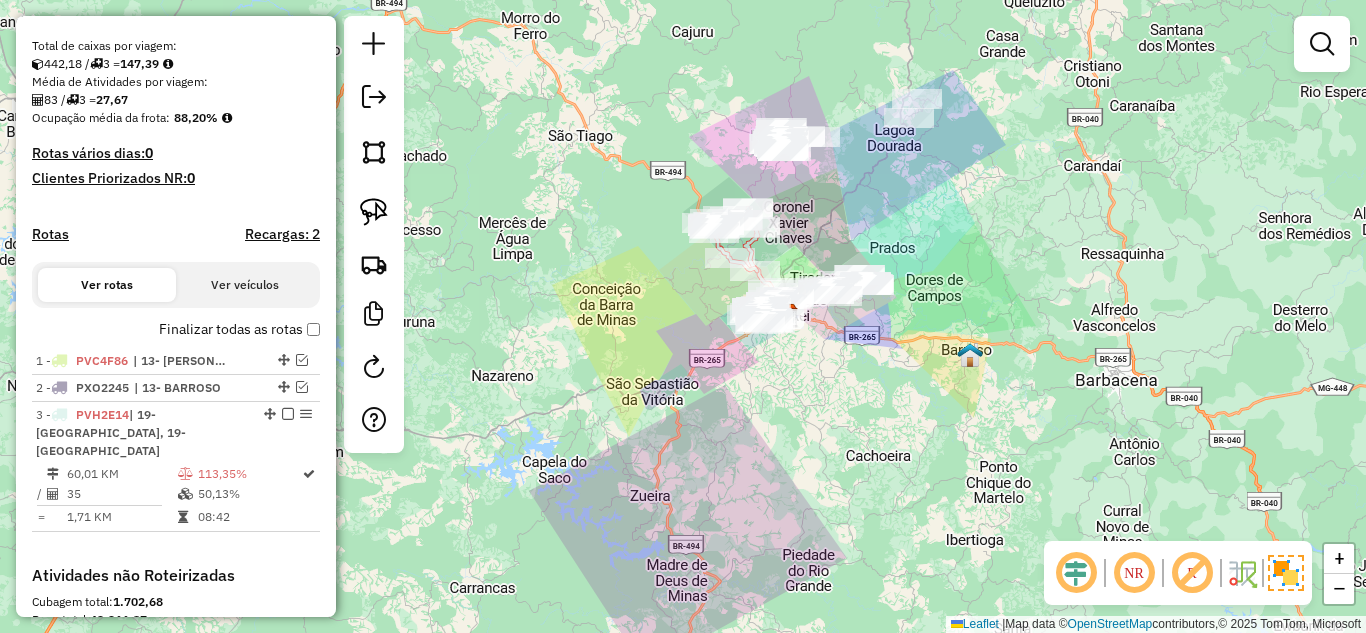drag, startPoint x: 852, startPoint y: 476, endPoint x: 774, endPoint y: 499, distance: 81.32035 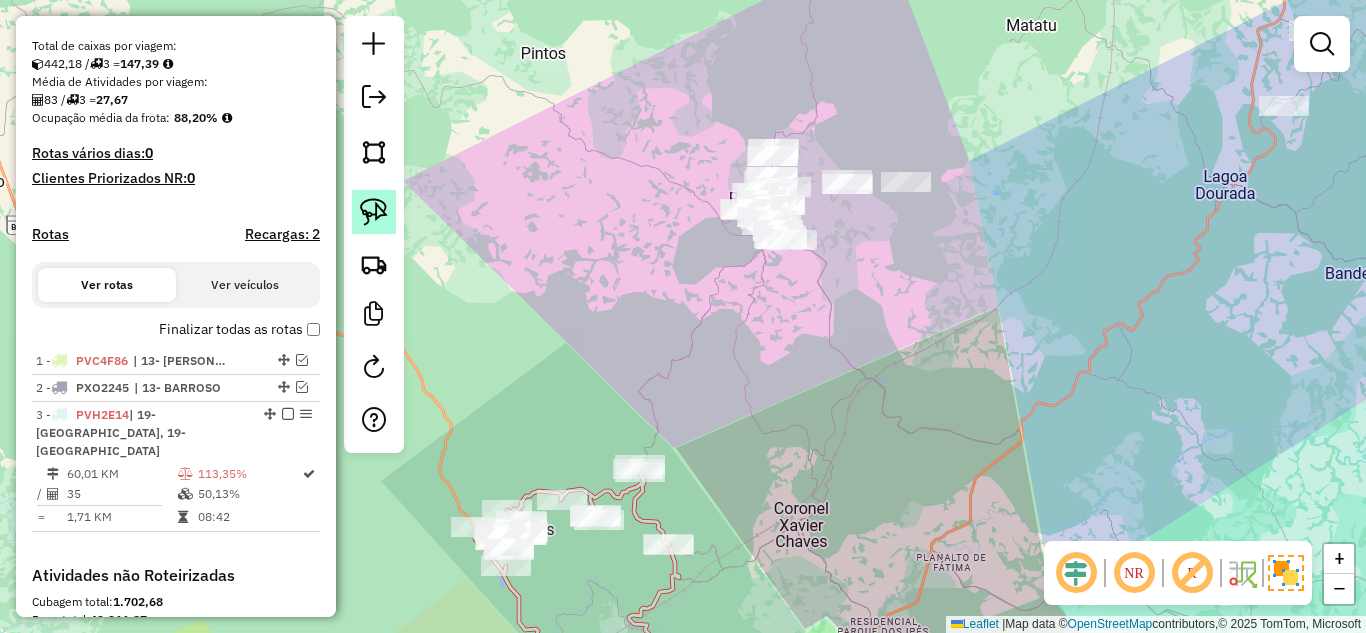 click 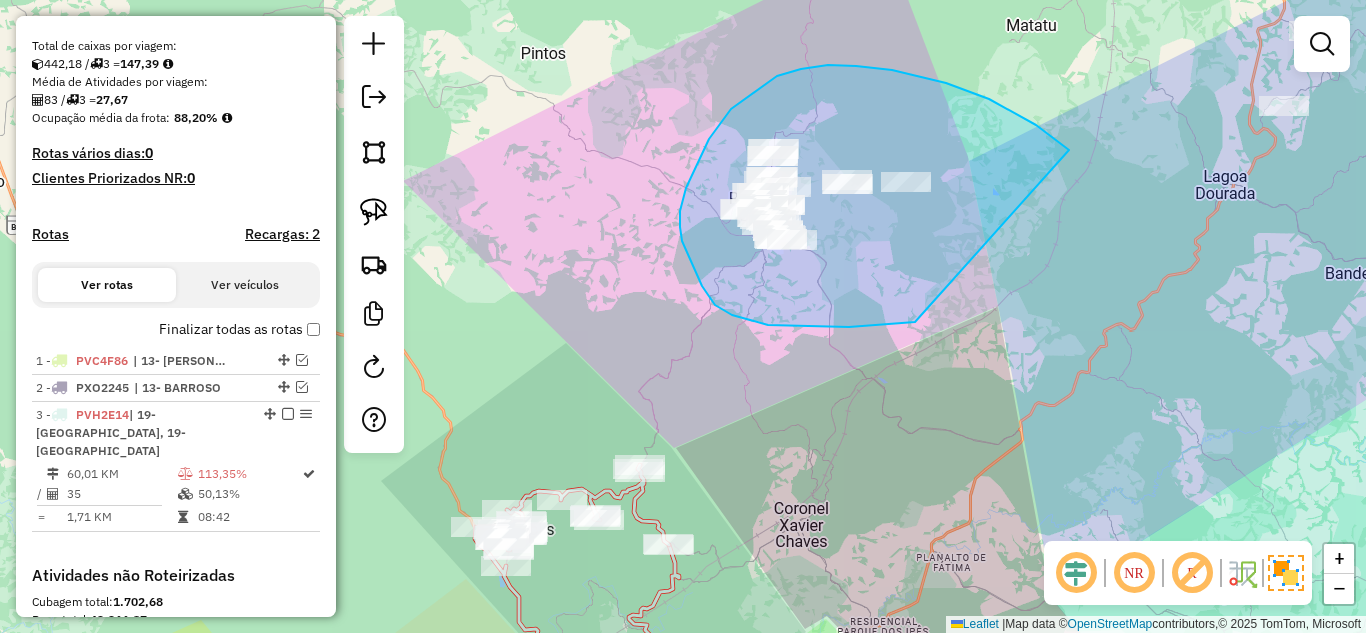 drag, startPoint x: 1069, startPoint y: 150, endPoint x: 915, endPoint y: 322, distance: 230.86794 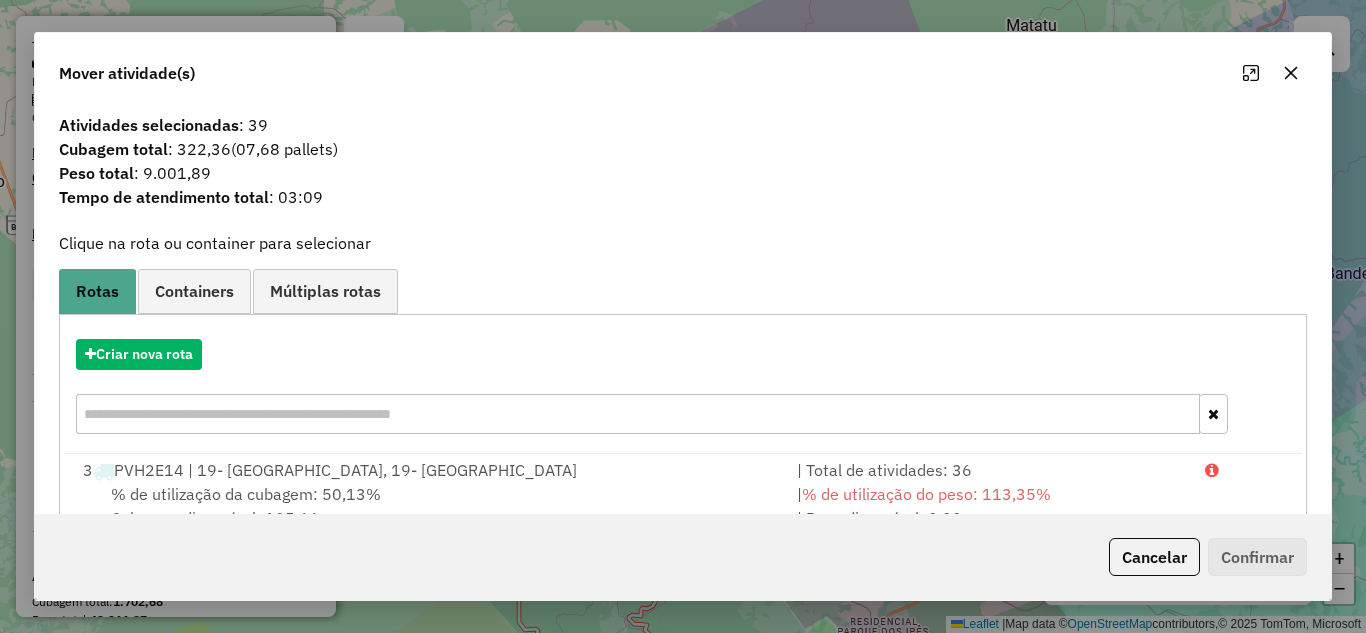 click 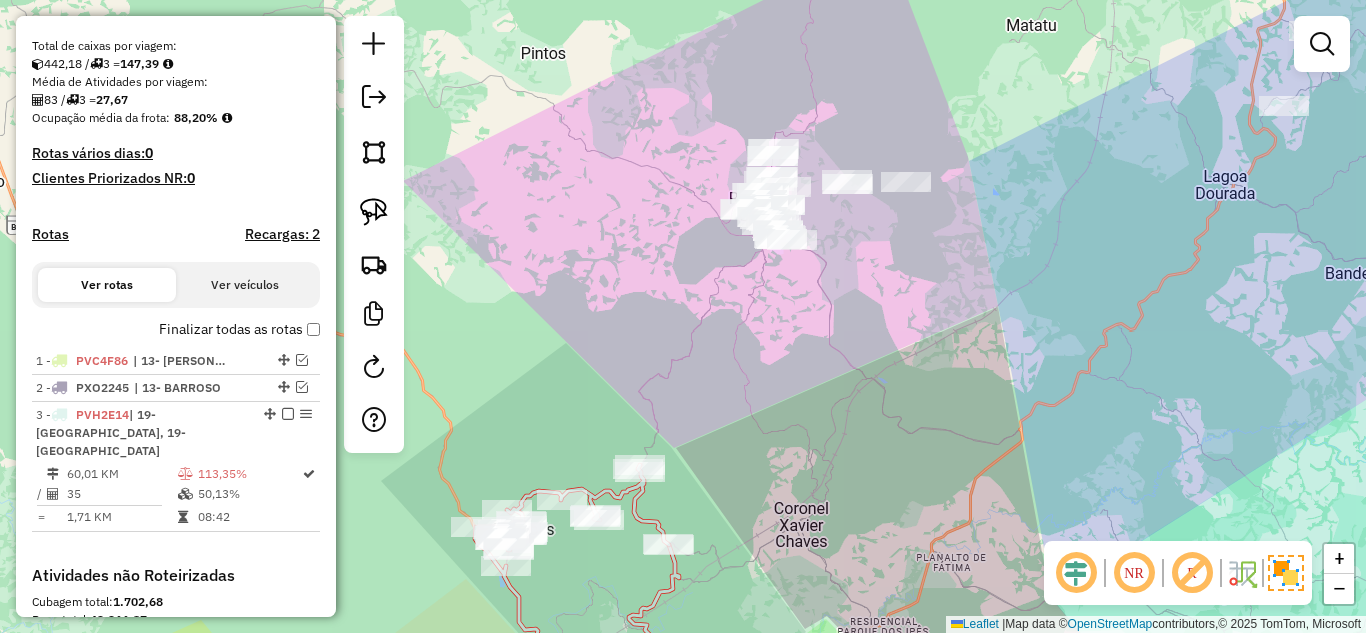 drag, startPoint x: 848, startPoint y: 400, endPoint x: 903, endPoint y: 186, distance: 220.95474 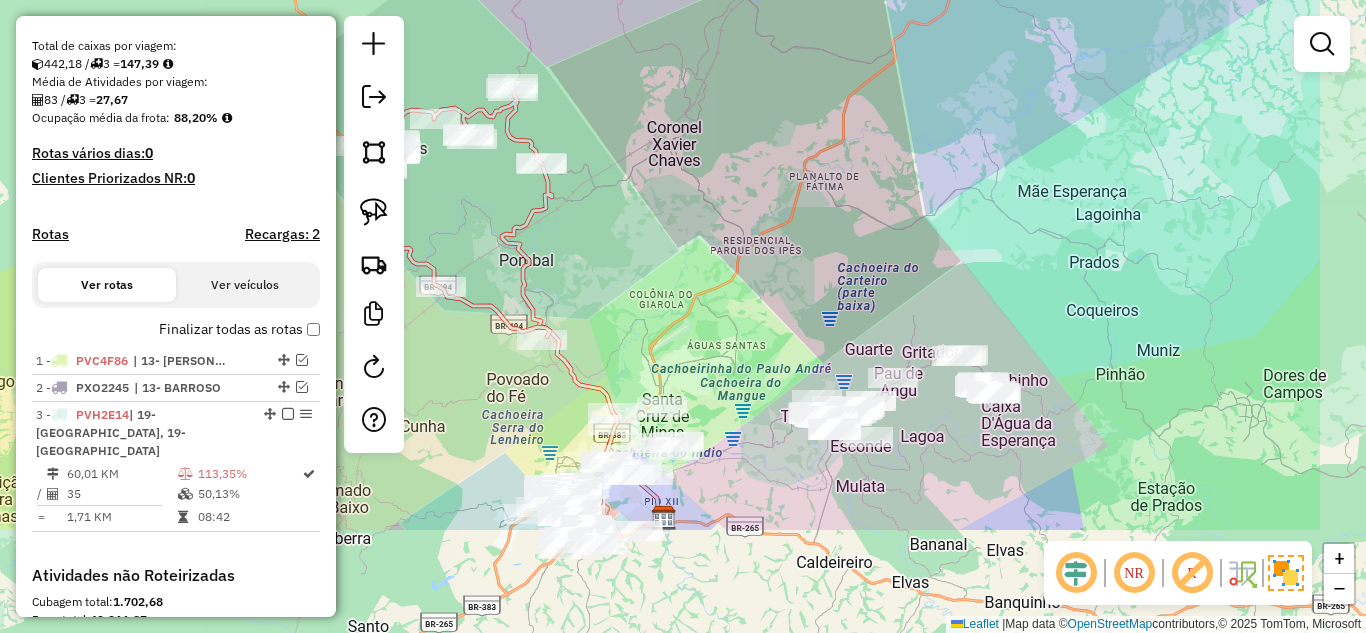 drag, startPoint x: 896, startPoint y: 308, endPoint x: 714, endPoint y: 141, distance: 247.0081 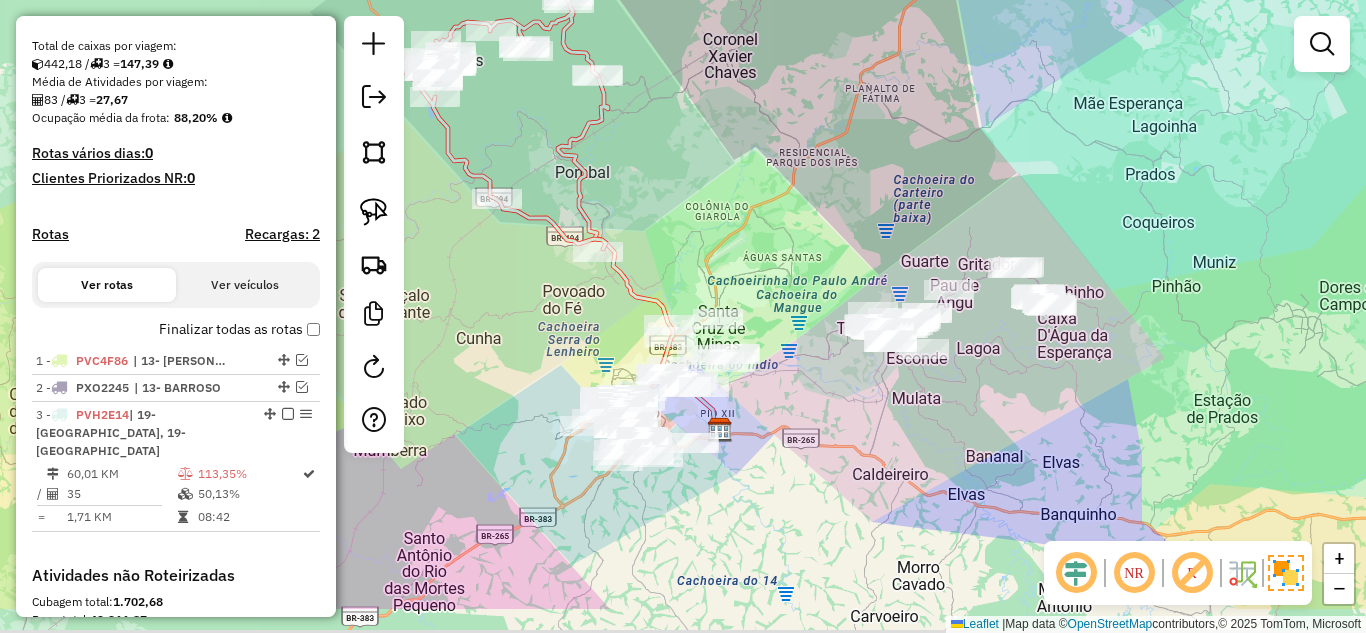 drag, startPoint x: 735, startPoint y: 458, endPoint x: 871, endPoint y: 271, distance: 231.225 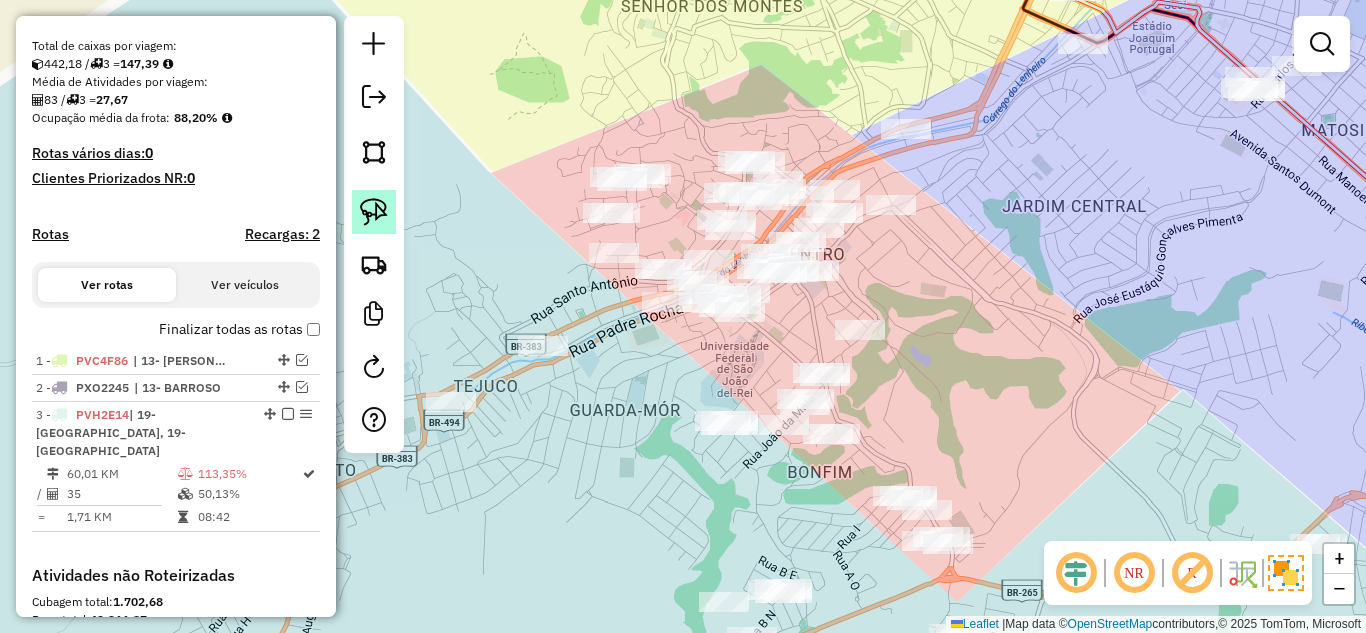 click 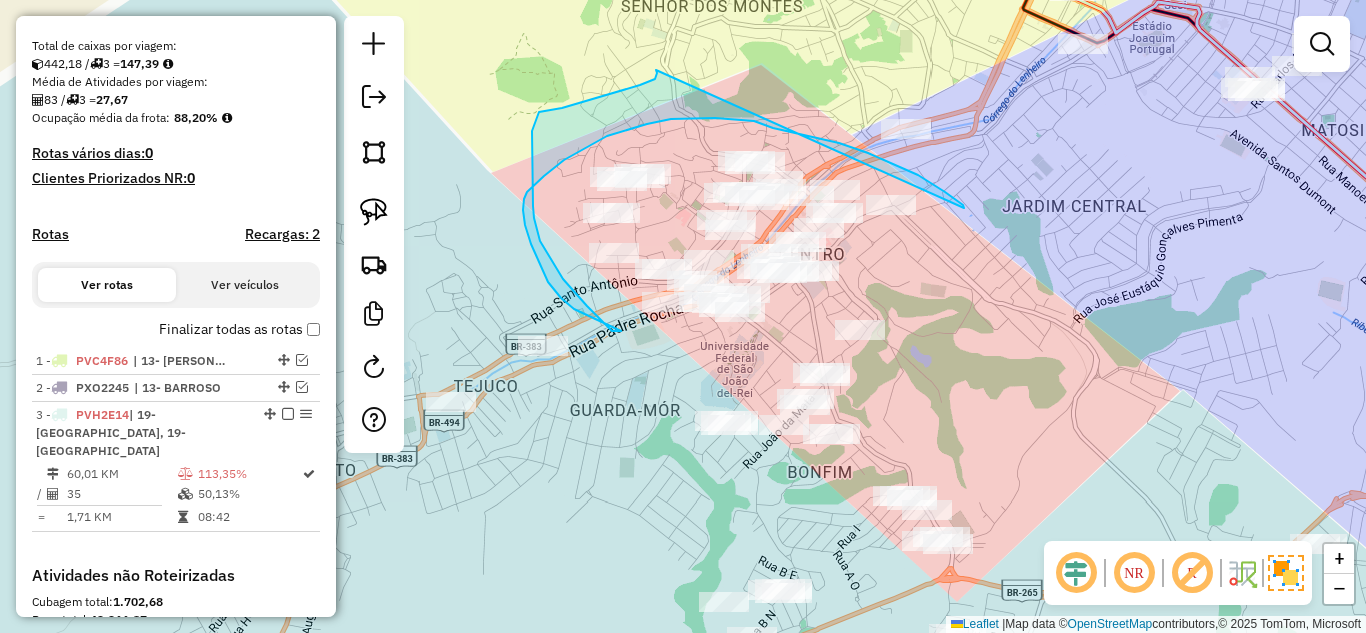 drag, startPoint x: 964, startPoint y: 208, endPoint x: 656, endPoint y: 70, distance: 337.5026 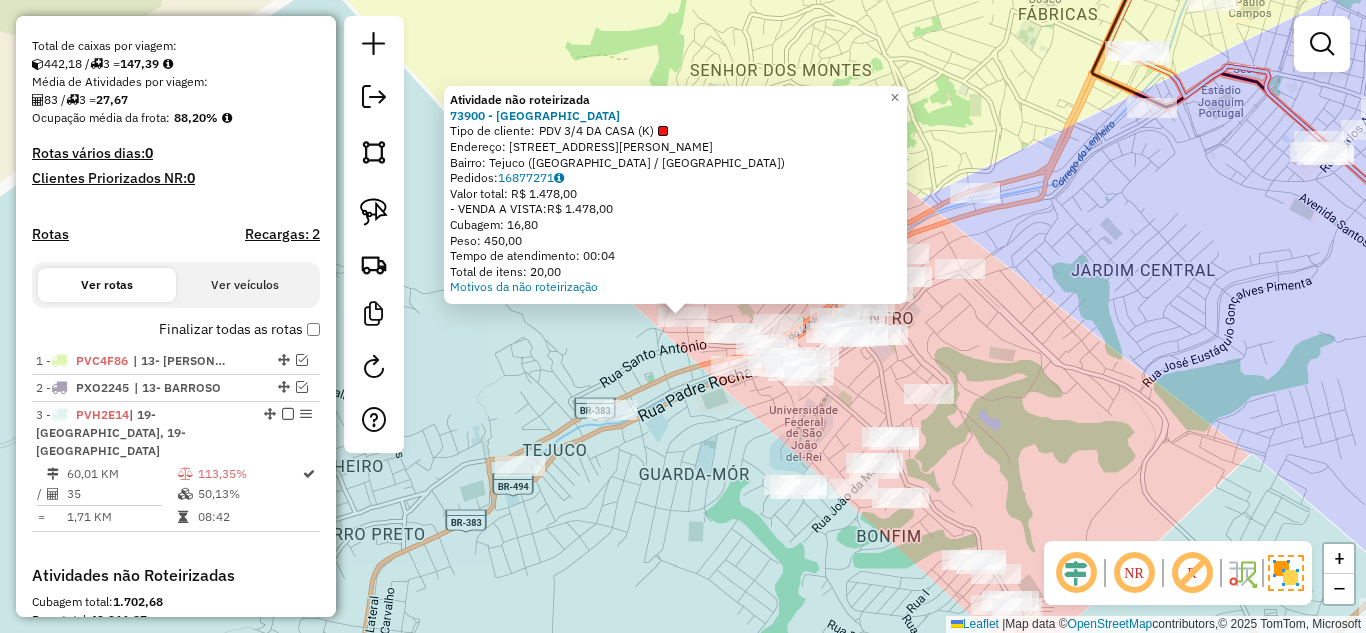click on "Atividade não roteirizada 73900 - REPUBLICA DE LA  Tipo de cliente:   PDV 3/4 DA CASA (K)   Endereço: Rua Fernando Caldas, 210   Bairro: Tejuco (São João del Rei / MG)   Pedidos:  16877271   Valor total: R$ 1.478,00   - VENDA A VISTA:  R$ 1.478,00   Cubagem: 16,80   Peso: 450,00   Tempo de atendimento: 00:04   Total de itens: 20,00  Motivos da não roteirização × Janela de atendimento Grade de atendimento Capacidade Transportadoras Veículos Cliente Pedidos  Rotas Selecione os dias de semana para filtrar as janelas de atendimento  Seg   Ter   Qua   Qui   Sex   Sáb   Dom  Informe o período da janela de atendimento: De: Até:  Filtrar exatamente a janela do cliente  Considerar janela de atendimento padrão  Selecione os dias de semana para filtrar as grades de atendimento  Seg   Ter   Qua   Qui   Sex   Sáb   Dom   Considerar clientes sem dia de atendimento cadastrado  Clientes fora do dia de atendimento selecionado Filtrar as atividades entre os valores definidos abaixo:  Peso mínimo:   De:   Até:" 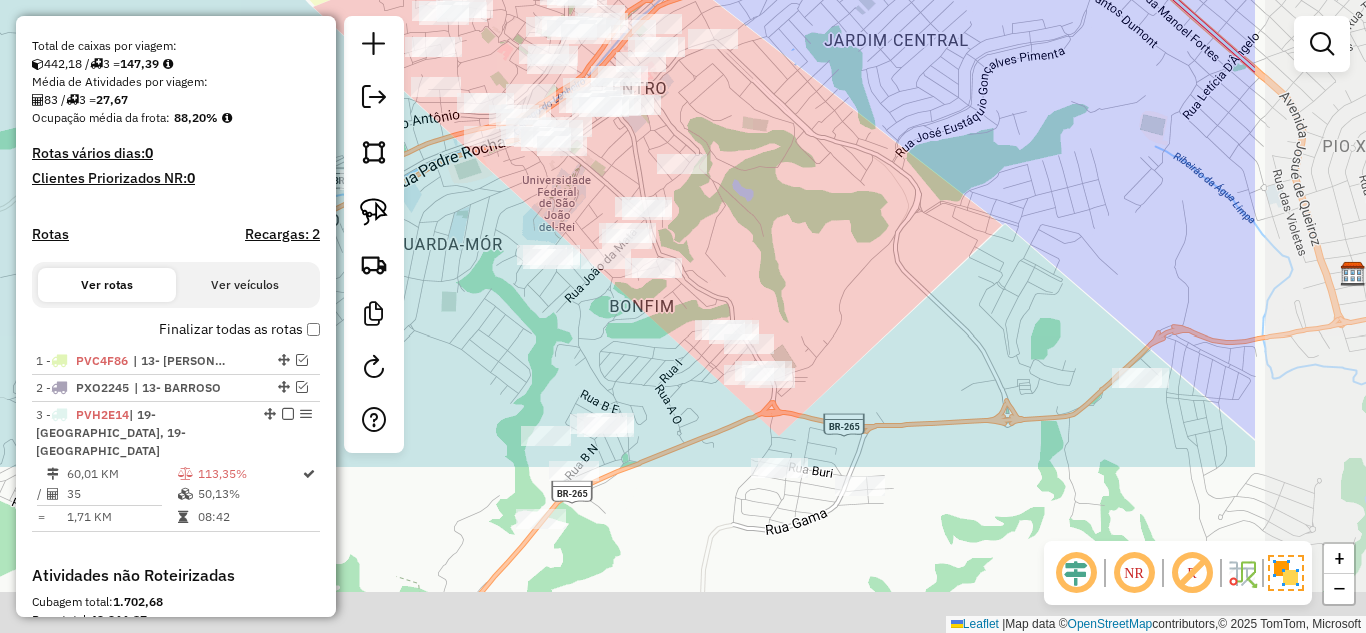 drag, startPoint x: 1093, startPoint y: 426, endPoint x: 843, endPoint y: 196, distance: 339.70575 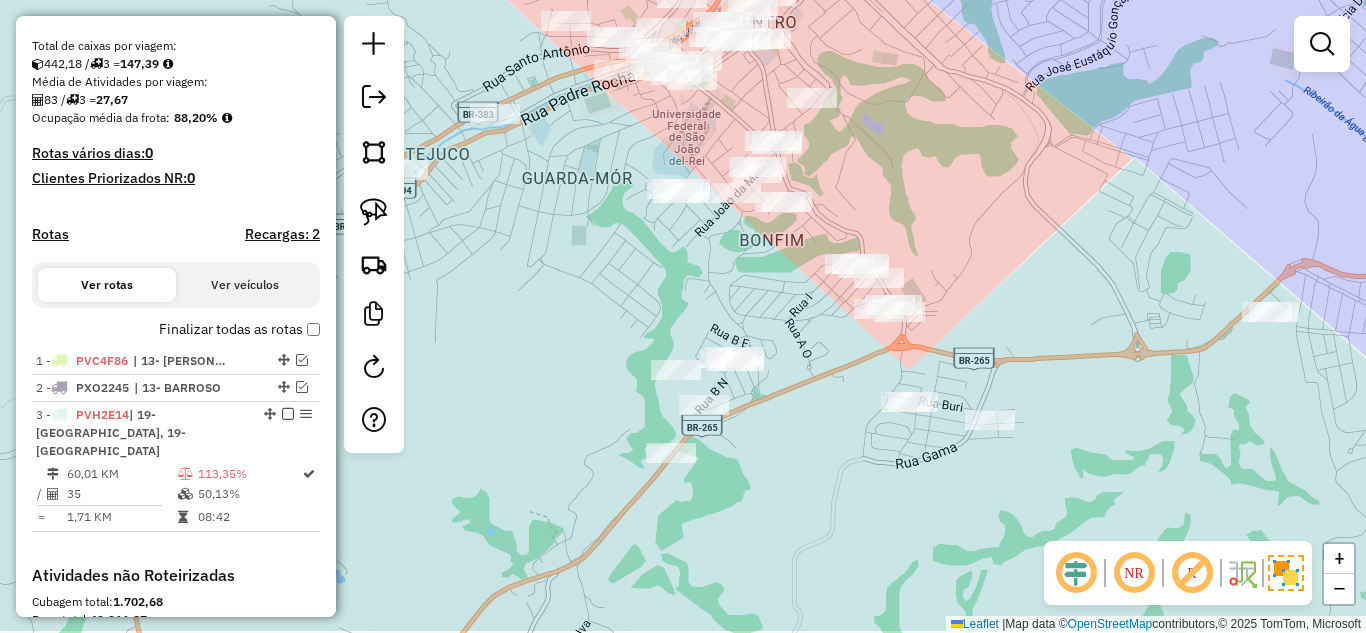 drag, startPoint x: 813, startPoint y: 262, endPoint x: 946, endPoint y: 196, distance: 148.47559 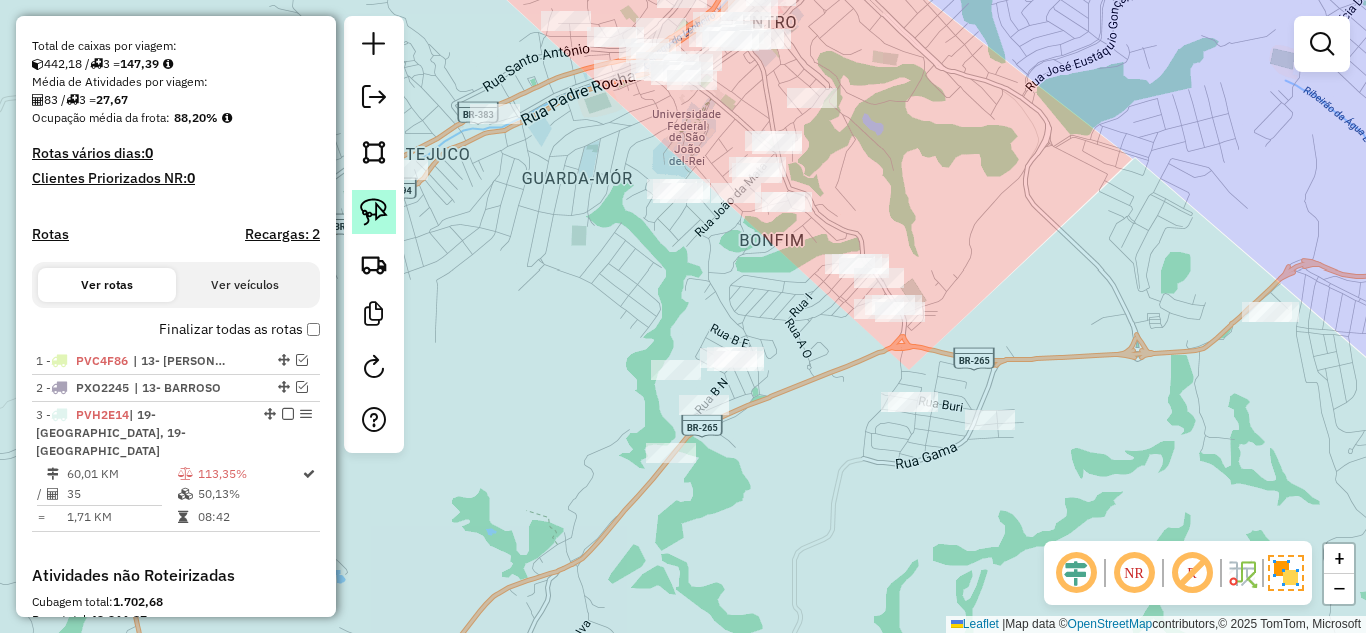click 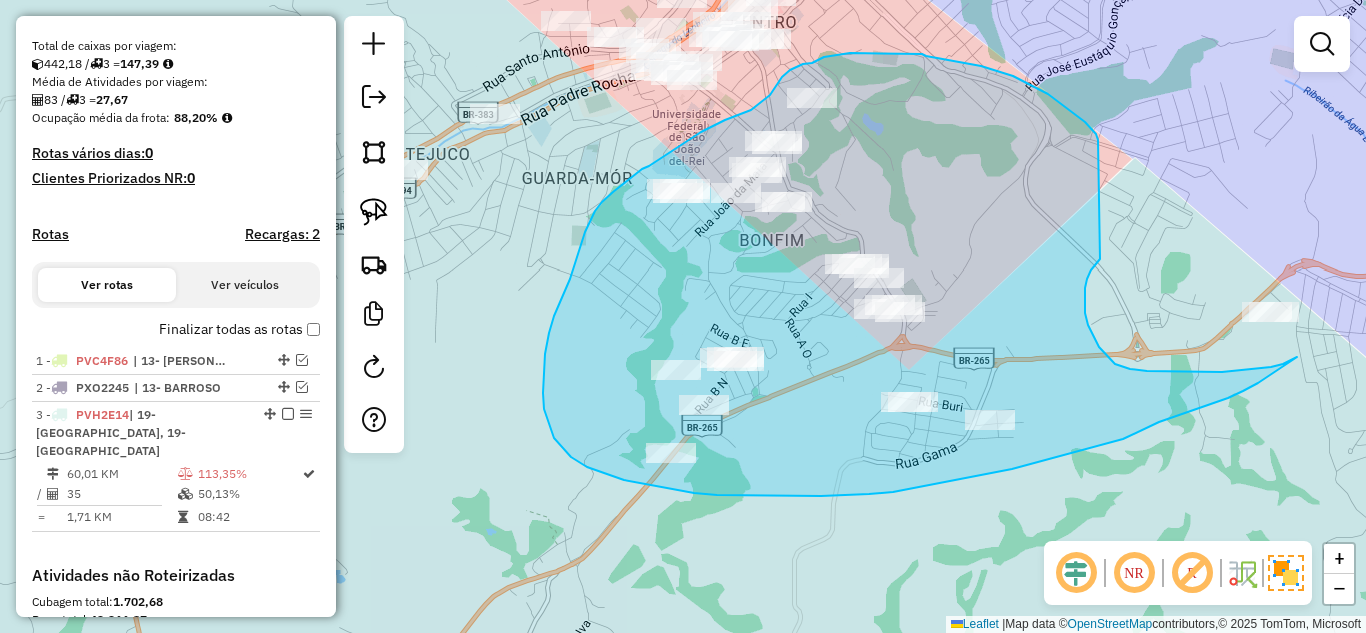 drag, startPoint x: 1098, startPoint y: 140, endPoint x: 1100, endPoint y: 259, distance: 119.01681 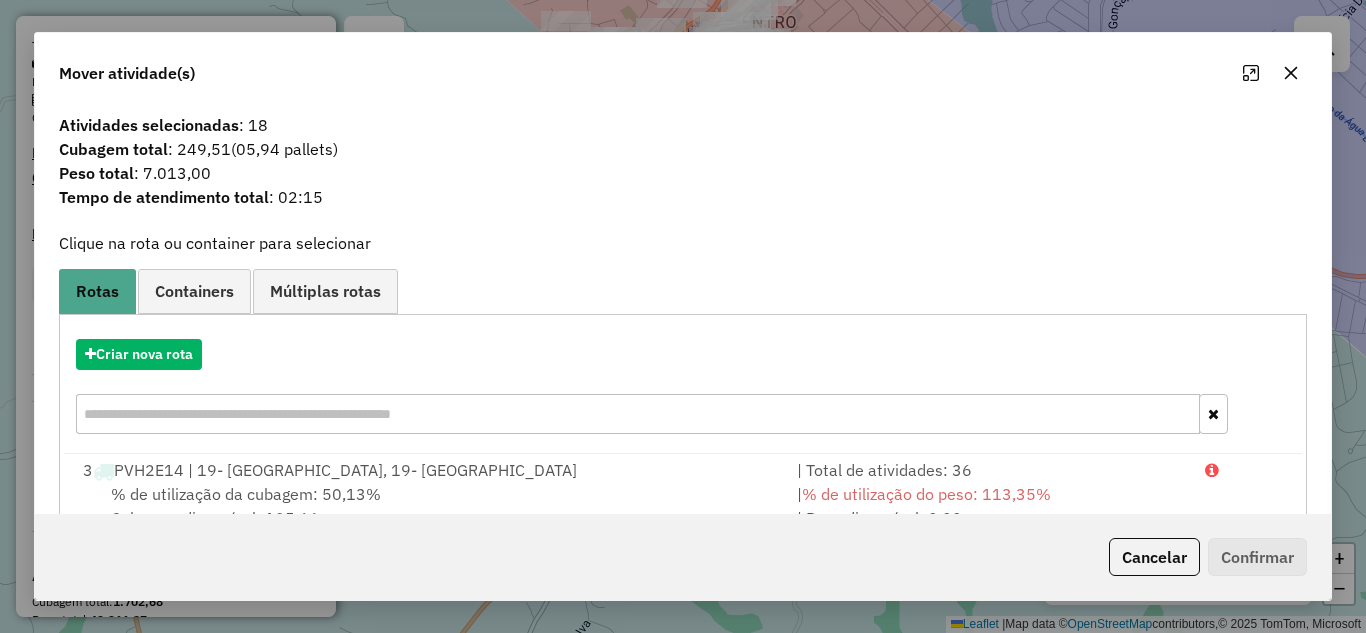 click 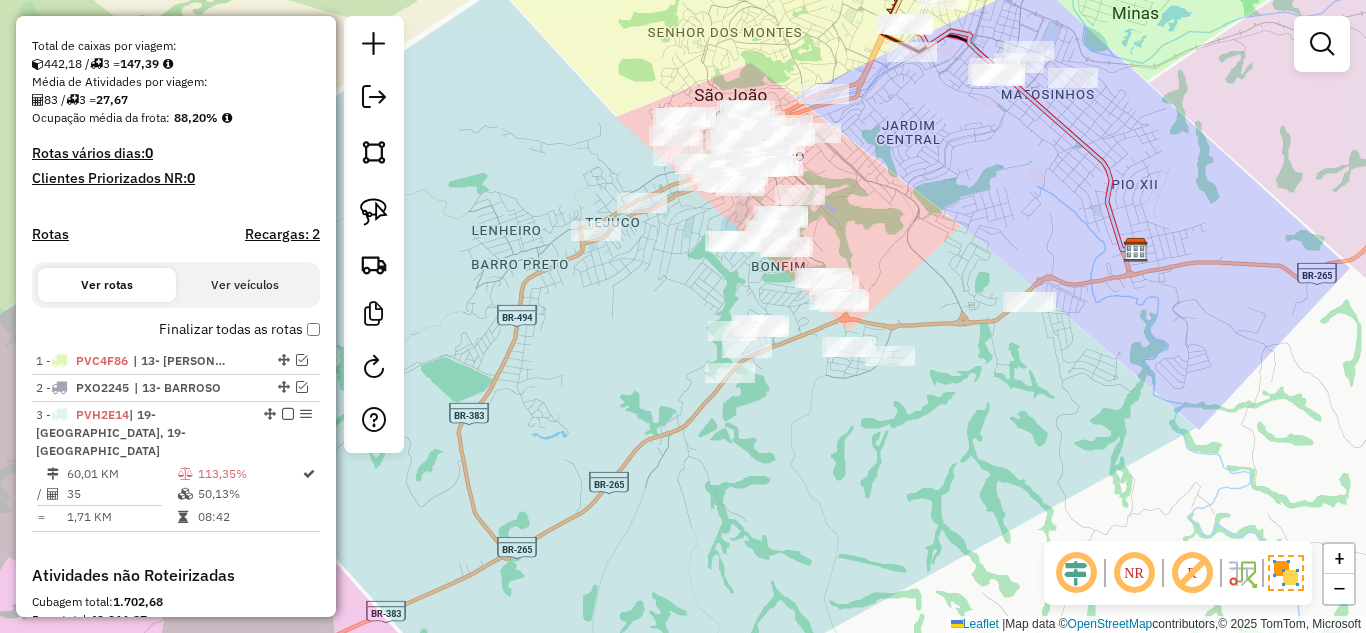 drag, startPoint x: 1023, startPoint y: 208, endPoint x: 555, endPoint y: 352, distance: 489.65292 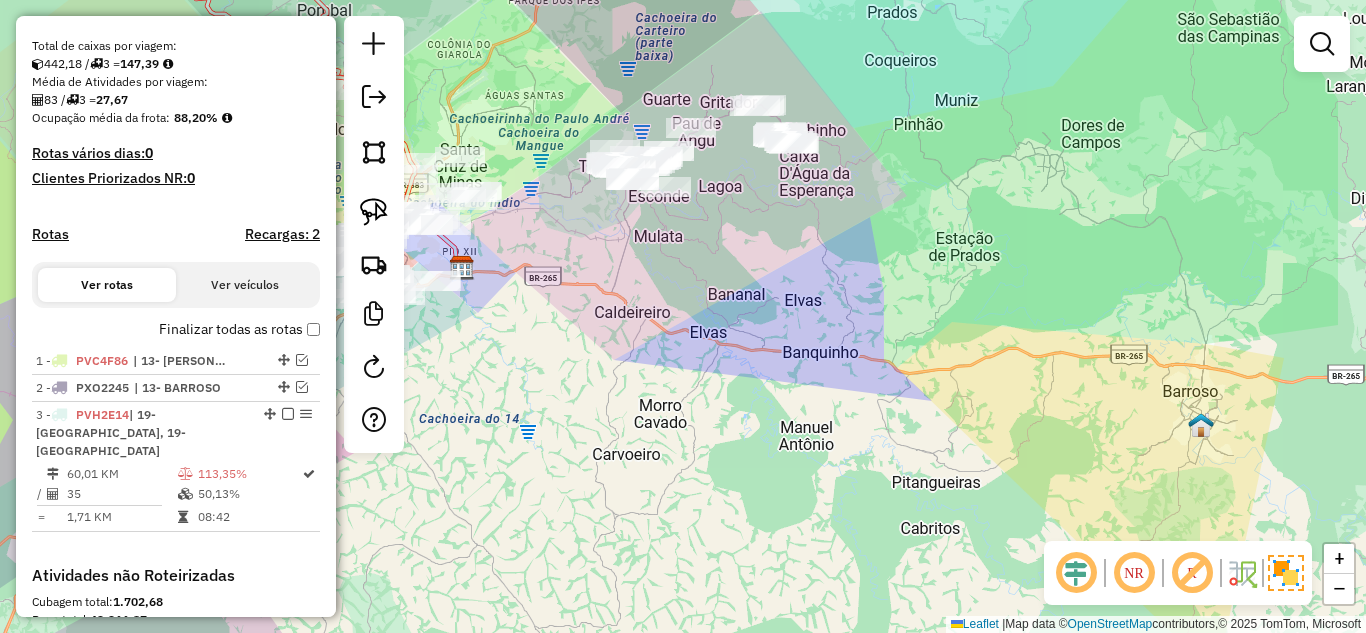 drag, startPoint x: 881, startPoint y: 347, endPoint x: 758, endPoint y: 293, distance: 134.33168 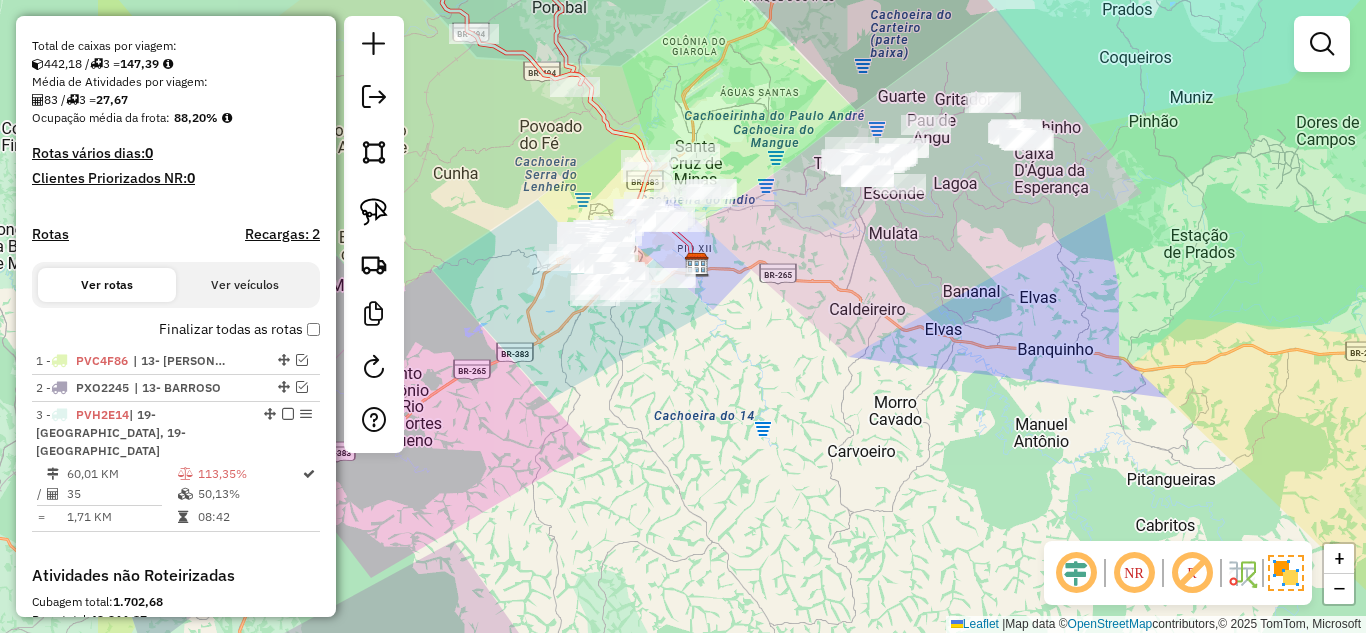 drag, startPoint x: 484, startPoint y: 421, endPoint x: 970, endPoint y: 446, distance: 486.64258 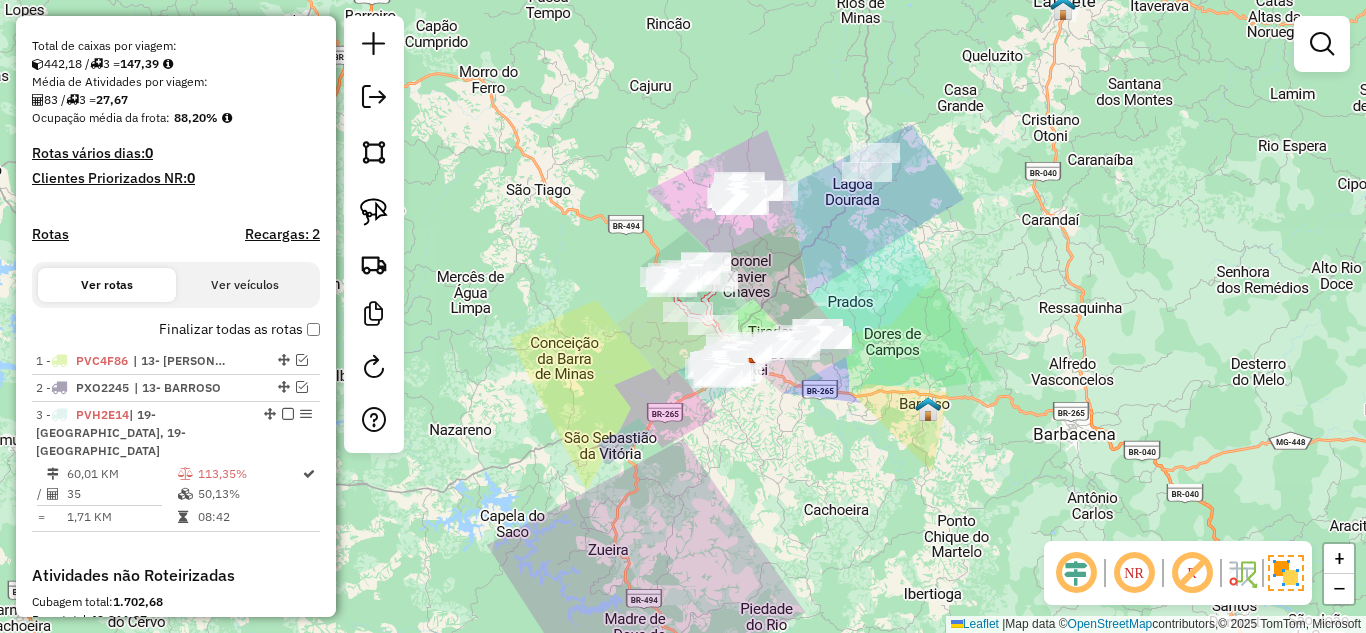 drag, startPoint x: 1047, startPoint y: 298, endPoint x: 882, endPoint y: 387, distance: 187.47267 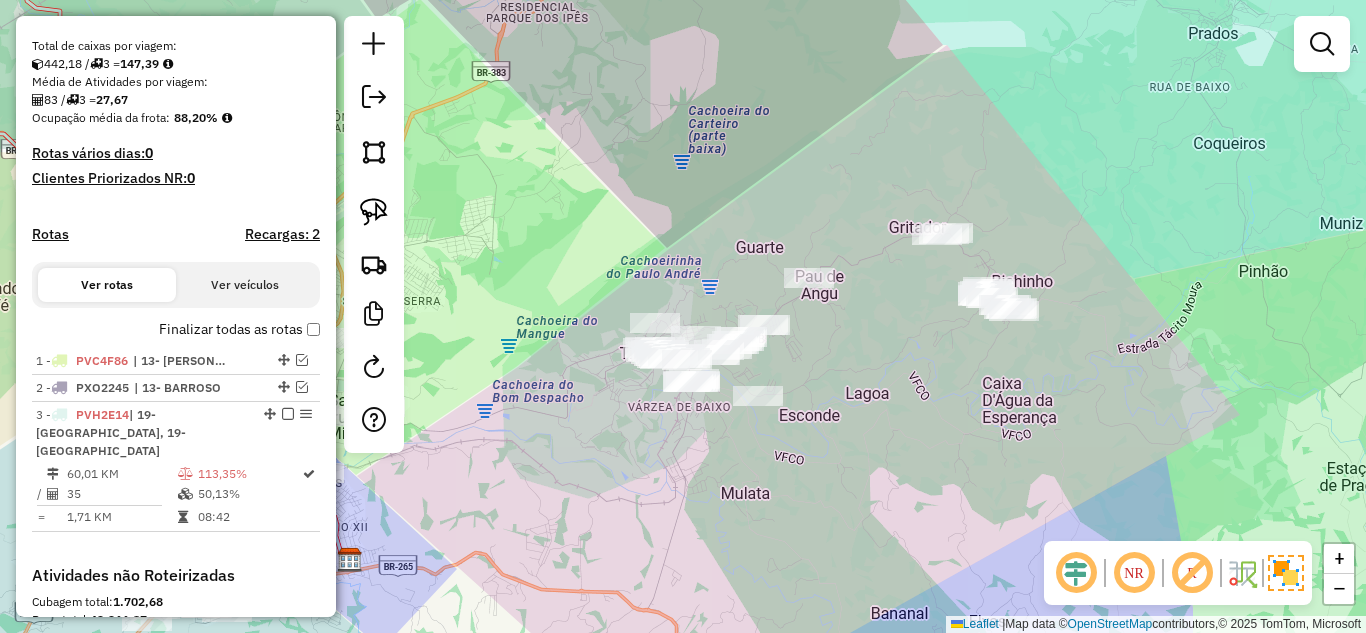drag, startPoint x: 873, startPoint y: 387, endPoint x: 834, endPoint y: 352, distance: 52.40229 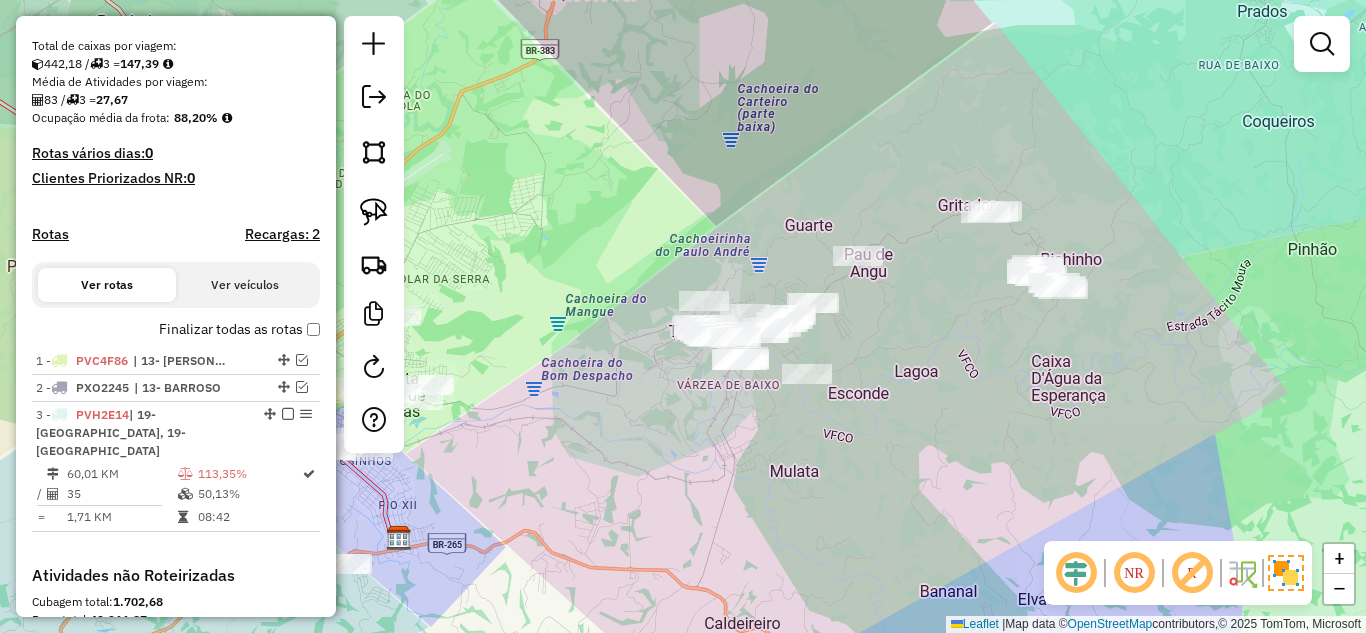 click on "Janela de atendimento Grade de atendimento Capacidade Transportadoras Veículos Cliente Pedidos  Rotas Selecione os dias de semana para filtrar as janelas de atendimento  Seg   Ter   Qua   Qui   Sex   Sáb   Dom  Informe o período da janela de atendimento: De: Até:  Filtrar exatamente a janela do cliente  Considerar janela de atendimento padrão  Selecione os dias de semana para filtrar as grades de atendimento  Seg   Ter   Qua   Qui   Sex   Sáb   Dom   Considerar clientes sem dia de atendimento cadastrado  Clientes fora do dia de atendimento selecionado Filtrar as atividades entre os valores definidos abaixo:  Peso mínimo:   Peso máximo:   Cubagem mínima:   Cubagem máxima:   De:   Até:  Filtrar as atividades entre o tempo de atendimento definido abaixo:  De:   Até:   Considerar capacidade total dos clientes não roteirizados Transportadora: Selecione um ou mais itens Tipo de veículo: Selecione um ou mais itens Veículo: Selecione um ou mais itens Motorista: Selecione um ou mais itens Nome: Rótulo:" 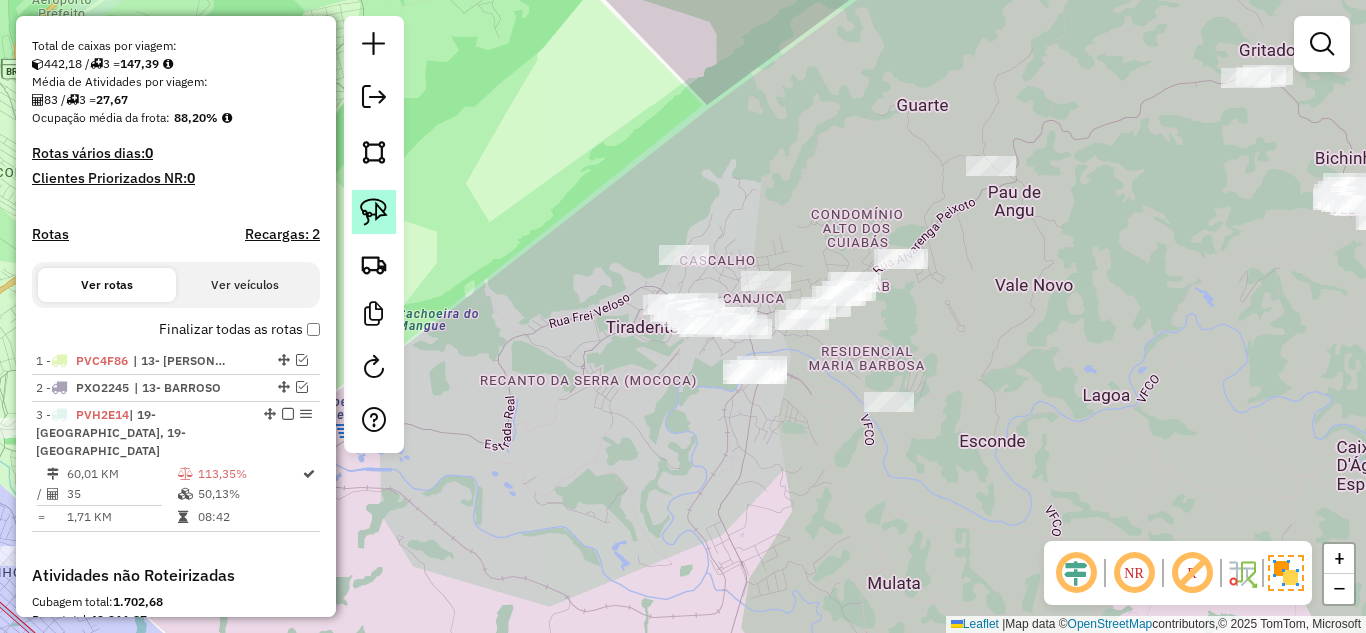 click 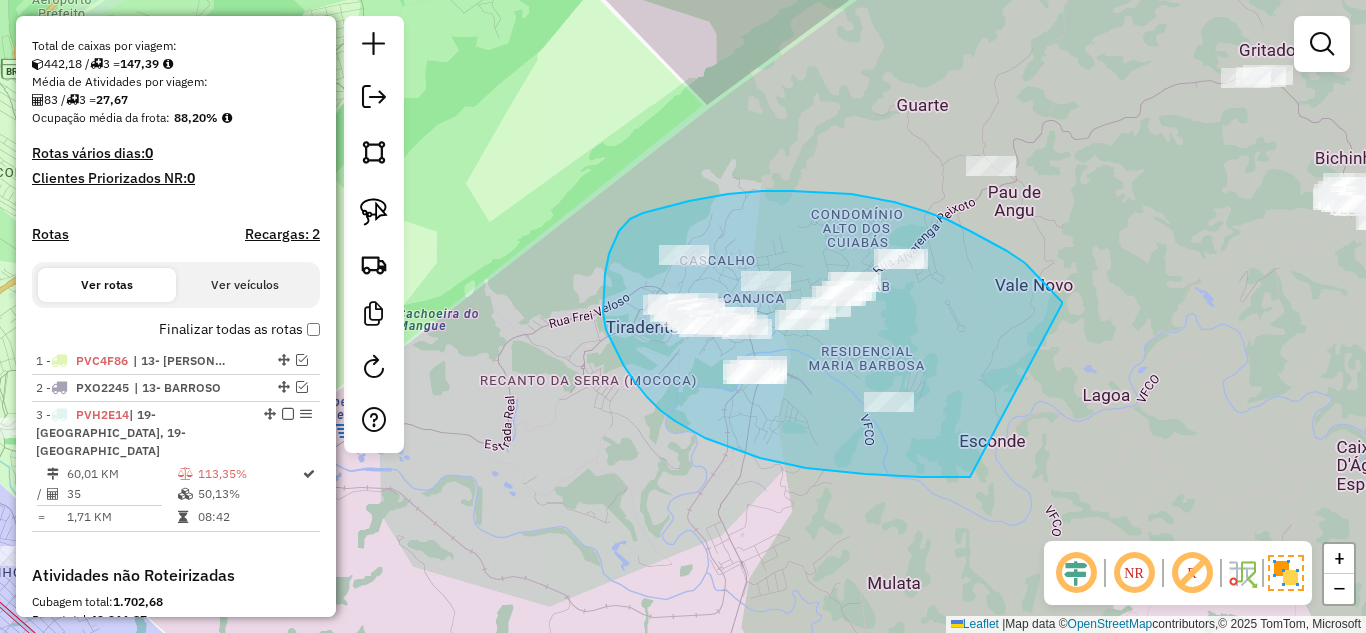 drag, startPoint x: 1007, startPoint y: 251, endPoint x: 1063, endPoint y: 472, distance: 227.98465 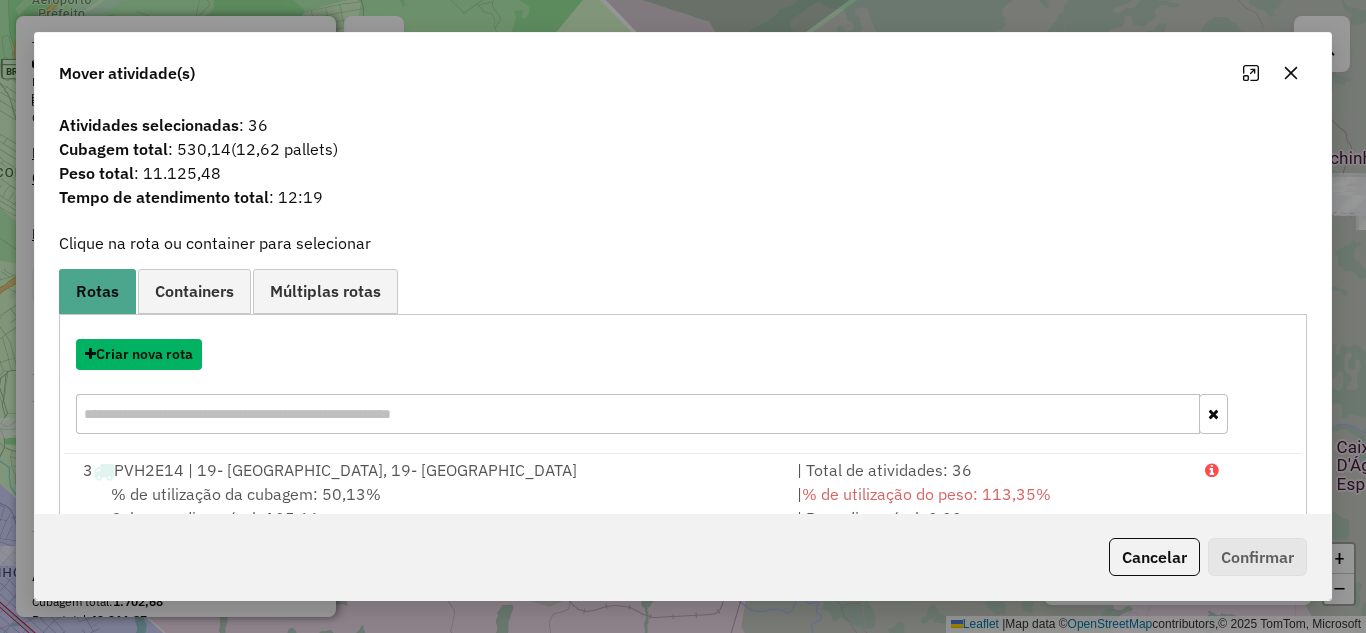 click on "Criar nova rota" at bounding box center (139, 354) 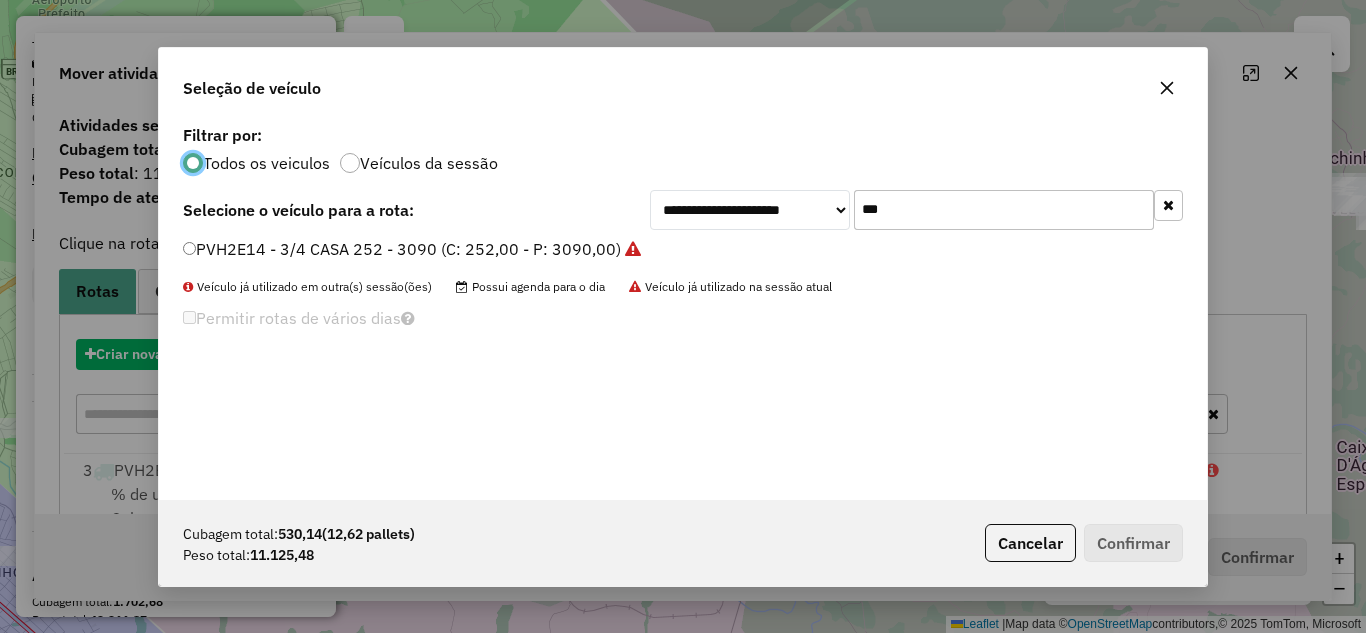 scroll, scrollTop: 11, scrollLeft: 6, axis: both 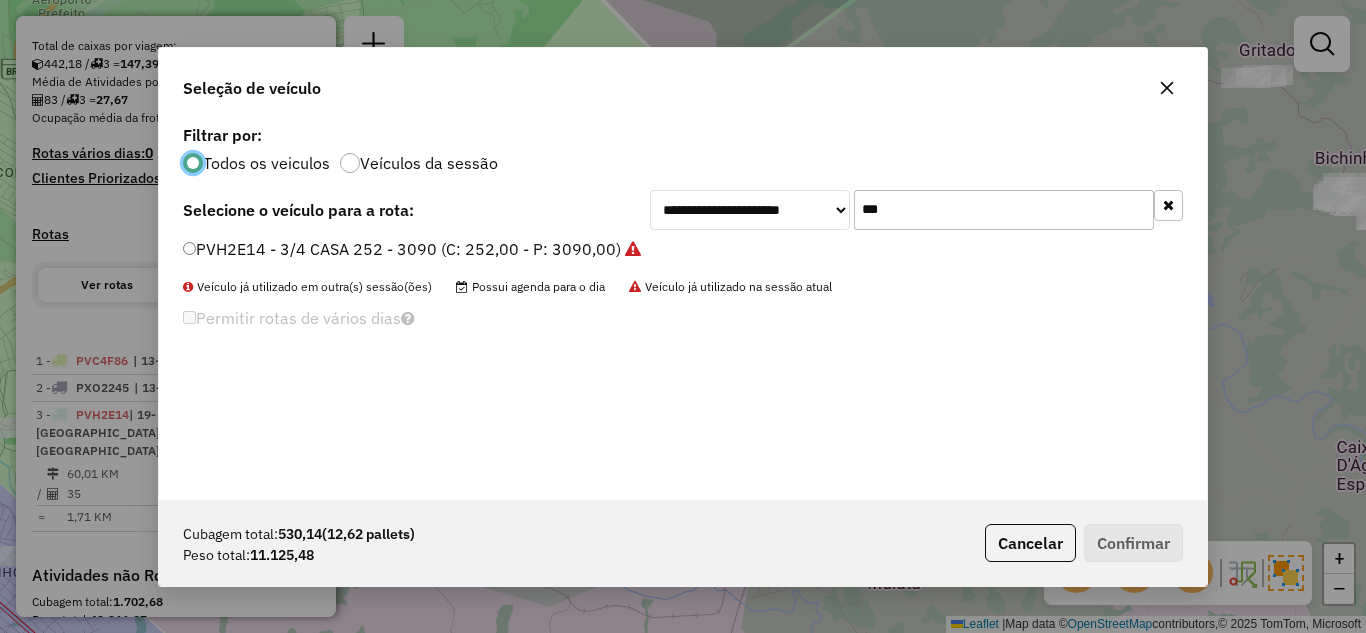 drag, startPoint x: 935, startPoint y: 211, endPoint x: 914, endPoint y: 211, distance: 21 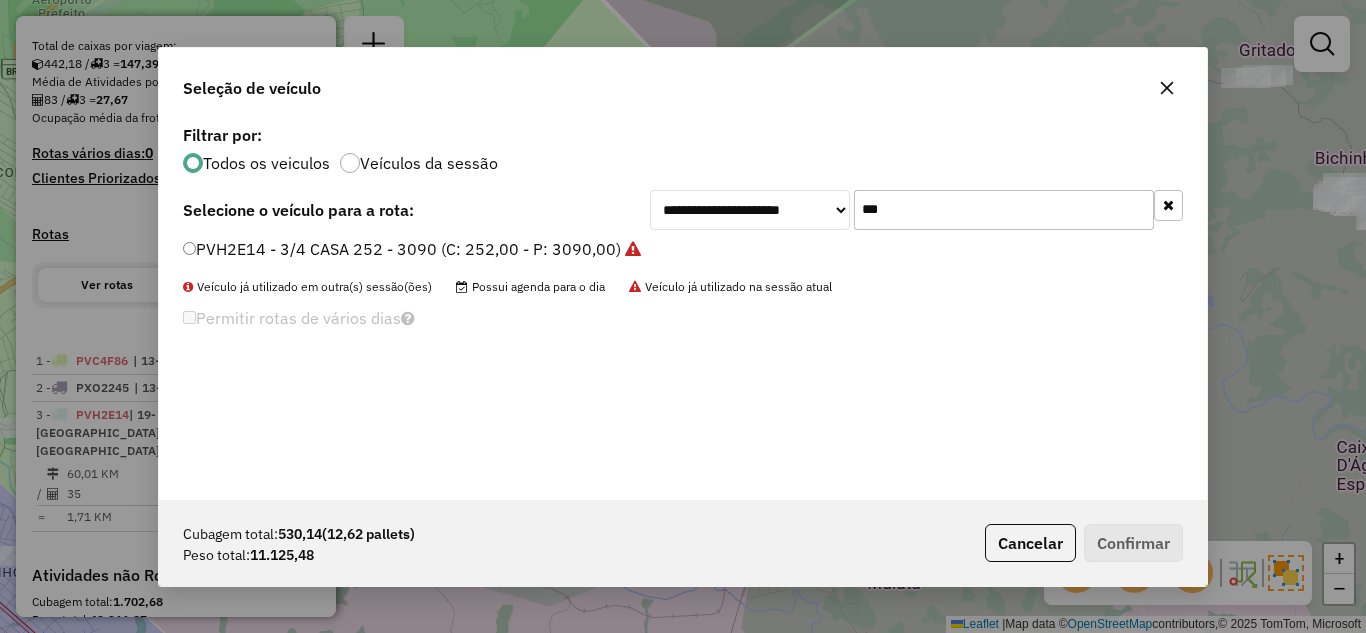 click on "PVH2E14 - 3/4 CASA 252 - 3090 (C: 252,00 - P: 3090,00)" 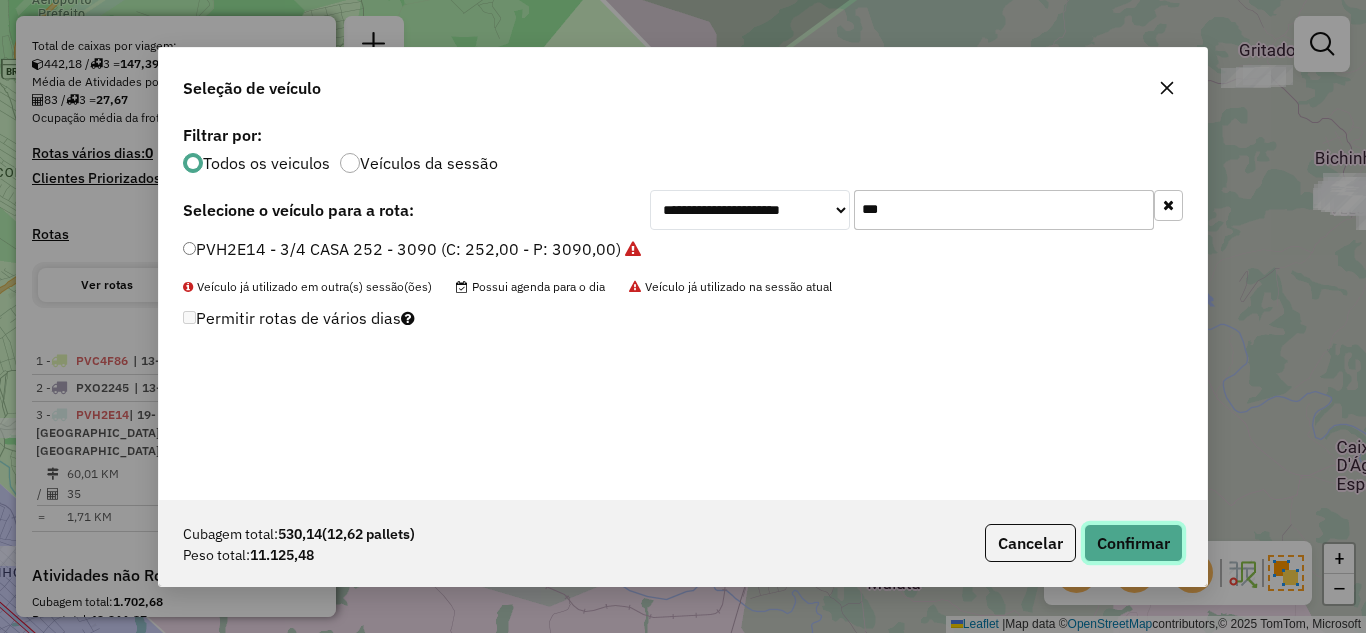 click on "Confirmar" 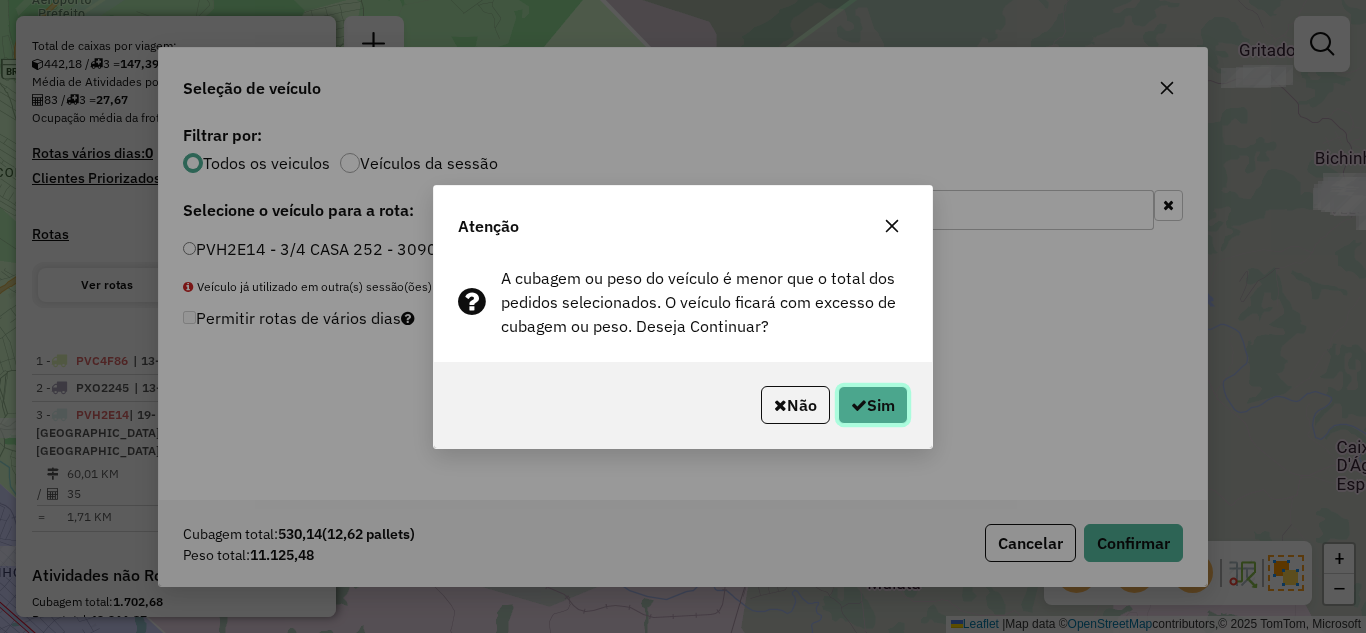click on "Sim" 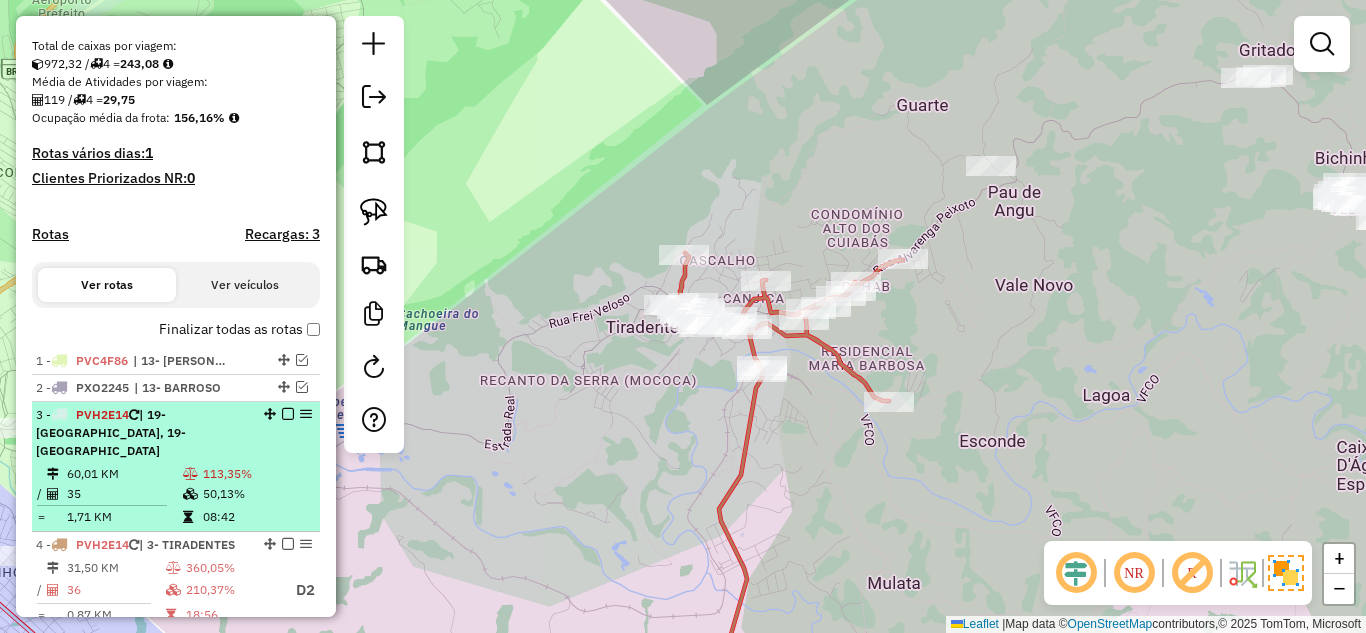 click on "| 19- [GEOGRAPHIC_DATA], 19- [GEOGRAPHIC_DATA]" at bounding box center (111, 432) 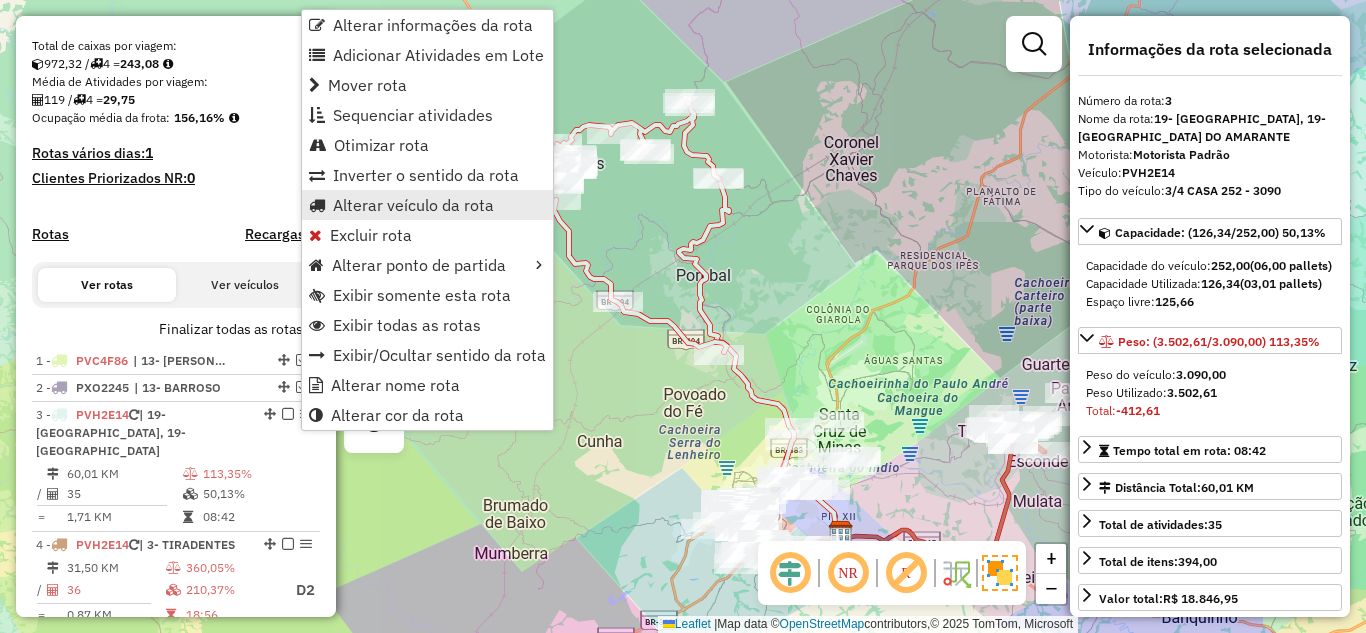 click on "Alterar veículo da rota" at bounding box center [413, 205] 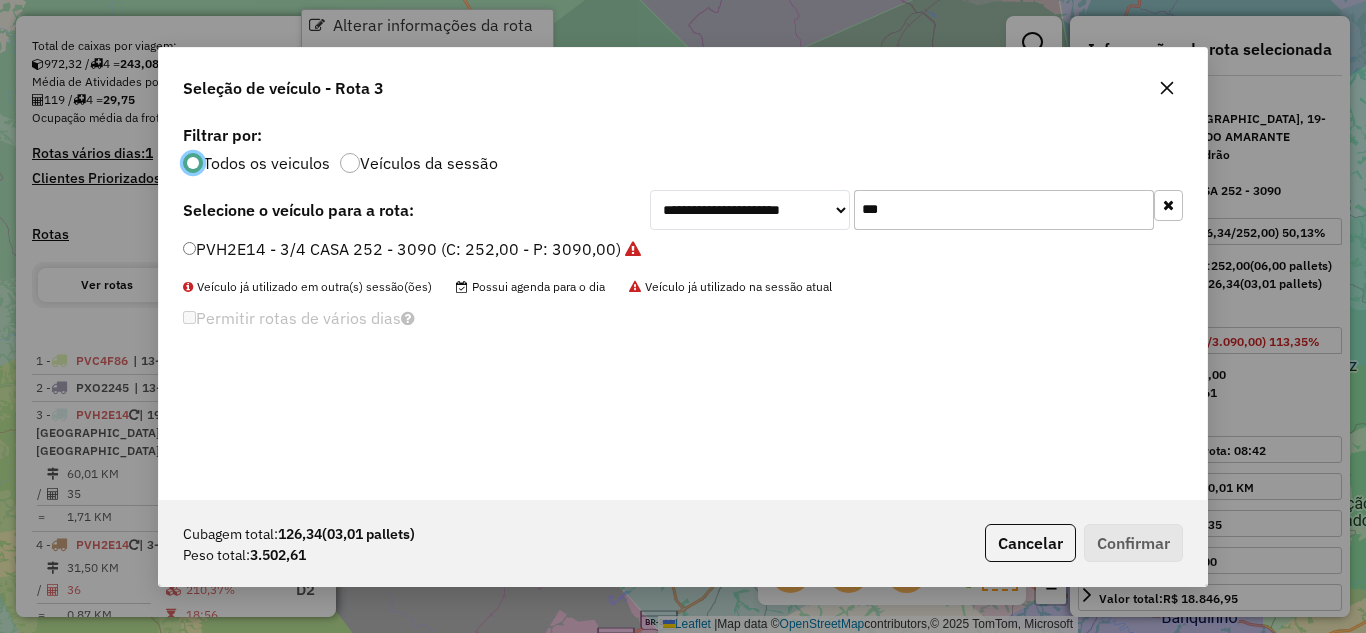 scroll, scrollTop: 11, scrollLeft: 6, axis: both 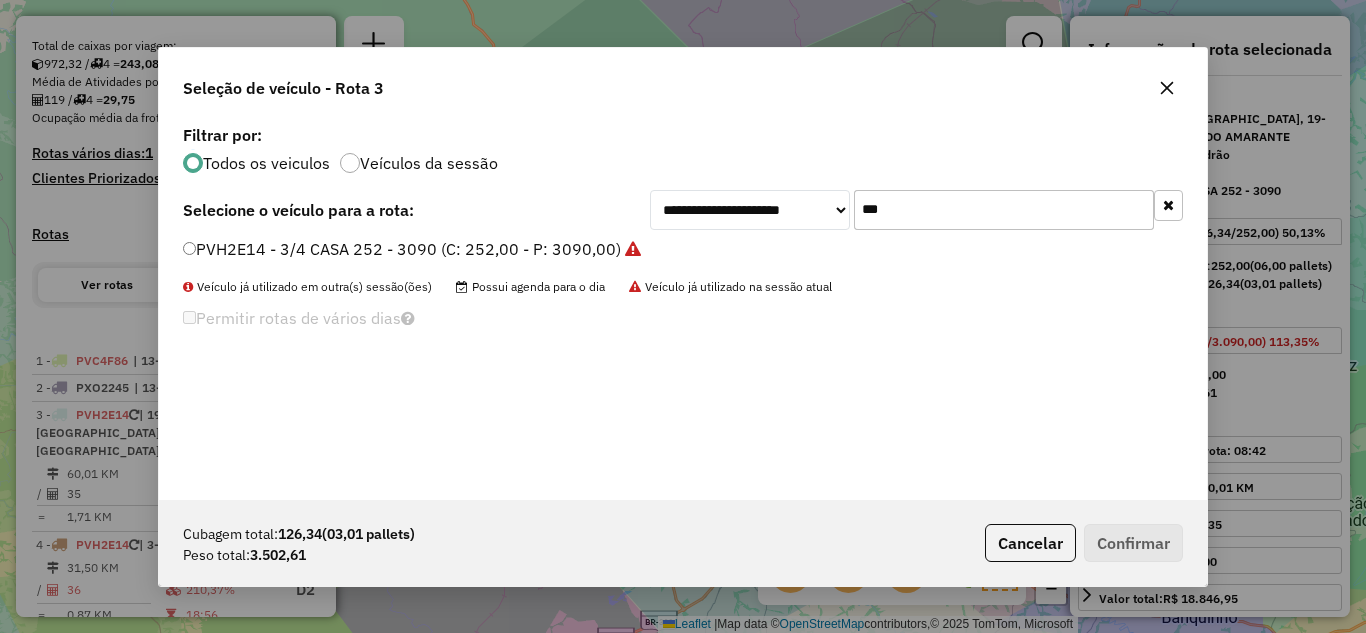 drag, startPoint x: 831, startPoint y: 199, endPoint x: 820, endPoint y: 198, distance: 11.045361 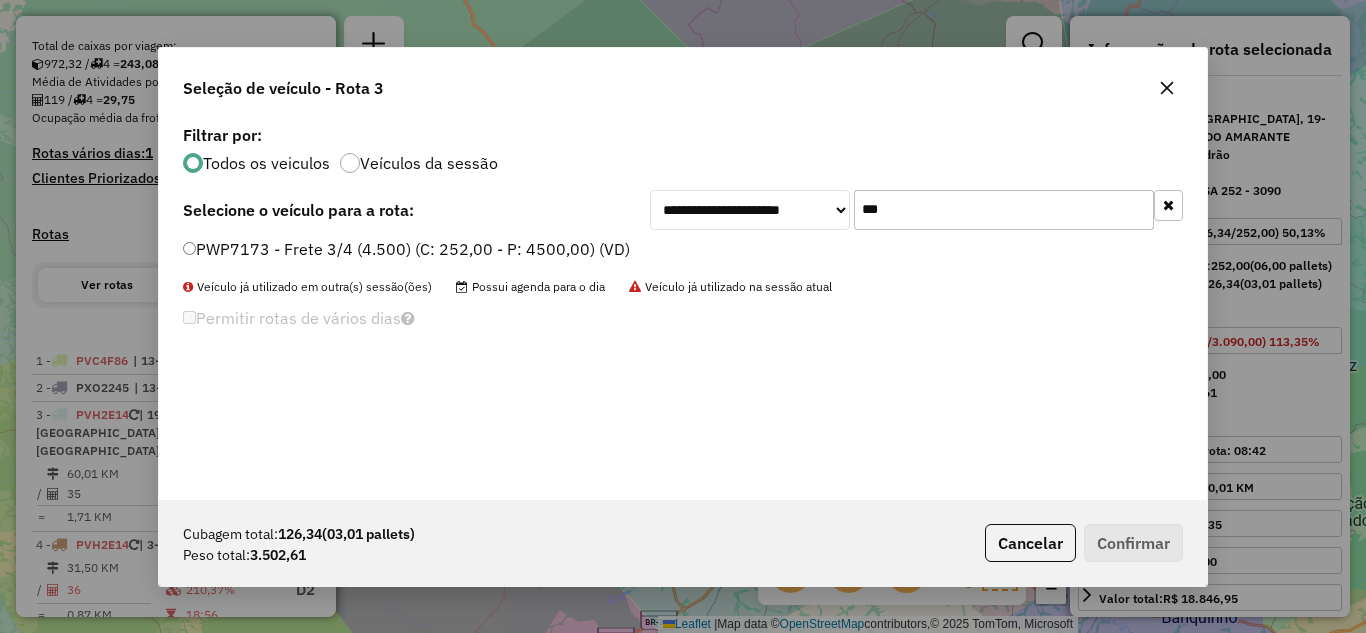 type on "***" 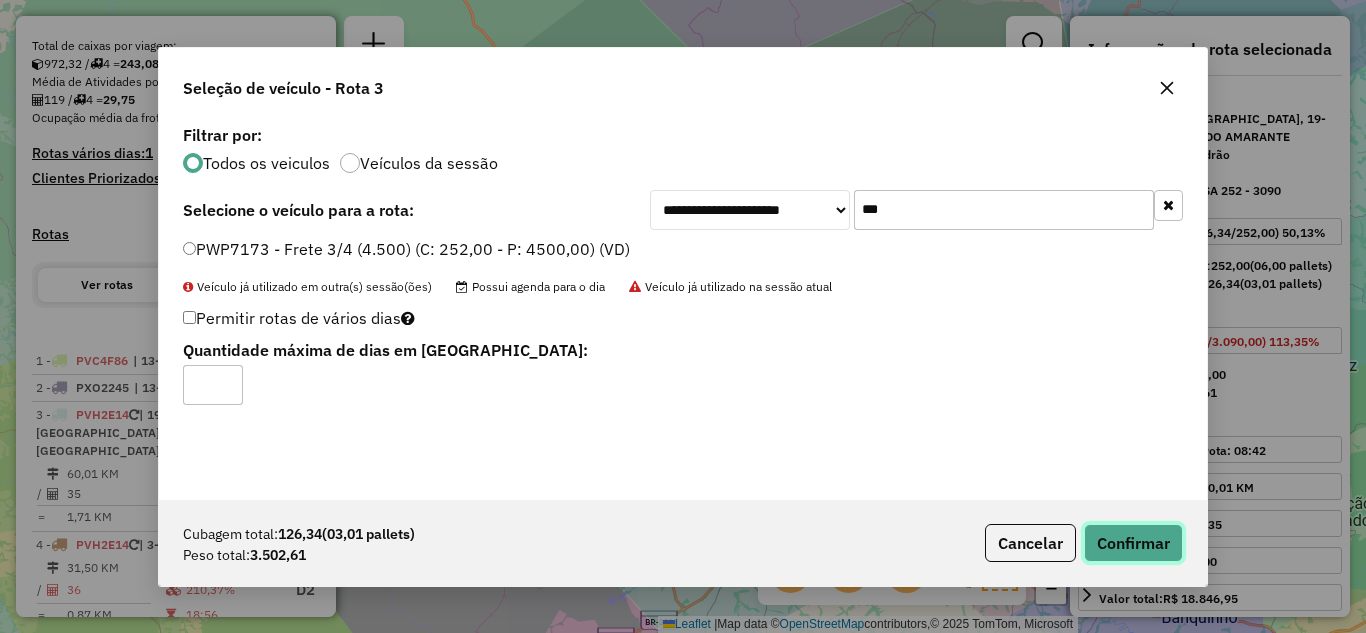click on "Confirmar" 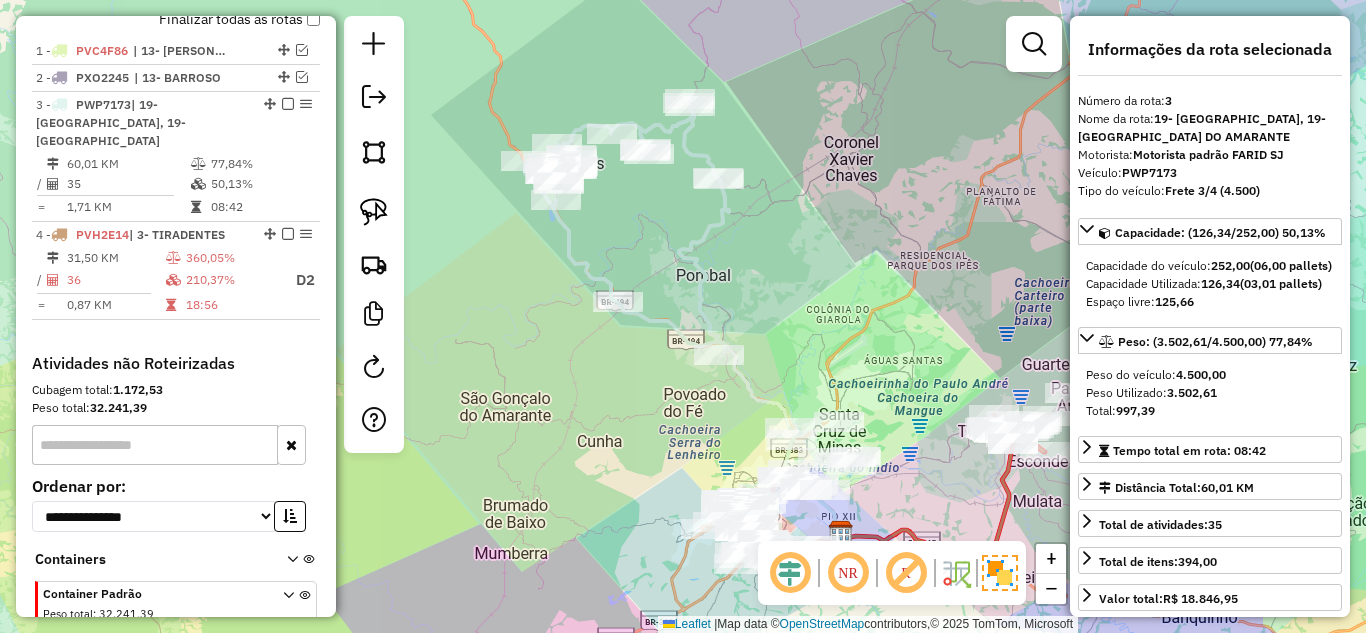 scroll, scrollTop: 604, scrollLeft: 0, axis: vertical 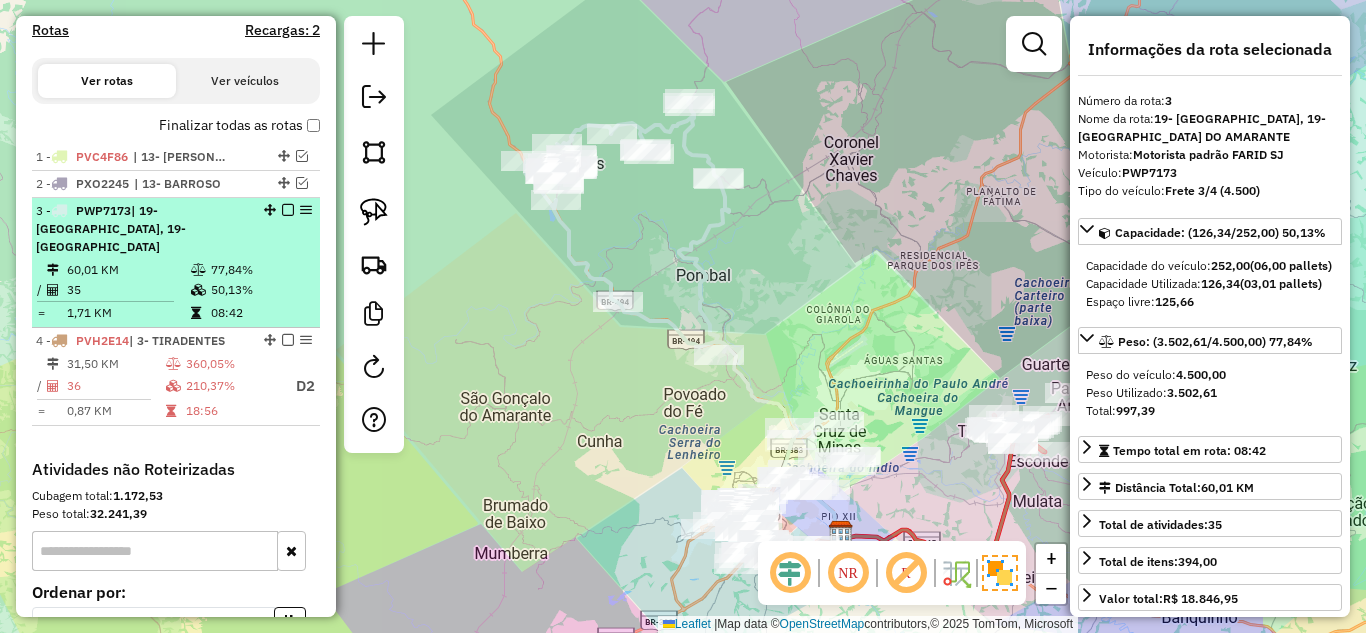 click on "60,01 KM" at bounding box center [128, 270] 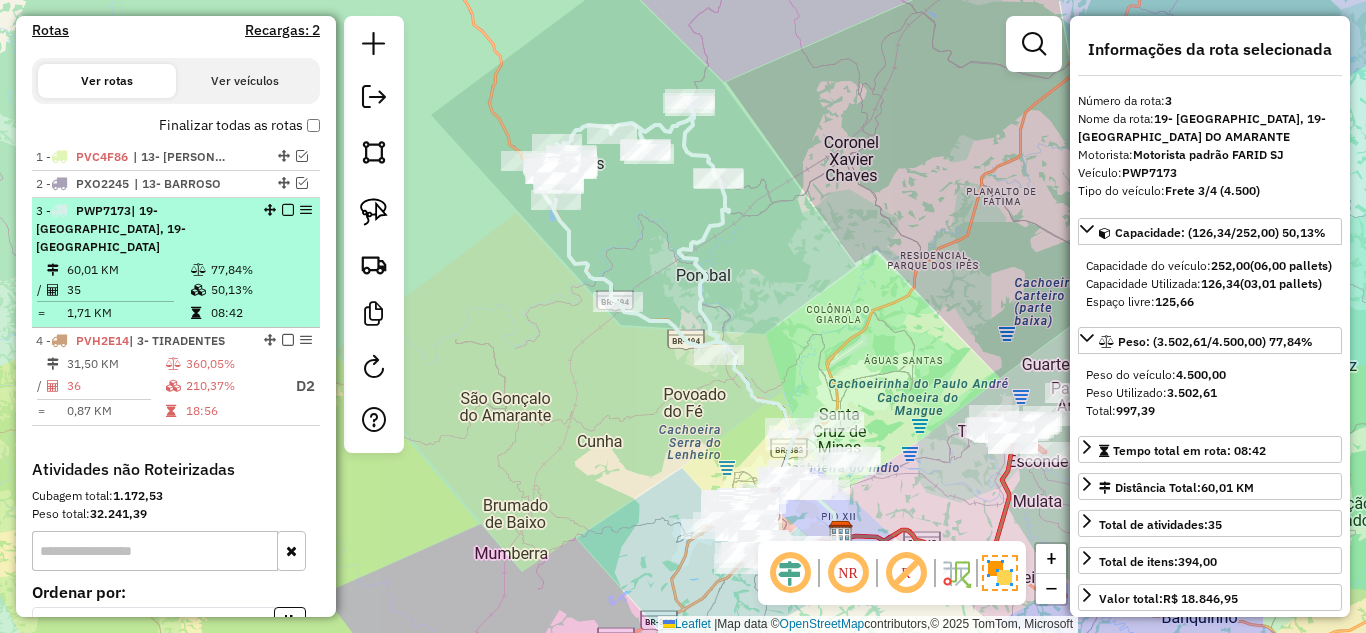 click at bounding box center (288, 210) 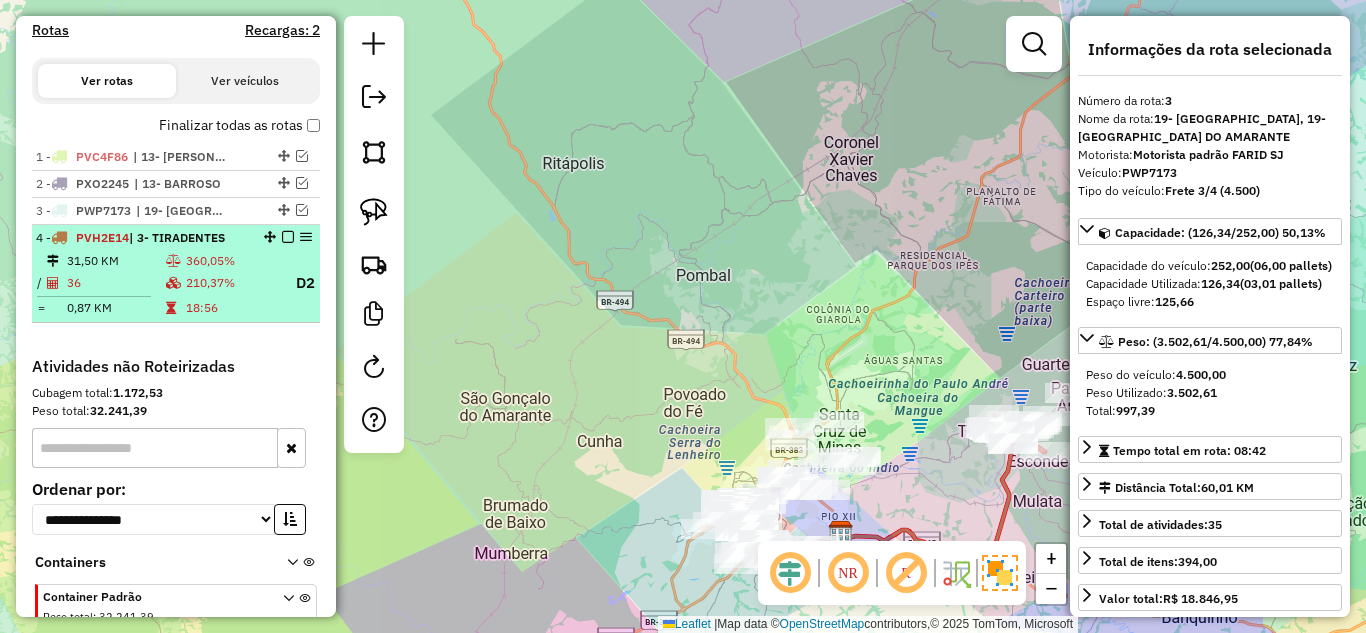 click at bounding box center (173, 261) 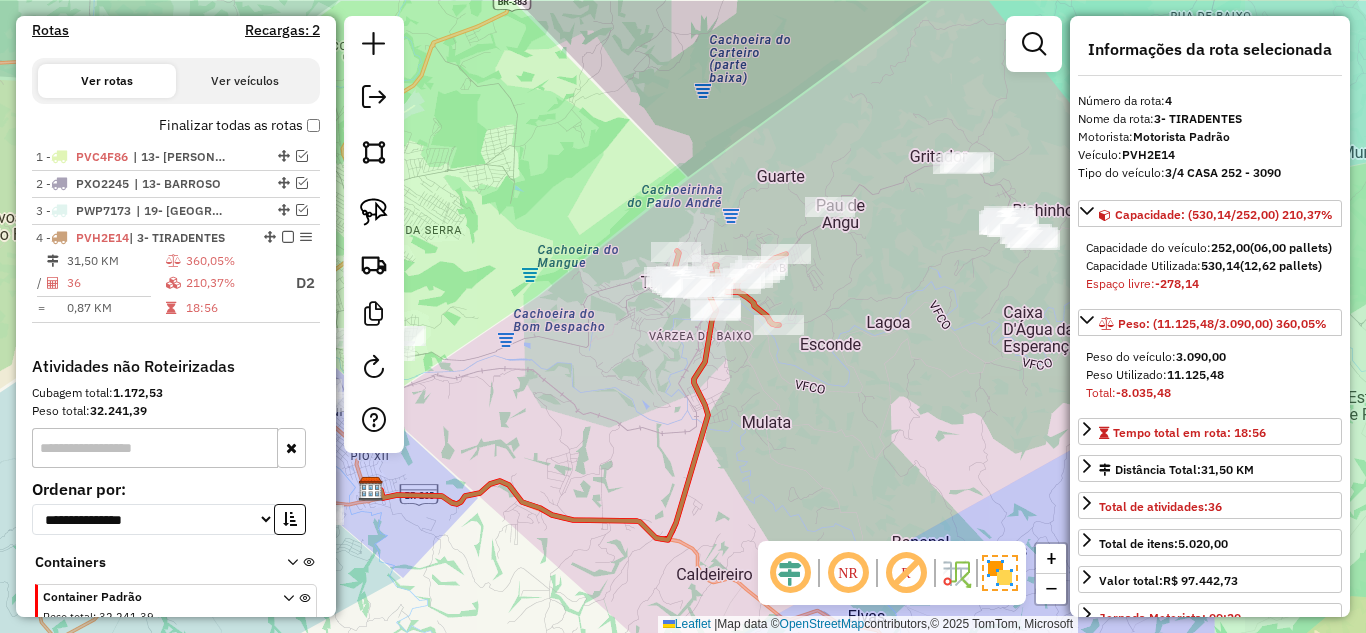 drag, startPoint x: 938, startPoint y: 330, endPoint x: 324, endPoint y: 322, distance: 614.0521 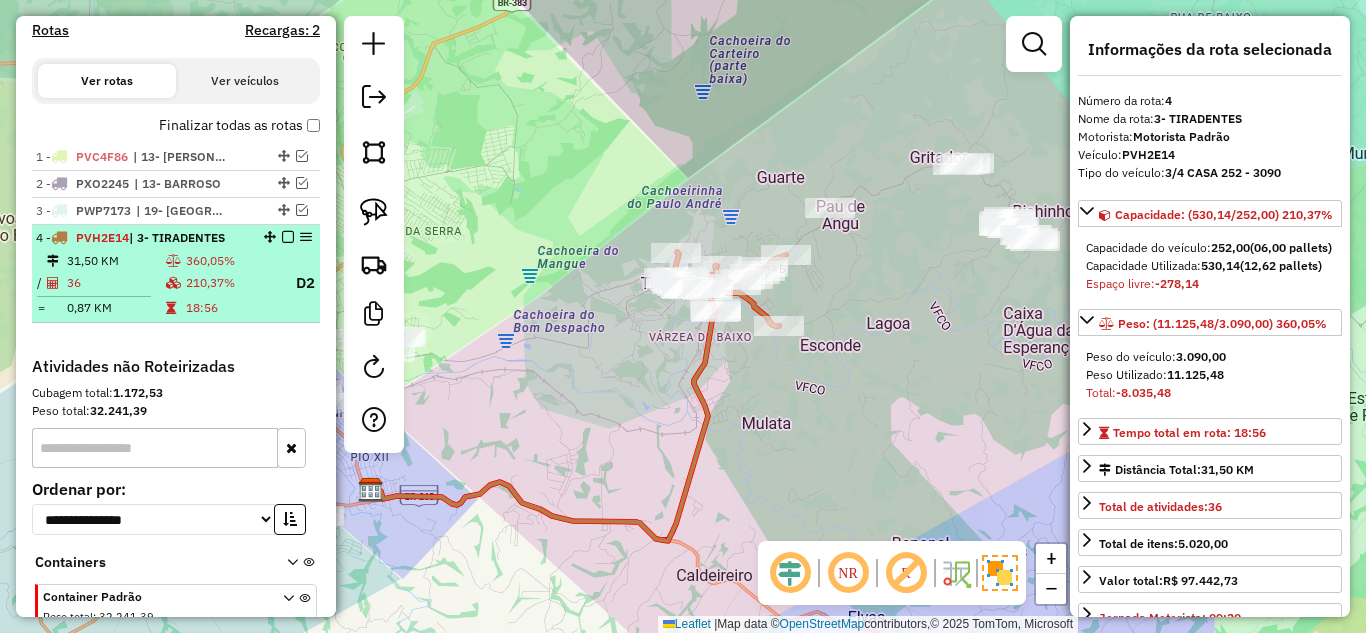 click on "4 -       PVH2E14   | 3- TIRADENTES" at bounding box center [142, 238] 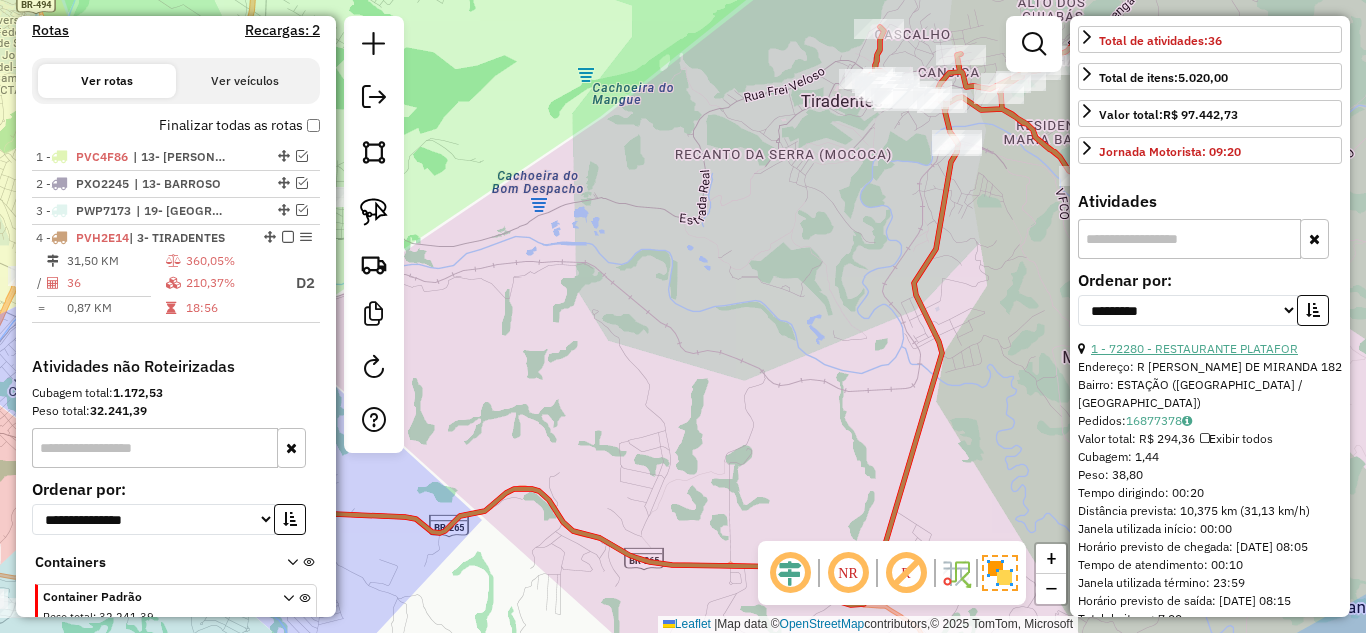 scroll, scrollTop: 500, scrollLeft: 0, axis: vertical 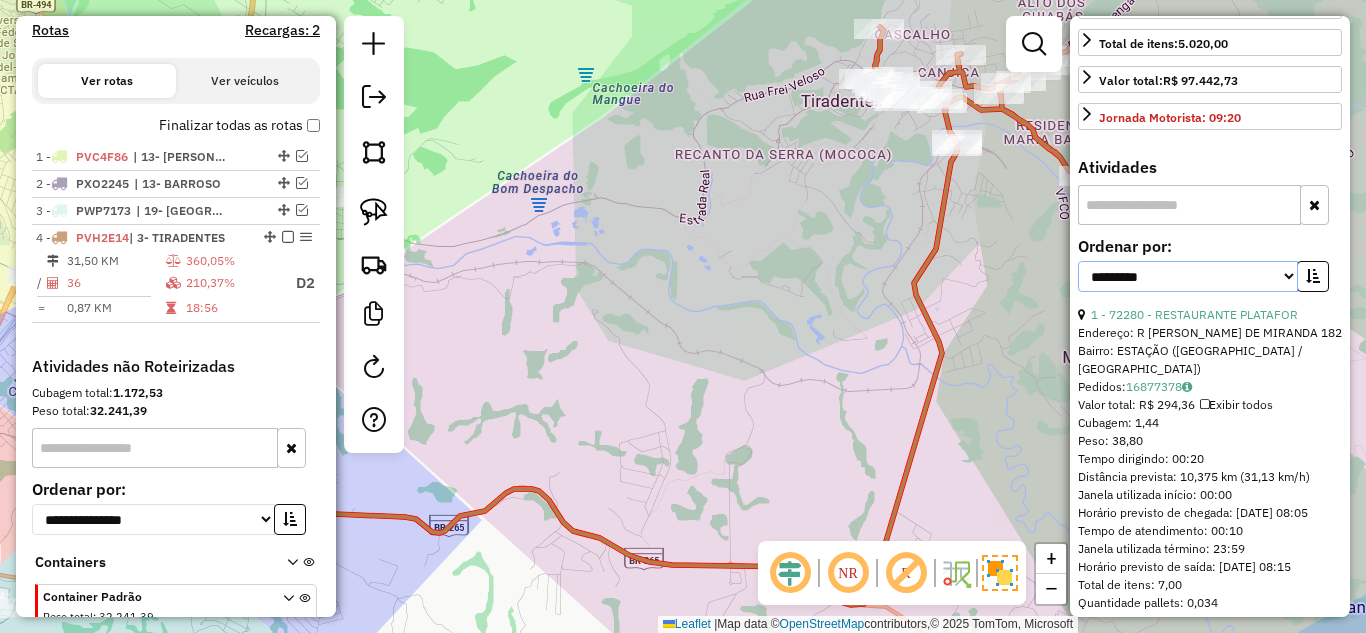 drag, startPoint x: 1285, startPoint y: 330, endPoint x: 1263, endPoint y: 345, distance: 26.627054 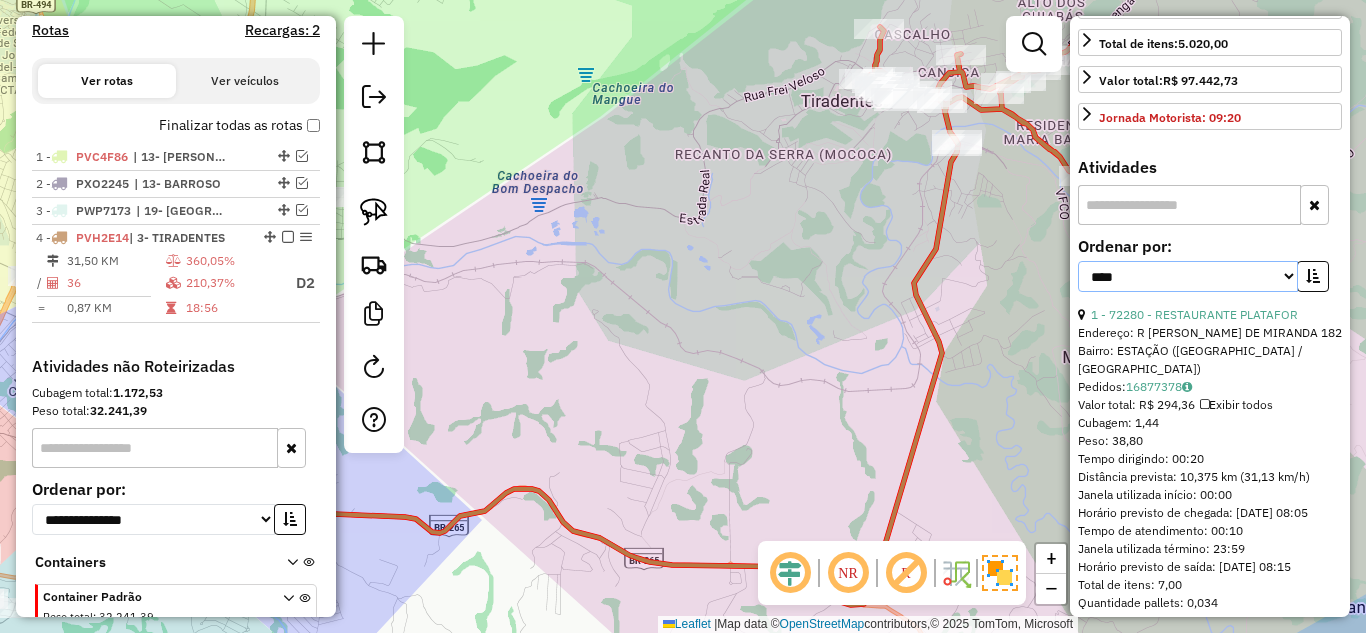 click on "**********" at bounding box center (1188, 276) 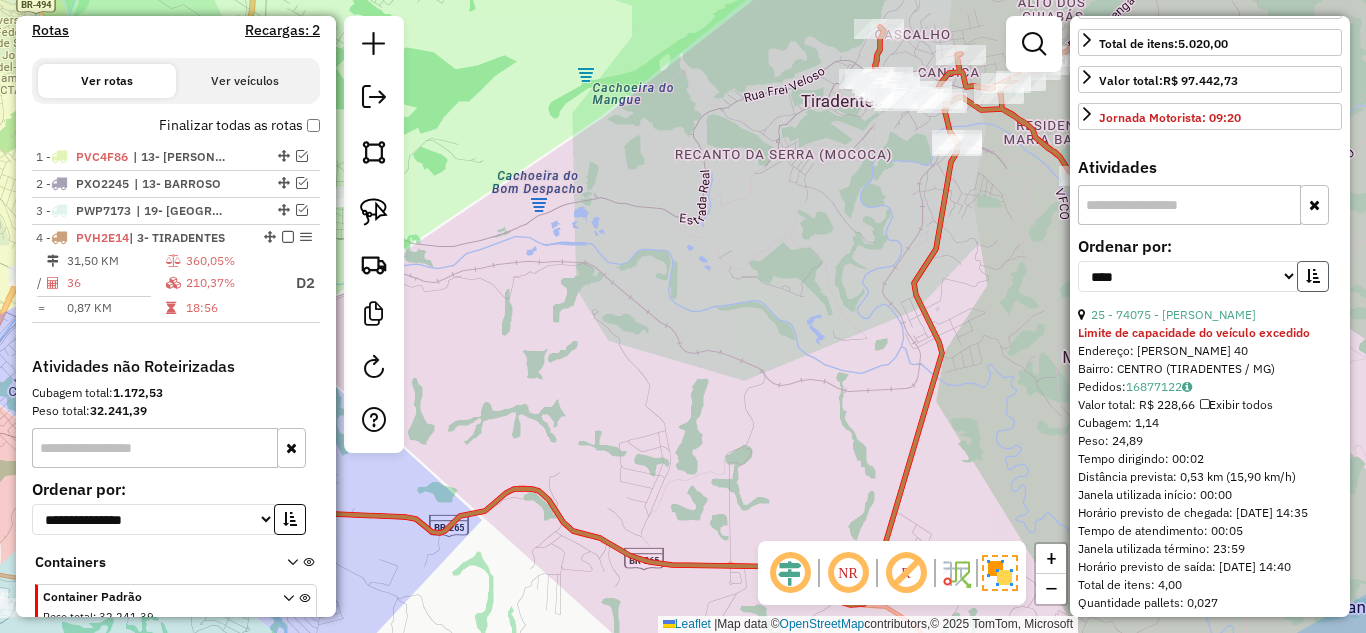 click at bounding box center [1313, 276] 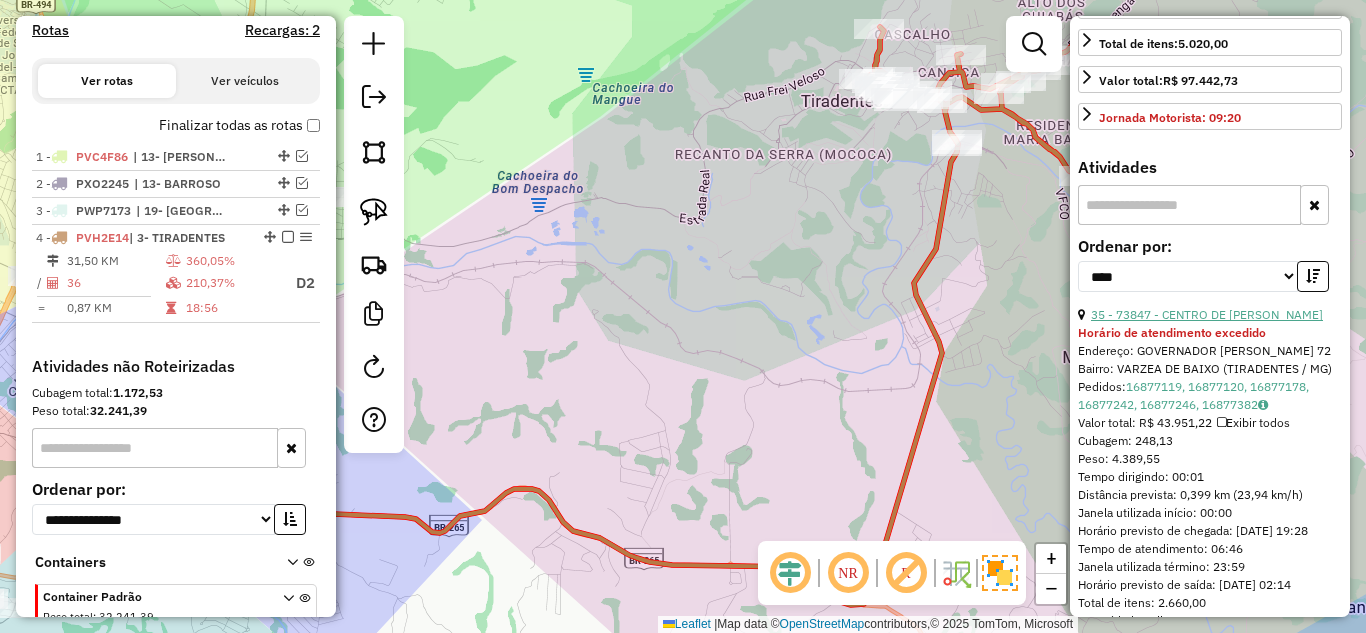 click on "35 - 73847 - CENTRO DE DIST ALVES" at bounding box center (1207, 314) 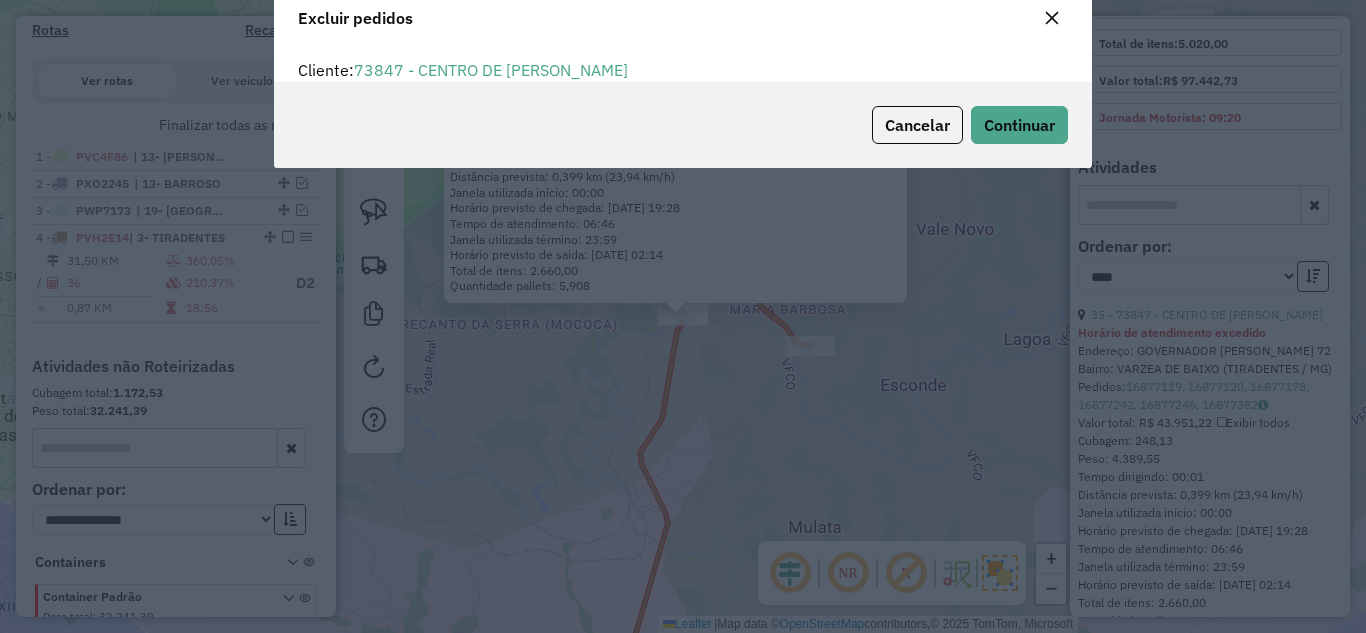 scroll, scrollTop: 70, scrollLeft: 0, axis: vertical 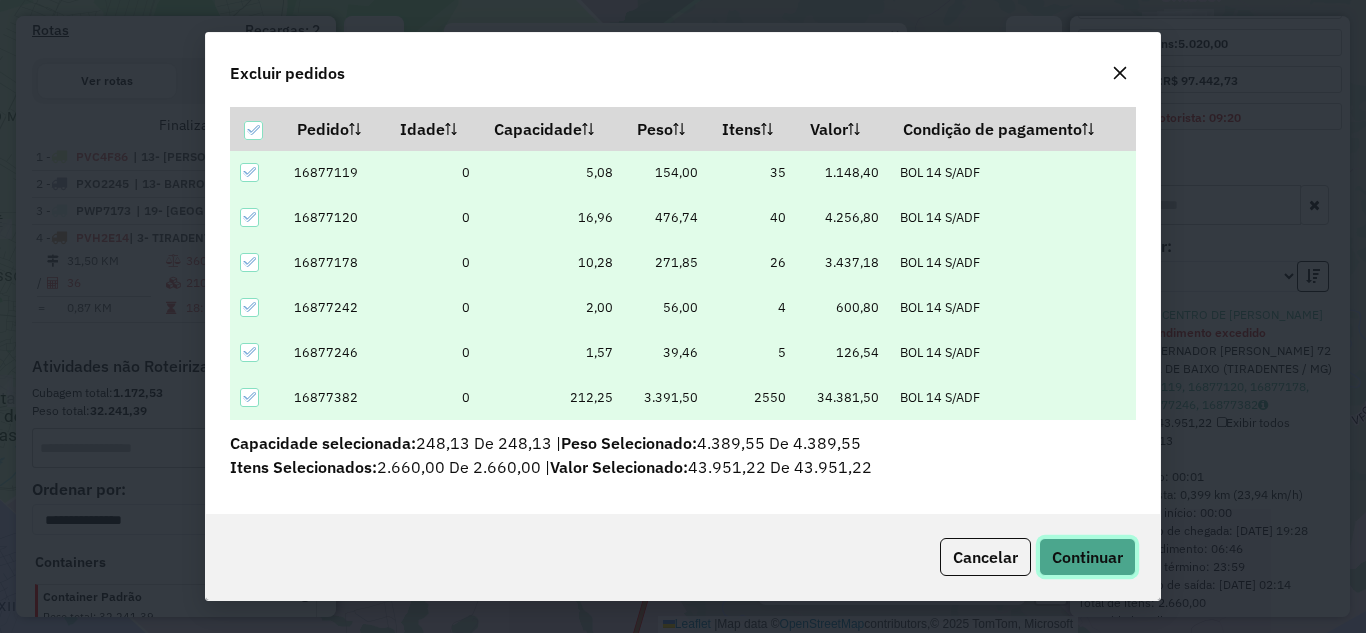 drag, startPoint x: 1102, startPoint y: 552, endPoint x: 1089, endPoint y: 526, distance: 29.068884 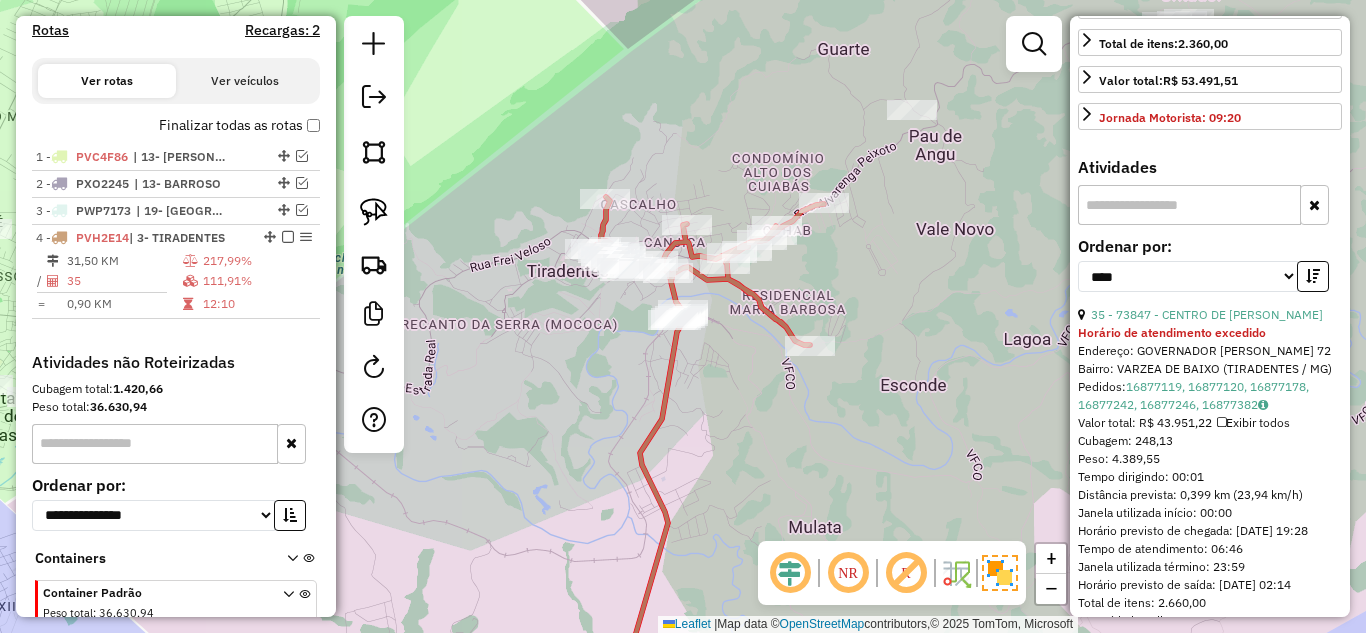 scroll, scrollTop: 717, scrollLeft: 0, axis: vertical 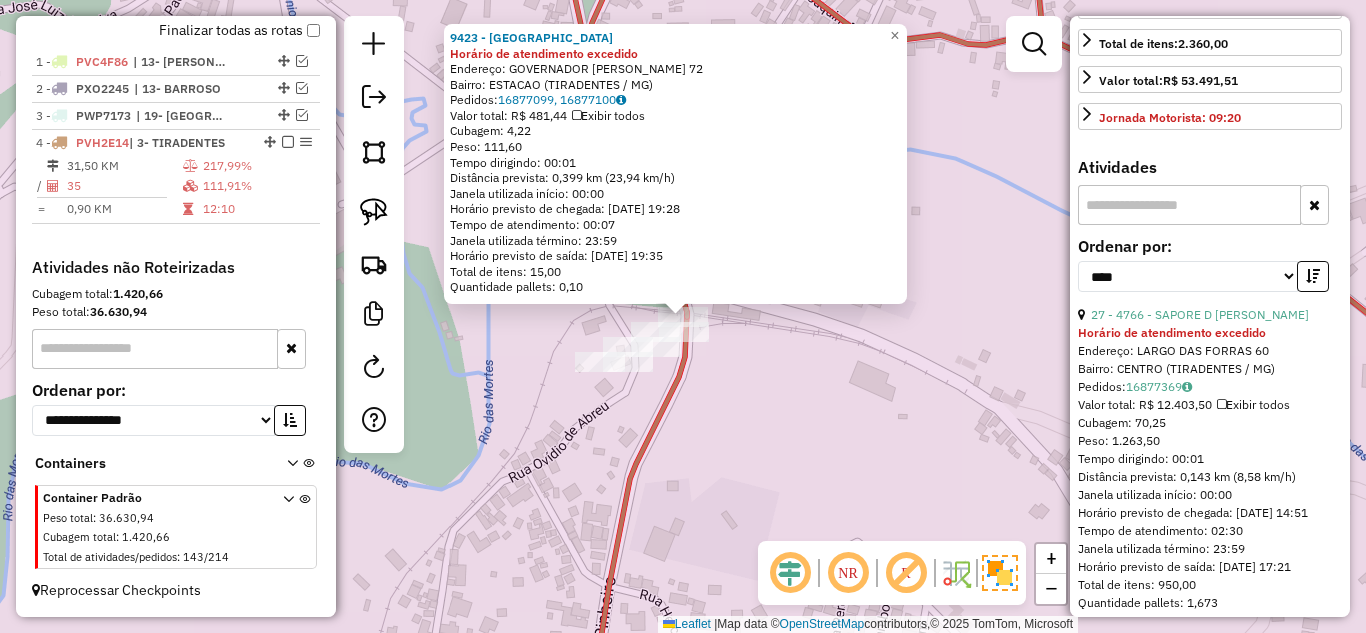 click on "9423 - SERRA E MAR Horário de atendimento excedido  Endereço:  GOVERNADOR ISRAEL PINHEIRO 72   Bairro: ESTACAO (TIRADENTES / MG)   Pedidos:  16877099, 16877100   Valor total: R$ 481,44   Exibir todos   Cubagem: 4,22  Peso: 111,60  Tempo dirigindo: 00:01   Distância prevista: 0,399 km (23,94 km/h)   Janela utilizada início: 00:00   Horário previsto de chegada: 17/07/2025 19:28   Tempo de atendimento: 00:07   Janela utilizada término: 23:59   Horário previsto de saída: 17/07/2025 19:35   Total de itens: 15,00   Quantidade pallets: 0,10  × Janela de atendimento Grade de atendimento Capacidade Transportadoras Veículos Cliente Pedidos  Rotas Selecione os dias de semana para filtrar as janelas de atendimento  Seg   Ter   Qua   Qui   Sex   Sáb   Dom  Informe o período da janela de atendimento: De: Até:  Filtrar exatamente a janela do cliente  Considerar janela de atendimento padrão  Selecione os dias de semana para filtrar as grades de atendimento  Seg   Ter   Qua   Qui   Sex   Sáb   Dom   De:   De:" 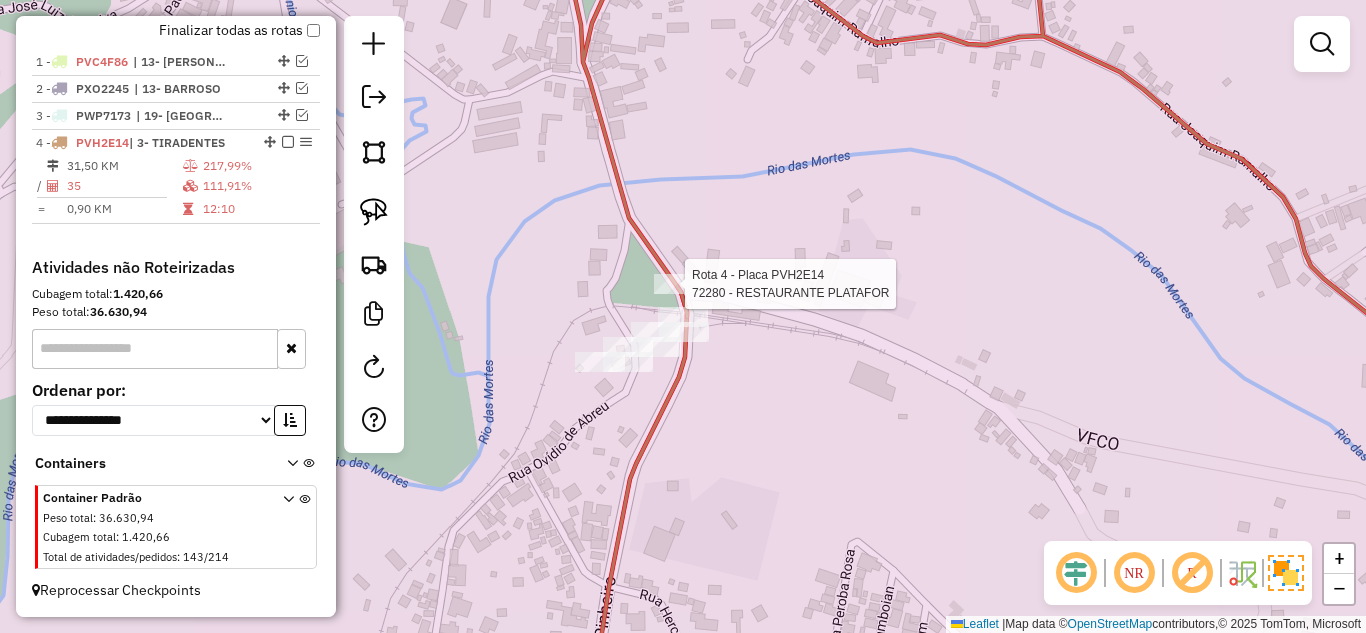 select on "*********" 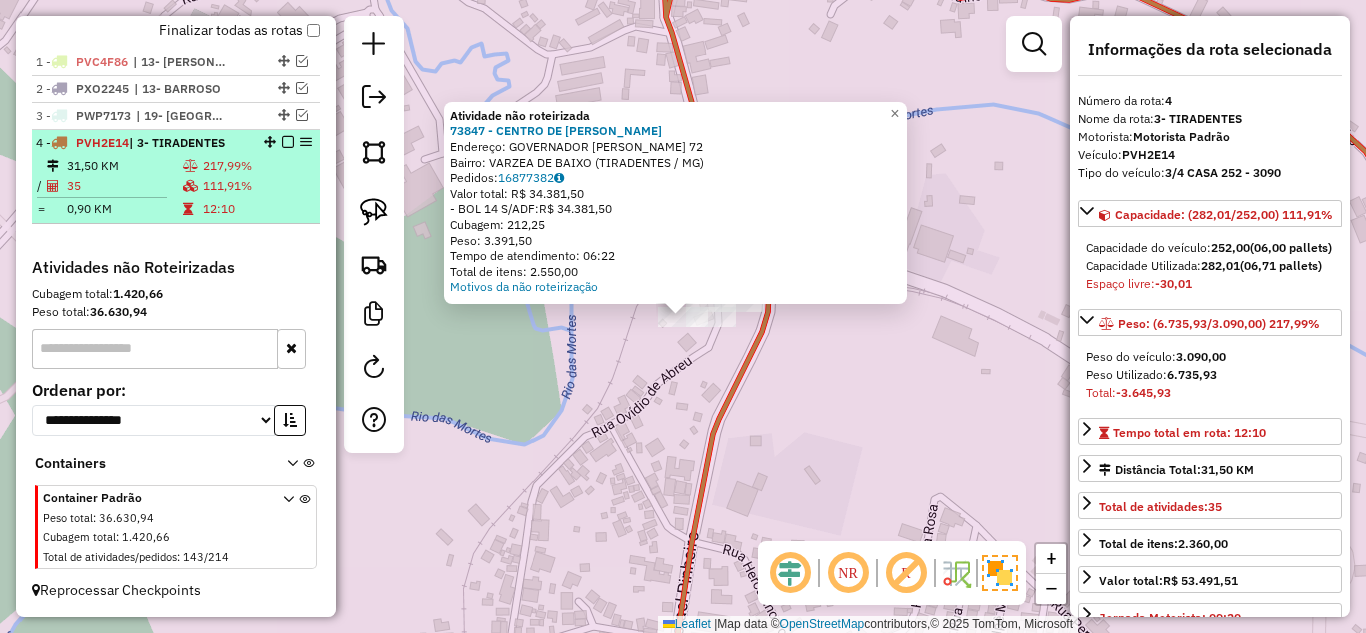 click on "35" at bounding box center [124, 186] 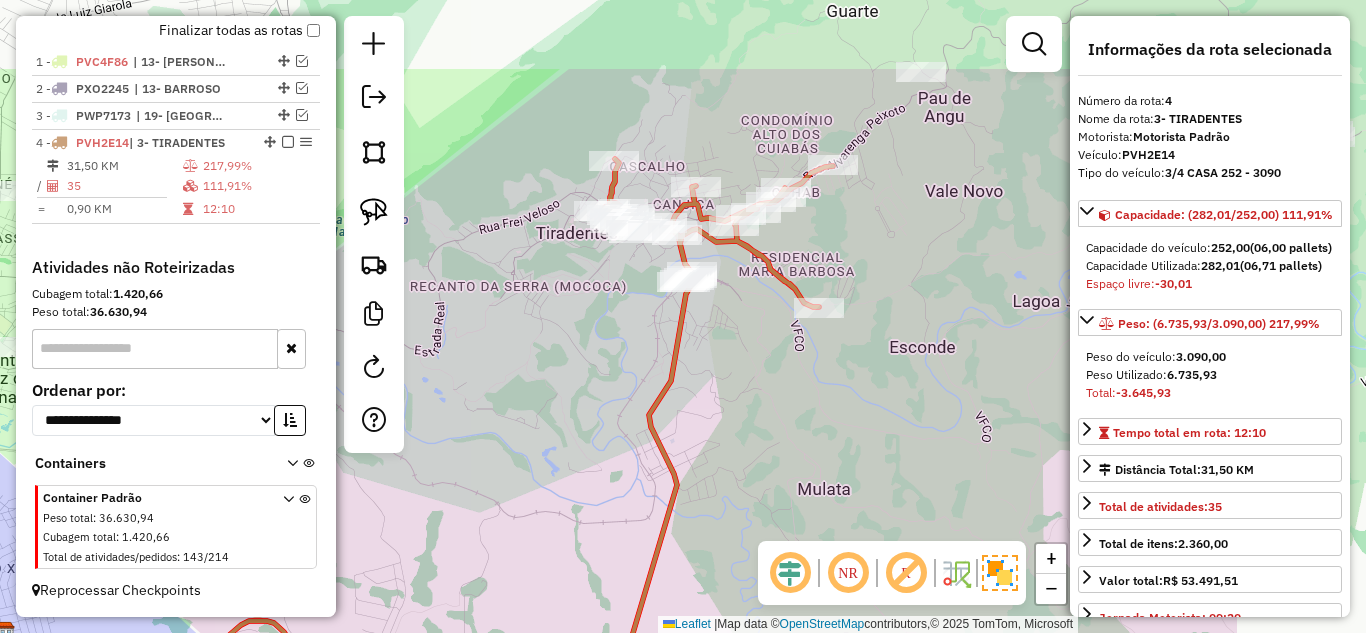 drag, startPoint x: 644, startPoint y: 335, endPoint x: 647, endPoint y: 316, distance: 19.235384 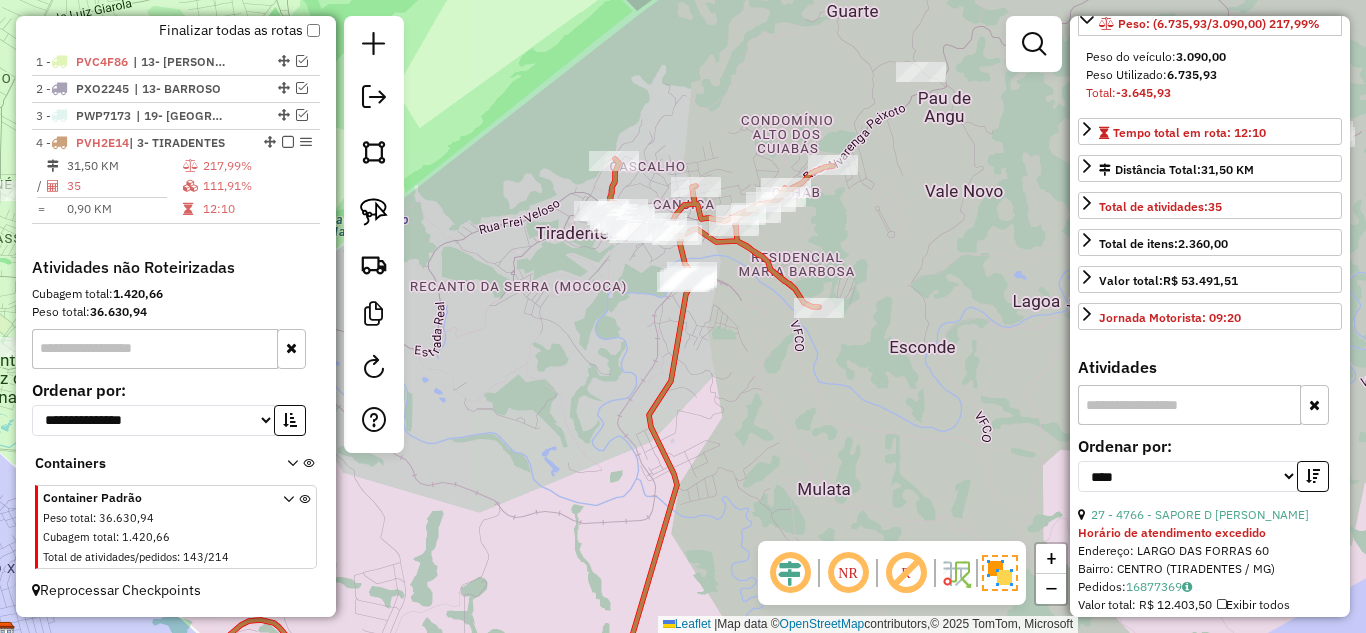 scroll, scrollTop: 500, scrollLeft: 0, axis: vertical 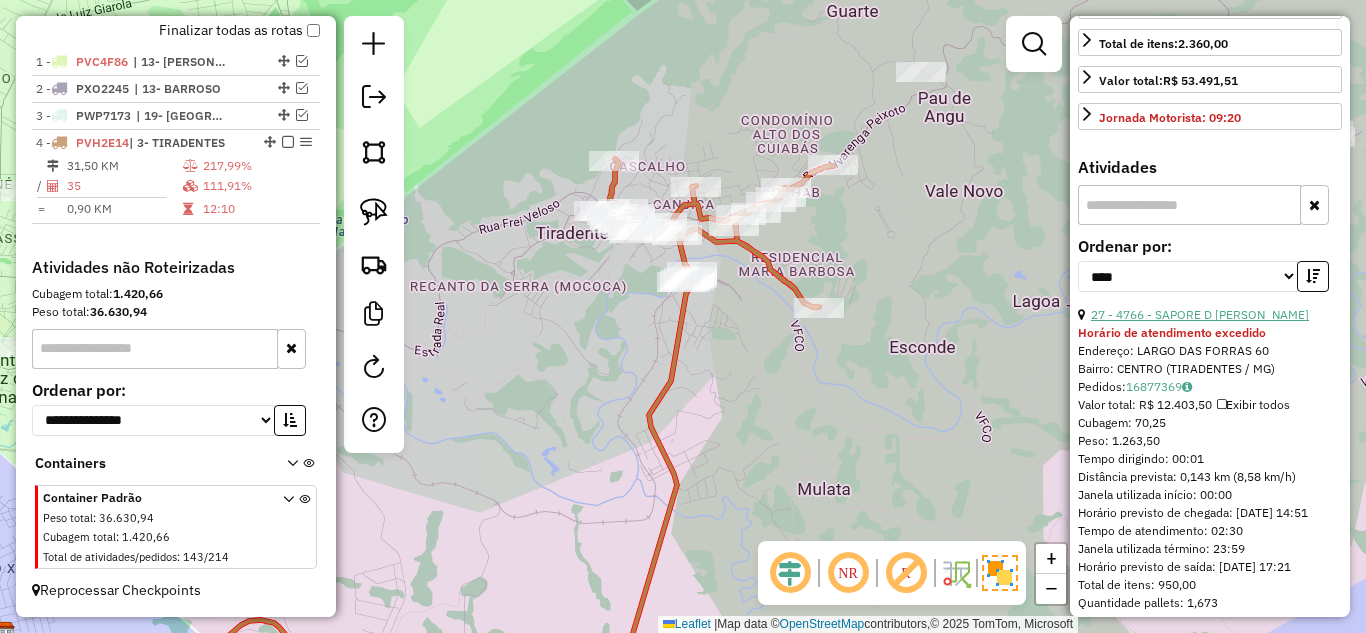 click on "27 - 4766 - SAPORE D ITALIA PIZZ" at bounding box center (1200, 314) 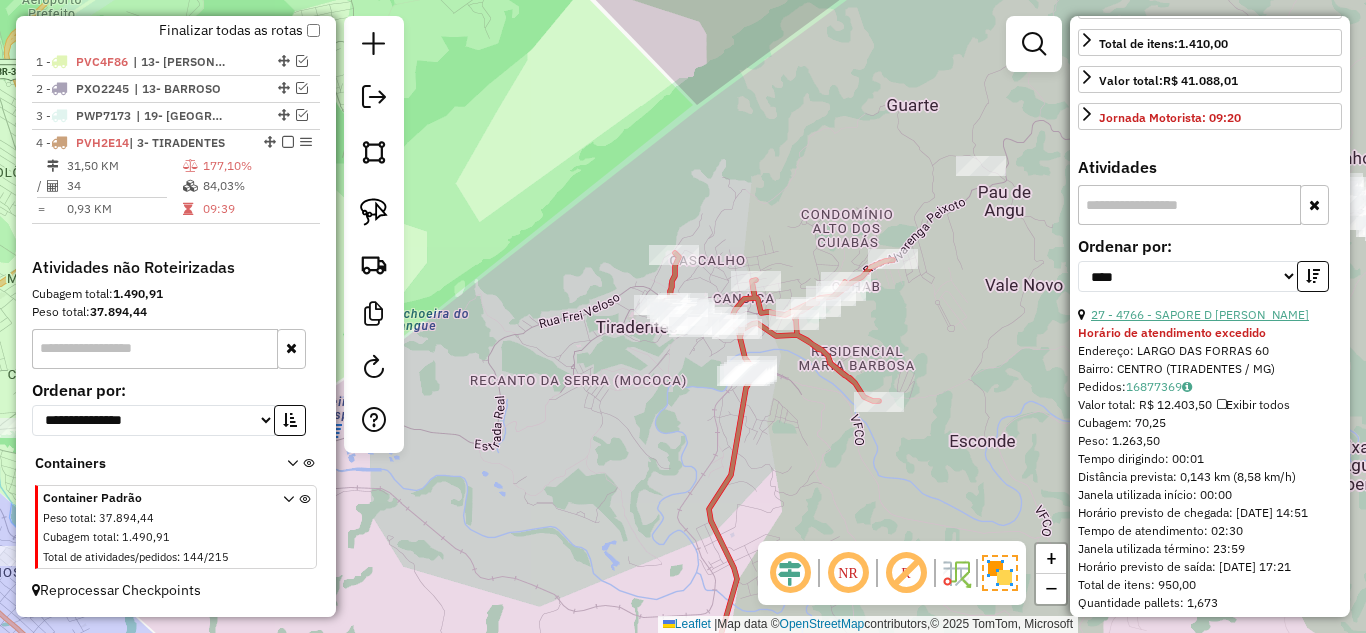scroll, scrollTop: 482, scrollLeft: 0, axis: vertical 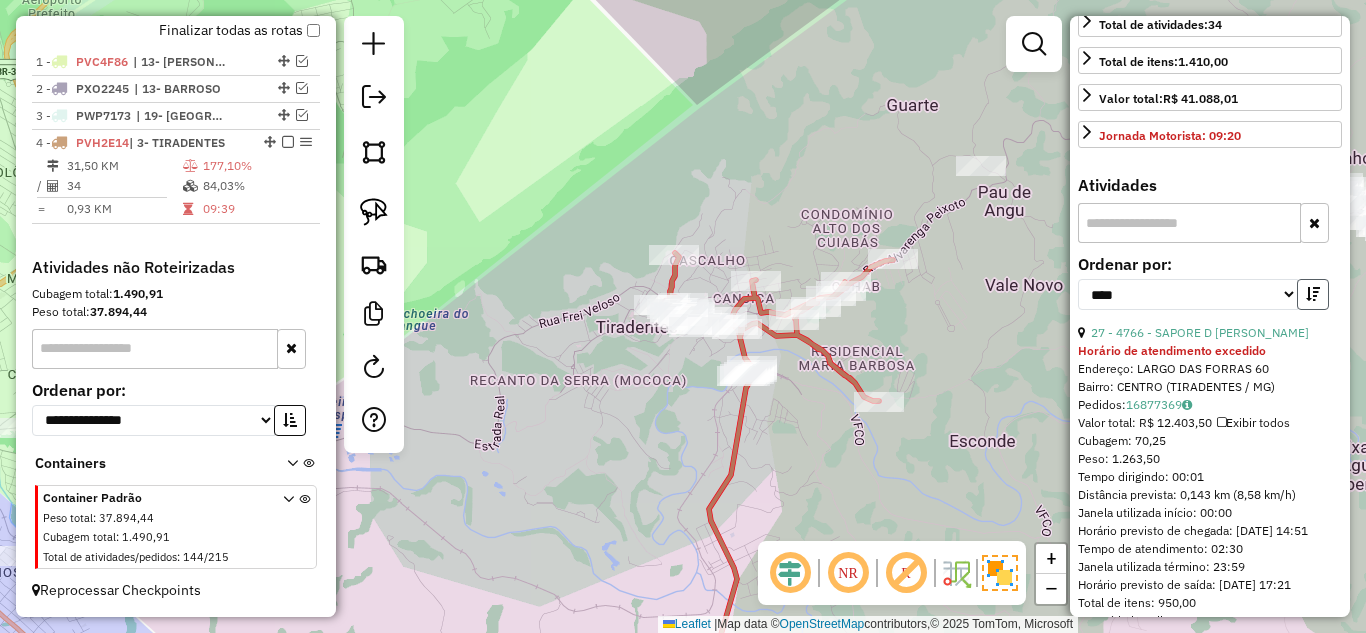 click at bounding box center (1313, 294) 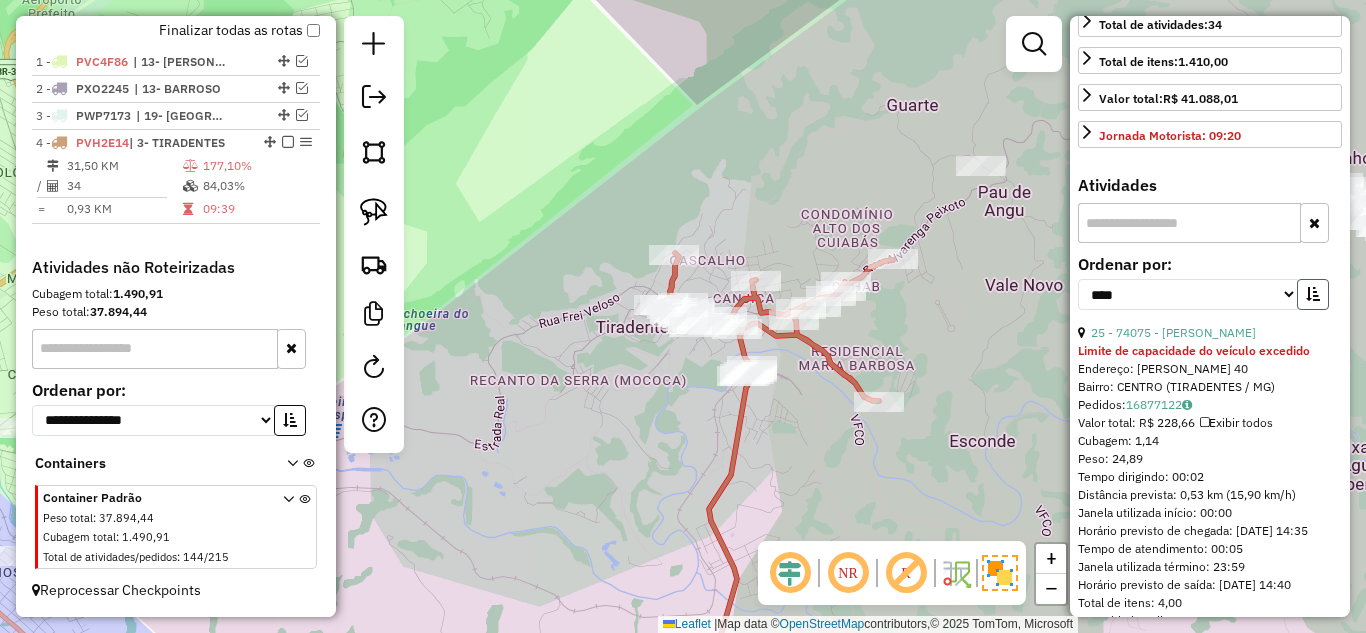 click at bounding box center (1313, 294) 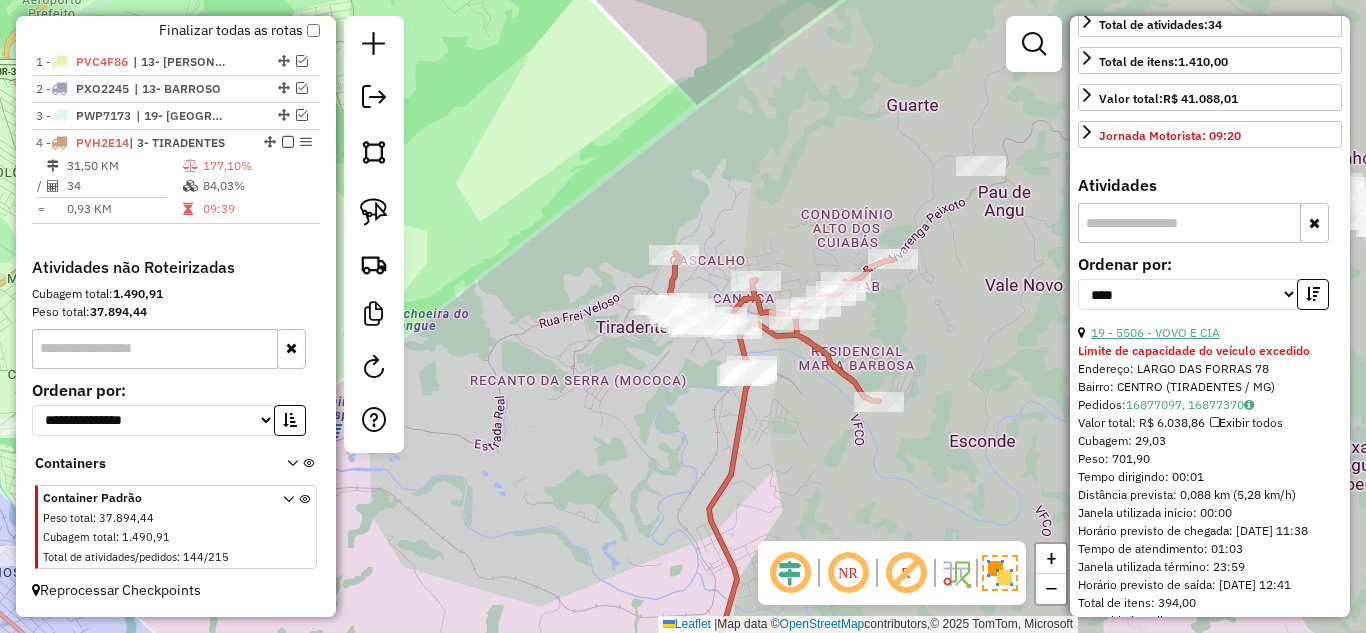 click on "19 - 5506 - VOVO E CIA" at bounding box center (1155, 332) 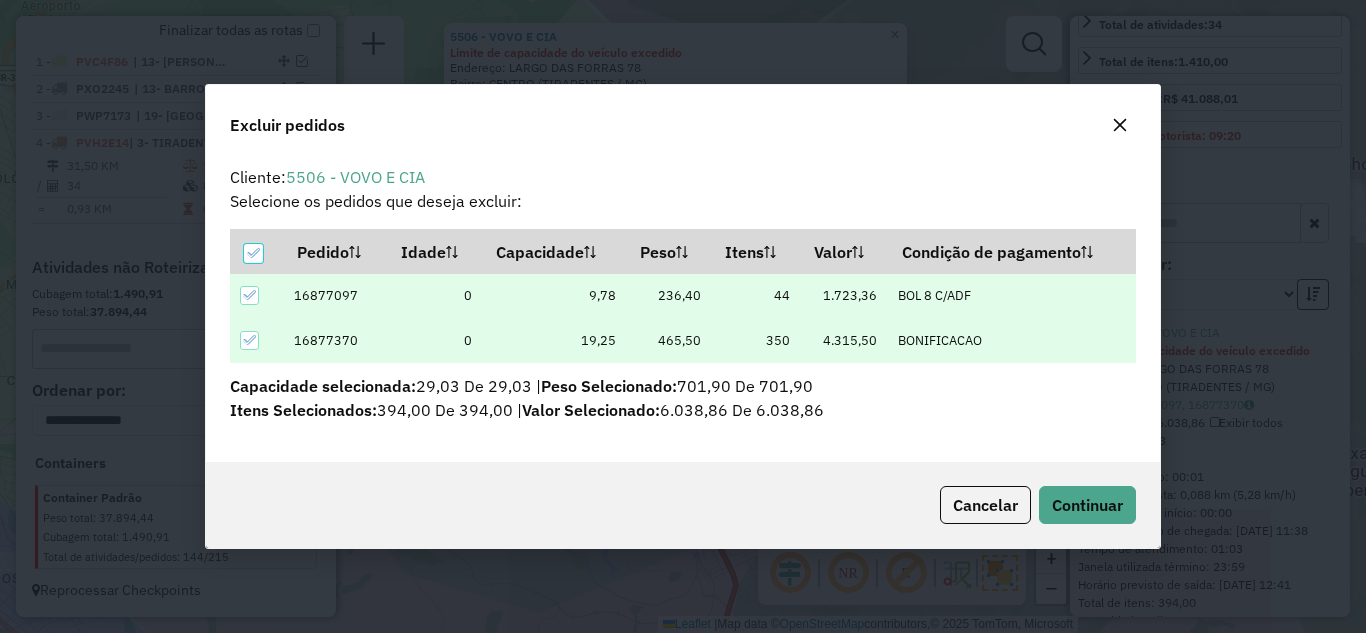 scroll, scrollTop: 82, scrollLeft: 0, axis: vertical 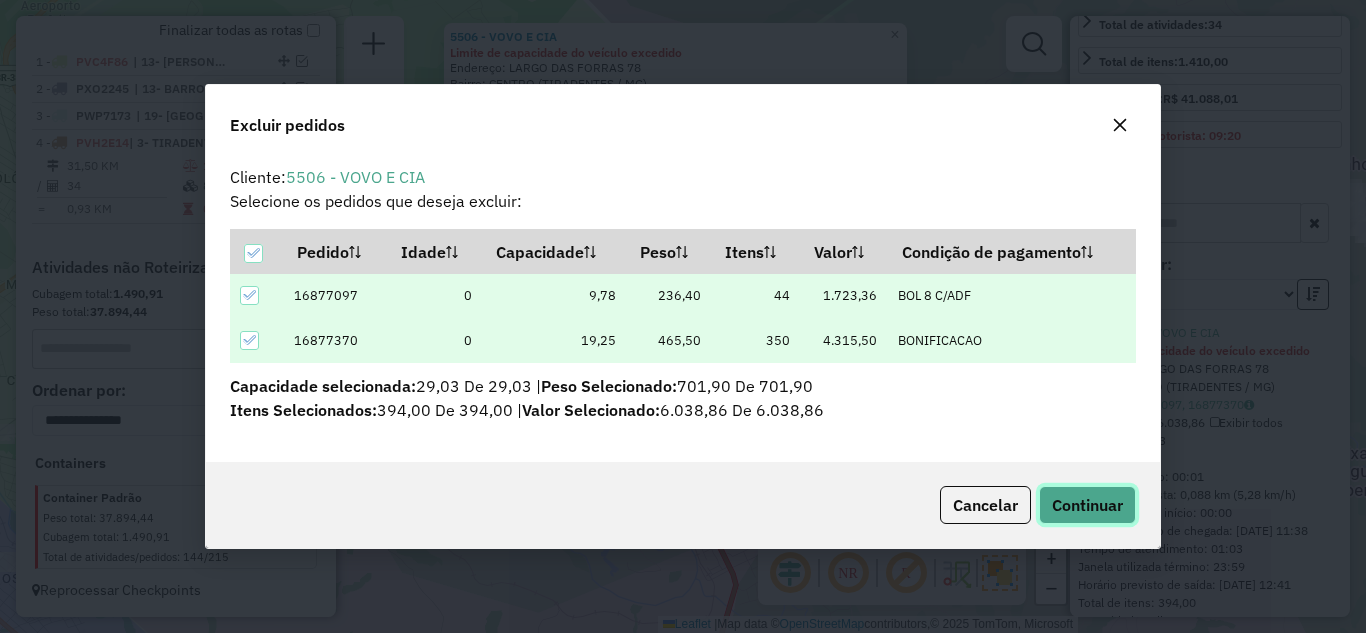 click on "Continuar" 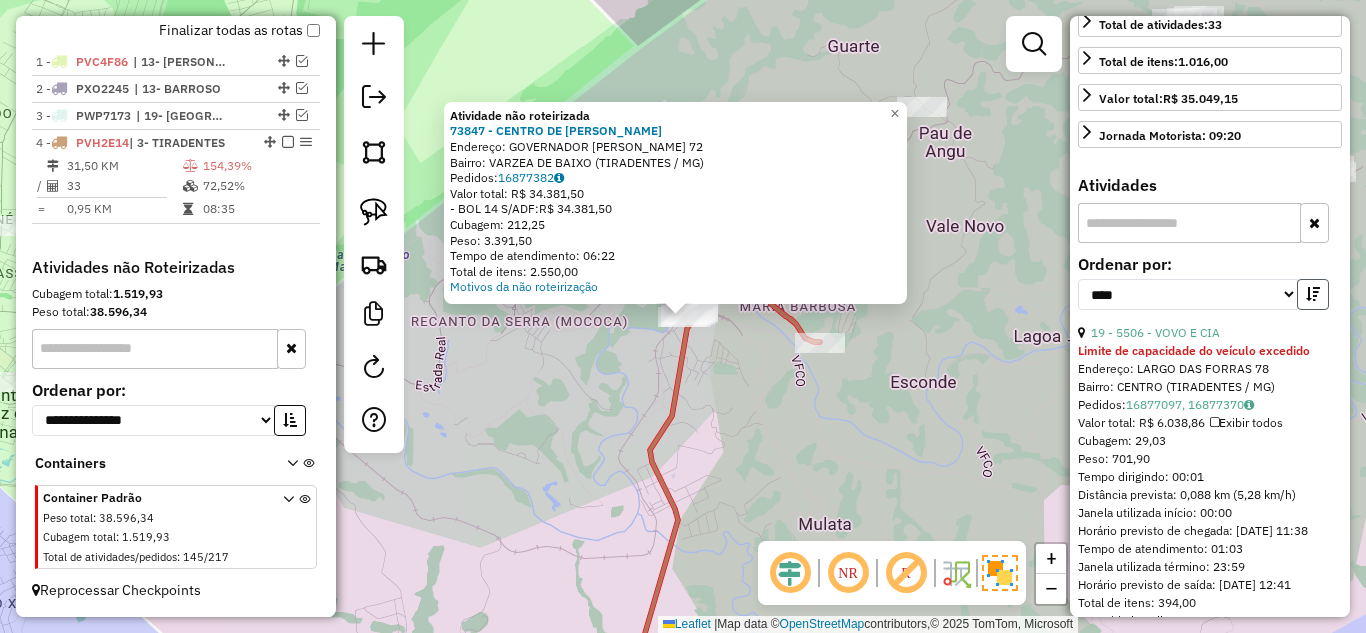 click at bounding box center [1313, 294] 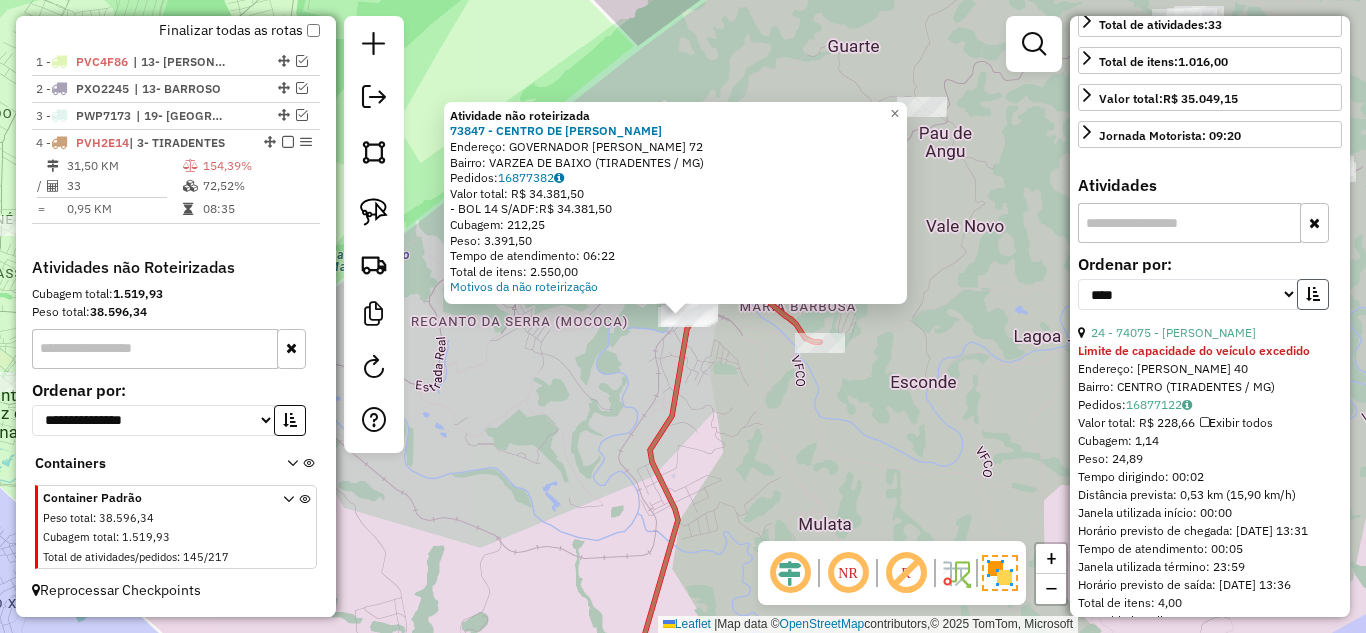 click at bounding box center [1313, 294] 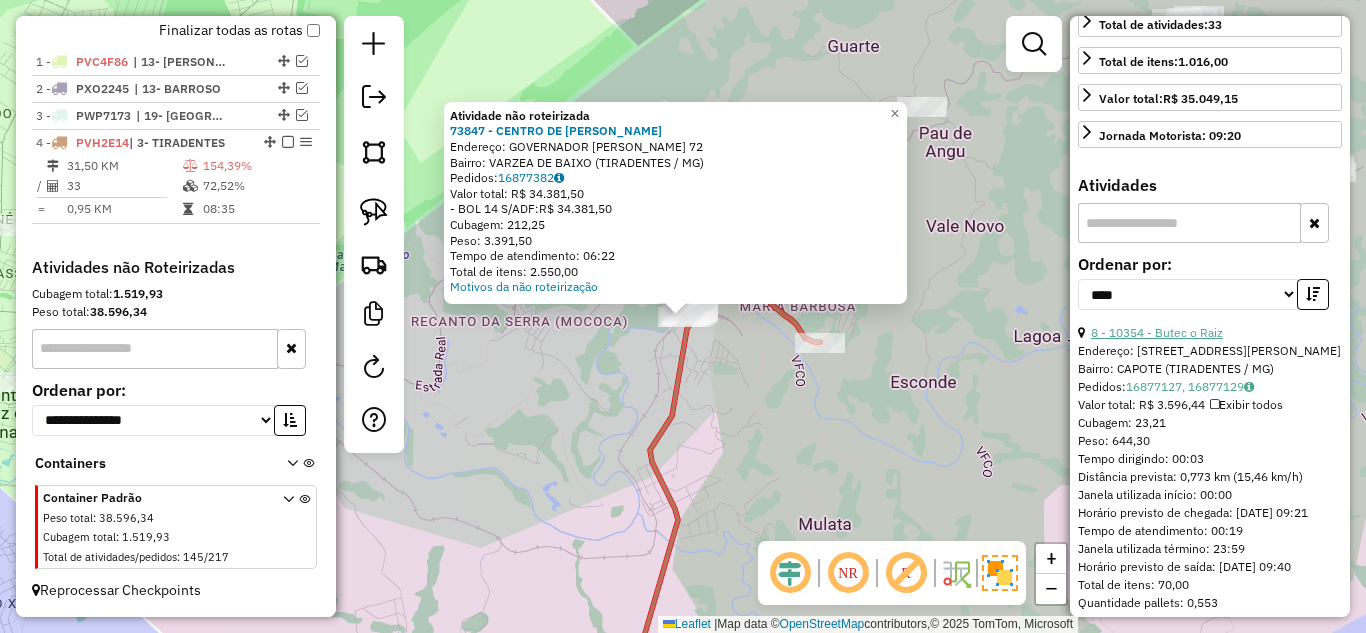 click on "8 - 10354 - Butec o Raiz" at bounding box center (1157, 332) 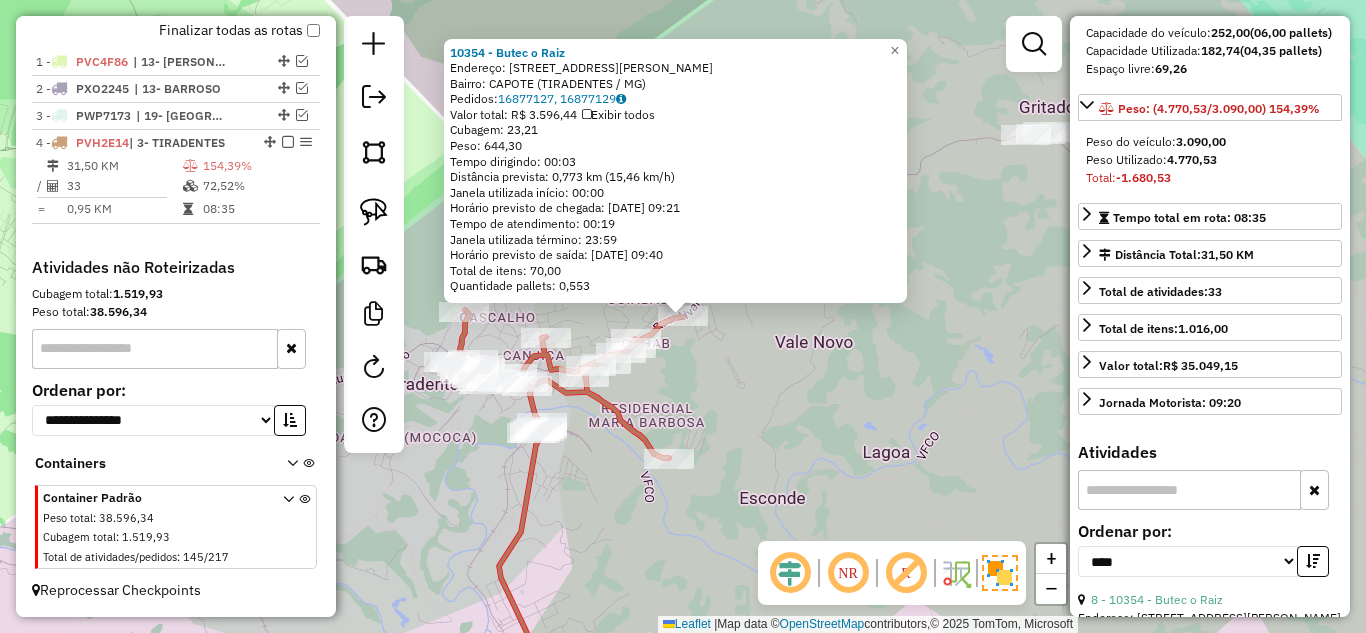 scroll, scrollTop: 182, scrollLeft: 0, axis: vertical 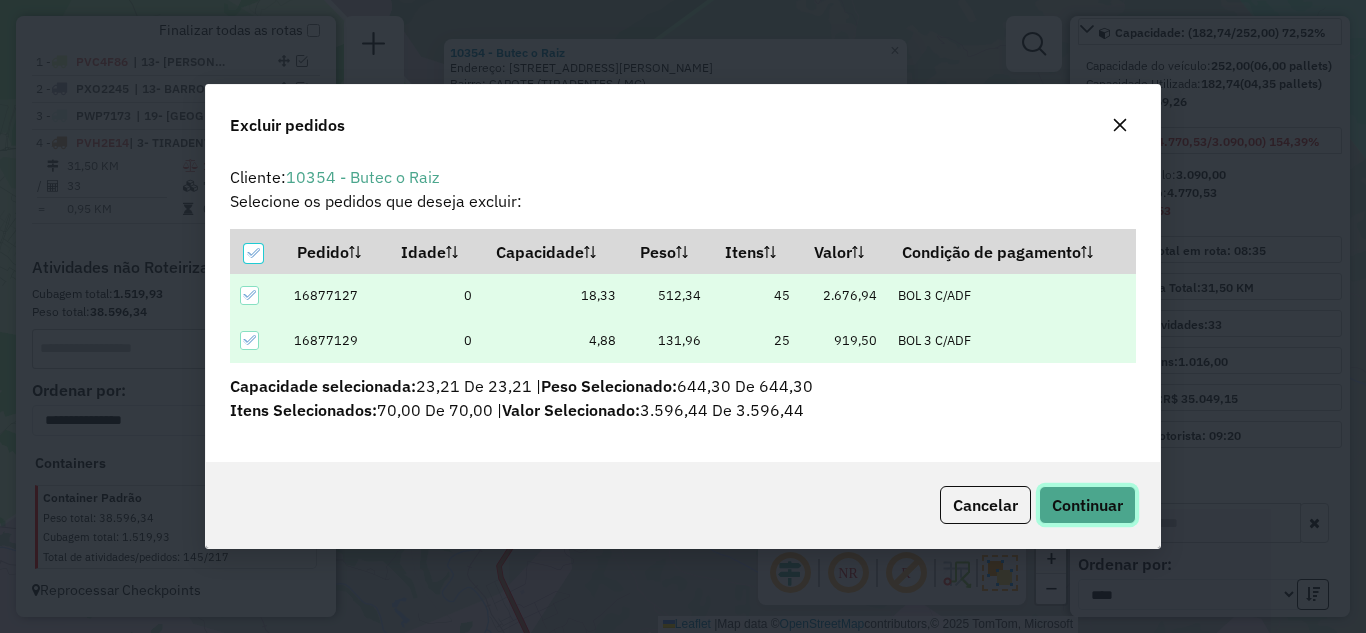 click on "Continuar" 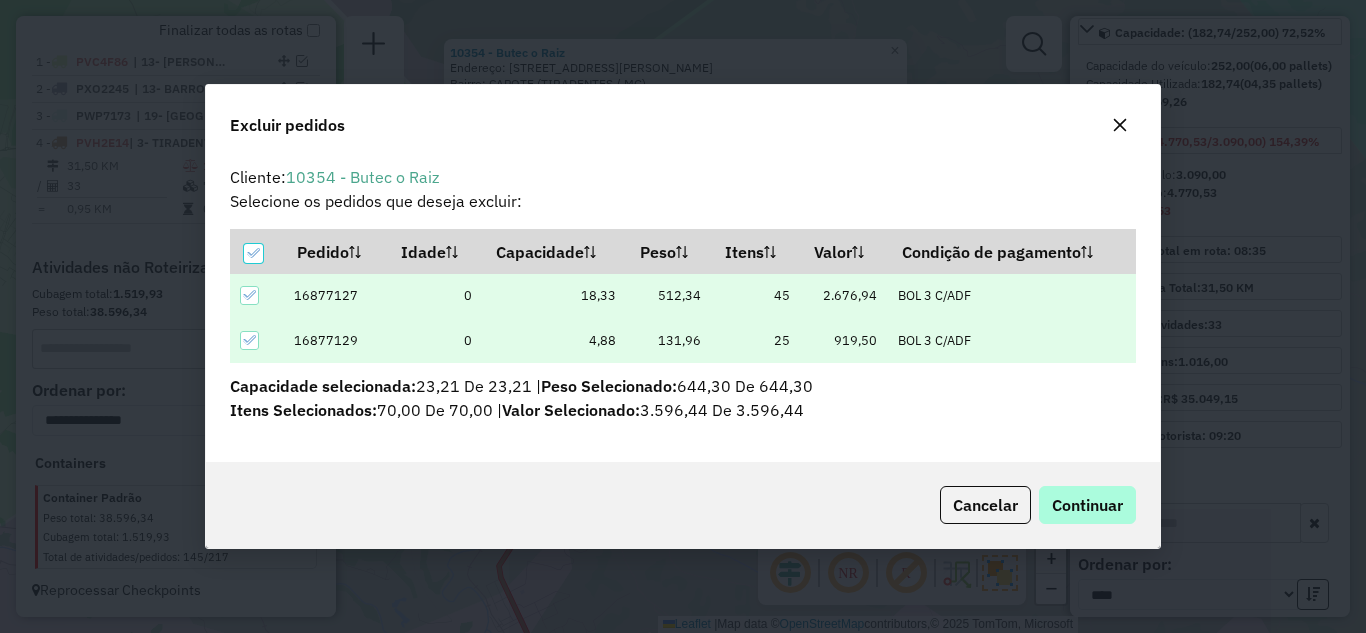 scroll, scrollTop: 534, scrollLeft: 0, axis: vertical 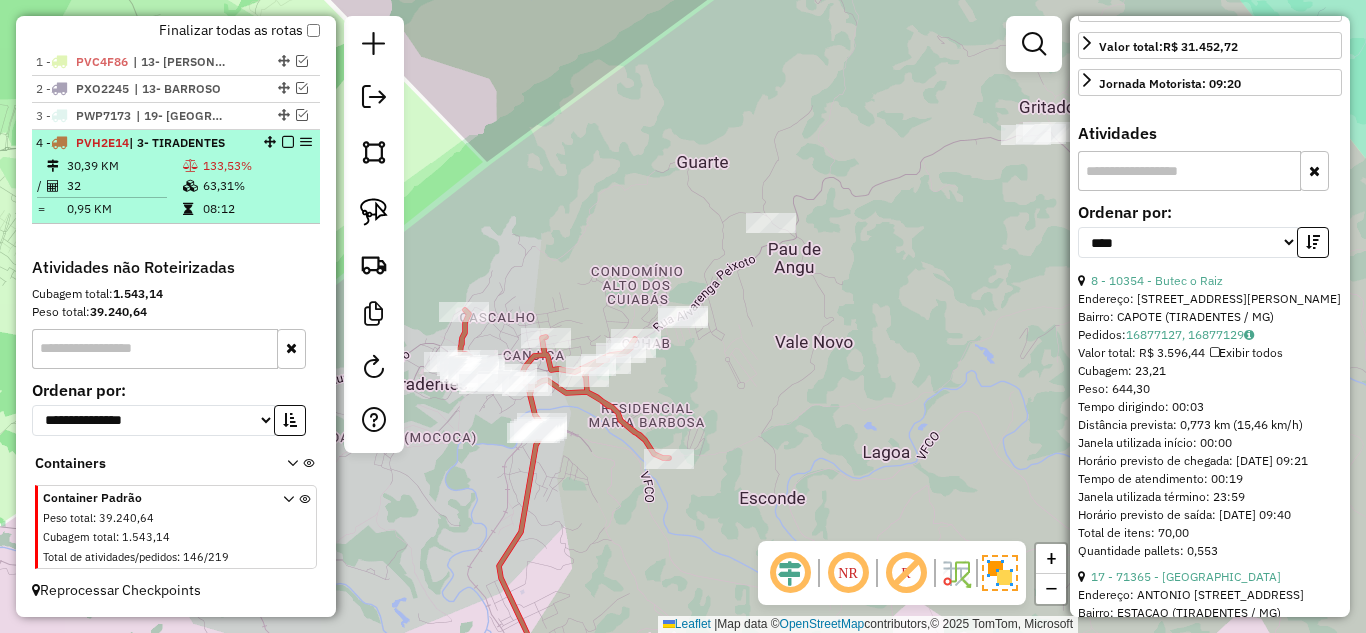 click at bounding box center [190, 186] 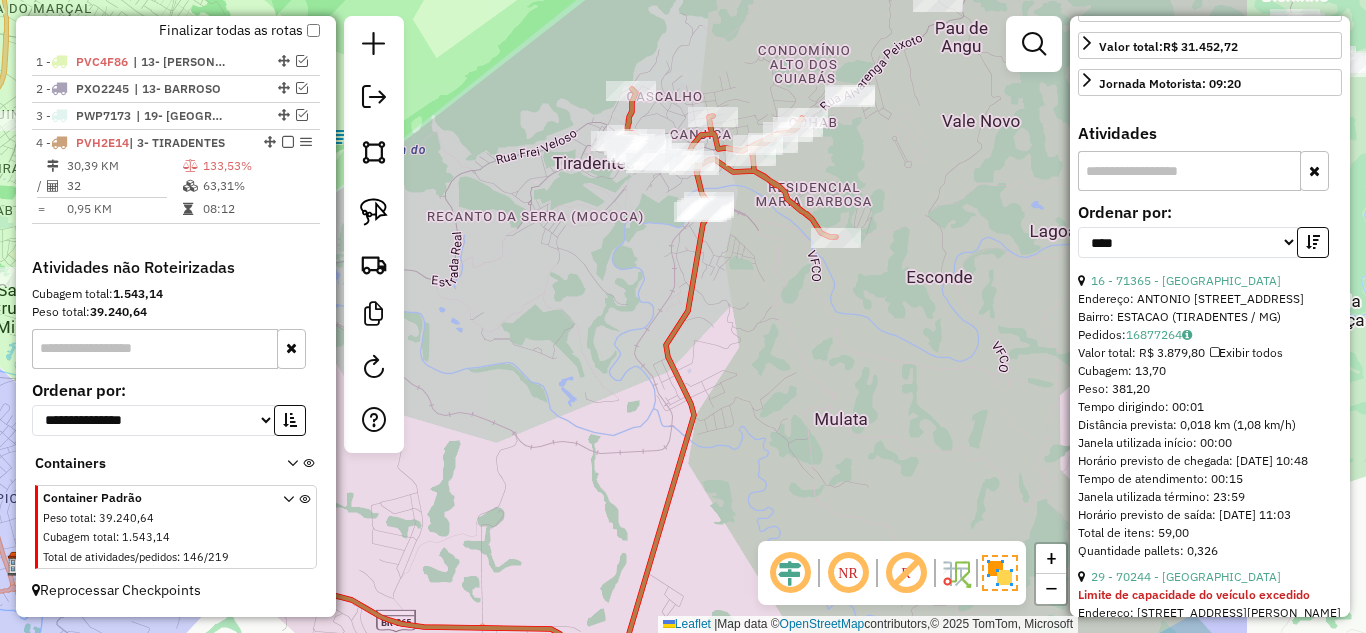 drag, startPoint x: 847, startPoint y: 258, endPoint x: 592, endPoint y: 319, distance: 262.19458 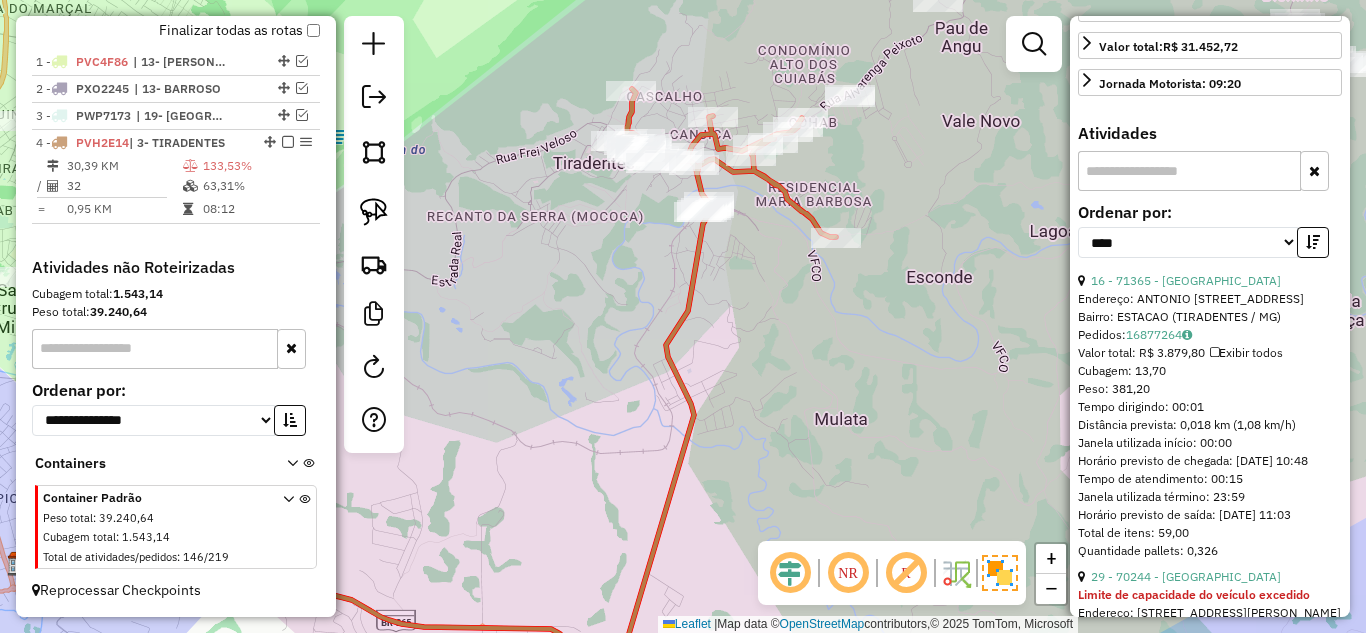 drag, startPoint x: 866, startPoint y: 379, endPoint x: 721, endPoint y: 304, distance: 163.24828 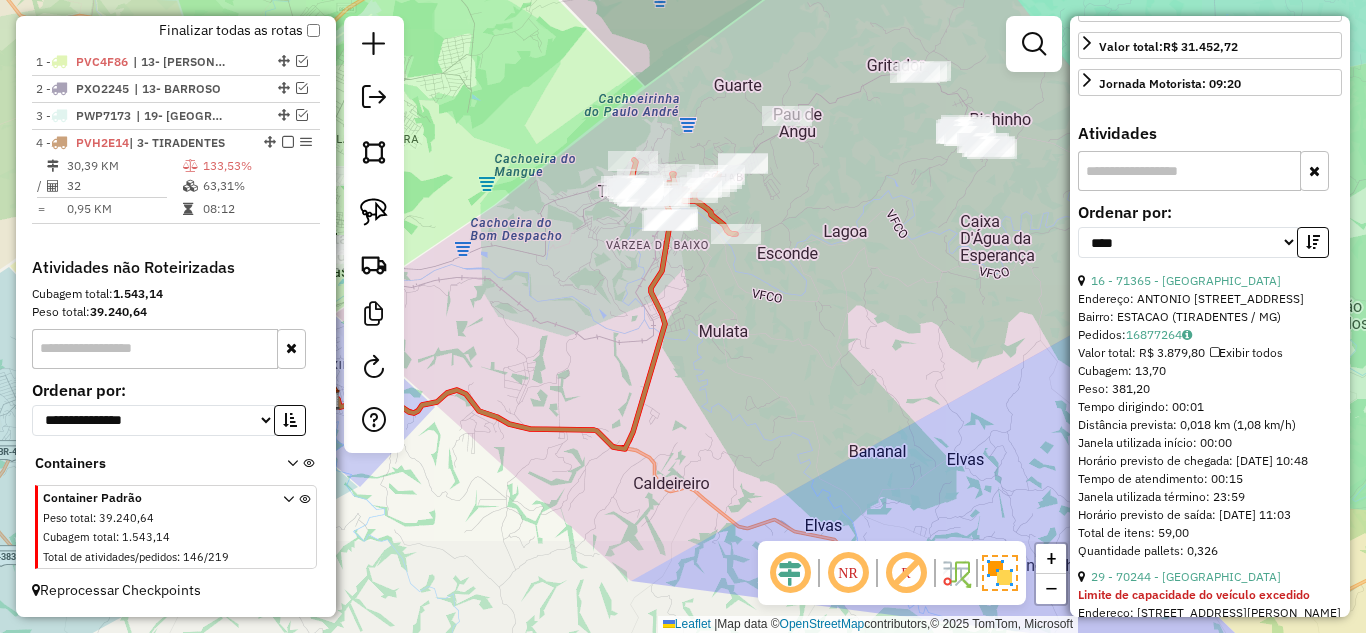 drag, startPoint x: 935, startPoint y: 373, endPoint x: 671, endPoint y: 275, distance: 281.60257 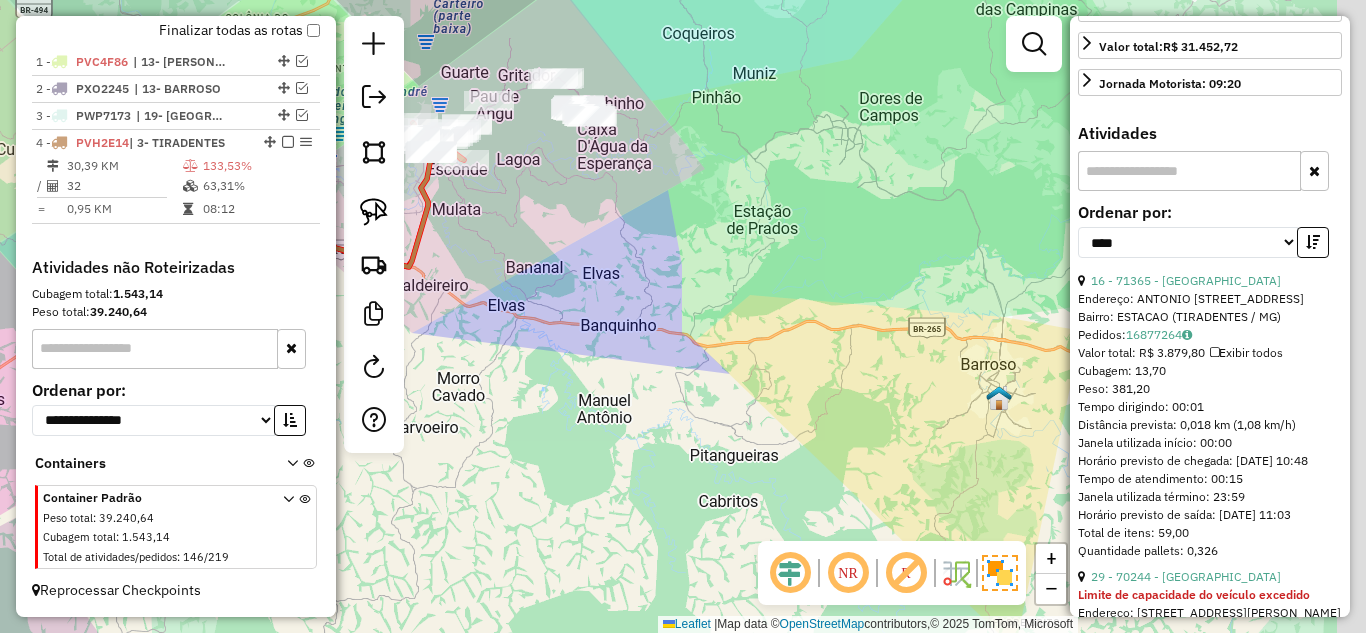 drag, startPoint x: 773, startPoint y: 302, endPoint x: 687, endPoint y: 282, distance: 88.29496 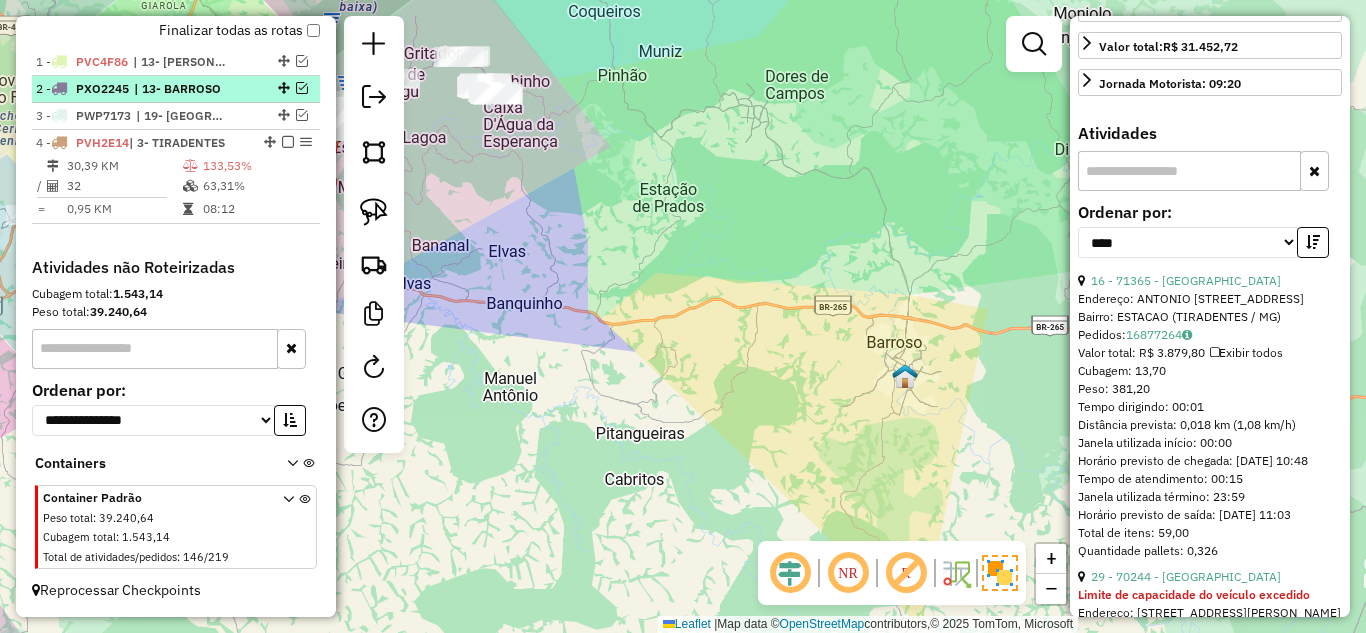 click at bounding box center (302, 88) 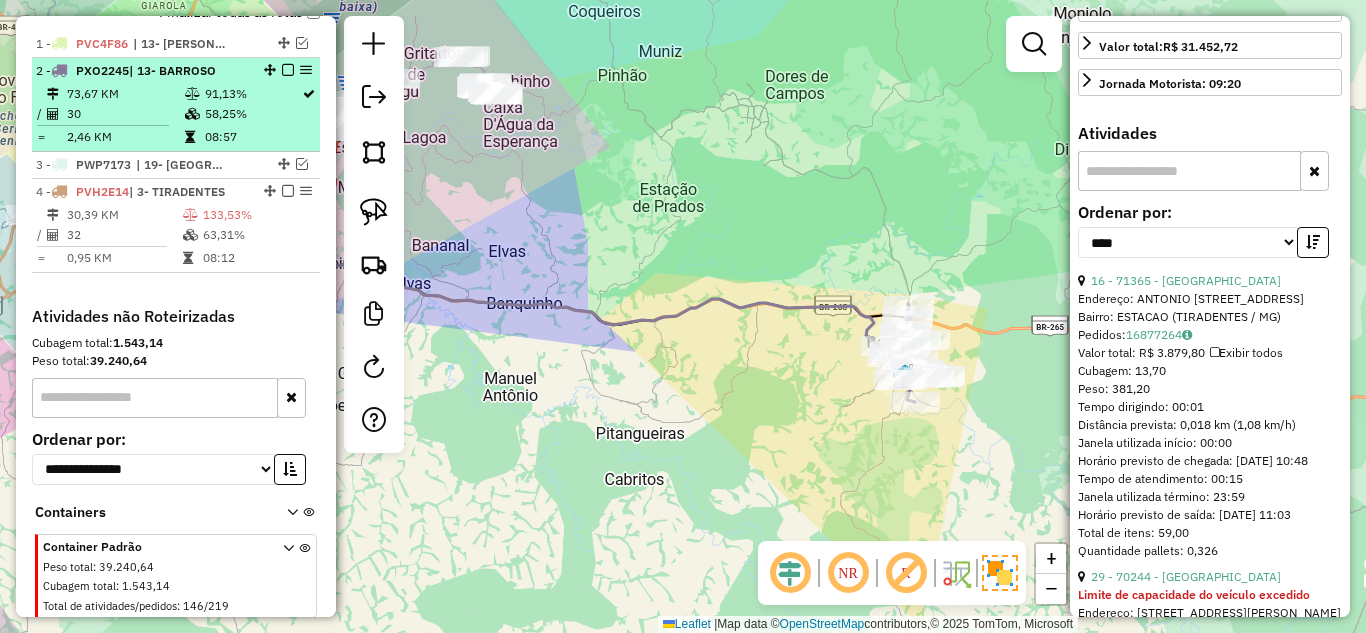 click on "73,67 KM" at bounding box center (125, 94) 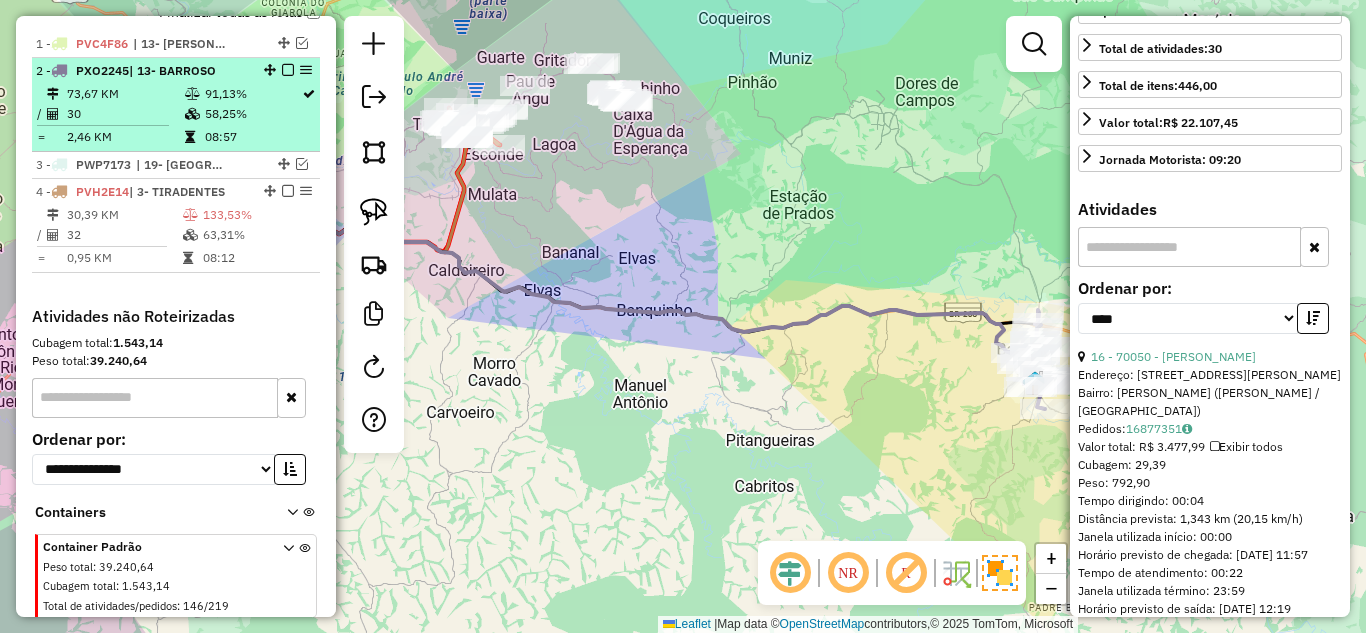 scroll, scrollTop: 352, scrollLeft: 0, axis: vertical 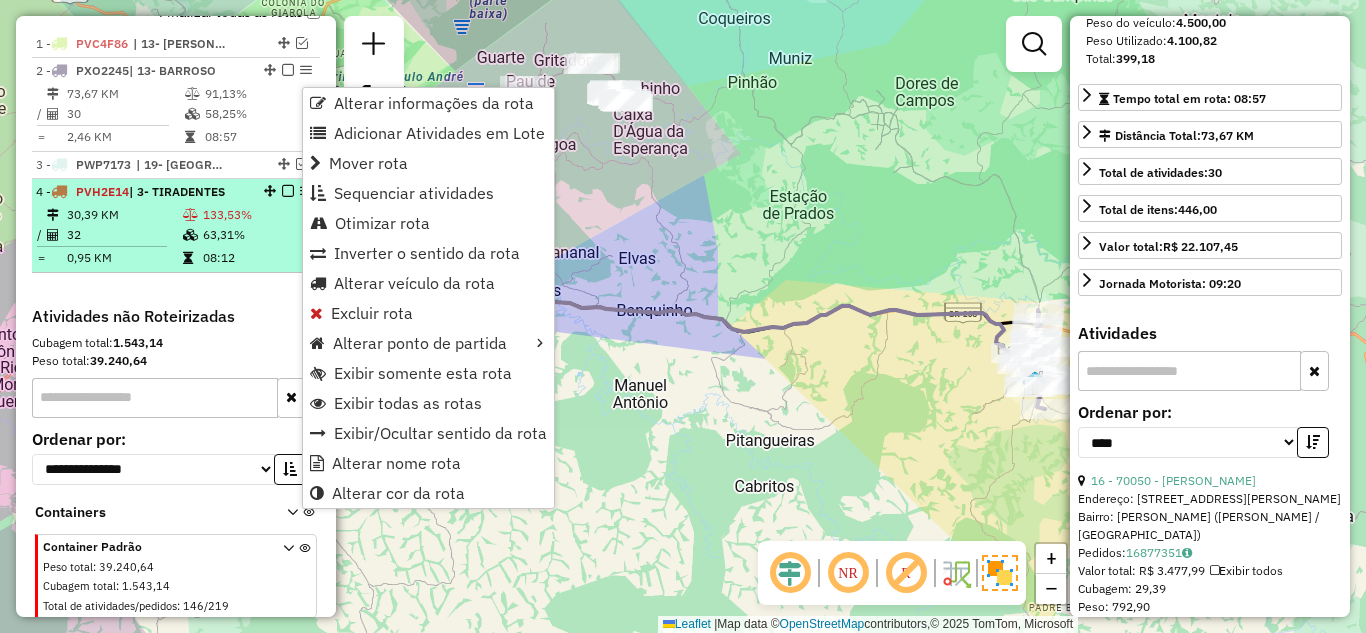 click on "4 -       PVH2E14   | 3- TIRADENTES  30,39 KM   133,53%  /  32   63,31%     =  0,95 KM   08:12" at bounding box center (176, 226) 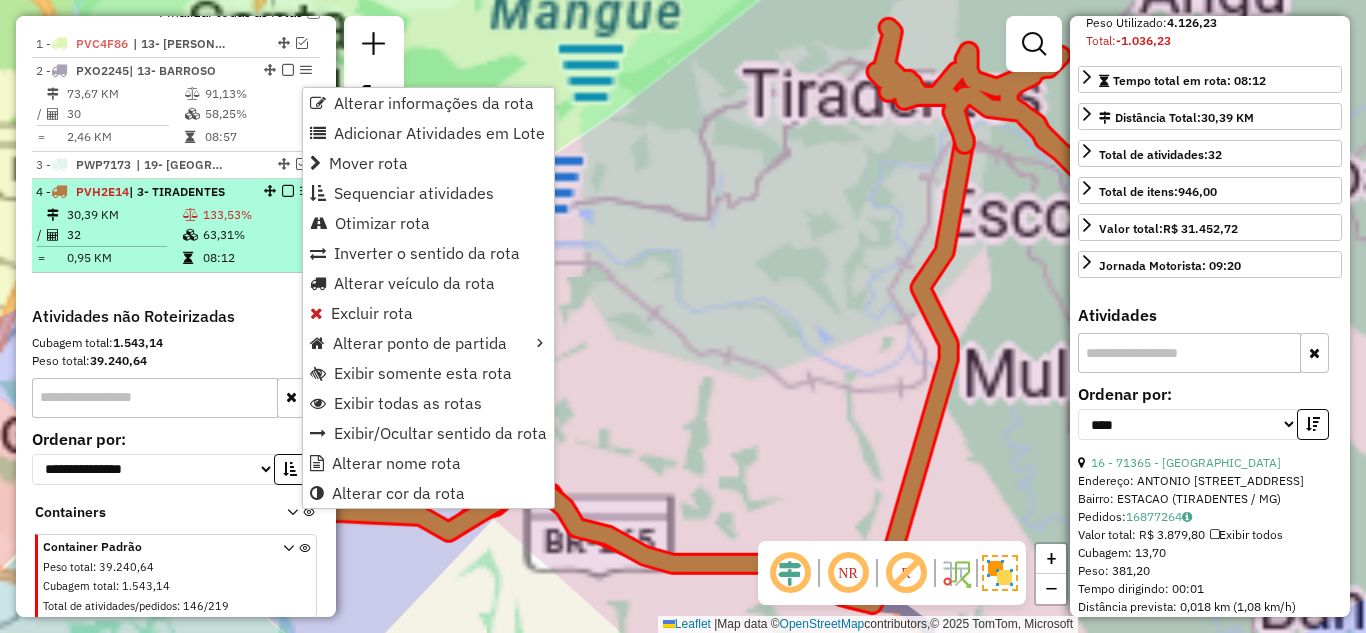 scroll, scrollTop: 334, scrollLeft: 0, axis: vertical 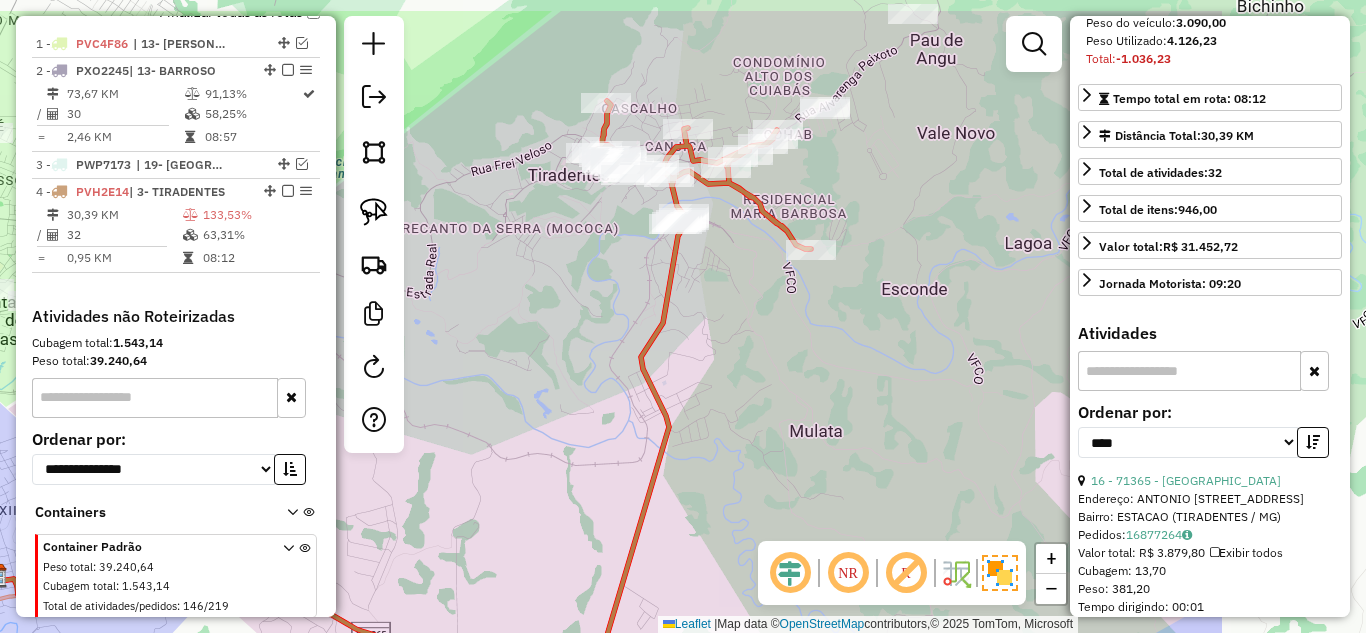 drag, startPoint x: 791, startPoint y: 220, endPoint x: 522, endPoint y: 288, distance: 277.4617 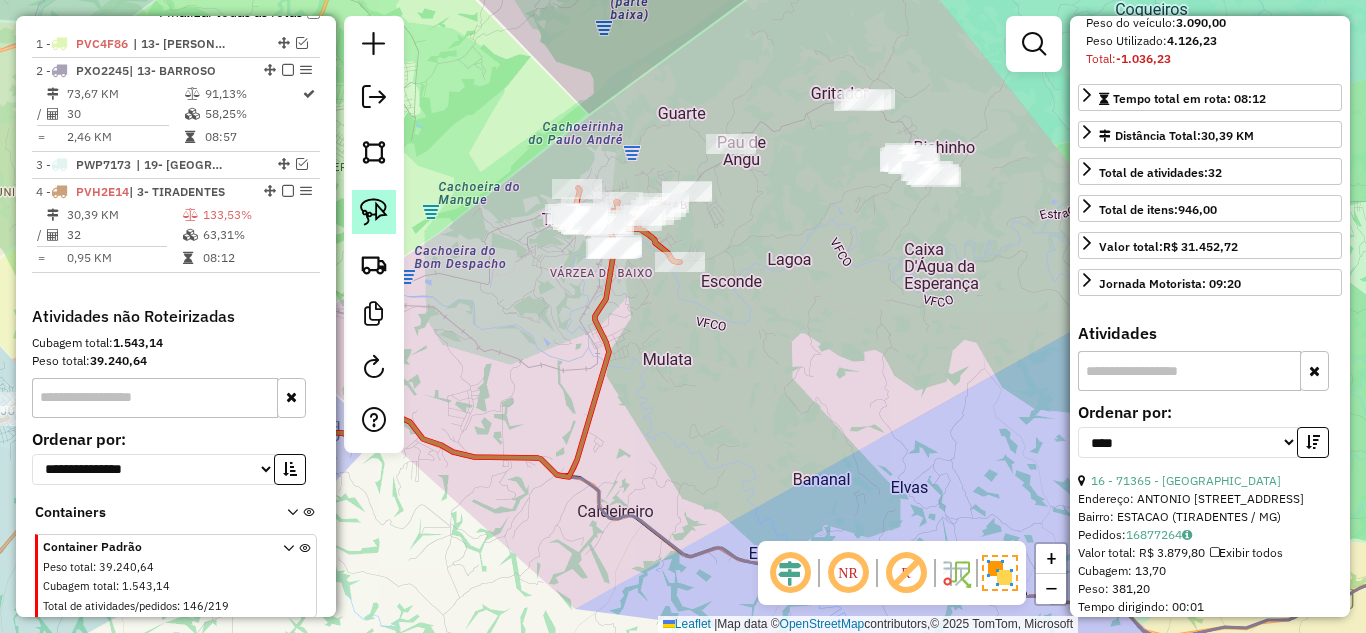 click 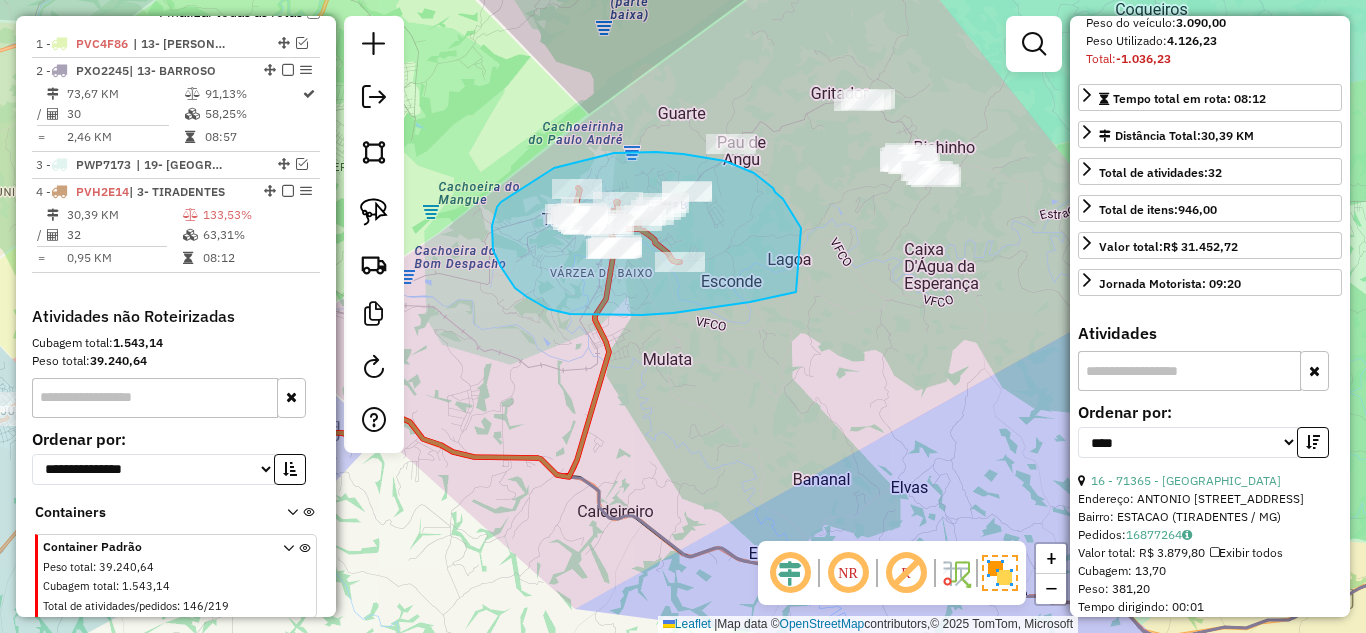 drag, startPoint x: 801, startPoint y: 228, endPoint x: 796, endPoint y: 292, distance: 64.195015 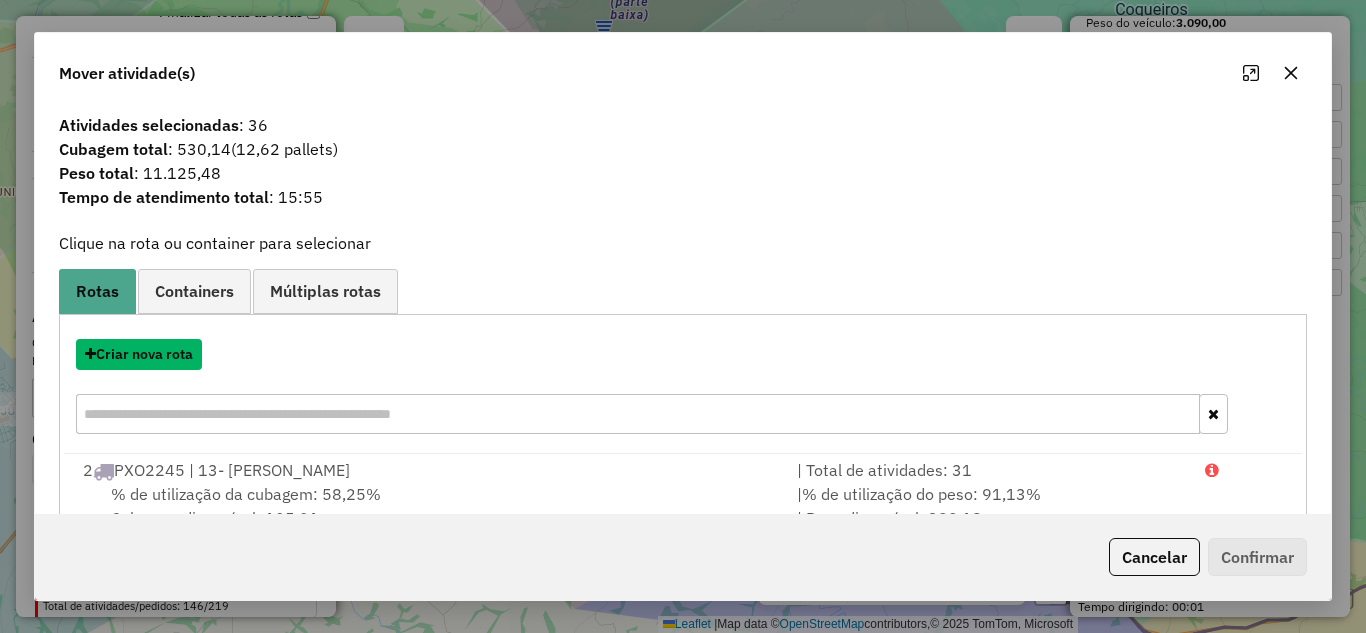 click on "Criar nova rota" at bounding box center [139, 354] 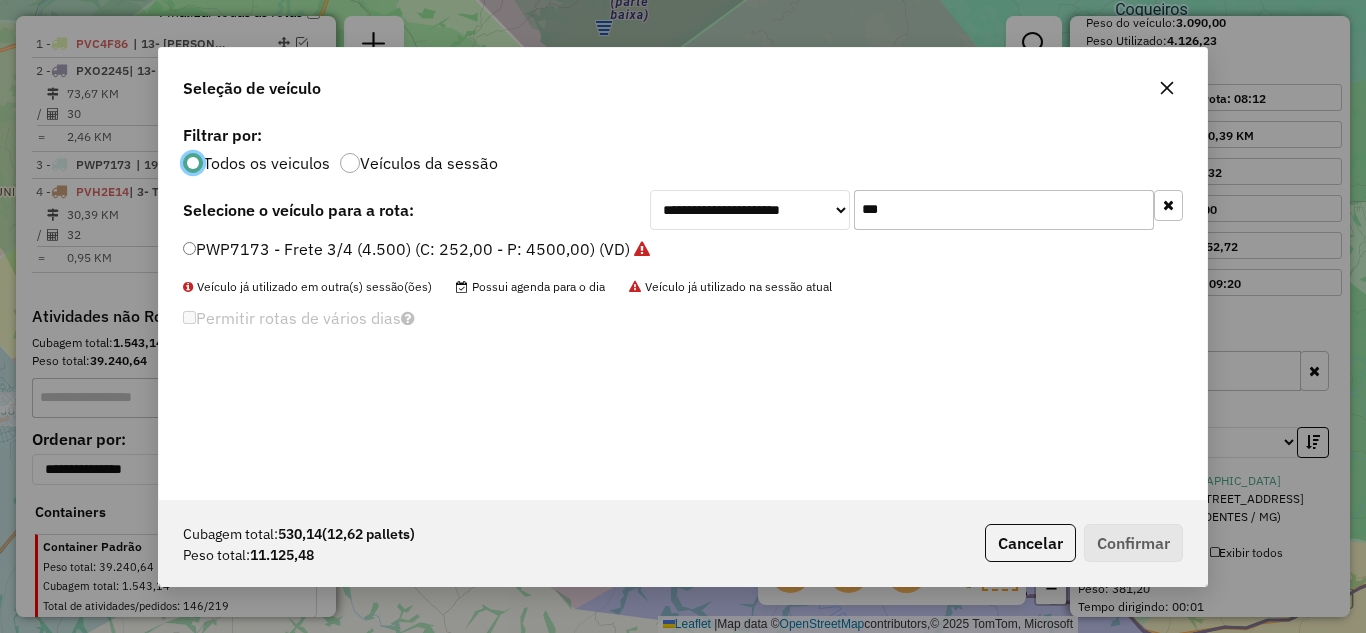 scroll, scrollTop: 11, scrollLeft: 6, axis: both 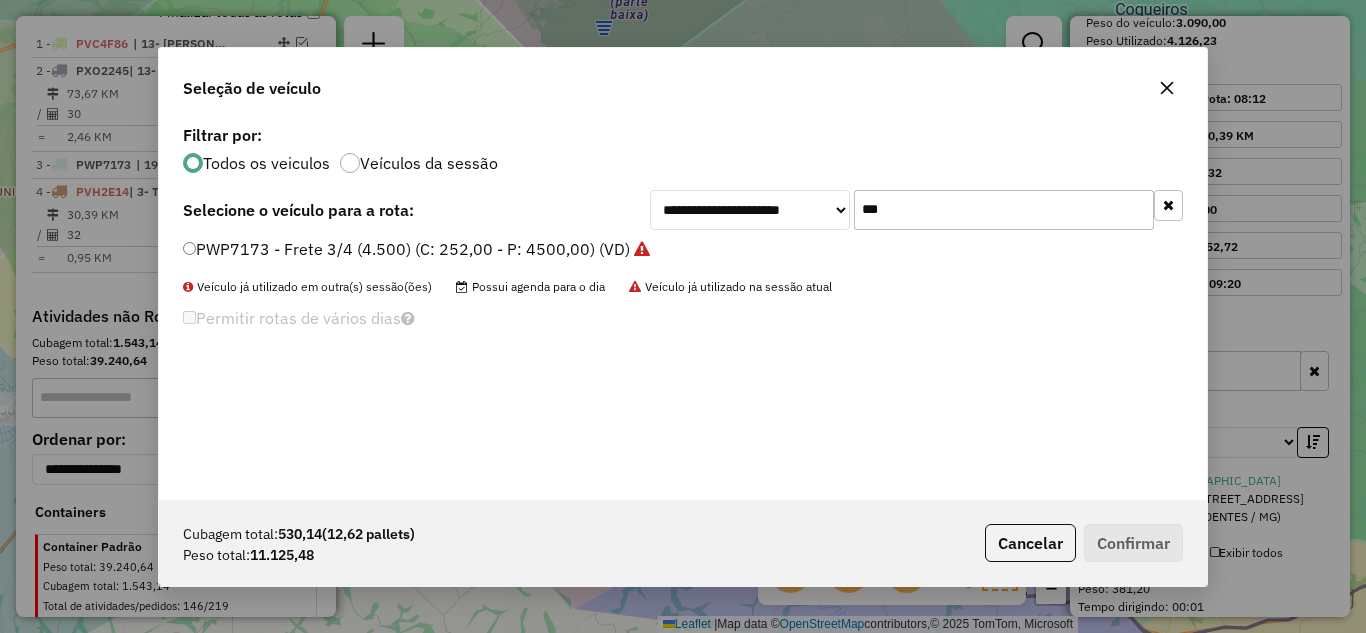drag, startPoint x: 916, startPoint y: 219, endPoint x: 834, endPoint y: 214, distance: 82.1523 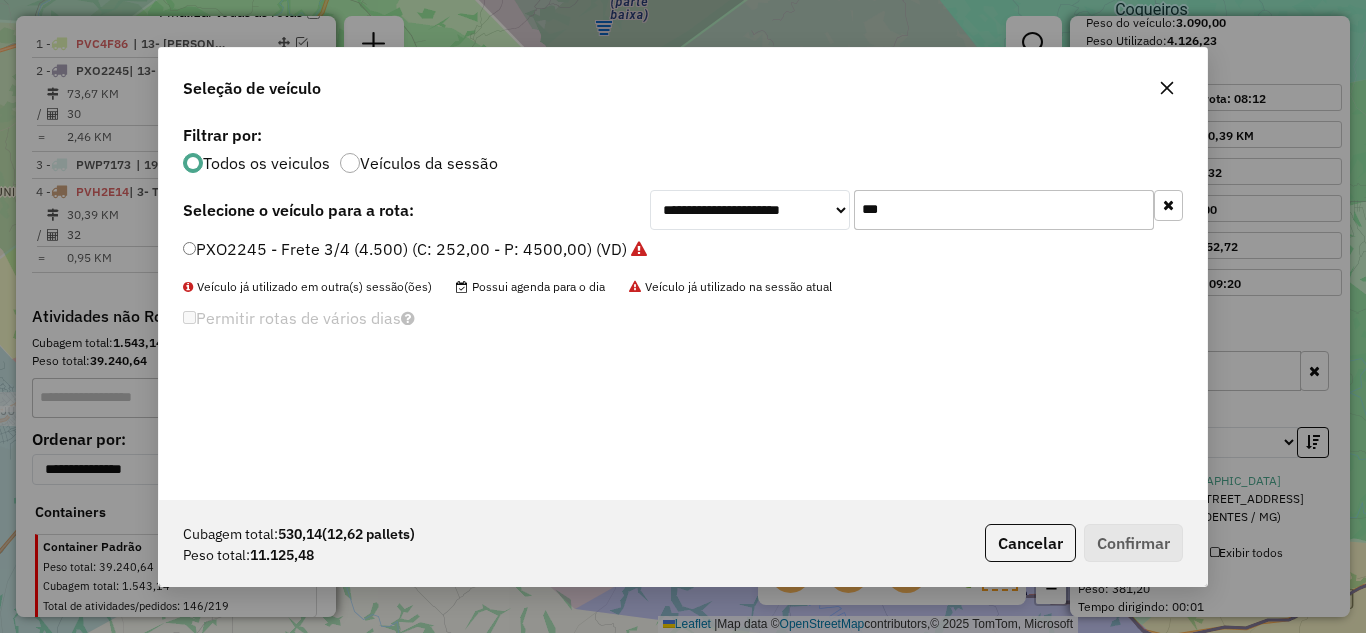 type on "***" 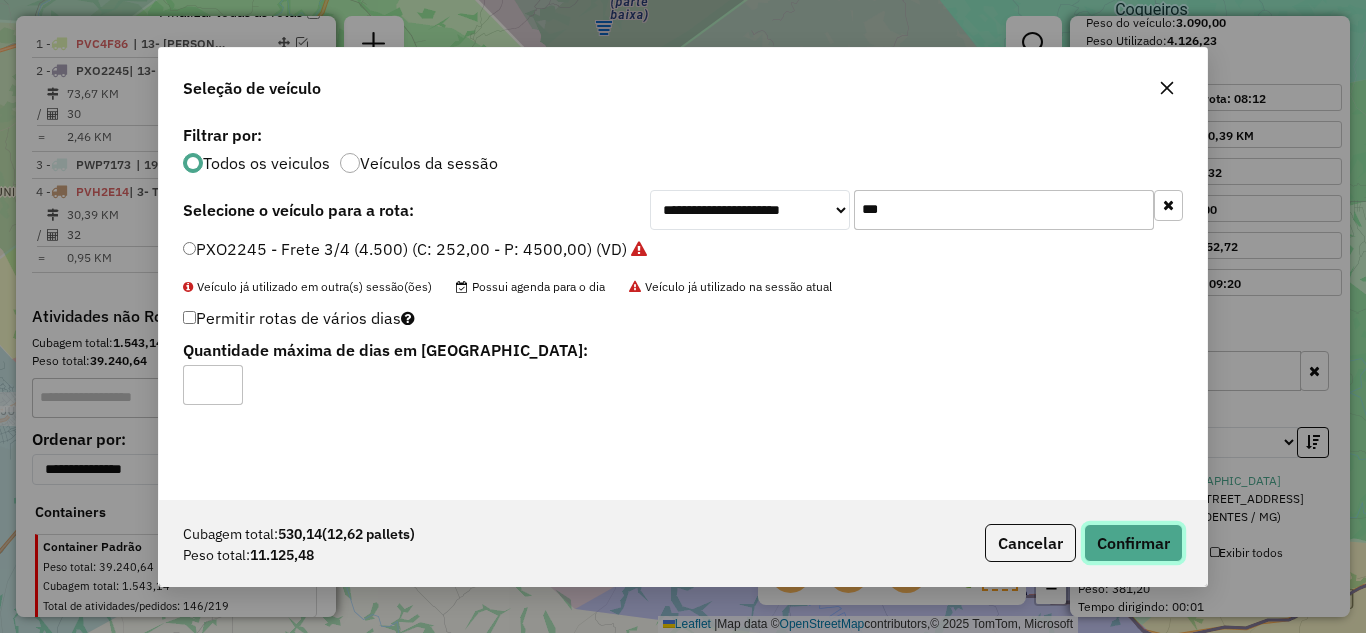 click on "Confirmar" 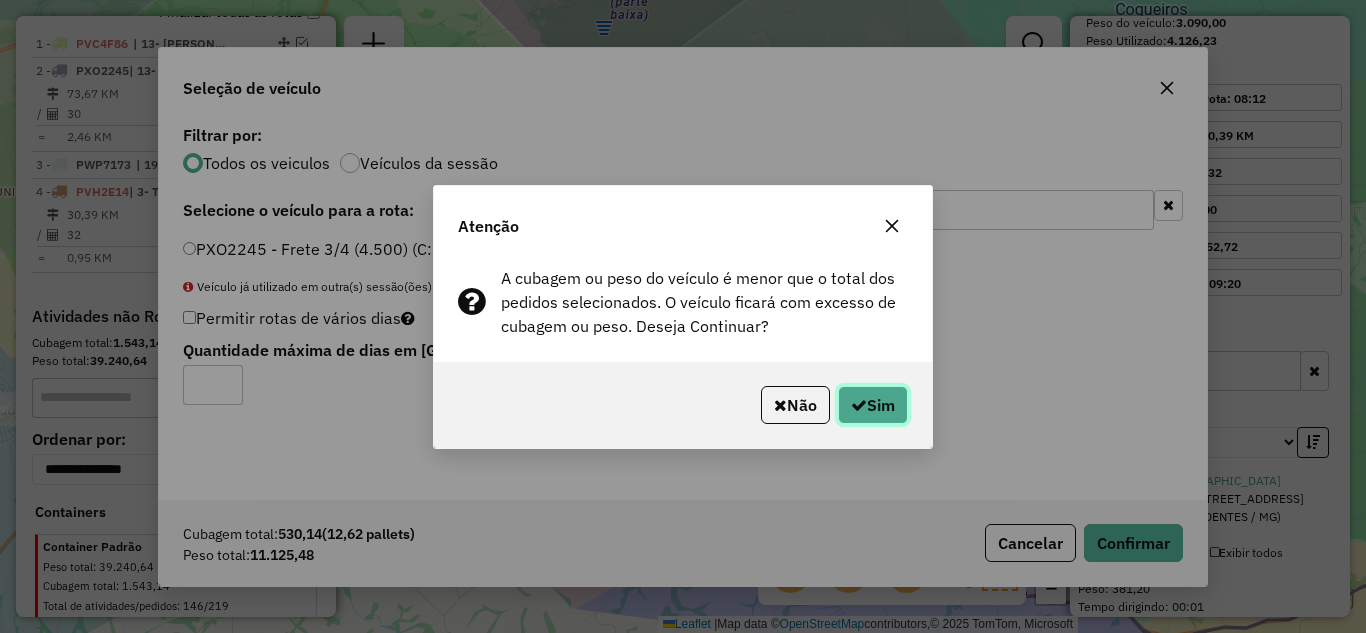 drag, startPoint x: 874, startPoint y: 412, endPoint x: 805, endPoint y: 273, distance: 155.18376 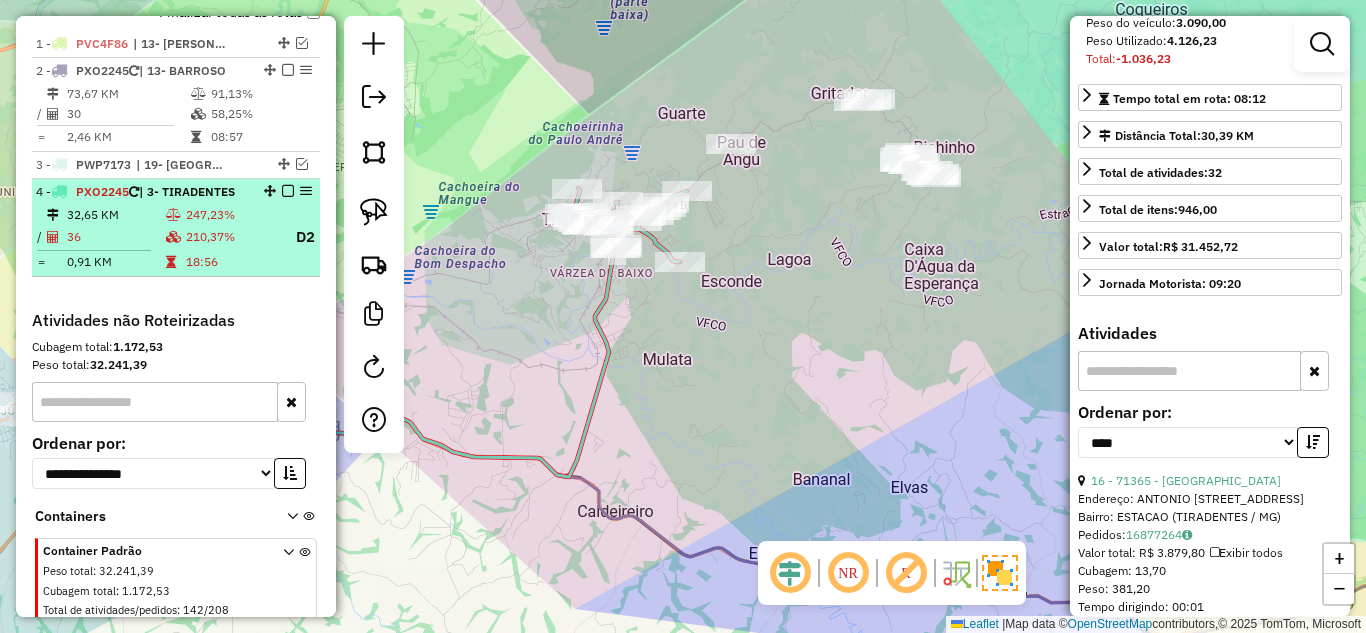 click on "32,65 KM" at bounding box center (115, 215) 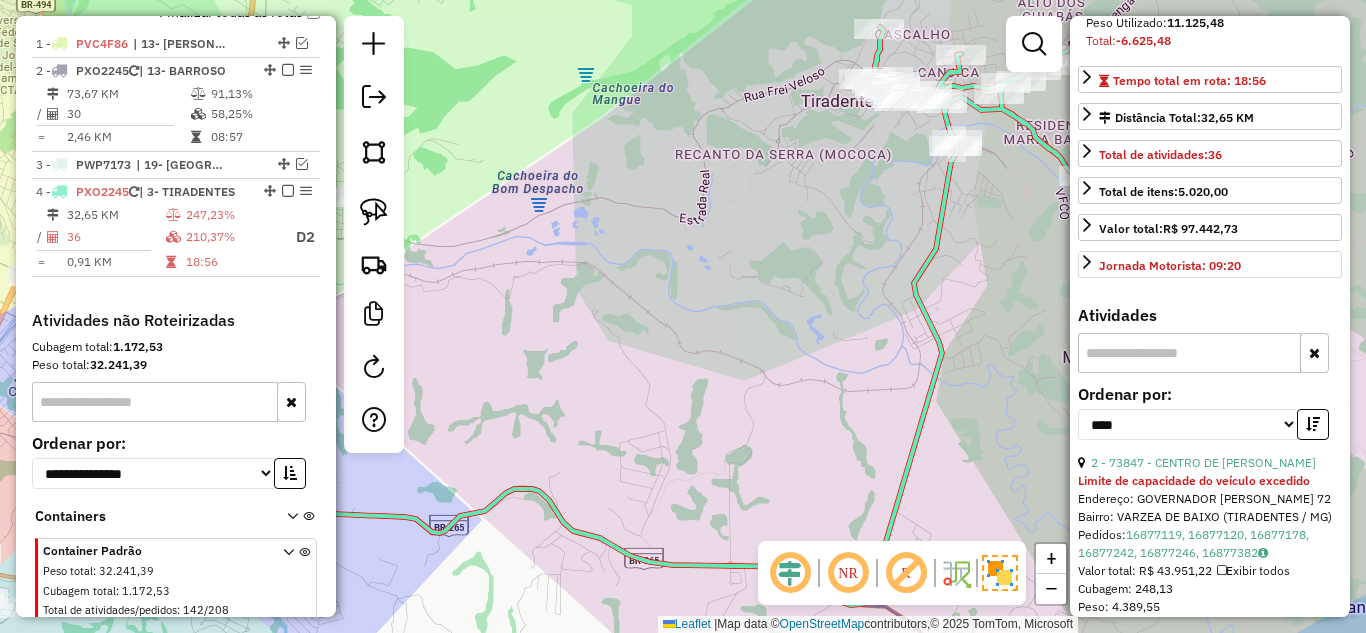 scroll, scrollTop: 770, scrollLeft: 0, axis: vertical 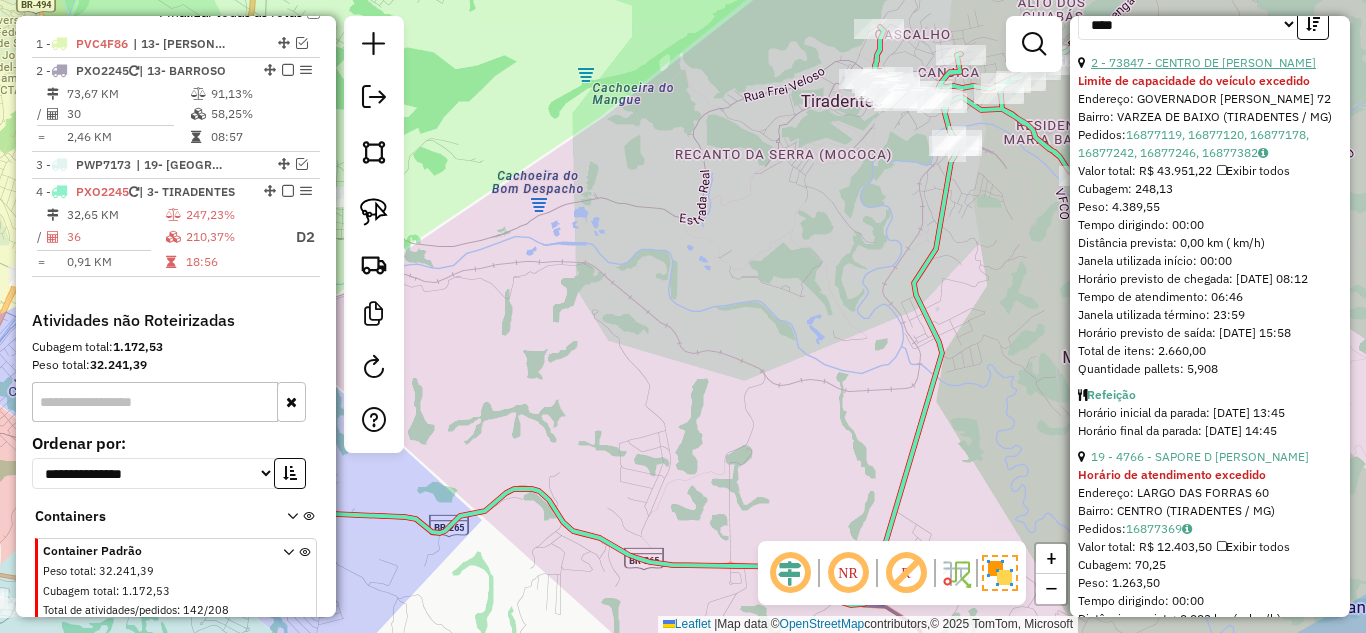 click on "2 - 73847 - CENTRO DE DIST ALVES" at bounding box center (1203, 62) 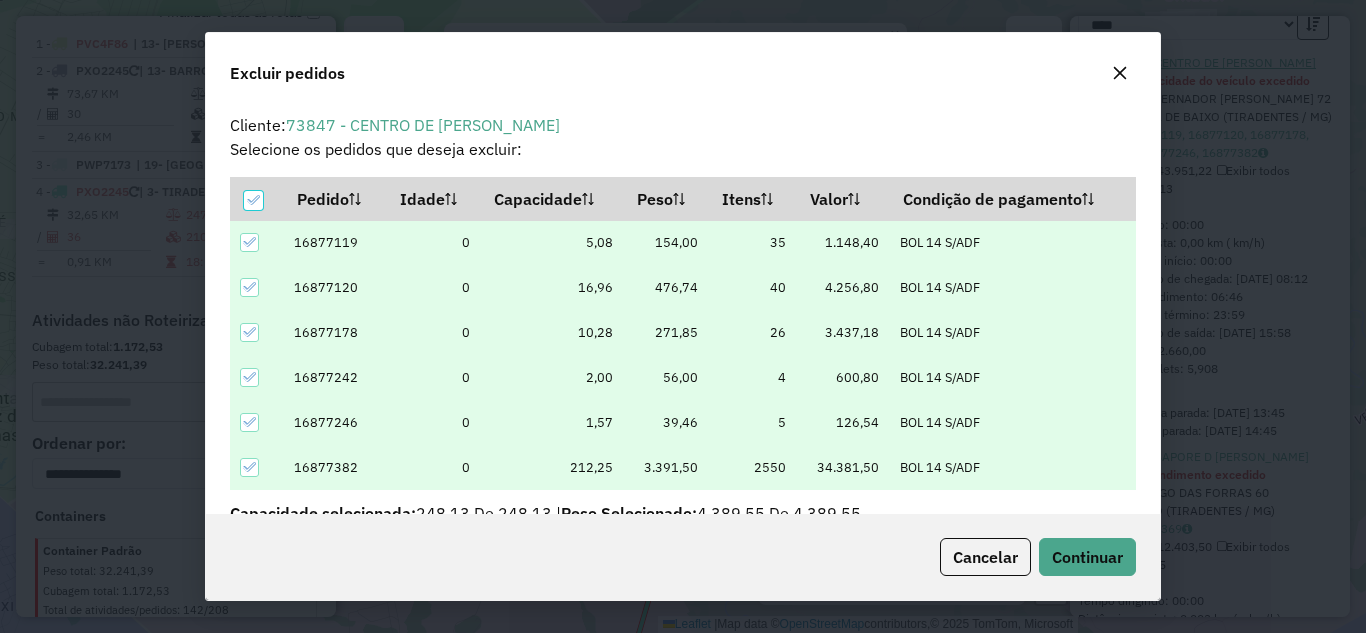 scroll, scrollTop: 70, scrollLeft: 0, axis: vertical 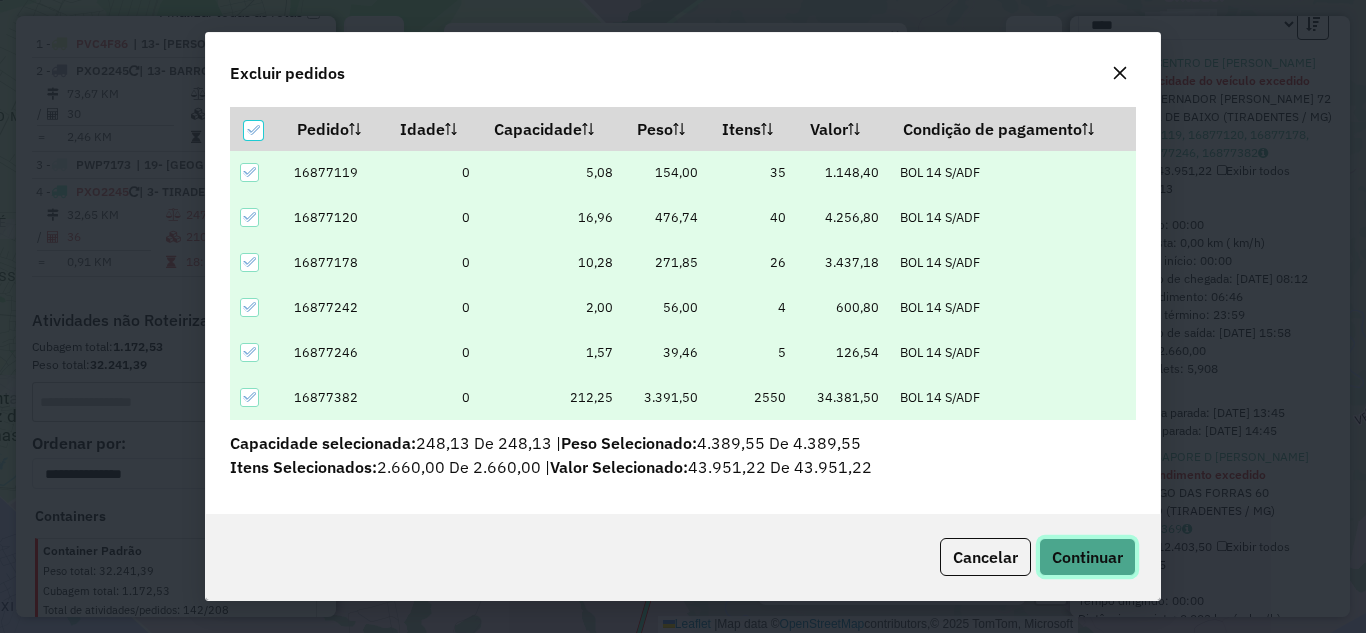 click on "Continuar" 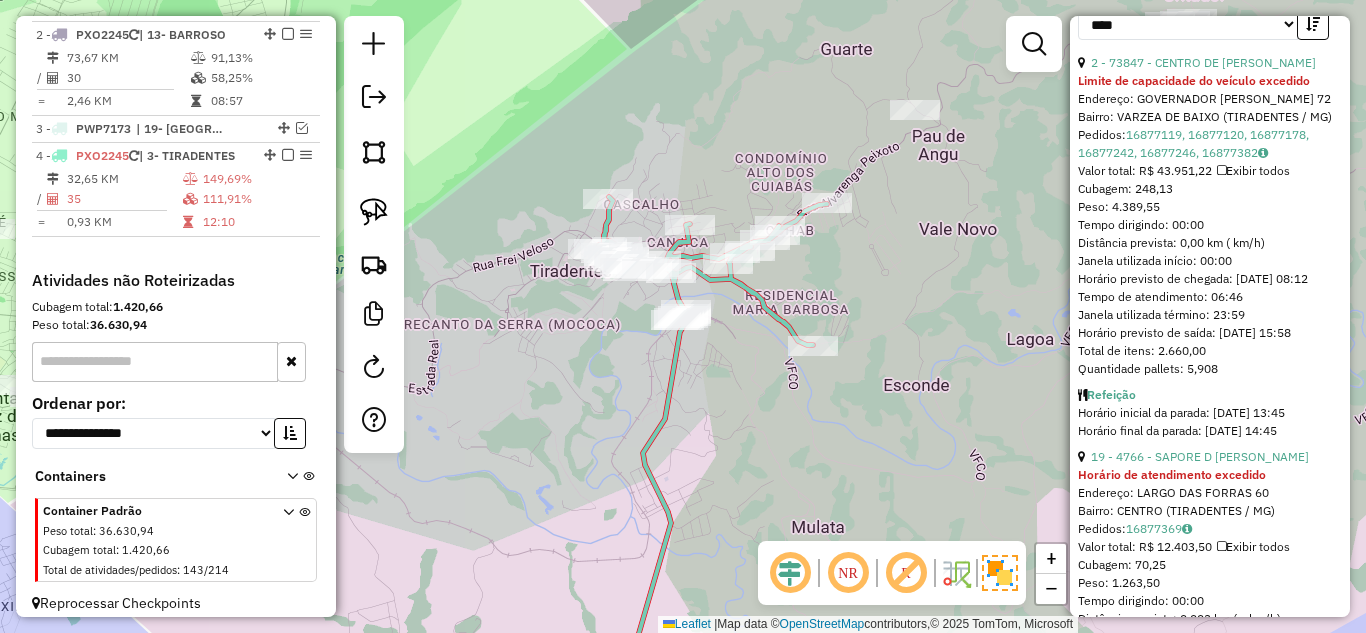 scroll, scrollTop: 802, scrollLeft: 0, axis: vertical 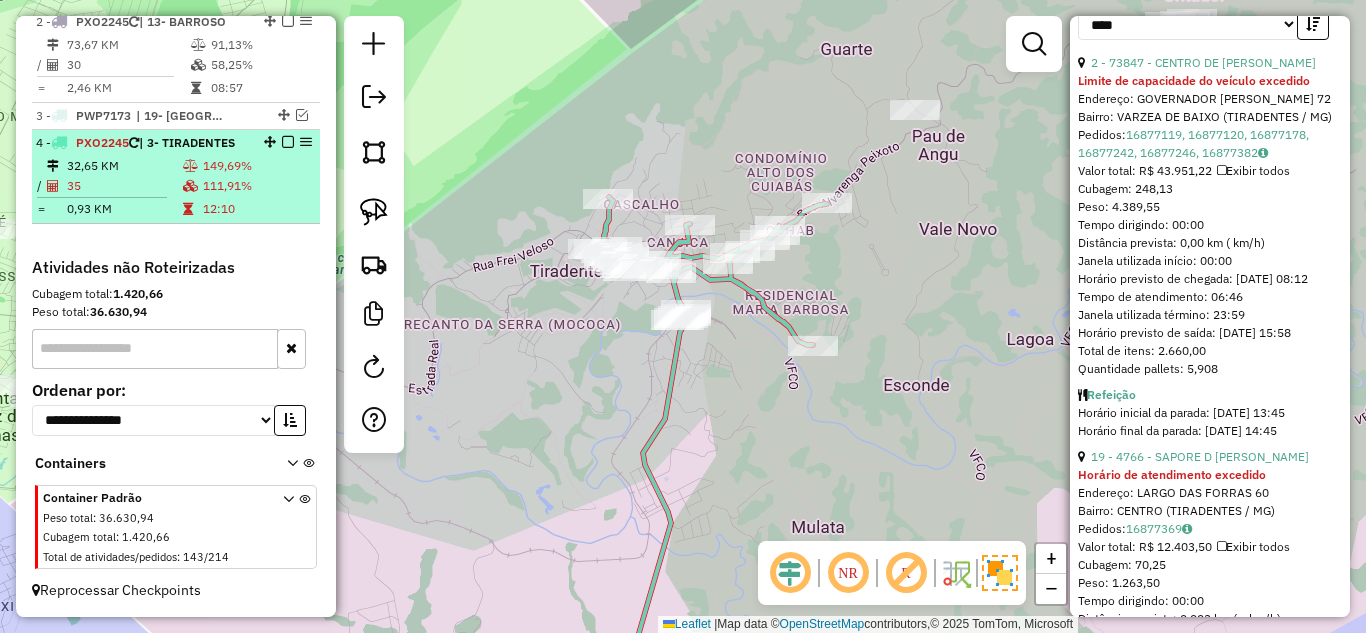 click on "32,65 KM" at bounding box center [124, 166] 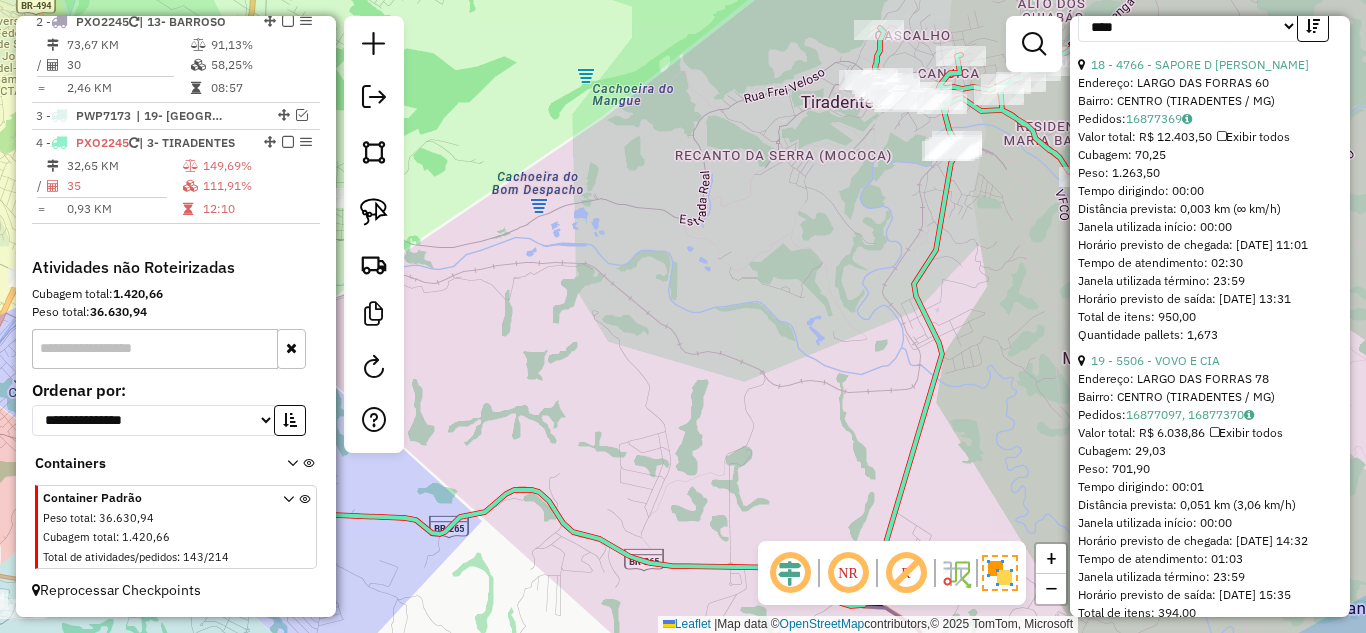 scroll, scrollTop: 770, scrollLeft: 0, axis: vertical 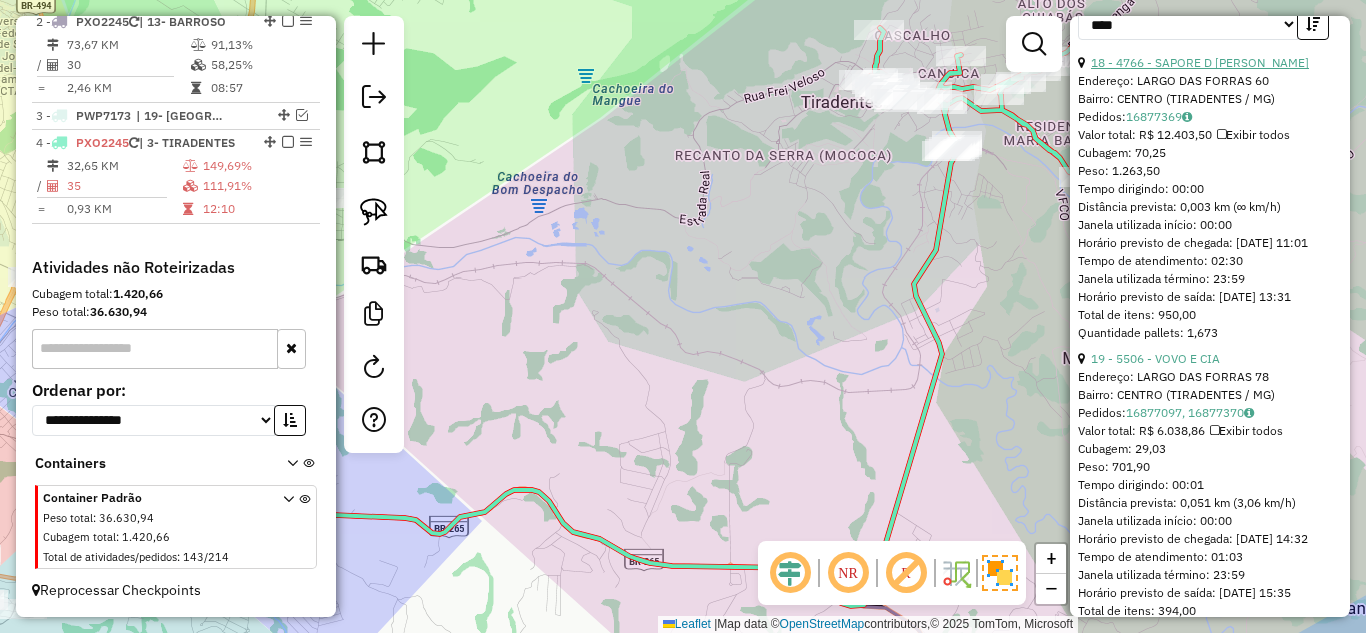 click on "18 - 4766 - SAPORE D ITALIA PIZZ" at bounding box center (1200, 62) 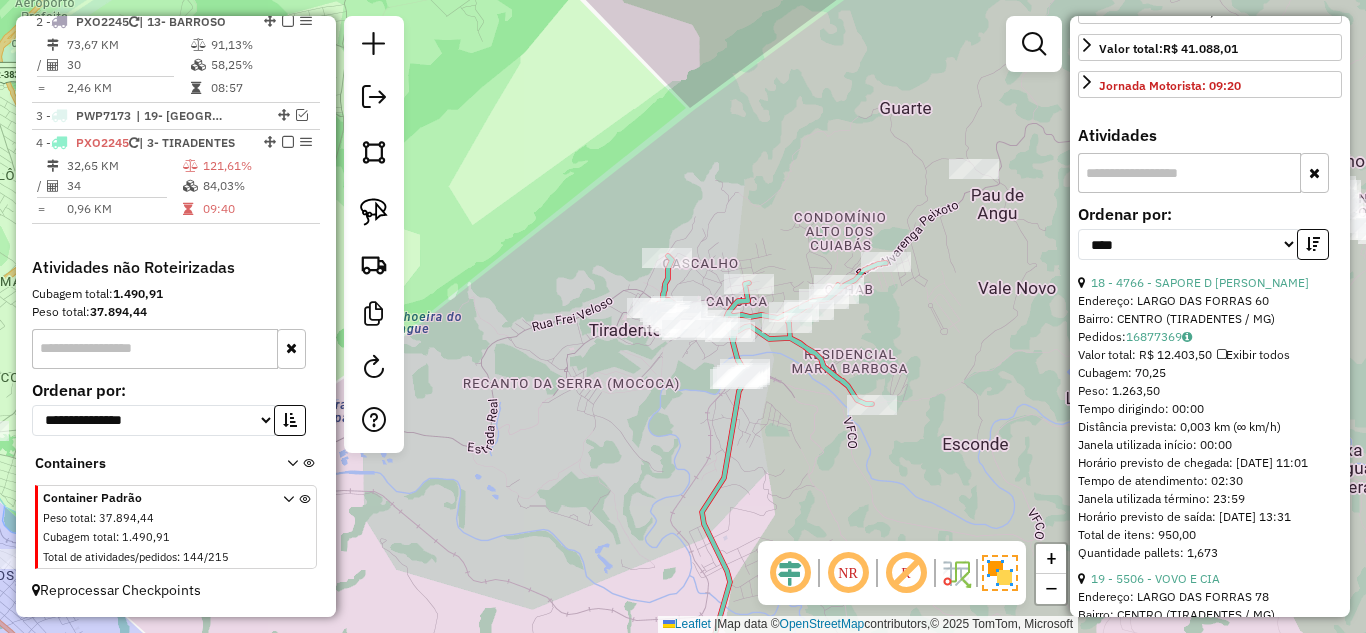 scroll, scrollTop: 552, scrollLeft: 0, axis: vertical 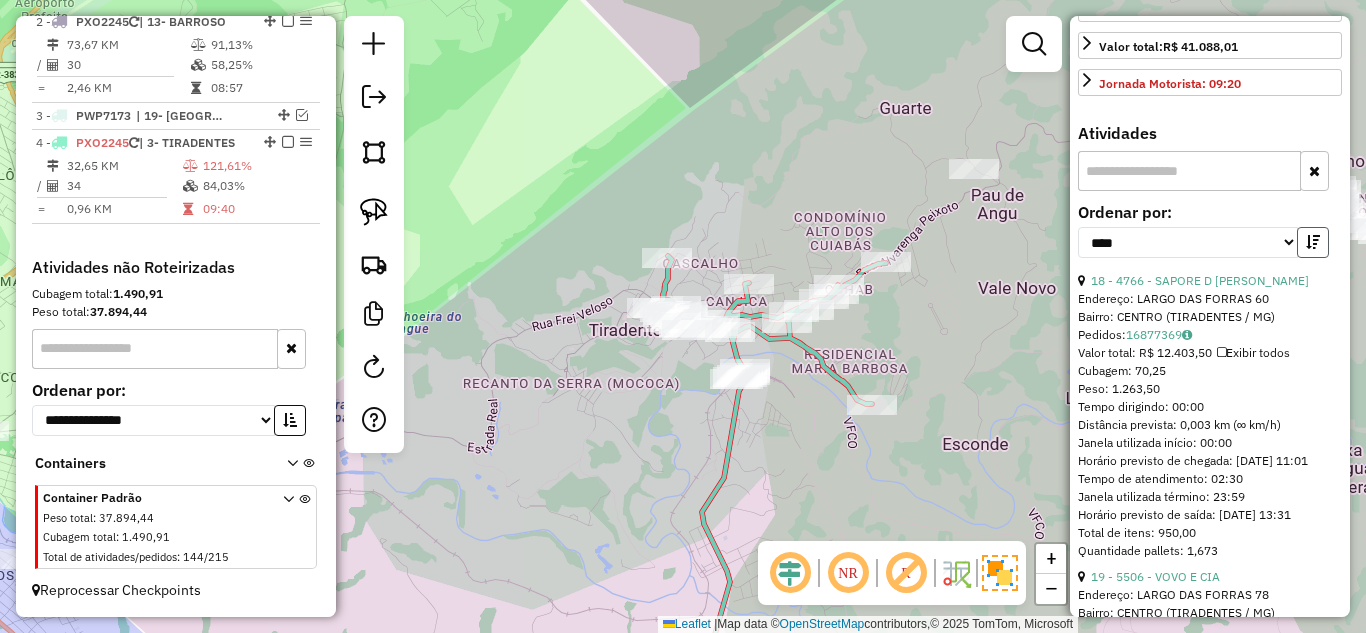 click at bounding box center (1313, 242) 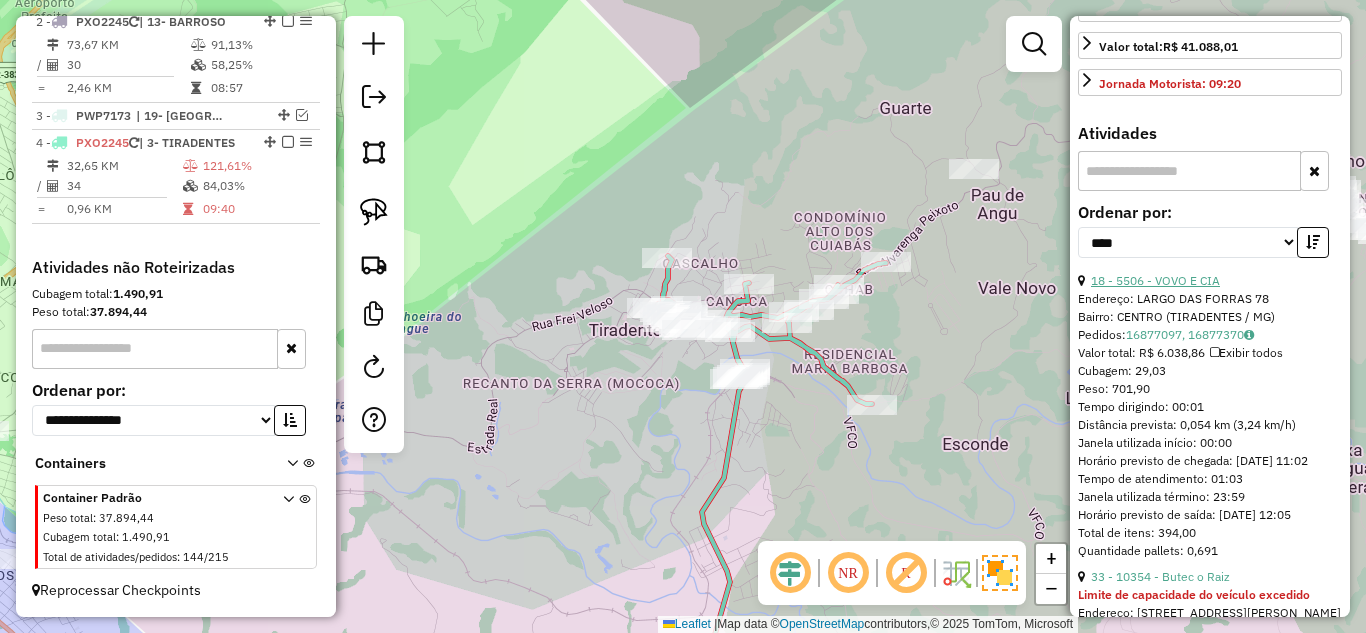click on "18 - 5506 - VOVO E CIA" at bounding box center (1155, 280) 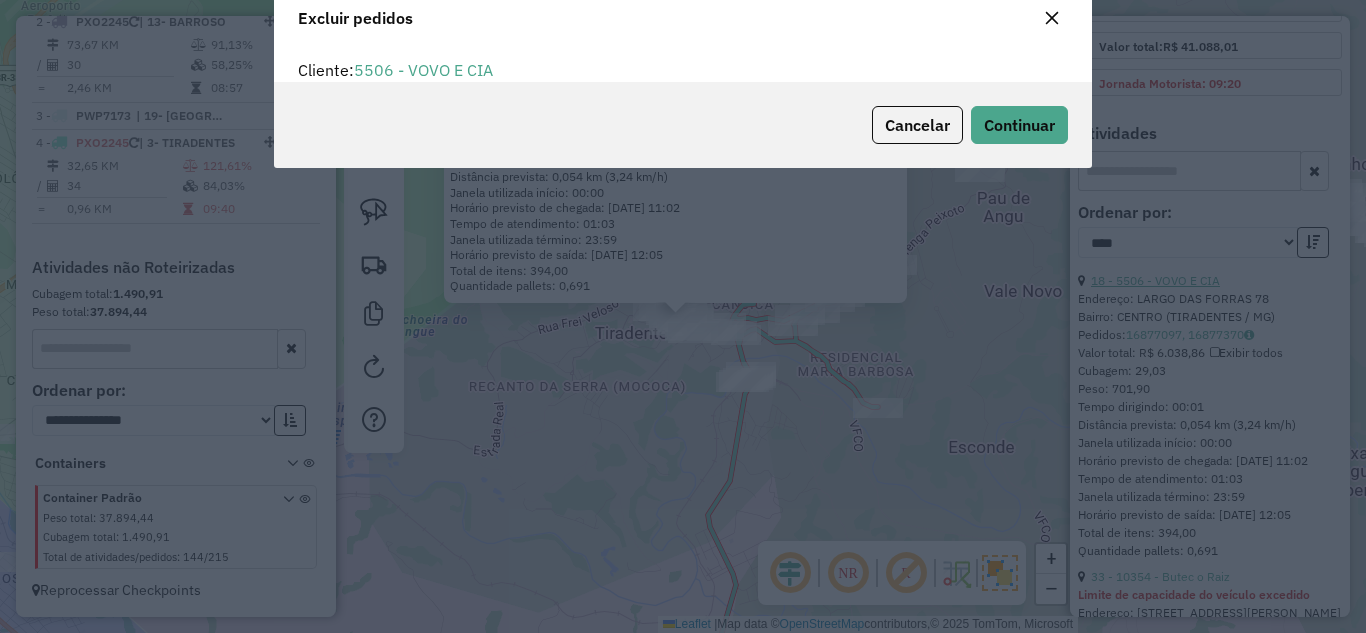 scroll, scrollTop: 82, scrollLeft: 0, axis: vertical 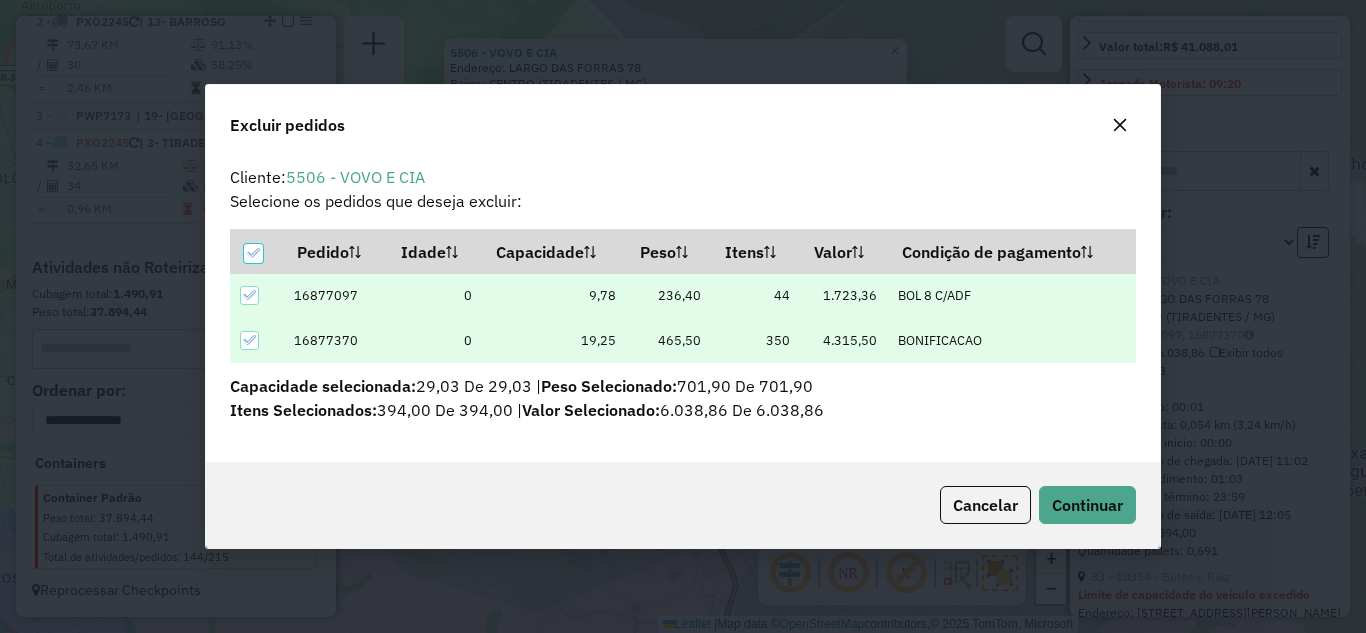click on "Cancelar  Continuar" 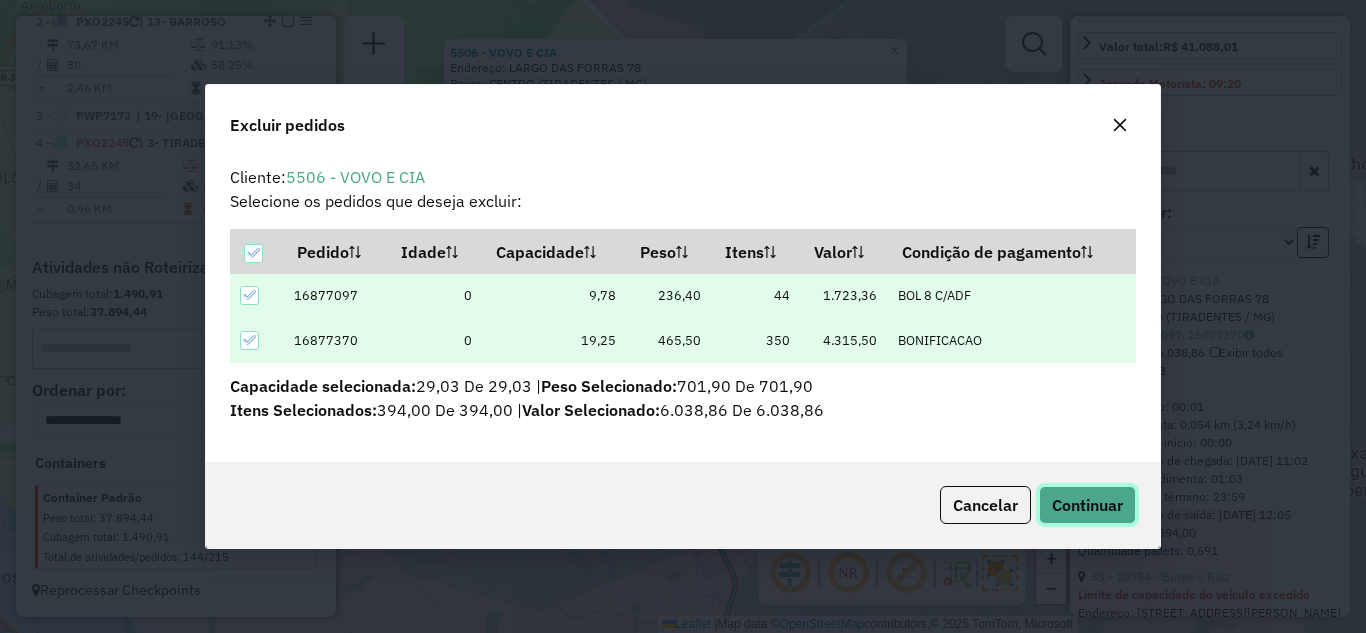 click on "Continuar" 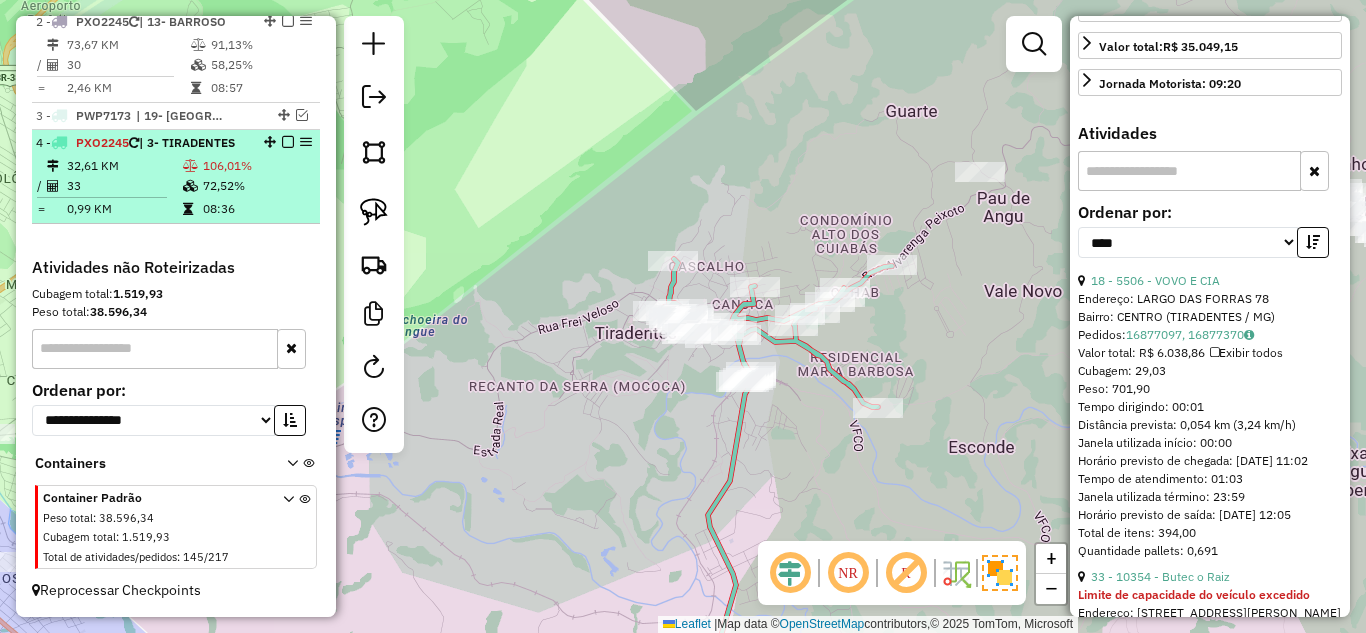 click on "72,52%" at bounding box center [257, 186] 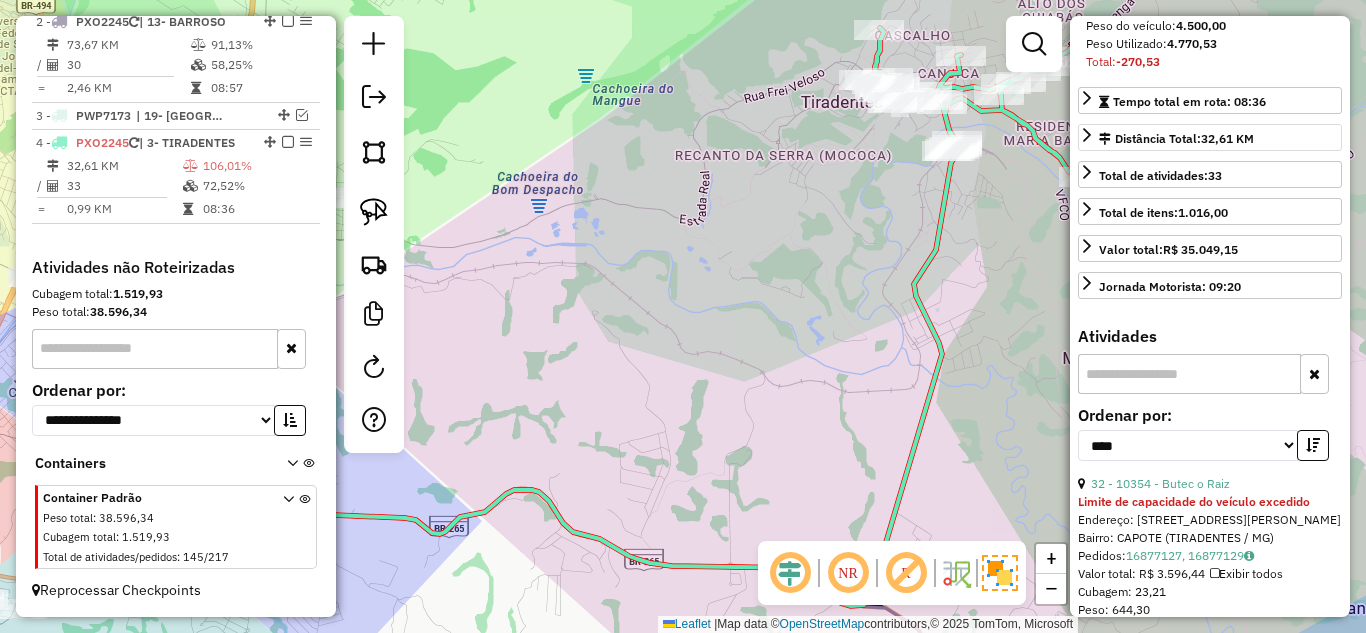 scroll, scrollTop: 152, scrollLeft: 0, axis: vertical 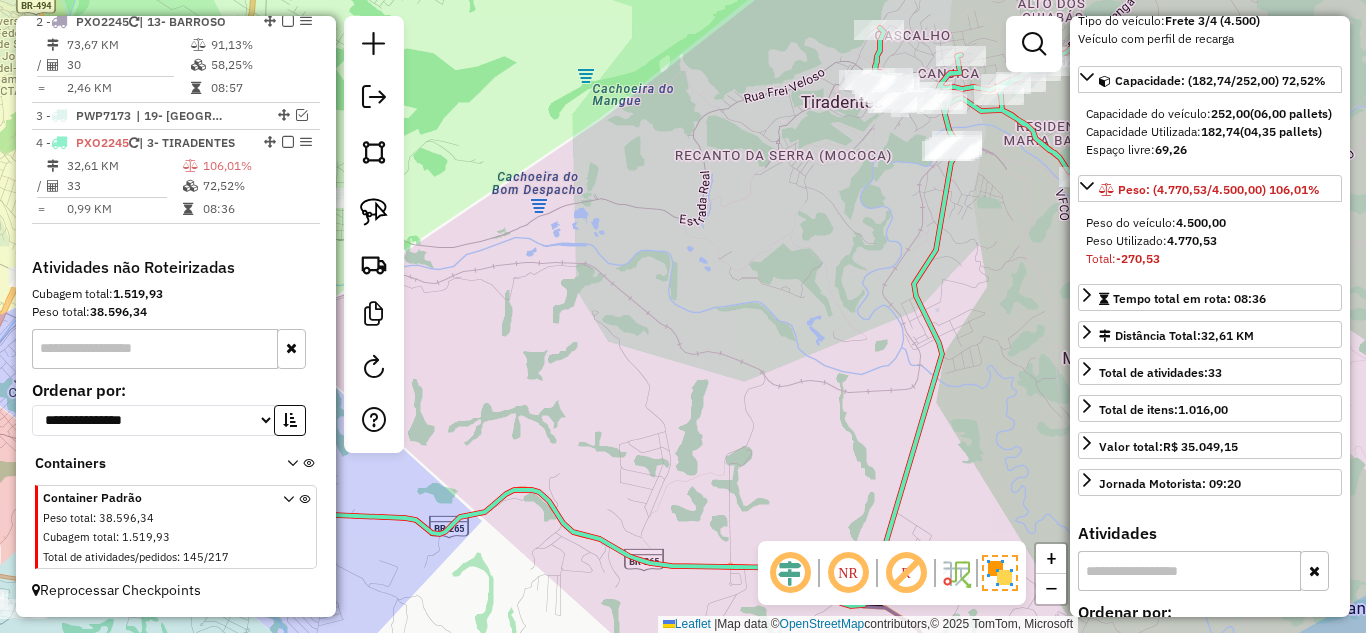 drag, startPoint x: 829, startPoint y: 221, endPoint x: 717, endPoint y: 334, distance: 159.1006 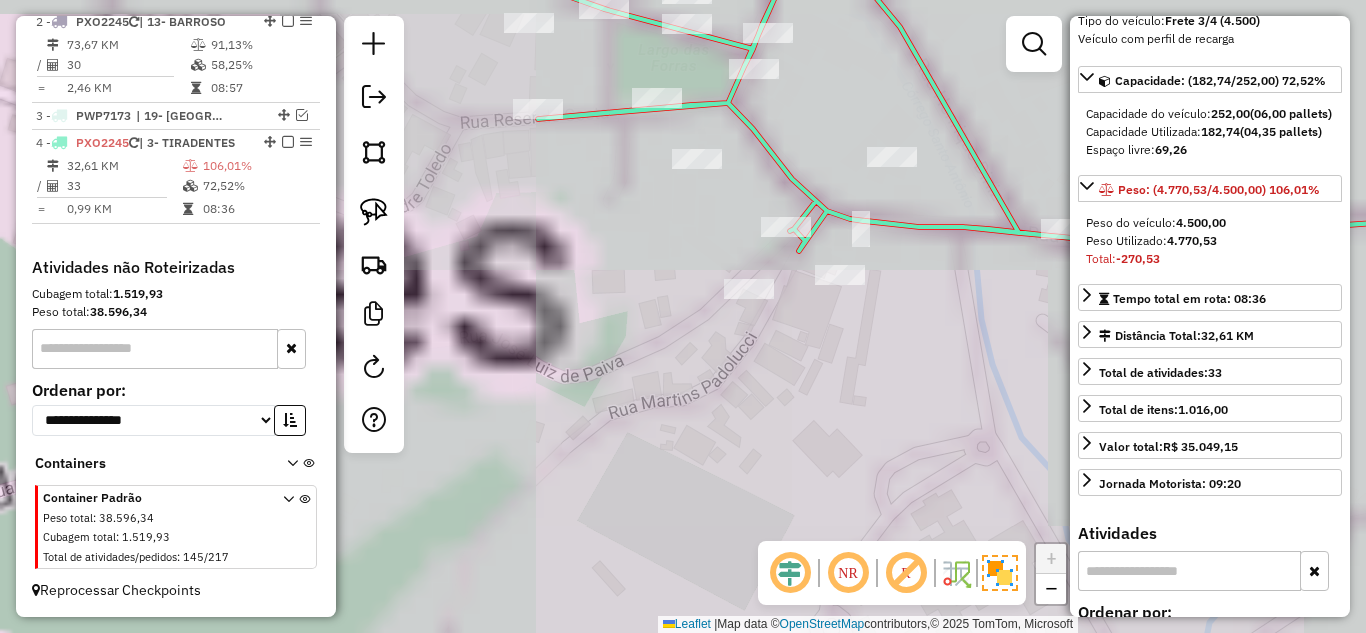 drag, startPoint x: 724, startPoint y: 221, endPoint x: 699, endPoint y: 260, distance: 46.32494 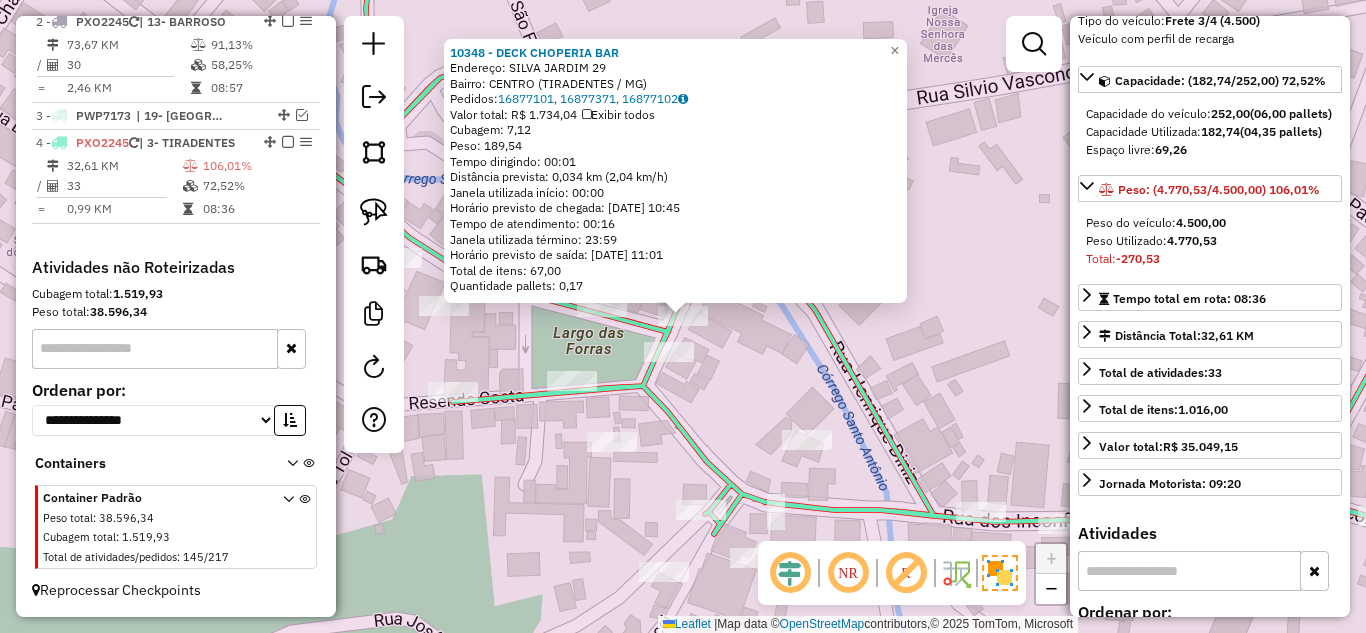 click on "10348 - DECK CHOPERIA  BAR  Endereço:  SILVA JARDIM 29   Bairro: CENTRO (TIRADENTES / MG)   Pedidos:  16877101, 16877371, 16877102   Valor total: R$ 1.734,04   Exibir todos   Cubagem: 7,12  Peso: 189,54  Tempo dirigindo: 00:01   Distância prevista: 0,034 km (2,04 km/h)   Janela utilizada início: 00:00   Horário previsto de chegada: 17/07/2025 10:45   Tempo de atendimento: 00:16   Janela utilizada término: 23:59   Horário previsto de saída: 17/07/2025 11:01   Total de itens: 67,00   Quantidade pallets: 0,17  × Janela de atendimento Grade de atendimento Capacidade Transportadoras Veículos Cliente Pedidos  Rotas Selecione os dias de semana para filtrar as janelas de atendimento  Seg   Ter   Qua   Qui   Sex   Sáb   Dom  Informe o período da janela de atendimento: De: Até:  Filtrar exatamente a janela do cliente  Considerar janela de atendimento padrão  Selecione os dias de semana para filtrar as grades de atendimento  Seg   Ter   Qua   Qui   Sex   Sáb   Dom   Peso mínimo:   Peso máximo:   De:  De:" 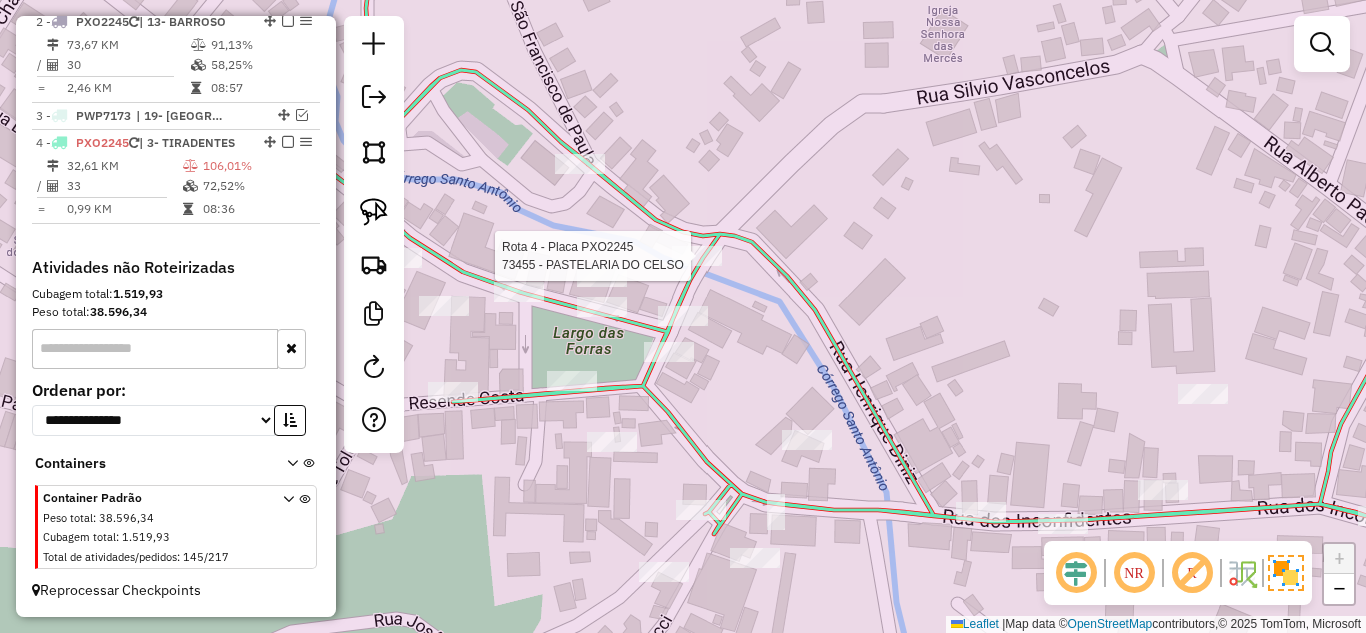 select on "*********" 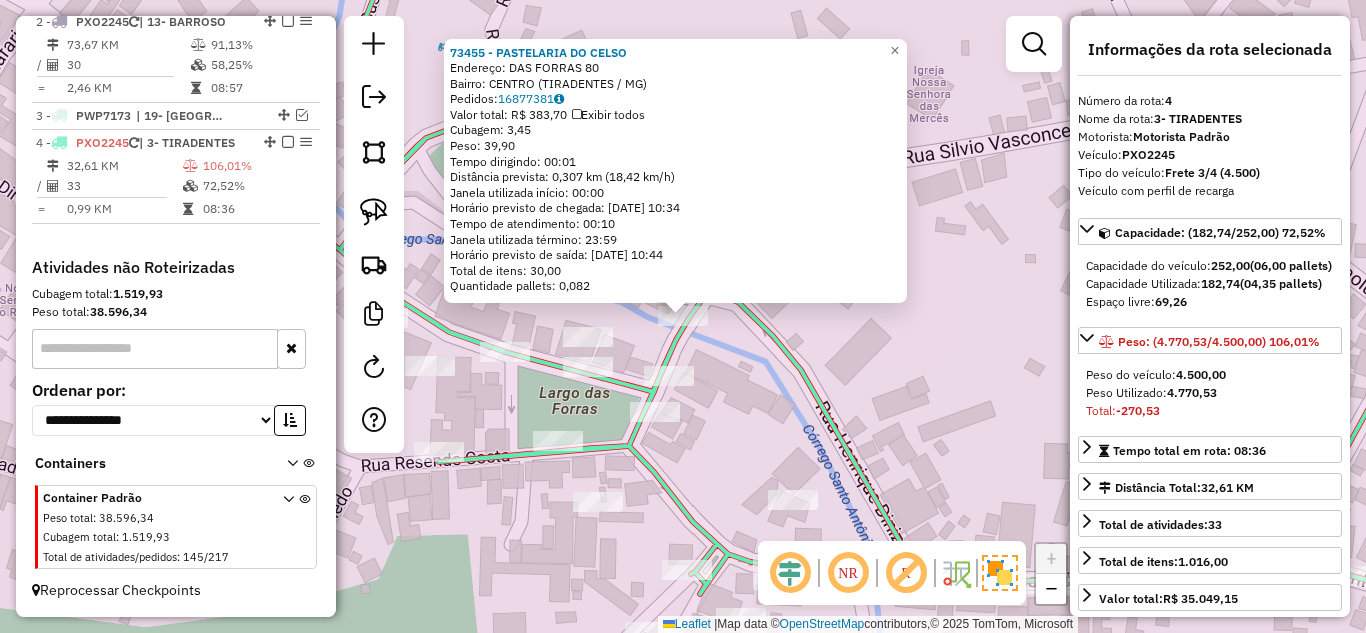click on "Rota 4 - Placa PXO2245  73455 - PASTELARIA DO CELSO 73455 - PASTELARIA DO CELSO  Endereço:  DAS FORRAS 80   Bairro: CENTRO (TIRADENTES / MG)   Pedidos:  16877381   Valor total: R$ 383,70   Exibir todos   Cubagem: 3,45  Peso: 39,90  Tempo dirigindo: 00:01   Distância prevista: 0,307 km (18,42 km/h)   Janela utilizada início: 00:00   Horário previsto de chegada: 17/07/2025 10:34   Tempo de atendimento: 00:10   Janela utilizada término: 23:59   Horário previsto de saída: 17/07/2025 10:44   Total de itens: 30,00   Quantidade pallets: 0,082  × Janela de atendimento Grade de atendimento Capacidade Transportadoras Veículos Cliente Pedidos  Rotas Selecione os dias de semana para filtrar as janelas de atendimento  Seg   Ter   Qua   Qui   Sex   Sáb   Dom  Informe o período da janela de atendimento: De: Até:  Filtrar exatamente a janela do cliente  Considerar janela de atendimento padrão  Selecione os dias de semana para filtrar as grades de atendimento  Seg   Ter   Qua   Qui   Sex   Sáb   Dom   De:   De:" 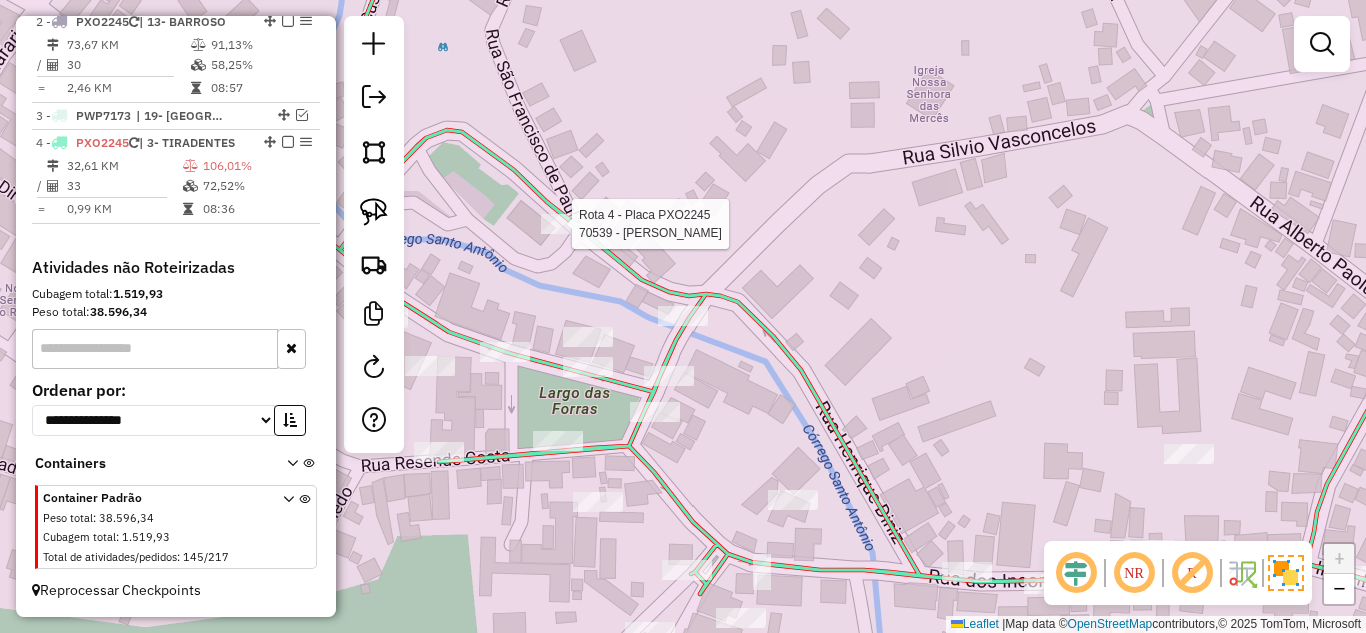 select on "*********" 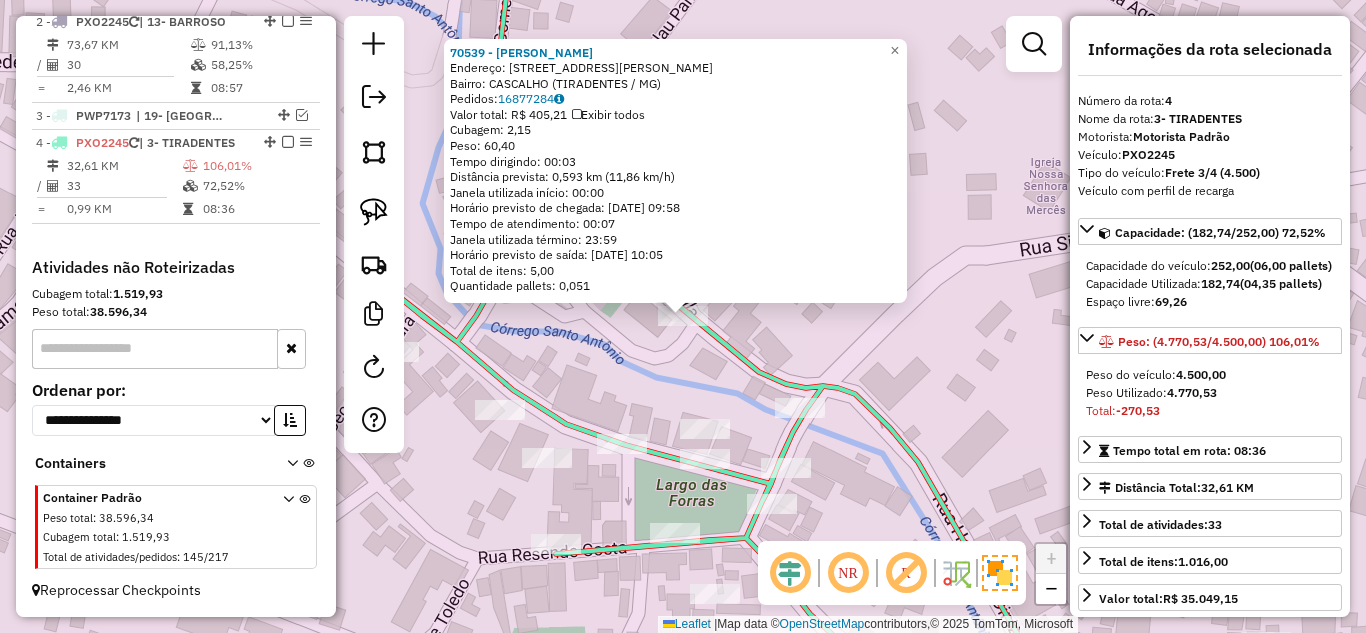click on "70539 - ROSILDA MARIA DE PAU  Endereço: R   SAO FRANCISCO DE PAULA        46   Bairro: CASCALHO (TIRADENTES / MG)   Pedidos:  16877284   Valor total: R$ 405,21   Exibir todos   Cubagem: 2,15  Peso: 60,40  Tempo dirigindo: 00:03   Distância prevista: 0,593 km (11,86 km/h)   Janela utilizada início: 00:00   Horário previsto de chegada: 17/07/2025 09:58   Tempo de atendimento: 00:07   Janela utilizada término: 23:59   Horário previsto de saída: 17/07/2025 10:05   Total de itens: 5,00   Quantidade pallets: 0,051  × Janela de atendimento Grade de atendimento Capacidade Transportadoras Veículos Cliente Pedidos  Rotas Selecione os dias de semana para filtrar as janelas de atendimento  Seg   Ter   Qua   Qui   Sex   Sáb   Dom  Informe o período da janela de atendimento: De: Até:  Filtrar exatamente a janela do cliente  Considerar janela de atendimento padrão  Selecione os dias de semana para filtrar as grades de atendimento  Seg   Ter   Qua   Qui   Sex   Sáb   Dom   Peso mínimo:   Peso máximo:   De:  +" 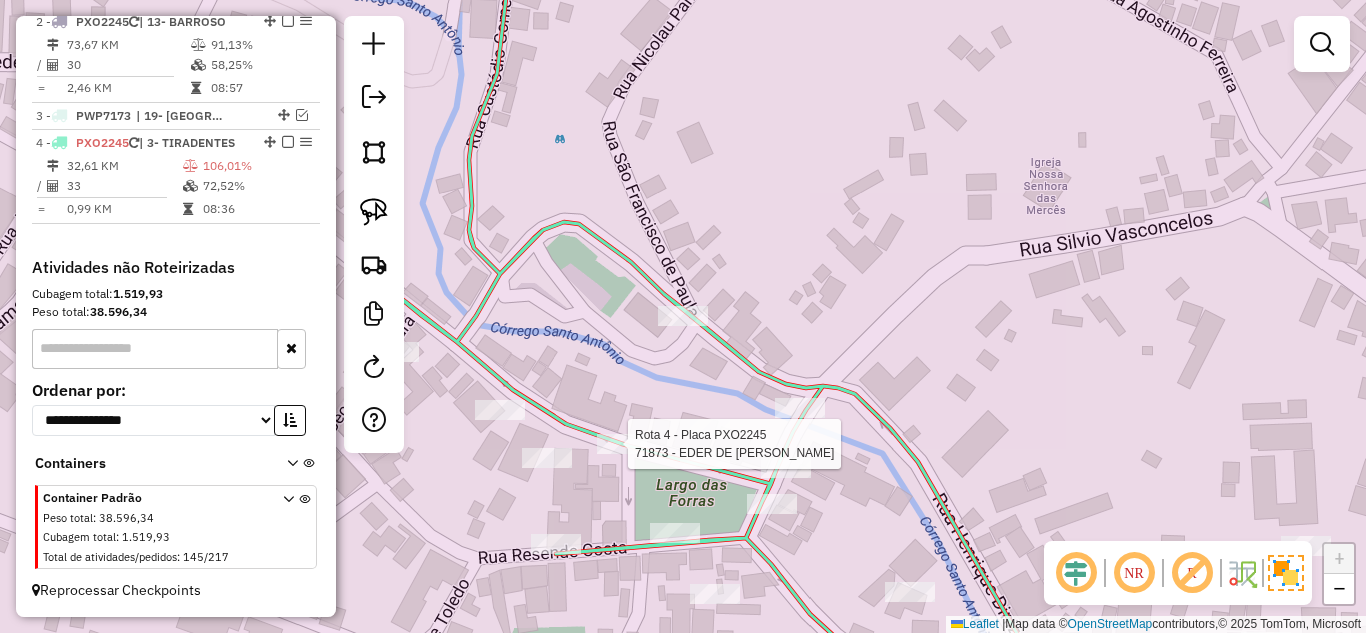 select on "*********" 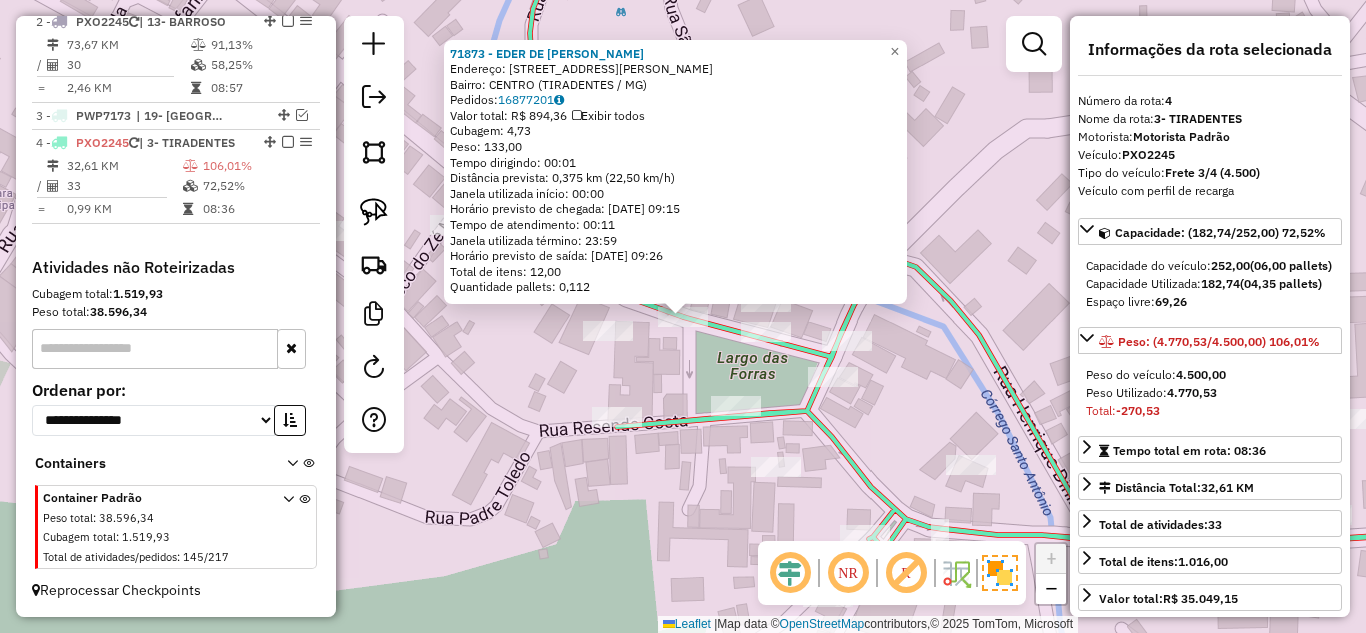 click on "71873 - EDER DE JESUS SILVA  Endereço: R   MINISTRO GABRIEL PASSOS       52   Bairro: CENTRO (TIRADENTES / MG)   Pedidos:  16877201   Valor total: R$ 894,36   Exibir todos   Cubagem: 4,73  Peso: 133,00  Tempo dirigindo: 00:01   Distância prevista: 0,375 km (22,50 km/h)   Janela utilizada início: 00:00   Horário previsto de chegada: 17/07/2025 09:15   Tempo de atendimento: 00:11   Janela utilizada término: 23:59   Horário previsto de saída: 17/07/2025 09:26   Total de itens: 12,00   Quantidade pallets: 0,112  × Janela de atendimento Grade de atendimento Capacidade Transportadoras Veículos Cliente Pedidos  Rotas Selecione os dias de semana para filtrar as janelas de atendimento  Seg   Ter   Qua   Qui   Sex   Sáb   Dom  Informe o período da janela de atendimento: De: Até:  Filtrar exatamente a janela do cliente  Considerar janela de atendimento padrão  Selecione os dias de semana para filtrar as grades de atendimento  Seg   Ter   Qua   Qui   Sex   Sáb   Dom   Peso mínimo:   Peso máximo:   De:  +" 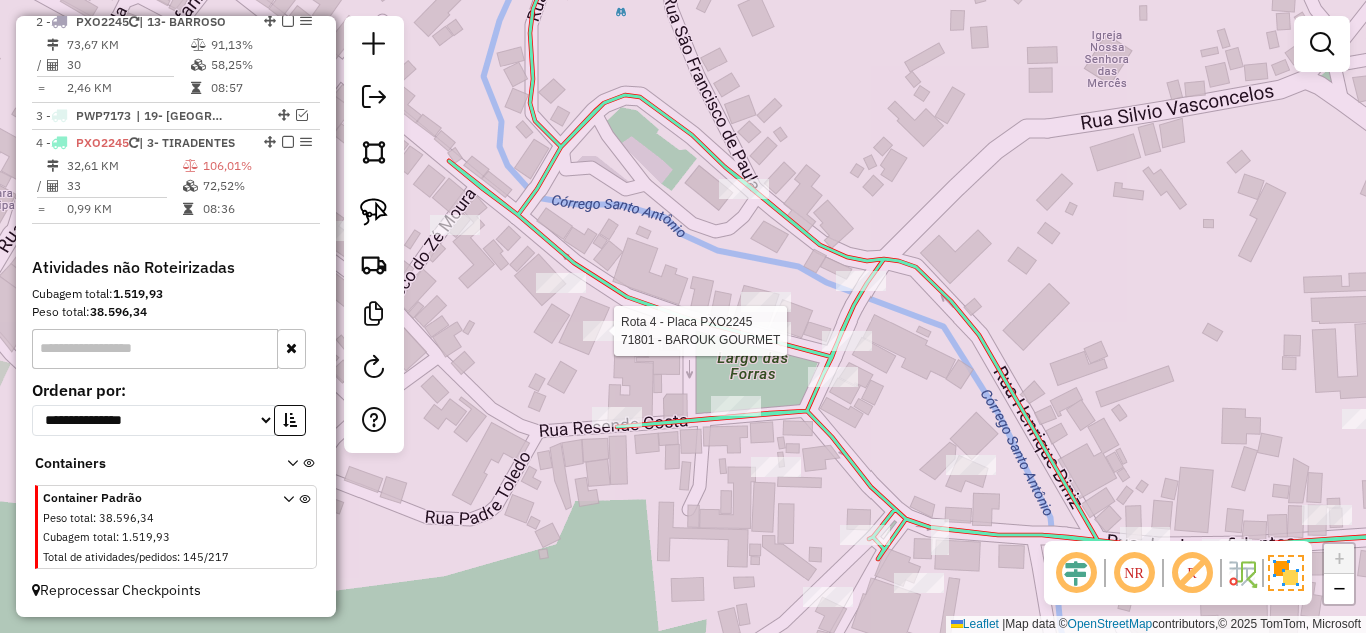 select on "*********" 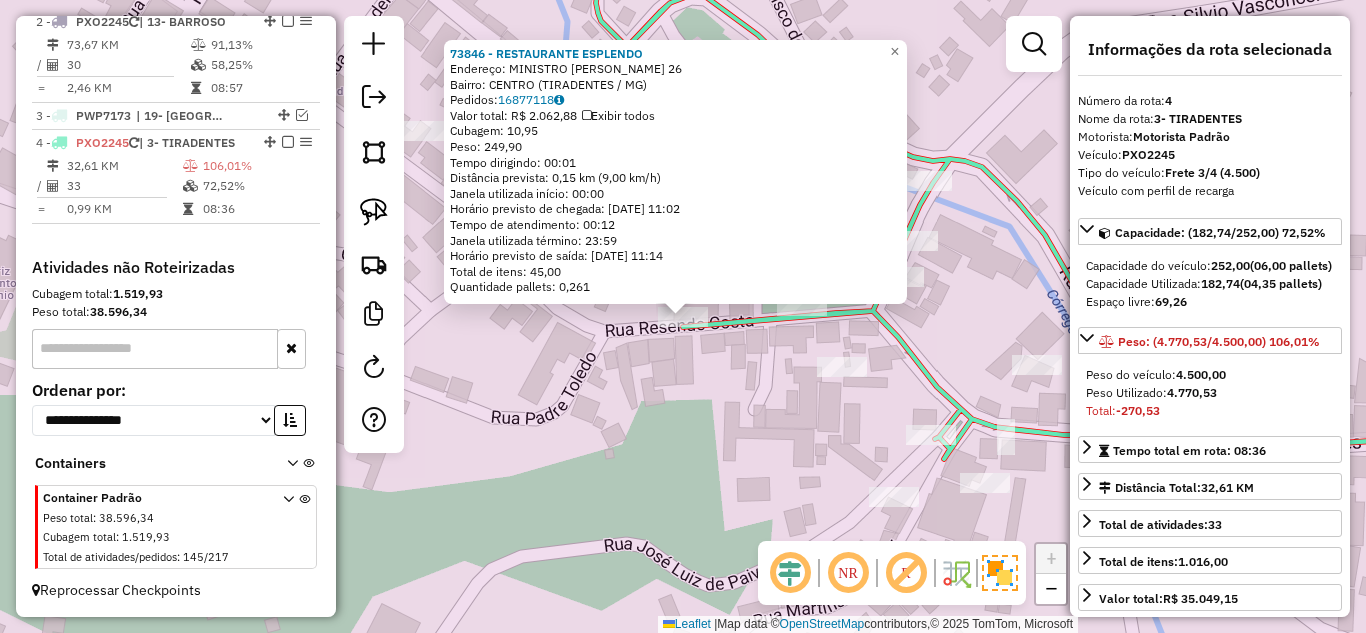 click on "73846 - RESTAURANTE ESPLENDO  Endereço:  MINISTRO GABRIEL PASSOS 26   Bairro: CENTRO (TIRADENTES / MG)   Pedidos:  16877118   Valor total: R$ 2.062,88   Exibir todos   Cubagem: 10,95  Peso: 249,90  Tempo dirigindo: 00:01   Distância prevista: 0,15 km (9,00 km/h)   Janela utilizada início: 00:00   Horário previsto de chegada: 17/07/2025 11:02   Tempo de atendimento: 00:12   Janela utilizada término: 23:59   Horário previsto de saída: 17/07/2025 11:14   Total de itens: 45,00   Quantidade pallets: 0,261  × Janela de atendimento Grade de atendimento Capacidade Transportadoras Veículos Cliente Pedidos  Rotas Selecione os dias de semana para filtrar as janelas de atendimento  Seg   Ter   Qua   Qui   Sex   Sáb   Dom  Informe o período da janela de atendimento: De: Até:  Filtrar exatamente a janela do cliente  Considerar janela de atendimento padrão  Selecione os dias de semana para filtrar as grades de atendimento  Seg   Ter   Qua   Qui   Sex   Sáb   Dom   Peso mínimo:   Peso máximo:   De:   Até:  +" 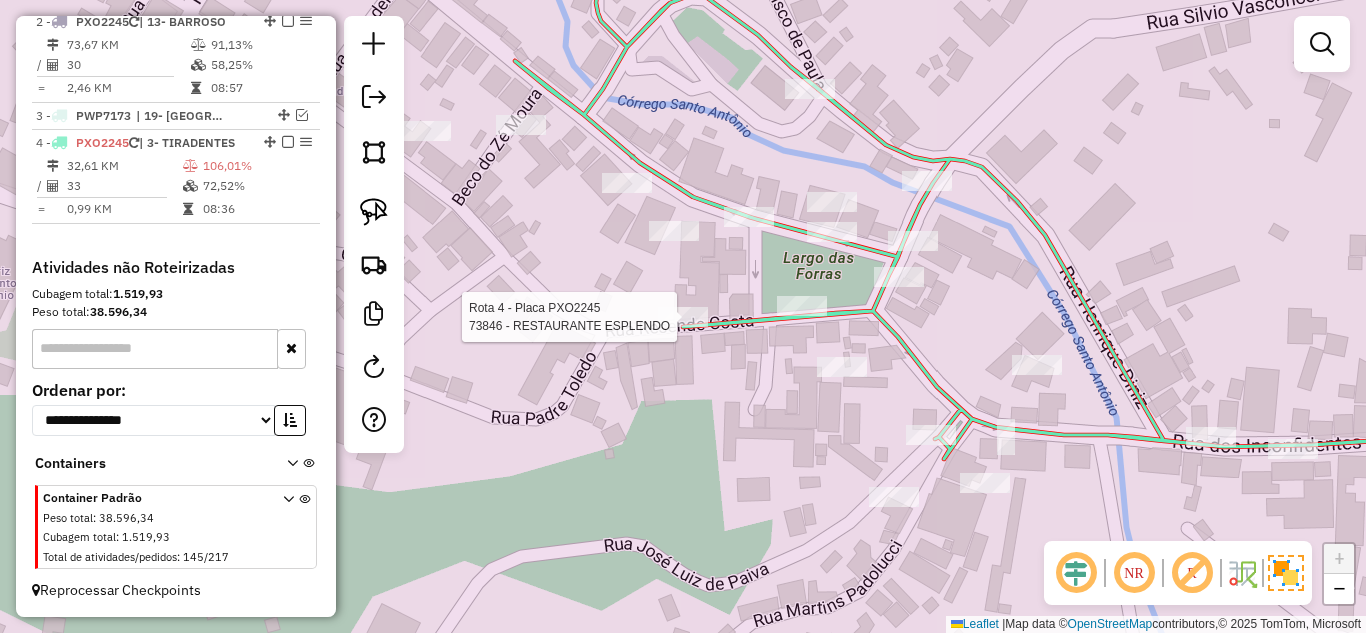 select on "*********" 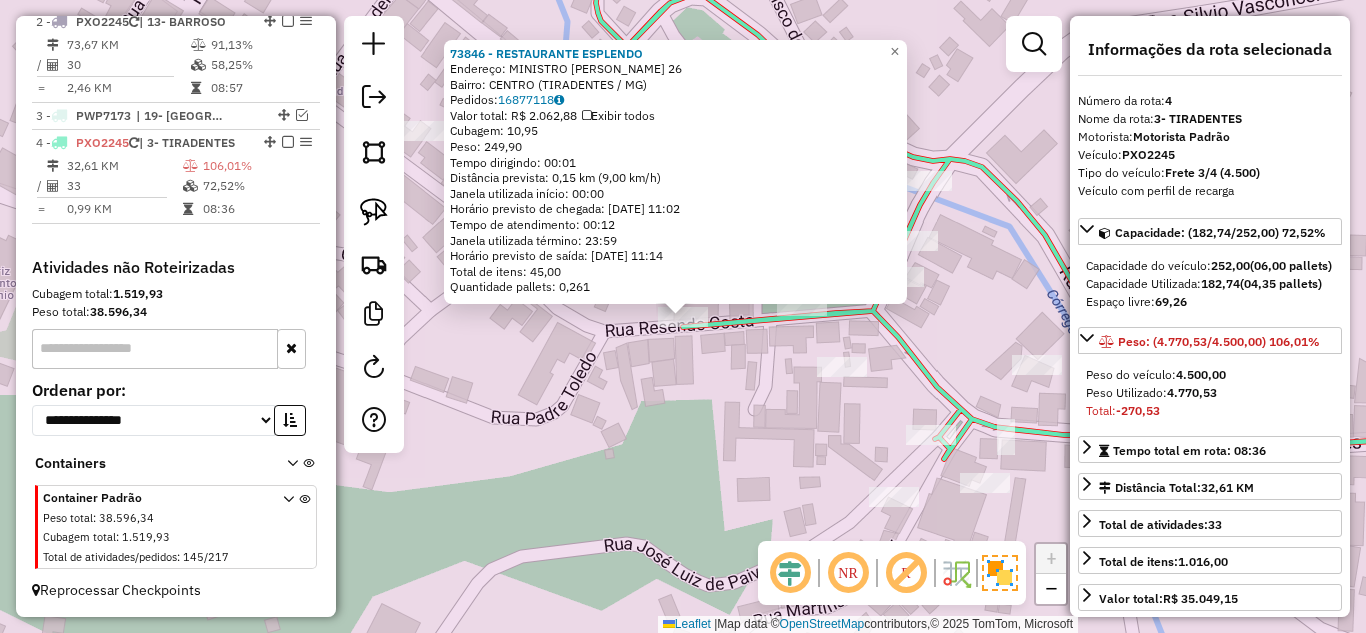 click on "73846 - RESTAURANTE ESPLENDO  Endereço:  MINISTRO GABRIEL PASSOS 26   Bairro: CENTRO (TIRADENTES / MG)   Pedidos:  16877118   Valor total: R$ 2.062,88   Exibir todos   Cubagem: 10,95  Peso: 249,90  Tempo dirigindo: 00:01   Distância prevista: 0,15 km (9,00 km/h)   Janela utilizada início: 00:00   Horário previsto de chegada: 17/07/2025 11:02   Tempo de atendimento: 00:12   Janela utilizada término: 23:59   Horário previsto de saída: 17/07/2025 11:14   Total de itens: 45,00   Quantidade pallets: 0,261  × Janela de atendimento Grade de atendimento Capacidade Transportadoras Veículos Cliente Pedidos  Rotas Selecione os dias de semana para filtrar as janelas de atendimento  Seg   Ter   Qua   Qui   Sex   Sáb   Dom  Informe o período da janela de atendimento: De: Até:  Filtrar exatamente a janela do cliente  Considerar janela de atendimento padrão  Selecione os dias de semana para filtrar as grades de atendimento  Seg   Ter   Qua   Qui   Sex   Sáb   Dom   Peso mínimo:   Peso máximo:   De:   Até:  +" 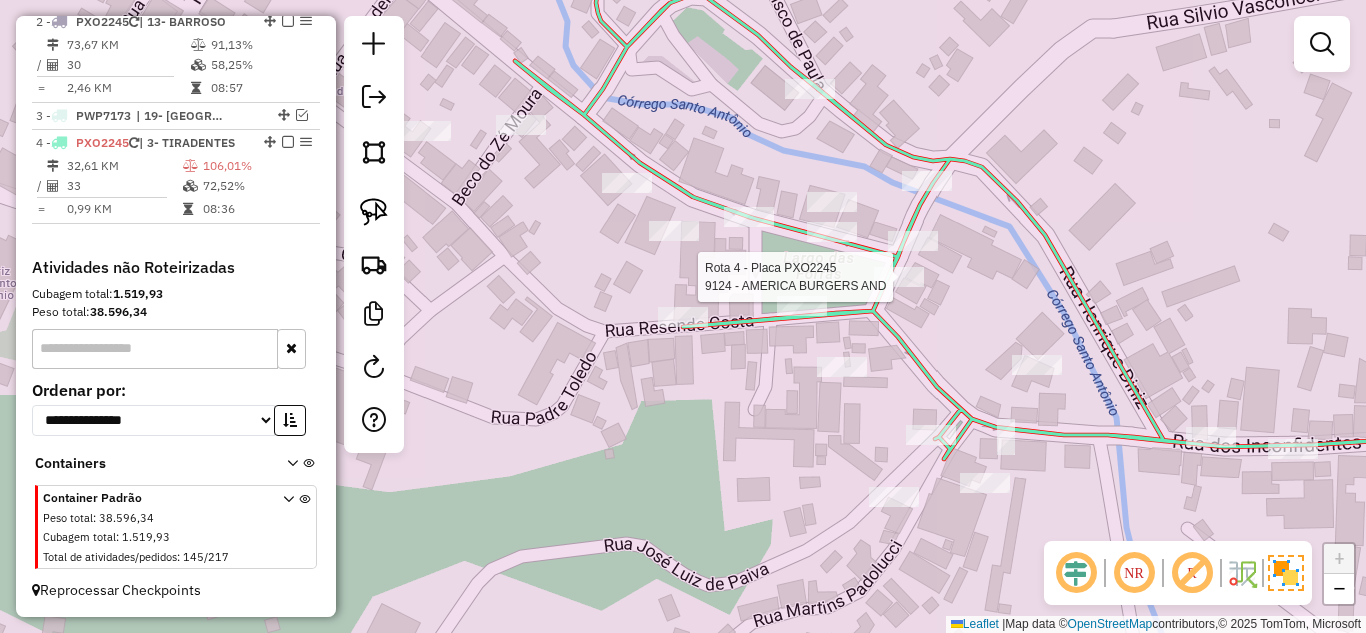 select on "*********" 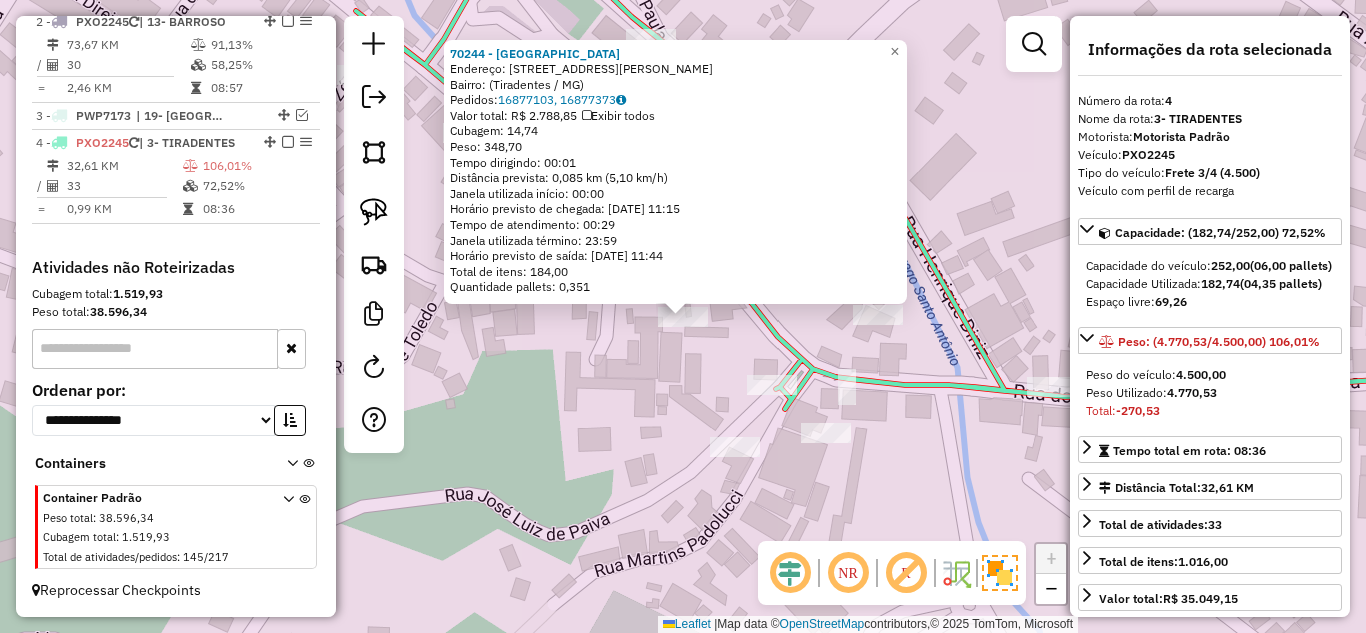 click on "70244 - JARDINS DE SANTO ANT  Endereço: Rua Resende Costa, 30   Bairro:  (Tiradentes / MG)   Pedidos:  16877103, 16877373   Valor total: R$ 2.788,85   Exibir todos   Cubagem: 14,74  Peso: 348,70  Tempo dirigindo: 00:01   Distância prevista: 0,085 km (5,10 km/h)   Janela utilizada início: 00:00   Horário previsto de chegada: 17/07/2025 11:15   Tempo de atendimento: 00:29   Janela utilizada término: 23:59   Horário previsto de saída: 17/07/2025 11:44   Total de itens: 184,00   Quantidade pallets: 0,351  × Janela de atendimento Grade de atendimento Capacidade Transportadoras Veículos Cliente Pedidos  Rotas Selecione os dias de semana para filtrar as janelas de atendimento  Seg   Ter   Qua   Qui   Sex   Sáb   Dom  Informe o período da janela de atendimento: De: Até:  Filtrar exatamente a janela do cliente  Considerar janela de atendimento padrão  Selecione os dias de semana para filtrar as grades de atendimento  Seg   Ter   Qua   Qui   Sex   Sáb   Dom   Peso mínimo:   Peso máximo:   De:   Até:  +" 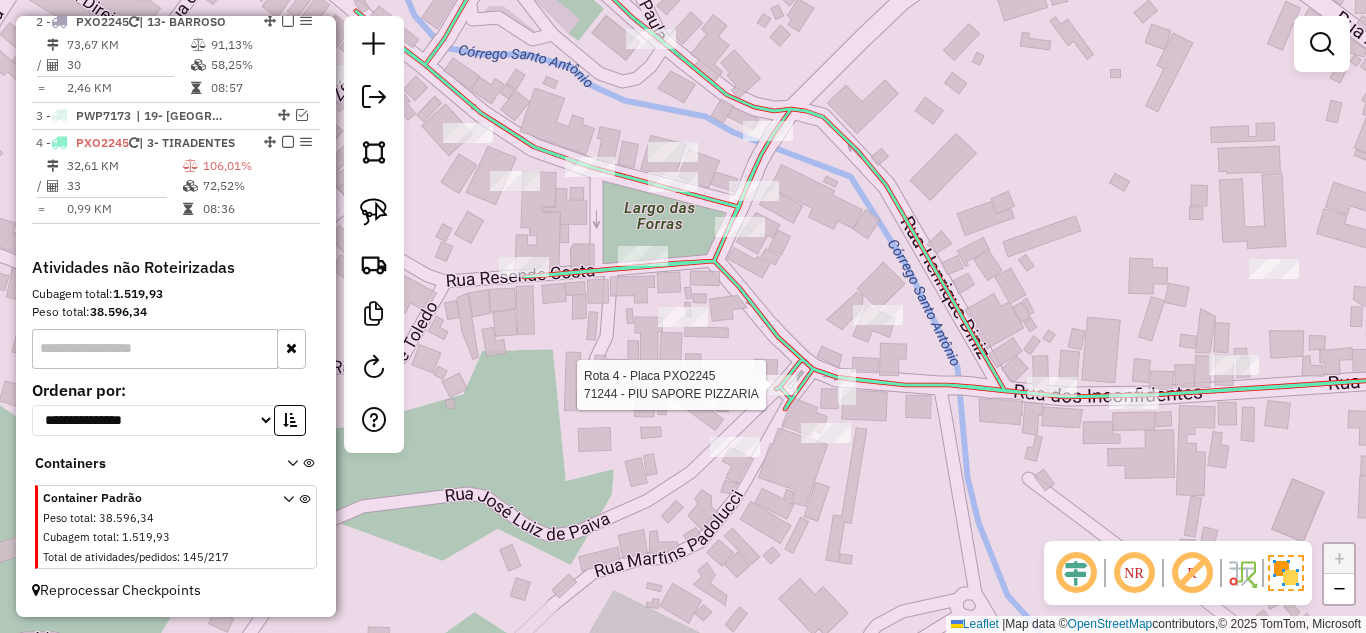 select on "*********" 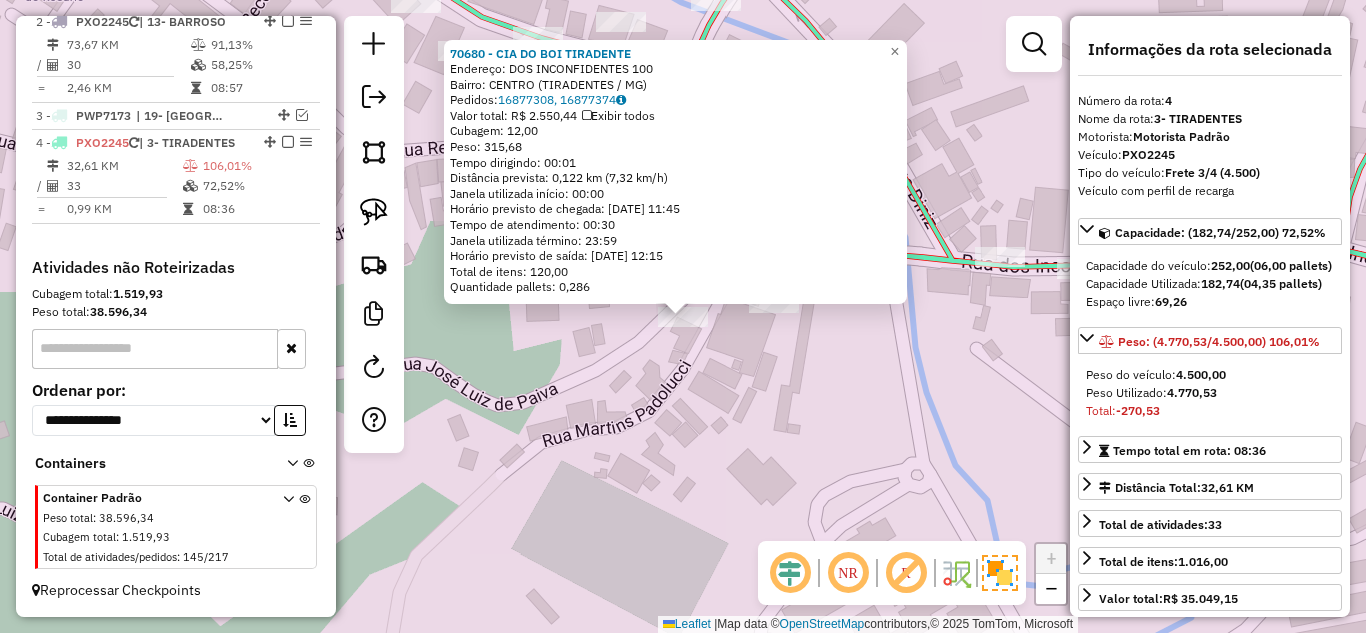 click on "70680 - CIA DO BOI TIRADENTE  Endereço:  DOS INCONFIDENTES 100   Bairro: CENTRO (TIRADENTES / MG)   Pedidos:  16877308, 16877374   Valor total: R$ 2.550,44   Exibir todos   Cubagem: 12,00  Peso: 315,68  Tempo dirigindo: 00:01   Distância prevista: 0,122 km (7,32 km/h)   Janela utilizada início: 00:00   Horário previsto de chegada: 17/07/2025 11:45   Tempo de atendimento: 00:30   Janela utilizada término: 23:59   Horário previsto de saída: 17/07/2025 12:15   Total de itens: 120,00   Quantidade pallets: 0,286  × Janela de atendimento Grade de atendimento Capacidade Transportadoras Veículos Cliente Pedidos  Rotas Selecione os dias de semana para filtrar as janelas de atendimento  Seg   Ter   Qua   Qui   Sex   Sáb   Dom  Informe o período da janela de atendimento: De: Até:  Filtrar exatamente a janela do cliente  Considerar janela de atendimento padrão  Selecione os dias de semana para filtrar as grades de atendimento  Seg   Ter   Qua   Qui   Sex   Sáb   Dom   Peso mínimo:   Peso máximo:   De:  +" 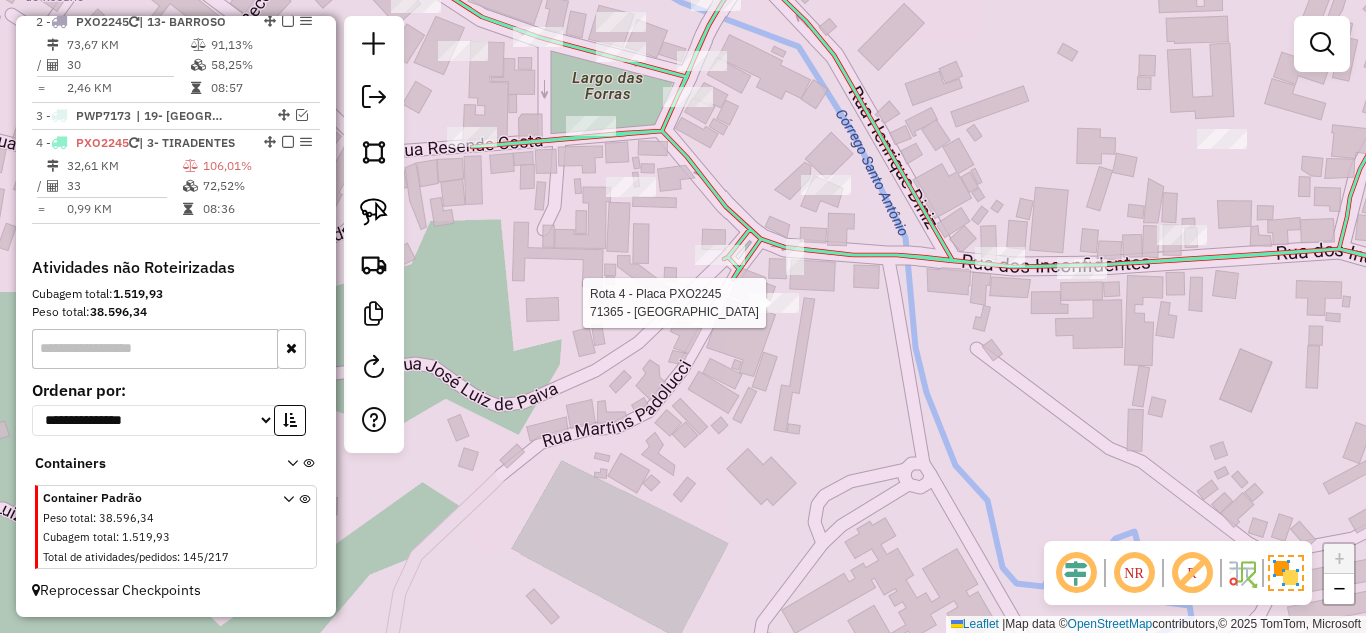 select on "*********" 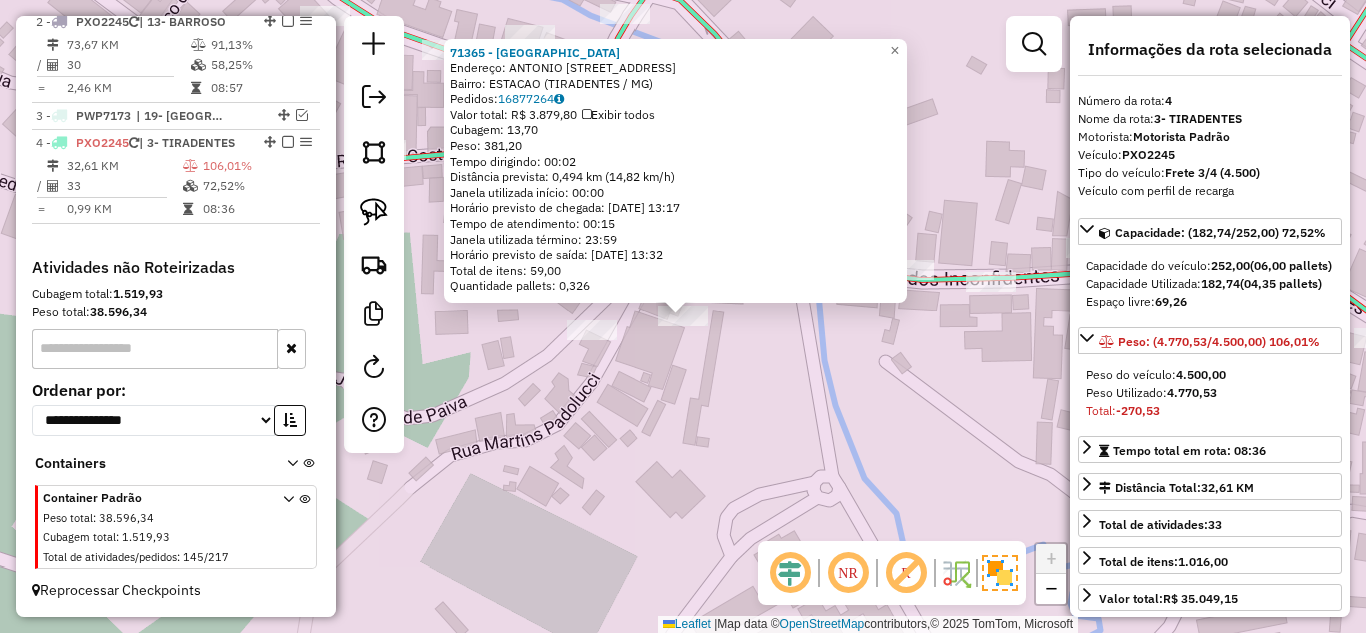 click on "71365 - SANTISSIMO RESORT  Endereço:  ANTONIO TEIXEIRA DE CARVALHO 140   Bairro: ESTACAO (TIRADENTES / MG)   Pedidos:  16877264   Valor total: R$ 3.879,80   Exibir todos   Cubagem: 13,70  Peso: 381,20  Tempo dirigindo: 00:02   Distância prevista: 0,494 km (14,82 km/h)   Janela utilizada início: 00:00   Horário previsto de chegada: 17/07/2025 13:17   Tempo de atendimento: 00:15   Janela utilizada término: 23:59   Horário previsto de saída: 17/07/2025 13:32   Total de itens: 59,00   Quantidade pallets: 0,326  × Janela de atendimento Grade de atendimento Capacidade Transportadoras Veículos Cliente Pedidos  Rotas Selecione os dias de semana para filtrar as janelas de atendimento  Seg   Ter   Qua   Qui   Sex   Sáb   Dom  Informe o período da janela de atendimento: De: Até:  Filtrar exatamente a janela do cliente  Considerar janela de atendimento padrão  Selecione os dias de semana para filtrar as grades de atendimento  Seg   Ter   Qua   Qui   Sex   Sáb   Dom   Peso mínimo:   Peso máximo:   De:  De:" 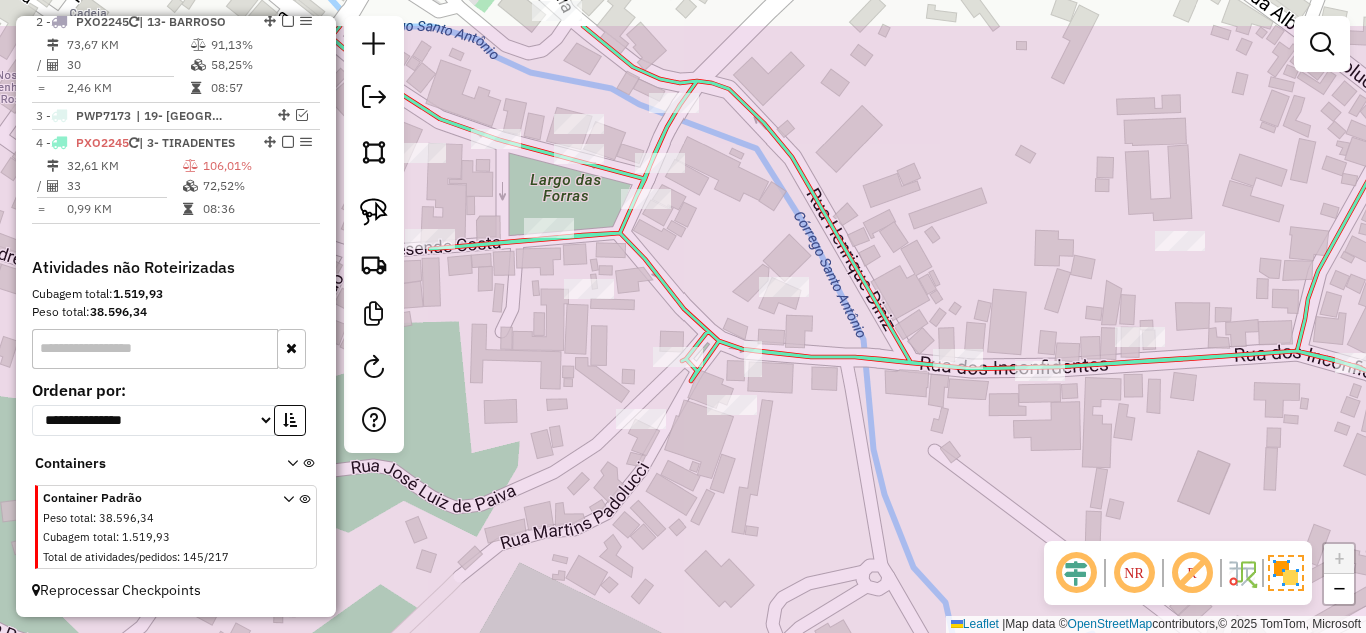 drag, startPoint x: 835, startPoint y: 393, endPoint x: 844, endPoint y: 403, distance: 13.453624 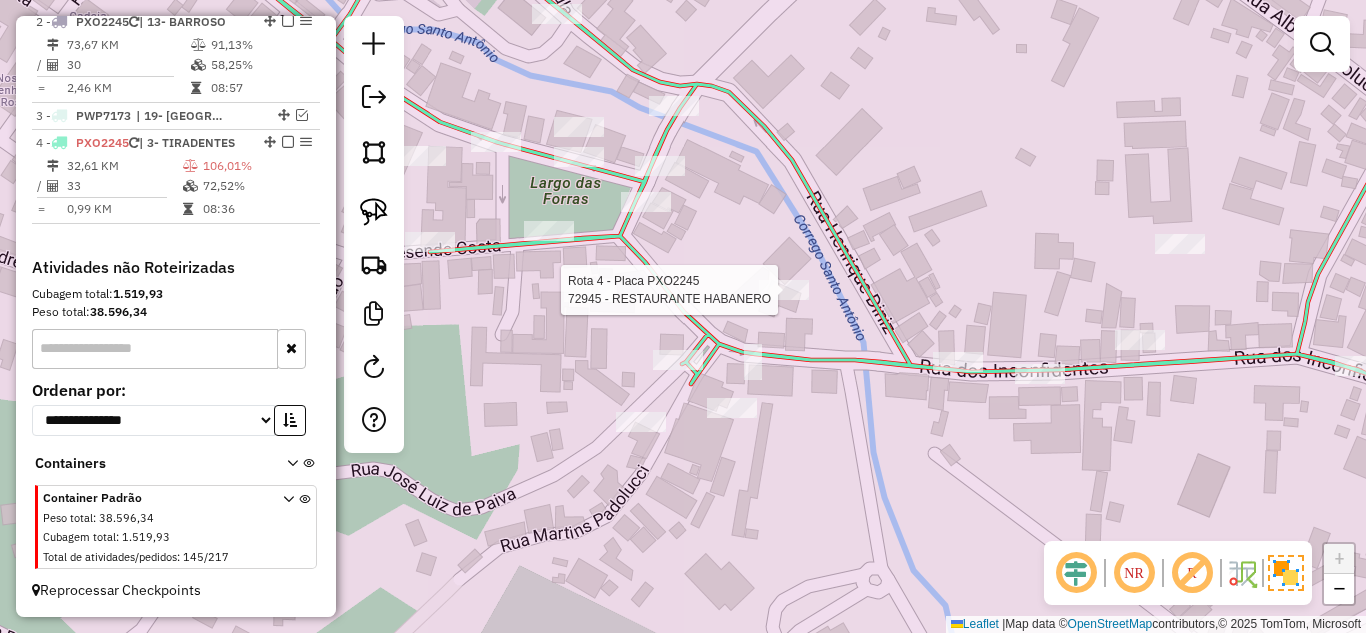 select on "*********" 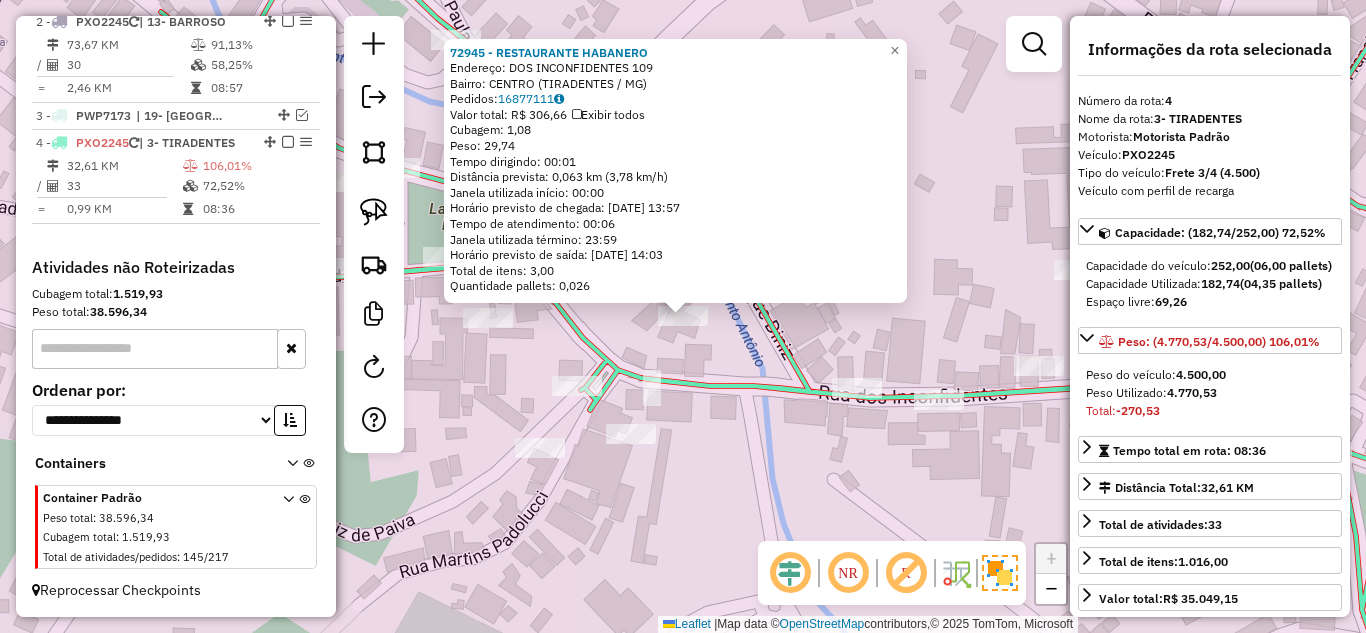 click 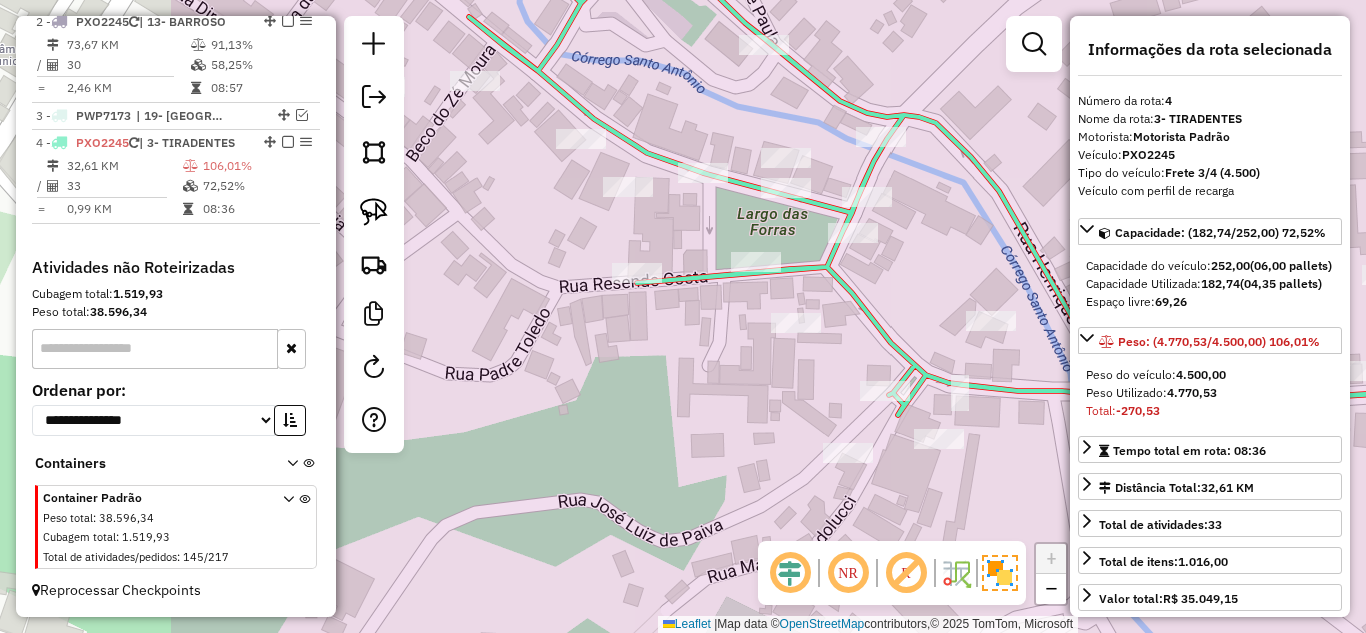 drag, startPoint x: 818, startPoint y: 288, endPoint x: 847, endPoint y: 288, distance: 29 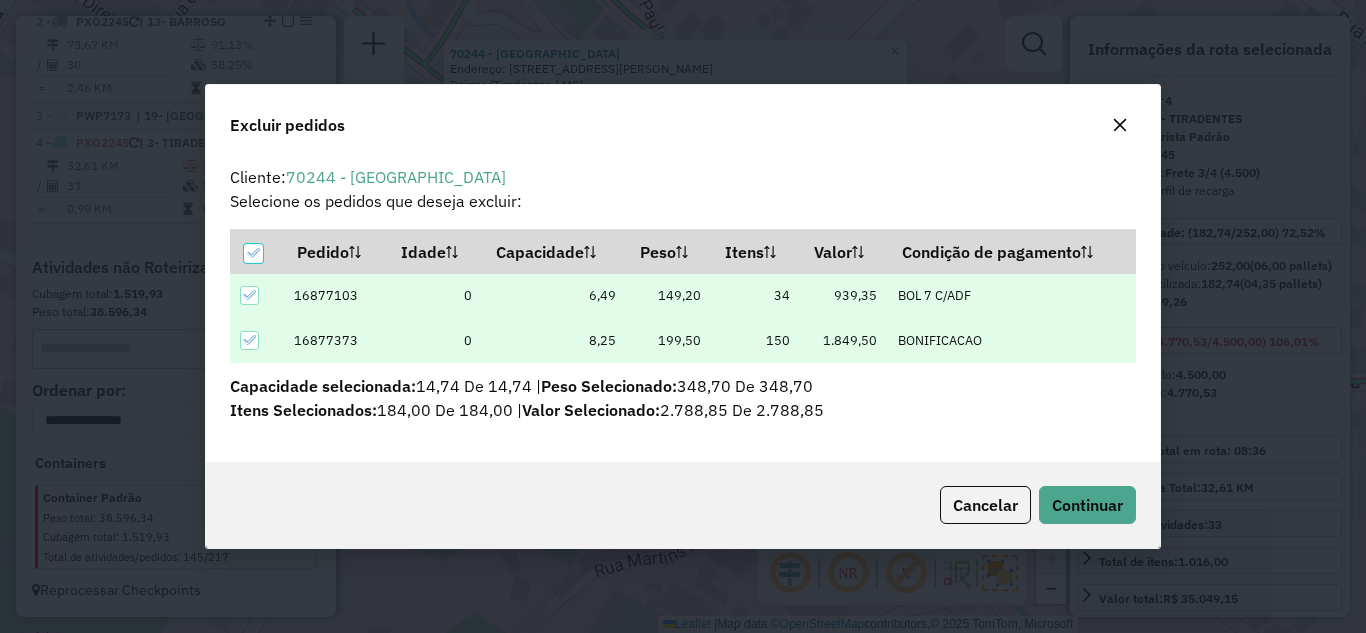 scroll, scrollTop: 0, scrollLeft: 0, axis: both 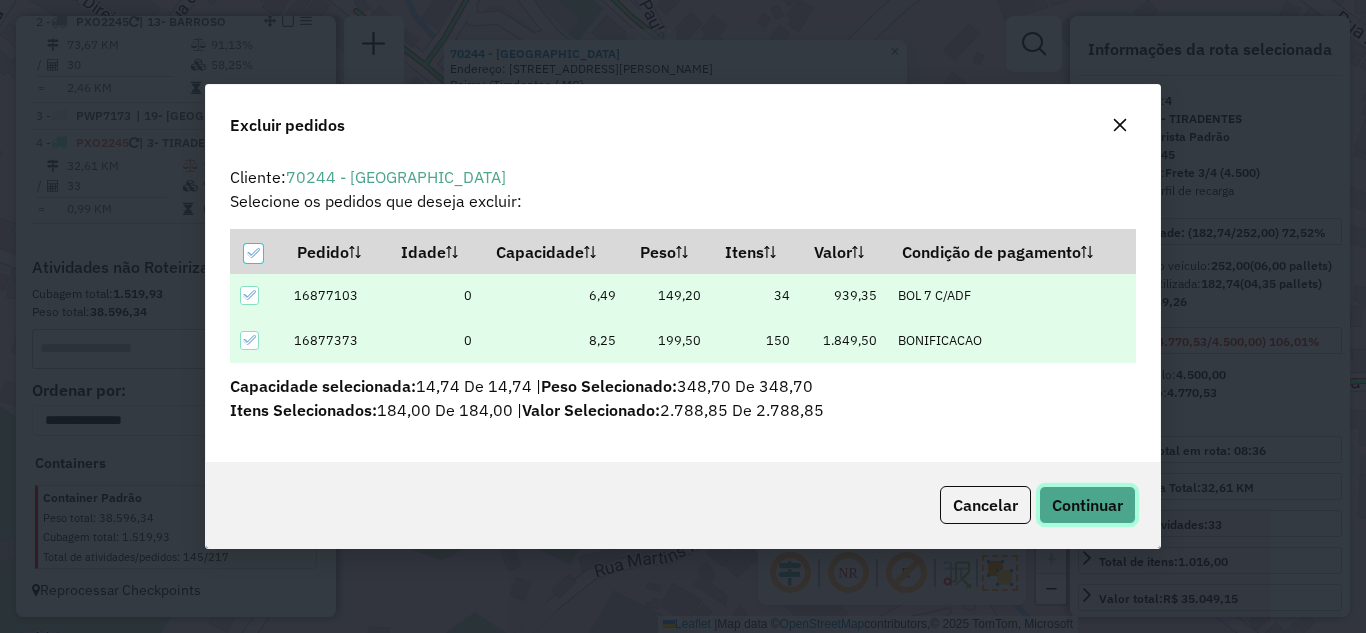 click on "Continuar" 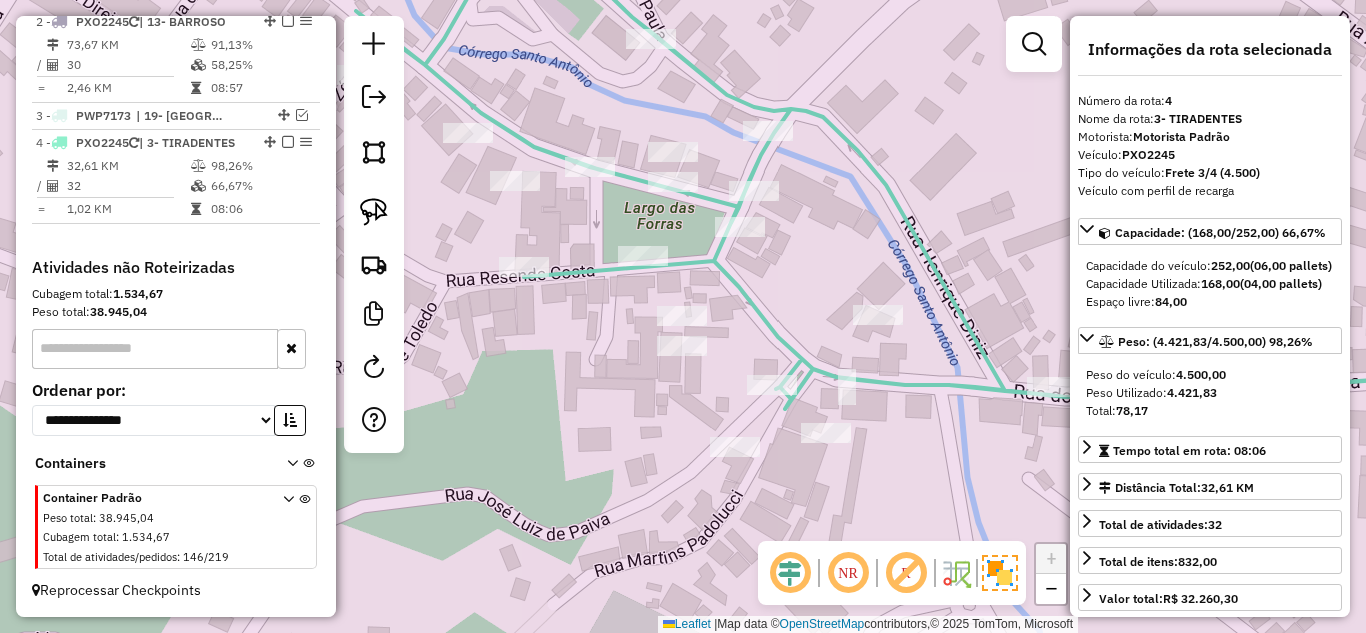 click on "98,26%" at bounding box center (260, 166) 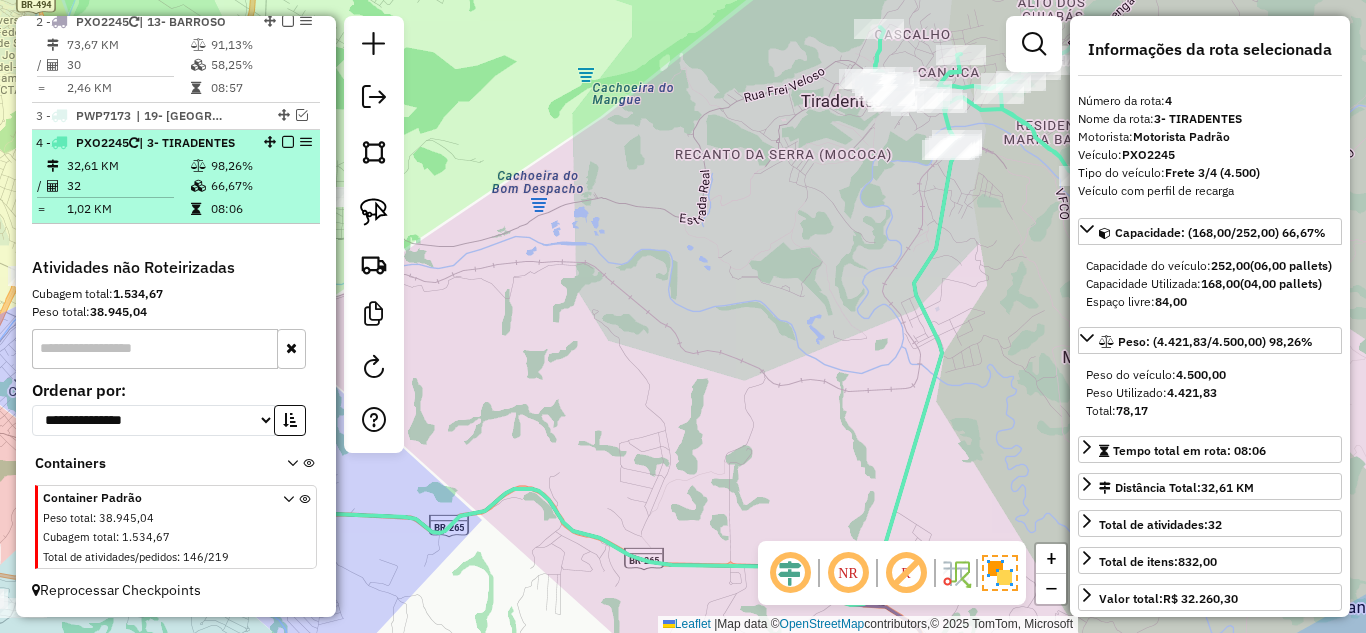 click at bounding box center [288, 142] 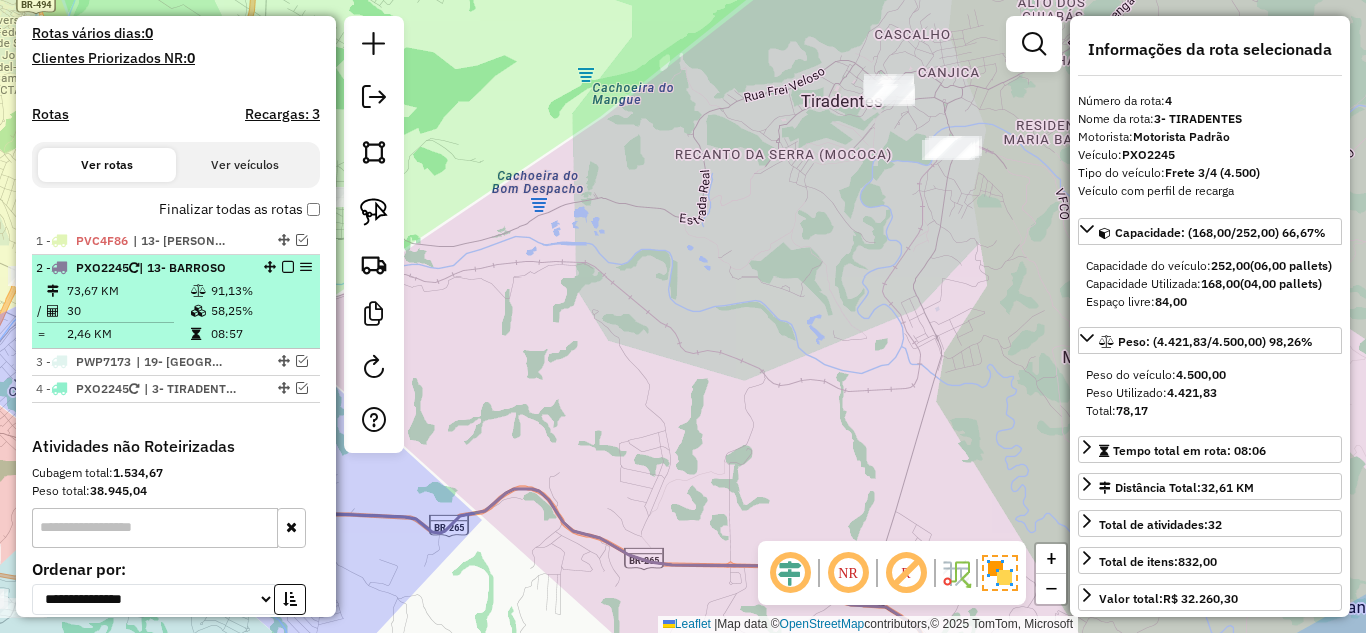 scroll, scrollTop: 517, scrollLeft: 0, axis: vertical 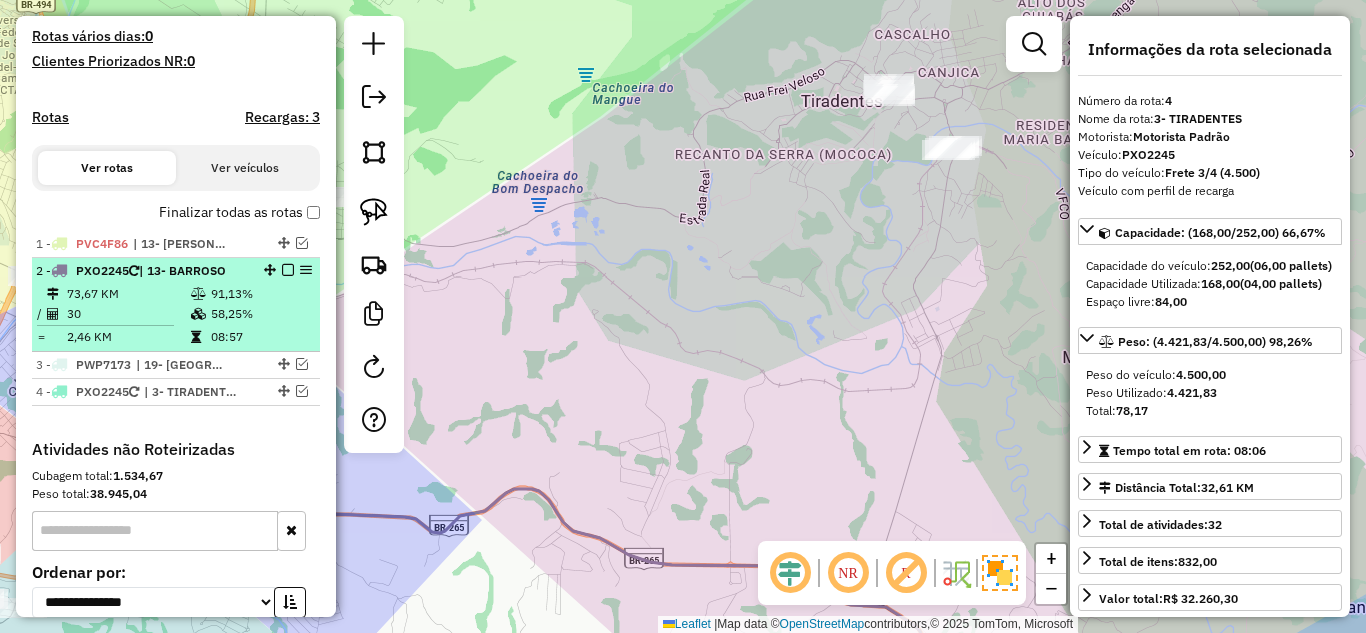 click on "2 -       PXO2245   | 13- BARROSO" at bounding box center [142, 271] 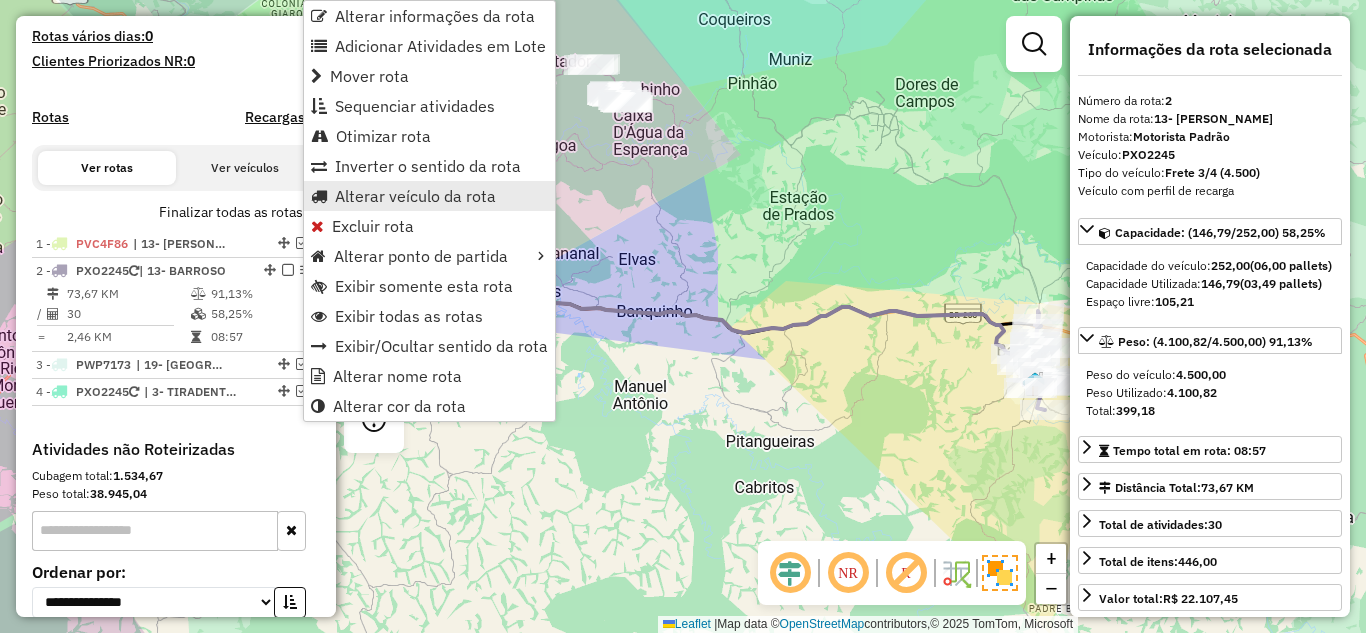 click on "Alterar veículo da rota" at bounding box center [415, 196] 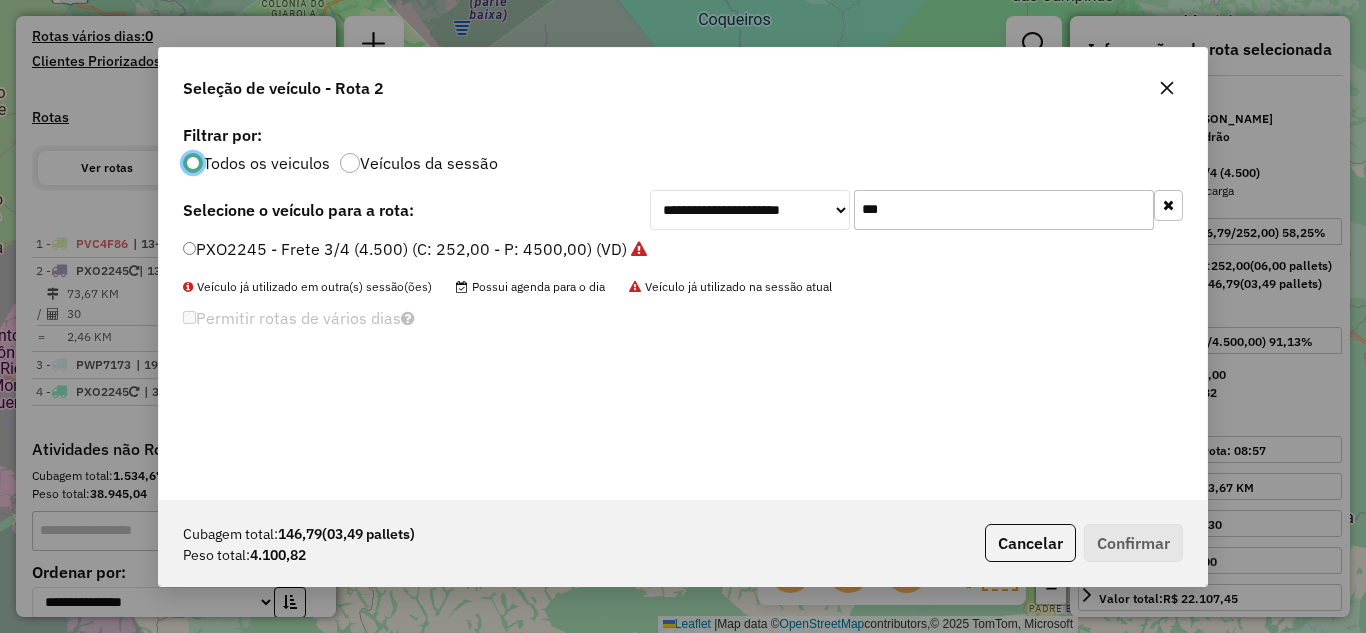 scroll, scrollTop: 11, scrollLeft: 6, axis: both 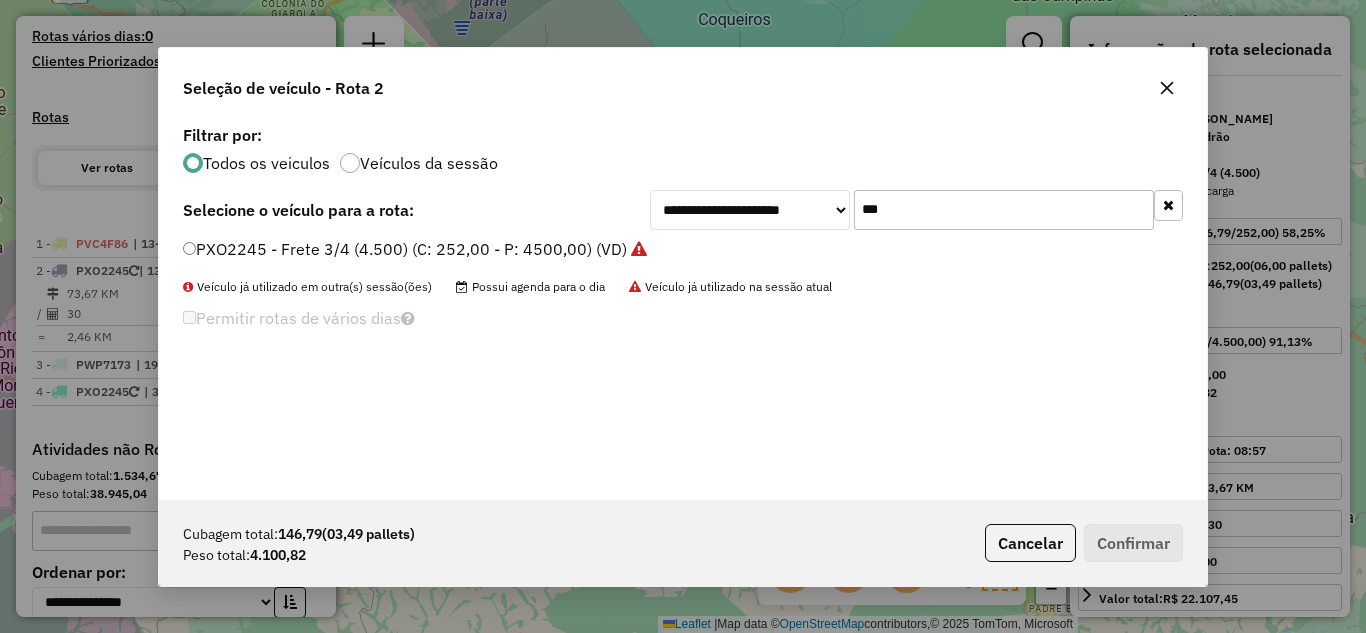 drag, startPoint x: 896, startPoint y: 209, endPoint x: 847, endPoint y: 208, distance: 49.010204 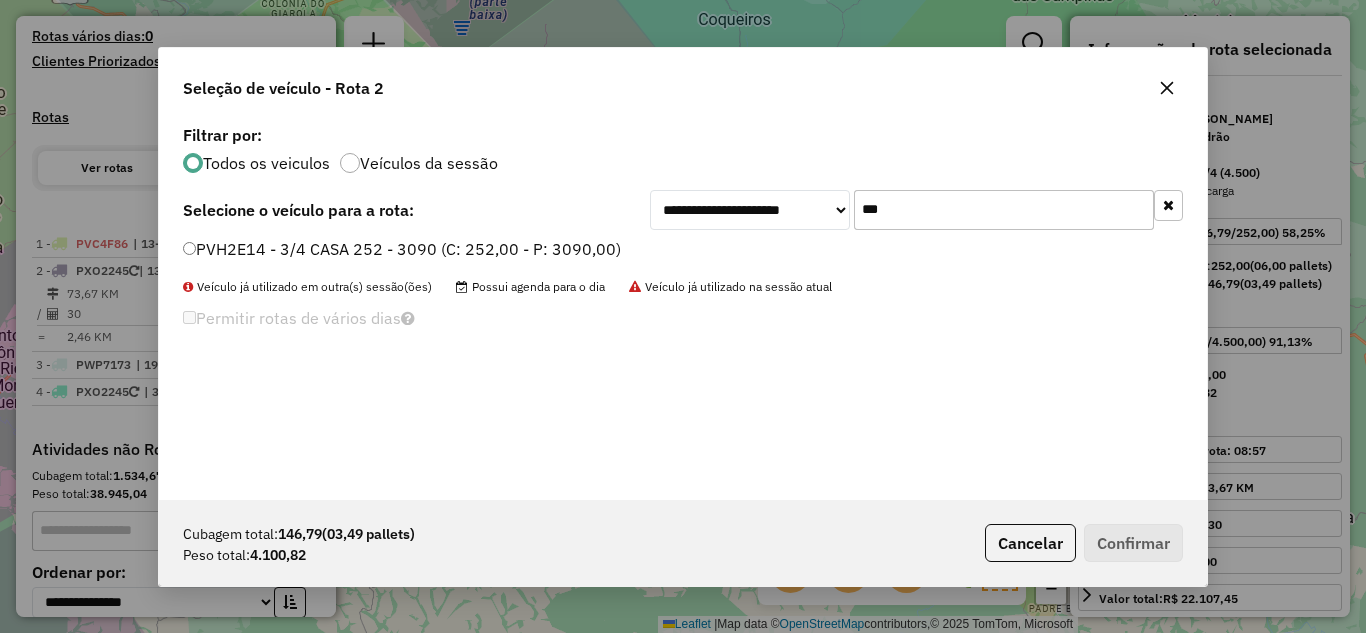 type on "***" 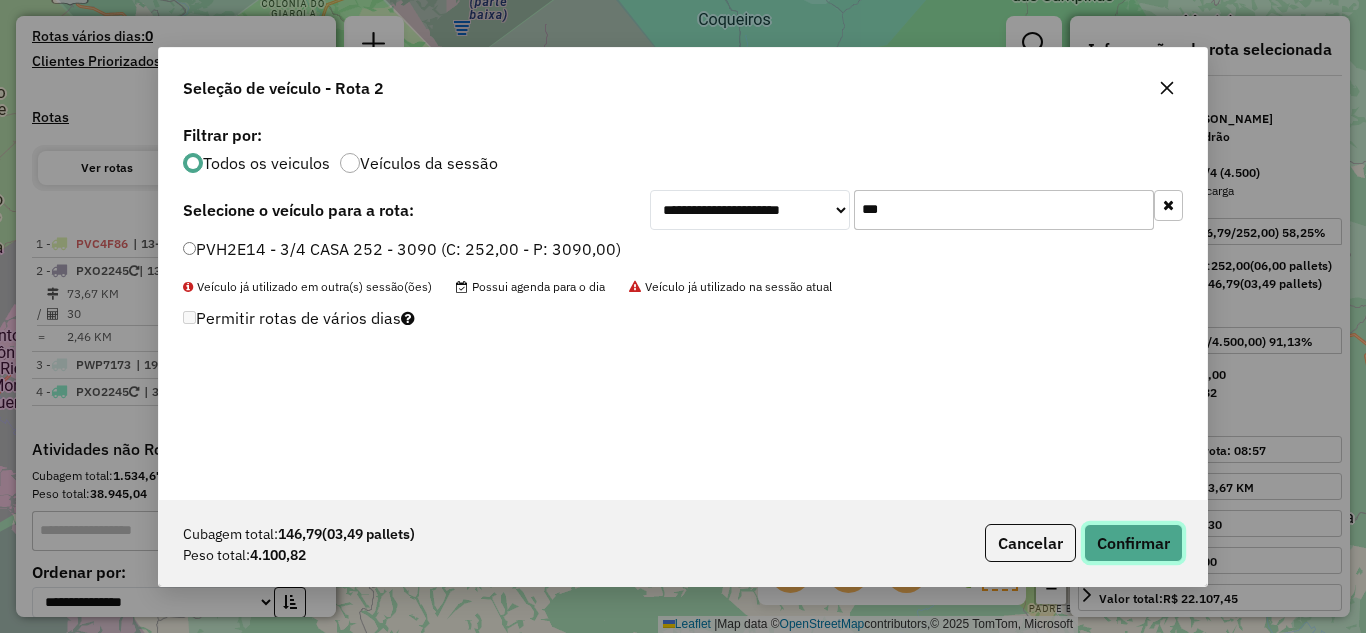 click on "Confirmar" 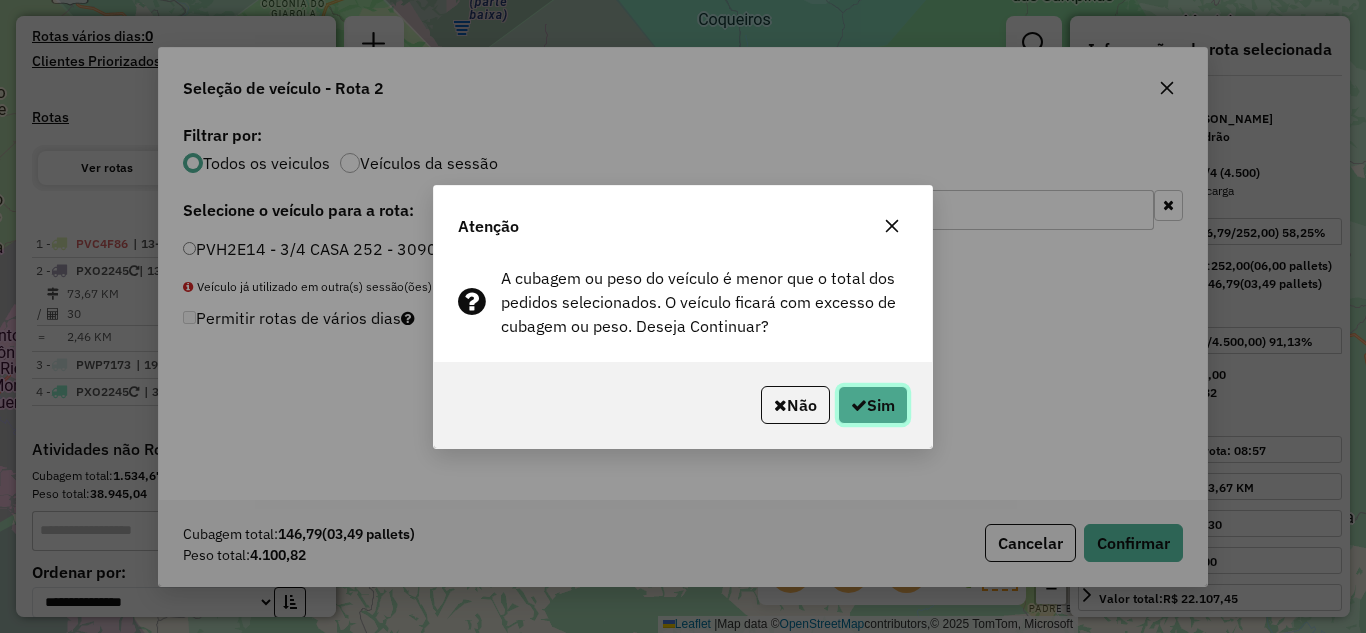 click on "Sim" 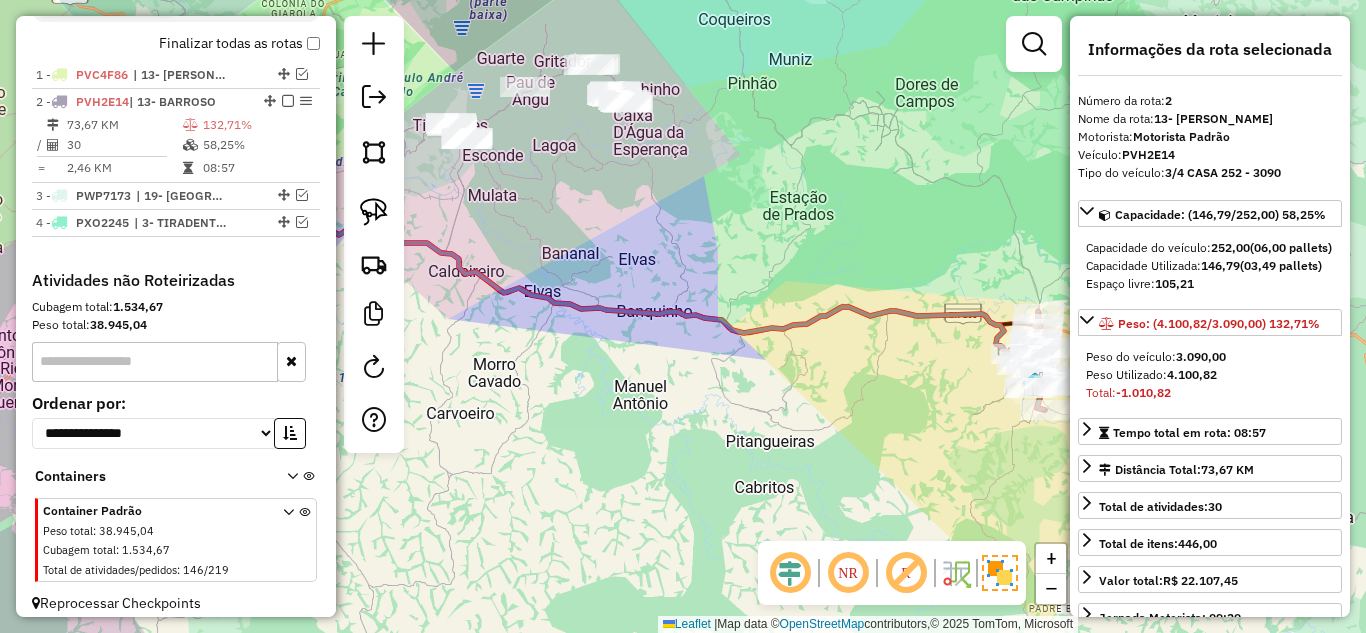 scroll, scrollTop: 717, scrollLeft: 0, axis: vertical 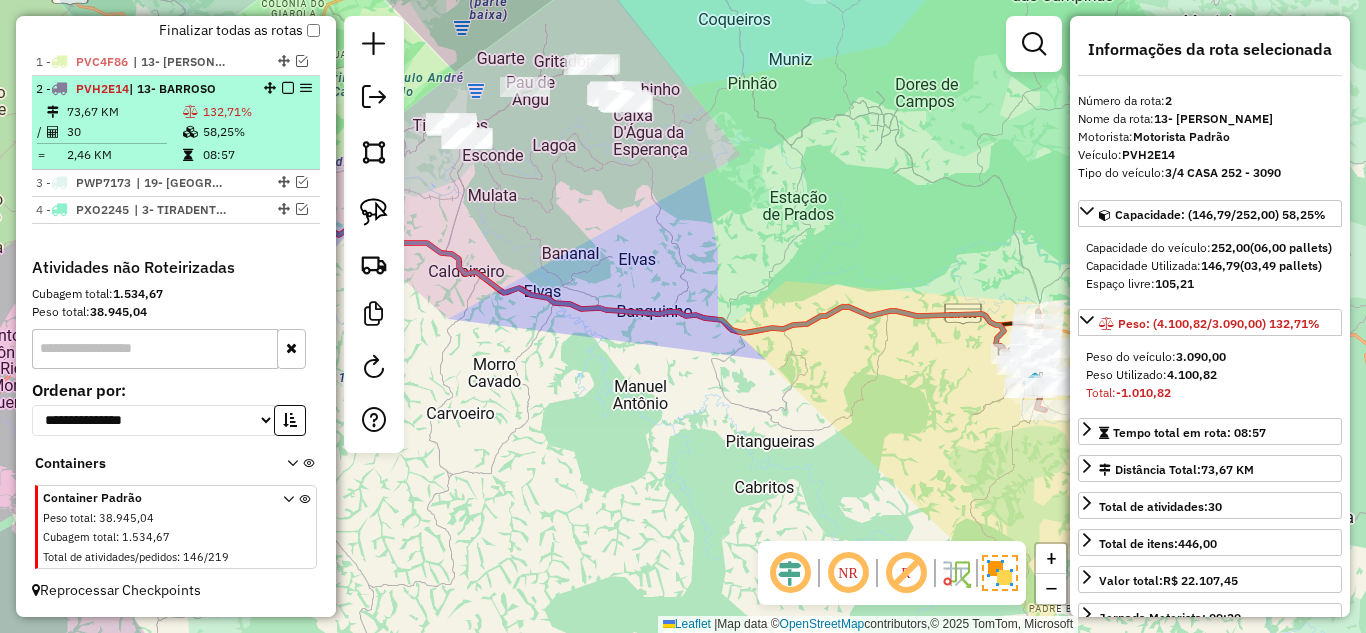 click at bounding box center (192, 132) 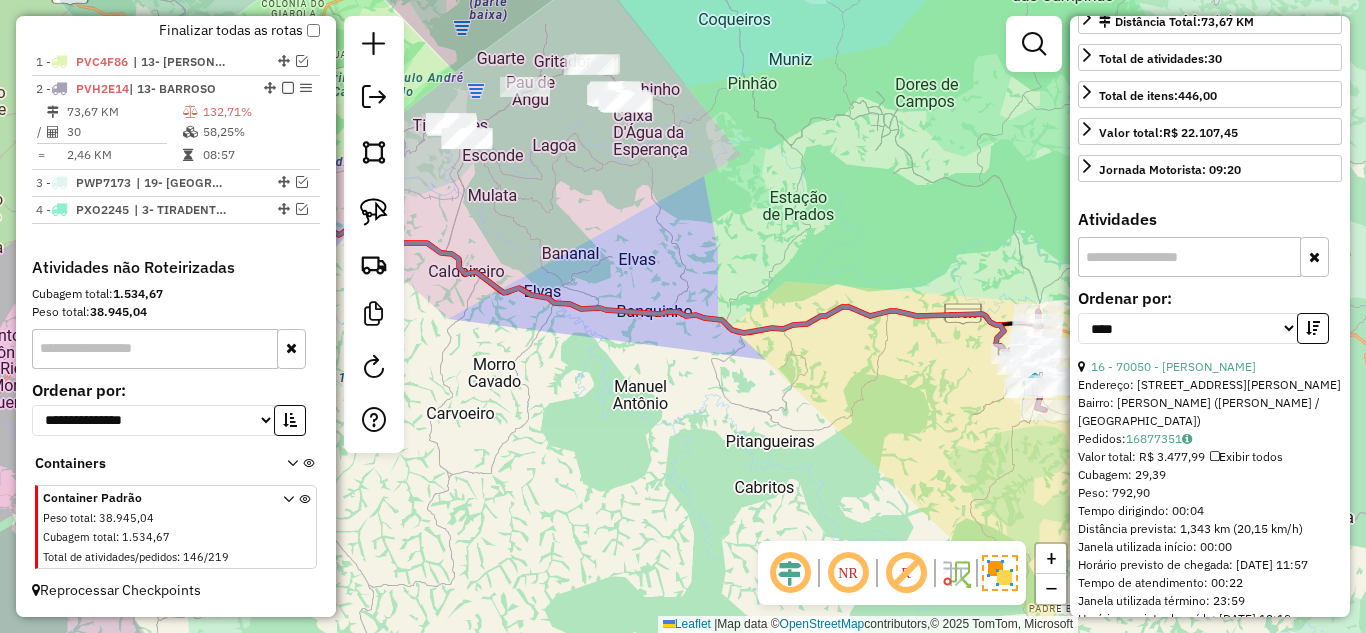 scroll, scrollTop: 600, scrollLeft: 0, axis: vertical 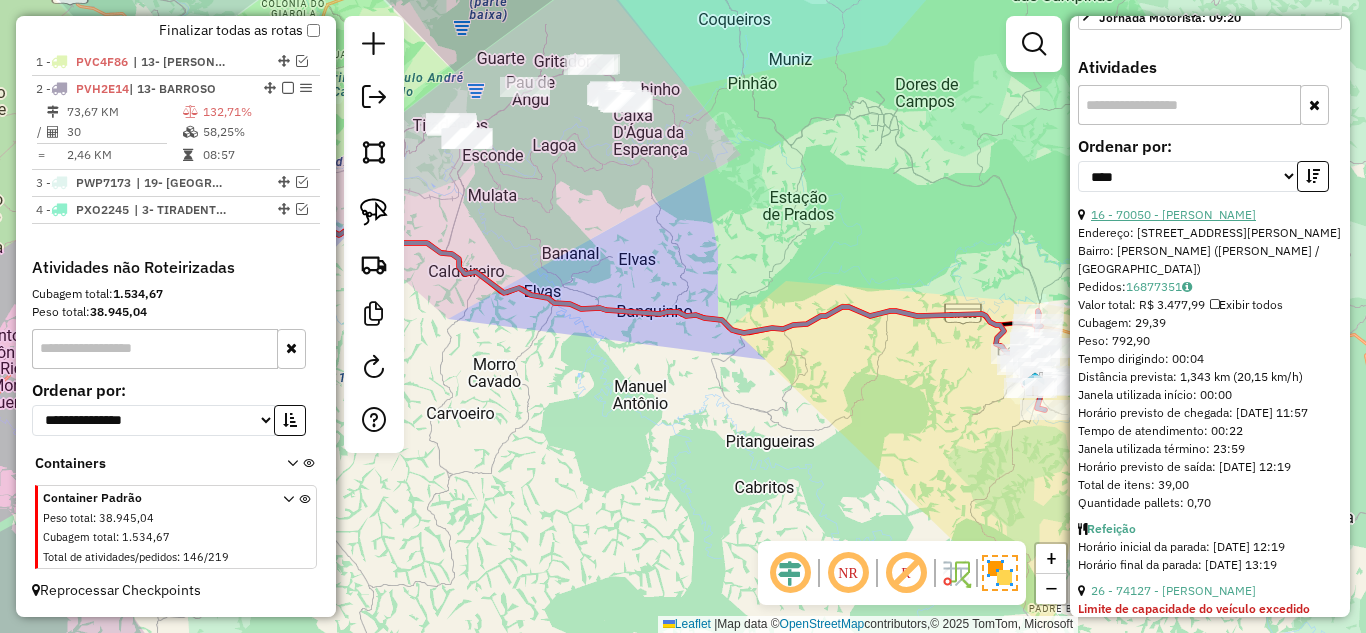 click on "16 - 70050 - [PERSON_NAME]" at bounding box center [1173, 214] 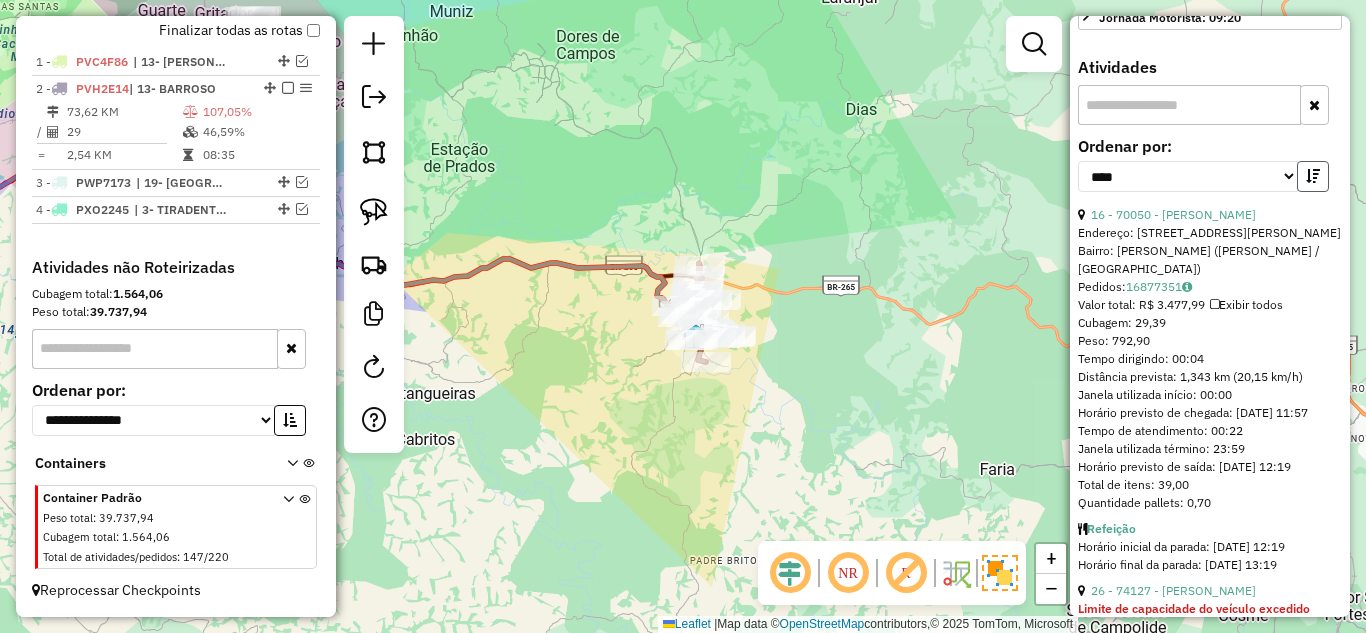 click at bounding box center (1313, 176) 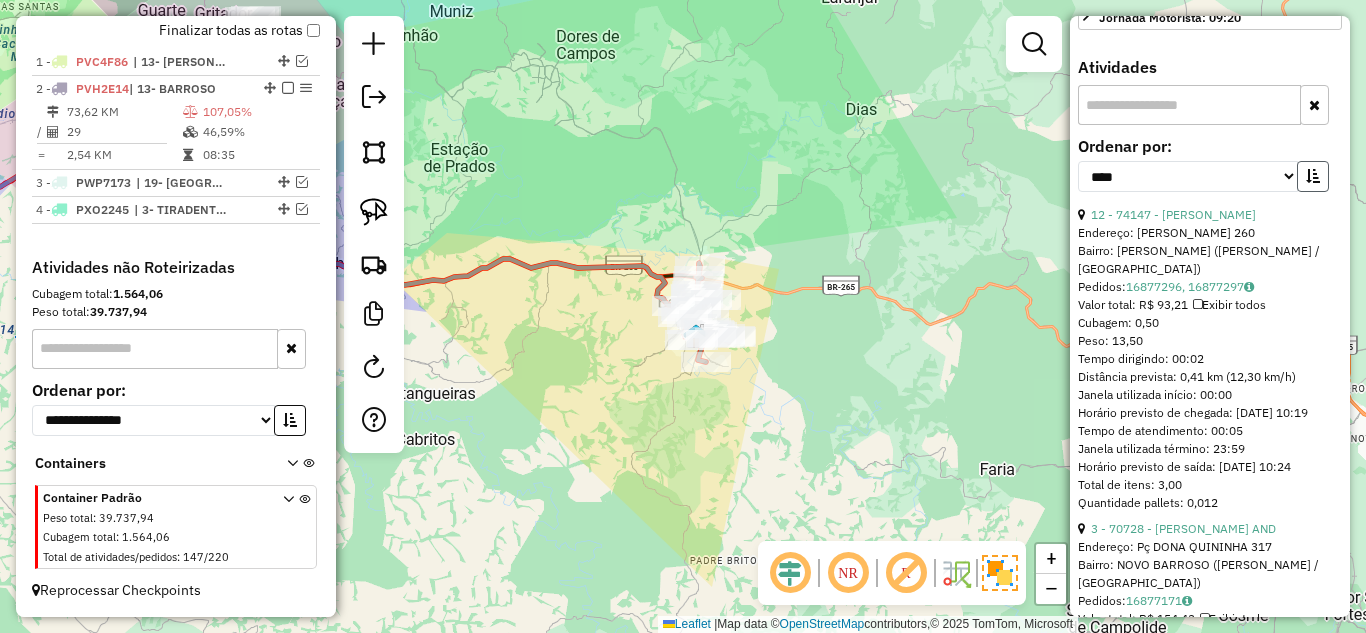 click at bounding box center [1313, 176] 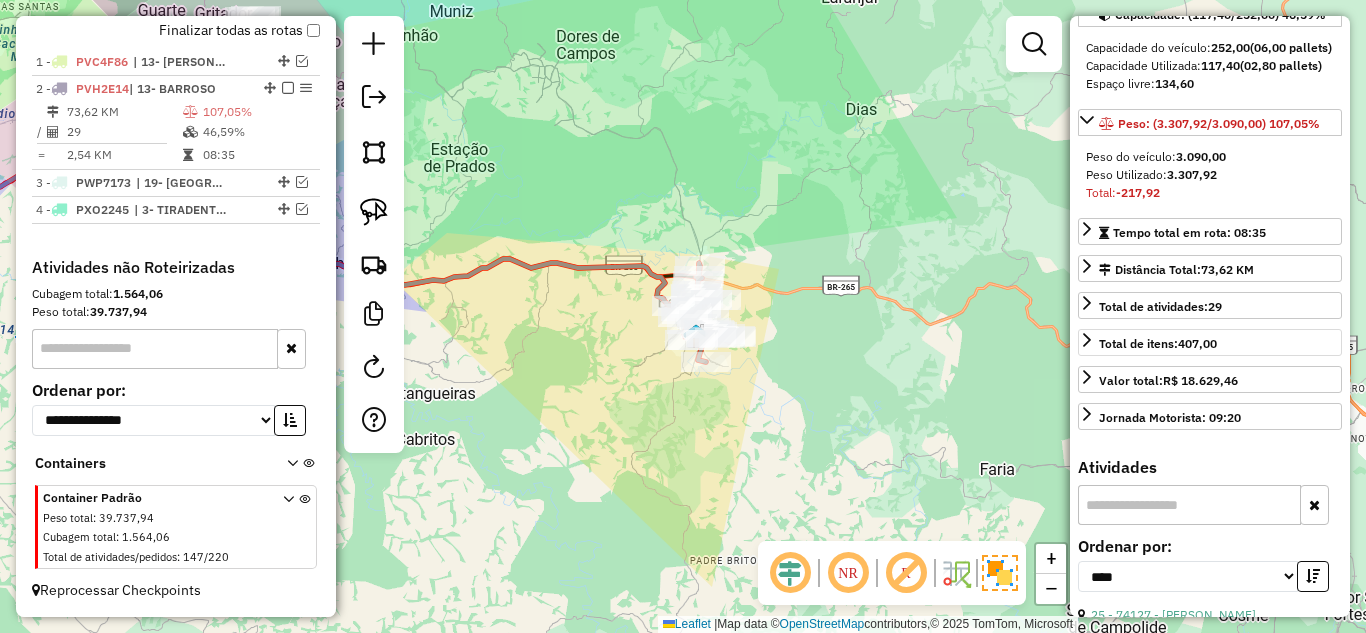 scroll, scrollTop: 500, scrollLeft: 0, axis: vertical 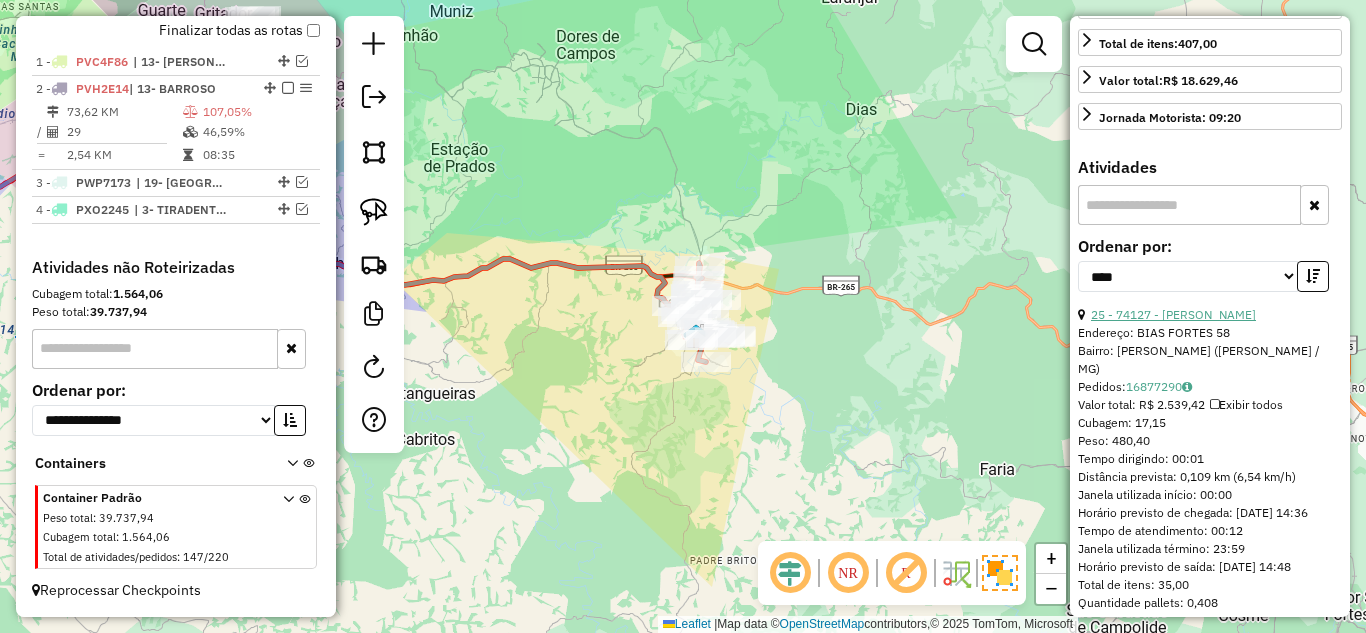 click on "25 - 74127 - JOSE ALVARES" at bounding box center (1173, 314) 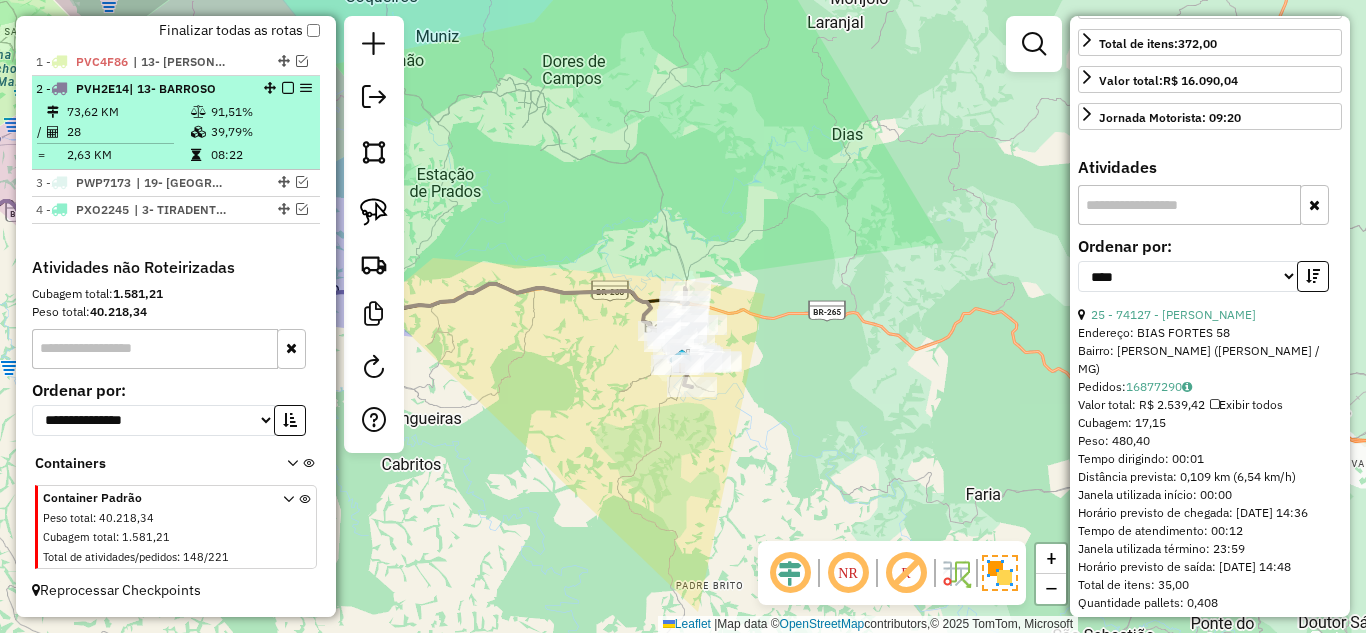 click at bounding box center [288, 88] 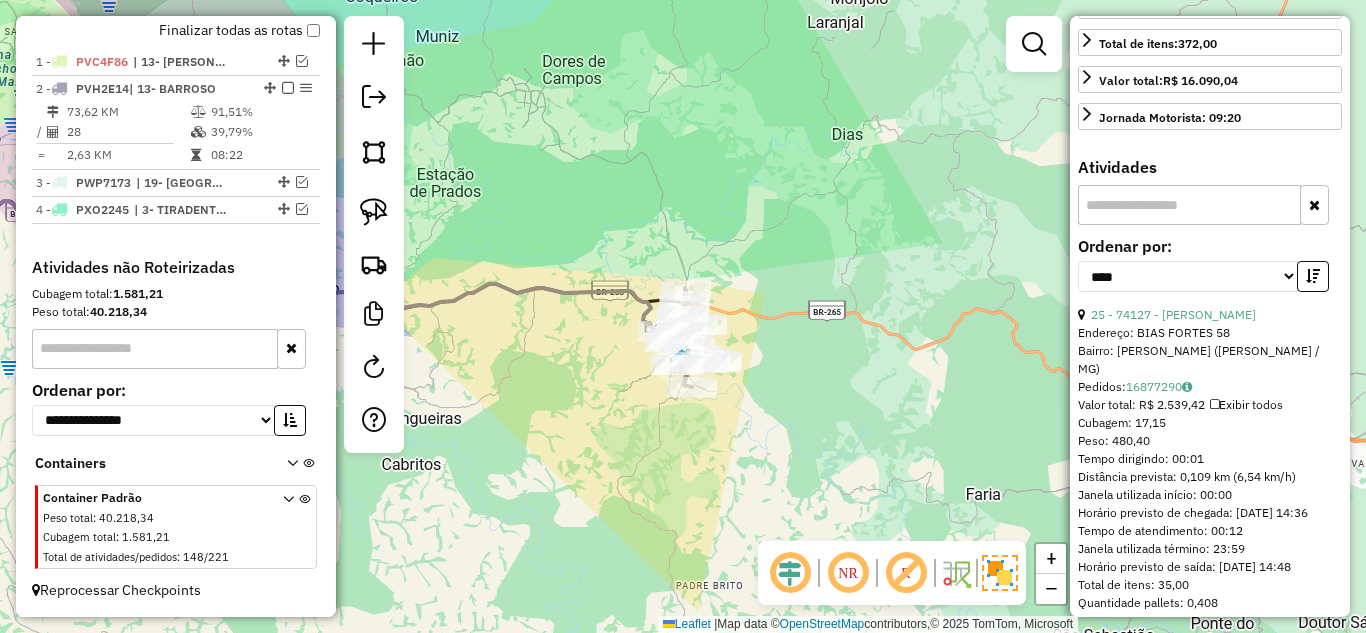 scroll, scrollTop: 650, scrollLeft: 0, axis: vertical 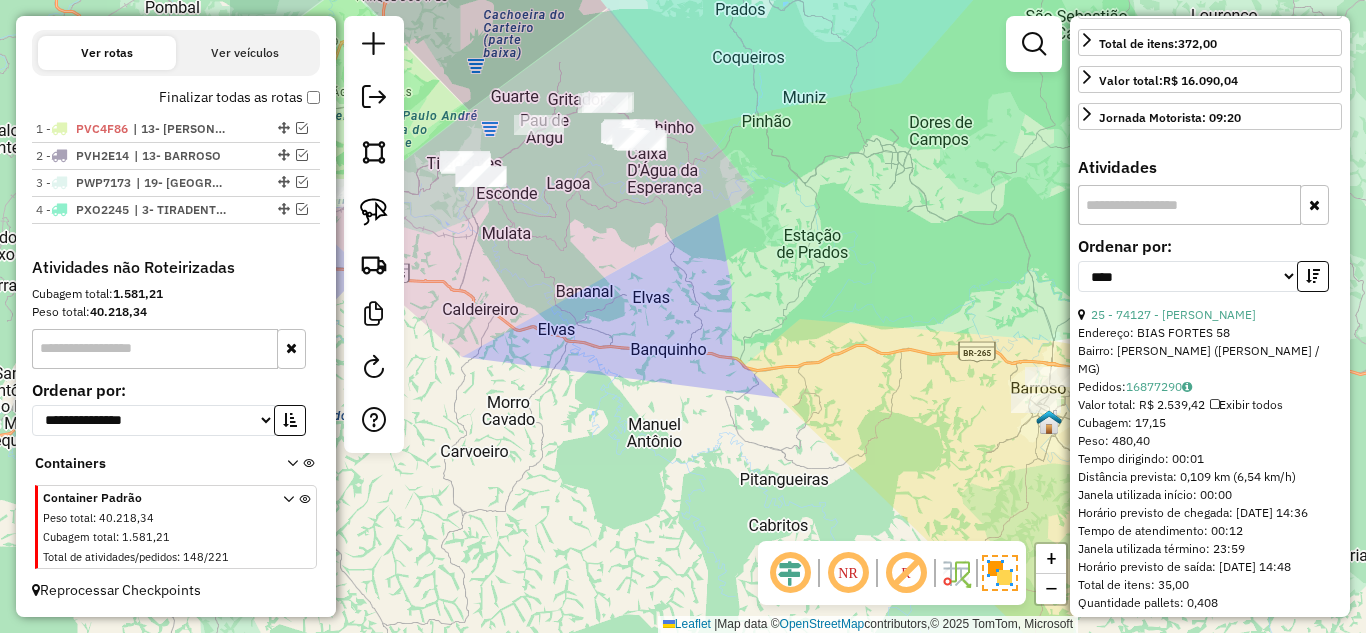 drag, startPoint x: 537, startPoint y: 423, endPoint x: 892, endPoint y: 484, distance: 360.20273 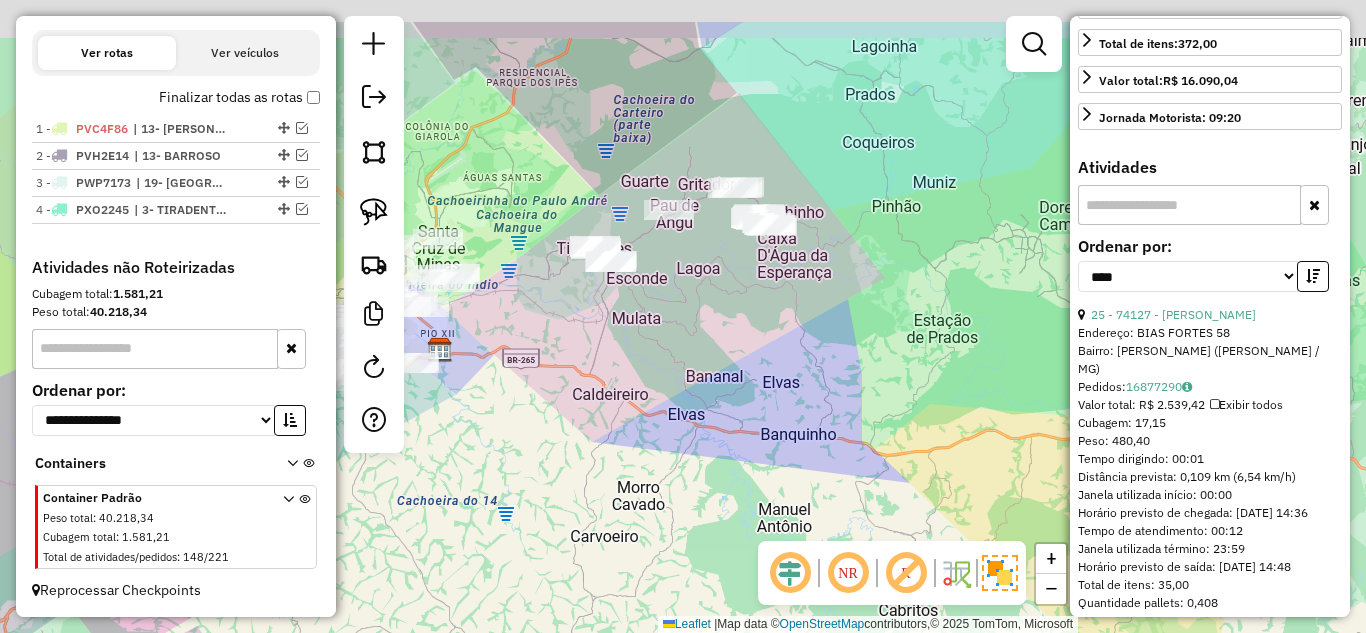 drag, startPoint x: 690, startPoint y: 281, endPoint x: 736, endPoint y: 329, distance: 66.48308 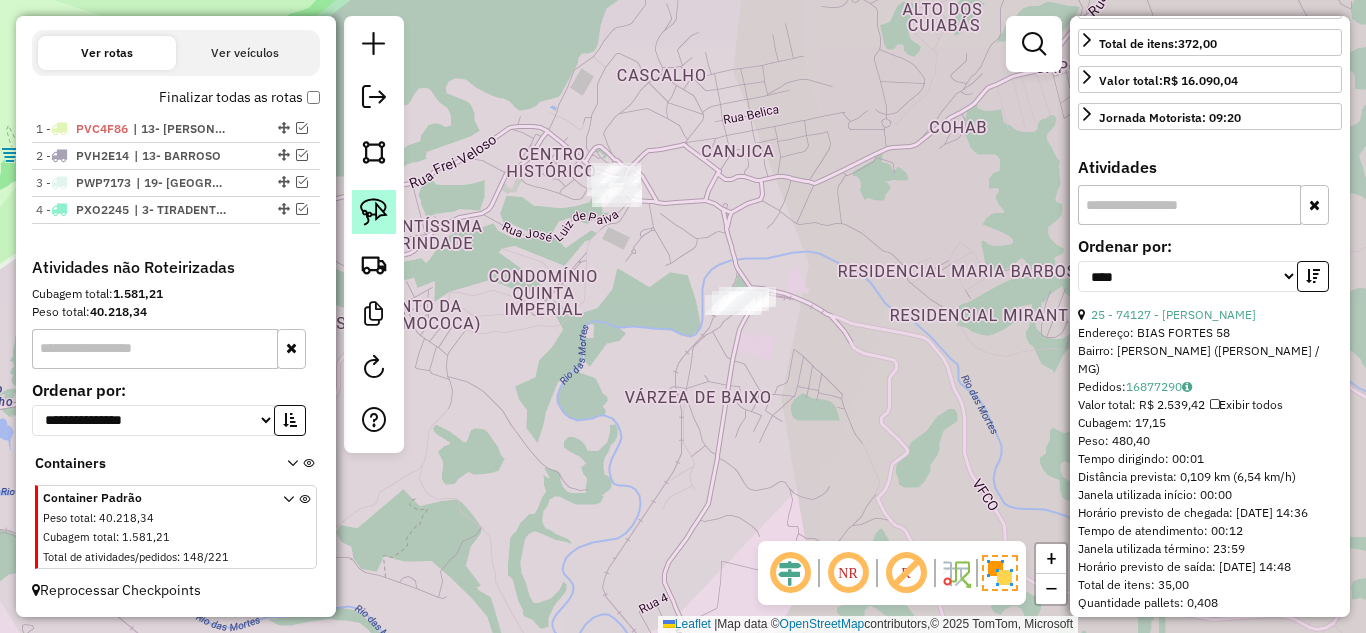 click 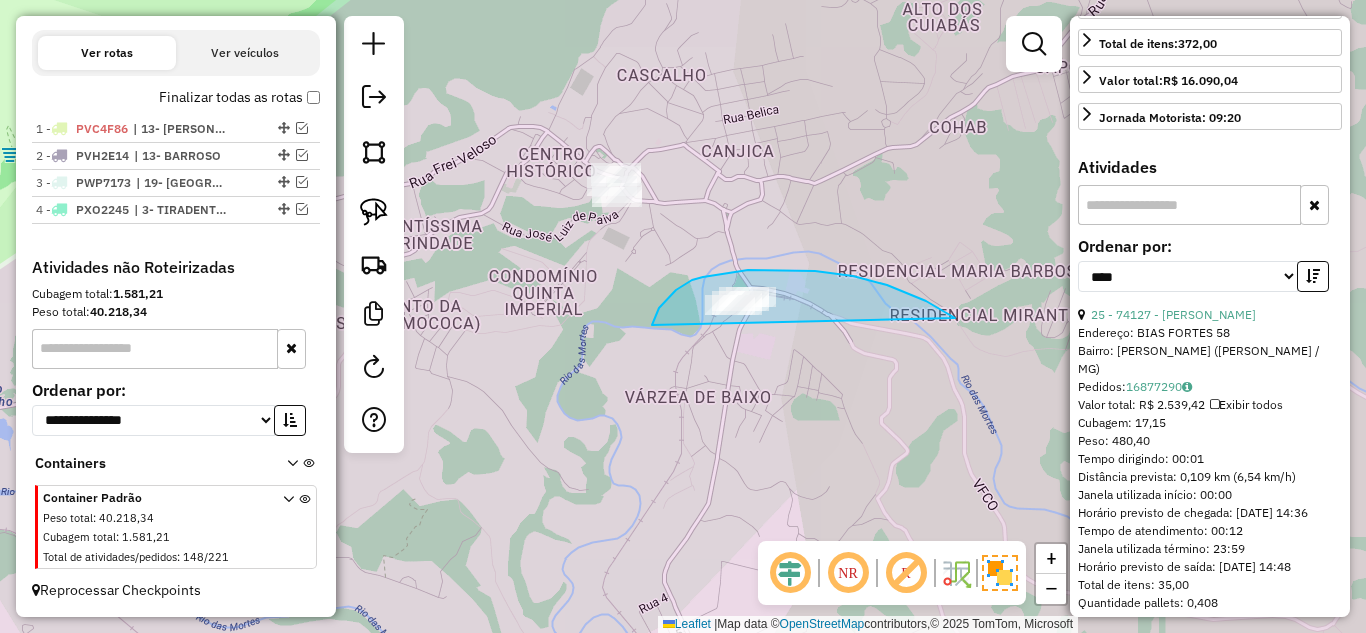 drag, startPoint x: 955, startPoint y: 318, endPoint x: 668, endPoint y: 391, distance: 296.1385 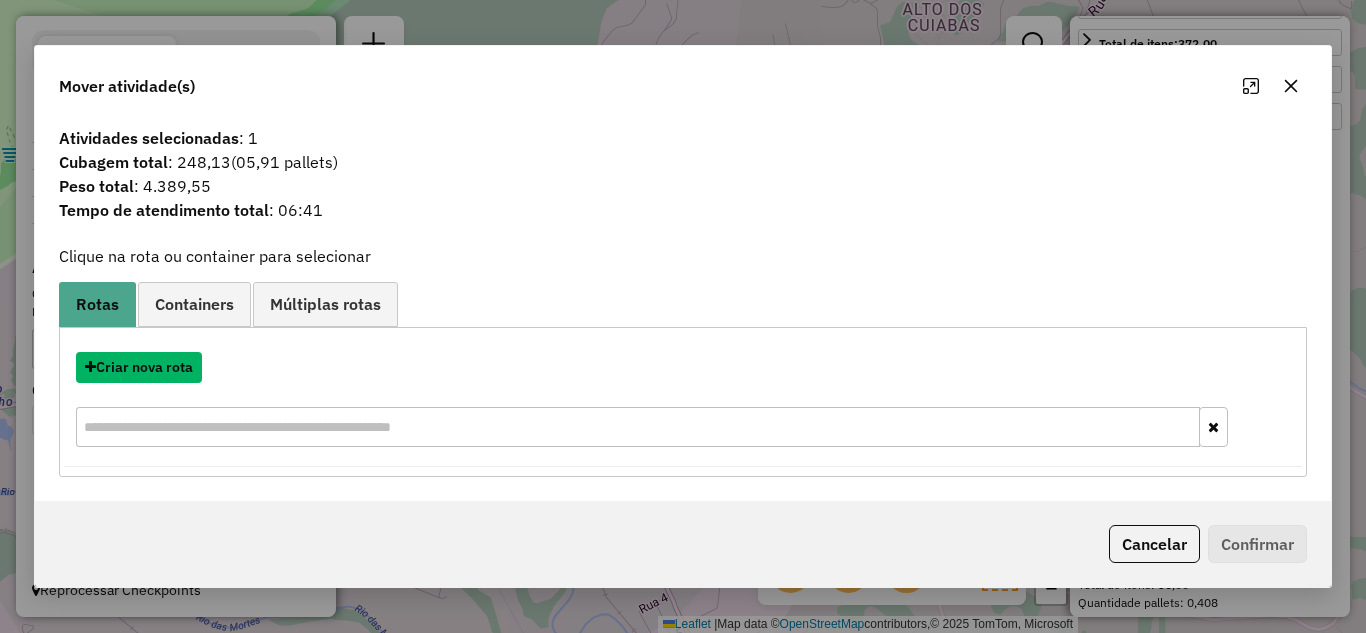 click on "Criar nova rota" at bounding box center [139, 367] 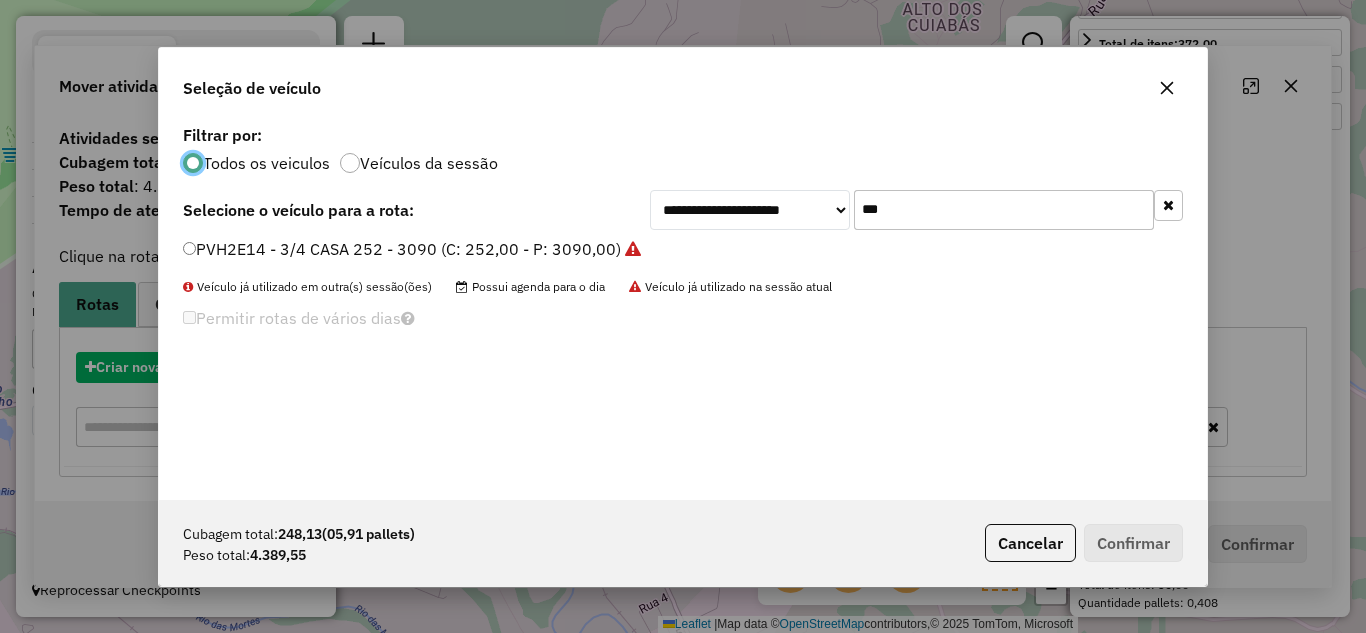 scroll, scrollTop: 11, scrollLeft: 6, axis: both 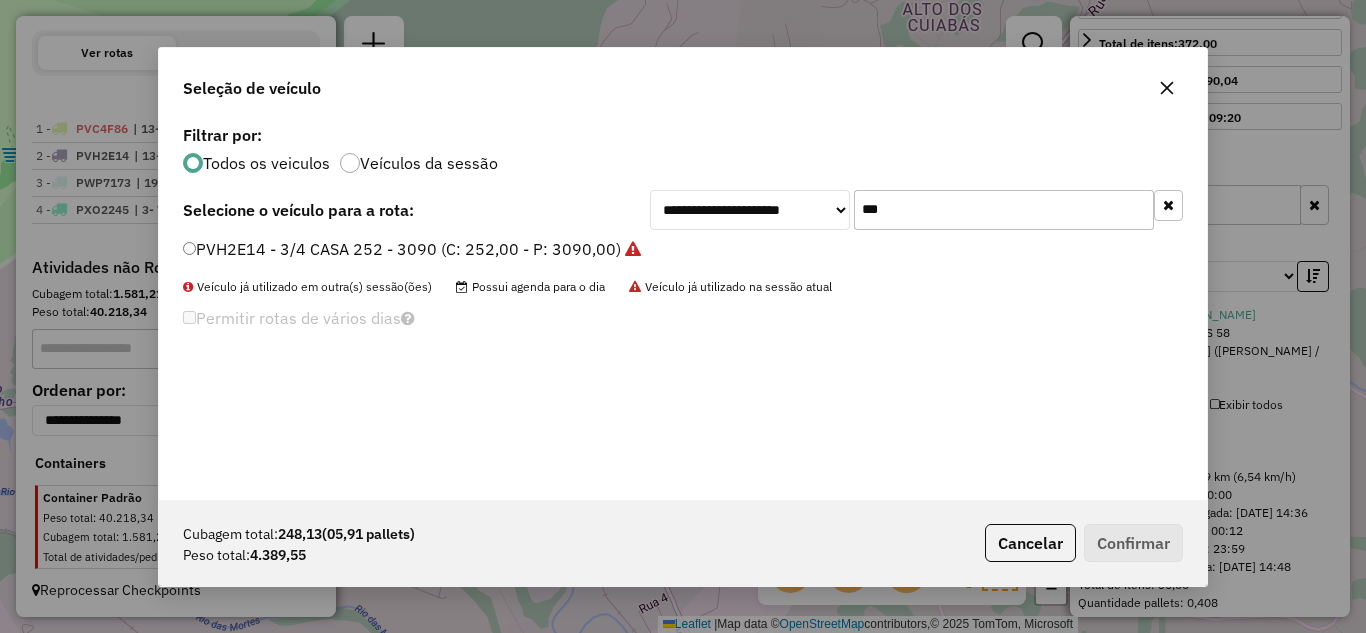 drag, startPoint x: 901, startPoint y: 203, endPoint x: 838, endPoint y: 200, distance: 63.07139 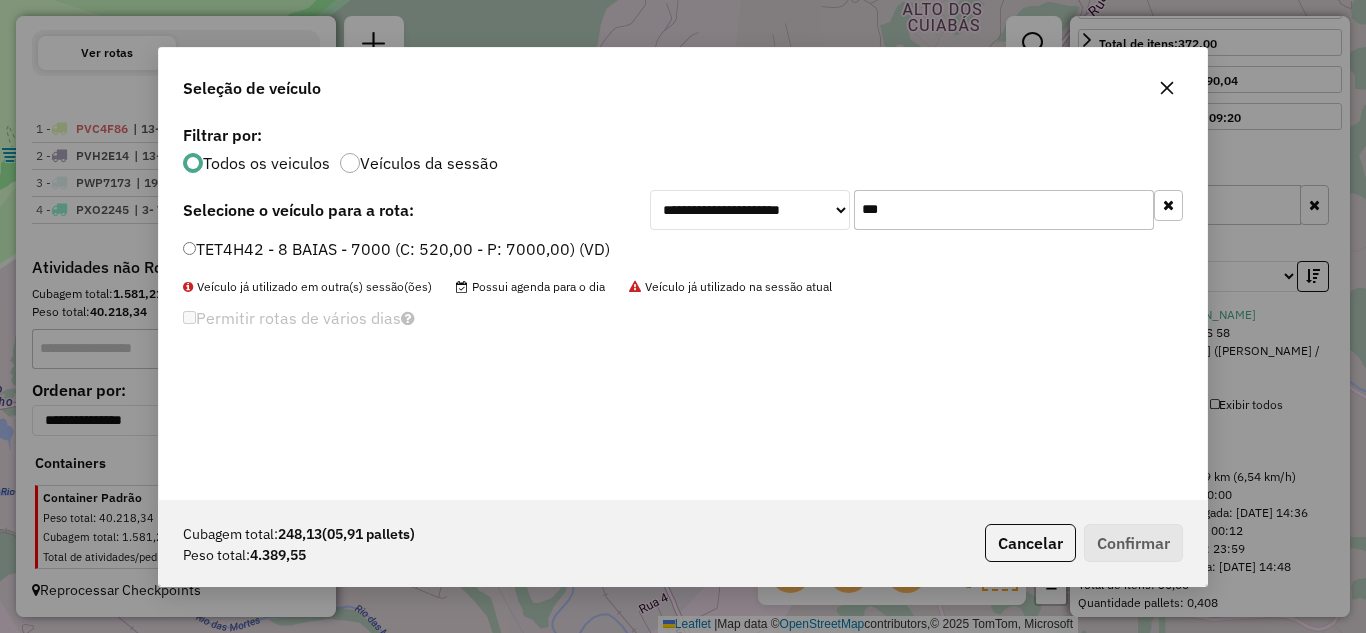 type on "***" 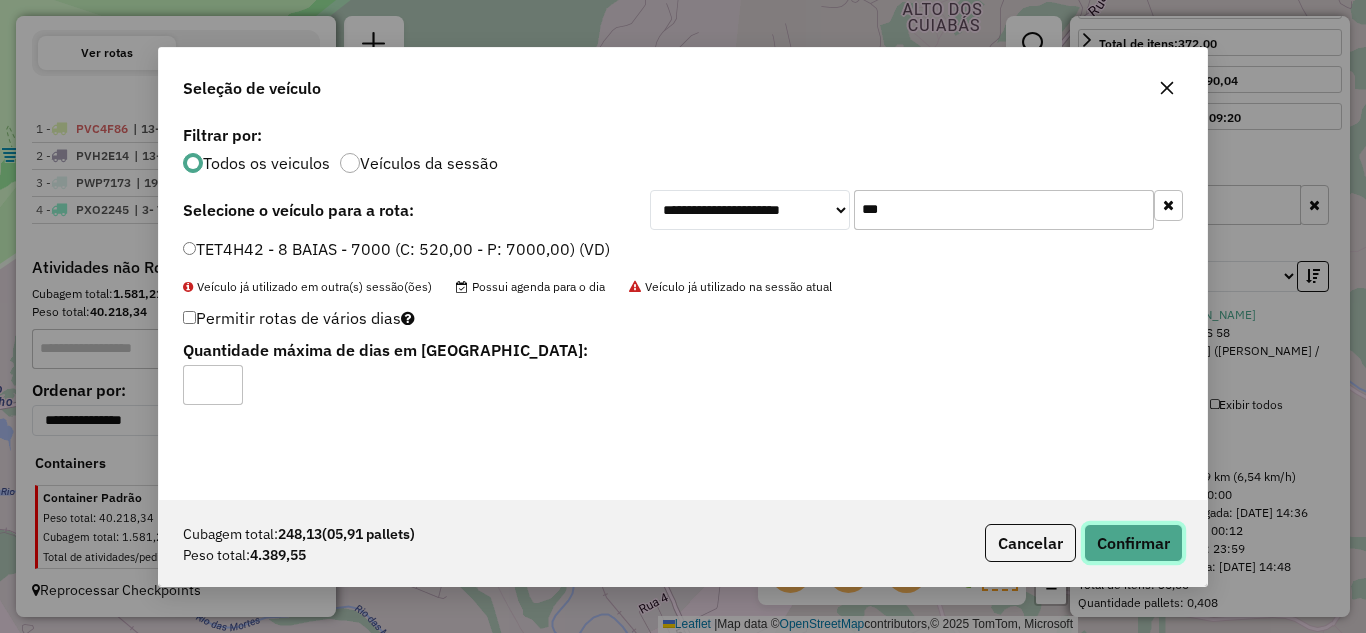 click on "Confirmar" 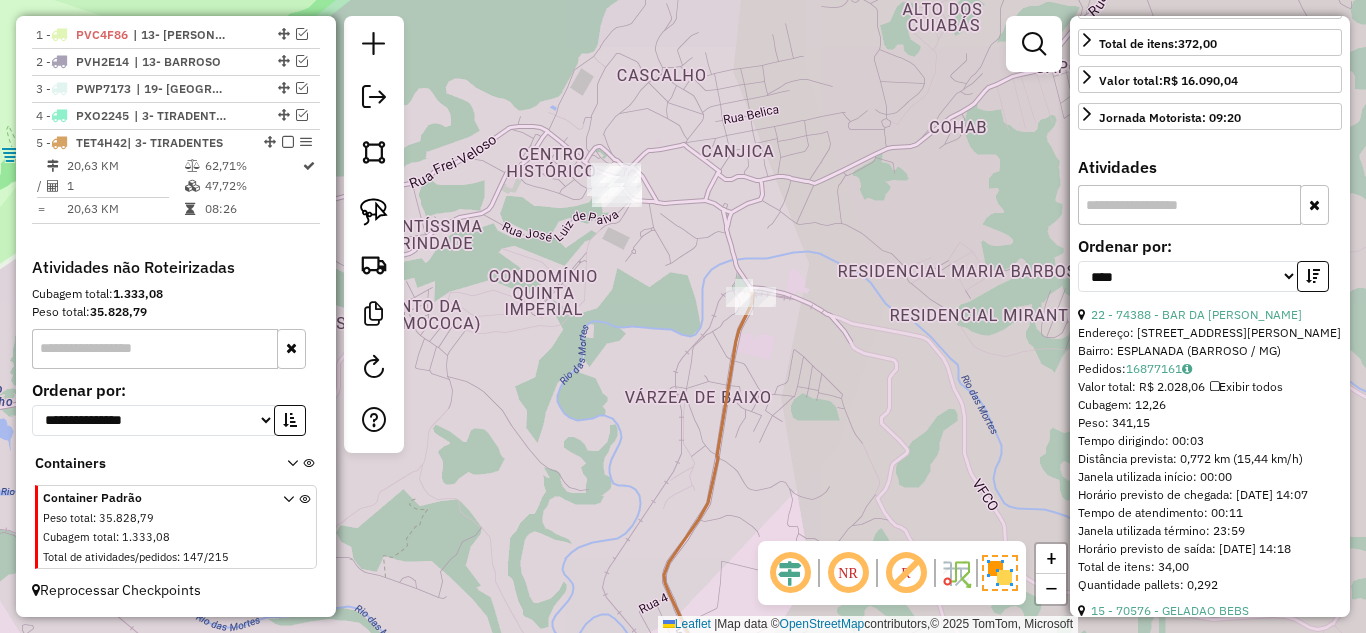 scroll, scrollTop: 744, scrollLeft: 0, axis: vertical 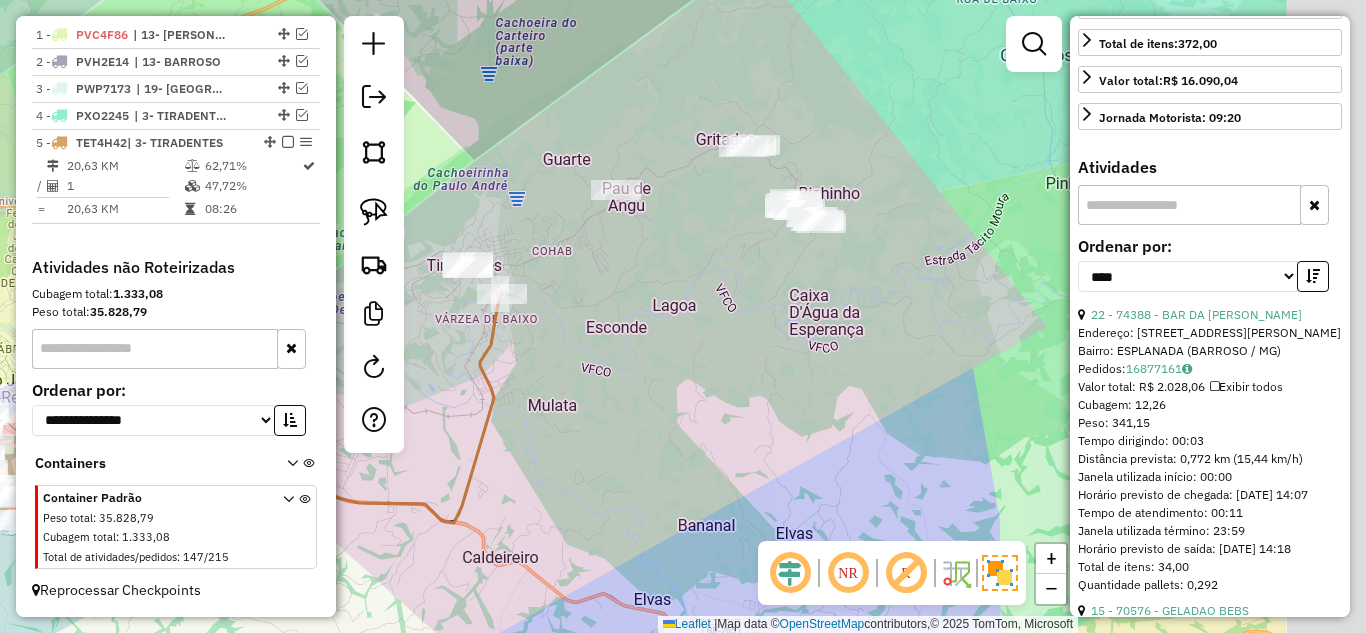 click on "Janela de atendimento Grade de atendimento Capacidade Transportadoras Veículos Cliente Pedidos  Rotas Selecione os dias de semana para filtrar as janelas de atendimento  Seg   Ter   Qua   Qui   Sex   Sáb   Dom  Informe o período da janela de atendimento: De: Até:  Filtrar exatamente a janela do cliente  Considerar janela de atendimento padrão  Selecione os dias de semana para filtrar as grades de atendimento  Seg   Ter   Qua   Qui   Sex   Sáb   Dom   Considerar clientes sem dia de atendimento cadastrado  Clientes fora do dia de atendimento selecionado Filtrar as atividades entre os valores definidos abaixo:  Peso mínimo:   Peso máximo:   Cubagem mínima:   Cubagem máxima:   De:   Até:  Filtrar as atividades entre o tempo de atendimento definido abaixo:  De:   Até:   Considerar capacidade total dos clientes não roteirizados Transportadora: Selecione um ou mais itens Tipo de veículo: Selecione um ou mais itens Veículo: Selecione um ou mais itens Motorista: Selecione um ou mais itens Nome: Rótulo:" 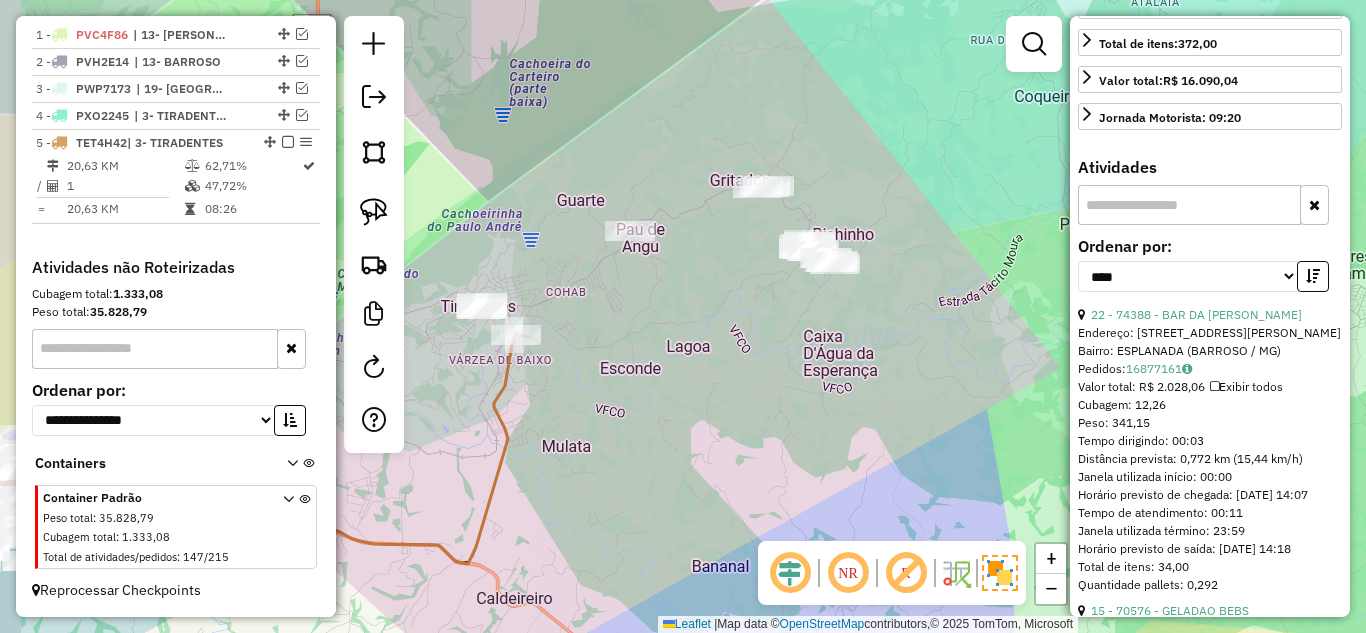 drag, startPoint x: 695, startPoint y: 295, endPoint x: 760, endPoint y: 266, distance: 71.17584 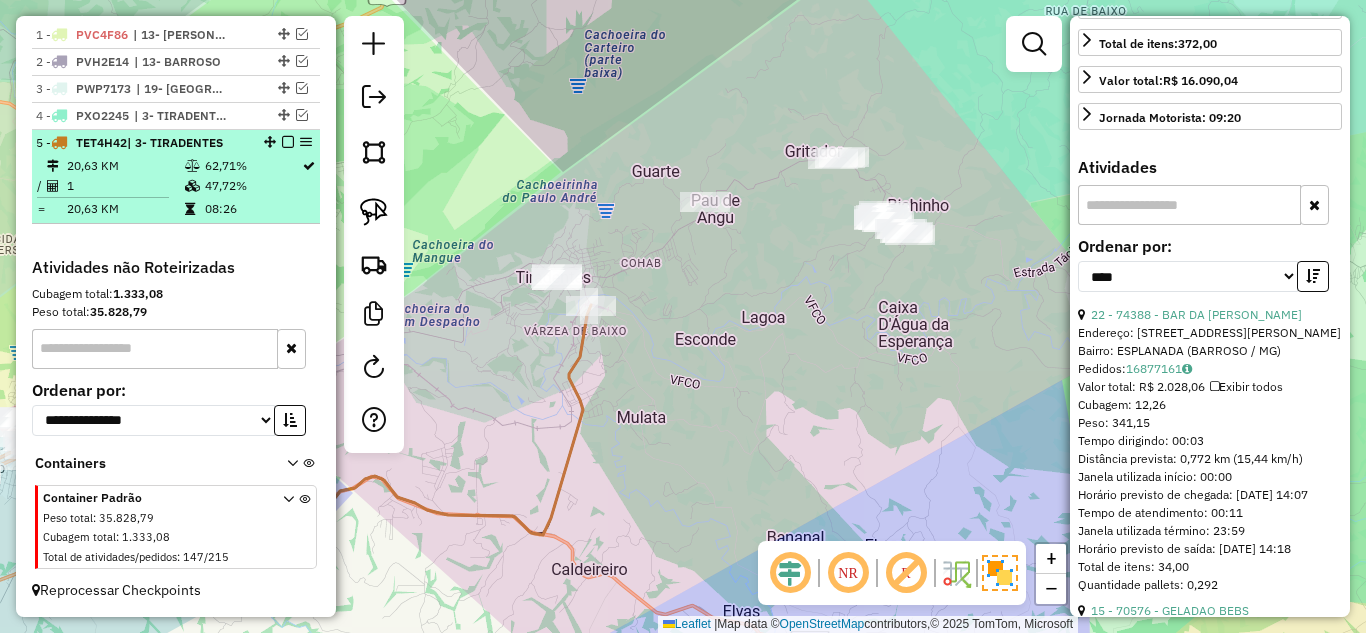 click on "1" at bounding box center (125, 186) 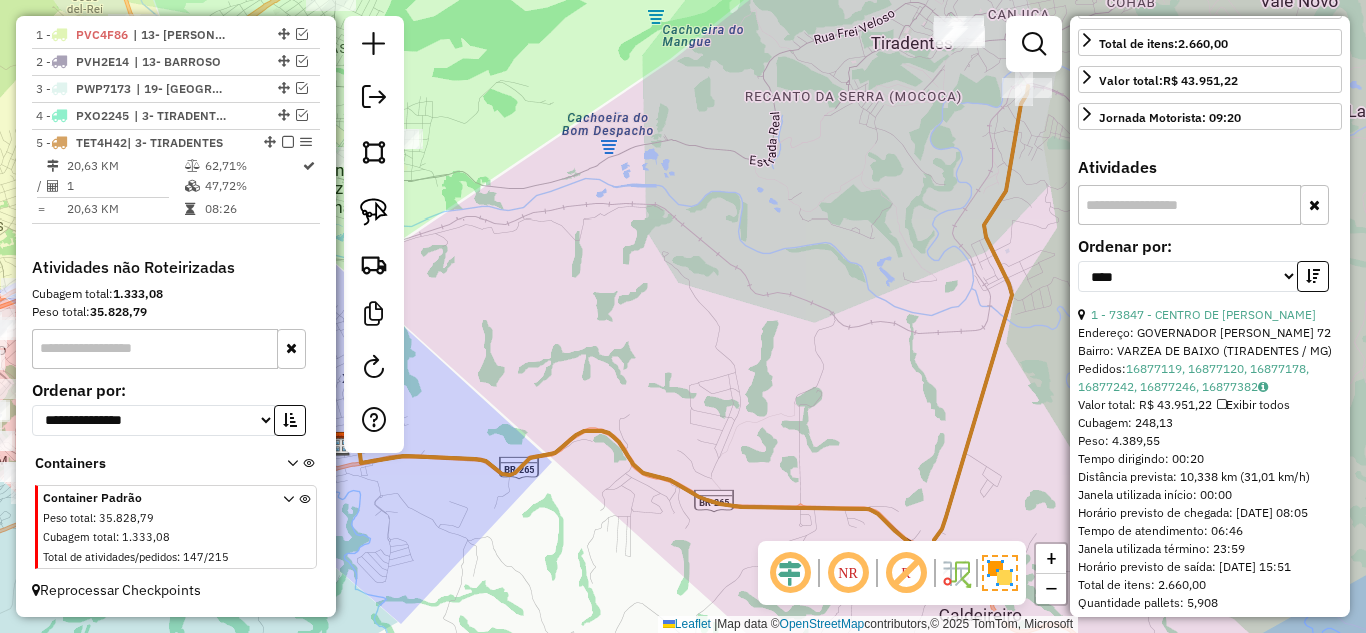 drag, startPoint x: 282, startPoint y: 144, endPoint x: 551, endPoint y: 200, distance: 274.76718 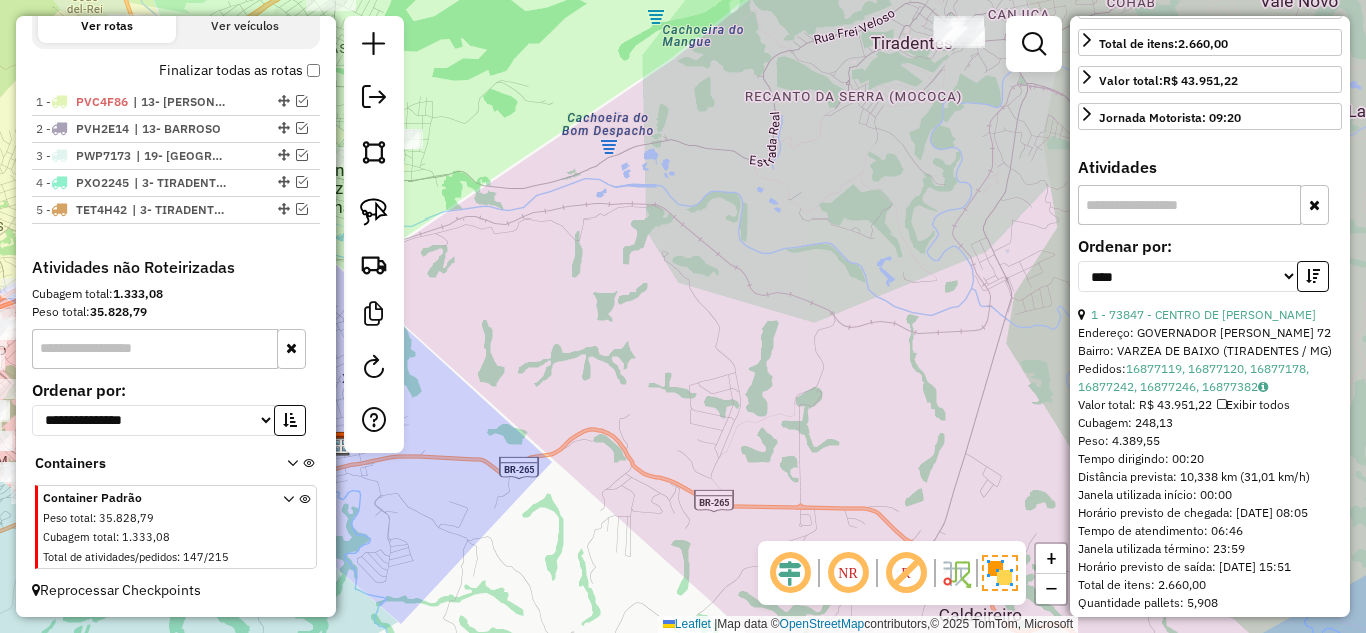 click on "Janela de atendimento Grade de atendimento Capacidade Transportadoras Veículos Cliente Pedidos  Rotas Selecione os dias de semana para filtrar as janelas de atendimento  Seg   Ter   Qua   Qui   Sex   Sáb   Dom  Informe o período da janela de atendimento: De: Até:  Filtrar exatamente a janela do cliente  Considerar janela de atendimento padrão  Selecione os dias de semana para filtrar as grades de atendimento  Seg   Ter   Qua   Qui   Sex   Sáb   Dom   Considerar clientes sem dia de atendimento cadastrado  Clientes fora do dia de atendimento selecionado Filtrar as atividades entre os valores definidos abaixo:  Peso mínimo:   Peso máximo:   Cubagem mínima:   Cubagem máxima:   De:   Até:  Filtrar as atividades entre o tempo de atendimento definido abaixo:  De:   Até:   Considerar capacidade total dos clientes não roteirizados Transportadora: Selecione um ou mais itens Tipo de veículo: Selecione um ou mais itens Veículo: Selecione um ou mais itens Motorista: Selecione um ou mais itens Nome: Rótulo:" 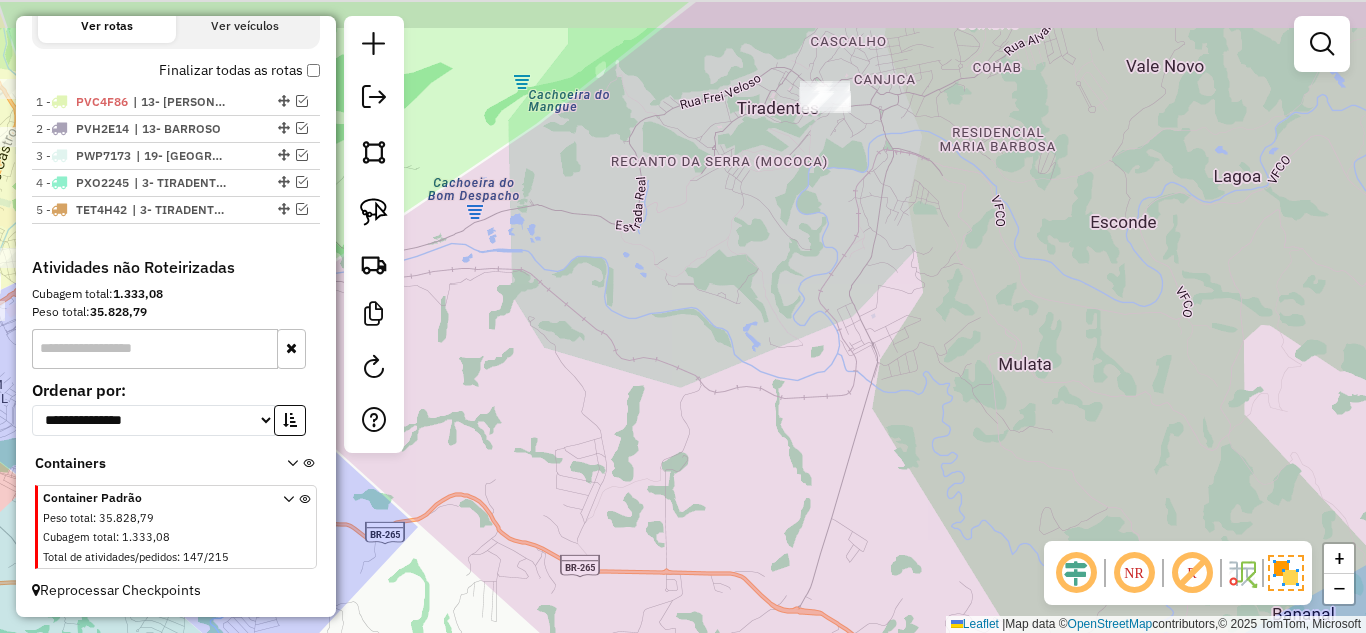 drag, startPoint x: 1056, startPoint y: 197, endPoint x: 805, endPoint y: 400, distance: 322.81573 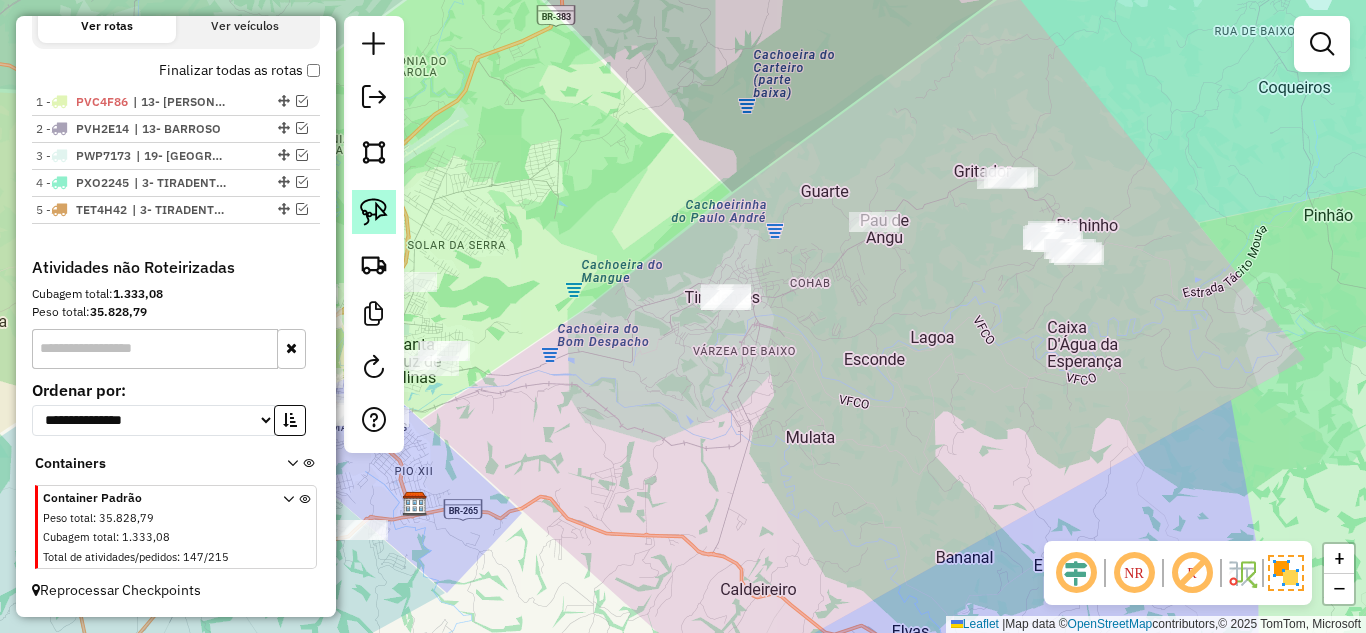 click 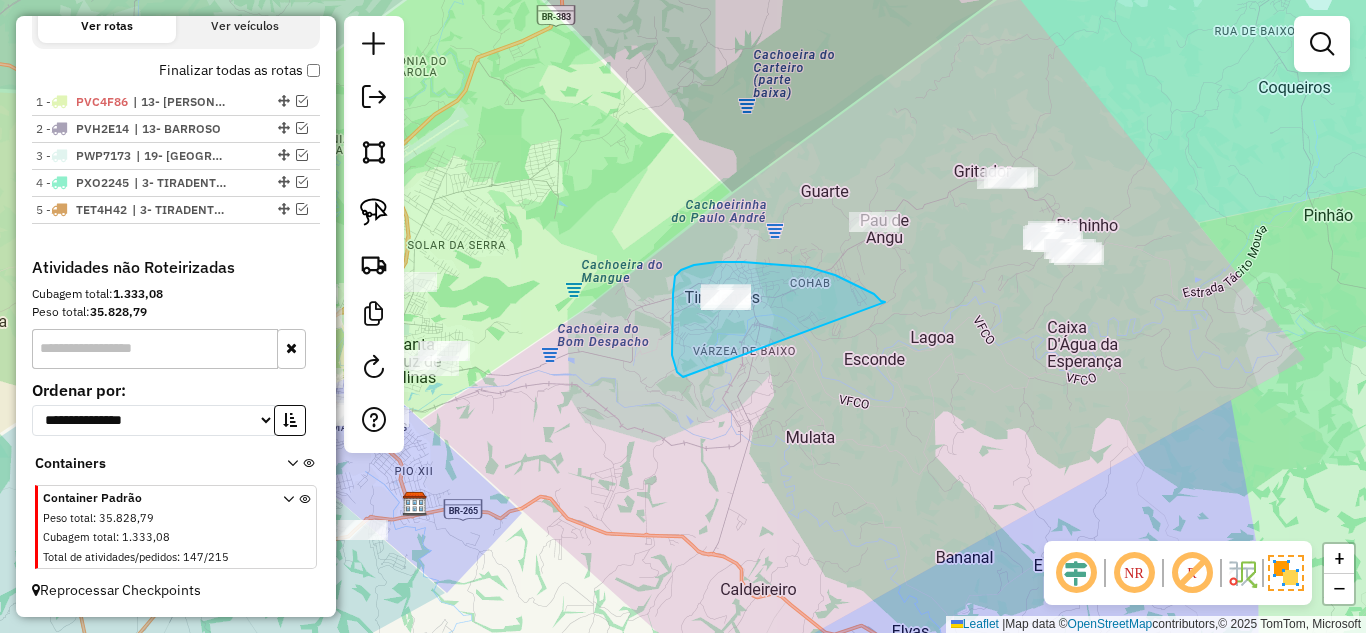 drag, startPoint x: 885, startPoint y: 302, endPoint x: 685, endPoint y: 378, distance: 213.95326 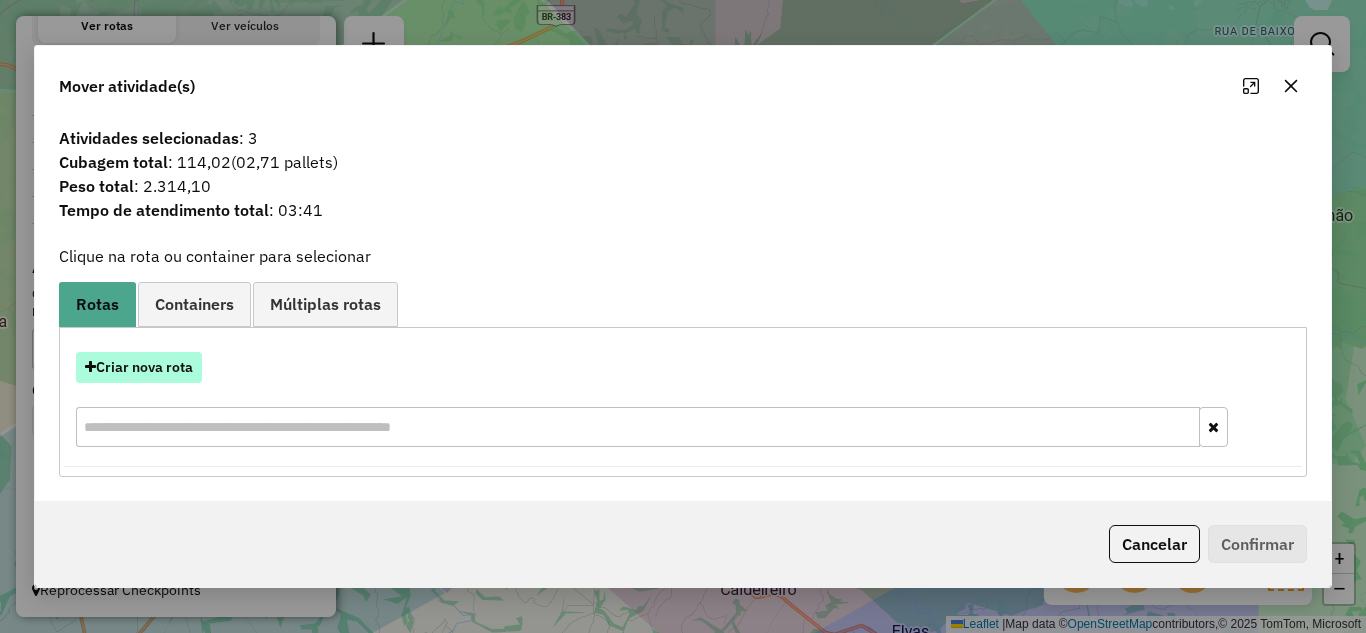 click on "Criar nova rota" at bounding box center (139, 367) 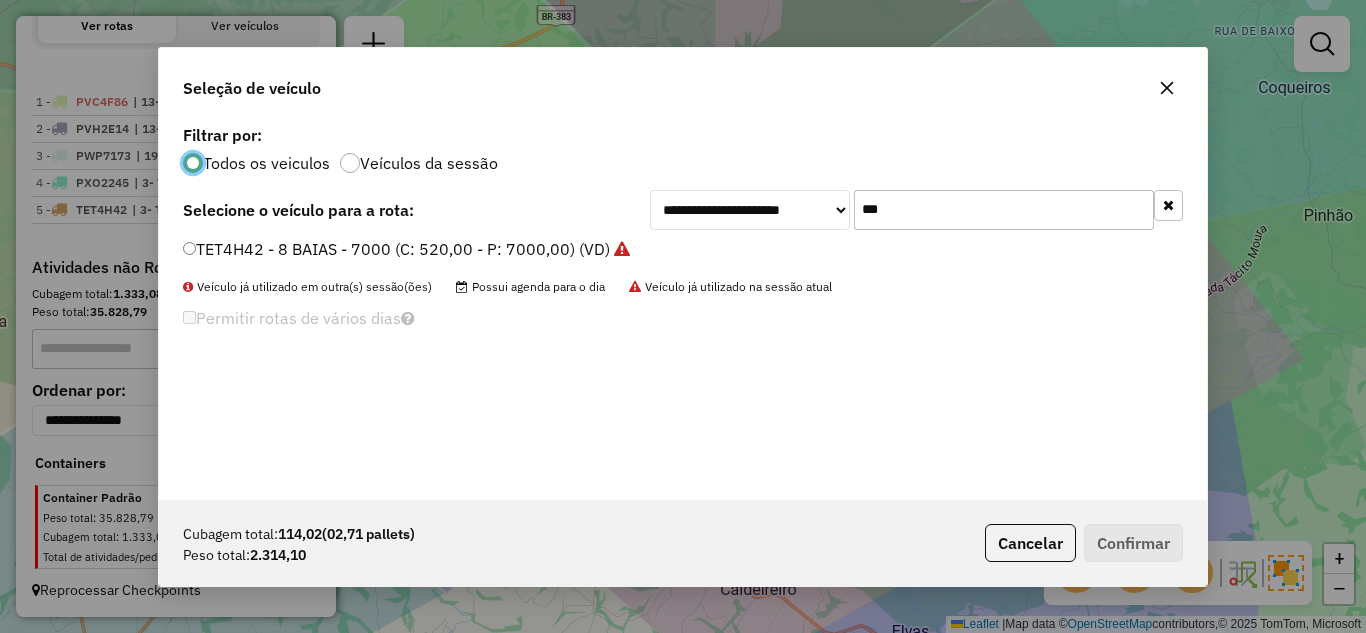scroll, scrollTop: 11, scrollLeft: 6, axis: both 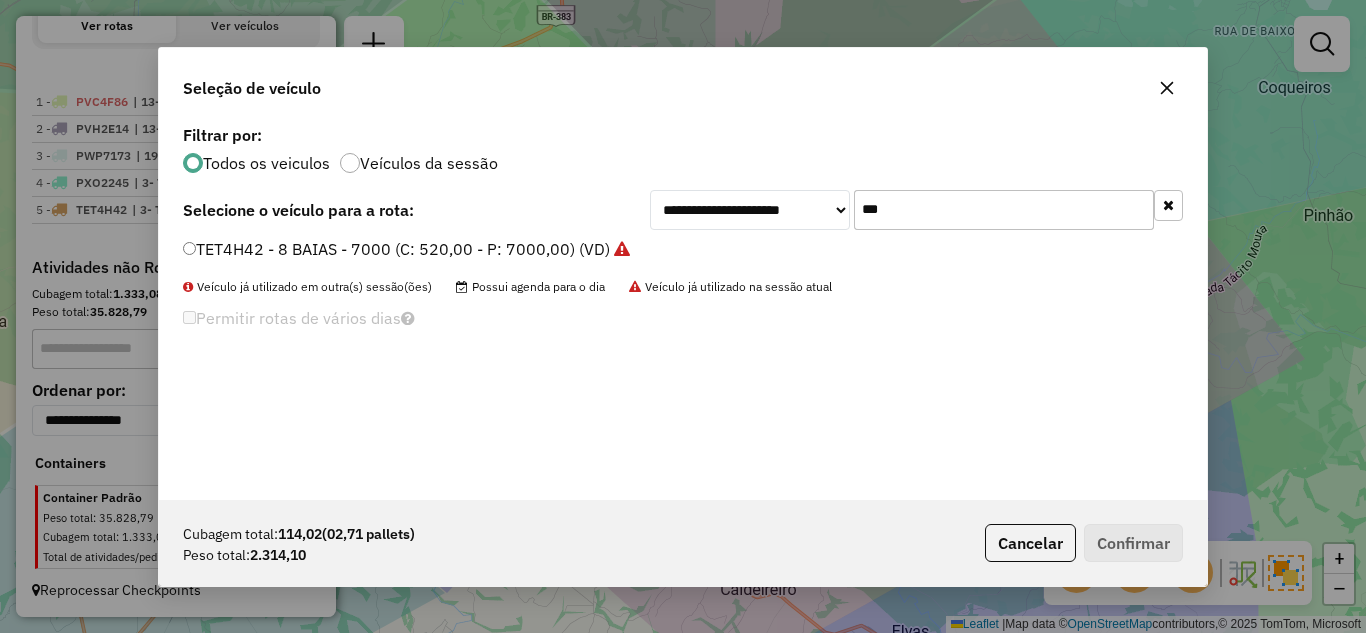 drag, startPoint x: 903, startPoint y: 214, endPoint x: 825, endPoint y: 202, distance: 78.91768 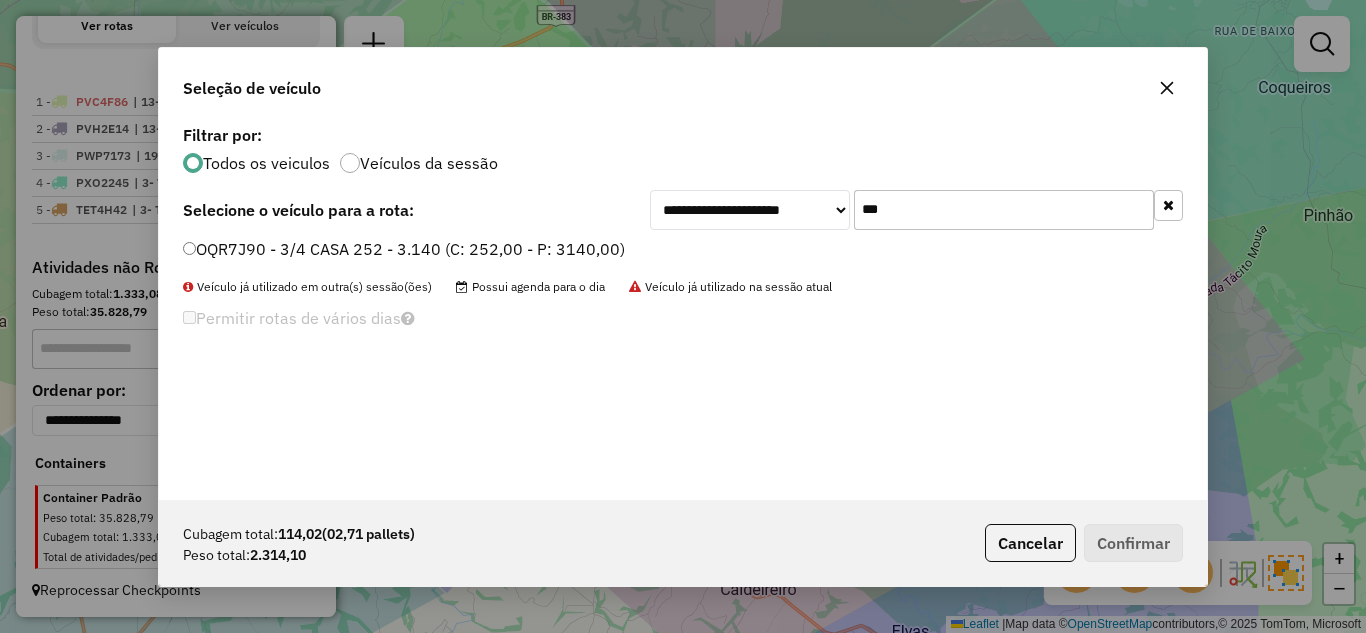 type on "***" 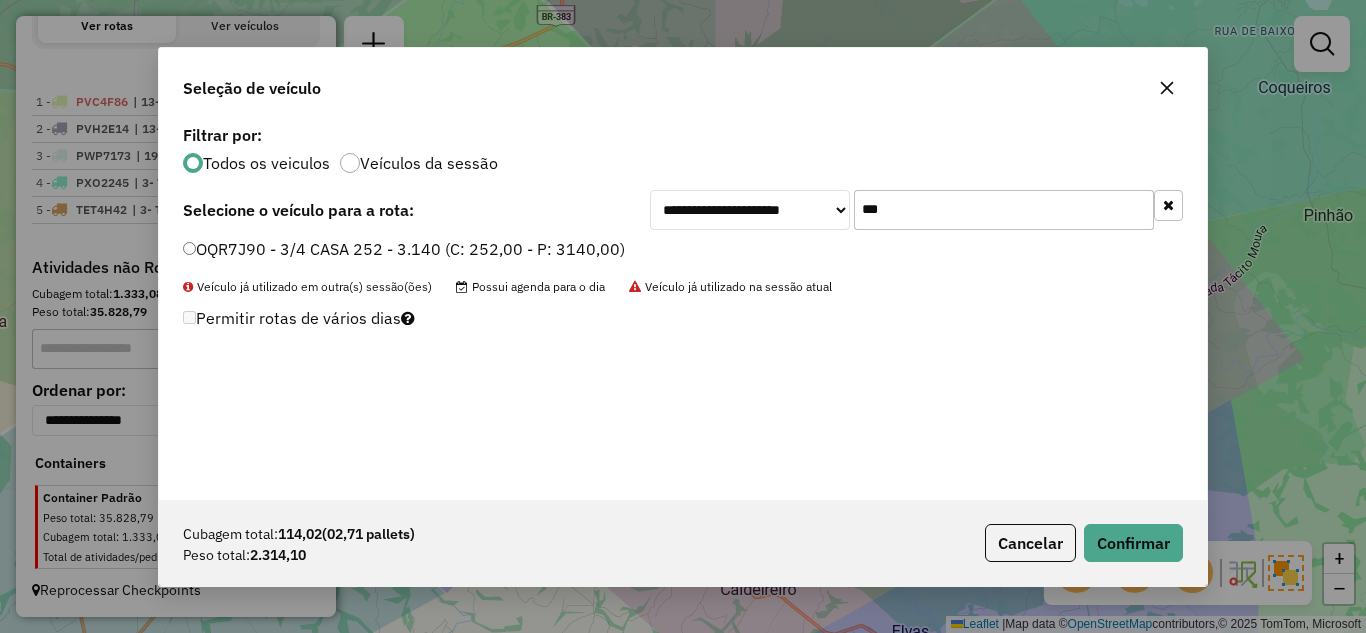 click on "Cubagem total:  114,02   (02,71 pallets)  Peso total: 2.314,10  Cancelar   Confirmar" 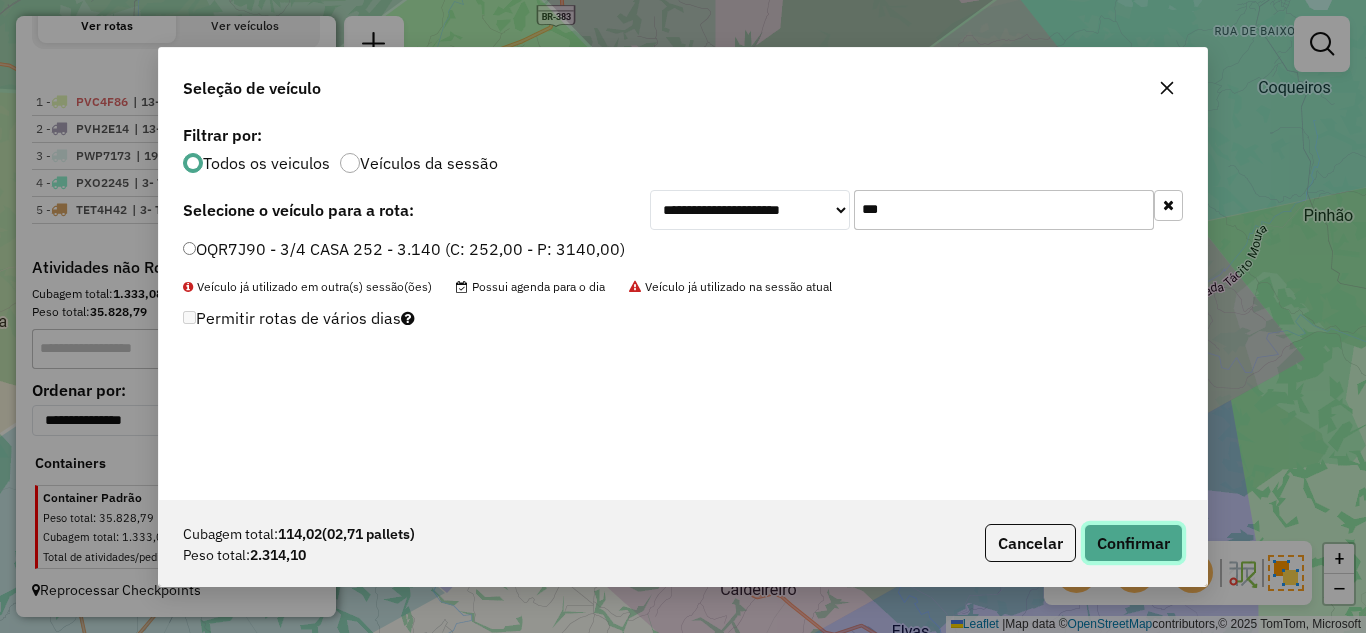 click on "Confirmar" 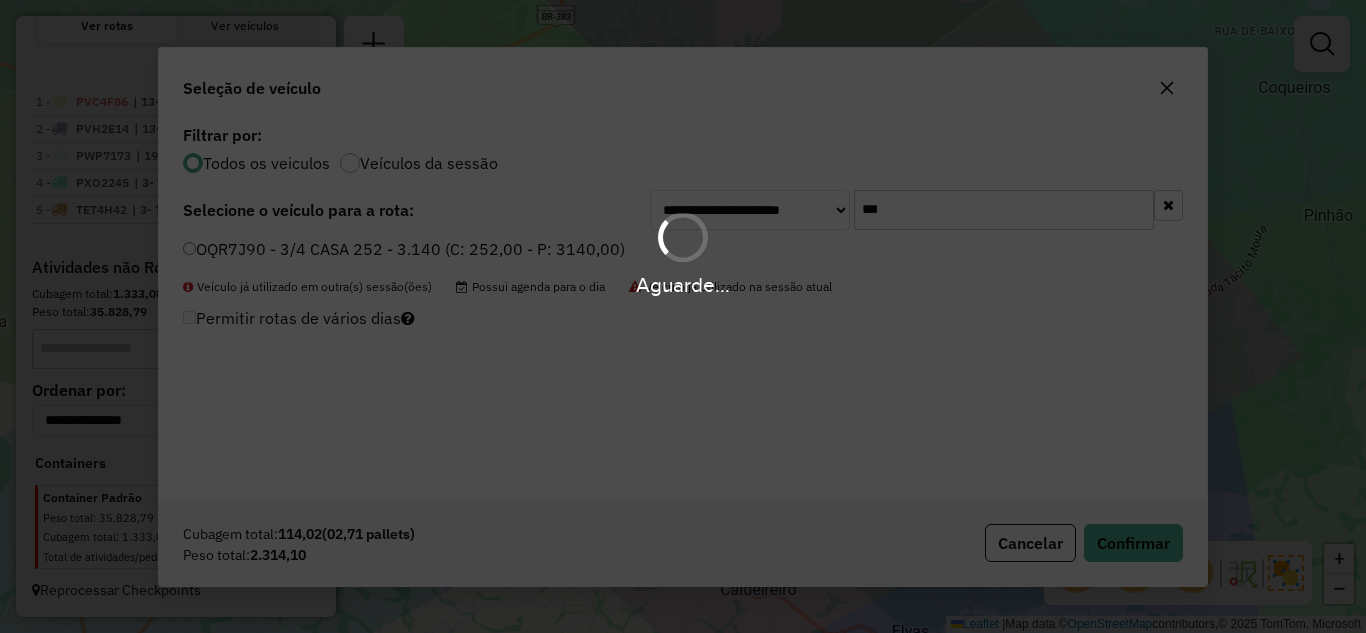 scroll, scrollTop: 744, scrollLeft: 0, axis: vertical 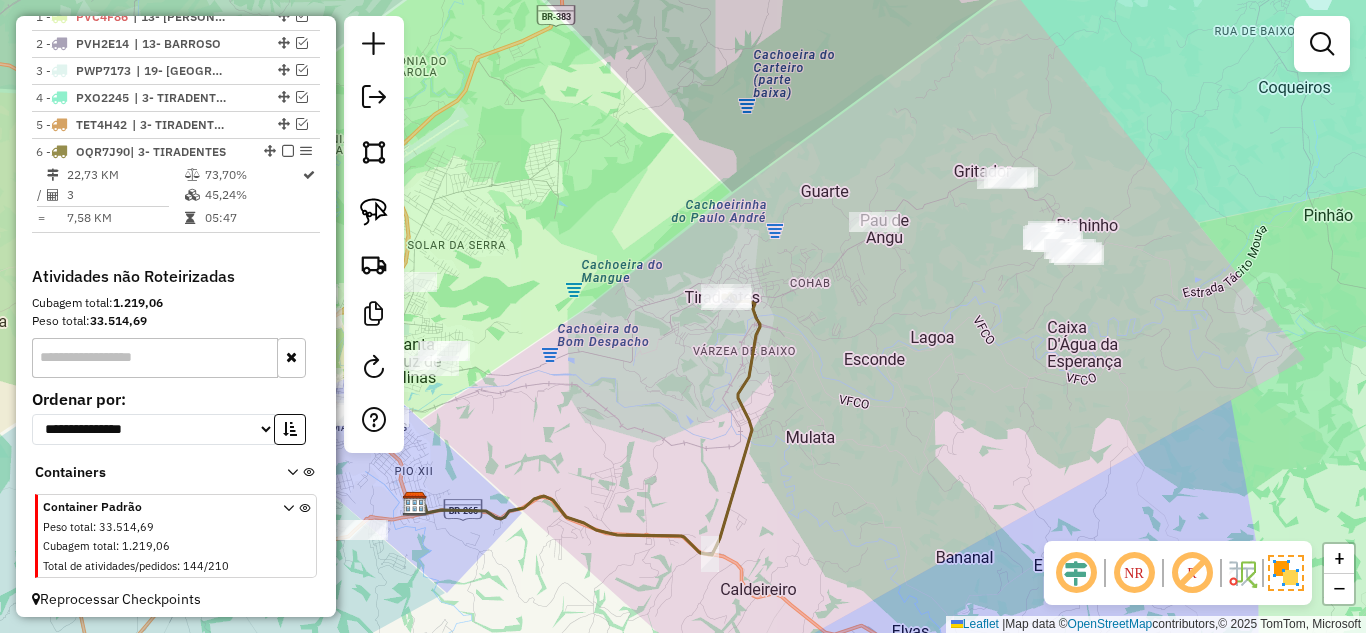 click on "Janela de atendimento Grade de atendimento Capacidade Transportadoras Veículos Cliente Pedidos  Rotas Selecione os dias de semana para filtrar as janelas de atendimento  Seg   Ter   Qua   Qui   Sex   Sáb   Dom  Informe o período da janela de atendimento: De: Até:  Filtrar exatamente a janela do cliente  Considerar janela de atendimento padrão  Selecione os dias de semana para filtrar as grades de atendimento  Seg   Ter   Qua   Qui   Sex   Sáb   Dom   Considerar clientes sem dia de atendimento cadastrado  Clientes fora do dia de atendimento selecionado Filtrar as atividades entre os valores definidos abaixo:  Peso mínimo:   Peso máximo:   Cubagem mínima:   Cubagem máxima:   De:   Até:  Filtrar as atividades entre o tempo de atendimento definido abaixo:  De:   Até:   Considerar capacidade total dos clientes não roteirizados Transportadora: Selecione um ou mais itens Tipo de veículo: Selecione um ou mais itens Veículo: Selecione um ou mais itens Motorista: Selecione um ou mais itens Nome: Rótulo:" 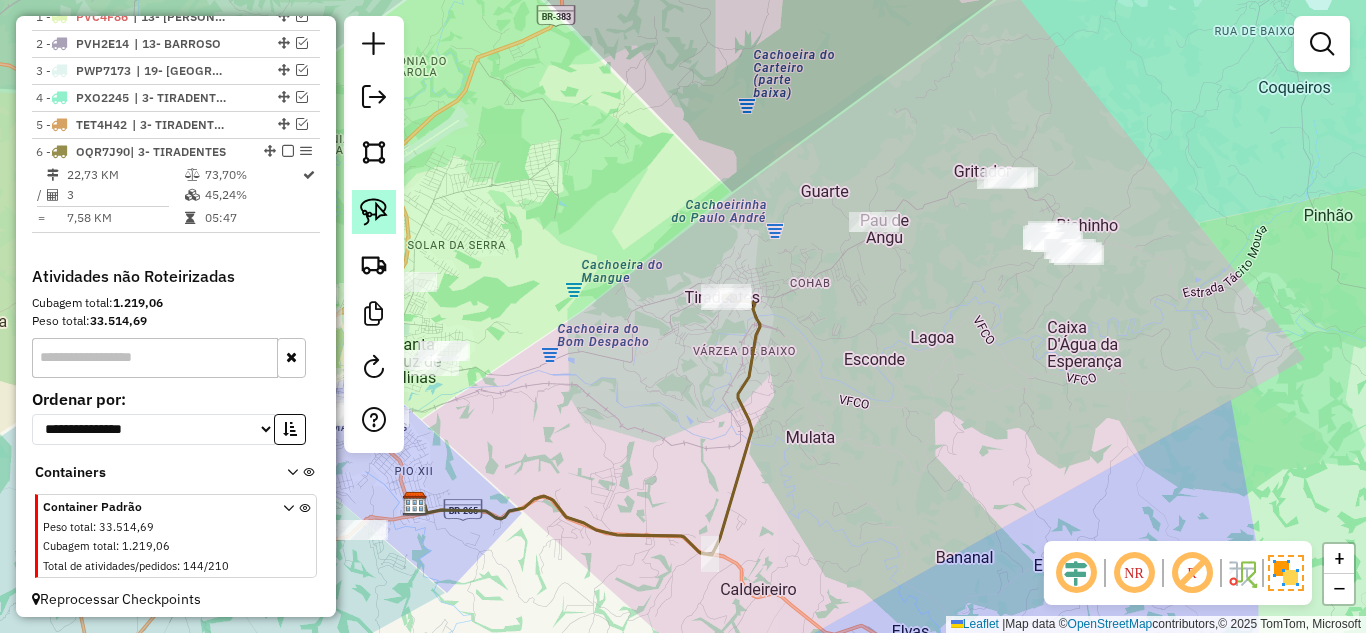 click 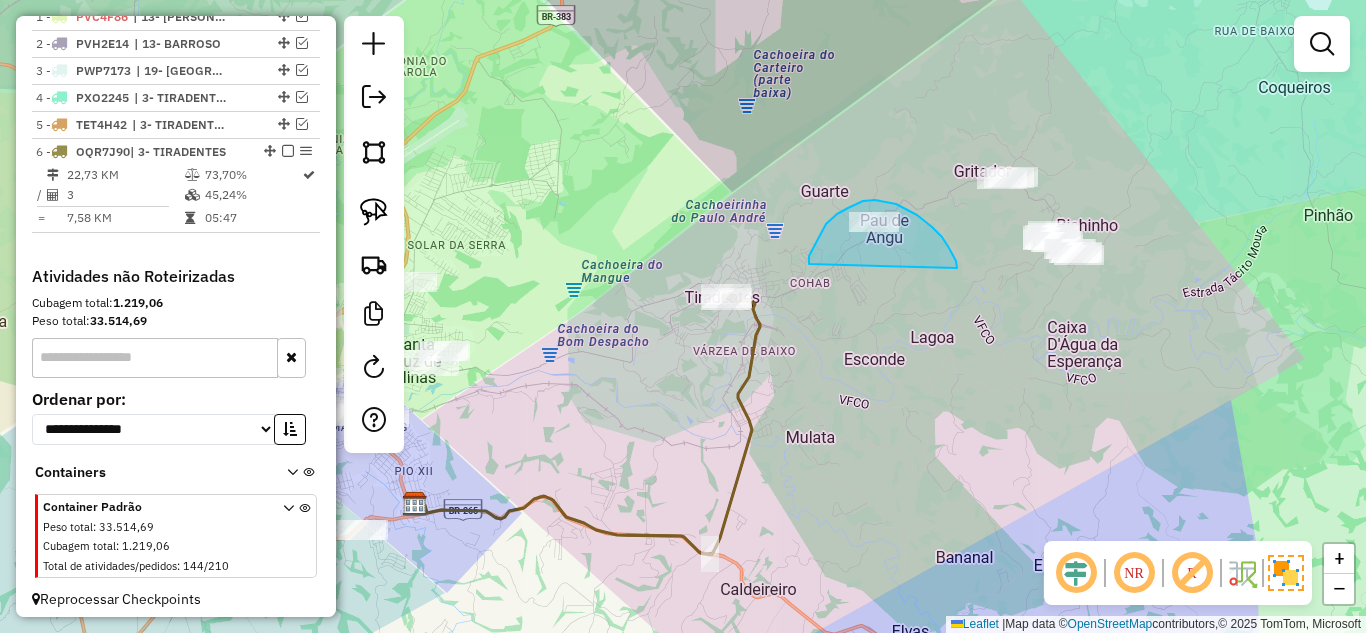 drag, startPoint x: 953, startPoint y: 255, endPoint x: 809, endPoint y: 264, distance: 144.28098 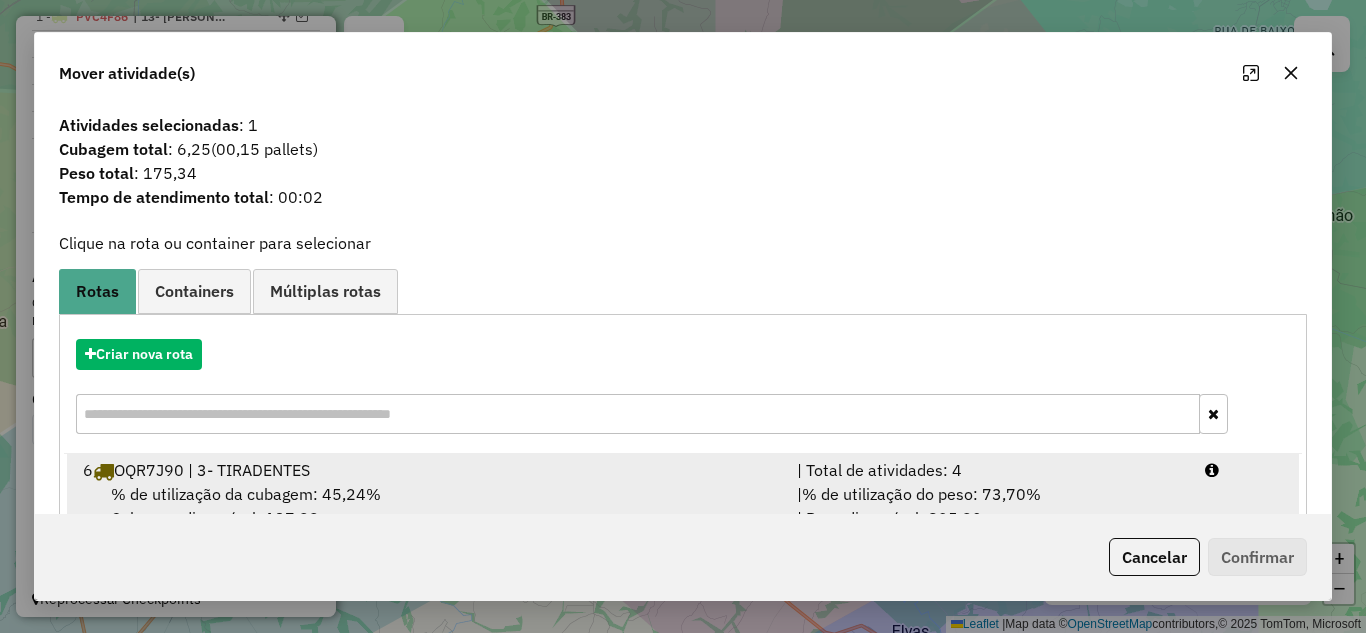 click on "6  OQR7J90 | 3- TIRADENTES" at bounding box center (428, 470) 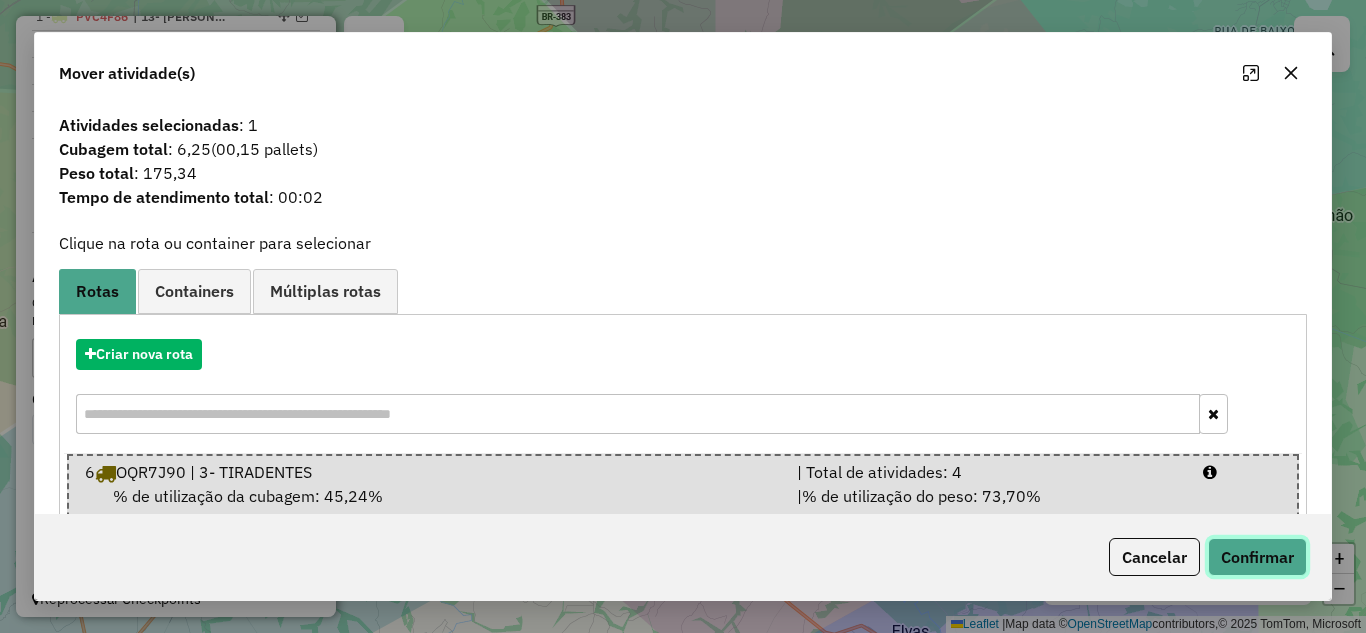 click on "Confirmar" 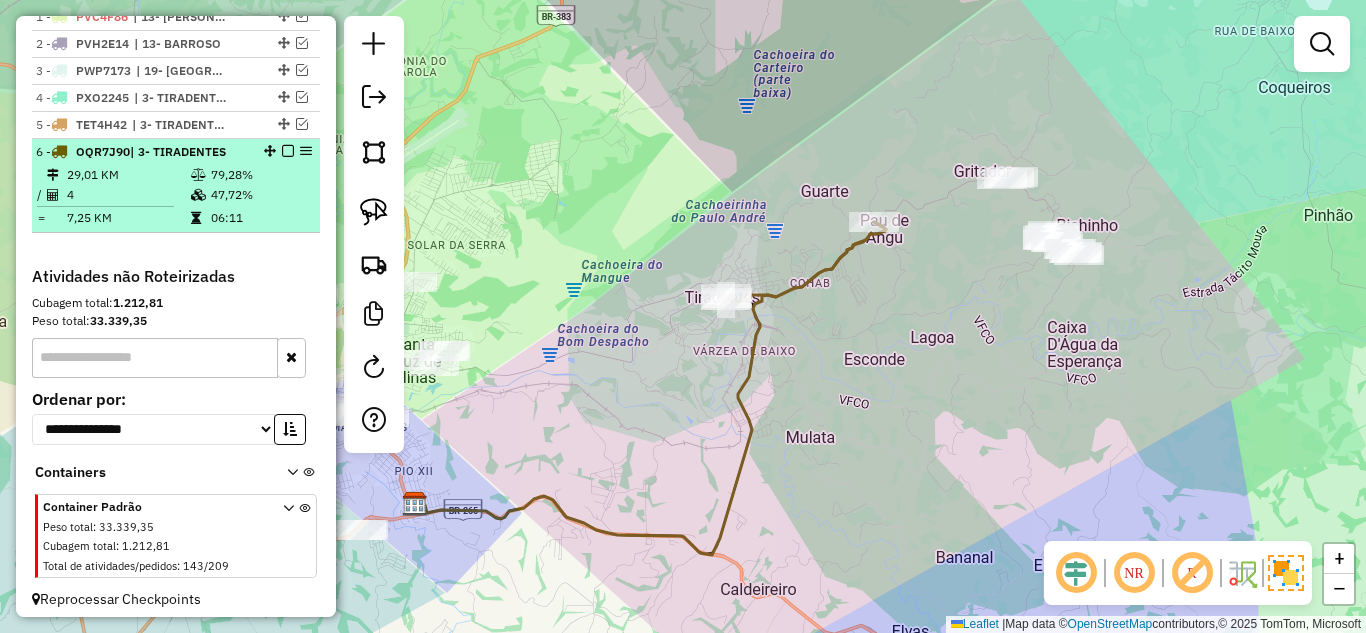 click on "29,01 KM" at bounding box center (128, 175) 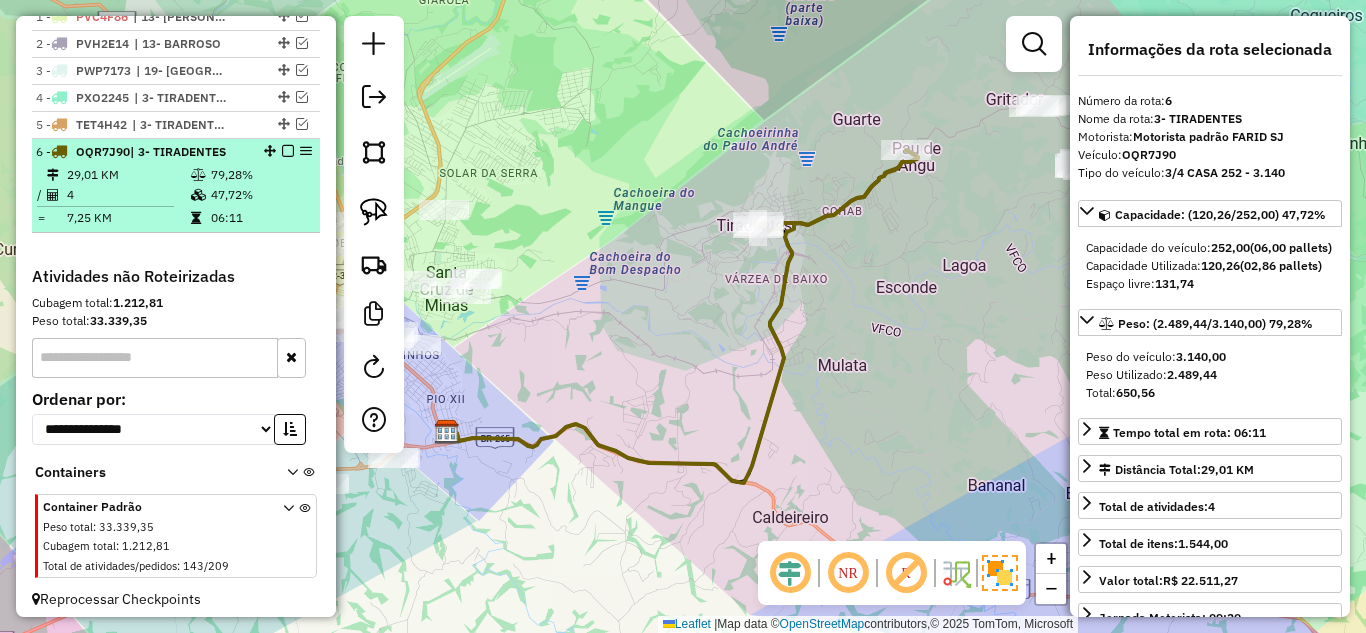 click at bounding box center (288, 151) 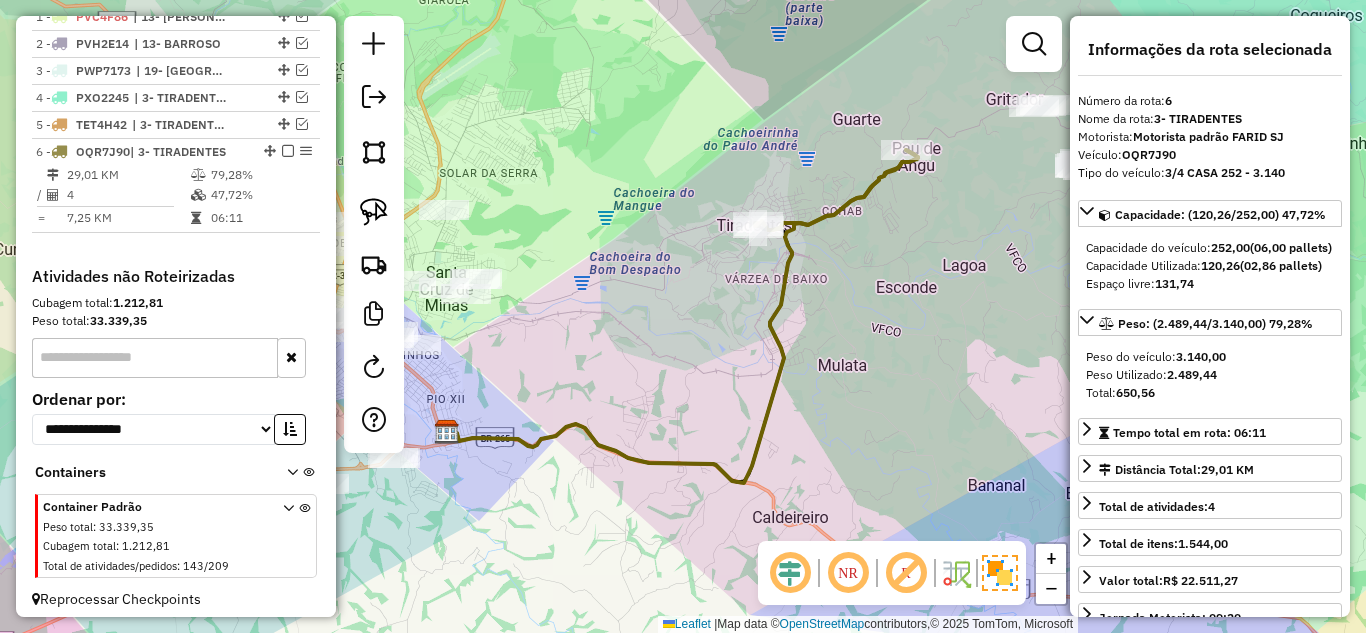 scroll, scrollTop: 704, scrollLeft: 0, axis: vertical 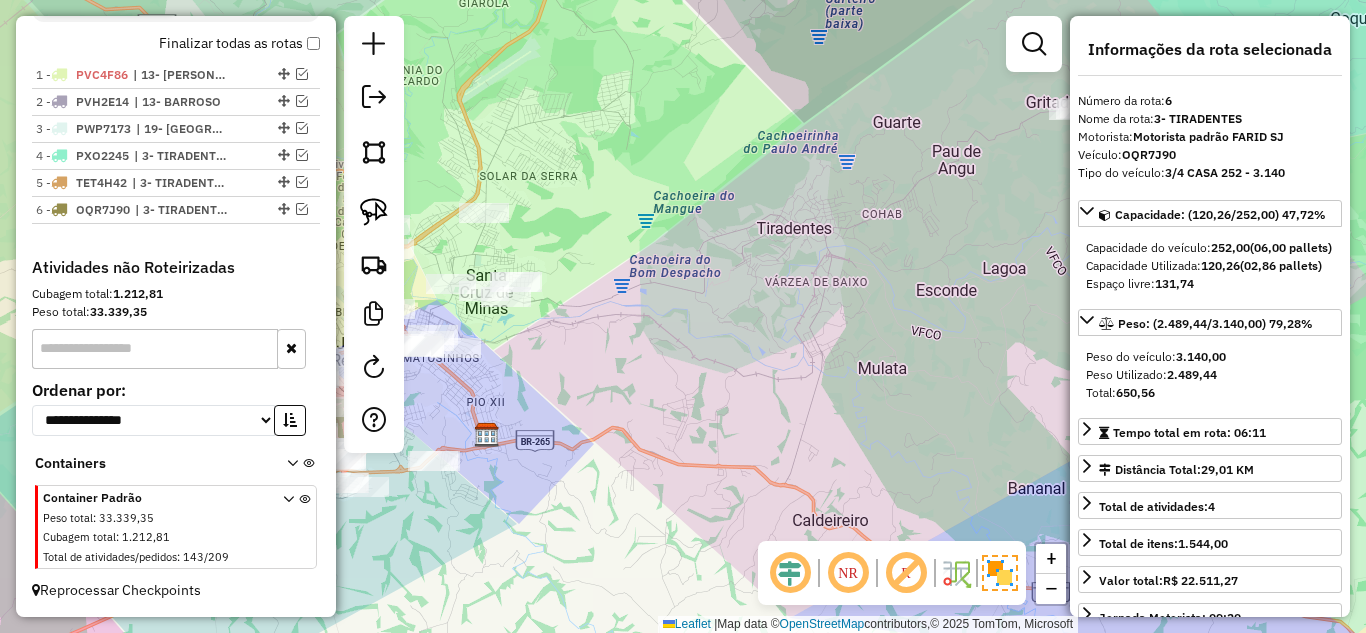 click on "Janela de atendimento Grade de atendimento Capacidade Transportadoras Veículos Cliente Pedidos  Rotas Selecione os dias de semana para filtrar as janelas de atendimento  Seg   Ter   Qua   Qui   Sex   Sáb   Dom  Informe o período da janela de atendimento: De: Até:  Filtrar exatamente a janela do cliente  Considerar janela de atendimento padrão  Selecione os dias de semana para filtrar as grades de atendimento  Seg   Ter   Qua   Qui   Sex   Sáb   Dom   Considerar clientes sem dia de atendimento cadastrado  Clientes fora do dia de atendimento selecionado Filtrar as atividades entre os valores definidos abaixo:  Peso mínimo:   Peso máximo:   Cubagem mínima:   Cubagem máxima:   De:   Até:  Filtrar as atividades entre o tempo de atendimento definido abaixo:  De:   Até:   Considerar capacidade total dos clientes não roteirizados Transportadora: Selecione um ou mais itens Tipo de veículo: Selecione um ou mais itens Veículo: Selecione um ou mais itens Motorista: Selecione um ou mais itens Nome: Rótulo:" 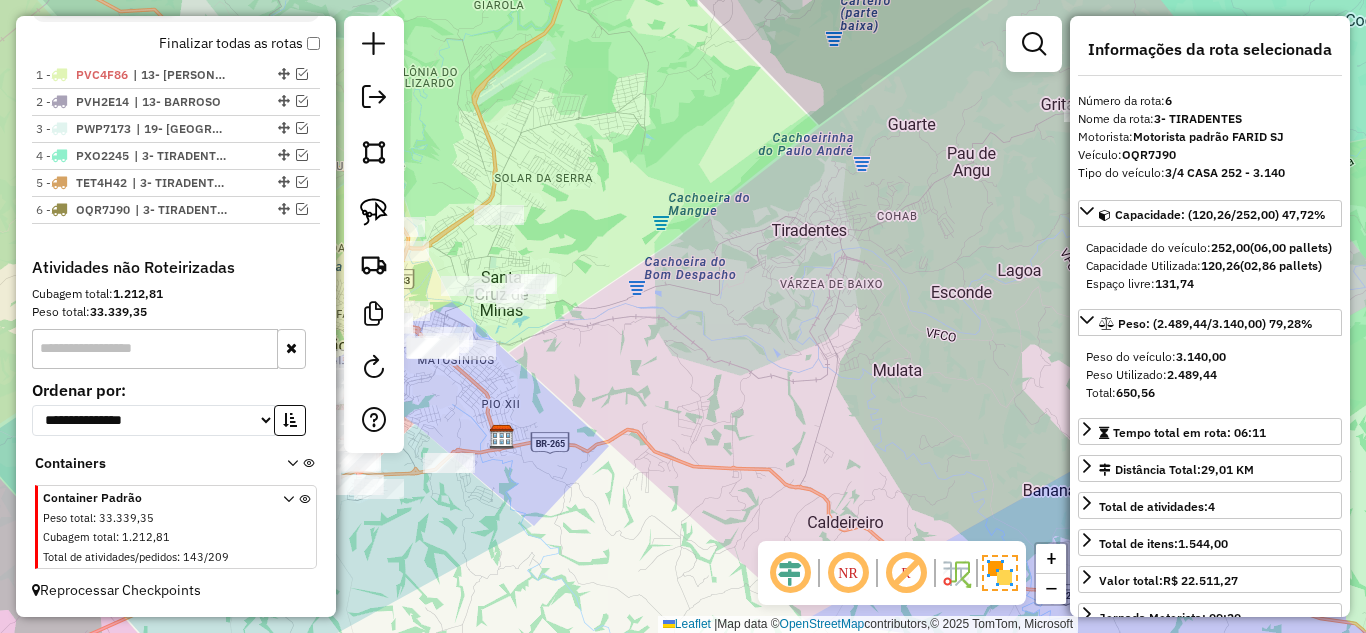 click on "Janela de atendimento Grade de atendimento Capacidade Transportadoras Veículos Cliente Pedidos  Rotas Selecione os dias de semana para filtrar as janelas de atendimento  Seg   Ter   Qua   Qui   Sex   Sáb   Dom  Informe o período da janela de atendimento: De: Até:  Filtrar exatamente a janela do cliente  Considerar janela de atendimento padrão  Selecione os dias de semana para filtrar as grades de atendimento  Seg   Ter   Qua   Qui   Sex   Sáb   Dom   Considerar clientes sem dia de atendimento cadastrado  Clientes fora do dia de atendimento selecionado Filtrar as atividades entre os valores definidos abaixo:  Peso mínimo:   Peso máximo:   Cubagem mínima:   Cubagem máxima:   De:   Até:  Filtrar as atividades entre o tempo de atendimento definido abaixo:  De:   Até:   Considerar capacidade total dos clientes não roteirizados Transportadora: Selecione um ou mais itens Tipo de veículo: Selecione um ou mais itens Veículo: Selecione um ou mais itens Motorista: Selecione um ou mais itens Nome: Rótulo:" 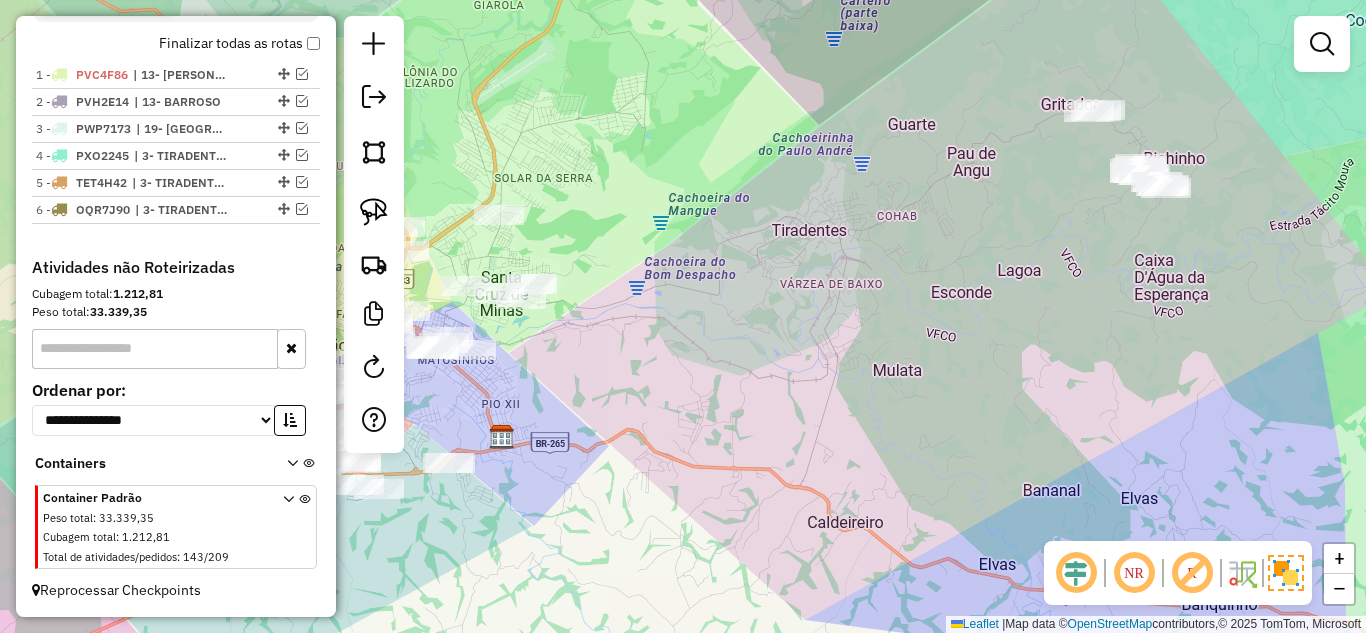 drag, startPoint x: 700, startPoint y: 345, endPoint x: 729, endPoint y: 354, distance: 30.364452 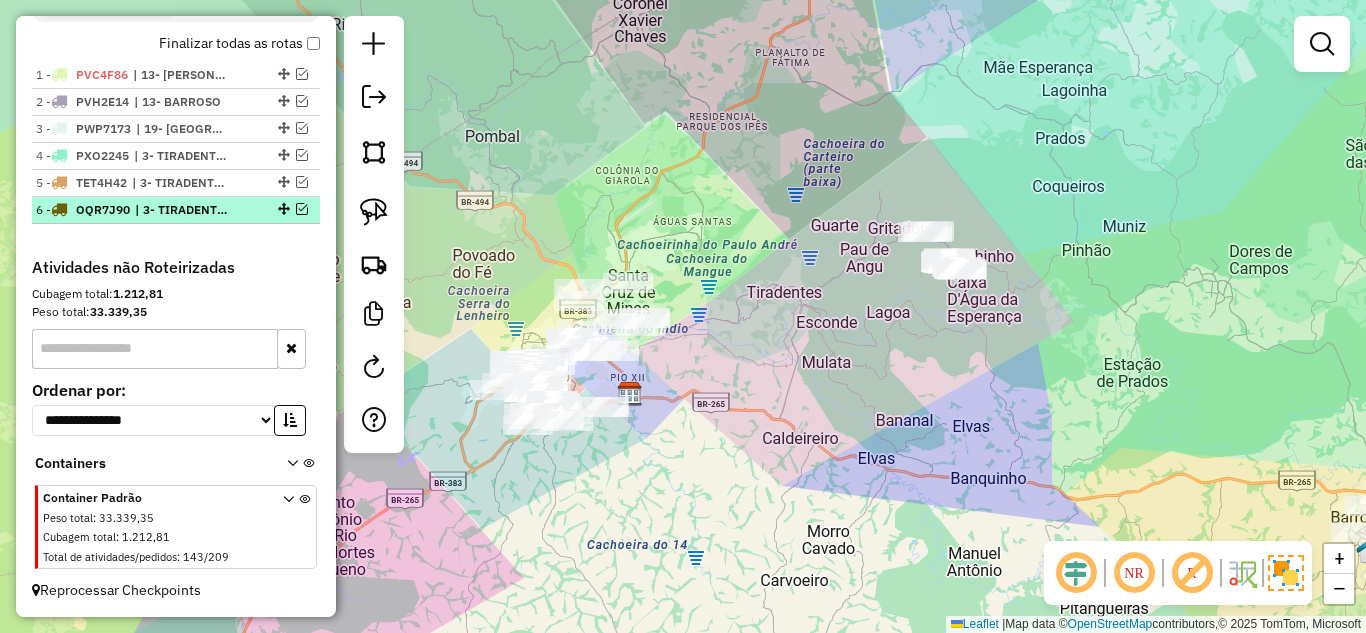 click at bounding box center (302, 209) 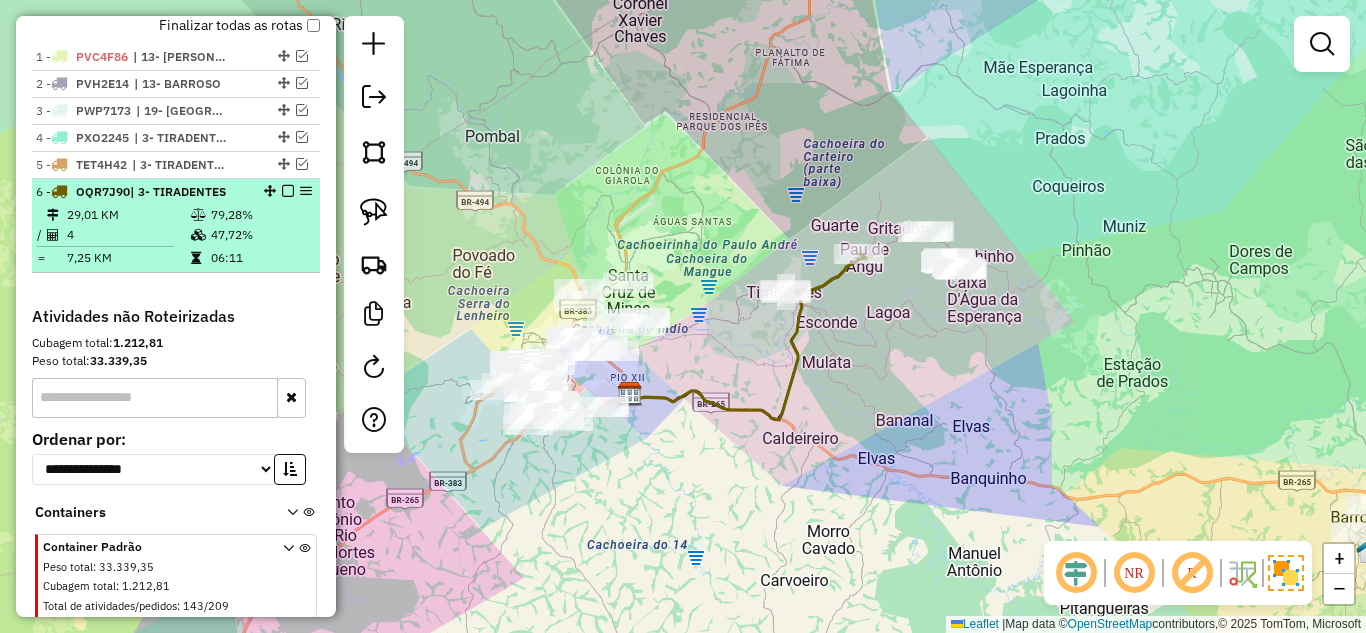 scroll, scrollTop: 744, scrollLeft: 0, axis: vertical 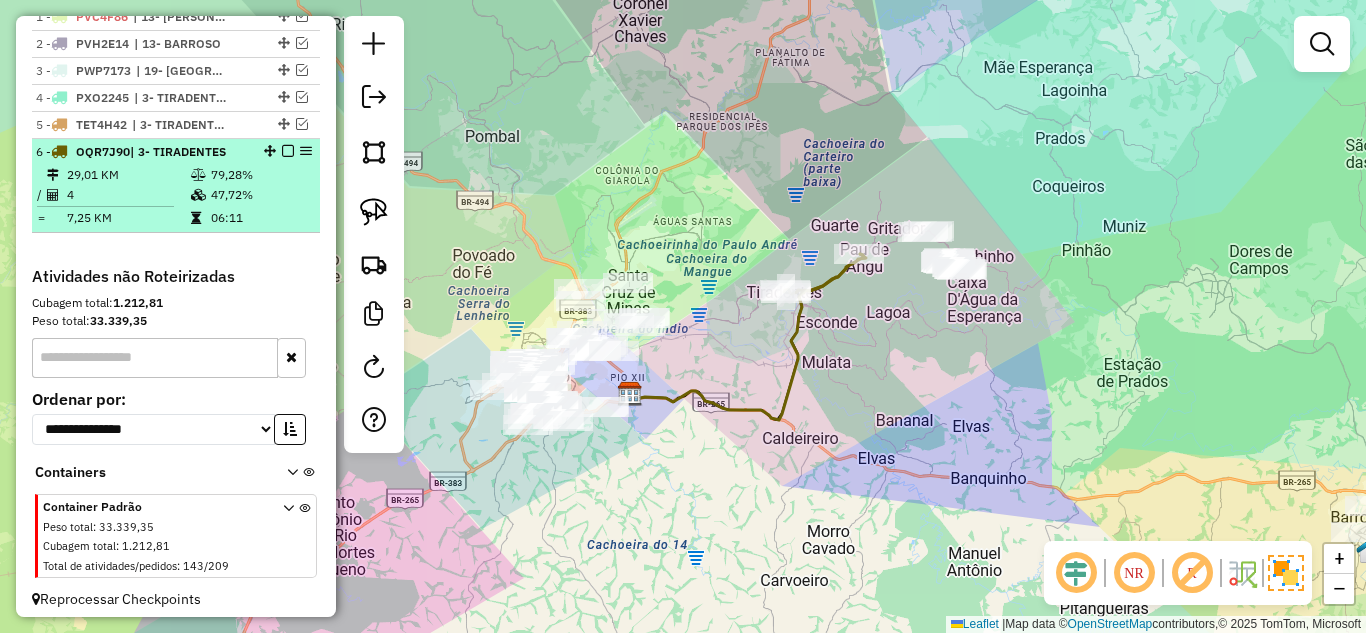 click on "79,28%" at bounding box center (260, 175) 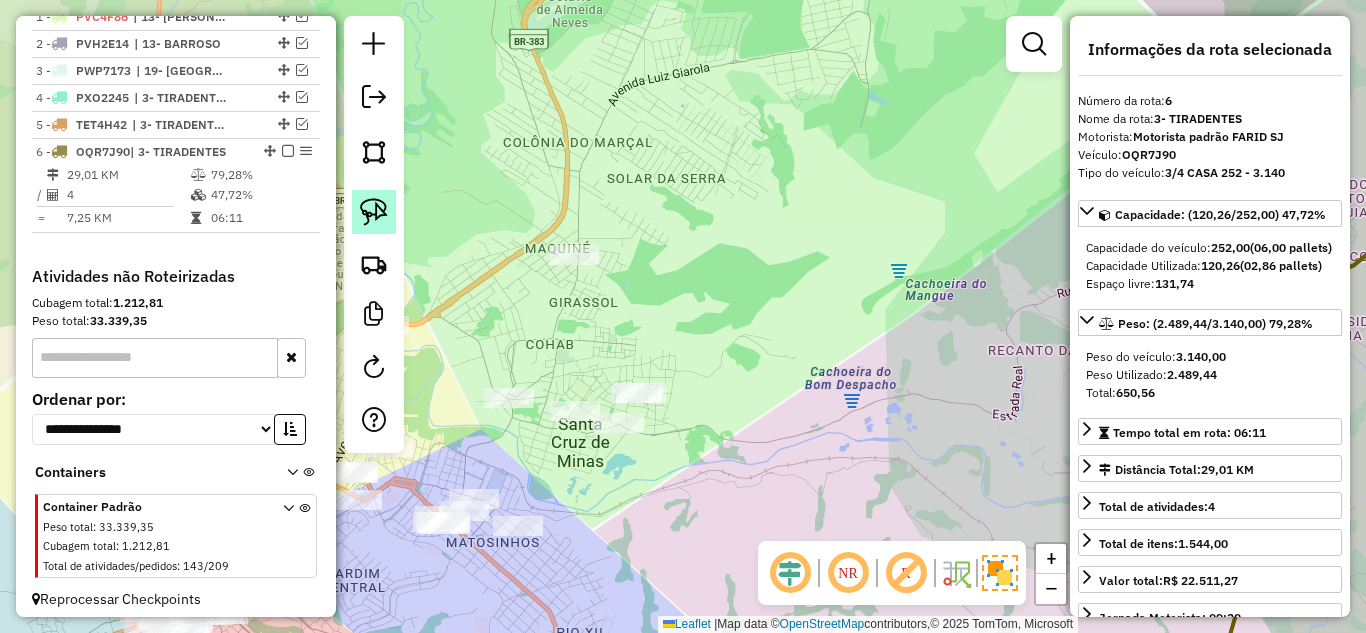 click 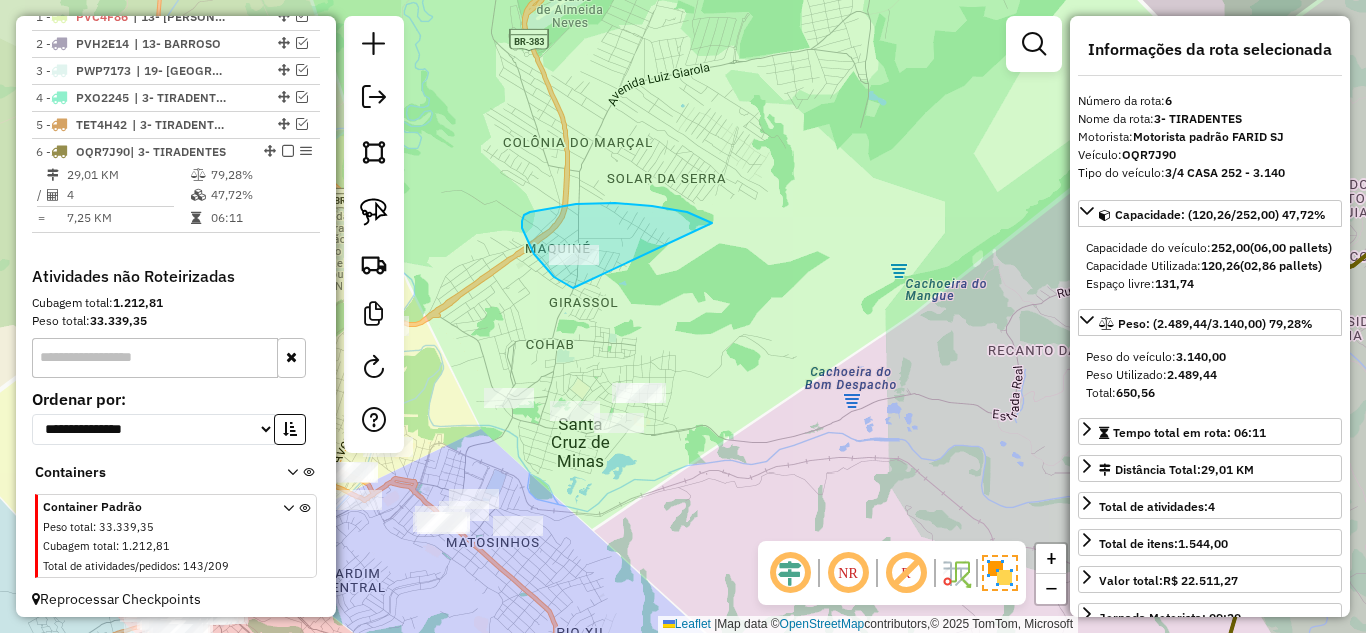 drag, startPoint x: 615, startPoint y: 203, endPoint x: 573, endPoint y: 288, distance: 94.81033 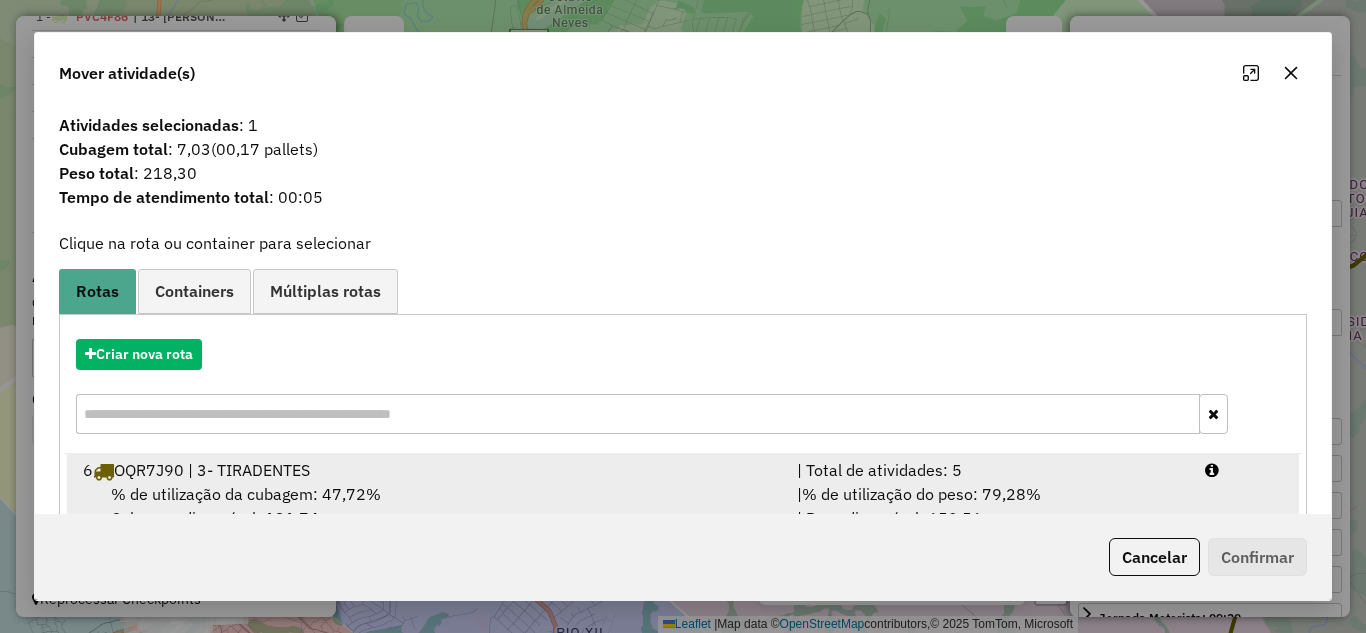 click on "% de utilização da cubagem: 47,72%  Cubagem disponível: 131,74" at bounding box center (428, 506) 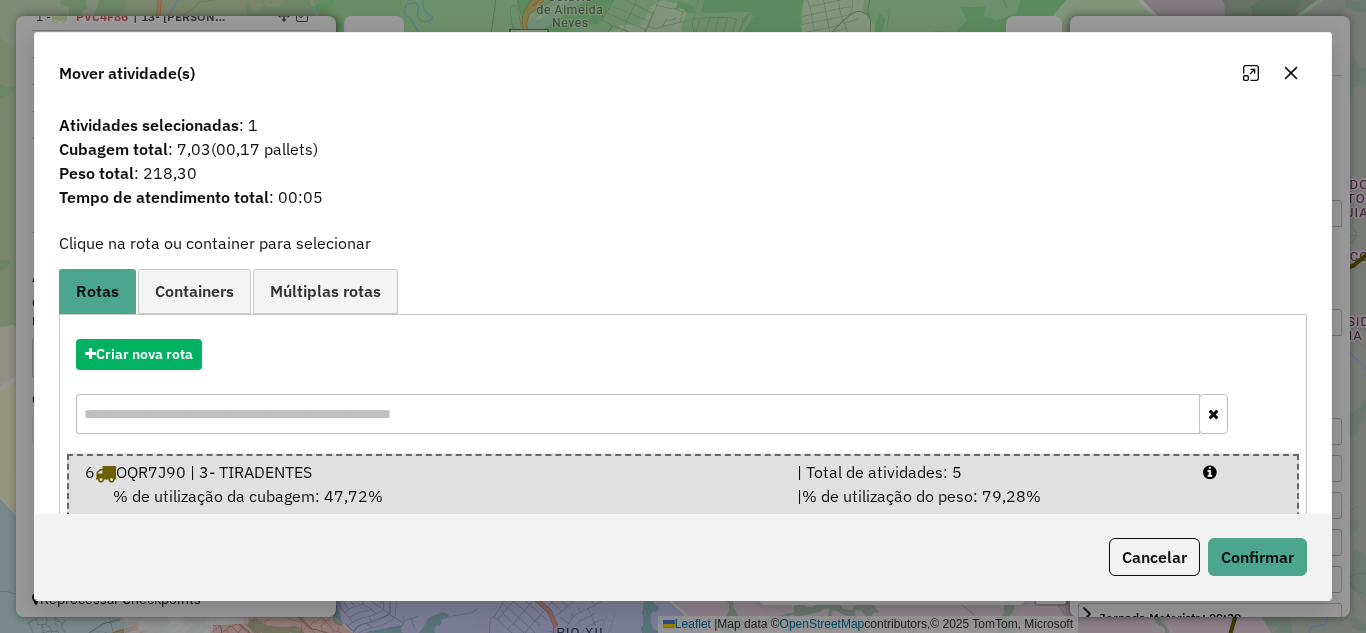 click on "Cancelar   Confirmar" 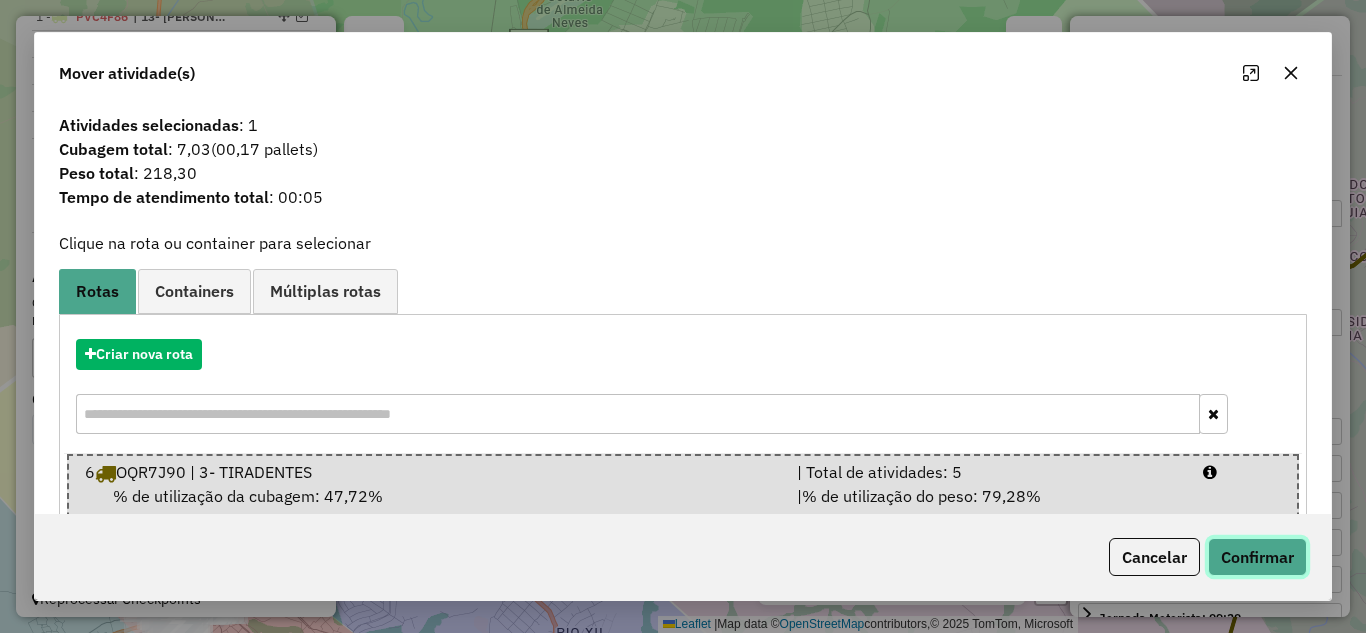 click on "Confirmar" 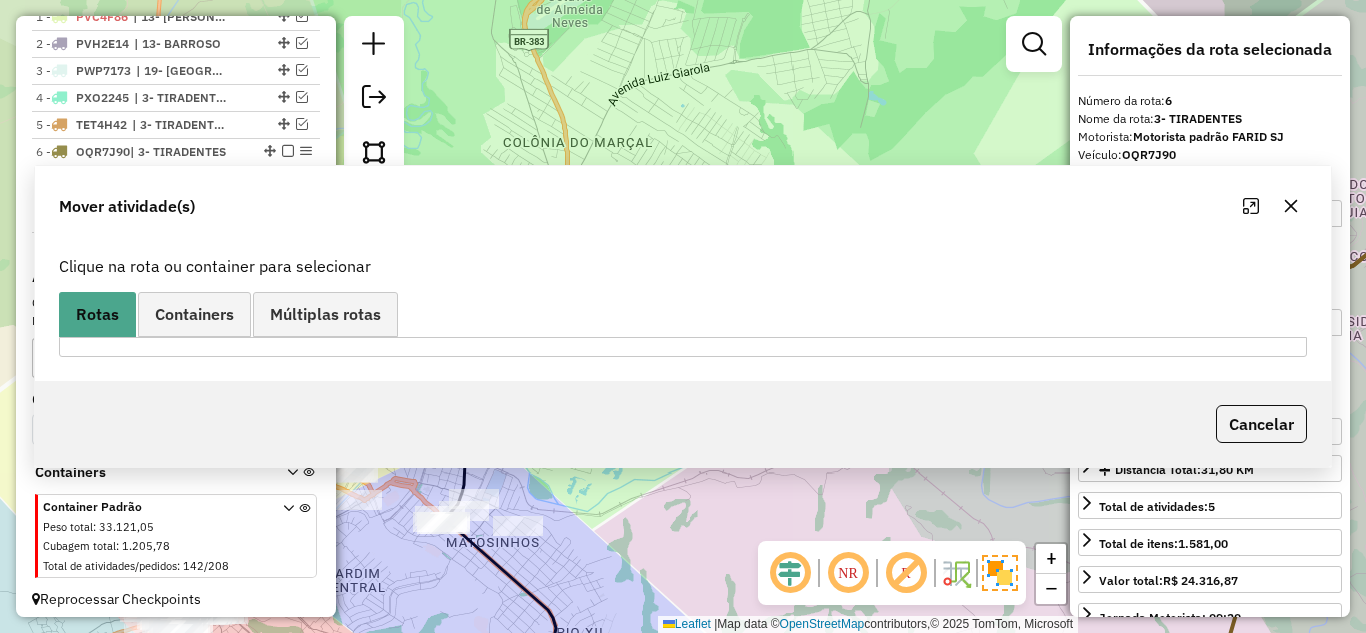 scroll, scrollTop: 771, scrollLeft: 0, axis: vertical 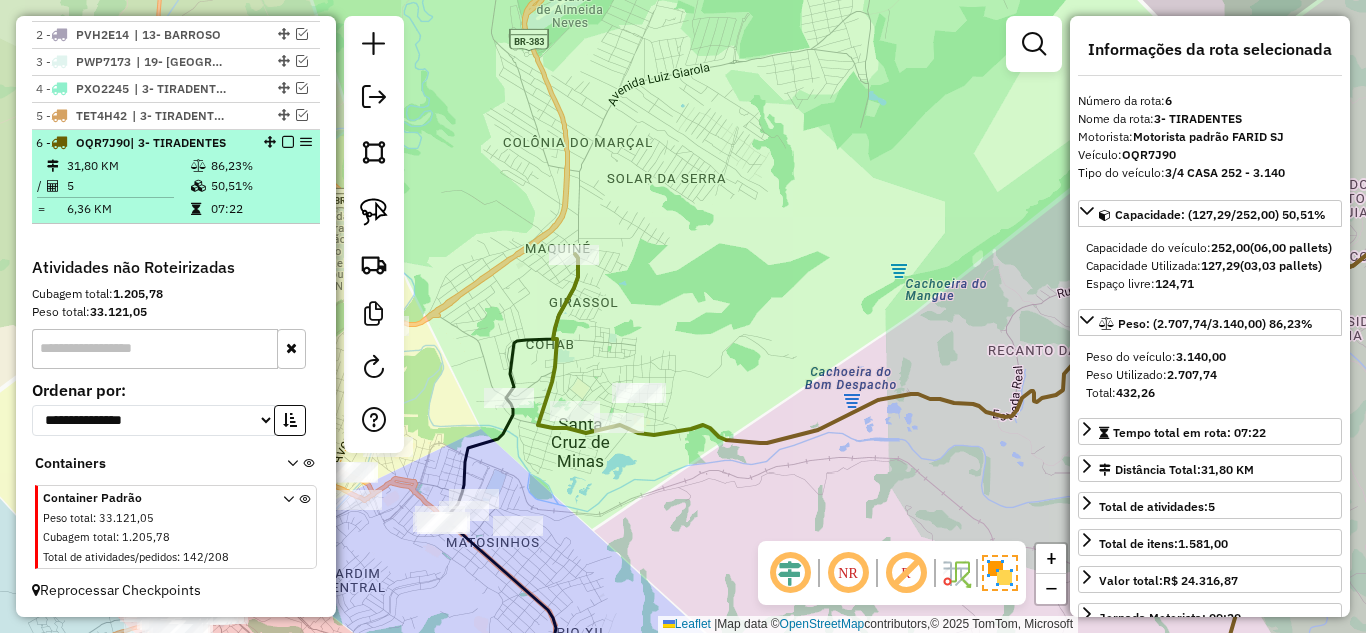 click on "31,80 KM" at bounding box center [128, 166] 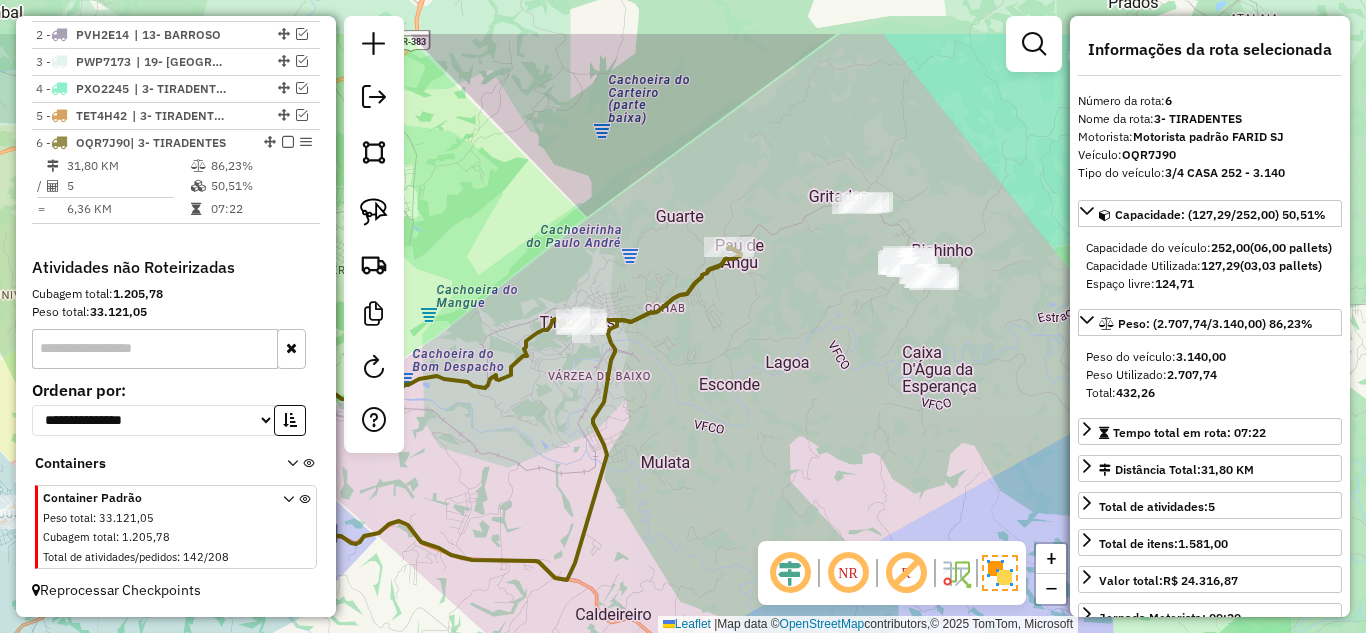 drag, startPoint x: 952, startPoint y: 261, endPoint x: 743, endPoint y: 357, distance: 229.99348 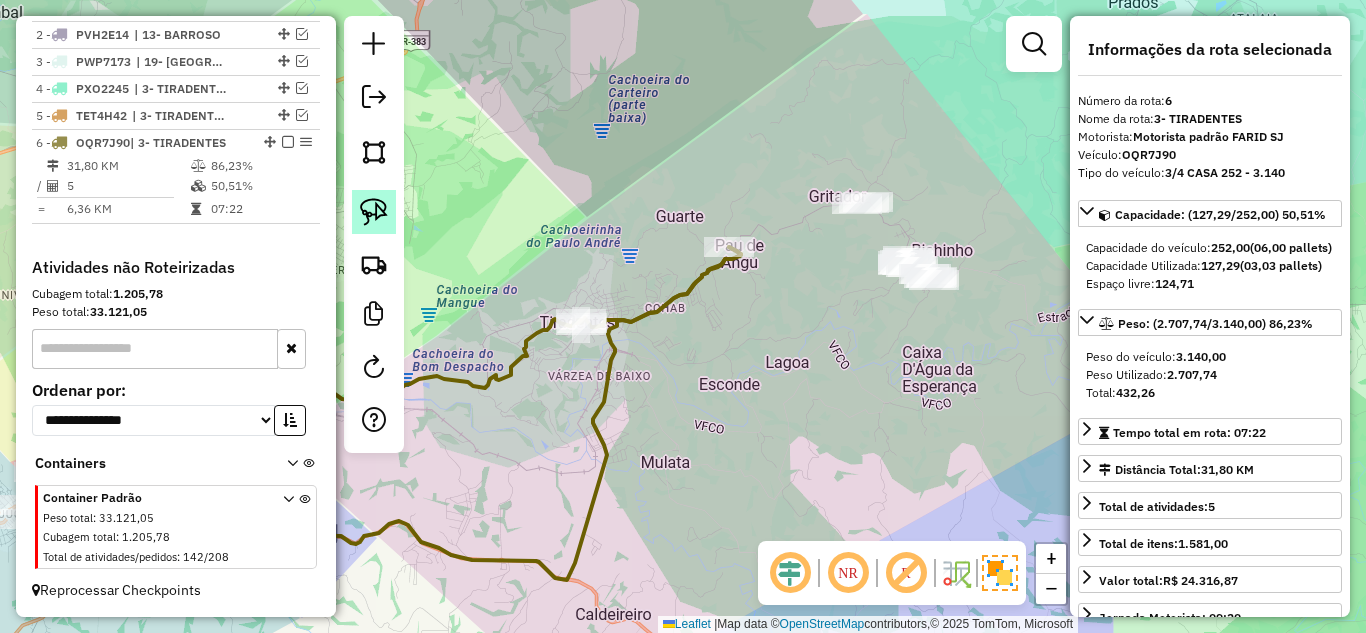 click 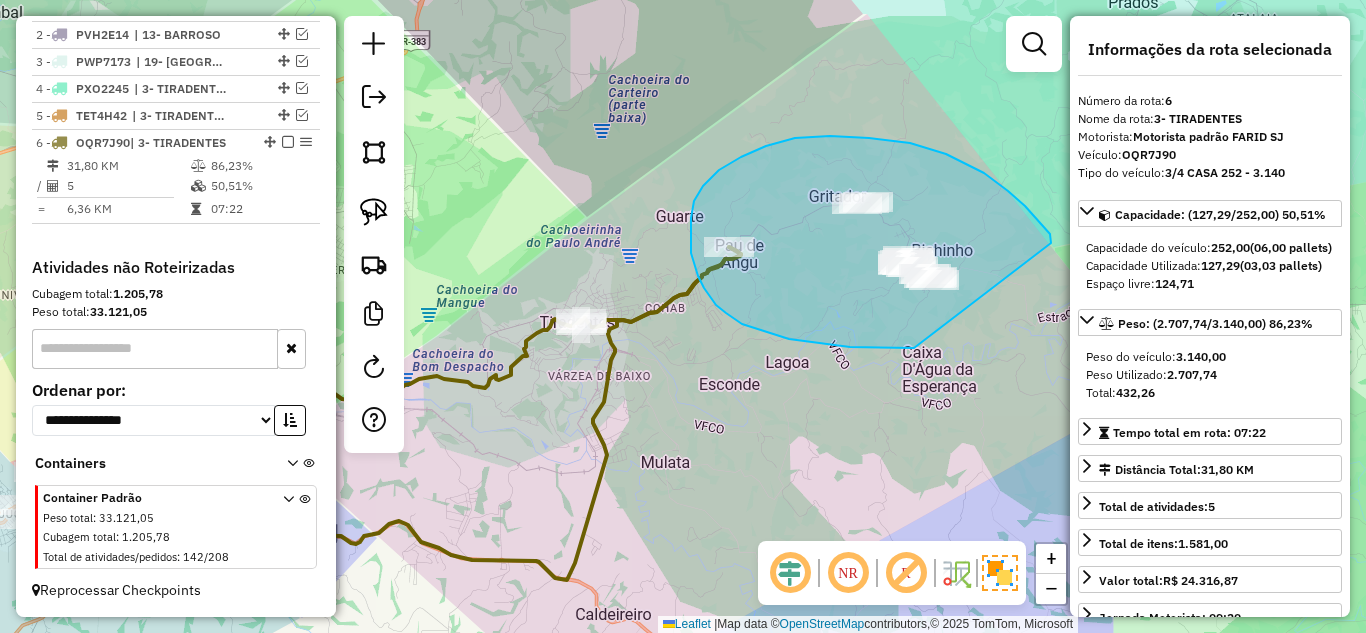 drag, startPoint x: 1051, startPoint y: 243, endPoint x: 893, endPoint y: 346, distance: 188.60806 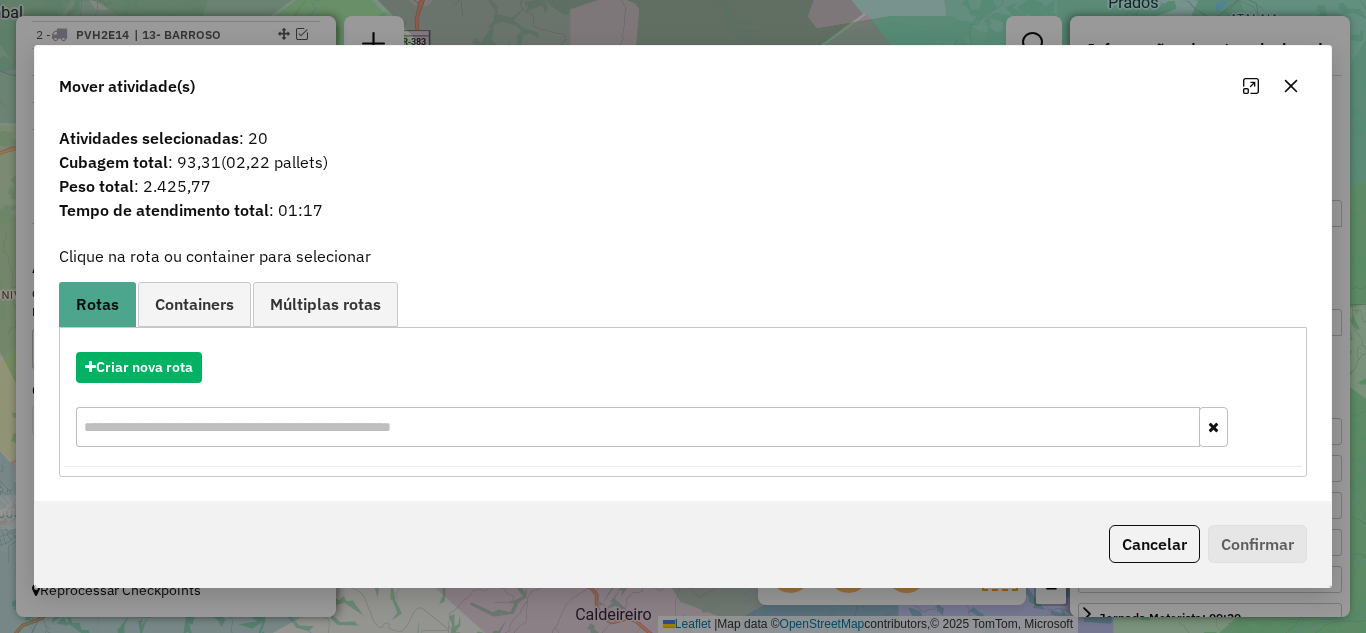 click 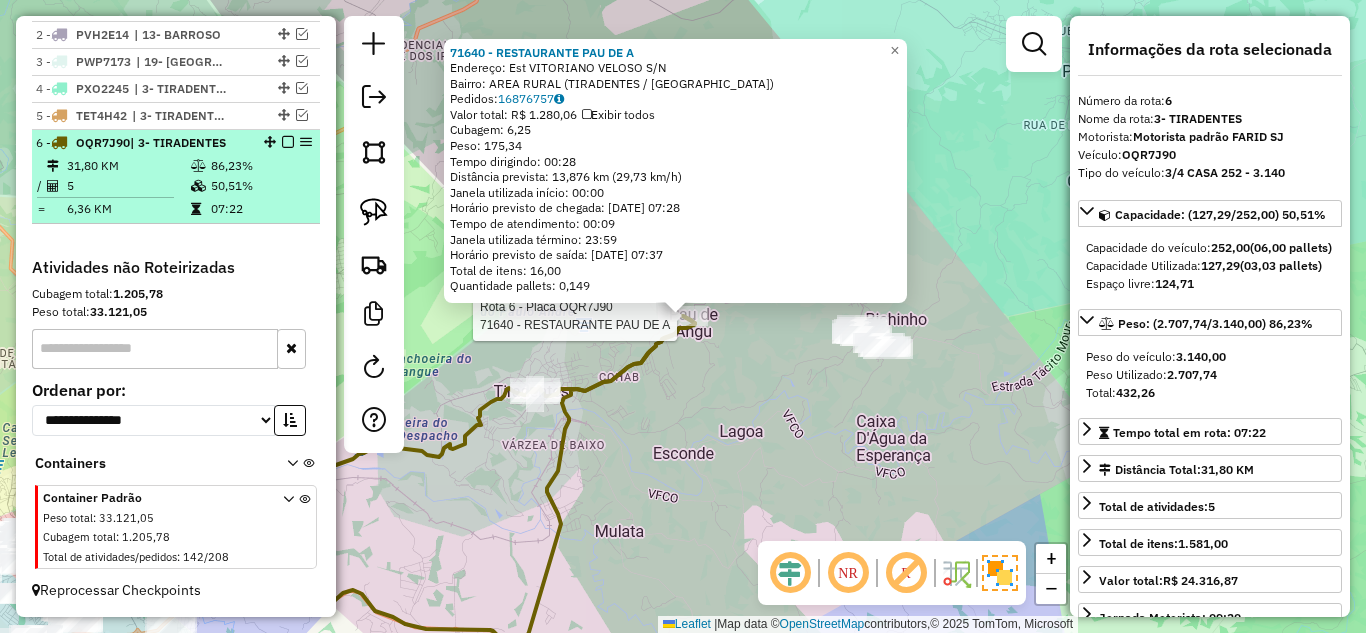 click on "5" at bounding box center [128, 186] 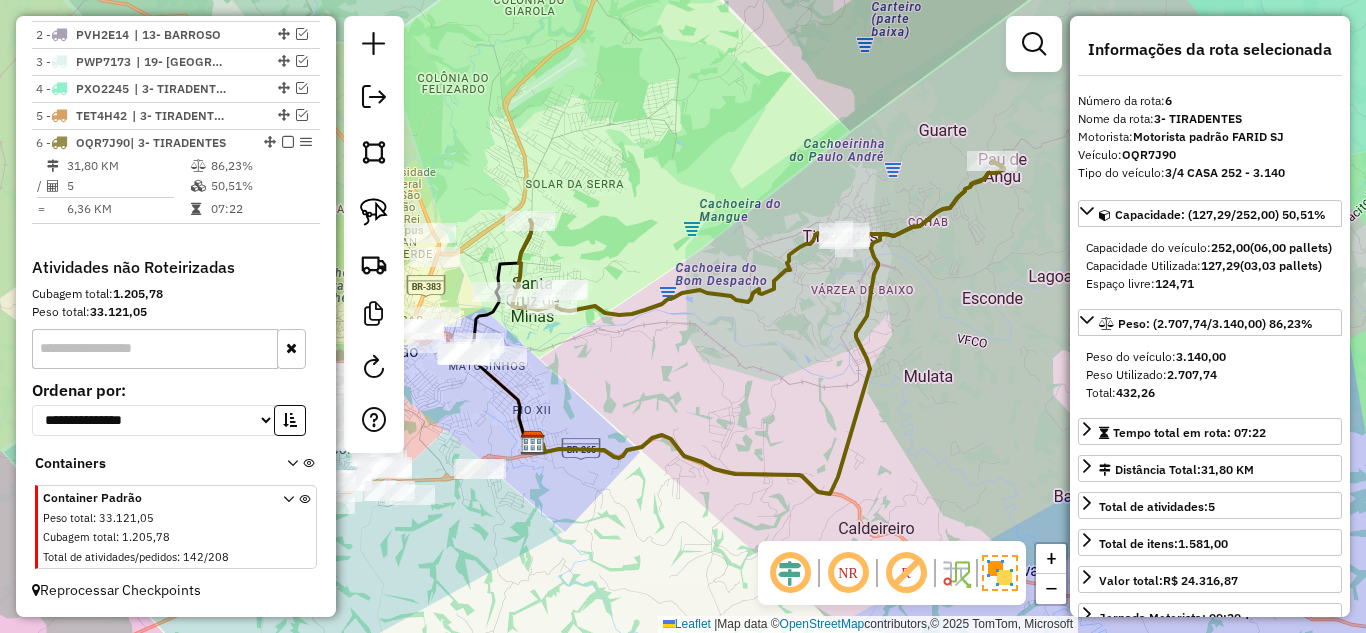 drag, startPoint x: 575, startPoint y: 351, endPoint x: 603, endPoint y: 365, distance: 31.304953 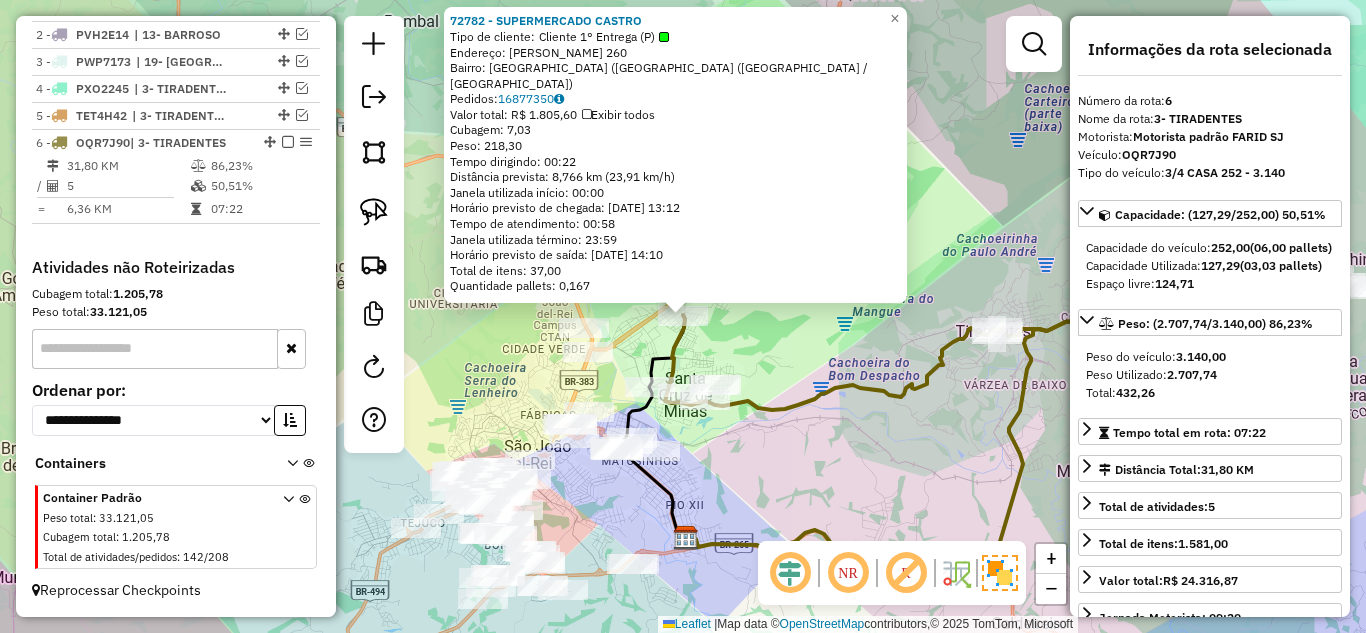 click on "72782 - SUPERMERCADO CASTRO  Tipo de cliente:   Cliente 1° Entrega (P)   Endereço:  SINESIO FELIX DA SILVA 260   Bairro: VILA SAO VICENTE (COLONIA DO M (SAO JOAO DEL REI / MG)   Pedidos:  16877350   Valor total: R$ 1.805,60   Exibir todos   Cubagem: 7,03  Peso: 218,30  Tempo dirigindo: 00:22   Distância prevista: 8,766 km (23,91 km/h)   Janela utilizada início: 00:00   Horário previsto de chegada: 17/07/2025 13:12   Tempo de atendimento: 00:58   Janela utilizada término: 23:59   Horário previsto de saída: 17/07/2025 14:10   Total de itens: 37,00   Quantidade pallets: 0,167  × Janela de atendimento Grade de atendimento Capacidade Transportadoras Veículos Cliente Pedidos  Rotas Selecione os dias de semana para filtrar as janelas de atendimento  Seg   Ter   Qua   Qui   Sex   Sáb   Dom  Informe o período da janela de atendimento: De: Até:  Filtrar exatamente a janela do cliente  Considerar janela de atendimento padrão  Selecione os dias de semana para filtrar as grades de atendimento  Seg   Ter  De:" 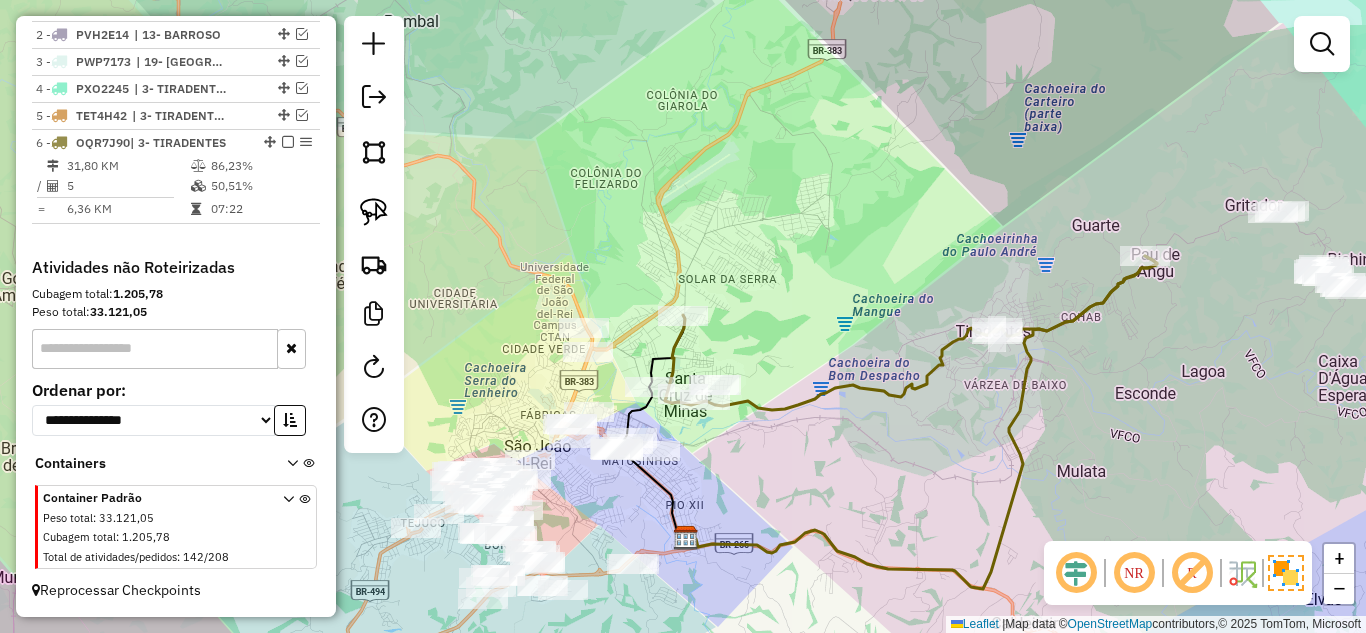 drag, startPoint x: 827, startPoint y: 459, endPoint x: 827, endPoint y: 418, distance: 41 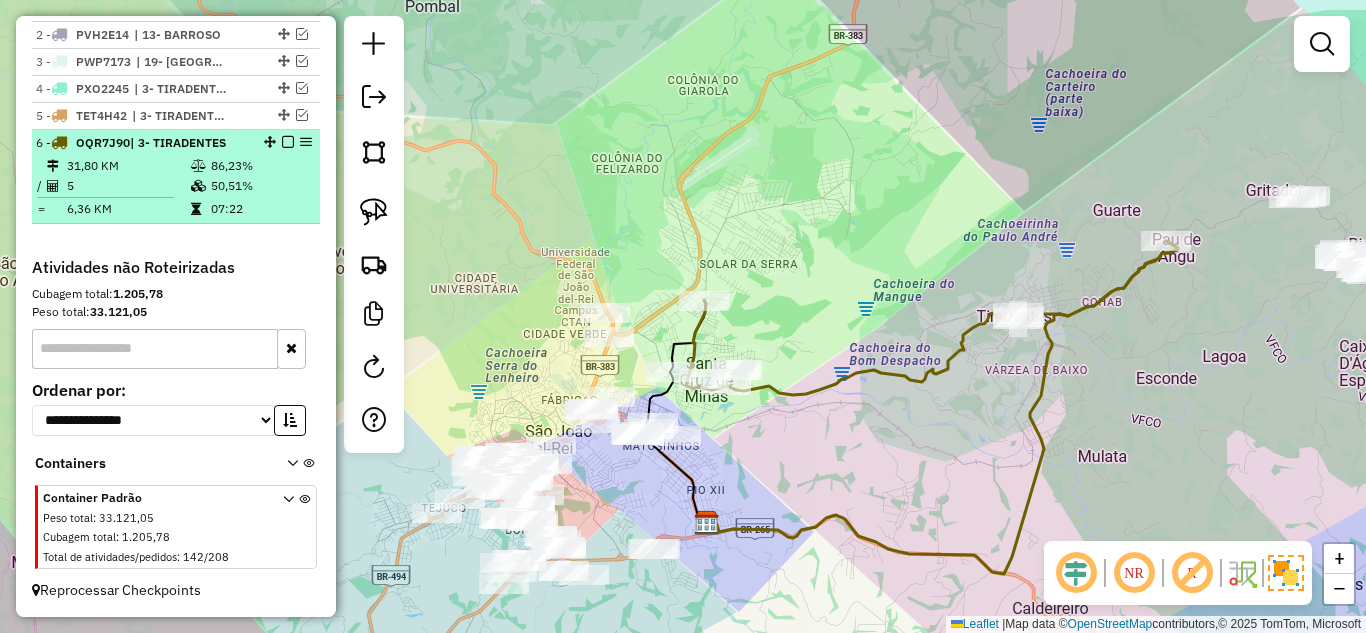 click at bounding box center [288, 142] 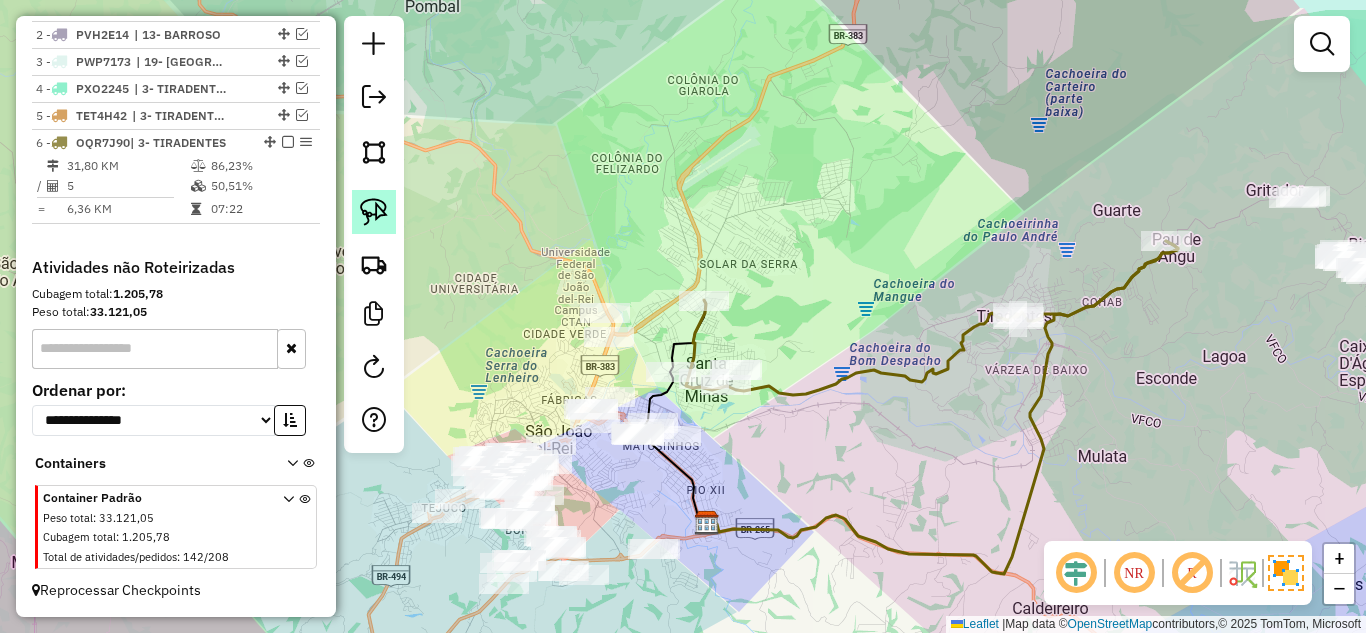 scroll, scrollTop: 704, scrollLeft: 0, axis: vertical 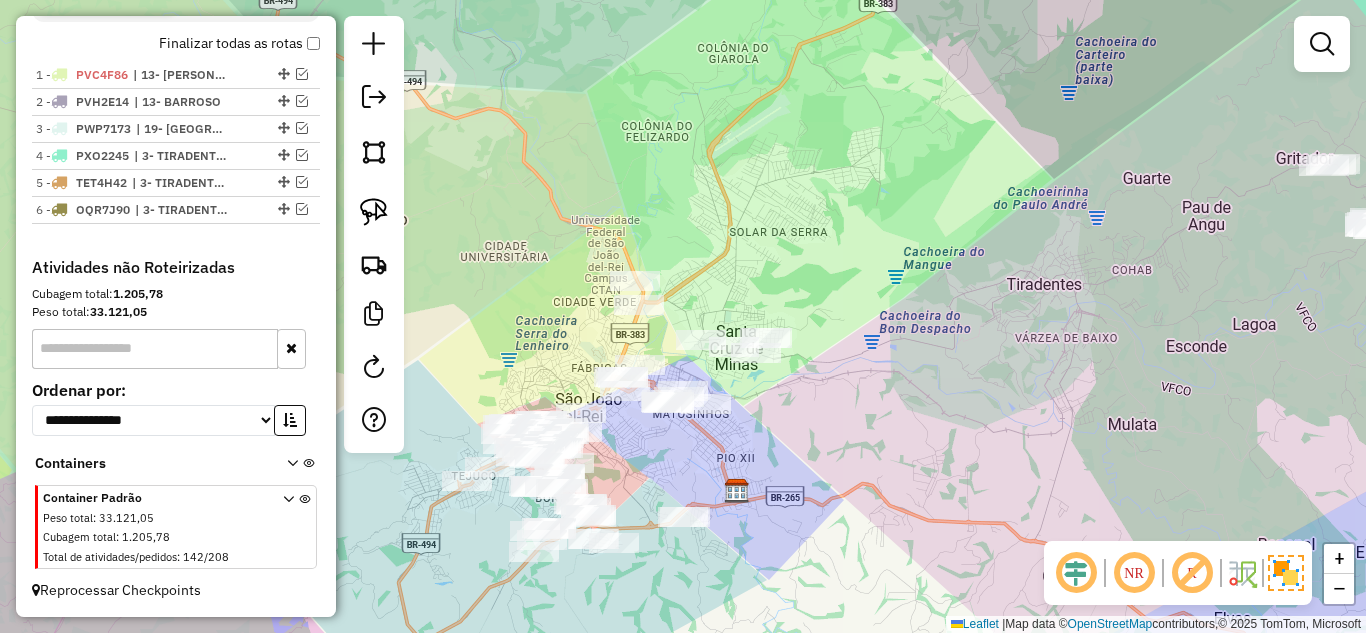 drag, startPoint x: 756, startPoint y: 477, endPoint x: 794, endPoint y: 413, distance: 74.431175 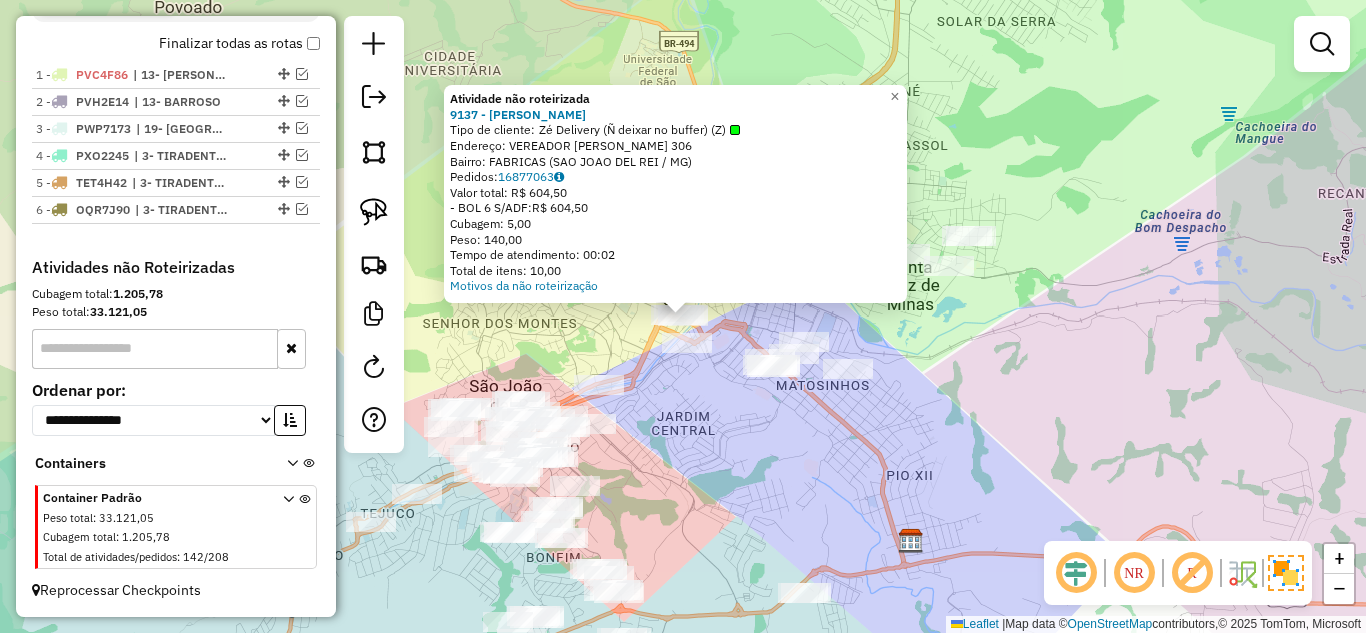 click on "Atividade não roteirizada 9137 - BEBE ESPONJA  Tipo de cliente:   Zé Delivery (Ñ deixar no buffer) (Z)   Endereço:  VEREADOR ELI ARAUJO 306   Bairro: FABRICAS (SAO JOAO DEL REI / MG)   Pedidos:  16877063   Valor total: R$ 604,50   - BOL 6 S/ADF:  R$ 604,50   Cubagem: 5,00   Peso: 140,00   Tempo de atendimento: 00:02   Total de itens: 10,00  Motivos da não roteirização × Janela de atendimento Grade de atendimento Capacidade Transportadoras Veículos Cliente Pedidos  Rotas Selecione os dias de semana para filtrar as janelas de atendimento  Seg   Ter   Qua   Qui   Sex   Sáb   Dom  Informe o período da janela de atendimento: De: Até:  Filtrar exatamente a janela do cliente  Considerar janela de atendimento padrão  Selecione os dias de semana para filtrar as grades de atendimento  Seg   Ter   Qua   Qui   Sex   Sáb   Dom   Considerar clientes sem dia de atendimento cadastrado  Clientes fora do dia de atendimento selecionado Filtrar as atividades entre os valores definidos abaixo:  Peso mínimo:   De:" 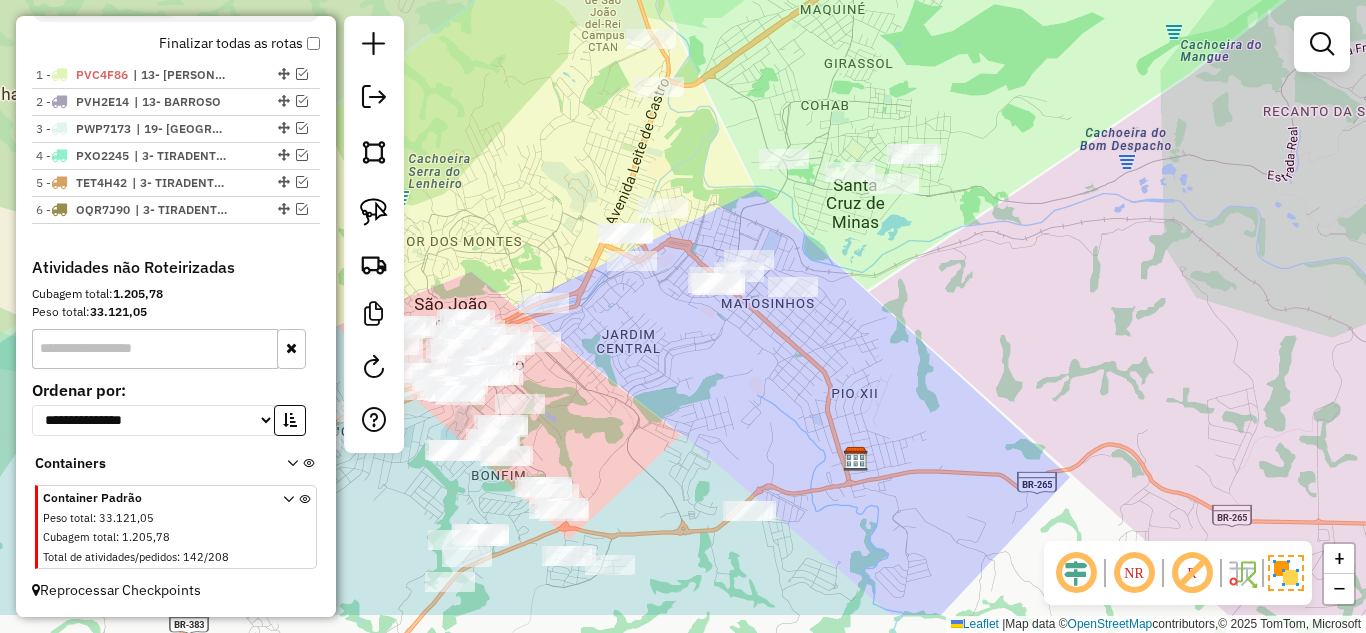 drag, startPoint x: 714, startPoint y: 457, endPoint x: 659, endPoint y: 375, distance: 98.73702 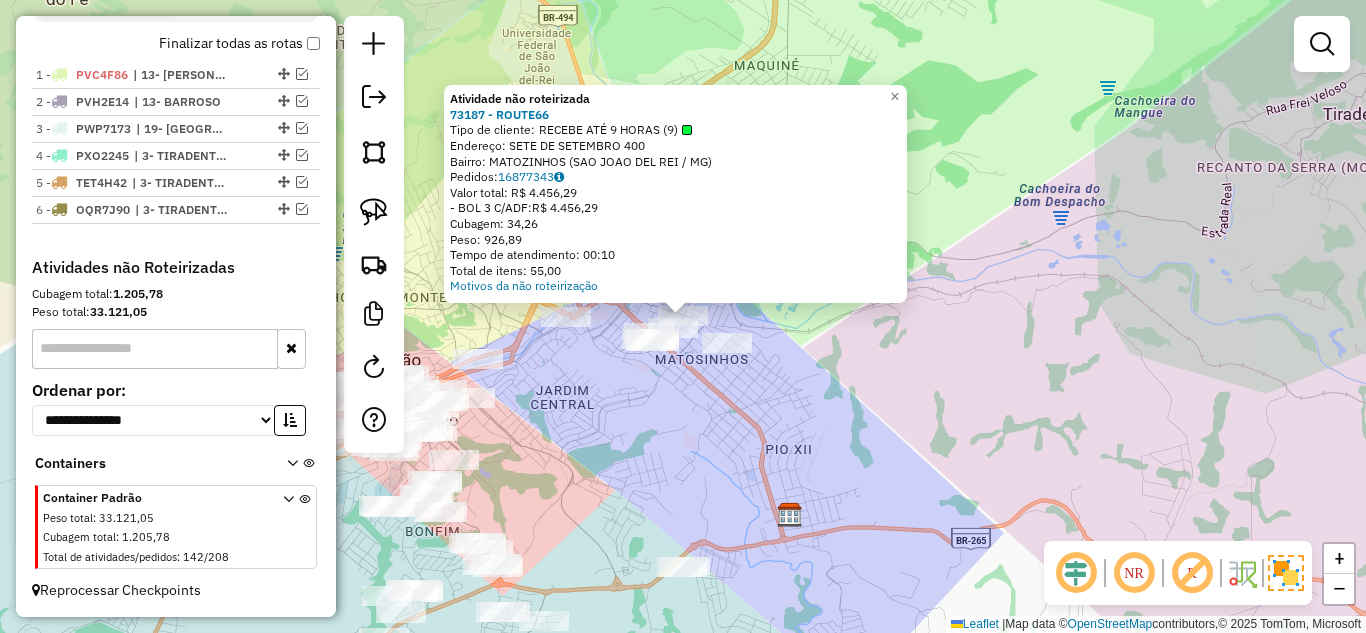 click on "Atividade não roteirizada 73187 - ROUTE66  Tipo de cliente:   RECEBE ATÉ 9 HORAS (9)   Endereço:  SETE DE SETEMBRO 400   Bairro: MATOZINHOS (SAO JOAO DEL REI / MG)   Pedidos:  16877343   Valor total: R$ 4.456,29   - BOL 3 C/ADF:  R$ 4.456,29   Cubagem: 34,26   Peso: 926,89   Tempo de atendimento: 00:10   Total de itens: 55,00  Motivos da não roteirização × Janela de atendimento Grade de atendimento Capacidade Transportadoras Veículos Cliente Pedidos  Rotas Selecione os dias de semana para filtrar as janelas de atendimento  Seg   Ter   Qua   Qui   Sex   Sáb   Dom  Informe o período da janela de atendimento: De: Até:  Filtrar exatamente a janela do cliente  Considerar janela de atendimento padrão  Selecione os dias de semana para filtrar as grades de atendimento  Seg   Ter   Qua   Qui   Sex   Sáb   Dom   Considerar clientes sem dia de atendimento cadastrado  Clientes fora do dia de atendimento selecionado Filtrar as atividades entre os valores definidos abaixo:  Peso mínimo:   Peso máximo:   De:" 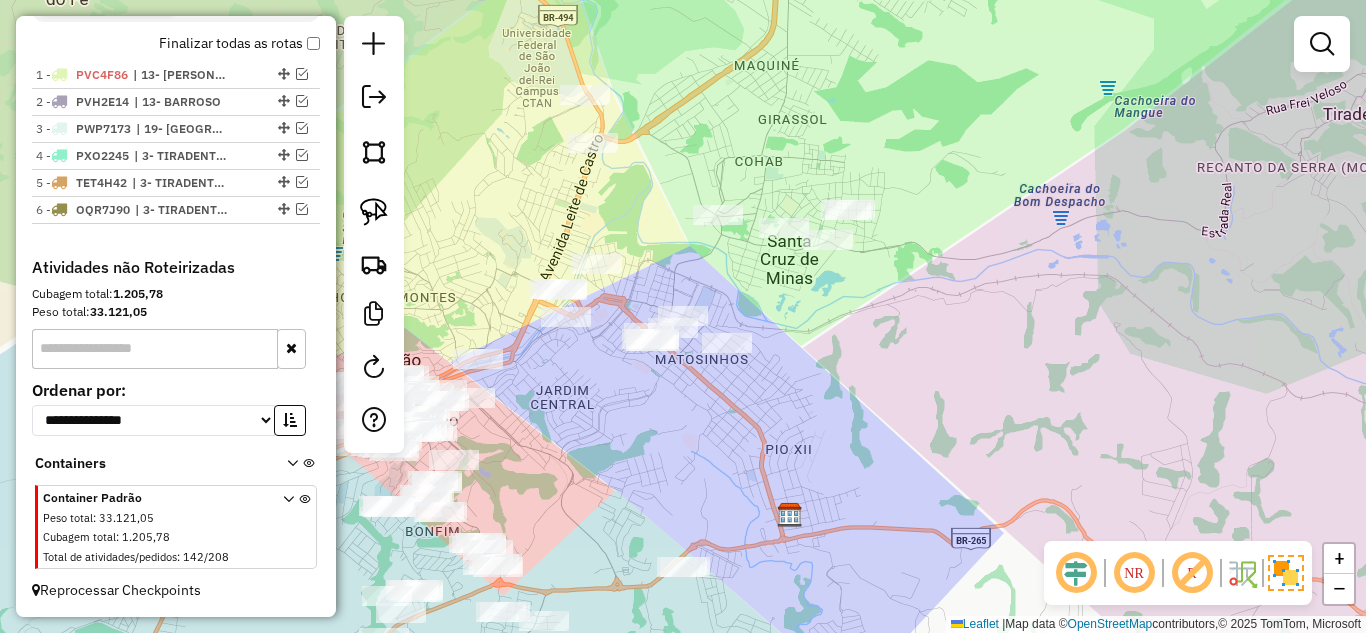 drag, startPoint x: 576, startPoint y: 368, endPoint x: 572, endPoint y: 304, distance: 64.12488 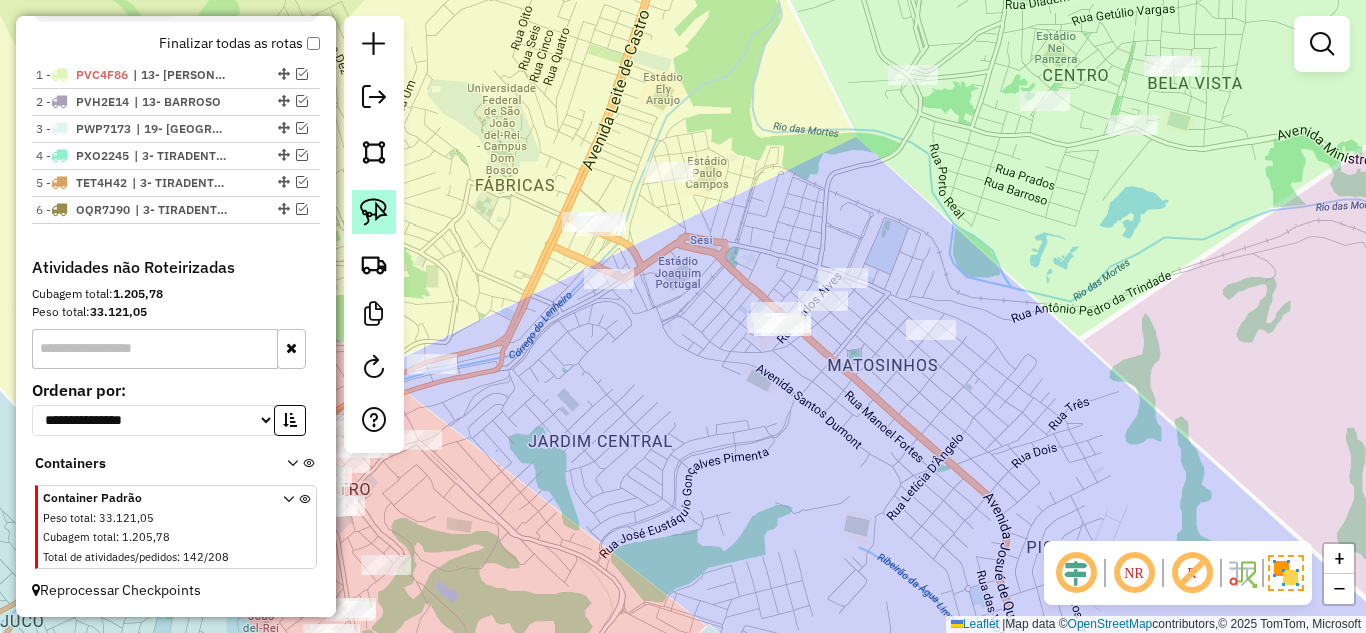 click 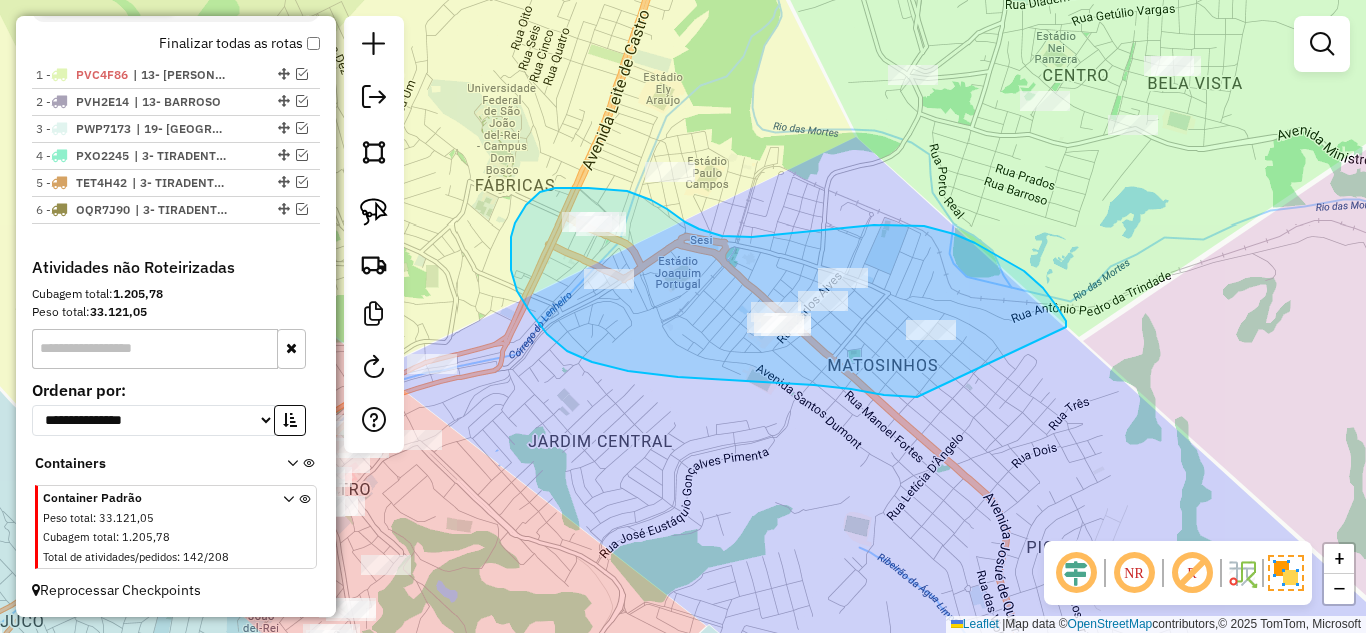 drag, startPoint x: 1024, startPoint y: 271, endPoint x: 917, endPoint y: 397, distance: 165.30275 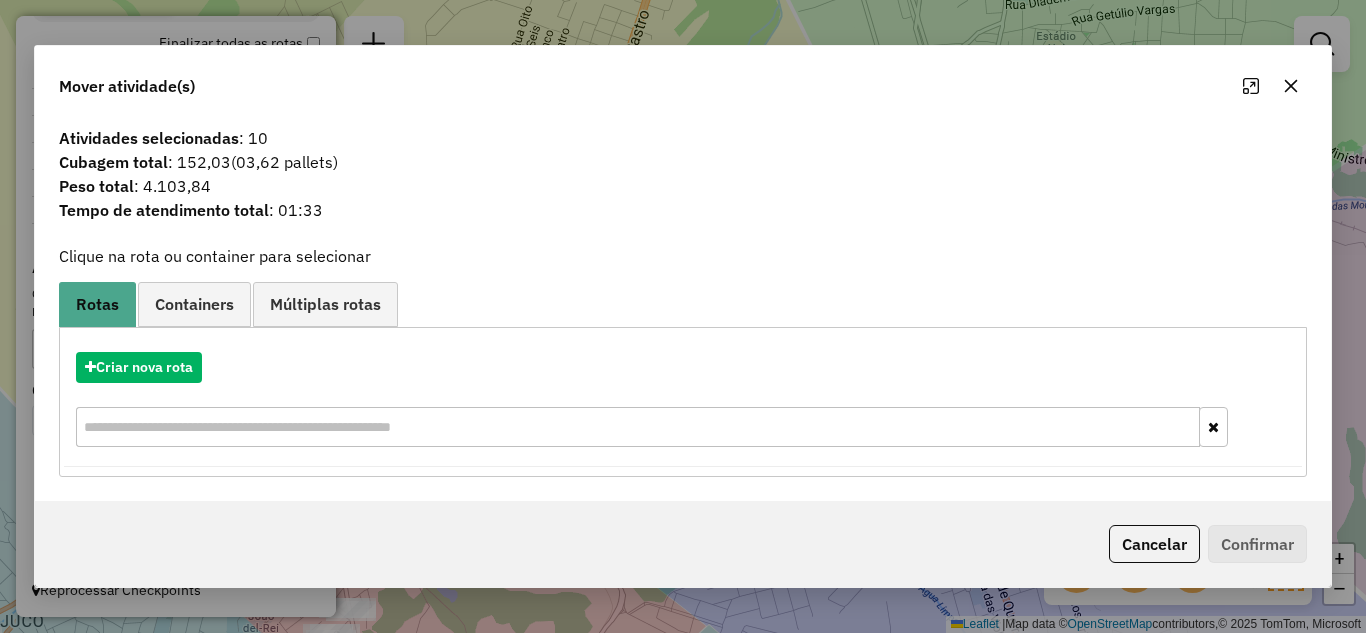 click 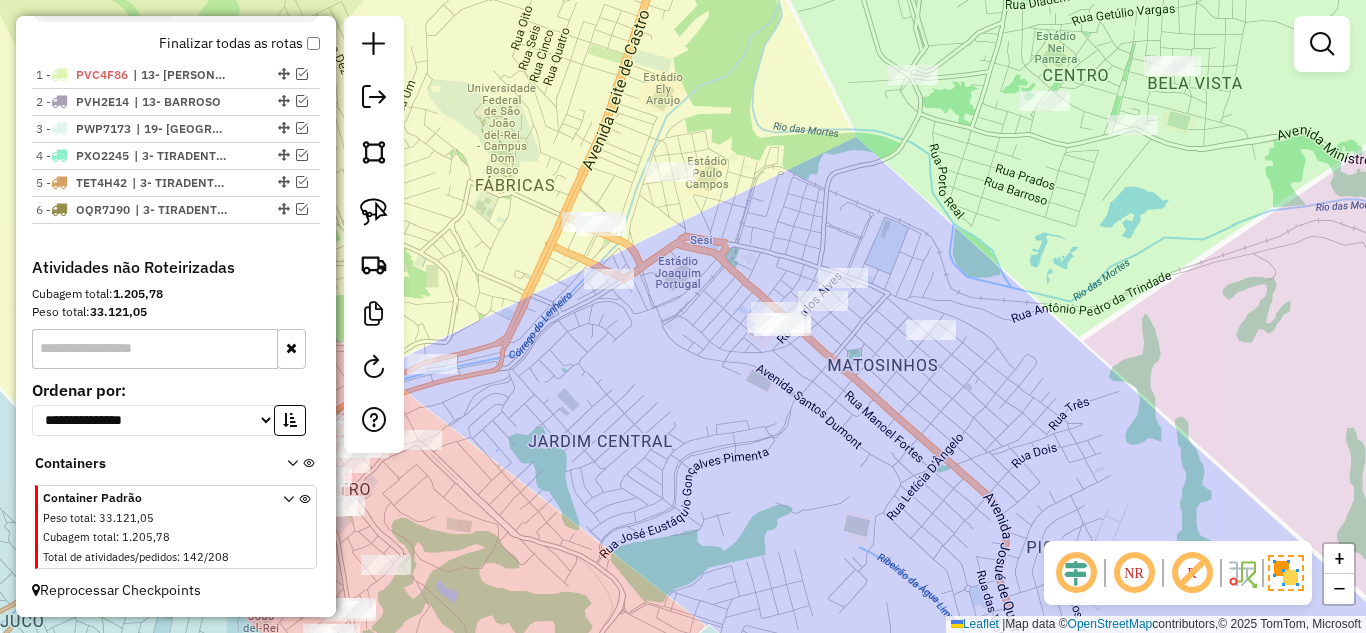 drag, startPoint x: 803, startPoint y: 445, endPoint x: 1095, endPoint y: 302, distance: 325.13535 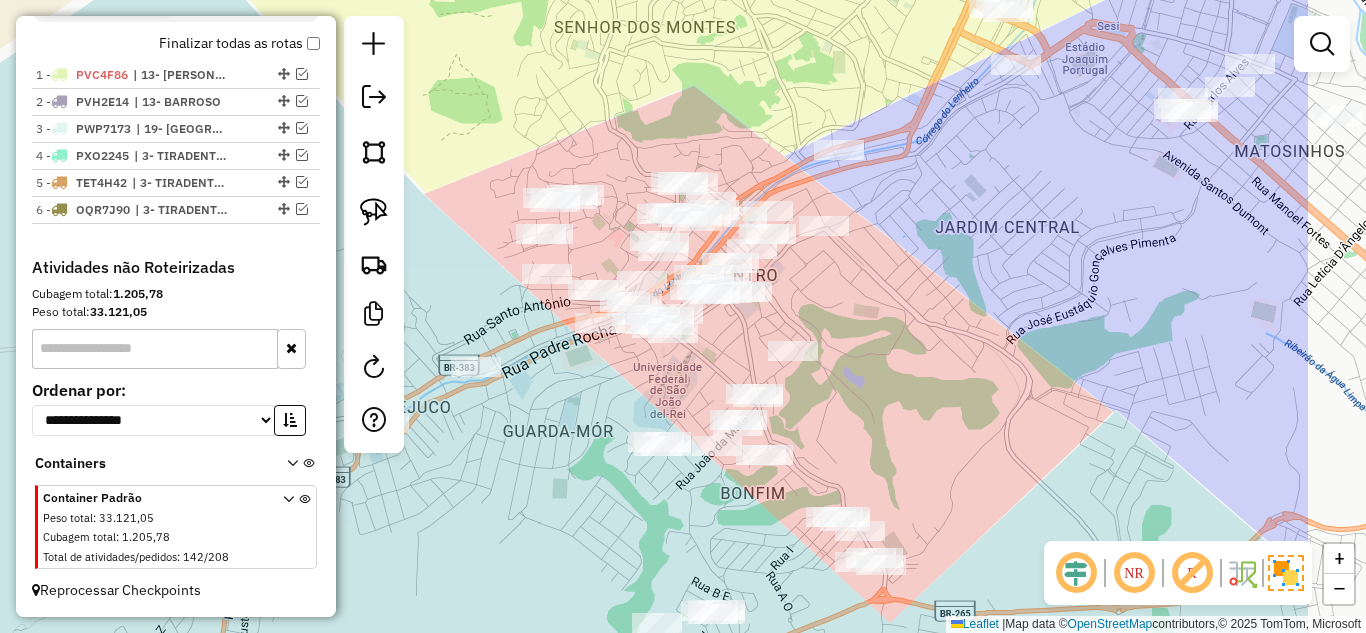 drag, startPoint x: 1091, startPoint y: 292, endPoint x: 897, endPoint y: 341, distance: 200.09248 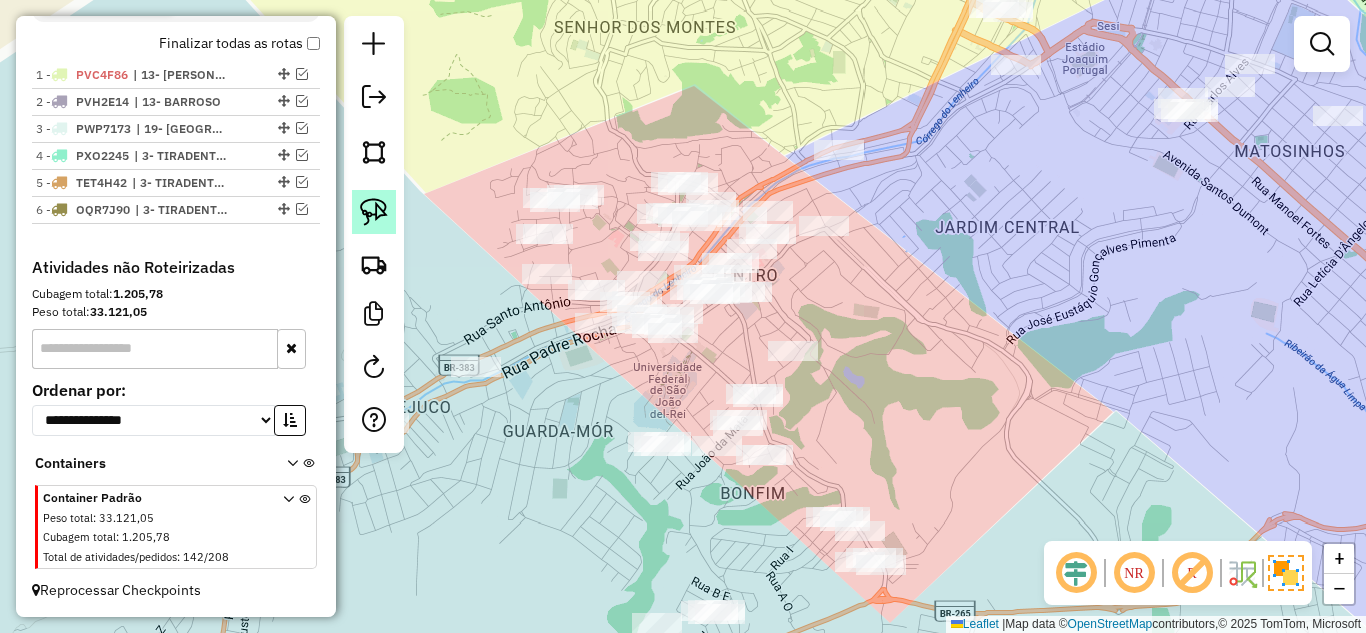 click 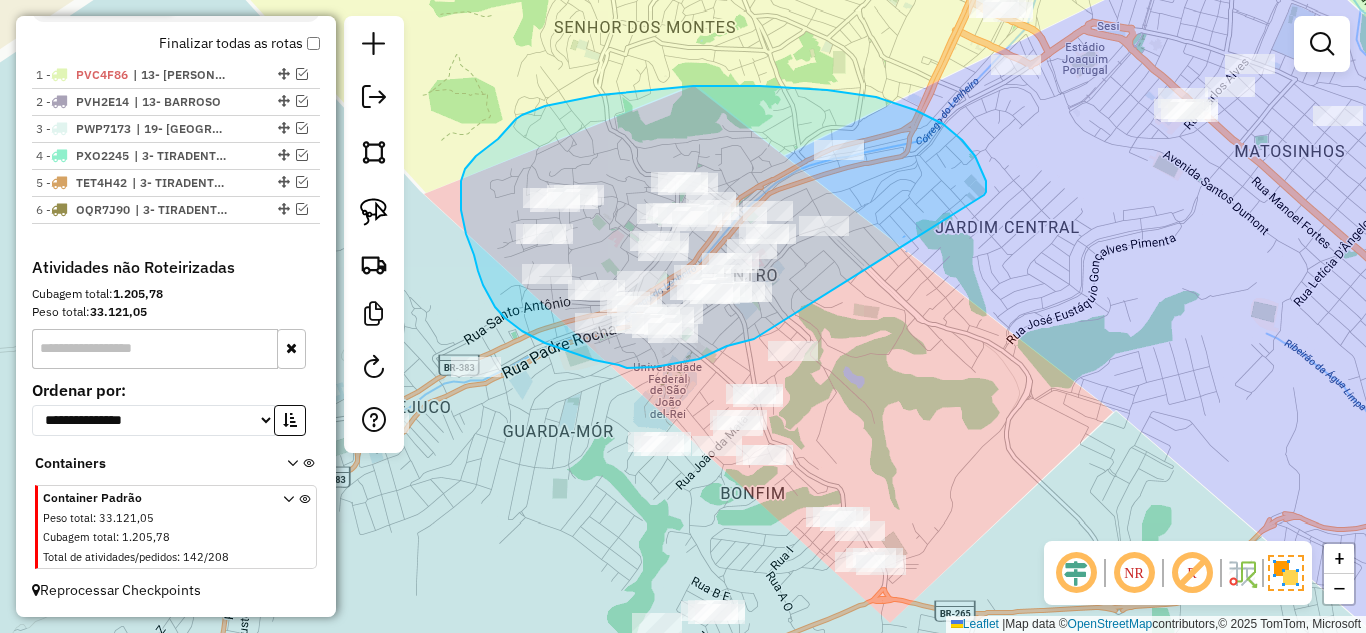 drag, startPoint x: 984, startPoint y: 195, endPoint x: 754, endPoint y: 339, distance: 271.35953 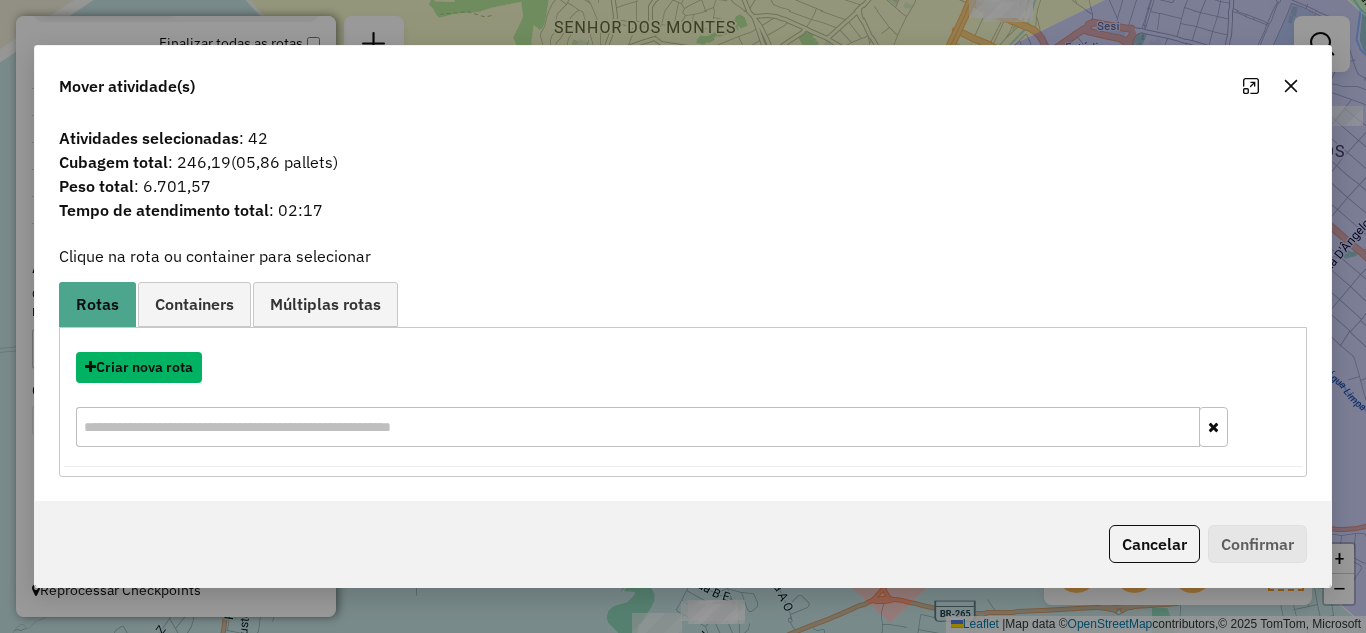 click on "Criar nova rota" at bounding box center [139, 367] 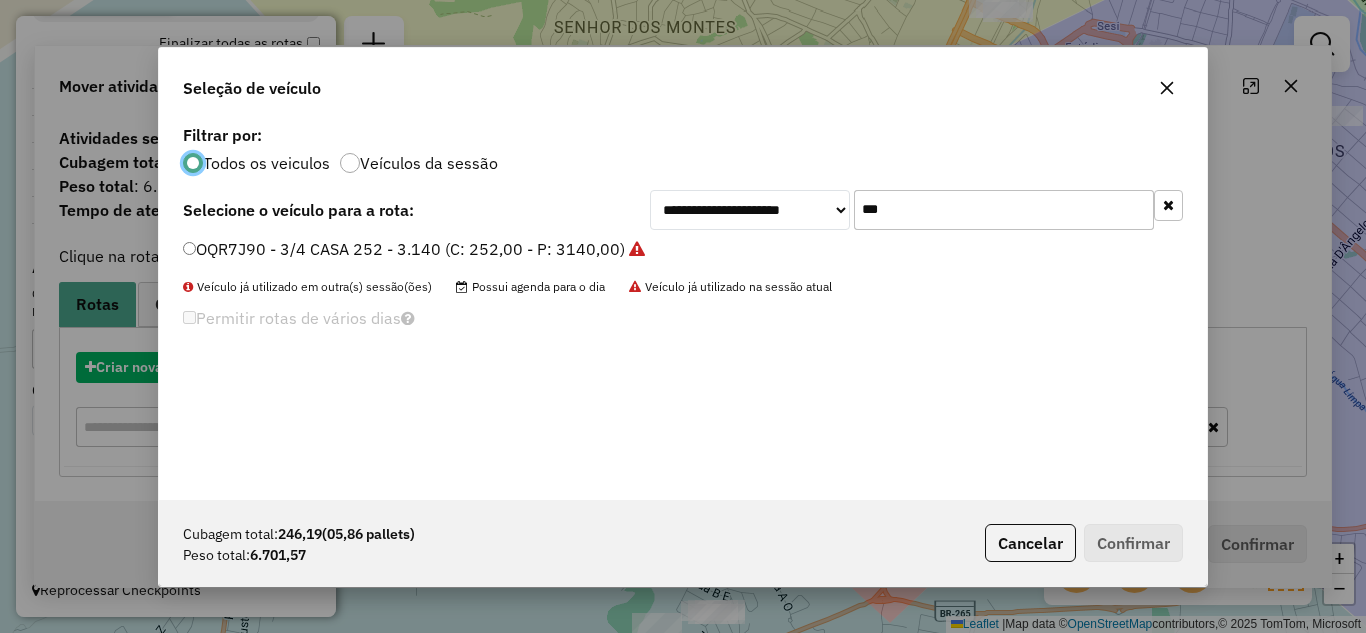 scroll, scrollTop: 11, scrollLeft: 6, axis: both 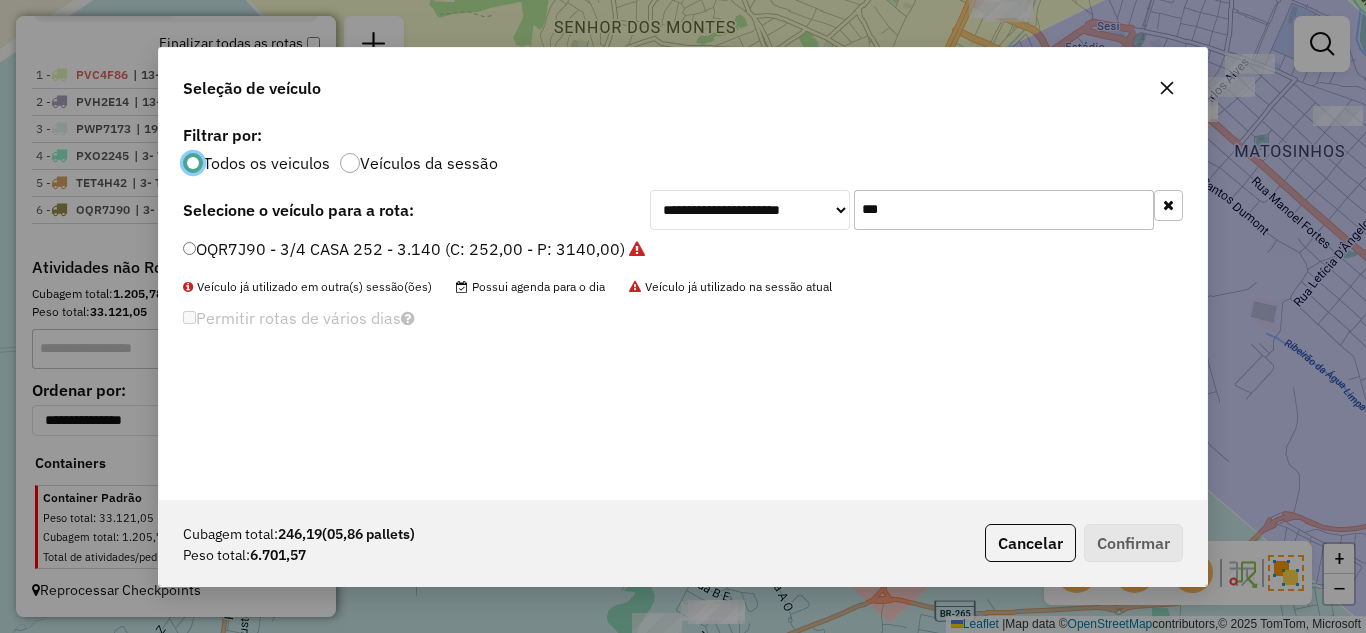 click on "OQR7J90 - 3/4 CASA 252 - 3.140 (C: 252,00 - P: 3140,00)" 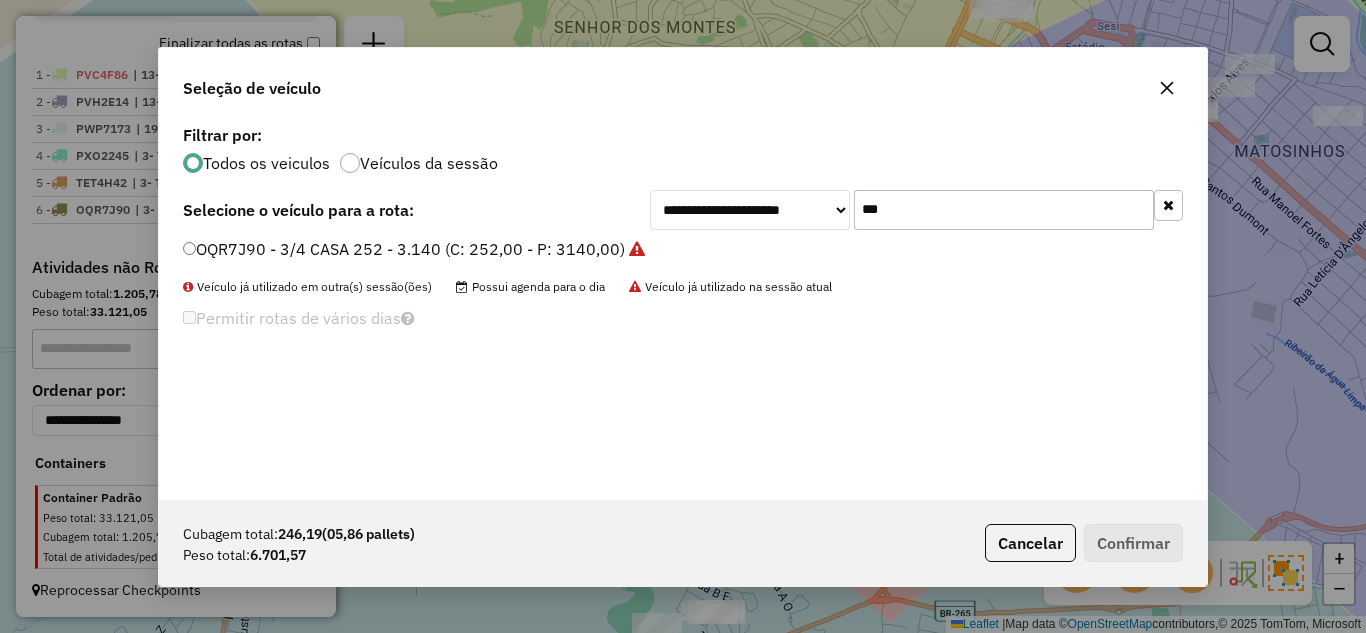 click on "OQR7J90 - 3/4 CASA 252 - 3.140 (C: 252,00 - P: 3140,00)" 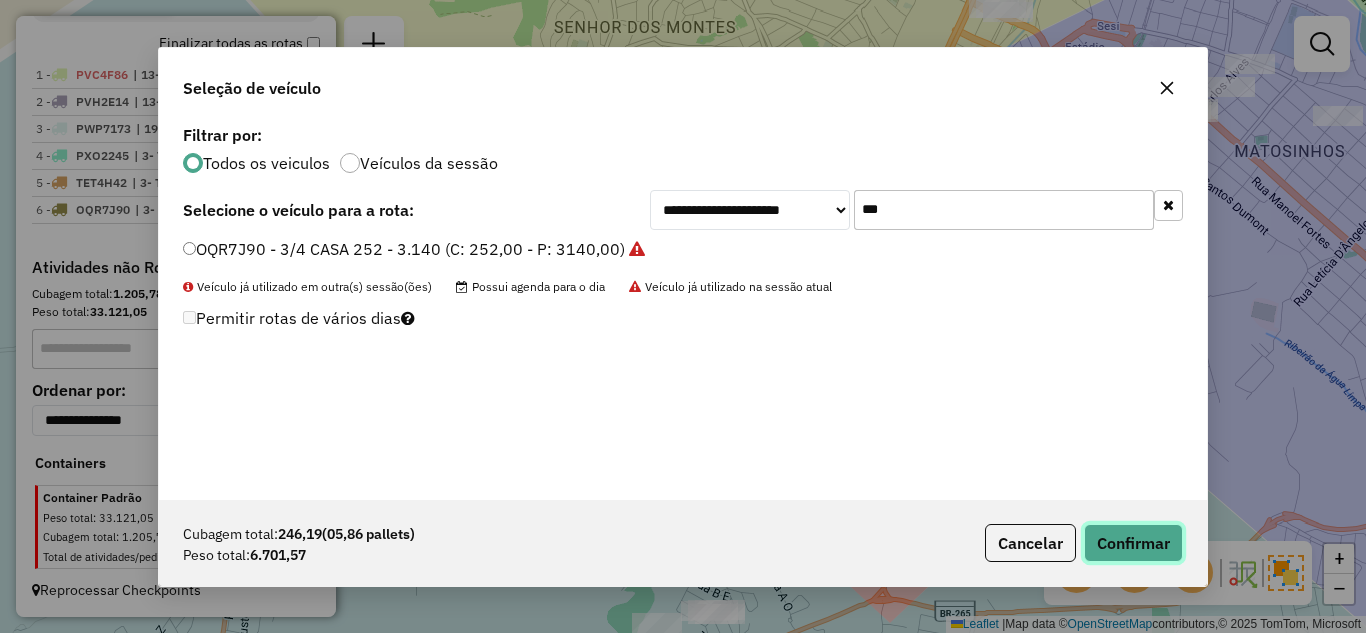 click on "Confirmar" 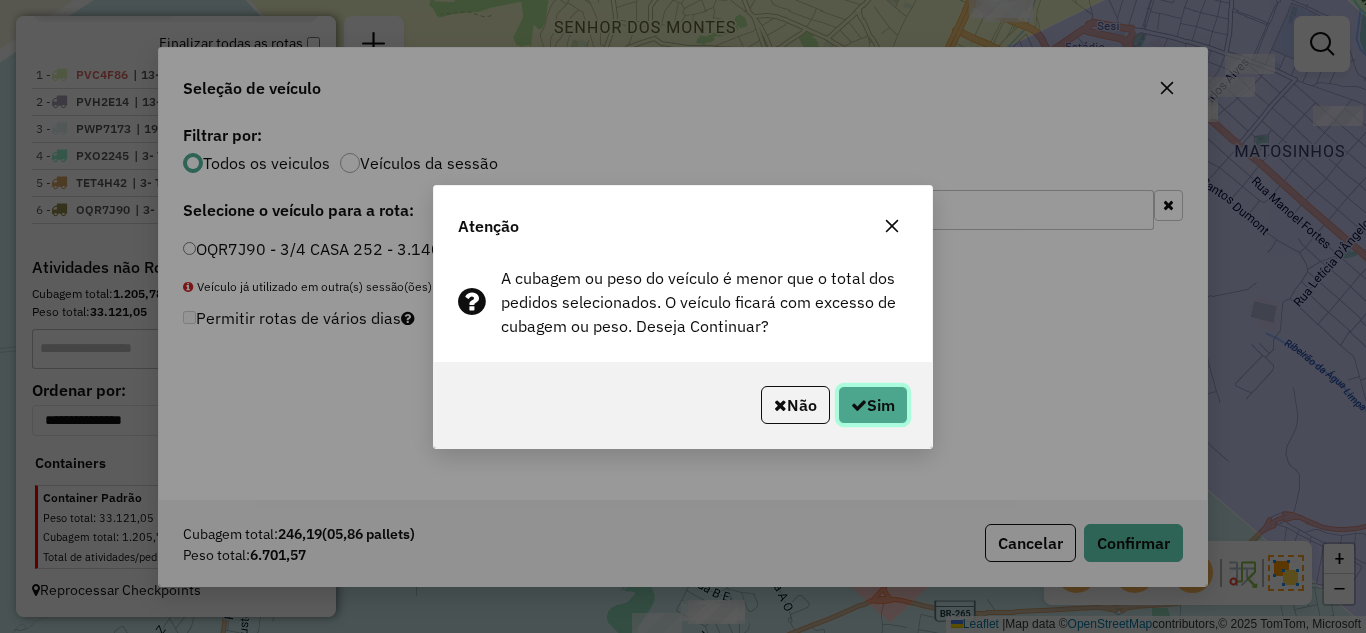 click on "Sim" 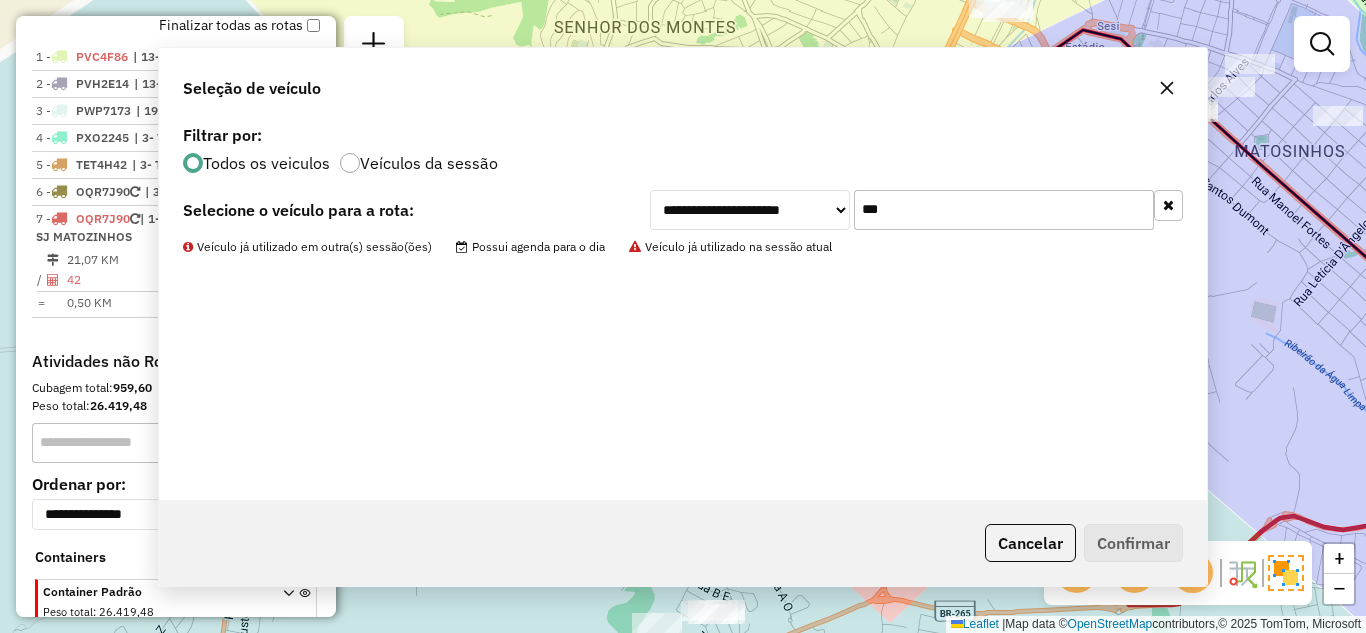 scroll, scrollTop: 771, scrollLeft: 0, axis: vertical 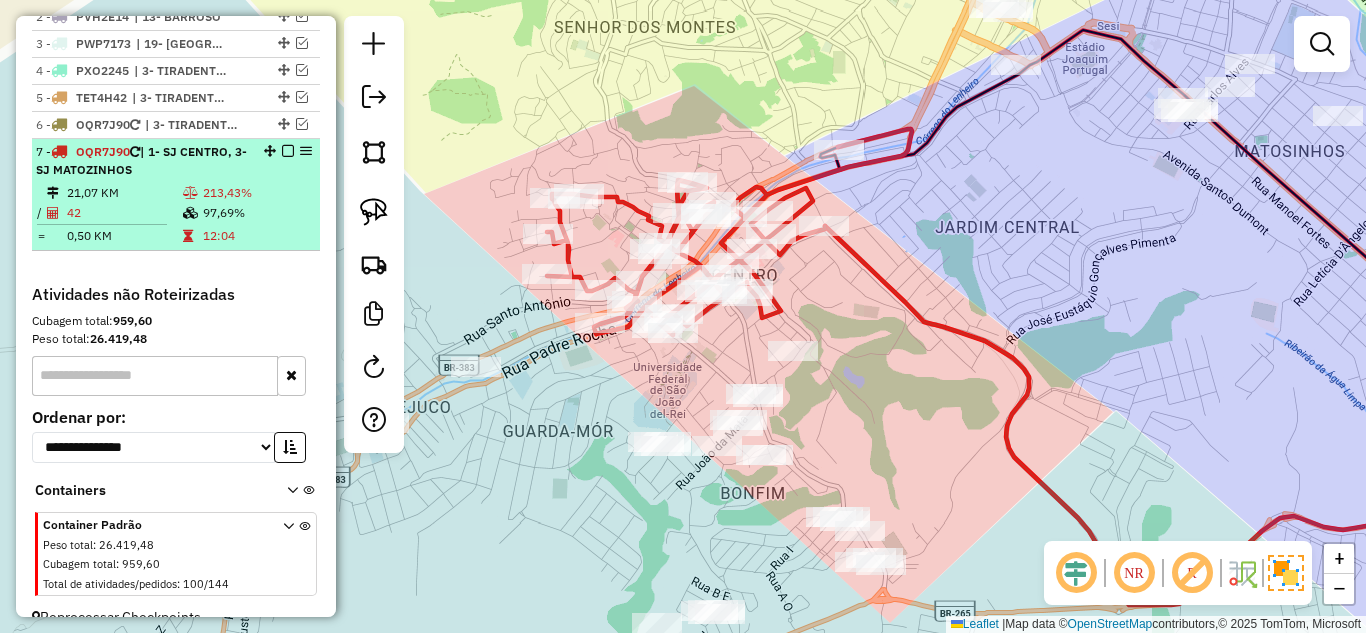 click at bounding box center [192, 193] 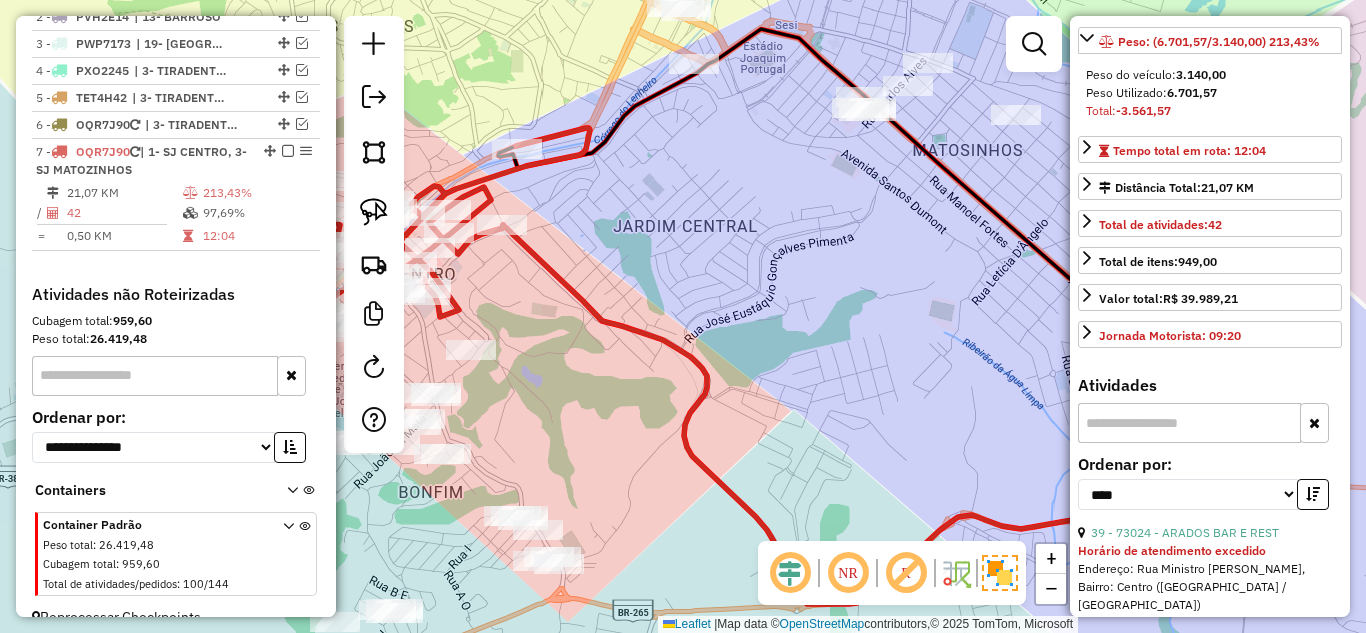 scroll, scrollTop: 600, scrollLeft: 0, axis: vertical 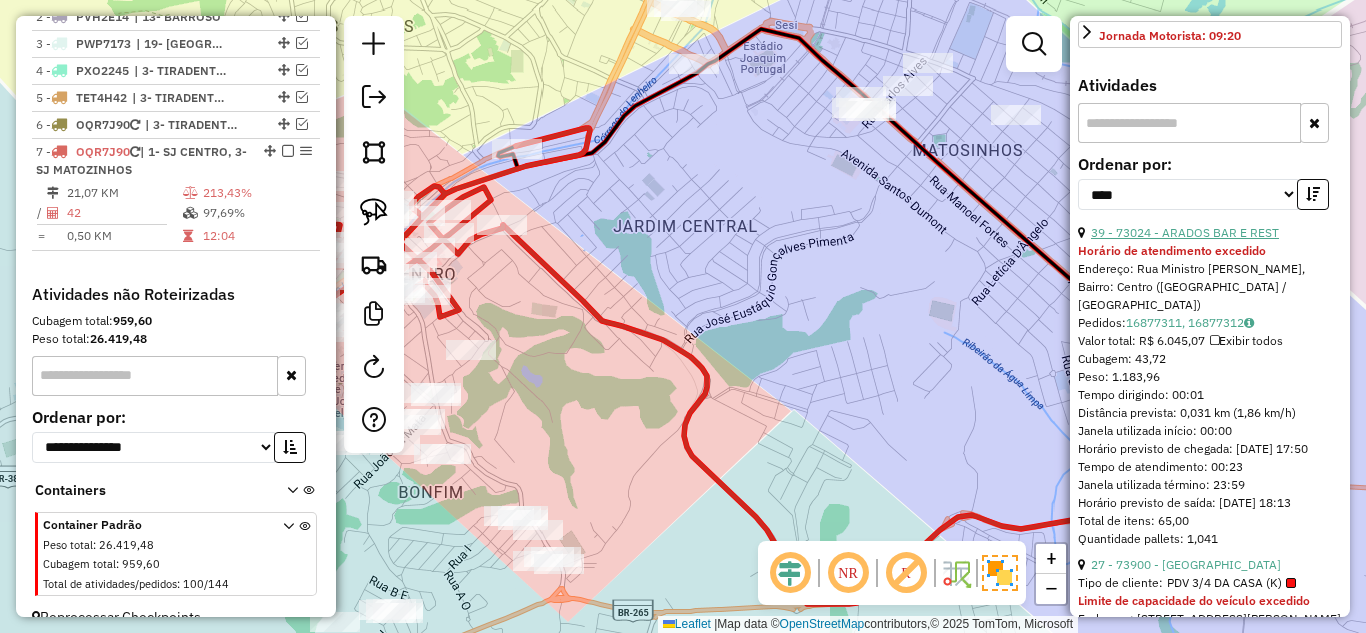 click on "39 - 73024 - ARADOS BAR E REST" at bounding box center (1185, 232) 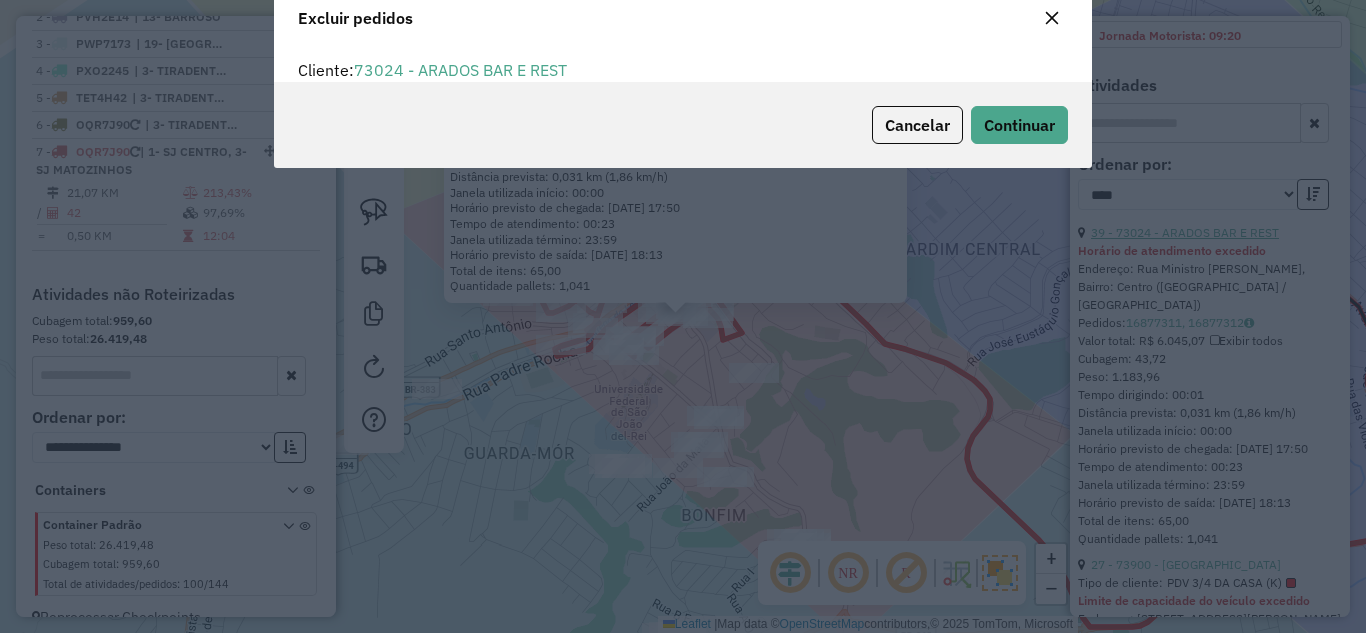 scroll, scrollTop: 82, scrollLeft: 0, axis: vertical 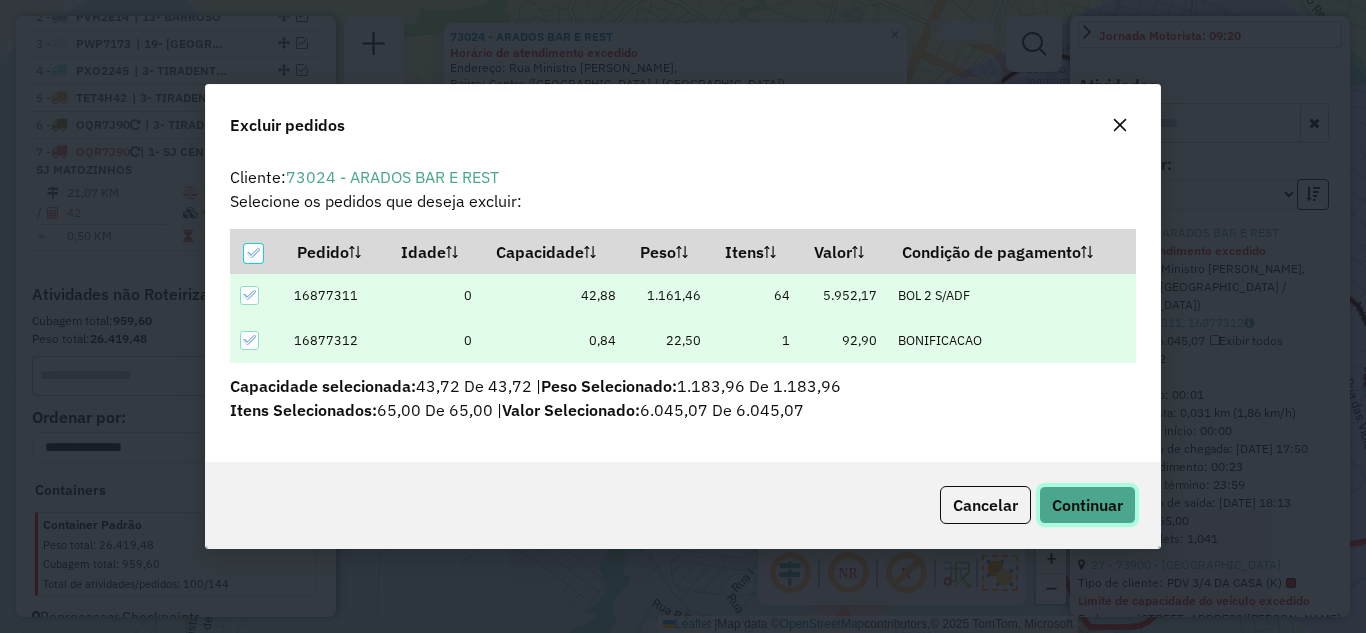 click on "Continuar" 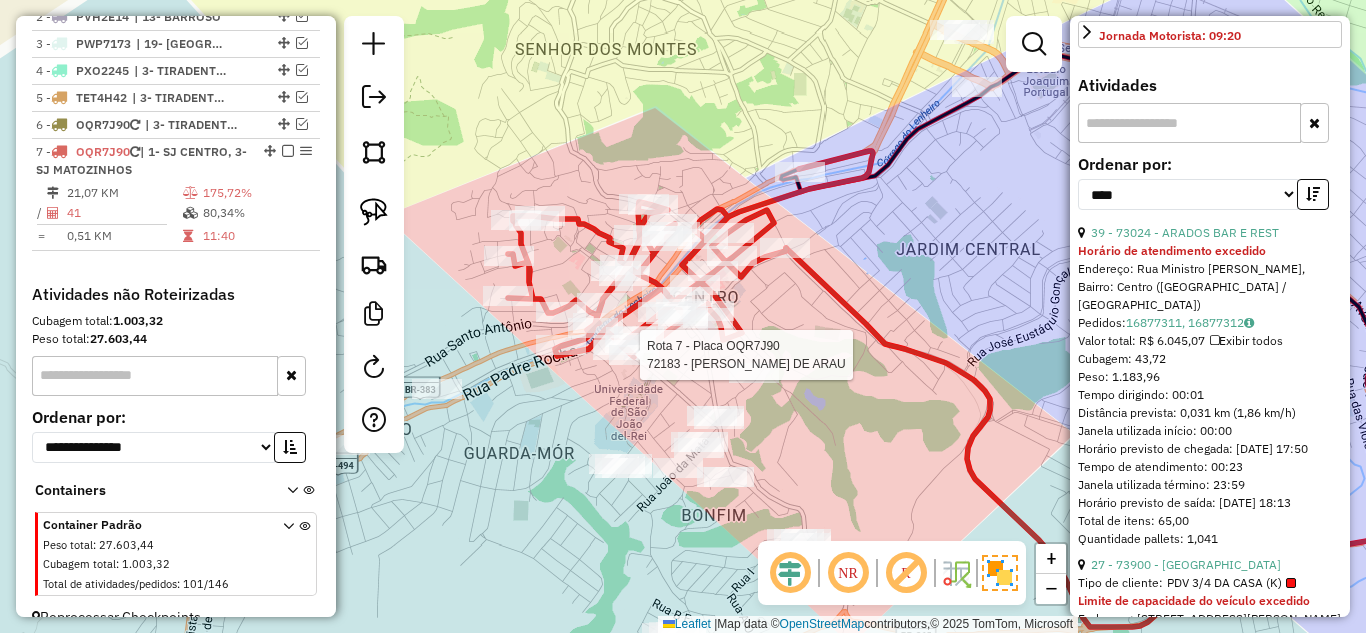 scroll, scrollTop: 816, scrollLeft: 0, axis: vertical 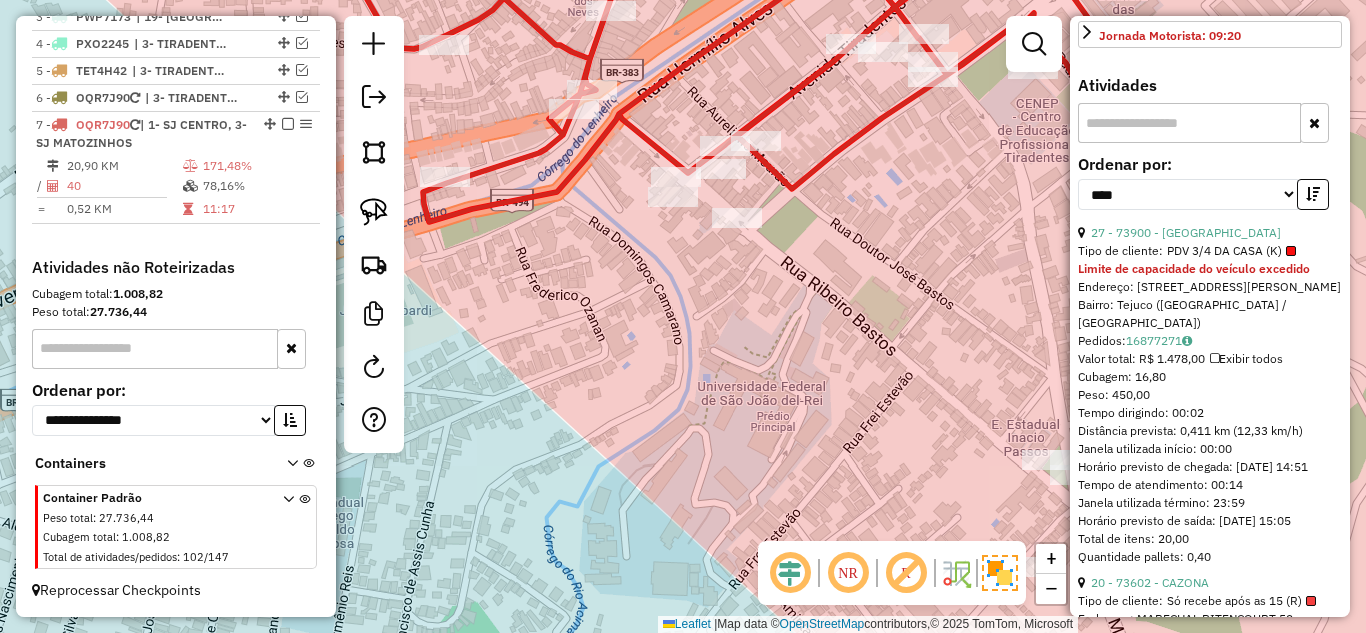 click on "Janela de atendimento Grade de atendimento Capacidade Transportadoras Veículos Cliente Pedidos  Rotas Selecione os dias de semana para filtrar as janelas de atendimento  Seg   Ter   Qua   Qui   Sex   Sáb   Dom  Informe o período da janela de atendimento: De: Até:  Filtrar exatamente a janela do cliente  Considerar janela de atendimento padrão  Selecione os dias de semana para filtrar as grades de atendimento  Seg   Ter   Qua   Qui   Sex   Sáb   Dom   Considerar clientes sem dia de atendimento cadastrado  Clientes fora do dia de atendimento selecionado Filtrar as atividades entre os valores definidos abaixo:  Peso mínimo:   Peso máximo:   Cubagem mínima:   Cubagem máxima:   De:   Até:  Filtrar as atividades entre o tempo de atendimento definido abaixo:  De:   Até:   Considerar capacidade total dos clientes não roteirizados Transportadora: Selecione um ou mais itens Tipo de veículo: Selecione um ou mais itens Veículo: Selecione um ou mais itens Motorista: Selecione um ou mais itens Nome: Rótulo:" 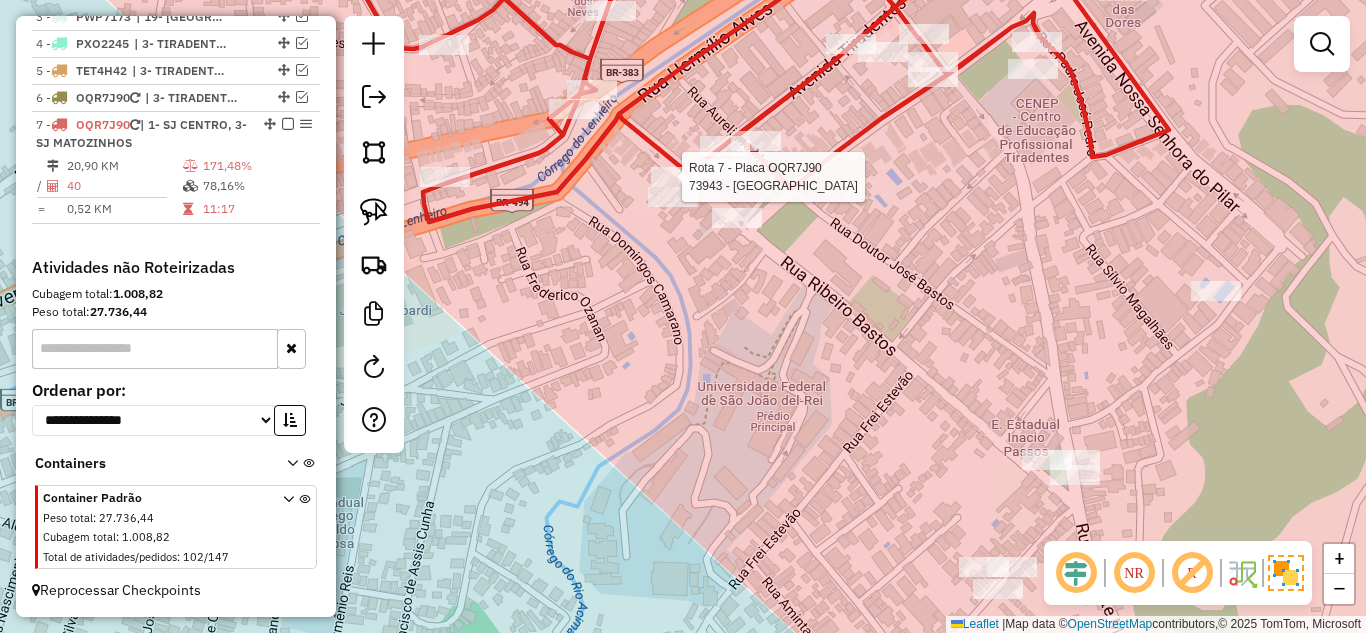 select on "*********" 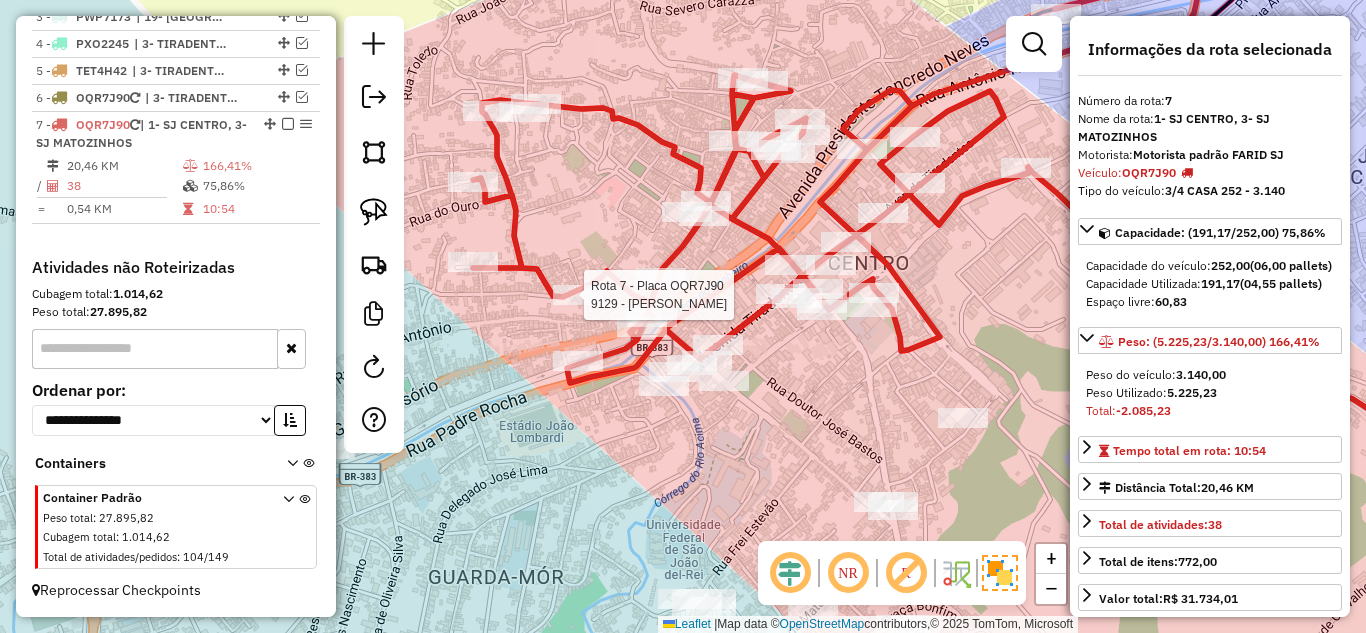 click 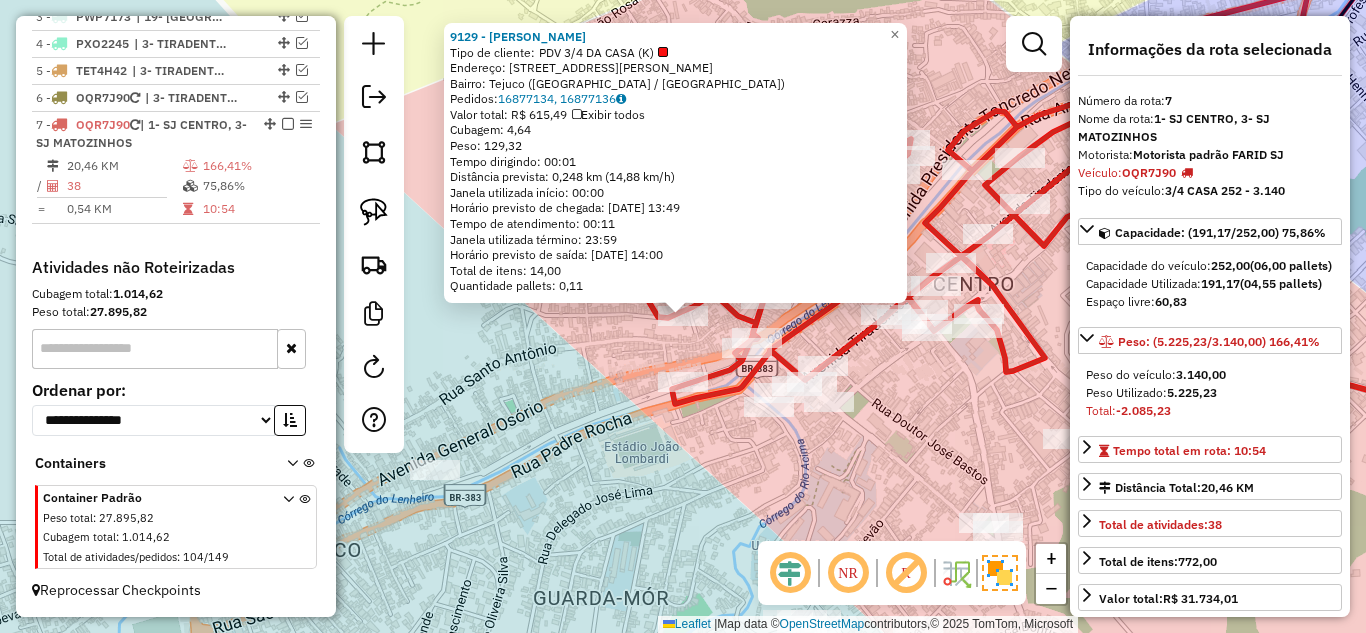 click on "9129 - CARLOS ALBERTO CARVA  Tipo de cliente:   PDV 3/4 DA CASA (K)   Endereço: Rua Maestro Batista Lopes, 209   Bairro: Tejuco (São João del Rei / MG)   Pedidos:  16877134, 16877136   Valor total: R$ 615,49   Exibir todos   Cubagem: 4,64  Peso: 129,32  Tempo dirigindo: 00:01   Distância prevista: 0,248 km (14,88 km/h)   Janela utilizada início: 00:00   Horário previsto de chegada: 17/07/2025 13:49   Tempo de atendimento: 00:11   Janela utilizada término: 23:59   Horário previsto de saída: 17/07/2025 14:00   Total de itens: 14,00   Quantidade pallets: 0,11  × Janela de atendimento Grade de atendimento Capacidade Transportadoras Veículos Cliente Pedidos  Rotas Selecione os dias de semana para filtrar as janelas de atendimento  Seg   Ter   Qua   Qui   Sex   Sáb   Dom  Informe o período da janela de atendimento: De: Até:  Filtrar exatamente a janela do cliente  Considerar janela de atendimento padrão  Selecione os dias de semana para filtrar as grades de atendimento  Seg   Ter   Qua   Qui   Sex  +" 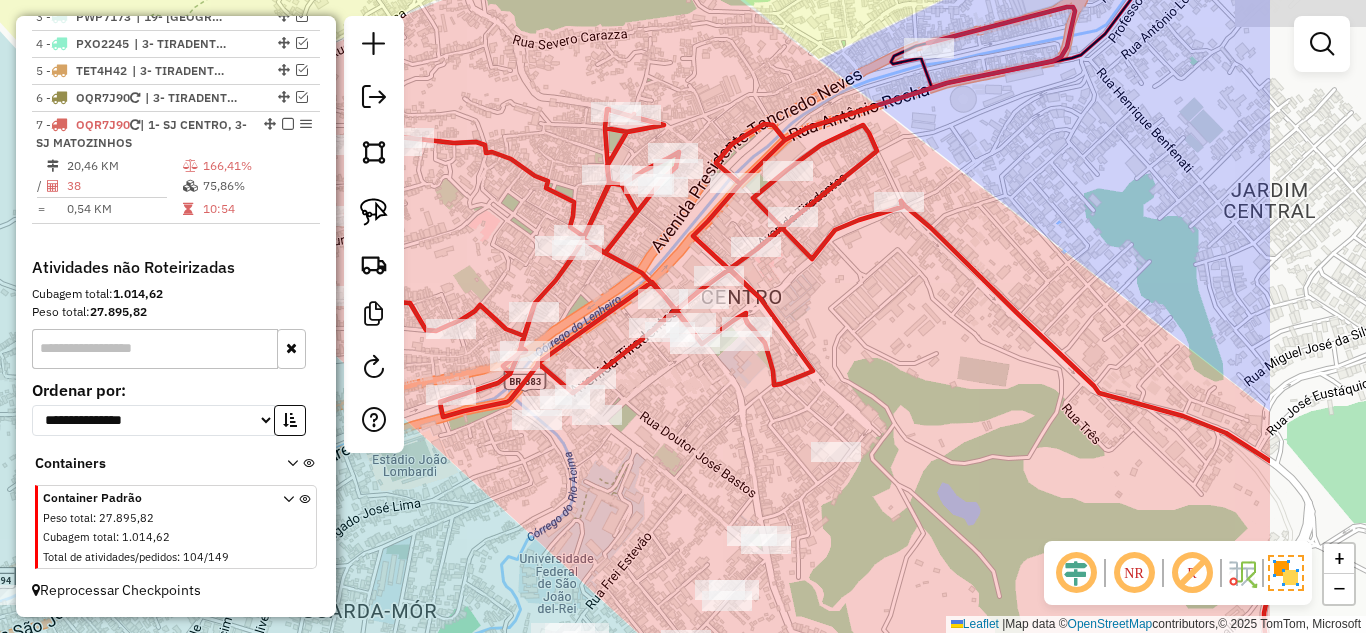 drag, startPoint x: 966, startPoint y: 430, endPoint x: 734, endPoint y: 443, distance: 232.36394 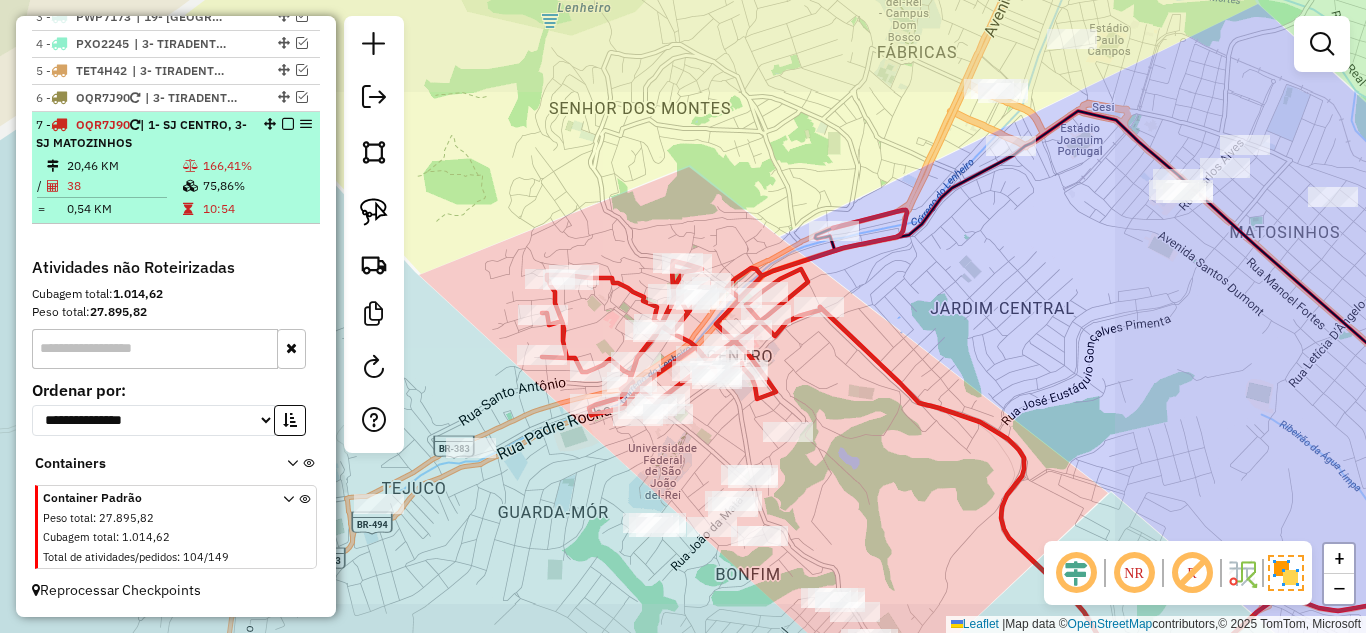 click on "38" at bounding box center [124, 186] 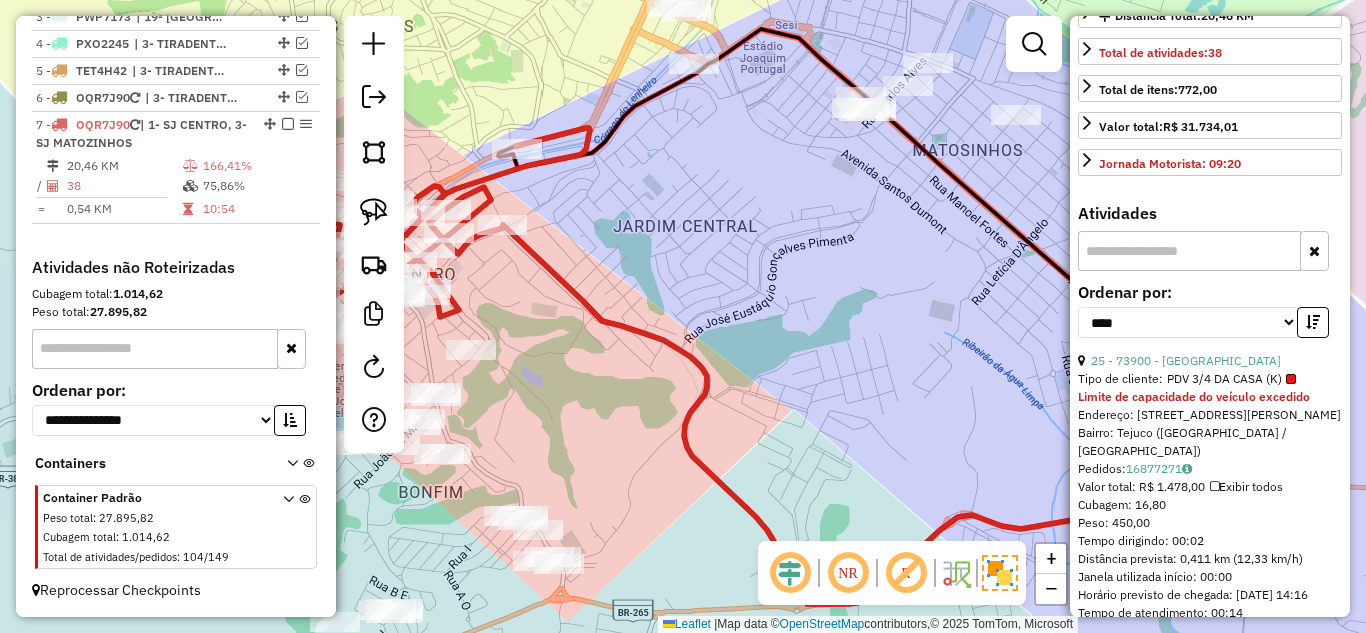scroll, scrollTop: 500, scrollLeft: 0, axis: vertical 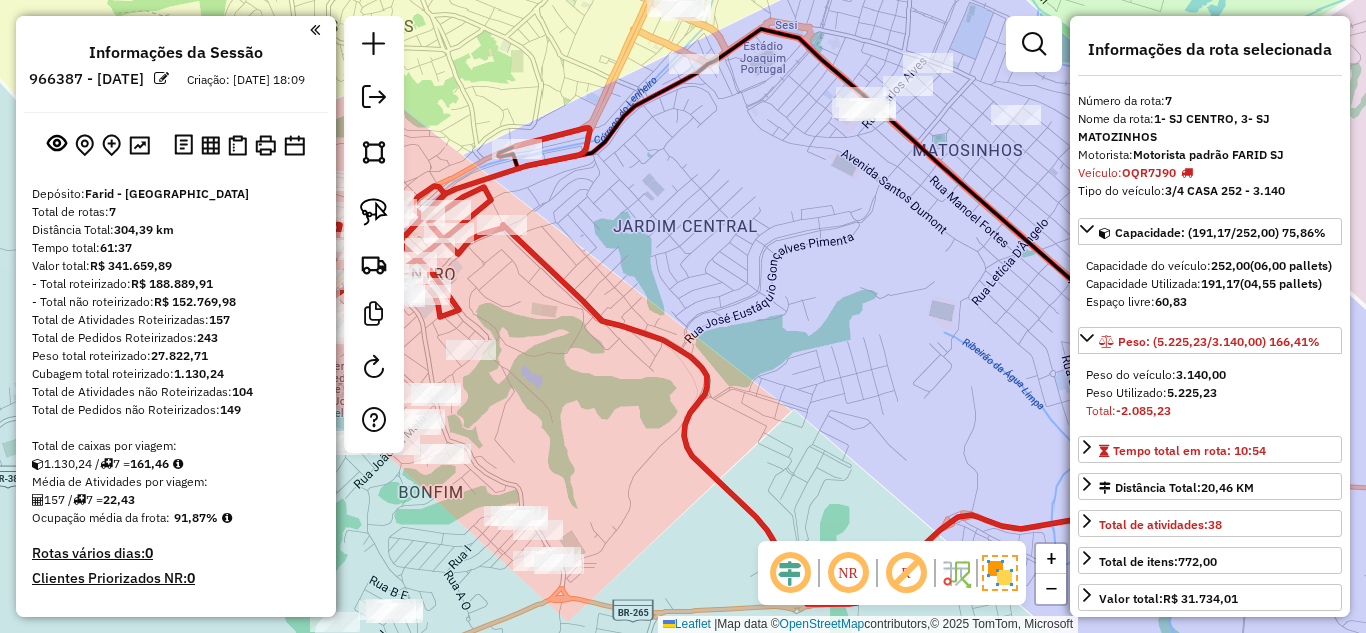 select on "*********" 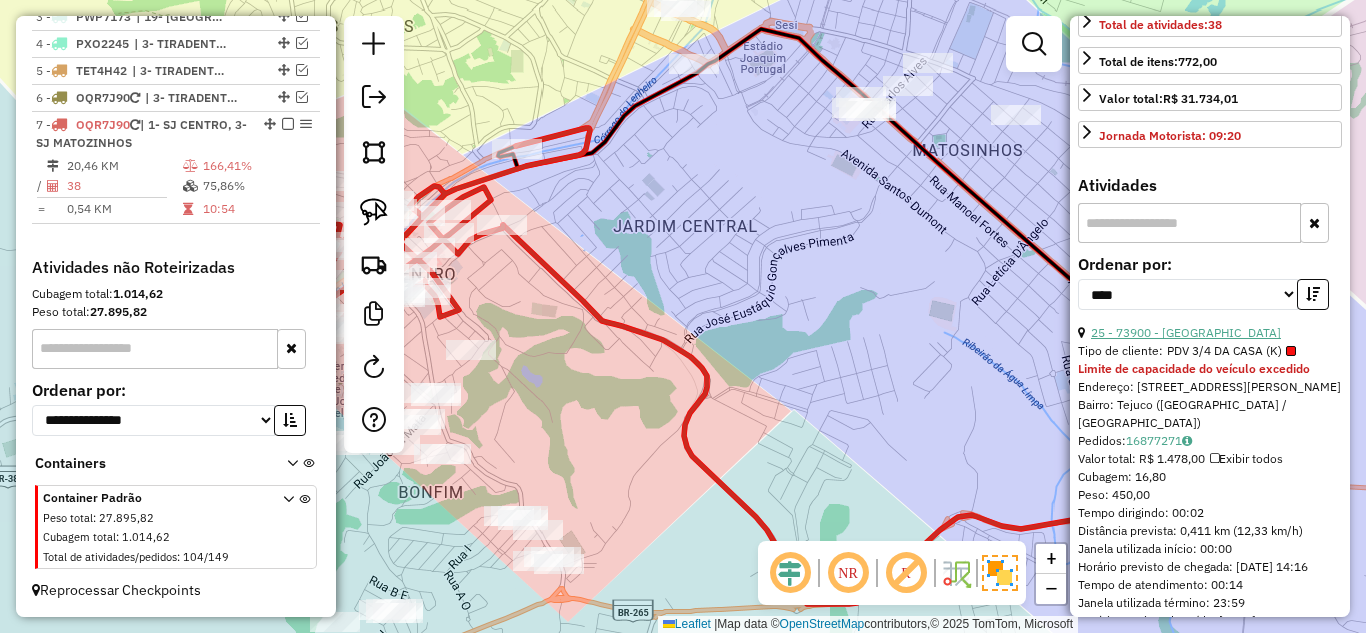 click on "25 - 73900 - REPUBLICA DE LA" at bounding box center (1186, 332) 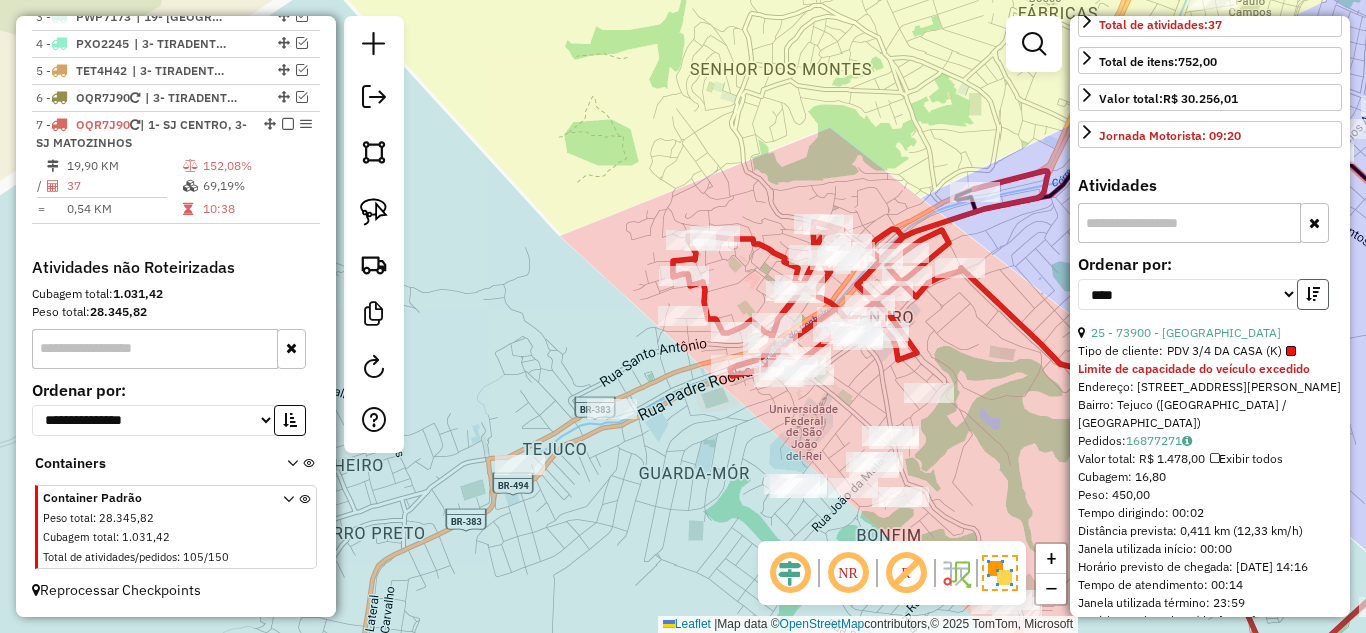 click at bounding box center (1313, 294) 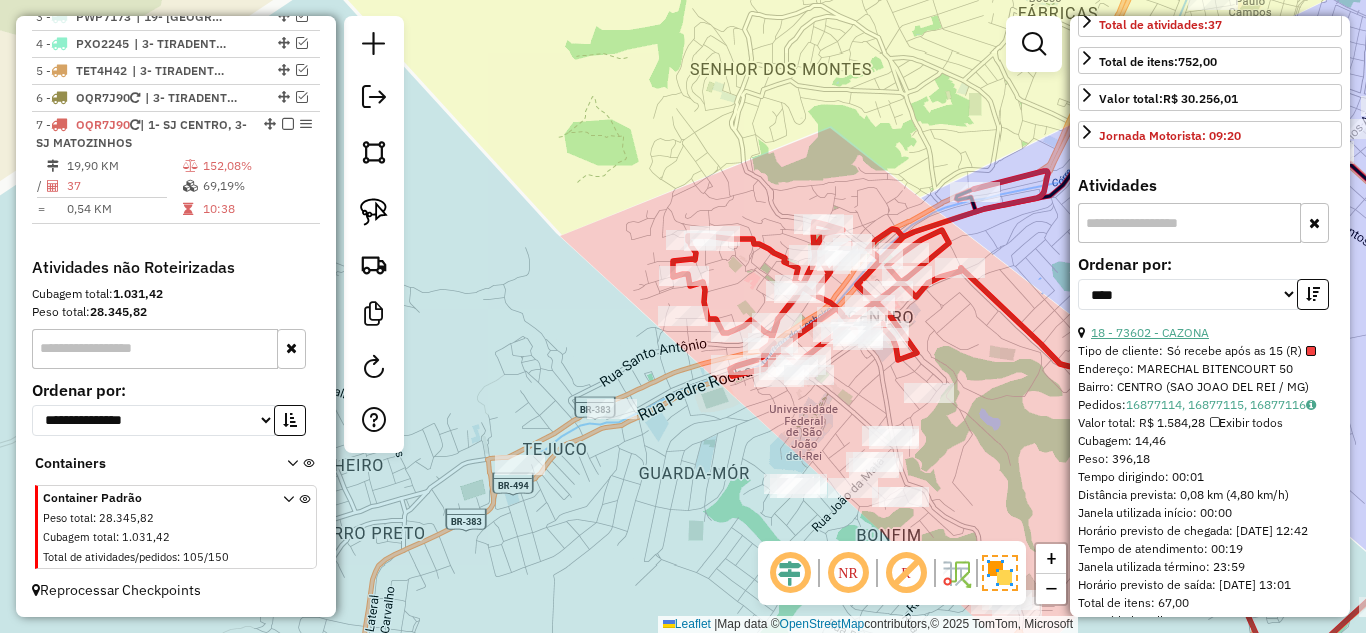 click on "18 - 73602 - CAZONA" at bounding box center [1150, 332] 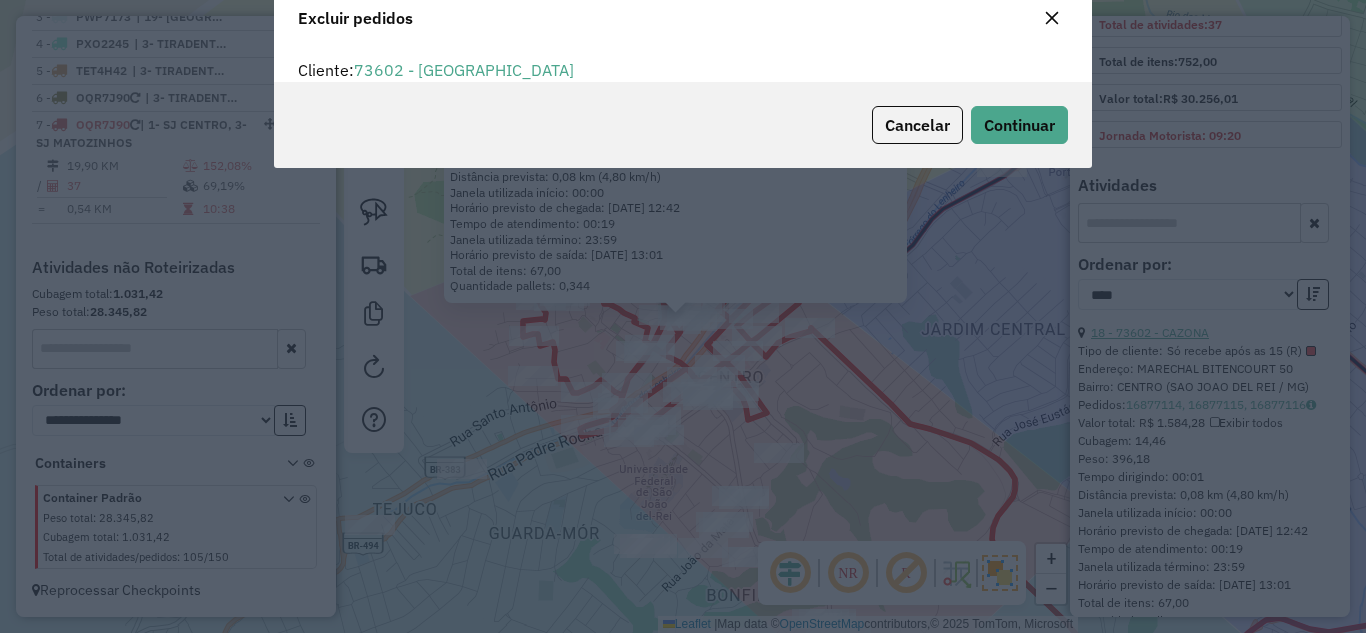 scroll, scrollTop: 12, scrollLeft: 6, axis: both 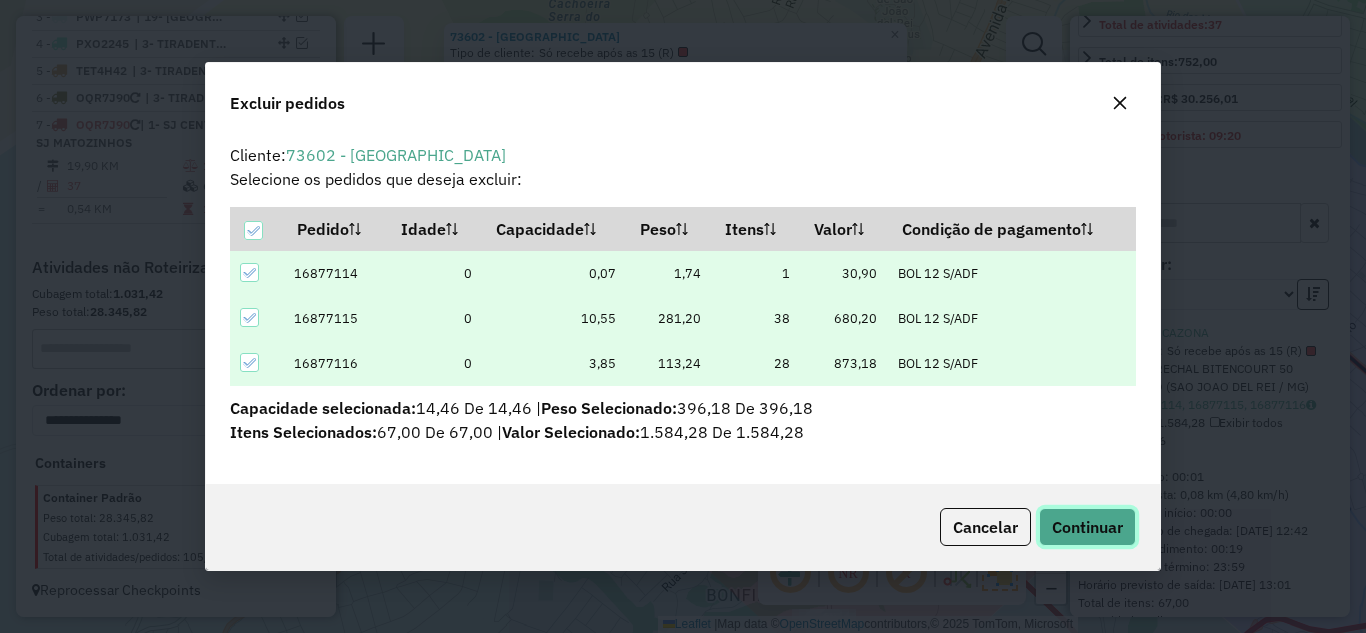 click on "Continuar" 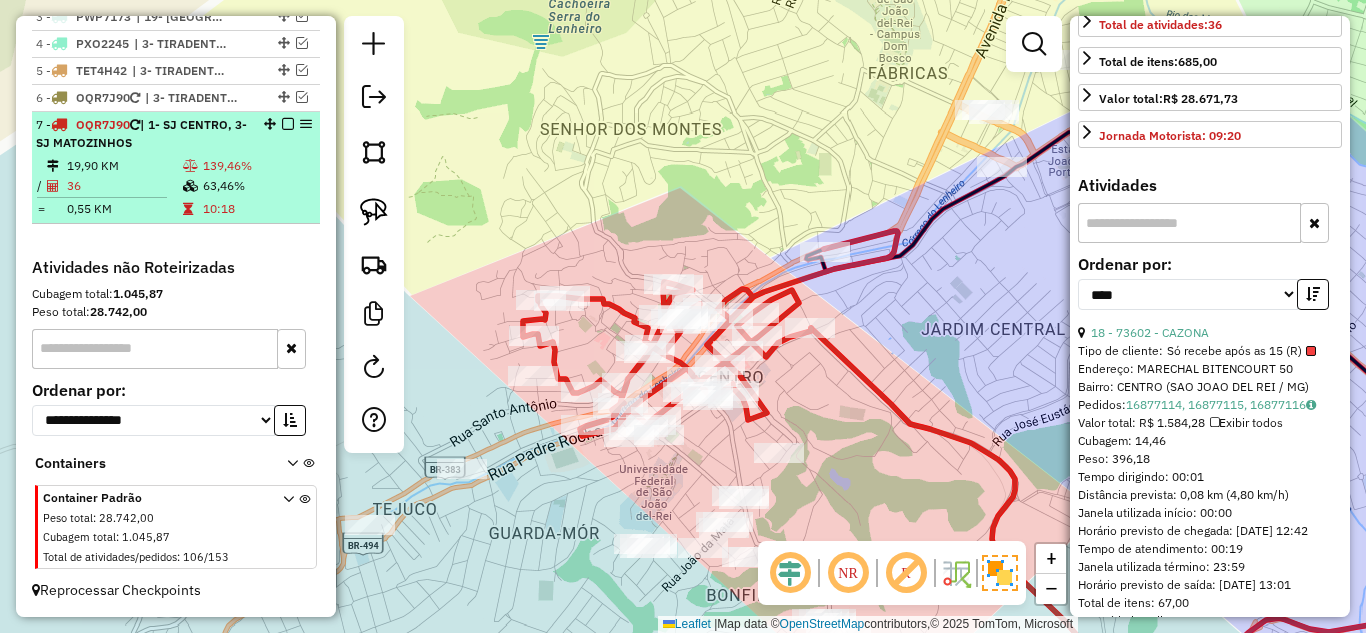 click on "36" at bounding box center (124, 186) 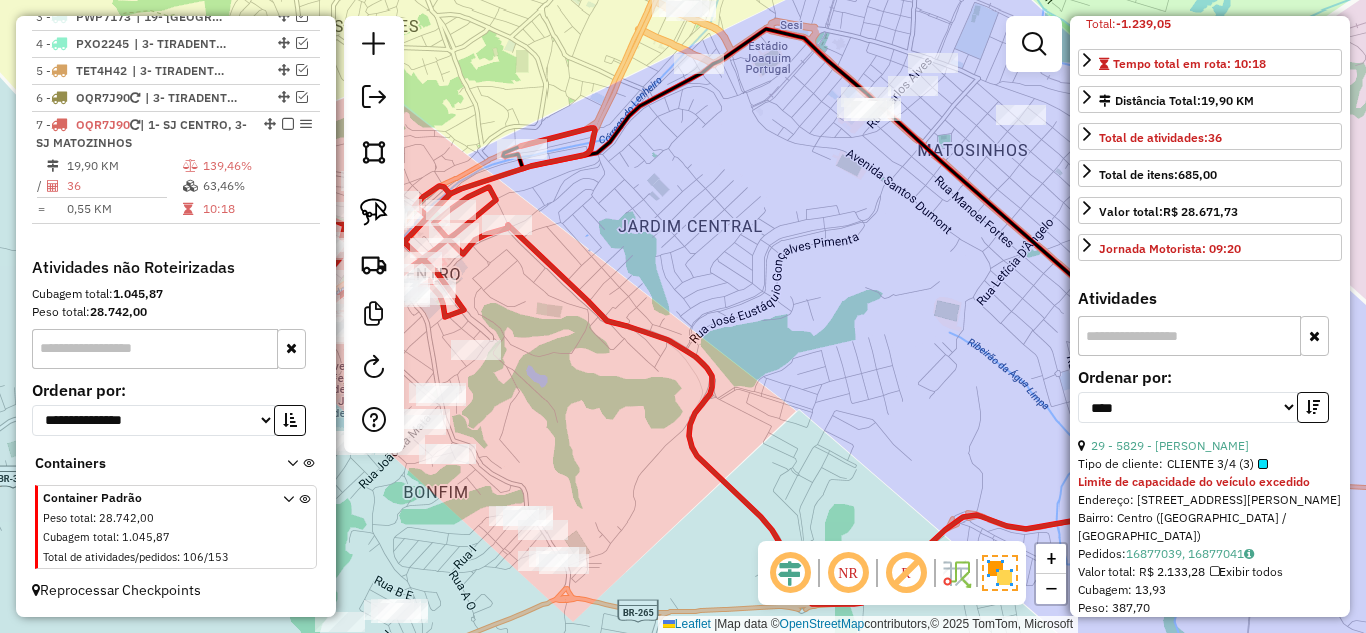 scroll, scrollTop: 200, scrollLeft: 0, axis: vertical 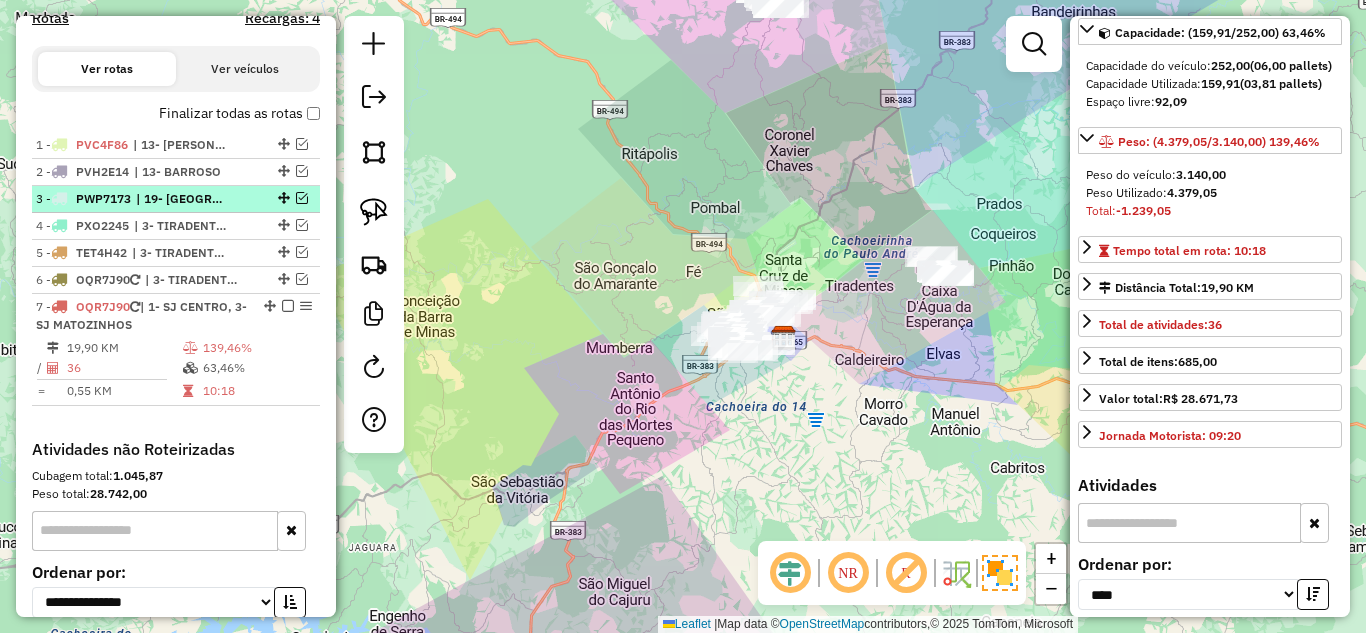 click at bounding box center [302, 198] 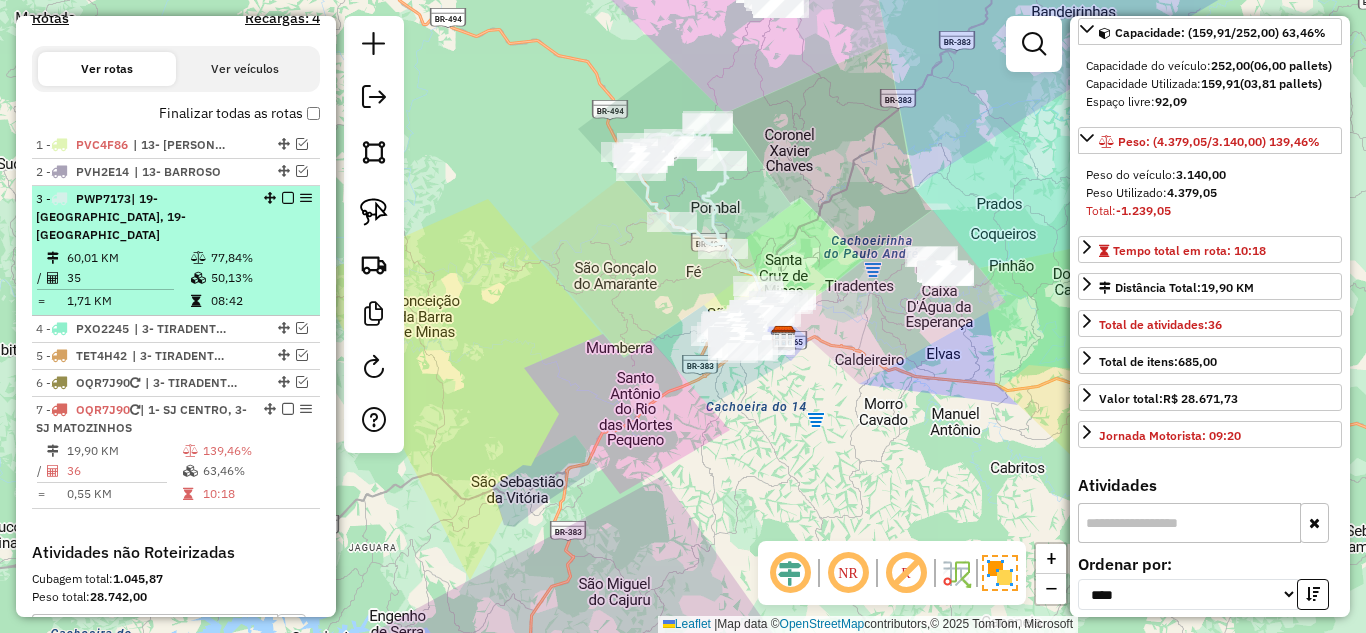 click on "60,01 KM" at bounding box center (128, 258) 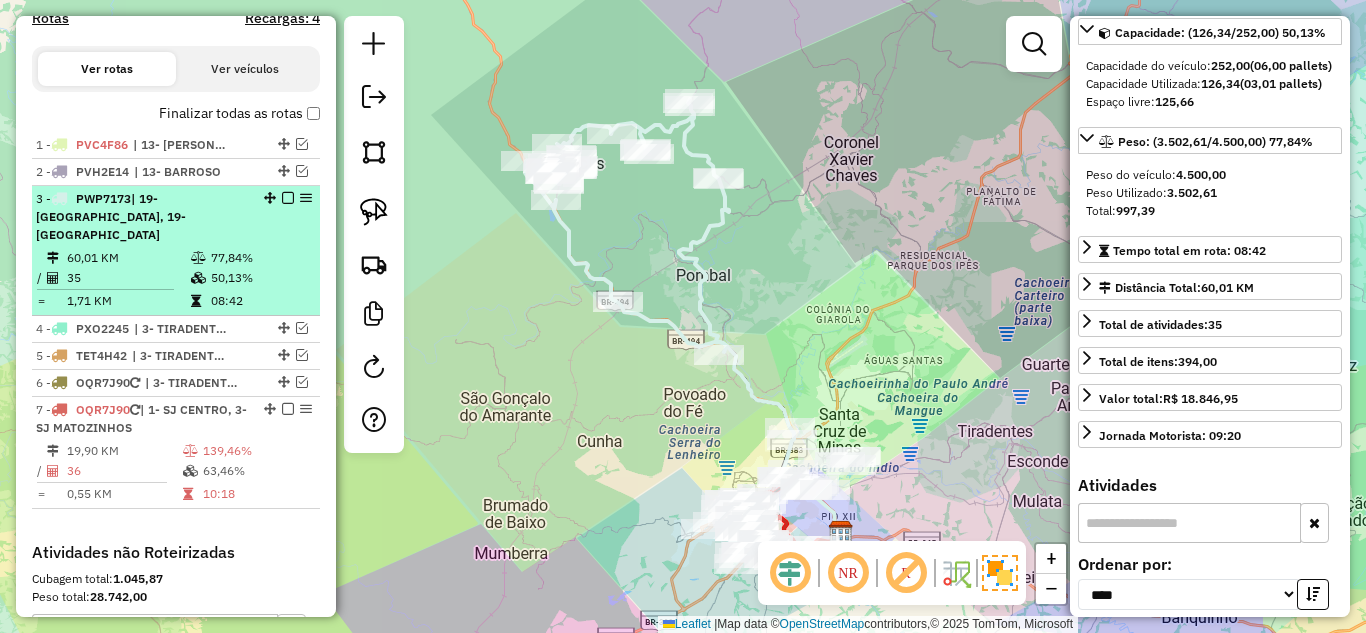 click at bounding box center (288, 198) 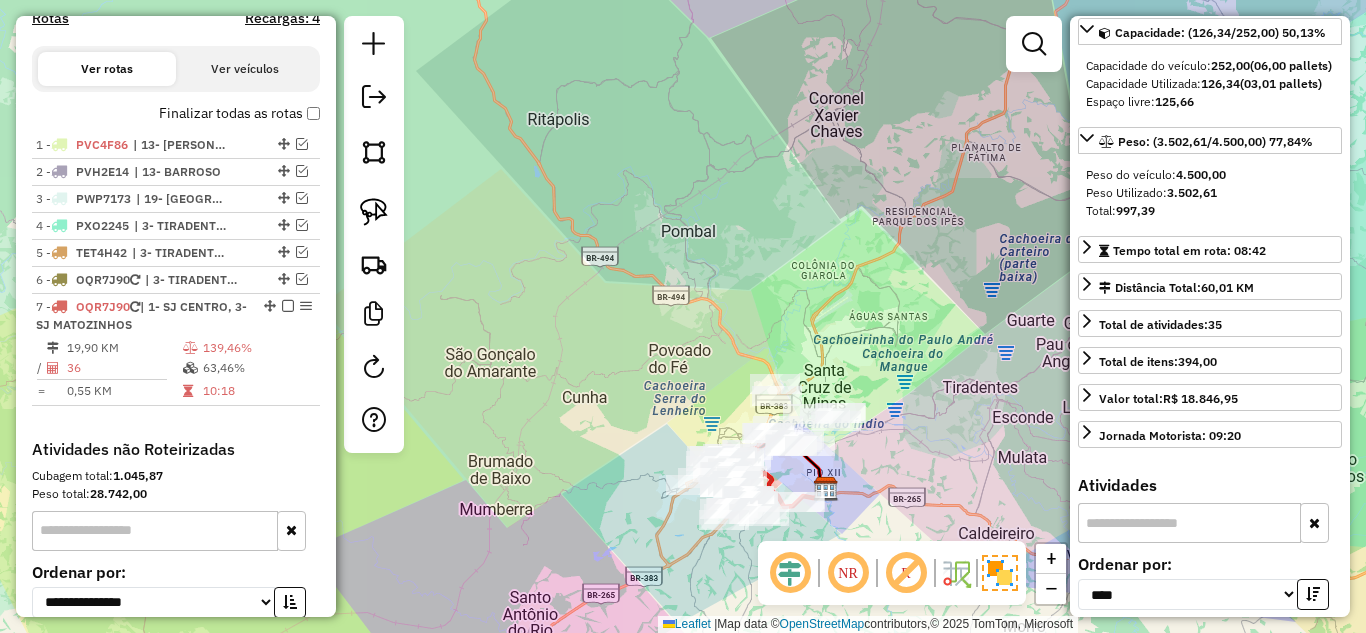 drag, startPoint x: 913, startPoint y: 354, endPoint x: 840, endPoint y: 174, distance: 194.23955 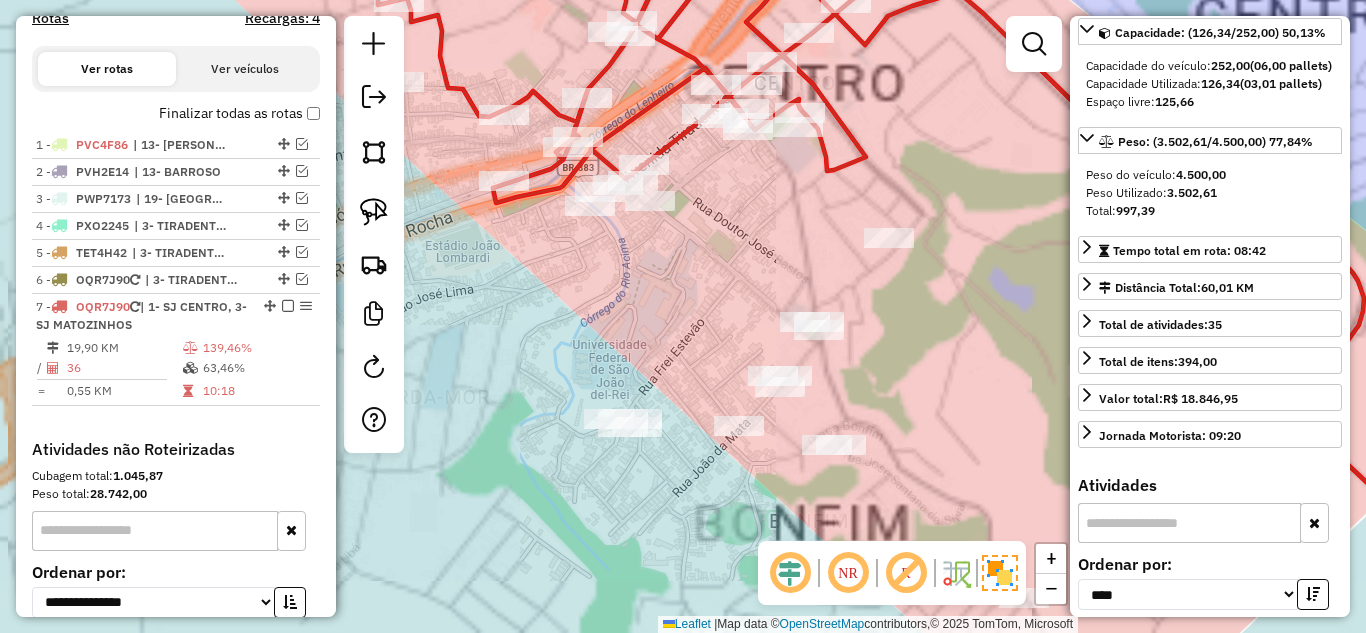 click on "Janela de atendimento Grade de atendimento Capacidade Transportadoras Veículos Cliente Pedidos  Rotas Selecione os dias de semana para filtrar as janelas de atendimento  Seg   Ter   Qua   Qui   Sex   Sáb   Dom  Informe o período da janela de atendimento: De: Até:  Filtrar exatamente a janela do cliente  Considerar janela de atendimento padrão  Selecione os dias de semana para filtrar as grades de atendimento  Seg   Ter   Qua   Qui   Sex   Sáb   Dom   Considerar clientes sem dia de atendimento cadastrado  Clientes fora do dia de atendimento selecionado Filtrar as atividades entre os valores definidos abaixo:  Peso mínimo:   Peso máximo:   Cubagem mínima:   Cubagem máxima:   De:   Até:  Filtrar as atividades entre o tempo de atendimento definido abaixo:  De:   Até:   Considerar capacidade total dos clientes não roteirizados Transportadora: Selecione um ou mais itens Tipo de veículo: Selecione um ou mais itens Veículo: Selecione um ou mais itens Motorista: Selecione um ou mais itens Nome: Rótulo:" 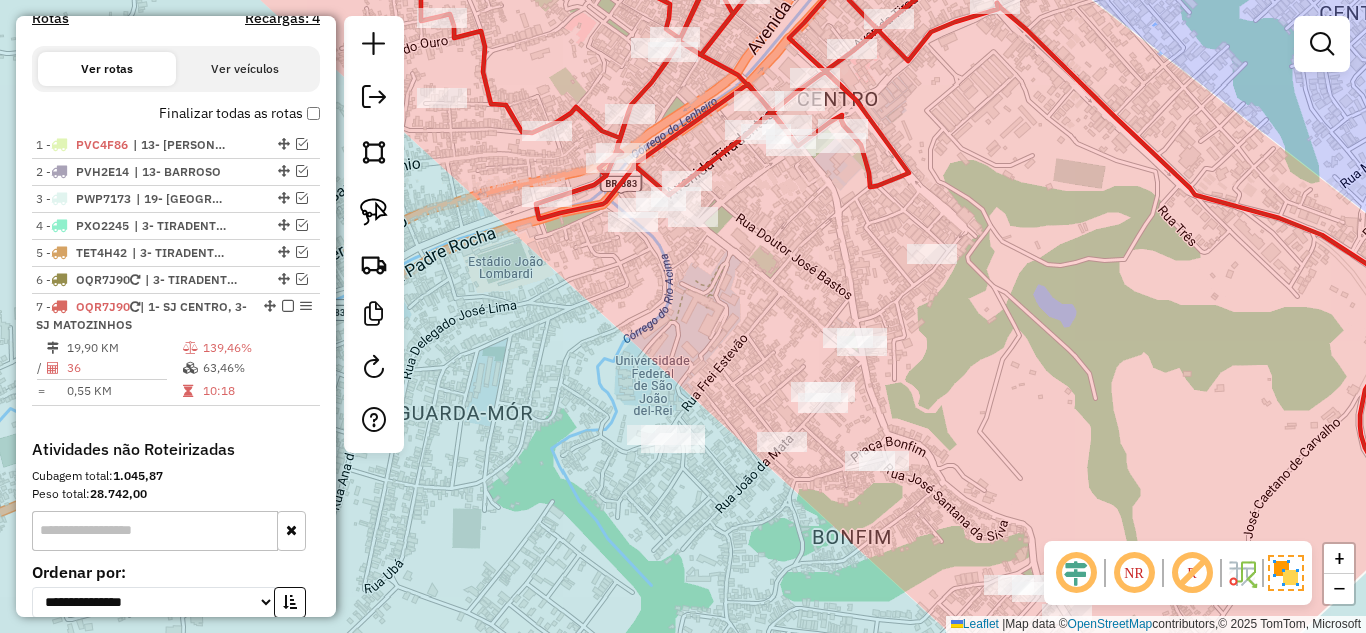 drag, startPoint x: 541, startPoint y: 284, endPoint x: 665, endPoint y: 390, distance: 163.13185 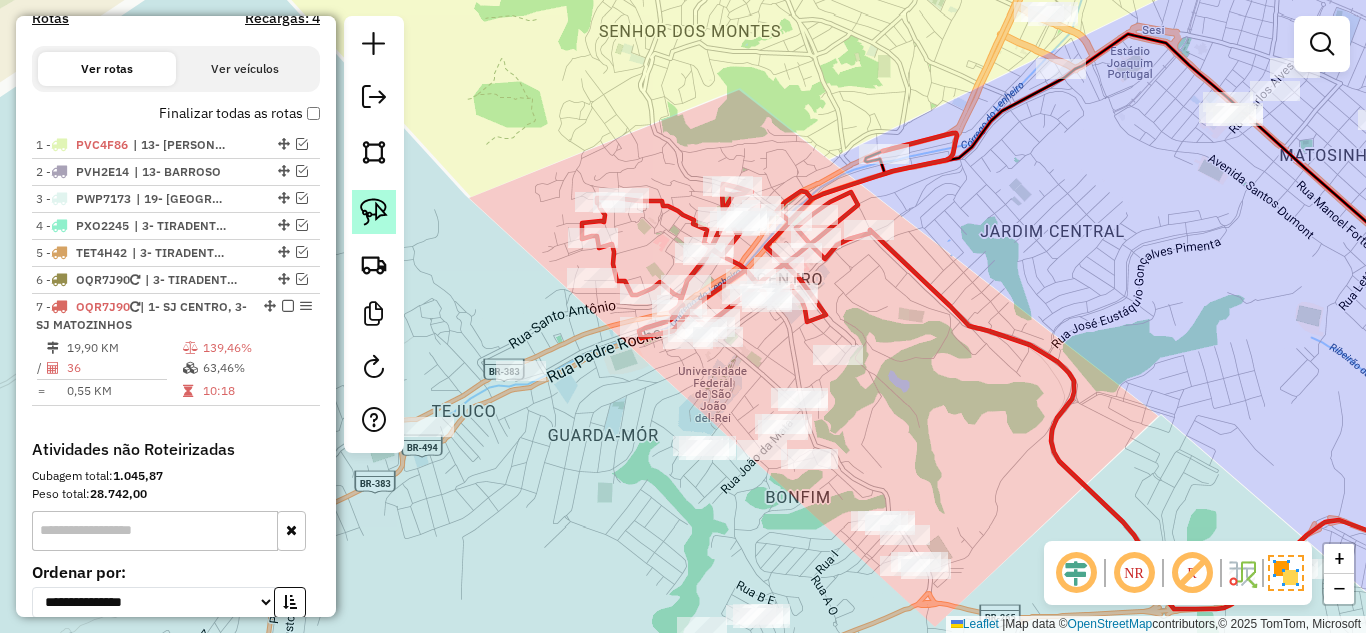 click 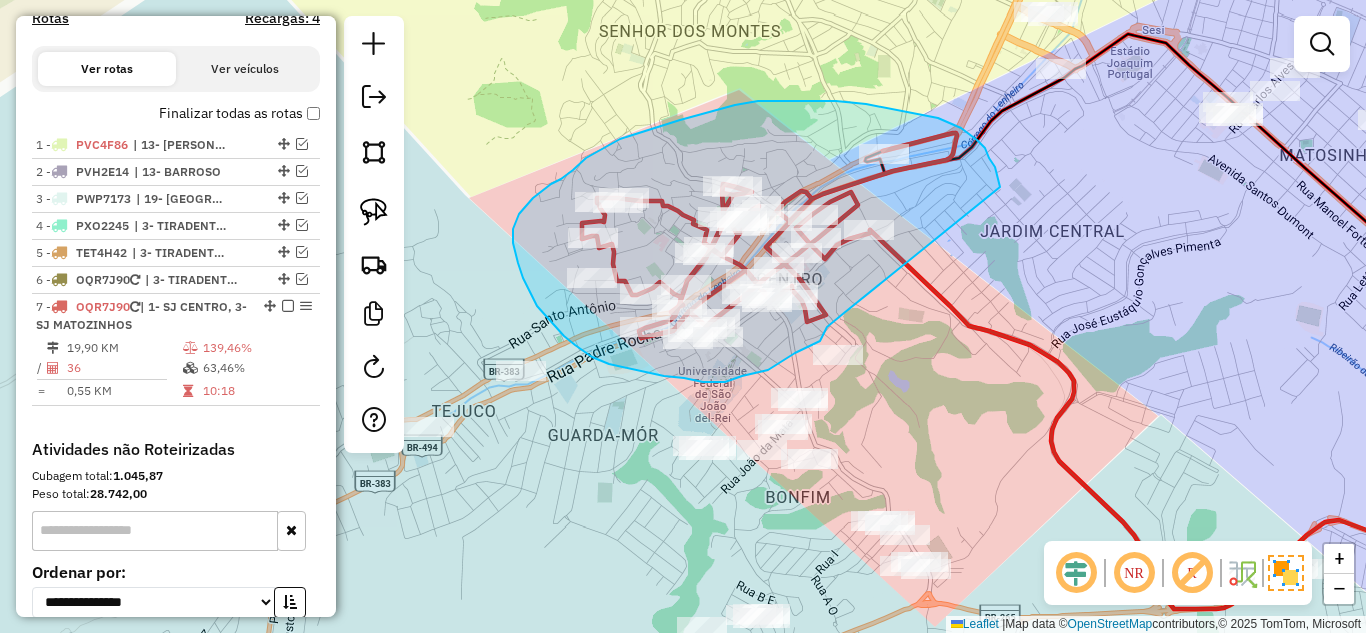 drag, startPoint x: 961, startPoint y: 128, endPoint x: 844, endPoint y: 313, distance: 218.89267 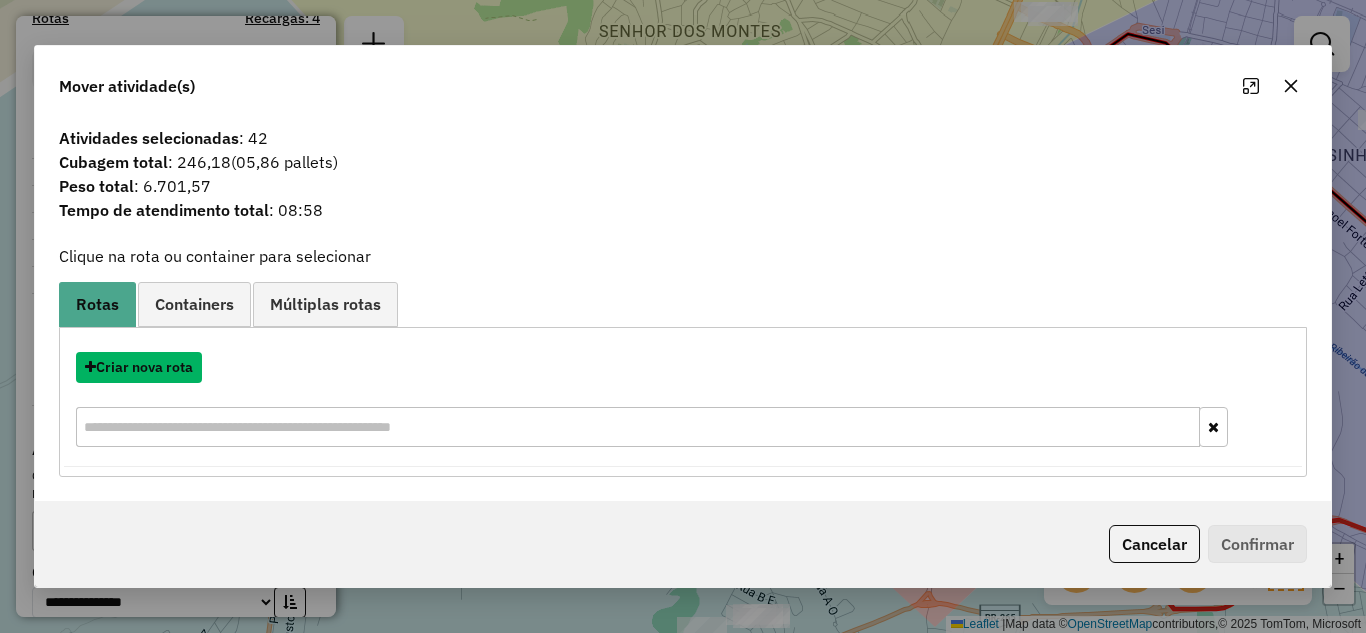 click on "Criar nova rota" at bounding box center (139, 367) 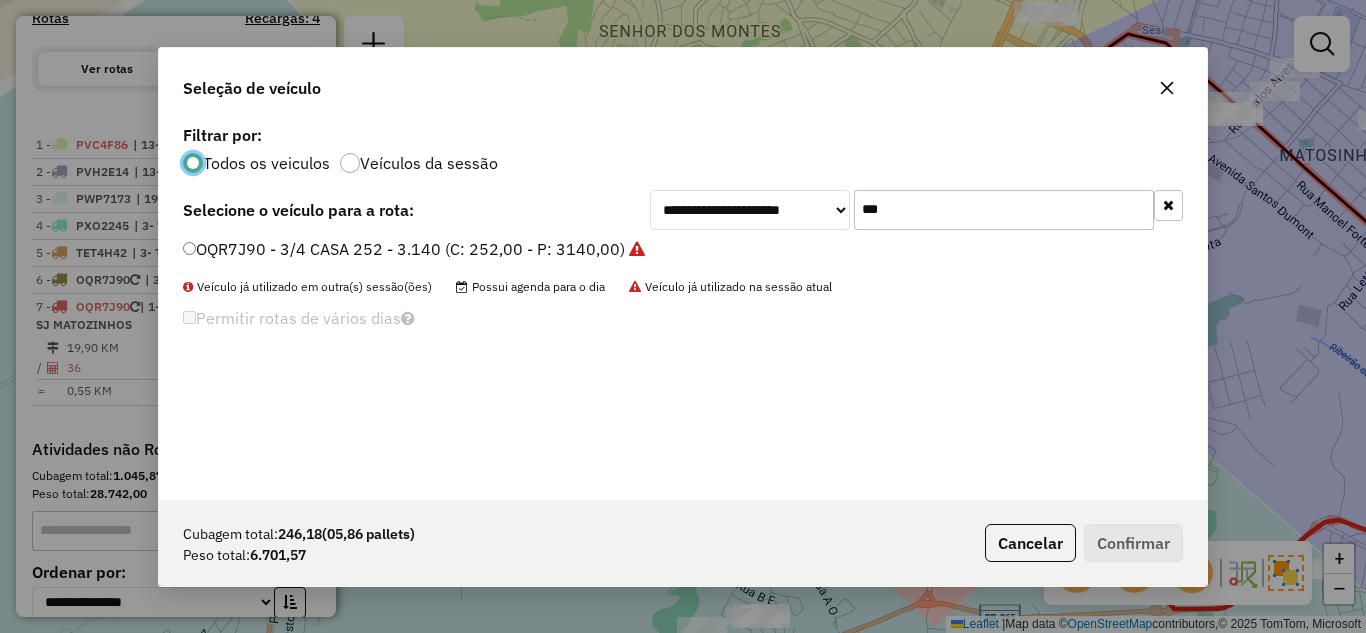 scroll, scrollTop: 11, scrollLeft: 6, axis: both 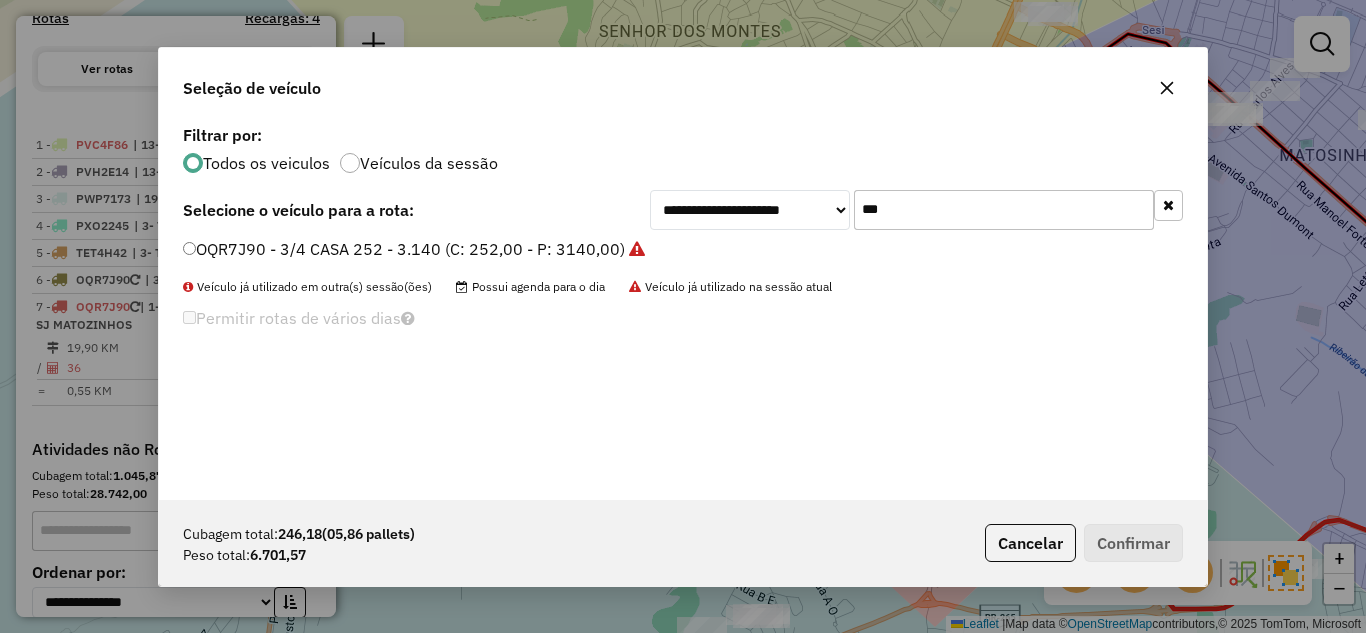drag, startPoint x: 879, startPoint y: 212, endPoint x: 796, endPoint y: 203, distance: 83.48653 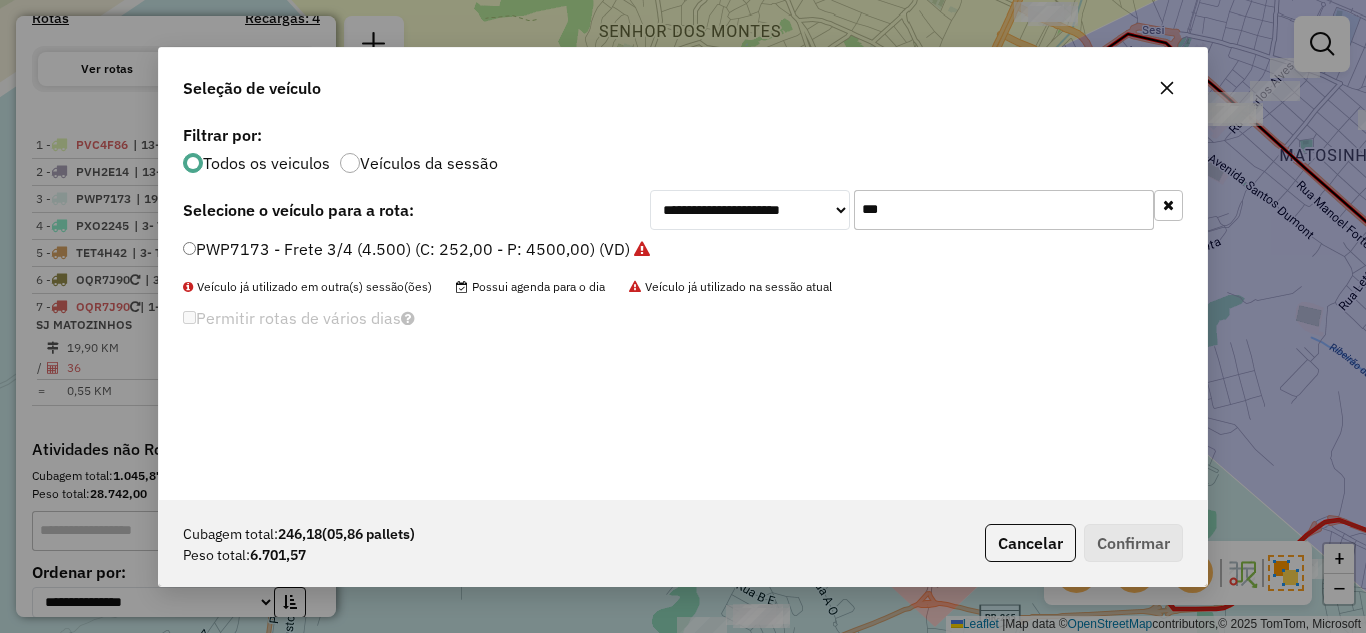 type on "***" 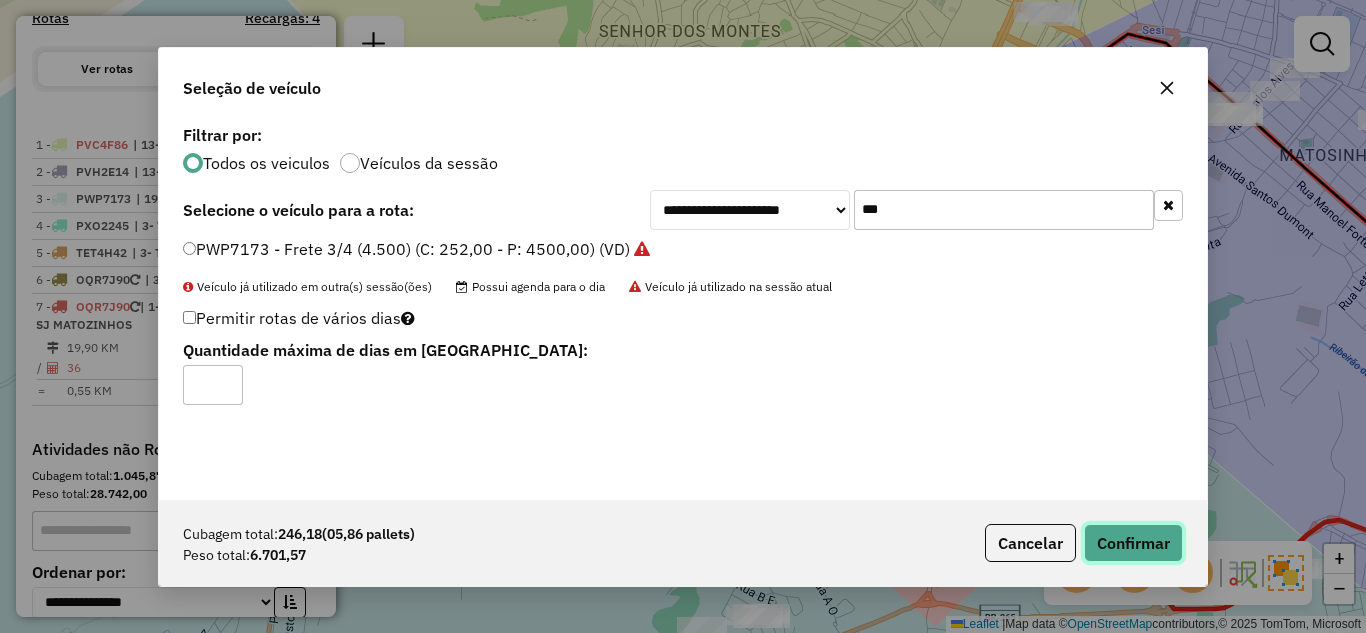 click on "Confirmar" 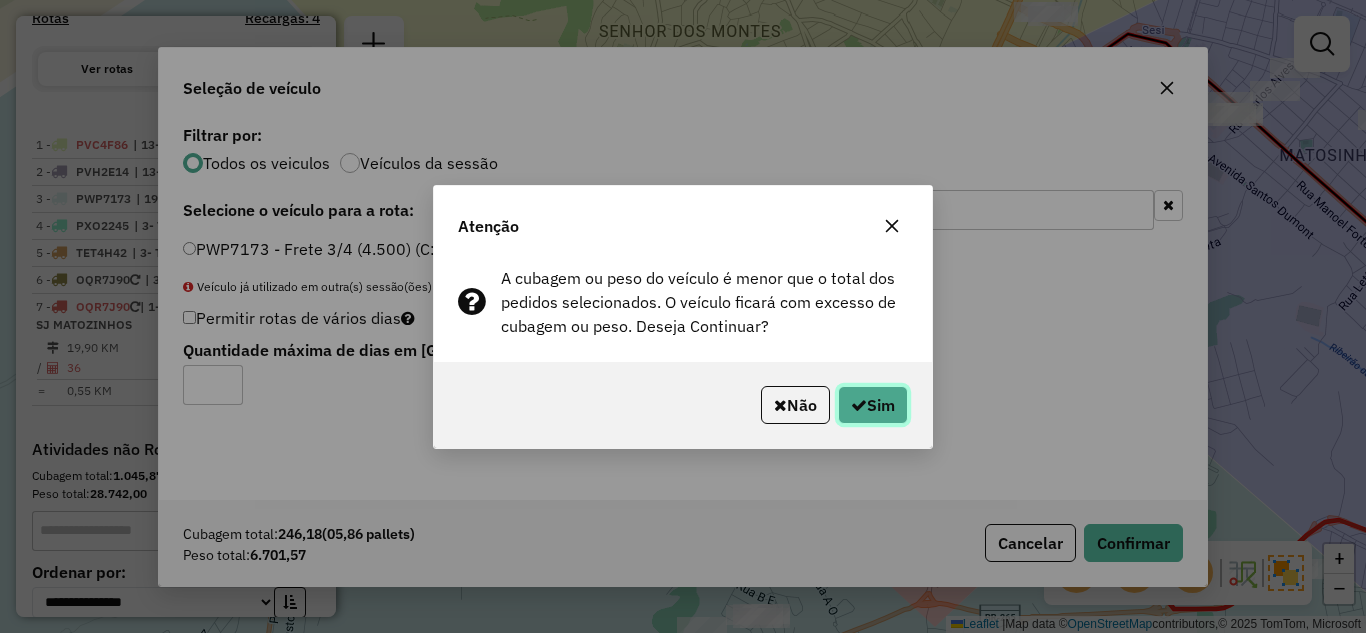 click on "Sim" 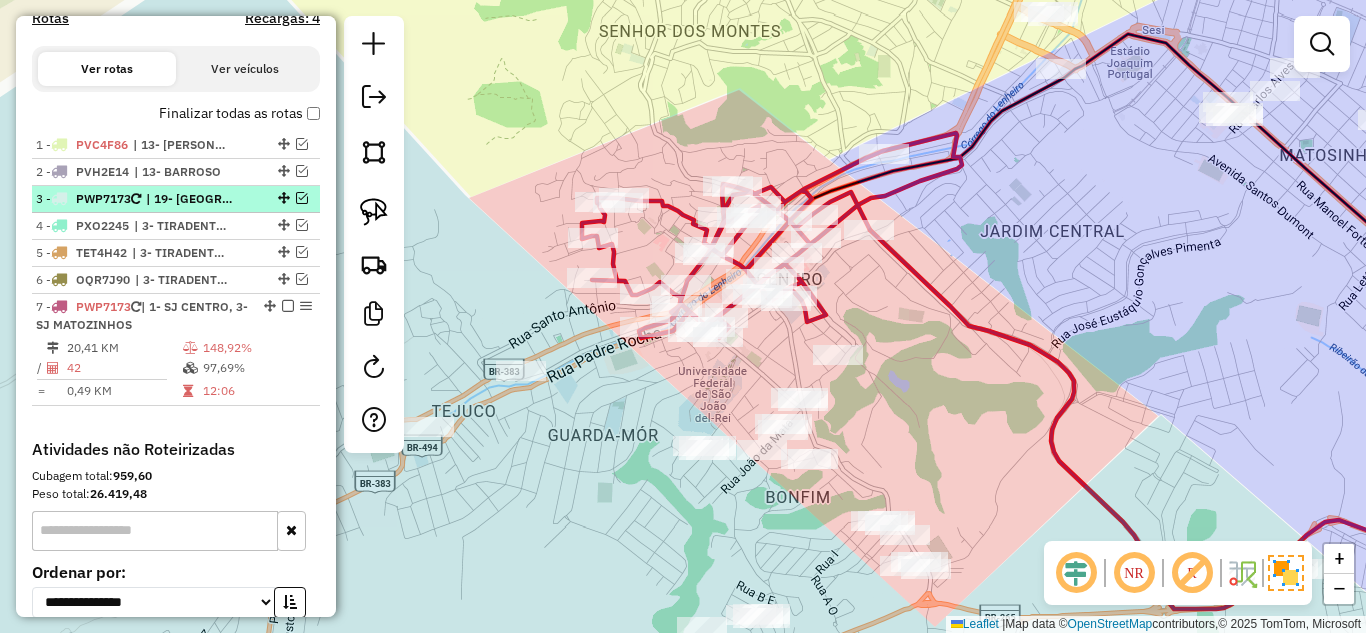 click at bounding box center (302, 198) 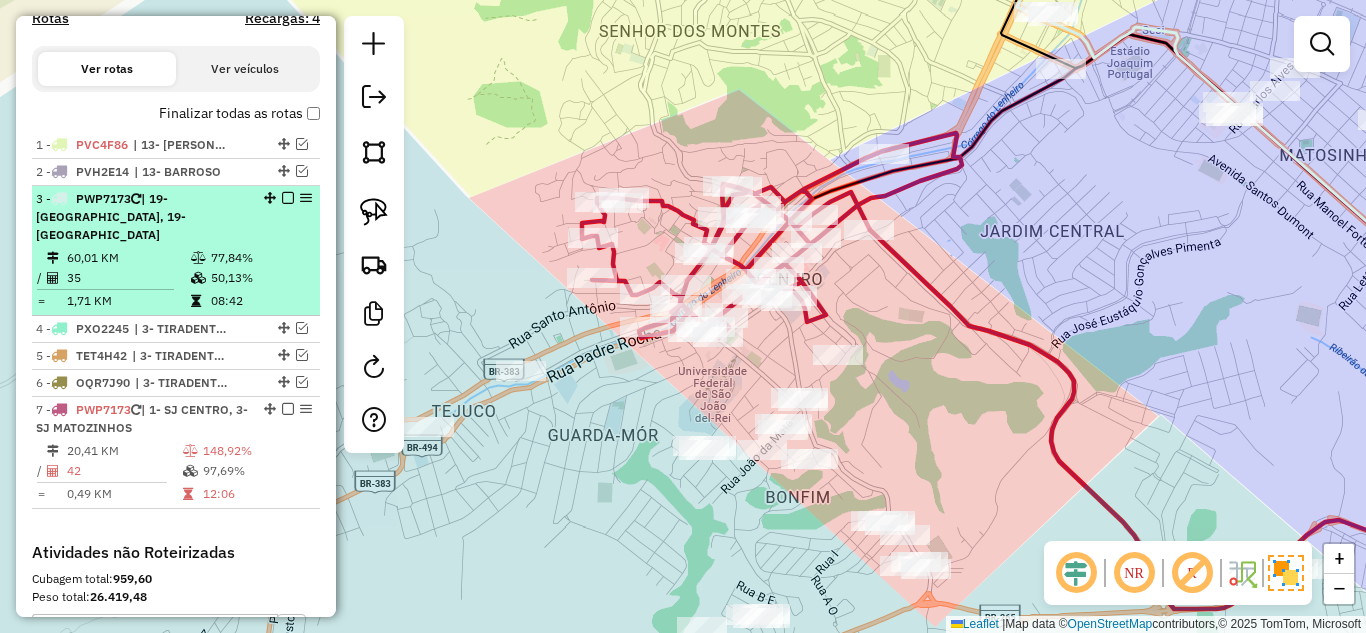 click on "| 19- [GEOGRAPHIC_DATA], 19- [GEOGRAPHIC_DATA]" at bounding box center [111, 216] 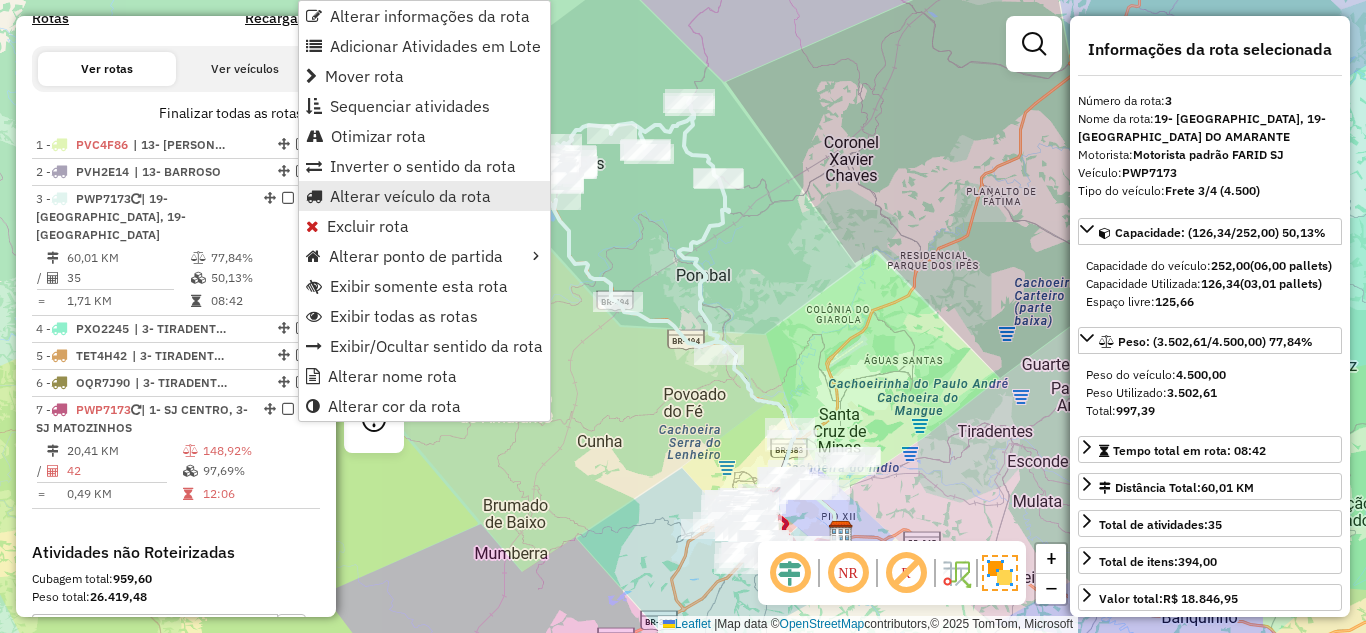 click on "Alterar veículo da rota" at bounding box center (410, 196) 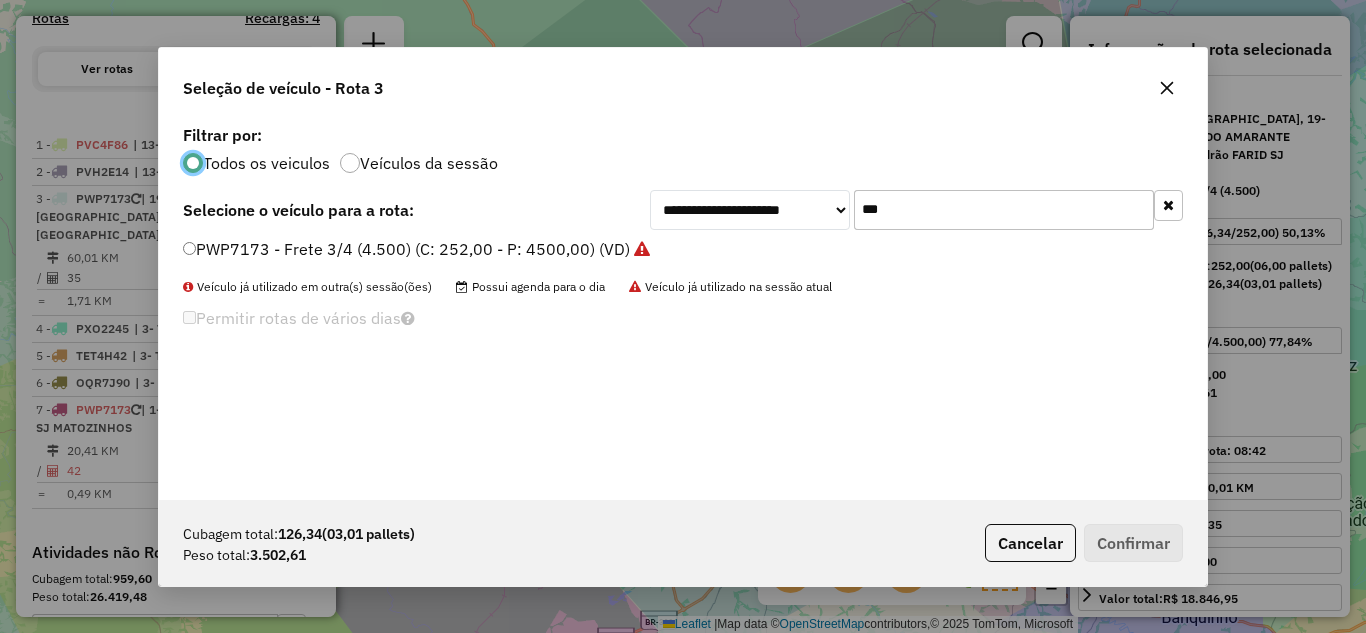 scroll, scrollTop: 11, scrollLeft: 6, axis: both 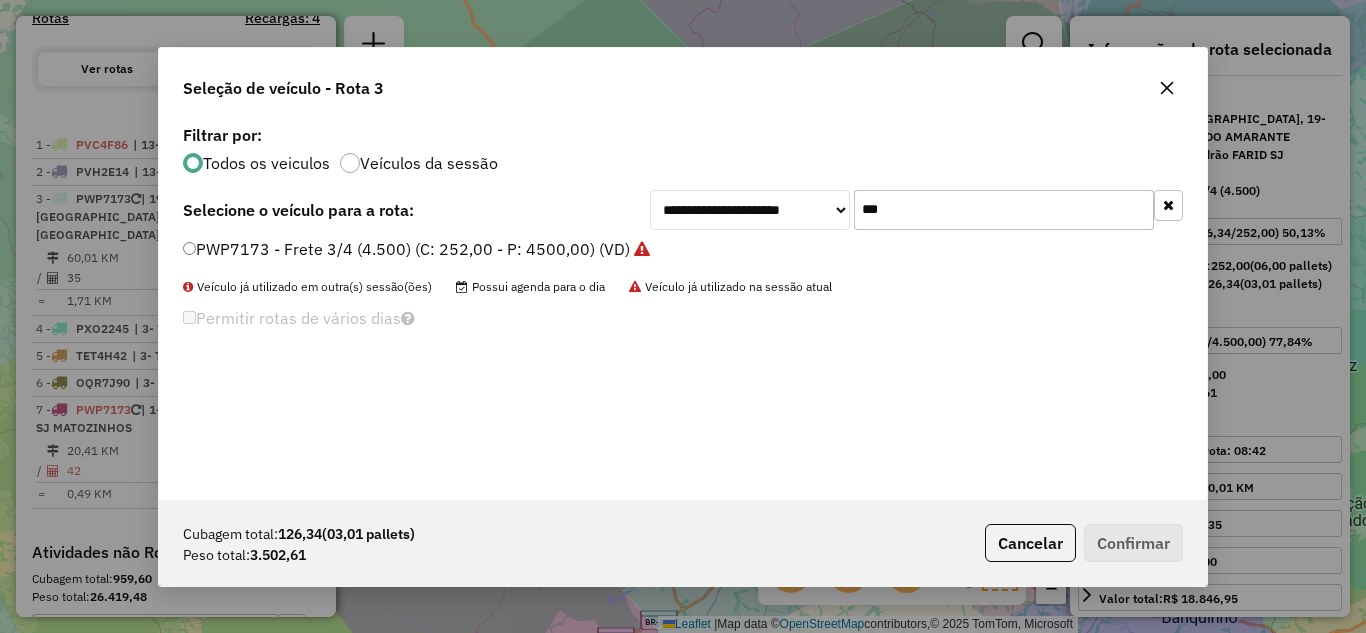 drag, startPoint x: 896, startPoint y: 222, endPoint x: 853, endPoint y: 217, distance: 43.289722 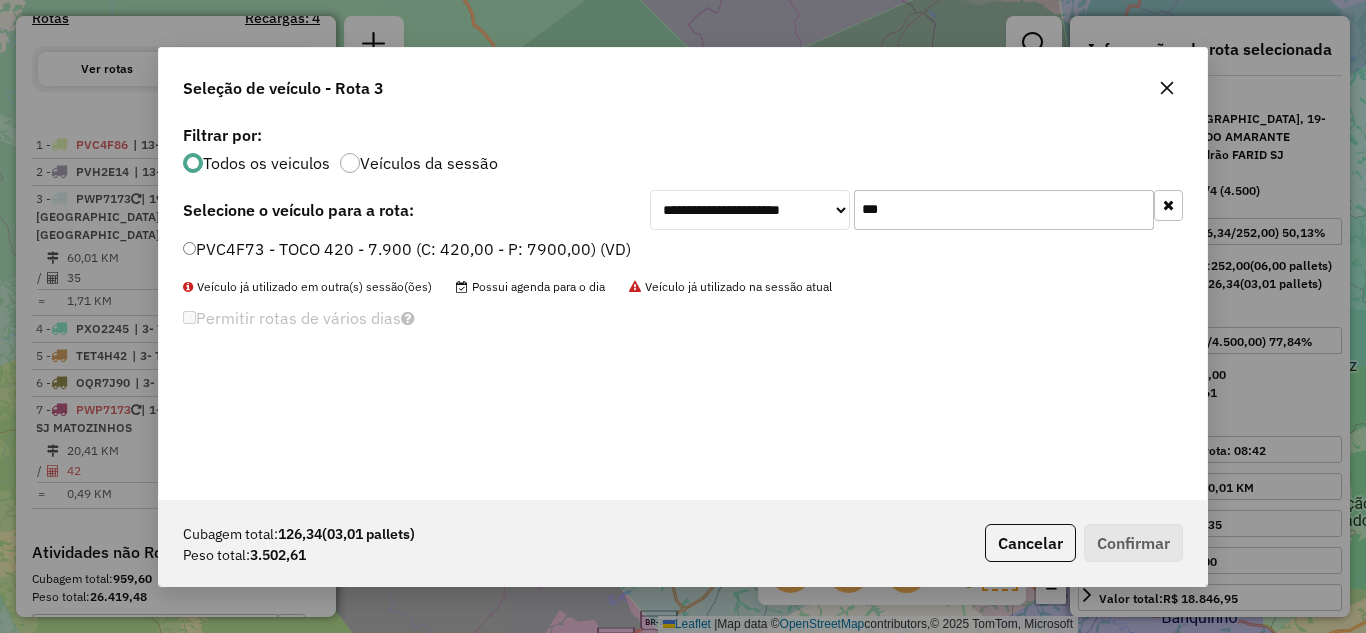 type on "***" 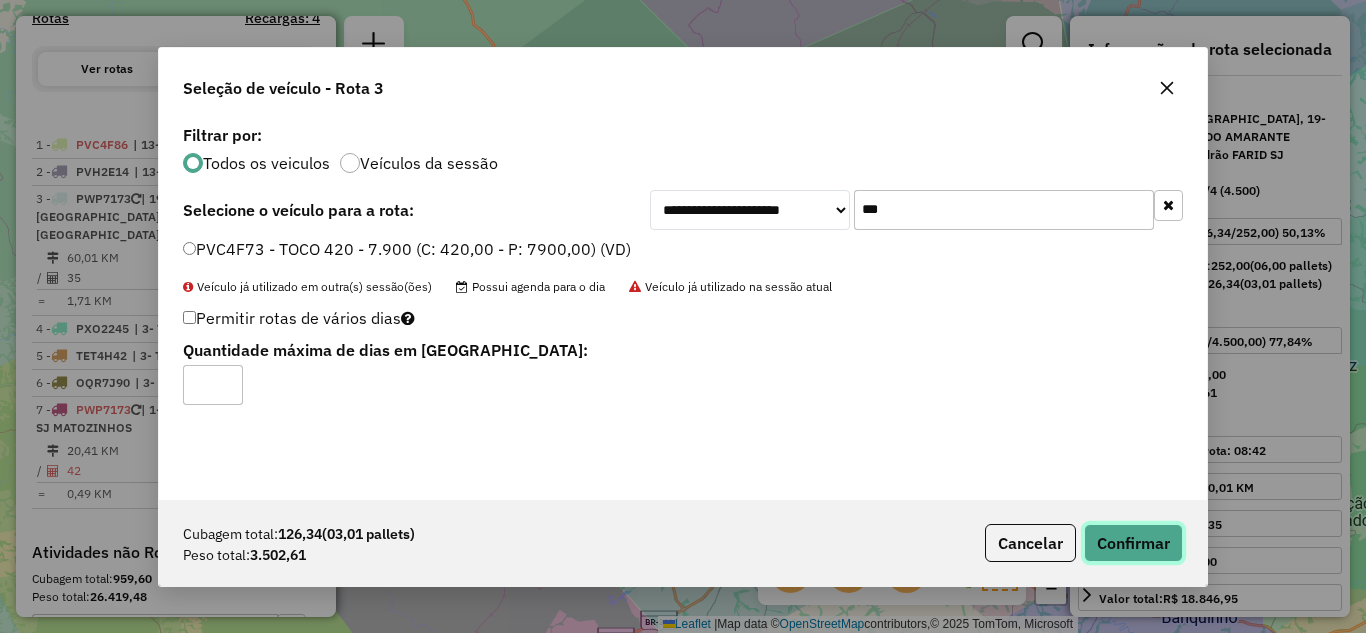 click on "Confirmar" 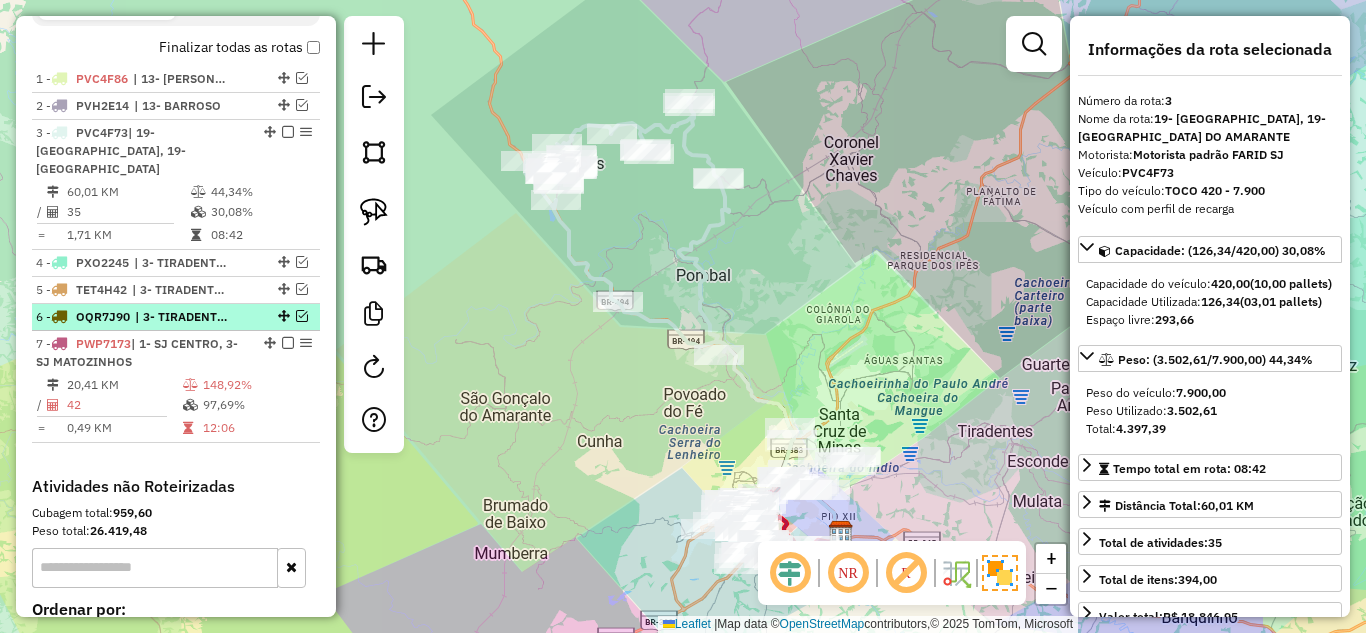 scroll, scrollTop: 604, scrollLeft: 0, axis: vertical 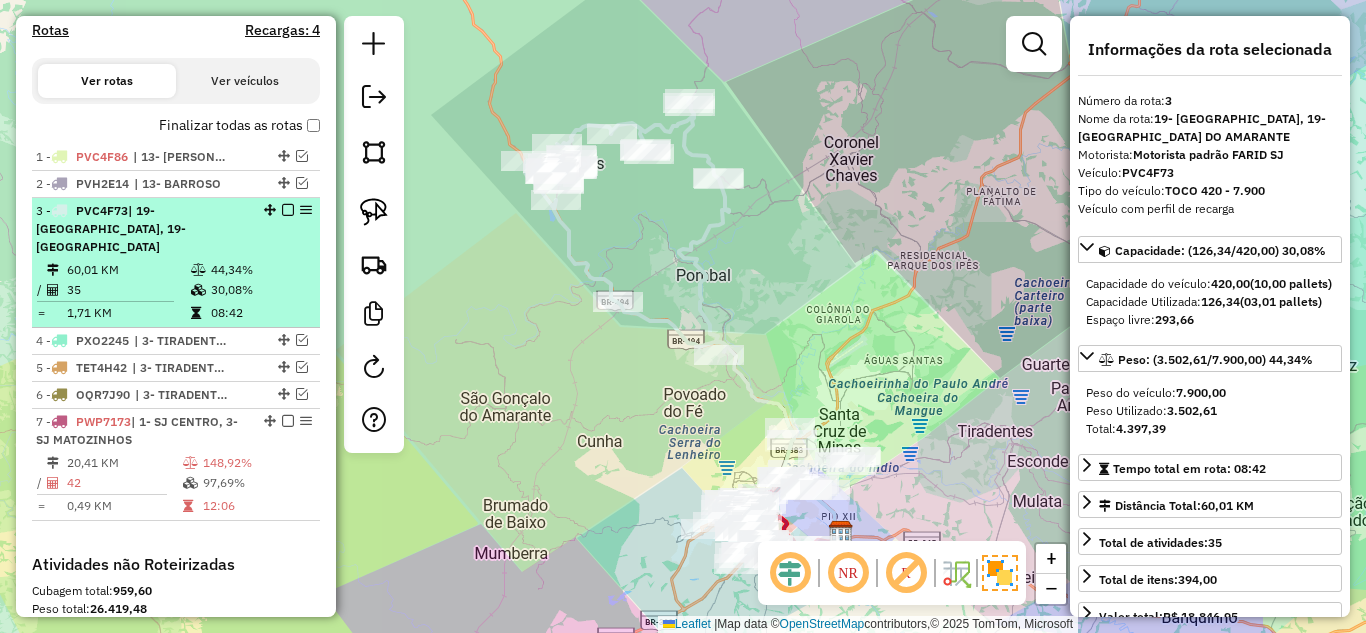 click at bounding box center (288, 210) 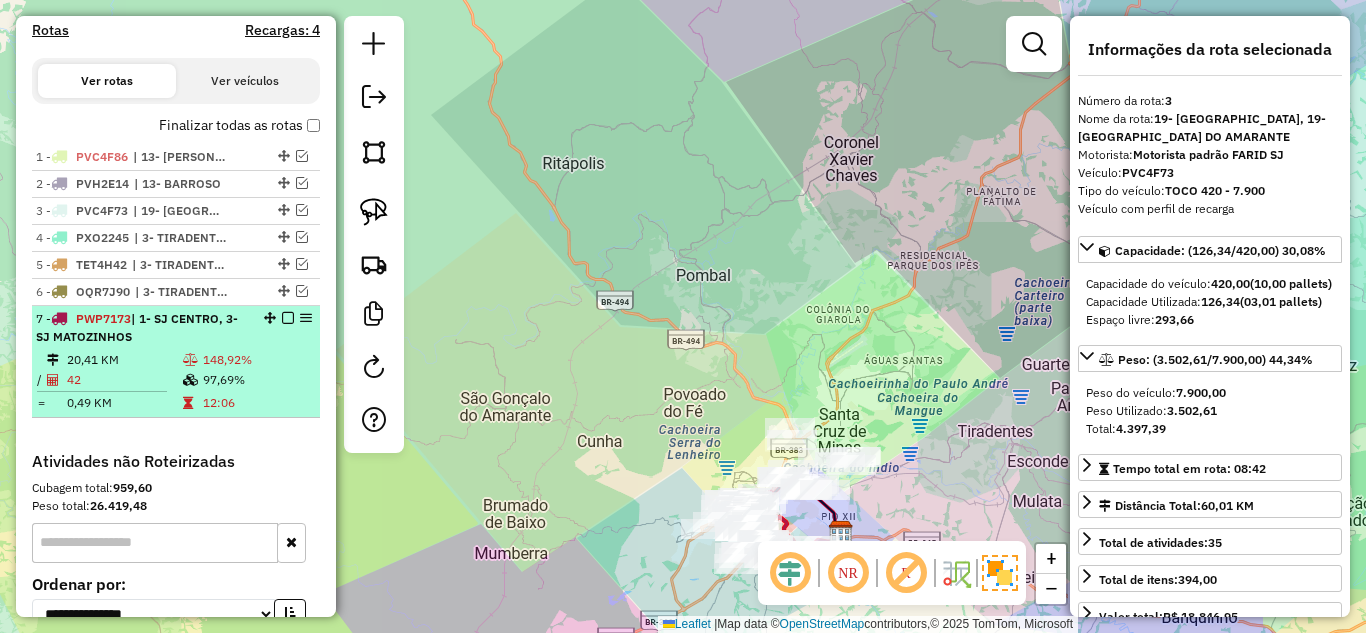 click on "7 -       PWP7173   | 1- SJ CENTRO, 3- SJ MATOZINHOS  20,41 KM   148,92%  /  42   97,69%     =  0,49 KM   12:06" at bounding box center [176, 362] 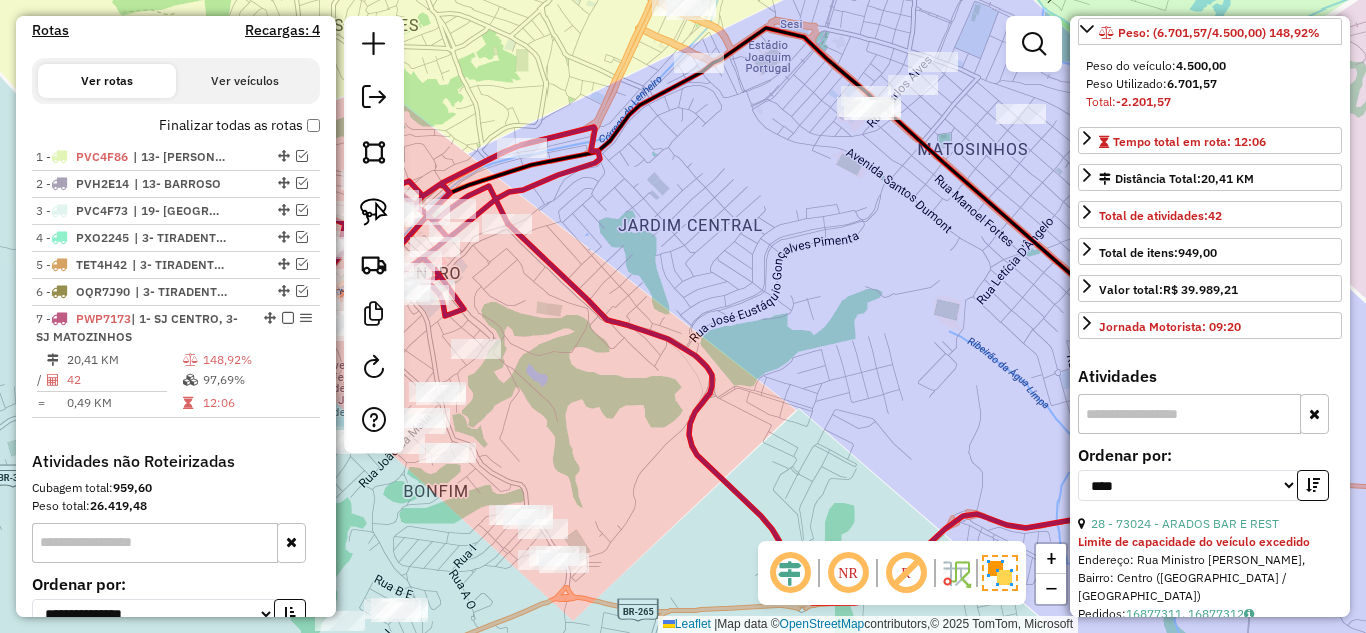 scroll, scrollTop: 400, scrollLeft: 0, axis: vertical 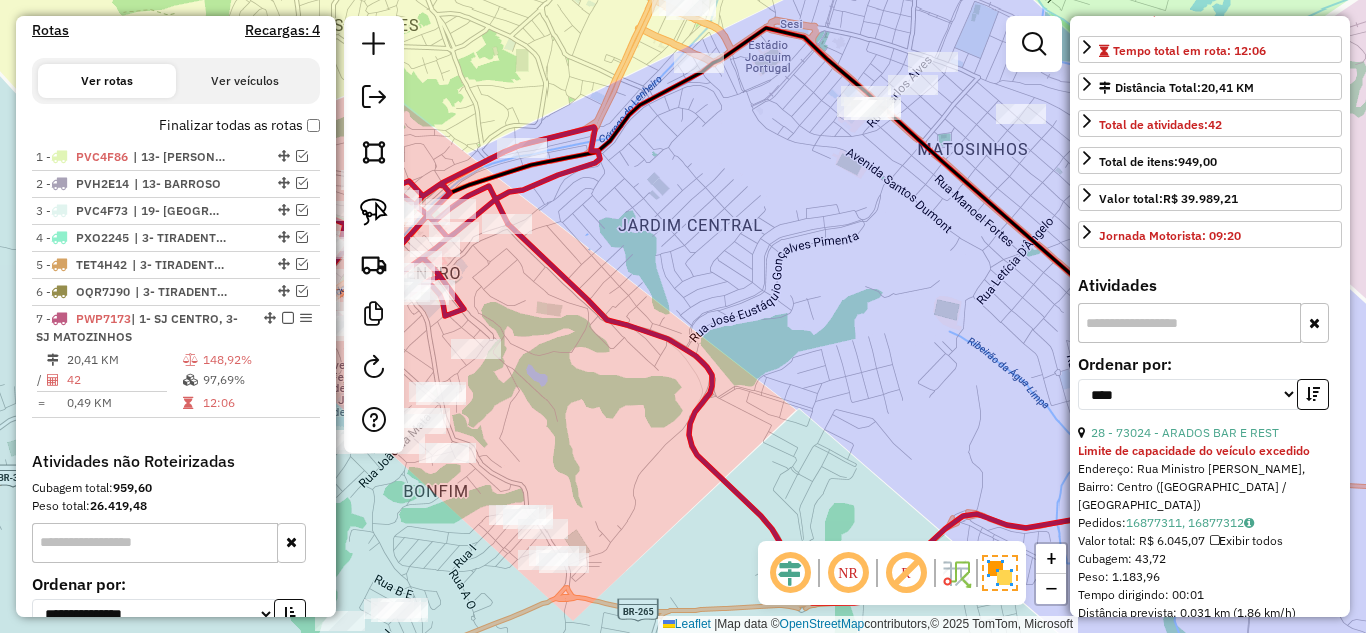 click on "28 - 73024 - ARADOS BAR E REST" at bounding box center [1210, 433] 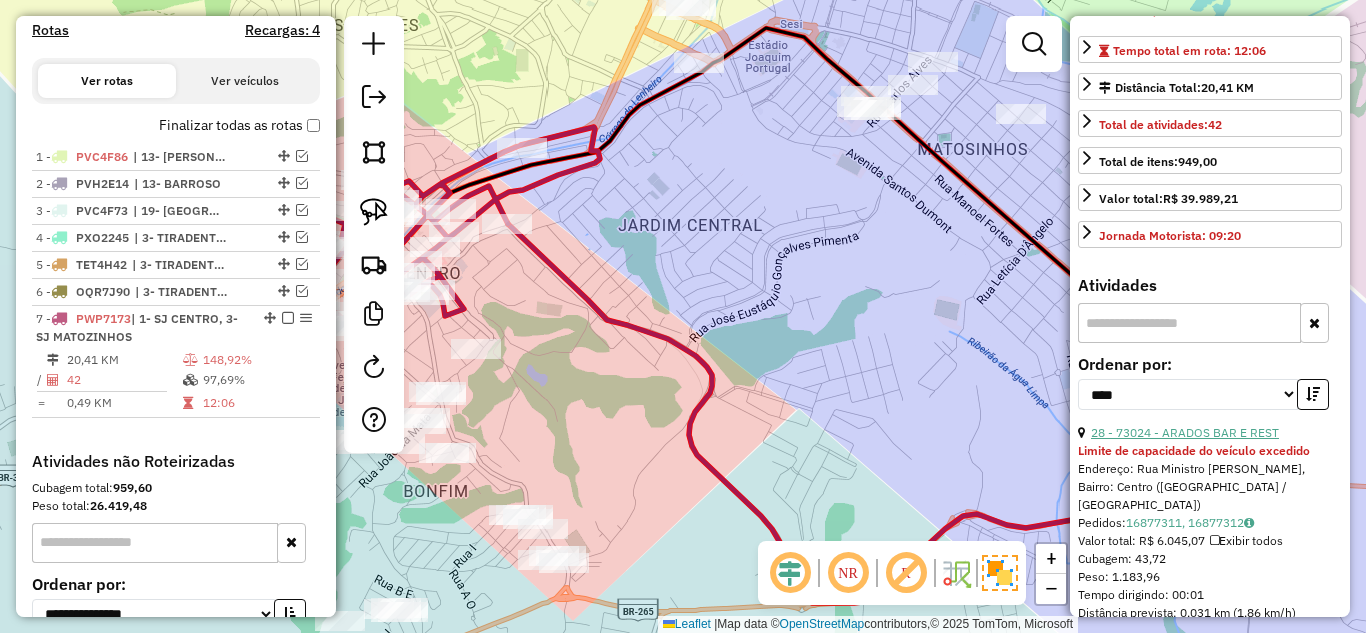 click on "28 - 73024 - ARADOS BAR E REST" at bounding box center (1185, 432) 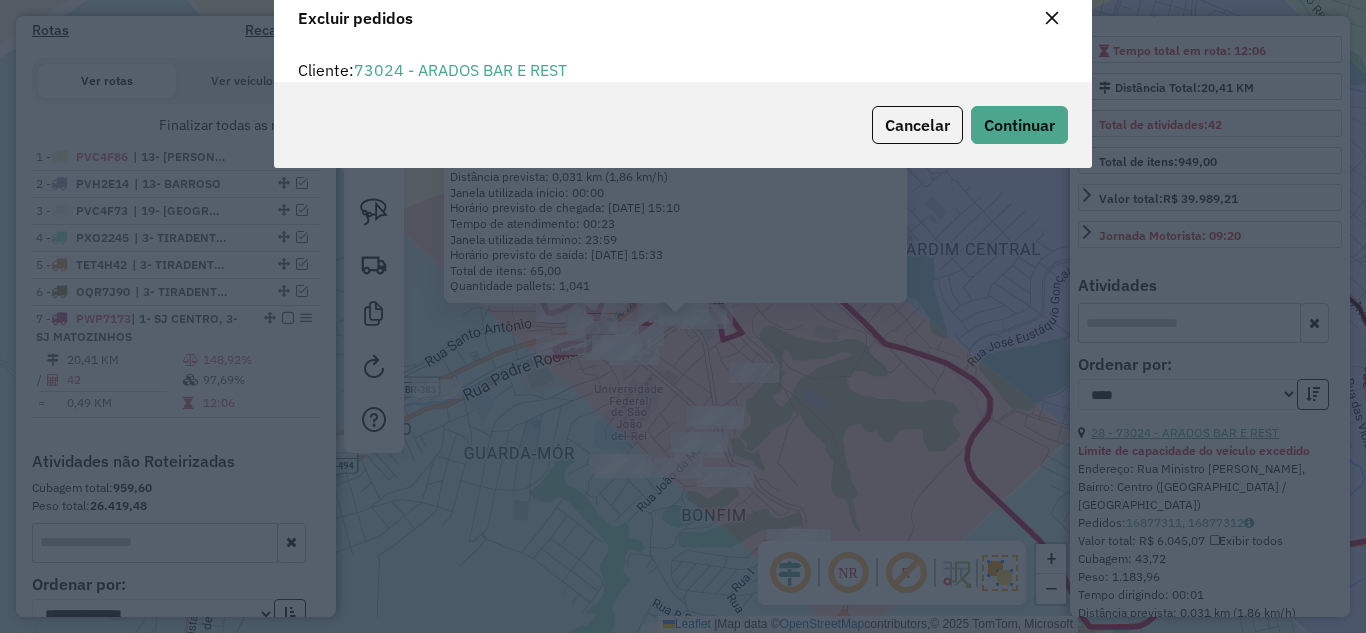 scroll, scrollTop: 82, scrollLeft: 0, axis: vertical 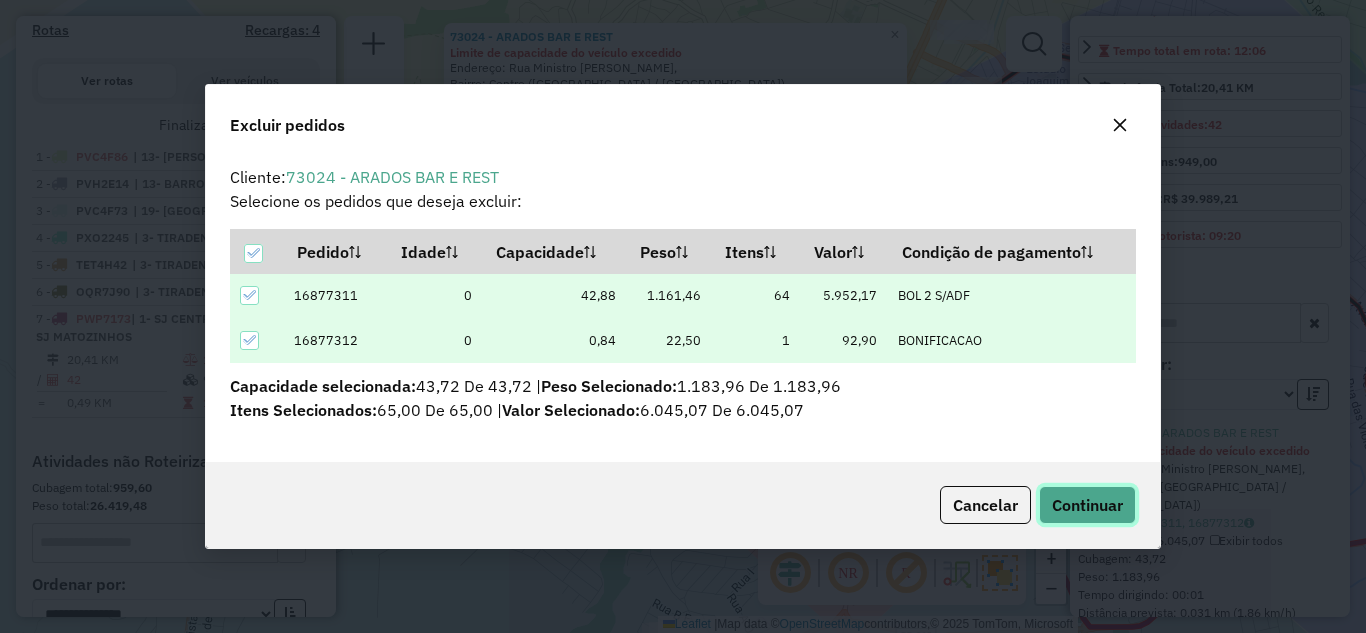 click on "Continuar" 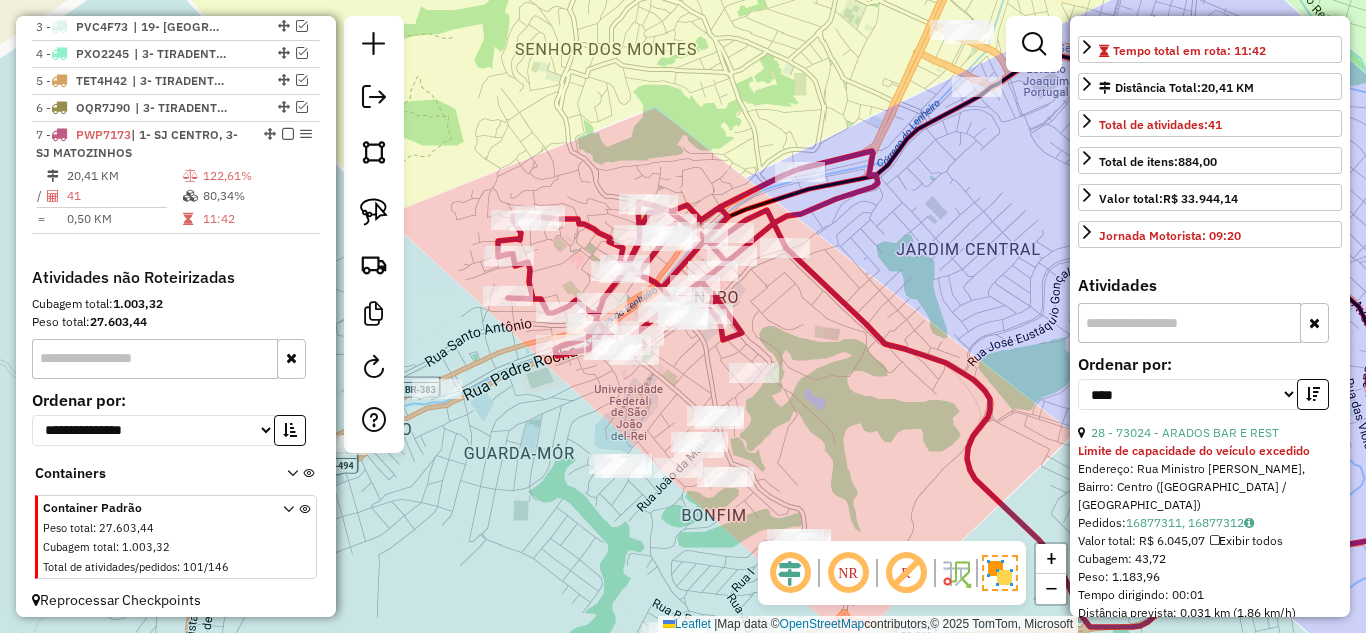scroll, scrollTop: 816, scrollLeft: 0, axis: vertical 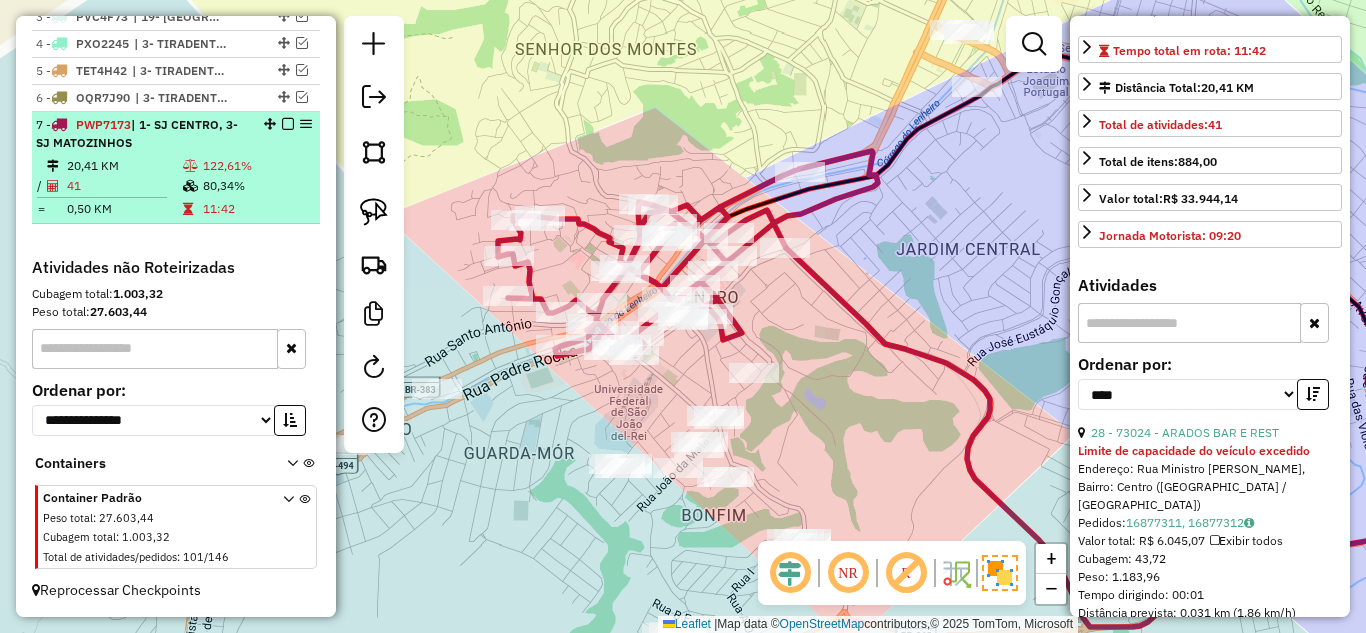 click at bounding box center (190, 166) 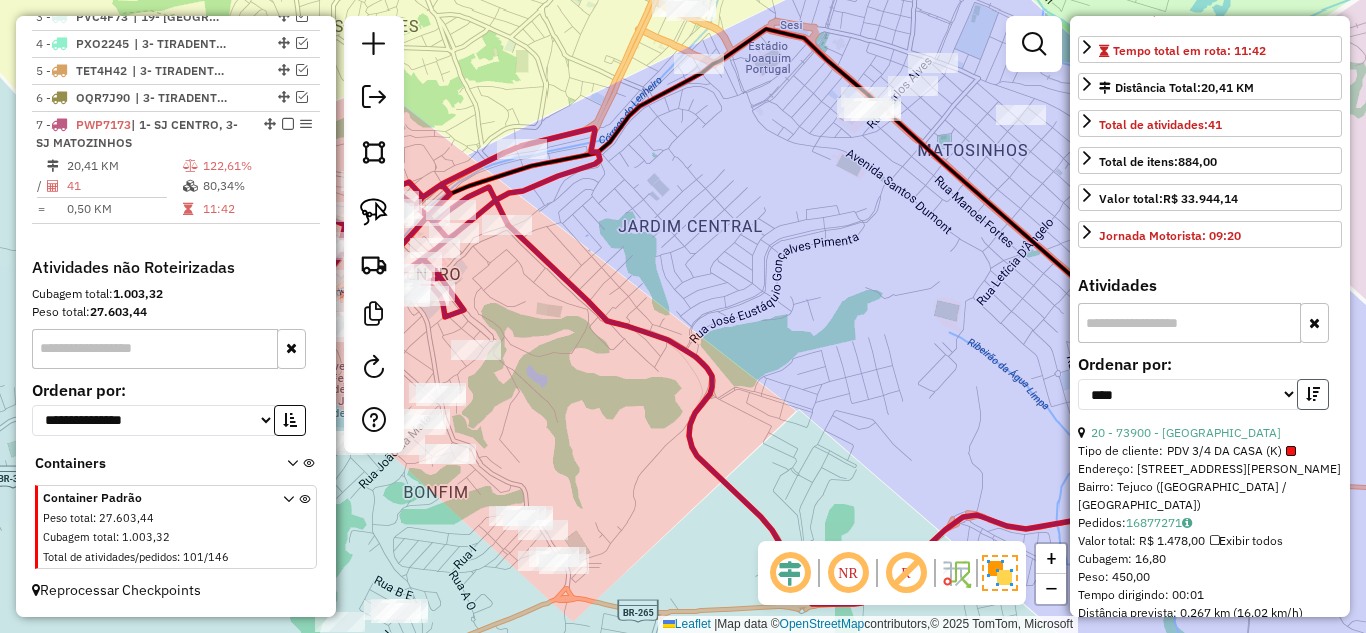 click at bounding box center [1313, 394] 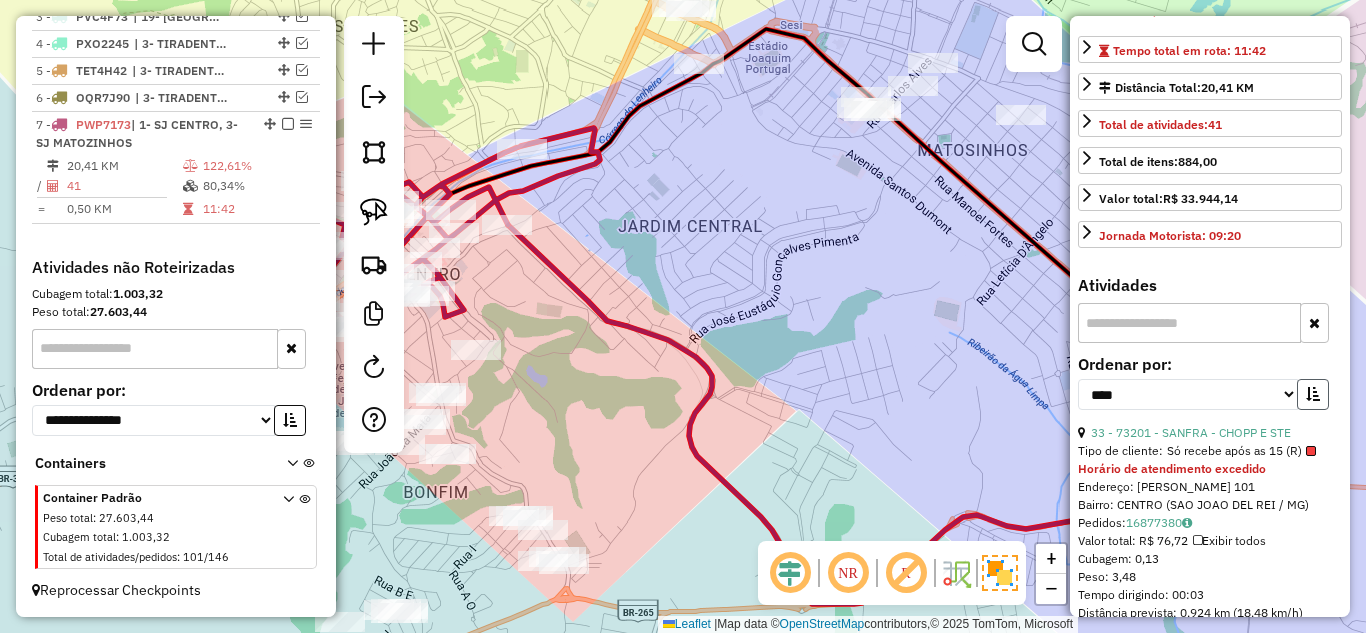 click at bounding box center [1313, 394] 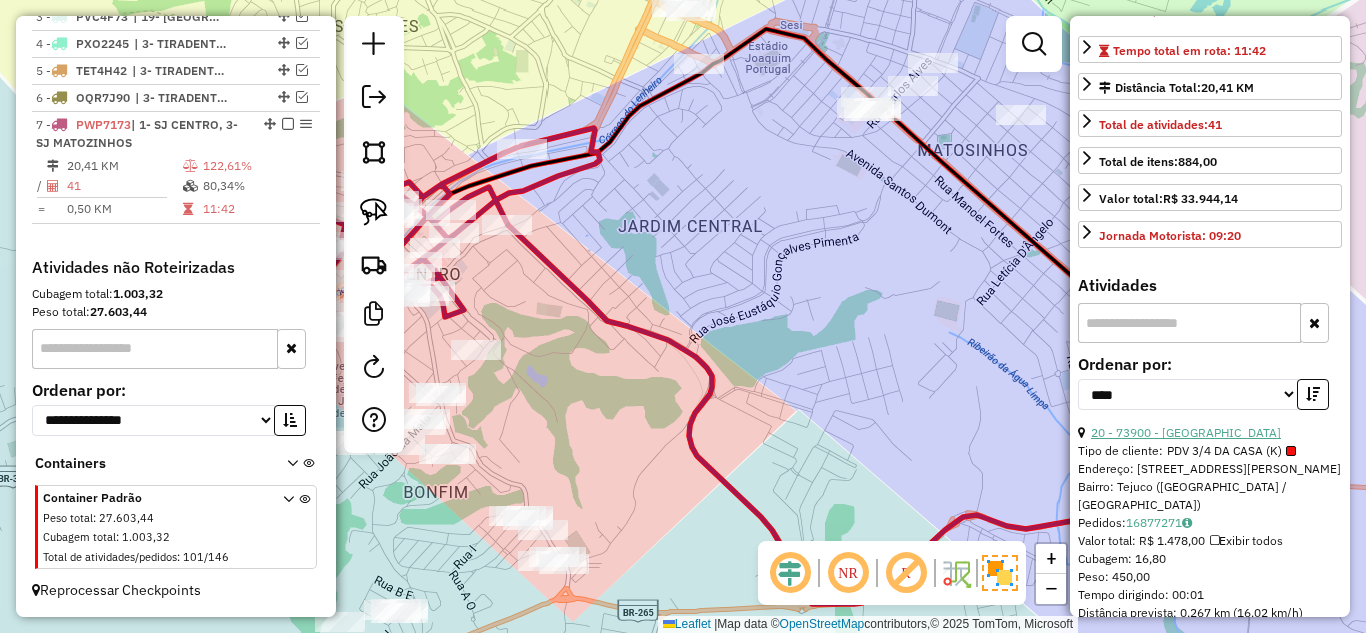 click on "20 - 73900 - REPUBLICA DE LA" at bounding box center [1186, 432] 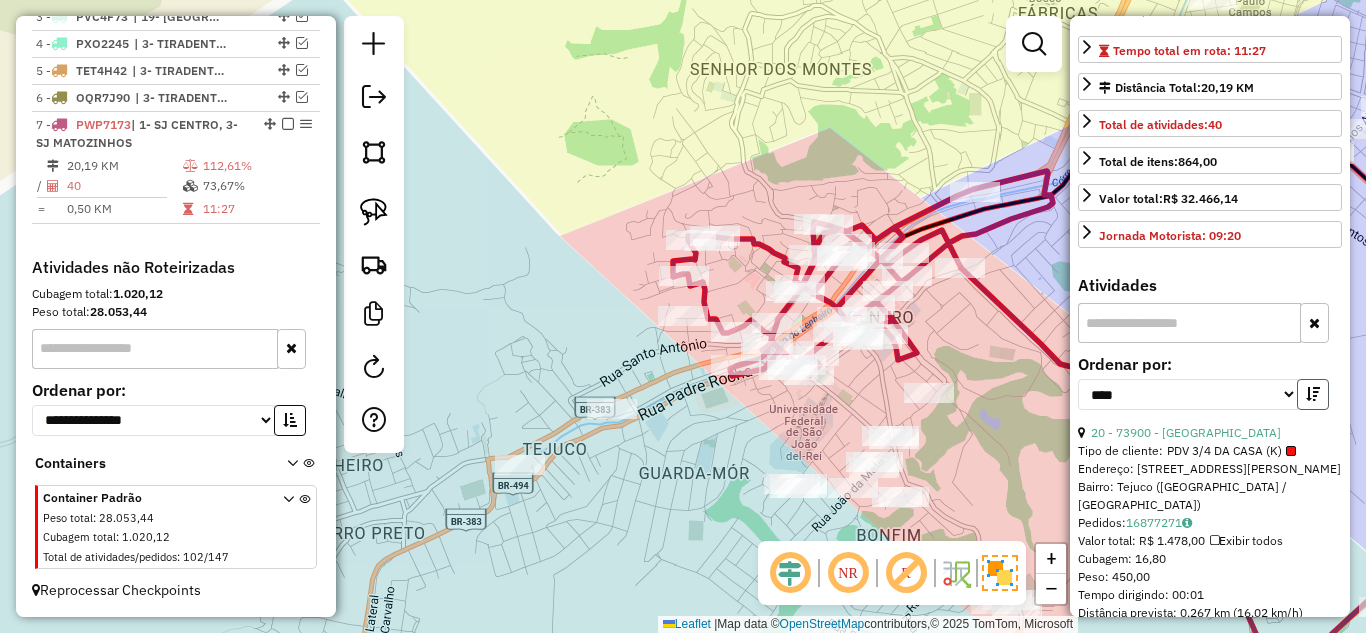 click at bounding box center (1313, 394) 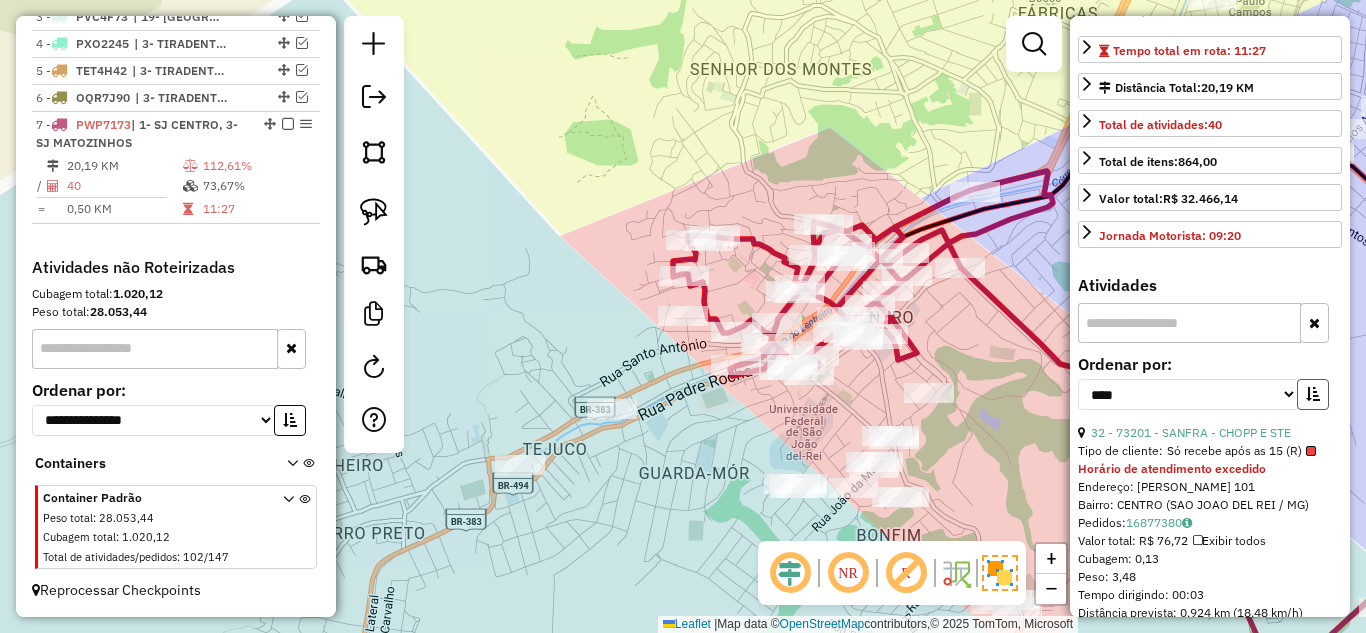 click at bounding box center (1313, 394) 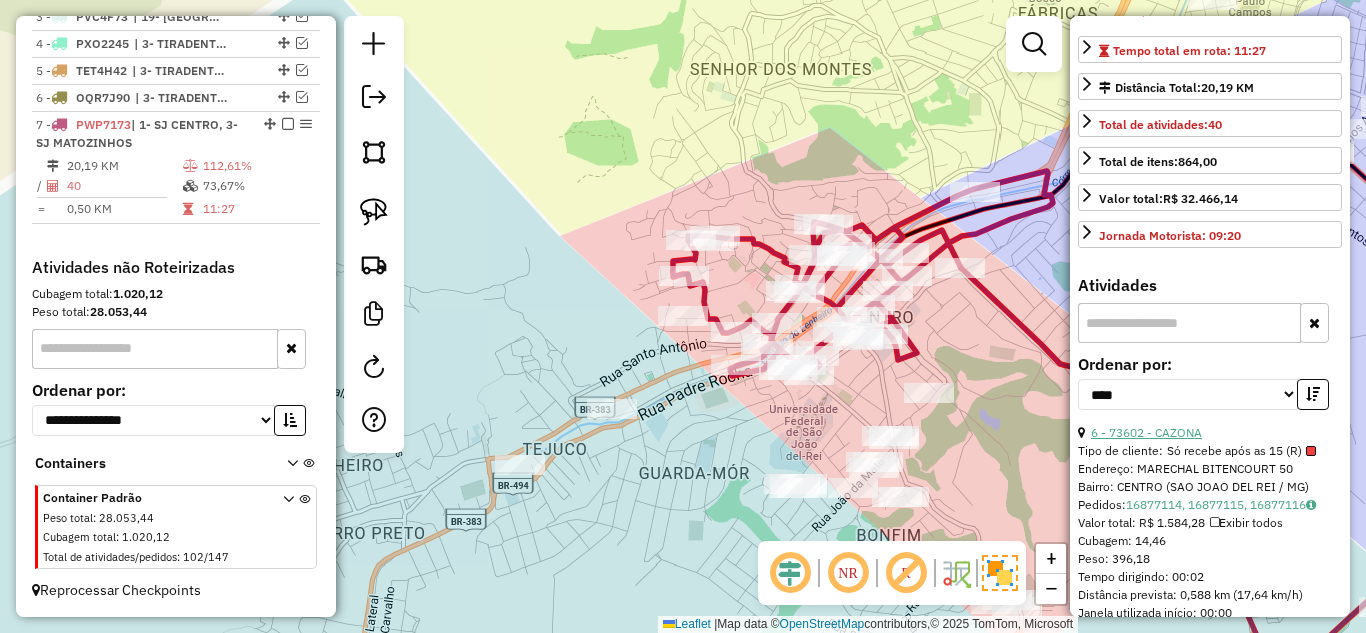 click on "6 - 73602 - CAZONA" at bounding box center (1146, 432) 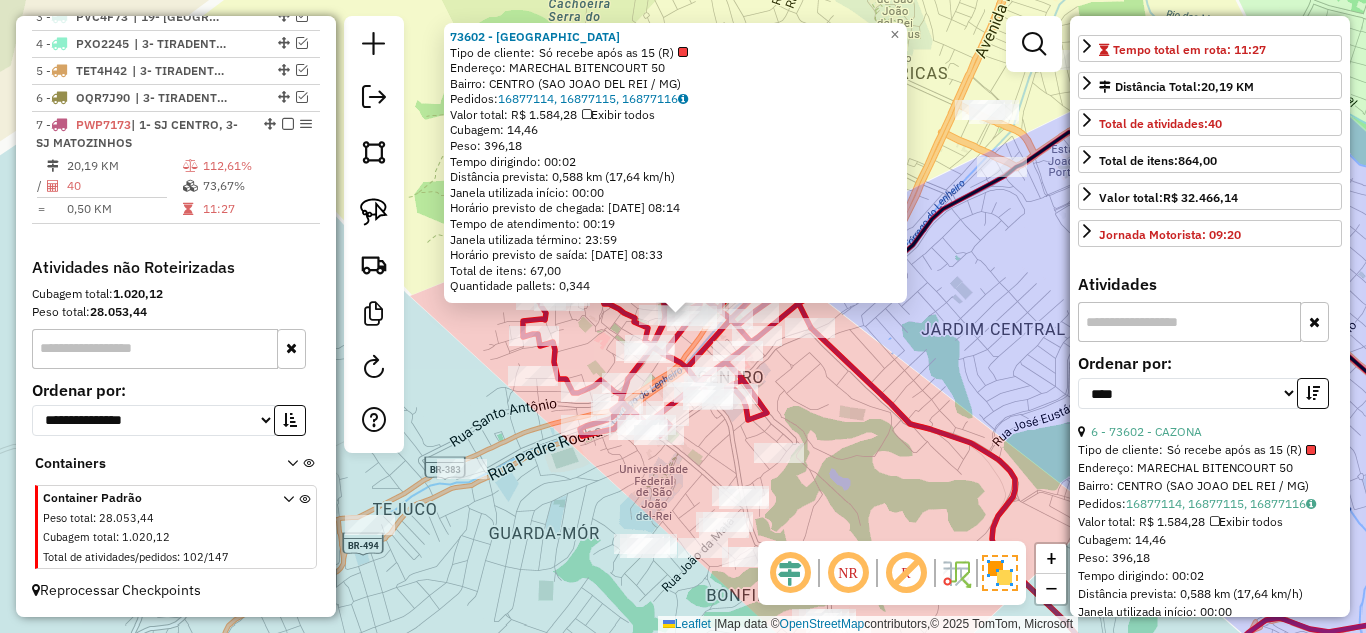 scroll, scrollTop: 600, scrollLeft: 0, axis: vertical 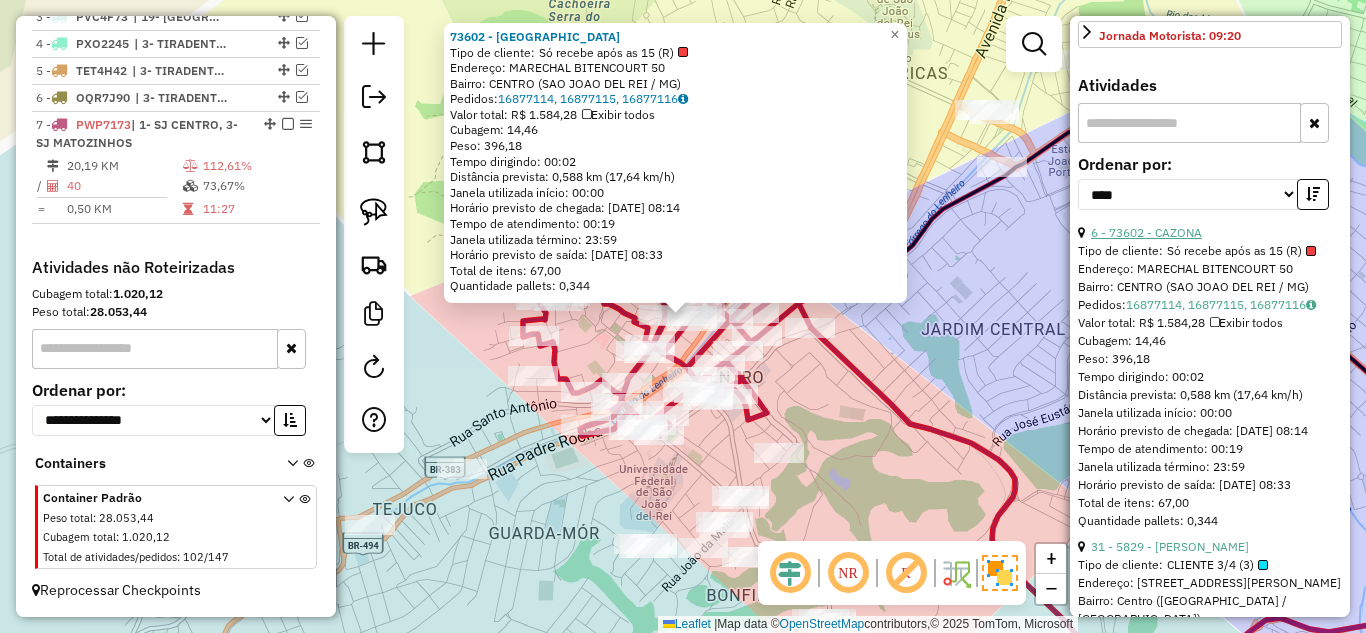 click on "6 - 73602 - CAZONA" at bounding box center [1146, 232] 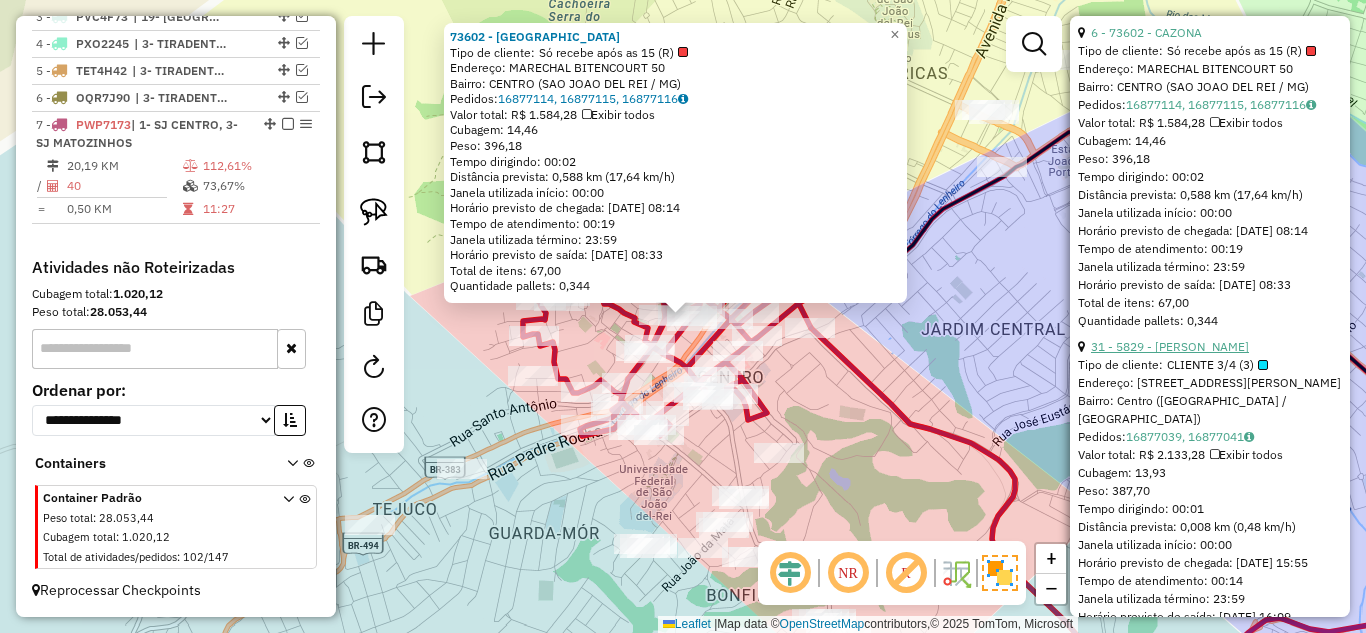 click on "31 - 5829 - WILLIAM JOSE EL CORA" at bounding box center [1170, 346] 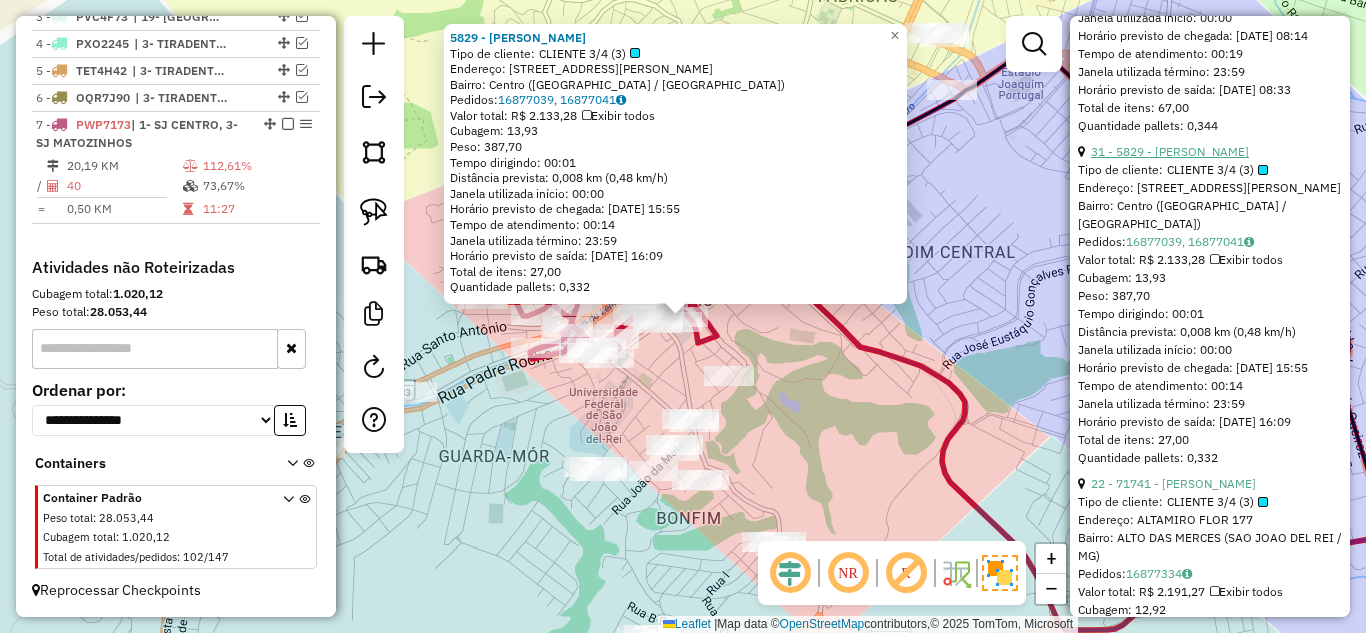 scroll, scrollTop: 1000, scrollLeft: 0, axis: vertical 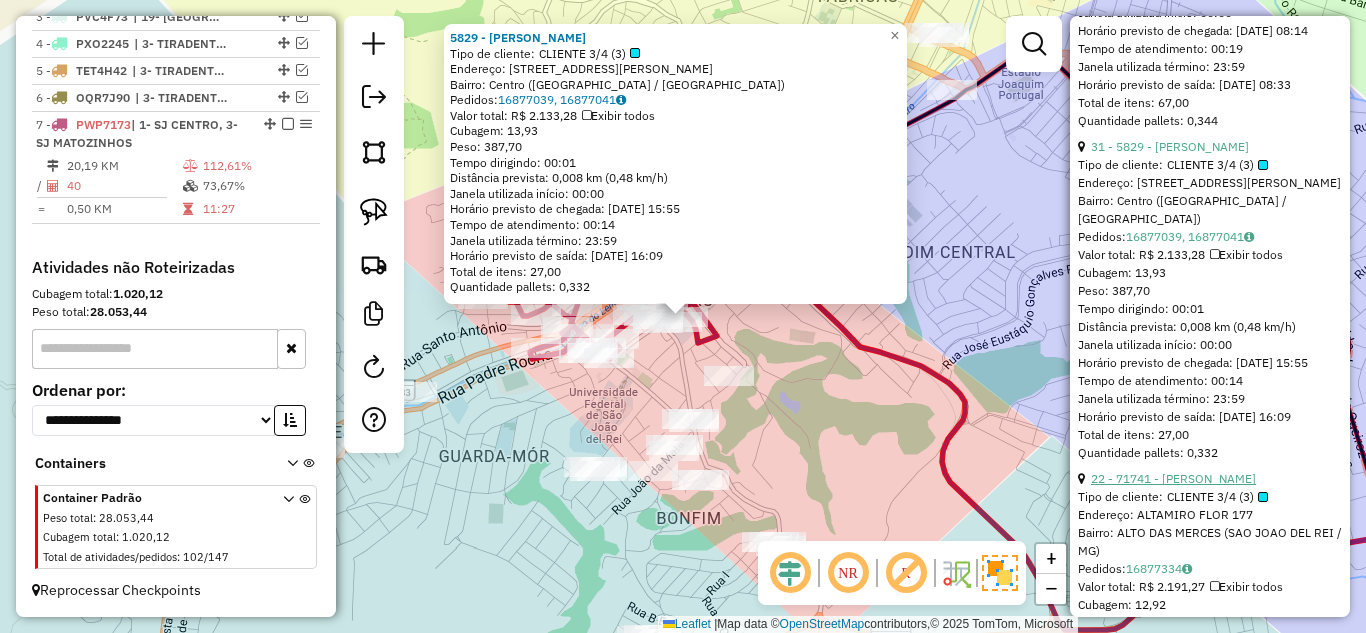 click on "22 - 71741 - FELIPE AUGUSTO" at bounding box center (1173, 478) 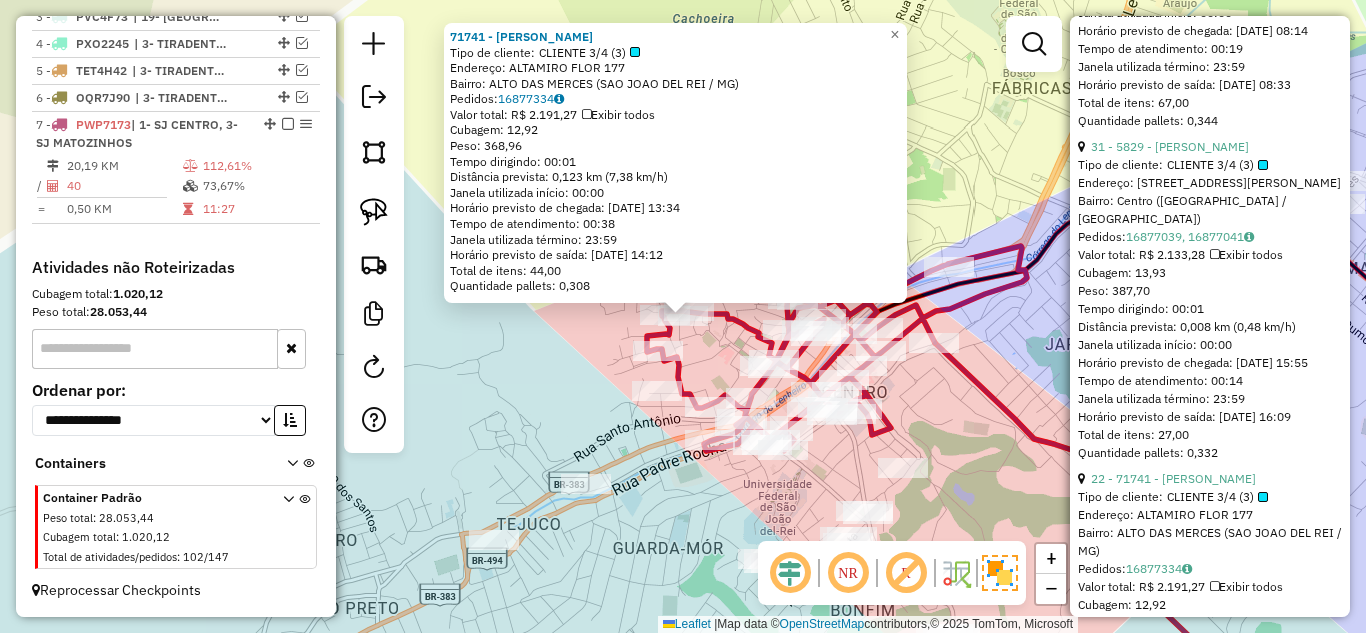 click on "71741 - FELIPE AUGUSTO  Tipo de cliente:   CLIENTE 3/4 (3)   Endereço:  ALTAMIRO FLOR 177   Bairro: ALTO DAS MERCES (SAO JOAO DEL REI / MG)   Pedidos:  16877334   Valor total: R$ 2.191,27   Exibir todos   Cubagem: 12,92  Peso: 368,96  Tempo dirigindo: 00:01   Distância prevista: 0,123 km (7,38 km/h)   Janela utilizada início: 00:00   Horário previsto de chegada: 17/07/2025 13:34   Tempo de atendimento: 00:38   Janela utilizada término: 23:59   Horário previsto de saída: 17/07/2025 14:12   Total de itens: 44,00   Quantidade pallets: 0,308  × Janela de atendimento Grade de atendimento Capacidade Transportadoras Veículos Cliente Pedidos  Rotas Selecione os dias de semana para filtrar as janelas de atendimento  Seg   Ter   Qua   Qui   Sex   Sáb   Dom  Informe o período da janela de atendimento: De: Até:  Filtrar exatamente a janela do cliente  Considerar janela de atendimento padrão  Selecione os dias de semana para filtrar as grades de atendimento  Seg   Ter   Qua   Qui   Sex   Sáb   Dom   De:  De:" 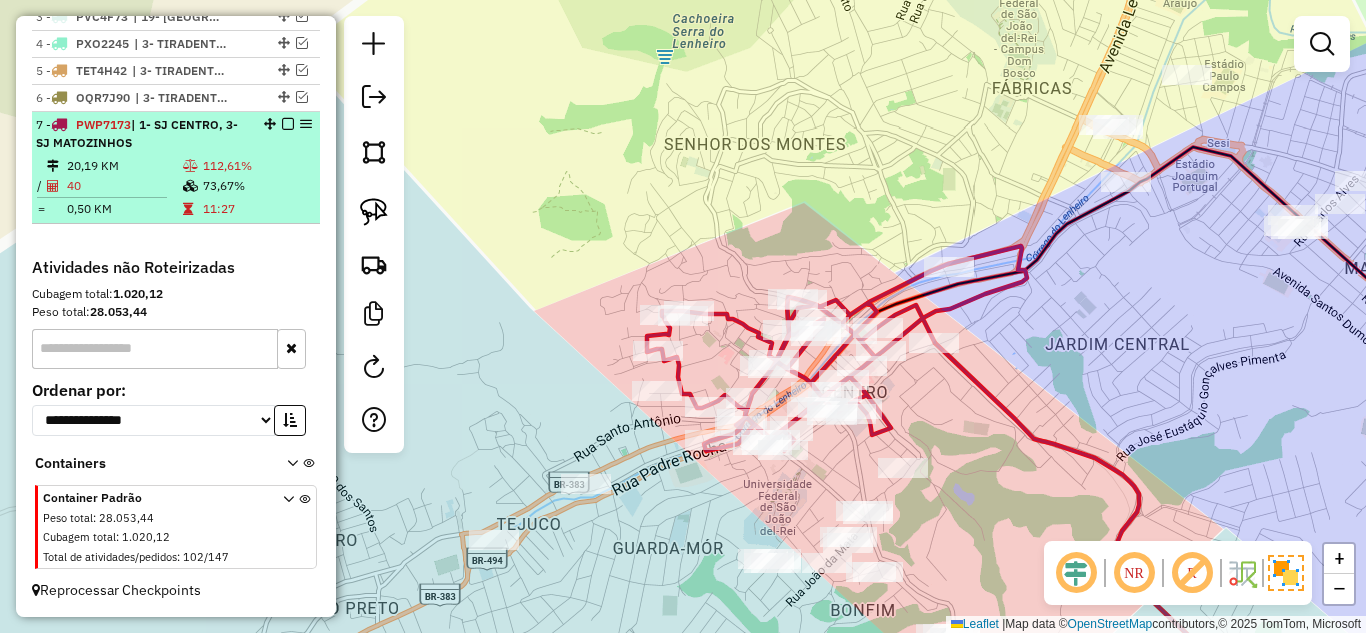 click on "20,19 KM" at bounding box center [124, 166] 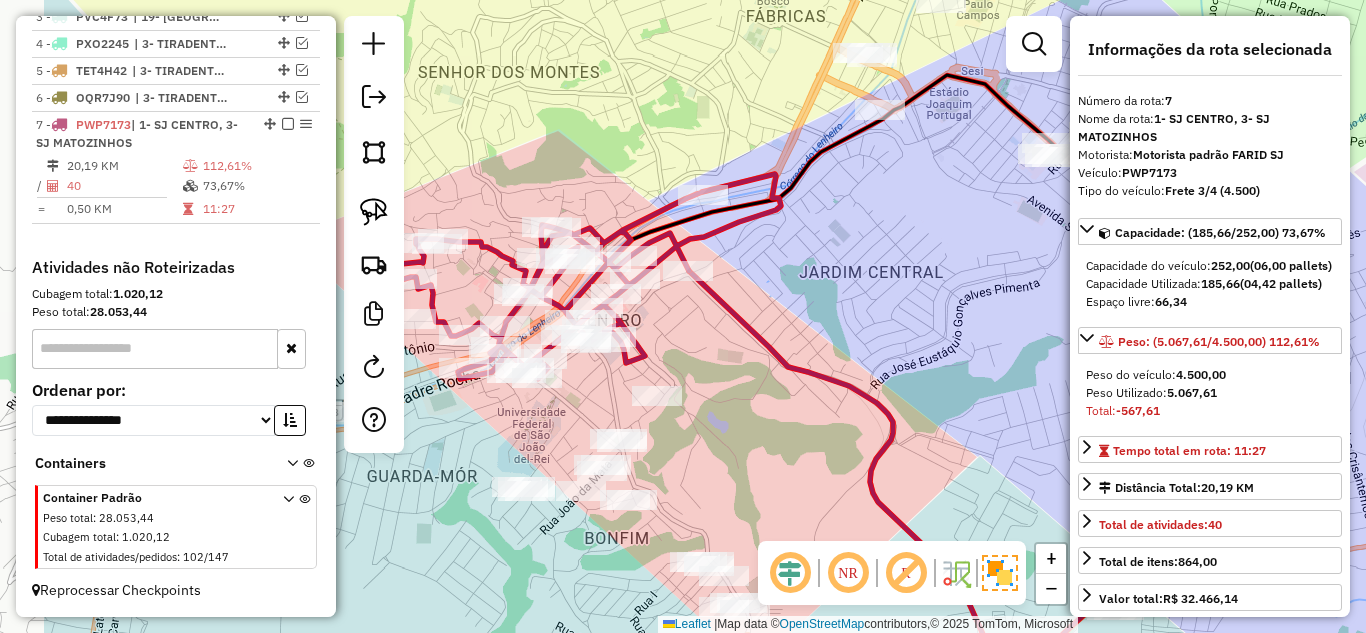 drag, startPoint x: 546, startPoint y: 313, endPoint x: 686, endPoint y: 358, distance: 147.05441 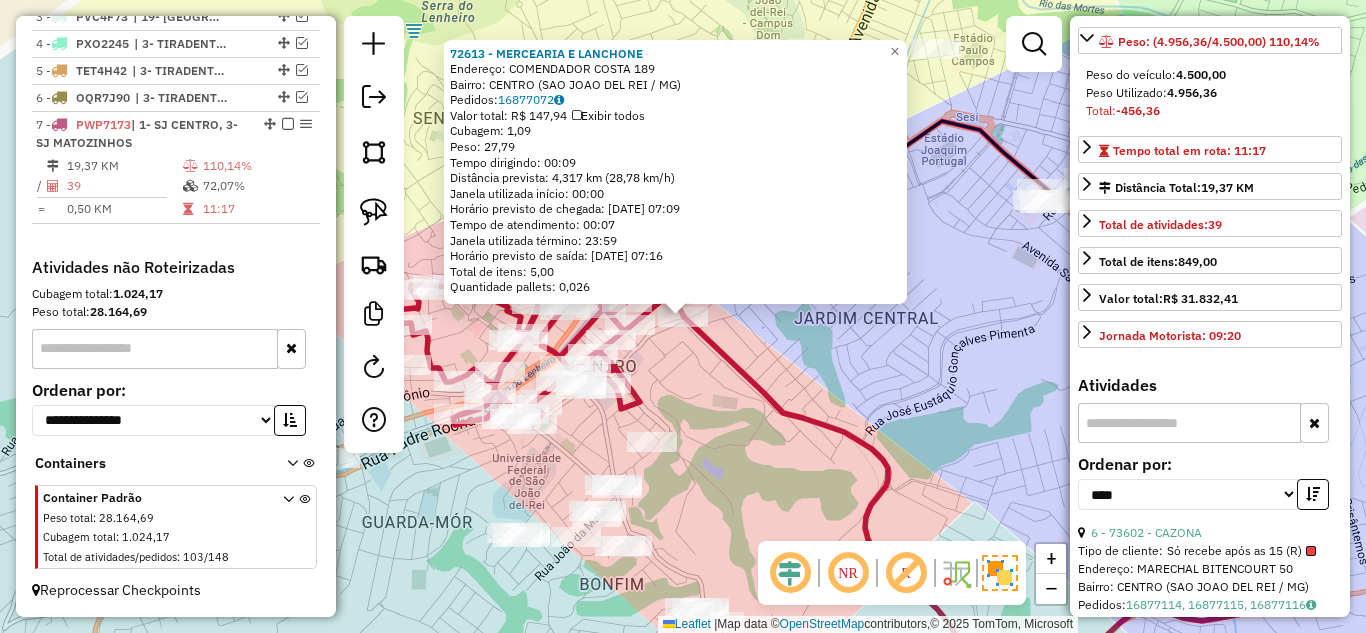 scroll, scrollTop: 500, scrollLeft: 0, axis: vertical 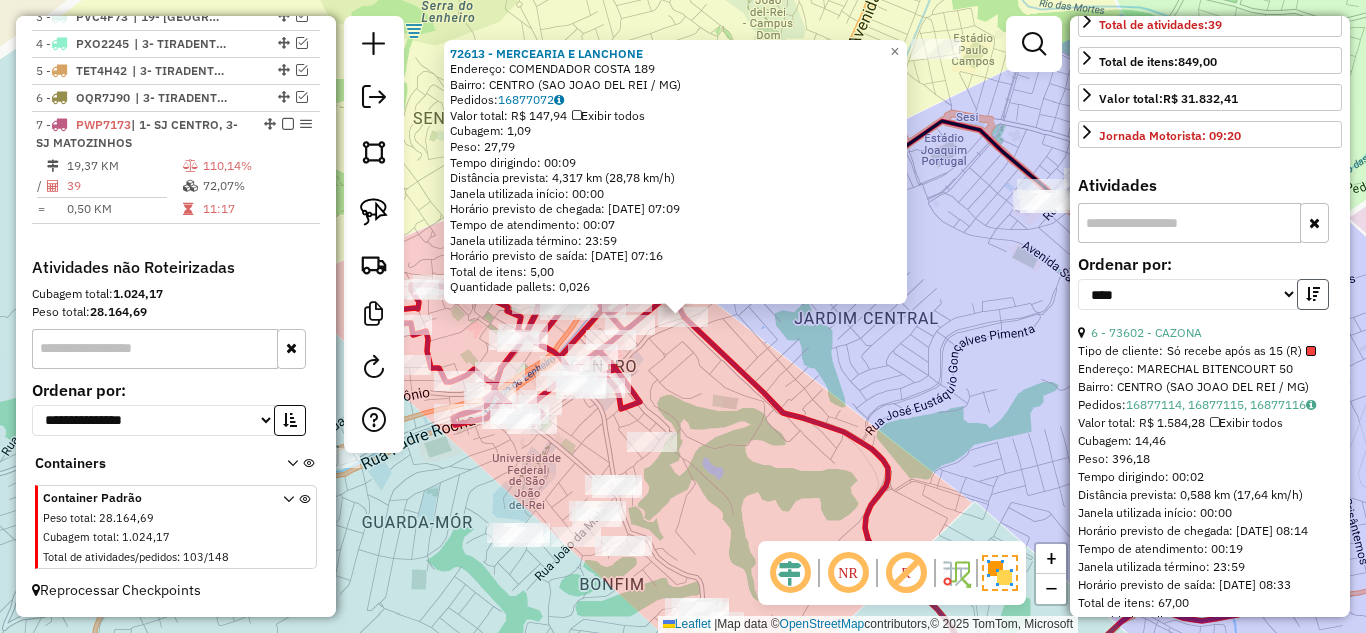click at bounding box center (1313, 294) 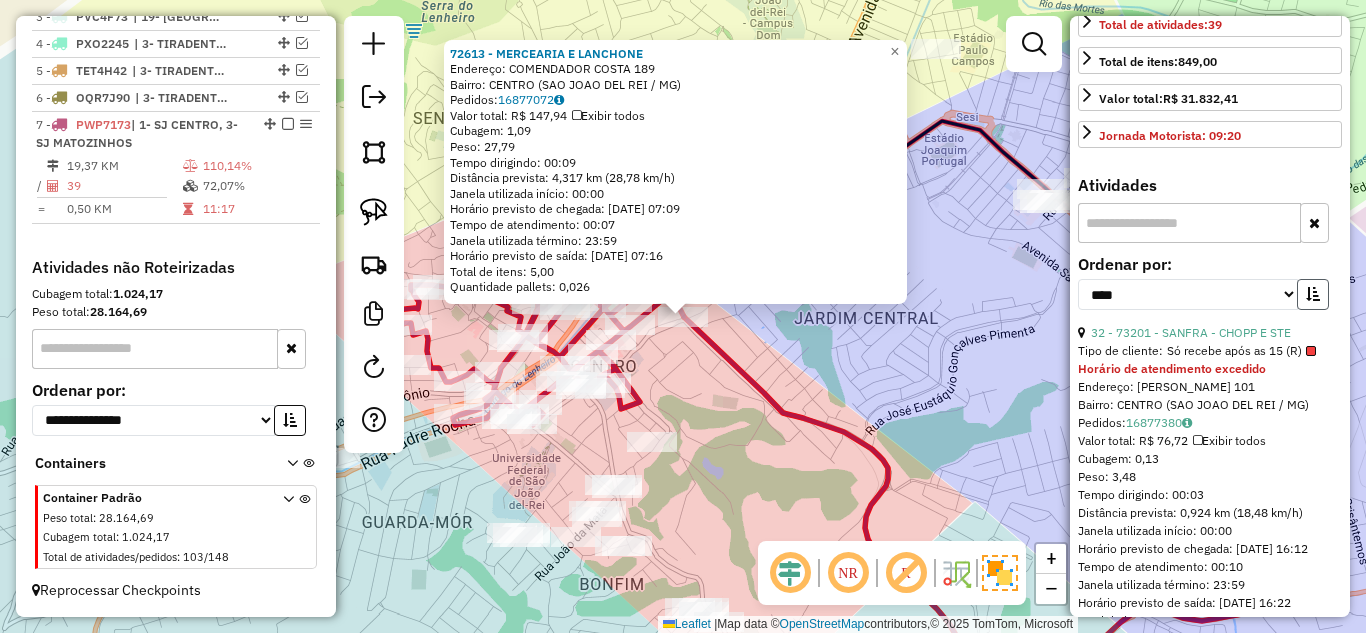 click at bounding box center (1313, 294) 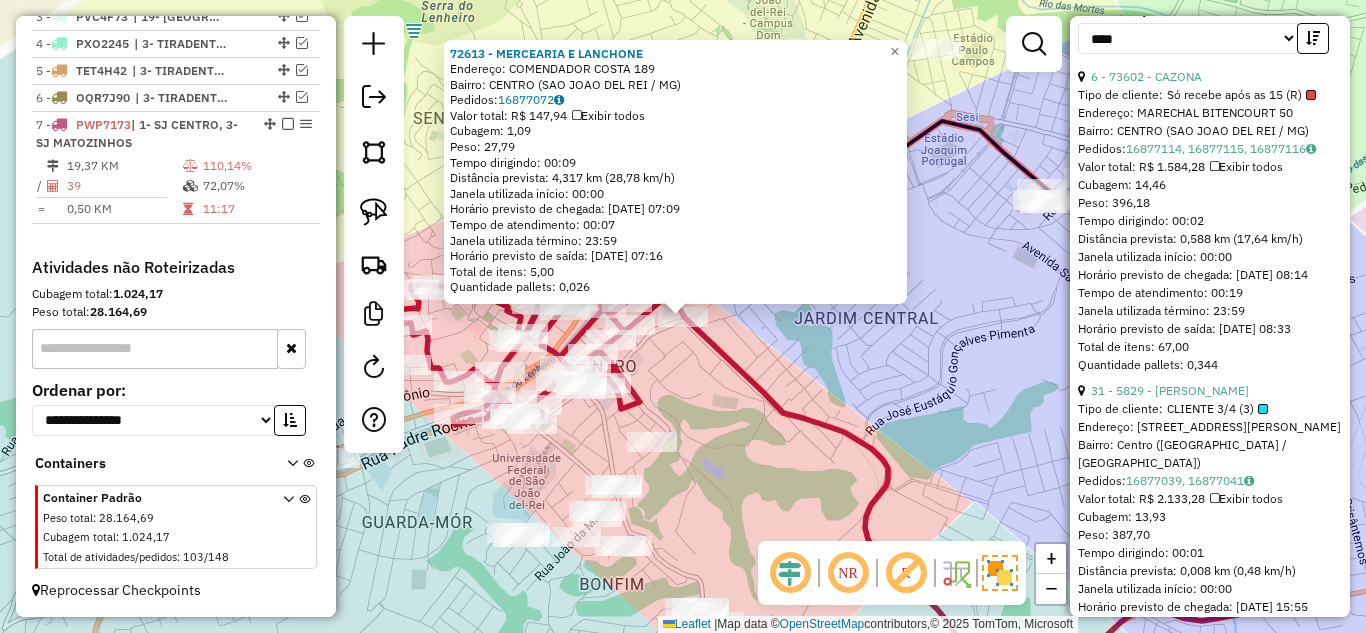 scroll, scrollTop: 800, scrollLeft: 0, axis: vertical 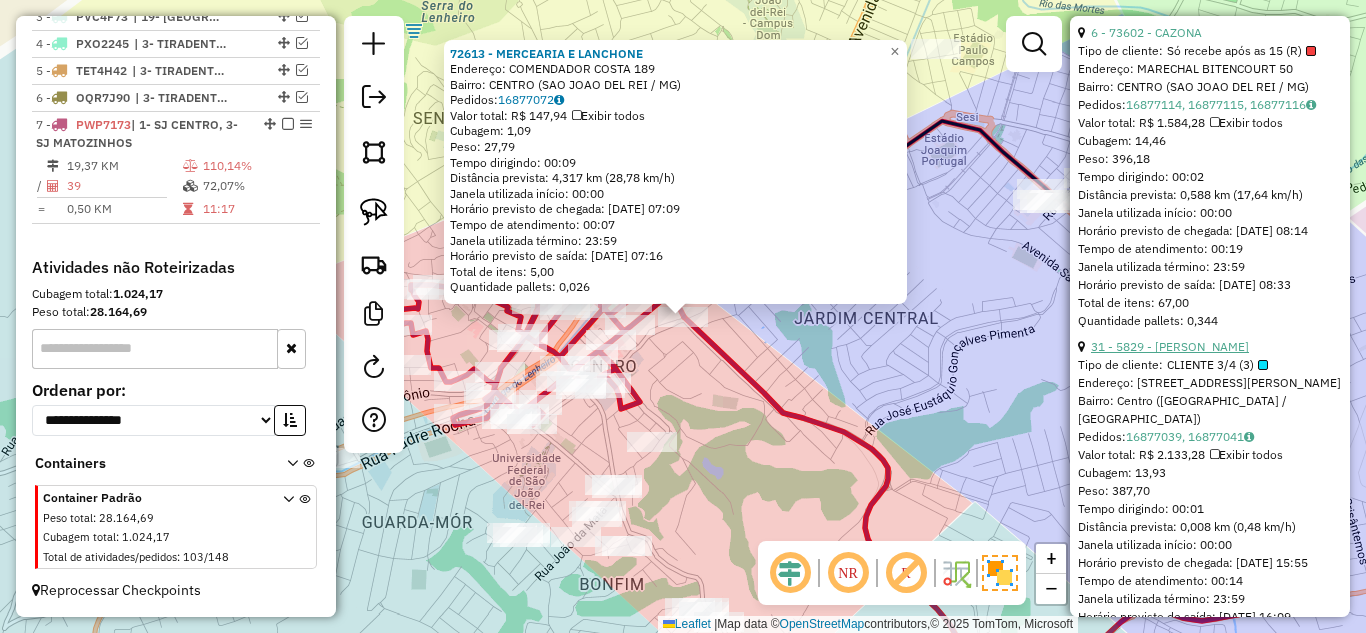 click on "31 - 5829 - WILLIAM JOSE EL CORA" at bounding box center [1170, 346] 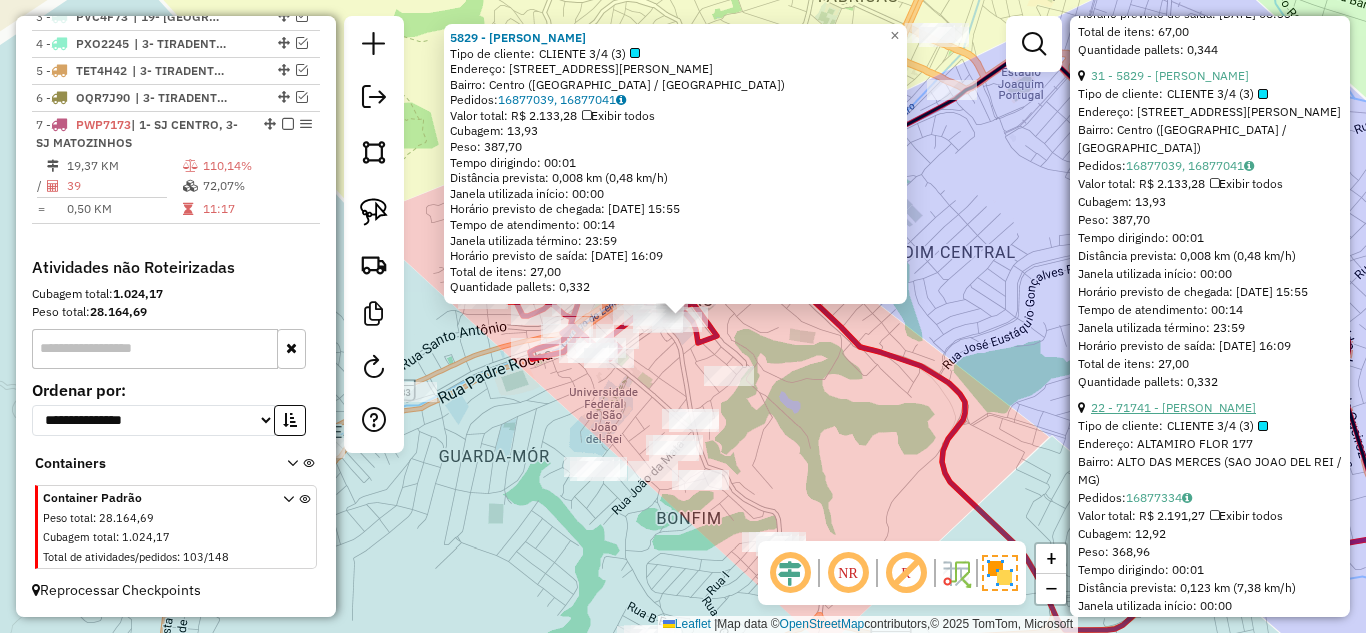 scroll, scrollTop: 1100, scrollLeft: 0, axis: vertical 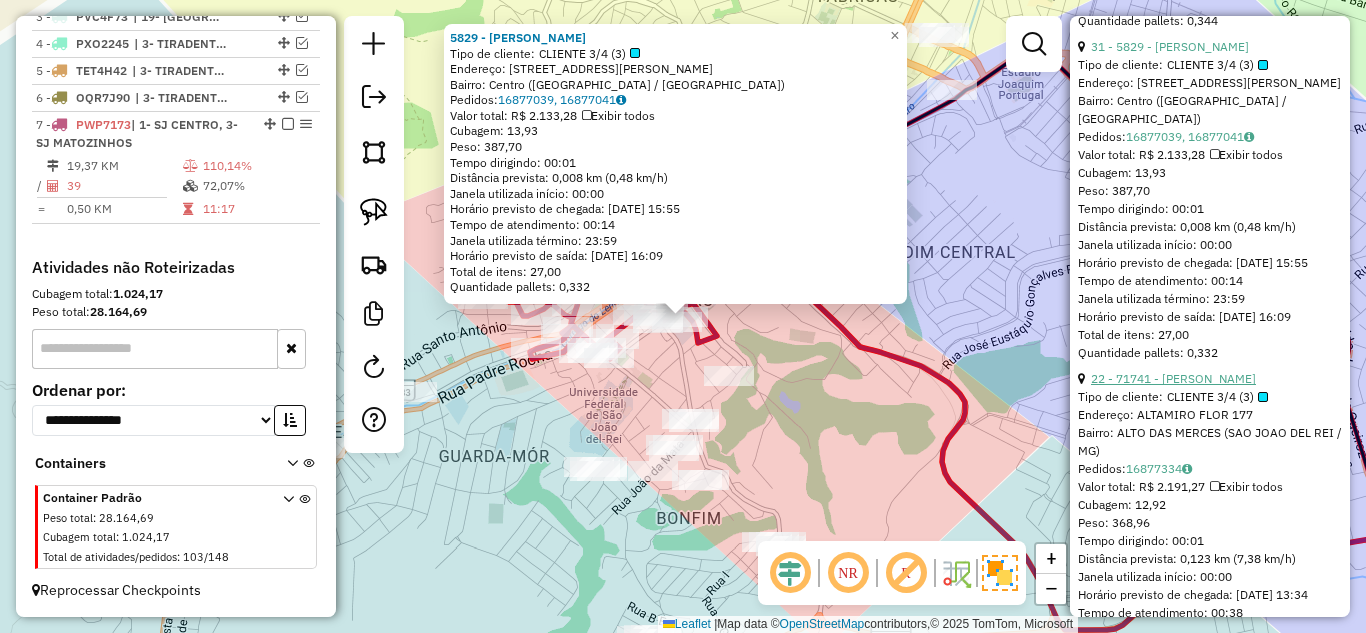click on "22 - 71741 - FELIPE AUGUSTO" at bounding box center [1173, 378] 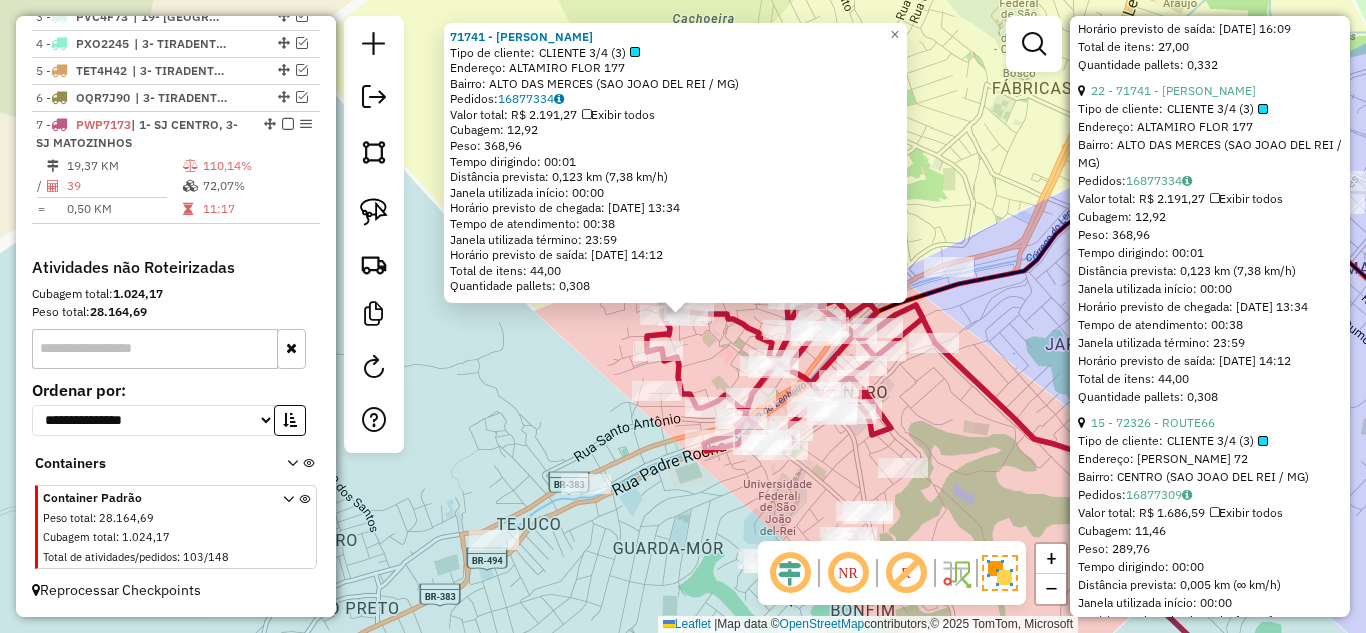 scroll, scrollTop: 1500, scrollLeft: 0, axis: vertical 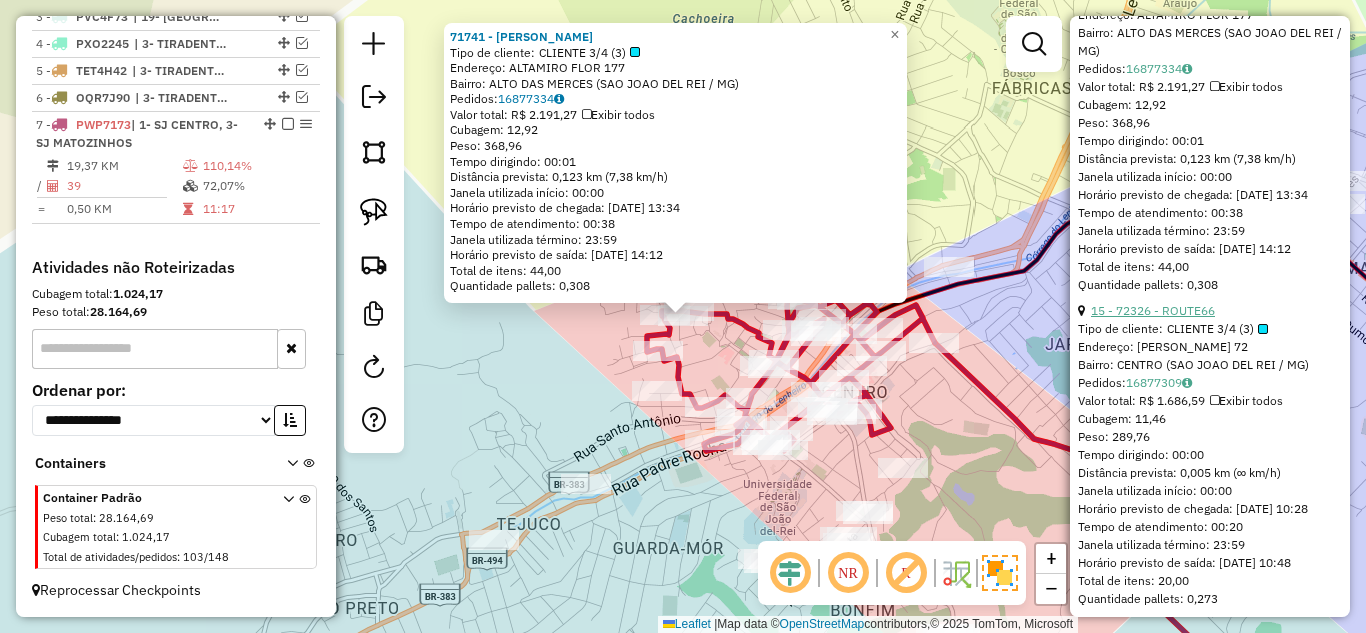 click on "15 - 72326 - ROUTE66" at bounding box center [1153, 310] 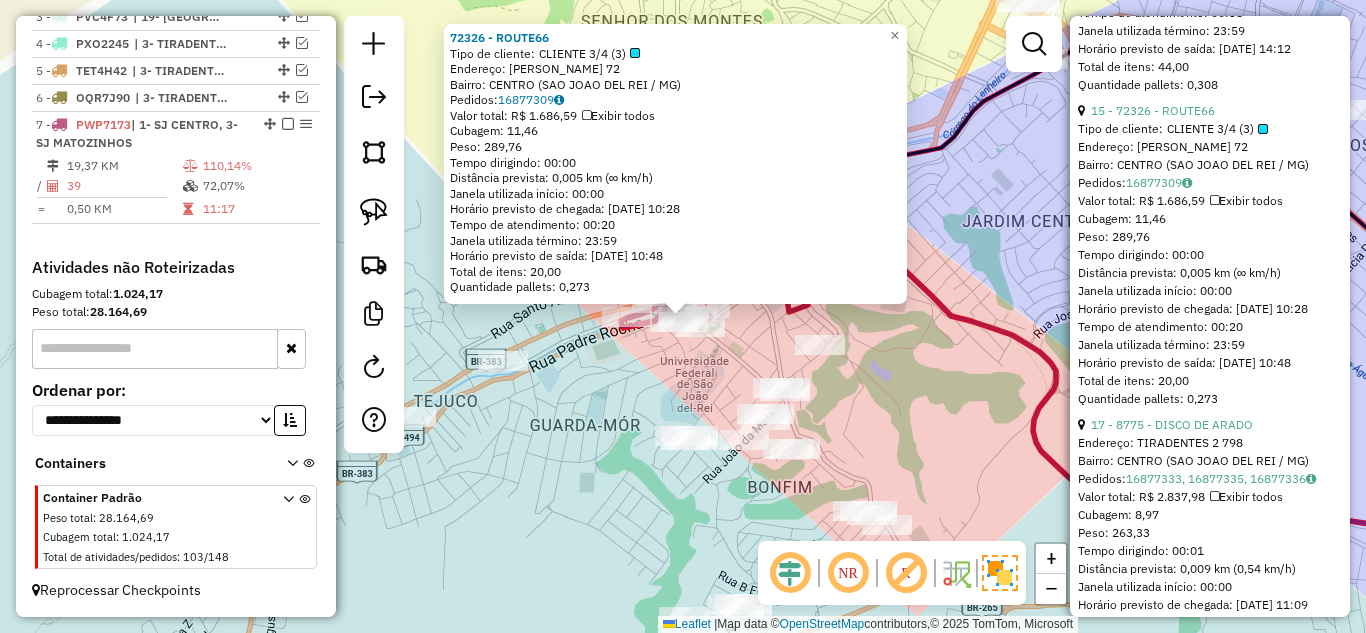 scroll, scrollTop: 1800, scrollLeft: 0, axis: vertical 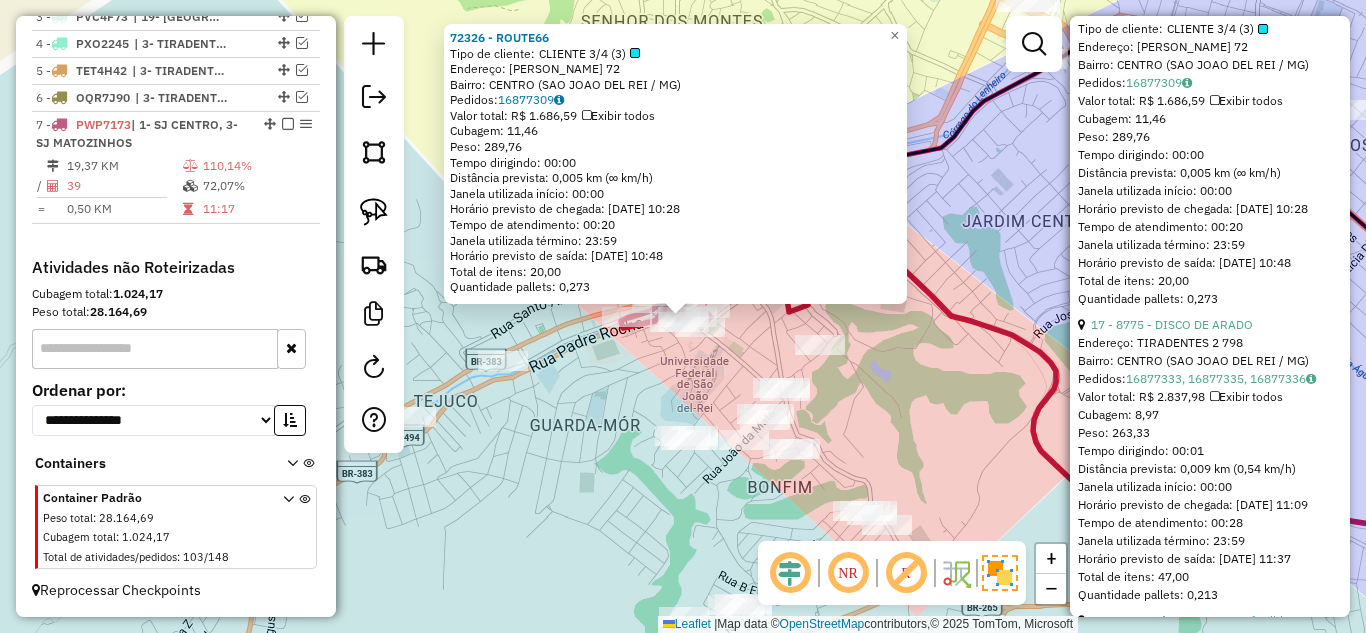 click on "Endereço:  TIRADENTES 2 798" at bounding box center (1210, 343) 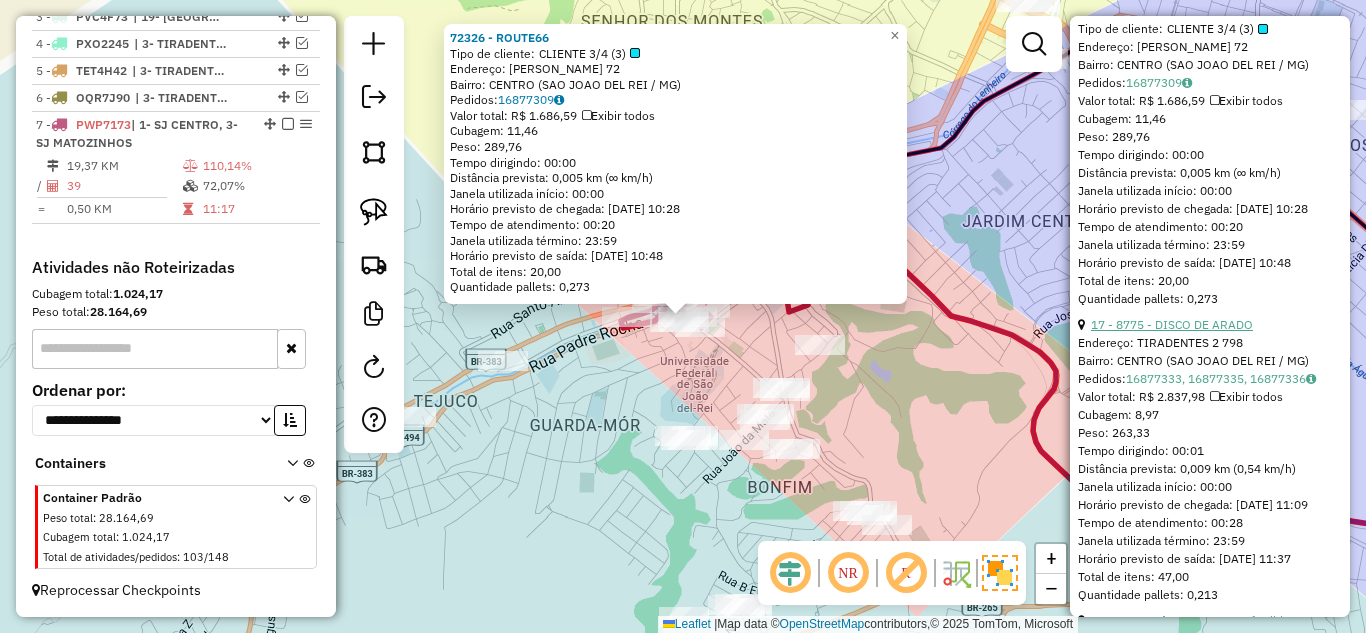 click on "17 - 8775 - DISCO DE ARADO" at bounding box center [1172, 324] 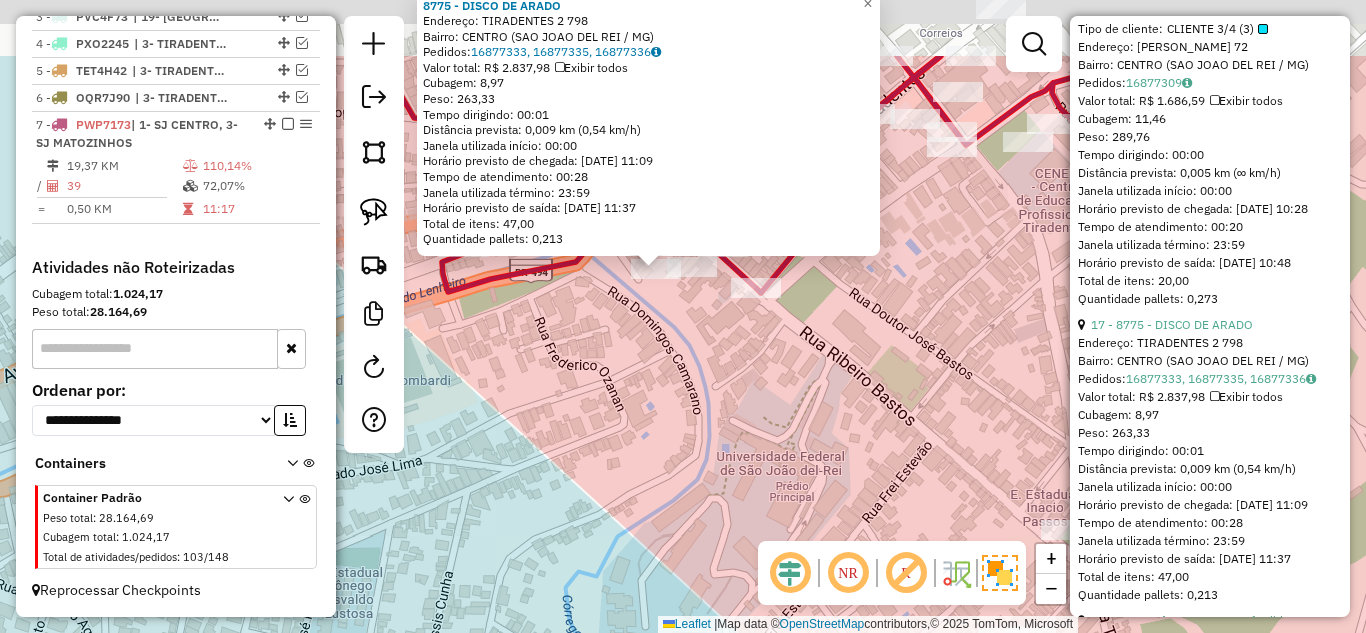 drag, startPoint x: 707, startPoint y: 281, endPoint x: 713, endPoint y: 400, distance: 119.15116 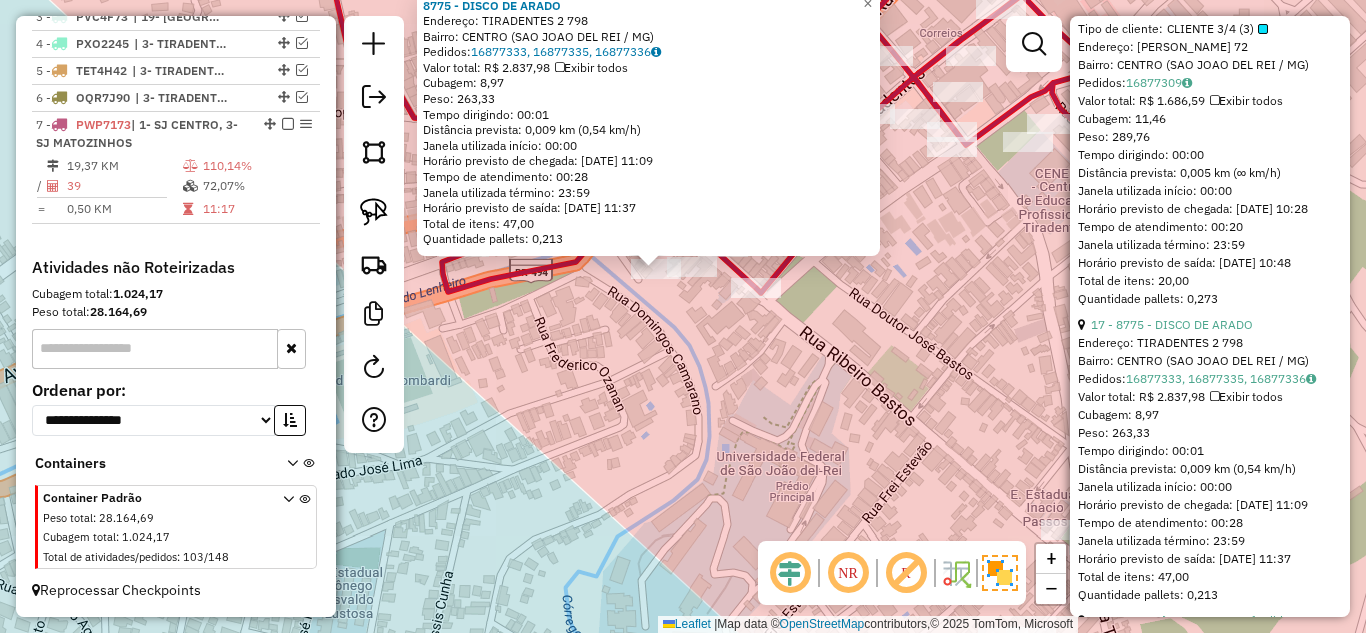 click on "8775 - DISCO DE ARADO  Endereço:  TIRADENTES 2 798   Bairro: CENTRO (SAO JOAO DEL REI / MG)   Pedidos:  16877333, 16877335, 16877336   Valor total: R$ 2.837,98   Exibir todos   Cubagem: 8,97  Peso: 263,33  Tempo dirigindo: 00:01   Distância prevista: 0,009 km (0,54 km/h)   Janela utilizada início: 00:00   Horário previsto de chegada: 17/07/2025 11:09   Tempo de atendimento: 00:28   Janela utilizada término: 23:59   Horário previsto de saída: 17/07/2025 11:37   Total de itens: 47,00   Quantidade pallets: 0,213  × Janela de atendimento Grade de atendimento Capacidade Transportadoras Veículos Cliente Pedidos  Rotas Selecione os dias de semana para filtrar as janelas de atendimento  Seg   Ter   Qua   Qui   Sex   Sáb   Dom  Informe o período da janela de atendimento: De: Até:  Filtrar exatamente a janela do cliente  Considerar janela de atendimento padrão  Selecione os dias de semana para filtrar as grades de atendimento  Seg   Ter   Qua   Qui   Sex   Sáb   Dom   Peso mínimo:   Peso máximo:   De:" 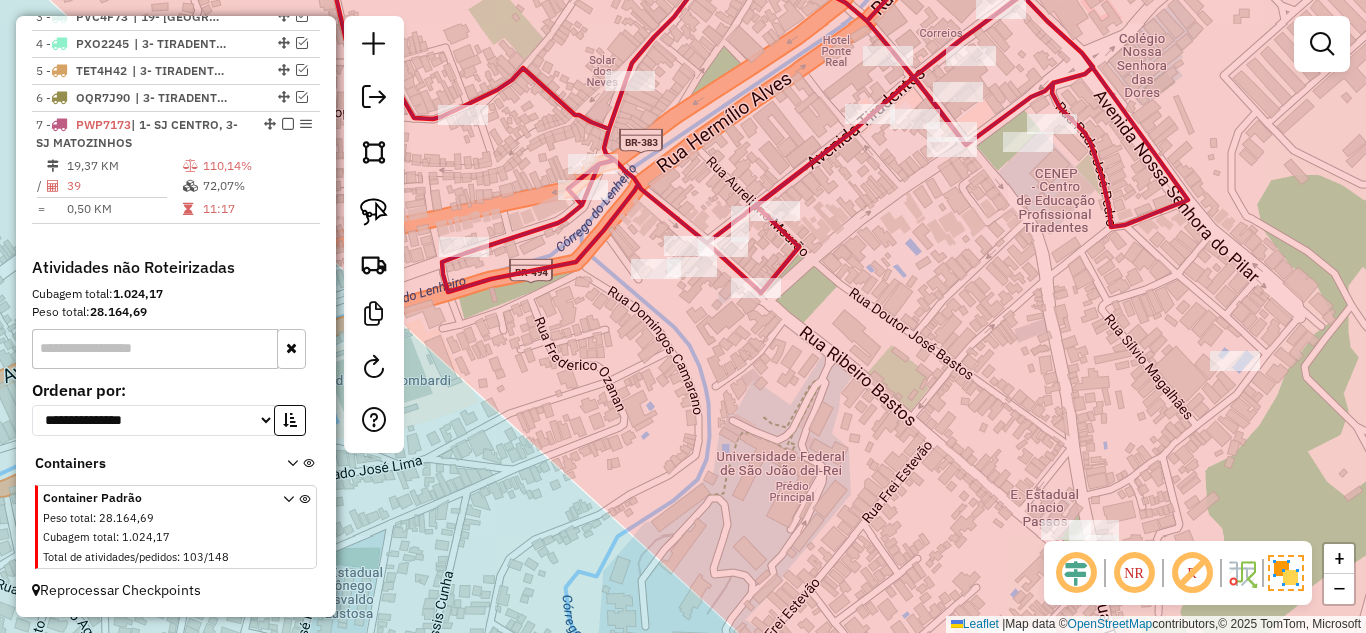 drag, startPoint x: 952, startPoint y: 218, endPoint x: 851, endPoint y: 389, distance: 198.6001 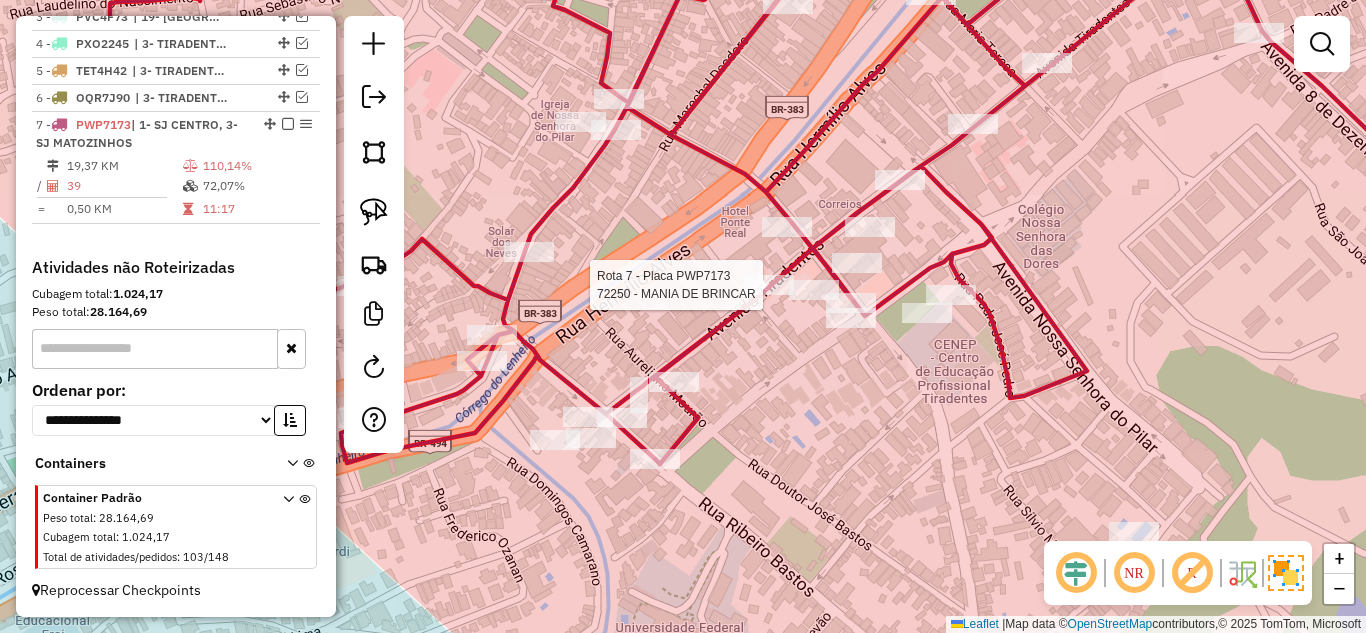 select on "*********" 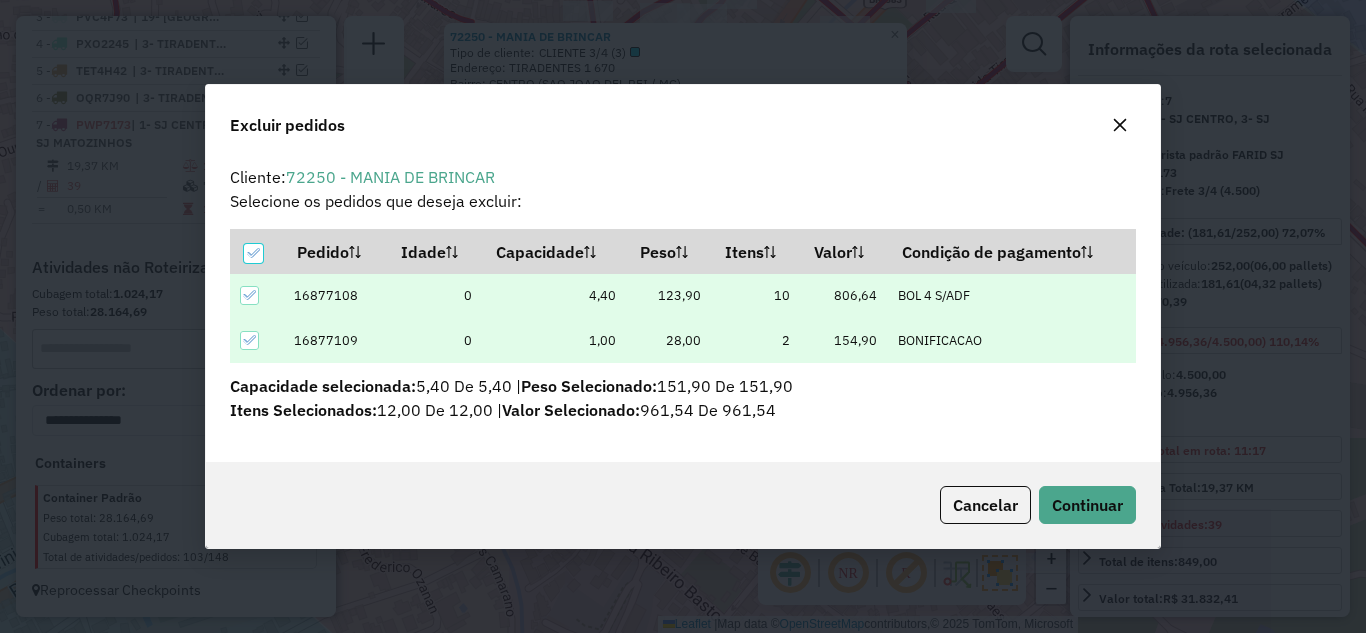 scroll, scrollTop: 0, scrollLeft: 0, axis: both 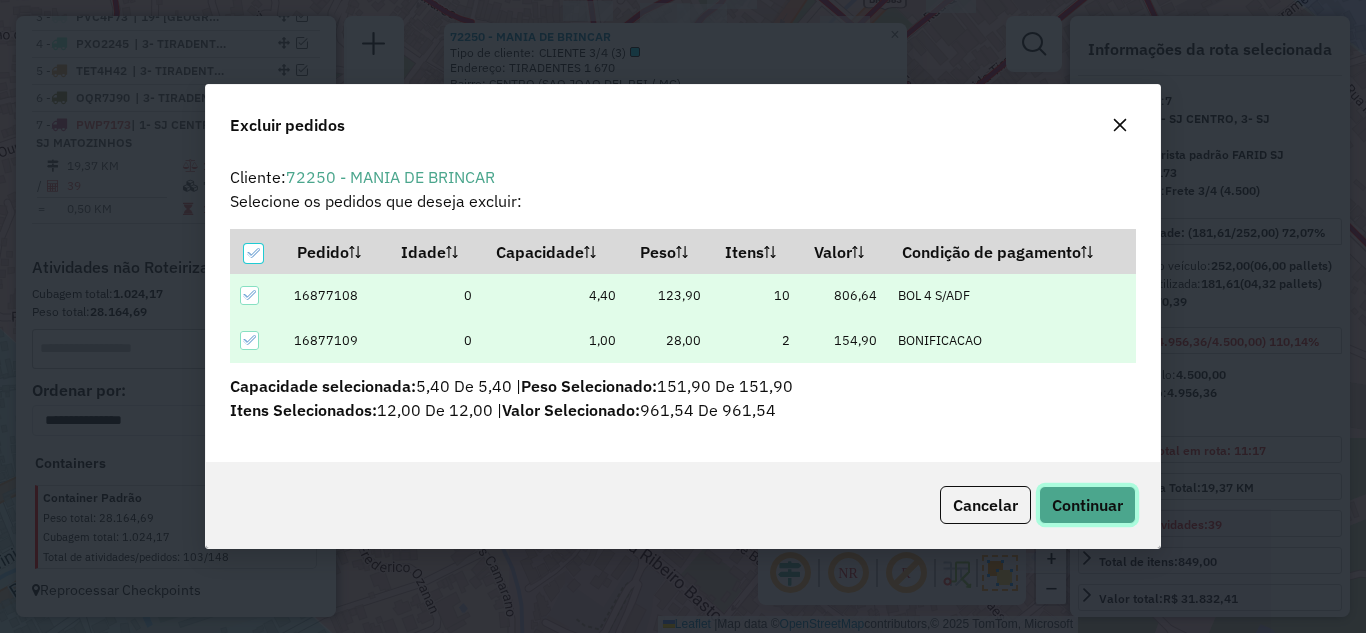 click on "Continuar" 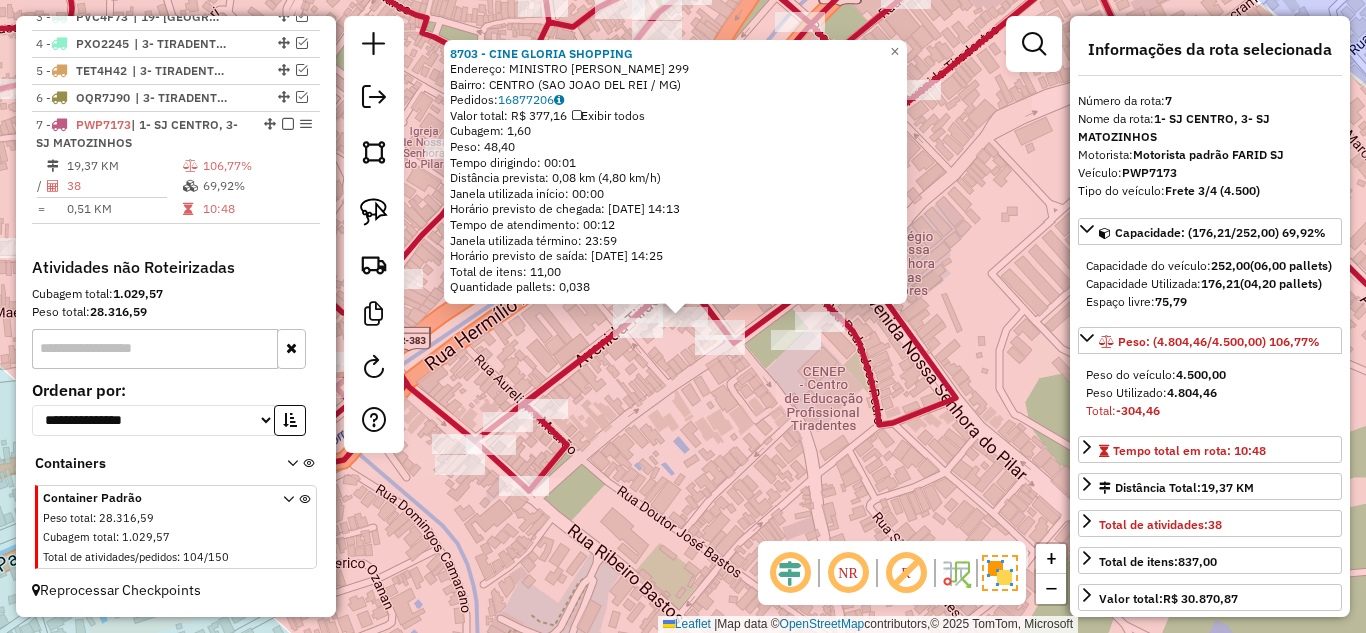 click on "Rota 7 - Placa PWP7173  30088 - PADARIA FLORENCA 8703 - CINE GLORIA SHOPPING  Endereço:  MINISTRO GABRIEL PASSOS 299   Bairro: CENTRO (SAO JOAO DEL REI / MG)   Pedidos:  16877206   Valor total: R$ 377,16   Exibir todos   Cubagem: 1,60  Peso: 48,40  Tempo dirigindo: 00:01   Distância prevista: 0,08 km (4,80 km/h)   Janela utilizada início: 00:00   Horário previsto de chegada: 17/07/2025 14:13   Tempo de atendimento: 00:12   Janela utilizada término: 23:59   Horário previsto de saída: 17/07/2025 14:25   Total de itens: 11,00   Quantidade pallets: 0,038  × Janela de atendimento Grade de atendimento Capacidade Transportadoras Veículos Cliente Pedidos  Rotas Selecione os dias de semana para filtrar as janelas de atendimento  Seg   Ter   Qua   Qui   Sex   Sáb   Dom  Informe o período da janela de atendimento: De: Até:  Filtrar exatamente a janela do cliente  Considerar janela de atendimento padrão  Selecione os dias de semana para filtrar as grades de atendimento  Seg   Ter   Qua   Qui   Sex   Sáb  +" 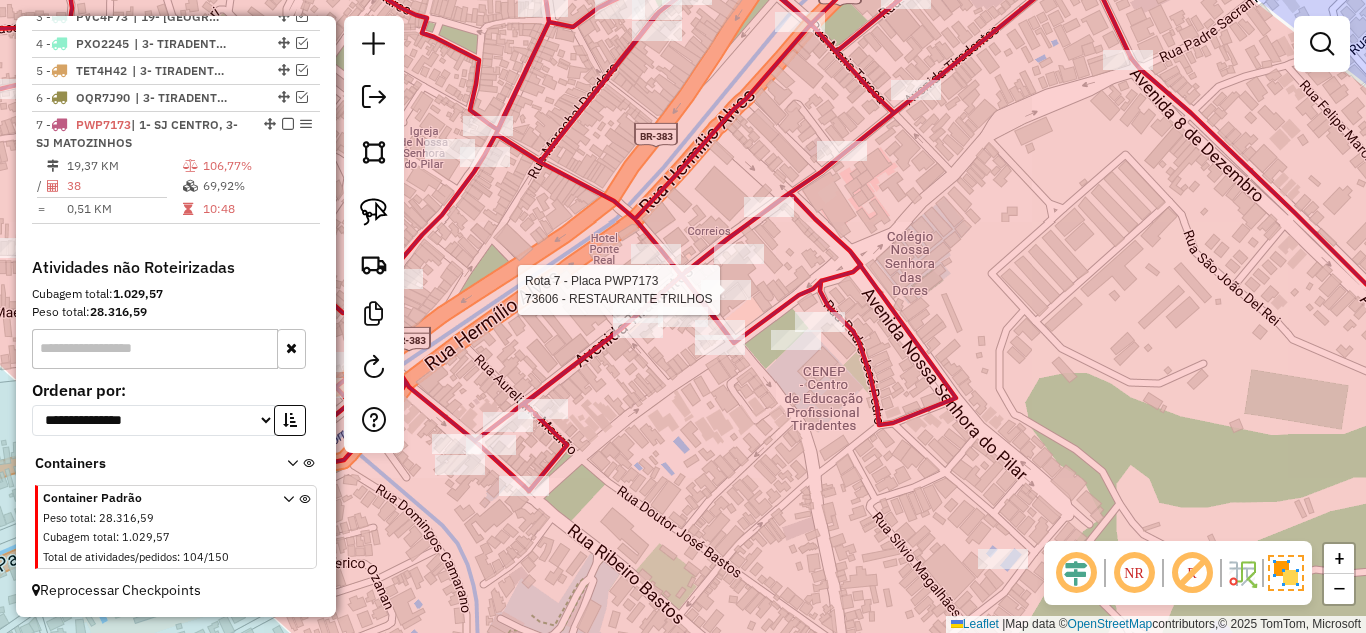 select on "*********" 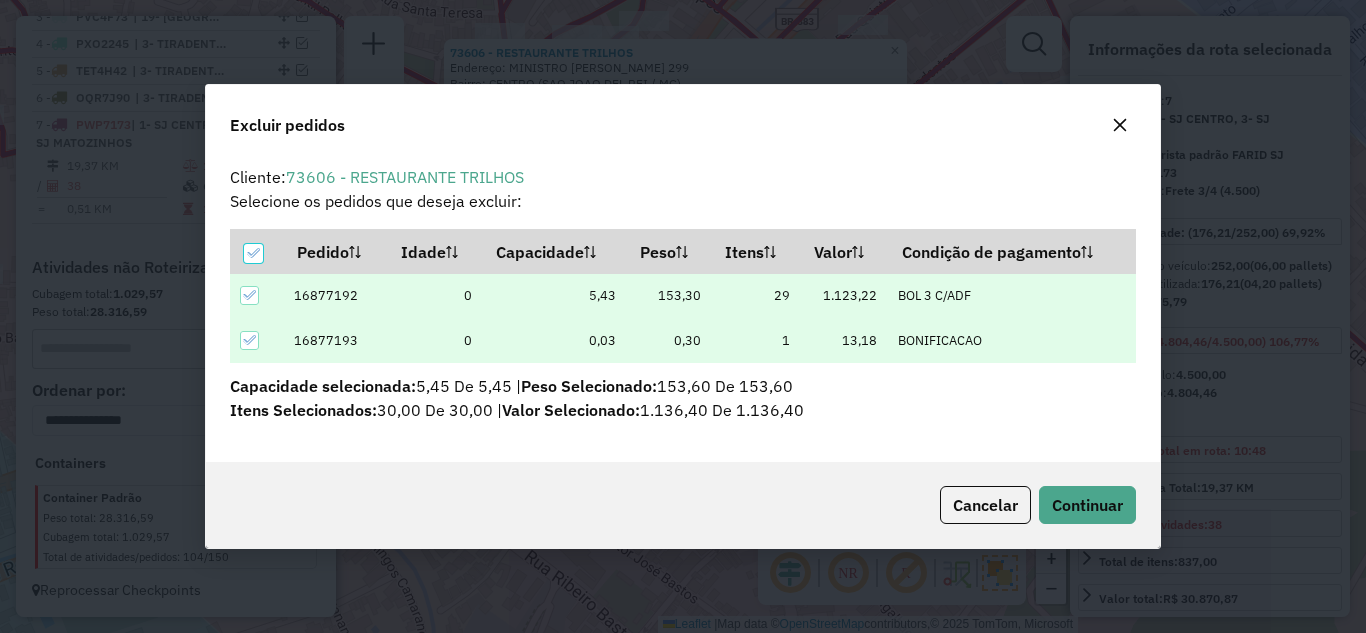 scroll, scrollTop: 82, scrollLeft: 0, axis: vertical 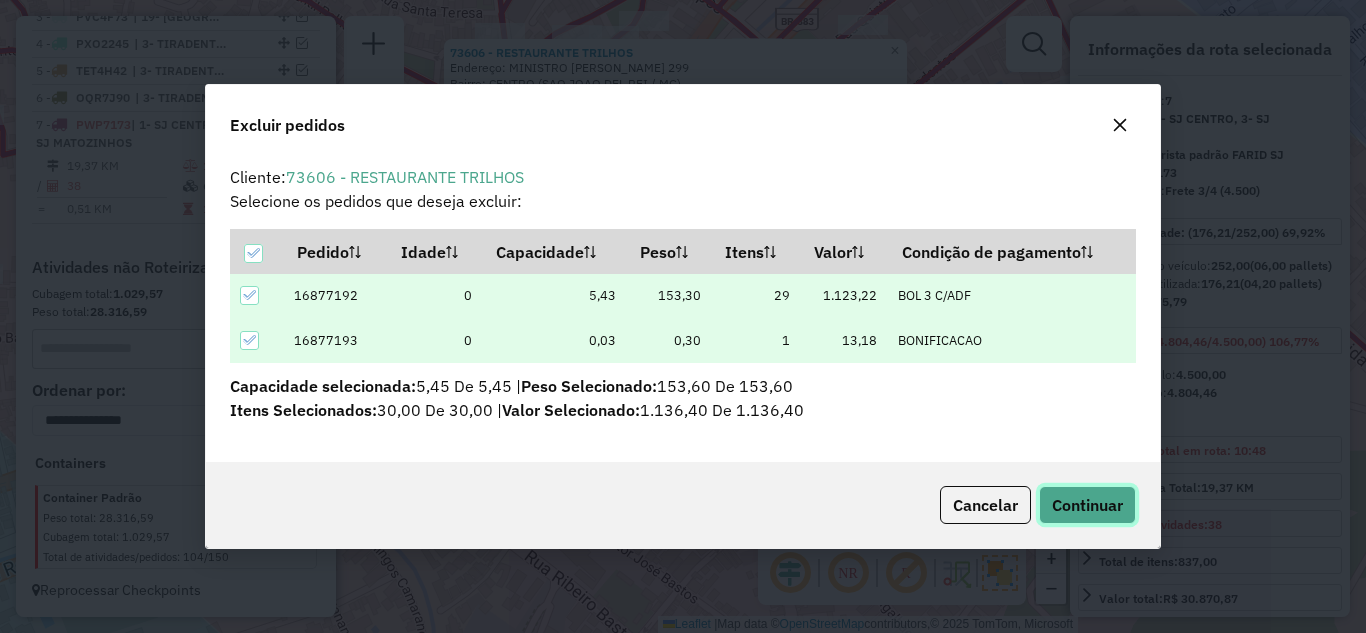 click on "Continuar" 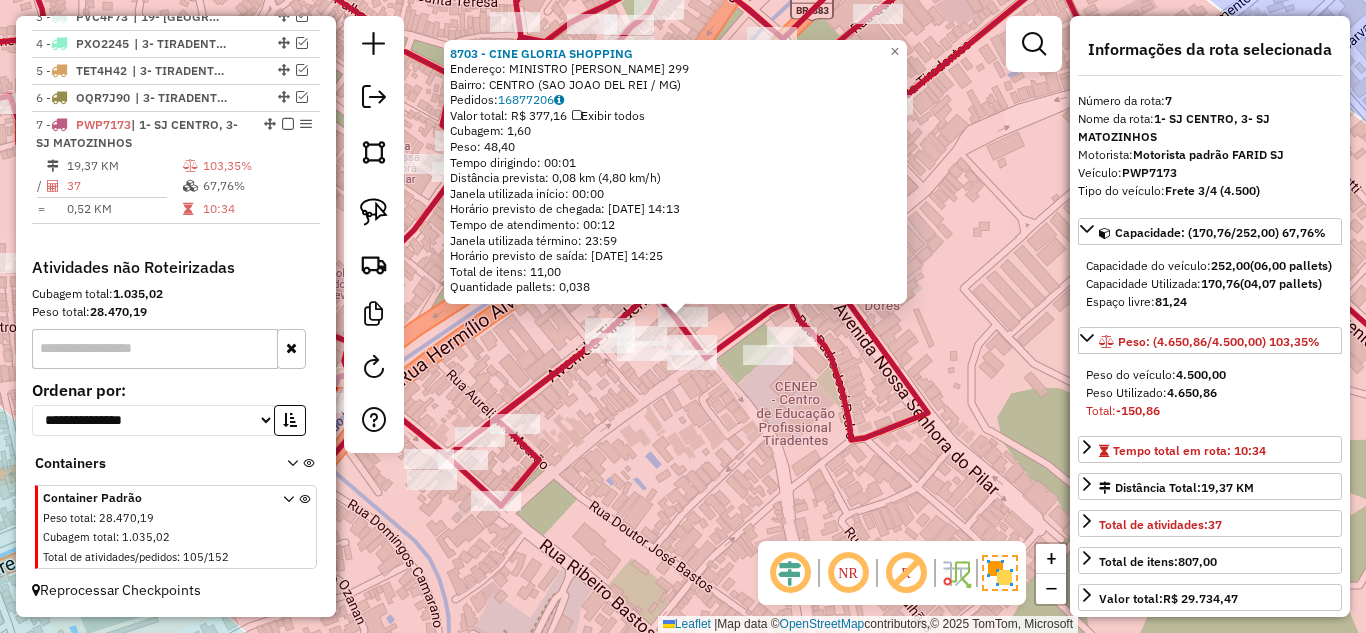 click on "8703 - CINE GLORIA SHOPPING  Endereço:  MINISTRO GABRIEL PASSOS 299   Bairro: CENTRO (SAO JOAO DEL REI / MG)   Pedidos:  16877206   Valor total: R$ 377,16   Exibir todos   Cubagem: 1,60  Peso: 48,40  Tempo dirigindo: 00:01   Distância prevista: 0,08 km (4,80 km/h)   Janela utilizada início: 00:00   Horário previsto de chegada: 17/07/2025 14:13   Tempo de atendimento: 00:12   Janela utilizada término: 23:59   Horário previsto de saída: 17/07/2025 14:25   Total de itens: 11,00   Quantidade pallets: 0,038  × Janela de atendimento Grade de atendimento Capacidade Transportadoras Veículos Cliente Pedidos  Rotas Selecione os dias de semana para filtrar as janelas de atendimento  Seg   Ter   Qua   Qui   Sex   Sáb   Dom  Informe o período da janela de atendimento: De: Até:  Filtrar exatamente a janela do cliente  Considerar janela de atendimento padrão  Selecione os dias de semana para filtrar as grades de atendimento  Seg   Ter   Qua   Qui   Sex   Sáb   Dom   Peso mínimo:   Peso máximo:   De:   Até:" 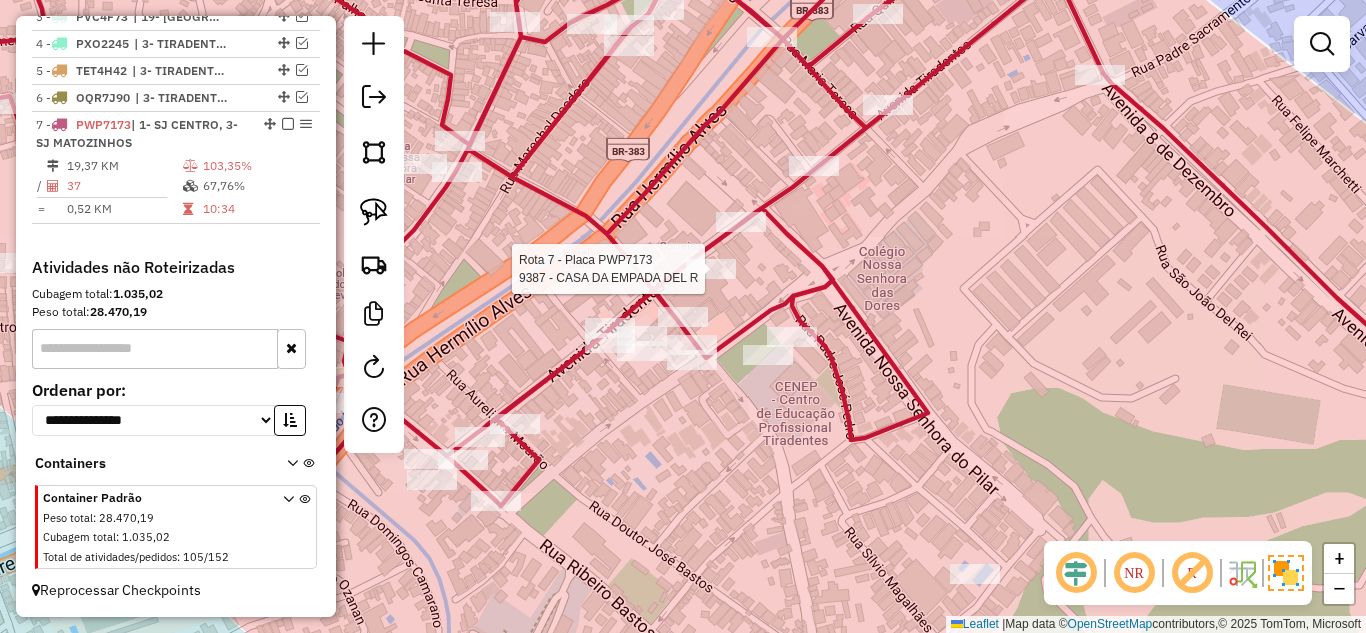 select on "*********" 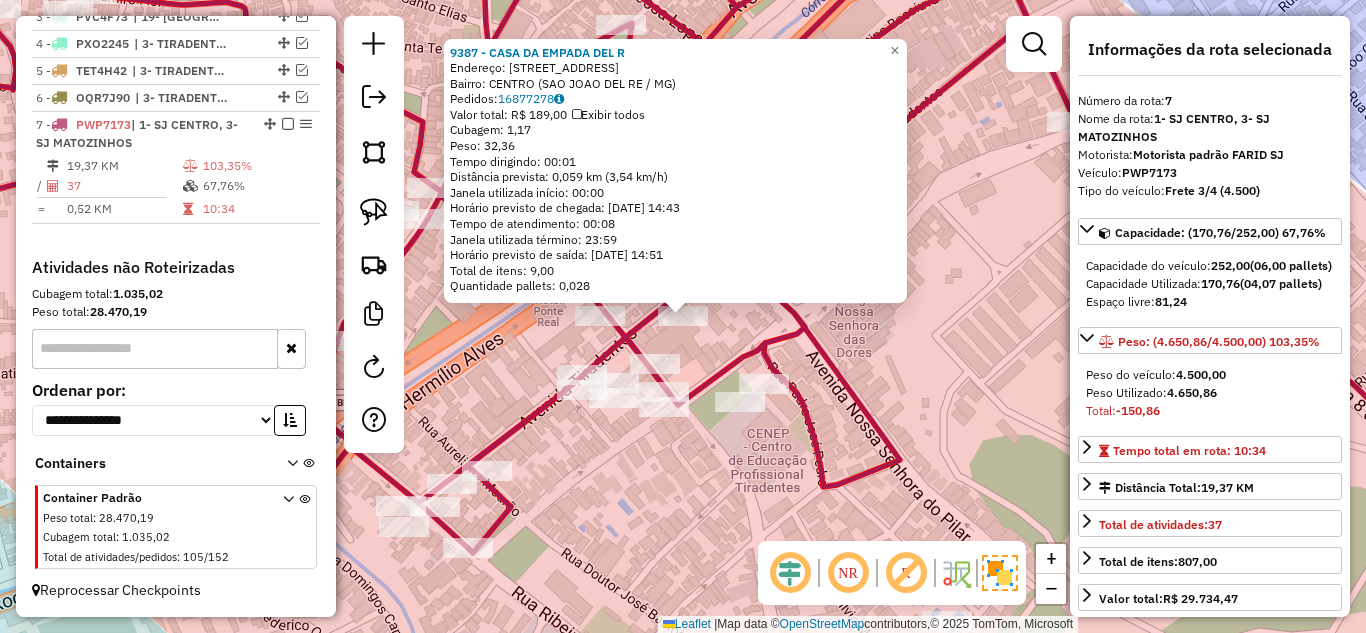 click on "9387 - CASA DA EMPADA DEL R  Endereço: Av  TIRADENTES                    530   Bairro: CENTRO (SAO JOAO DEL RE / MG)   Pedidos:  16877278   Valor total: R$ 189,00   Exibir todos   Cubagem: 1,17  Peso: 32,36  Tempo dirigindo: 00:01   Distância prevista: 0,059 km (3,54 km/h)   Janela utilizada início: 00:00   Horário previsto de chegada: 17/07/2025 14:43   Tempo de atendimento: 00:08   Janela utilizada término: 23:59   Horário previsto de saída: 17/07/2025 14:51   Total de itens: 9,00   Quantidade pallets: 0,028  × Janela de atendimento Grade de atendimento Capacidade Transportadoras Veículos Cliente Pedidos  Rotas Selecione os dias de semana para filtrar as janelas de atendimento  Seg   Ter   Qua   Qui   Sex   Sáb   Dom  Informe o período da janela de atendimento: De: Até:  Filtrar exatamente a janela do cliente  Considerar janela de atendimento padrão  Selecione os dias de semana para filtrar as grades de atendimento  Seg   Ter   Qua   Qui   Sex   Sáb   Dom   Peso mínimo:   Peso máximo:   De:" 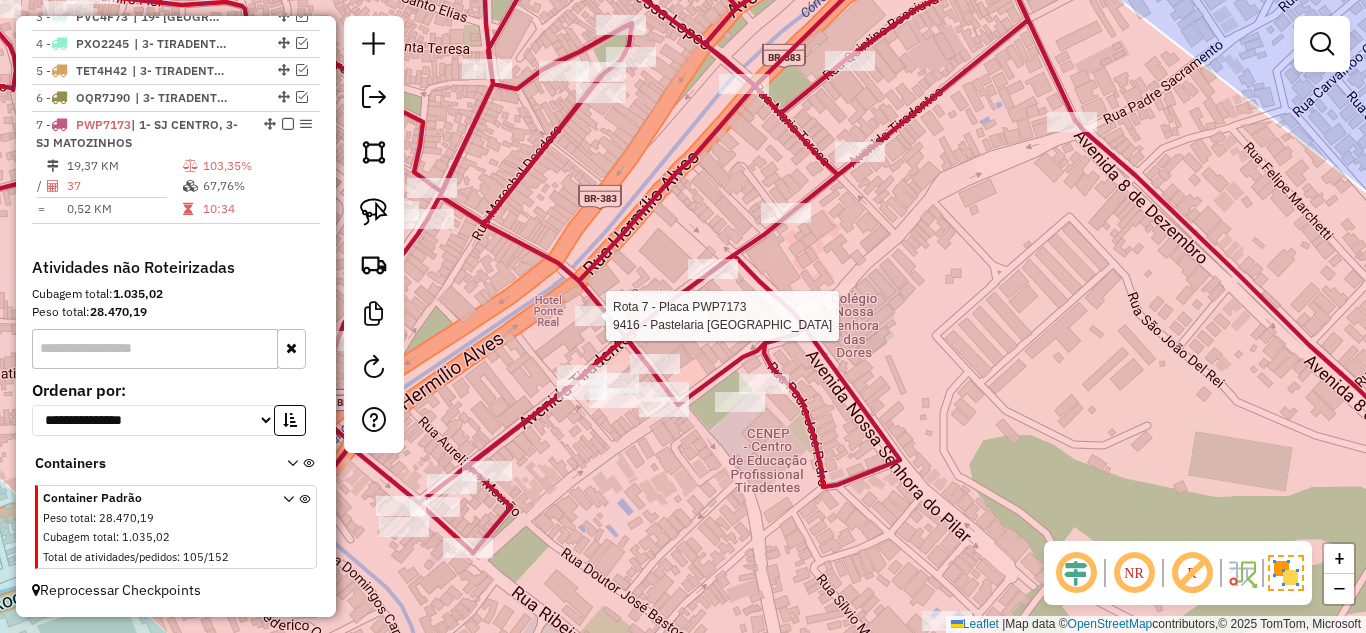 select on "*********" 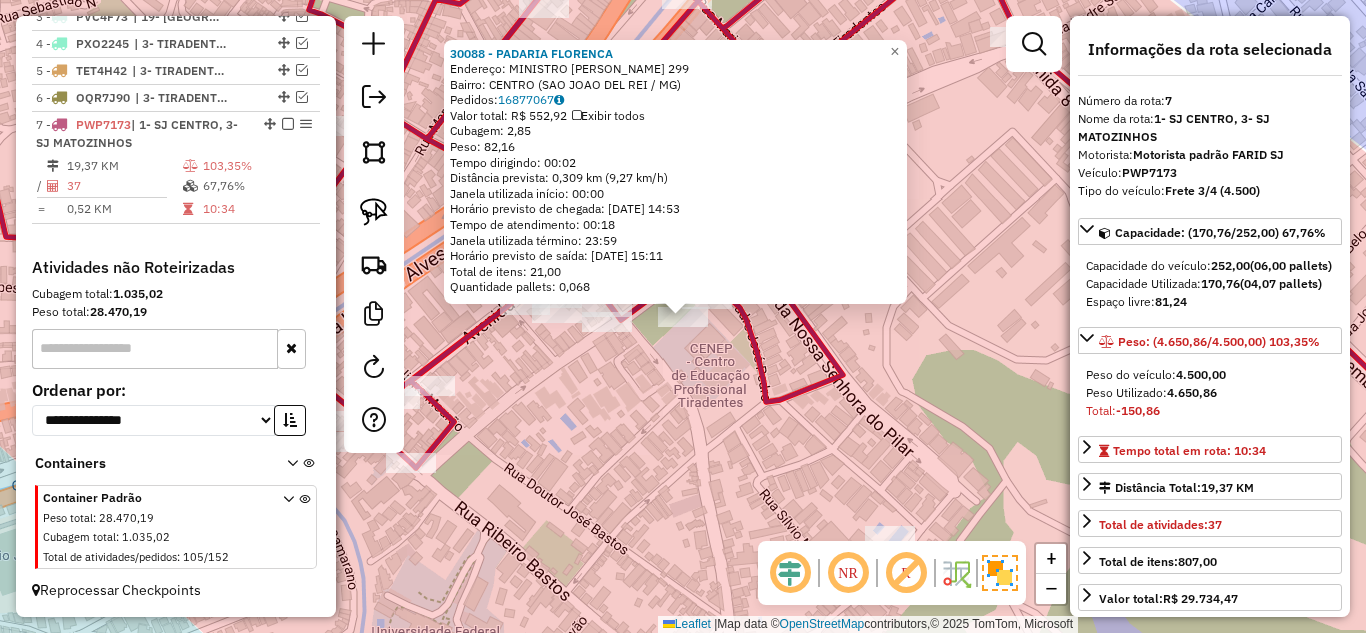 click on "30088 - PADARIA FLORENCA  Endereço:  MINISTRO GABRIEL PASSOS 299   Bairro: CENTRO (SAO JOAO DEL REI / MG)   Pedidos:  16877067   Valor total: R$ 552,92   Exibir todos   Cubagem: 2,85  Peso: 82,16  Tempo dirigindo: 00:02   Distância prevista: 0,309 km (9,27 km/h)   Janela utilizada início: 00:00   Horário previsto de chegada: 17/07/2025 14:53   Tempo de atendimento: 00:18   Janela utilizada término: 23:59   Horário previsto de saída: 17/07/2025 15:11   Total de itens: 21,00   Quantidade pallets: 0,068  × Janela de atendimento Grade de atendimento Capacidade Transportadoras Veículos Cliente Pedidos  Rotas Selecione os dias de semana para filtrar as janelas de atendimento  Seg   Ter   Qua   Qui   Sex   Sáb   Dom  Informe o período da janela de atendimento: De: Até:  Filtrar exatamente a janela do cliente  Considerar janela de atendimento padrão  Selecione os dias de semana para filtrar as grades de atendimento  Seg   Ter   Qua   Qui   Sex   Sáb   Dom   Peso mínimo:   Peso máximo:   De:   Até:  +" 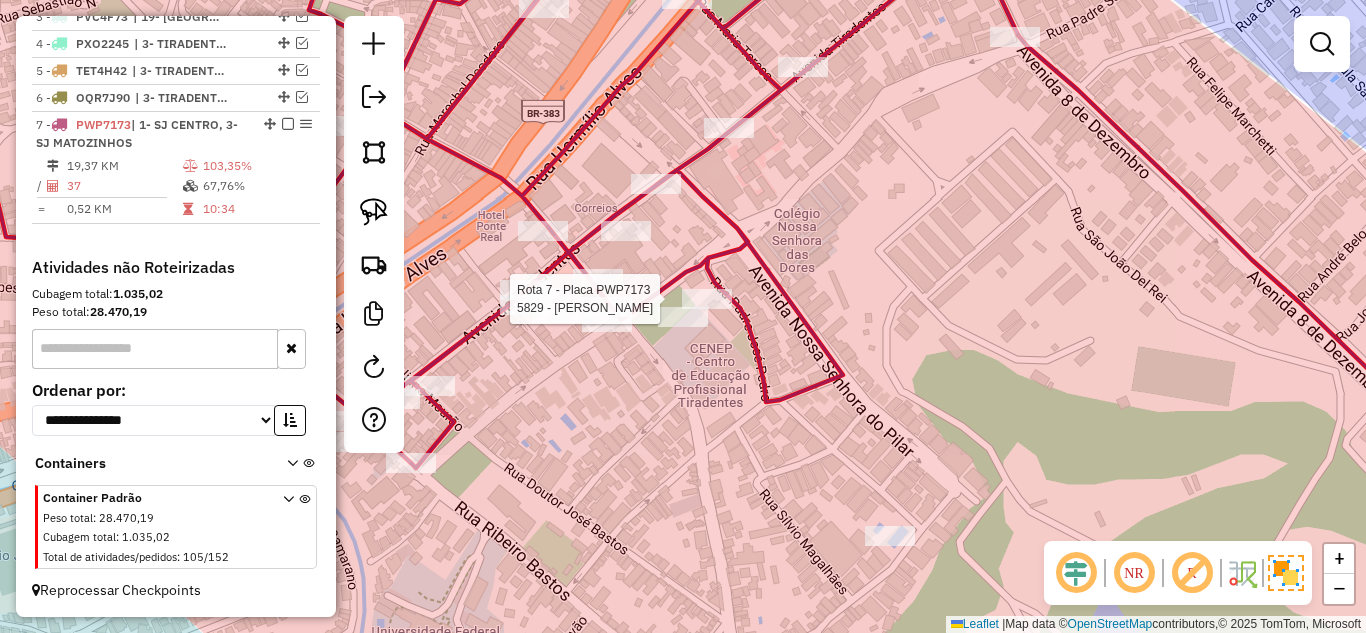 select on "*********" 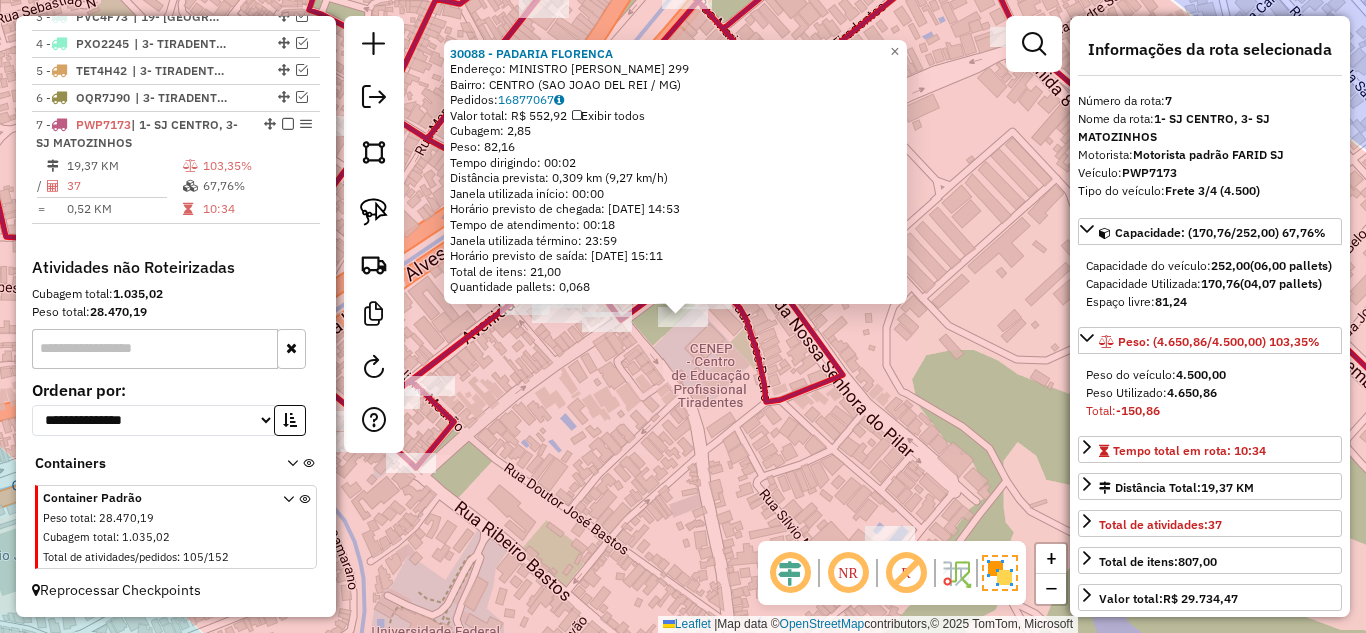 click on "30088 - PADARIA FLORENCA  Endereço:  MINISTRO GABRIEL PASSOS 299   Bairro: CENTRO (SAO JOAO DEL REI / MG)   Pedidos:  16877067   Valor total: R$ 552,92   Exibir todos   Cubagem: 2,85  Peso: 82,16  Tempo dirigindo: 00:02   Distância prevista: 0,309 km (9,27 km/h)   Janela utilizada início: 00:00   Horário previsto de chegada: 17/07/2025 14:53   Tempo de atendimento: 00:18   Janela utilizada término: 23:59   Horário previsto de saída: 17/07/2025 15:11   Total de itens: 21,00   Quantidade pallets: 0,068  × Janela de atendimento Grade de atendimento Capacidade Transportadoras Veículos Cliente Pedidos  Rotas Selecione os dias de semana para filtrar as janelas de atendimento  Seg   Ter   Qua   Qui   Sex   Sáb   Dom  Informe o período da janela de atendimento: De: Até:  Filtrar exatamente a janela do cliente  Considerar janela de atendimento padrão  Selecione os dias de semana para filtrar as grades de atendimento  Seg   Ter   Qua   Qui   Sex   Sáb   Dom   Peso mínimo:   Peso máximo:   De:   Até:  +" 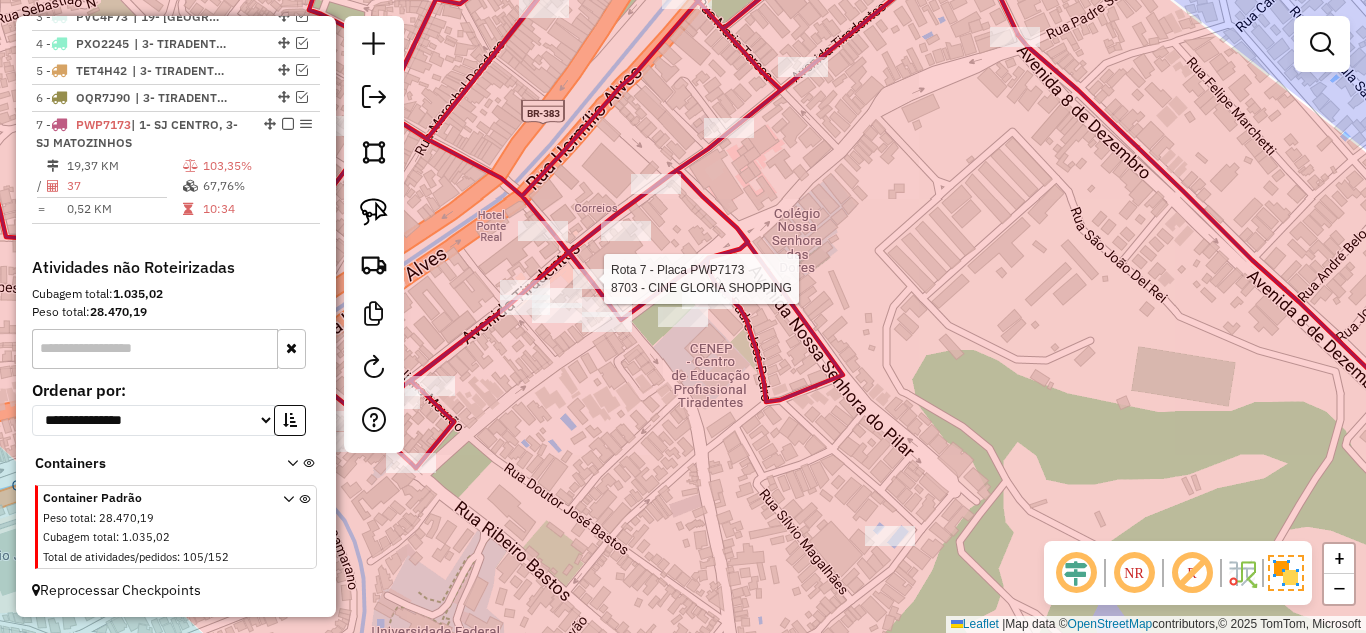 select on "*********" 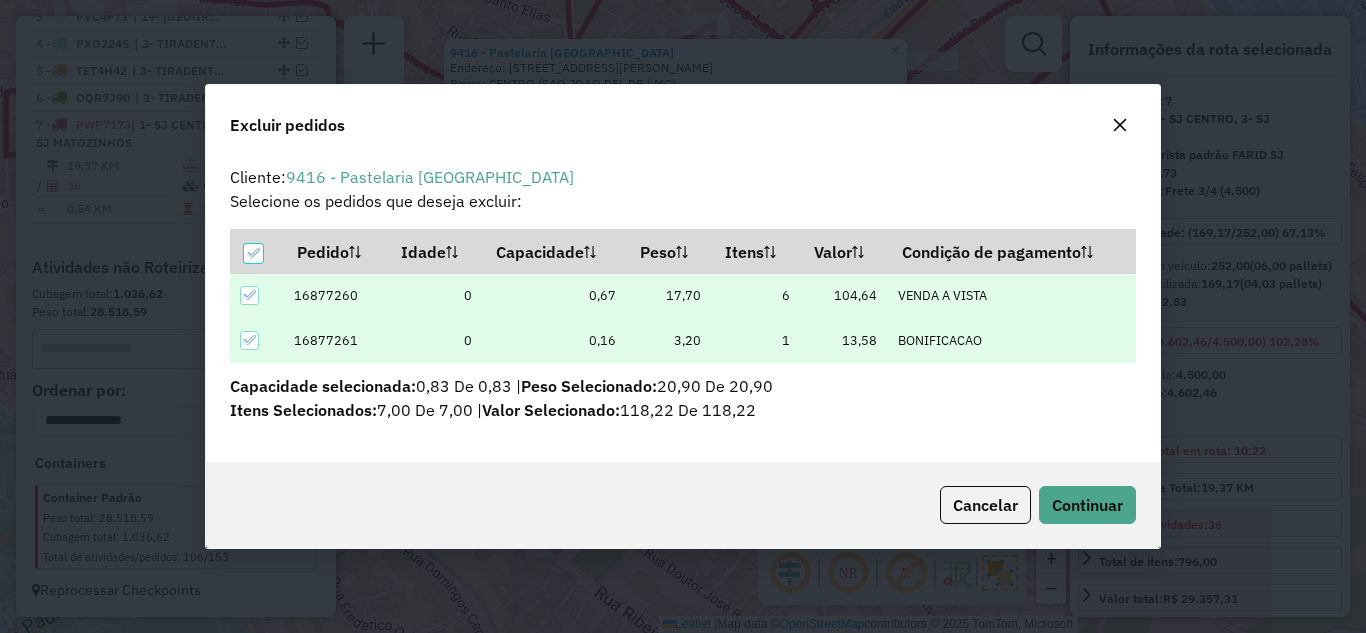 scroll, scrollTop: 82, scrollLeft: 0, axis: vertical 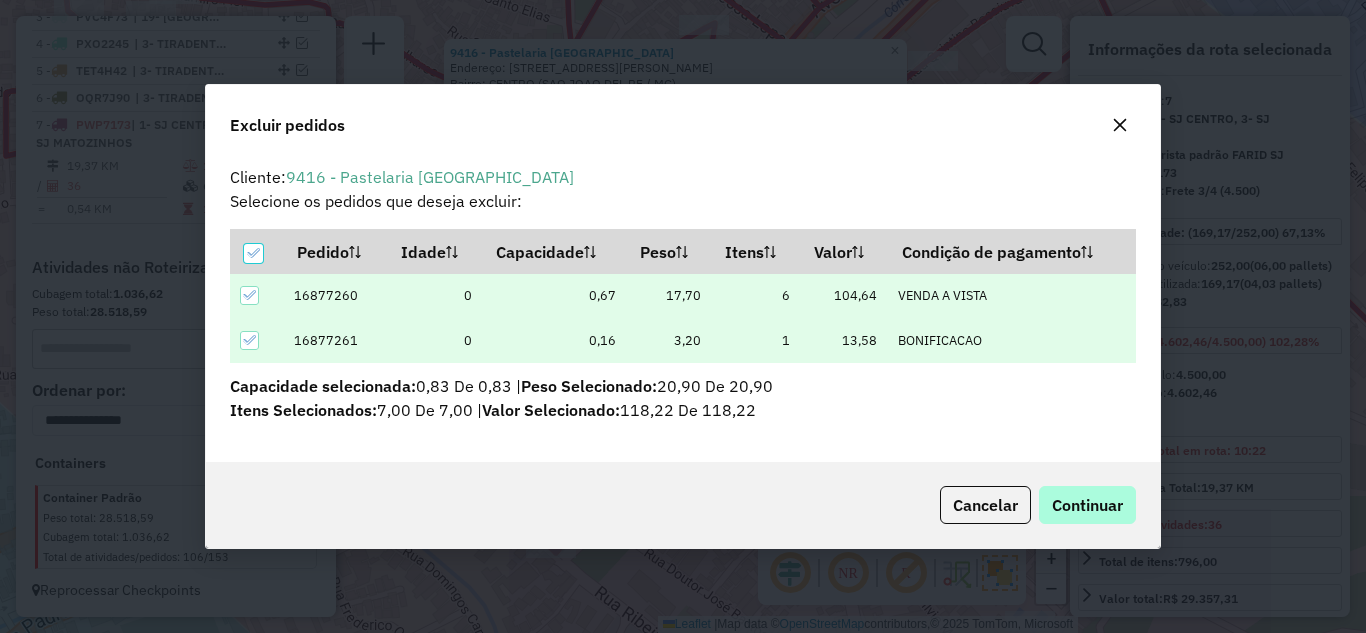 drag, startPoint x: 1079, startPoint y: 471, endPoint x: 1087, endPoint y: 494, distance: 24.351591 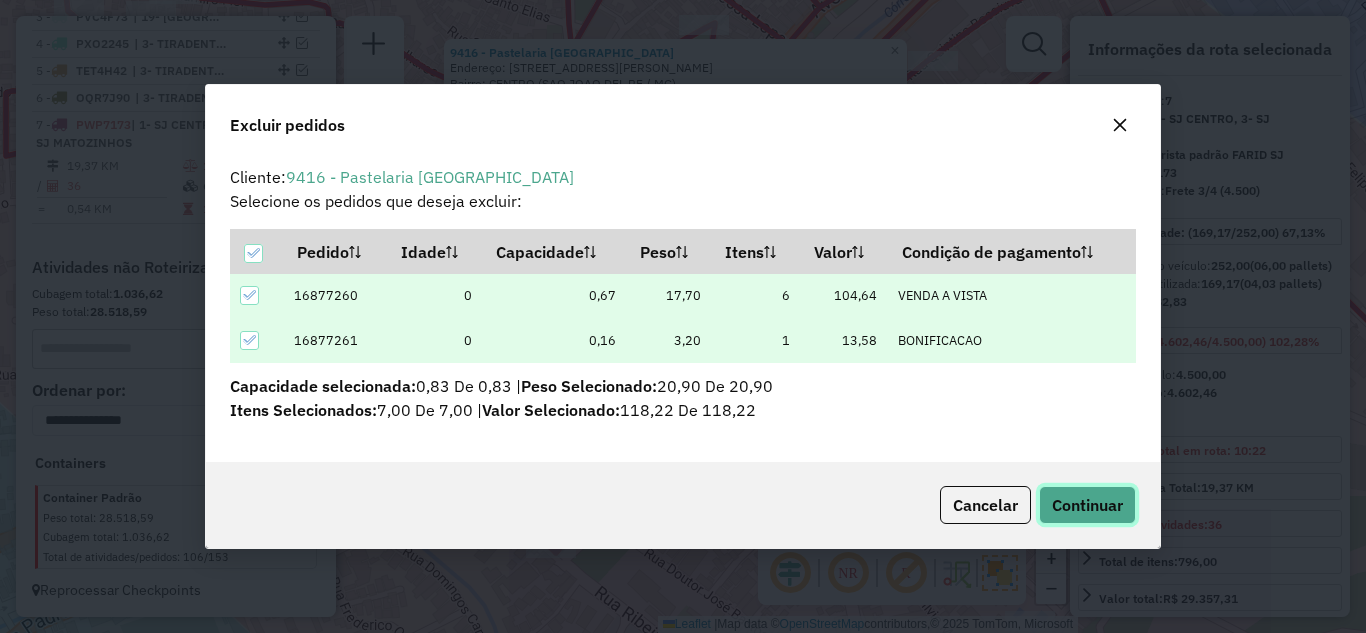 click on "Continuar" 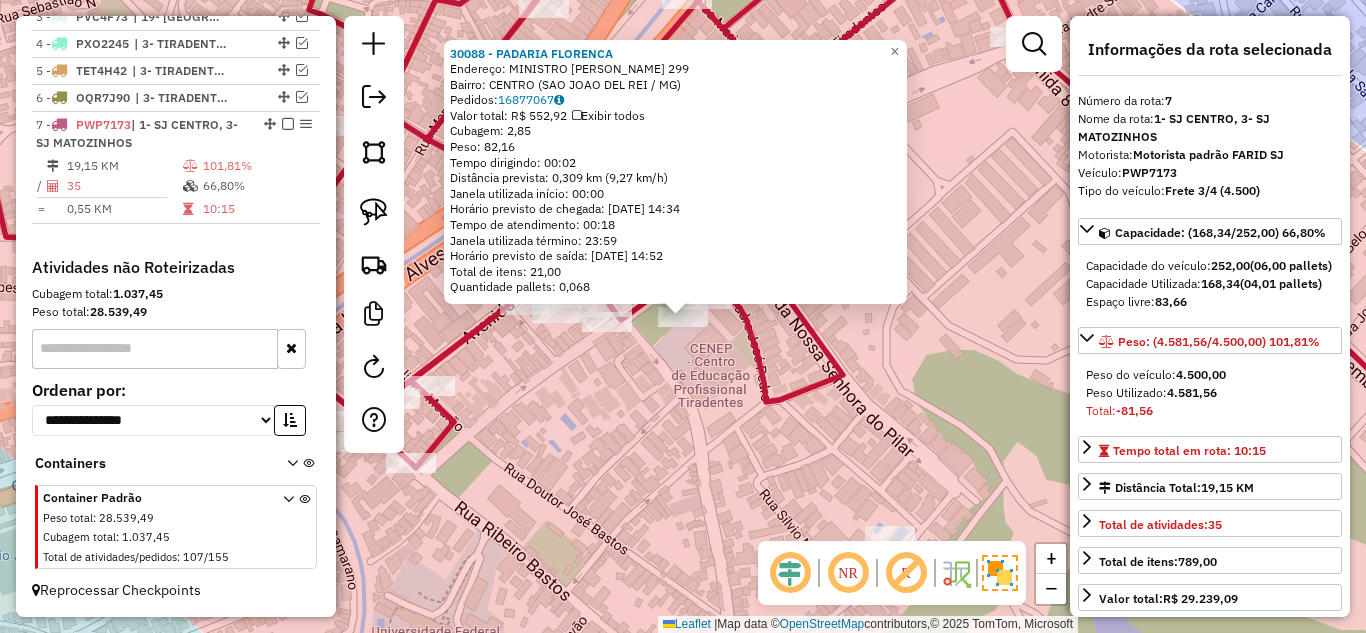 click on "30088 - PADARIA FLORENCA  Endereço:  MINISTRO GABRIEL PASSOS 299   Bairro: CENTRO (SAO JOAO DEL REI / MG)   Pedidos:  16877067   Valor total: R$ 552,92   Exibir todos   Cubagem: 2,85  Peso: 82,16  Tempo dirigindo: 00:02   Distância prevista: 0,309 km (9,27 km/h)   Janela utilizada início: 00:00   Horário previsto de chegada: 17/07/2025 14:34   Tempo de atendimento: 00:18   Janela utilizada término: 23:59   Horário previsto de saída: 17/07/2025 14:52   Total de itens: 21,00   Quantidade pallets: 0,068  × Janela de atendimento Grade de atendimento Capacidade Transportadoras Veículos Cliente Pedidos  Rotas Selecione os dias de semana para filtrar as janelas de atendimento  Seg   Ter   Qua   Qui   Sex   Sáb   Dom  Informe o período da janela de atendimento: De: Até:  Filtrar exatamente a janela do cliente  Considerar janela de atendimento padrão  Selecione os dias de semana para filtrar as grades de atendimento  Seg   Ter   Qua   Qui   Sex   Sáb   Dom   Peso mínimo:   Peso máximo:   De:   Até:  +" 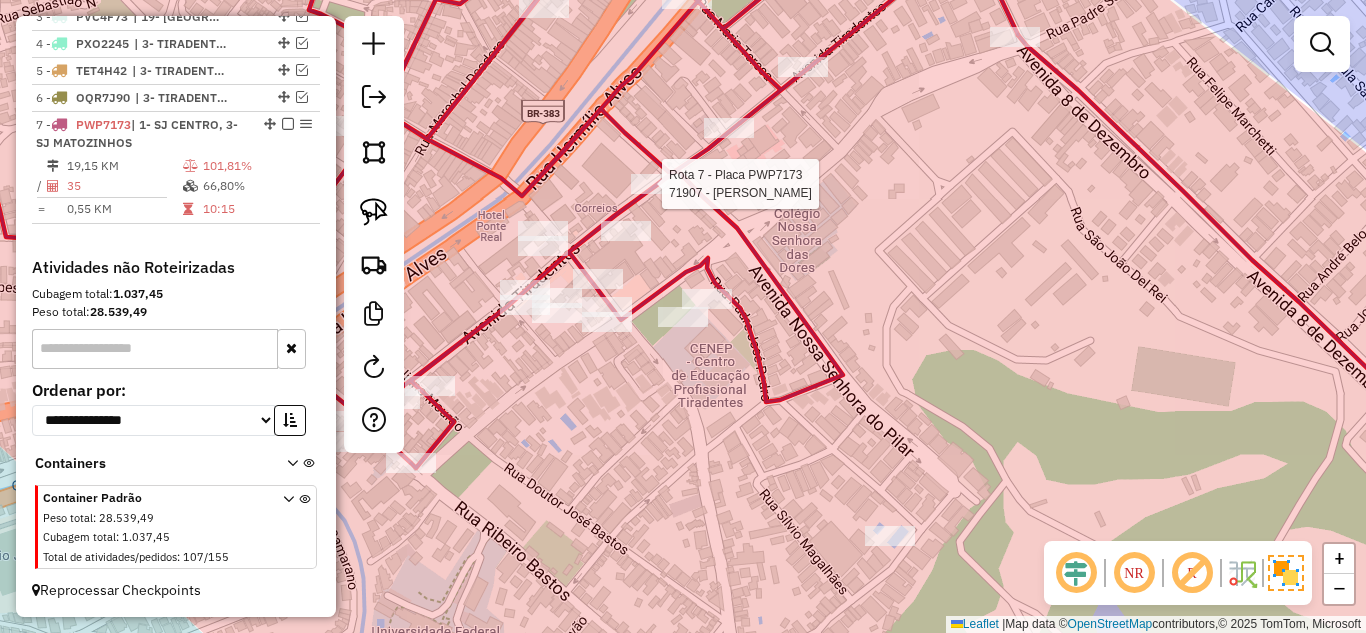 select on "*********" 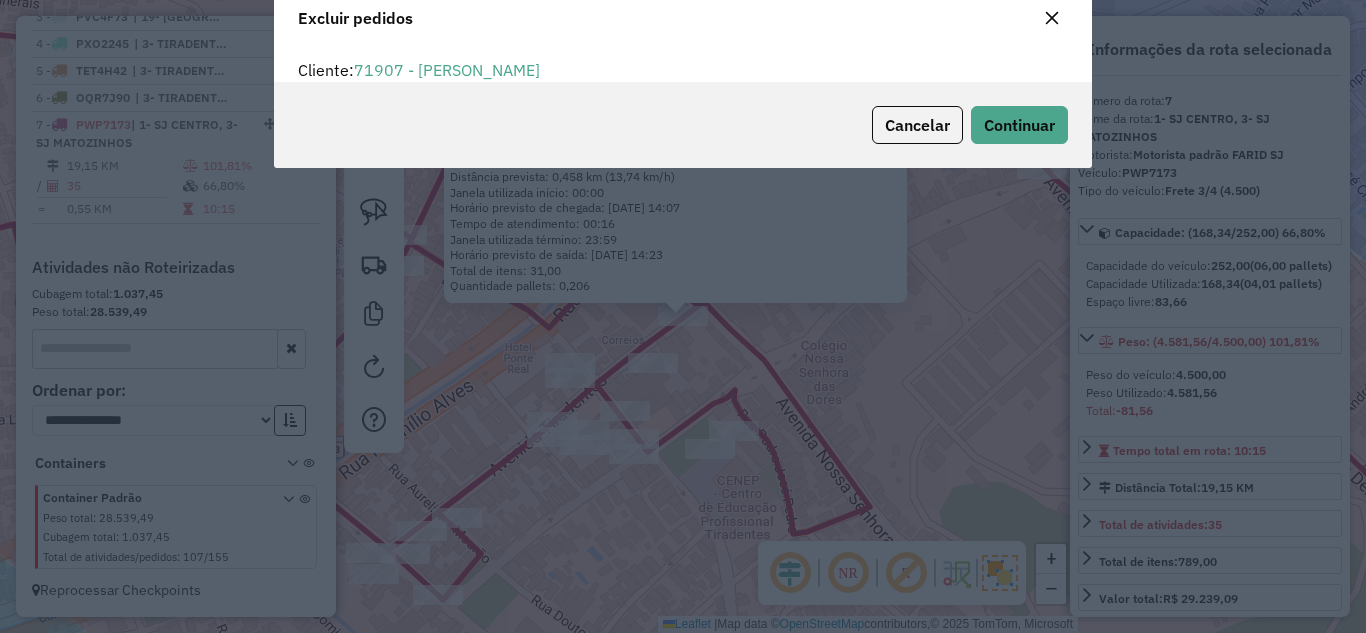 scroll, scrollTop: 82, scrollLeft: 0, axis: vertical 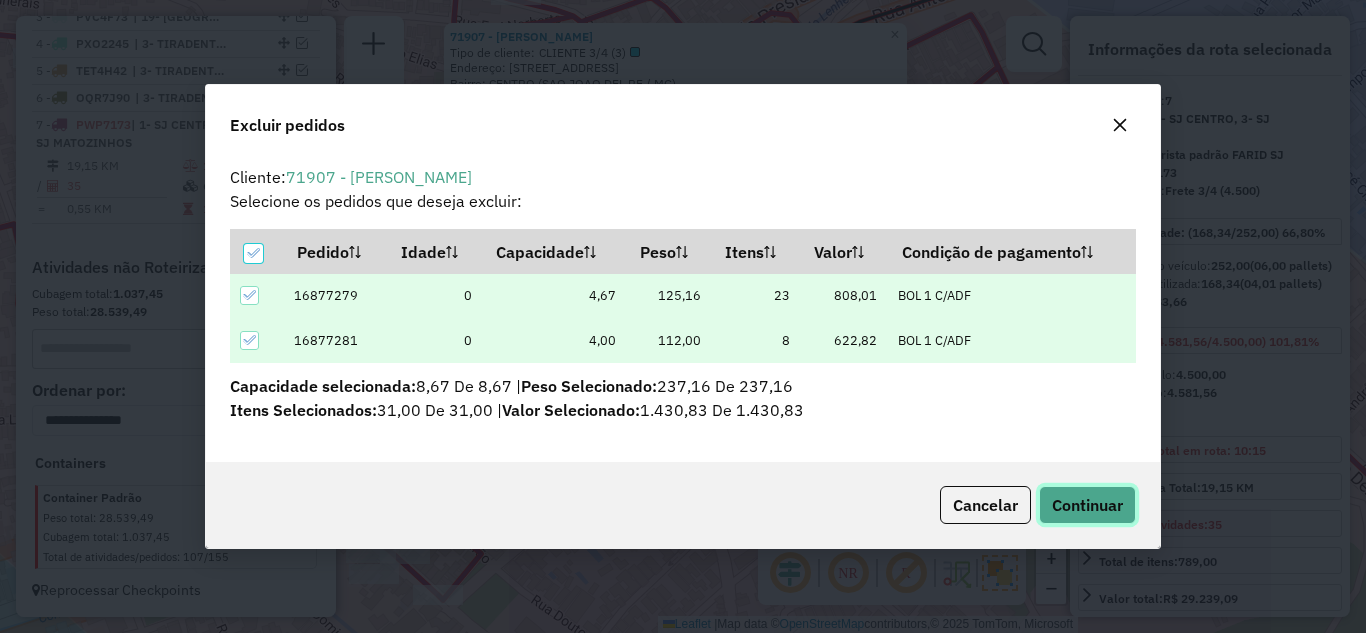 click on "Continuar" 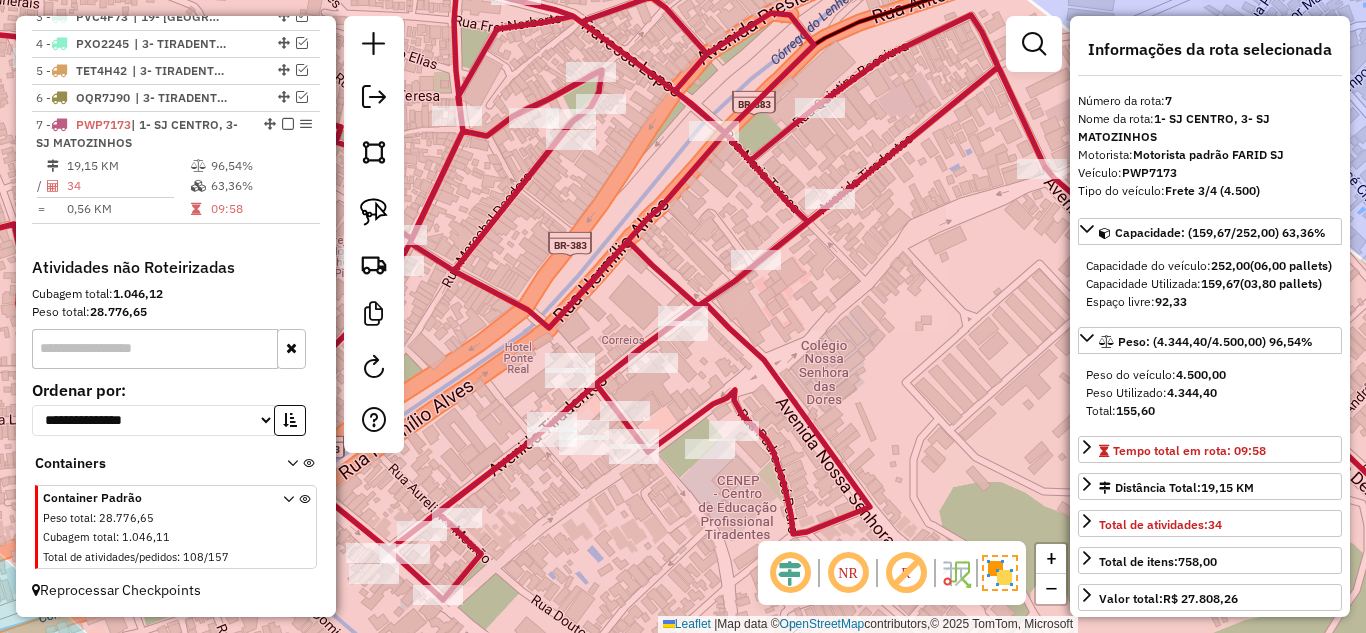 click on "19,15 KM" at bounding box center [128, 166] 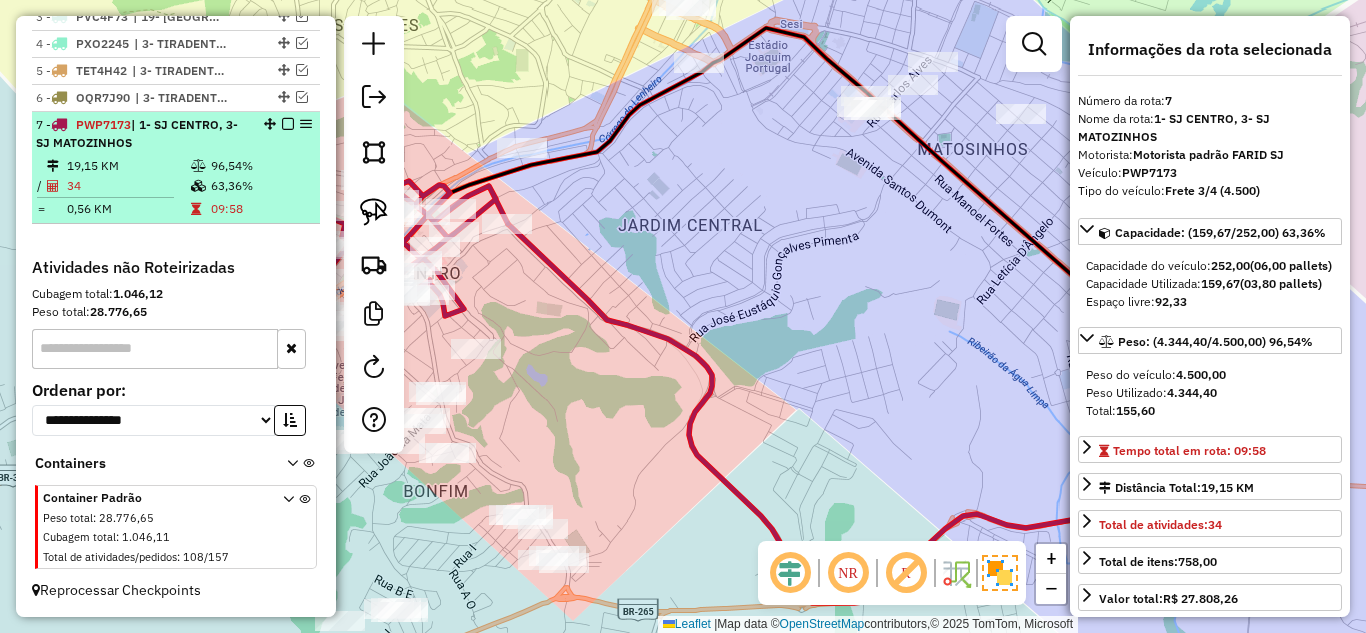 click at bounding box center (288, 124) 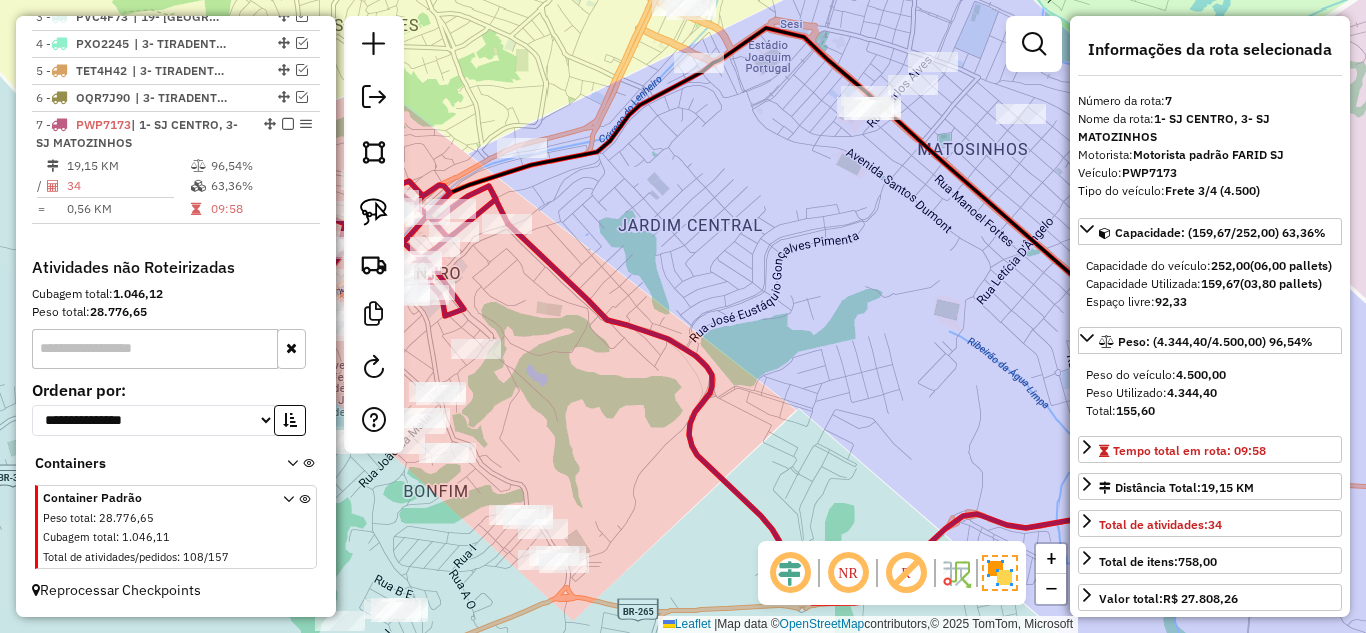 scroll, scrollTop: 731, scrollLeft: 0, axis: vertical 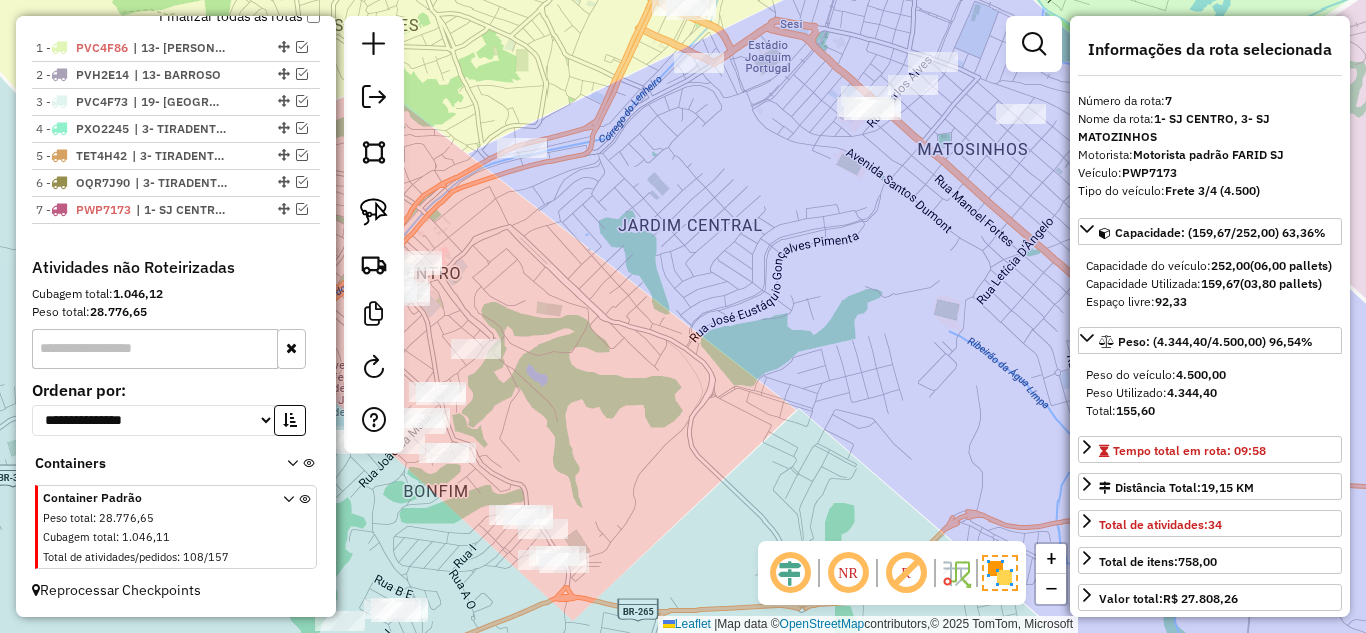 click on "Janela de atendimento Grade de atendimento Capacidade Transportadoras Veículos Cliente Pedidos  Rotas Selecione os dias de semana para filtrar as janelas de atendimento  Seg   Ter   Qua   Qui   Sex   Sáb   Dom  Informe o período da janela de atendimento: De: Até:  Filtrar exatamente a janela do cliente  Considerar janela de atendimento padrão  Selecione os dias de semana para filtrar as grades de atendimento  Seg   Ter   Qua   Qui   Sex   Sáb   Dom   Considerar clientes sem dia de atendimento cadastrado  Clientes fora do dia de atendimento selecionado Filtrar as atividades entre os valores definidos abaixo:  Peso mínimo:   Peso máximo:   Cubagem mínima:   Cubagem máxima:   De:   Até:  Filtrar as atividades entre o tempo de atendimento definido abaixo:  De:   Até:   Considerar capacidade total dos clientes não roteirizados Transportadora: Selecione um ou mais itens Tipo de veículo: Selecione um ou mais itens Veículo: Selecione um ou mais itens Motorista: Selecione um ou mais itens Nome: Rótulo:" 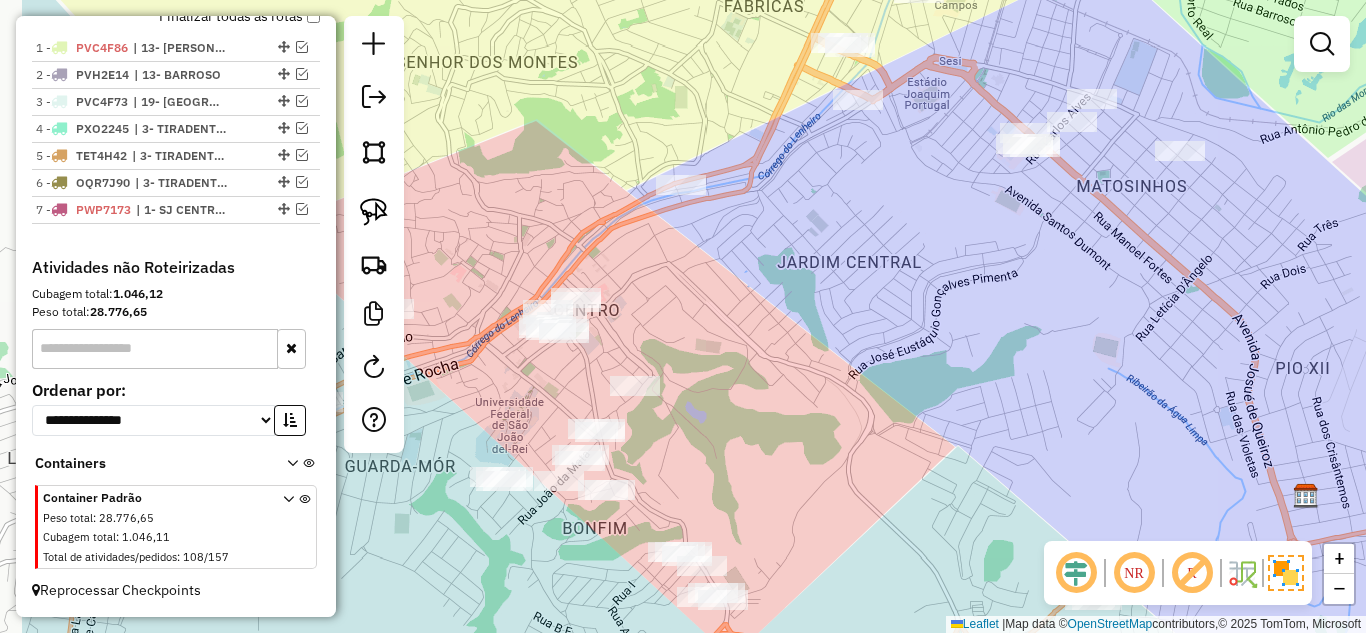 drag, startPoint x: 603, startPoint y: 329, endPoint x: 762, endPoint y: 366, distance: 163.24828 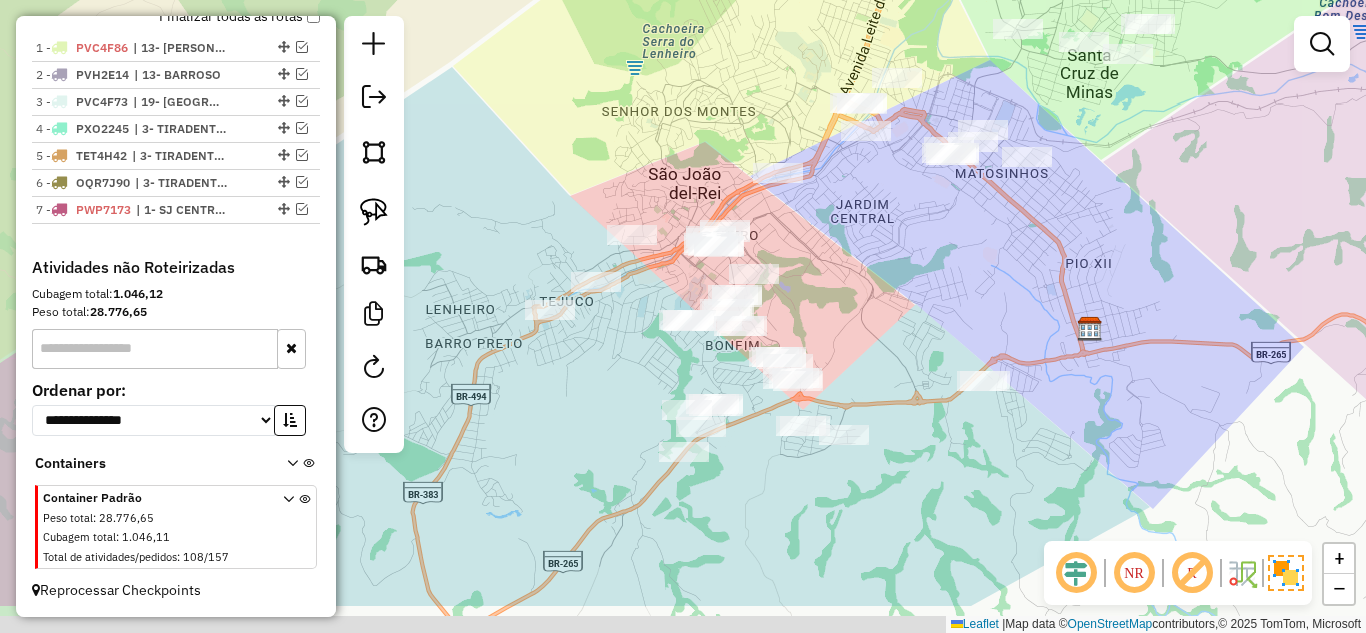 drag, startPoint x: 763, startPoint y: 316, endPoint x: 819, endPoint y: 156, distance: 169.51697 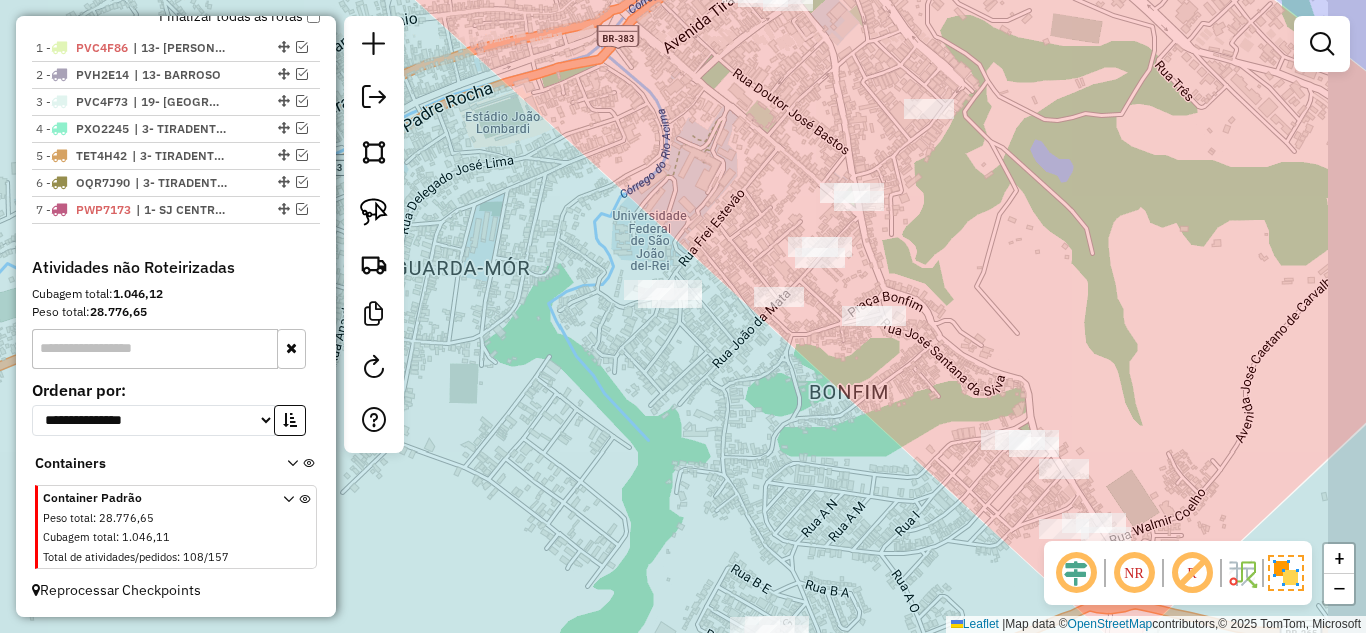 drag, startPoint x: 955, startPoint y: 133, endPoint x: 864, endPoint y: 146, distance: 91.92388 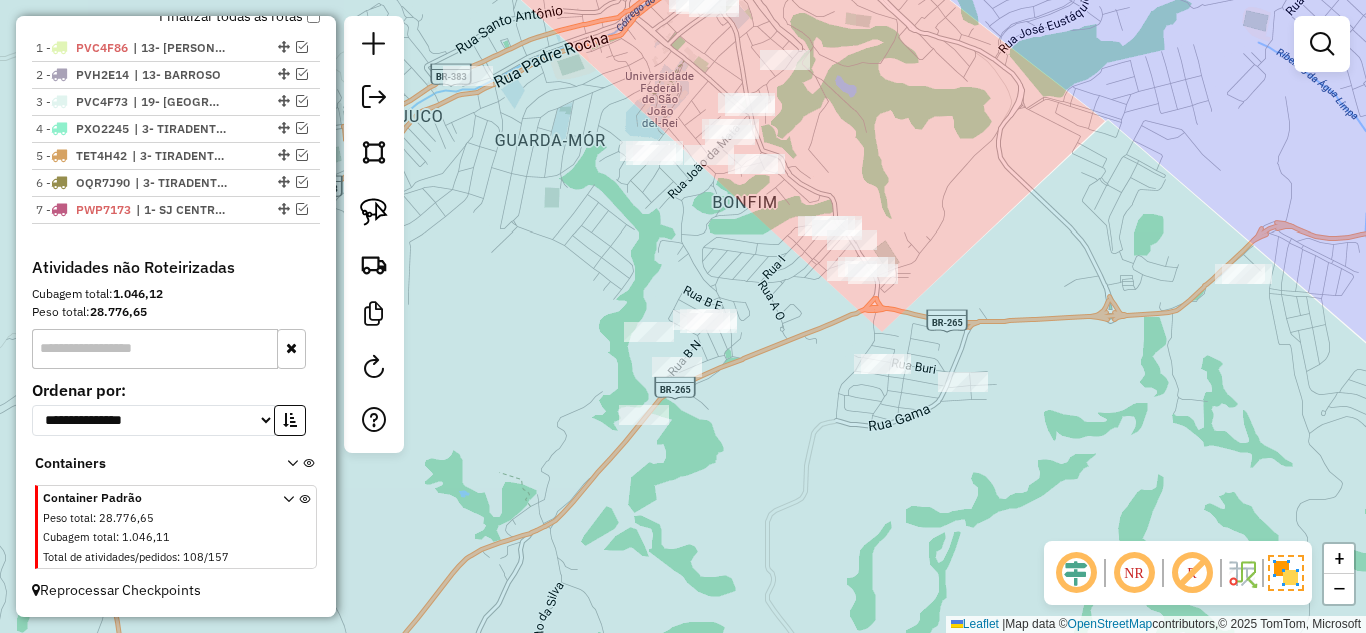 drag, startPoint x: 948, startPoint y: 195, endPoint x: 862, endPoint y: 140, distance: 102.0833 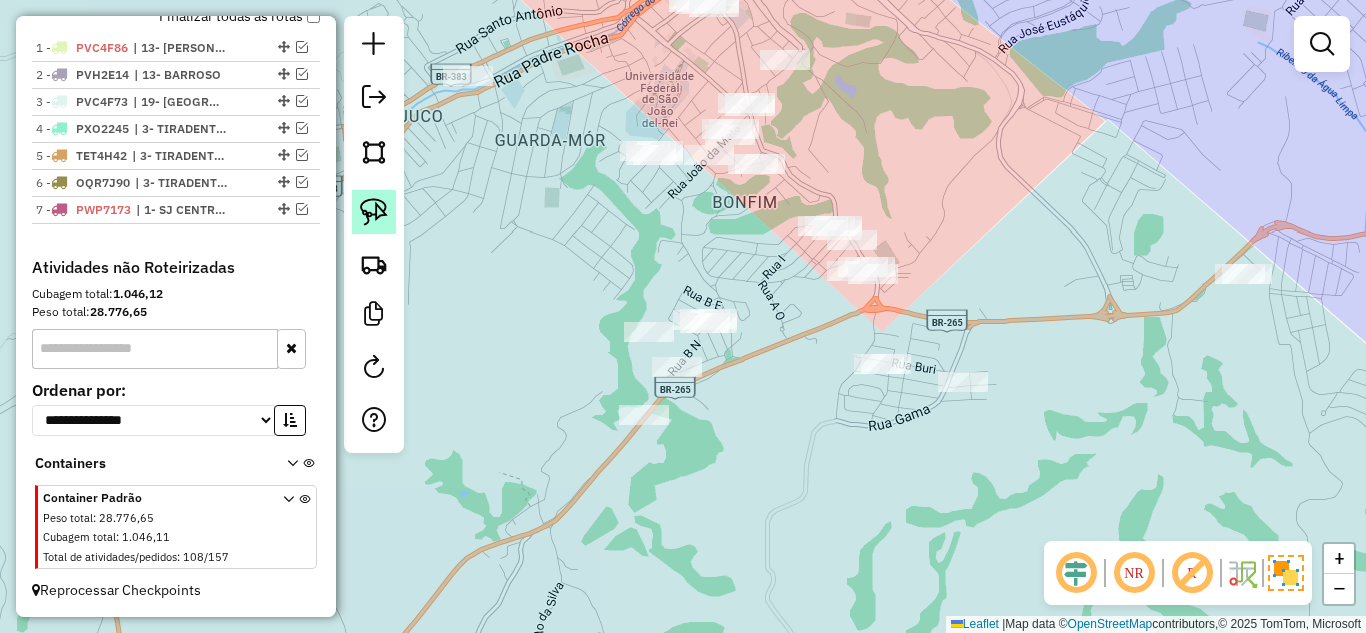 click 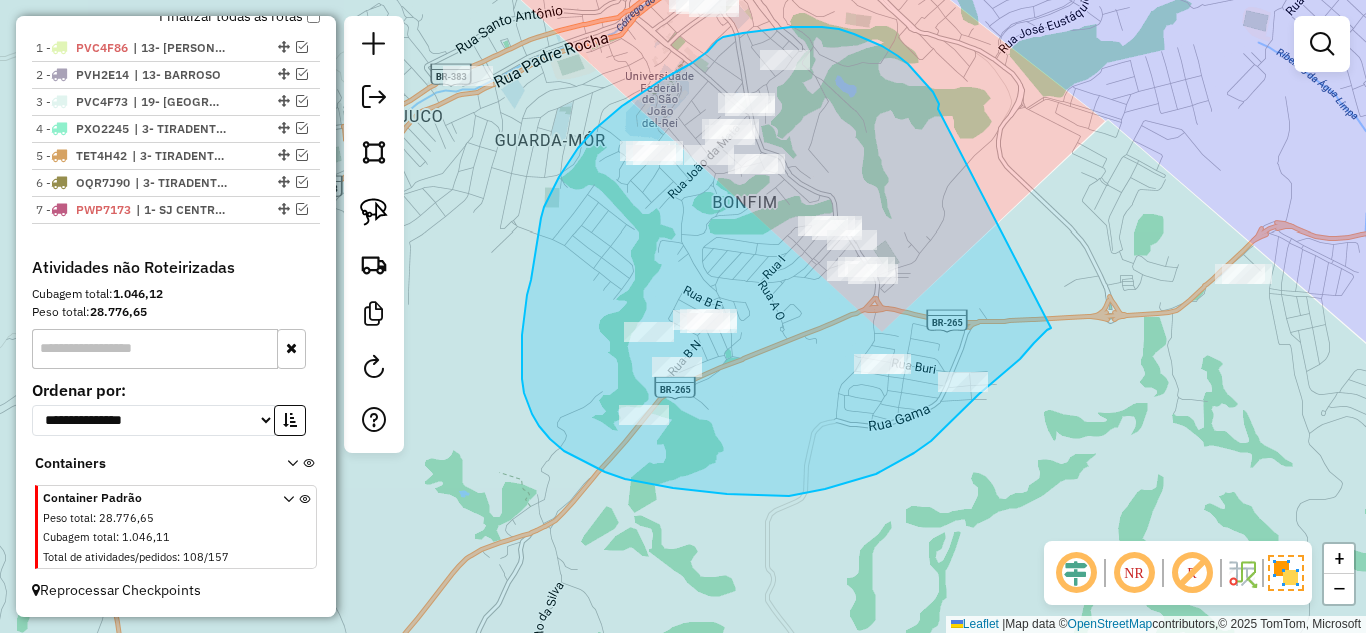 drag, startPoint x: 938, startPoint y: 109, endPoint x: 1051, endPoint y: 328, distance: 246.43457 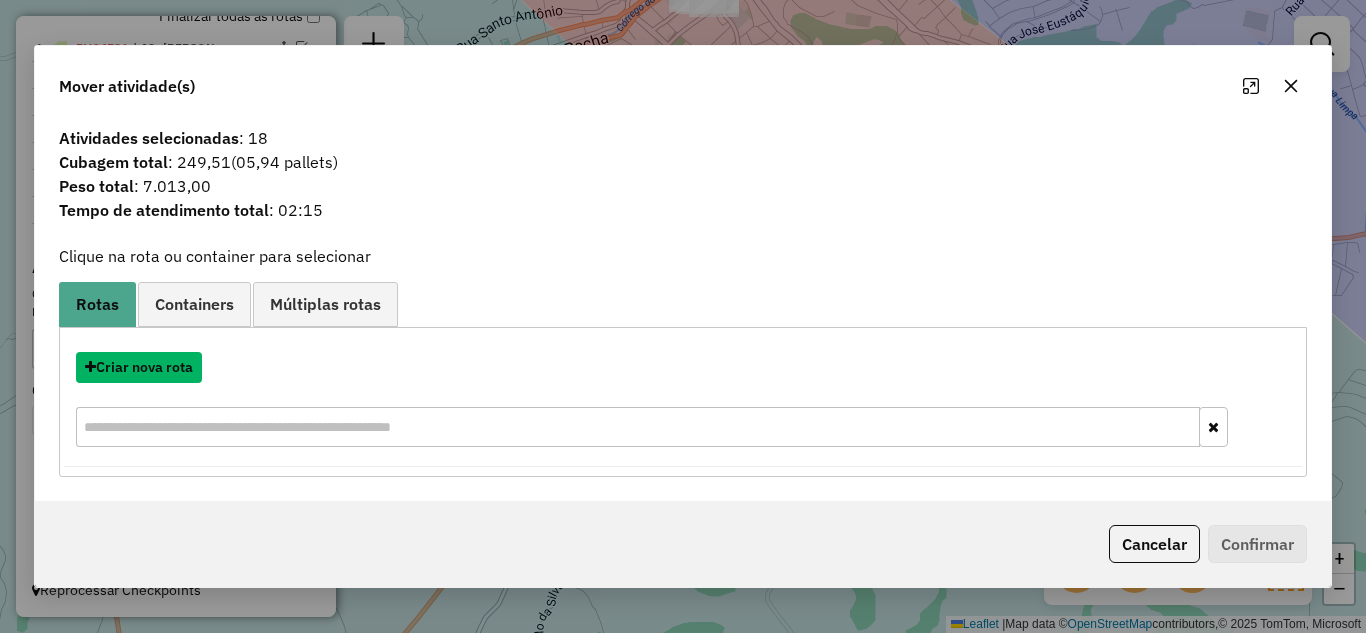 click on "Criar nova rota" at bounding box center [139, 367] 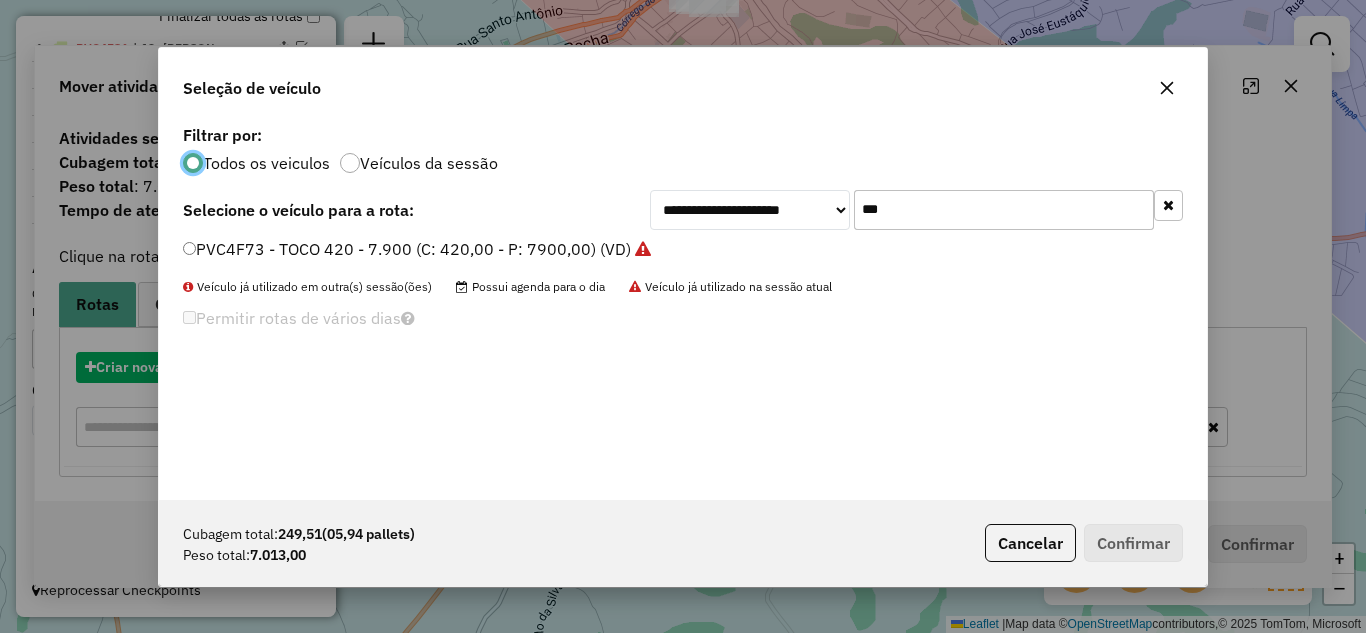 scroll, scrollTop: 11, scrollLeft: 6, axis: both 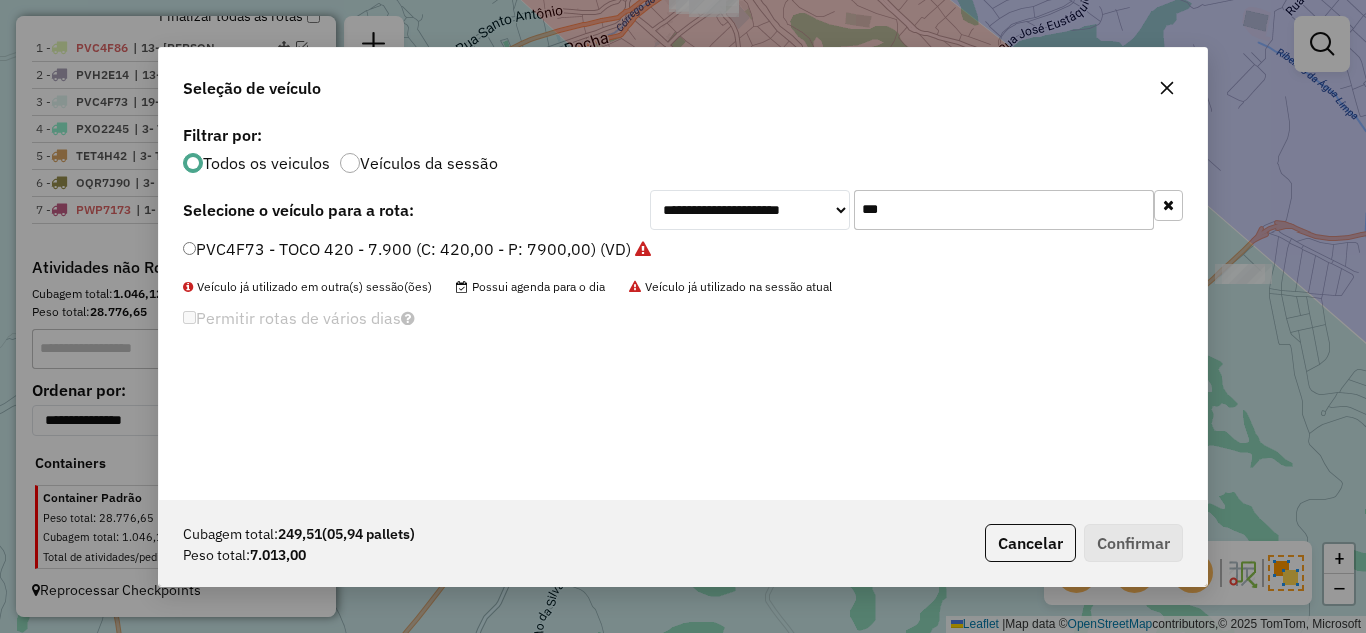 drag, startPoint x: 938, startPoint y: 219, endPoint x: 838, endPoint y: 205, distance: 100.97524 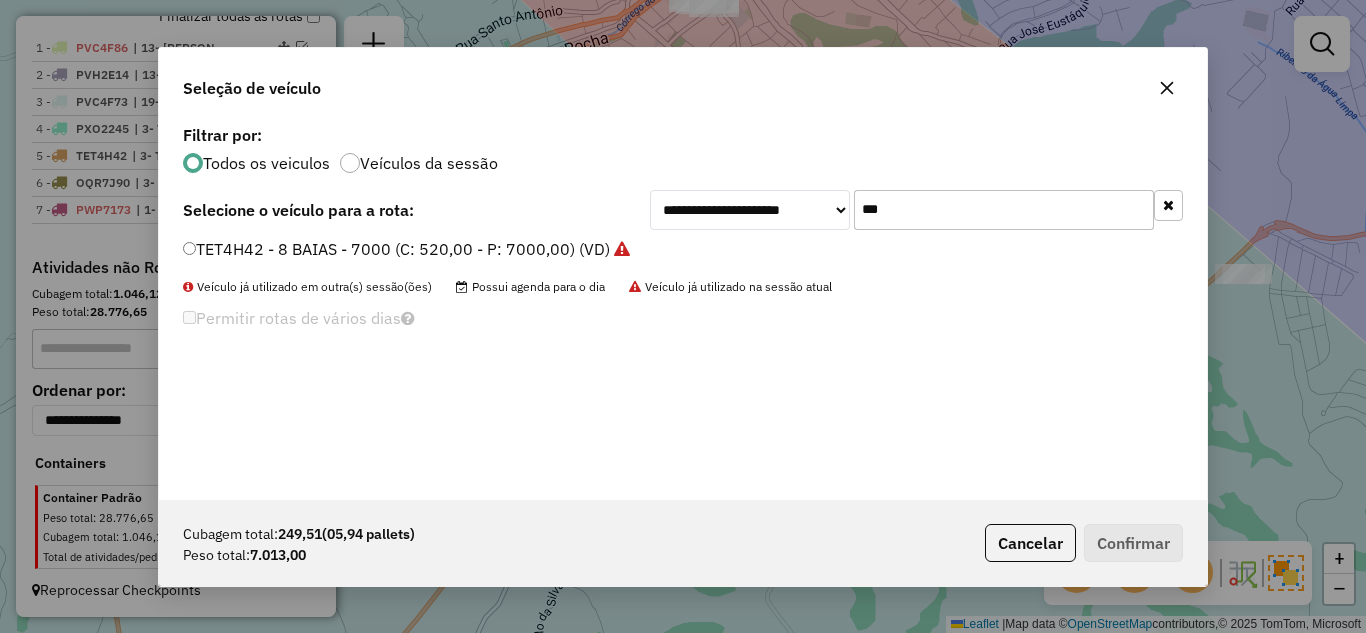 type on "***" 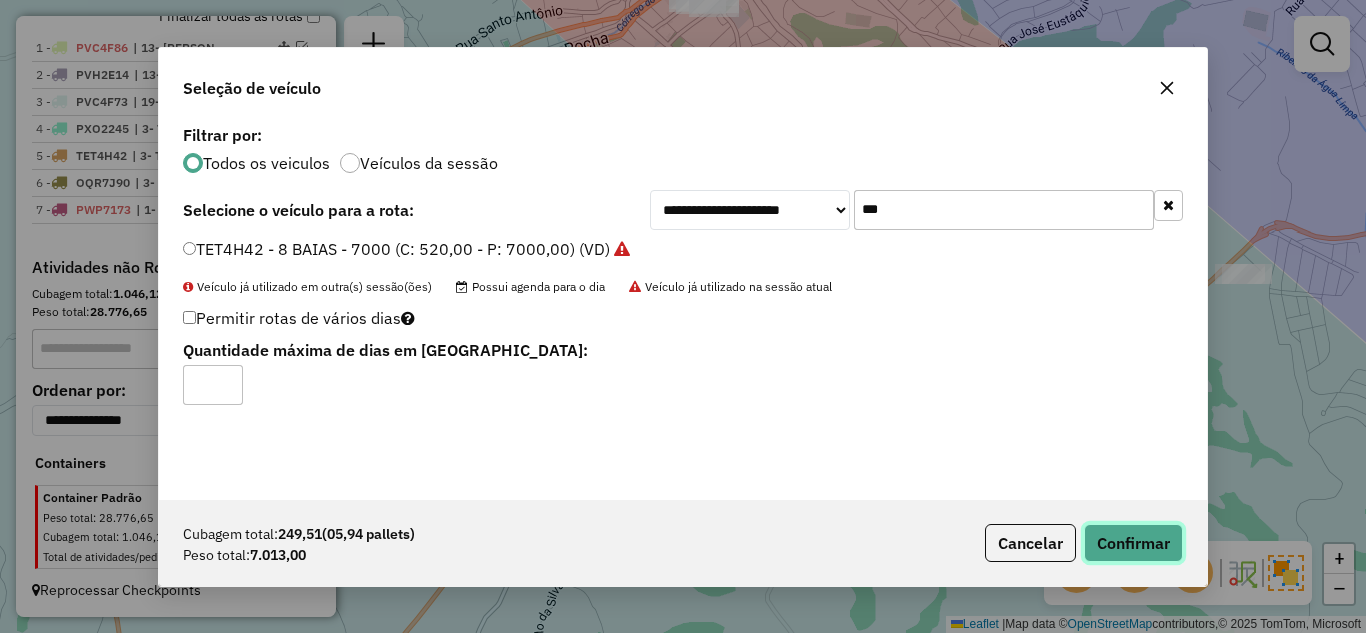 click on "Confirmar" 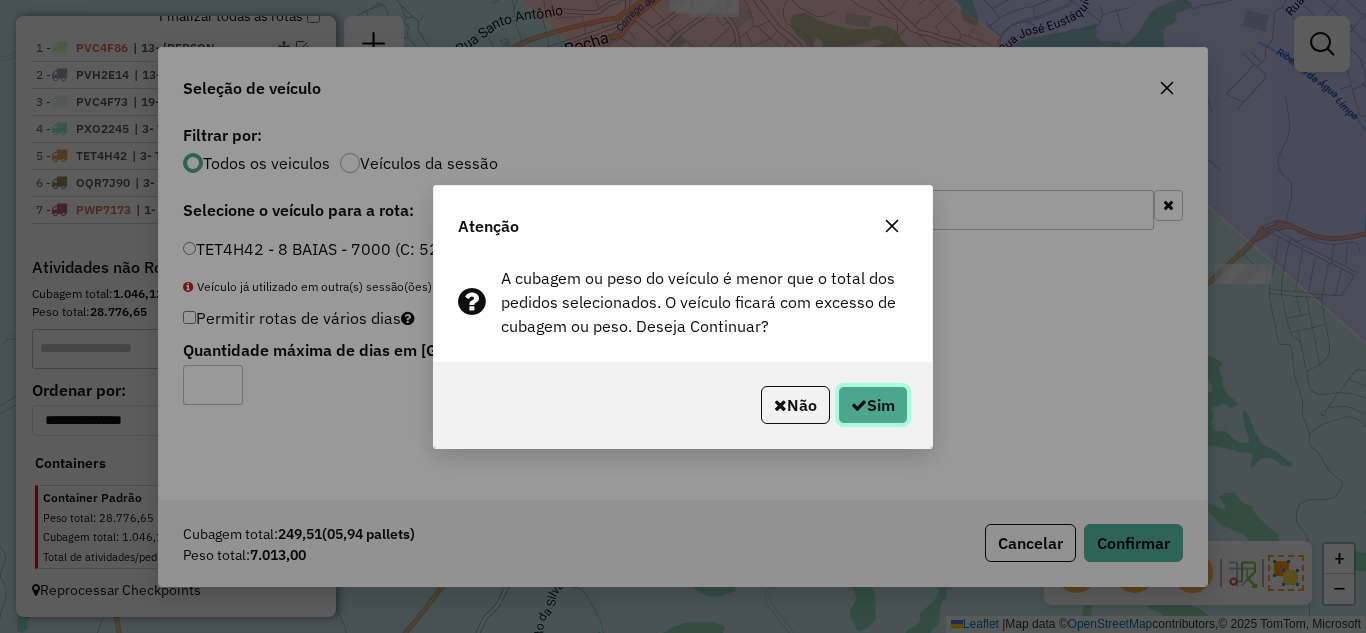 click on "Sim" 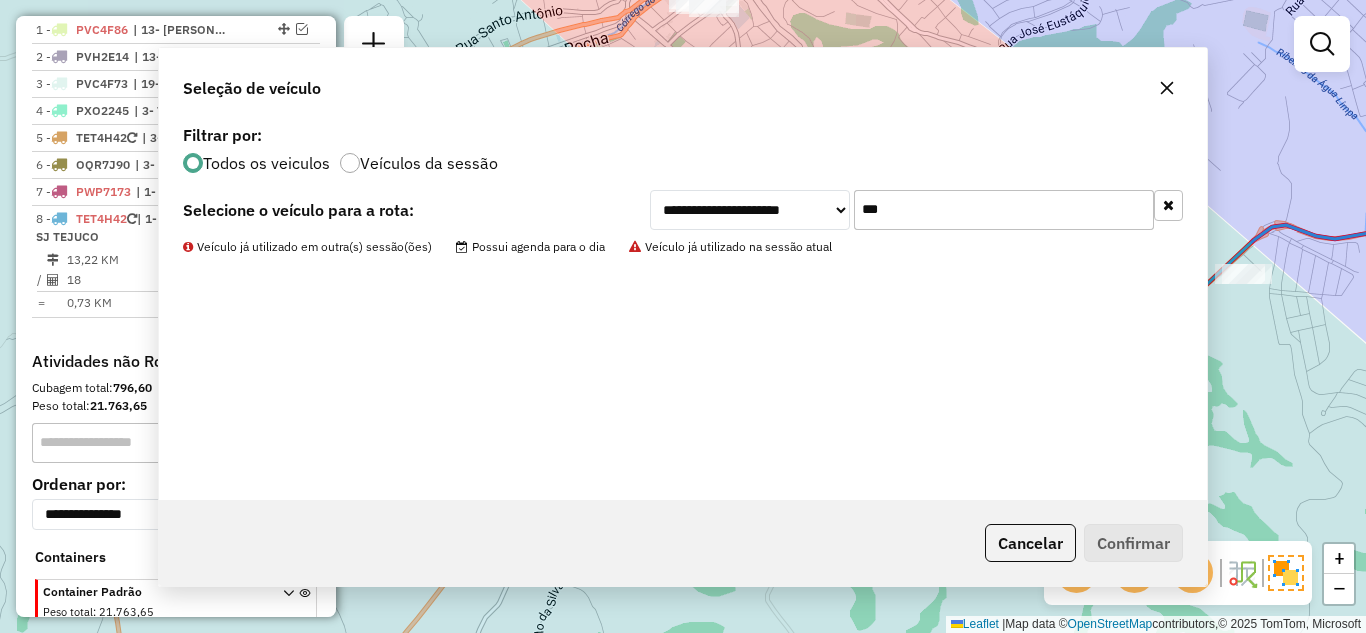 scroll, scrollTop: 816, scrollLeft: 0, axis: vertical 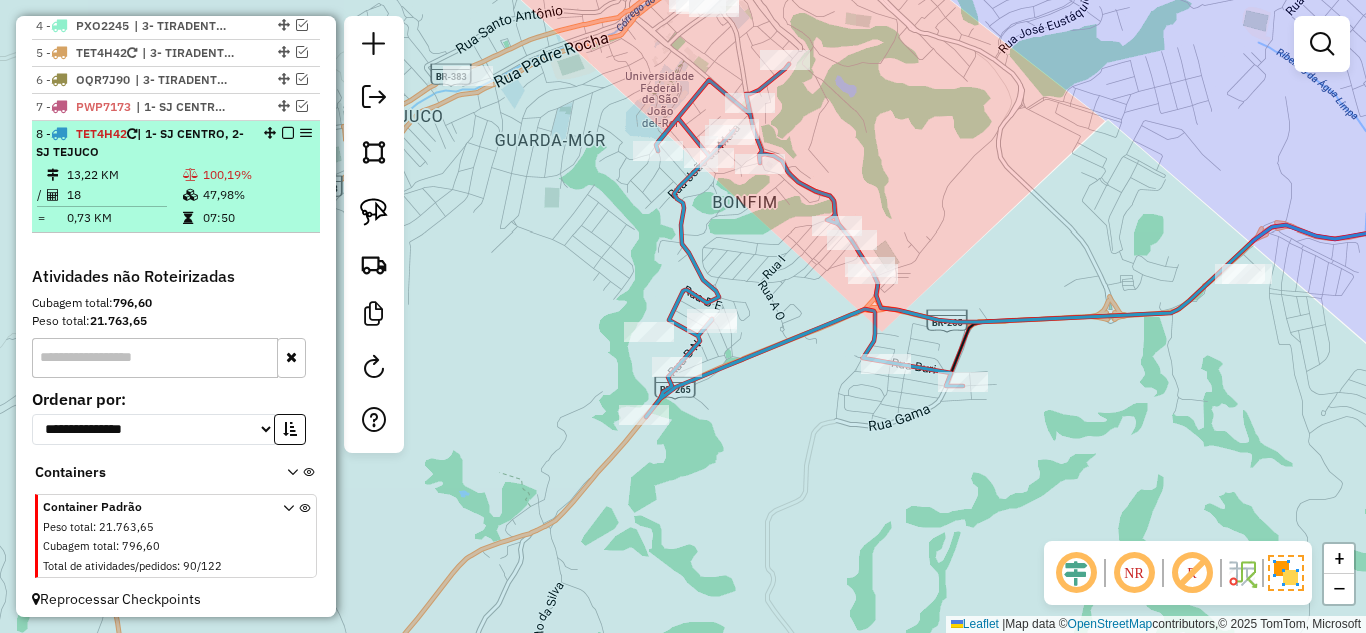 click on "8 -       TET4H42   | 1- SJ CENTRO, 2- SJ TEJUCO" at bounding box center [142, 143] 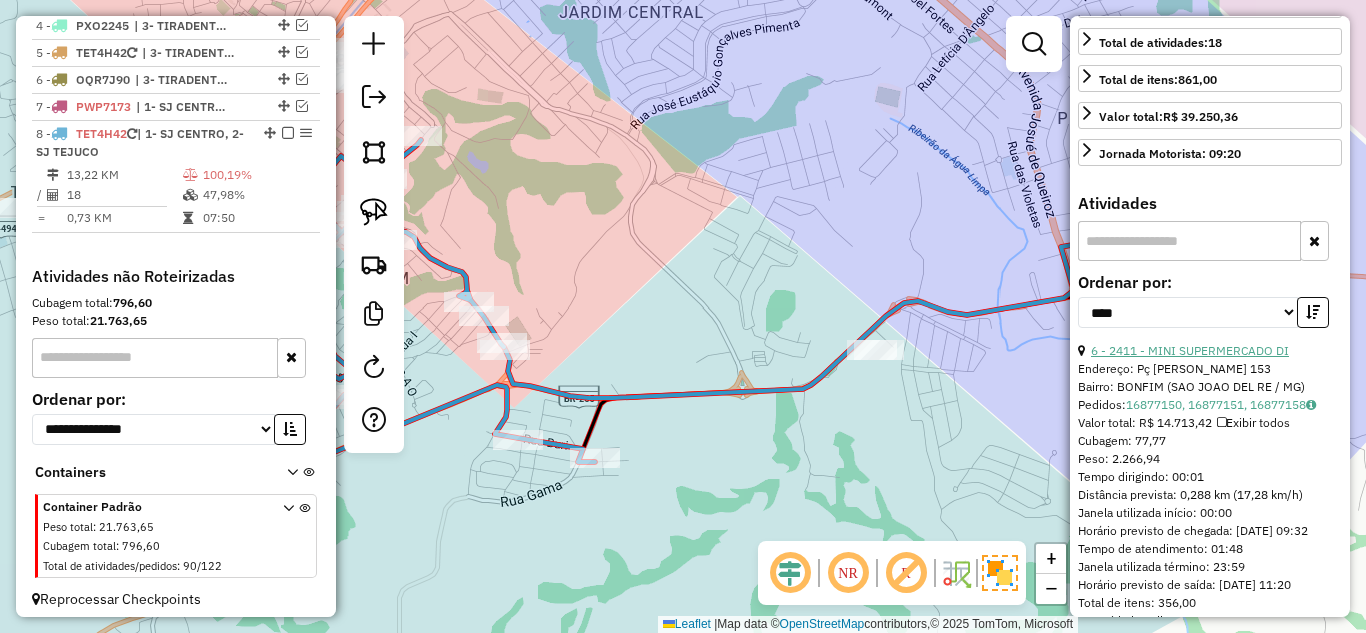 scroll, scrollTop: 500, scrollLeft: 0, axis: vertical 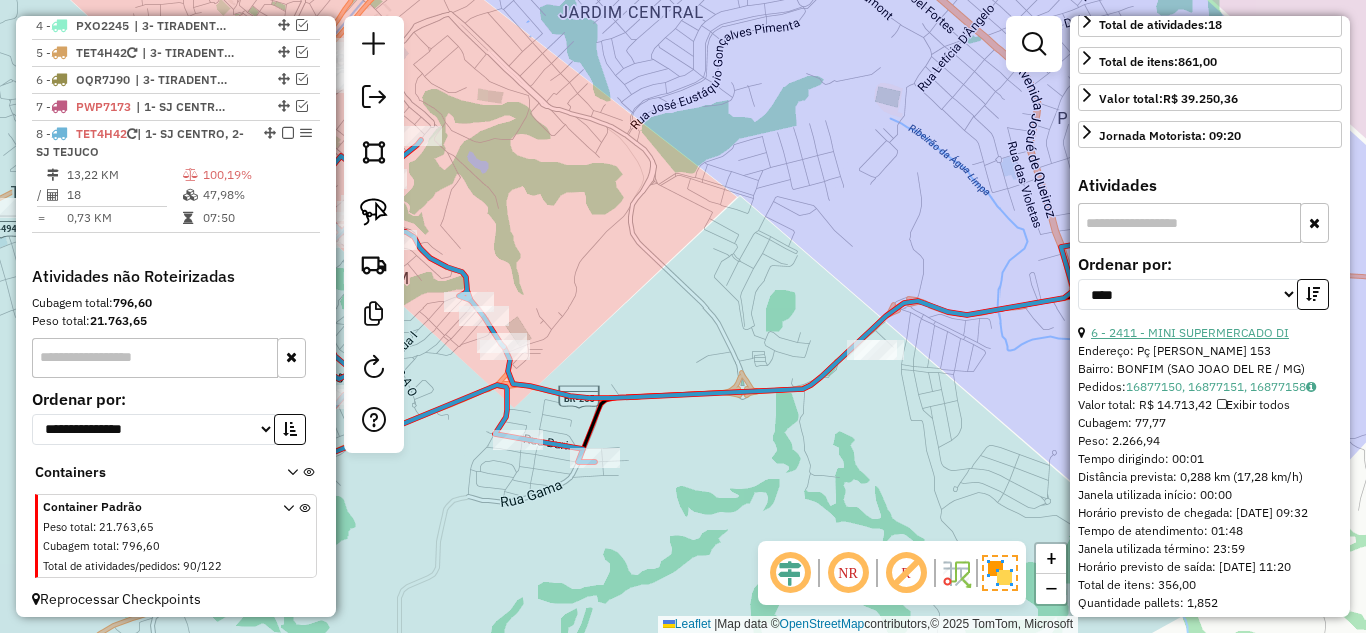 click on "6 - 2411 - MINI SUPERMERCADO DI" at bounding box center [1190, 332] 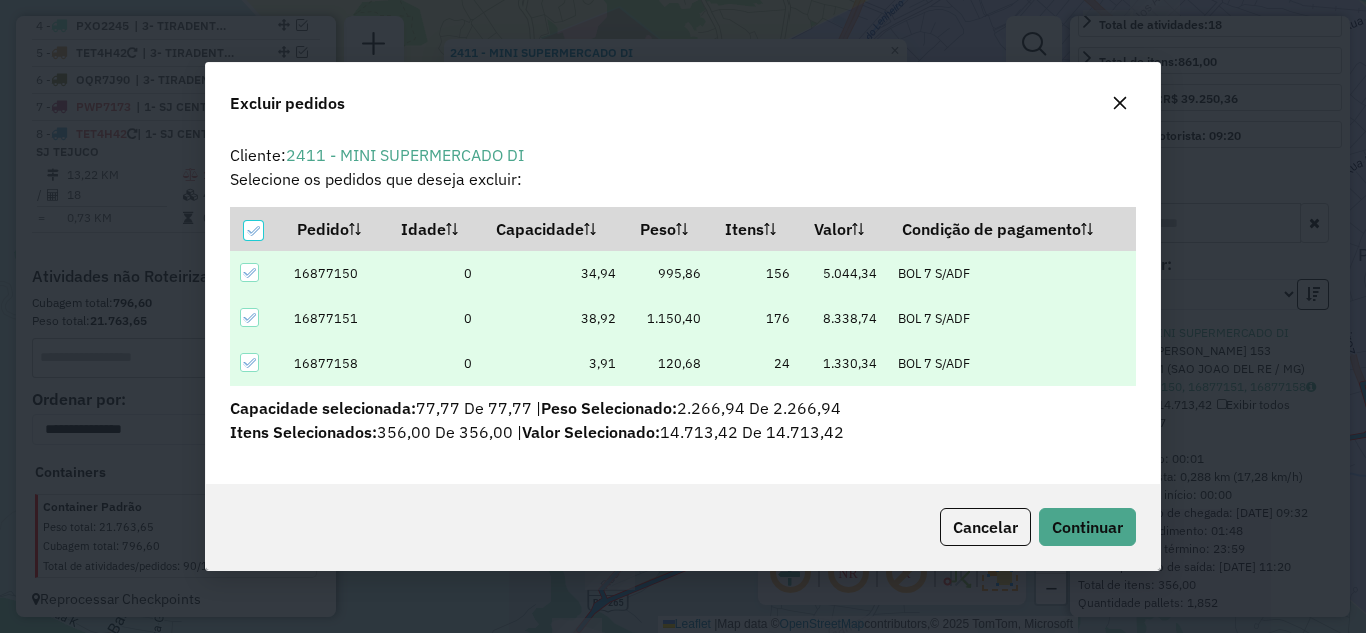 scroll, scrollTop: 82, scrollLeft: 0, axis: vertical 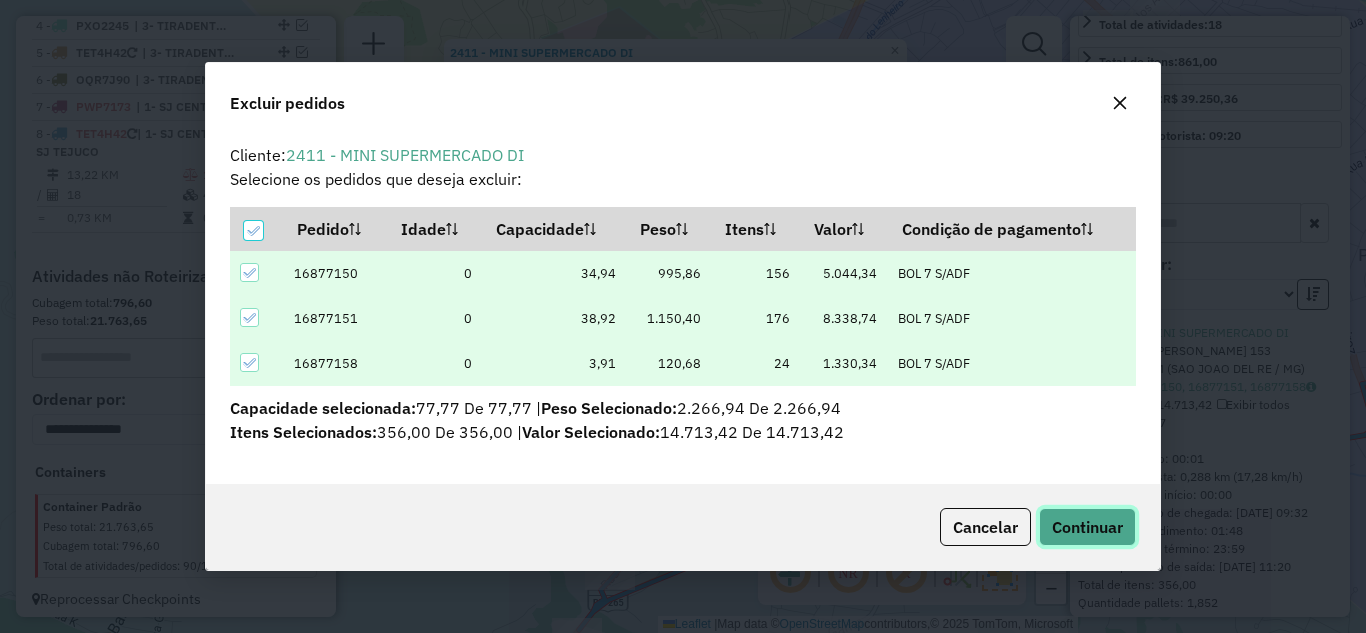 click on "Continuar" 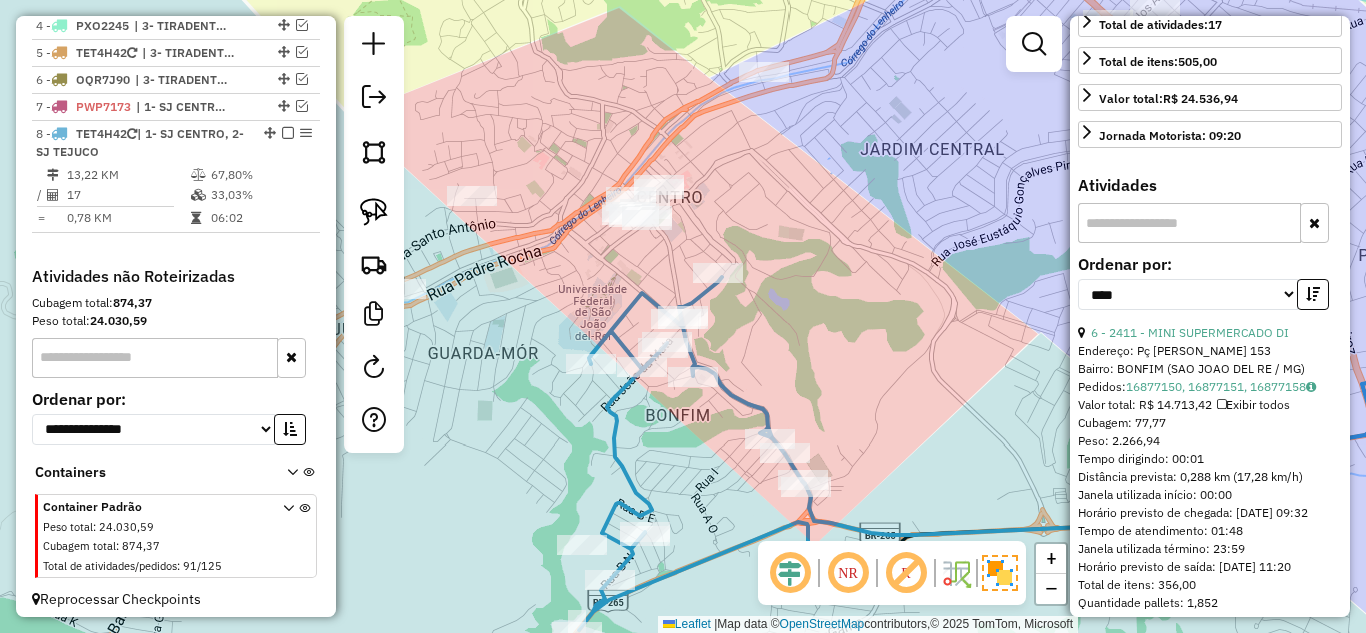 scroll, scrollTop: 843, scrollLeft: 0, axis: vertical 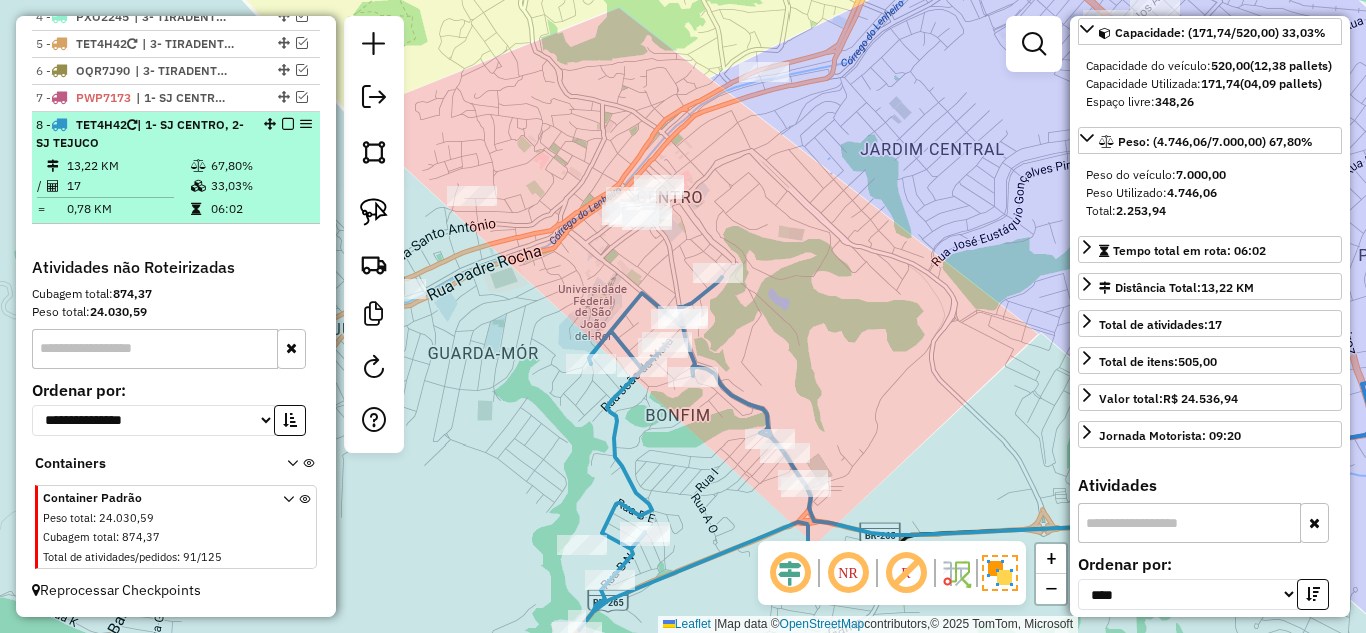 click on "67,80%" at bounding box center [260, 166] 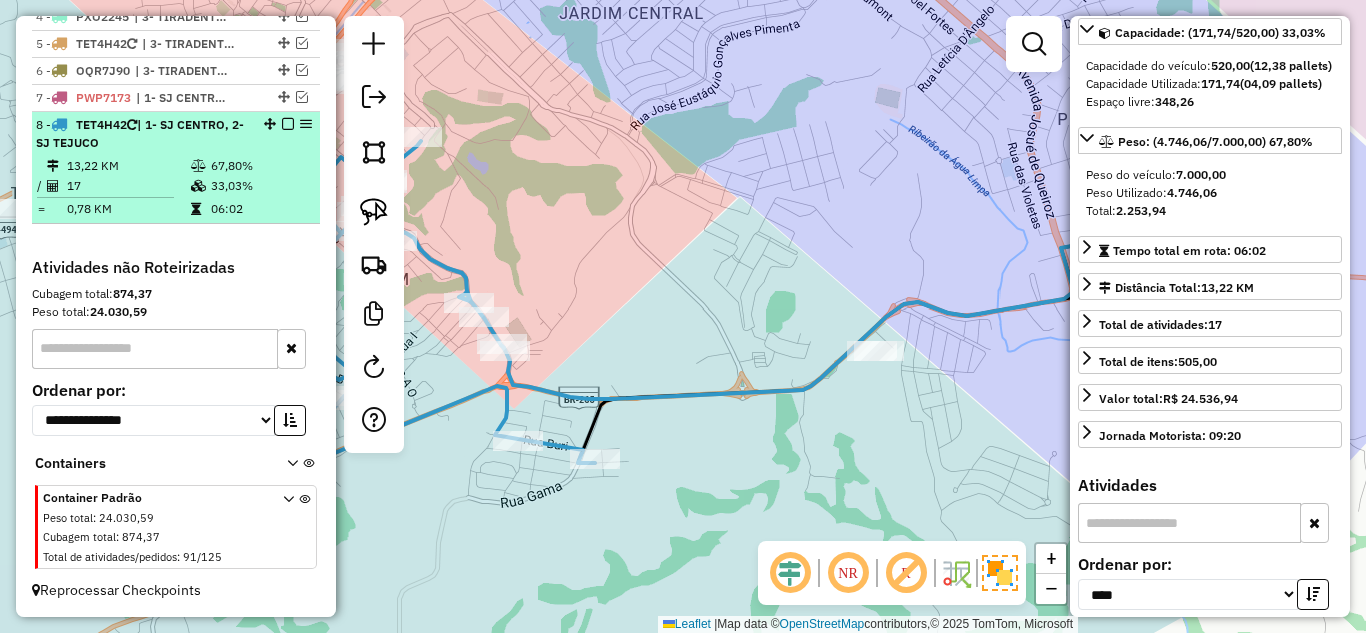 click at bounding box center [288, 124] 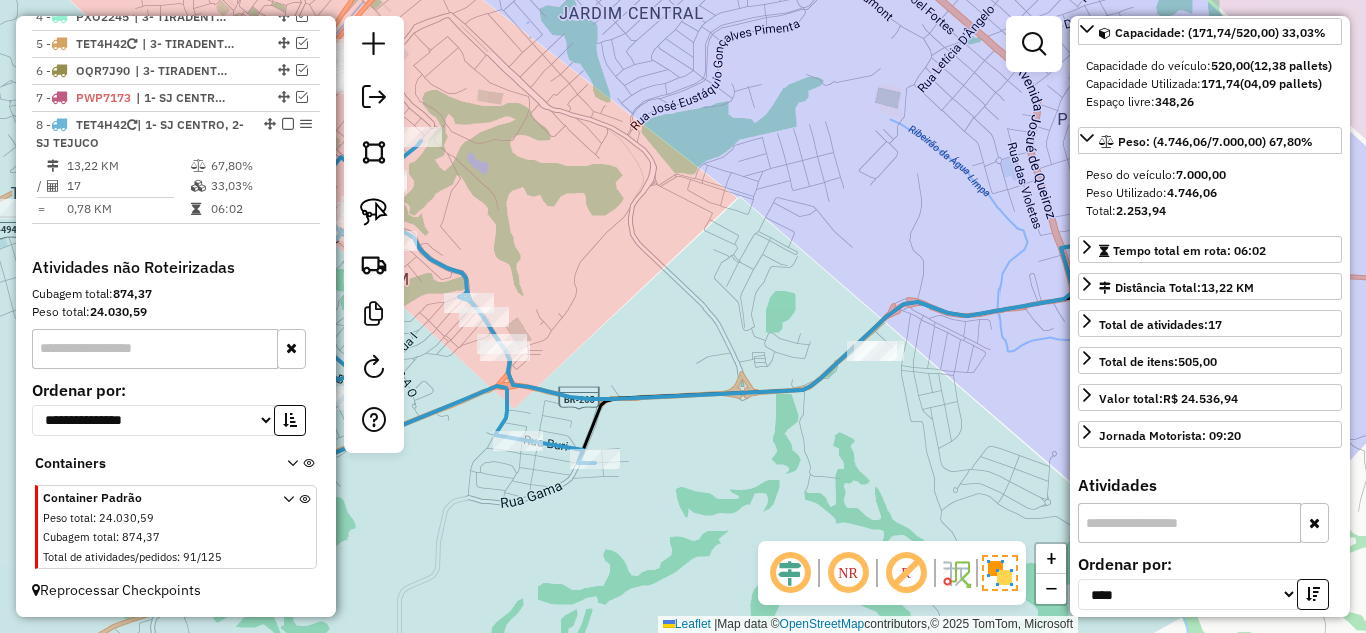 scroll, scrollTop: 758, scrollLeft: 0, axis: vertical 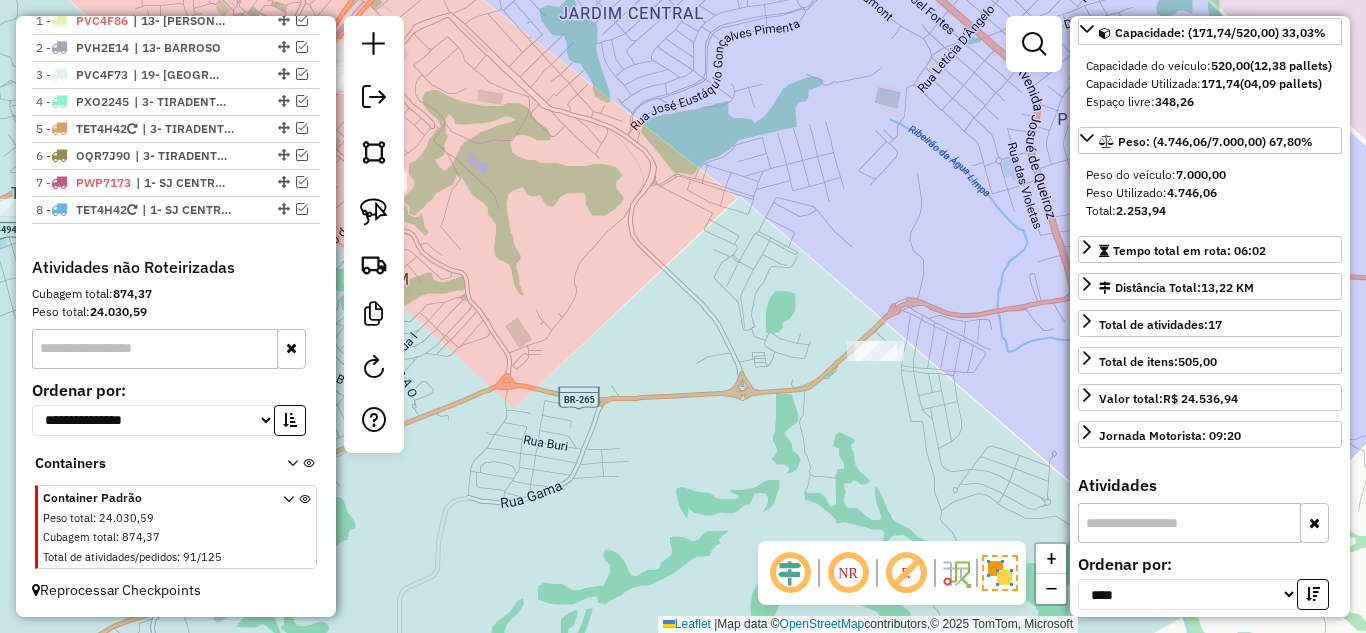 click on "Janela de atendimento Grade de atendimento Capacidade Transportadoras Veículos Cliente Pedidos  Rotas Selecione os dias de semana para filtrar as janelas de atendimento  Seg   Ter   Qua   Qui   Sex   Sáb   Dom  Informe o período da janela de atendimento: De: Até:  Filtrar exatamente a janela do cliente  Considerar janela de atendimento padrão  Selecione os dias de semana para filtrar as grades de atendimento  Seg   Ter   Qua   Qui   Sex   Sáb   Dom   Considerar clientes sem dia de atendimento cadastrado  Clientes fora do dia de atendimento selecionado Filtrar as atividades entre os valores definidos abaixo:  Peso mínimo:   Peso máximo:   Cubagem mínima:   Cubagem máxima:   De:   Até:  Filtrar as atividades entre o tempo de atendimento definido abaixo:  De:   Até:   Considerar capacidade total dos clientes não roteirizados Transportadora: Selecione um ou mais itens Tipo de veículo: Selecione um ou mais itens Veículo: Selecione um ou mais itens Motorista: Selecione um ou mais itens Nome: Rótulo:" 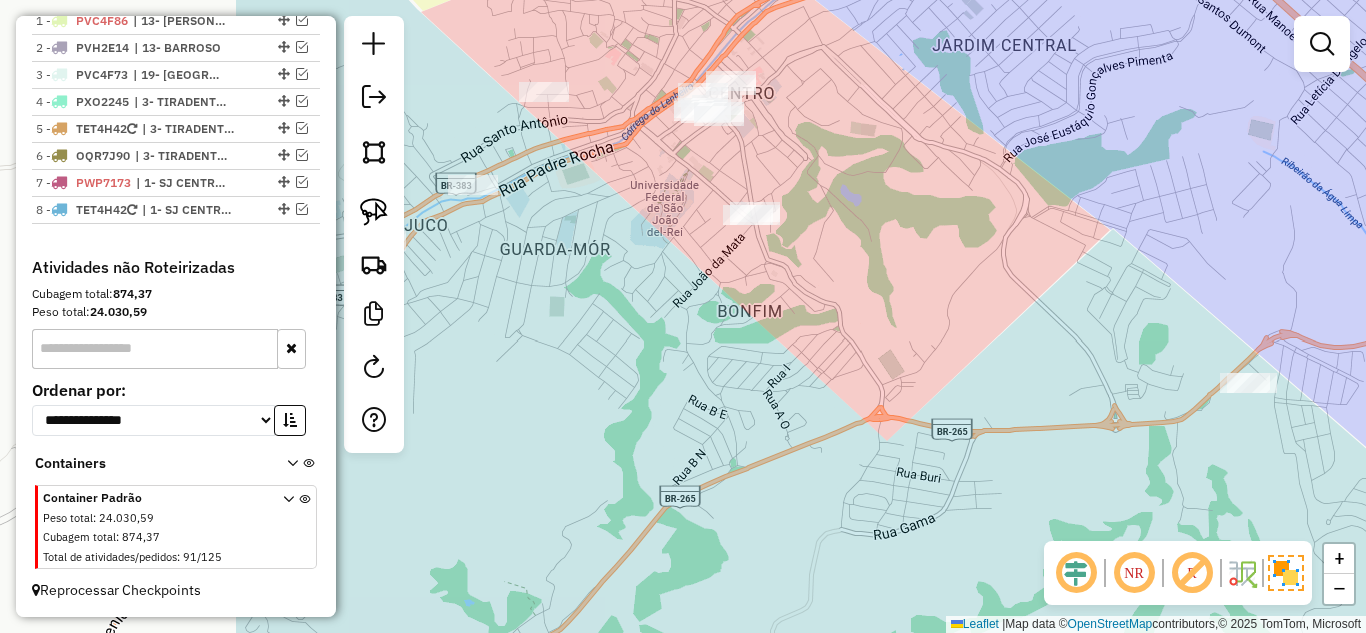 drag, startPoint x: 542, startPoint y: 292, endPoint x: 912, endPoint y: 324, distance: 371.3812 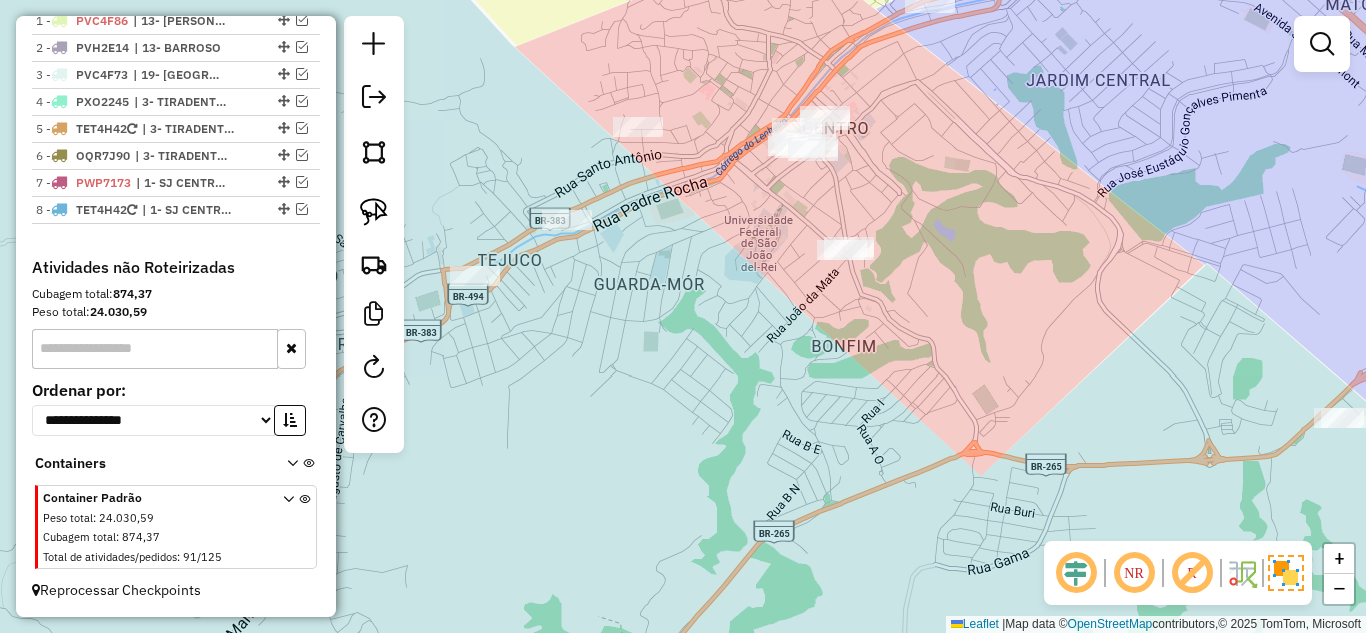 drag, startPoint x: 674, startPoint y: 306, endPoint x: 491, endPoint y: 234, distance: 196.65453 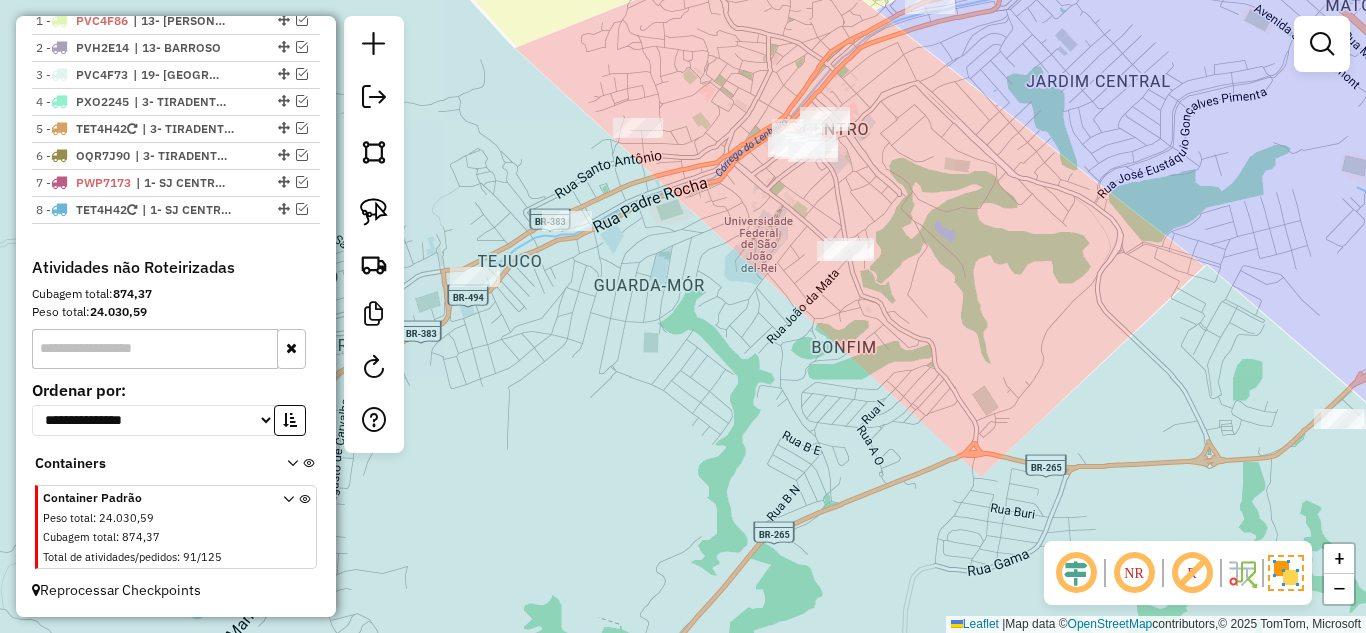 click 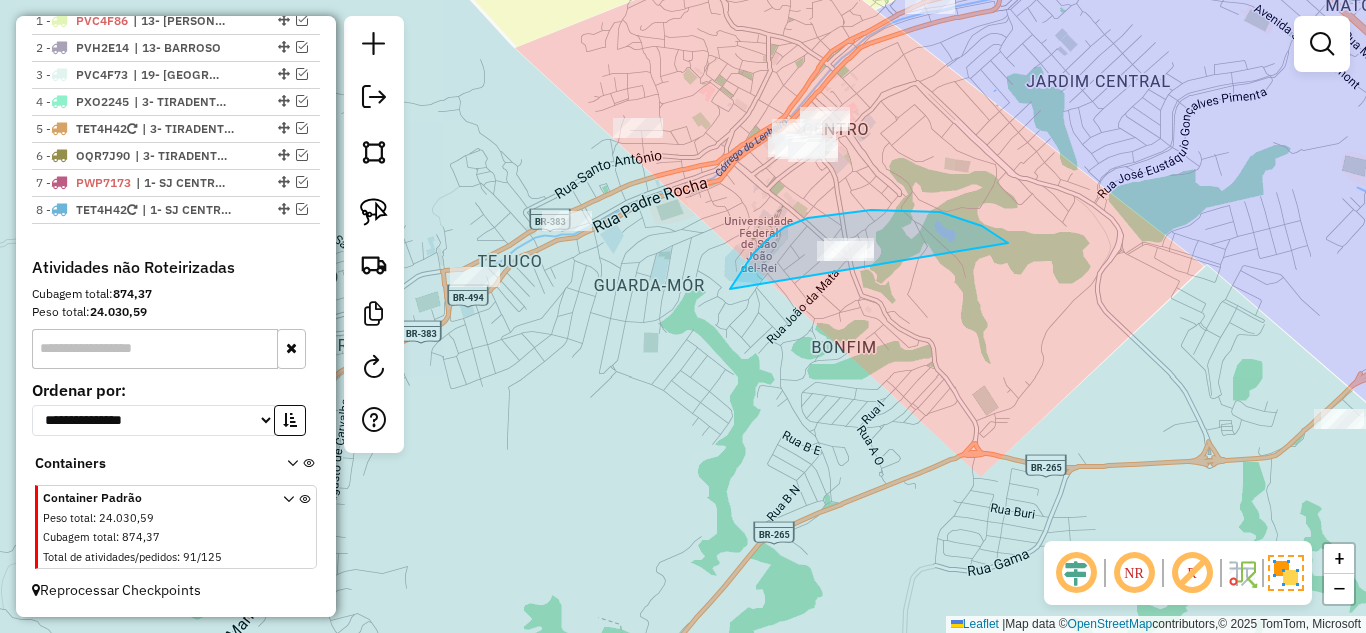 drag, startPoint x: 925, startPoint y: 211, endPoint x: 733, endPoint y: 315, distance: 218.3575 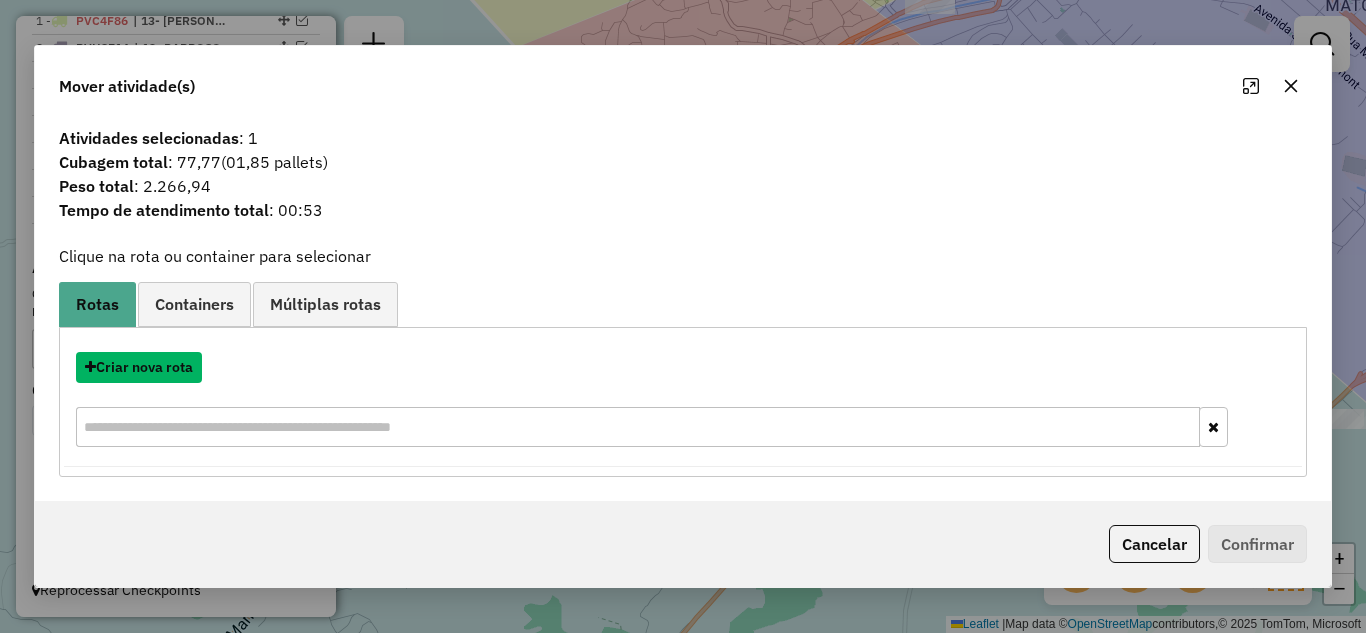 click on "Criar nova rota" at bounding box center [139, 367] 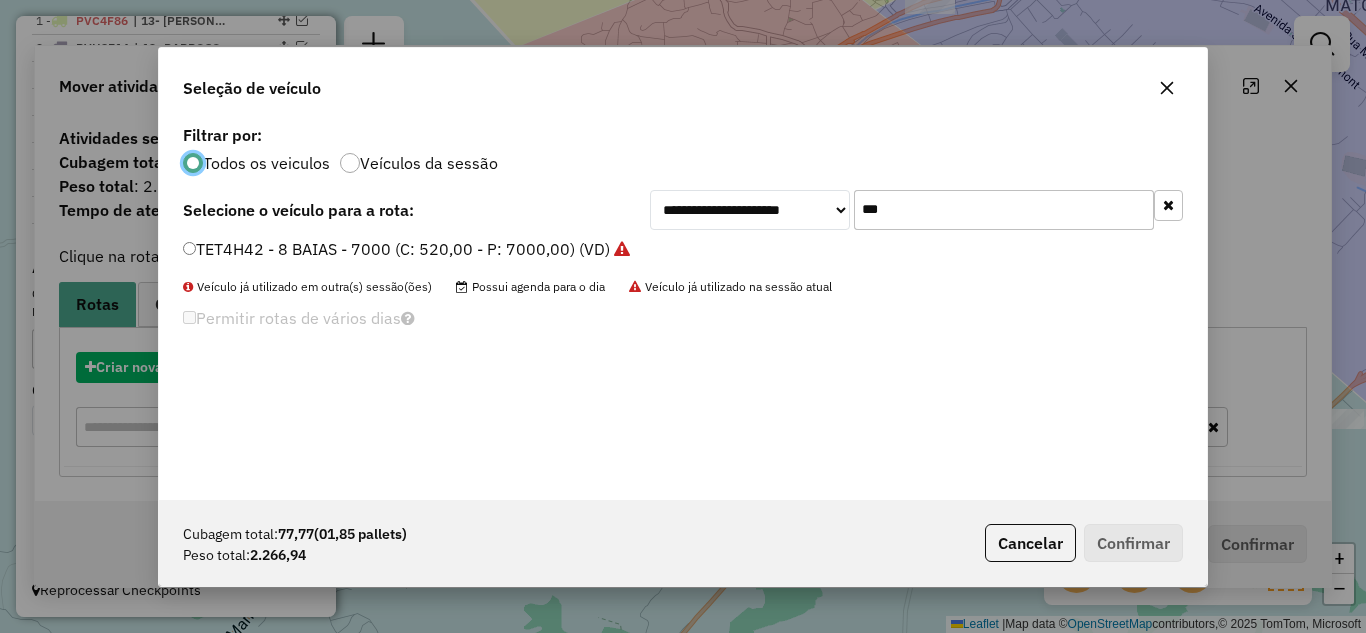 scroll, scrollTop: 11, scrollLeft: 6, axis: both 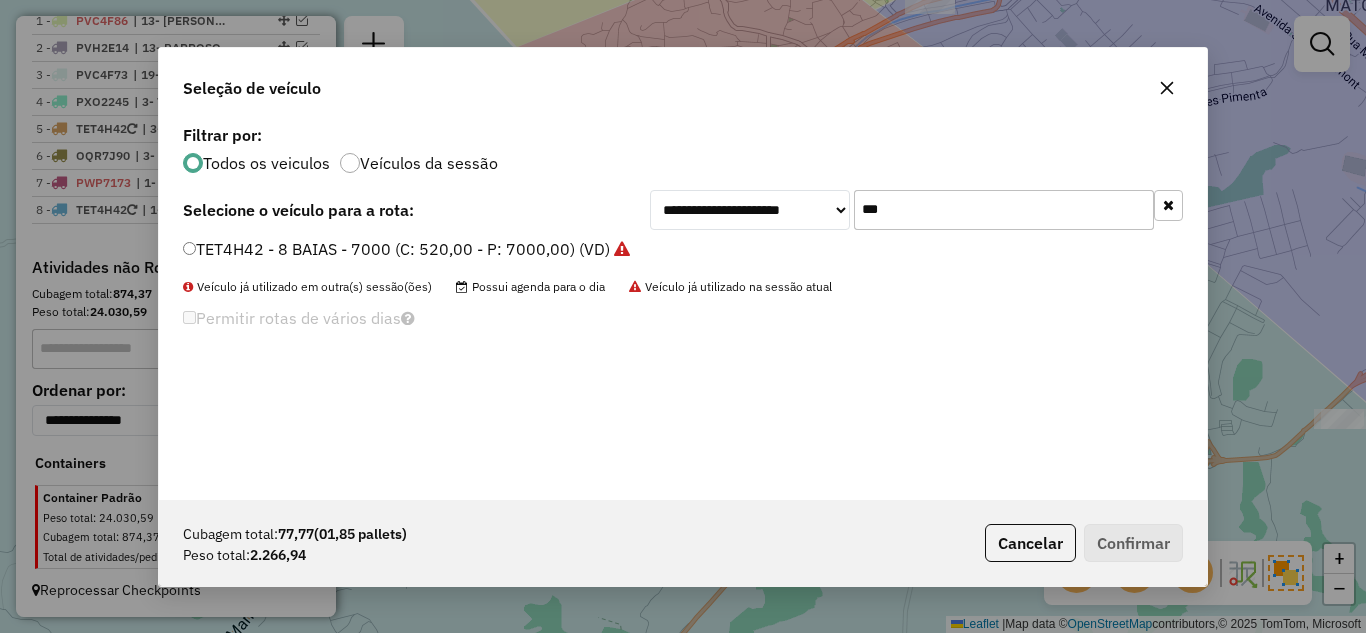 drag, startPoint x: 941, startPoint y: 217, endPoint x: 819, endPoint y: 201, distance: 123.04471 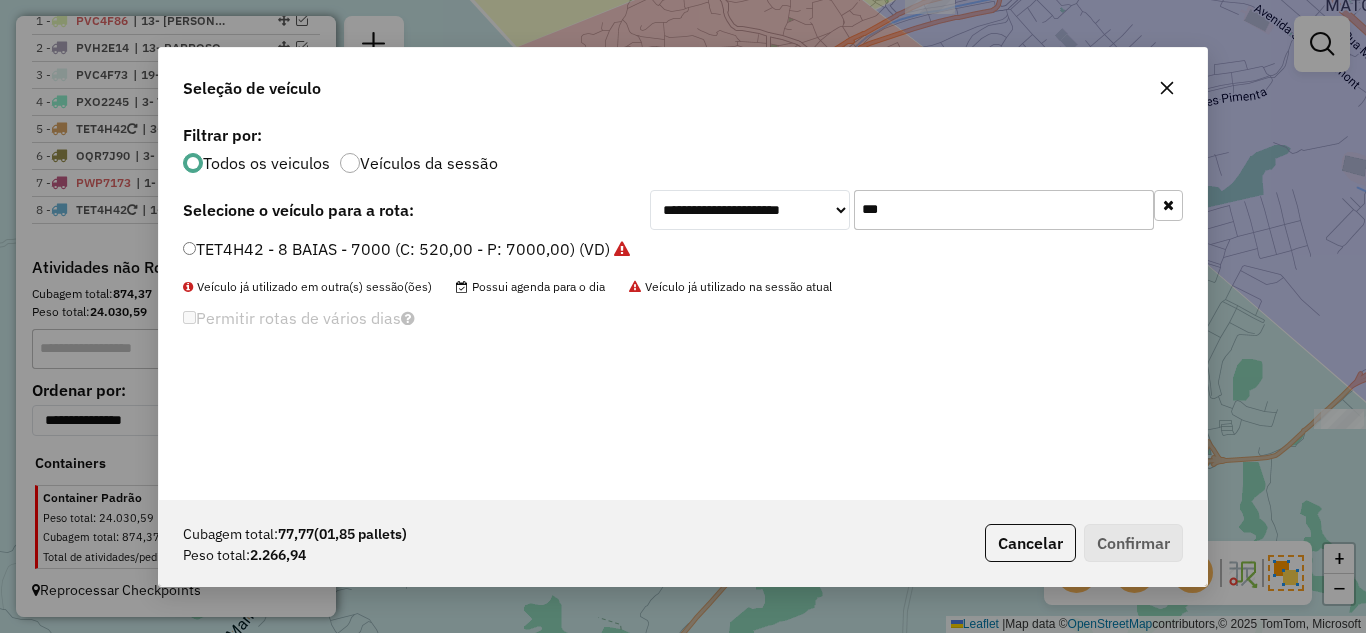 click on "TET4H42 - 8 BAIAS - 7000 (C: 520,00 - P: 7000,00) (VD)" 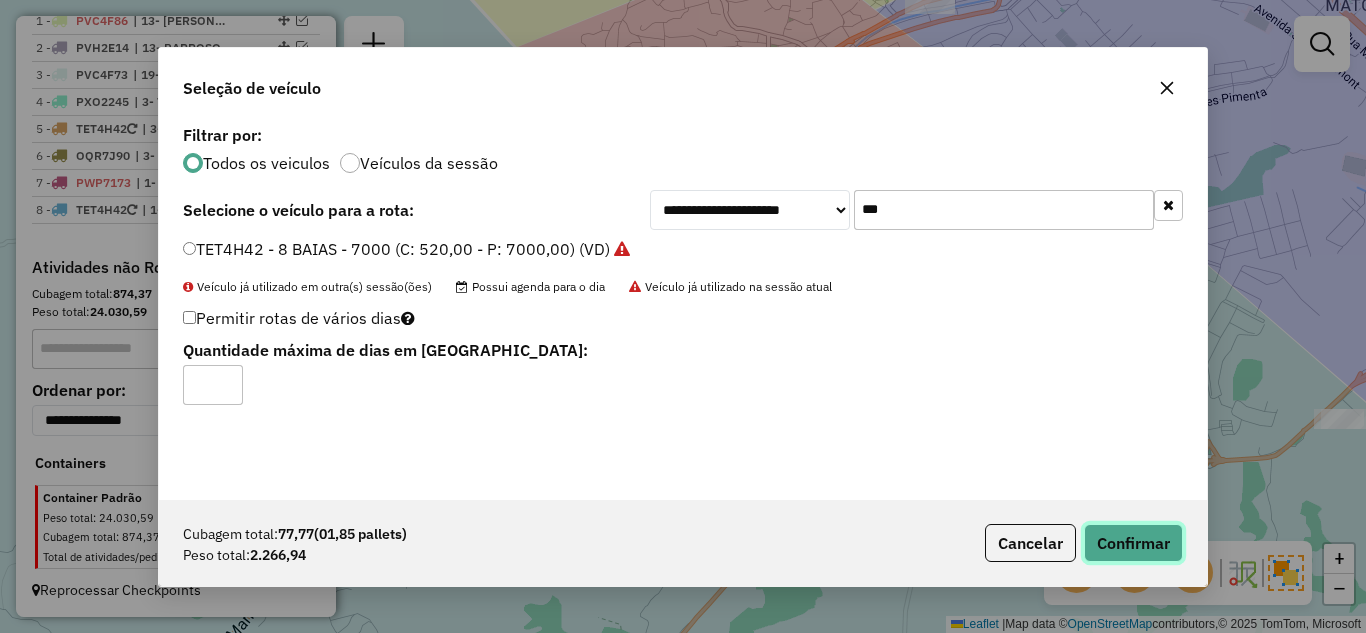 click on "Confirmar" 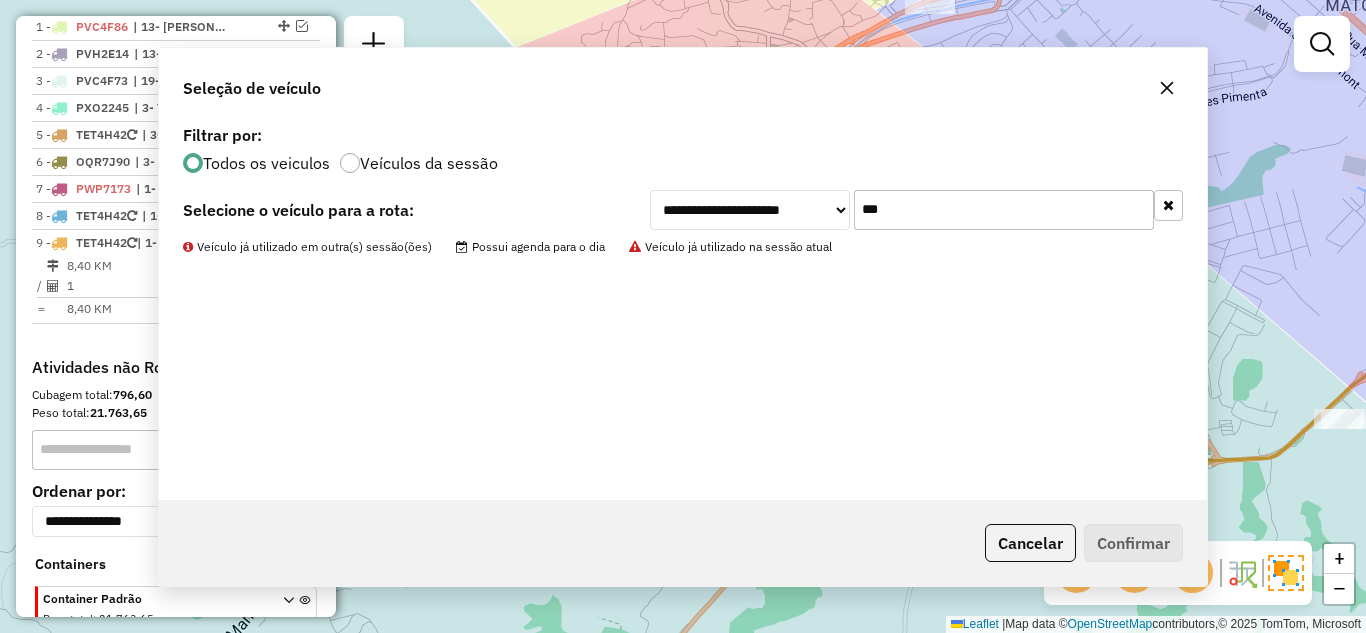 scroll, scrollTop: 867, scrollLeft: 0, axis: vertical 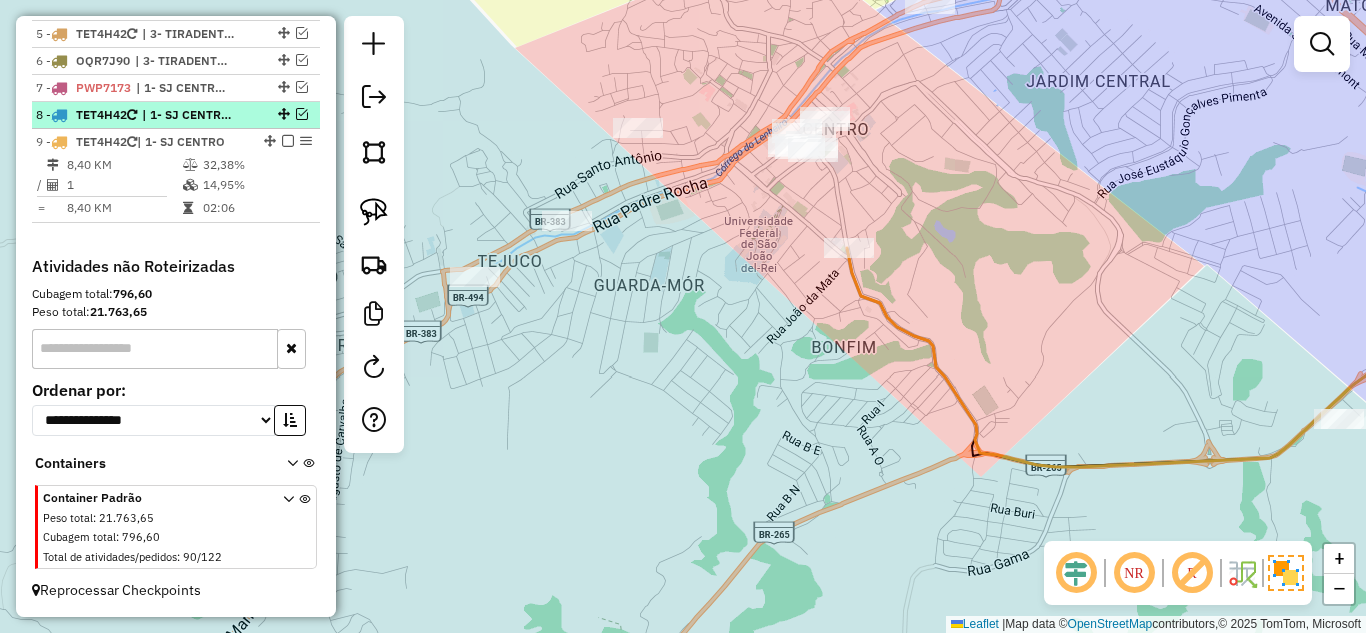 click at bounding box center (302, 114) 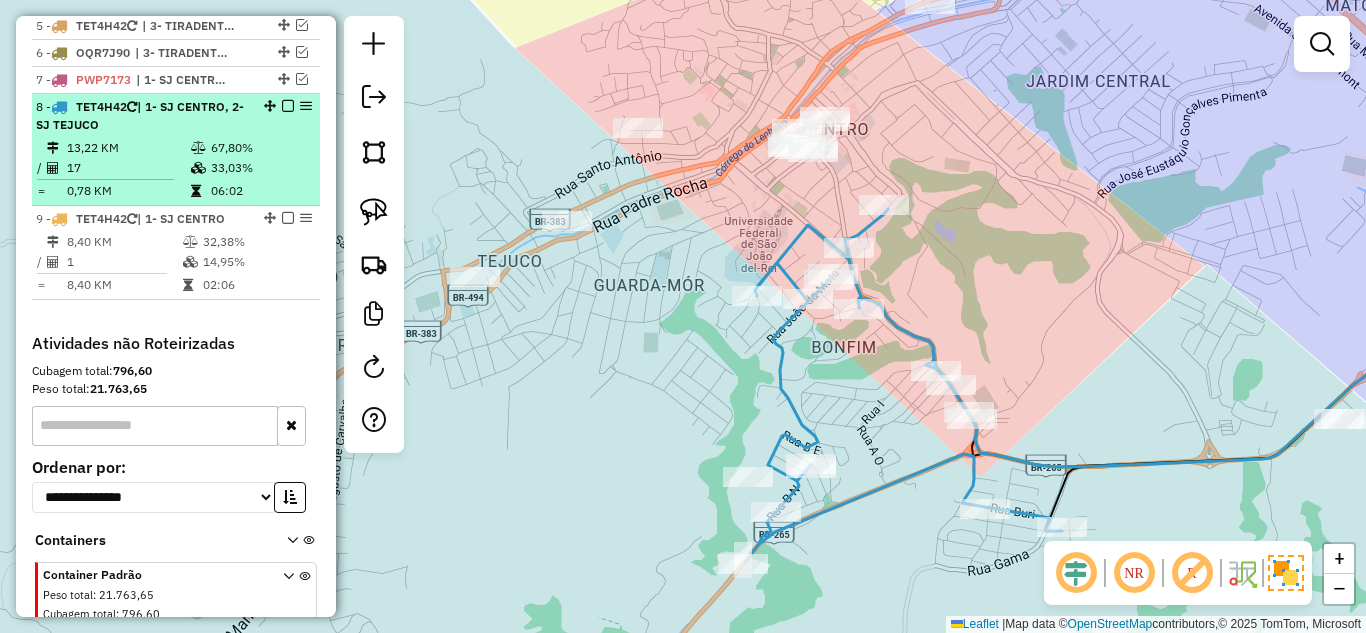 click at bounding box center [200, 148] 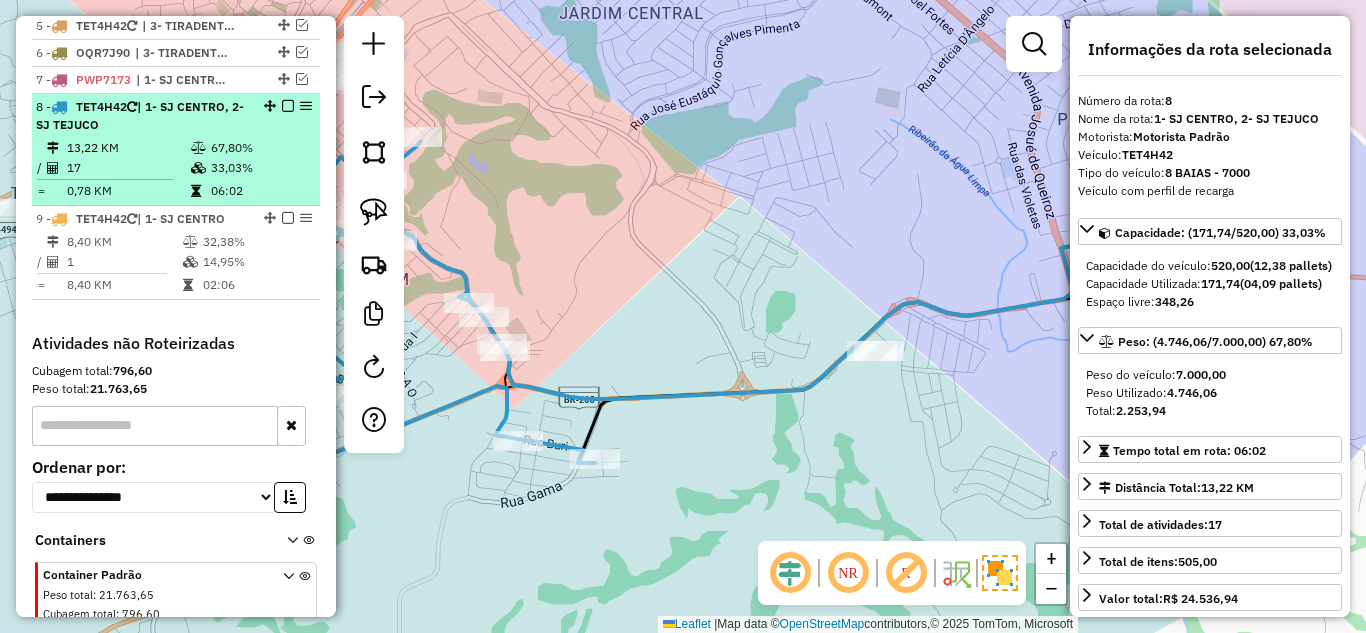 click at bounding box center (288, 106) 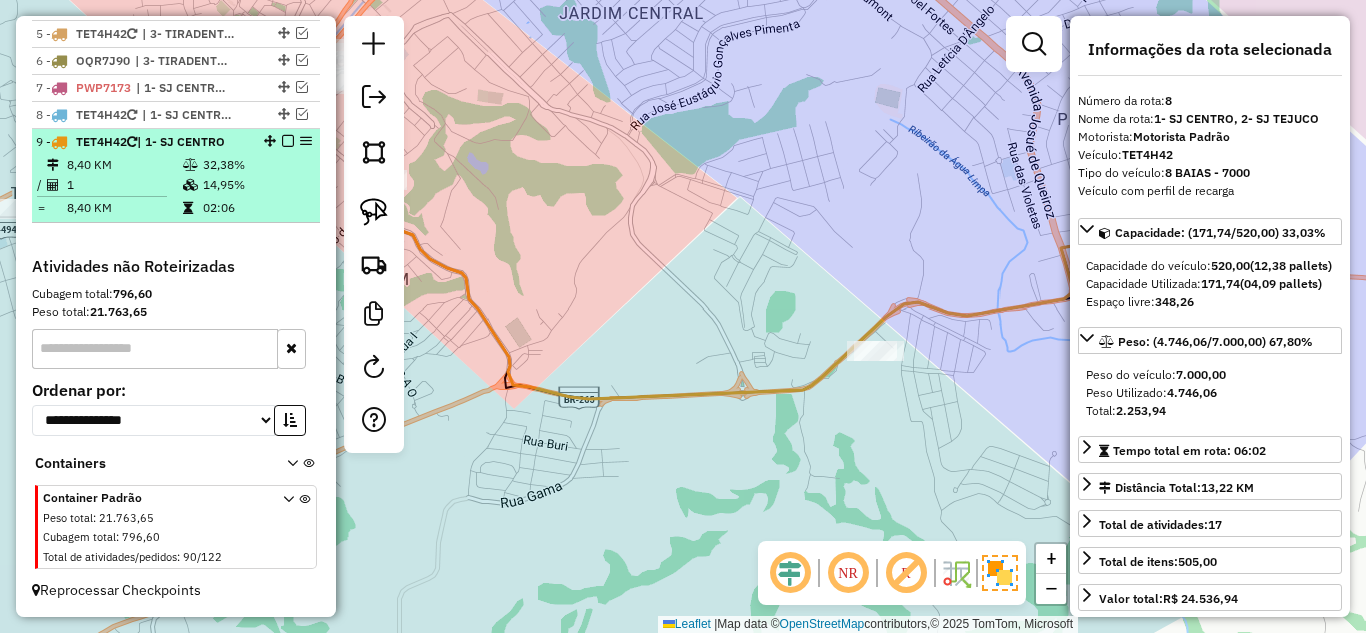 click at bounding box center (190, 185) 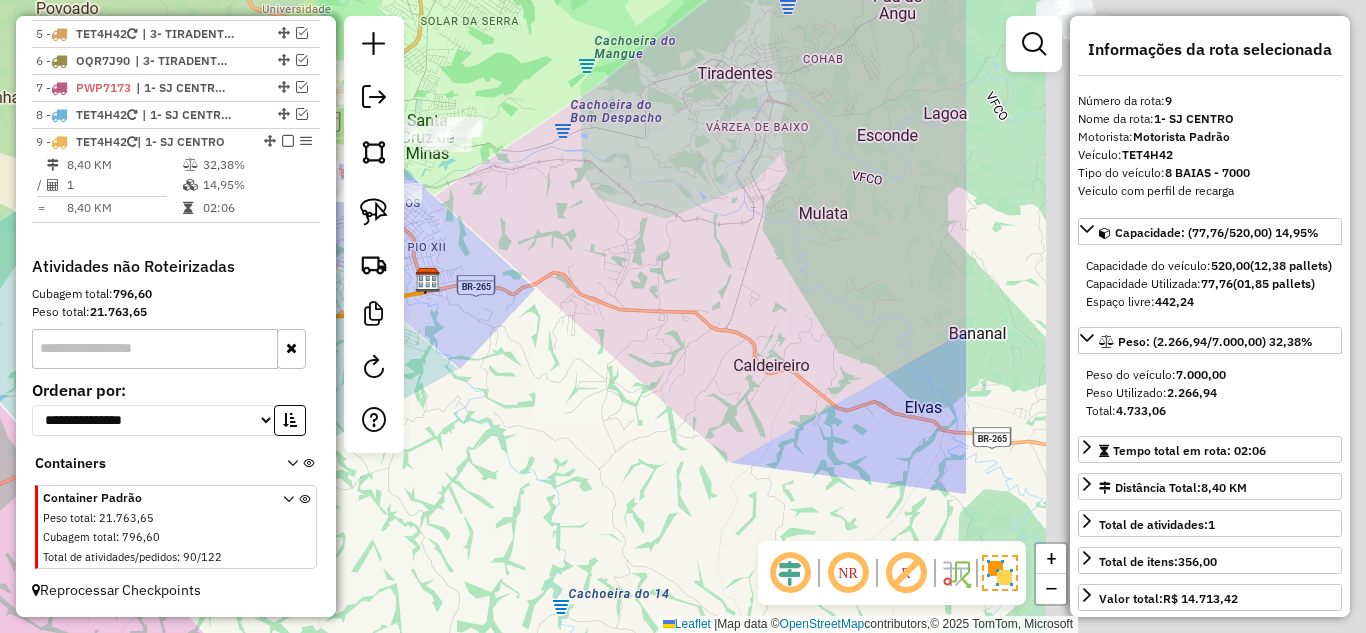 drag, startPoint x: 1010, startPoint y: 359, endPoint x: 474, endPoint y: 384, distance: 536.5827 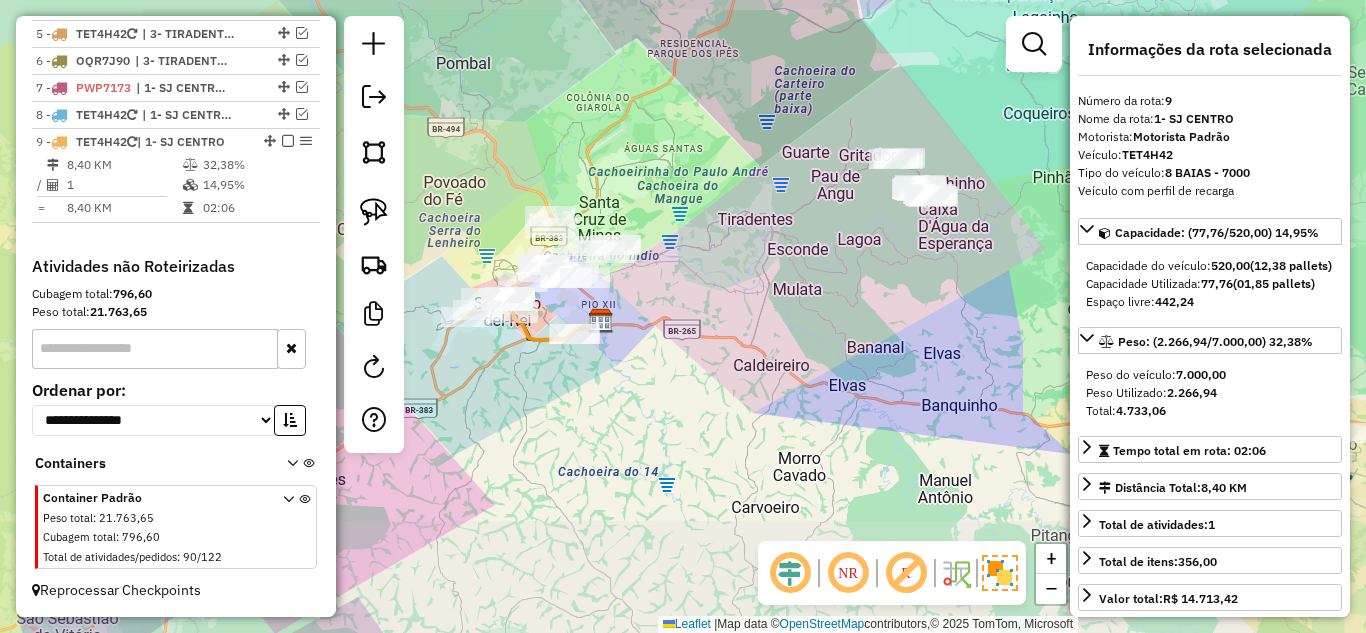 drag, startPoint x: 911, startPoint y: 289, endPoint x: 787, endPoint y: 340, distance: 134.07834 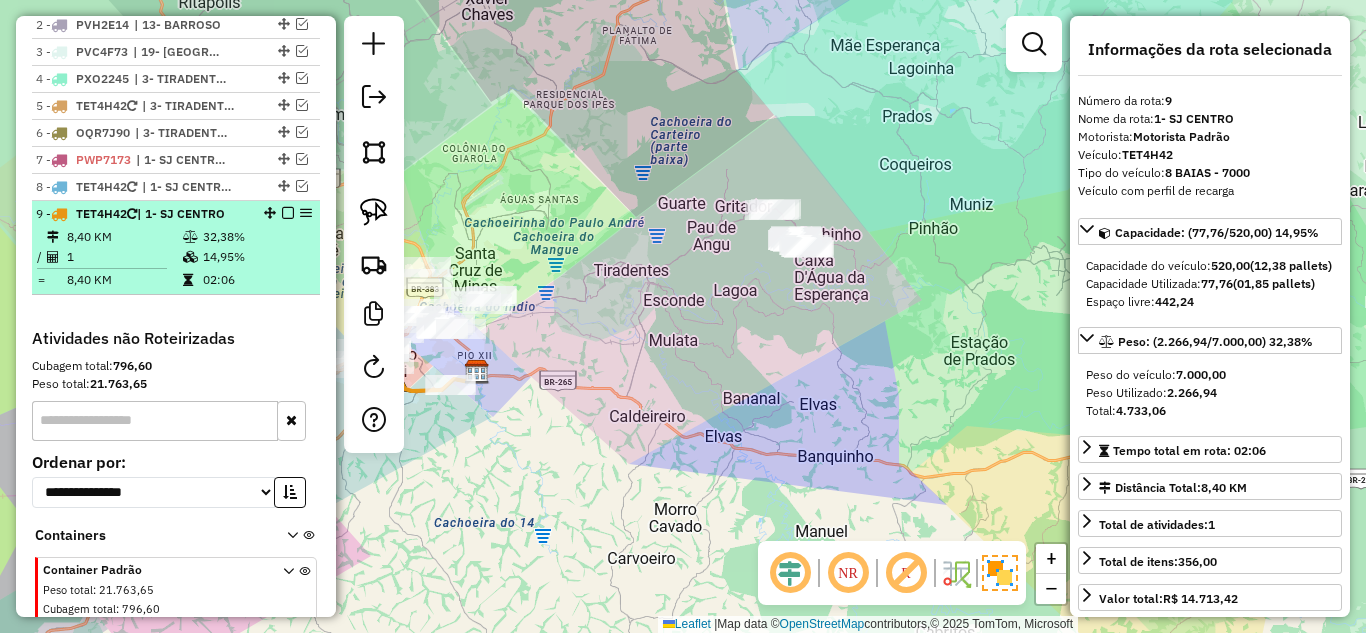 scroll, scrollTop: 767, scrollLeft: 0, axis: vertical 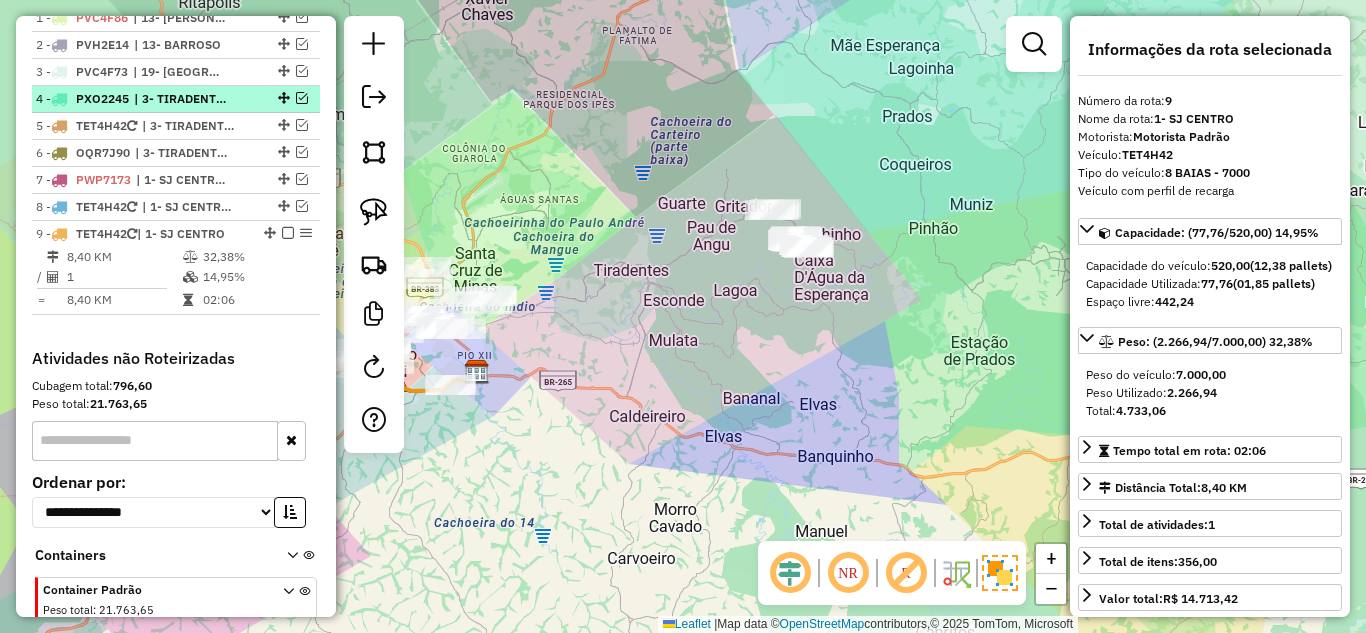 click at bounding box center [302, 98] 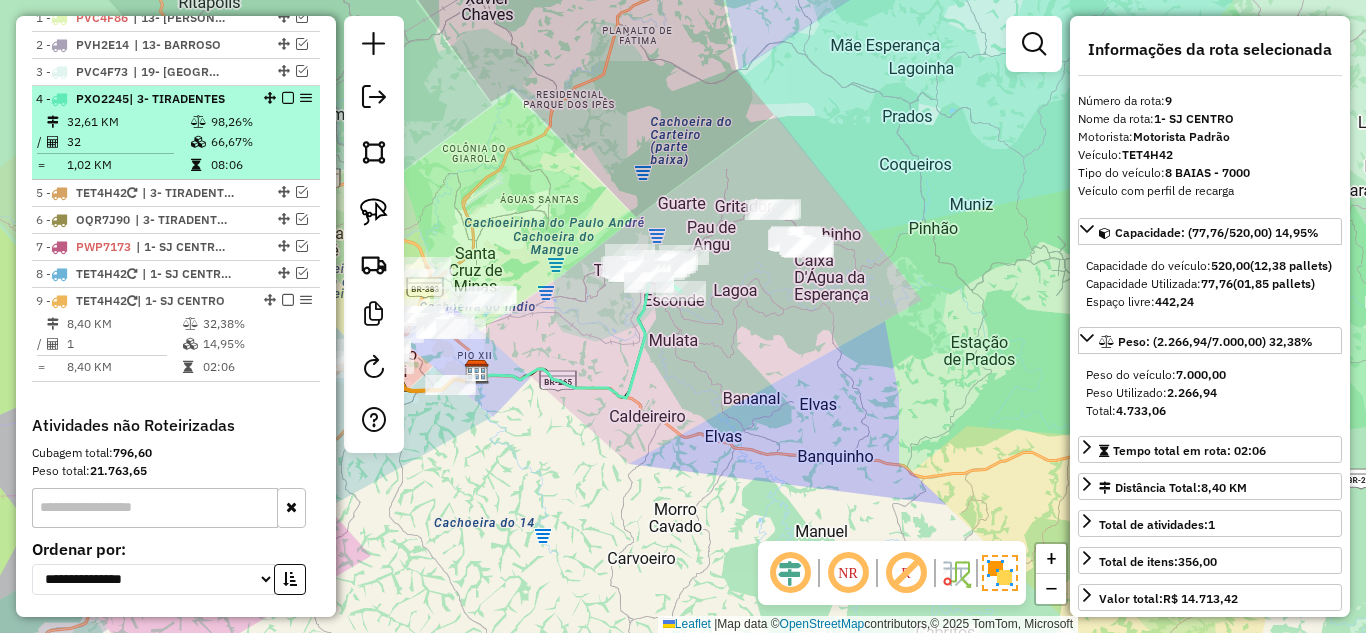 click on "98,26%" at bounding box center (260, 122) 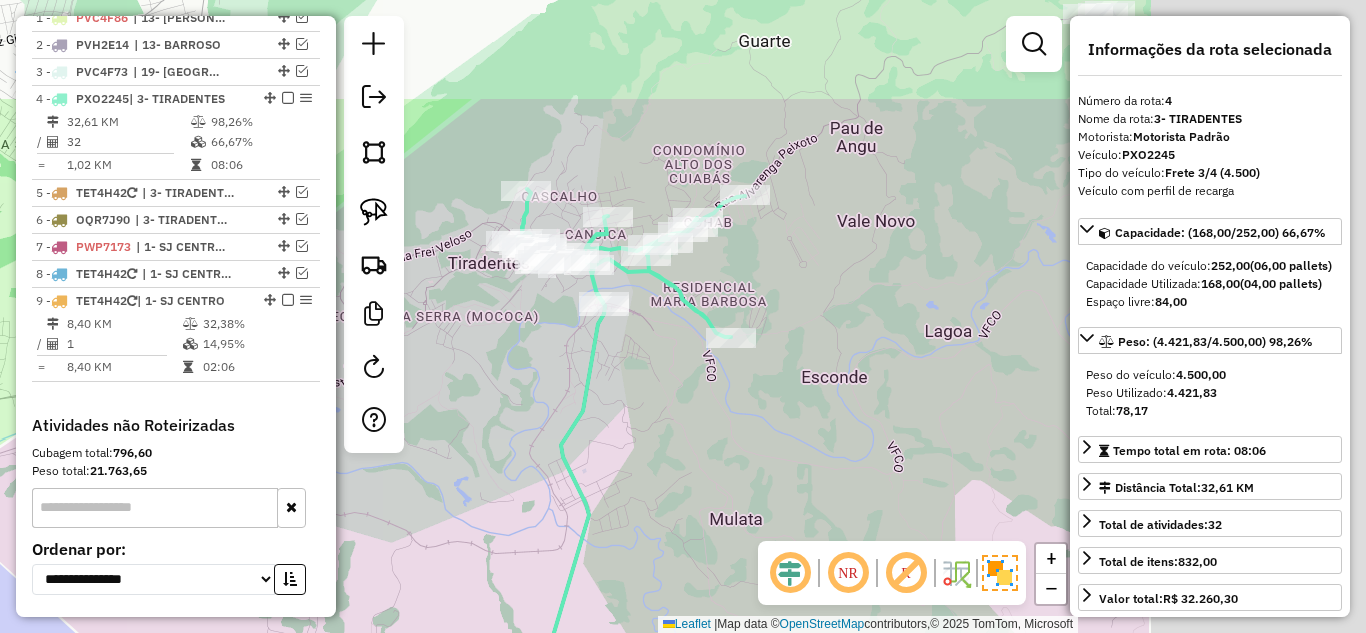 drag, startPoint x: 913, startPoint y: 272, endPoint x: 560, endPoint y: 434, distance: 388.39798 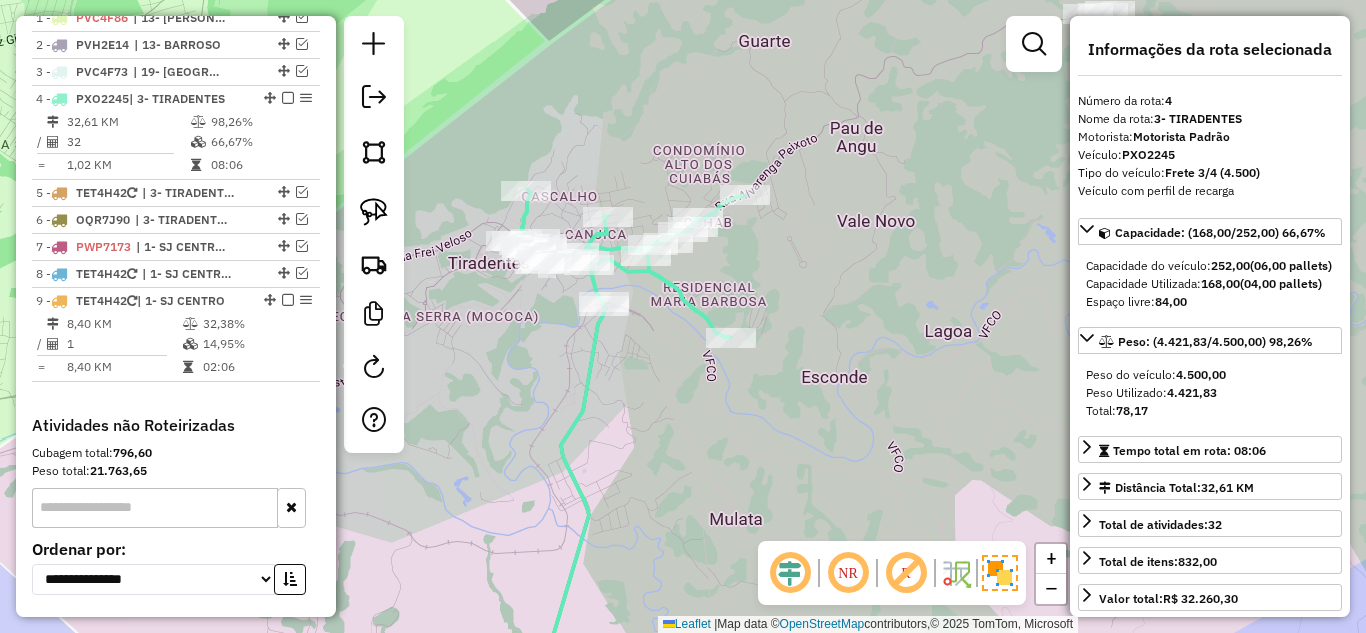 click on "Janela de atendimento Grade de atendimento Capacidade Transportadoras Veículos Cliente Pedidos  Rotas Selecione os dias de semana para filtrar as janelas de atendimento  Seg   Ter   Qua   Qui   Sex   Sáb   Dom  Informe o período da janela de atendimento: De: Até:  Filtrar exatamente a janela do cliente  Considerar janela de atendimento padrão  Selecione os dias de semana para filtrar as grades de atendimento  Seg   Ter   Qua   Qui   Sex   Sáb   Dom   Considerar clientes sem dia de atendimento cadastrado  Clientes fora do dia de atendimento selecionado Filtrar as atividades entre os valores definidos abaixo:  Peso mínimo:   Peso máximo:   Cubagem mínima:   Cubagem máxima:   De:   Até:  Filtrar as atividades entre o tempo de atendimento definido abaixo:  De:   Até:   Considerar capacidade total dos clientes não roteirizados Transportadora: Selecione um ou mais itens Tipo de veículo: Selecione um ou mais itens Veículo: Selecione um ou mais itens Motorista: Selecione um ou mais itens Nome: Rótulo:" 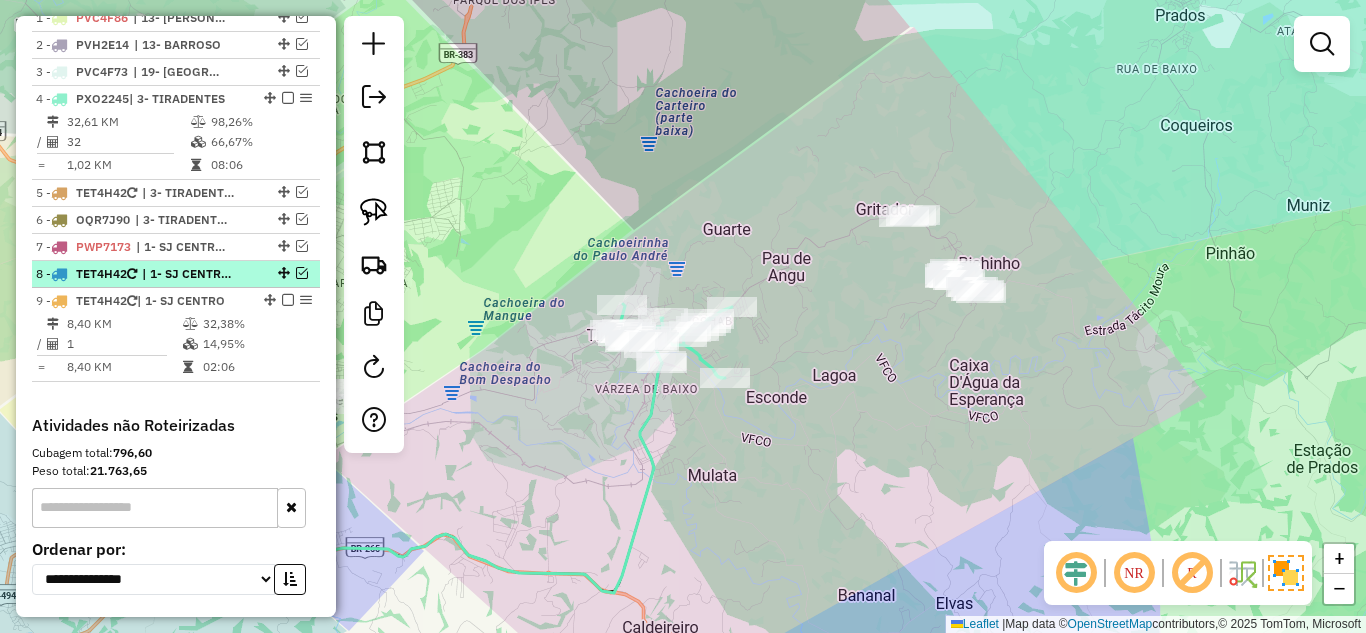 click at bounding box center (302, 273) 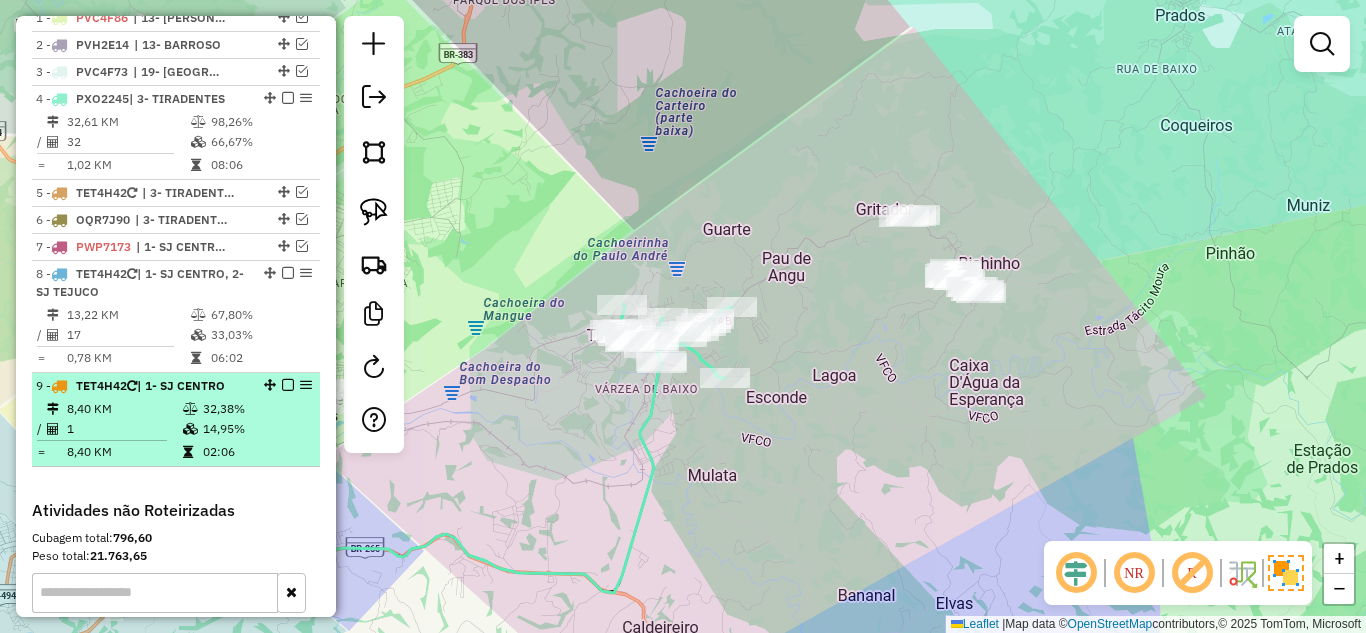 click on "32,38%" at bounding box center [256, 409] 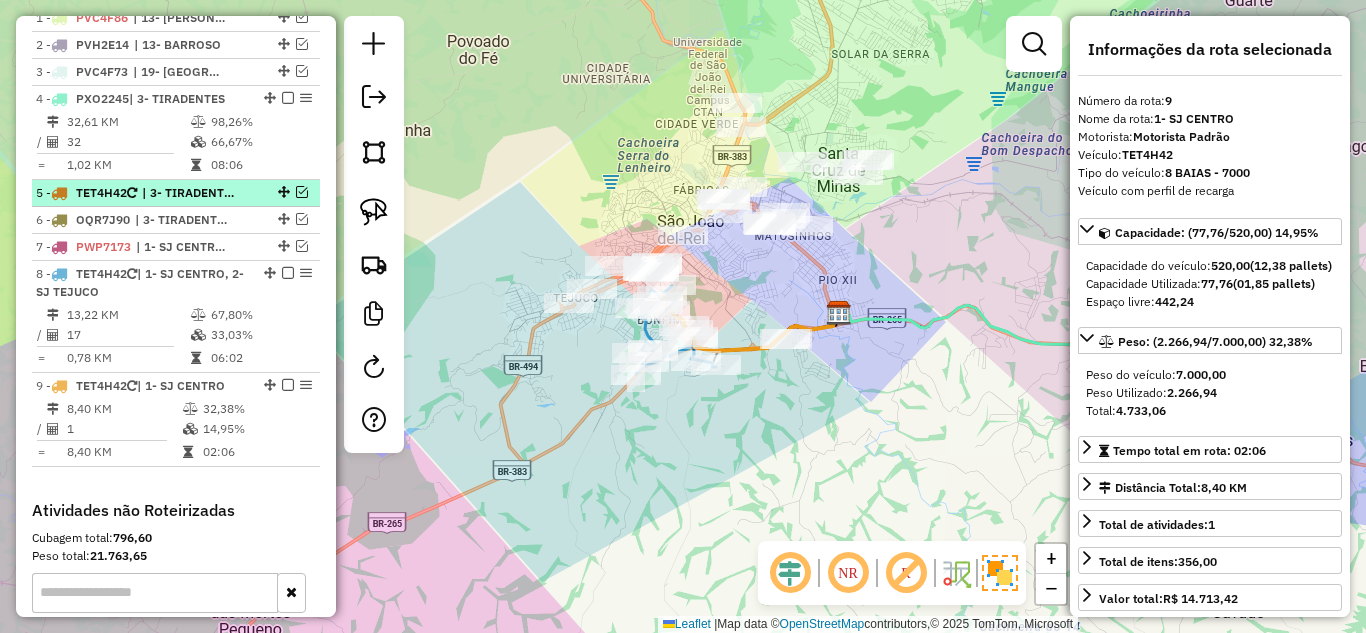 click at bounding box center (302, 192) 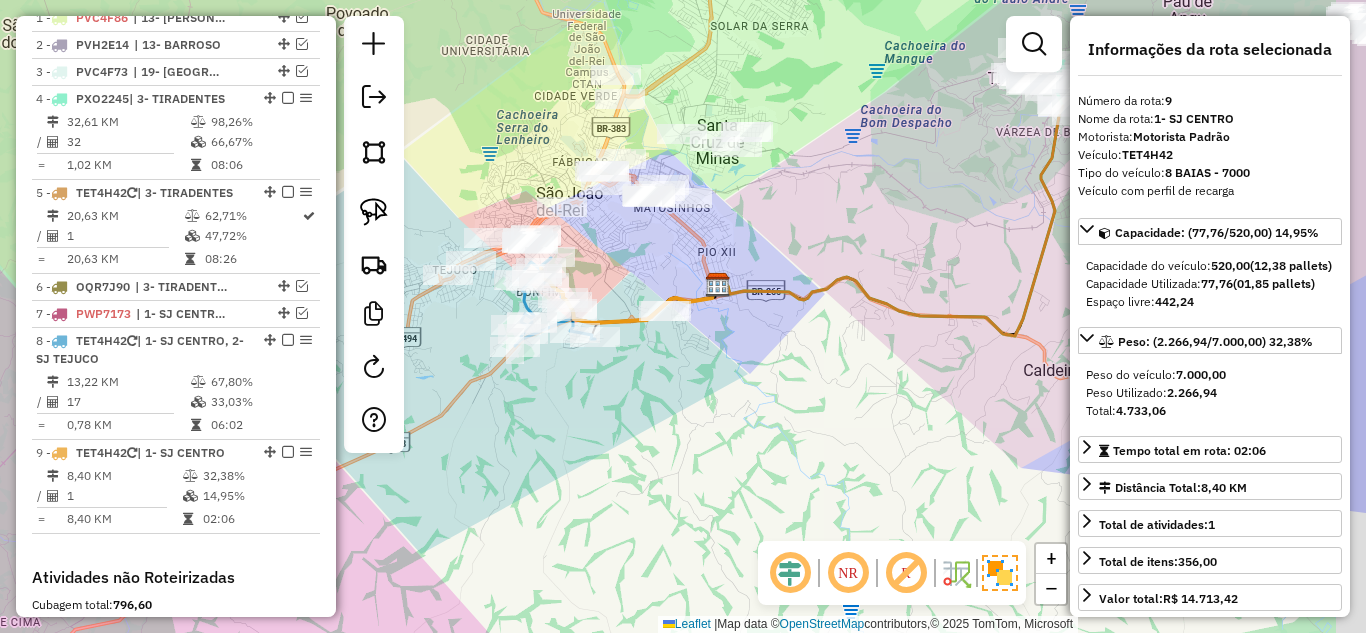 drag, startPoint x: 863, startPoint y: 396, endPoint x: 766, endPoint y: 391, distance: 97.128784 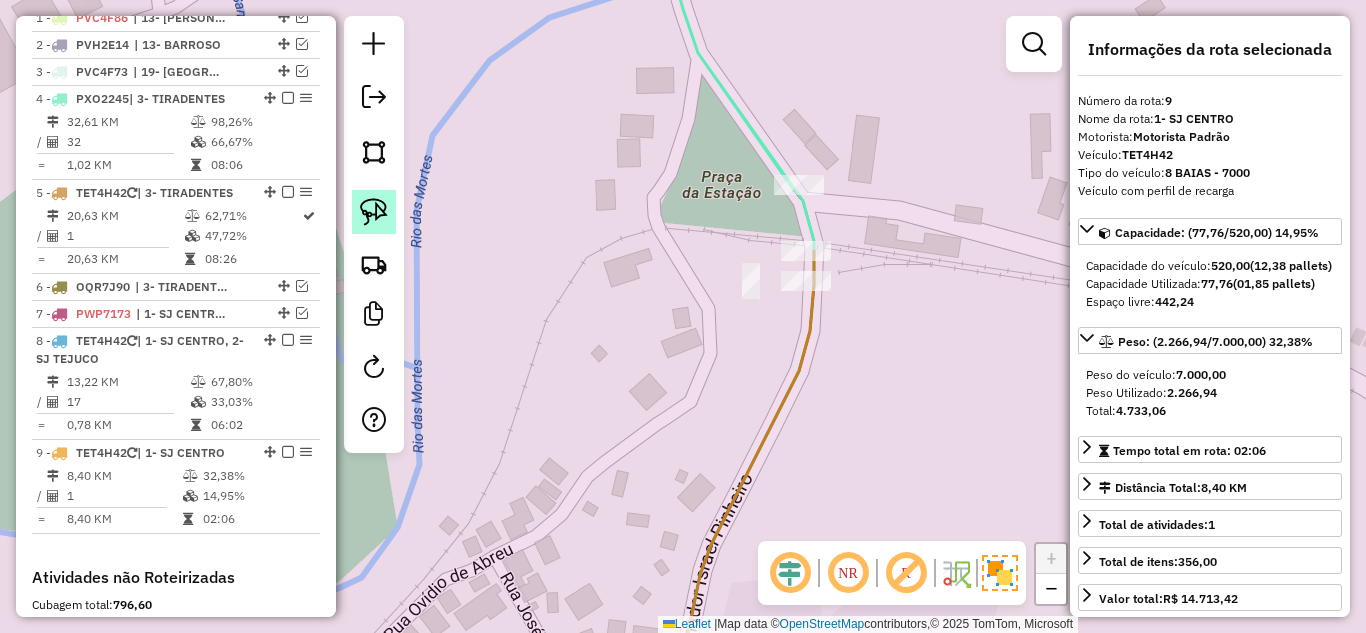 click 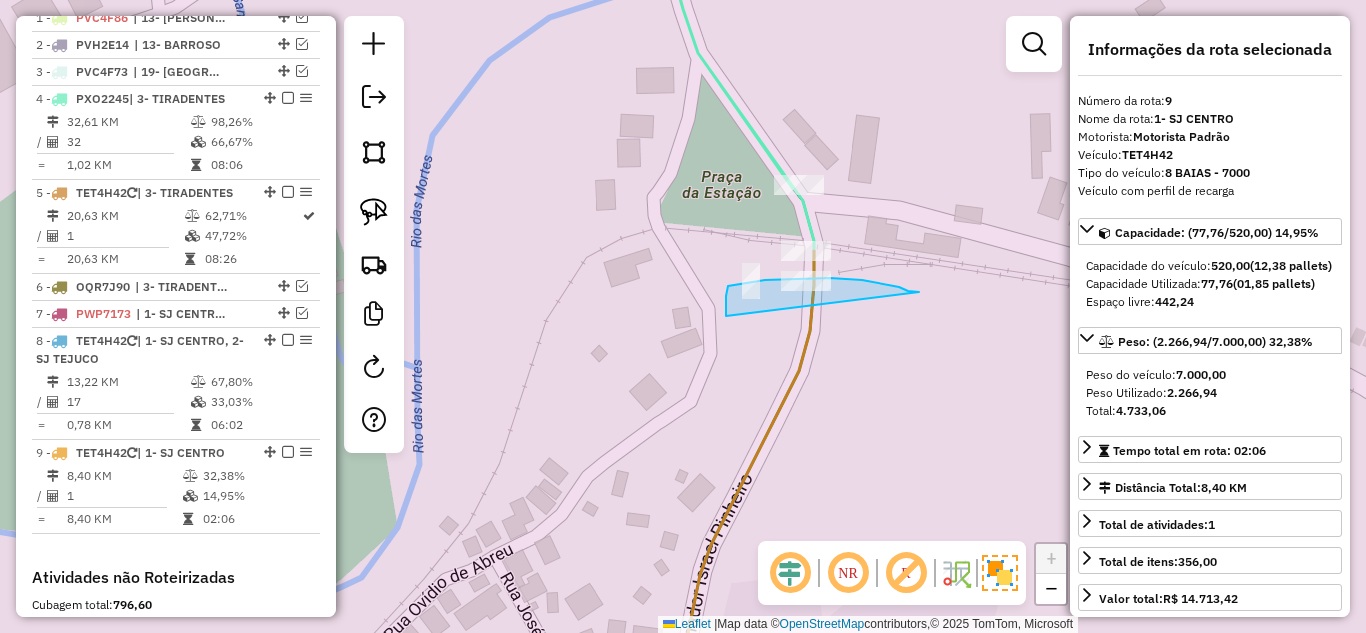 drag, startPoint x: 919, startPoint y: 292, endPoint x: 728, endPoint y: 317, distance: 192.62918 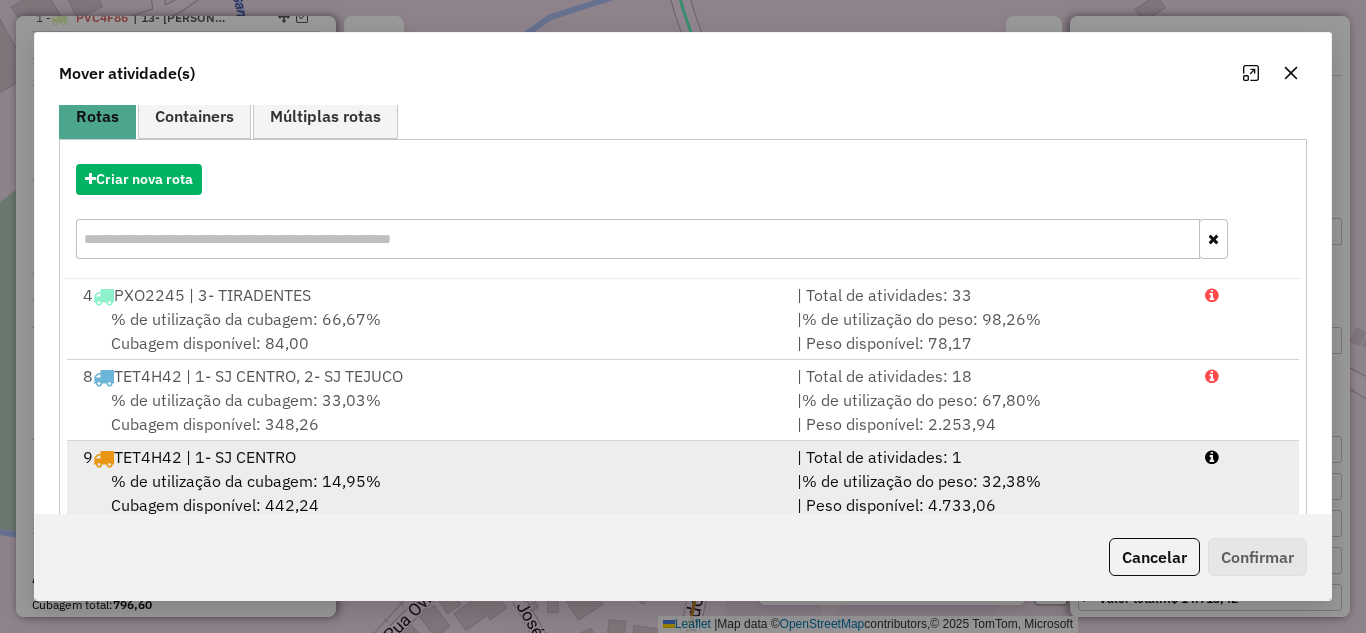 scroll, scrollTop: 217, scrollLeft: 0, axis: vertical 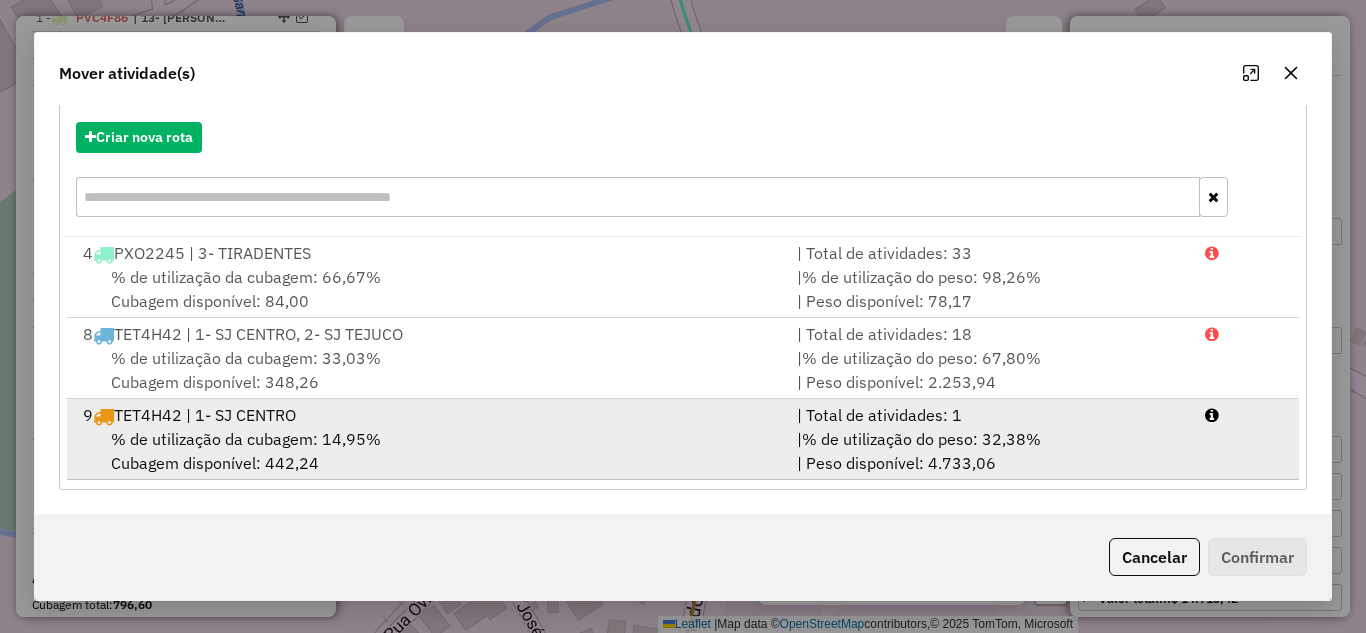 click on "% de utilização da cubagem: 14,95%  Cubagem disponível: 442,24" at bounding box center [428, 451] 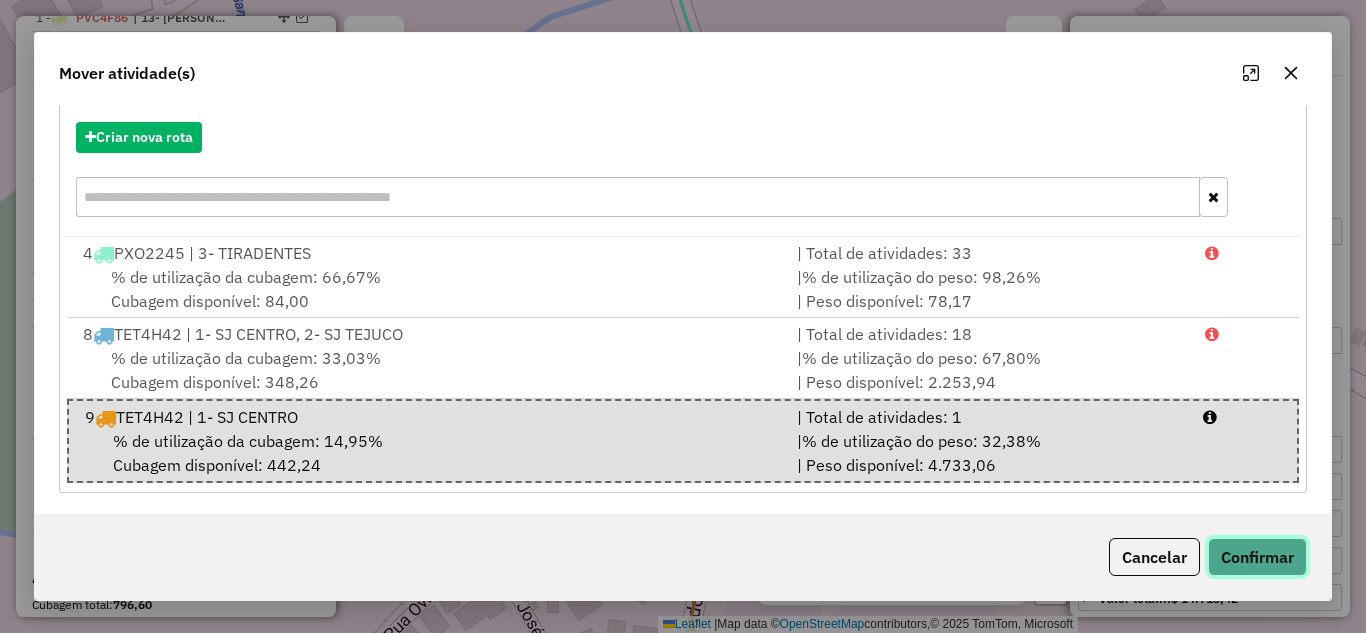 click on "Confirmar" 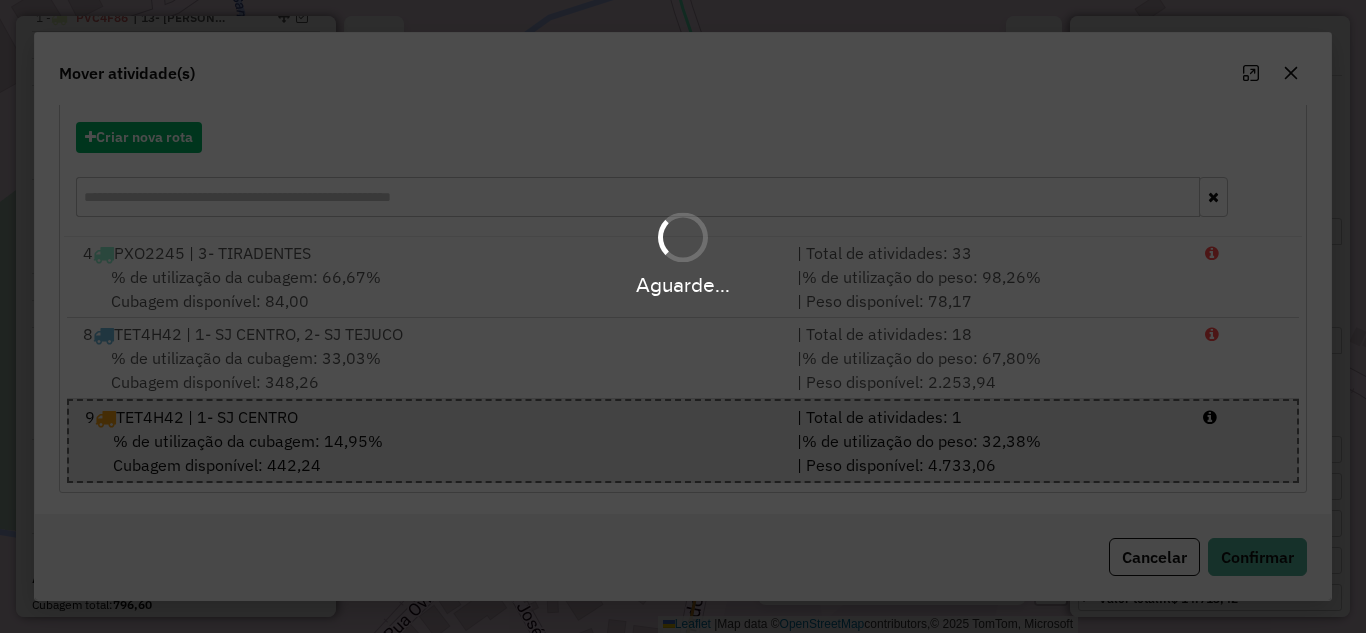 scroll, scrollTop: 0, scrollLeft: 0, axis: both 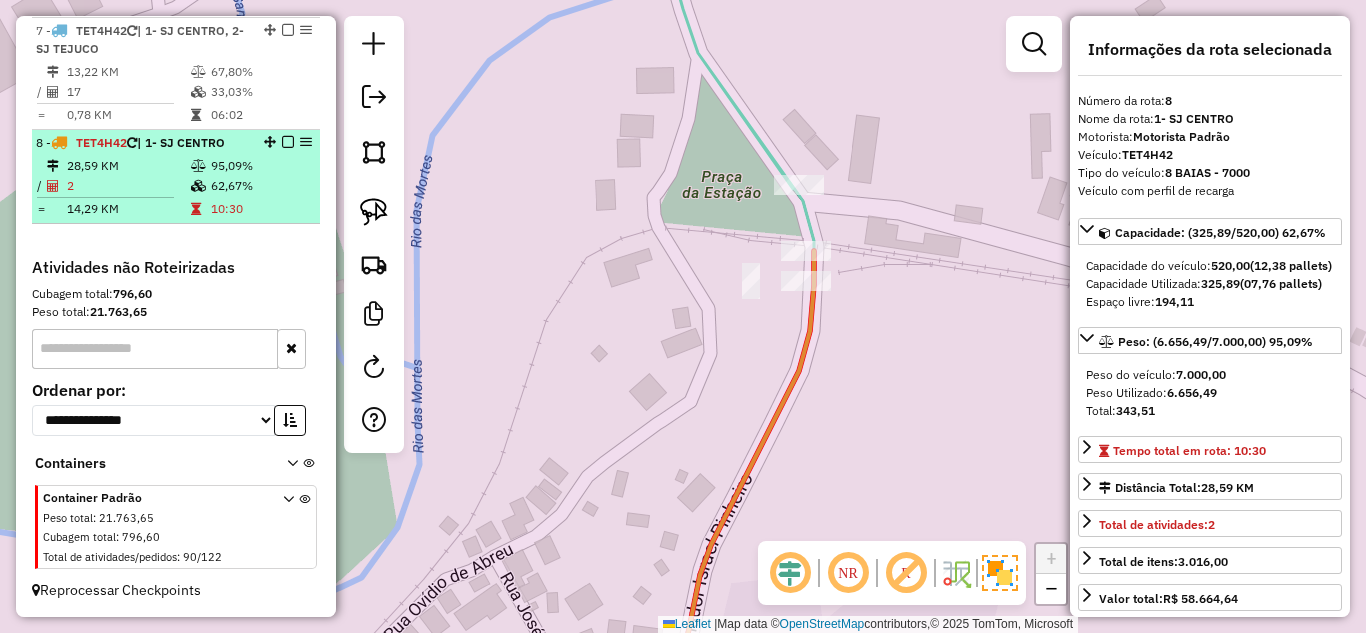 click at bounding box center [196, 209] 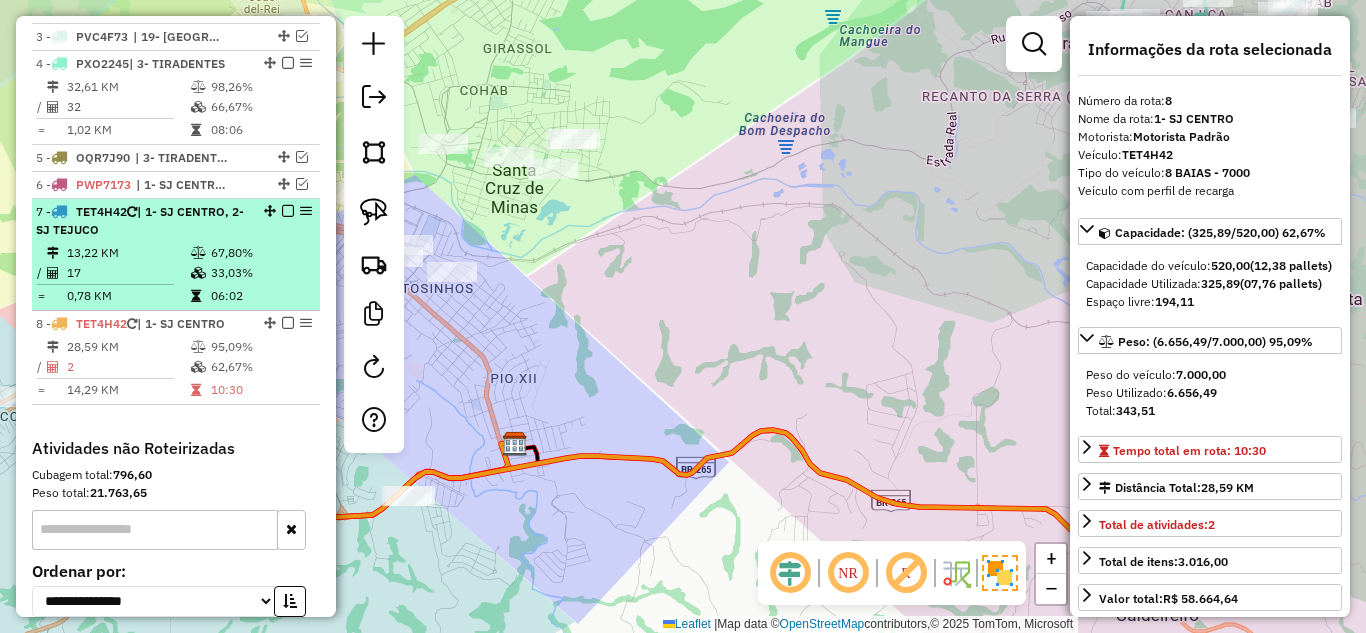scroll, scrollTop: 777, scrollLeft: 0, axis: vertical 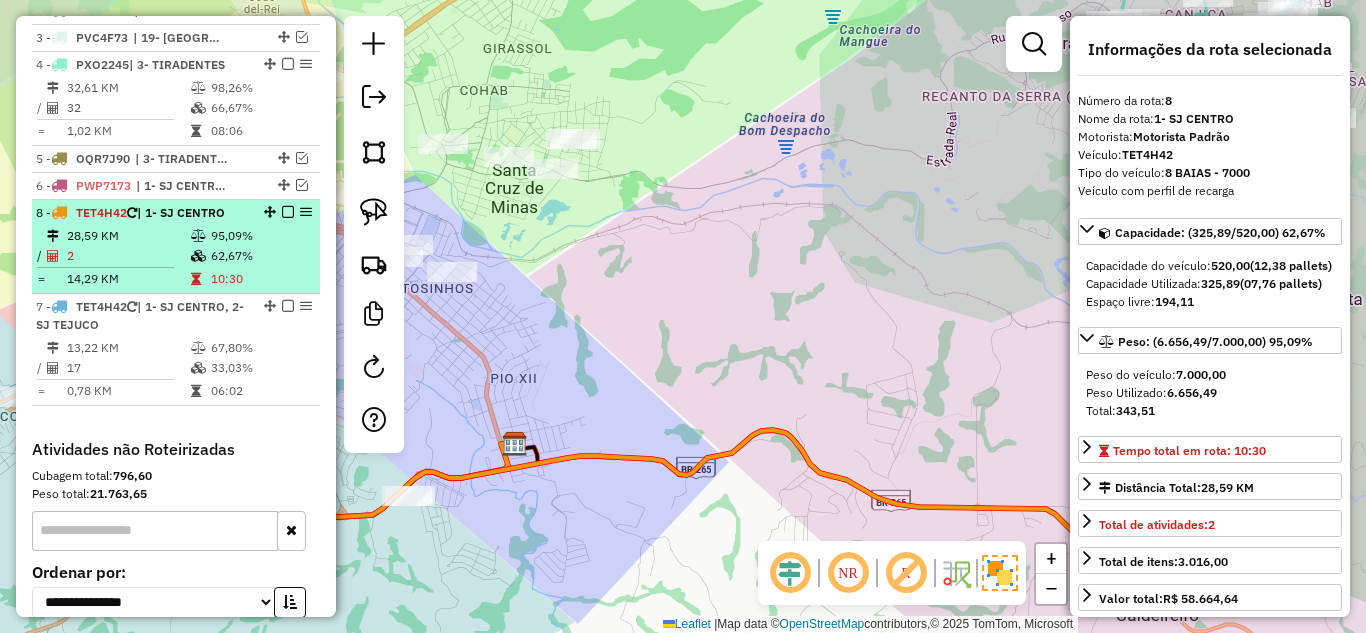 drag, startPoint x: 263, startPoint y: 339, endPoint x: 250, endPoint y: 236, distance: 103.81715 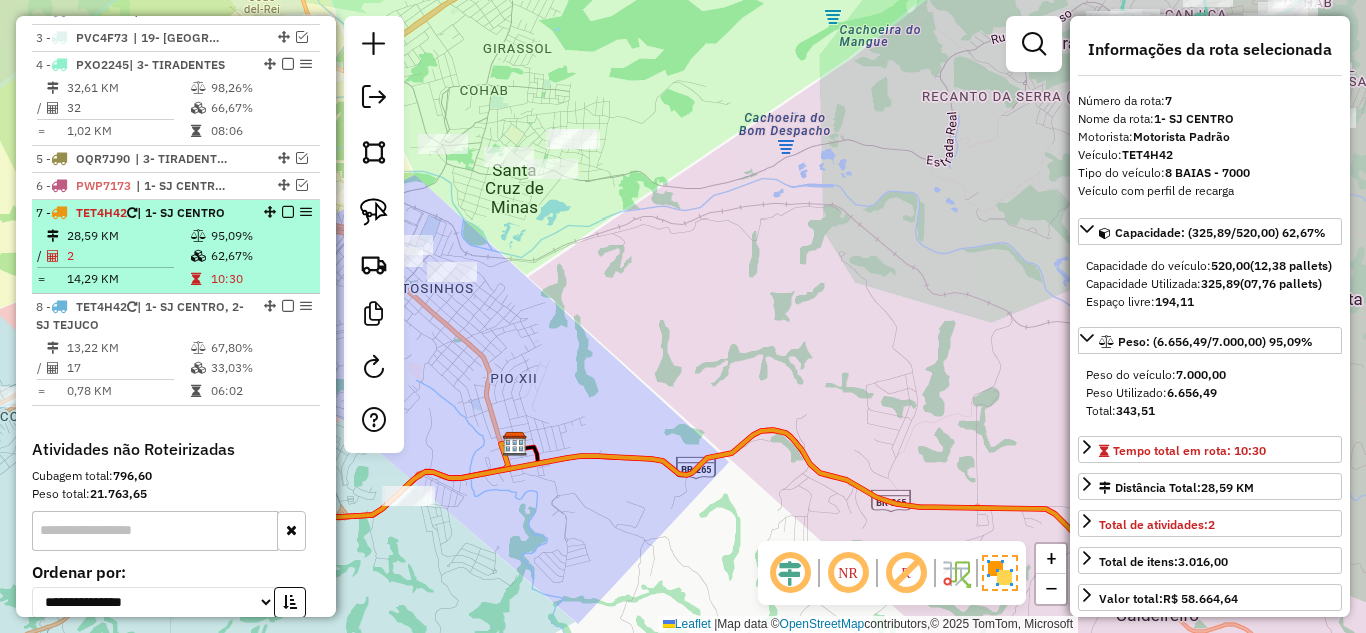 click at bounding box center [288, 212] 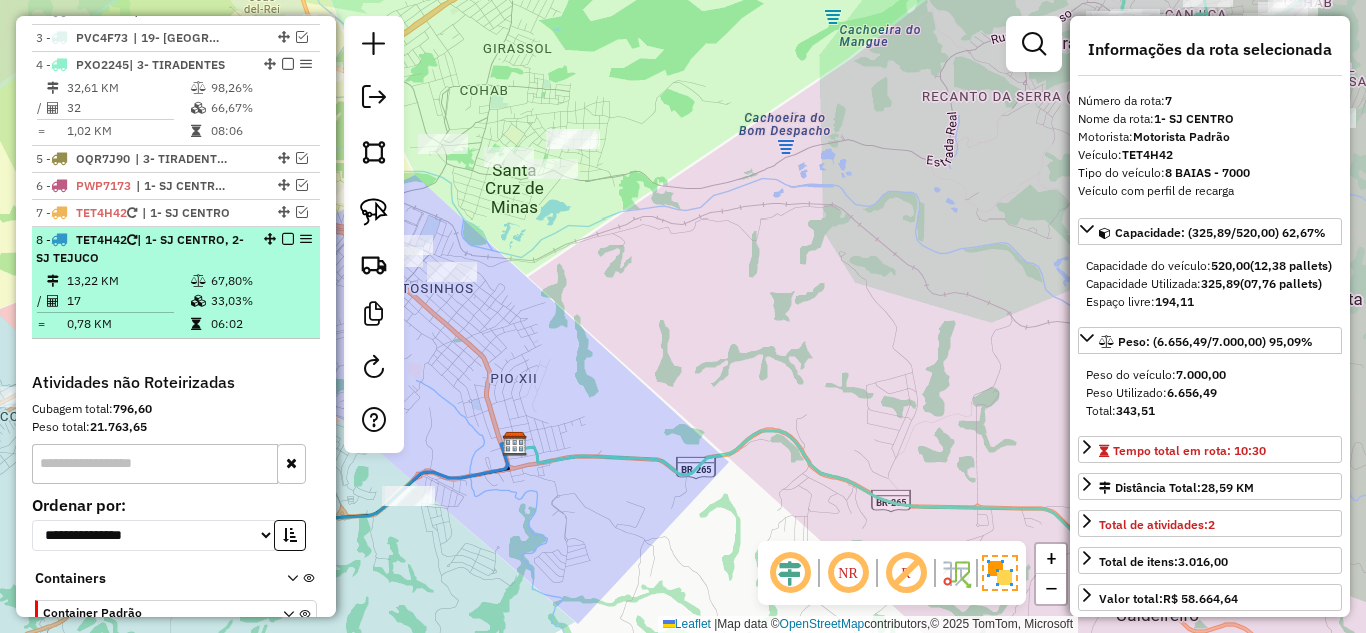 click at bounding box center (288, 239) 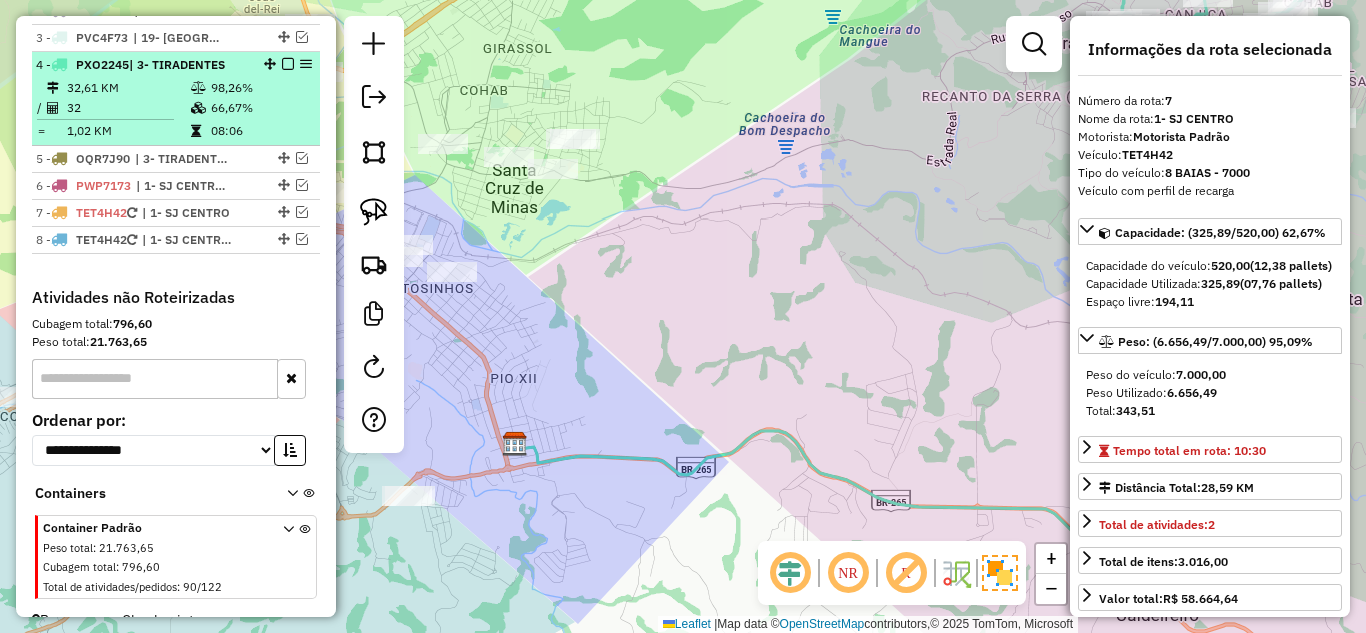 click on "32,61 KM" at bounding box center [128, 88] 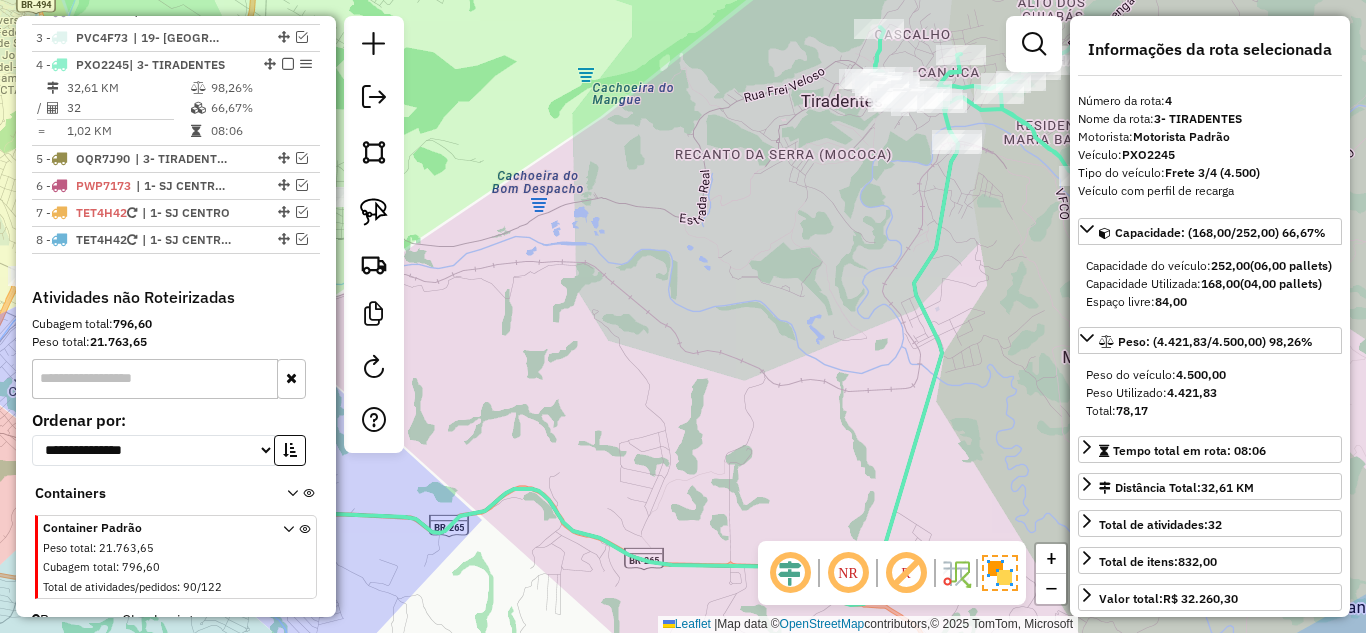click on "Janela de atendimento Grade de atendimento Capacidade Transportadoras Veículos Cliente Pedidos  Rotas Selecione os dias de semana para filtrar as janelas de atendimento  Seg   Ter   Qua   Qui   Sex   Sáb   Dom  Informe o período da janela de atendimento: De: Até:  Filtrar exatamente a janela do cliente  Considerar janela de atendimento padrão  Selecione os dias de semana para filtrar as grades de atendimento  Seg   Ter   Qua   Qui   Sex   Sáb   Dom   Considerar clientes sem dia de atendimento cadastrado  Clientes fora do dia de atendimento selecionado Filtrar as atividades entre os valores definidos abaixo:  Peso mínimo:   Peso máximo:   Cubagem mínima:   Cubagem máxima:   De:   Até:  Filtrar as atividades entre o tempo de atendimento definido abaixo:  De:   Até:   Considerar capacidade total dos clientes não roteirizados Transportadora: Selecione um ou mais itens Tipo de veículo: Selecione um ou mais itens Veículo: Selecione um ou mais itens Motorista: Selecione um ou mais itens Nome: Rótulo:" 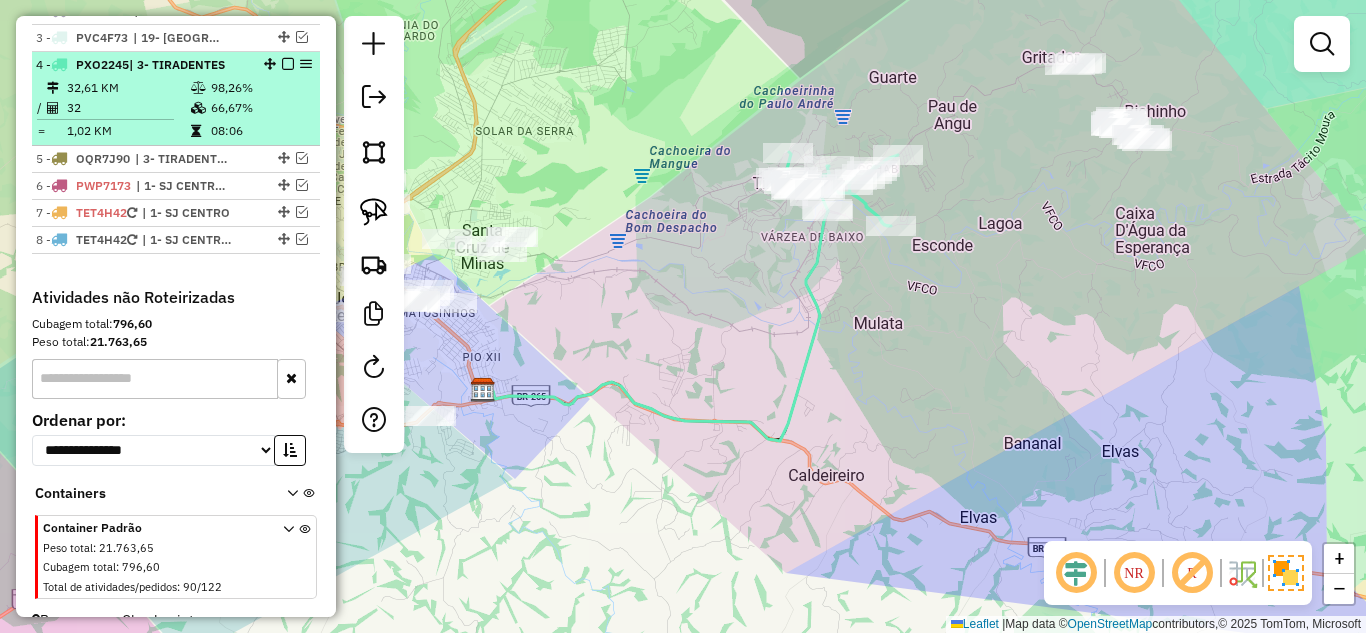 click at bounding box center (288, 64) 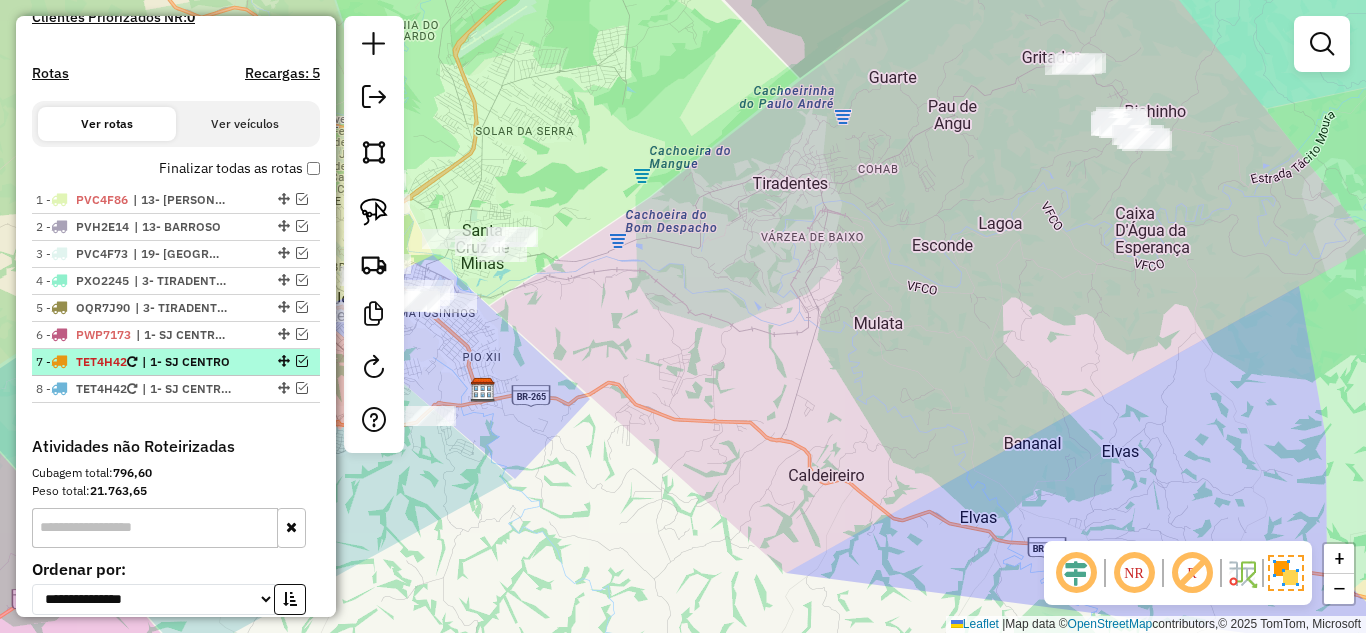 scroll, scrollTop: 558, scrollLeft: 0, axis: vertical 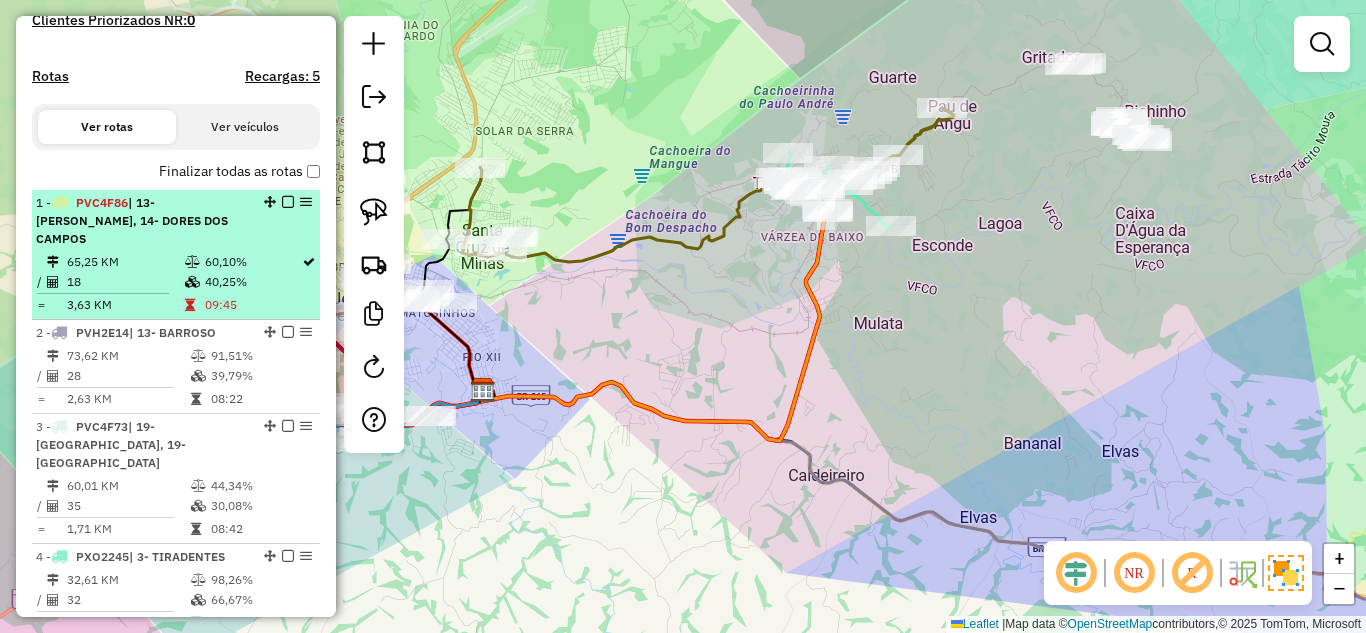 click on "40,25%" at bounding box center (252, 282) 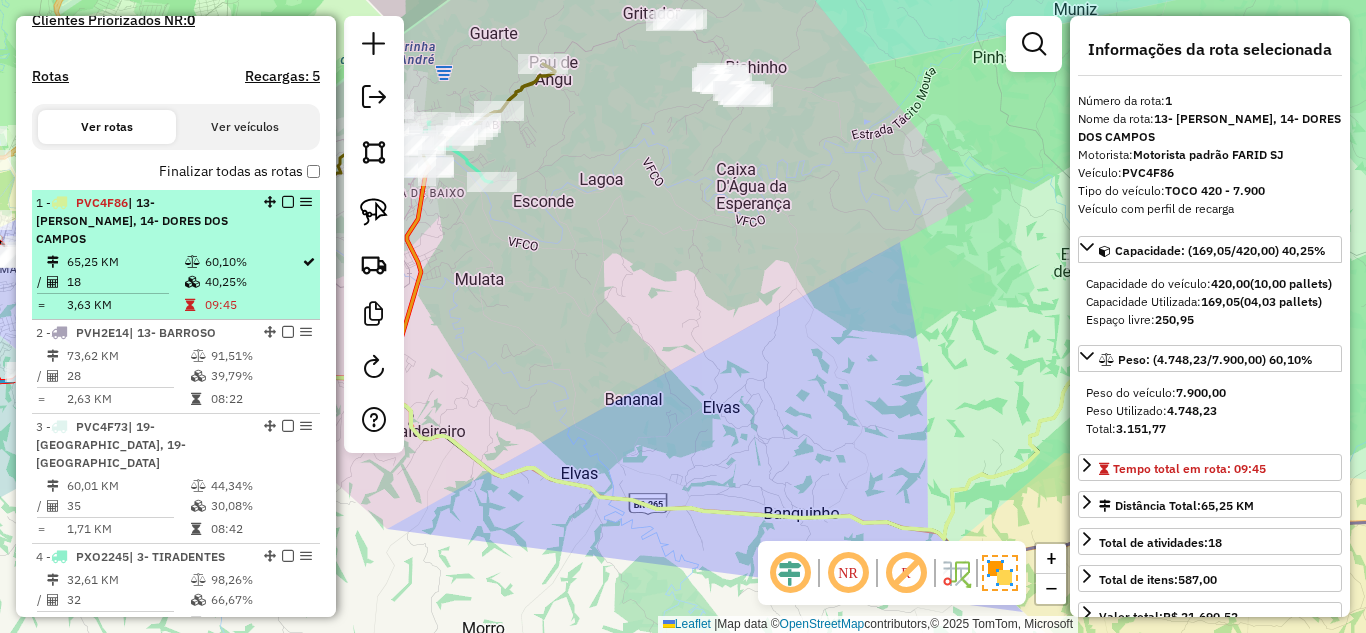 click at bounding box center (288, 202) 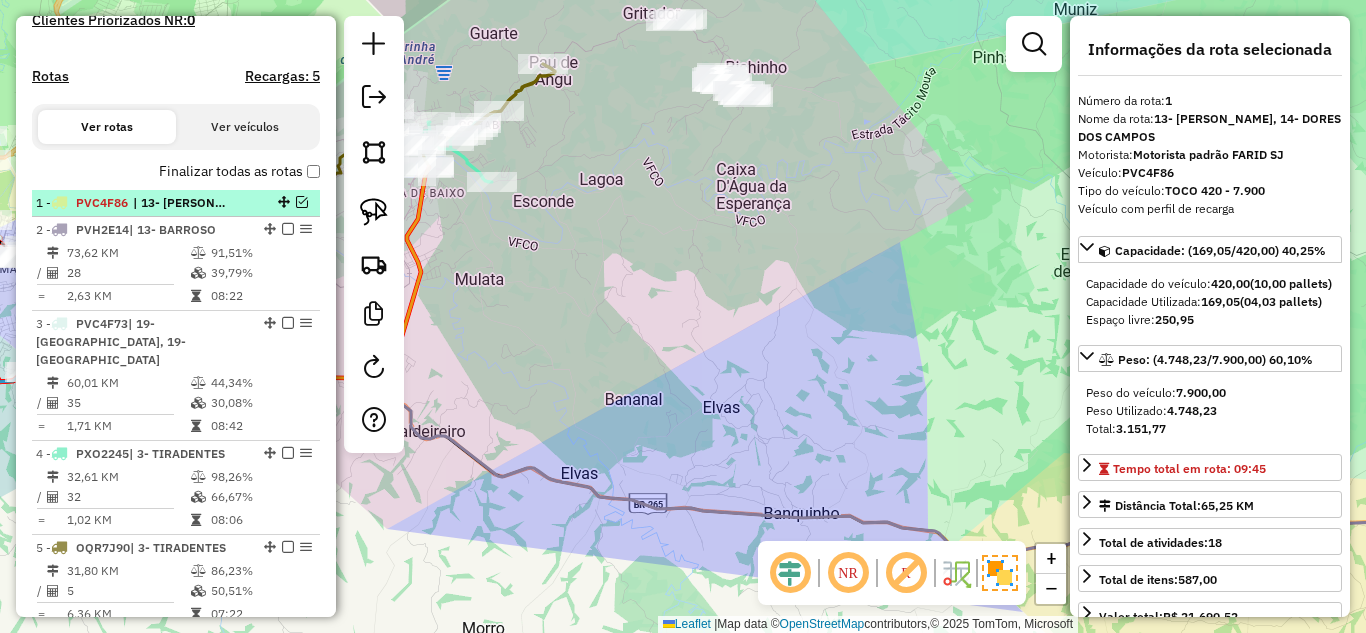 click at bounding box center [302, 202] 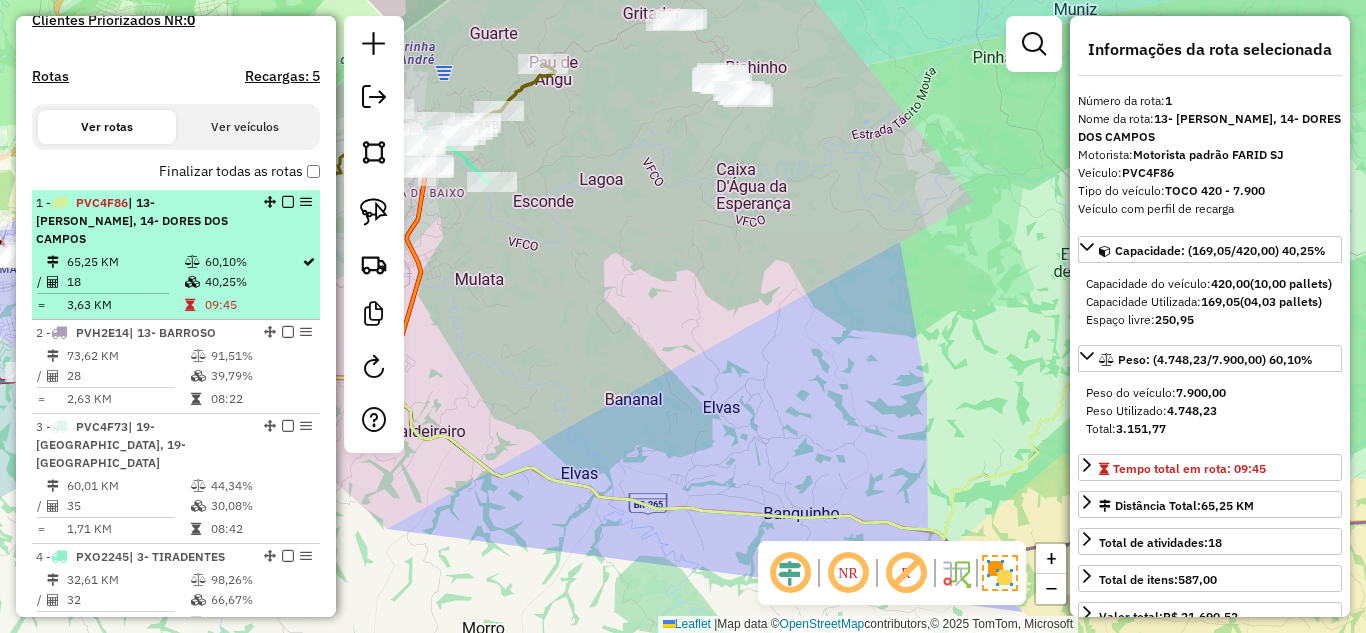 click at bounding box center (192, 262) 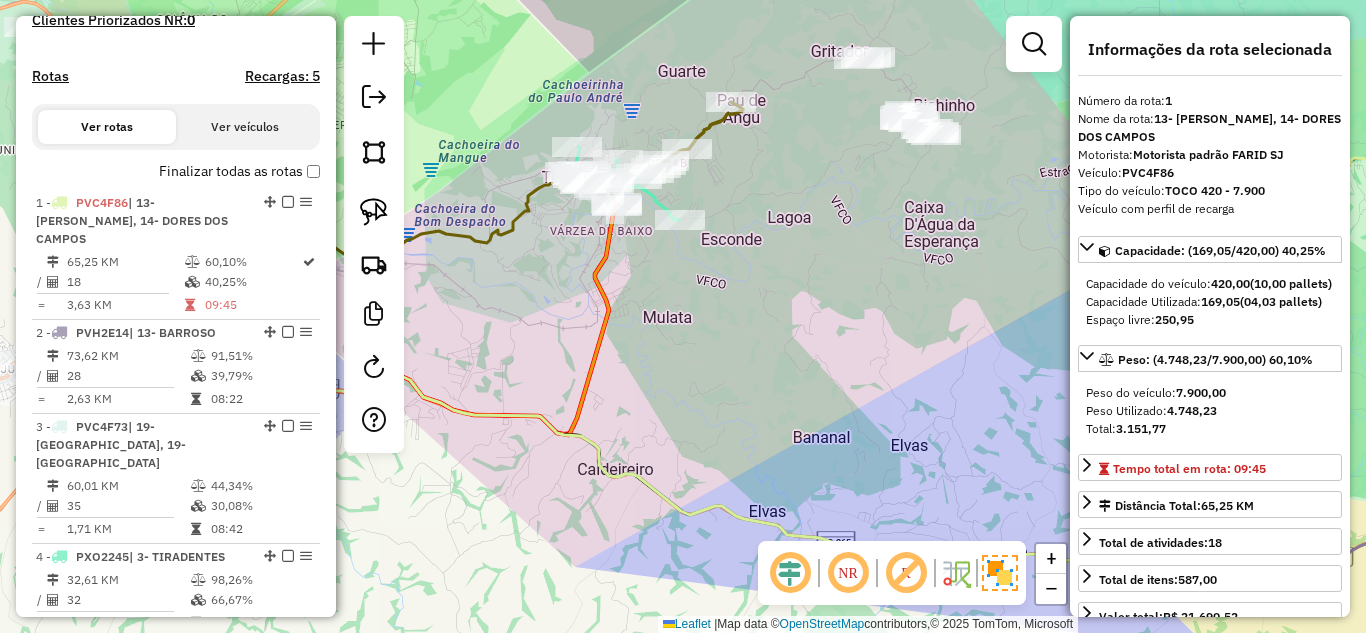drag, startPoint x: 539, startPoint y: 322, endPoint x: 727, endPoint y: 360, distance: 191.80199 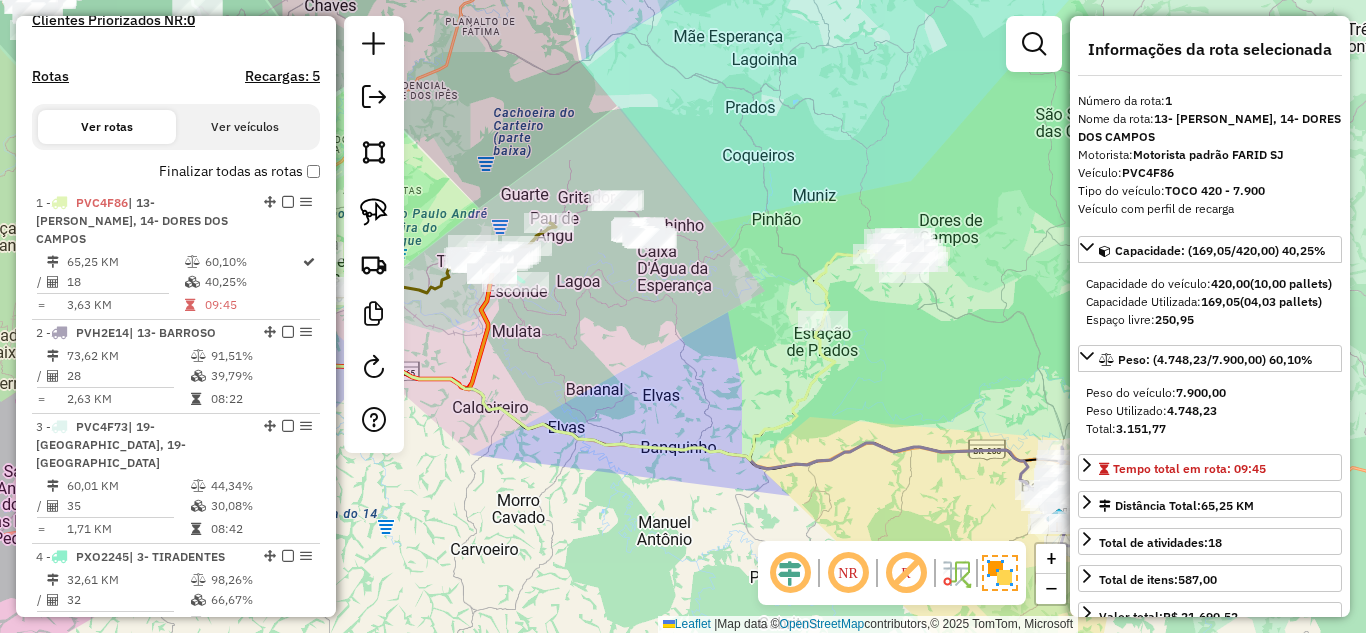drag, startPoint x: 802, startPoint y: 359, endPoint x: 624, endPoint y: 351, distance: 178.17969 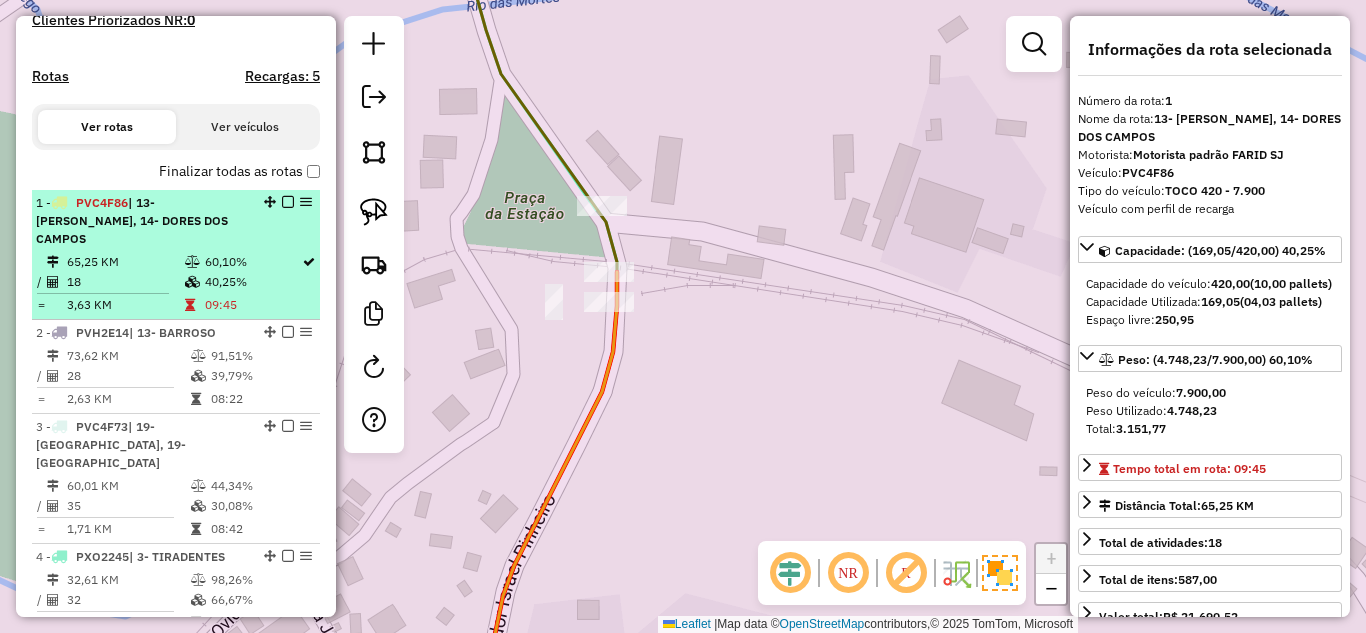 click on "60,10%" at bounding box center [252, 262] 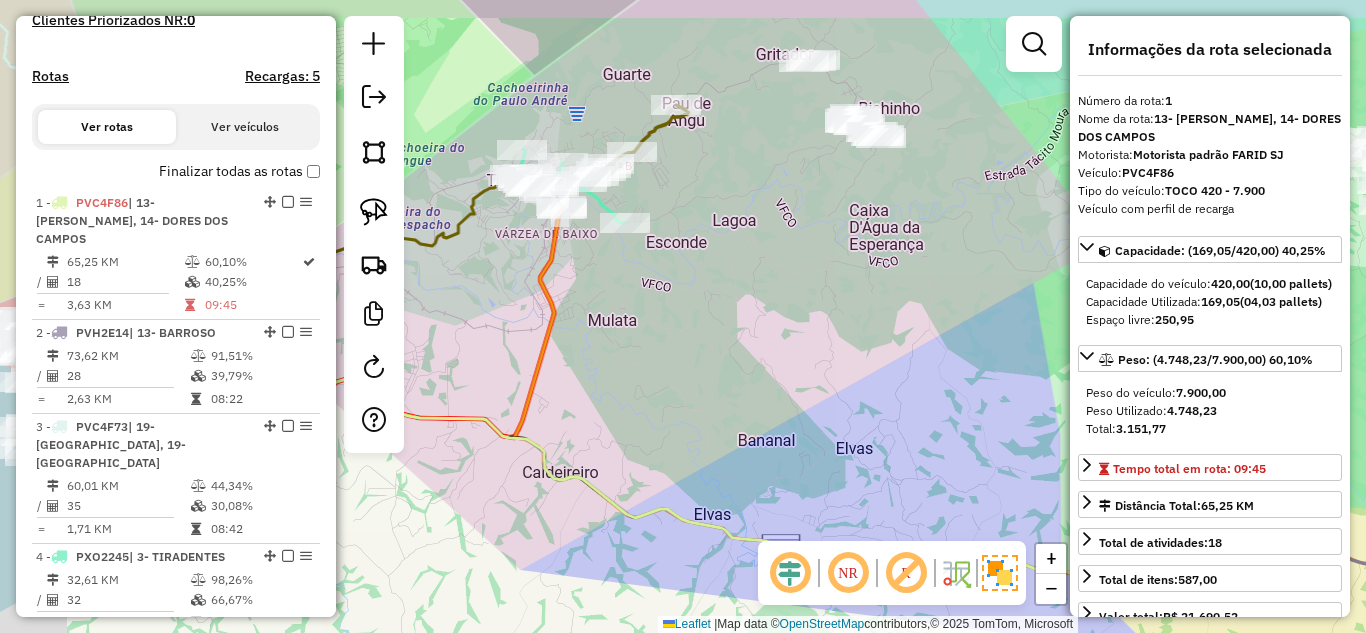 drag, startPoint x: 524, startPoint y: 263, endPoint x: 657, endPoint y: 304, distance: 139.17615 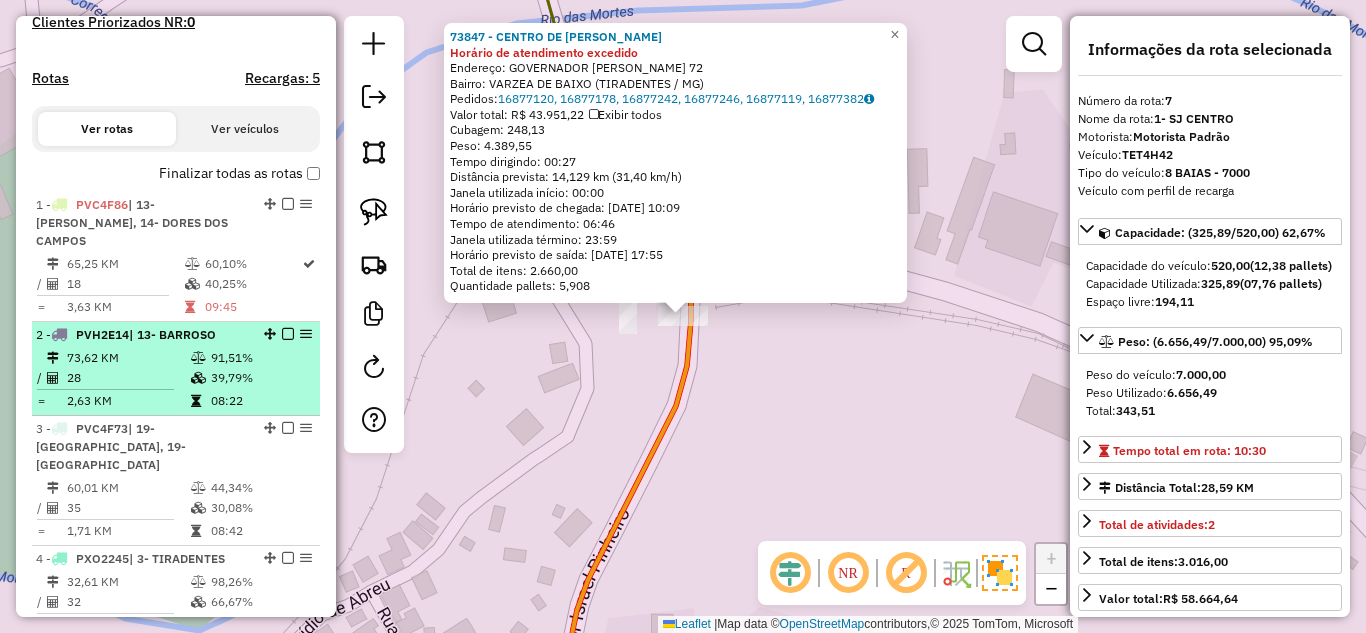 scroll, scrollTop: 466, scrollLeft: 0, axis: vertical 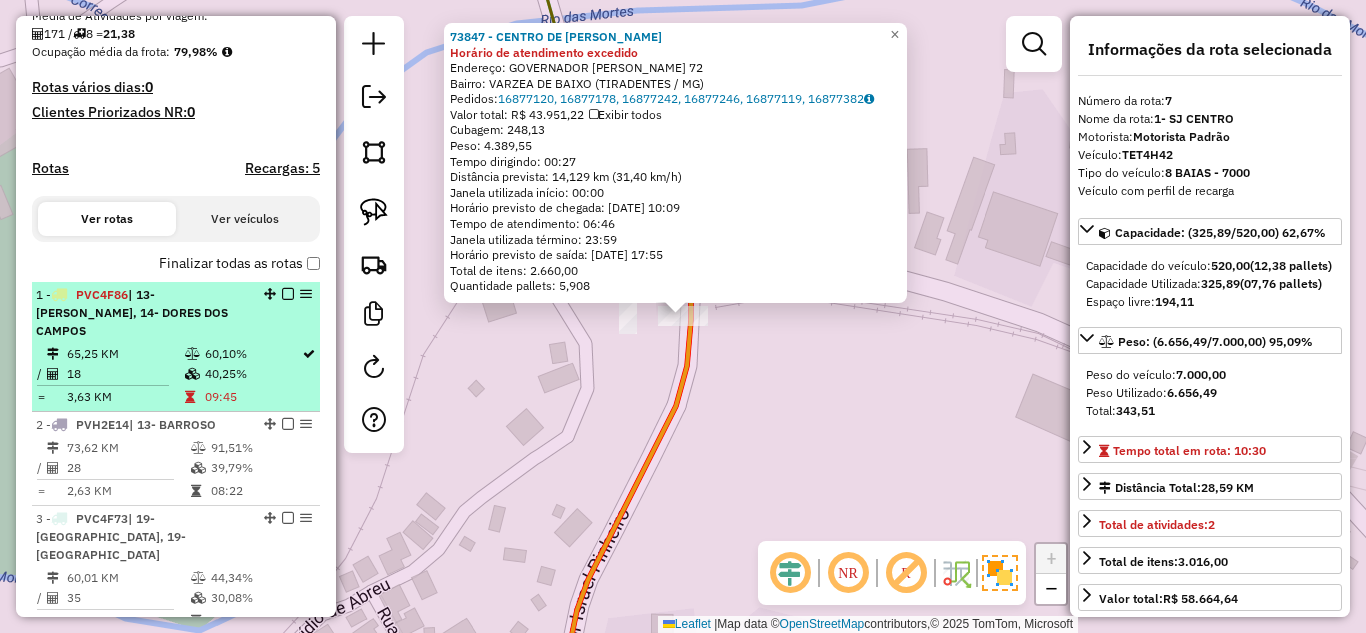 click on "65,25 KM" at bounding box center [125, 354] 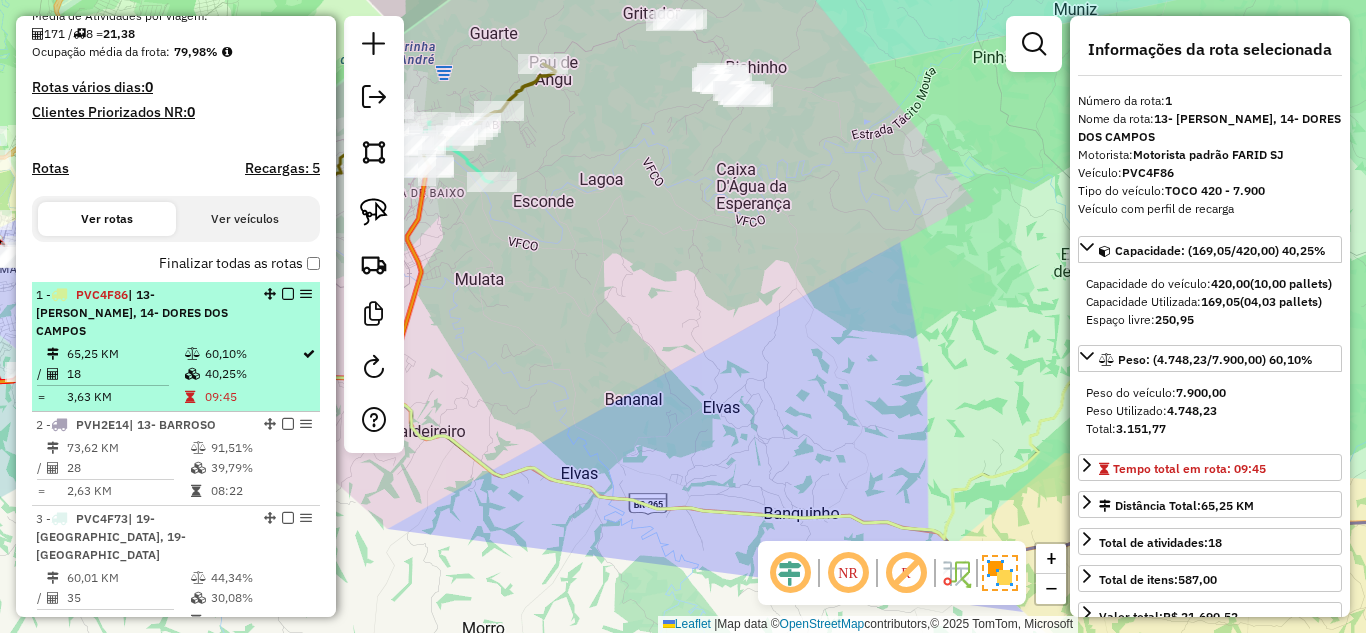click at bounding box center (288, 294) 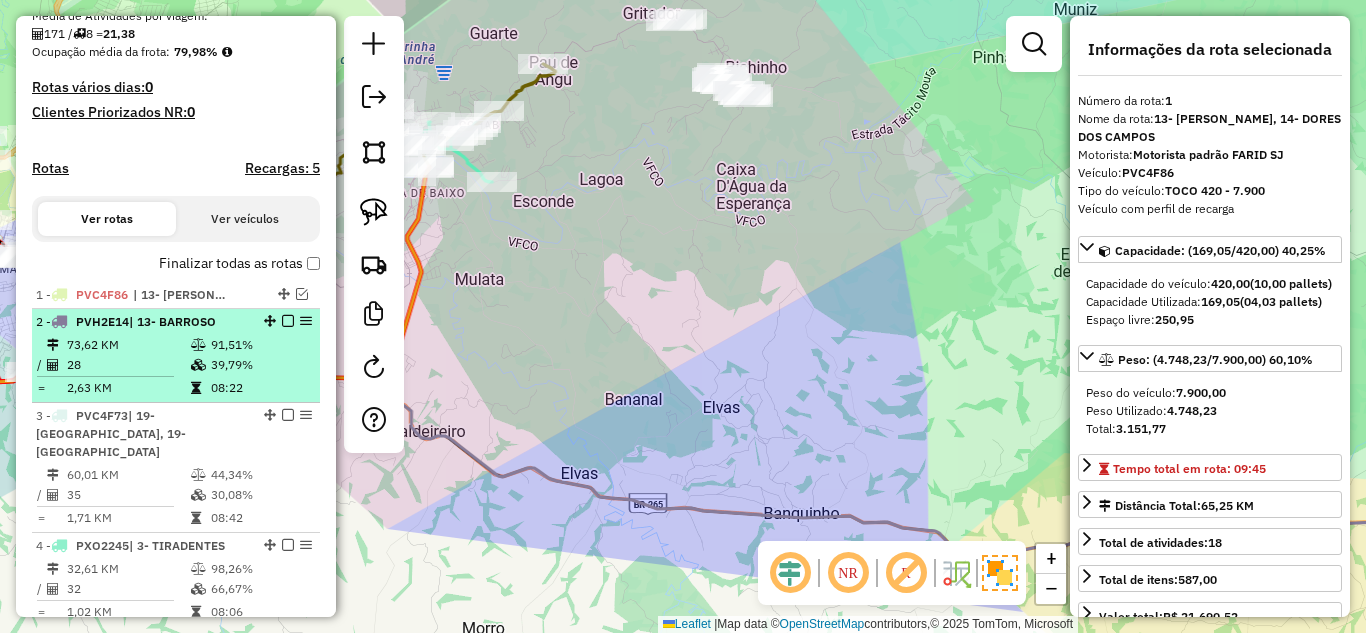 click on "91,51%" at bounding box center (260, 345) 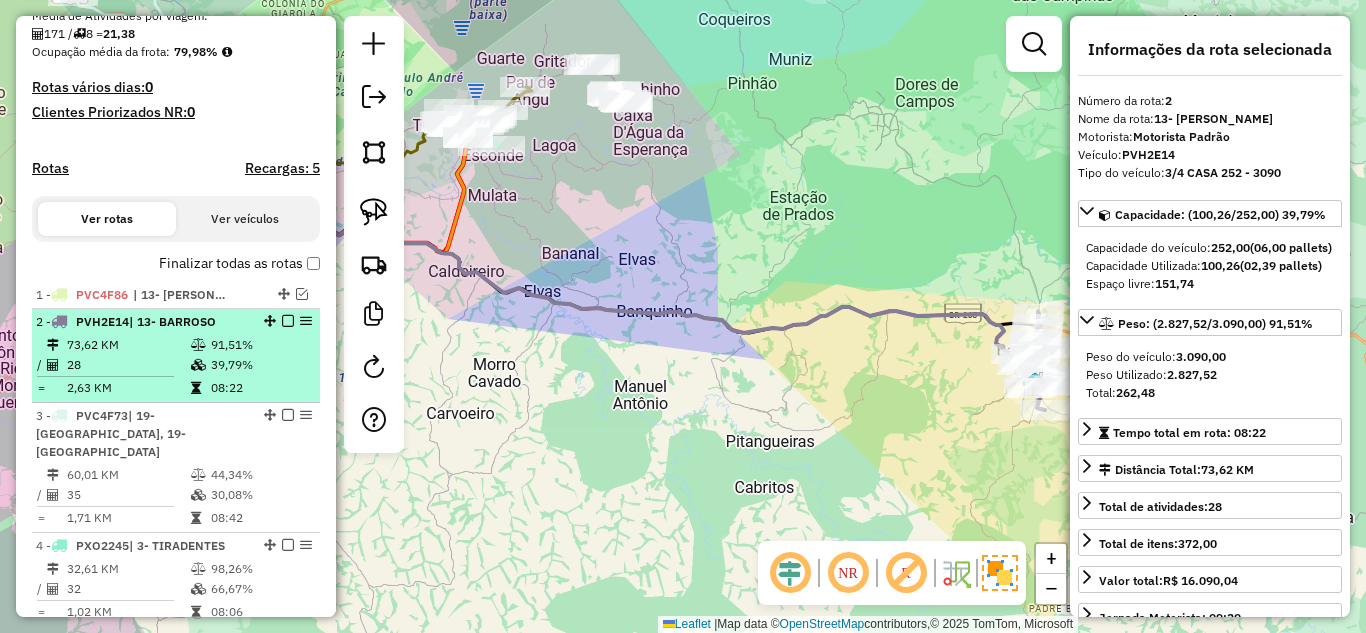 click on "73,62 KM" at bounding box center [128, 345] 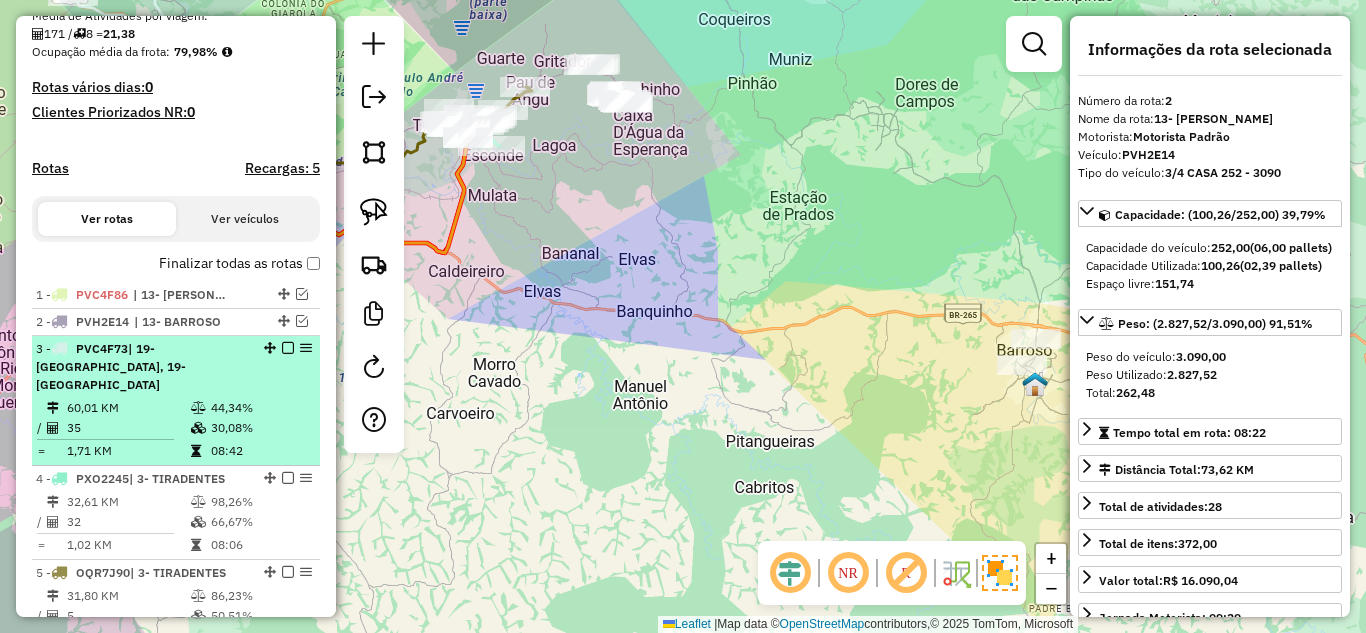 click on "| 19- [GEOGRAPHIC_DATA], 19- [GEOGRAPHIC_DATA]" at bounding box center [111, 366] 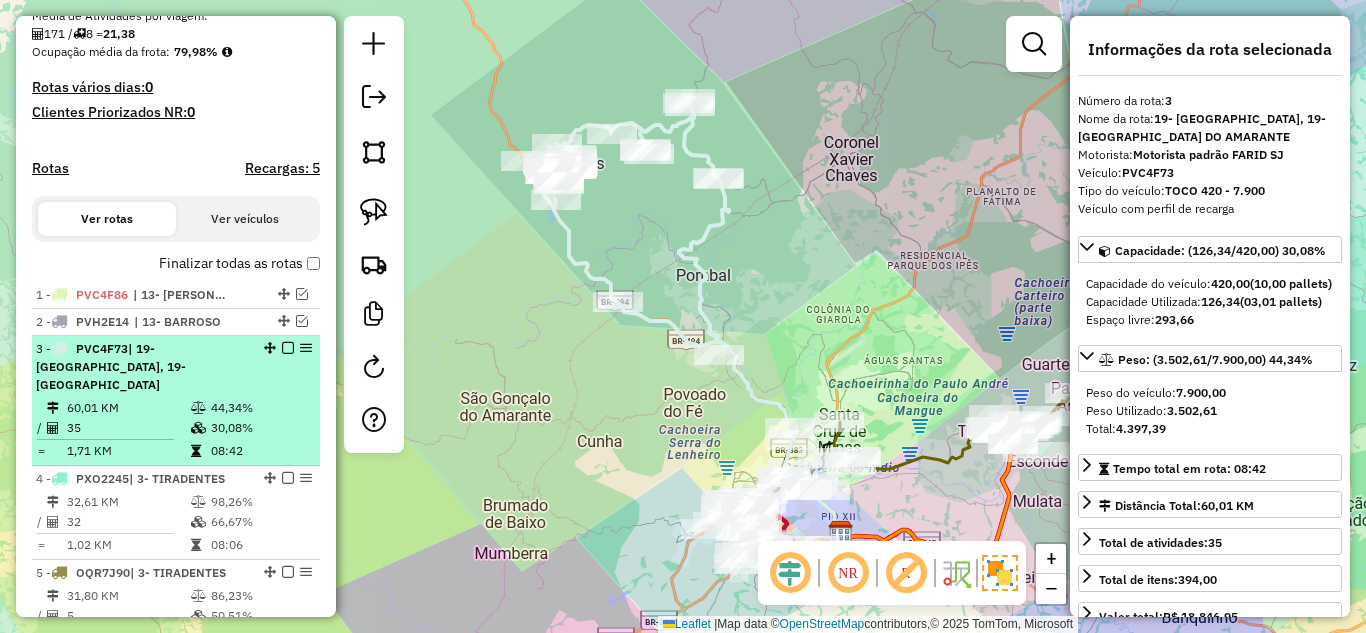 click at bounding box center [288, 348] 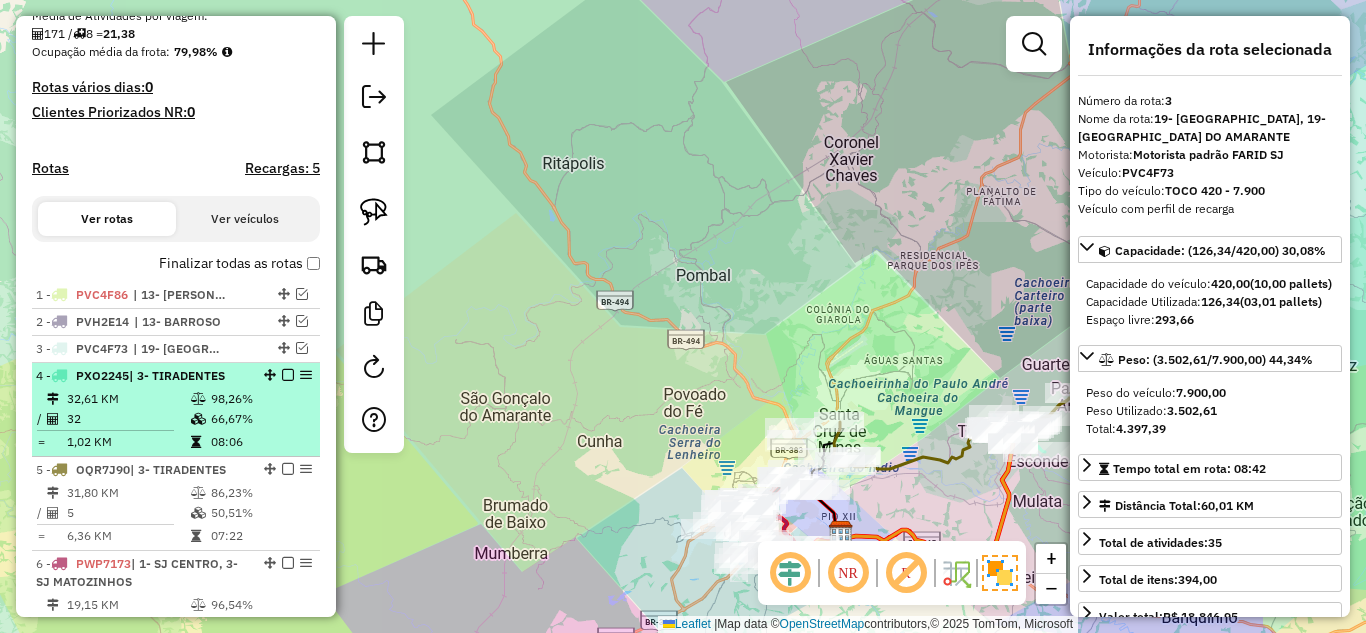 click on "32,61 KM" at bounding box center (128, 399) 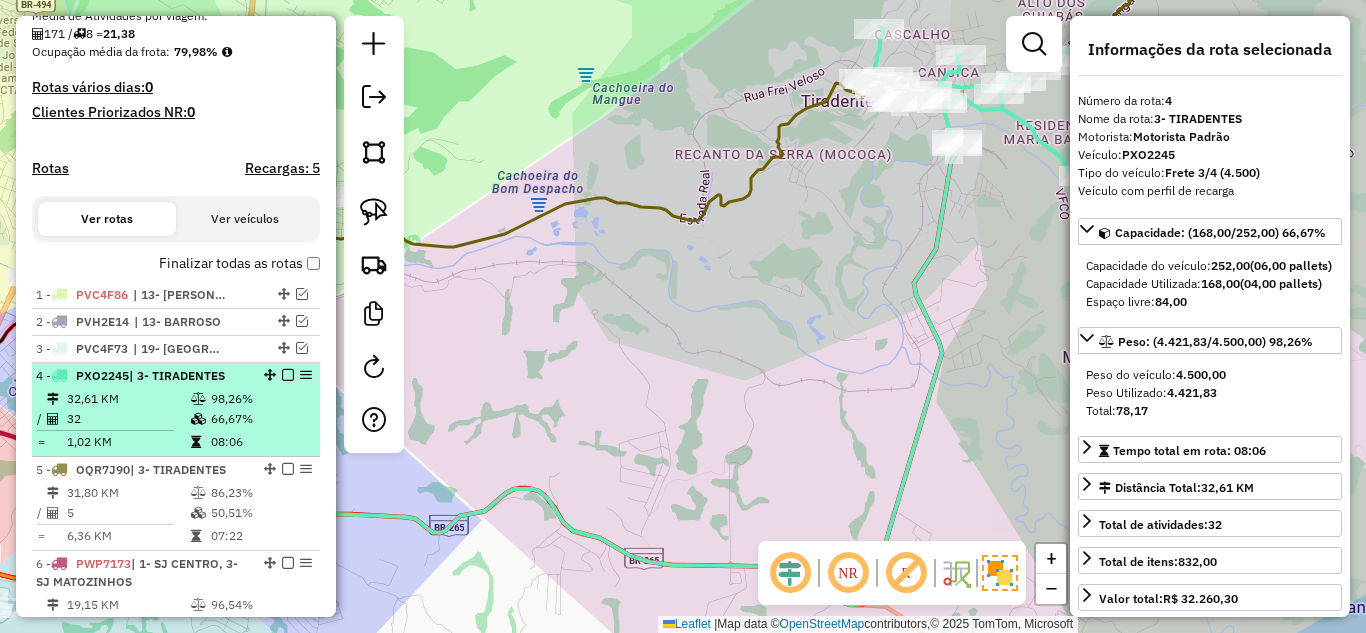 click at bounding box center [288, 375] 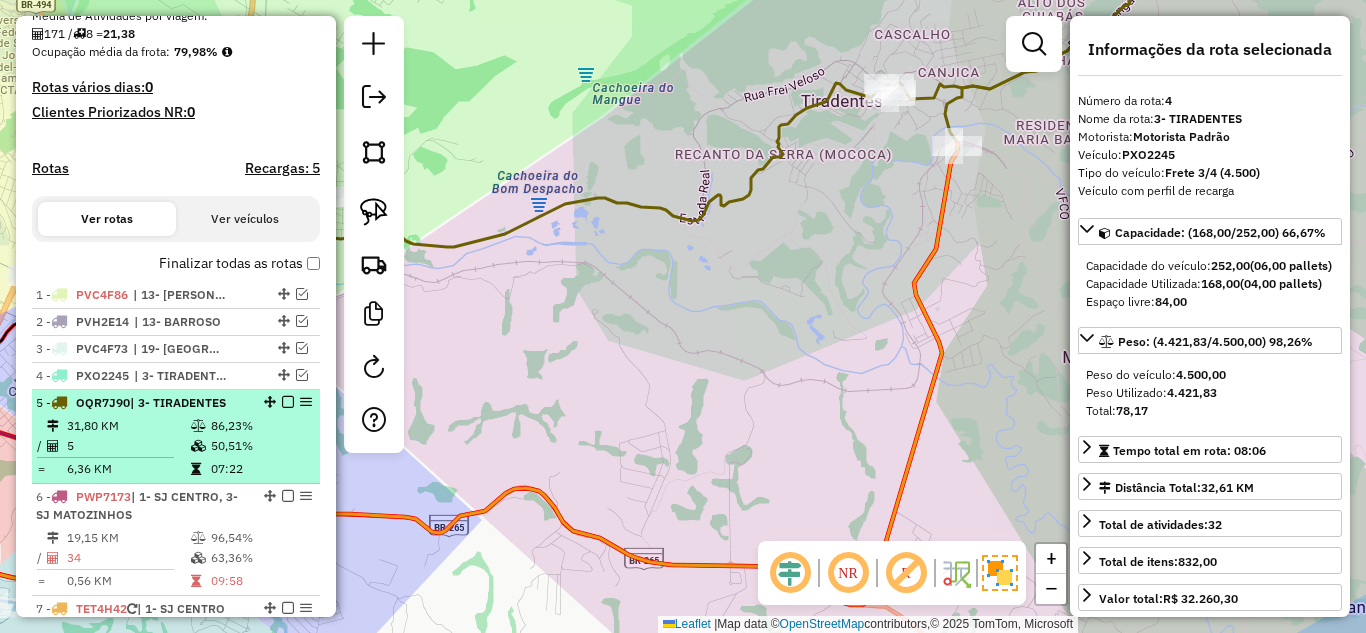 click on "5" at bounding box center (128, 446) 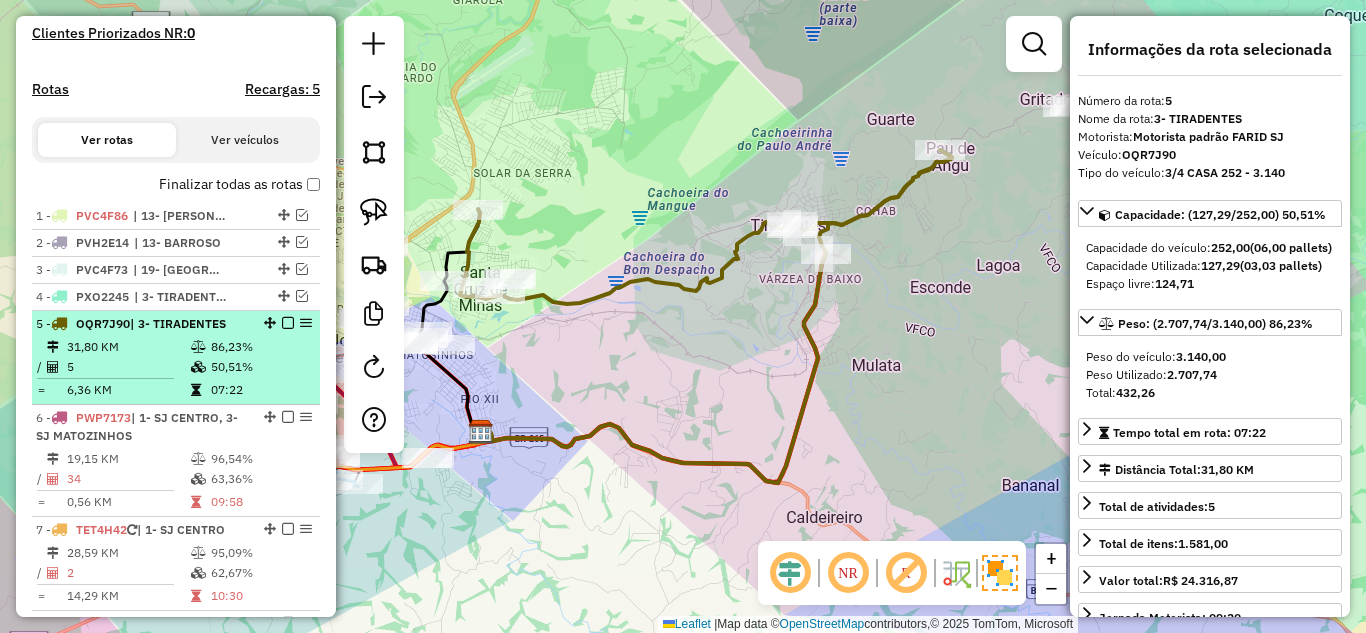 scroll, scrollTop: 566, scrollLeft: 0, axis: vertical 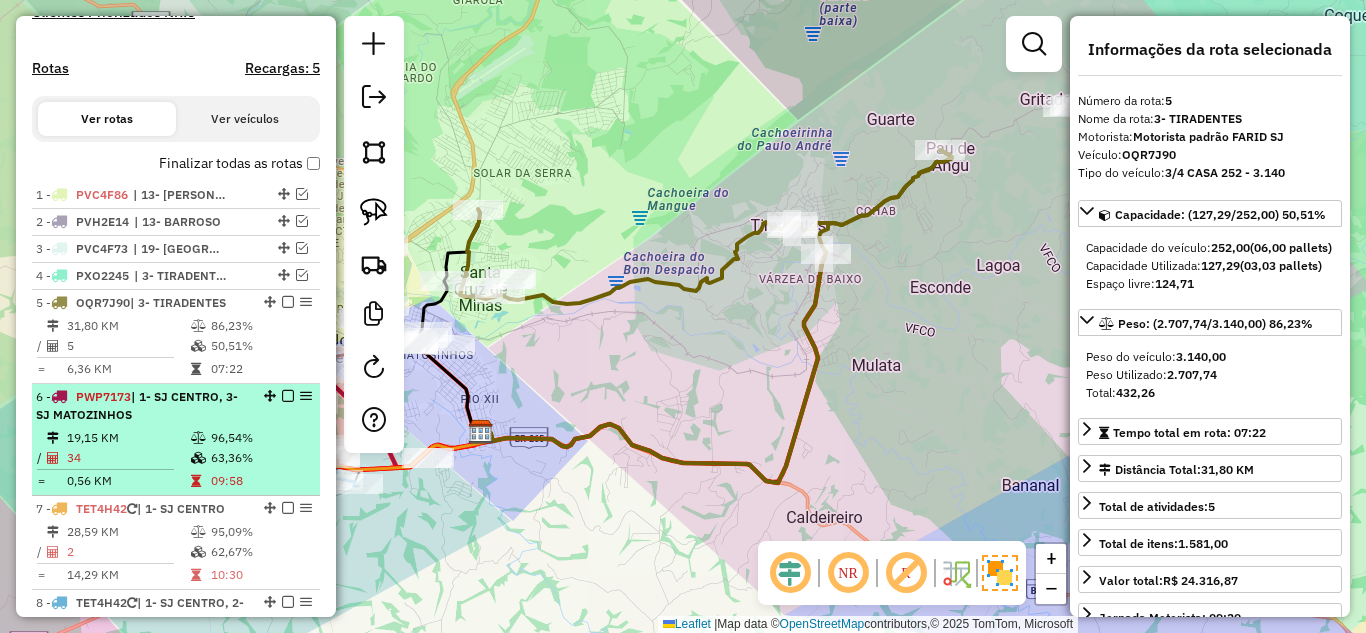 click on "6 -       PWP7173   | 1- SJ CENTRO, 3- SJ MATOZINHOS  19,15 KM   96,54%  /  34   63,36%     =  0,56 KM   09:58" at bounding box center (176, 440) 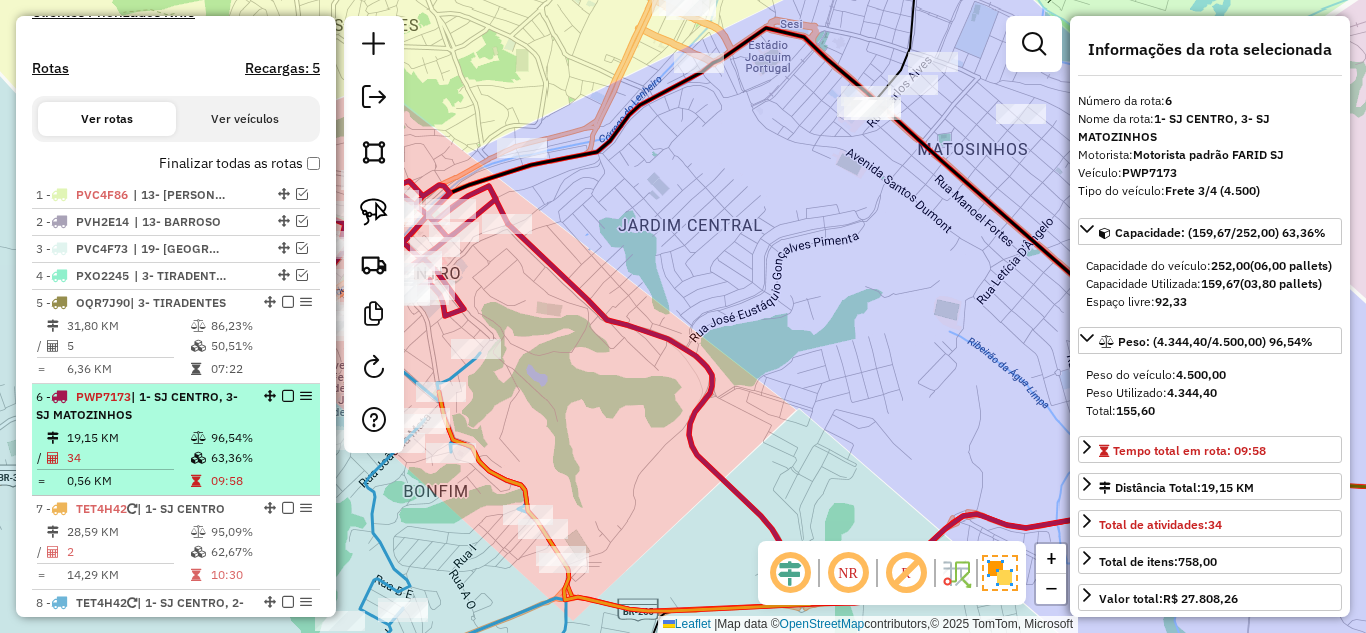 click at bounding box center [288, 396] 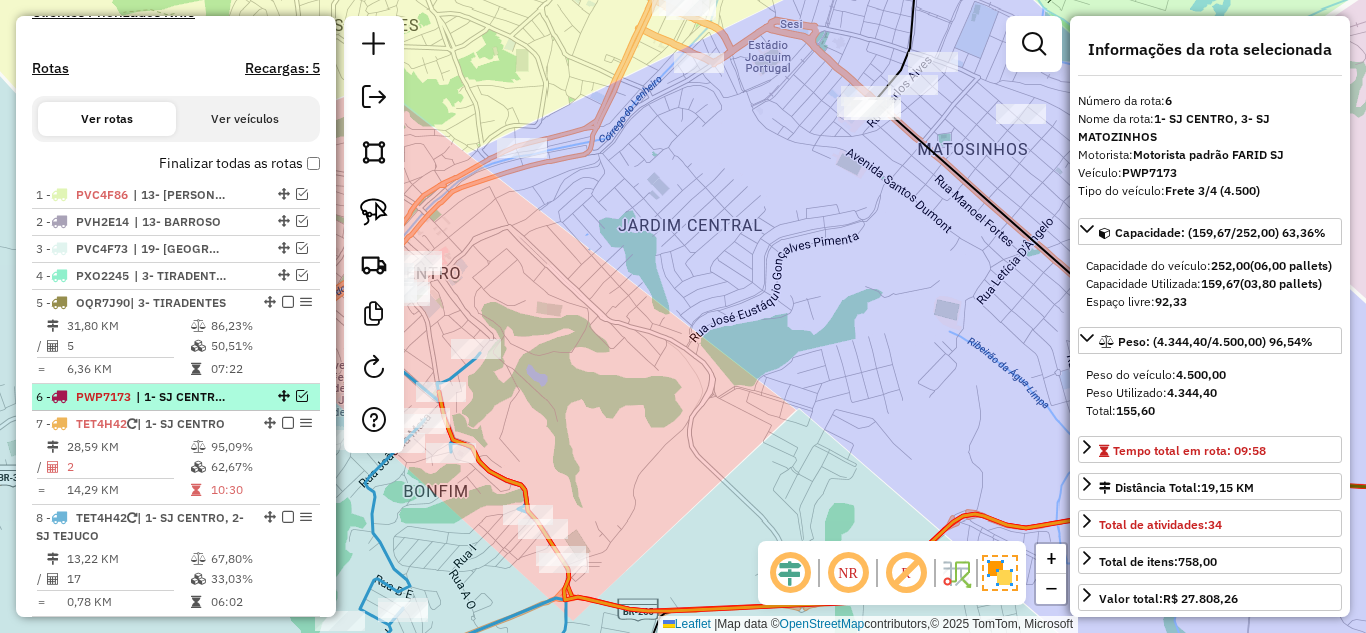 scroll, scrollTop: 666, scrollLeft: 0, axis: vertical 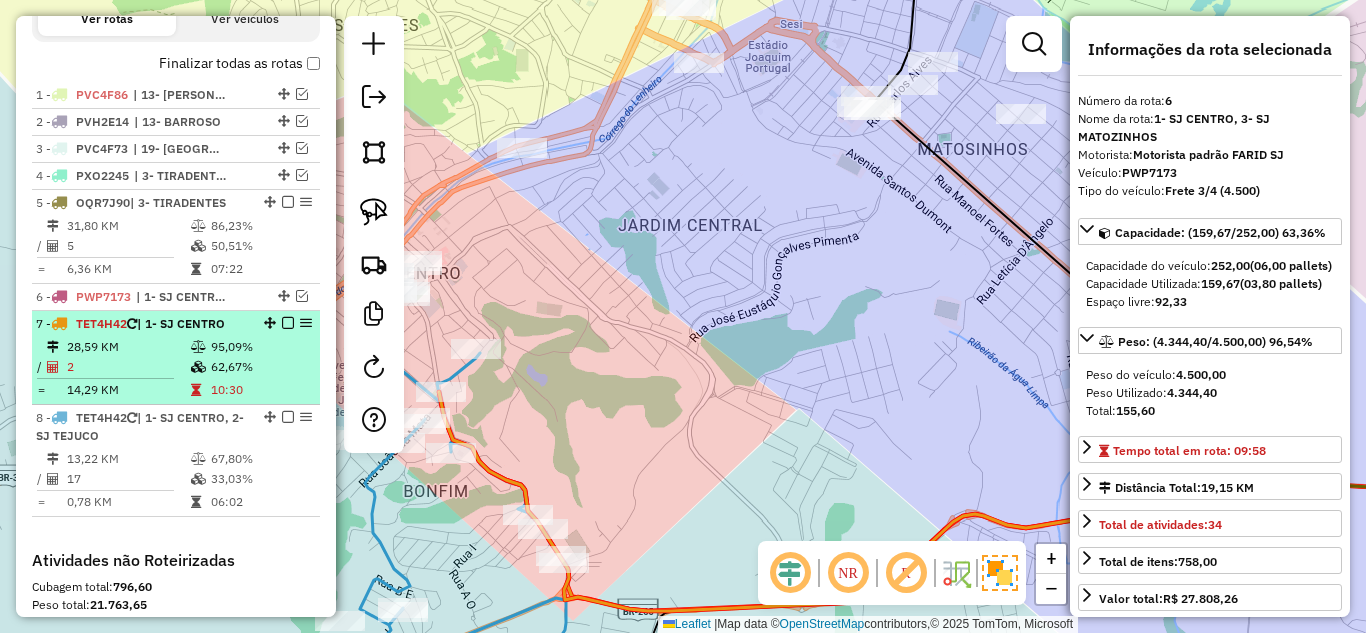 click at bounding box center [200, 347] 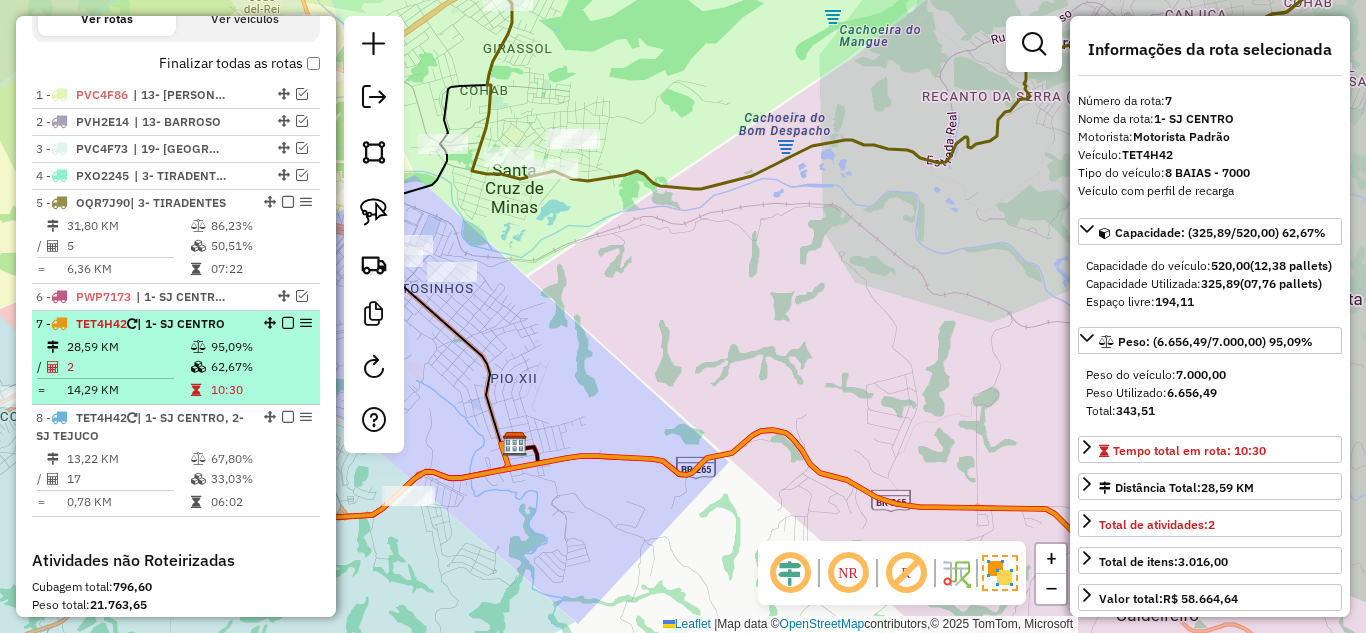 click at bounding box center (288, 323) 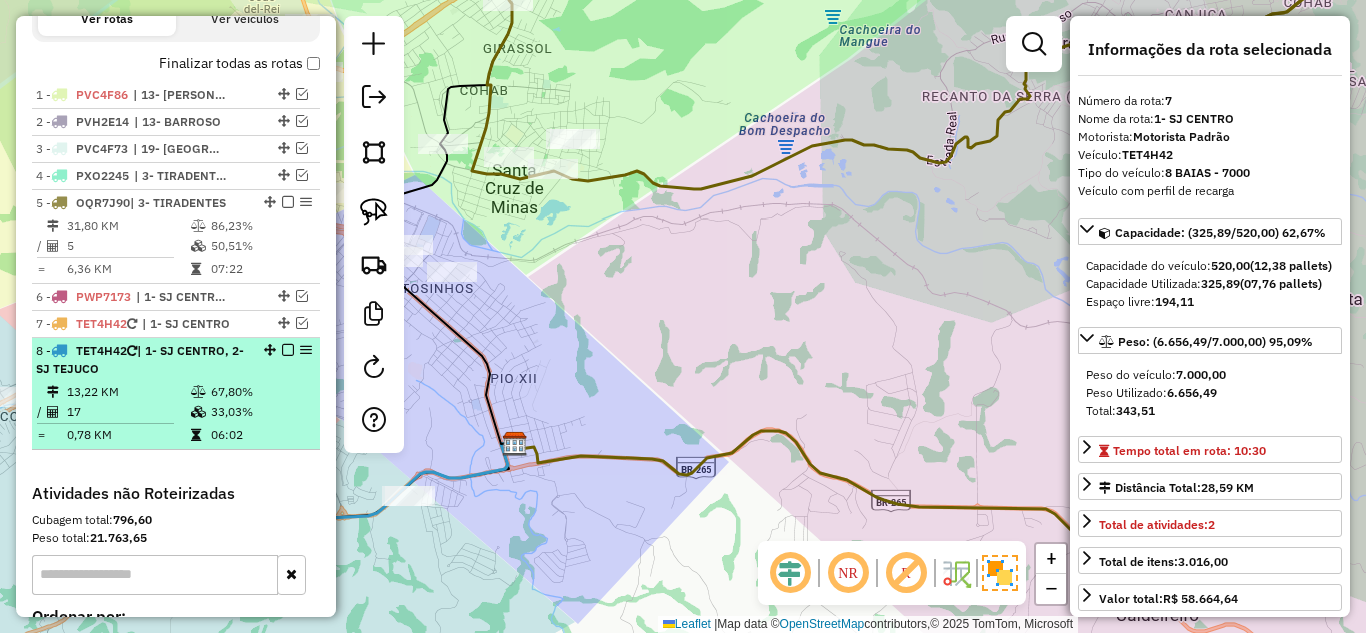 click at bounding box center (200, 412) 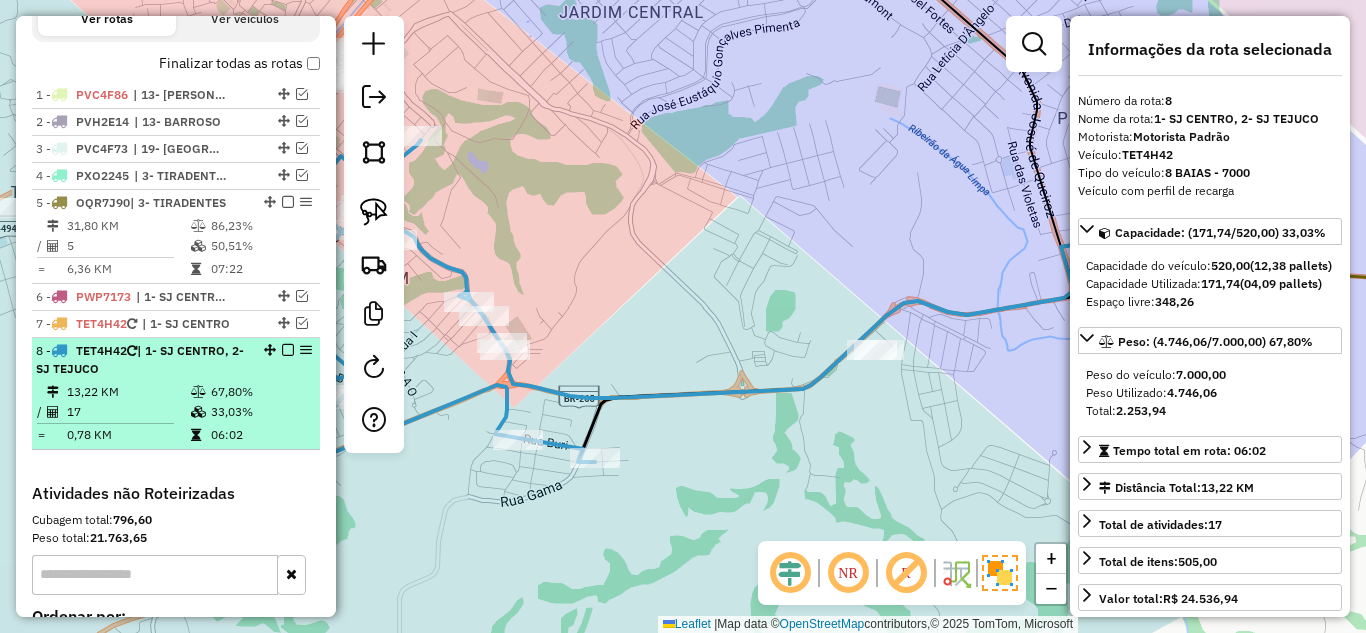 click at bounding box center [288, 350] 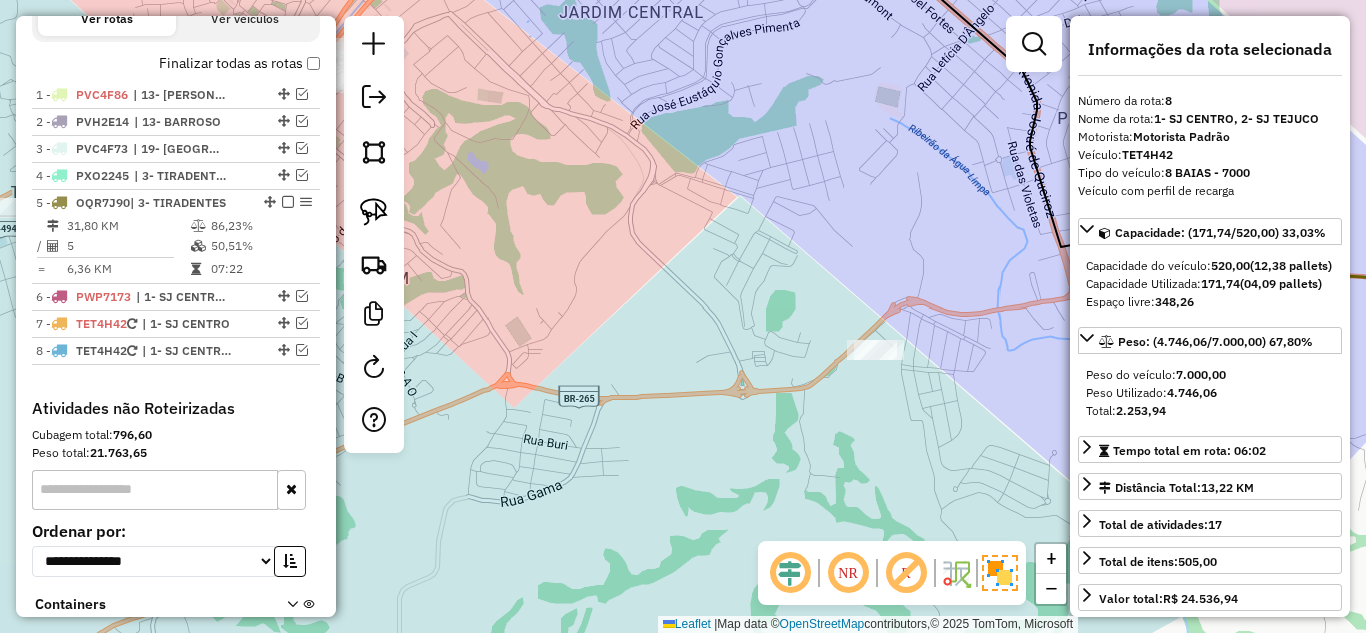 click on "Janela de atendimento Grade de atendimento Capacidade Transportadoras Veículos Cliente Pedidos  Rotas Selecione os dias de semana para filtrar as janelas de atendimento  Seg   Ter   Qua   Qui   Sex   Sáb   Dom  Informe o período da janela de atendimento: De: Até:  Filtrar exatamente a janela do cliente  Considerar janela de atendimento padrão  Selecione os dias de semana para filtrar as grades de atendimento  Seg   Ter   Qua   Qui   Sex   Sáb   Dom   Considerar clientes sem dia de atendimento cadastrado  Clientes fora do dia de atendimento selecionado Filtrar as atividades entre os valores definidos abaixo:  Peso mínimo:   Peso máximo:   Cubagem mínima:   Cubagem máxima:   De:   Até:  Filtrar as atividades entre o tempo de atendimento definido abaixo:  De:   Até:   Considerar capacidade total dos clientes não roteirizados Transportadora: Selecione um ou mais itens Tipo de veículo: Selecione um ou mais itens Veículo: Selecione um ou mais itens Motorista: Selecione um ou mais itens Nome: Rótulo:" 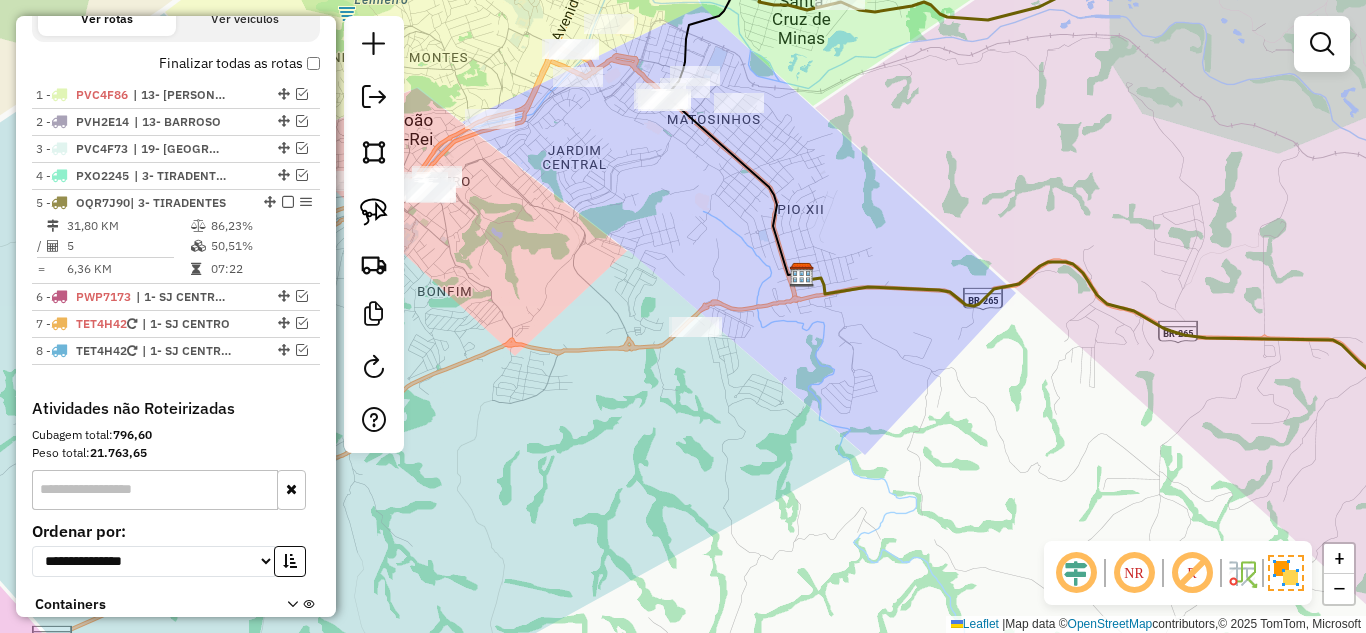 drag, startPoint x: 534, startPoint y: 259, endPoint x: 672, endPoint y: 389, distance: 189.58904 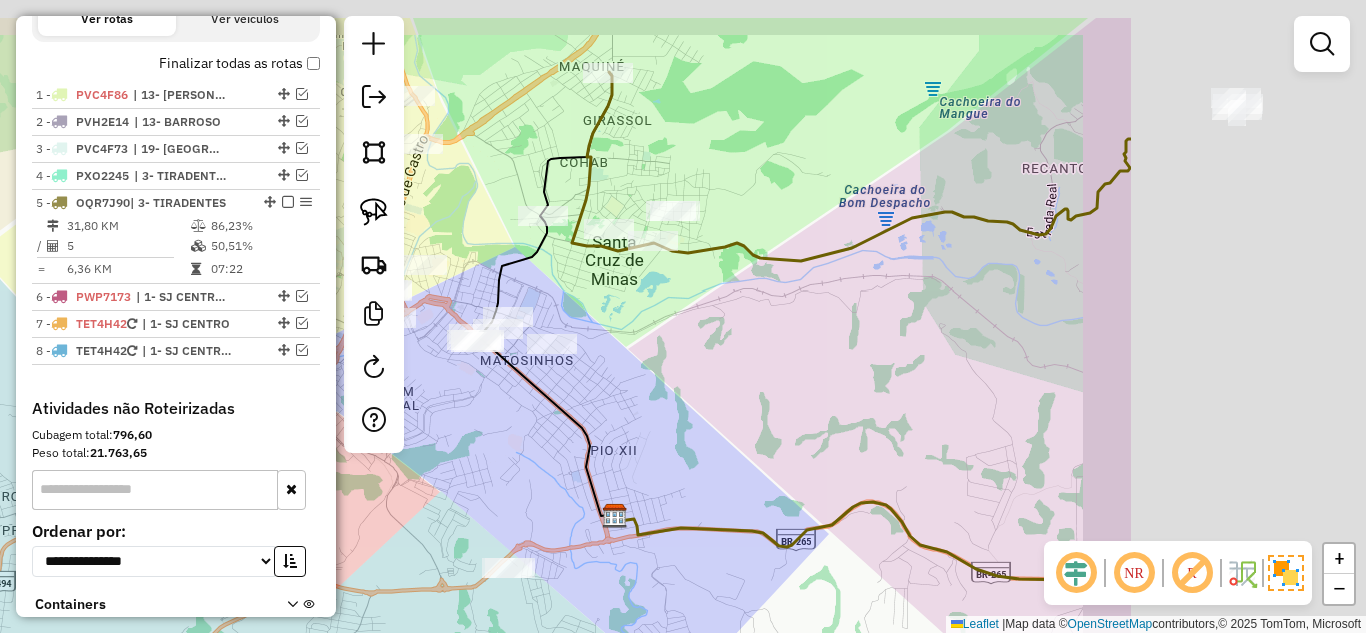 drag, startPoint x: 1252, startPoint y: 280, endPoint x: 854, endPoint y: 386, distance: 411.87378 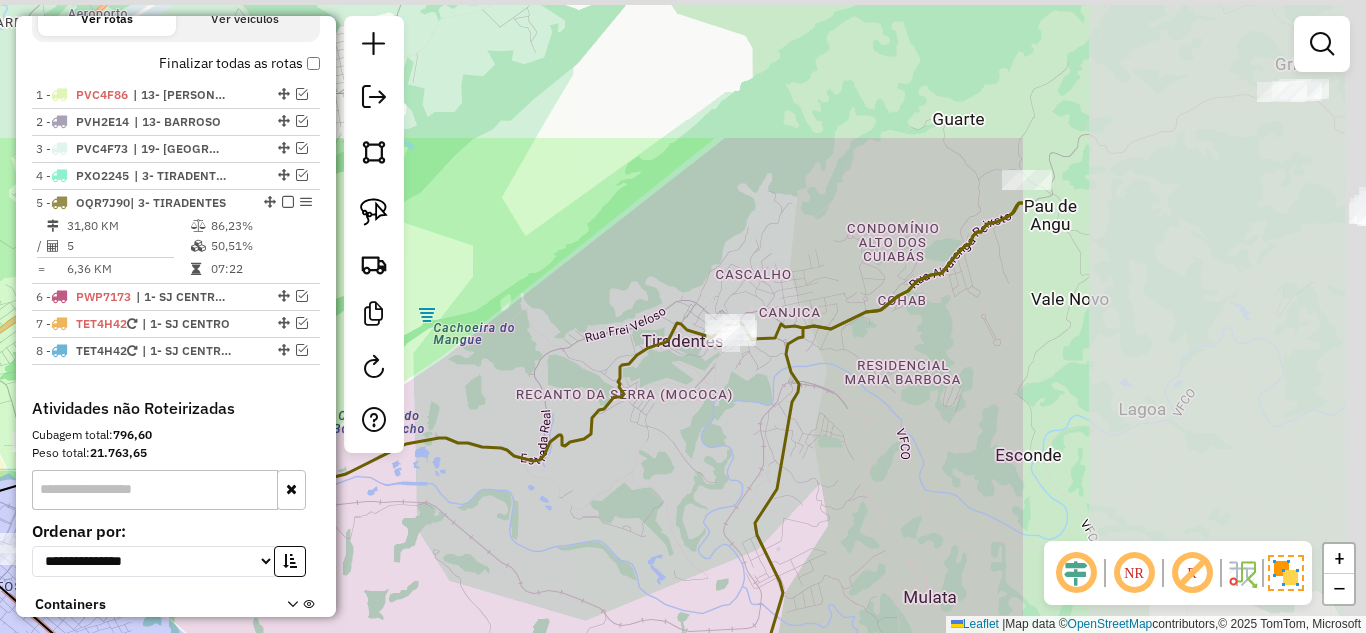 drag, startPoint x: 1081, startPoint y: 311, endPoint x: 602, endPoint y: 512, distance: 519.4632 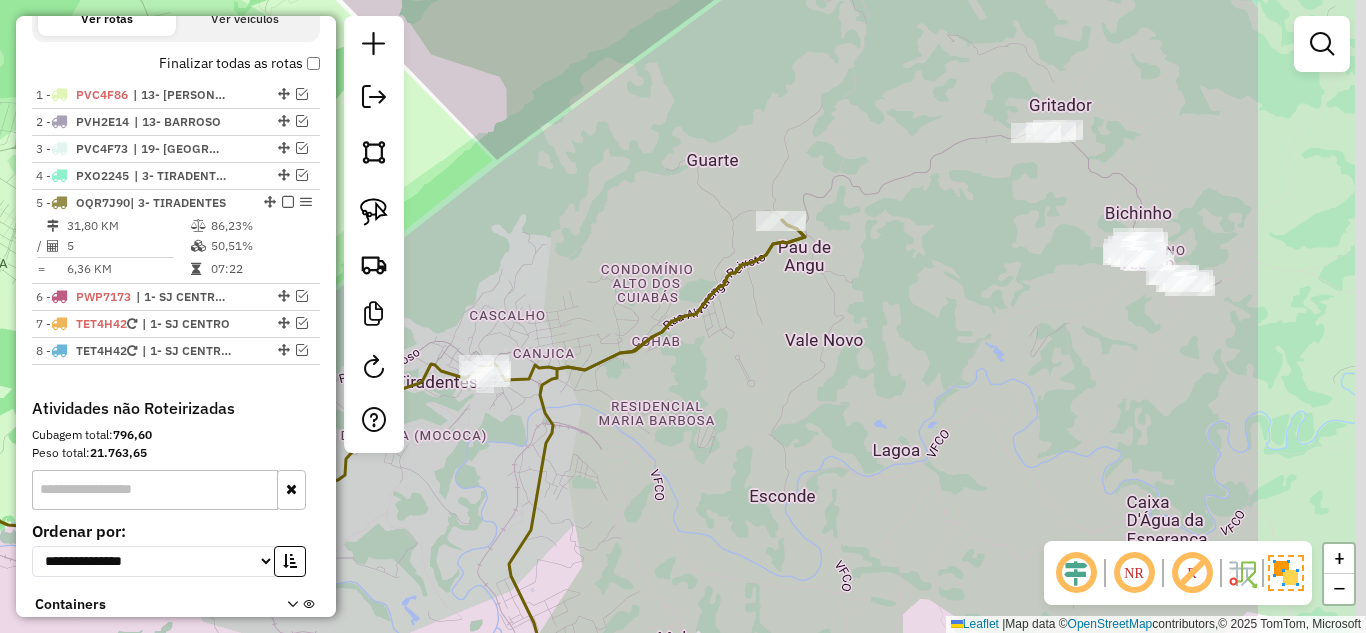 drag, startPoint x: 832, startPoint y: 423, endPoint x: 567, endPoint y: 513, distance: 279.86603 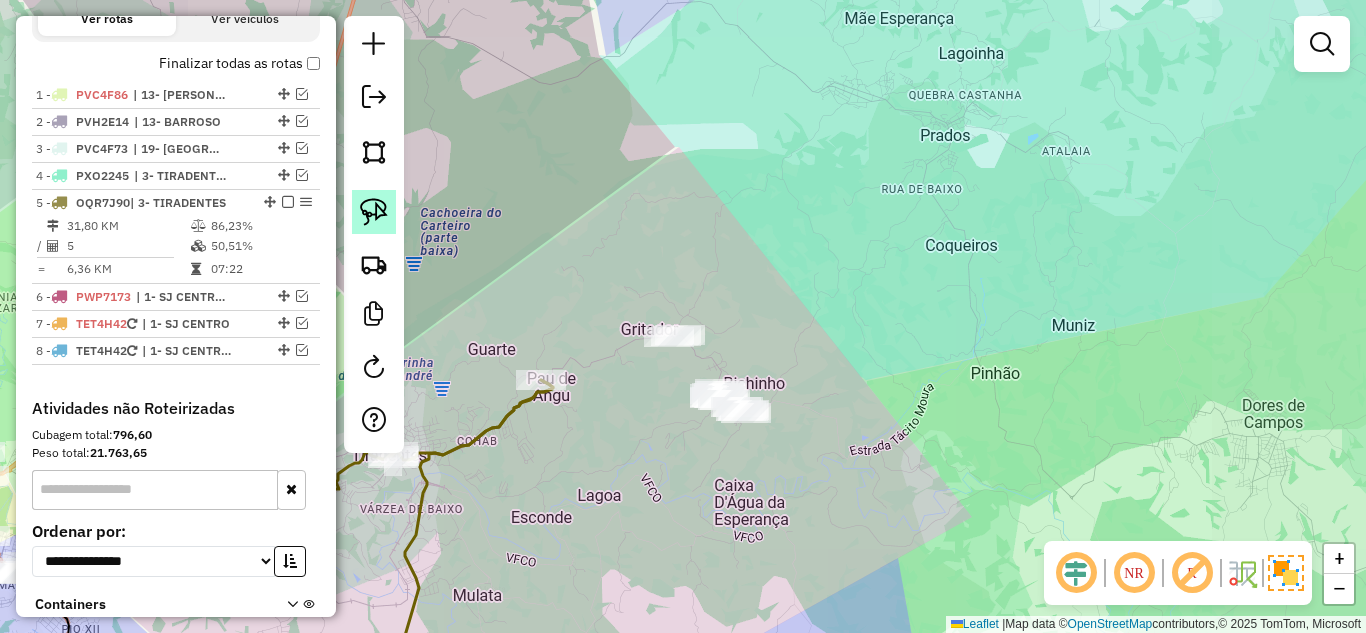 click 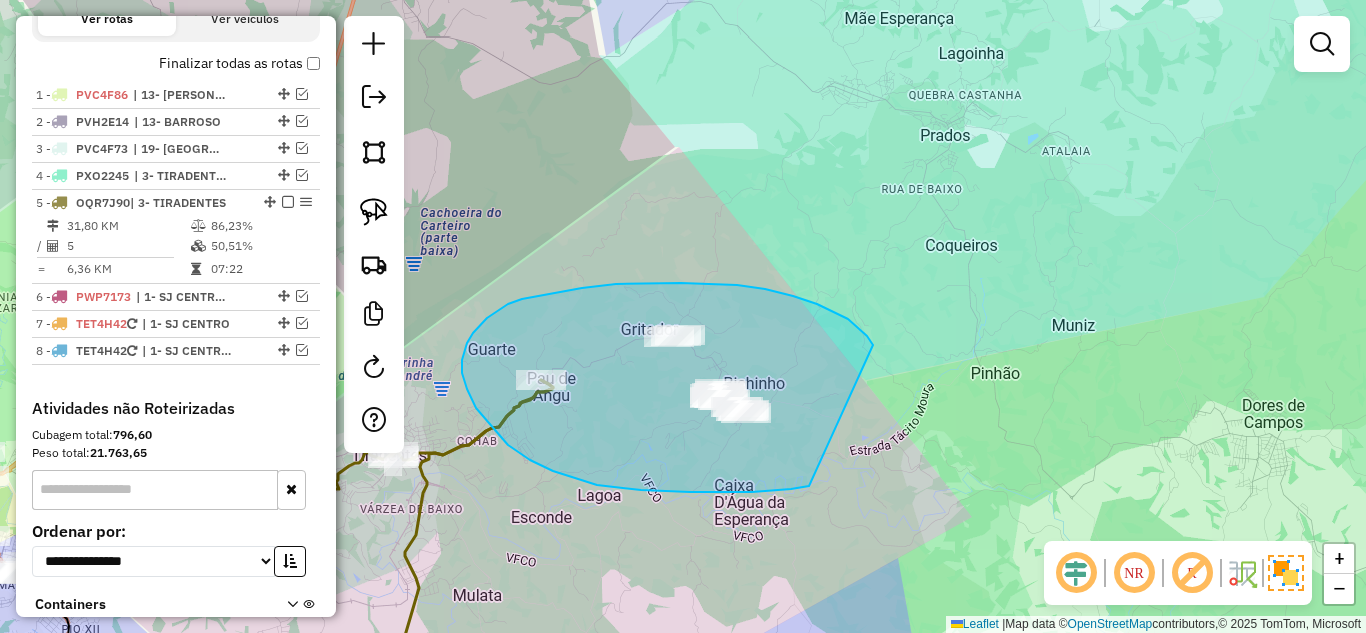 drag, startPoint x: 871, startPoint y: 342, endPoint x: 809, endPoint y: 486, distance: 156.7801 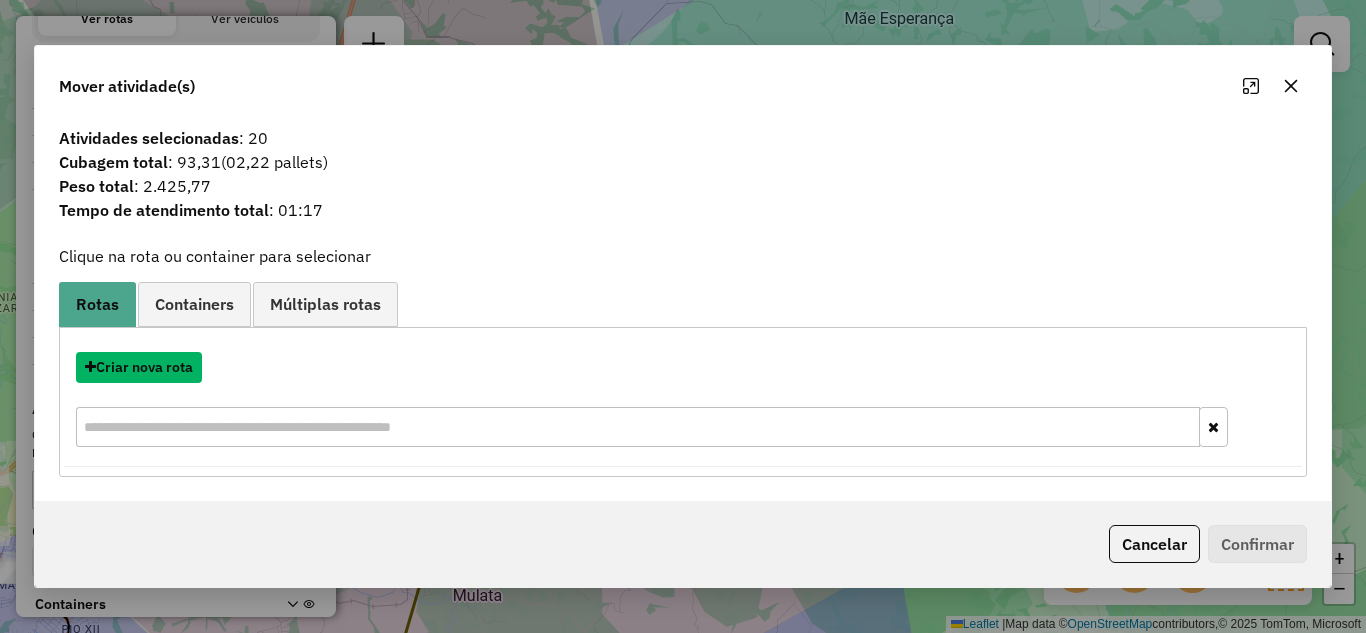 click on "Criar nova rota" at bounding box center [139, 367] 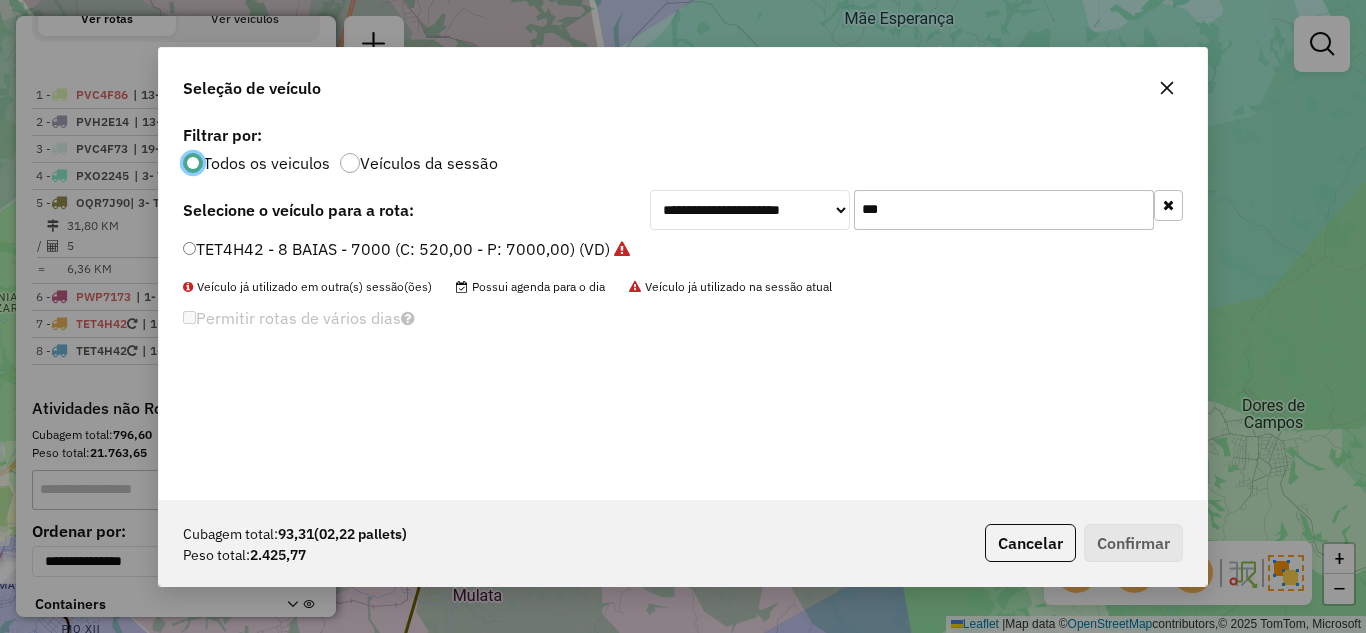 scroll, scrollTop: 11, scrollLeft: 6, axis: both 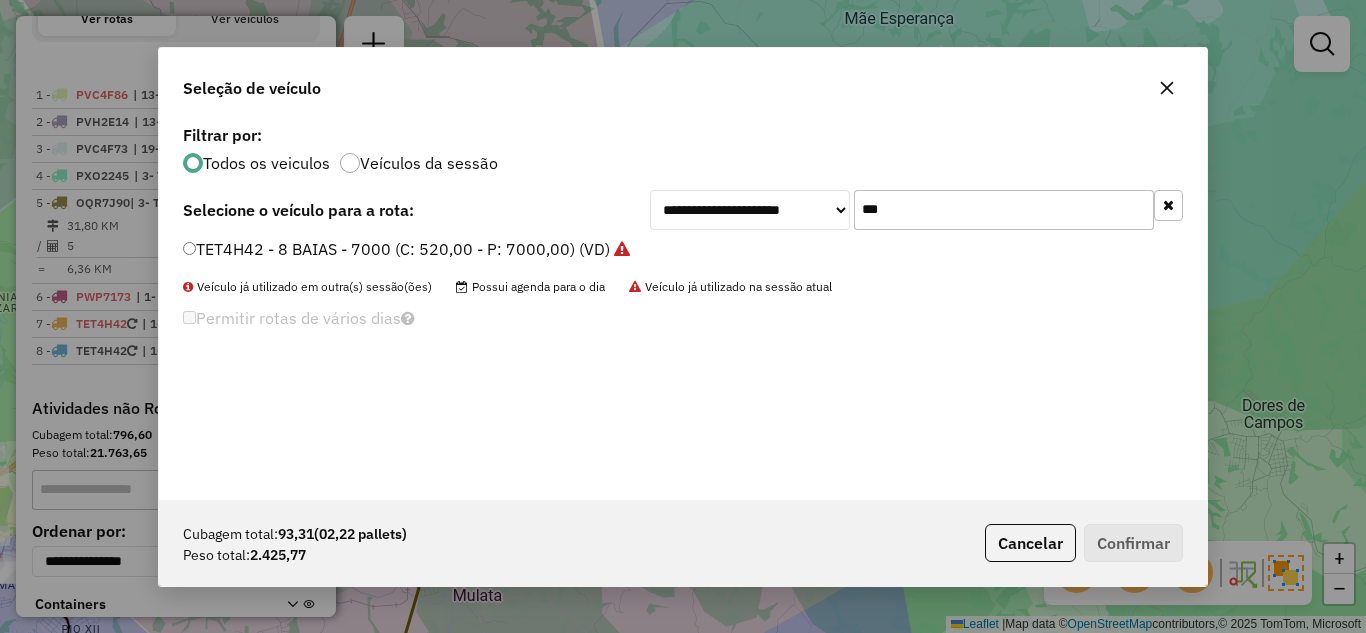 drag, startPoint x: 900, startPoint y: 208, endPoint x: 837, endPoint y: 207, distance: 63.007935 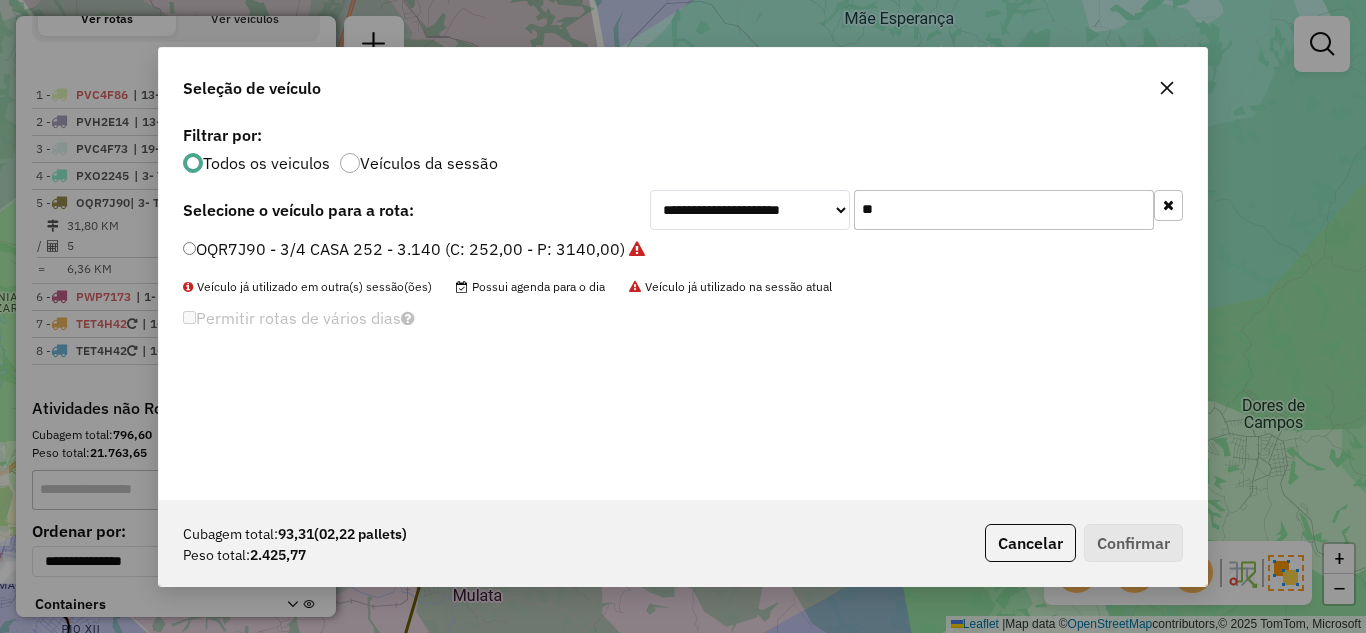 type on "**" 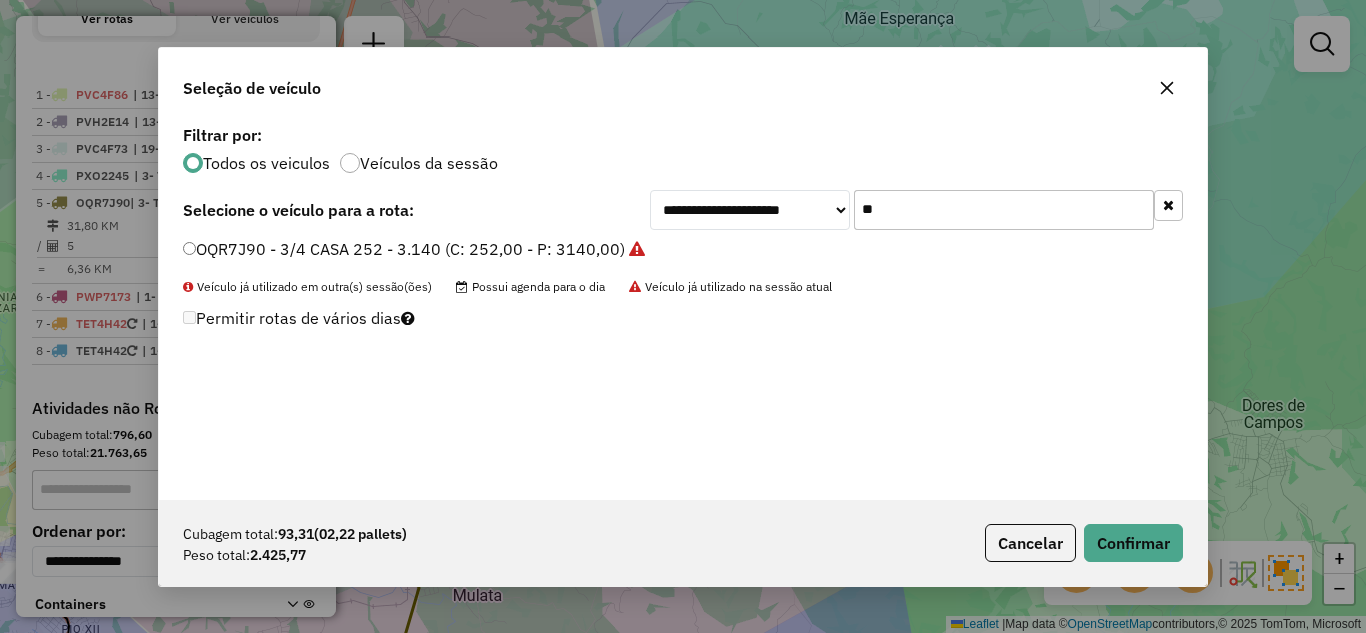 click on "OQR7J90 - 3/4 CASA 252 - 3.140 (C: 252,00 - P: 3140,00)" 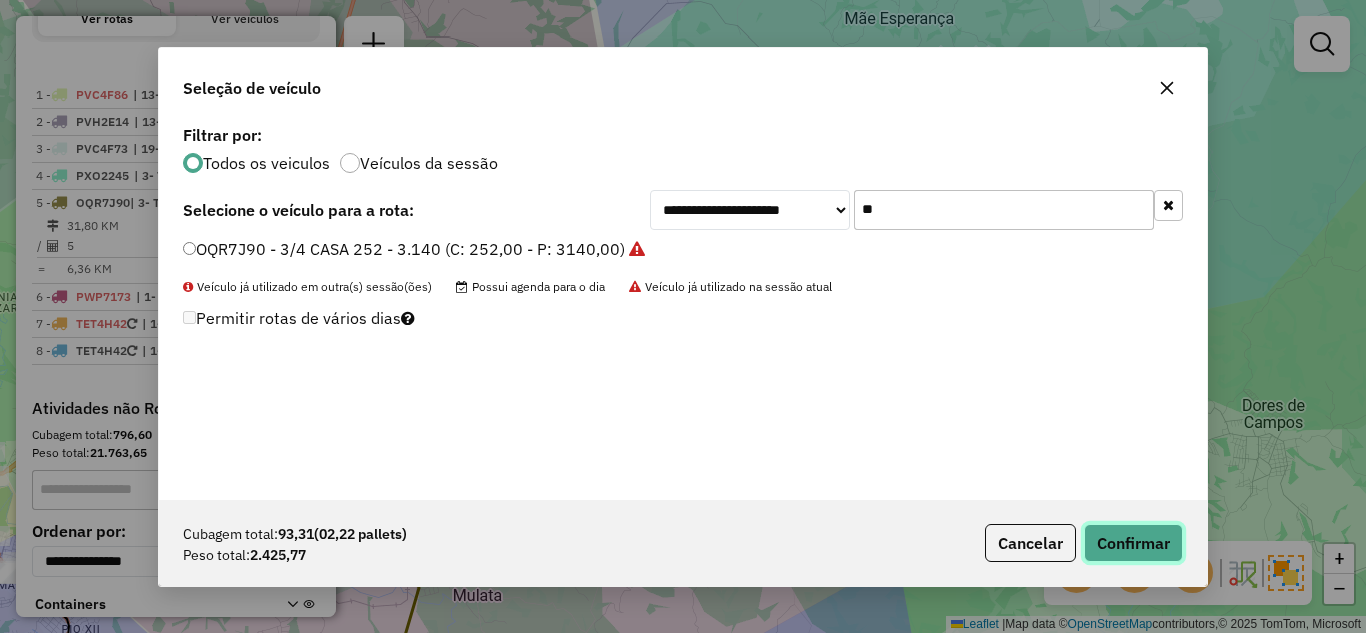 click on "Confirmar" 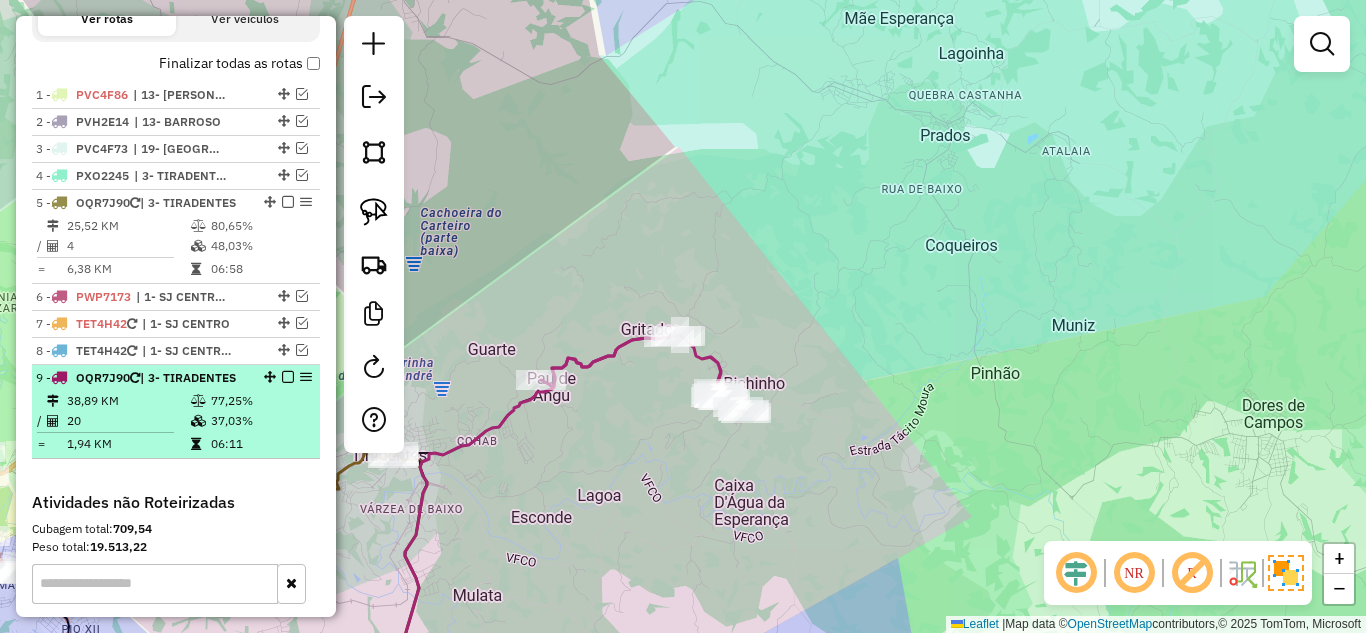 scroll, scrollTop: 566, scrollLeft: 0, axis: vertical 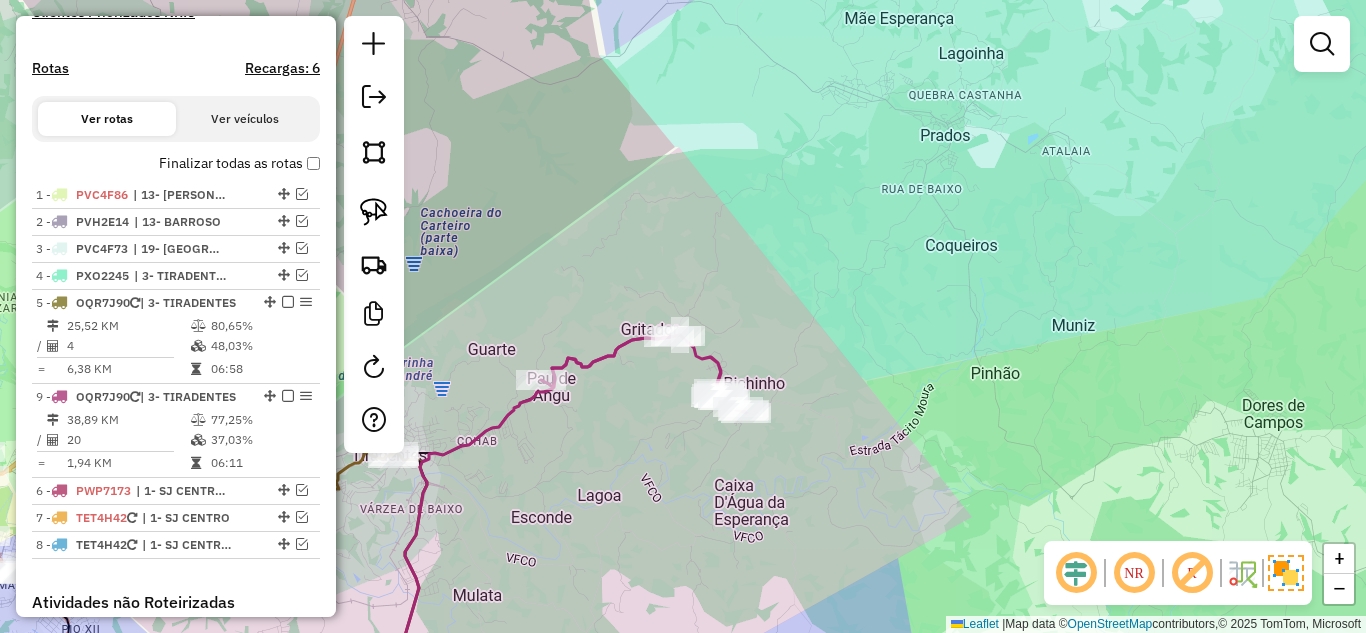 drag, startPoint x: 266, startPoint y: 509, endPoint x: 257, endPoint y: 421, distance: 88.45903 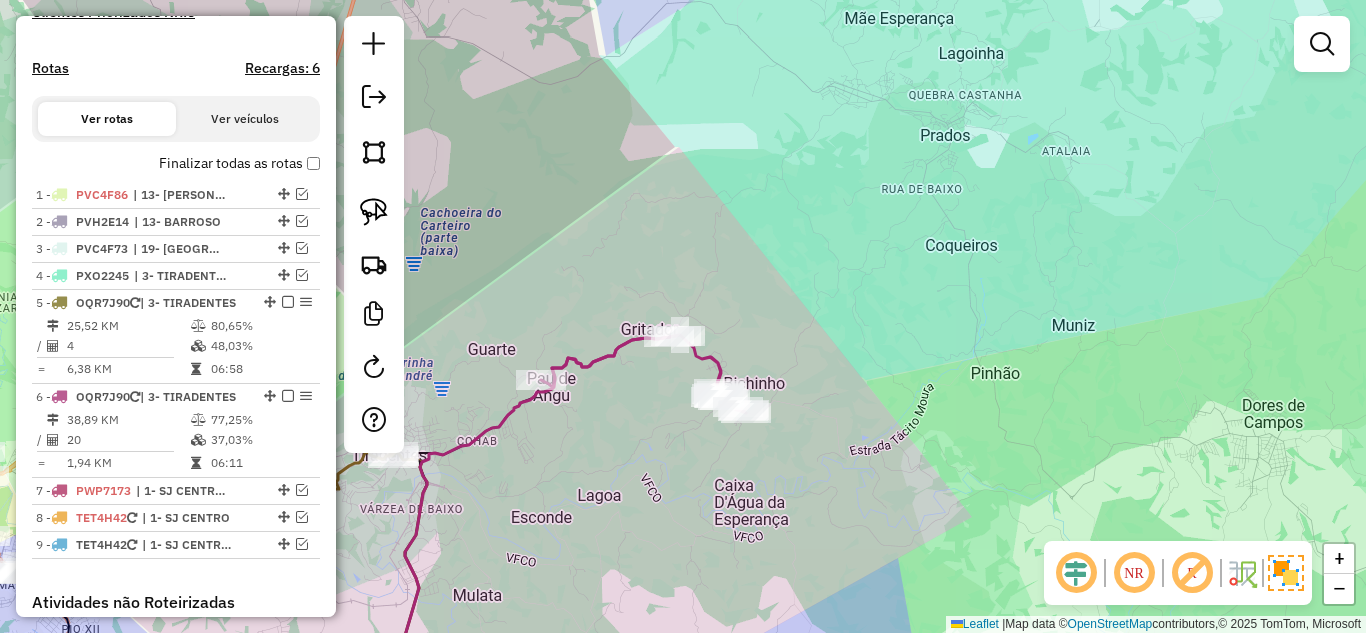 click at bounding box center [288, 396] 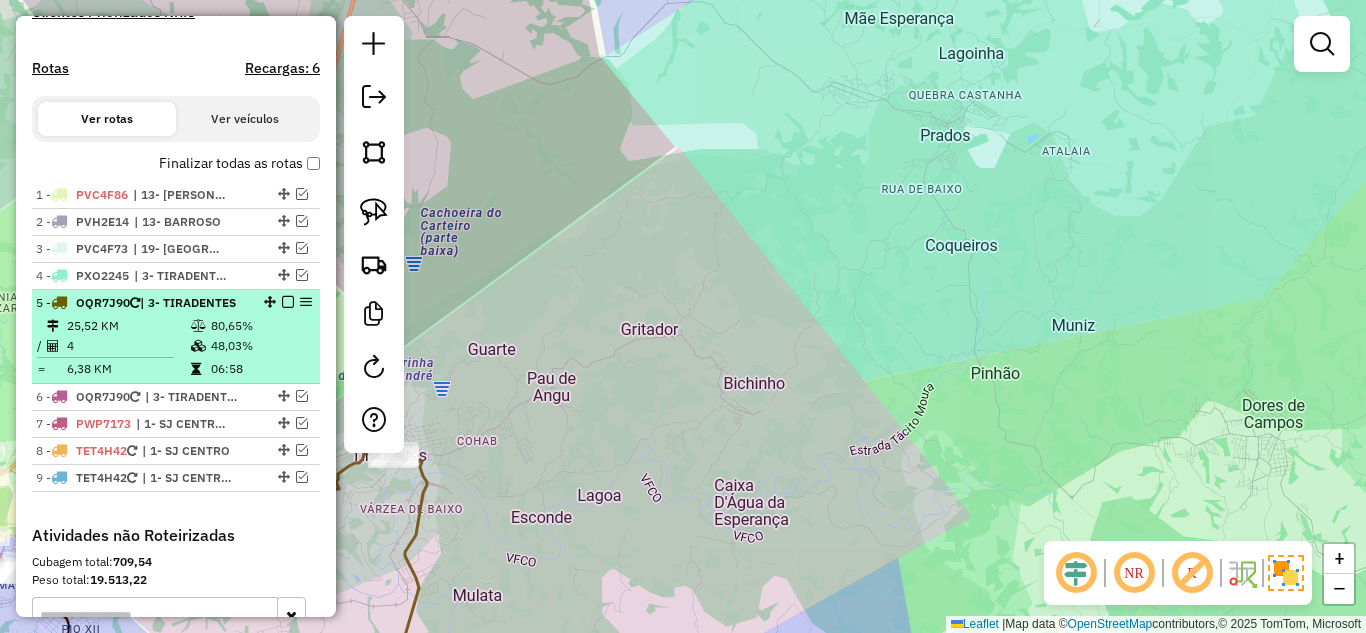 click on "25,52 KM" at bounding box center [128, 326] 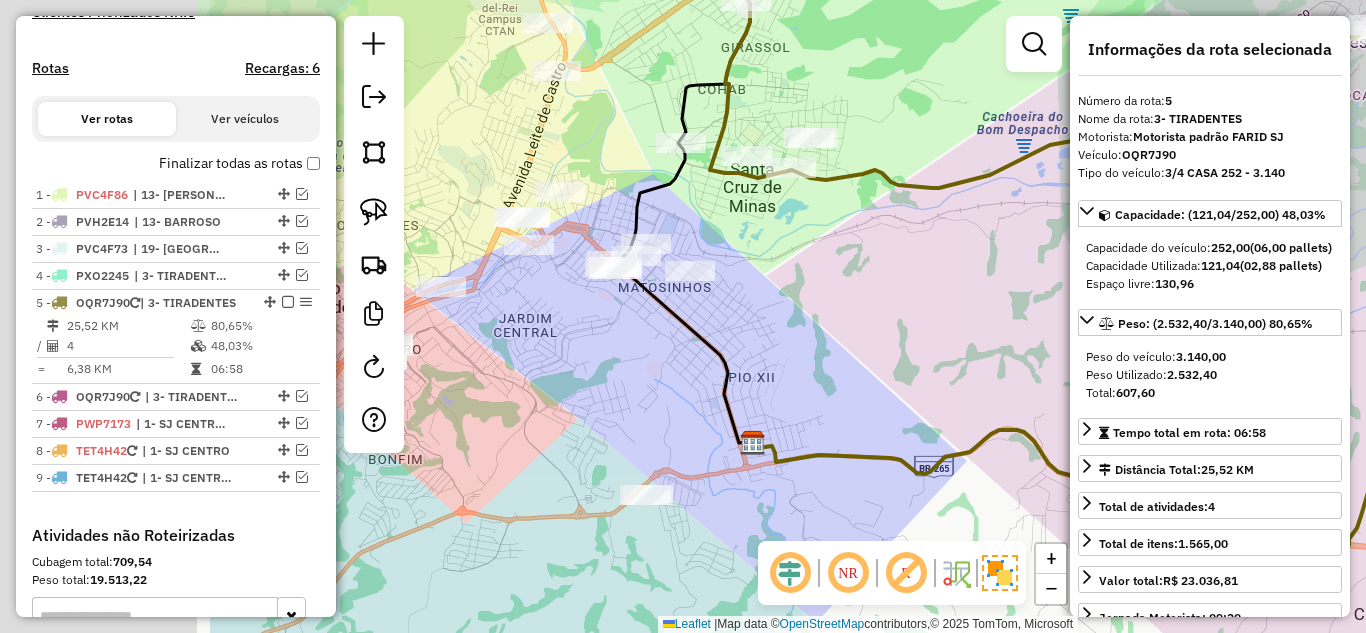 drag, startPoint x: 584, startPoint y: 371, endPoint x: 928, endPoint y: 328, distance: 346.6771 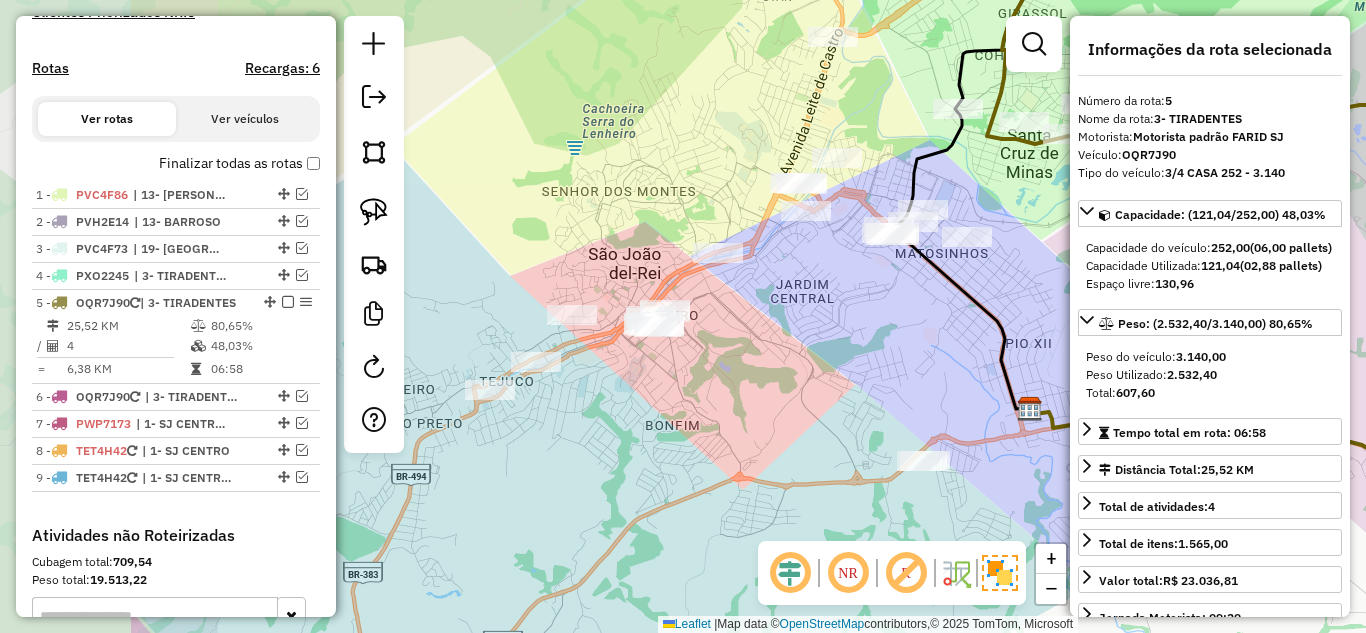drag, startPoint x: 618, startPoint y: 355, endPoint x: 835, endPoint y: 328, distance: 218.67328 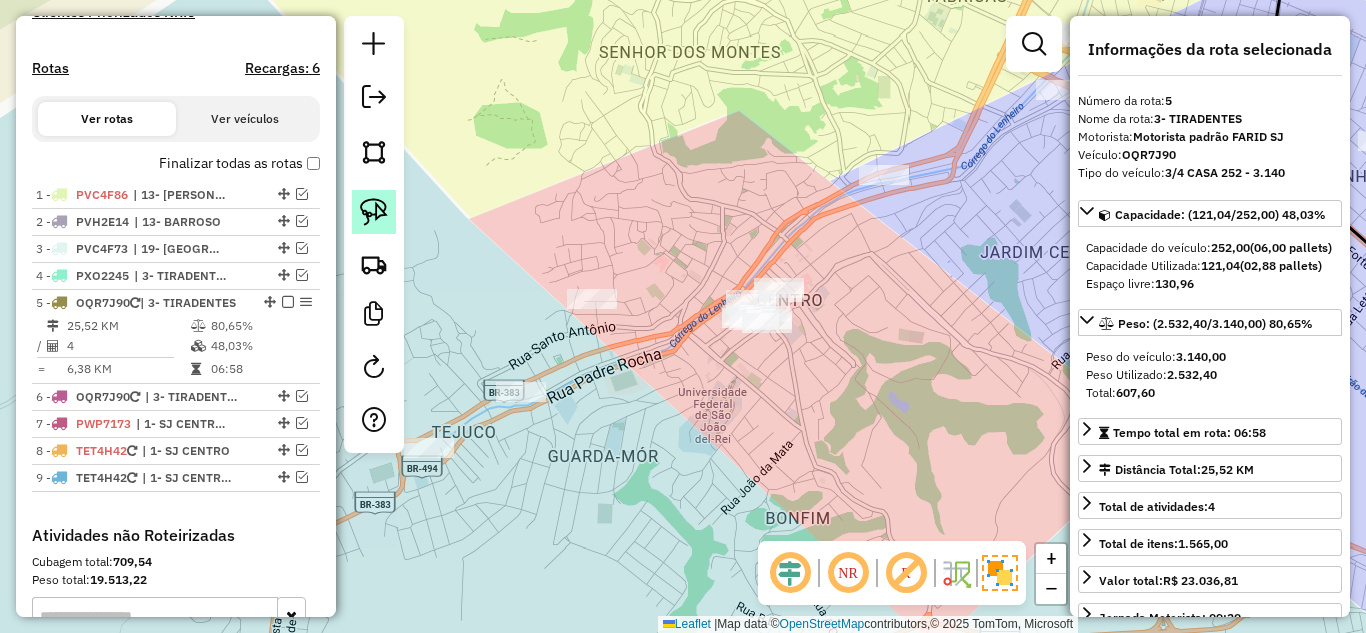 click 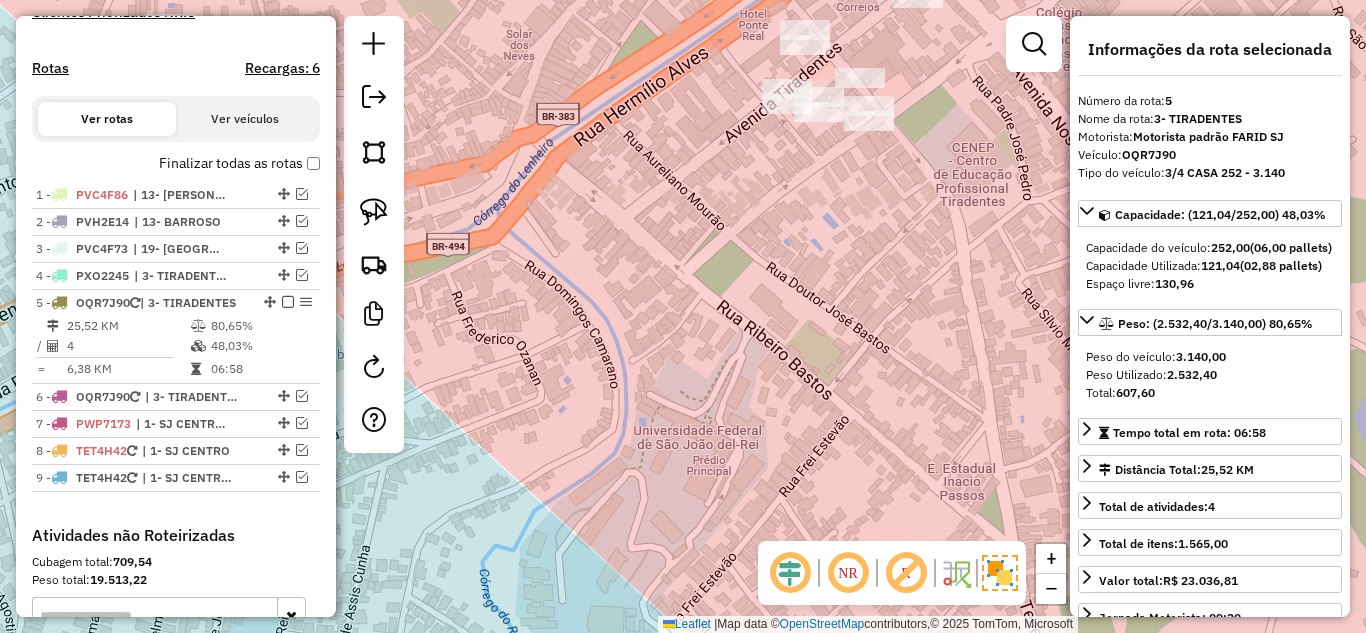 drag, startPoint x: 769, startPoint y: 244, endPoint x: 725, endPoint y: 486, distance: 245.96748 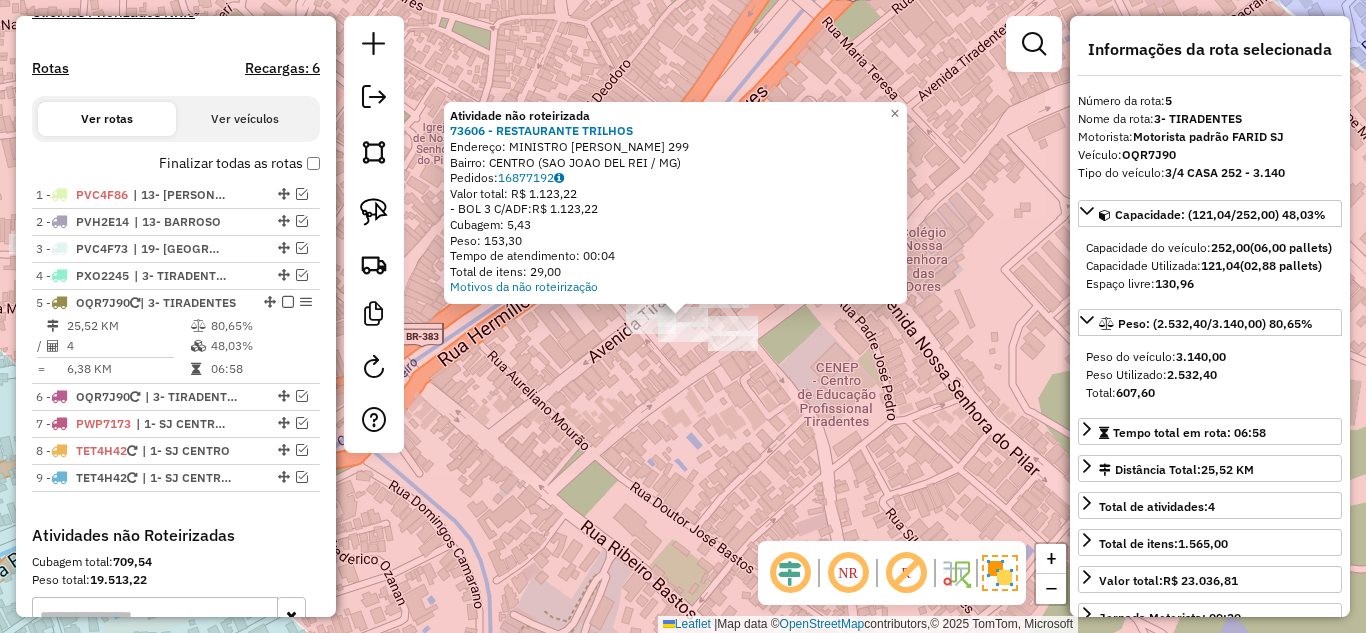 click on "Atividade não roteirizada 73606 - RESTAURANTE TRILHOS  Endereço:  MINISTRO GABRIEL PASSOS 299   Bairro: CENTRO (SAO JOAO DEL REI / MG)   Pedidos:  16877192   Valor total: R$ 1.123,22   - BOL 3 C/ADF:  R$ 1.123,22   Cubagem: 5,43   Peso: 153,30   Tempo de atendimento: 00:04   Total de itens: 29,00  Motivos da não roteirização × Janela de atendimento Grade de atendimento Capacidade Transportadoras Veículos Cliente Pedidos  Rotas Selecione os dias de semana para filtrar as janelas de atendimento  Seg   Ter   Qua   Qui   Sex   Sáb   Dom  Informe o período da janela de atendimento: De: Até:  Filtrar exatamente a janela do cliente  Considerar janela de atendimento padrão  Selecione os dias de semana para filtrar as grades de atendimento  Seg   Ter   Qua   Qui   Sex   Sáb   Dom   Considerar clientes sem dia de atendimento cadastrado  Clientes fora do dia de atendimento selecionado Filtrar as atividades entre os valores definidos abaixo:  Peso mínimo:   Peso máximo:   Cubagem mínima:   De:   Até:  De:" 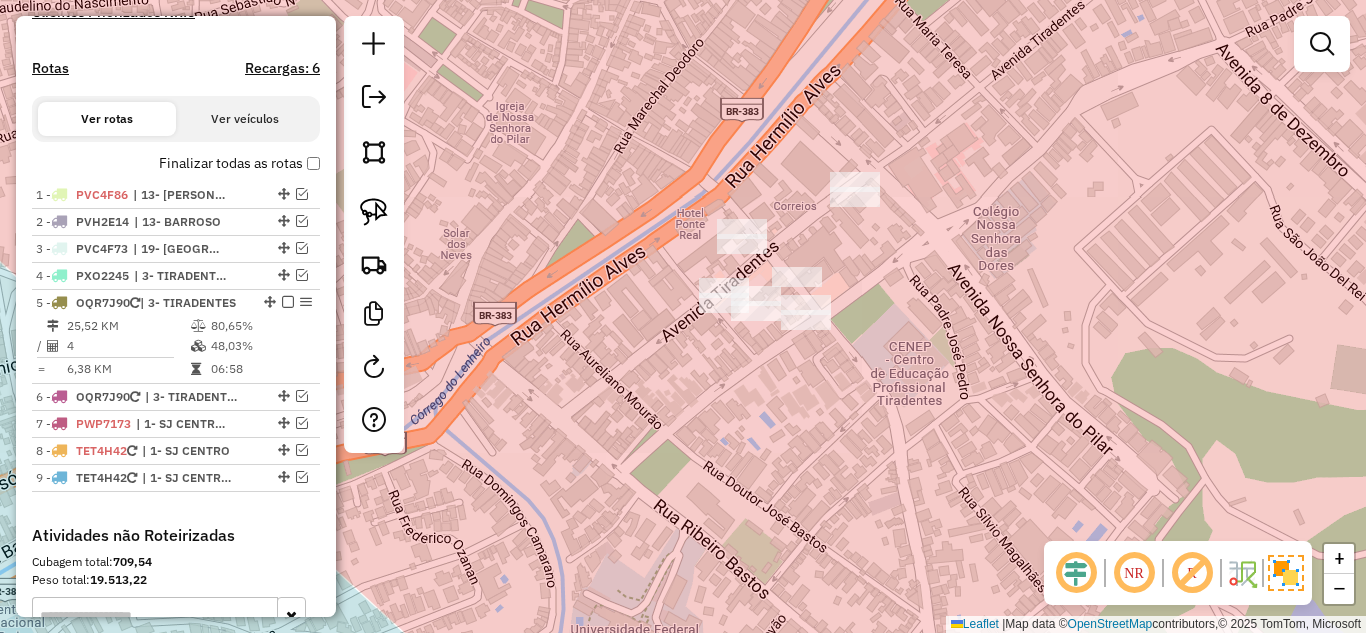 drag, startPoint x: 579, startPoint y: 451, endPoint x: 748, endPoint y: 406, distance: 174.88853 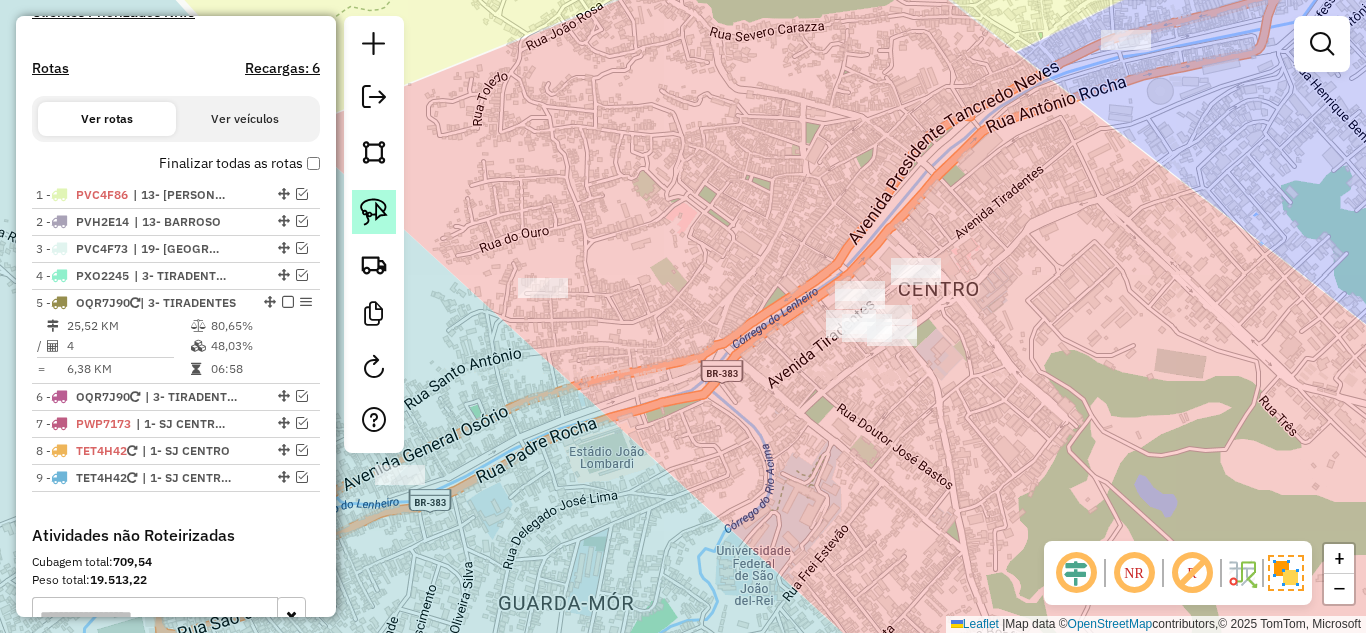 click 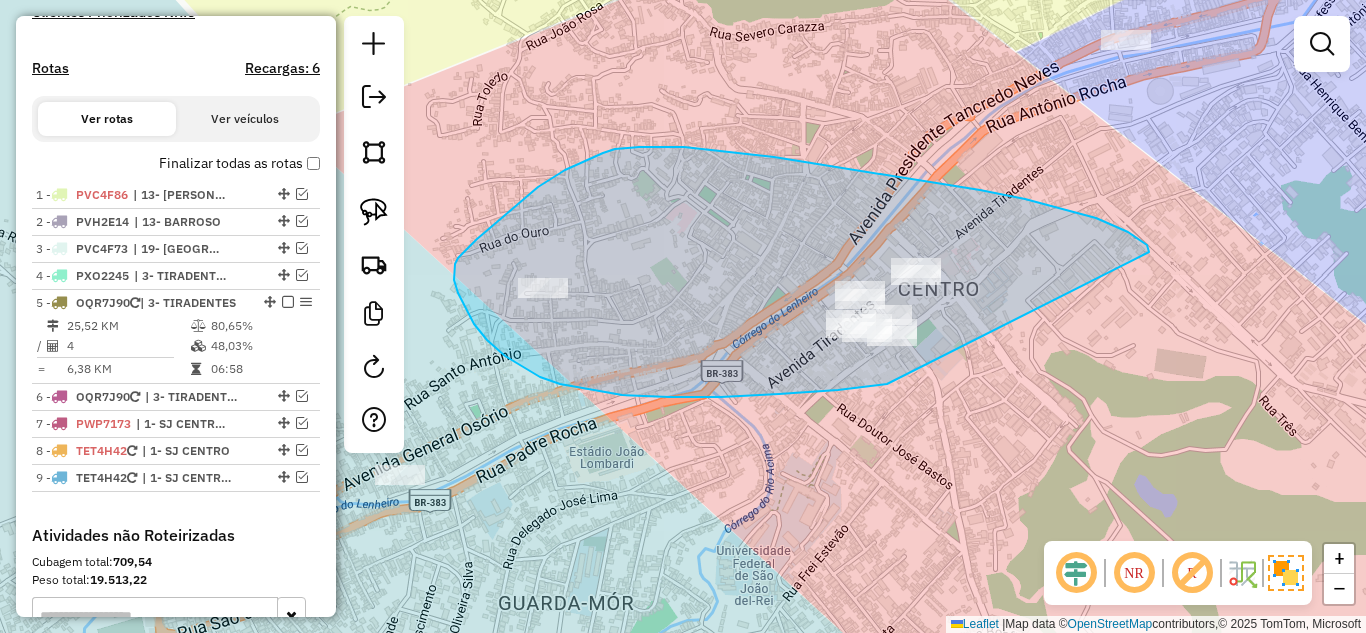 drag, startPoint x: 1149, startPoint y: 252, endPoint x: 959, endPoint y: 377, distance: 227.4313 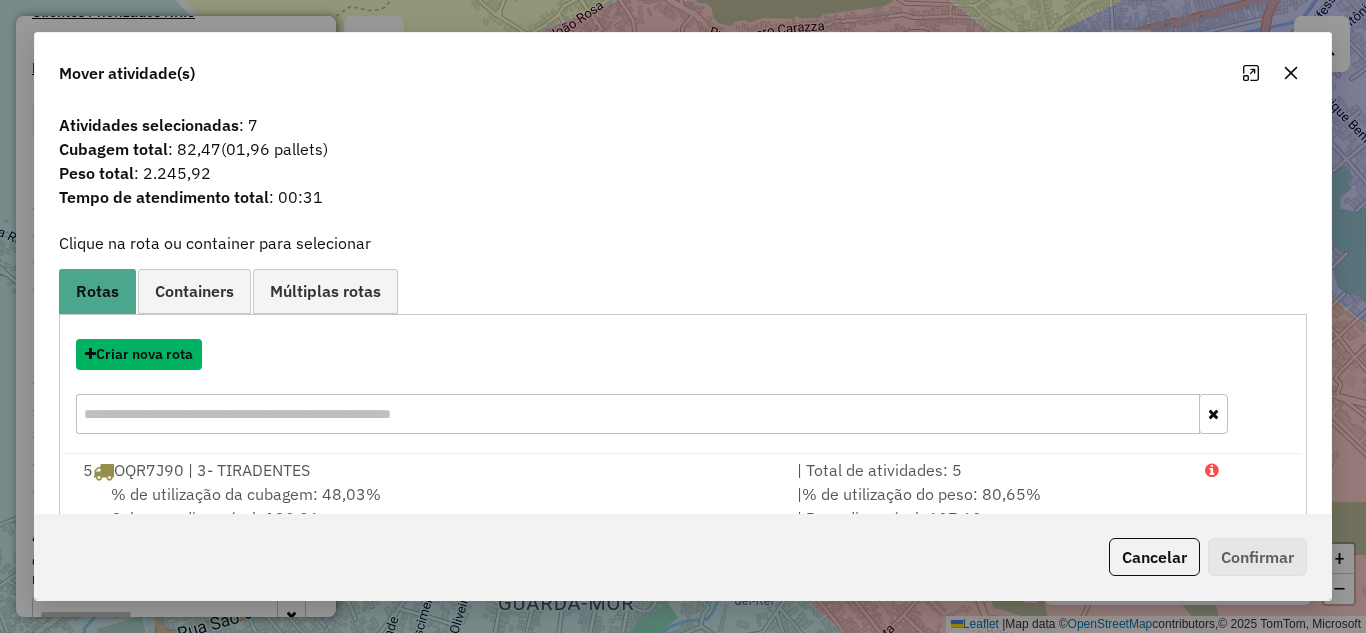 click on "Criar nova rota" at bounding box center (139, 354) 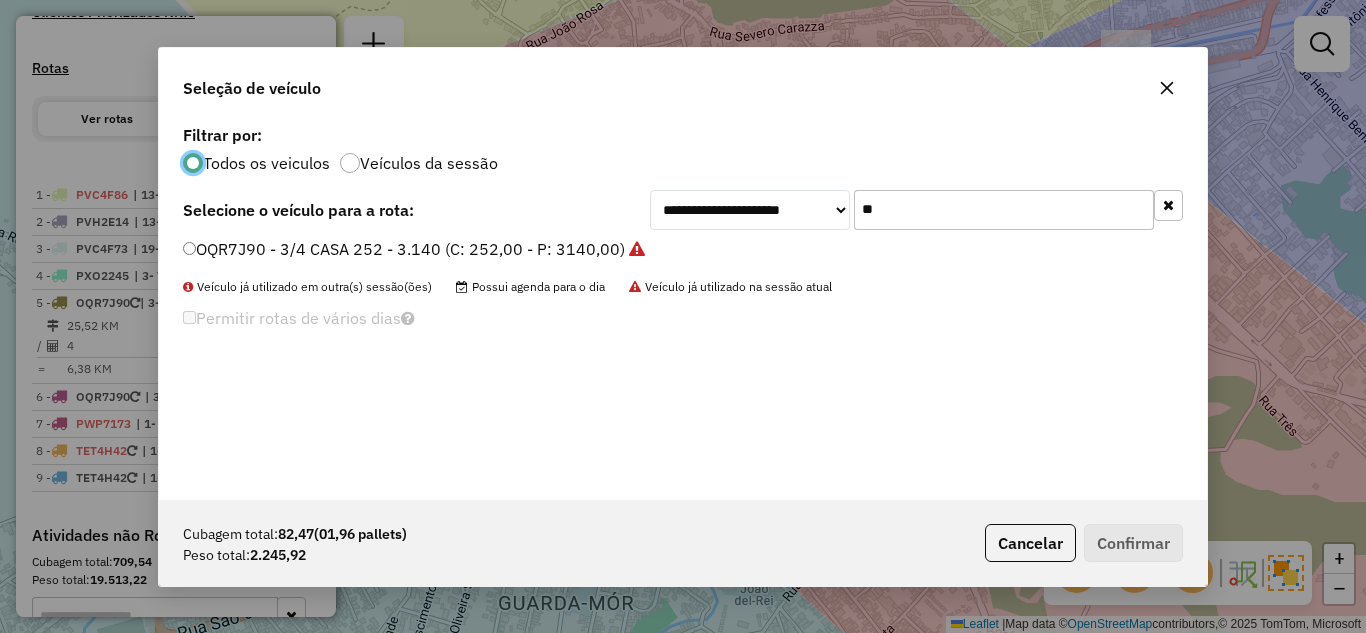 scroll, scrollTop: 11, scrollLeft: 6, axis: both 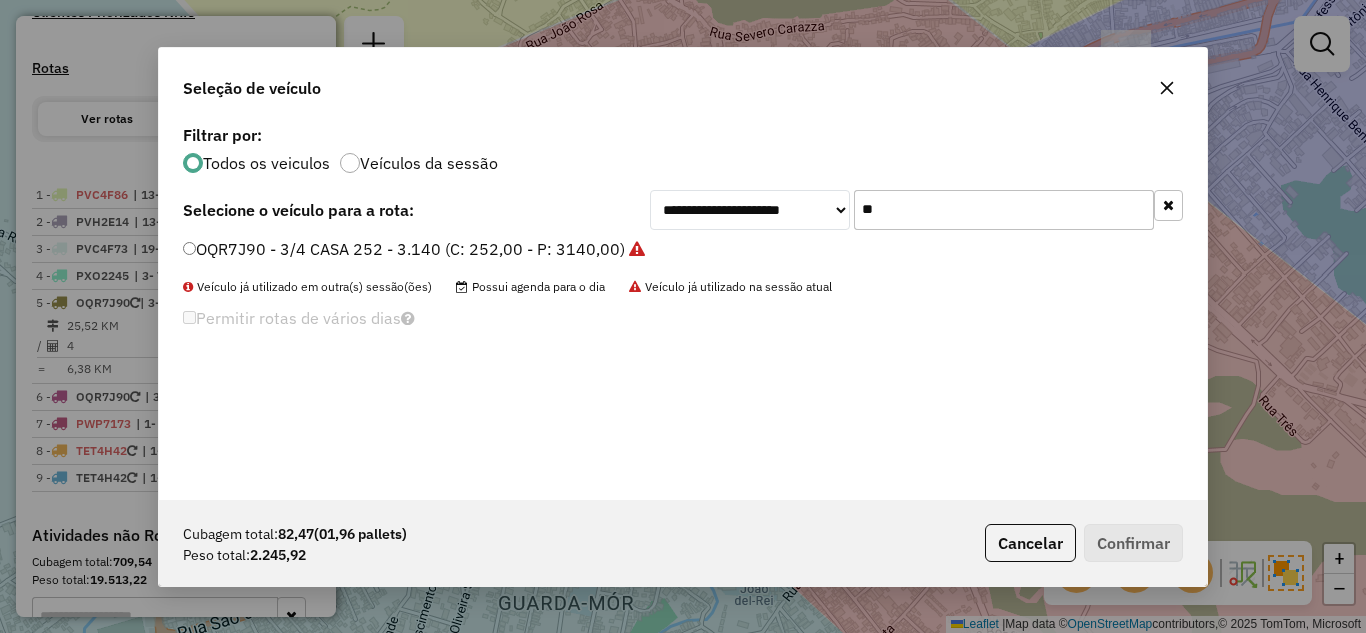 click on "OQR7J90 - 3/4 CASA 252 - 3.140 (C: 252,00 - P: 3140,00)" 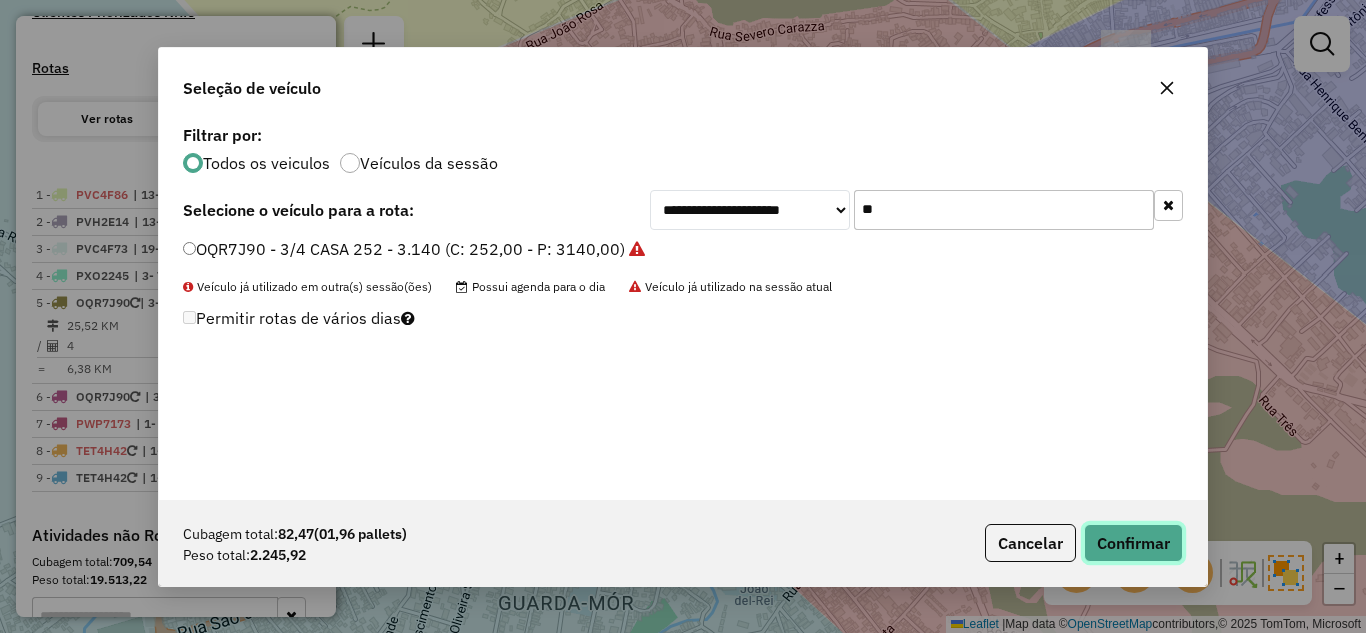 click on "Confirmar" 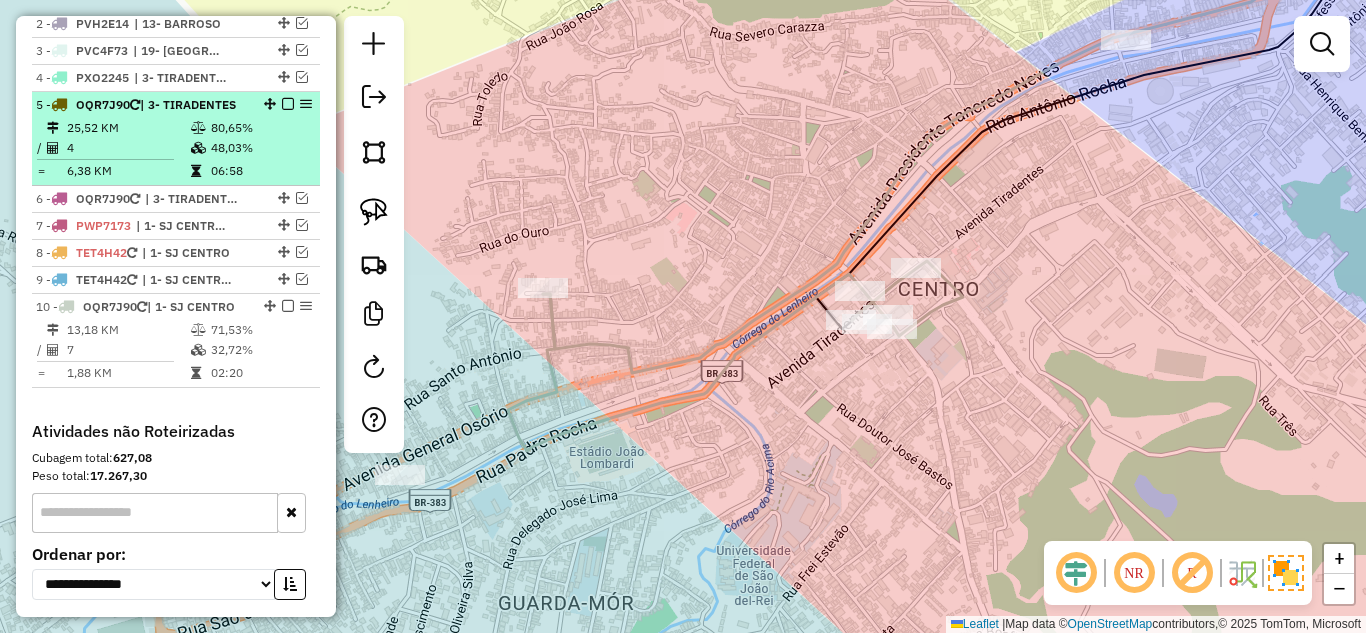 scroll, scrollTop: 766, scrollLeft: 0, axis: vertical 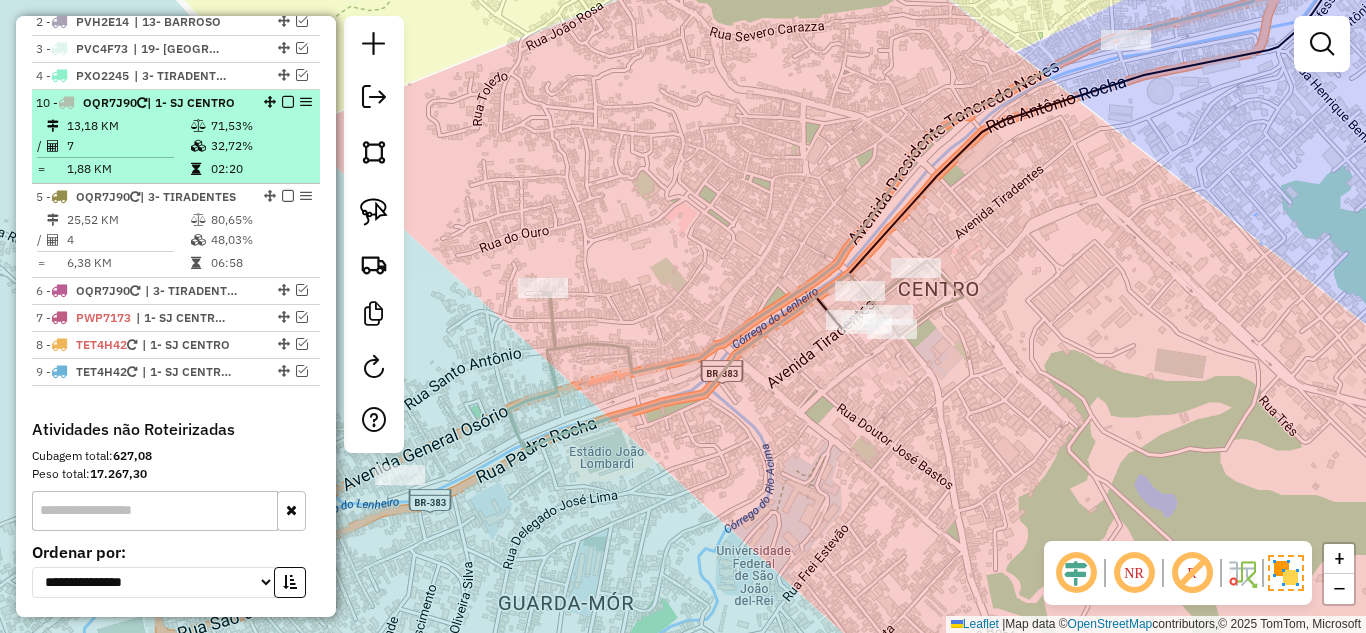 drag, startPoint x: 265, startPoint y: 343, endPoint x: 244, endPoint y: 144, distance: 200.10497 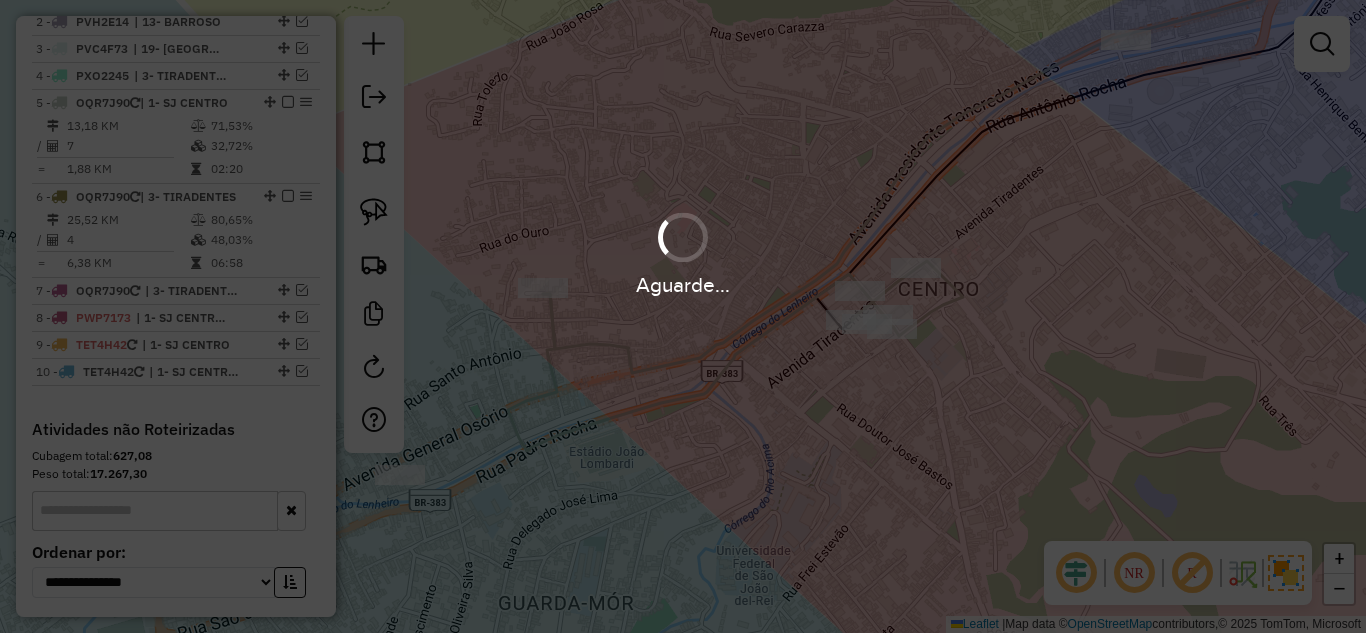 click on "Aguarde..." at bounding box center (683, 316) 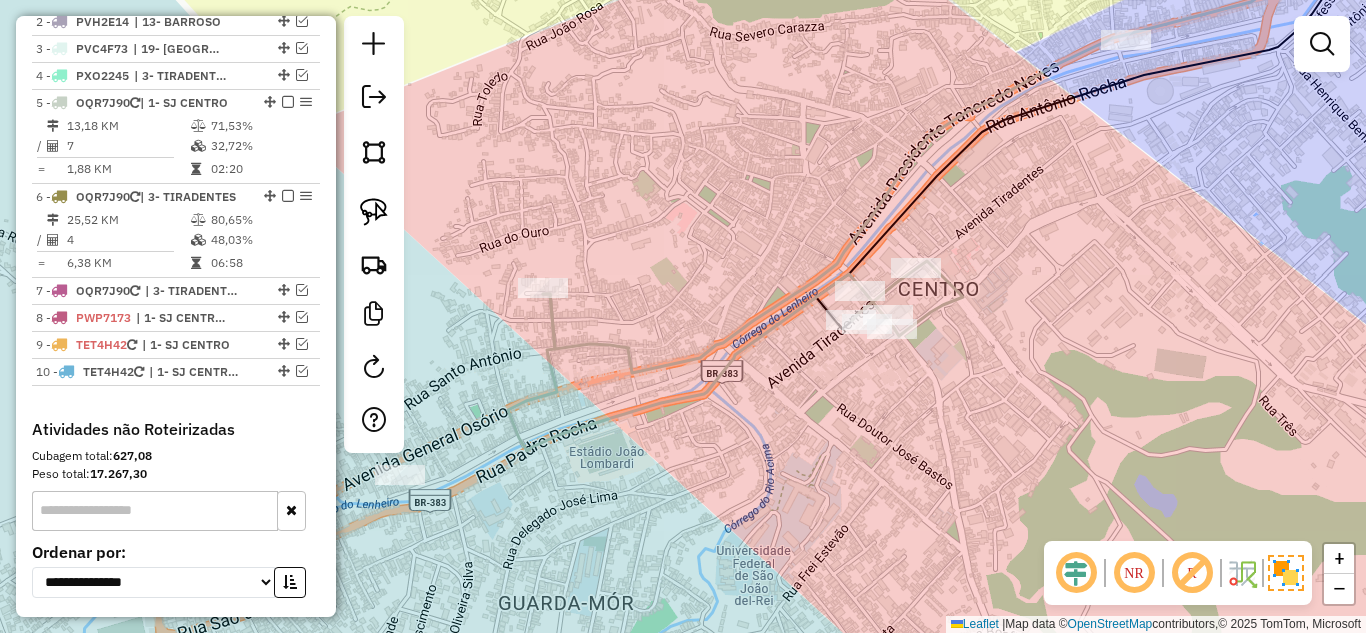 click on "13,18 KM" at bounding box center (128, 126) 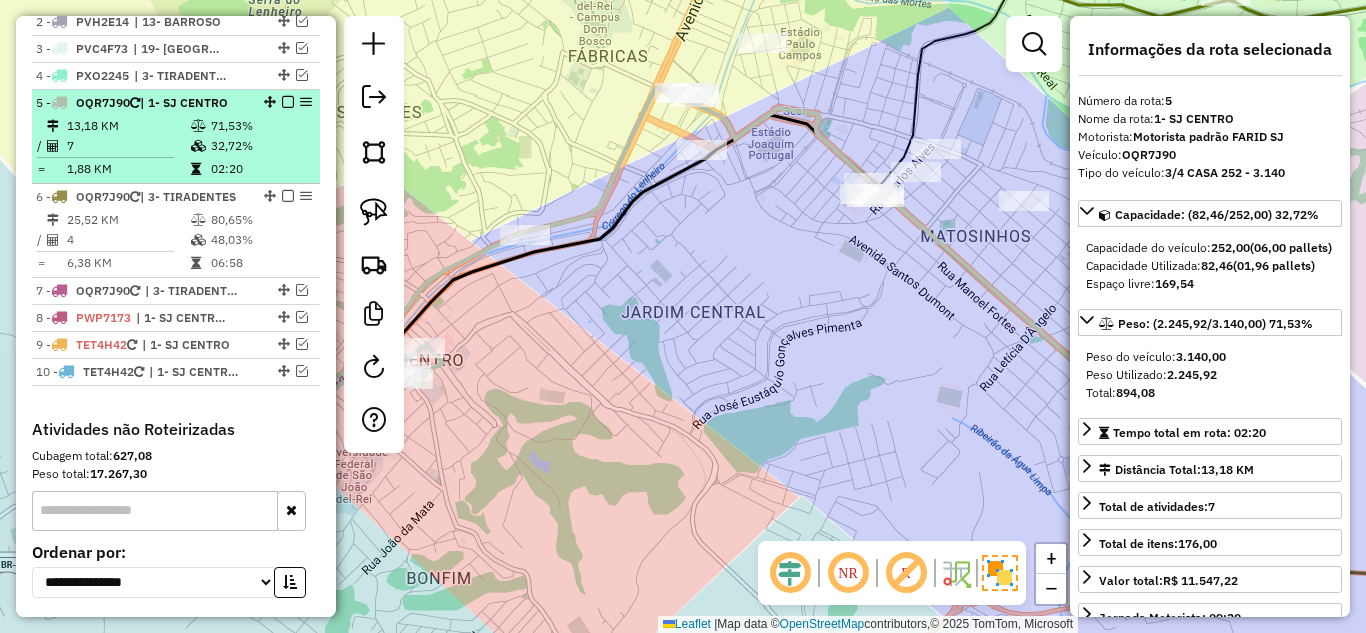 click at bounding box center (288, 102) 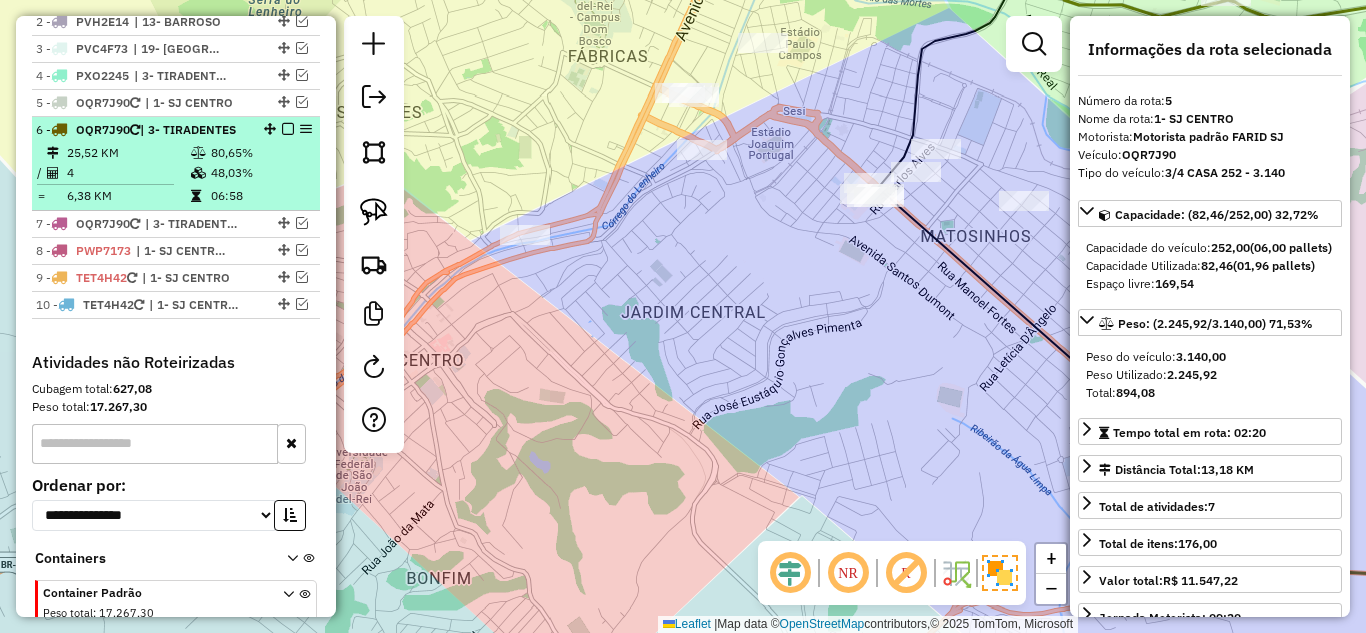 click on "80,65%" at bounding box center (260, 153) 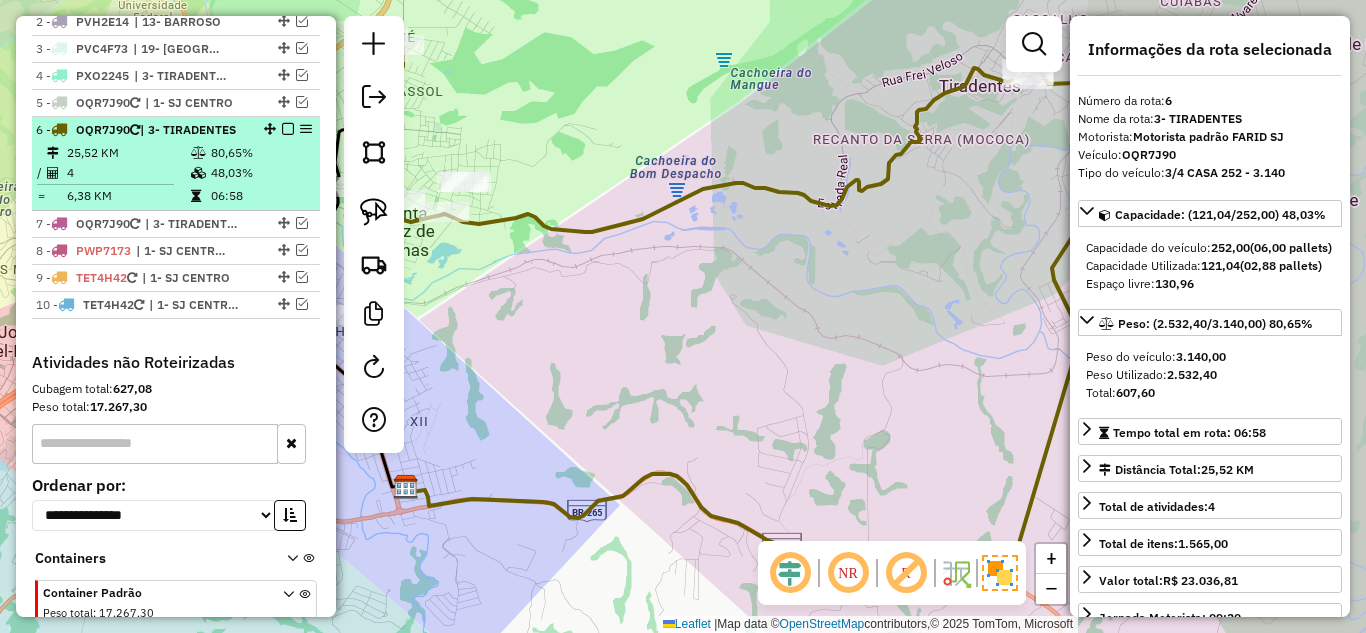 click at bounding box center (288, 129) 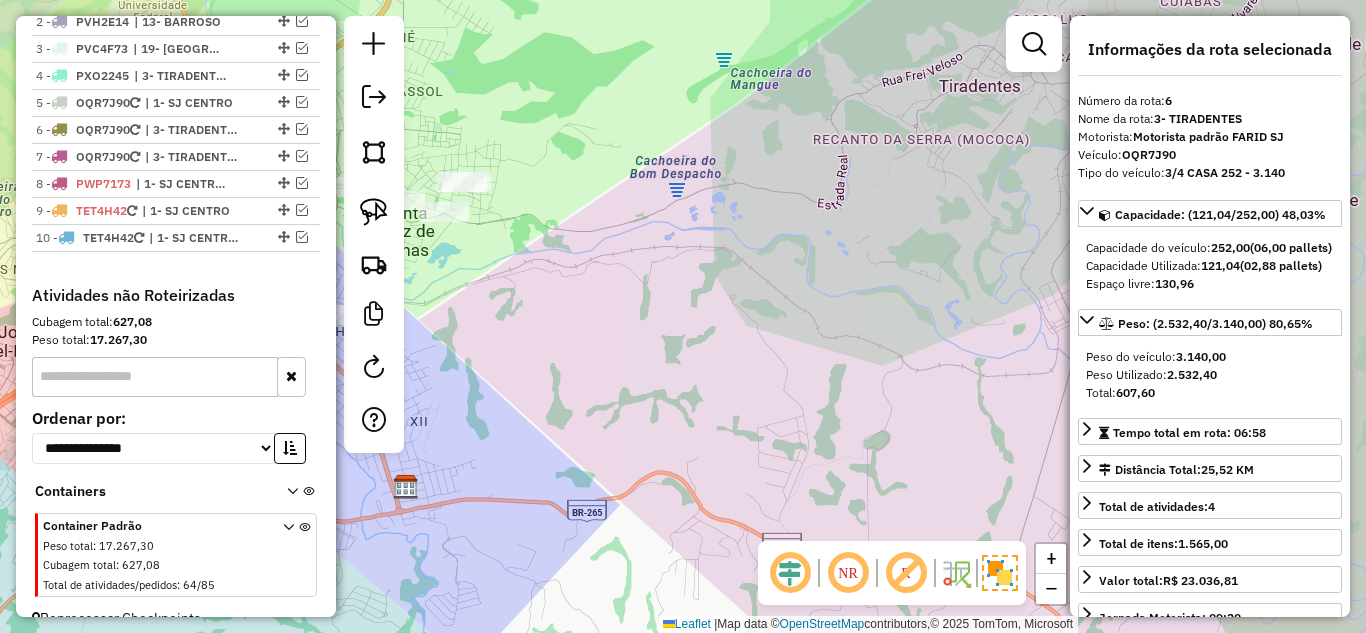 click on "Janela de atendimento Grade de atendimento Capacidade Transportadoras Veículos Cliente Pedidos  Rotas Selecione os dias de semana para filtrar as janelas de atendimento  Seg   Ter   Qua   Qui   Sex   Sáb   Dom  Informe o período da janela de atendimento: De: Até:  Filtrar exatamente a janela do cliente  Considerar janela de atendimento padrão  Selecione os dias de semana para filtrar as grades de atendimento  Seg   Ter   Qua   Qui   Sex   Sáb   Dom   Considerar clientes sem dia de atendimento cadastrado  Clientes fora do dia de atendimento selecionado Filtrar as atividades entre os valores definidos abaixo:  Peso mínimo:   Peso máximo:   Cubagem mínima:   Cubagem máxima:   De:   Até:  Filtrar as atividades entre o tempo de atendimento definido abaixo:  De:   Até:   Considerar capacidade total dos clientes não roteirizados Transportadora: Selecione um ou mais itens Tipo de veículo: Selecione um ou mais itens Veículo: Selecione um ou mais itens Motorista: Selecione um ou mais itens Nome: Rótulo:" 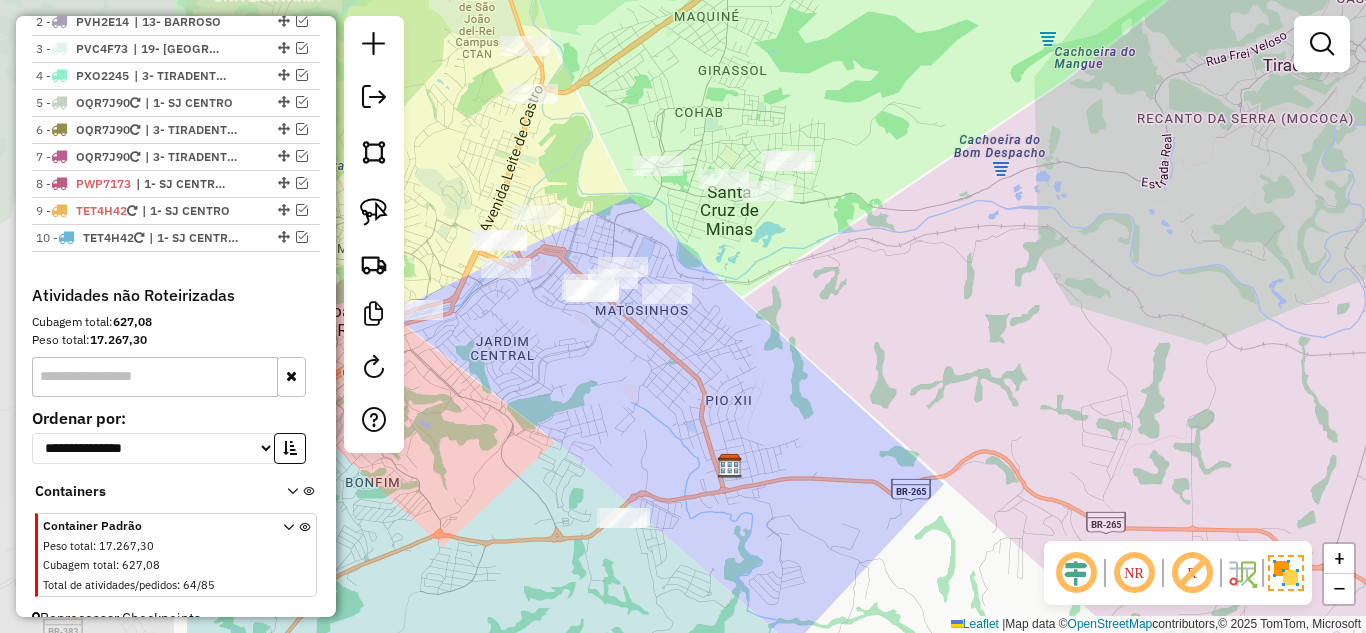 drag, startPoint x: 569, startPoint y: 318, endPoint x: 893, endPoint y: 297, distance: 324.67984 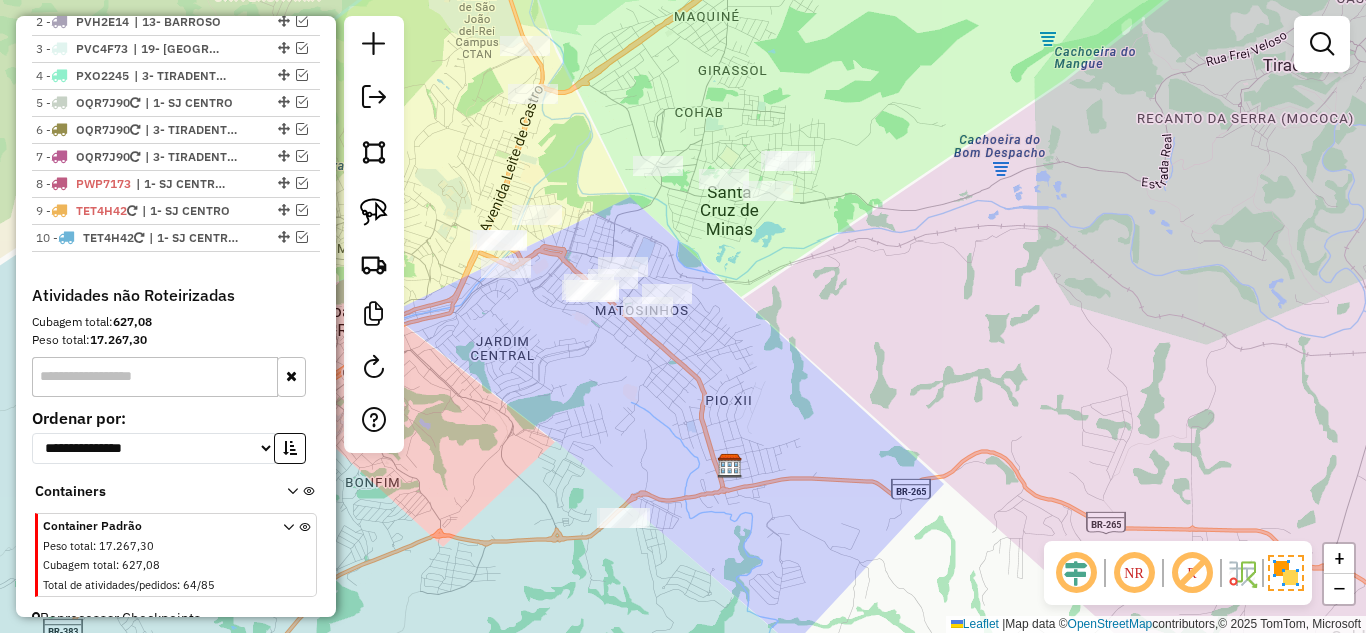 drag, startPoint x: 436, startPoint y: 322, endPoint x: 680, endPoint y: 319, distance: 244.01845 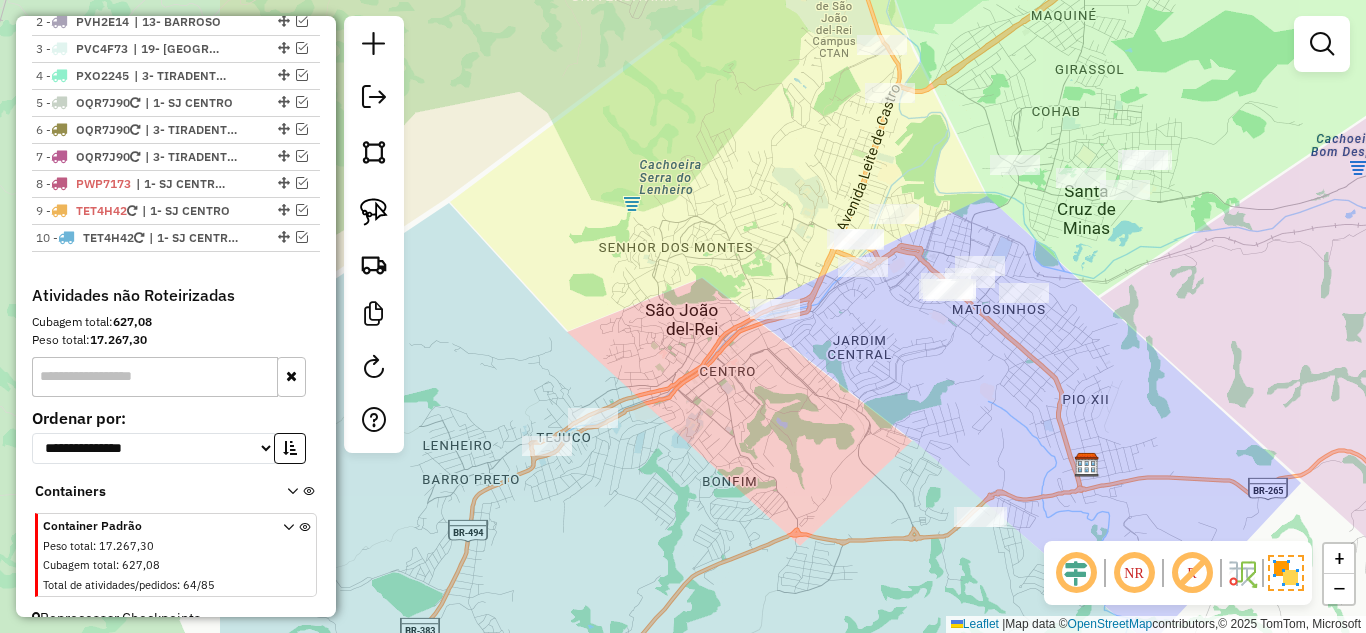 drag, startPoint x: 548, startPoint y: 350, endPoint x: 892, endPoint y: 351, distance: 344.00146 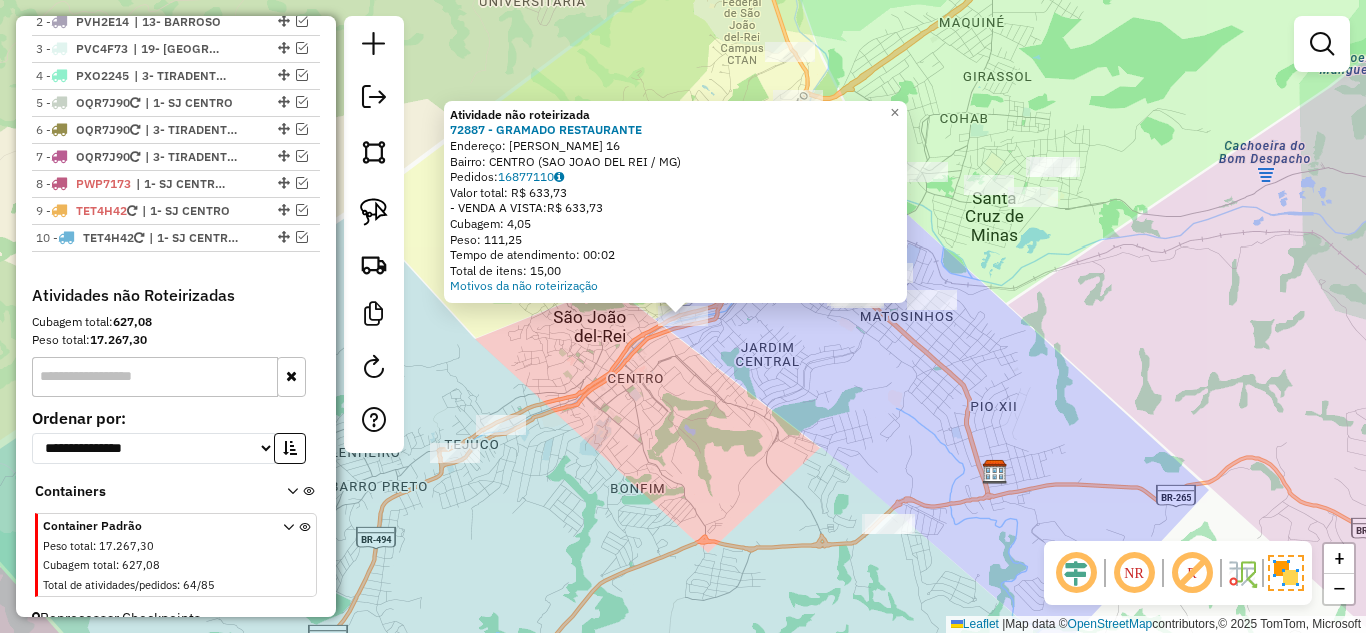 click on "Atividade não roteirizada 72887 - GRAMADO RESTAURANTE  Endereço:  PAULO FREITAS 16   Bairro: CENTRO (SAO JOAO DEL REI / MG)   Pedidos:  16877110   Valor total: R$ 633,73   - VENDA A VISTA:  R$ 633,73   Cubagem: 4,05   Peso: 111,25   Tempo de atendimento: 00:02   Total de itens: 15,00  Motivos da não roteirização × Janela de atendimento Grade de atendimento Capacidade Transportadoras Veículos Cliente Pedidos  Rotas Selecione os dias de semana para filtrar as janelas de atendimento  Seg   Ter   Qua   Qui   Sex   Sáb   Dom  Informe o período da janela de atendimento: De: Até:  Filtrar exatamente a janela do cliente  Considerar janela de atendimento padrão  Selecione os dias de semana para filtrar as grades de atendimento  Seg   Ter   Qua   Qui   Sex   Sáb   Dom   Considerar clientes sem dia de atendimento cadastrado  Clientes fora do dia de atendimento selecionado Filtrar as atividades entre os valores definidos abaixo:  Peso mínimo:   Peso máximo:   Cubagem mínima:   Cubagem máxima:   De:   De:" 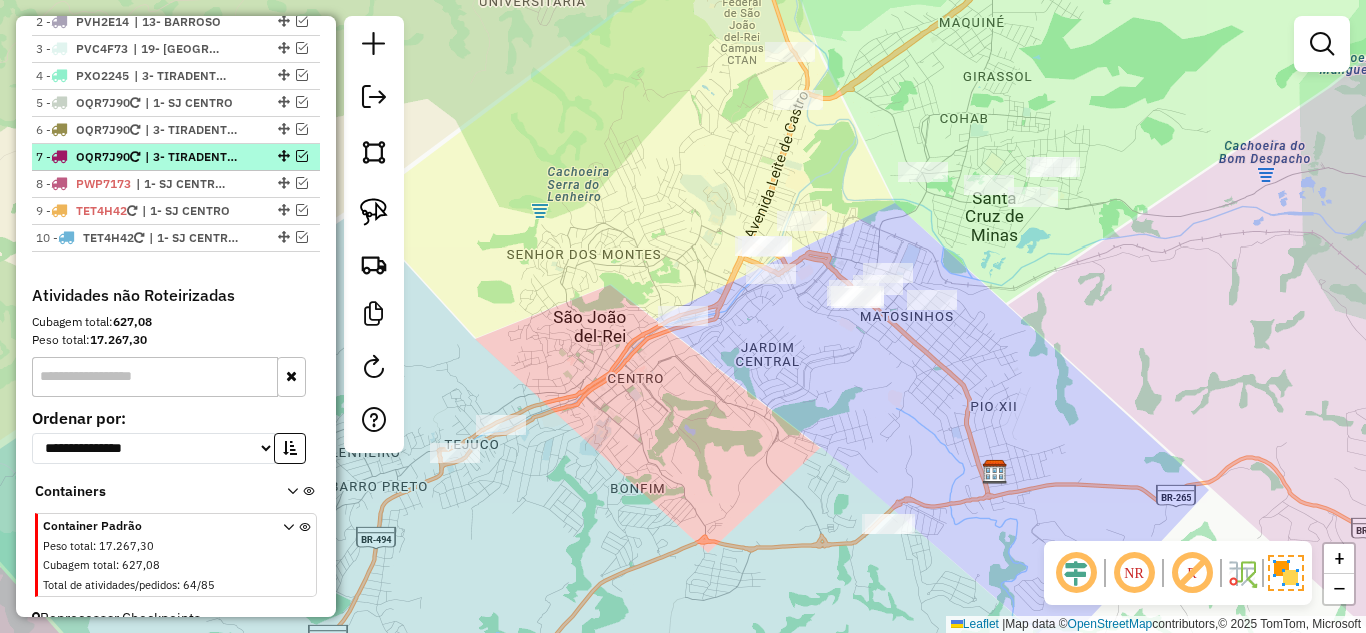 scroll, scrollTop: 666, scrollLeft: 0, axis: vertical 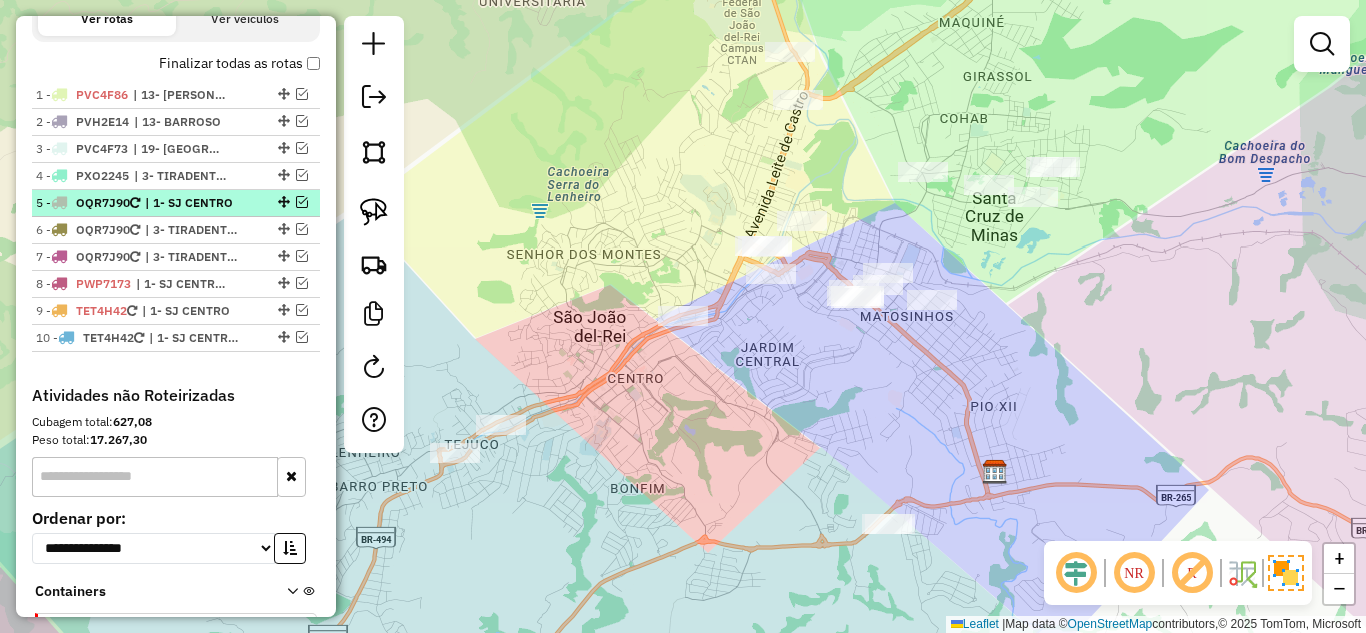 click at bounding box center [302, 202] 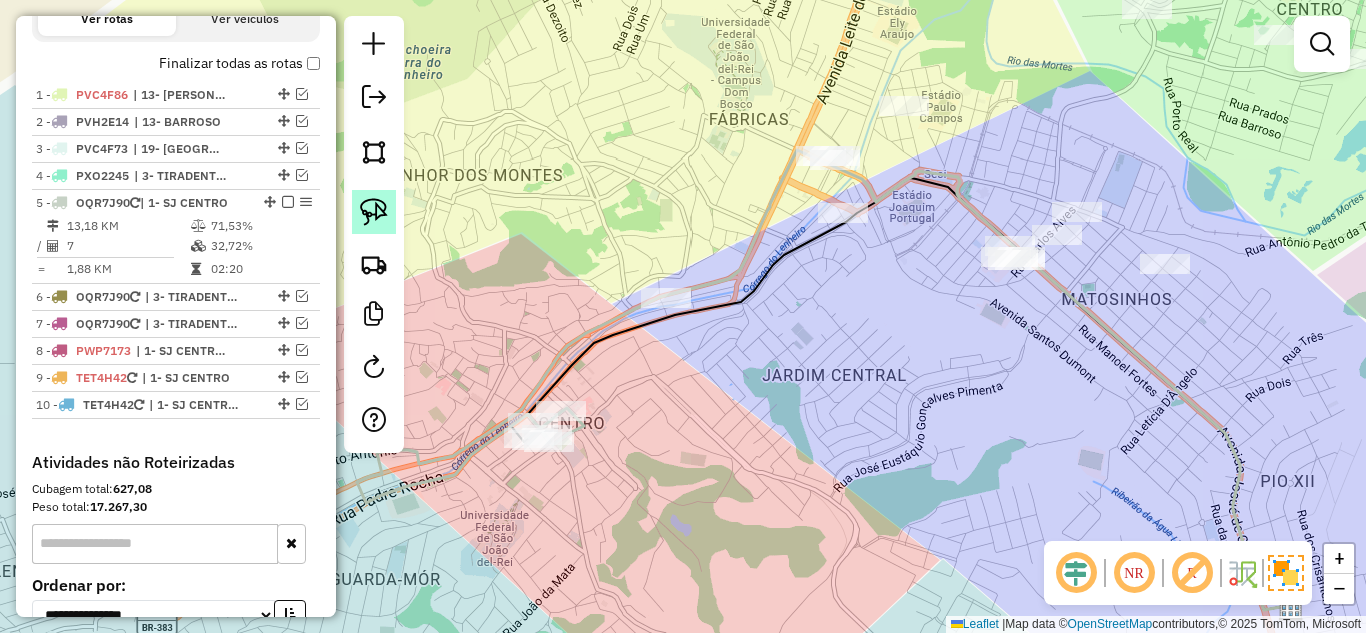 click 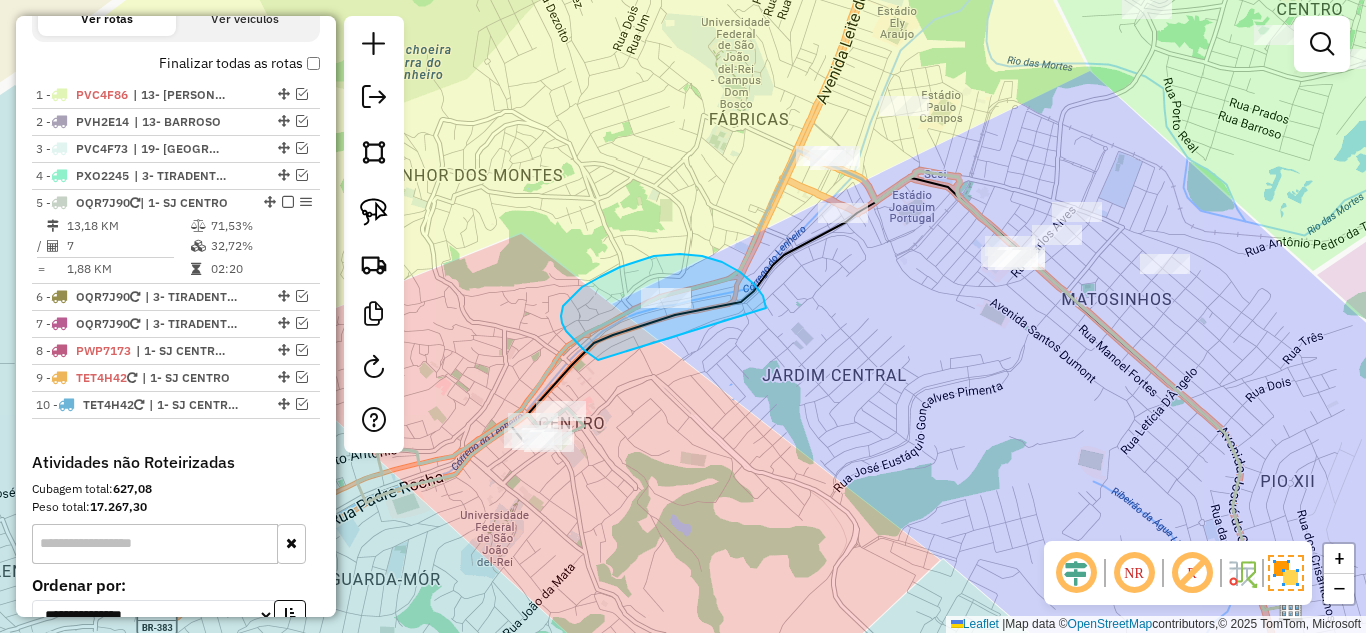 drag, startPoint x: 680, startPoint y: 254, endPoint x: 598, endPoint y: 360, distance: 134.01492 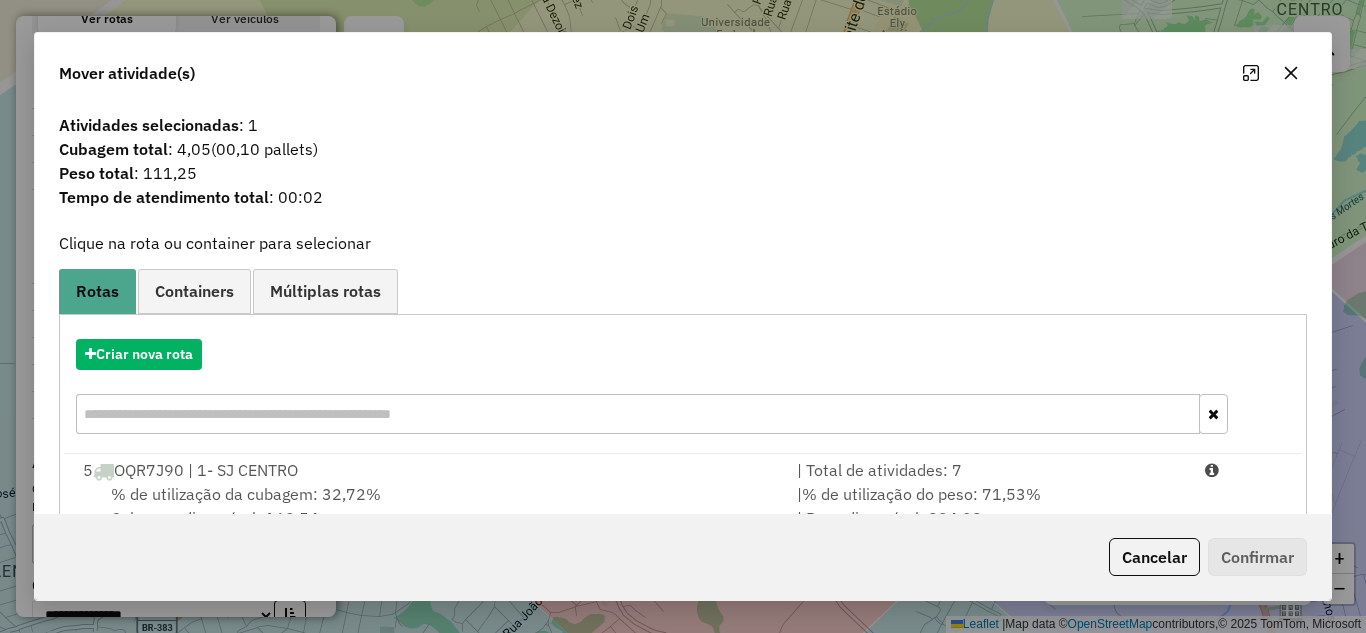 click on "% de utilização da cubagem: 32,72%  Cubagem disponível: 169,54" at bounding box center [428, 506] 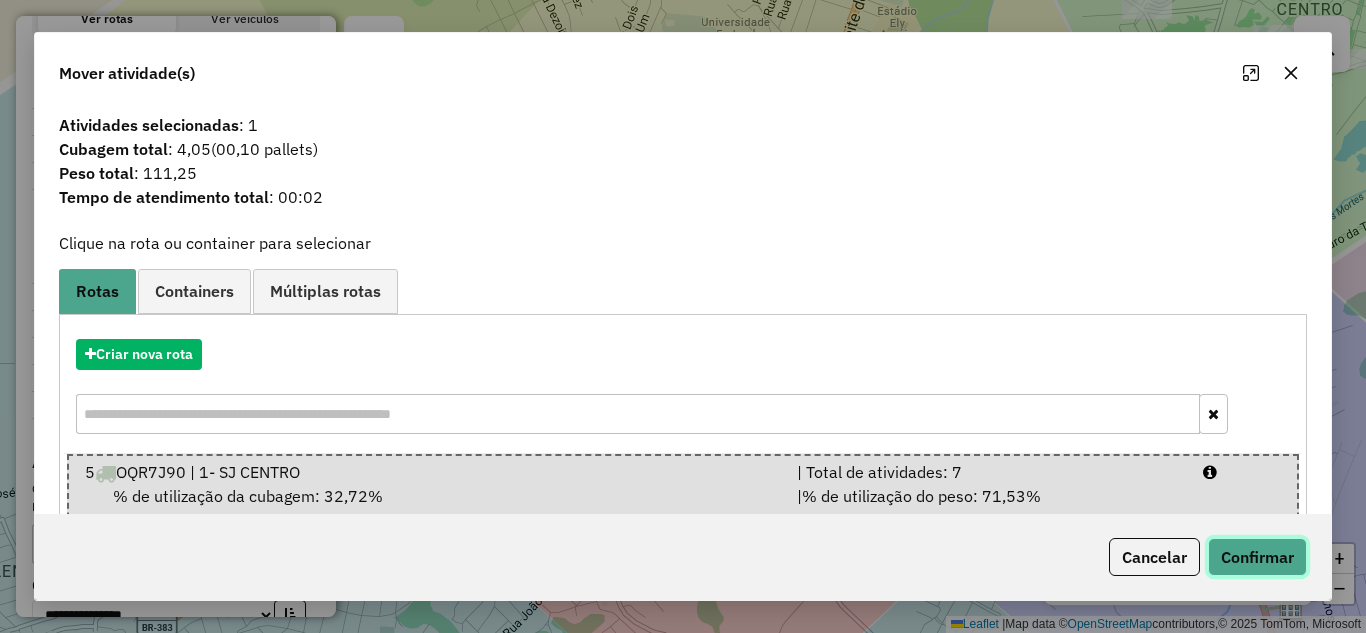 click on "Confirmar" 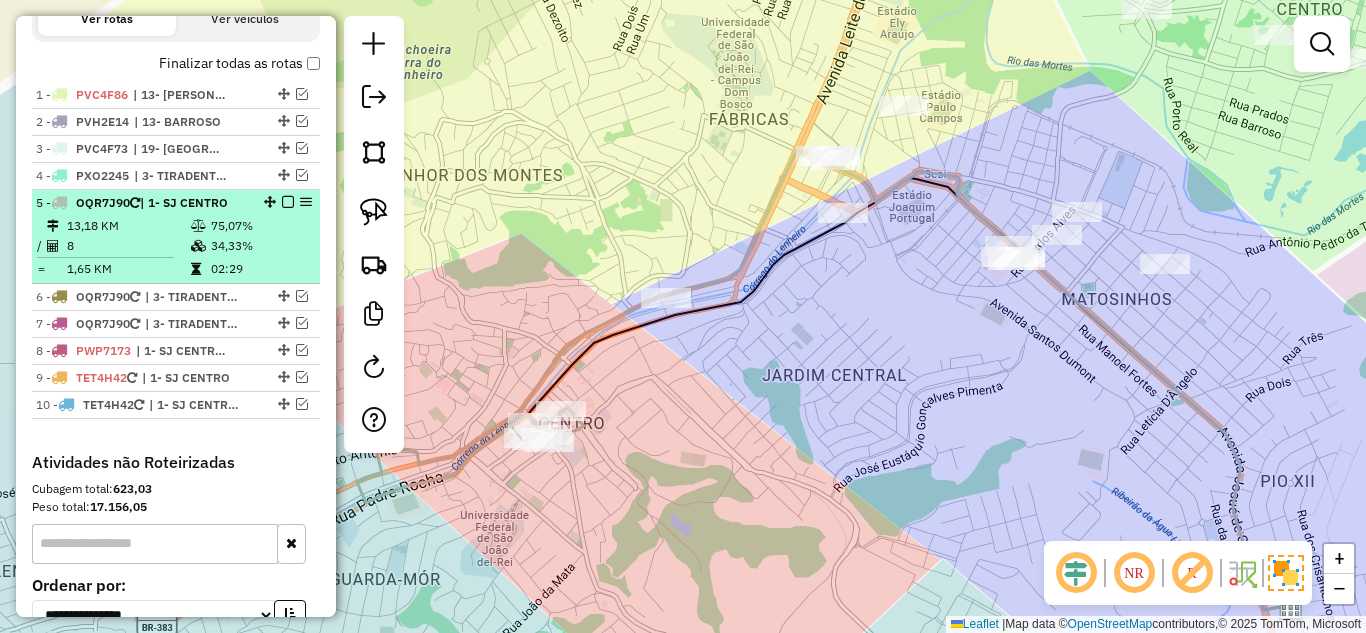 click on "34,33%" at bounding box center (260, 246) 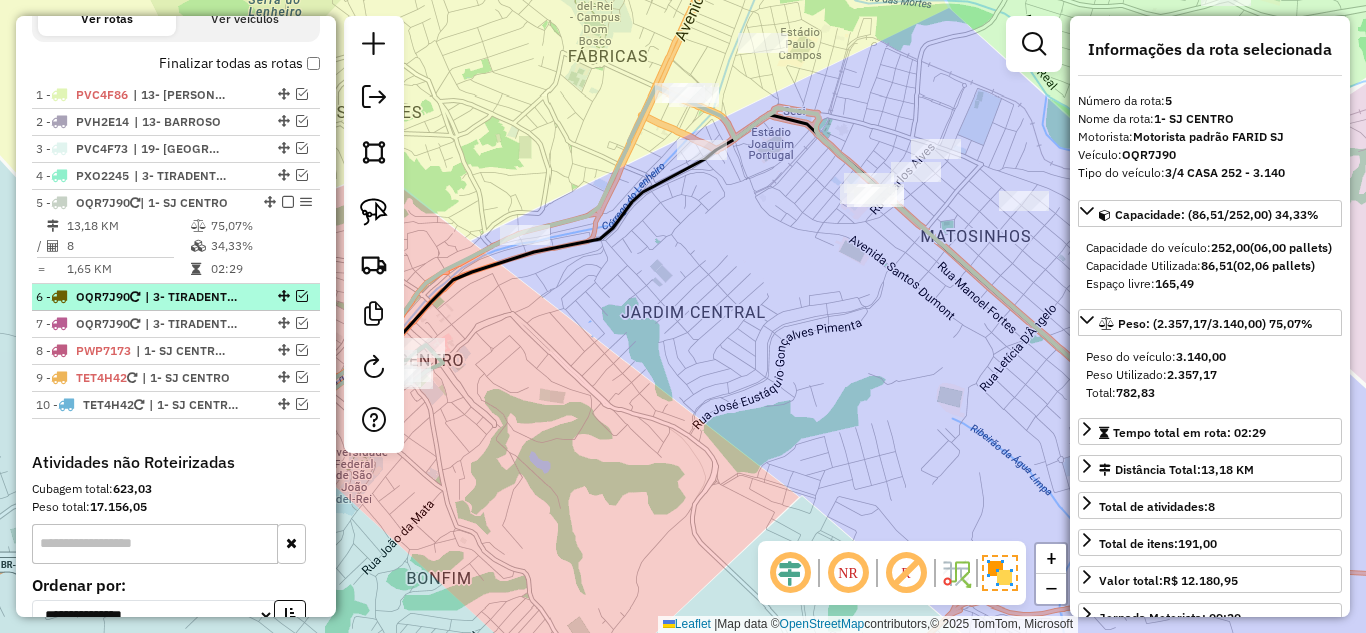 click at bounding box center (302, 296) 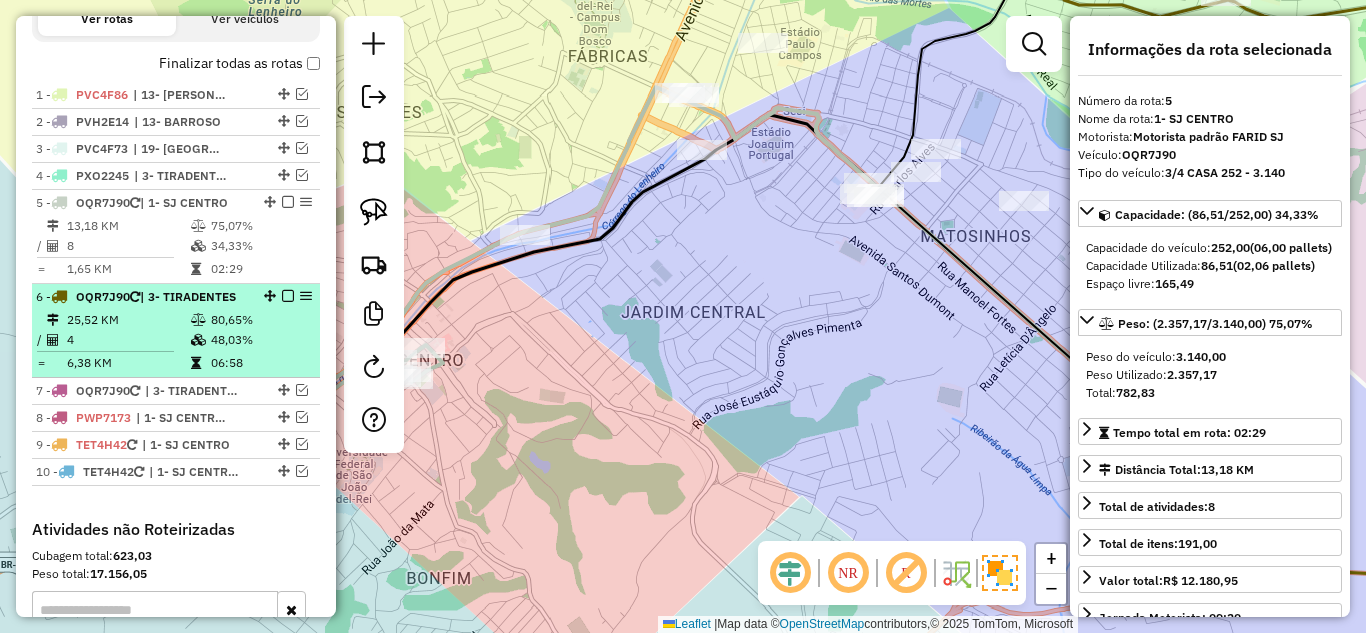 click on "6 -       OQR7J90   | 3- TIRADENTES" at bounding box center [142, 297] 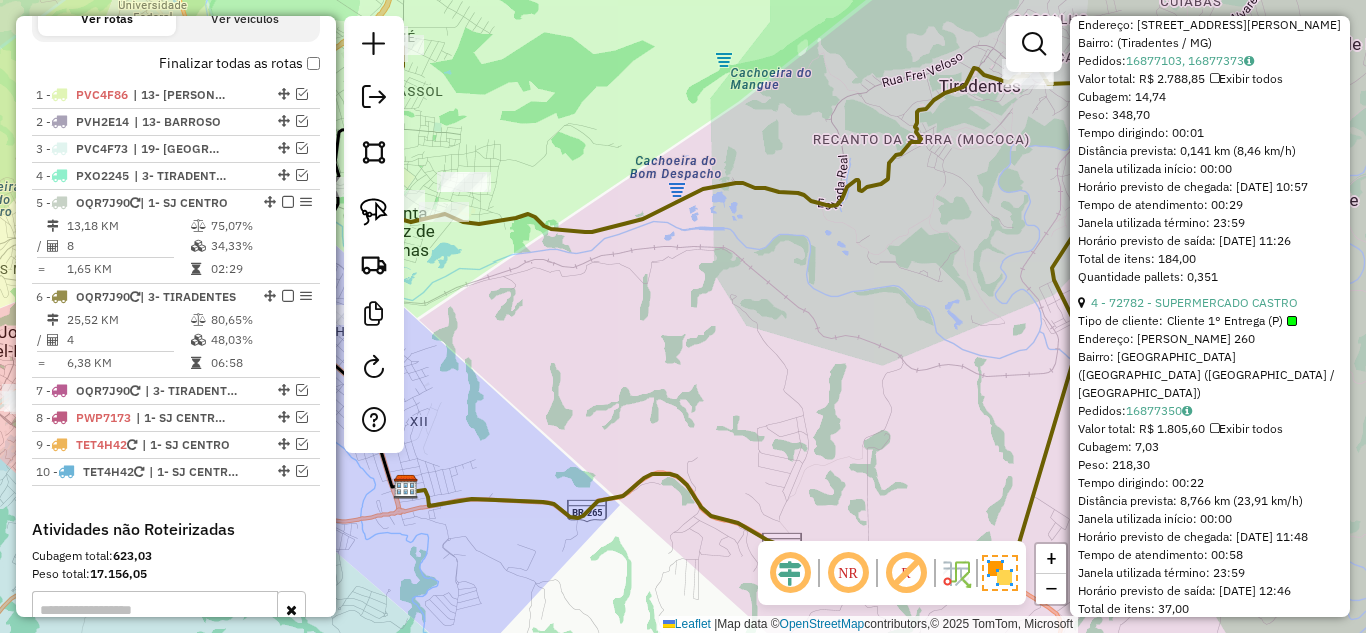 scroll, scrollTop: 1500, scrollLeft: 0, axis: vertical 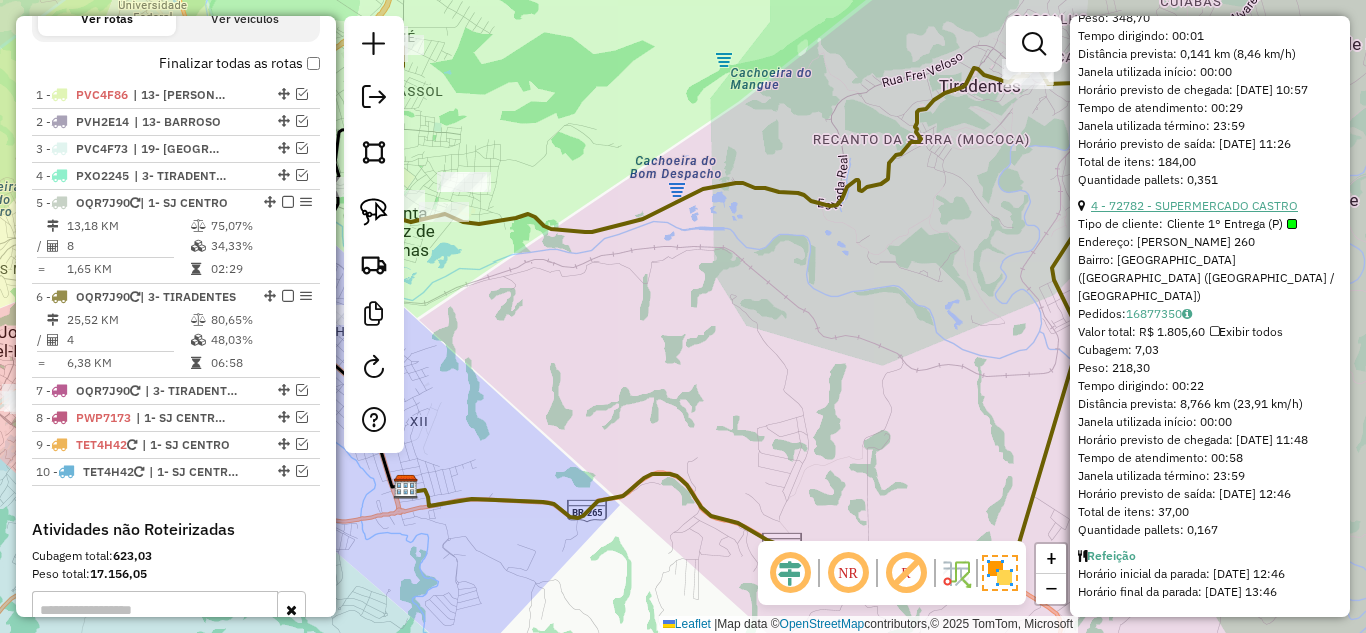 click on "4 - 72782 - SUPERMERCADO CASTRO" at bounding box center [1194, 205] 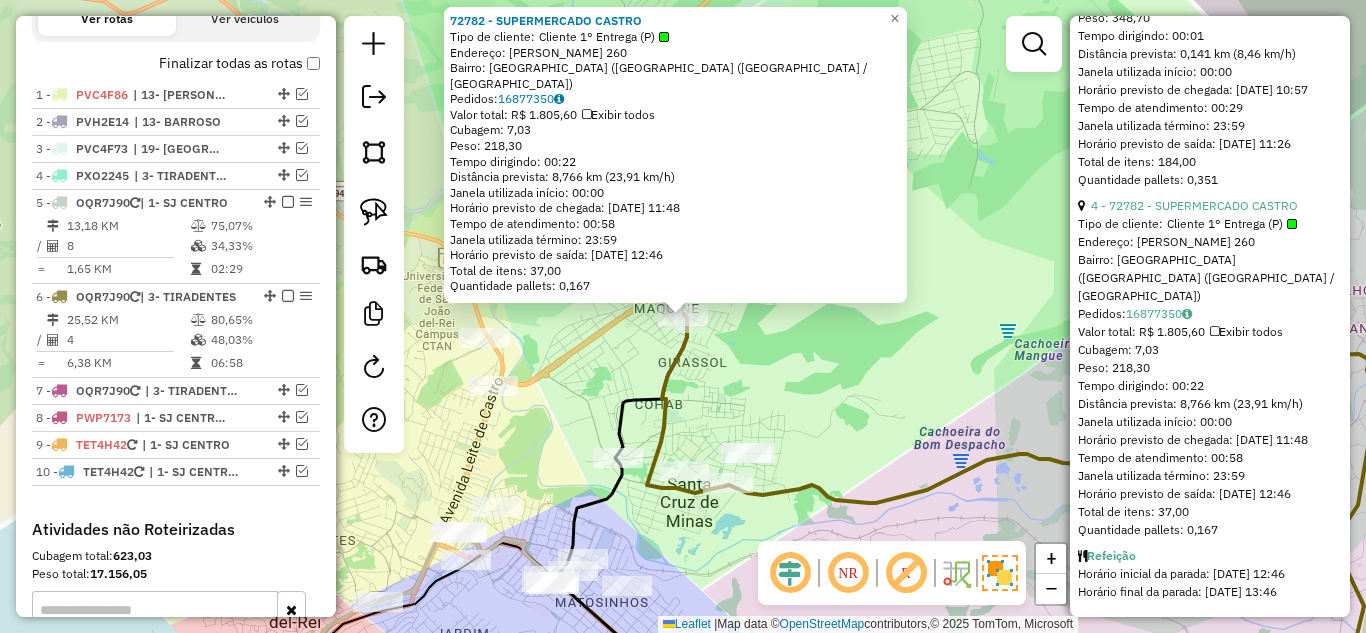click on "72782 - SUPERMERCADO CASTRO  Tipo de cliente:   Cliente 1° Entrega (P)   Endereço:  SINESIO FELIX DA SILVA 260   Bairro: VILA SAO VICENTE (COLONIA DO M (SAO JOAO DEL REI / MG)   Pedidos:  16877350   Valor total: R$ 1.805,60   Exibir todos   Cubagem: 7,03  Peso: 218,30  Tempo dirigindo: 00:22   Distância prevista: 8,766 km (23,91 km/h)   Janela utilizada início: 00:00   Horário previsto de chegada: 17/07/2025 11:48   Tempo de atendimento: 00:58   Janela utilizada término: 23:59   Horário previsto de saída: 17/07/2025 12:46   Total de itens: 37,00   Quantidade pallets: 0,167  × Janela de atendimento Grade de atendimento Capacidade Transportadoras Veículos Cliente Pedidos  Rotas Selecione os dias de semana para filtrar as janelas de atendimento  Seg   Ter   Qua   Qui   Sex   Sáb   Dom  Informe o período da janela de atendimento: De: Até:  Filtrar exatamente a janela do cliente  Considerar janela de atendimento padrão  Selecione os dias de semana para filtrar as grades de atendimento  Seg   Ter  De:" 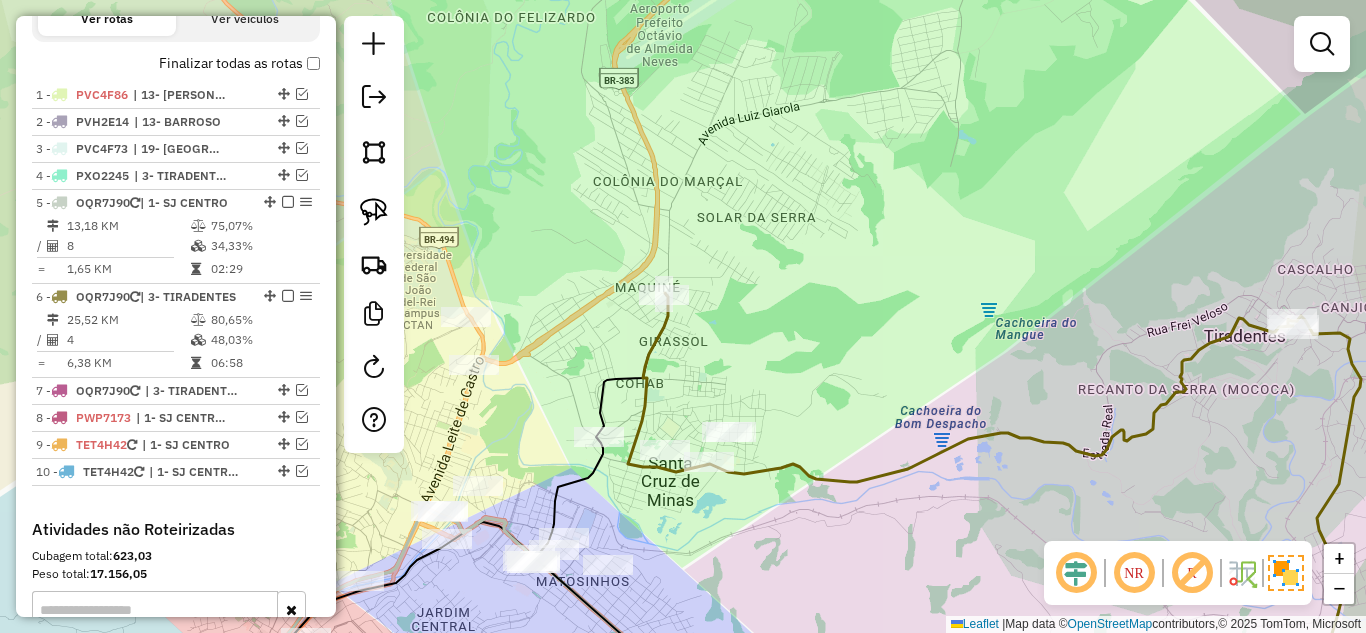 drag, startPoint x: 853, startPoint y: 374, endPoint x: 786, endPoint y: 384, distance: 67.74216 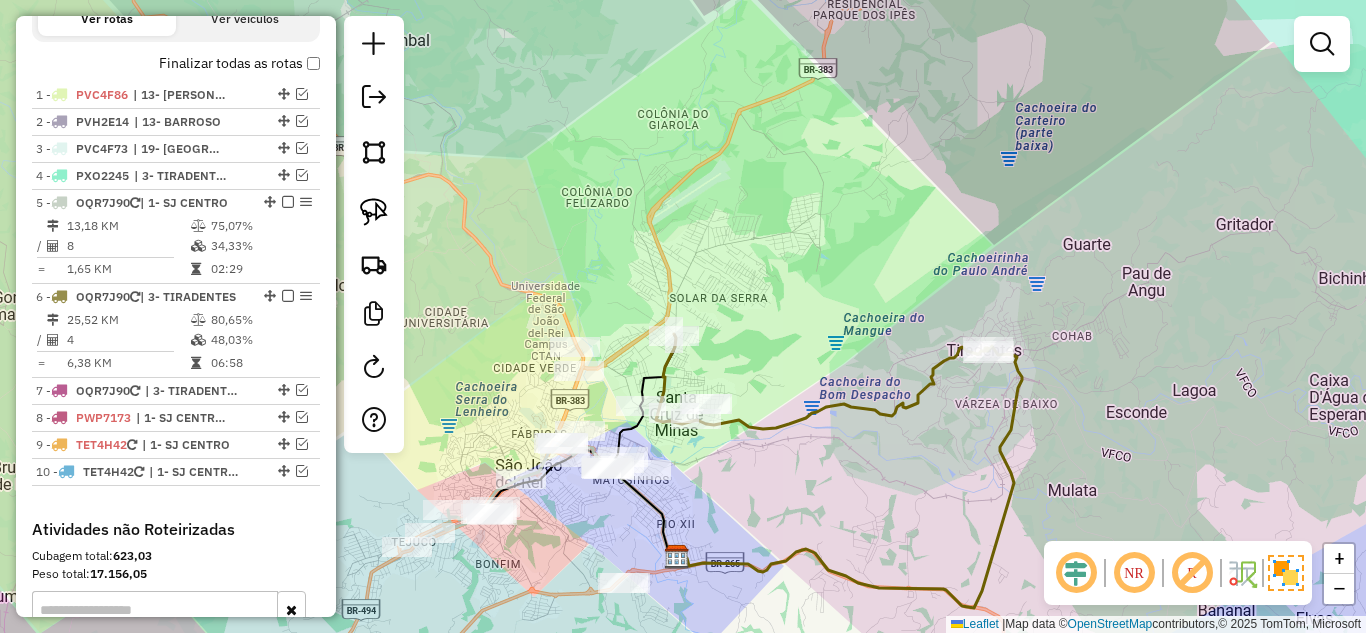 drag, startPoint x: 838, startPoint y: 370, endPoint x: 788, endPoint y: 366, distance: 50.159744 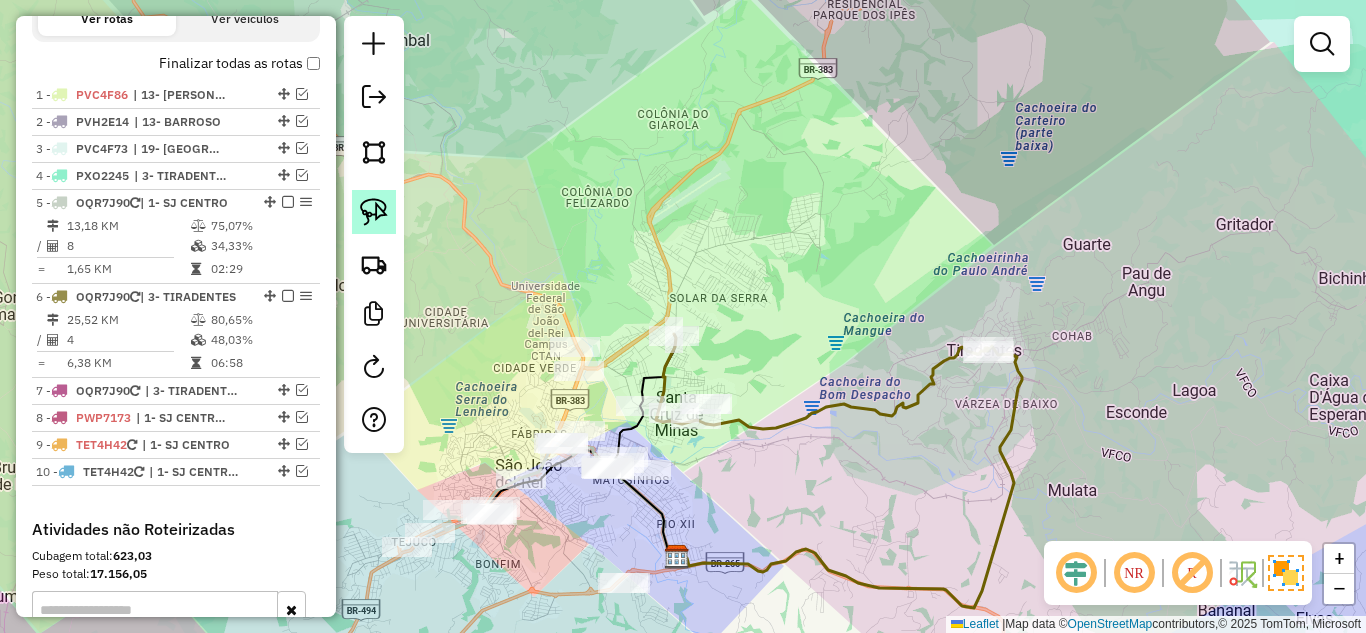 click 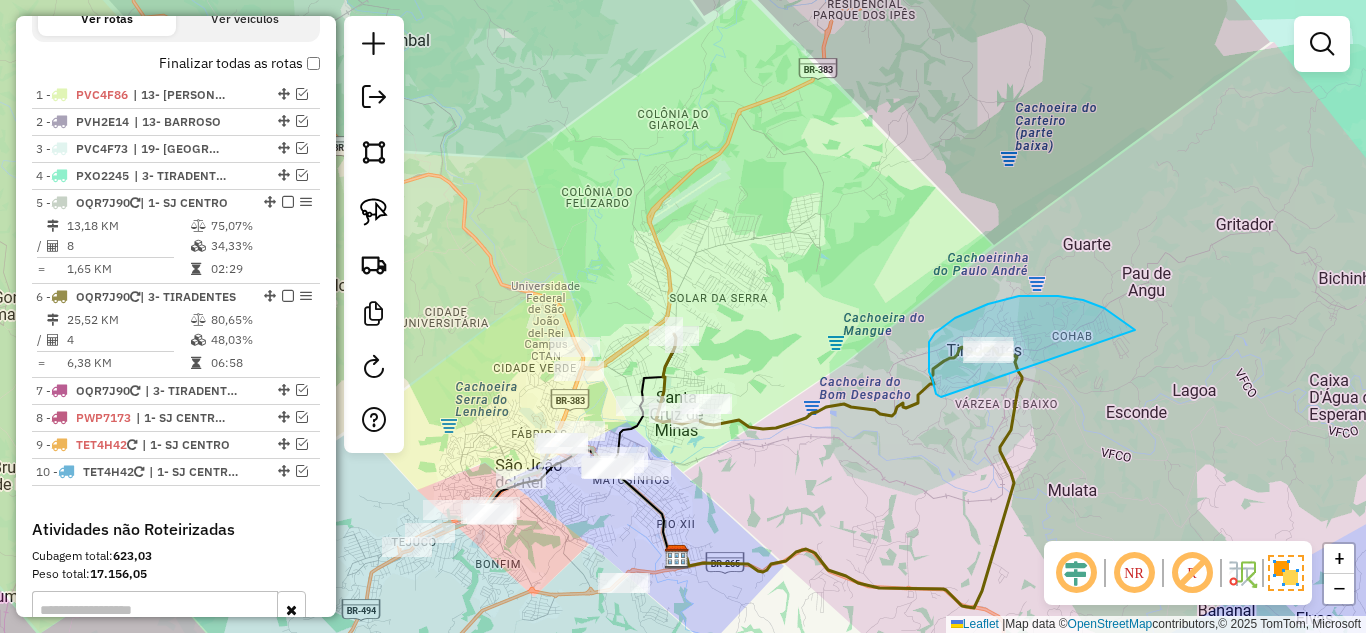 drag, startPoint x: 1046, startPoint y: 296, endPoint x: 958, endPoint y: 410, distance: 144.01389 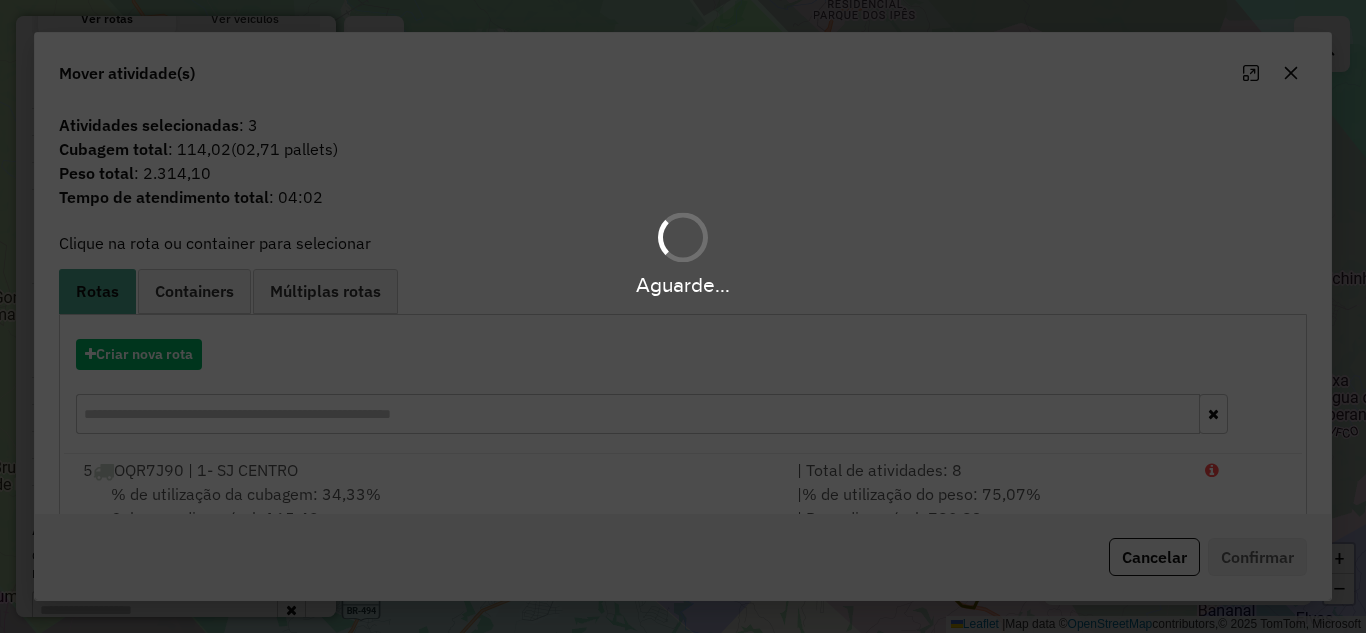 click on "Aguarde..." at bounding box center [683, 316] 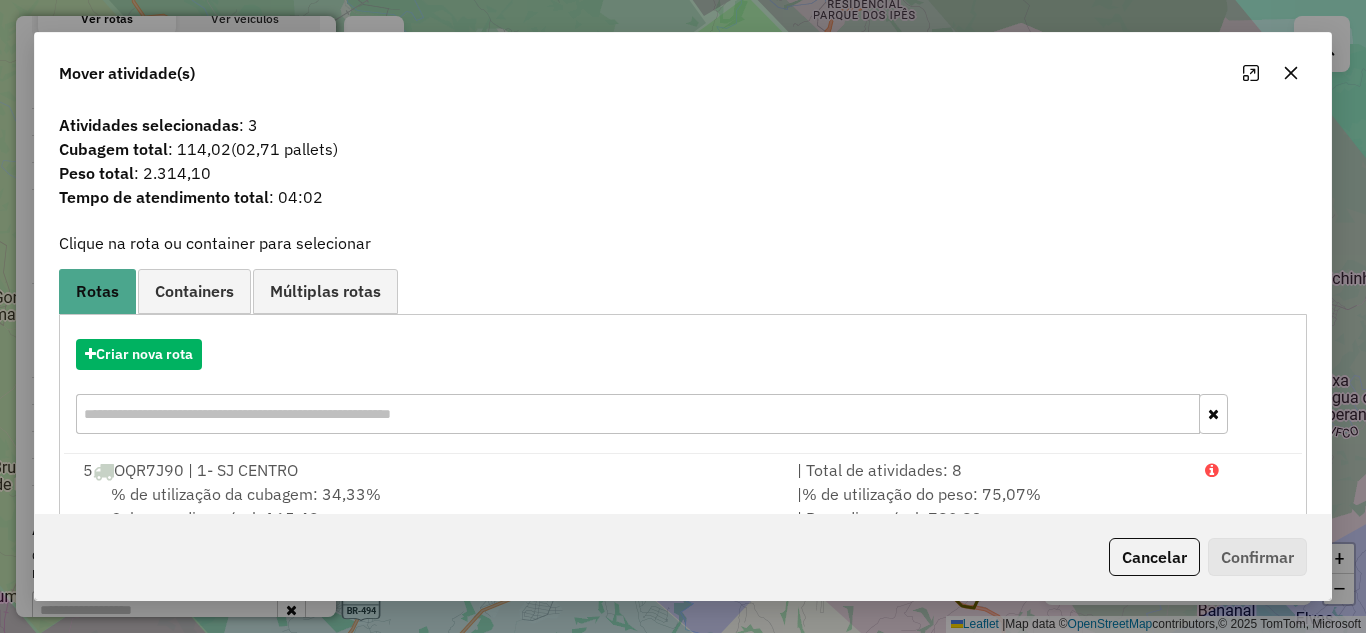 click 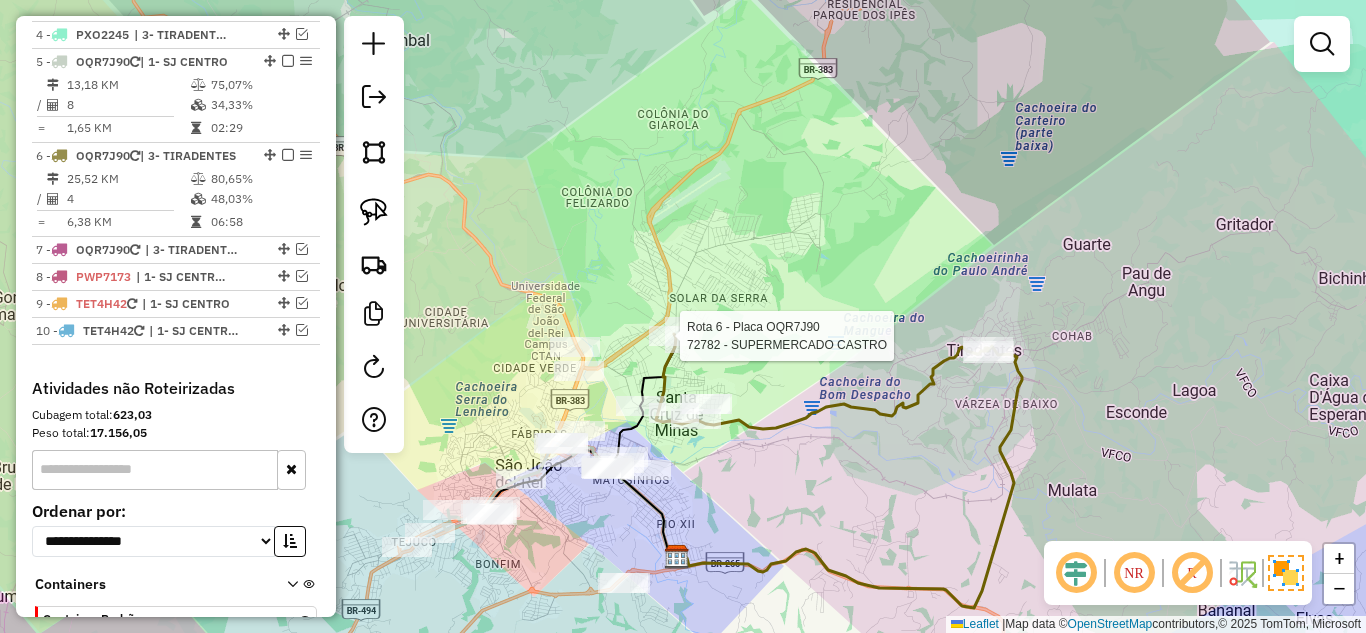 select on "*********" 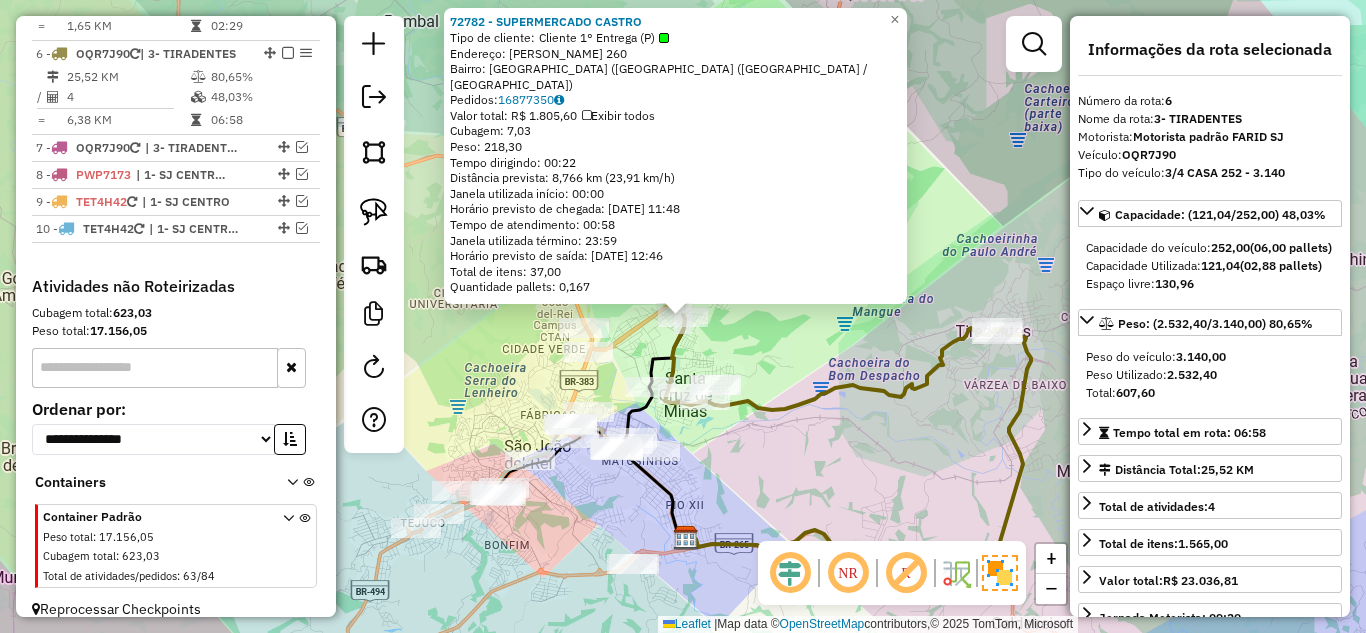 scroll, scrollTop: 952, scrollLeft: 0, axis: vertical 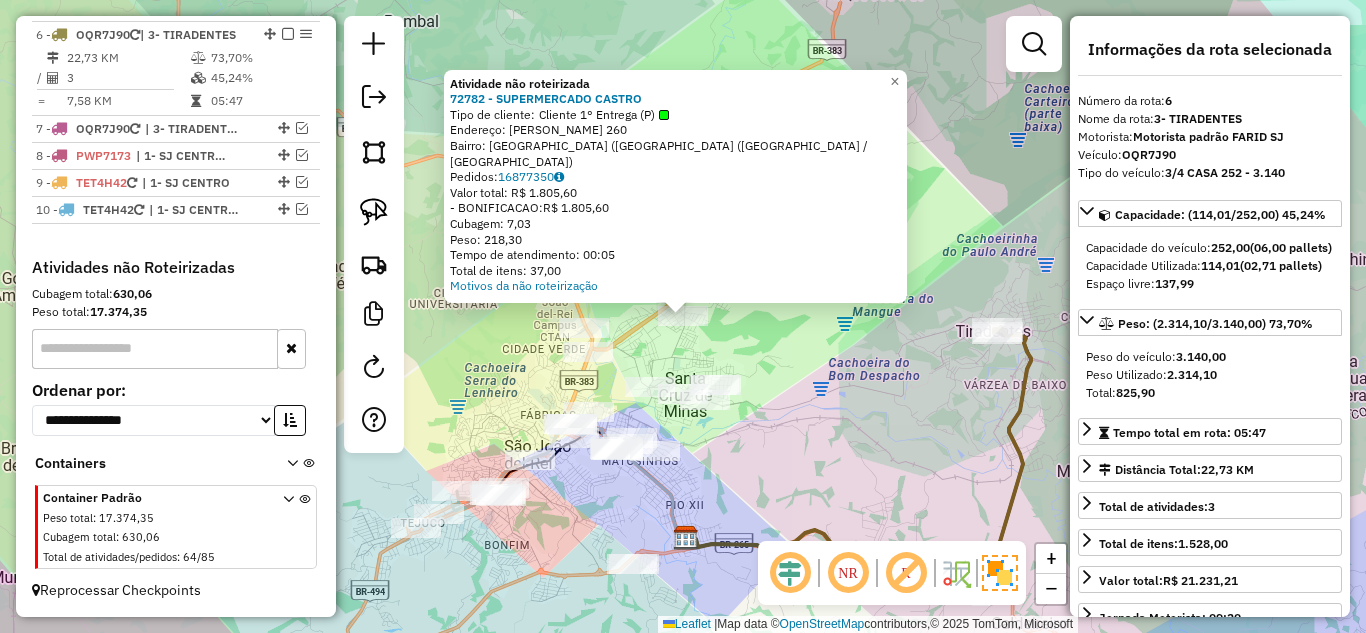 click on "Atividade não roteirizada 72782 - SUPERMERCADO CASTRO  Tipo de cliente:   Cliente 1° Entrega (P)   Endereço:  SINESIO FELIX DA SILVA 260   Bairro: VILA SAO VICENTE (COLONIA DO M (SAO JOAO DEL REI / MG)   Pedidos:  16877350   Valor total: R$ 1.805,60   - BONIFICACAO:  R$ 1.805,60   Cubagem: 7,03   Peso: 218,30   Tempo de atendimento: 00:05   Total de itens: 37,00  Motivos da não roteirização × Janela de atendimento Grade de atendimento Capacidade Transportadoras Veículos Cliente Pedidos  Rotas Selecione os dias de semana para filtrar as janelas de atendimento  Seg   Ter   Qua   Qui   Sex   Sáb   Dom  Informe o período da janela de atendimento: De: Até:  Filtrar exatamente a janela do cliente  Considerar janela de atendimento padrão  Selecione os dias de semana para filtrar as grades de atendimento  Seg   Ter   Qua   Qui   Sex   Sáb   Dom   Considerar clientes sem dia de atendimento cadastrado  Clientes fora do dia de atendimento selecionado Filtrar as atividades entre os valores definidos abaixo:" 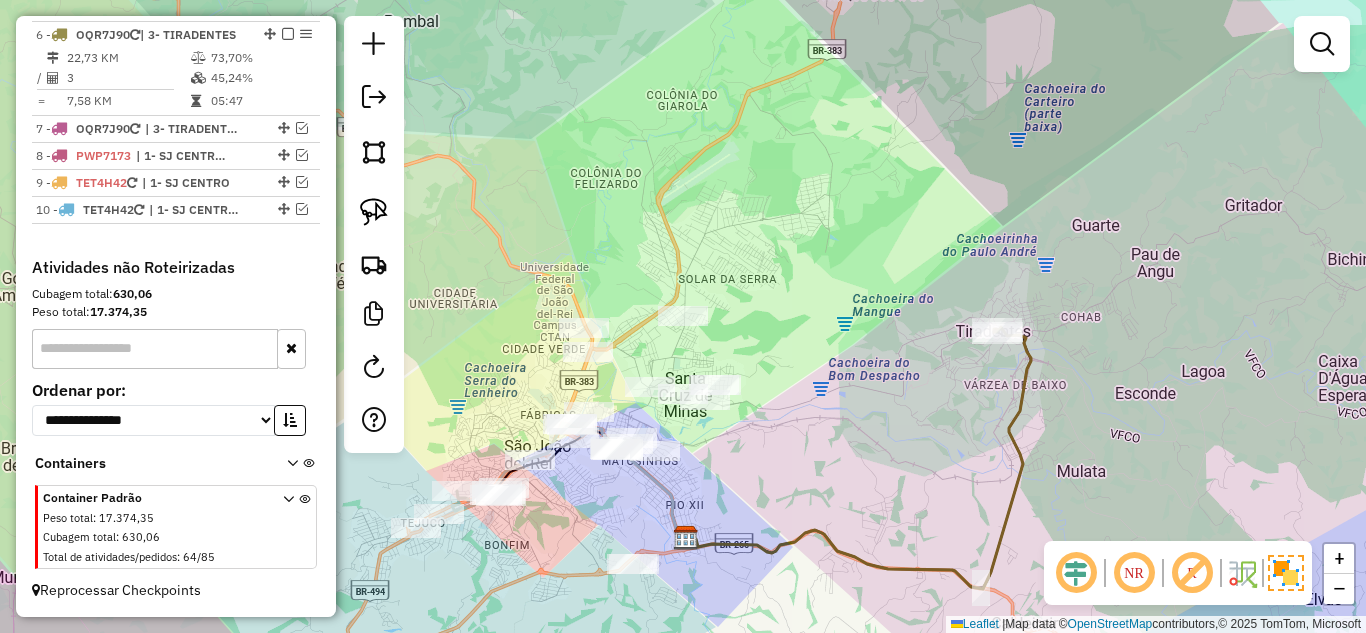 click on "Janela de atendimento Grade de atendimento Capacidade Transportadoras Veículos Cliente Pedidos  Rotas Selecione os dias de semana para filtrar as janelas de atendimento  Seg   Ter   Qua   Qui   Sex   Sáb   Dom  Informe o período da janela de atendimento: De: Até:  Filtrar exatamente a janela do cliente  Considerar janela de atendimento padrão  Selecione os dias de semana para filtrar as grades de atendimento  Seg   Ter   Qua   Qui   Sex   Sáb   Dom   Considerar clientes sem dia de atendimento cadastrado  Clientes fora do dia de atendimento selecionado Filtrar as atividades entre os valores definidos abaixo:  Peso mínimo:   Peso máximo:   Cubagem mínima:   Cubagem máxima:   De:   Até:  Filtrar as atividades entre o tempo de atendimento definido abaixo:  De:   Até:   Considerar capacidade total dos clientes não roteirizados Transportadora: Selecione um ou mais itens Tipo de veículo: Selecione um ou mais itens Veículo: Selecione um ou mais itens Motorista: Selecione um ou mais itens Nome: Rótulo:" 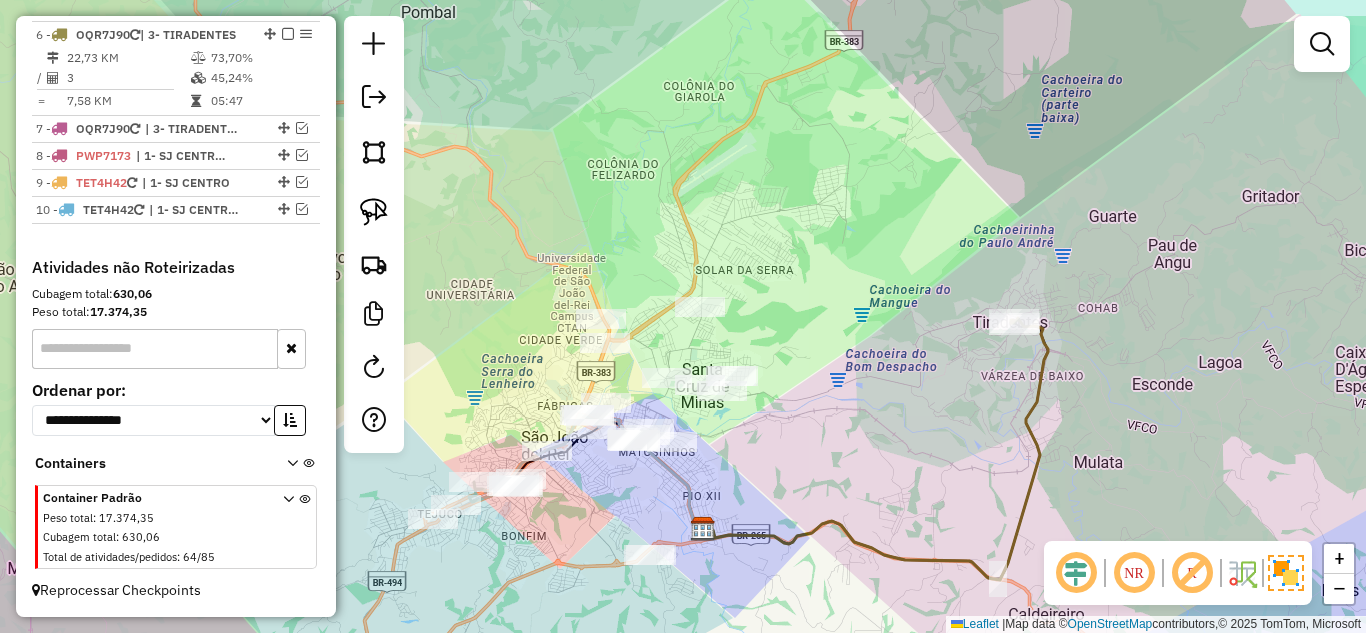drag, startPoint x: 804, startPoint y: 456, endPoint x: 823, endPoint y: 446, distance: 21.470911 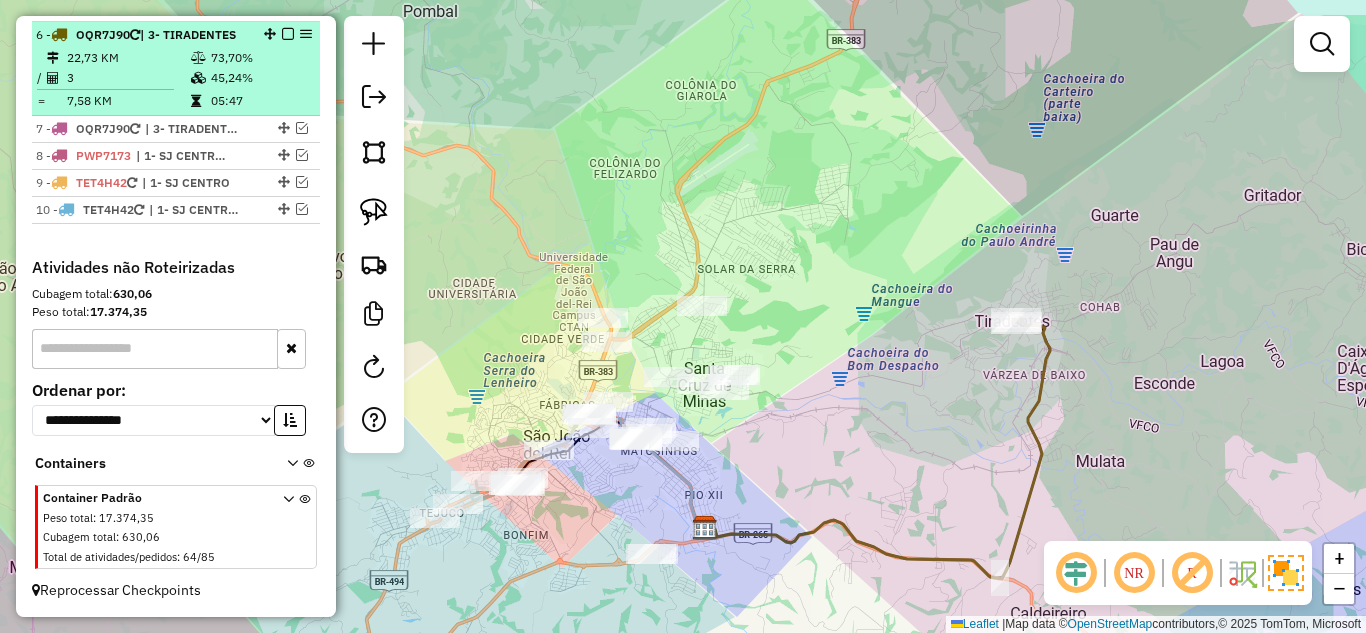 click on "22,73 KM" at bounding box center [128, 58] 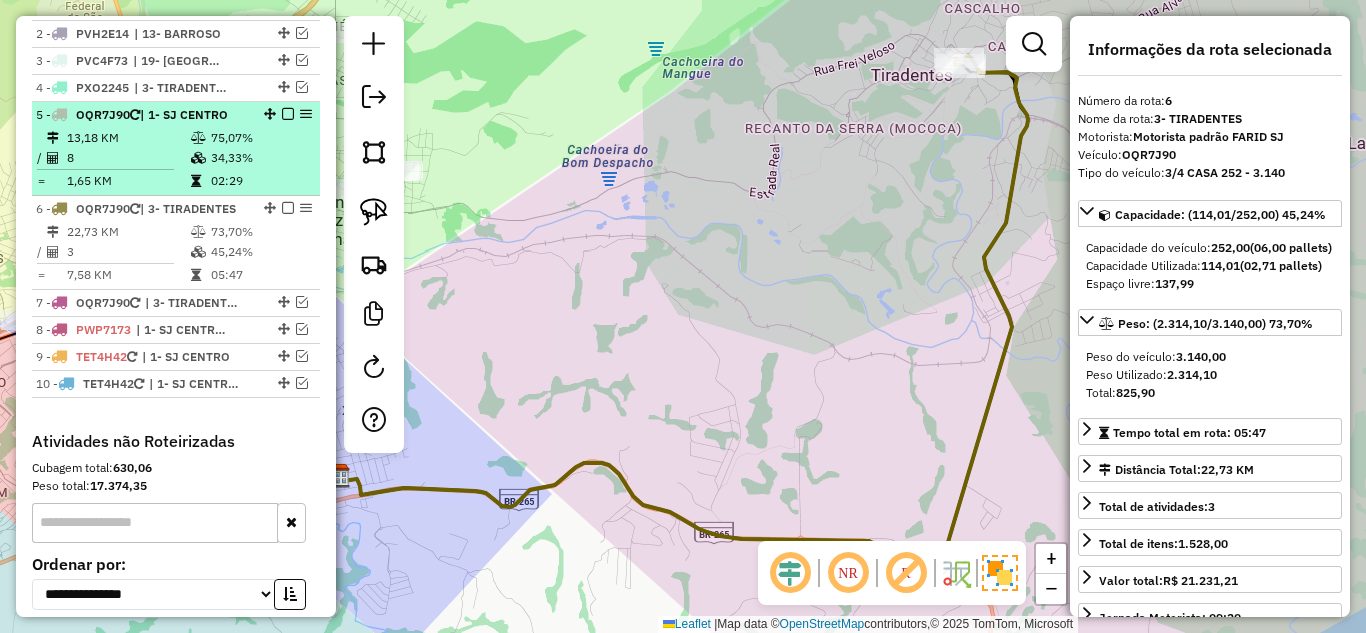 scroll, scrollTop: 752, scrollLeft: 0, axis: vertical 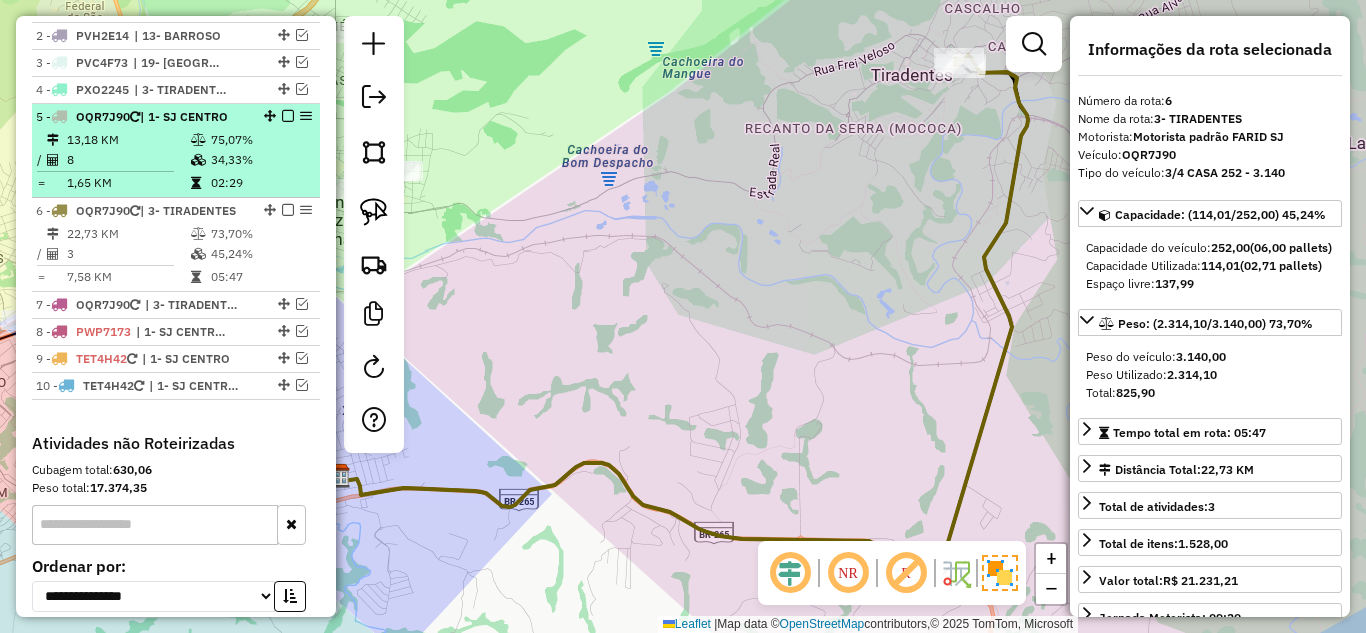 click at bounding box center [288, 116] 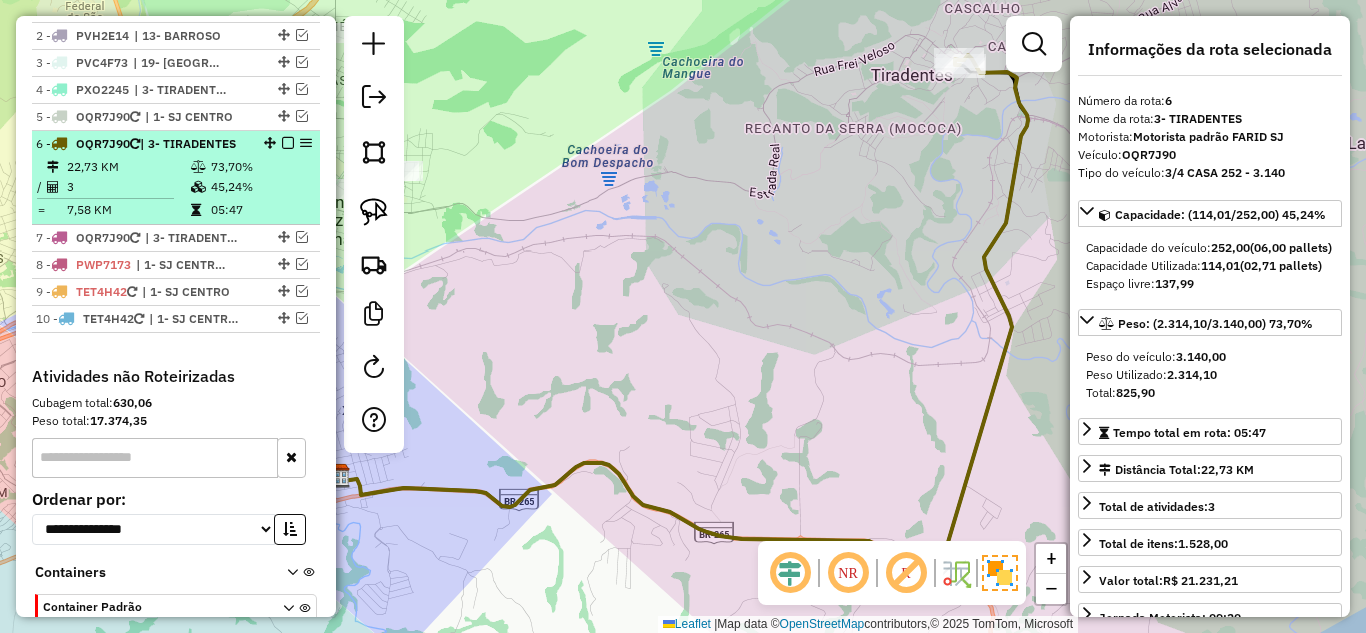 click on "73,70%" at bounding box center [260, 167] 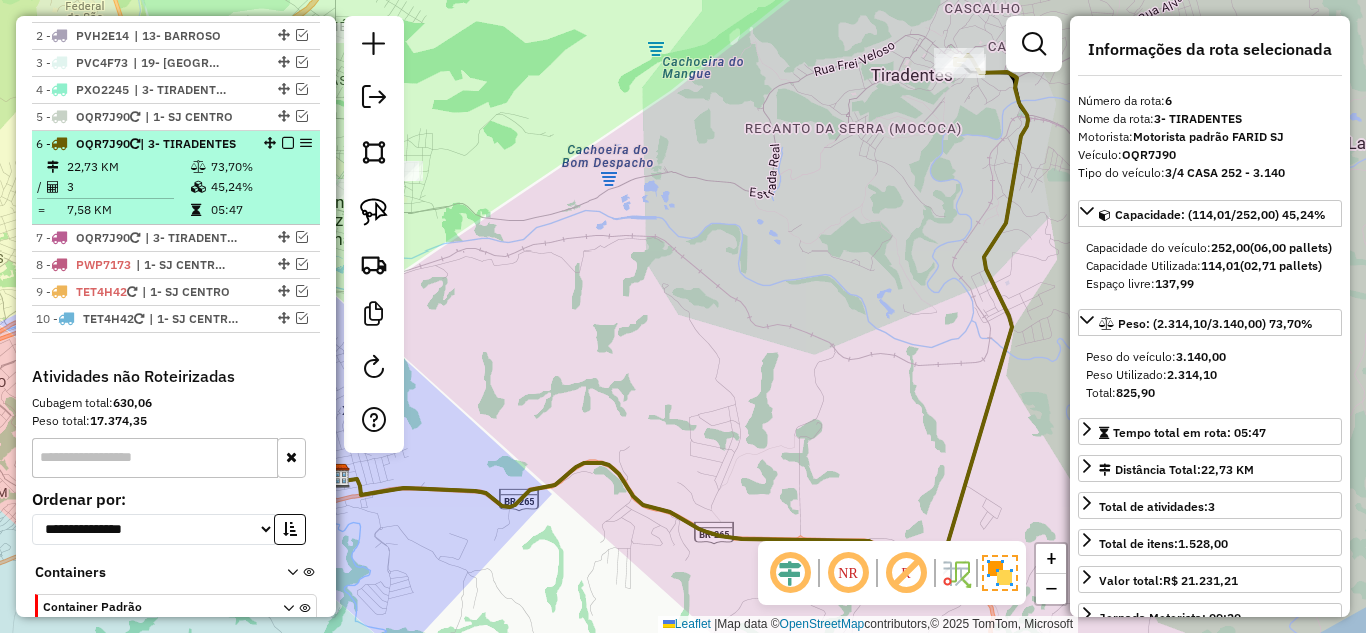 click at bounding box center [288, 143] 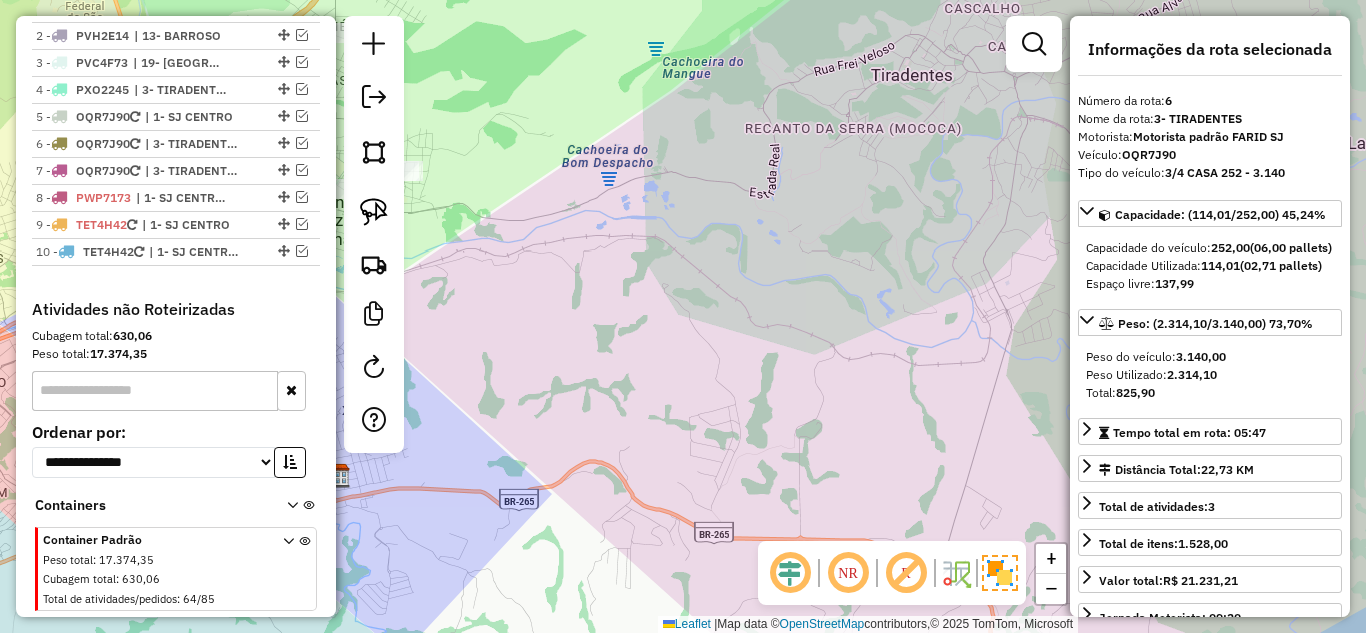 click on "Janela de atendimento Grade de atendimento Capacidade Transportadoras Veículos Cliente Pedidos  Rotas Selecione os dias de semana para filtrar as janelas de atendimento  Seg   Ter   Qua   Qui   Sex   Sáb   Dom  Informe o período da janela de atendimento: De: Até:  Filtrar exatamente a janela do cliente  Considerar janela de atendimento padrão  Selecione os dias de semana para filtrar as grades de atendimento  Seg   Ter   Qua   Qui   Sex   Sáb   Dom   Considerar clientes sem dia de atendimento cadastrado  Clientes fora do dia de atendimento selecionado Filtrar as atividades entre os valores definidos abaixo:  Peso mínimo:   Peso máximo:   Cubagem mínima:   Cubagem máxima:   De:   Até:  Filtrar as atividades entre o tempo de atendimento definido abaixo:  De:   Até:   Considerar capacidade total dos clientes não roteirizados Transportadora: Selecione um ou mais itens Tipo de veículo: Selecione um ou mais itens Veículo: Selecione um ou mais itens Motorista: Selecione um ou mais itens Nome: Rótulo:" 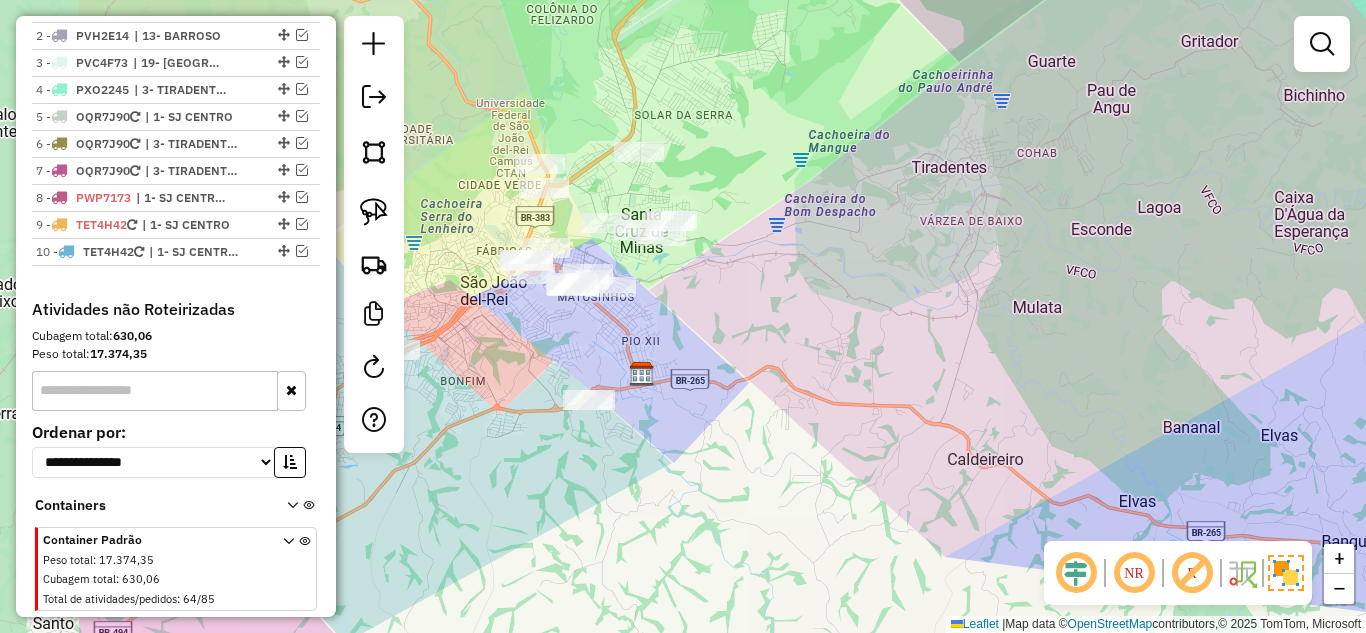 drag, startPoint x: 690, startPoint y: 334, endPoint x: 854, endPoint y: 370, distance: 167.90474 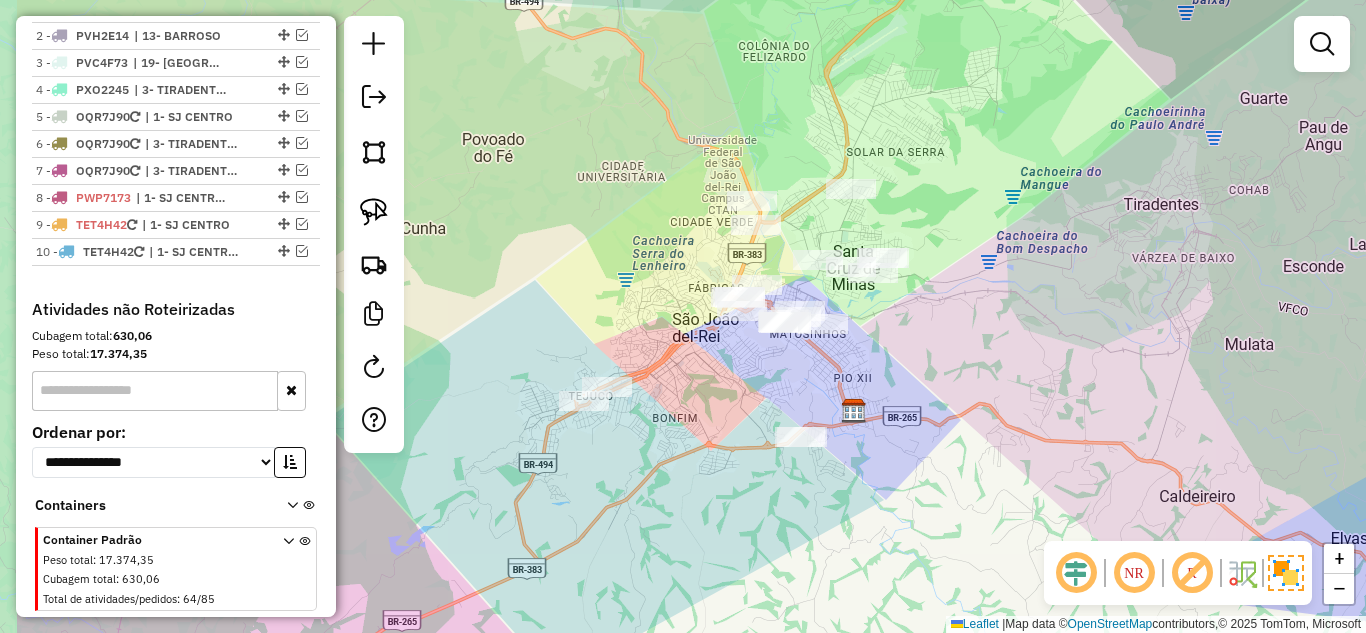 drag, startPoint x: 753, startPoint y: 374, endPoint x: 903, endPoint y: 381, distance: 150.16324 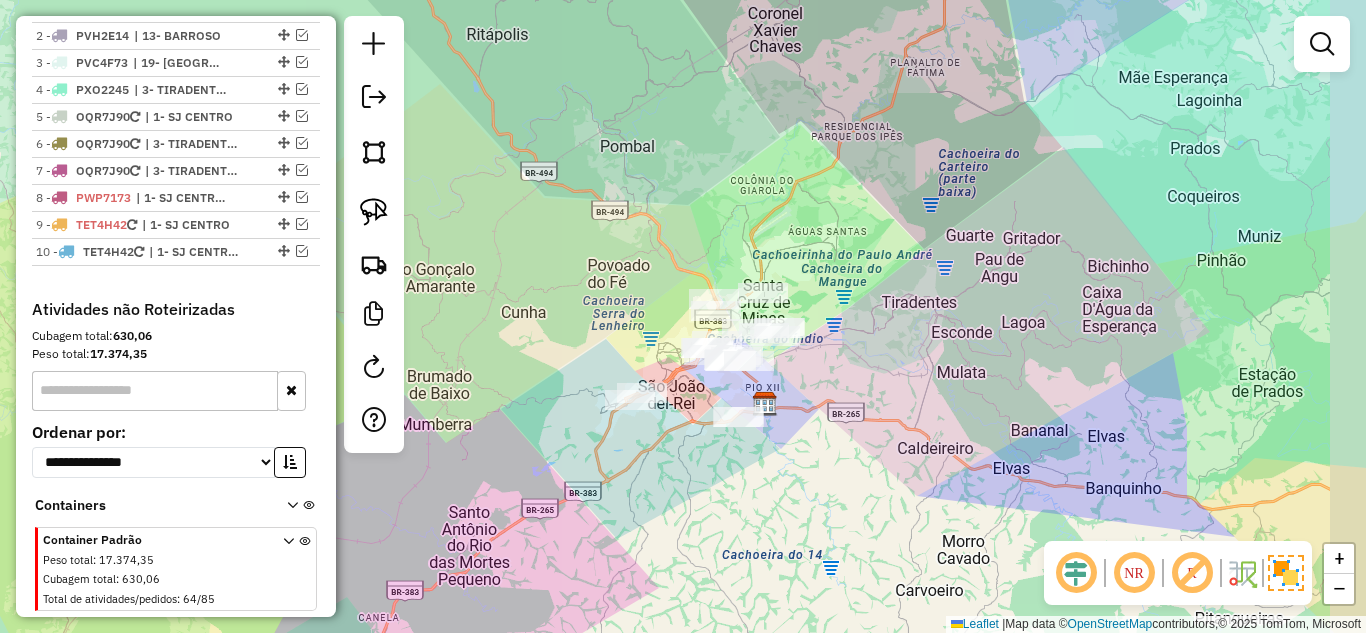 drag, startPoint x: 971, startPoint y: 392, endPoint x: 881, endPoint y: 394, distance: 90.02222 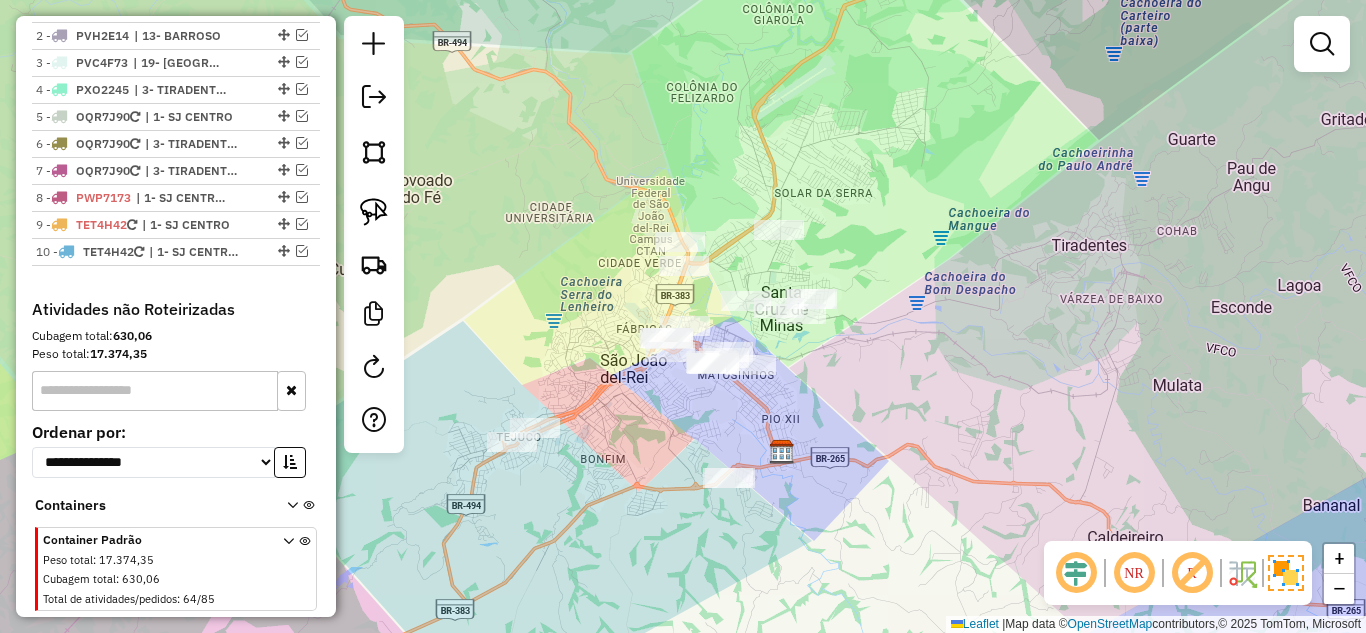 drag, startPoint x: 732, startPoint y: 434, endPoint x: 711, endPoint y: 432, distance: 21.095022 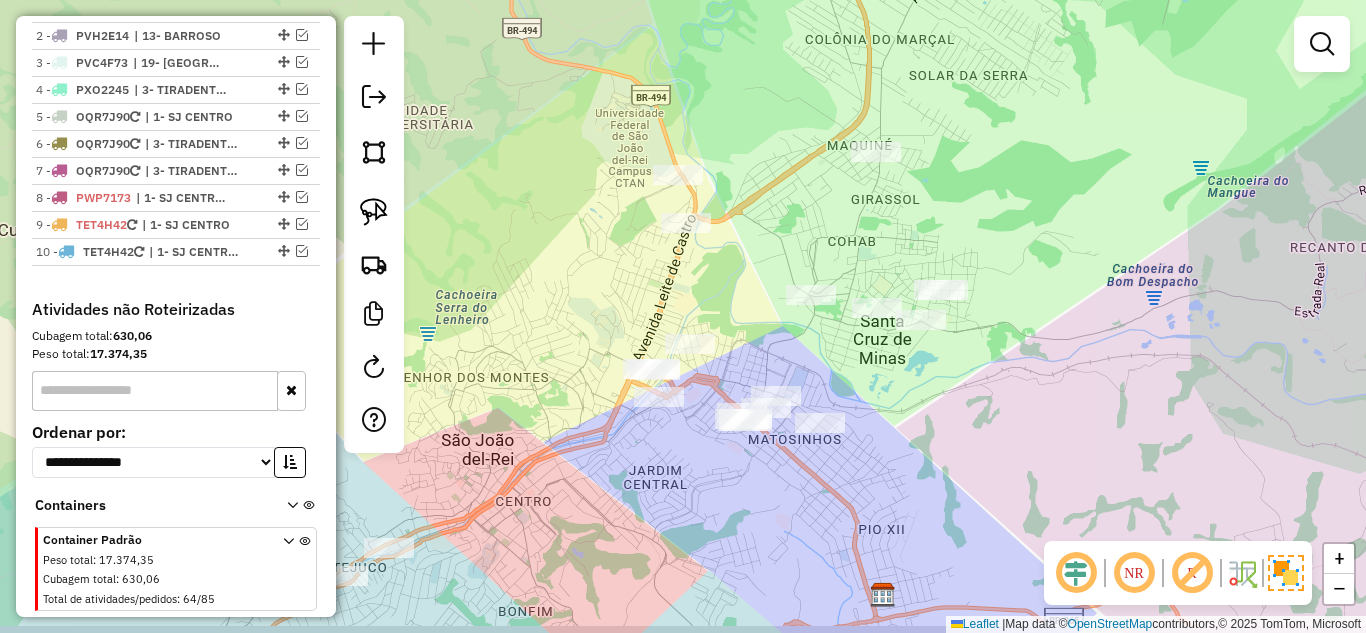 drag, startPoint x: 936, startPoint y: 361, endPoint x: 924, endPoint y: 332, distance: 31.38471 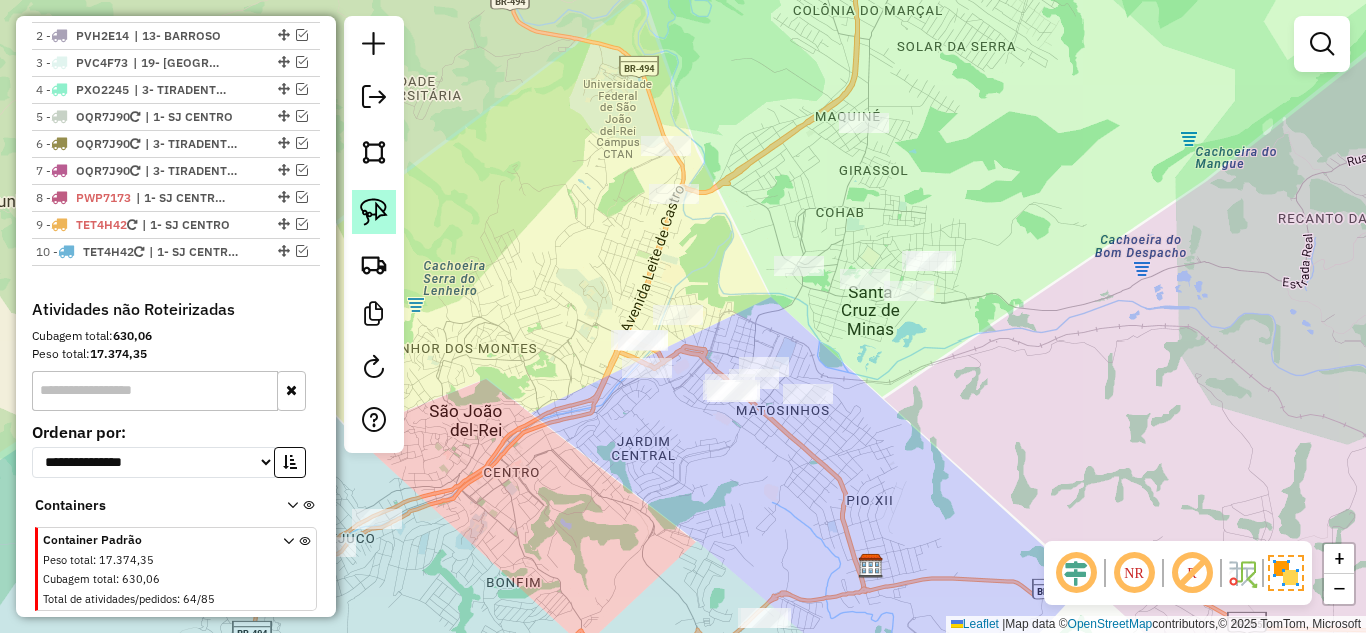 click 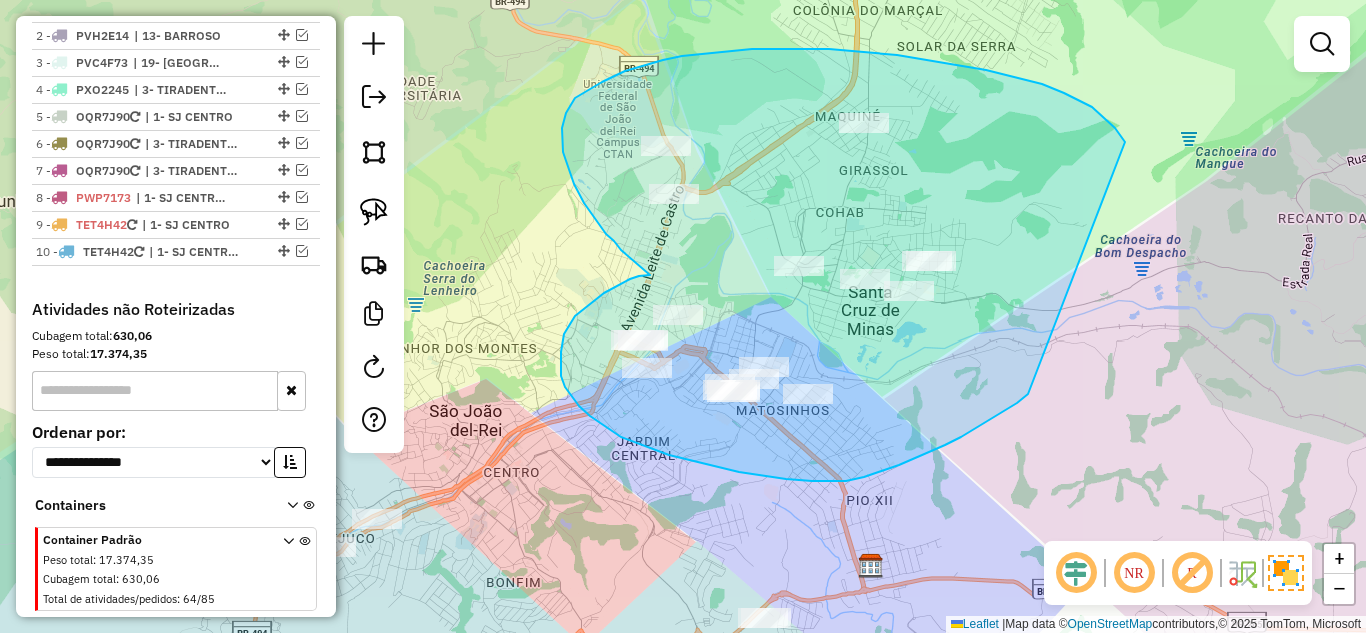 drag, startPoint x: 1092, startPoint y: 107, endPoint x: 1028, endPoint y: 394, distance: 294.04932 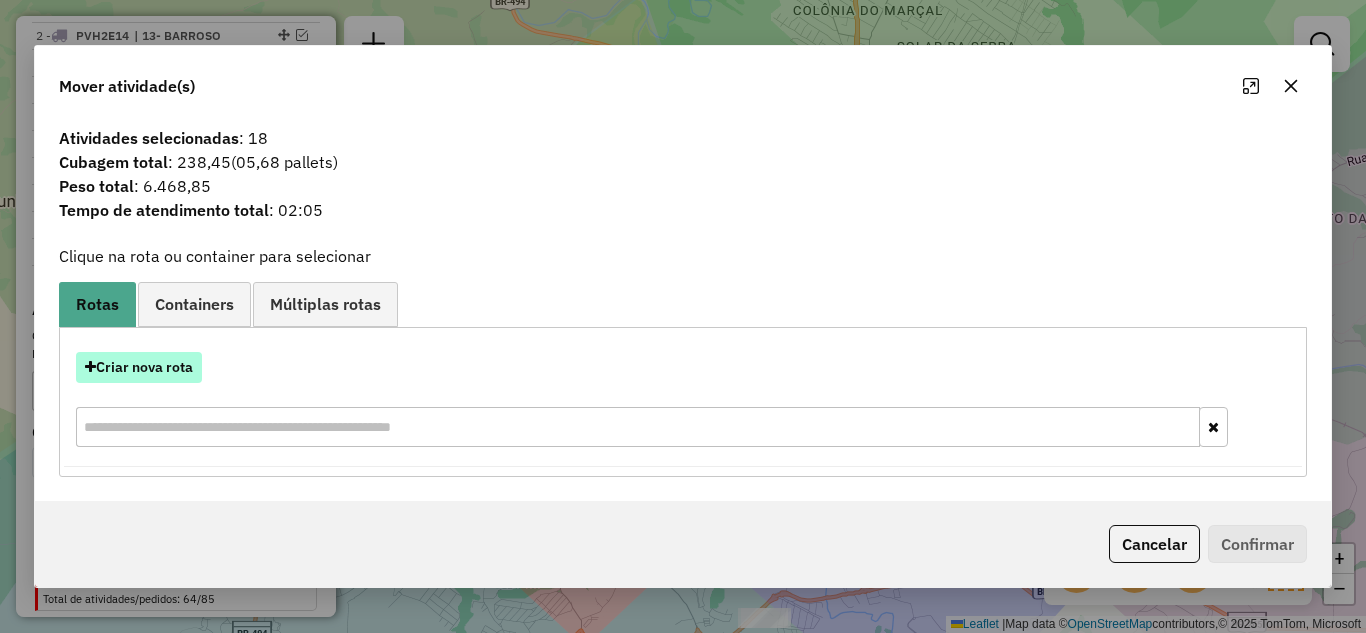 click on "Criar nova rota" at bounding box center [139, 367] 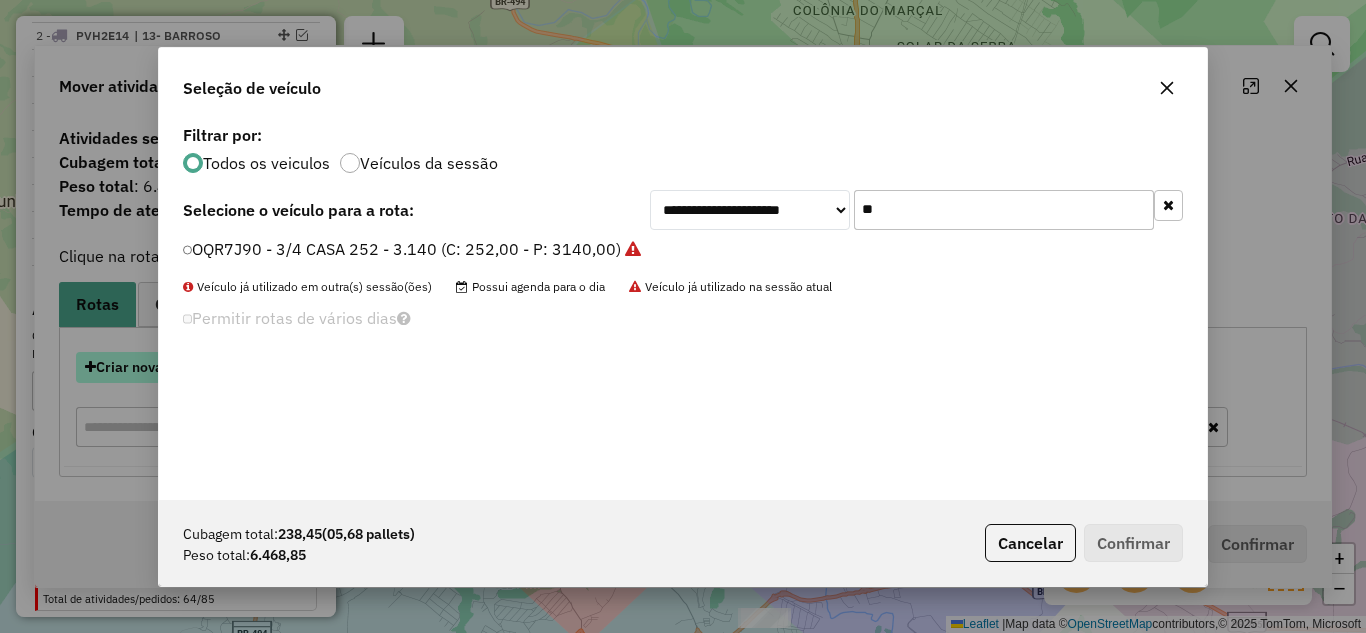 scroll, scrollTop: 11, scrollLeft: 6, axis: both 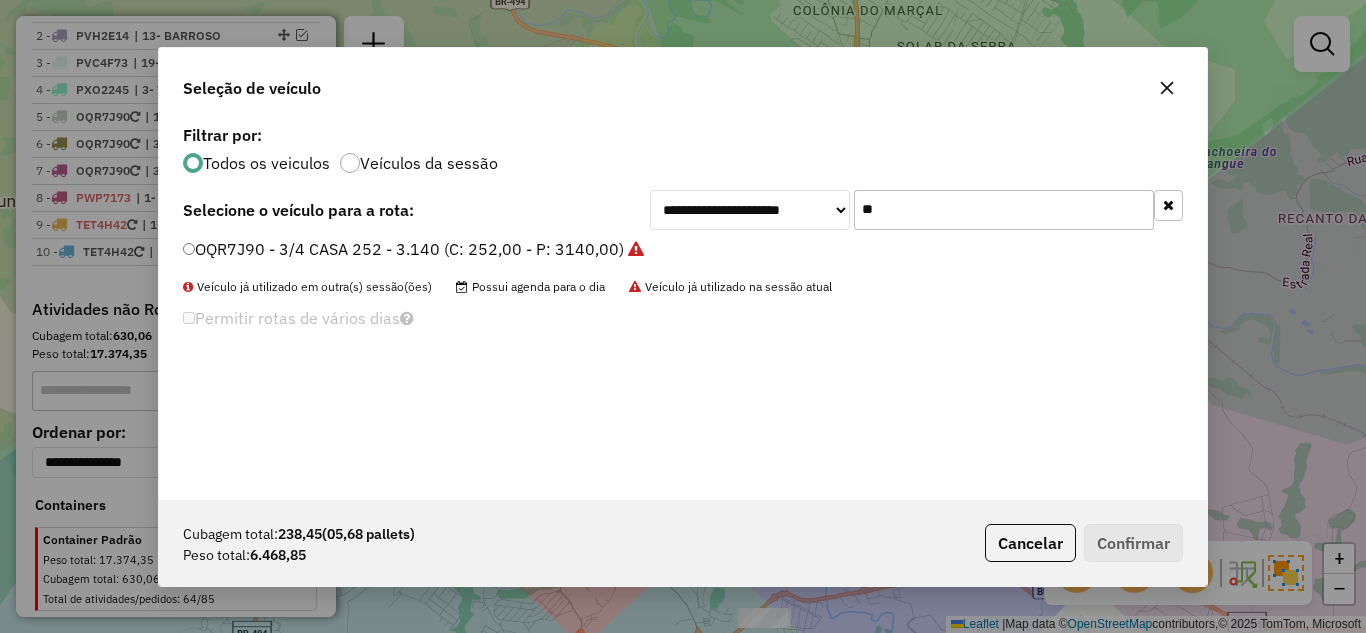 click on "**********" 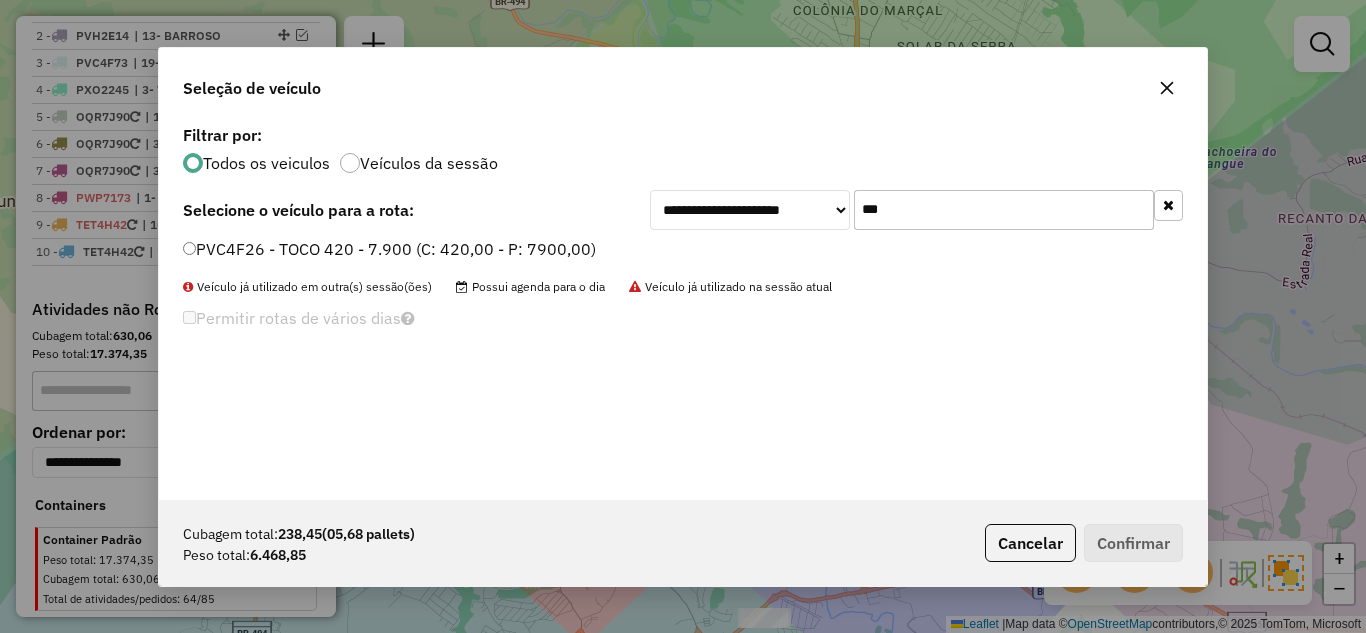 type on "***" 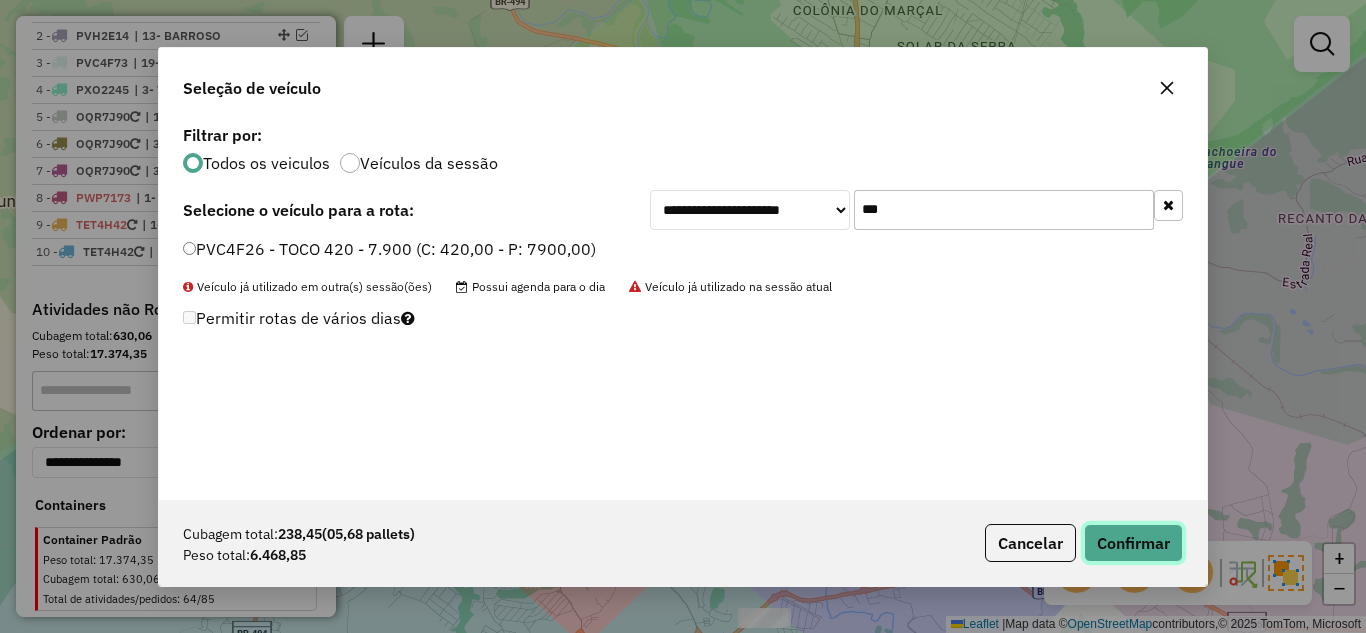 click on "Confirmar" 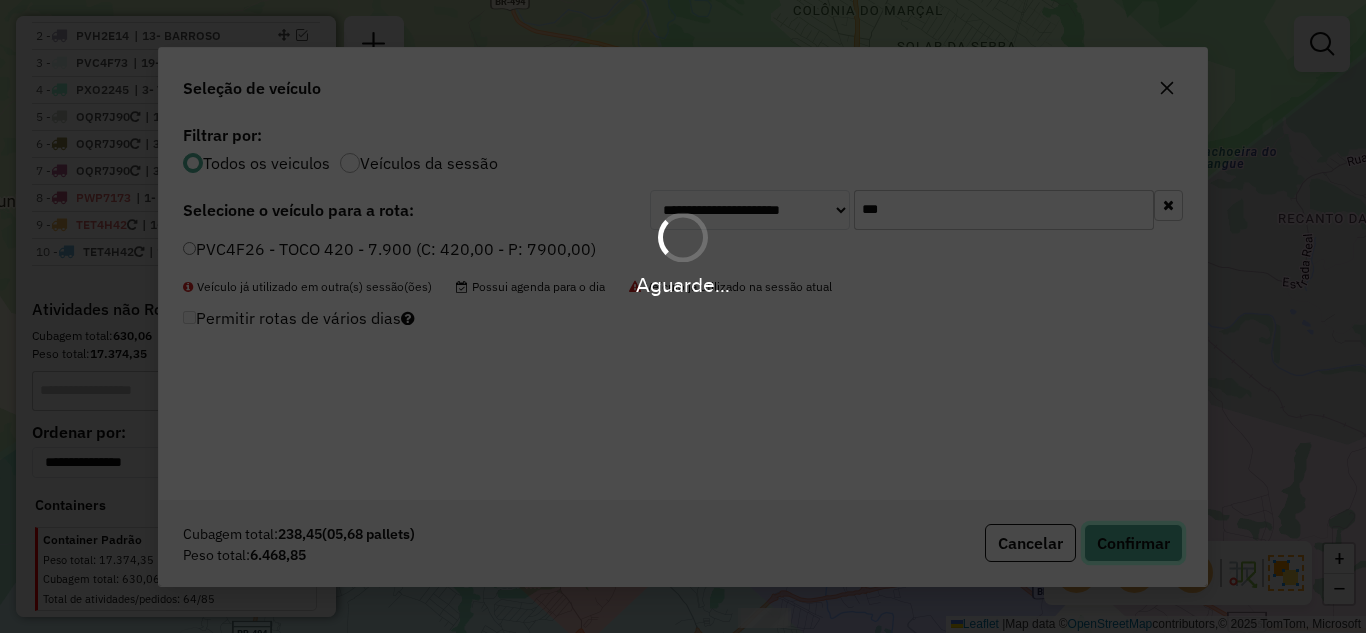 type 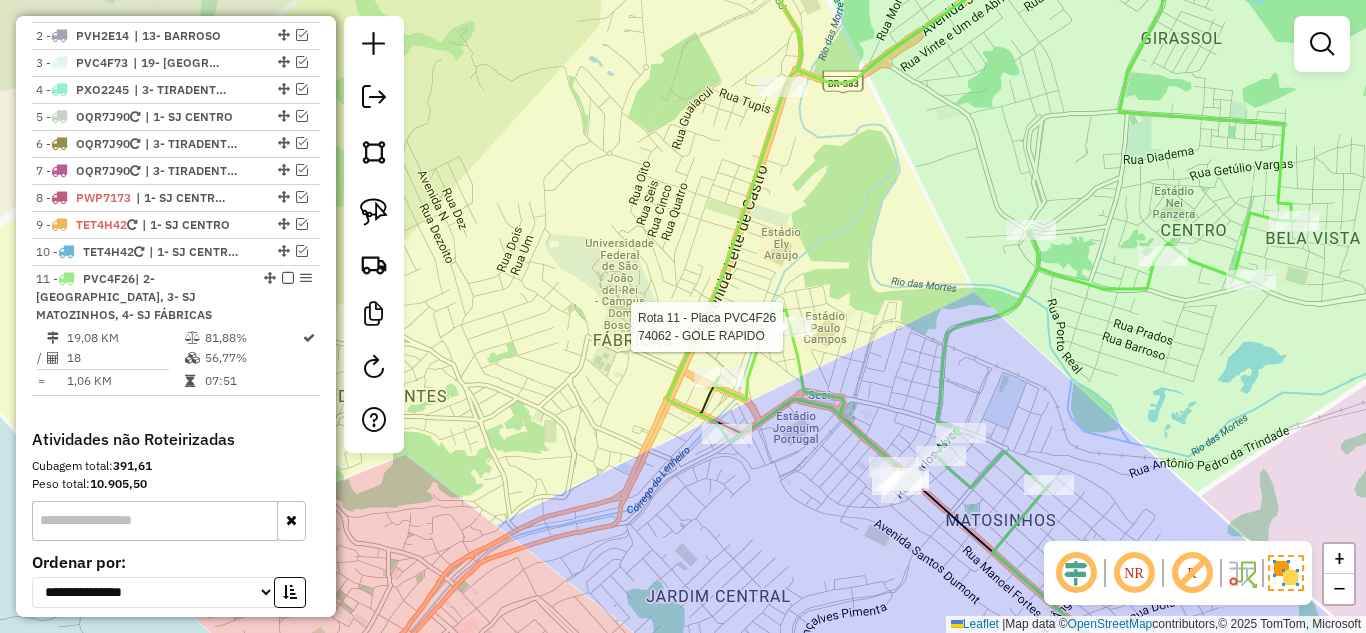 select on "*********" 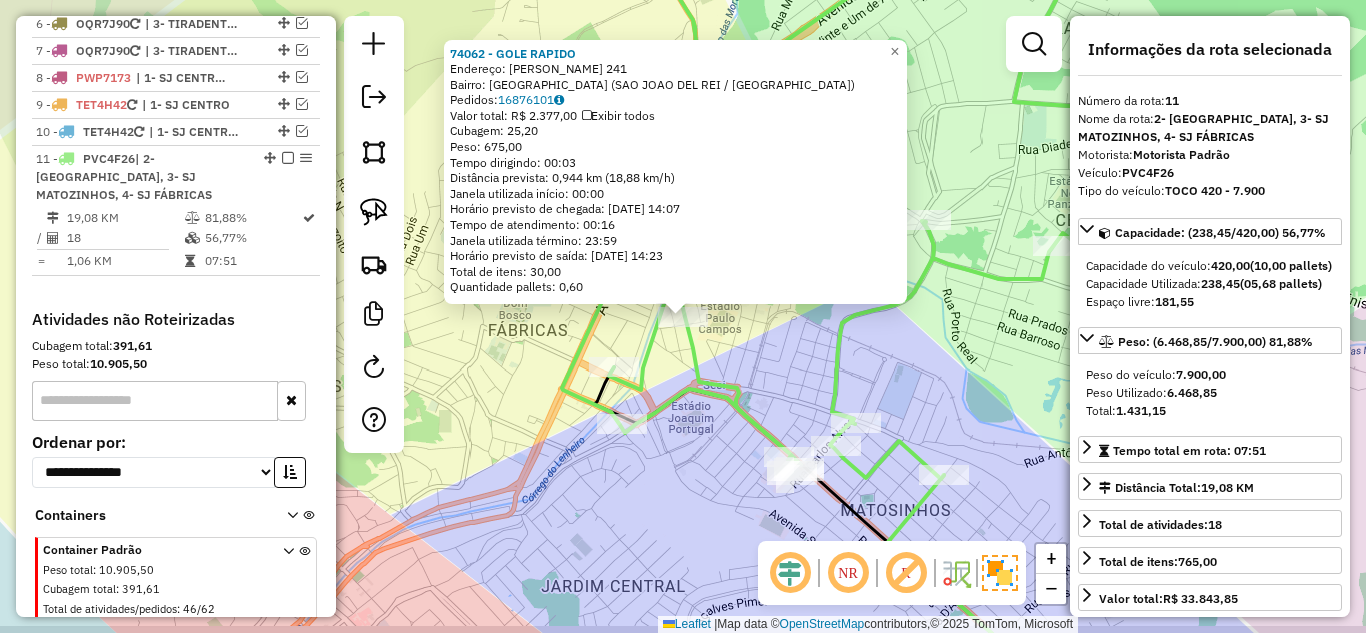 scroll, scrollTop: 924, scrollLeft: 0, axis: vertical 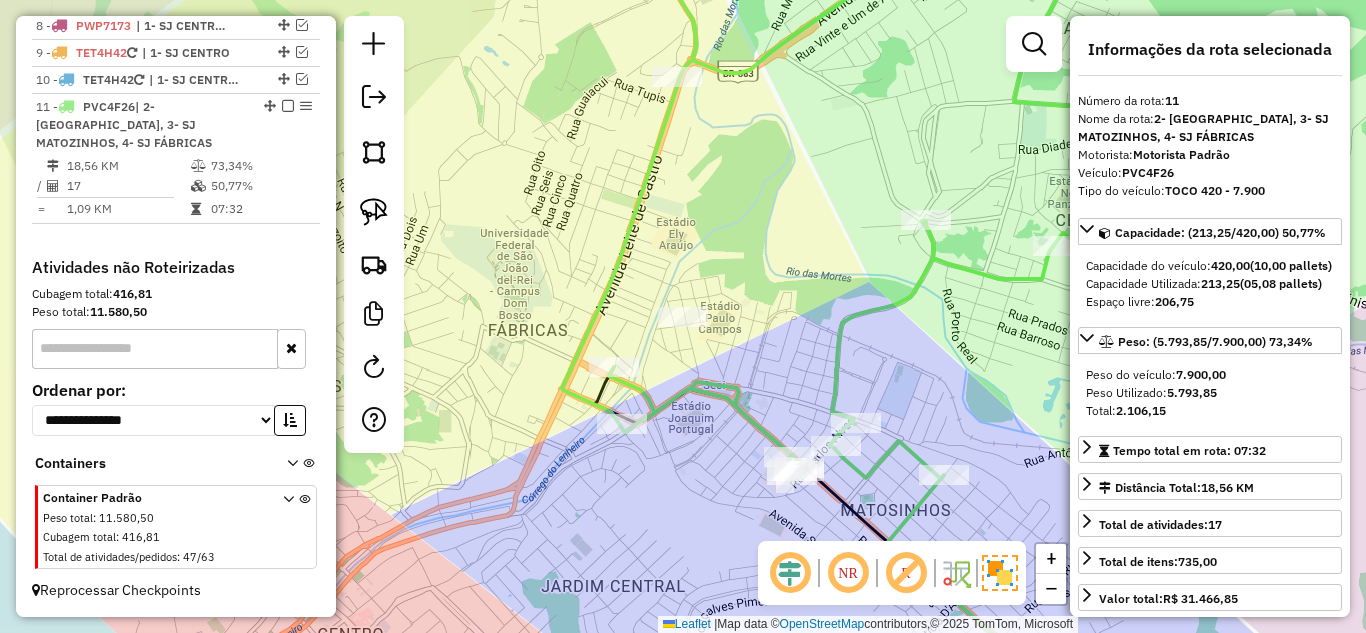 click at bounding box center (1034, 44) 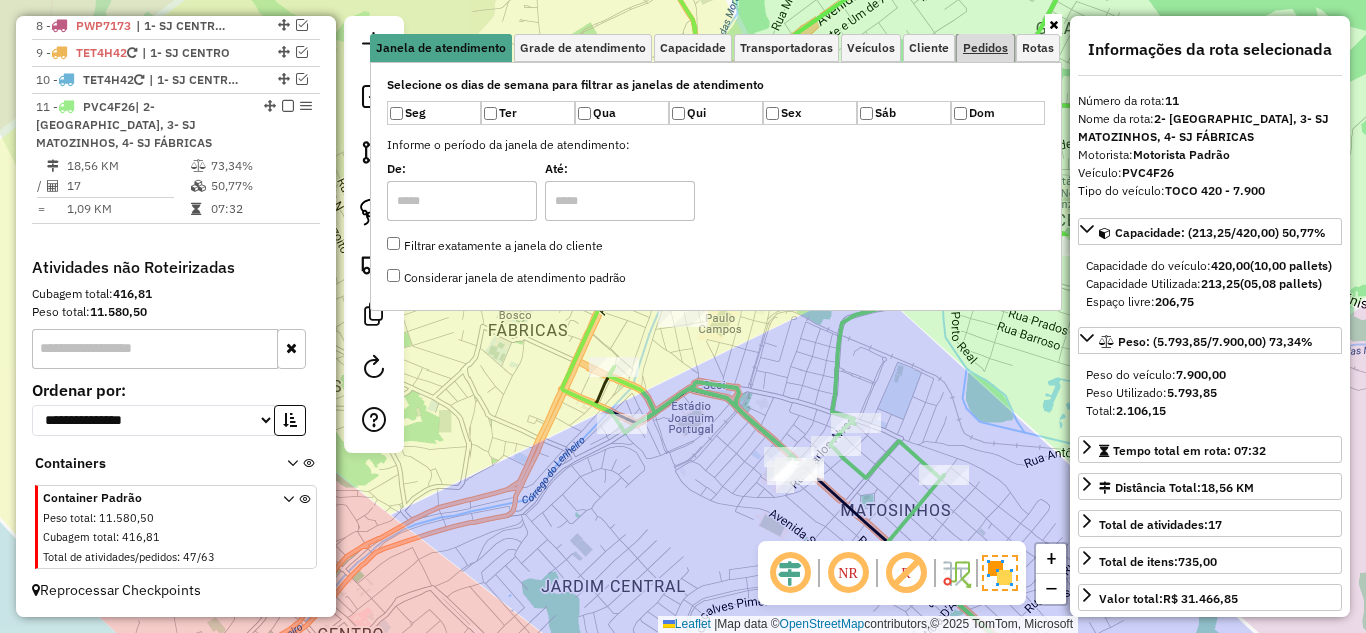 click on "Pedidos" at bounding box center (985, 48) 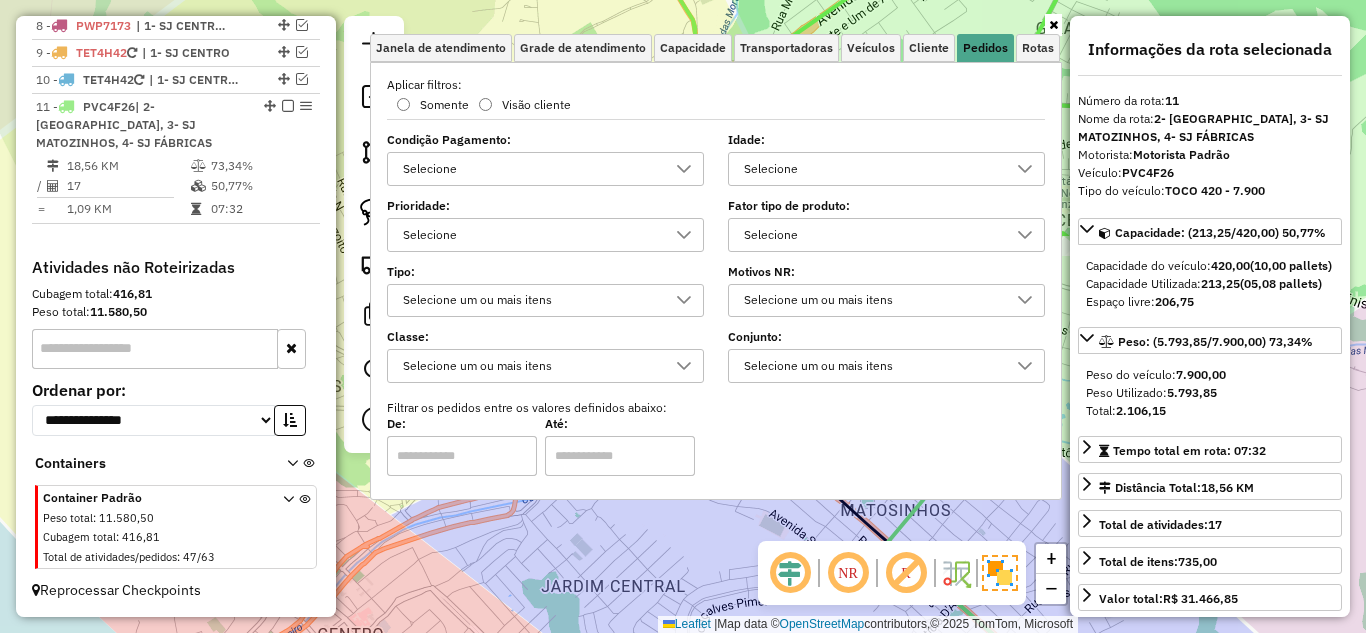 click on "Selecione" at bounding box center [871, 169] 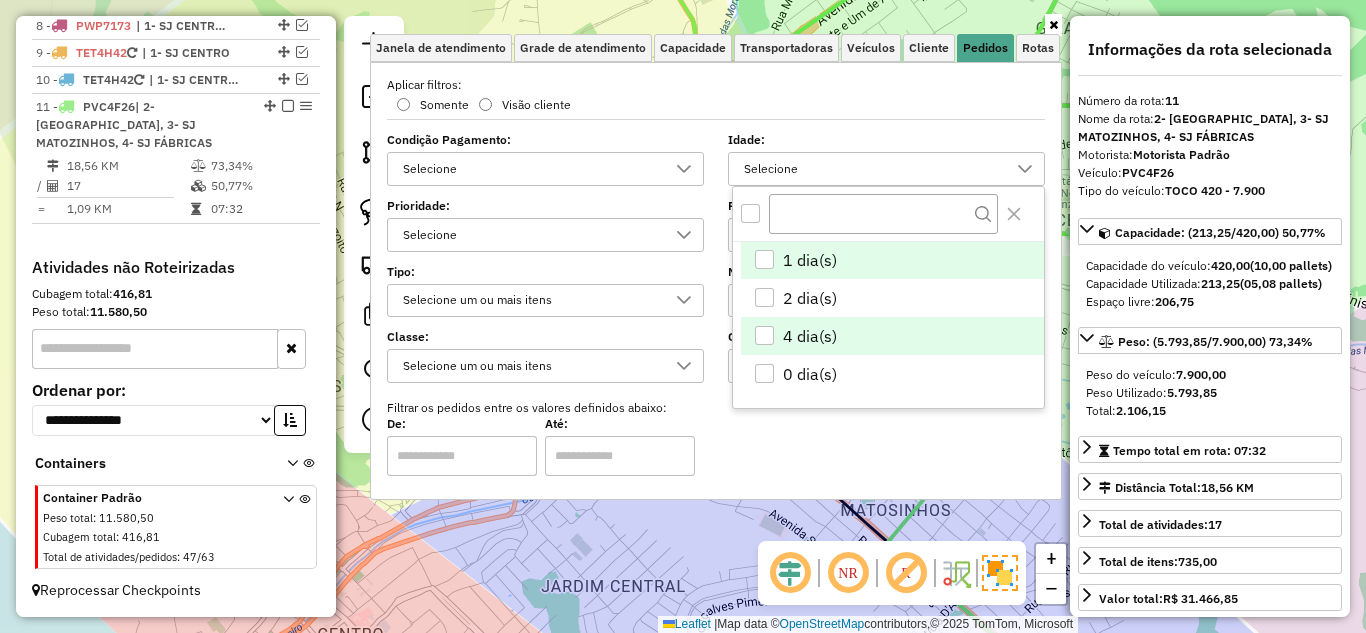 click on "4 dia(s)" at bounding box center [892, 336] 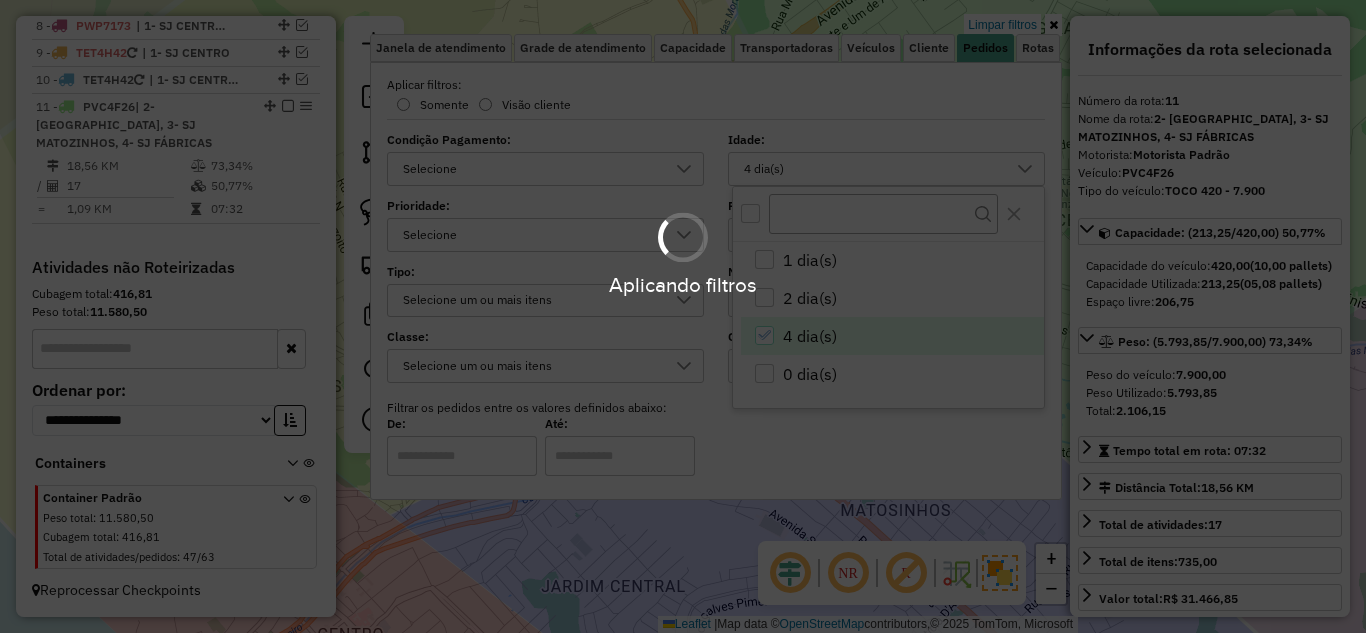 click on "Aplicando filtros" at bounding box center [683, 316] 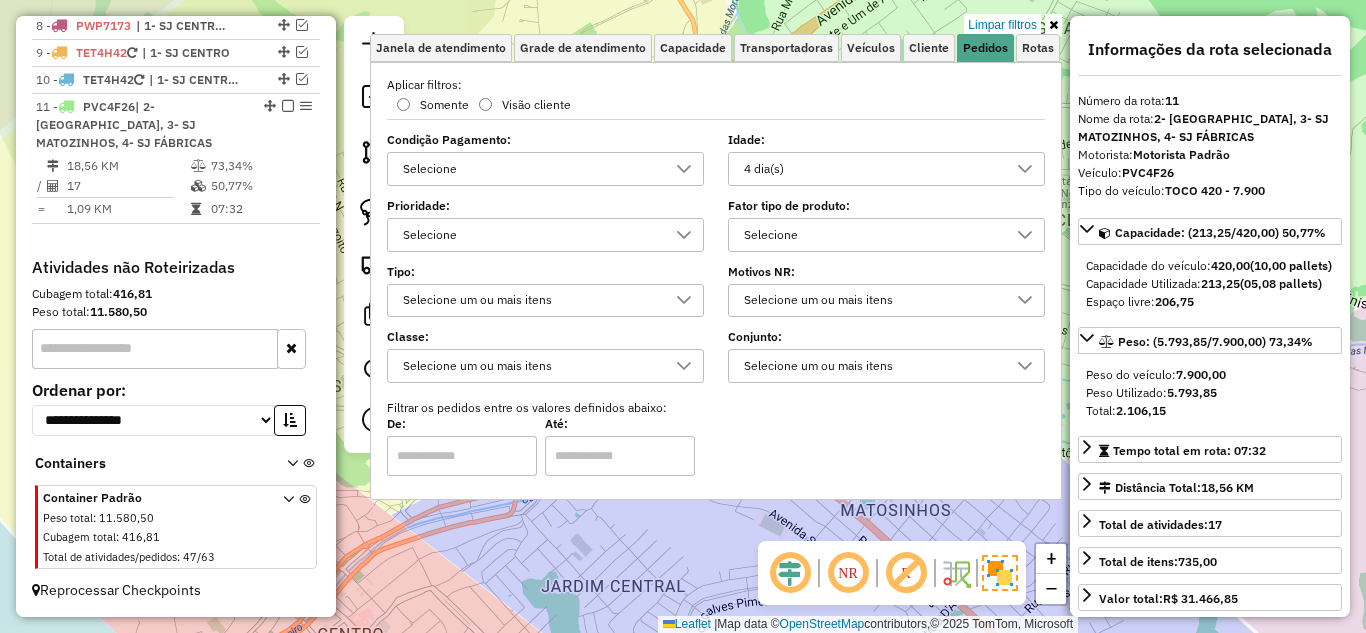 click on "Limpar filtros Janela de atendimento Grade de atendimento Capacidade Transportadoras Veículos Cliente Pedidos  Rotas Selecione os dias de semana para filtrar as janelas de atendimento  Seg   Ter   Qua   Qui   Sex   Sáb   Dom  Informe o período da janela de atendimento: De: Até:  Filtrar exatamente a janela do cliente  Considerar janela de atendimento padrão  Selecione os dias de semana para filtrar as grades de atendimento  Seg   Ter   Qua   Qui   Sex   Sáb   Dom   Considerar clientes sem dia de atendimento cadastrado  Clientes fora do dia de atendimento selecionado Filtrar as atividades entre os valores definidos abaixo:  Peso mínimo:   Peso máximo:   Cubagem mínima:   Cubagem máxima:   De:   Até:  Filtrar as atividades entre o tempo de atendimento definido abaixo:  De:   Até:   Considerar capacidade total dos clientes não roteirizados Transportadora: Selecione um ou mais itens Tipo de veículo: Selecione um ou mais itens Veículo: Selecione um ou mais itens Motorista: Selecione um ou mais itens" 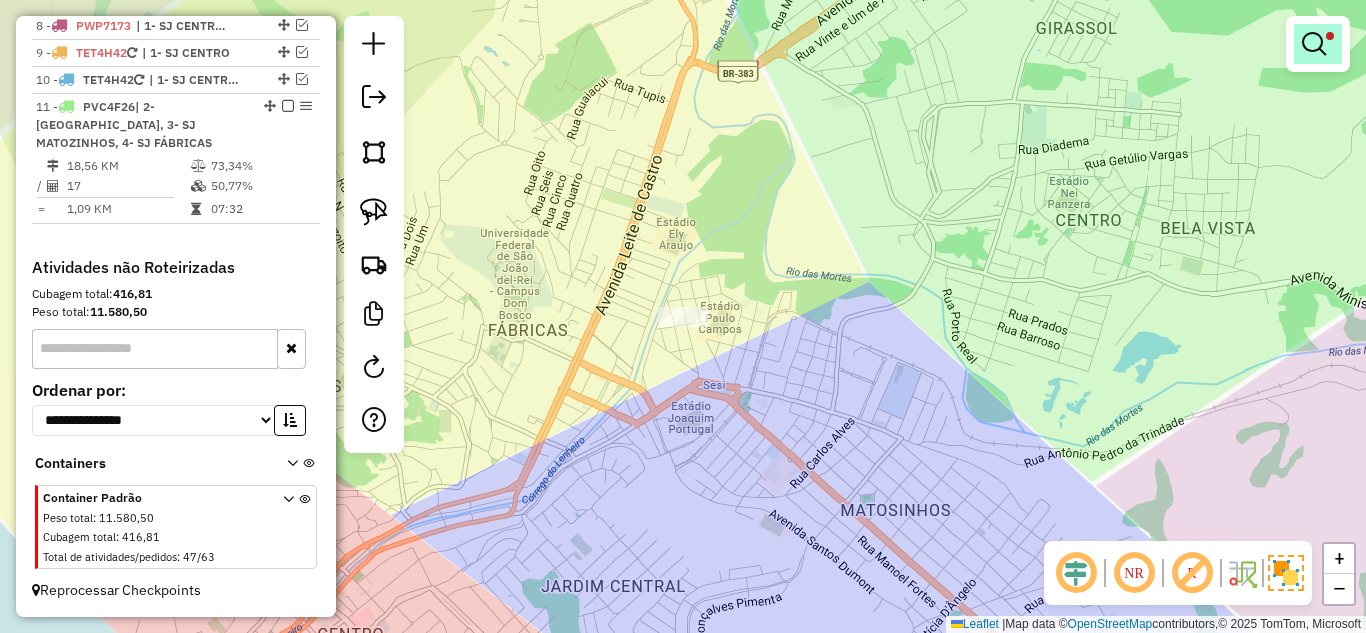 click at bounding box center (1314, 44) 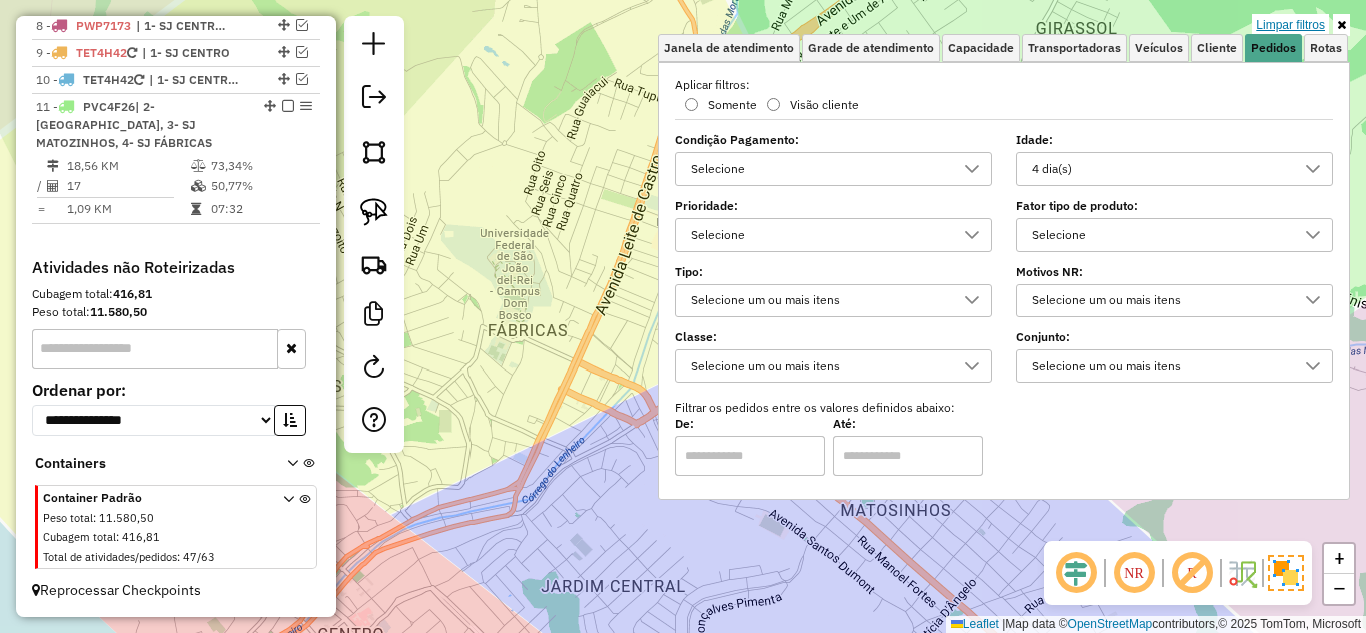 click on "Limpar filtros" at bounding box center [1290, 25] 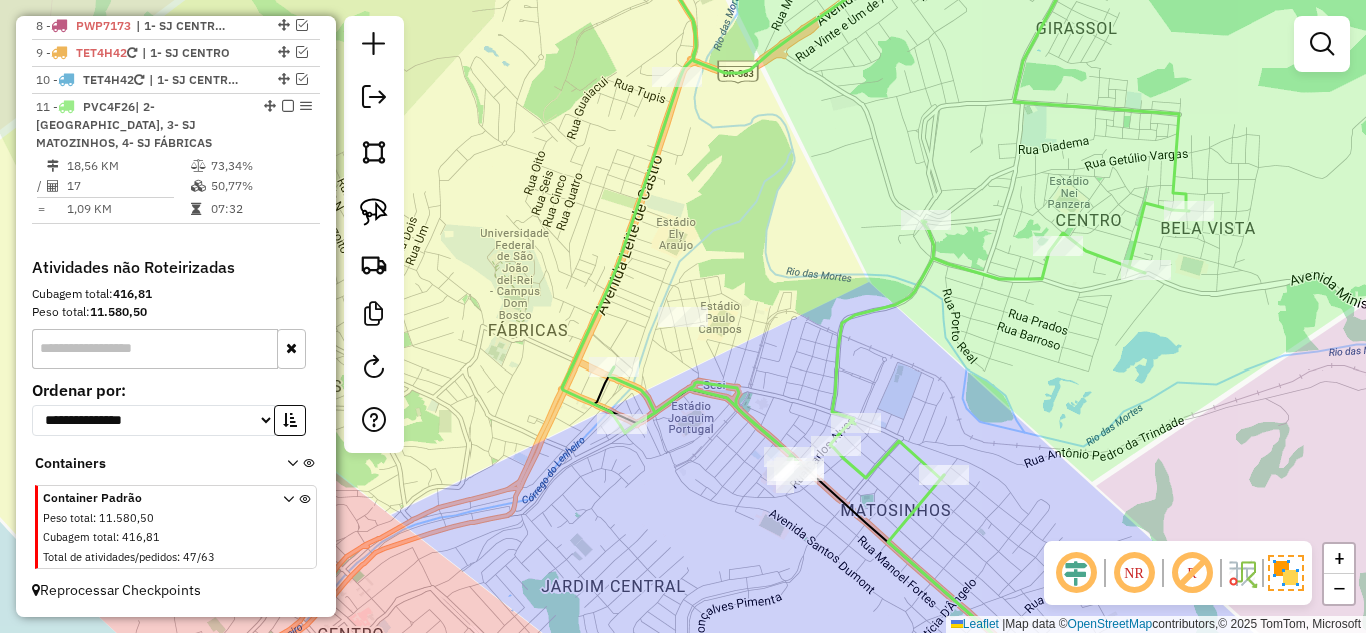 click on "Janela de atendimento Grade de atendimento Capacidade Transportadoras Veículos Cliente Pedidos  Rotas Selecione os dias de semana para filtrar as janelas de atendimento  Seg   Ter   Qua   Qui   Sex   Sáb   Dom  Informe o período da janela de atendimento: De: Até:  Filtrar exatamente a janela do cliente  Considerar janela de atendimento padrão  Selecione os dias de semana para filtrar as grades de atendimento  Seg   Ter   Qua   Qui   Sex   Sáb   Dom   Considerar clientes sem dia de atendimento cadastrado  Clientes fora do dia de atendimento selecionado Filtrar as atividades entre os valores definidos abaixo:  Peso mínimo:   Peso máximo:   Cubagem mínima:   Cubagem máxima:   De:   Até:  Filtrar as atividades entre o tempo de atendimento definido abaixo:  De:   Até:   Considerar capacidade total dos clientes não roteirizados Transportadora: Selecione um ou mais itens Tipo de veículo: Selecione um ou mais itens Veículo: Selecione um ou mais itens Motorista: Selecione um ou mais itens Nome: Rótulo:" 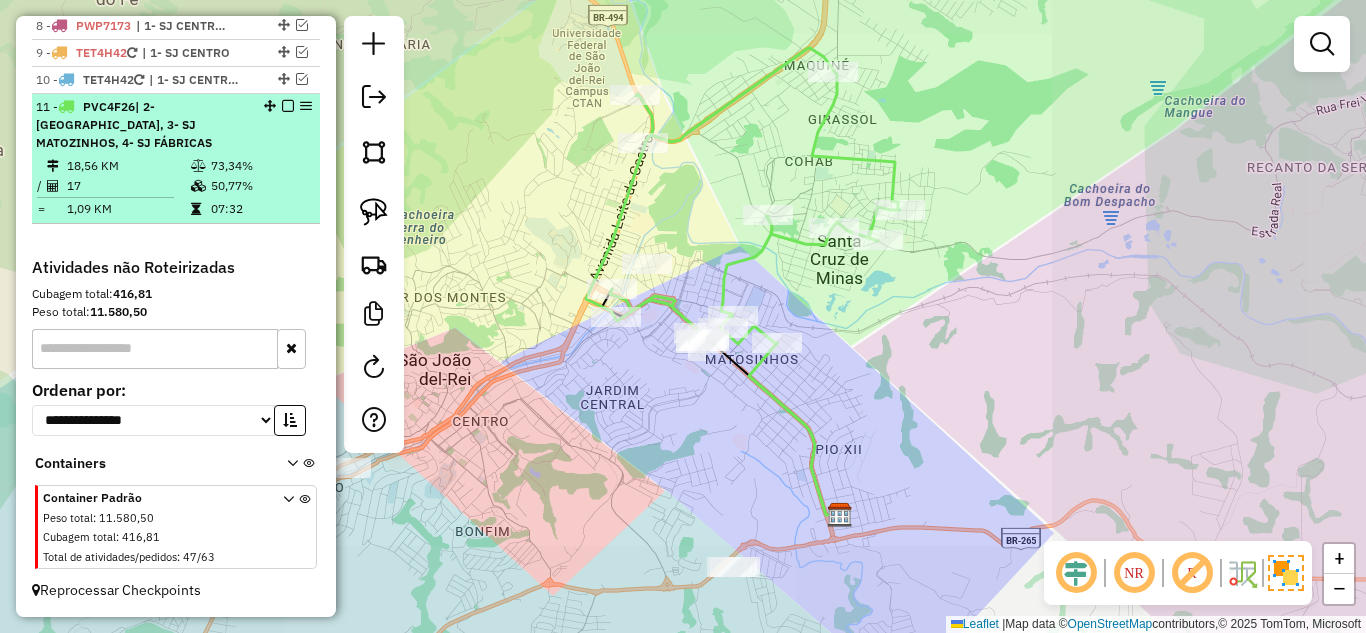 click on "| 2- [GEOGRAPHIC_DATA], 3- SJ MATOZINHOS, 4- SJ FÁBRICAS" at bounding box center [124, 124] 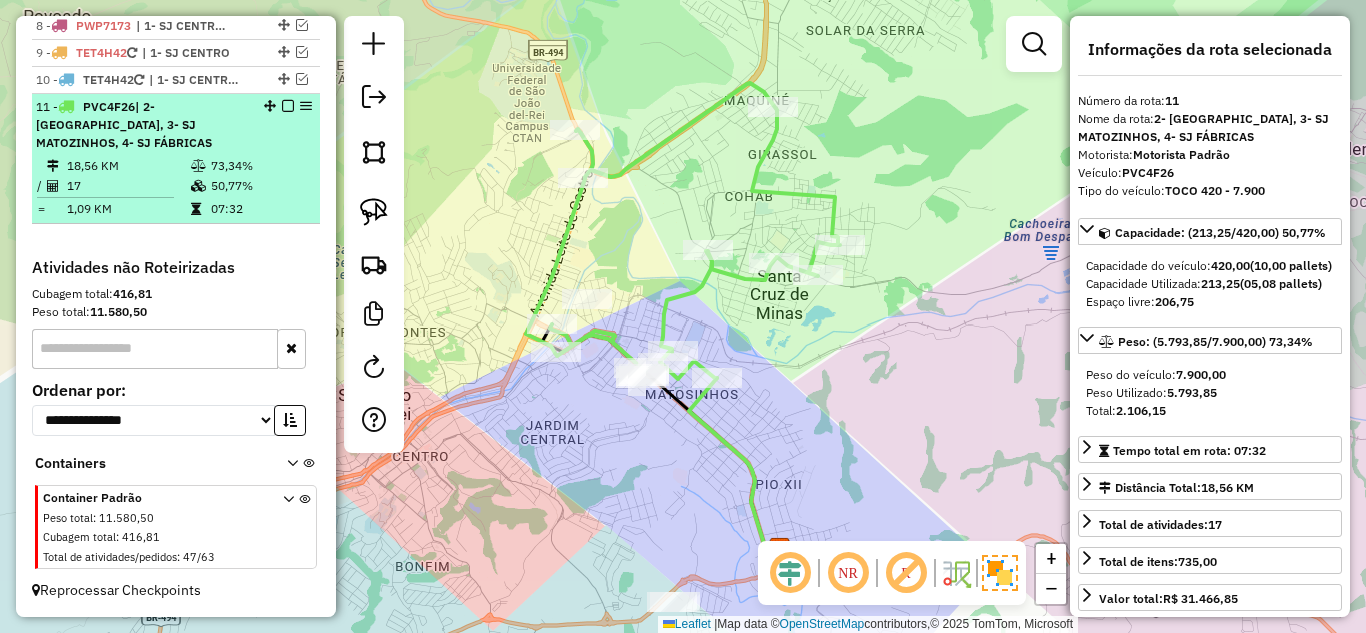 click on "17" at bounding box center [128, 186] 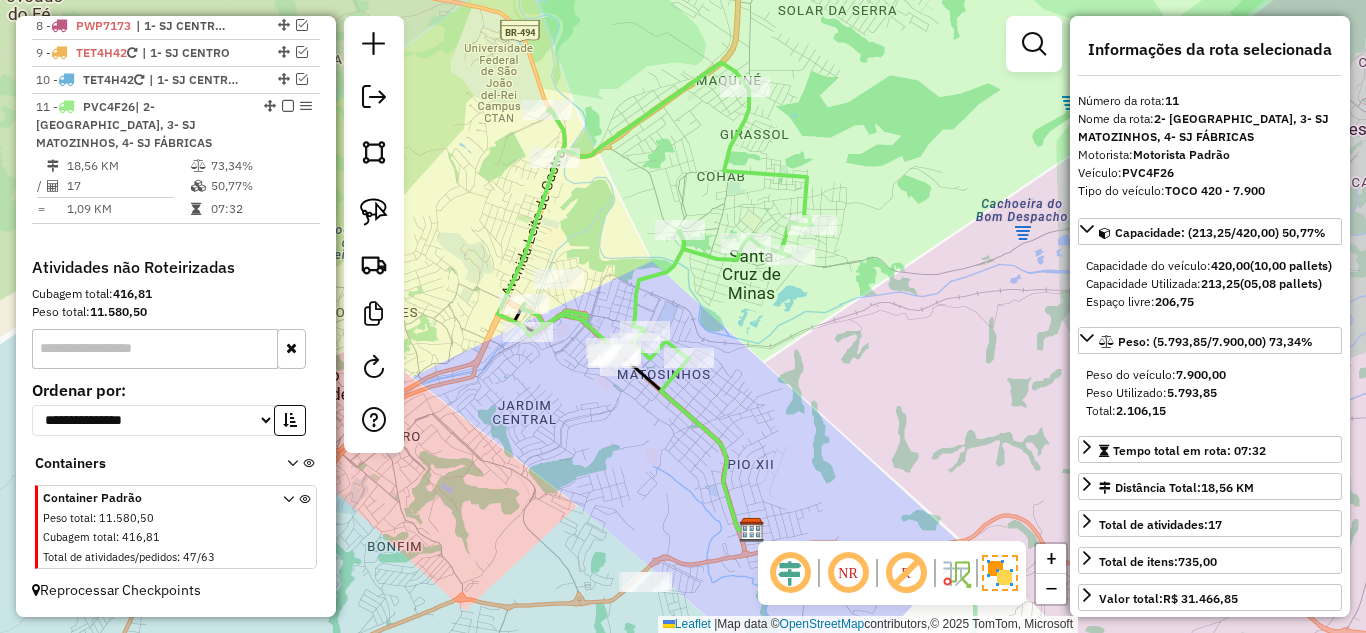 drag, startPoint x: 873, startPoint y: 369, endPoint x: 810, endPoint y: 328, distance: 75.16648 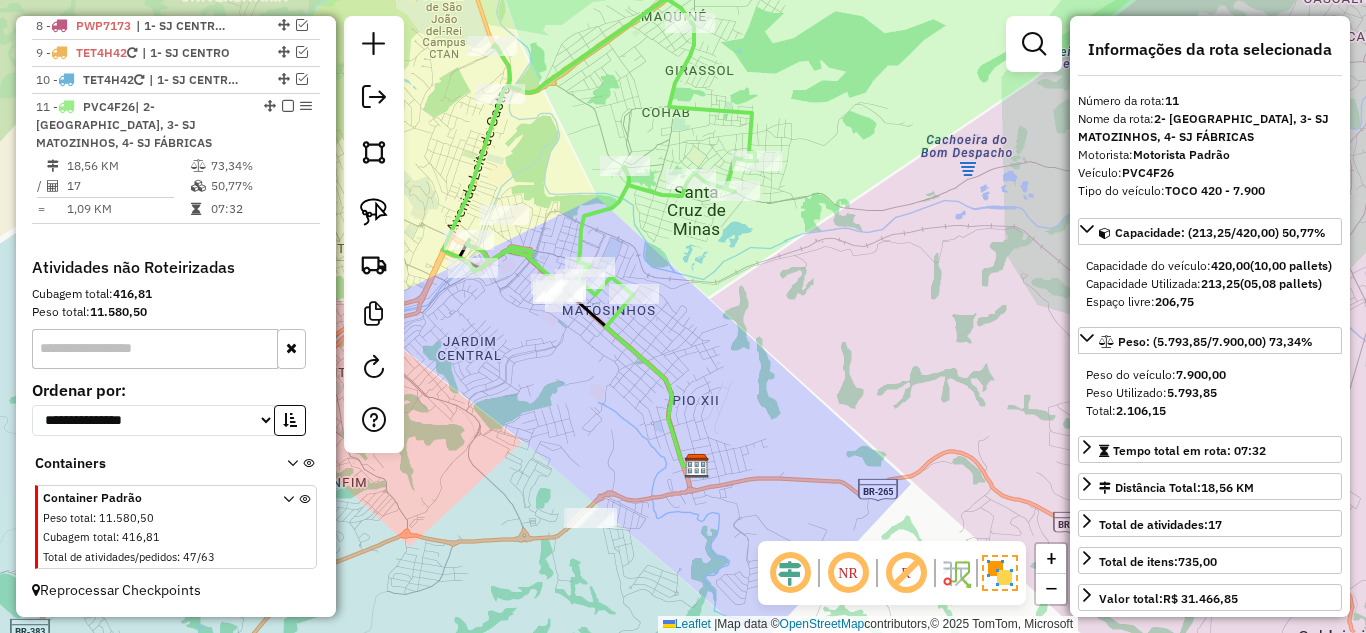 drag, startPoint x: 805, startPoint y: 364, endPoint x: 773, endPoint y: 304, distance: 68 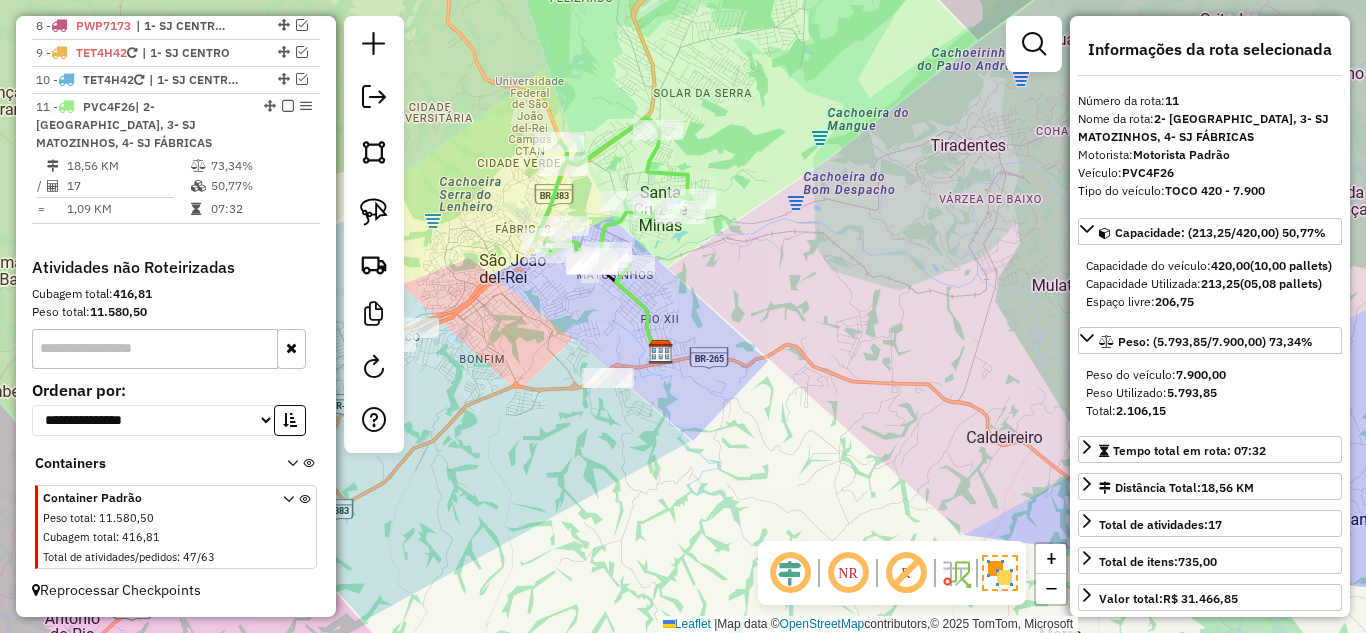 drag, startPoint x: 906, startPoint y: 342, endPoint x: 830, endPoint y: 312, distance: 81.706795 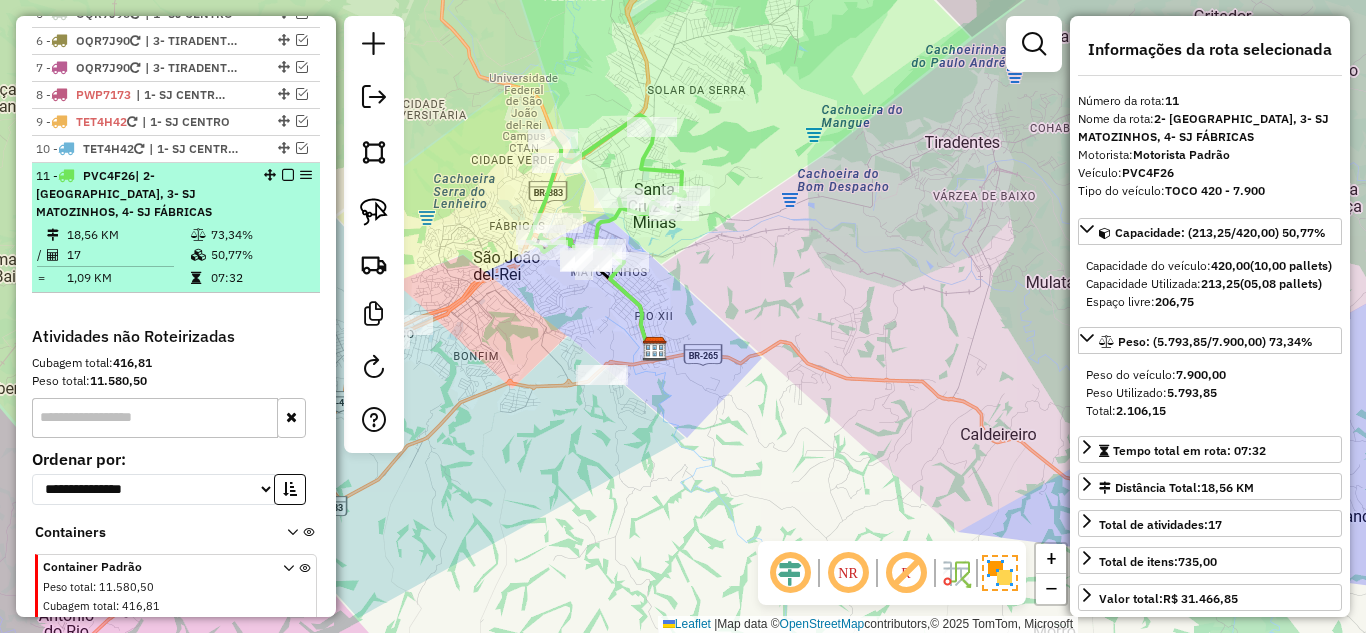 scroll, scrollTop: 824, scrollLeft: 0, axis: vertical 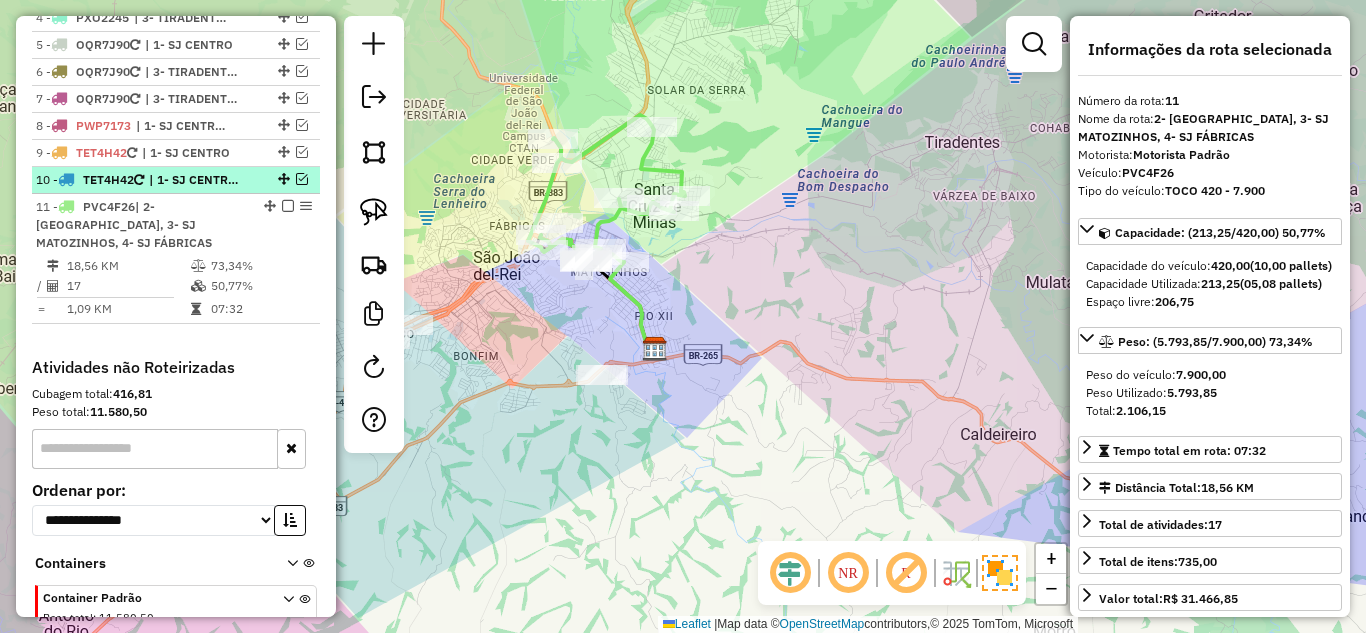 click at bounding box center (302, 179) 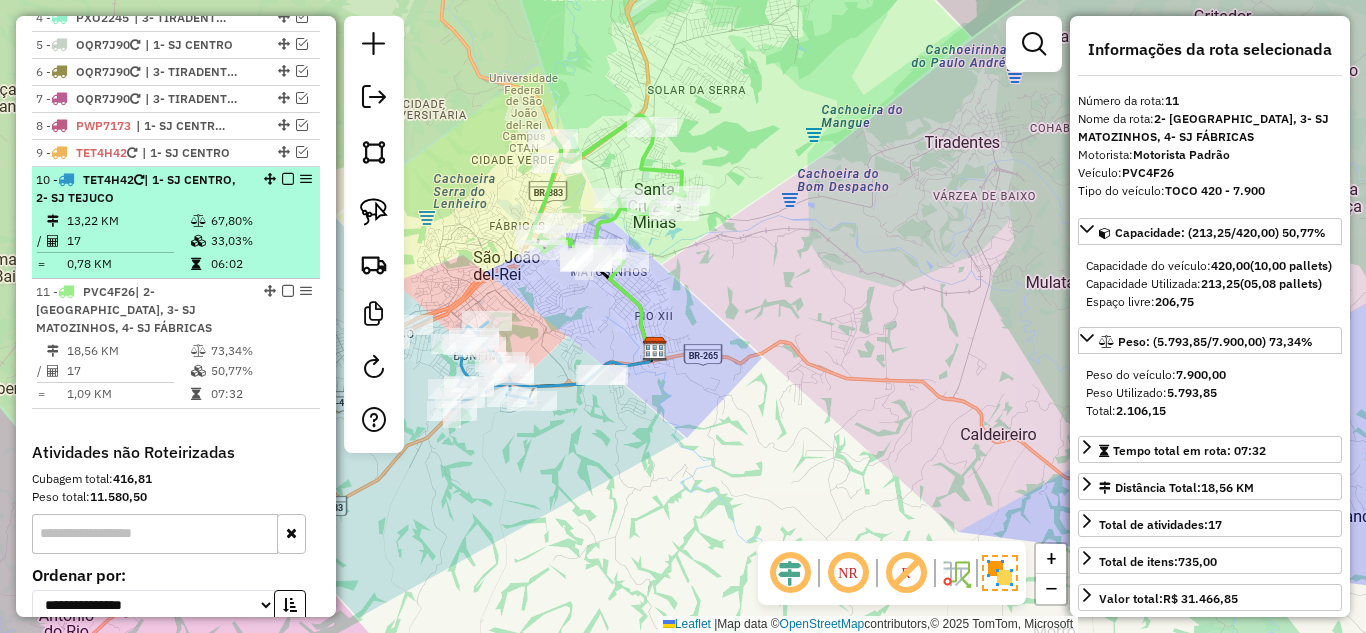 click on "67,80%" at bounding box center [260, 221] 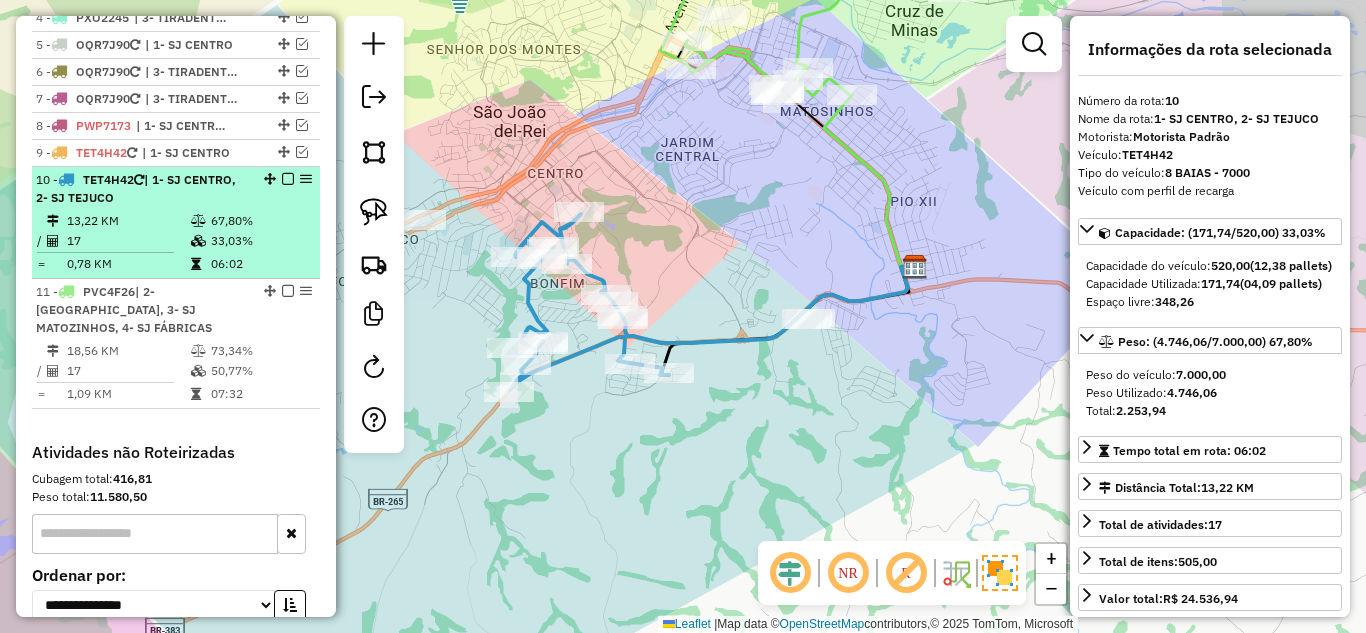 click on "67,80%" at bounding box center [260, 221] 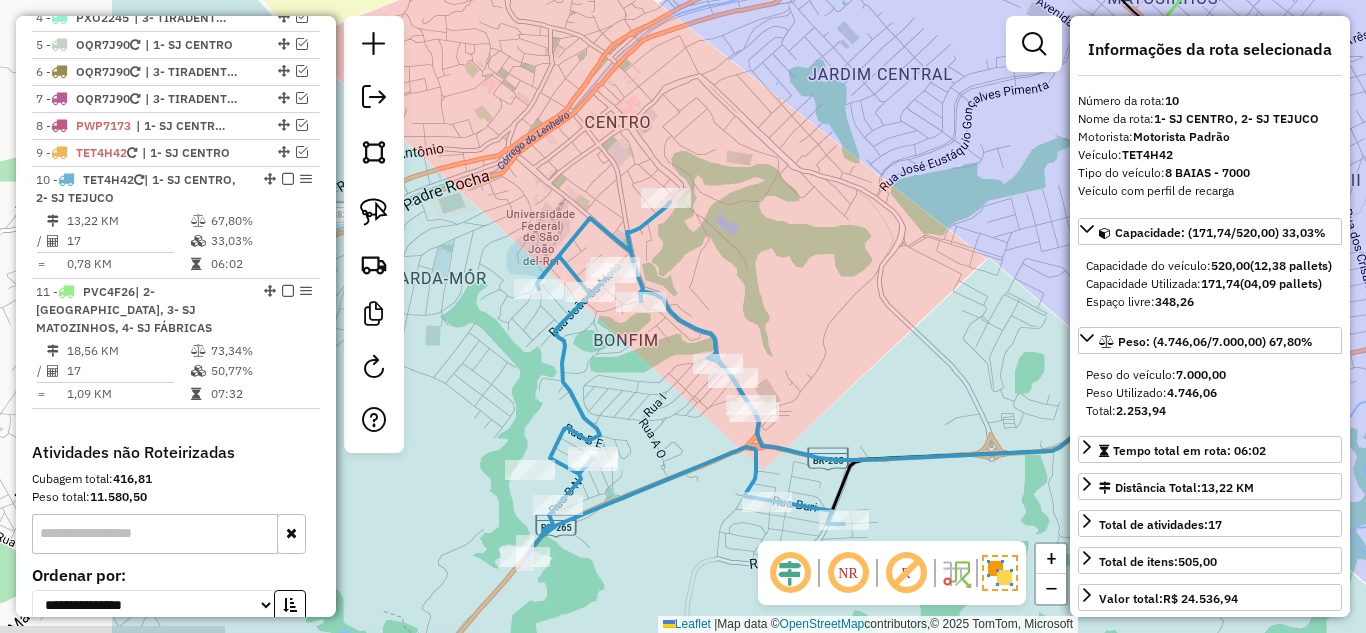 drag, startPoint x: 510, startPoint y: 229, endPoint x: 758, endPoint y: 290, distance: 255.39186 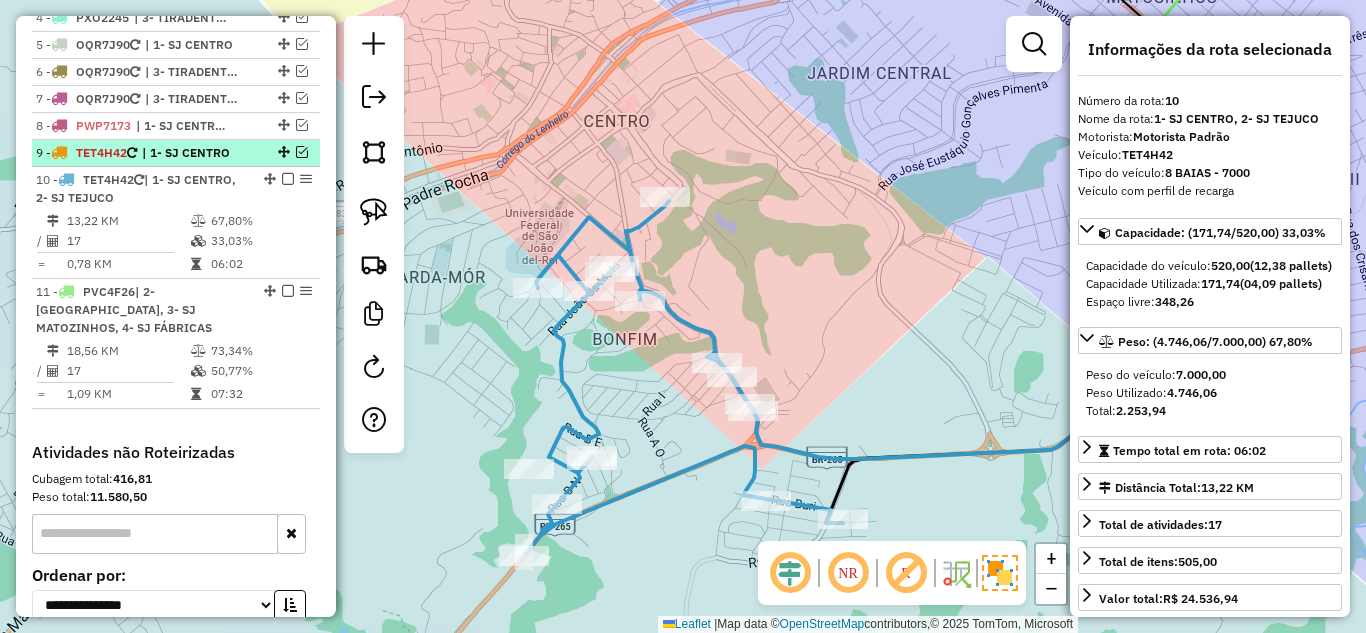 click at bounding box center (302, 152) 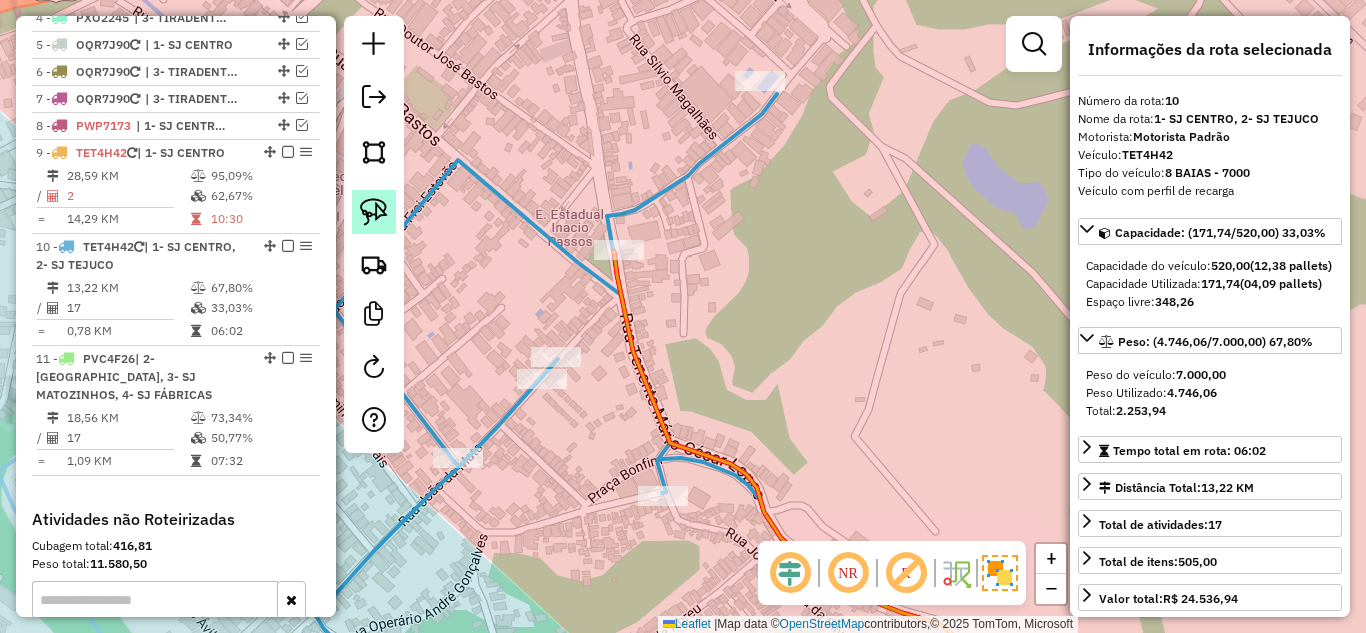 click 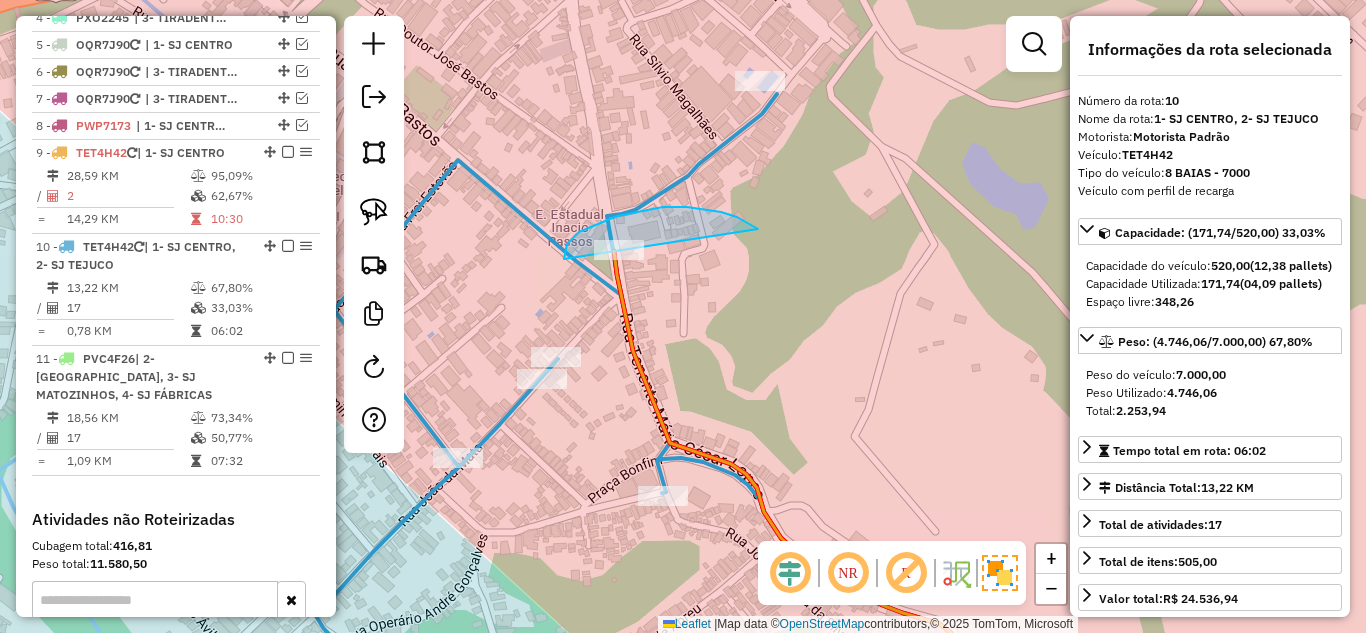 drag, startPoint x: 750, startPoint y: 224, endPoint x: 584, endPoint y: 294, distance: 180.15549 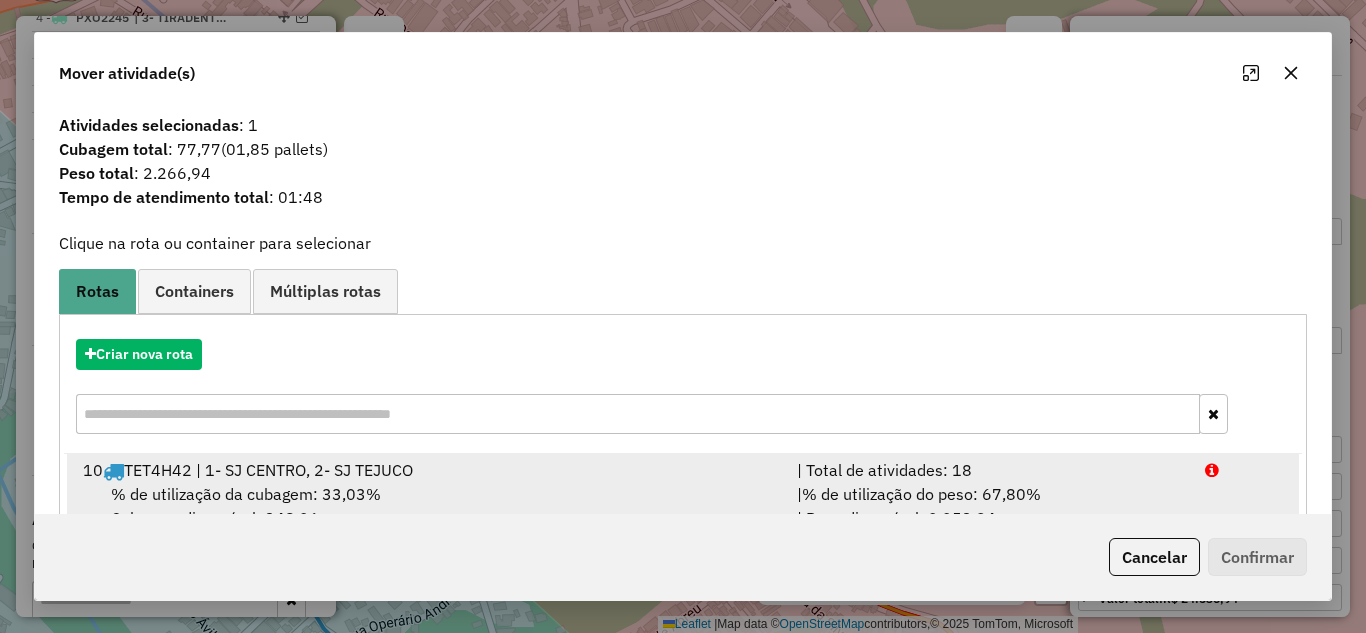 click on "10  TET4H42 | 1- SJ CENTRO, 2- SJ TEJUCO" at bounding box center [428, 470] 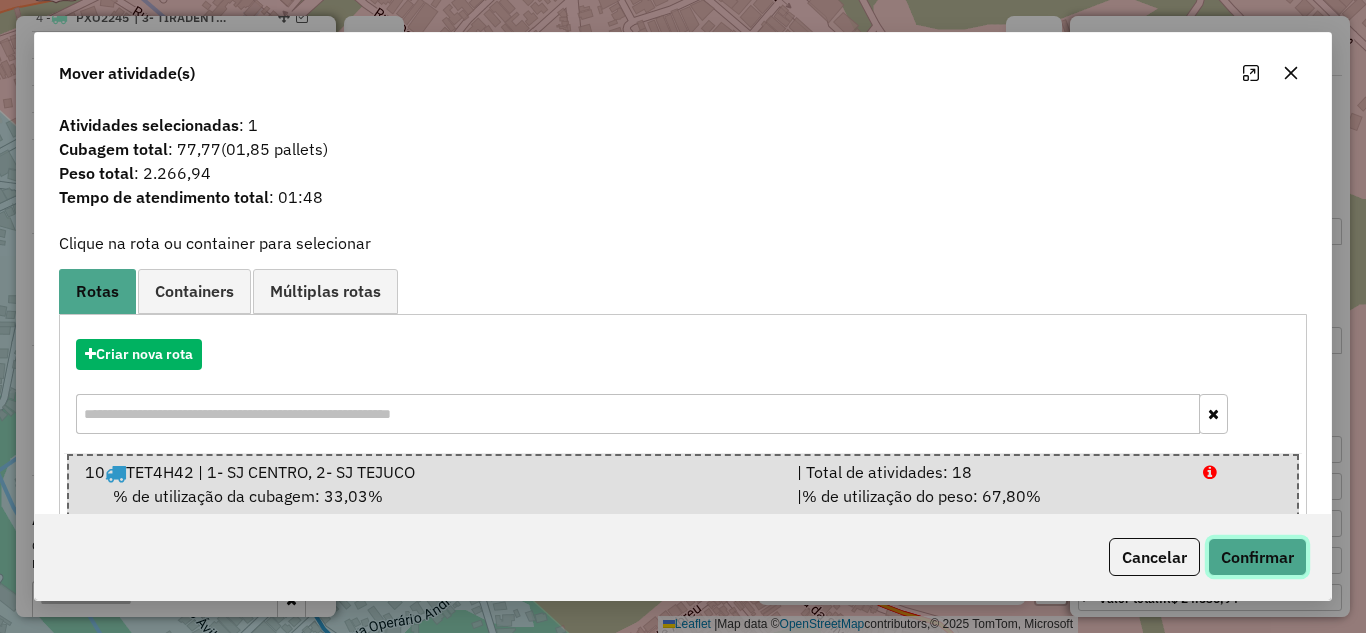click on "Confirmar" 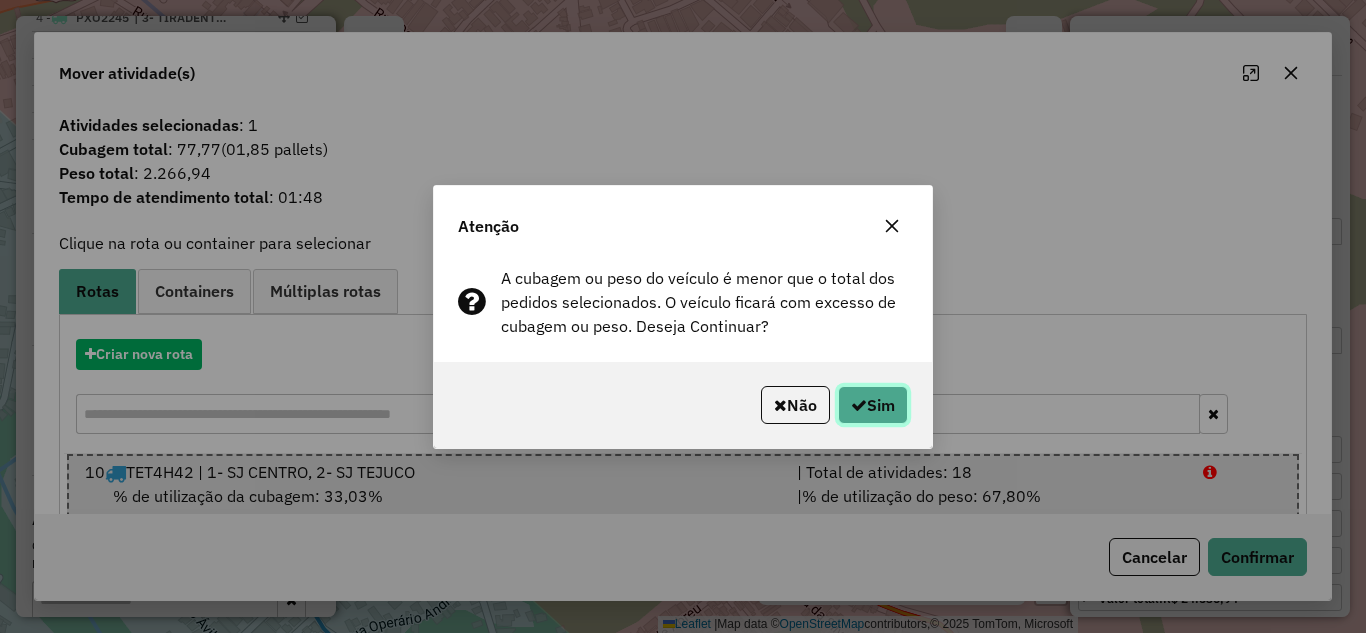 click on "Sim" 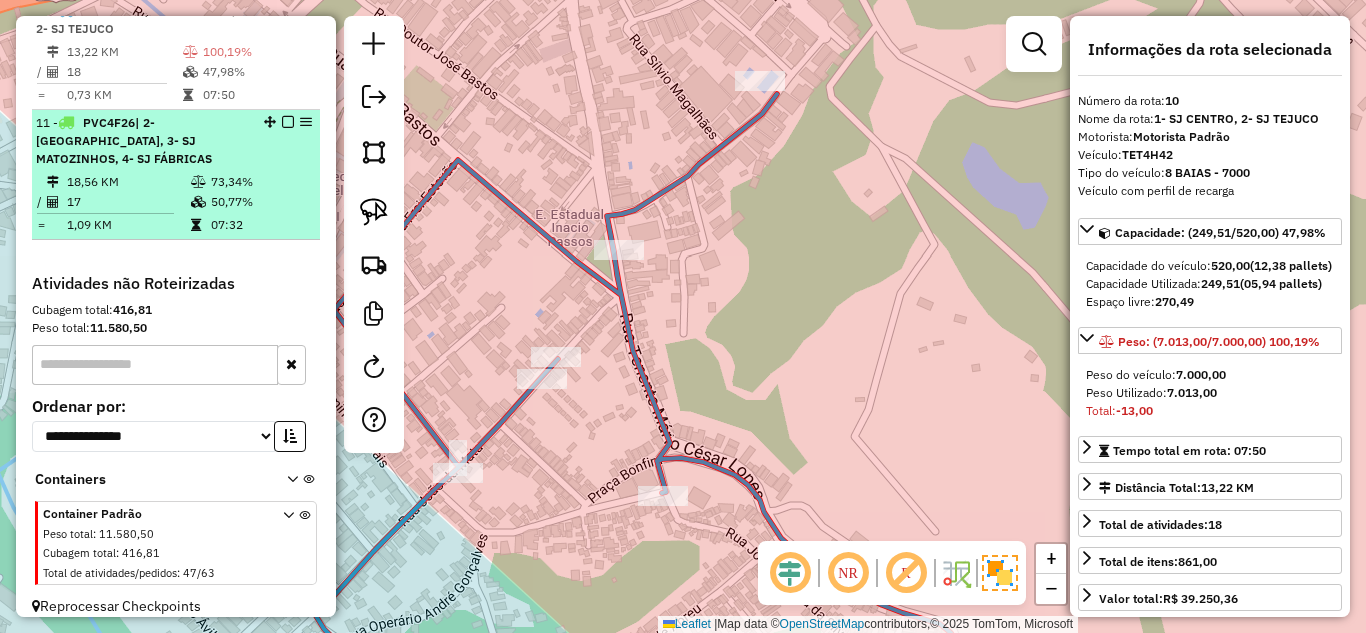 scroll, scrollTop: 860, scrollLeft: 0, axis: vertical 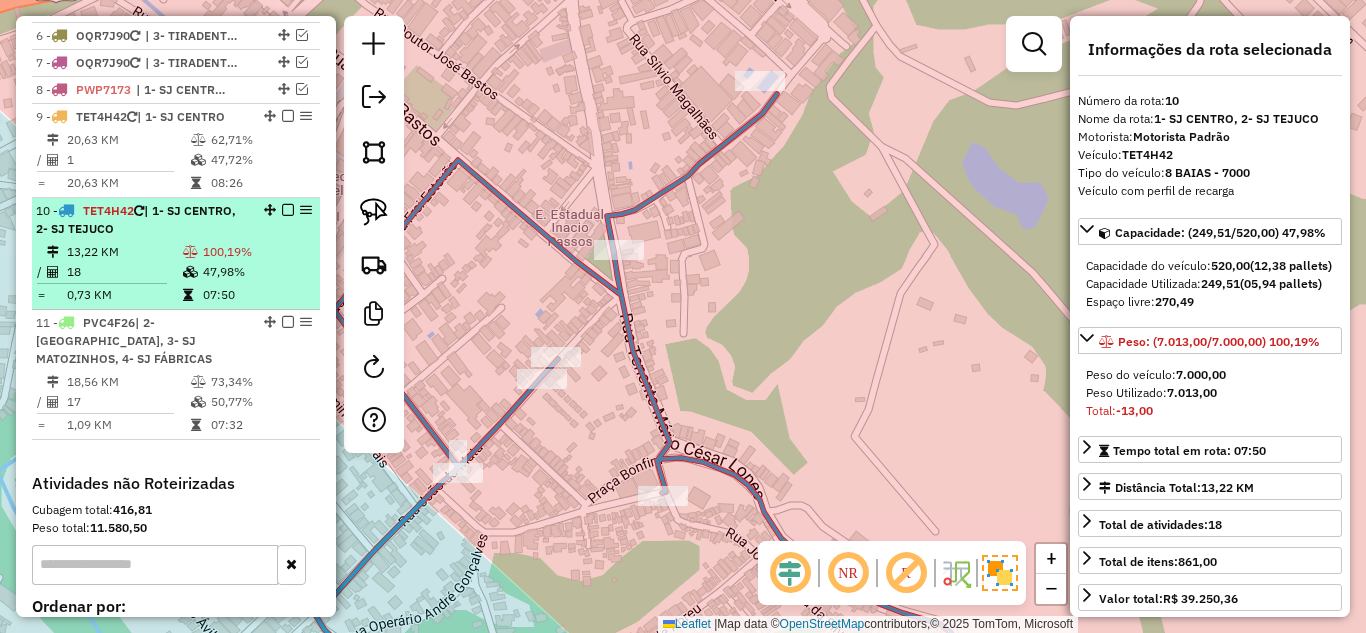 click on "10 -       TET4H42   | 1- SJ CENTRO, 2- SJ TEJUCO" at bounding box center [142, 220] 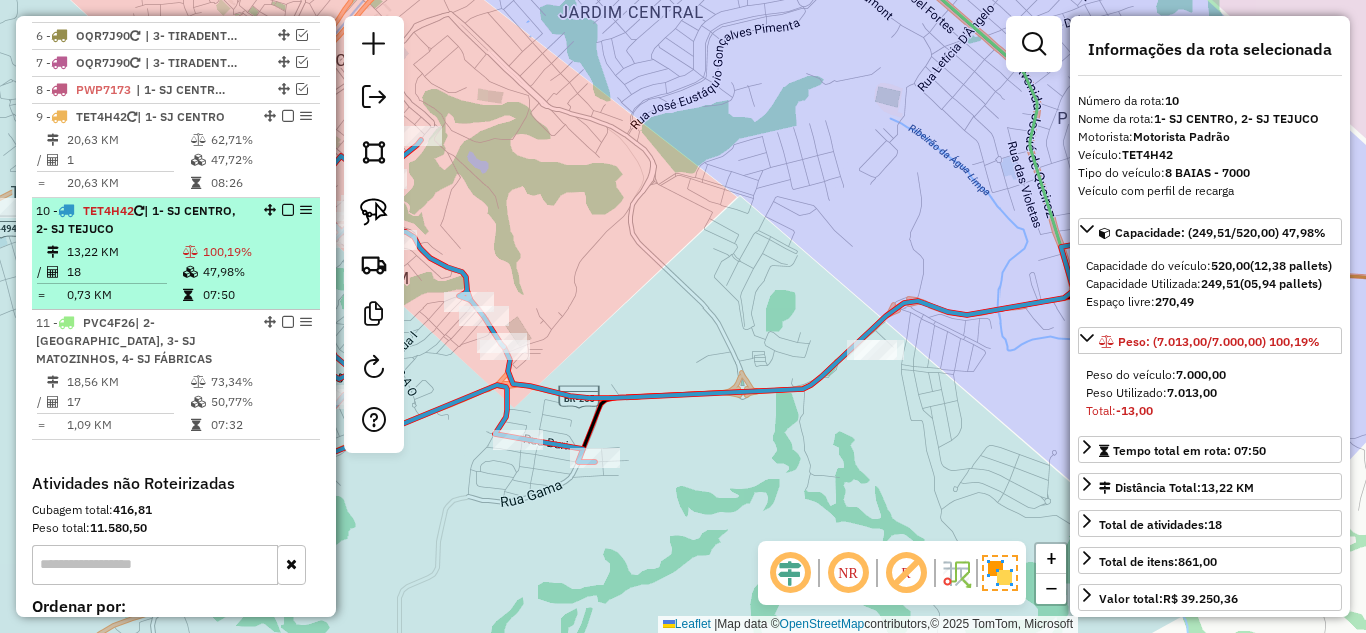click at bounding box center (288, 210) 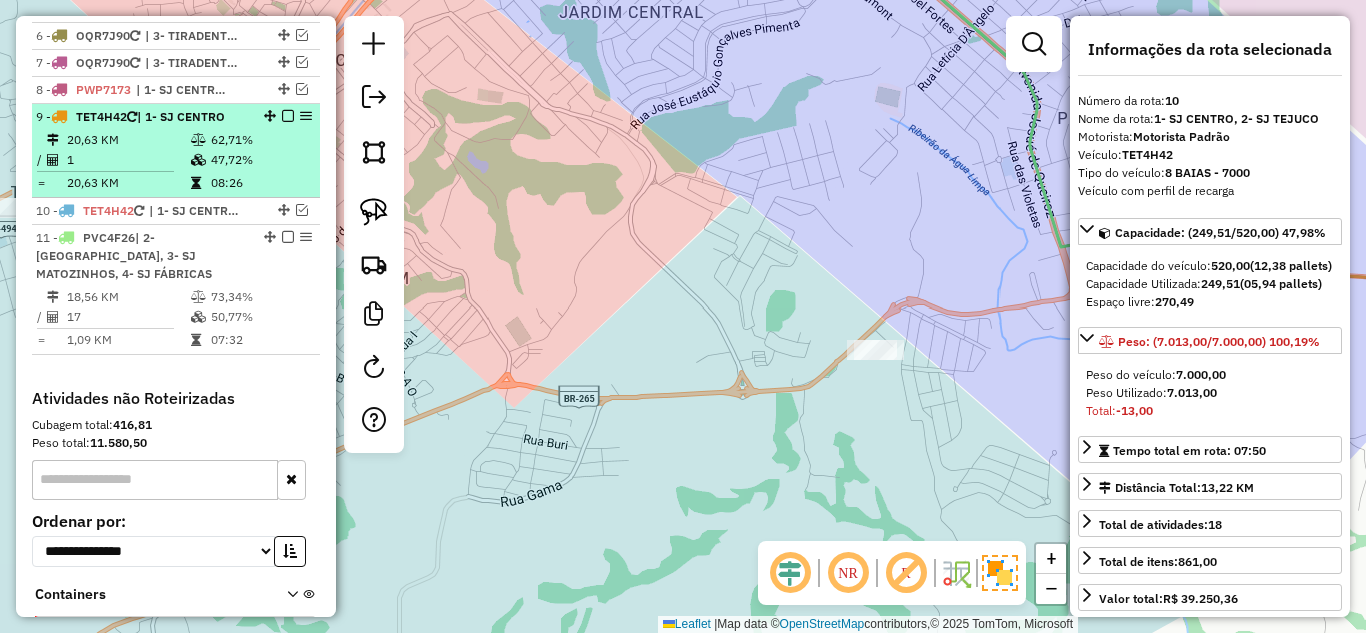 click at bounding box center (198, 160) 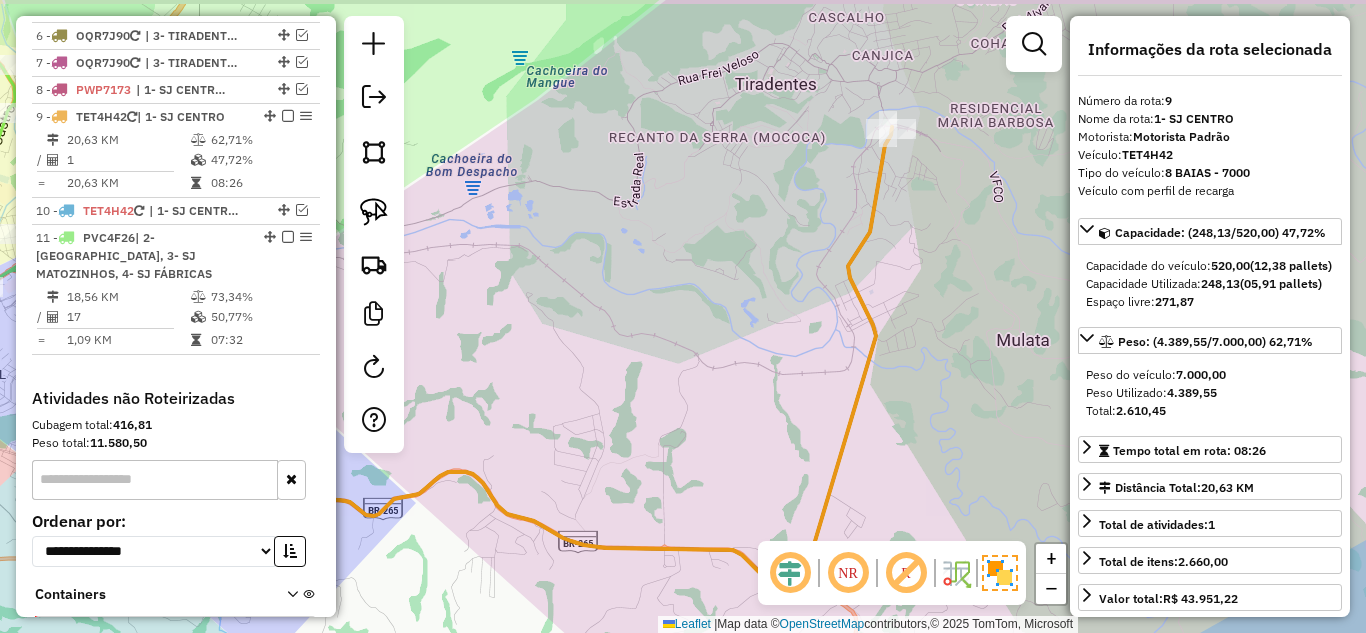 drag, startPoint x: 855, startPoint y: 248, endPoint x: 525, endPoint y: 395, distance: 361.26028 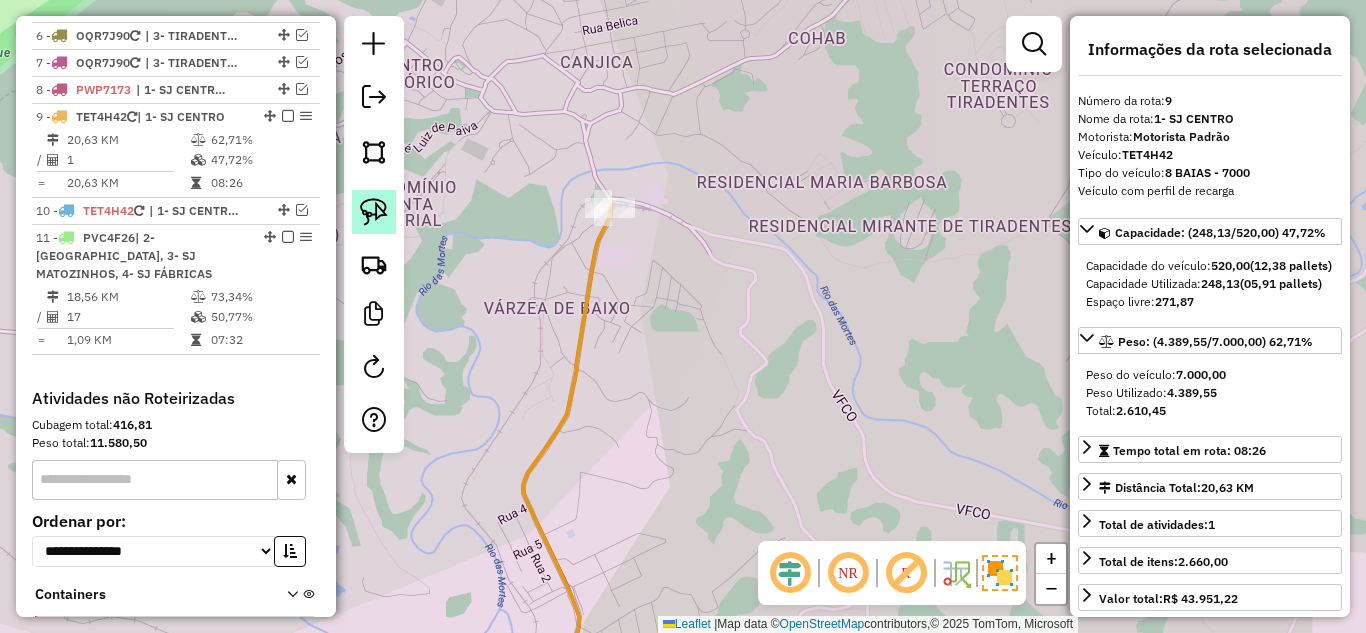 click 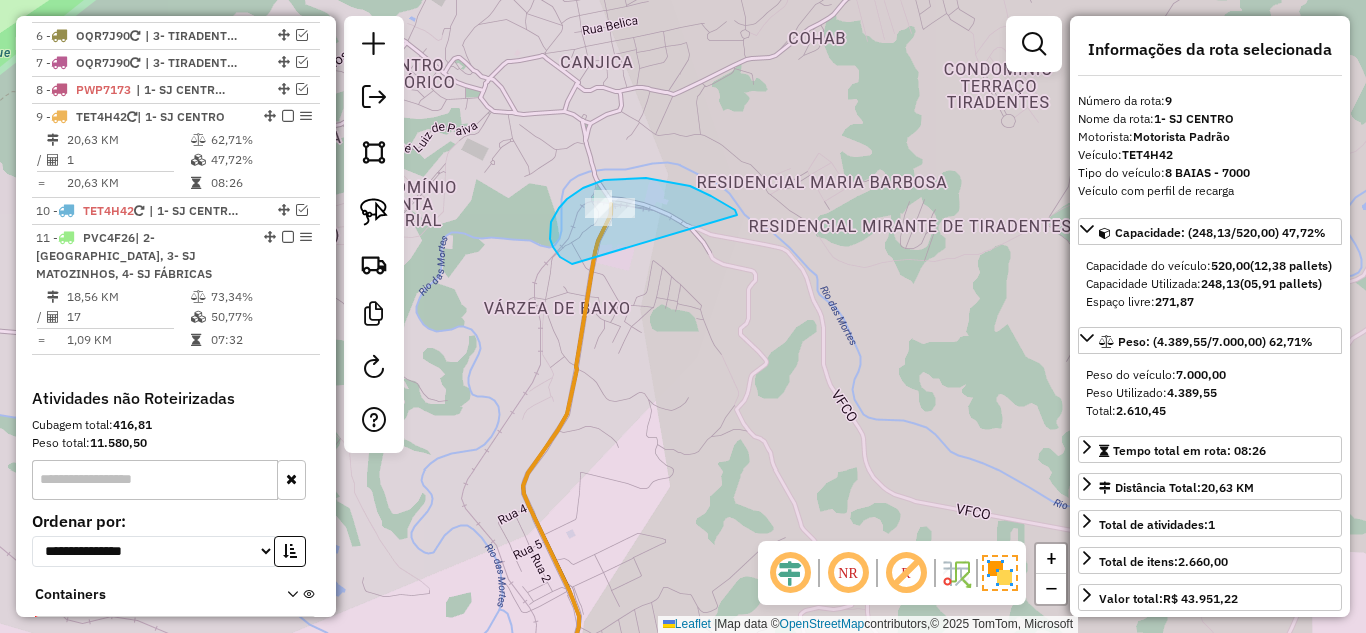 drag, startPoint x: 711, startPoint y: 196, endPoint x: 579, endPoint y: 270, distance: 151.32745 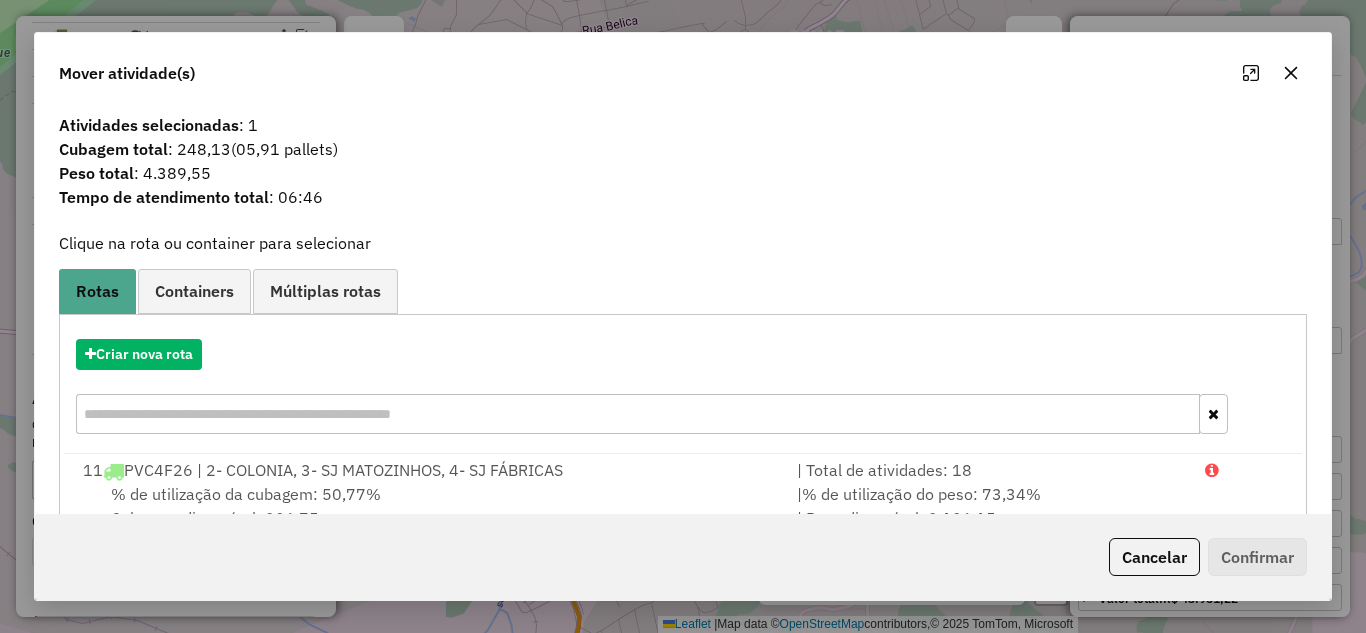 click on "11  PVC4F26 | 2- COLONIA, 3- SJ MATOZINHOS, 4- SJ FÁBRICAS" at bounding box center (428, 470) 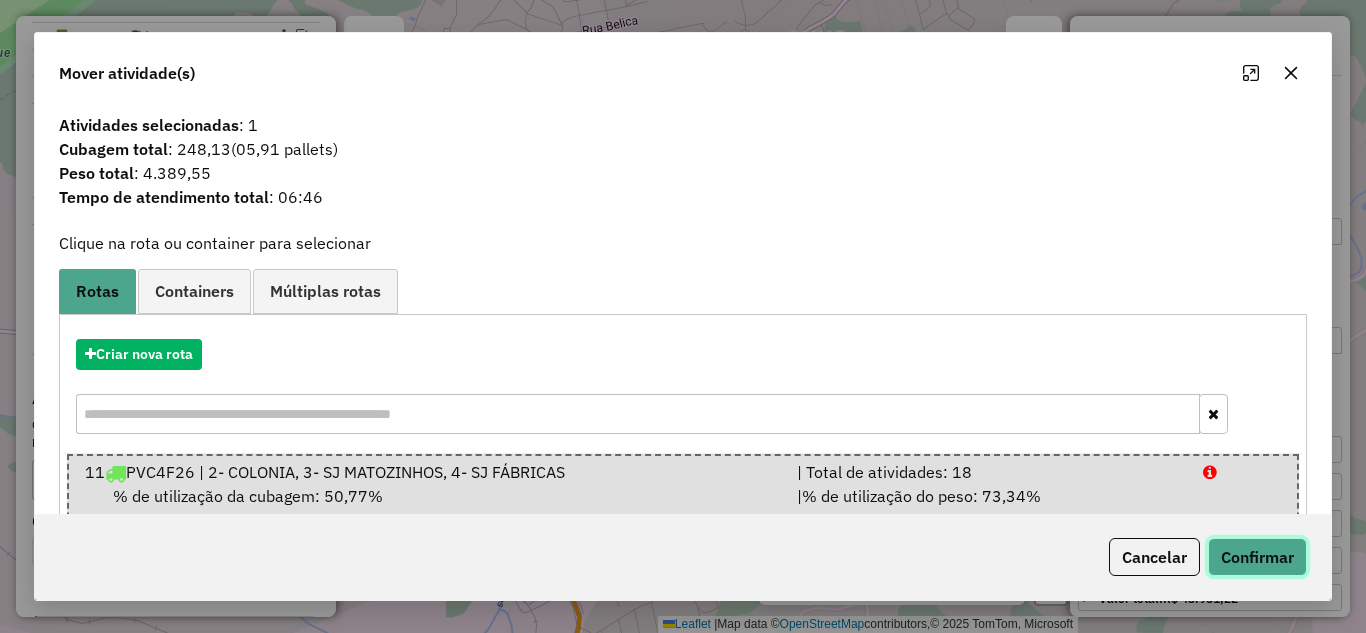click on "Confirmar" 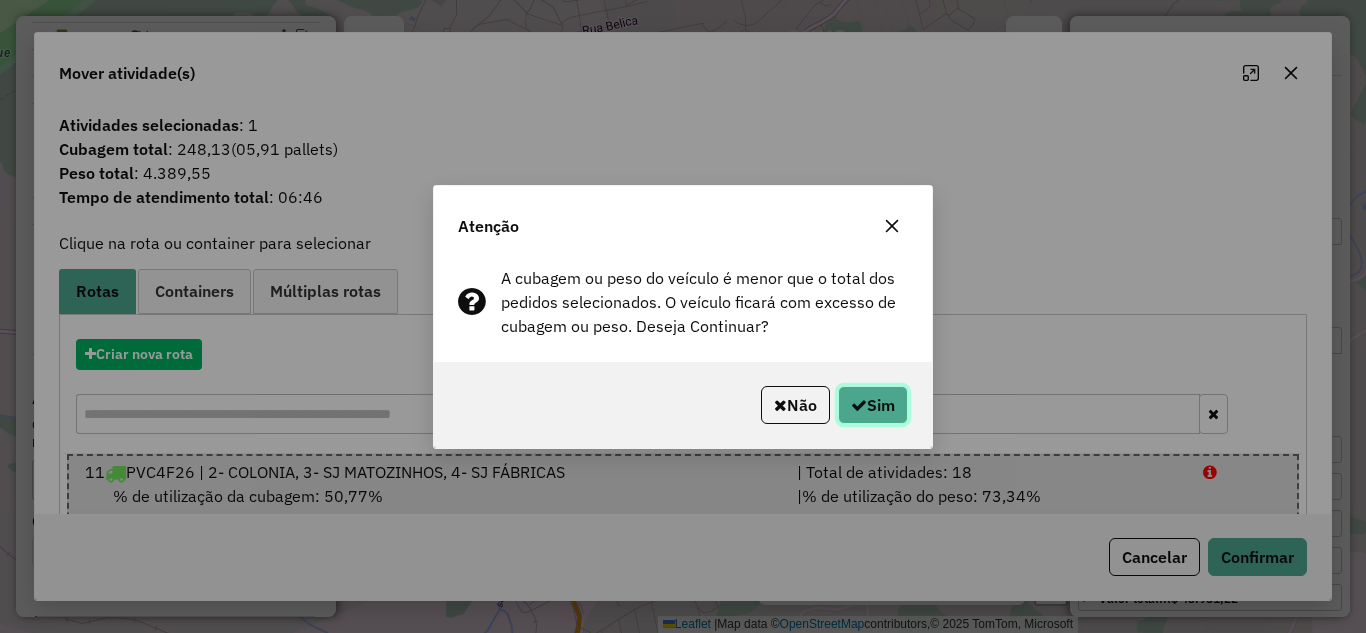 click on "Sim" 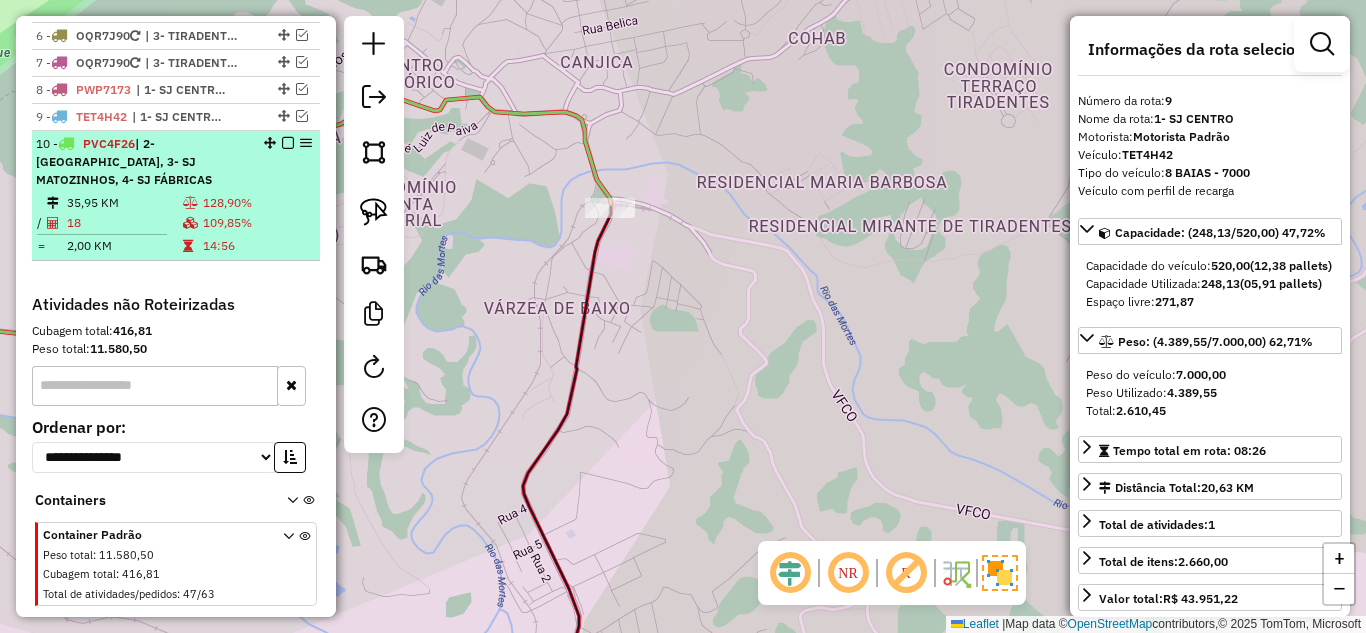 click at bounding box center [190, 223] 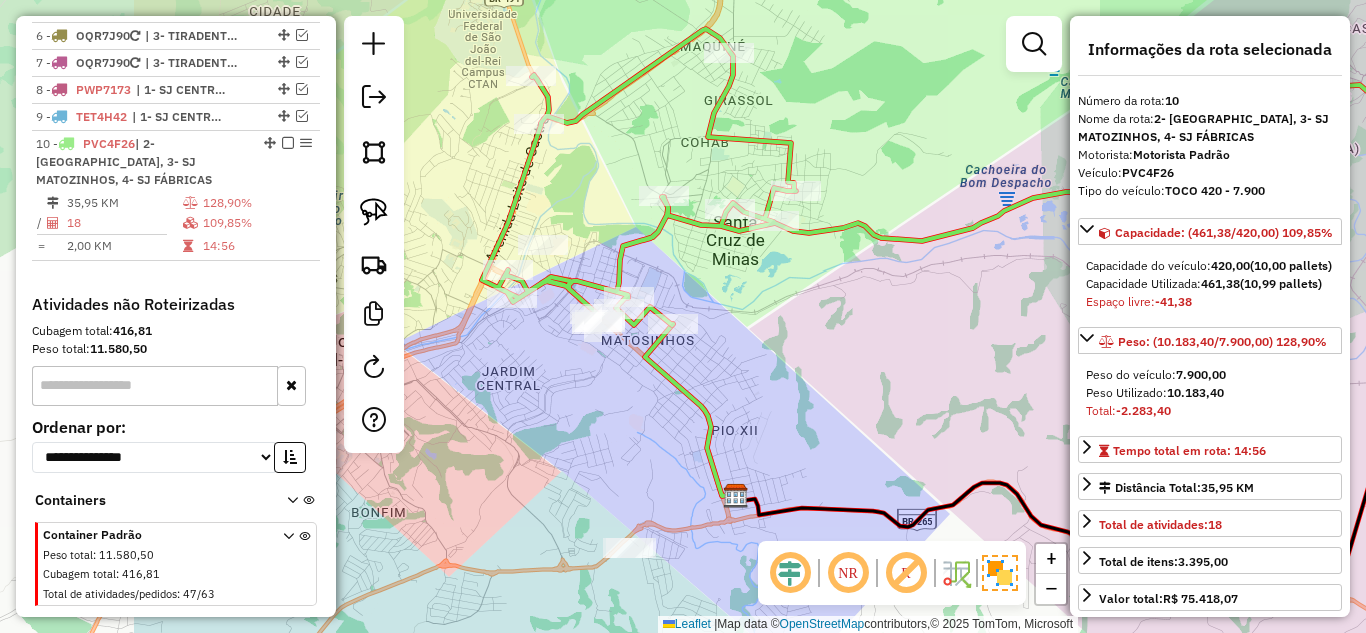 drag, startPoint x: 600, startPoint y: 388, endPoint x: 871, endPoint y: 384, distance: 271.0295 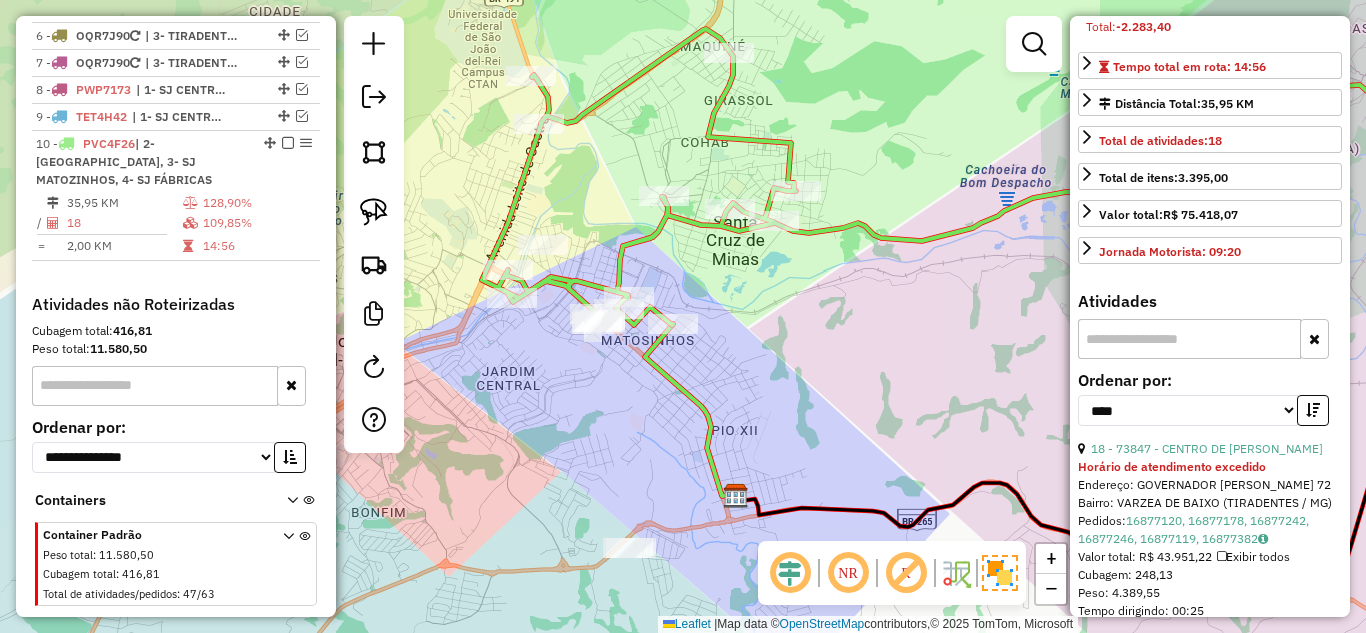 scroll, scrollTop: 500, scrollLeft: 0, axis: vertical 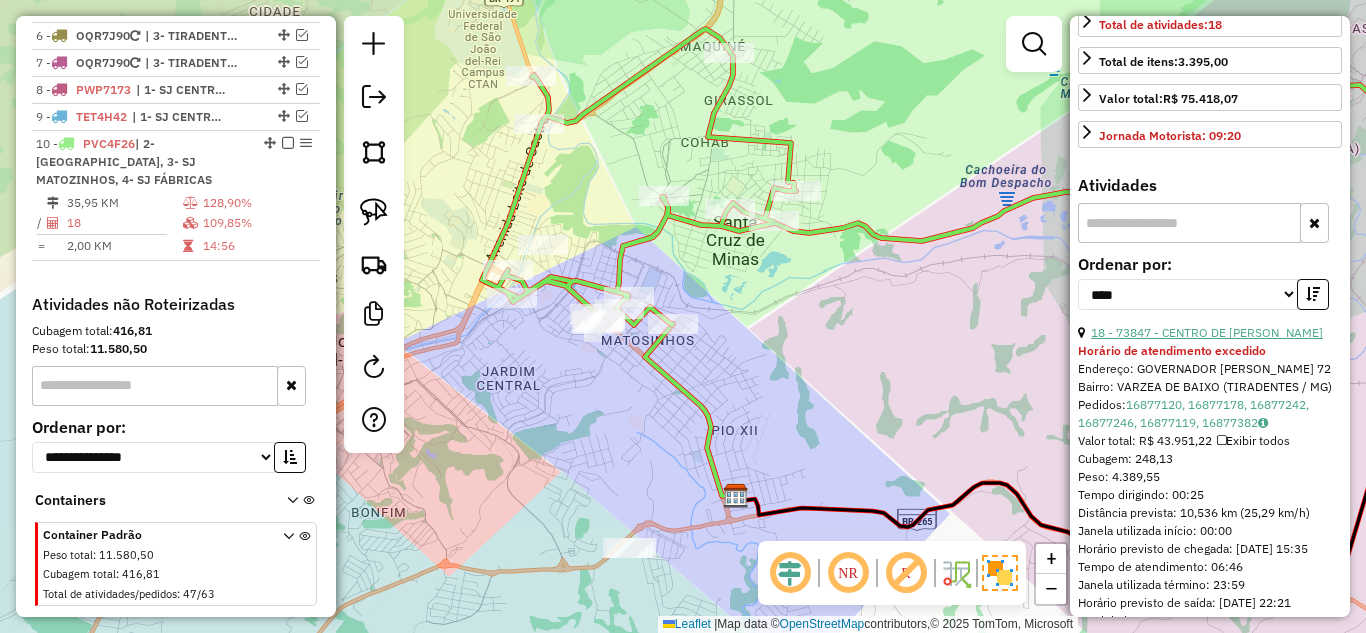 click on "18 - 73847 - CENTRO DE [PERSON_NAME]" at bounding box center (1207, 332) 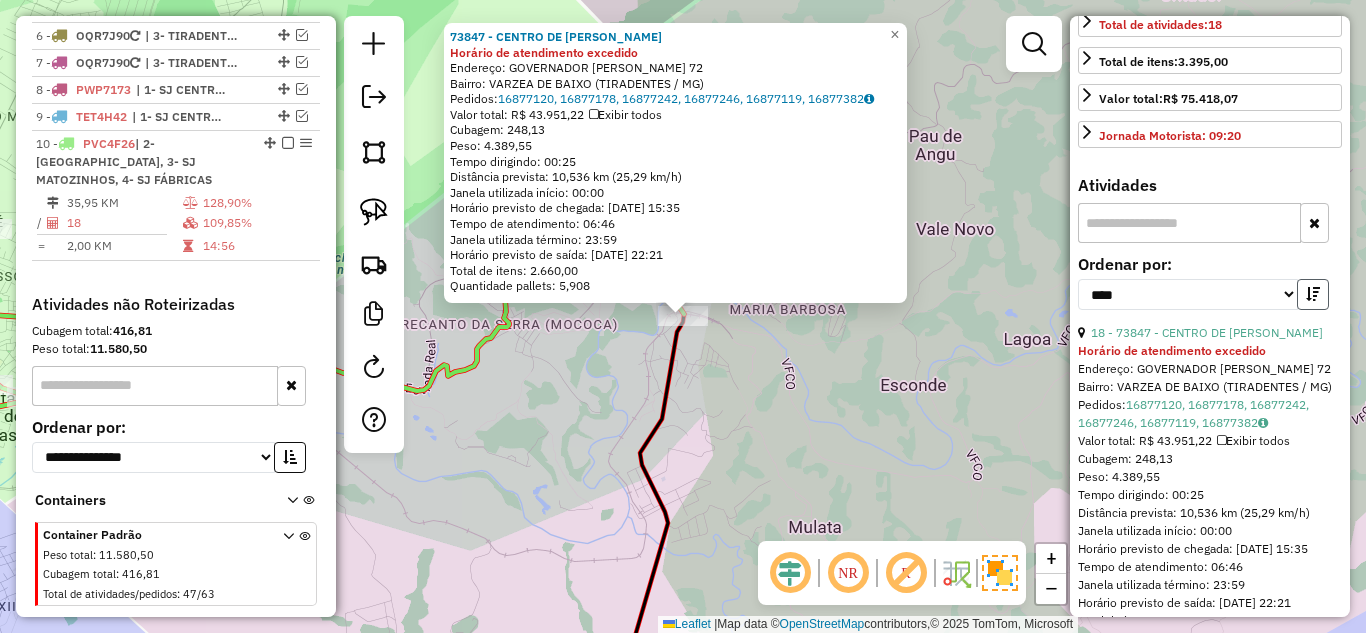 click at bounding box center (1313, 294) 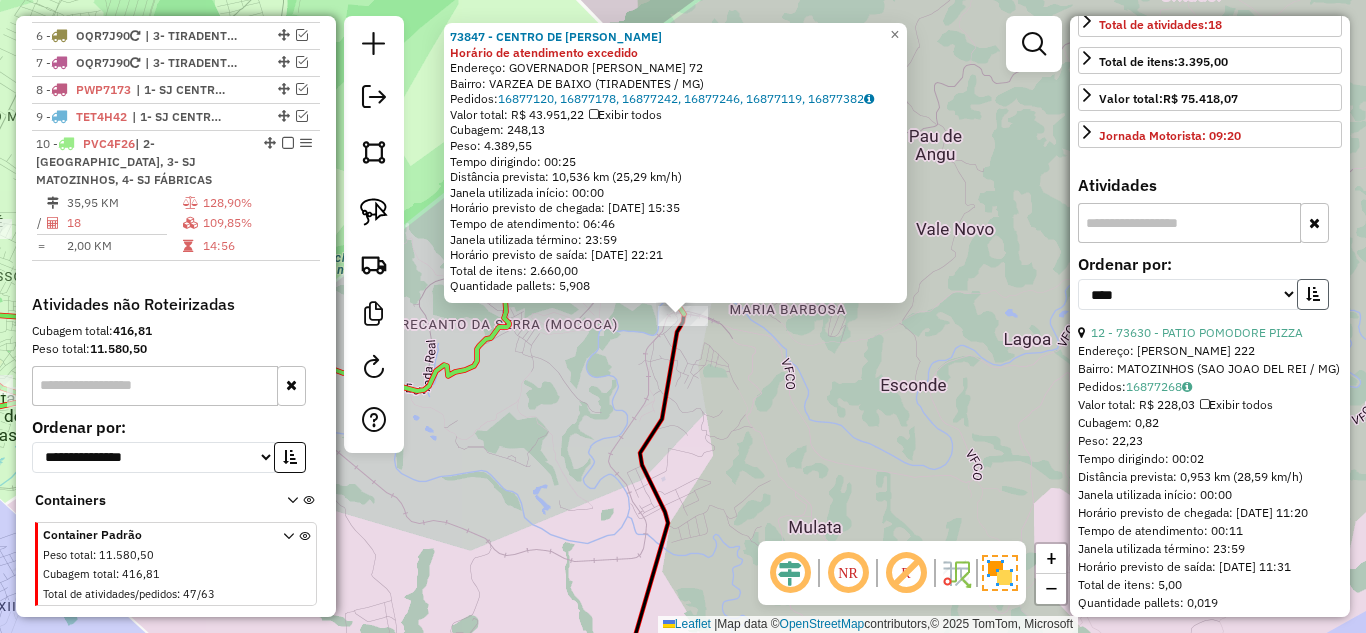 click at bounding box center (1313, 294) 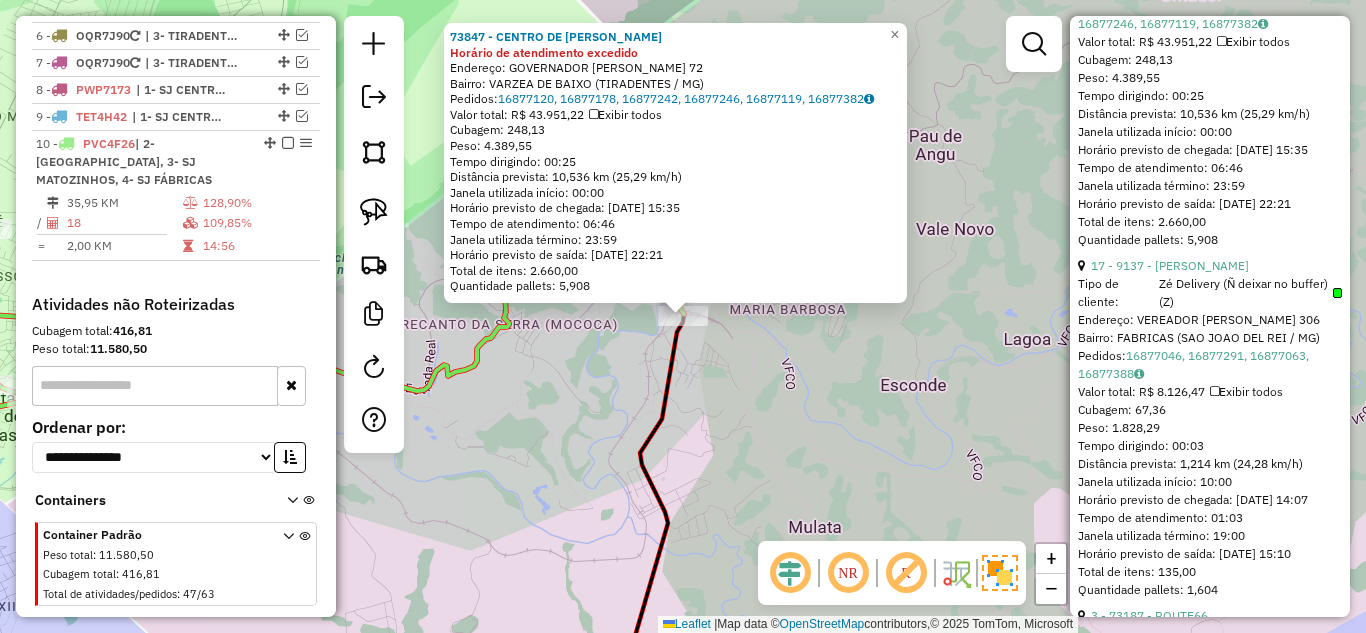 scroll, scrollTop: 900, scrollLeft: 0, axis: vertical 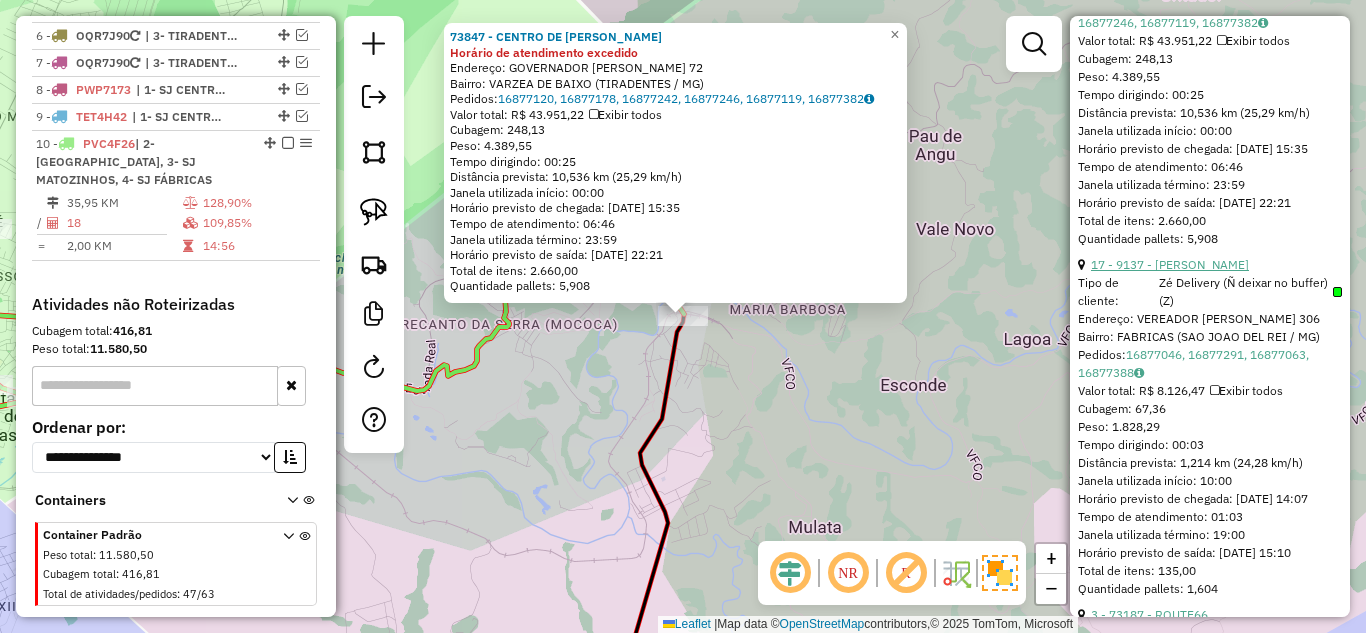click on "17 - 9137 - [PERSON_NAME]" at bounding box center [1170, 264] 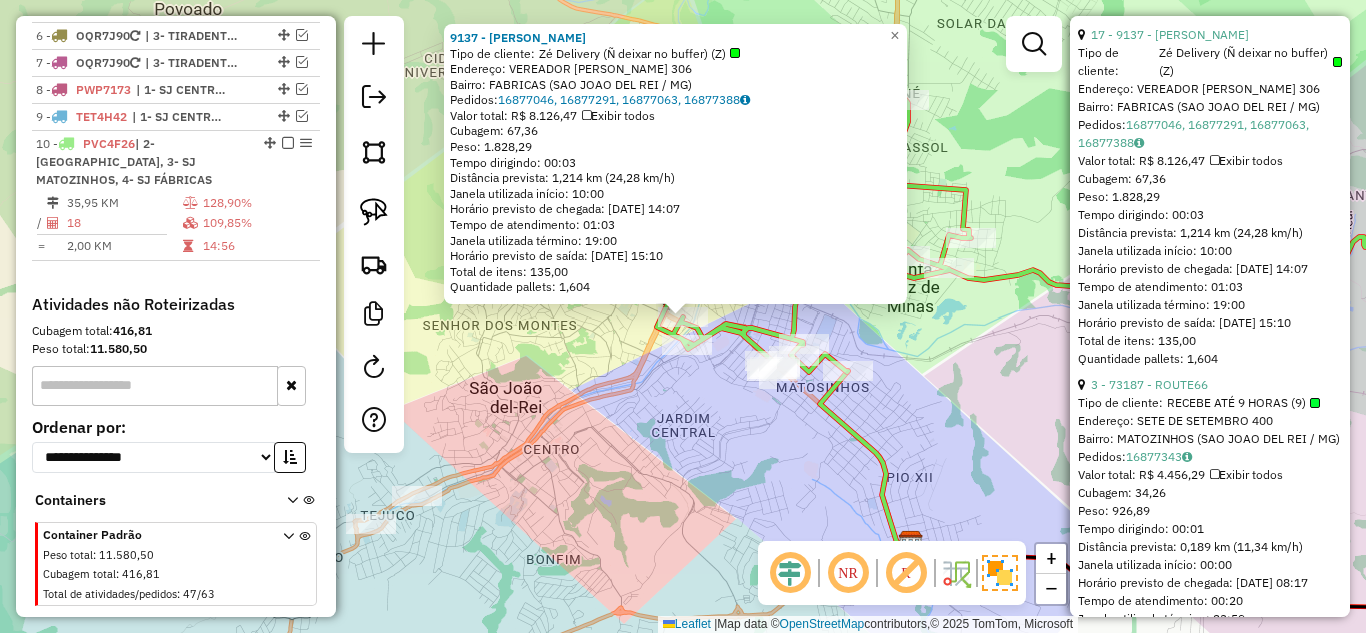 scroll, scrollTop: 1100, scrollLeft: 0, axis: vertical 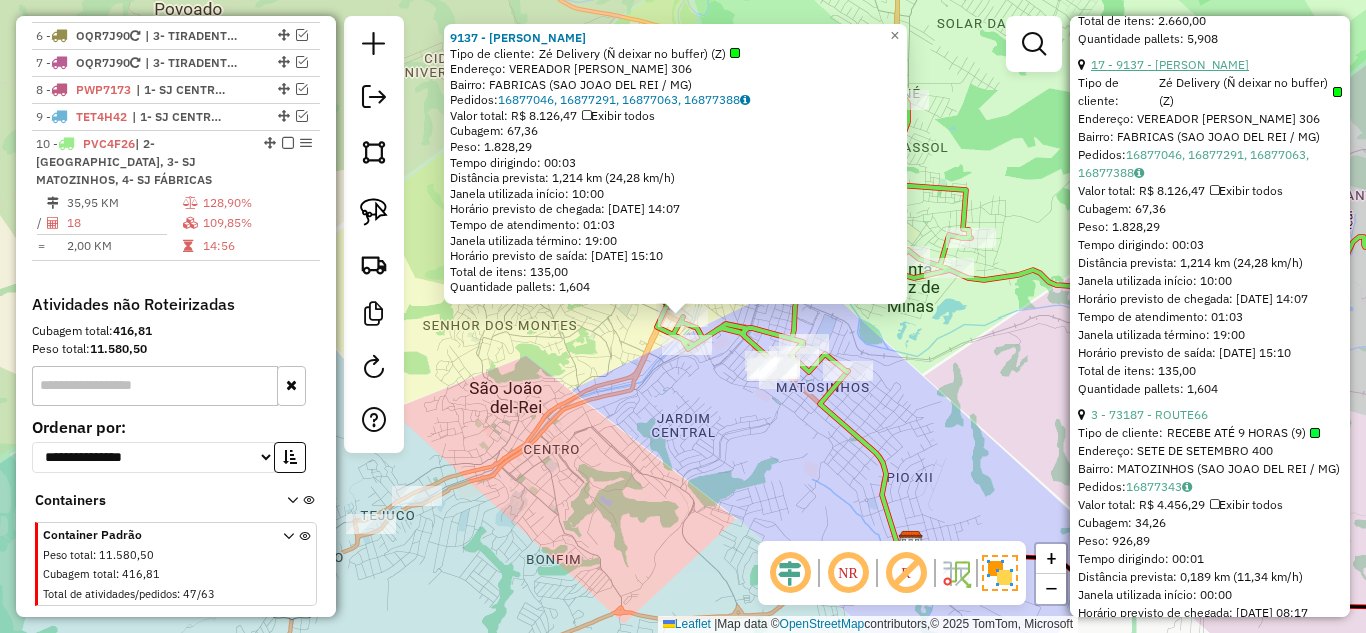 click on "17 - 9137 - [PERSON_NAME]" at bounding box center (1170, 64) 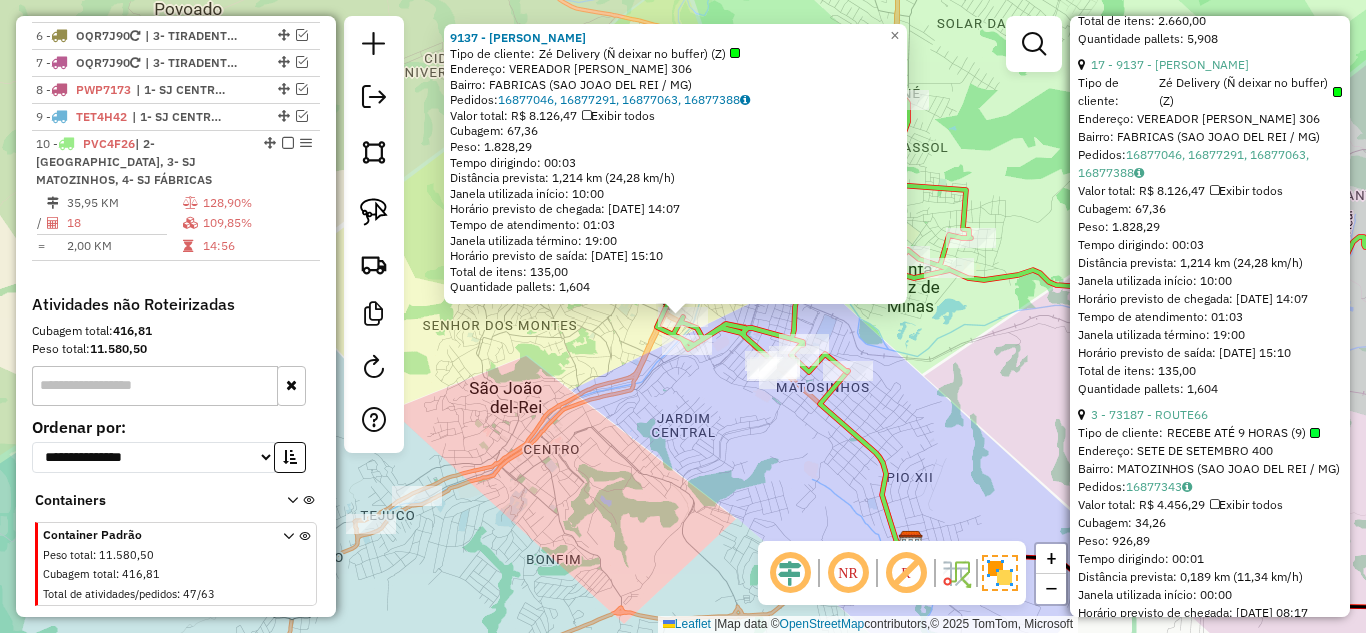 click on "9137 - BEBE ESPONJA  Tipo de cliente:   Zé Delivery (Ñ deixar no buffer) (Z)   Endereço:  VEREADOR ELI ARAUJO 306   Bairro: FABRICAS (SAO JOAO DEL REI / MG)   Pedidos:  16877046, 16877291, 16877063, 16877388   Valor total: R$ 8.126,47   Exibir todos   Cubagem: 67,36  Peso: 1.828,29  Tempo dirigindo: 00:03   Distância prevista: 1,214 km (24,28 km/h)   Janela utilizada início: 10:00   Horário previsto de chegada: 17/07/2025 14:07   Tempo de atendimento: 01:03   Janela utilizada término: 19:00   Horário previsto de saída: 17/07/2025 15:10   Total de itens: 135,00   Quantidade pallets: 1,604  × Janela de atendimento Grade de atendimento Capacidade Transportadoras Veículos Cliente Pedidos  Rotas Selecione os dias de semana para filtrar as janelas de atendimento  Seg   Ter   Qua   Qui   Sex   Sáb   Dom  Informe o período da janela de atendimento: De: Até:  Filtrar exatamente a janela do cliente  Considerar janela de atendimento padrão  Selecione os dias de semana para filtrar as grades de atendimento" 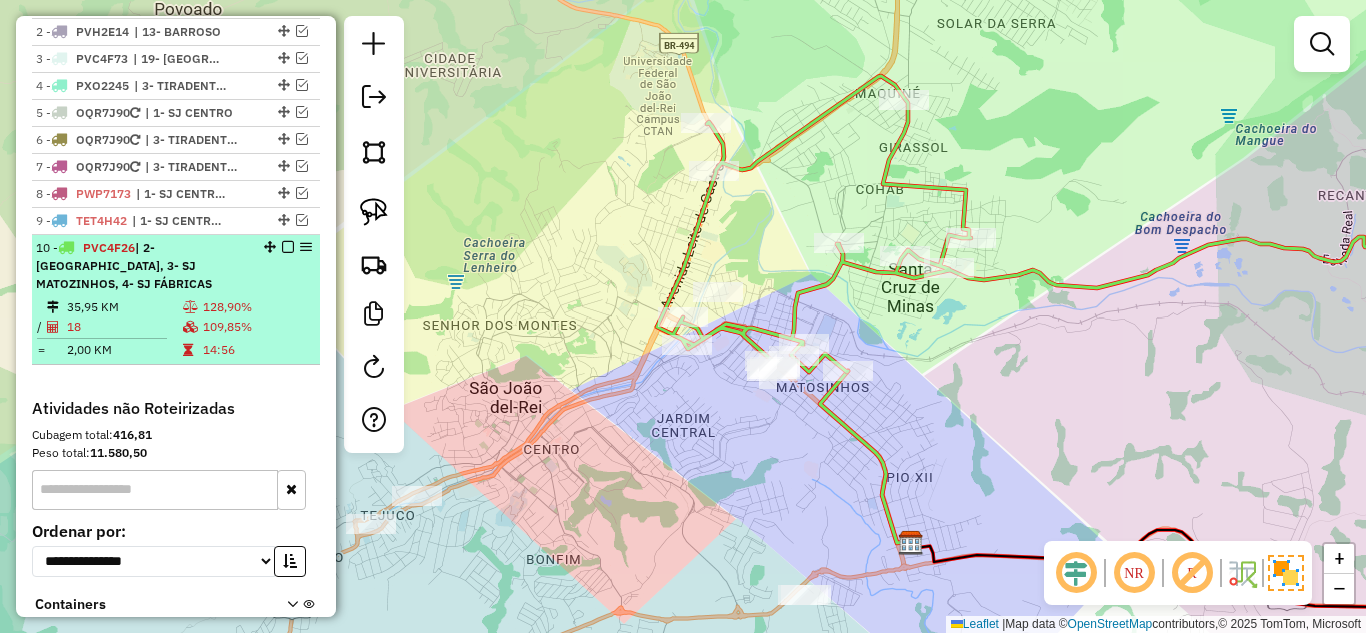 scroll, scrollTop: 660, scrollLeft: 0, axis: vertical 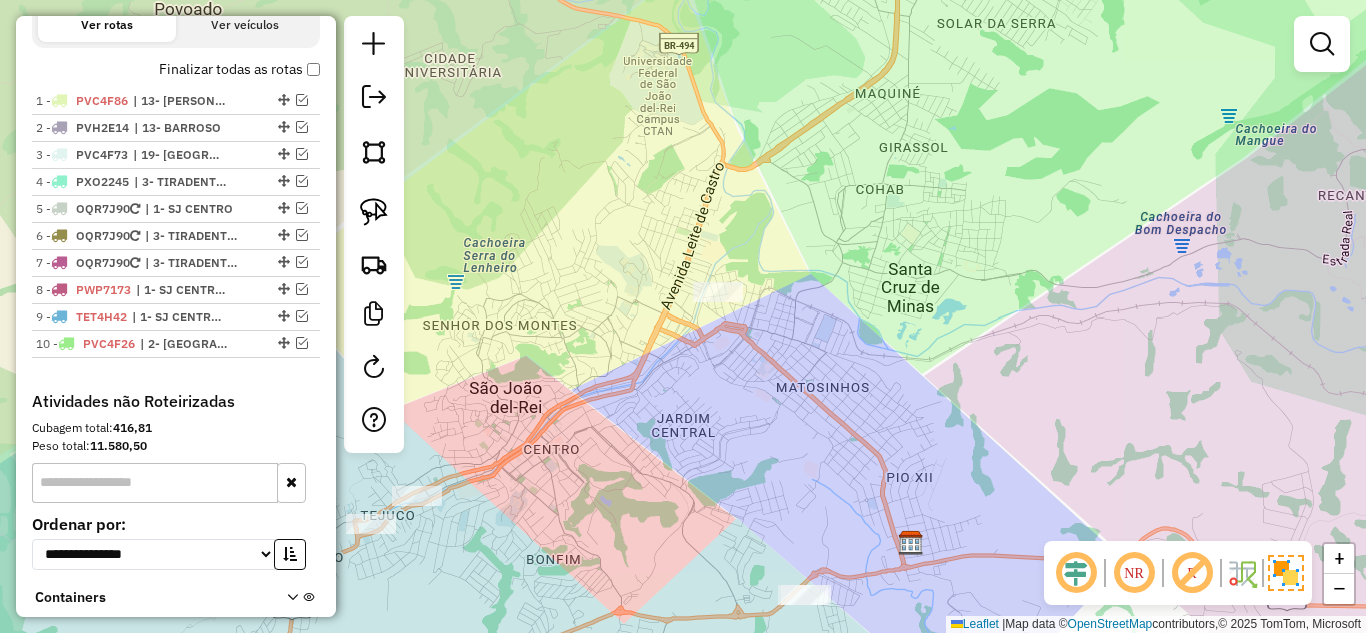 click on "Janela de atendimento Grade de atendimento Capacidade Transportadoras Veículos Cliente Pedidos  Rotas Selecione os dias de semana para filtrar as janelas de atendimento  Seg   Ter   Qua   Qui   Sex   Sáb   Dom  Informe o período da janela de atendimento: De: Até:  Filtrar exatamente a janela do cliente  Considerar janela de atendimento padrão  Selecione os dias de semana para filtrar as grades de atendimento  Seg   Ter   Qua   Qui   Sex   Sáb   Dom   Considerar clientes sem dia de atendimento cadastrado  Clientes fora do dia de atendimento selecionado Filtrar as atividades entre os valores definidos abaixo:  Peso mínimo:   Peso máximo:   Cubagem mínima:   Cubagem máxima:   De:   Até:  Filtrar as atividades entre o tempo de atendimento definido abaixo:  De:   Até:   Considerar capacidade total dos clientes não roteirizados Transportadora: Selecione um ou mais itens Tipo de veículo: Selecione um ou mais itens Veículo: Selecione um ou mais itens Motorista: Selecione um ou mais itens Nome: Rótulo:" 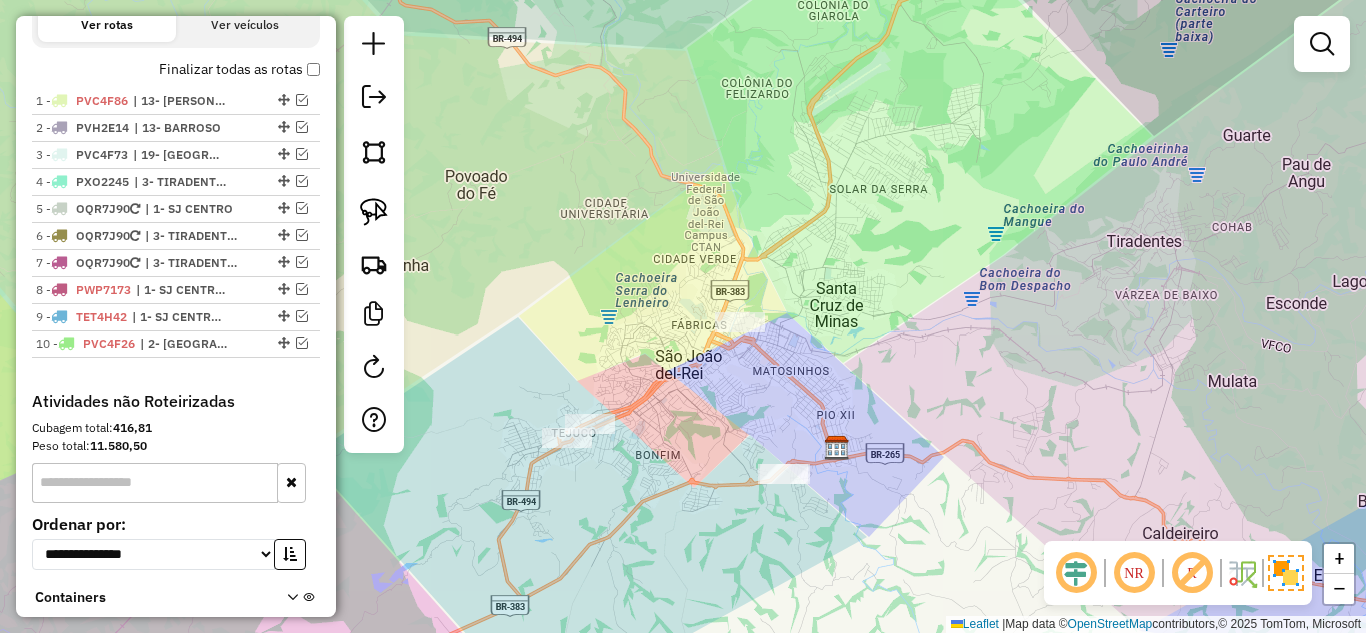 drag, startPoint x: 746, startPoint y: 398, endPoint x: 751, endPoint y: 384, distance: 14.866069 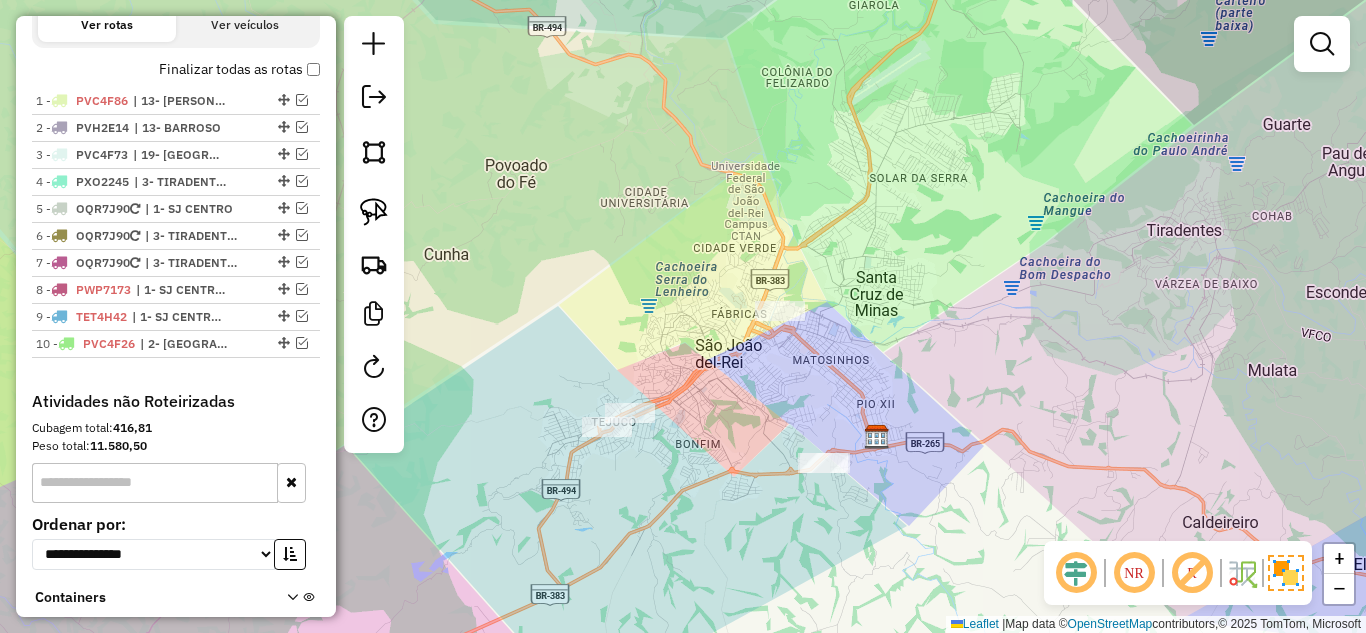 drag, startPoint x: 740, startPoint y: 408, endPoint x: 778, endPoint y: 397, distance: 39.56008 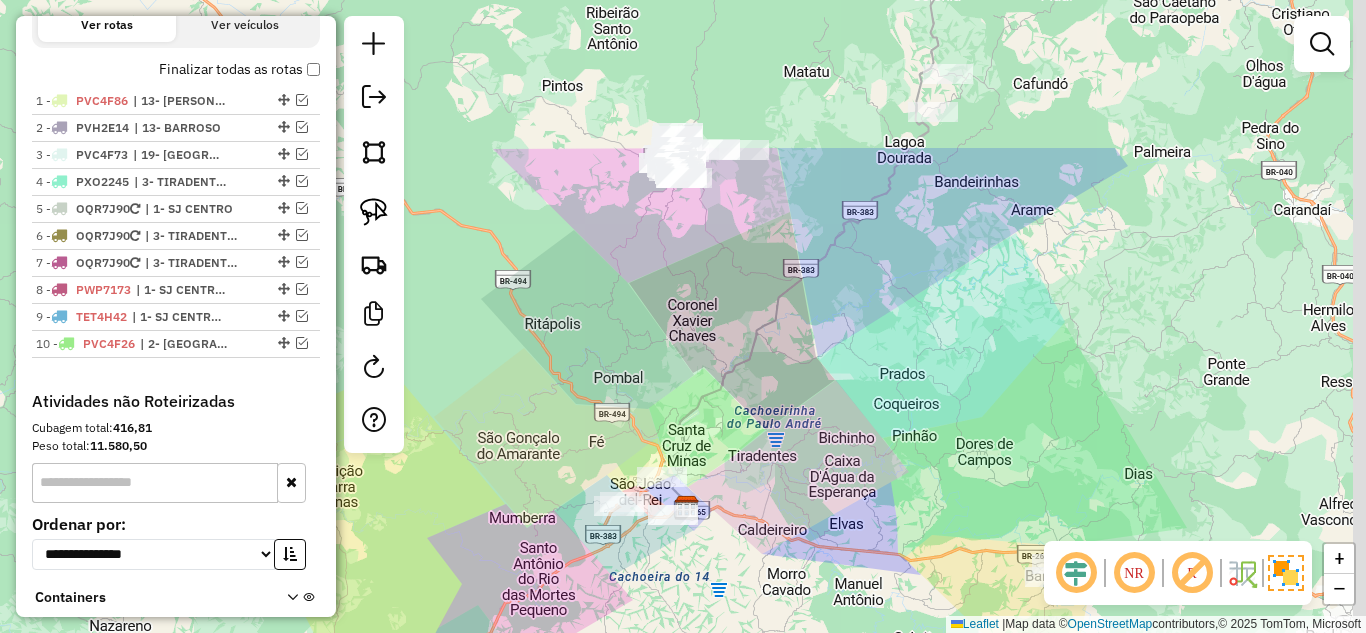 drag, startPoint x: 936, startPoint y: 161, endPoint x: 840, endPoint y: 441, distance: 296 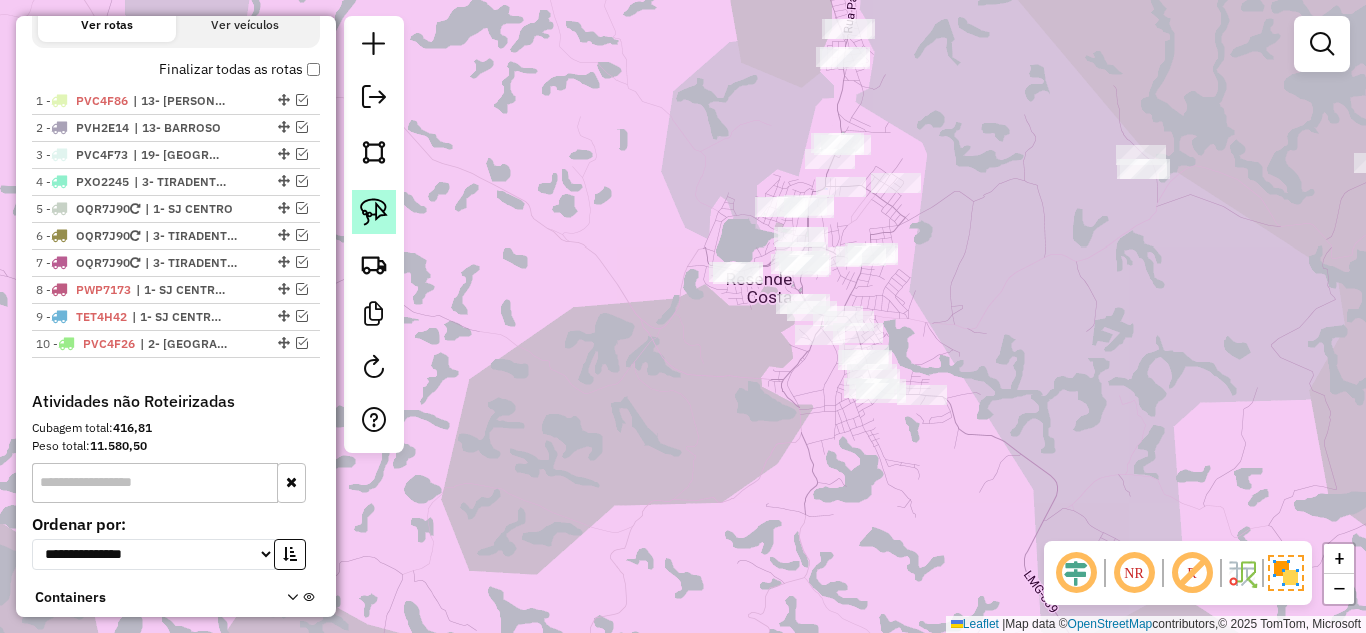 click 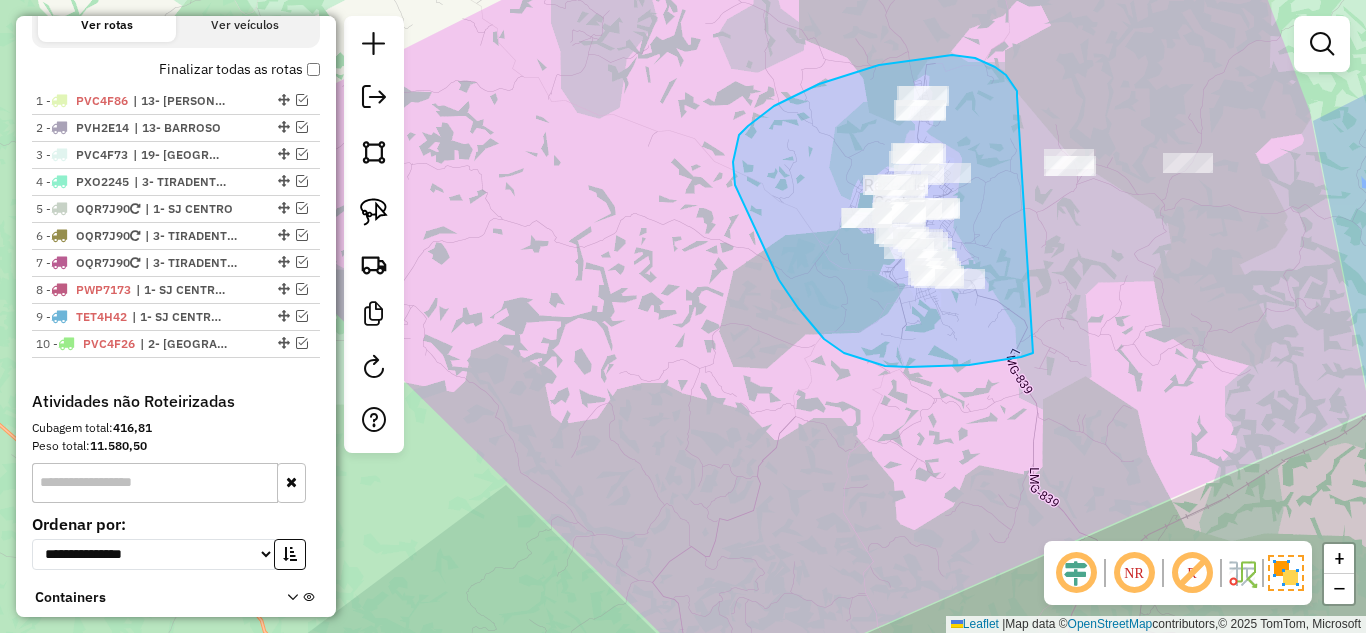 drag, startPoint x: 1006, startPoint y: 75, endPoint x: 1033, endPoint y: 353, distance: 279.30807 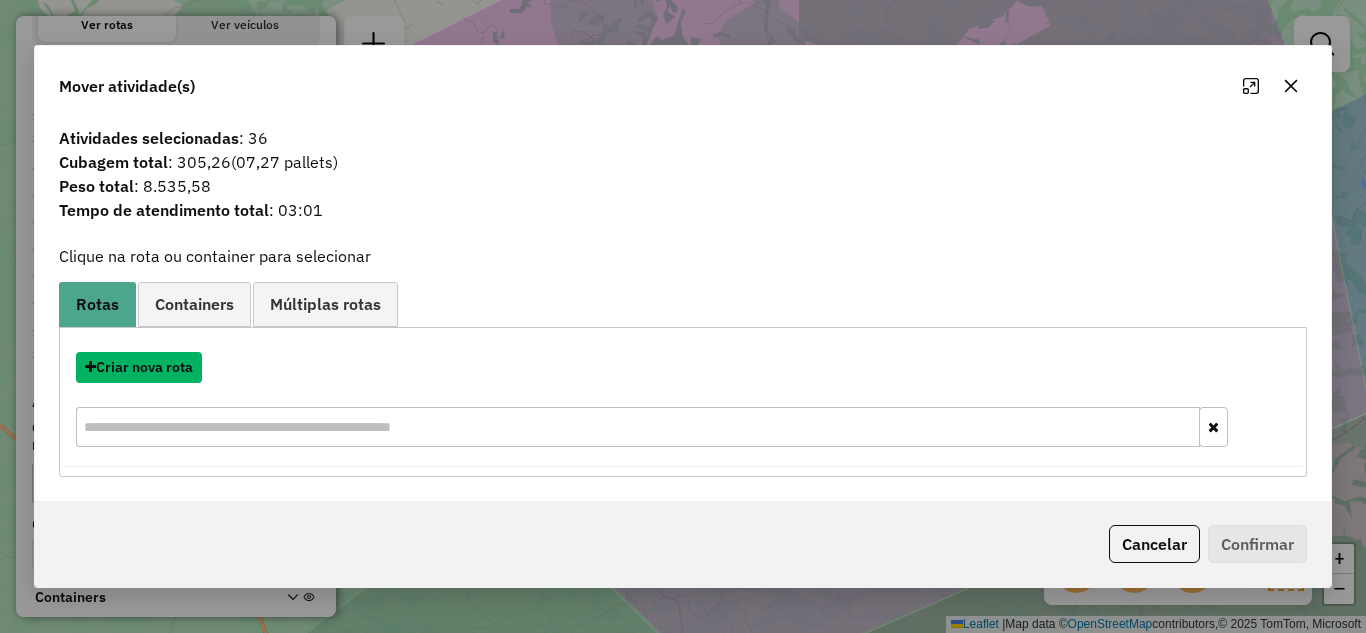 click on "Criar nova rota" at bounding box center (139, 367) 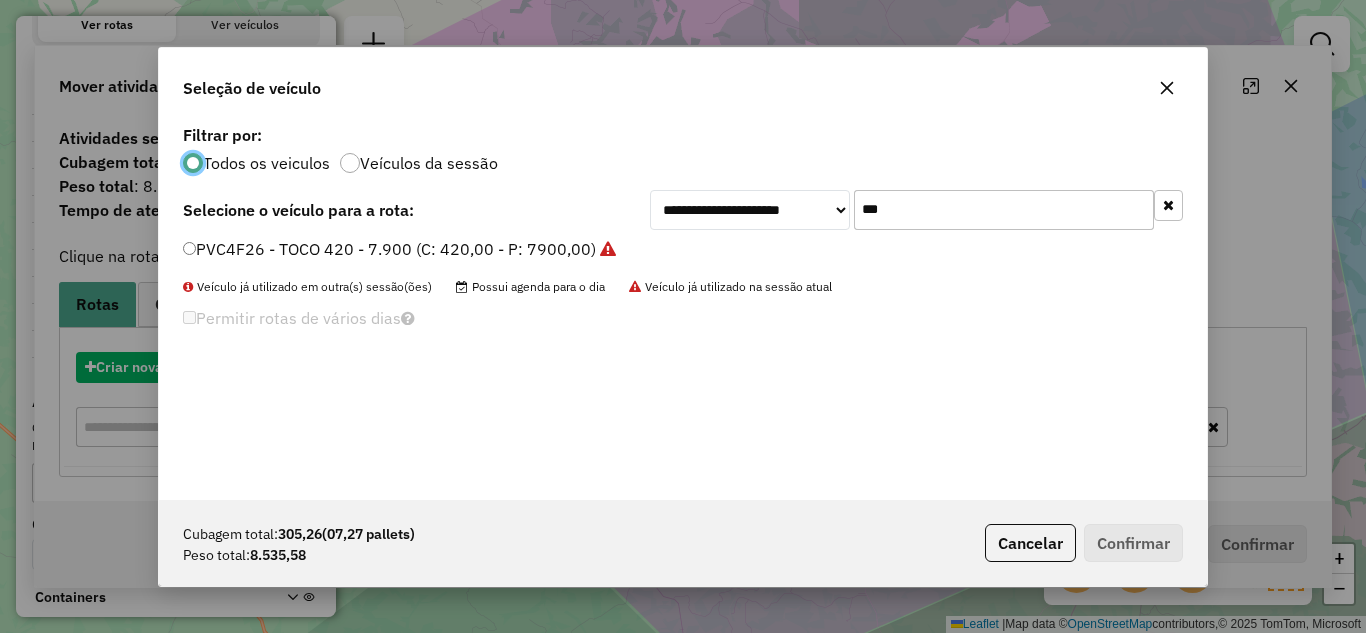 scroll, scrollTop: 11, scrollLeft: 6, axis: both 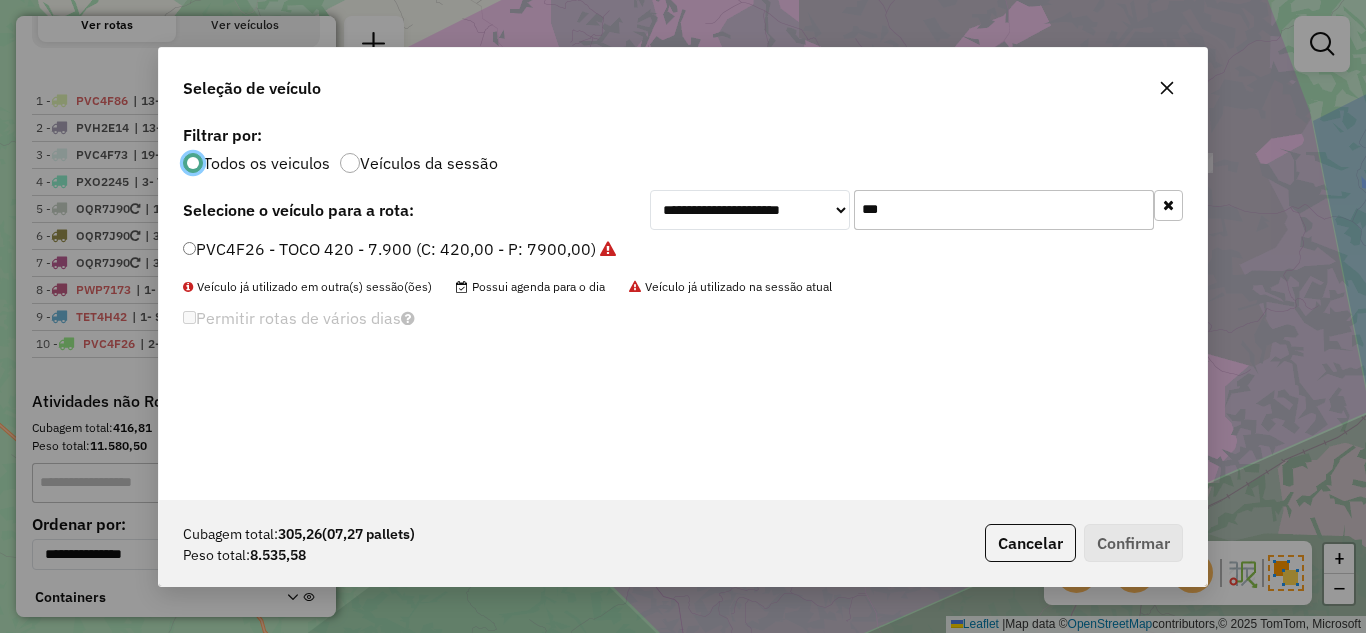 drag, startPoint x: 924, startPoint y: 194, endPoint x: 906, endPoint y: 202, distance: 19.697716 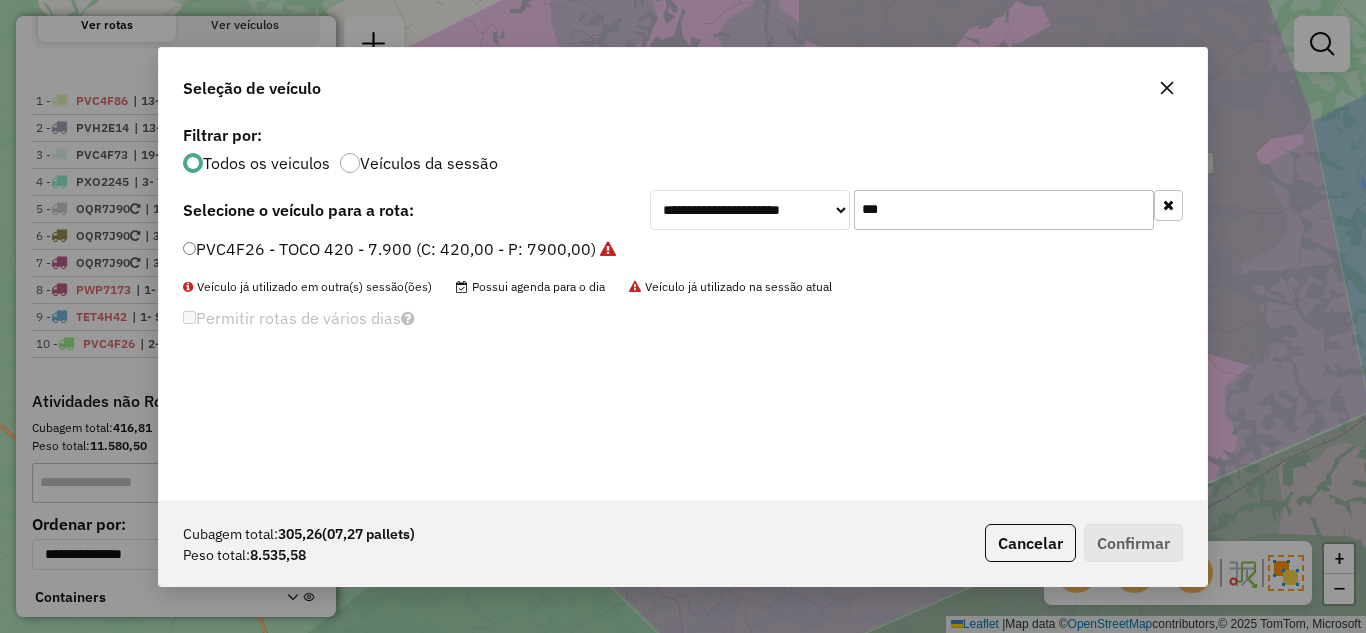 drag, startPoint x: 917, startPoint y: 221, endPoint x: 848, endPoint y: 213, distance: 69.46222 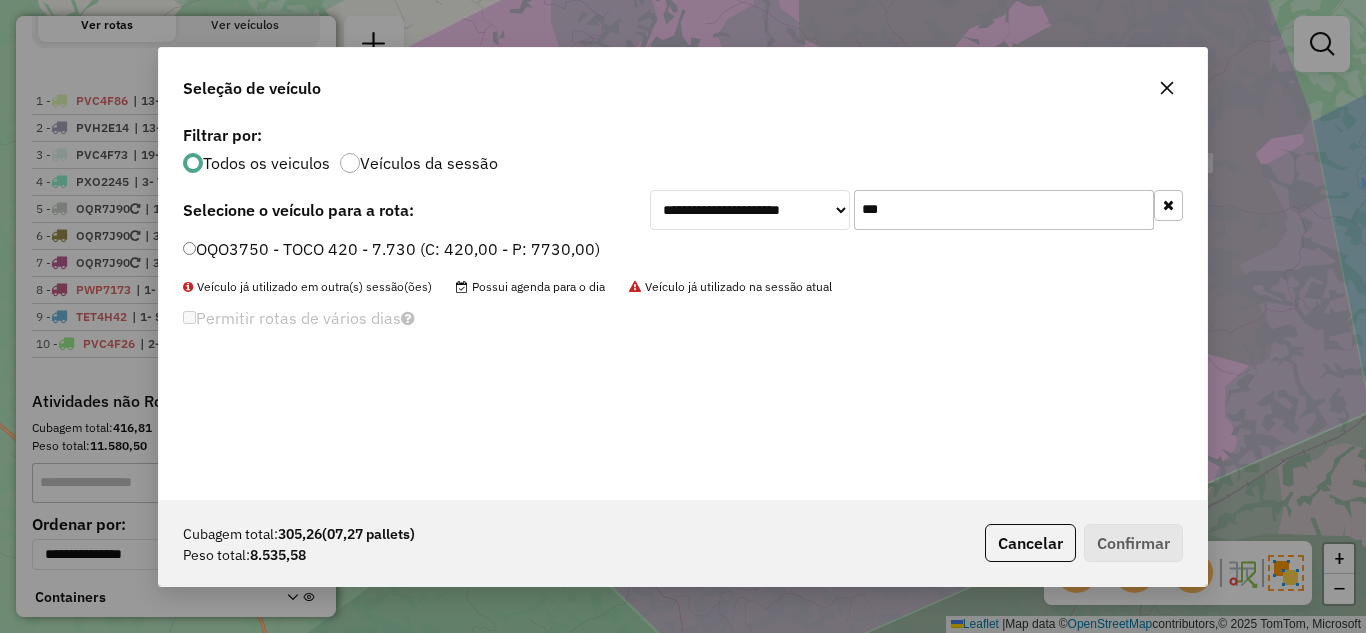 type on "***" 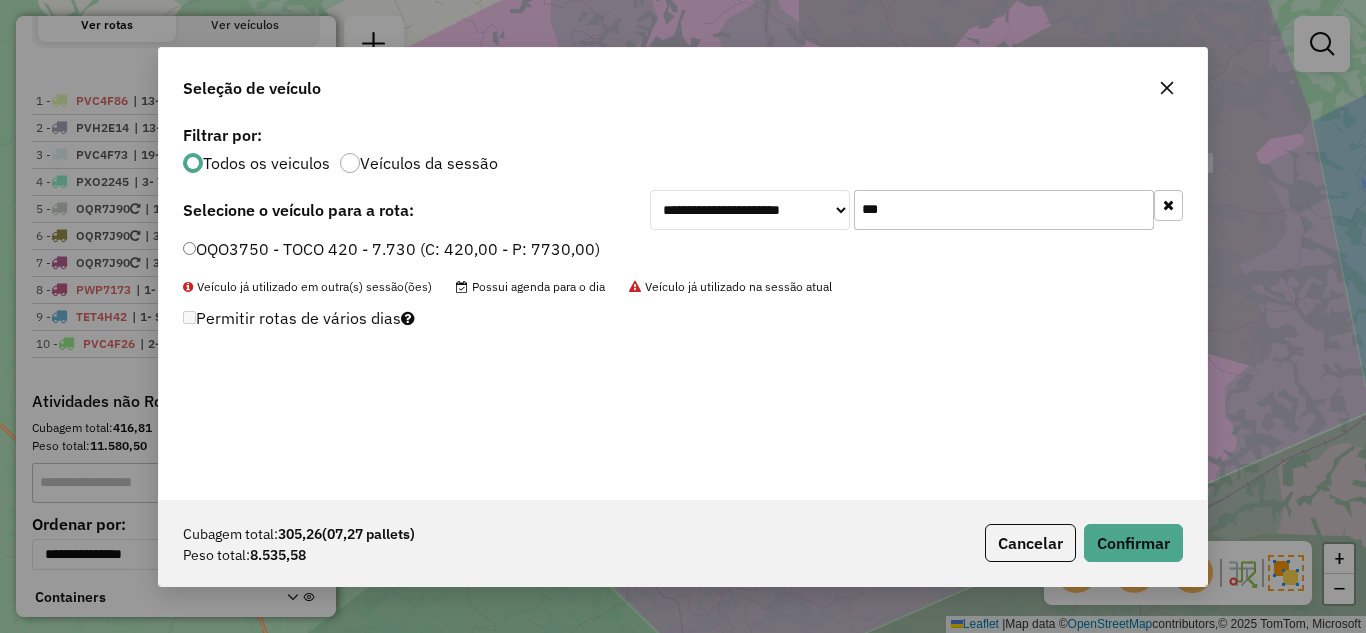 click on "Cubagem total:  305,26   (07,27 pallets)  Peso total: 8.535,58  Cancelar   Confirmar" 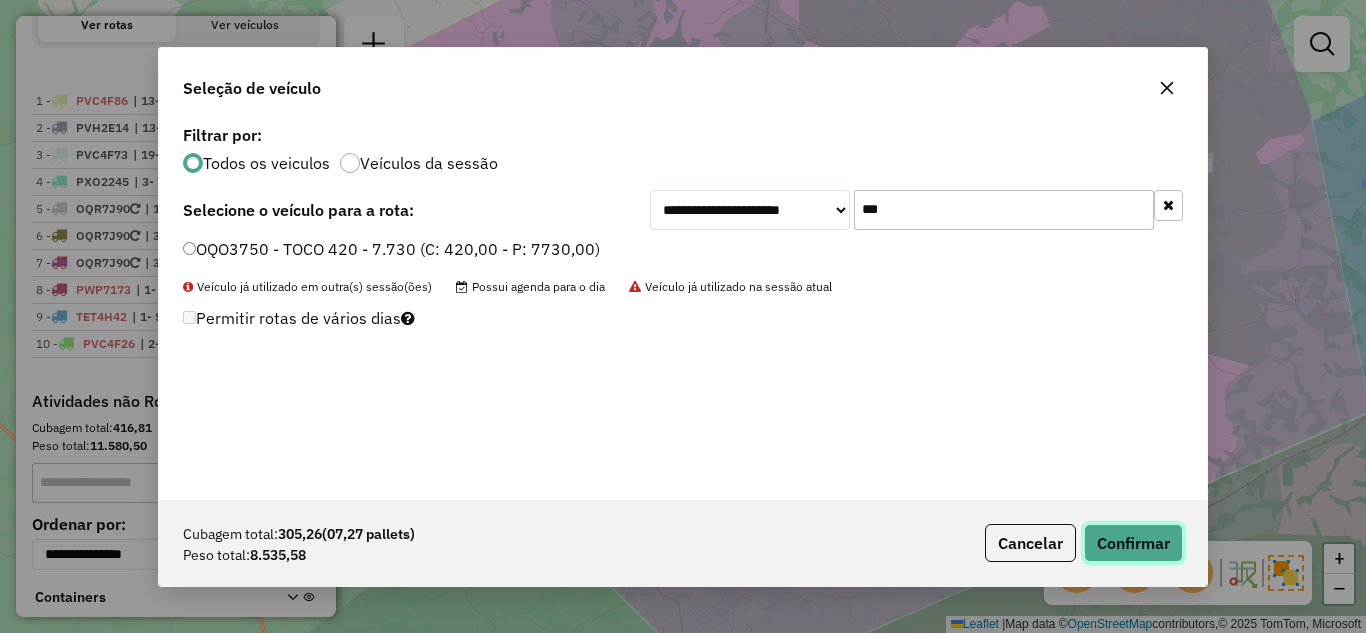 click on "Confirmar" 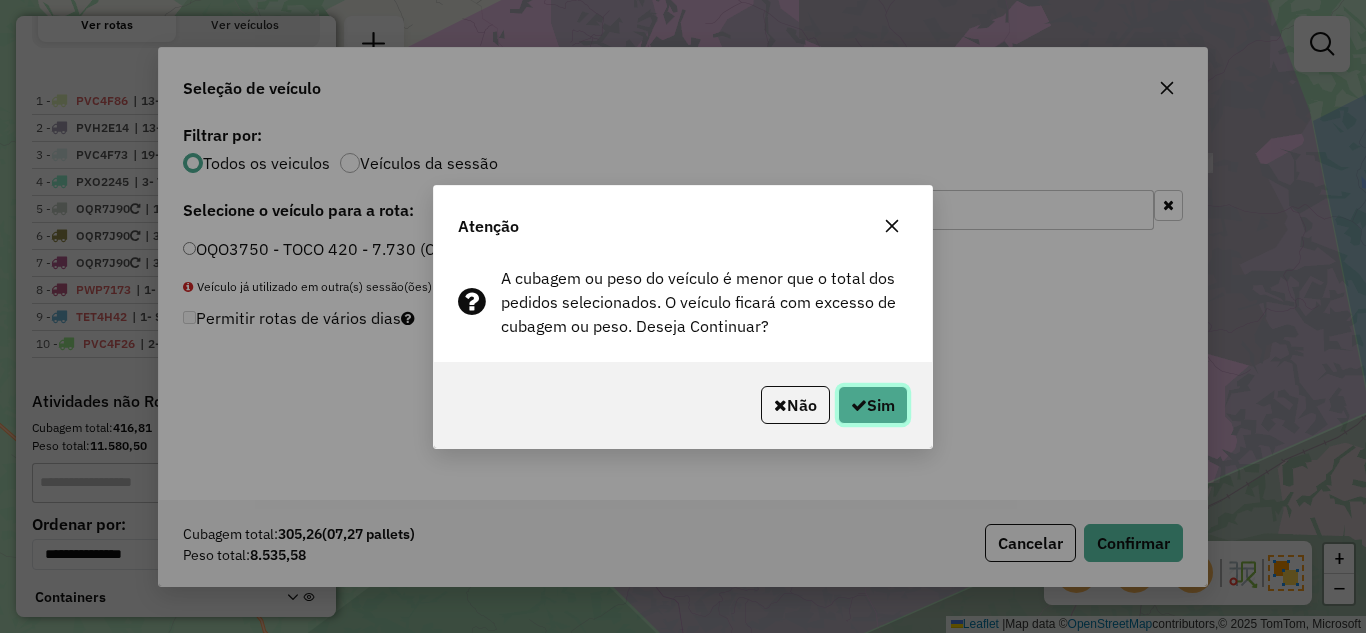 click on "Sim" 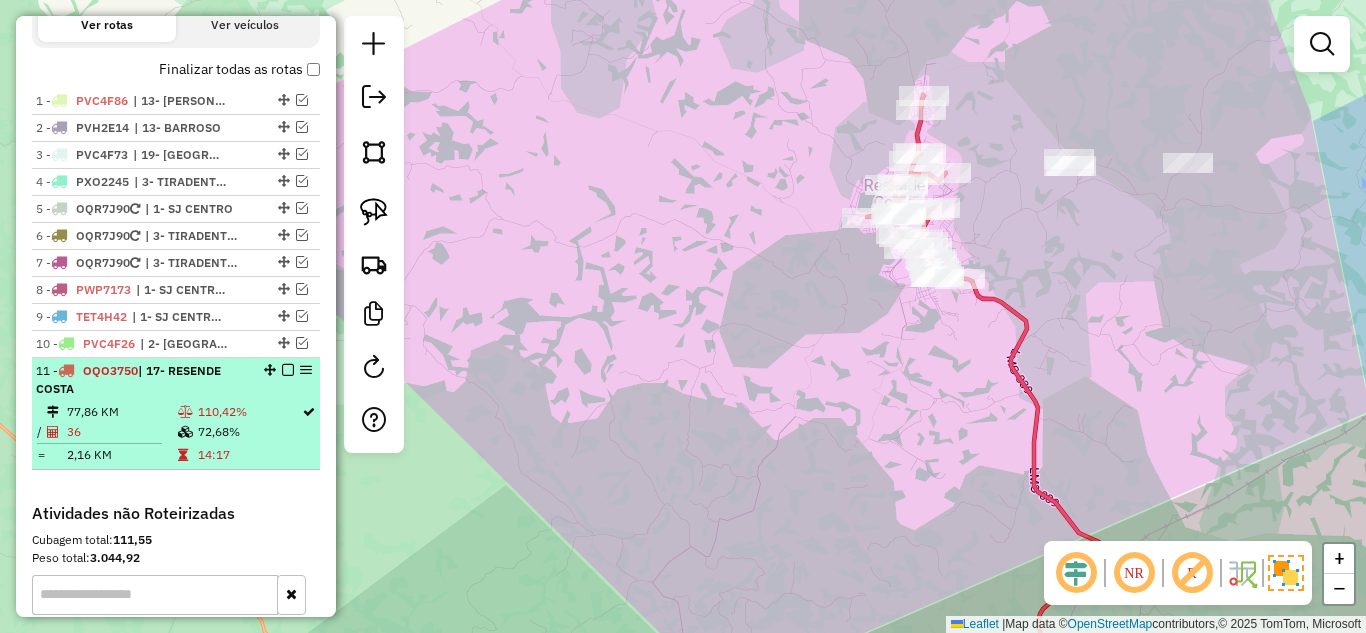 click on "36" at bounding box center (121, 432) 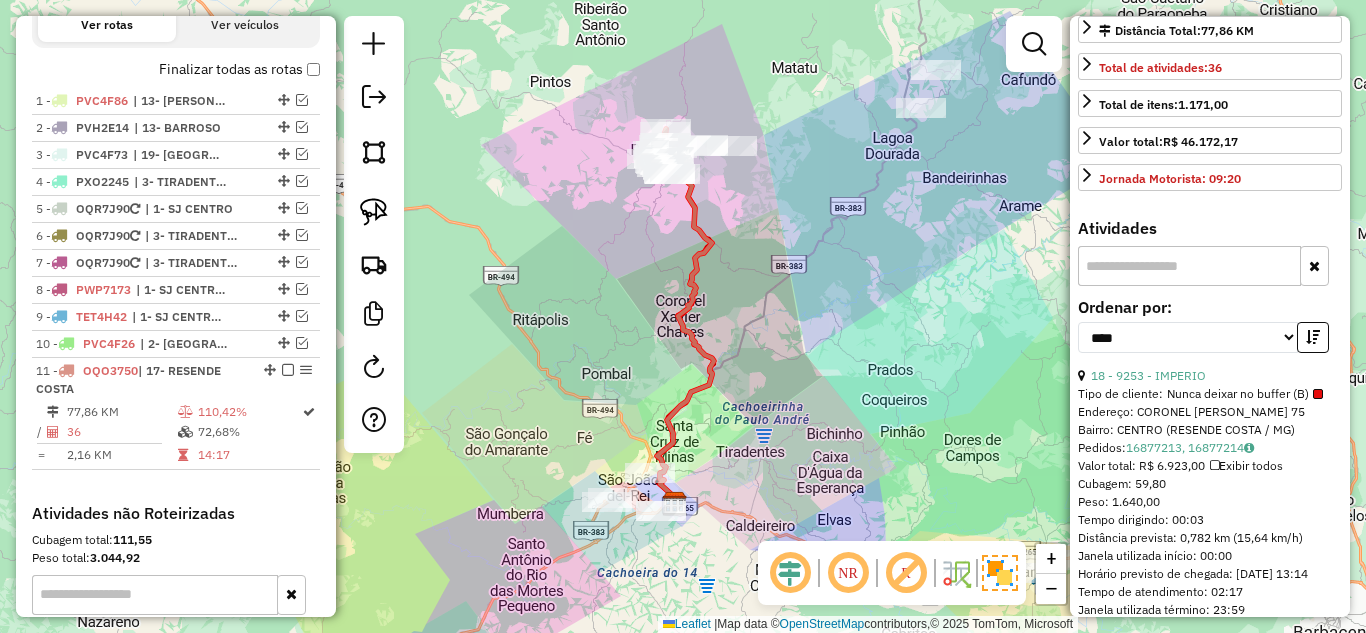 scroll, scrollTop: 500, scrollLeft: 0, axis: vertical 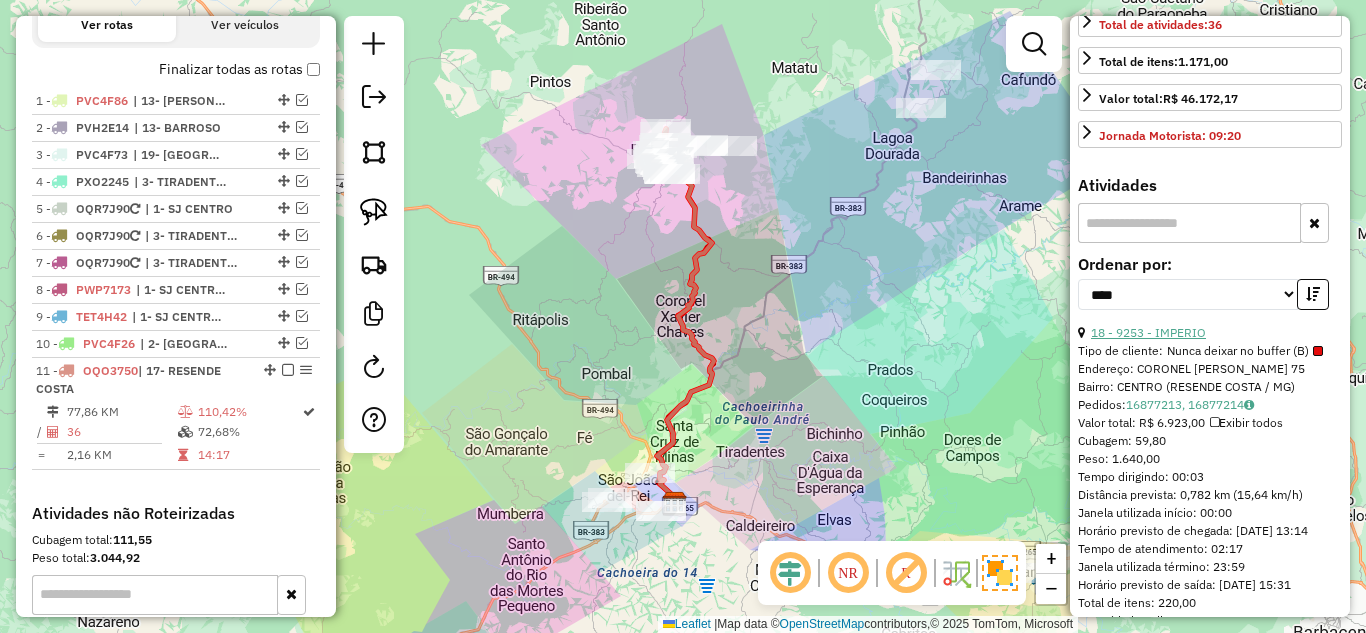 click on "18 - 9253 - IMPERIO" at bounding box center (1148, 332) 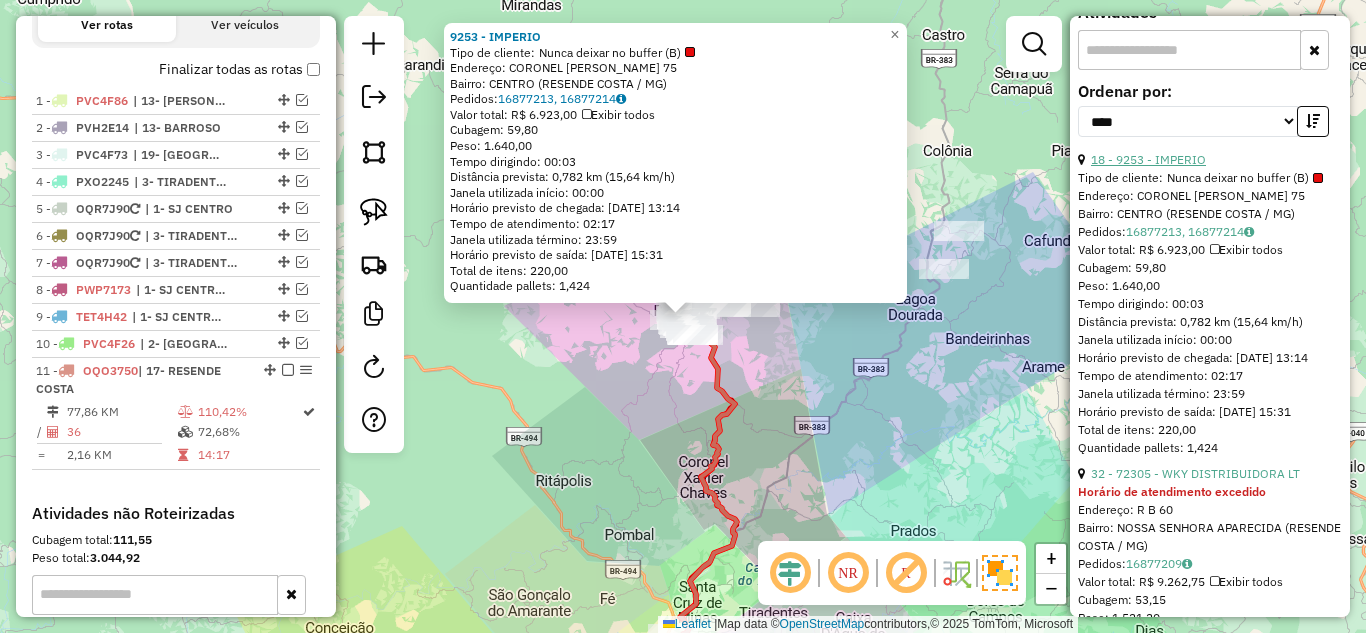 scroll, scrollTop: 700, scrollLeft: 0, axis: vertical 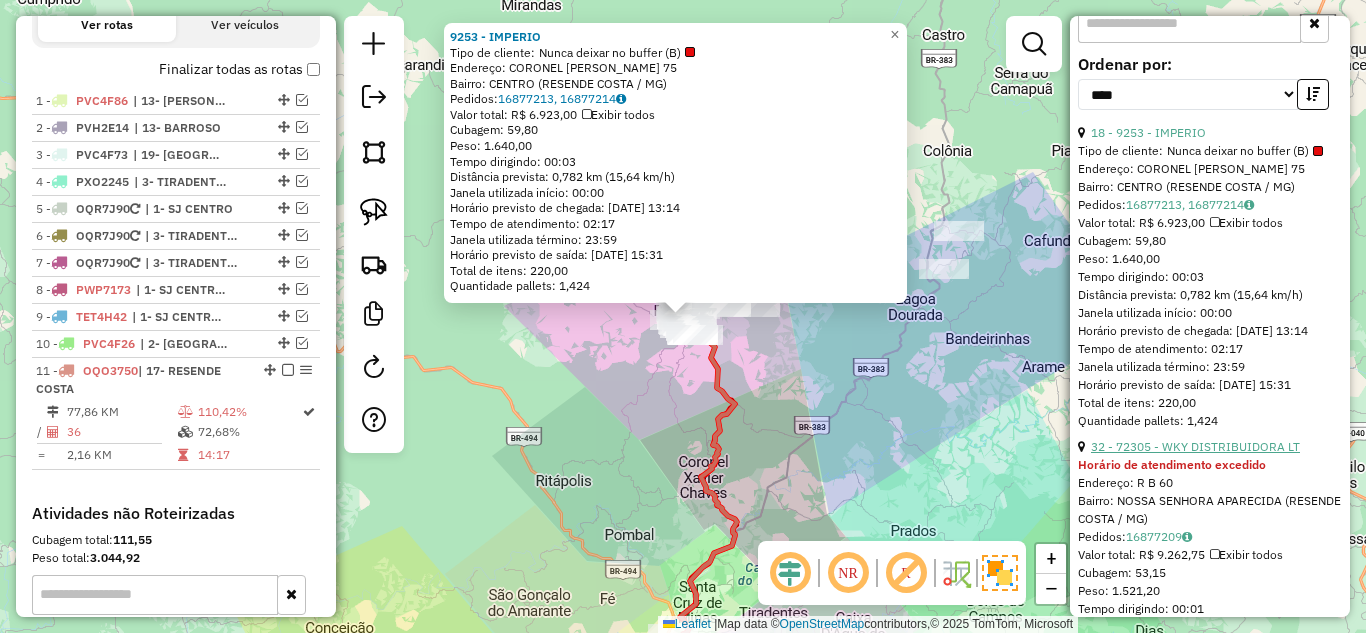 click on "32 - 72305 - WKY DISTRIBUIDORA LT" at bounding box center (1195, 446) 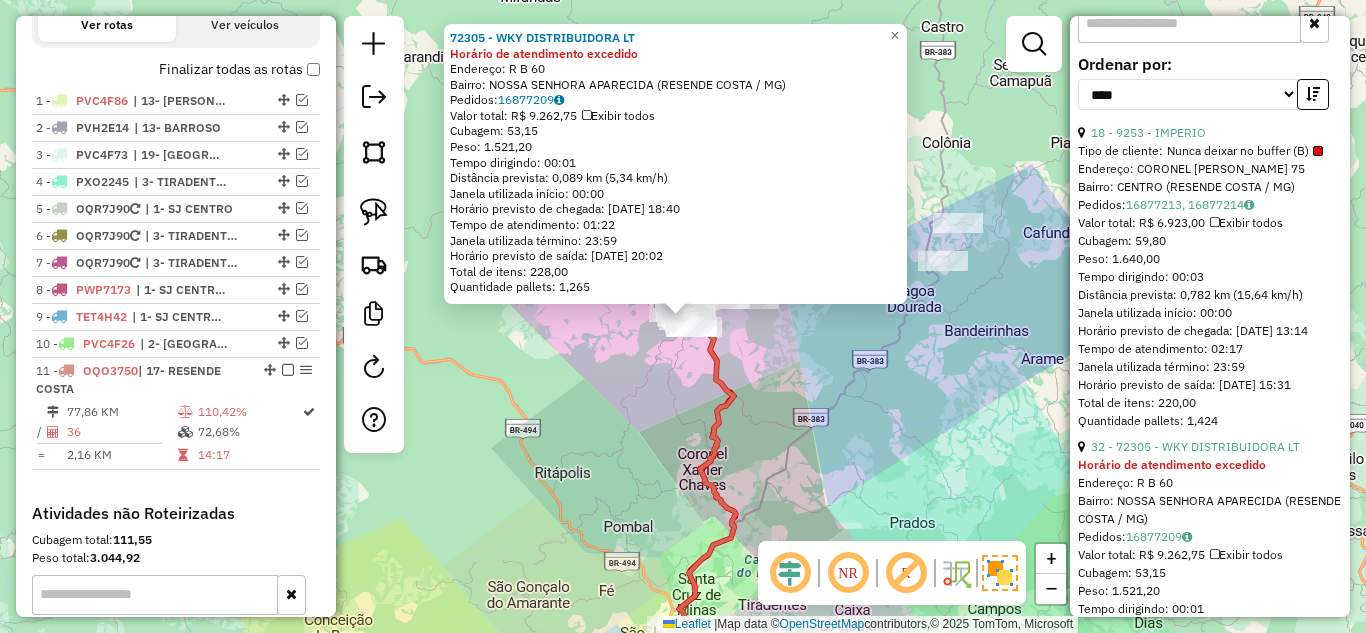 click on "72305 - WKY DISTRIBUIDORA LT Horário de atendimento excedido  Endereço: R   B                             60   Bairro: NOSSA SENHORA APARECIDA (RESENDE COSTA / MG)   Pedidos:  16877209   Valor total: R$ 9.262,75   Exibir todos   Cubagem: 53,15  Peso: 1.521,20  Tempo dirigindo: 00:01   Distância prevista: 0,089 km (5,34 km/h)   Janela utilizada início: 00:00   Horário previsto de chegada: 17/07/2025 18:40   Tempo de atendimento: 01:22   Janela utilizada término: 23:59   Horário previsto de saída: 17/07/2025 20:02   Total de itens: 228,00   Quantidade pallets: 1,265  × Janela de atendimento Grade de atendimento Capacidade Transportadoras Veículos Cliente Pedidos  Rotas Selecione os dias de semana para filtrar as janelas de atendimento  Seg   Ter   Qua   Qui   Sex   Sáb   Dom  Informe o período da janela de atendimento: De: Até:  Filtrar exatamente a janela do cliente  Considerar janela de atendimento padrão  Selecione os dias de semana para filtrar as grades de atendimento  Seg   Ter   Qua   Qui" 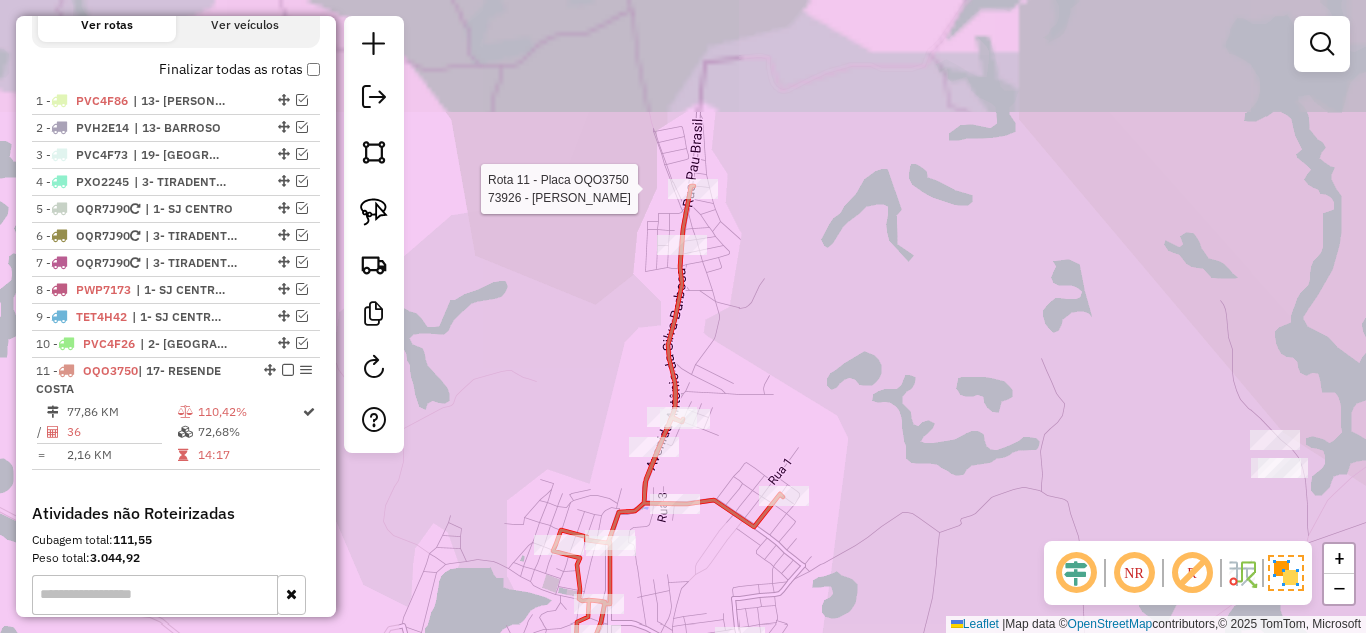 select on "*********" 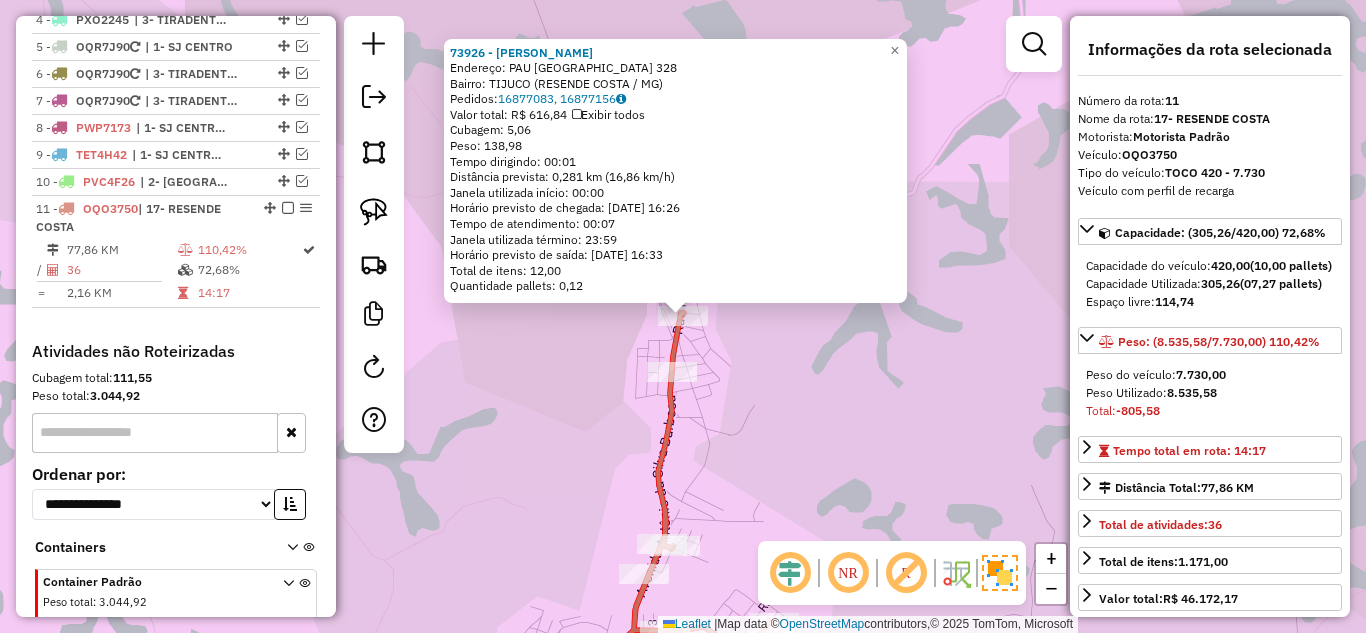 scroll, scrollTop: 924, scrollLeft: 0, axis: vertical 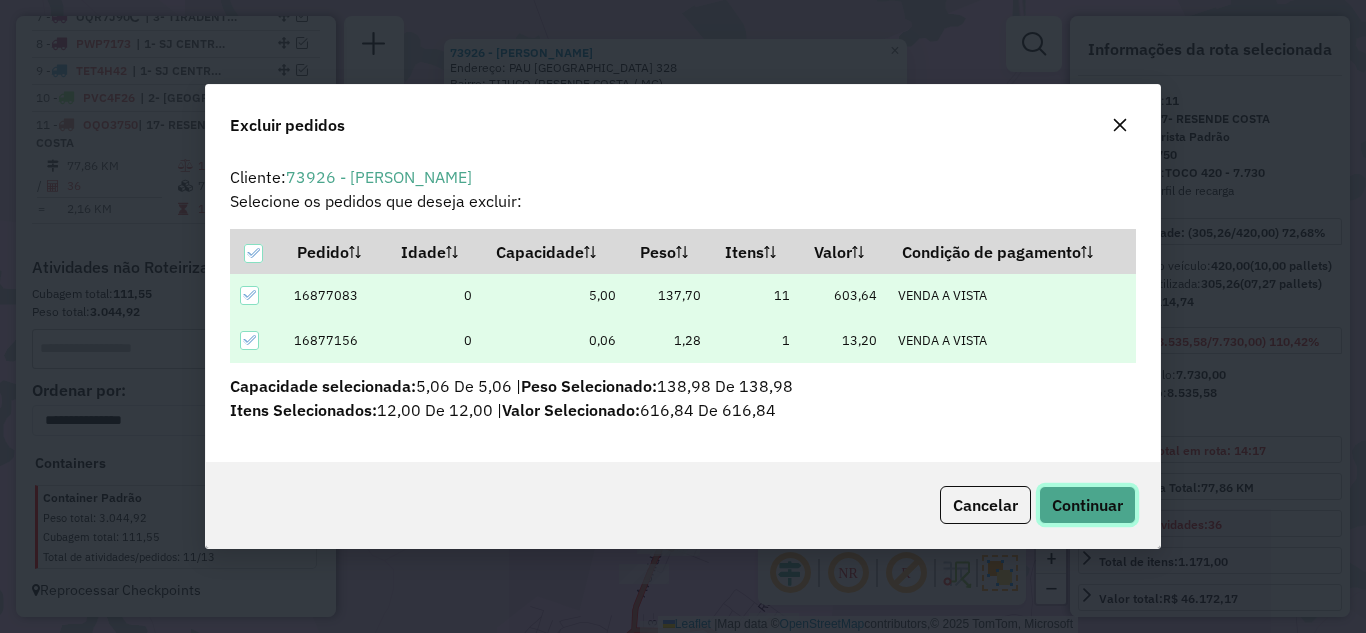 click on "Continuar" 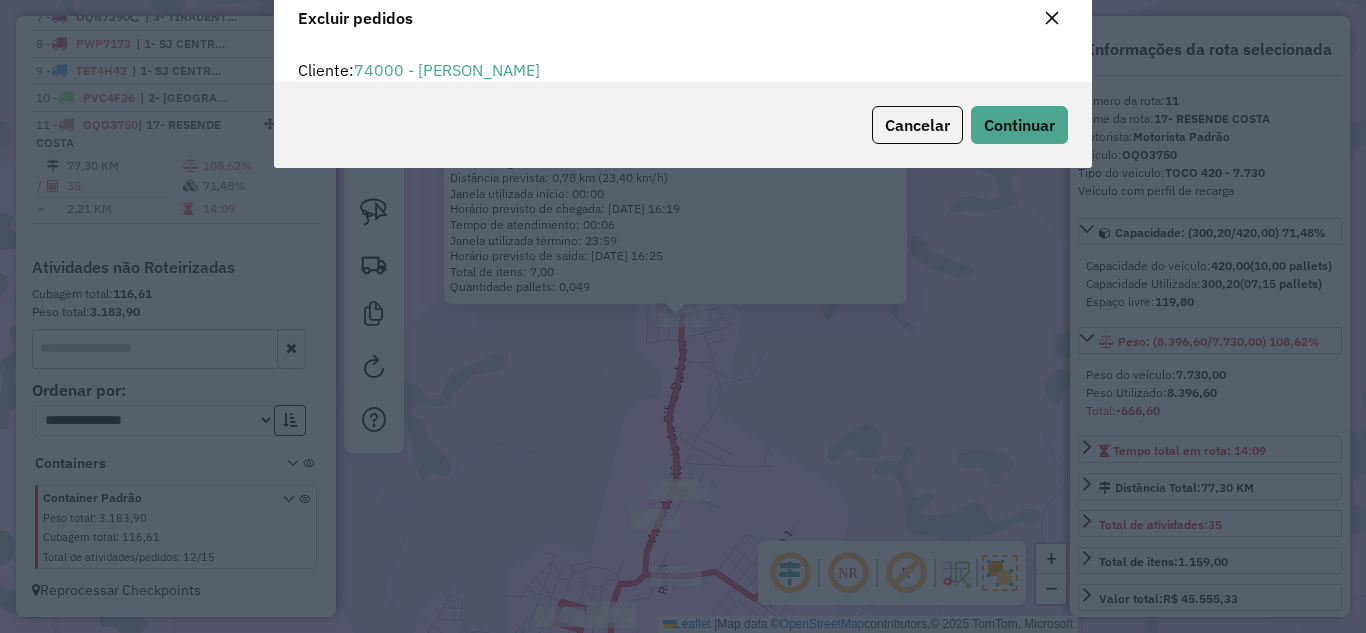 scroll, scrollTop: 82, scrollLeft: 0, axis: vertical 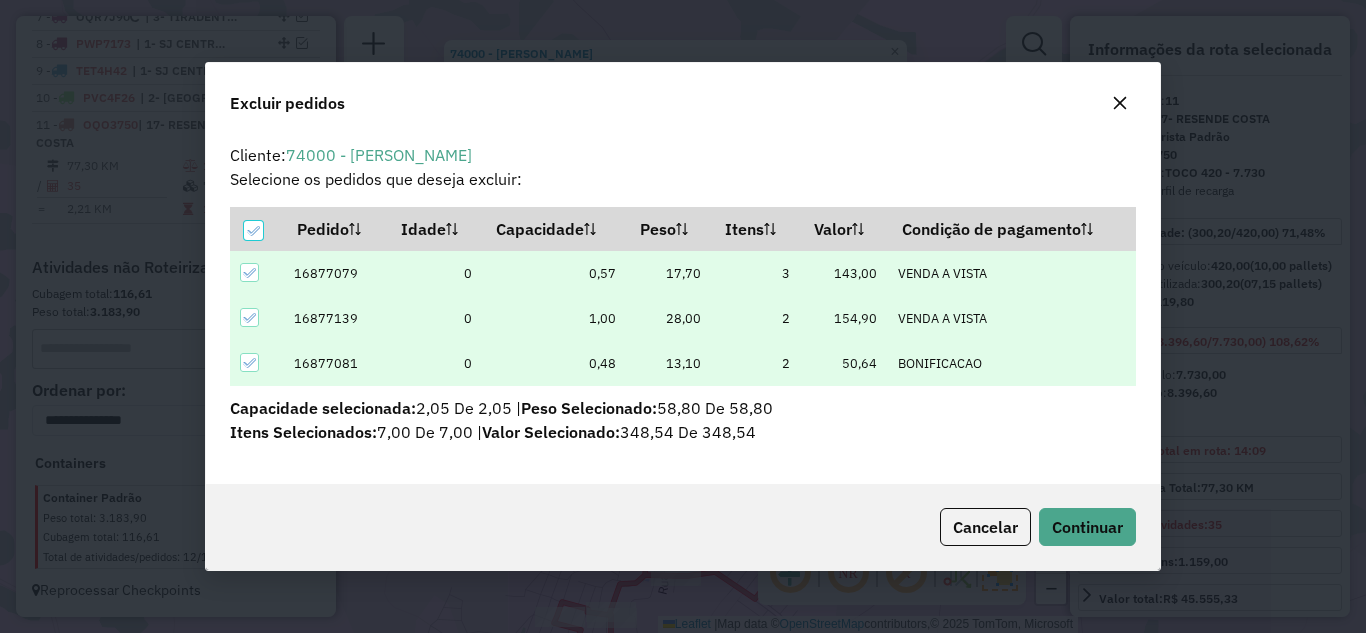 click on "Cancelar  Continuar" 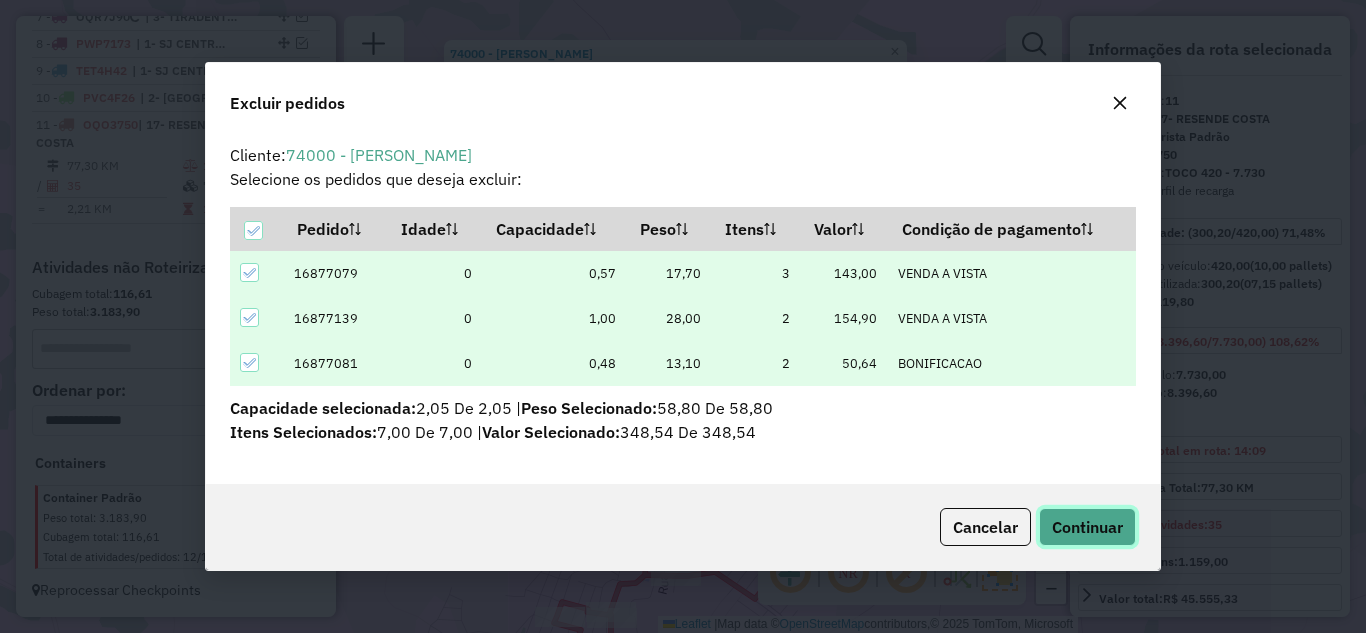 click on "Continuar" 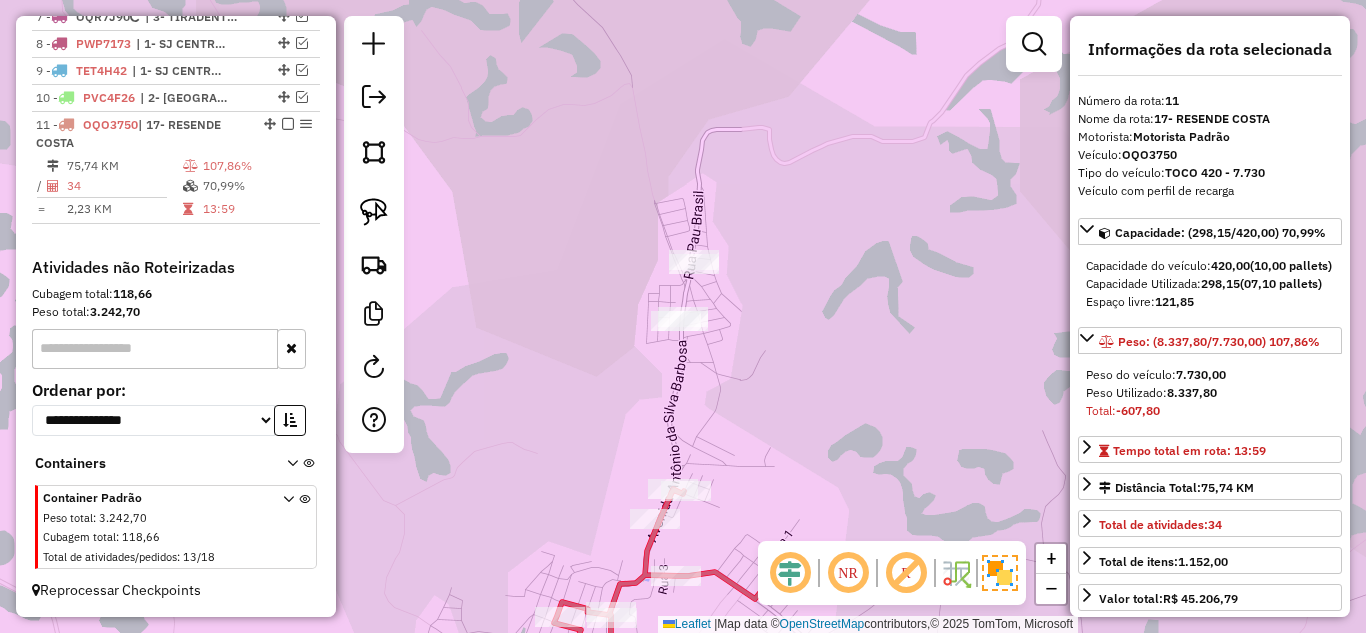 click on "Janela de atendimento Grade de atendimento Capacidade Transportadoras Veículos Cliente Pedidos  Rotas Selecione os dias de semana para filtrar as janelas de atendimento  Seg   Ter   Qua   Qui   Sex   Sáb   Dom  Informe o período da janela de atendimento: De: Até:  Filtrar exatamente a janela do cliente  Considerar janela de atendimento padrão  Selecione os dias de semana para filtrar as grades de atendimento  Seg   Ter   Qua   Qui   Sex   Sáb   Dom   Considerar clientes sem dia de atendimento cadastrado  Clientes fora do dia de atendimento selecionado Filtrar as atividades entre os valores definidos abaixo:  Peso mínimo:   Peso máximo:   Cubagem mínima:   Cubagem máxima:   De:   Até:  Filtrar as atividades entre o tempo de atendimento definido abaixo:  De:   Até:   Considerar capacidade total dos clientes não roteirizados Transportadora: Selecione um ou mais itens Tipo de veículo: Selecione um ou mais itens Veículo: Selecione um ou mais itens Motorista: Selecione um ou mais itens Nome: Rótulo:" 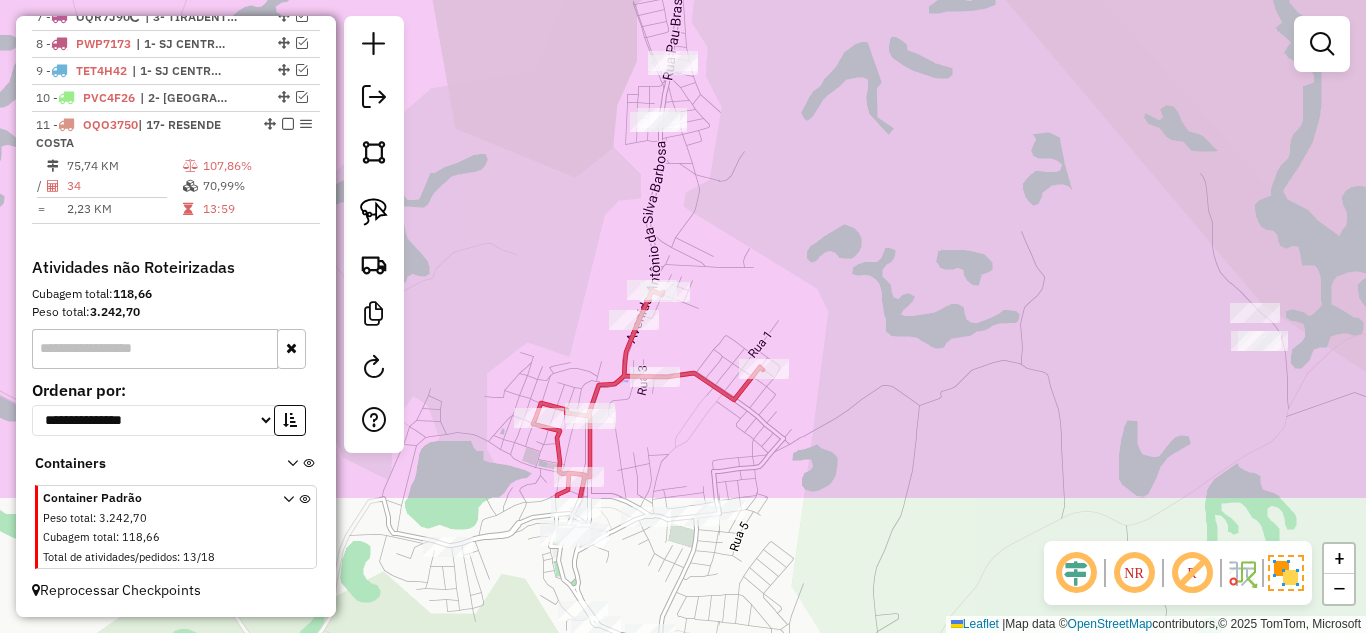 drag, startPoint x: 778, startPoint y: 430, endPoint x: 708, endPoint y: 239, distance: 203.4232 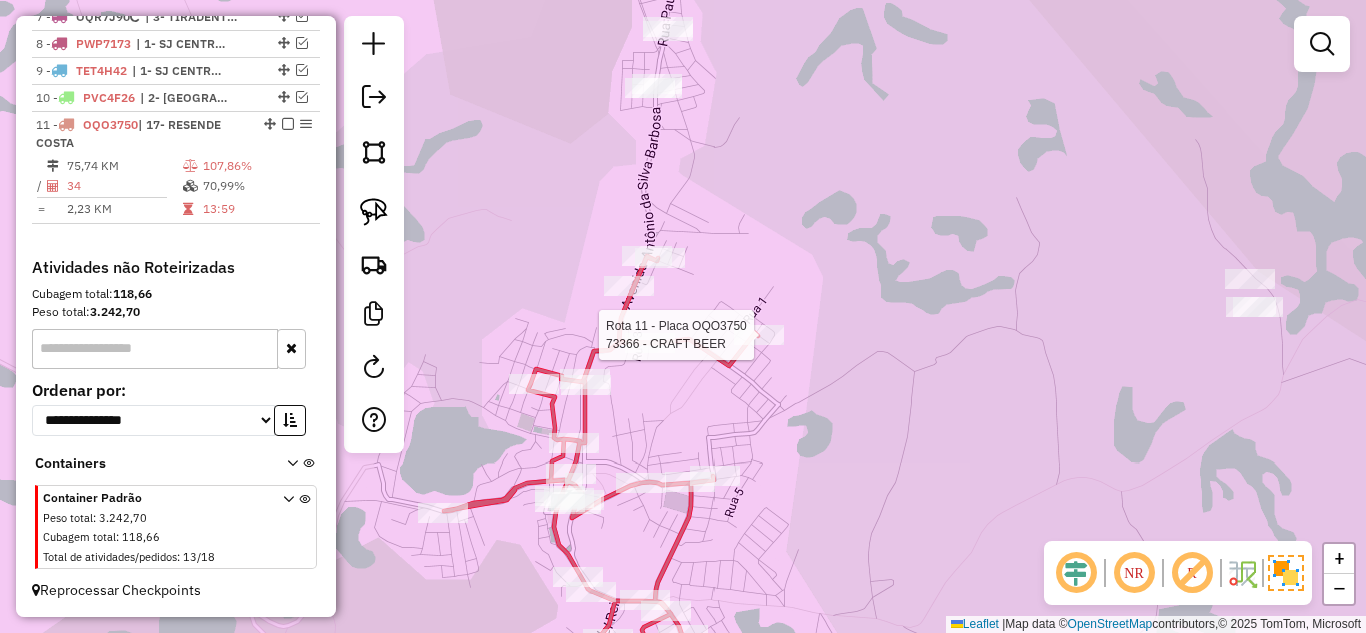 select on "*********" 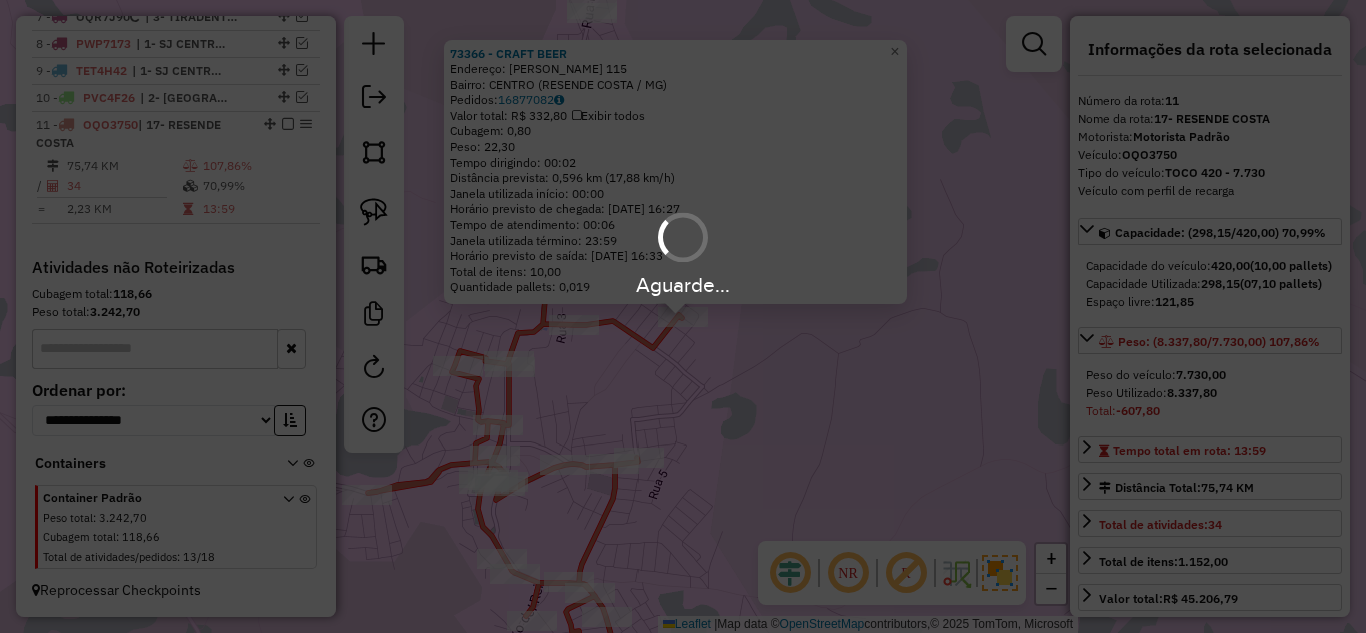 click on "Aguarde..." at bounding box center (683, 316) 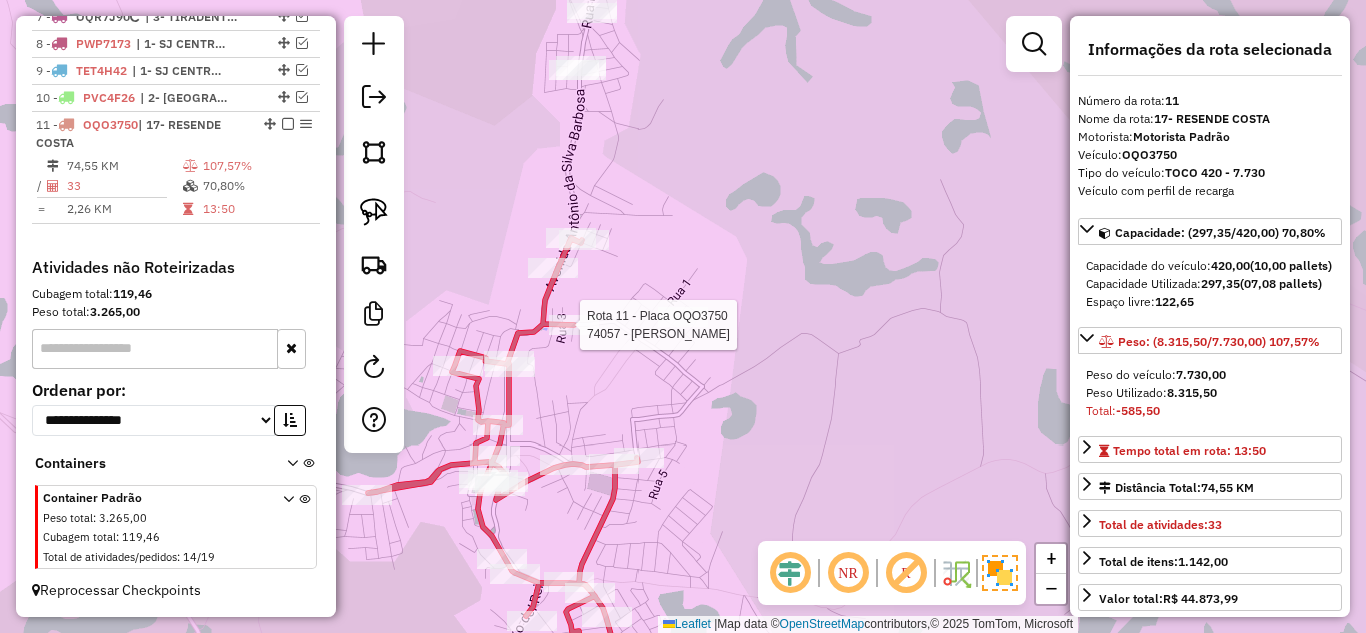 click 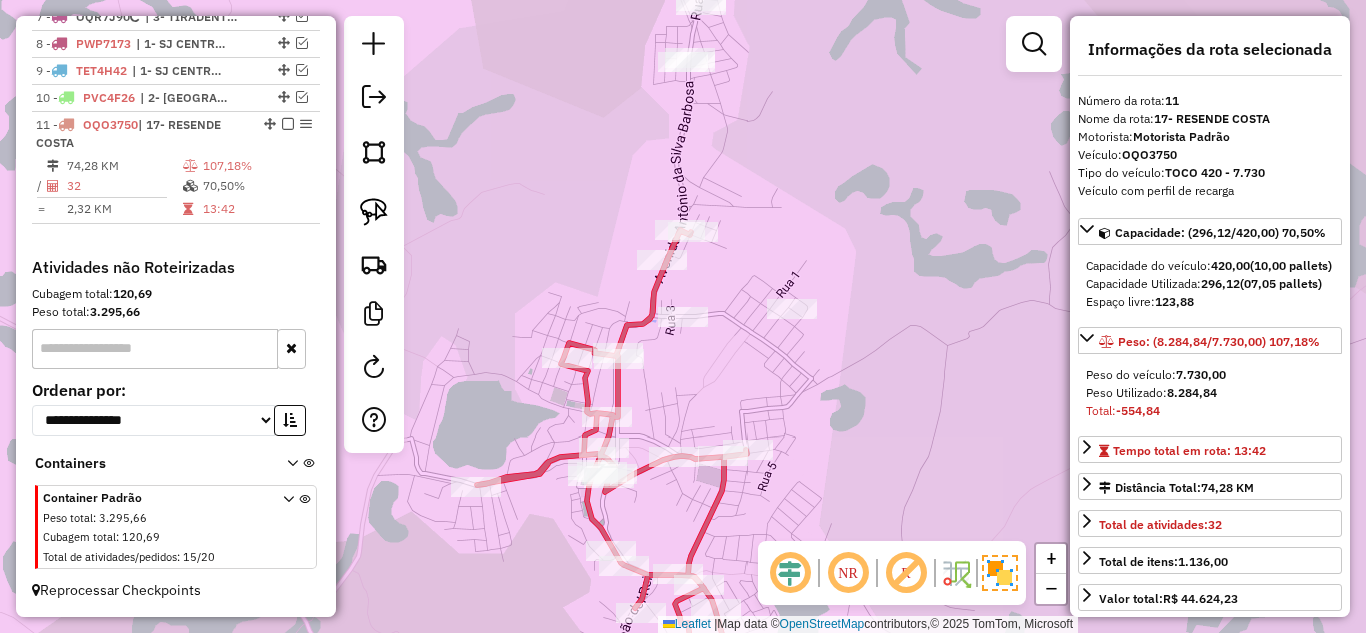 click on "Janela de atendimento Grade de atendimento Capacidade Transportadoras Veículos Cliente Pedidos  Rotas Selecione os dias de semana para filtrar as janelas de atendimento  Seg   Ter   Qua   Qui   Sex   Sáb   Dom  Informe o período da janela de atendimento: De: Até:  Filtrar exatamente a janela do cliente  Considerar janela de atendimento padrão  Selecione os dias de semana para filtrar as grades de atendimento  Seg   Ter   Qua   Qui   Sex   Sáb   Dom   Considerar clientes sem dia de atendimento cadastrado  Clientes fora do dia de atendimento selecionado Filtrar as atividades entre os valores definidos abaixo:  Peso mínimo:   Peso máximo:   Cubagem mínima:   Cubagem máxima:   De:   Até:  Filtrar as atividades entre o tempo de atendimento definido abaixo:  De:   Até:   Considerar capacidade total dos clientes não roteirizados Transportadora: Selecione um ou mais itens Tipo de veículo: Selecione um ou mais itens Veículo: Selecione um ou mais itens Motorista: Selecione um ou mais itens Nome: Rótulo:" 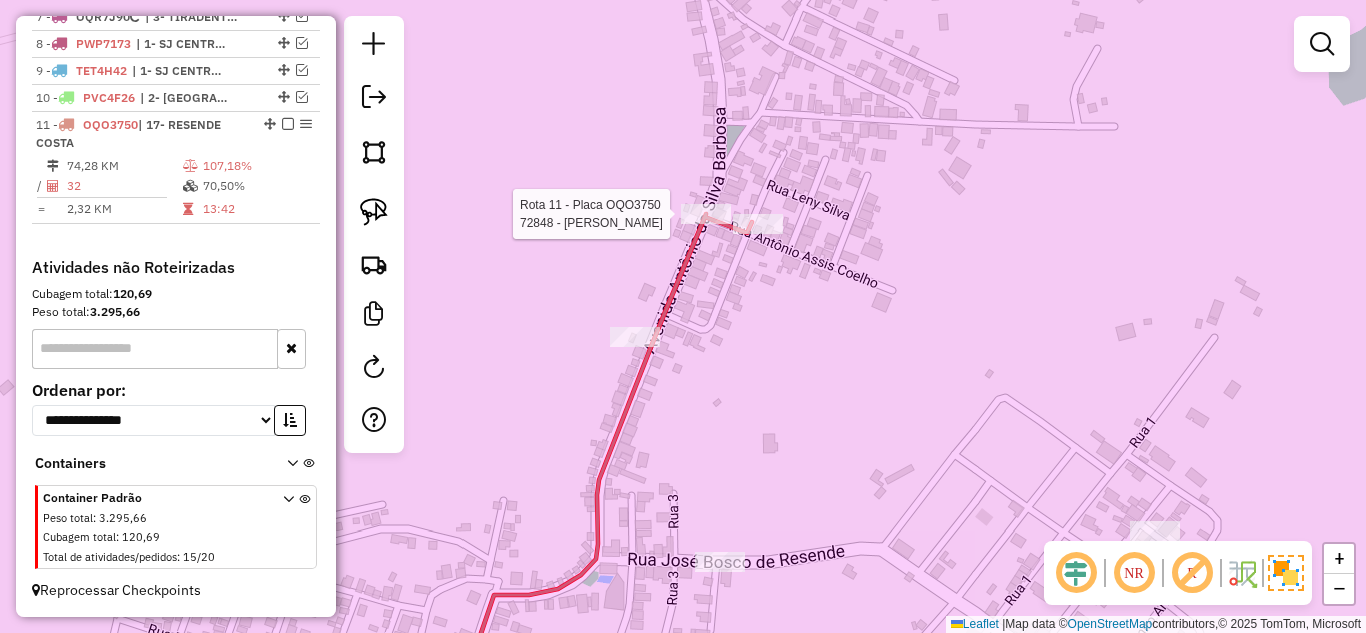 select on "*********" 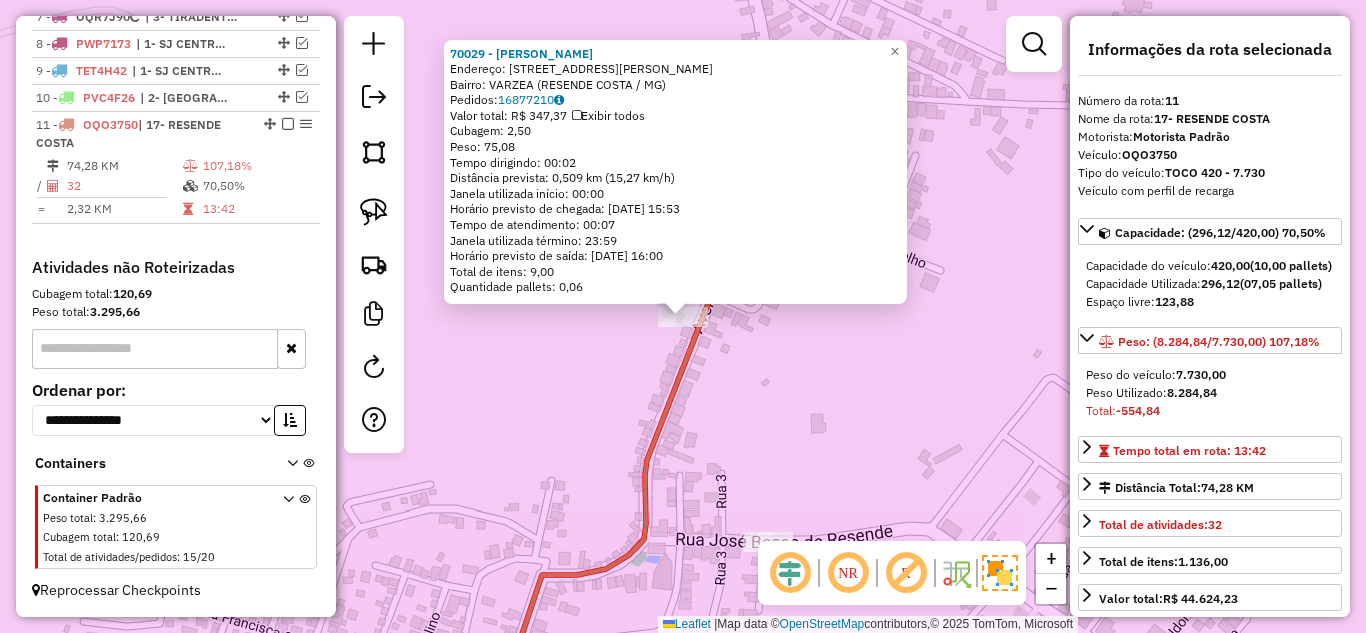 click on "70029 - JOAO DE LIMA GERVASI  Endereço: Av  ANTONIO DA SILVA BARBOSA      161   Bairro: VARZEA (RESENDE COSTA / MG)   Pedidos:  16877210   Valor total: R$ 347,37   Exibir todos   Cubagem: 2,50  Peso: 75,08  Tempo dirigindo: 00:02   Distância prevista: 0,509 km (15,27 km/h)   Janela utilizada início: 00:00   Horário previsto de chegada: 17/07/2025 15:53   Tempo de atendimento: 00:07   Janela utilizada término: 23:59   Horário previsto de saída: 17/07/2025 16:00   Total de itens: 9,00   Quantidade pallets: 0,06  × Janela de atendimento Grade de atendimento Capacidade Transportadoras Veículos Cliente Pedidos  Rotas Selecione os dias de semana para filtrar as janelas de atendimento  Seg   Ter   Qua   Qui   Sex   Sáb   Dom  Informe o período da janela de atendimento: De: Até:  Filtrar exatamente a janela do cliente  Considerar janela de atendimento padrão  Selecione os dias de semana para filtrar as grades de atendimento  Seg   Ter   Qua   Qui   Sex   Sáb   Dom   Peso mínimo:   Peso máximo:   De:" 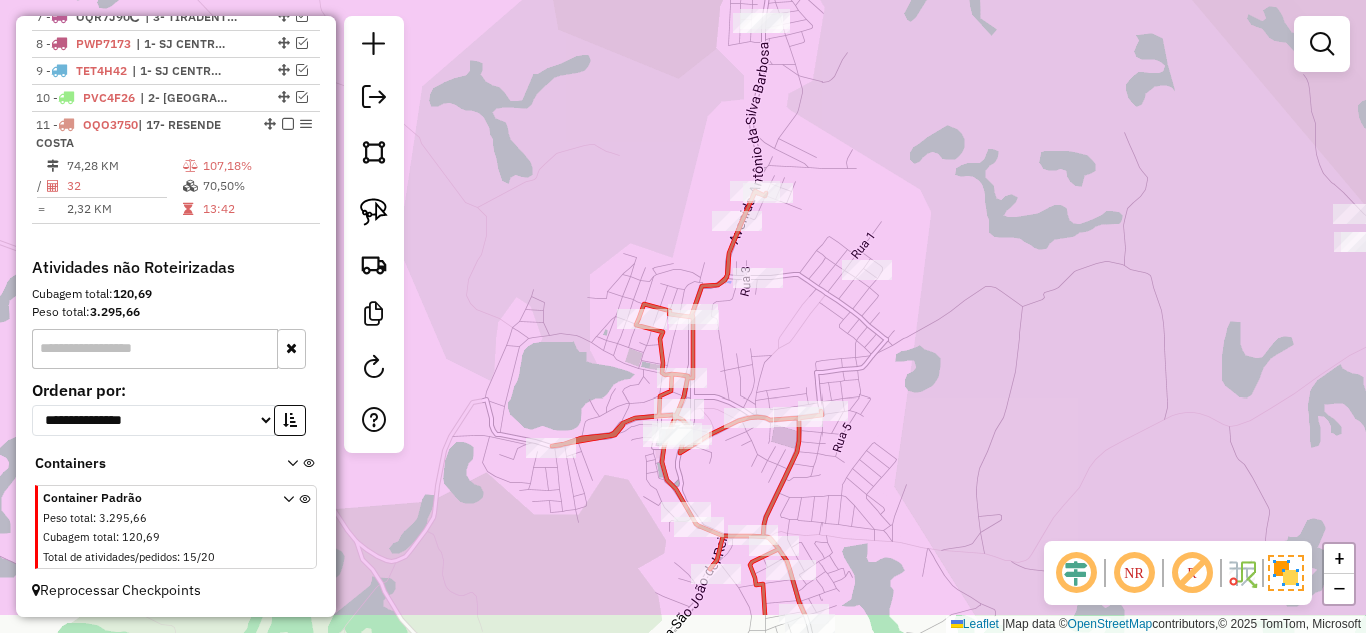 drag, startPoint x: 799, startPoint y: 373, endPoint x: 793, endPoint y: 314, distance: 59.3043 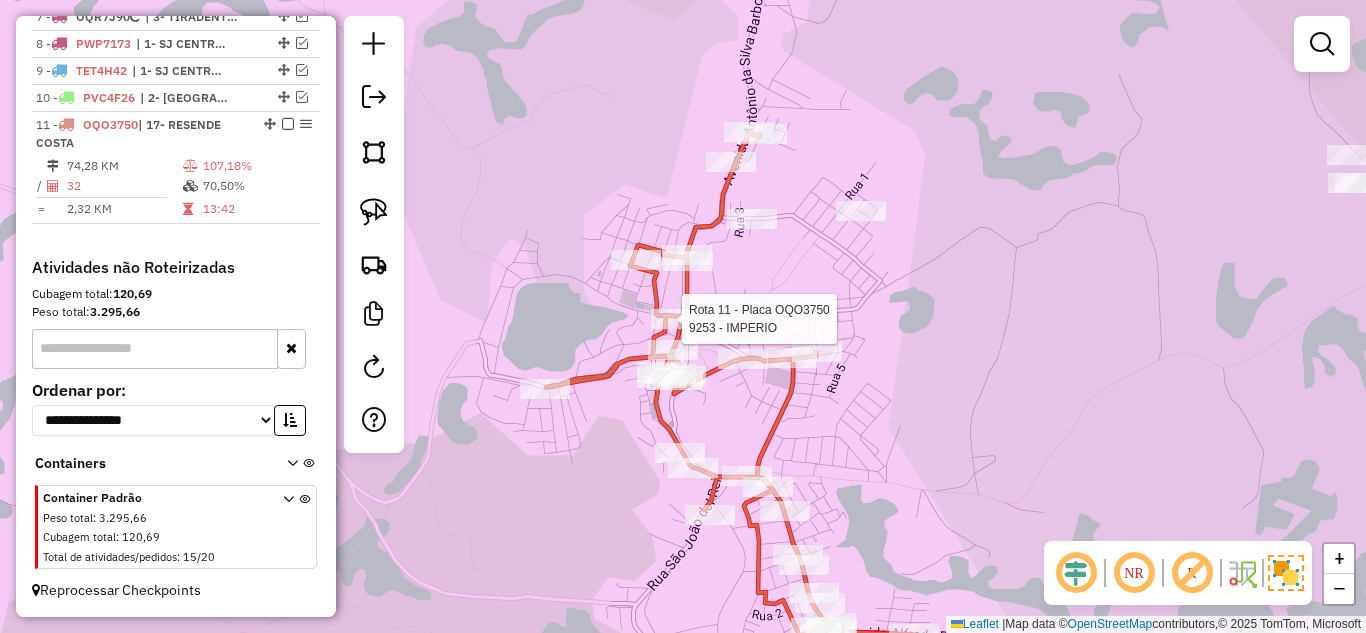 select on "*********" 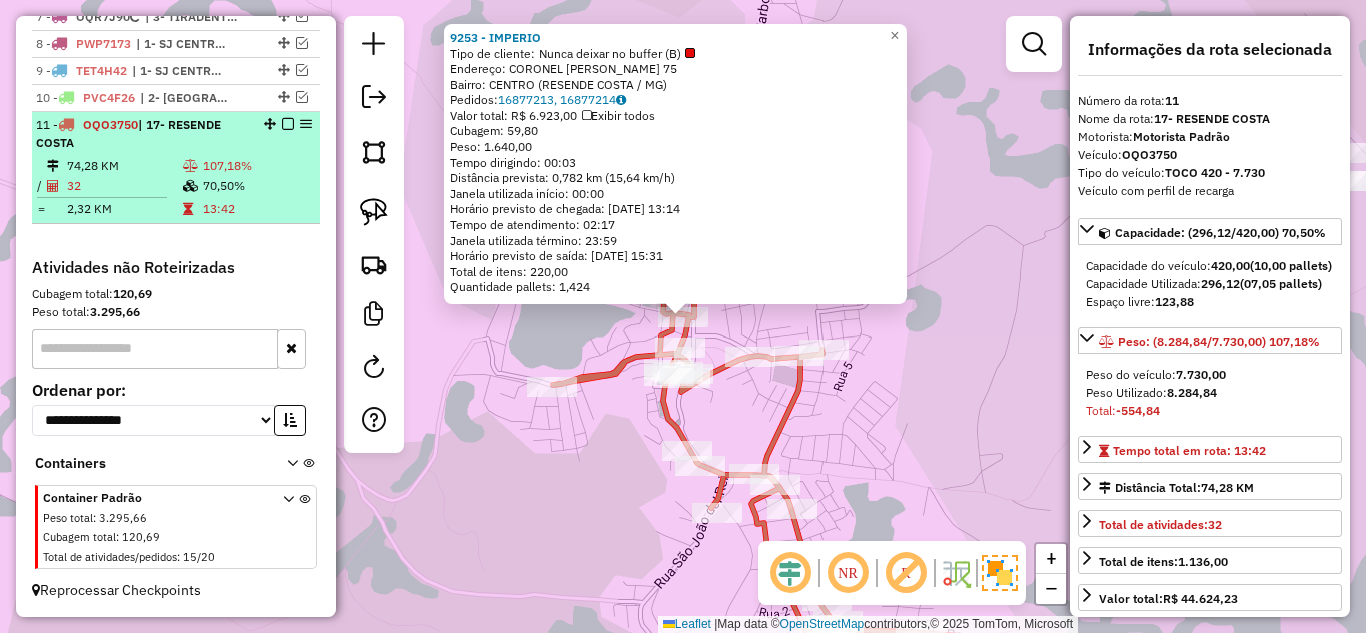 click on "74,28 KM" at bounding box center (124, 166) 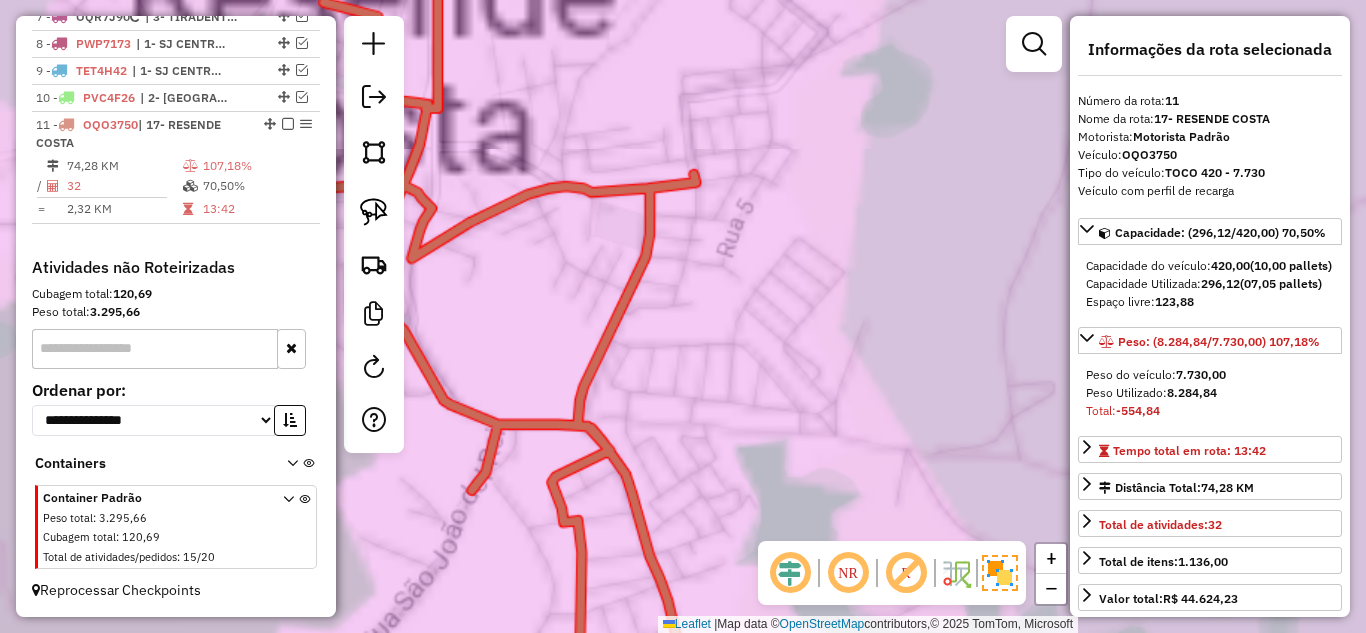 drag, startPoint x: 847, startPoint y: 129, endPoint x: 665, endPoint y: 155, distance: 183.84776 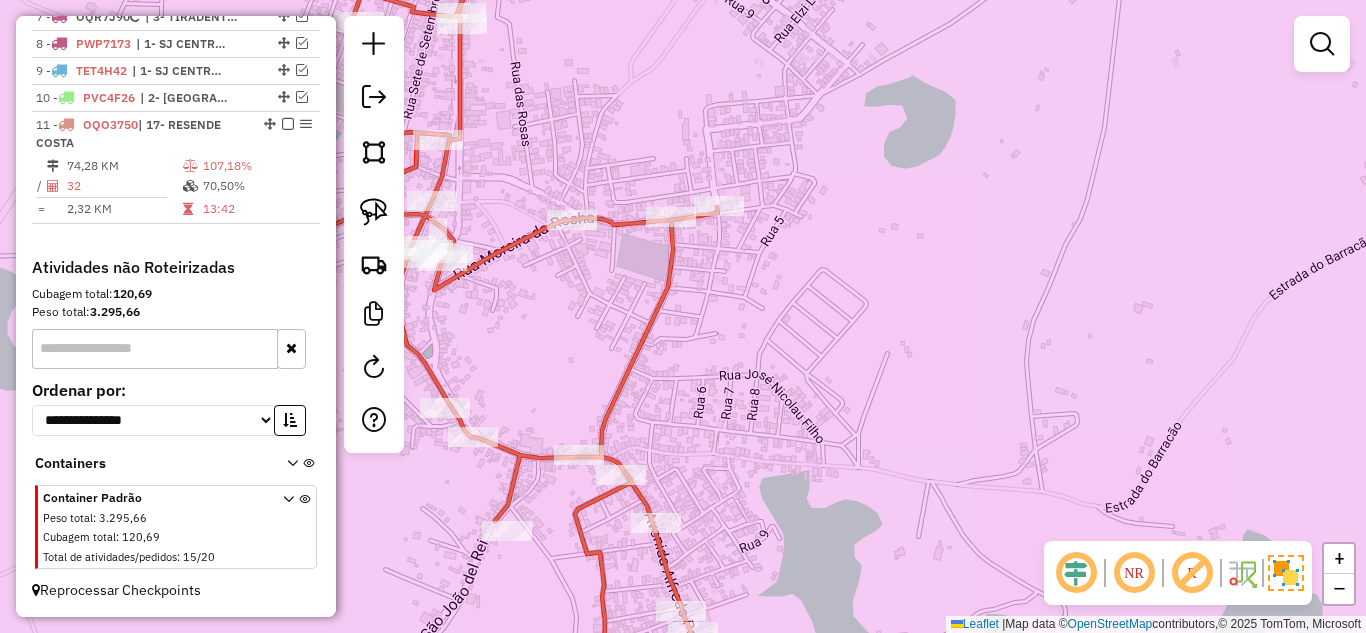drag, startPoint x: 731, startPoint y: 66, endPoint x: 959, endPoint y: 439, distance: 437.16473 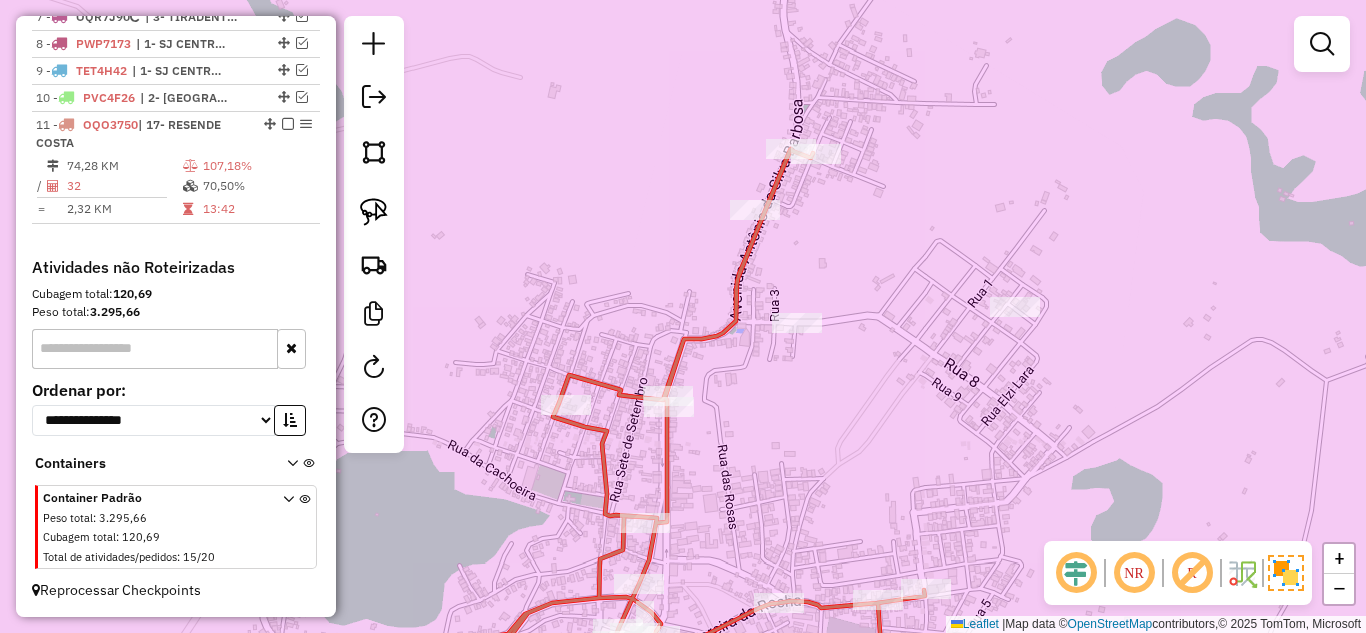 drag, startPoint x: 871, startPoint y: 188, endPoint x: 874, endPoint y: 242, distance: 54.08327 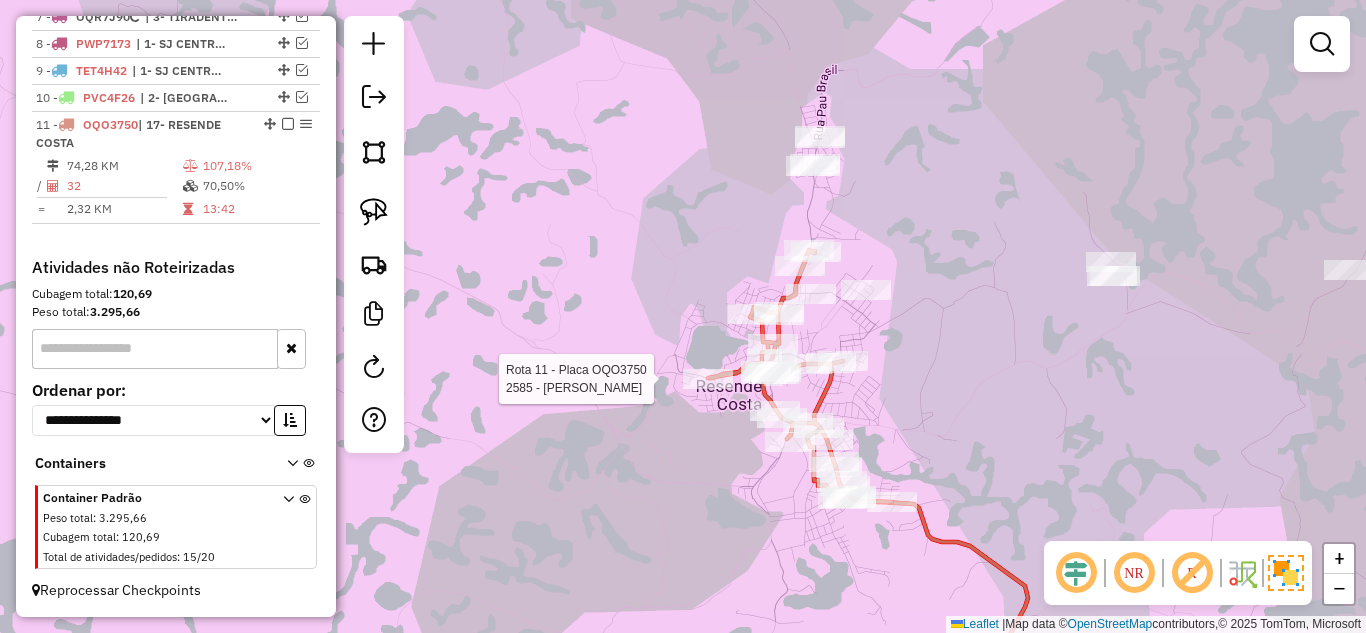 select on "*********" 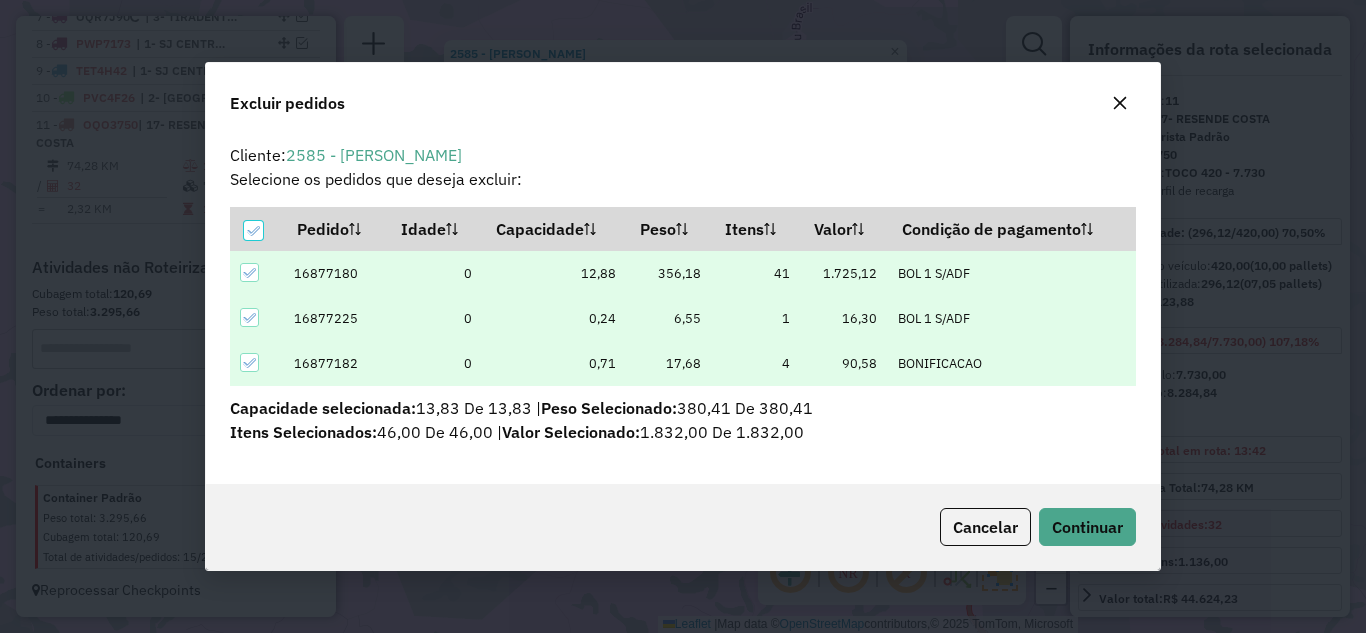 scroll, scrollTop: 0, scrollLeft: 0, axis: both 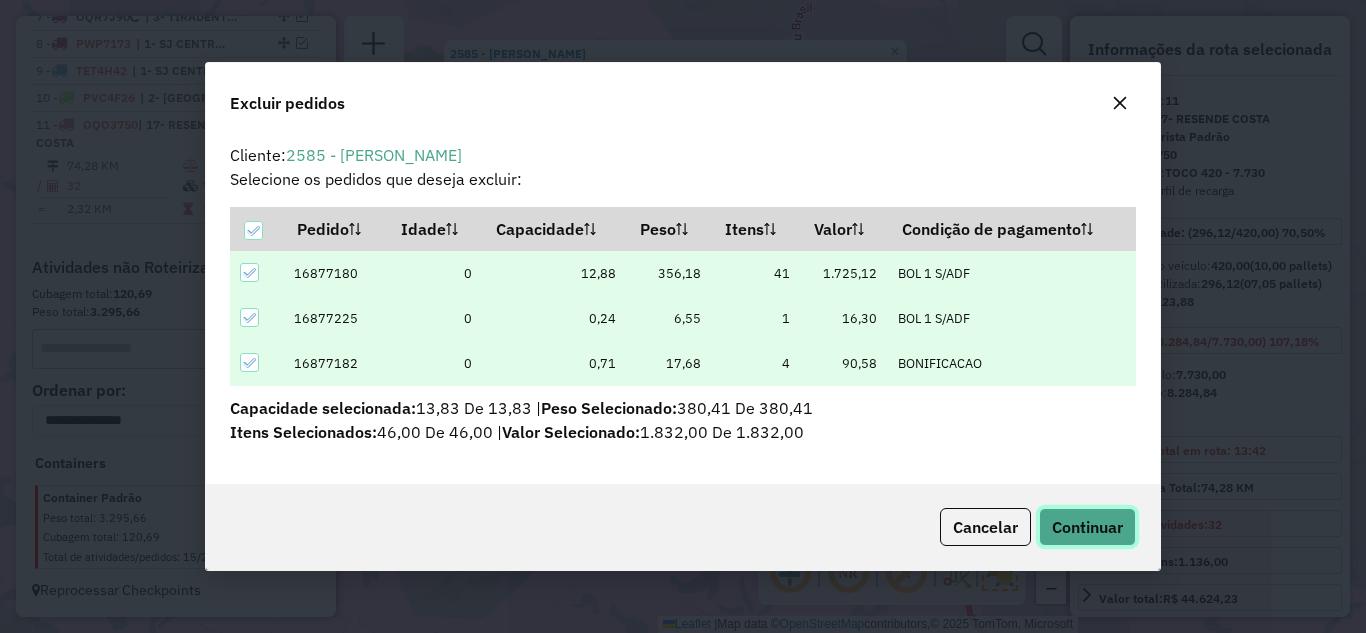 click on "Continuar" 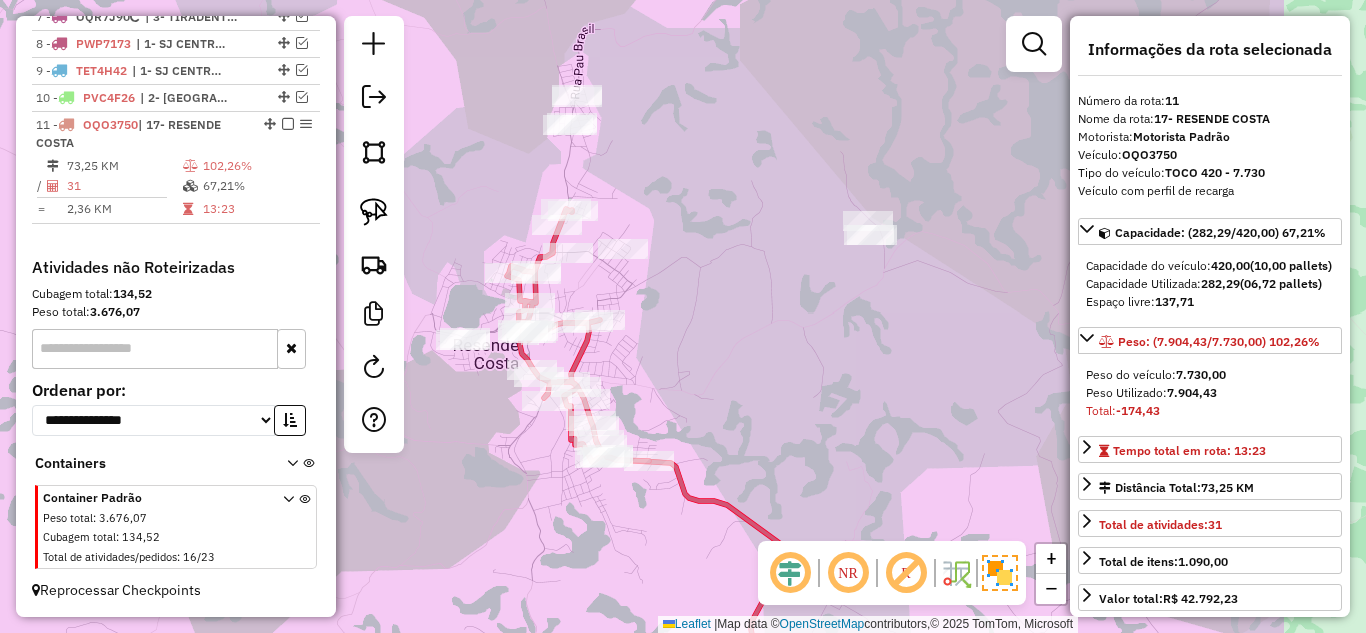 drag, startPoint x: 944, startPoint y: 210, endPoint x: 729, endPoint y: 231, distance: 216.02315 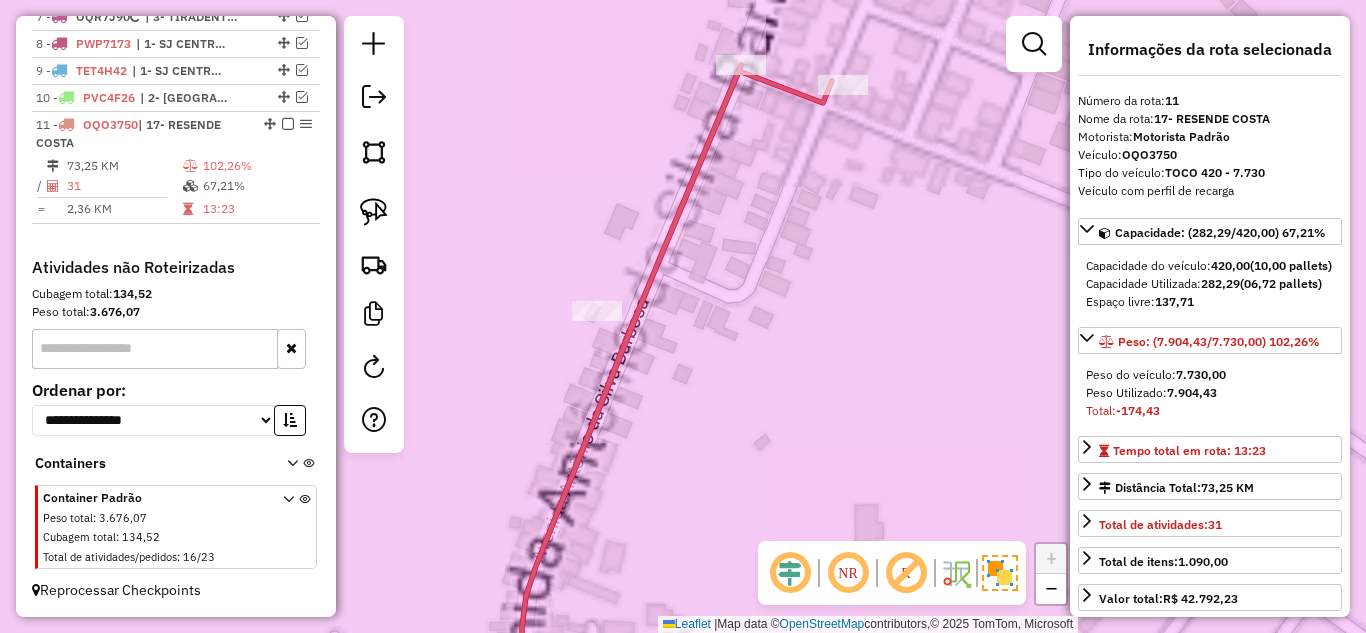 click 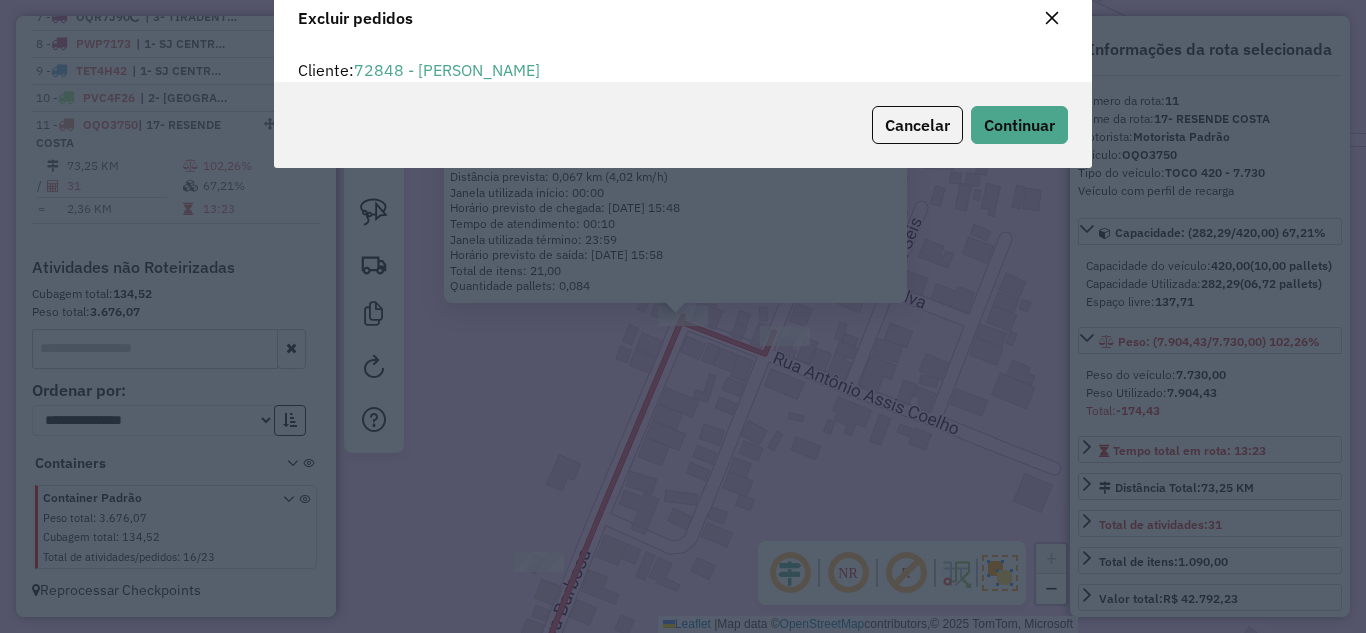 scroll, scrollTop: 82, scrollLeft: 0, axis: vertical 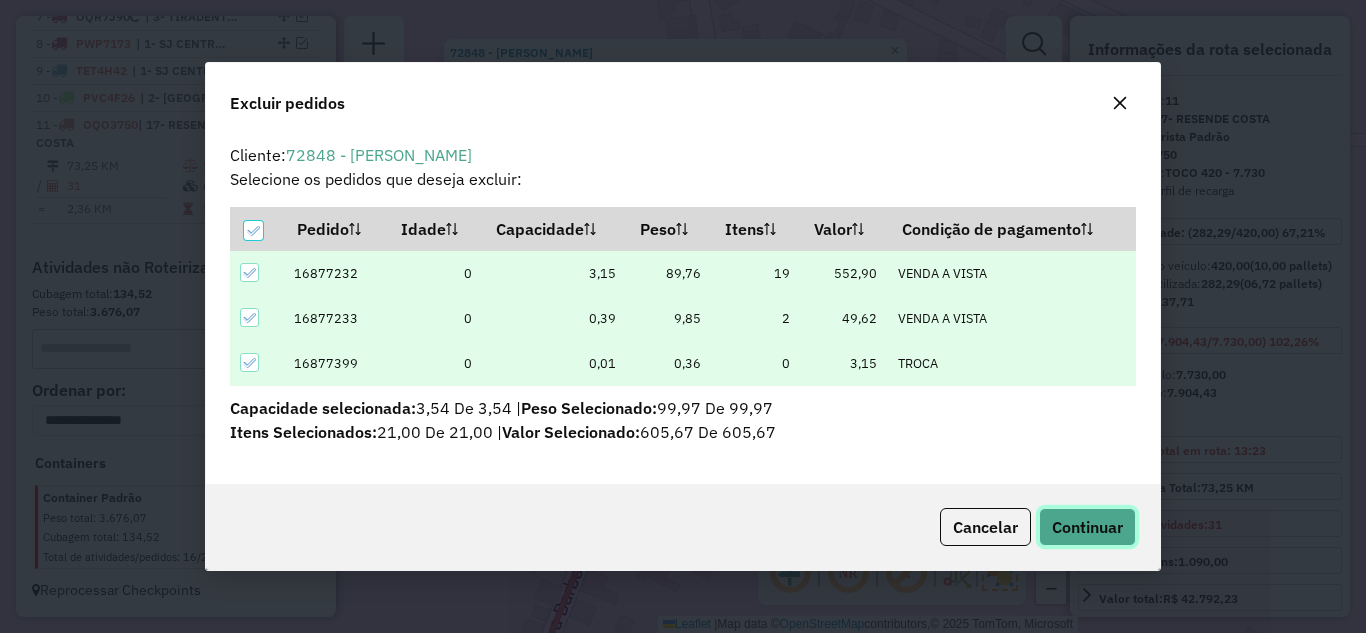 click on "Continuar" 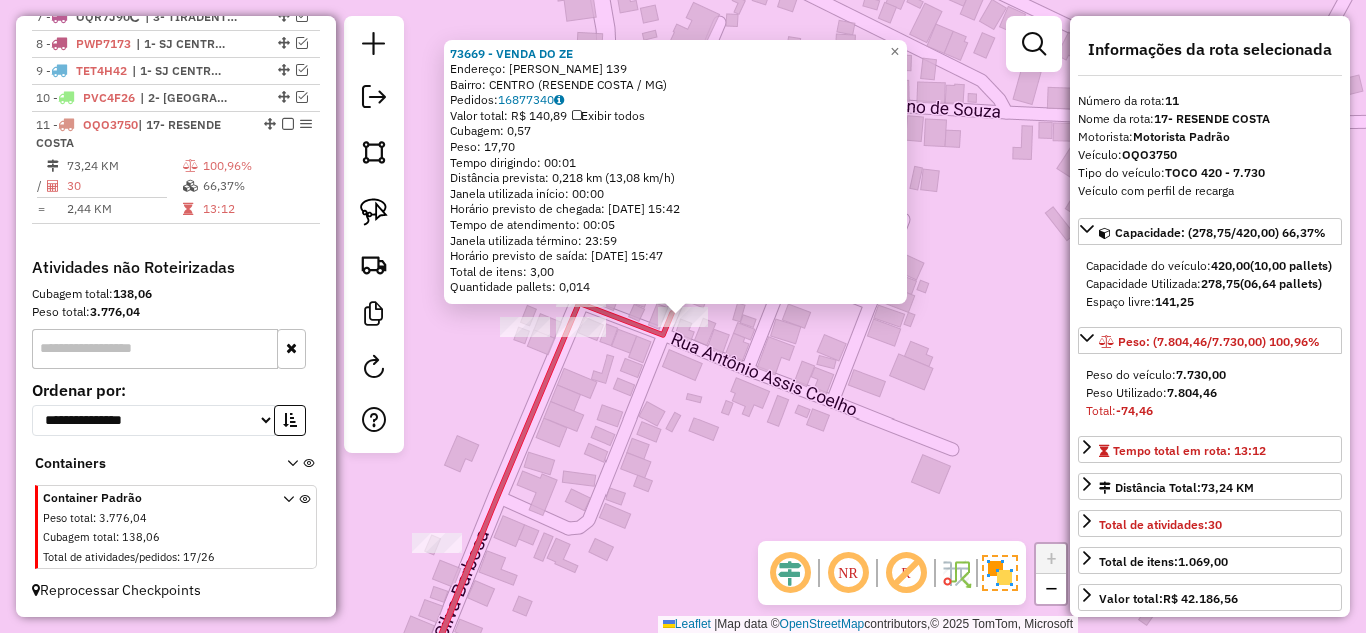 click on "73669 - VENDA DO ZE  Endereço:  ANTONIO ASSIS COELHO 139   Bairro: CENTRO (RESENDE COSTA / MG)   Pedidos:  16877340   Valor total: R$ 140,89   Exibir todos   Cubagem: 0,57  Peso: 17,70  Tempo dirigindo: 00:01   Distância prevista: 0,218 km (13,08 km/h)   Janela utilizada início: 00:00   Horário previsto de chegada: 17/07/2025 15:42   Tempo de atendimento: 00:05   Janela utilizada término: 23:59   Horário previsto de saída: 17/07/2025 15:47   Total de itens: 3,00   Quantidade pallets: 0,014  × Janela de atendimento Grade de atendimento Capacidade Transportadoras Veículos Cliente Pedidos  Rotas Selecione os dias de semana para filtrar as janelas de atendimento  Seg   Ter   Qua   Qui   Sex   Sáb   Dom  Informe o período da janela de atendimento: De: Até:  Filtrar exatamente a janela do cliente  Considerar janela de atendimento padrão  Selecione os dias de semana para filtrar as grades de atendimento  Seg   Ter   Qua   Qui   Sex   Sáb   Dom   Considerar clientes sem dia de atendimento cadastrado De:" 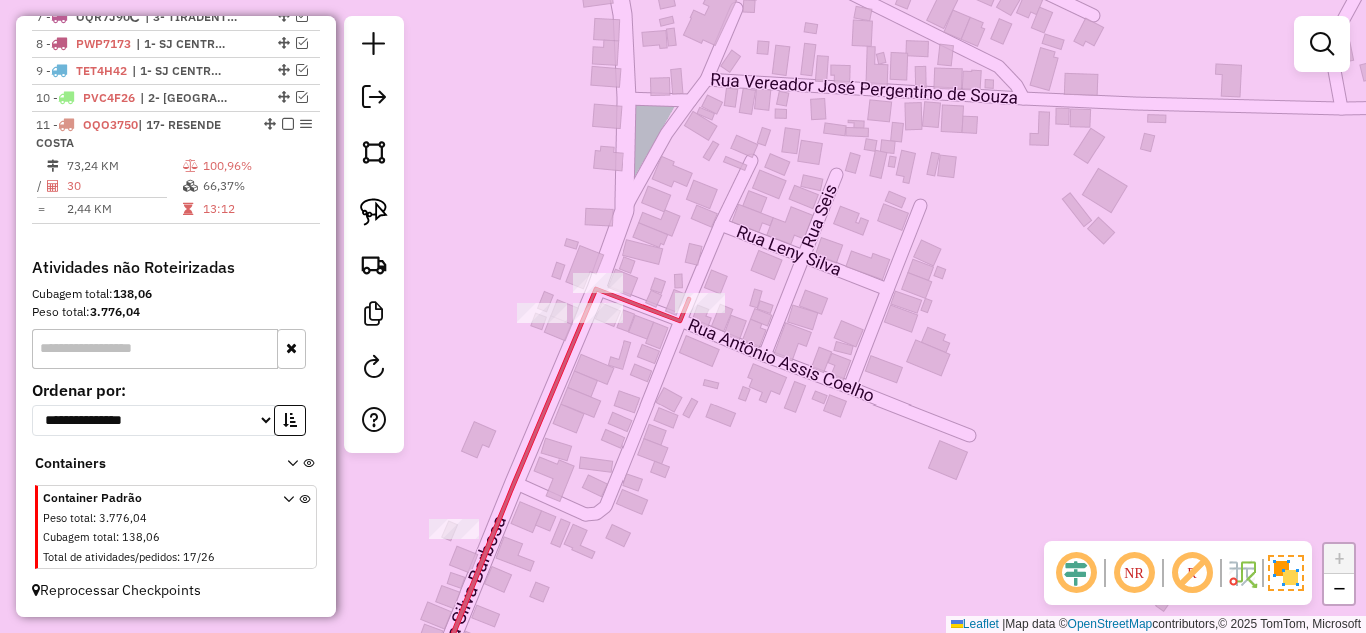 drag, startPoint x: 679, startPoint y: 397, endPoint x: 809, endPoint y: 255, distance: 192.52013 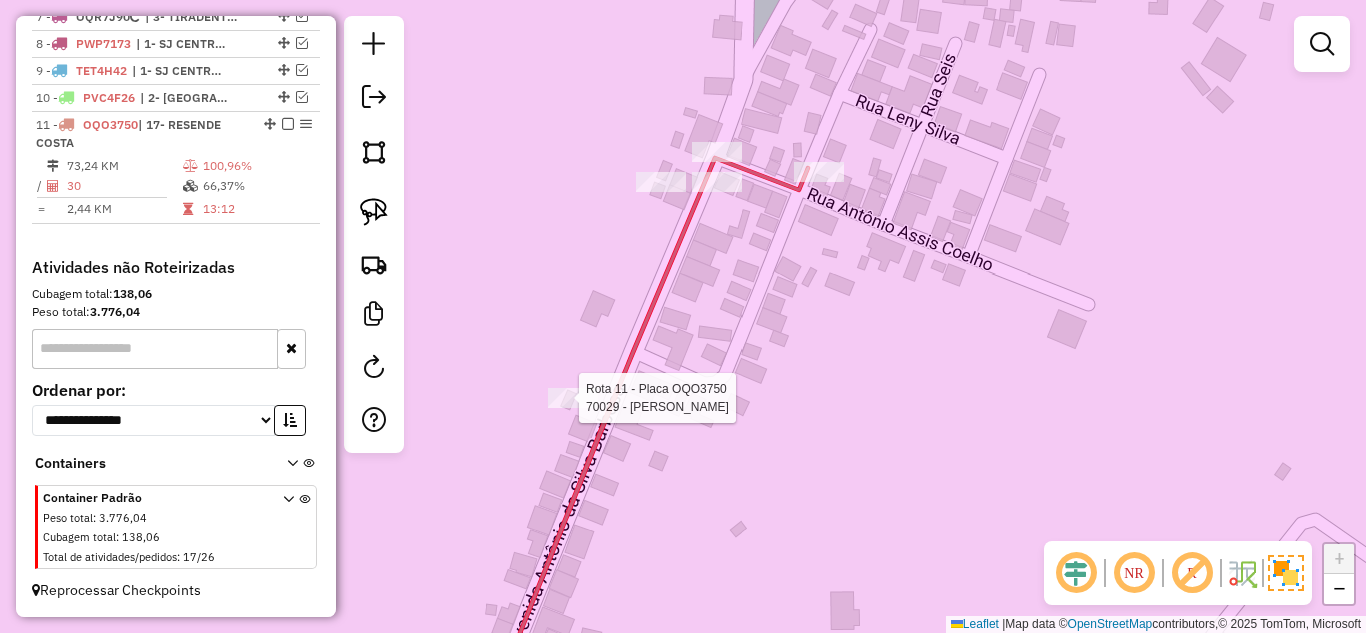 select on "*********" 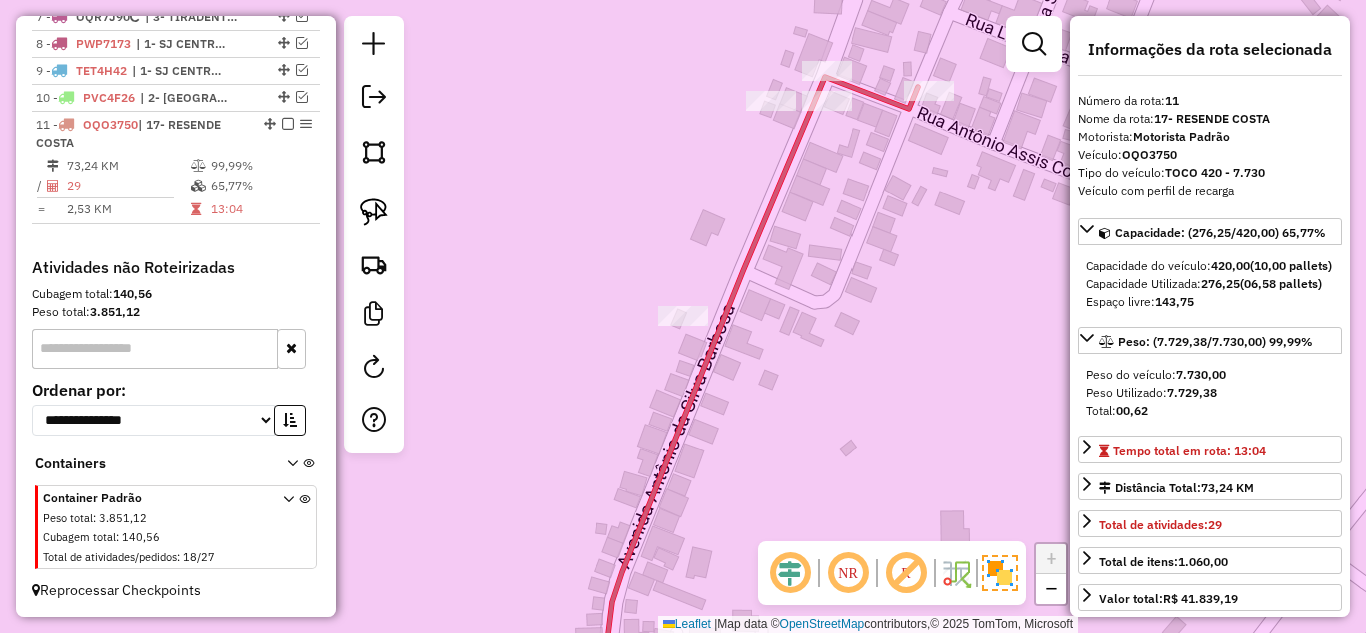 click on "Janela de atendimento Grade de atendimento Capacidade Transportadoras Veículos Cliente Pedidos  Rotas Selecione os dias de semana para filtrar as janelas de atendimento  Seg   Ter   Qua   Qui   Sex   Sáb   Dom  Informe o período da janela de atendimento: De: Até:  Filtrar exatamente a janela do cliente  Considerar janela de atendimento padrão  Selecione os dias de semana para filtrar as grades de atendimento  Seg   Ter   Qua   Qui   Sex   Sáb   Dom   Considerar clientes sem dia de atendimento cadastrado  Clientes fora do dia de atendimento selecionado Filtrar as atividades entre os valores definidos abaixo:  Peso mínimo:   Peso máximo:   Cubagem mínima:   Cubagem máxima:   De:   Até:  Filtrar as atividades entre o tempo de atendimento definido abaixo:  De:   Até:   Considerar capacidade total dos clientes não roteirizados Transportadora: Selecione um ou mais itens Tipo de veículo: Selecione um ou mais itens Veículo: Selecione um ou mais itens Motorista: Selecione um ou mais itens Nome: Rótulo:" 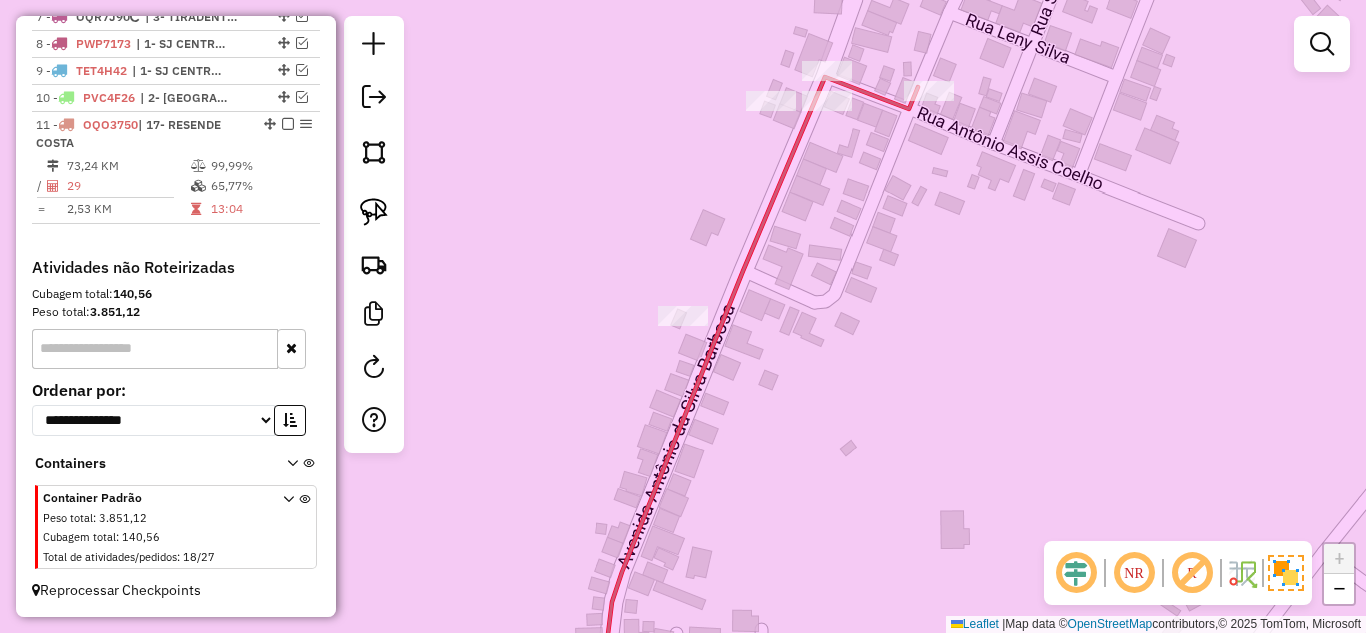 select on "*********" 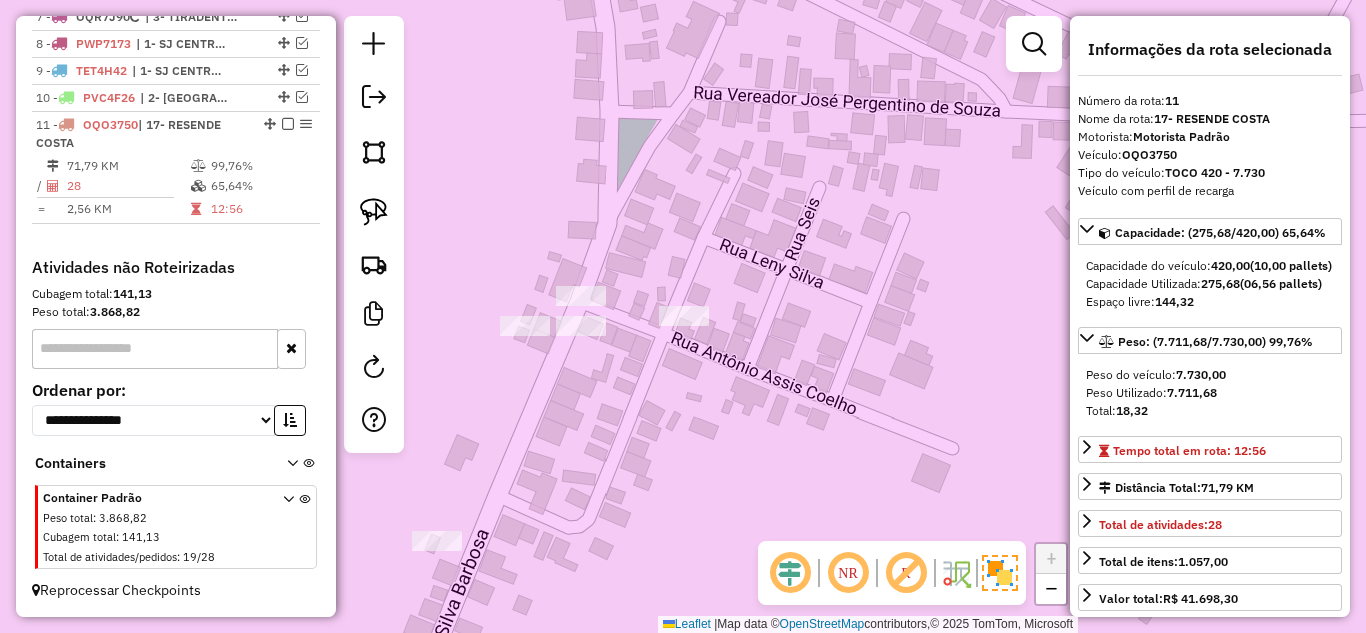 click on "71,79 KM" at bounding box center [128, 166] 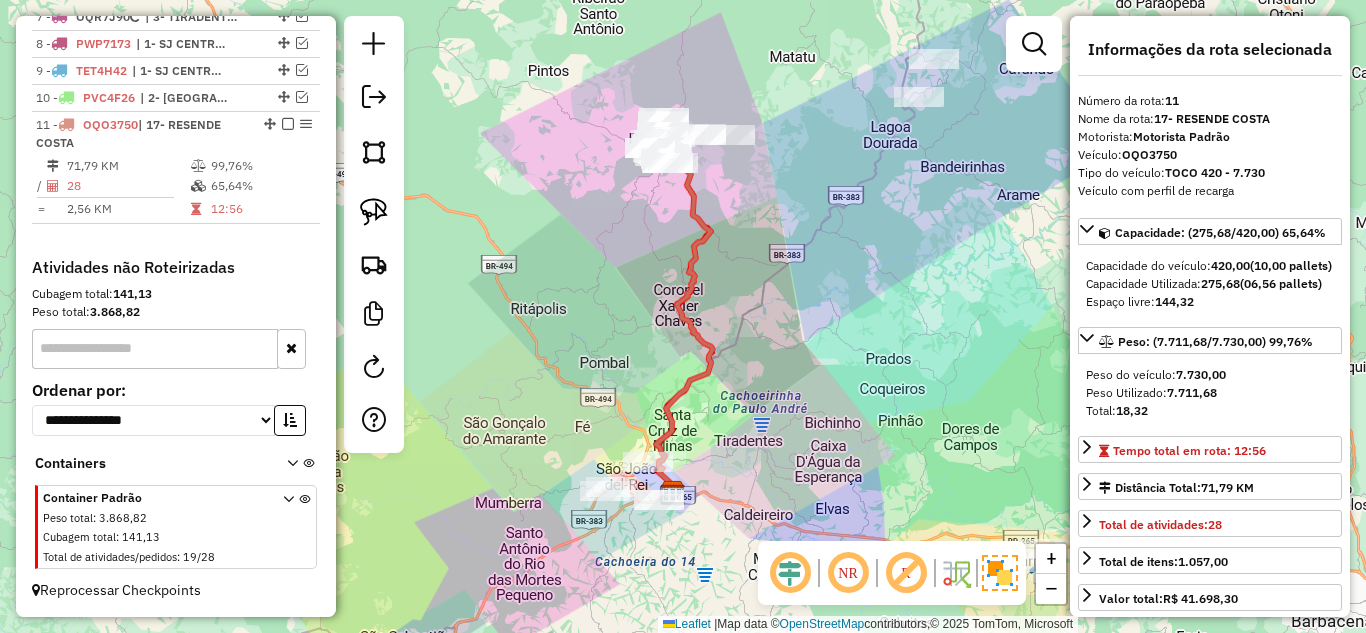 drag, startPoint x: 285, startPoint y: 122, endPoint x: 513, endPoint y: 131, distance: 228.17757 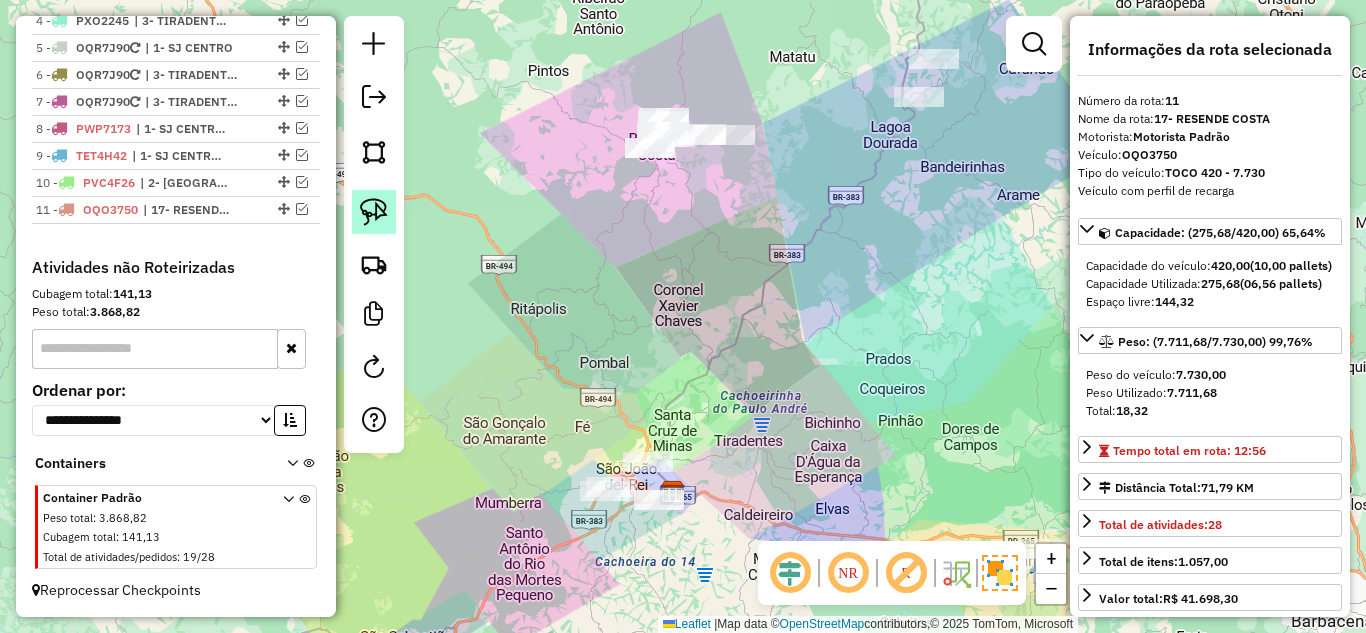 click 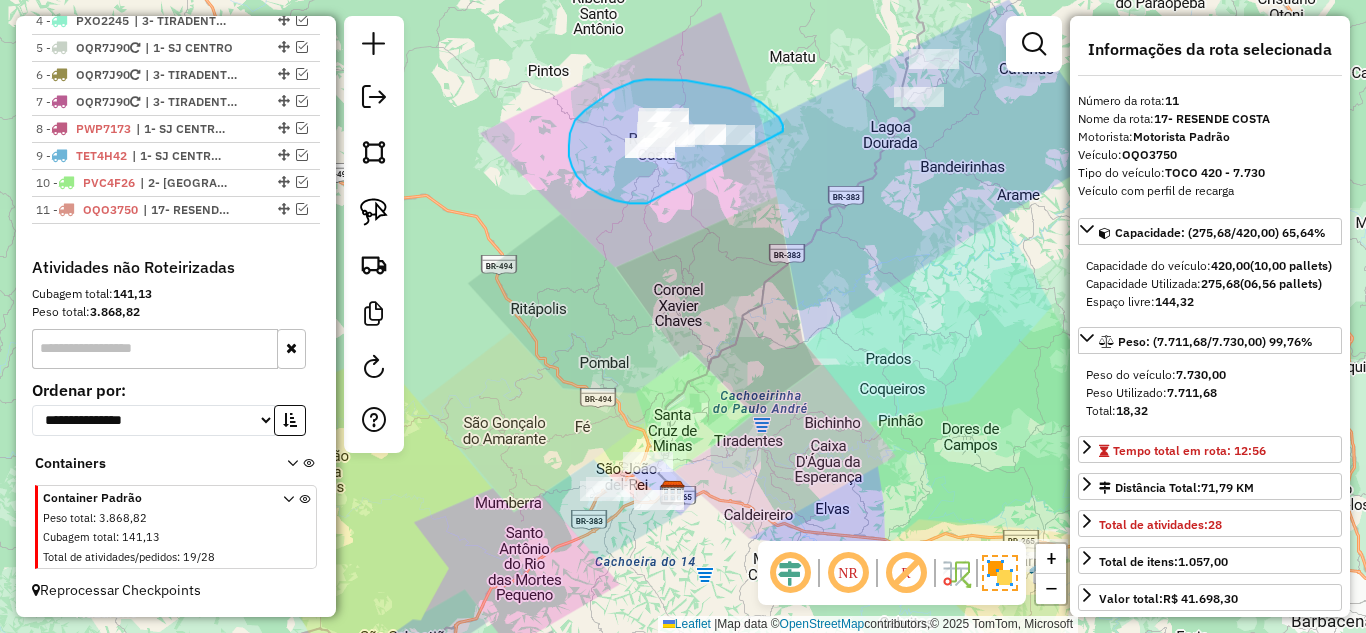 drag, startPoint x: 782, startPoint y: 126, endPoint x: 647, endPoint y: 204, distance: 155.91344 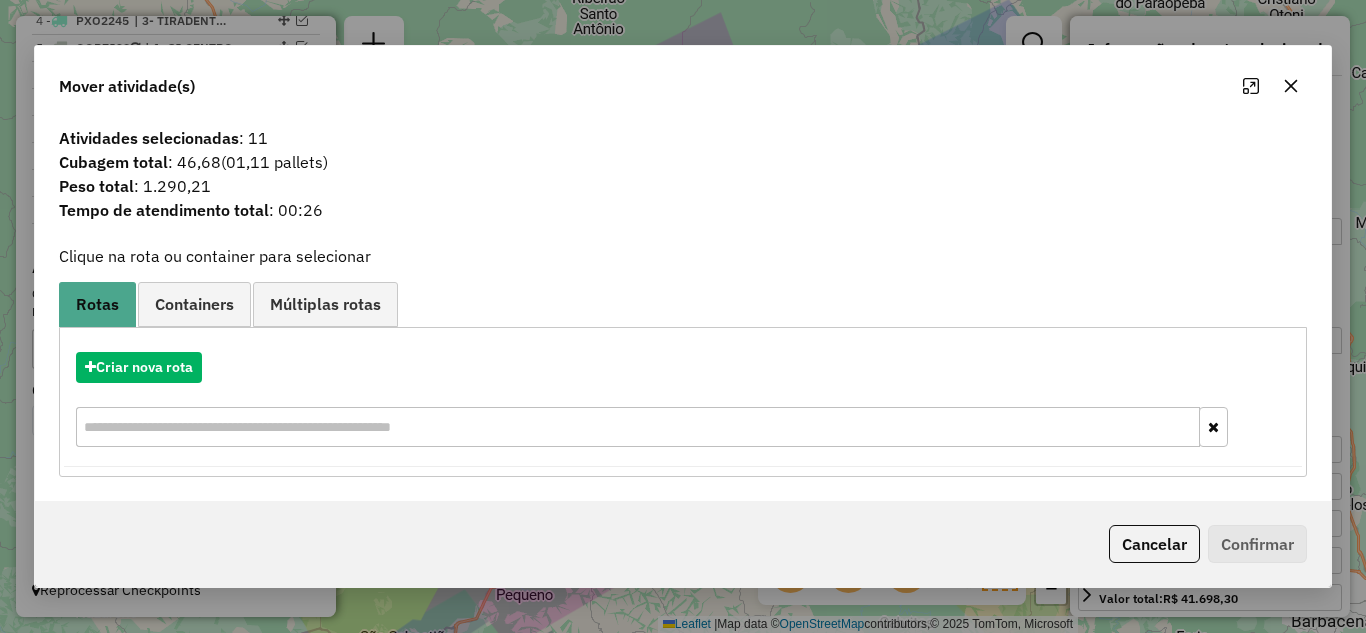click 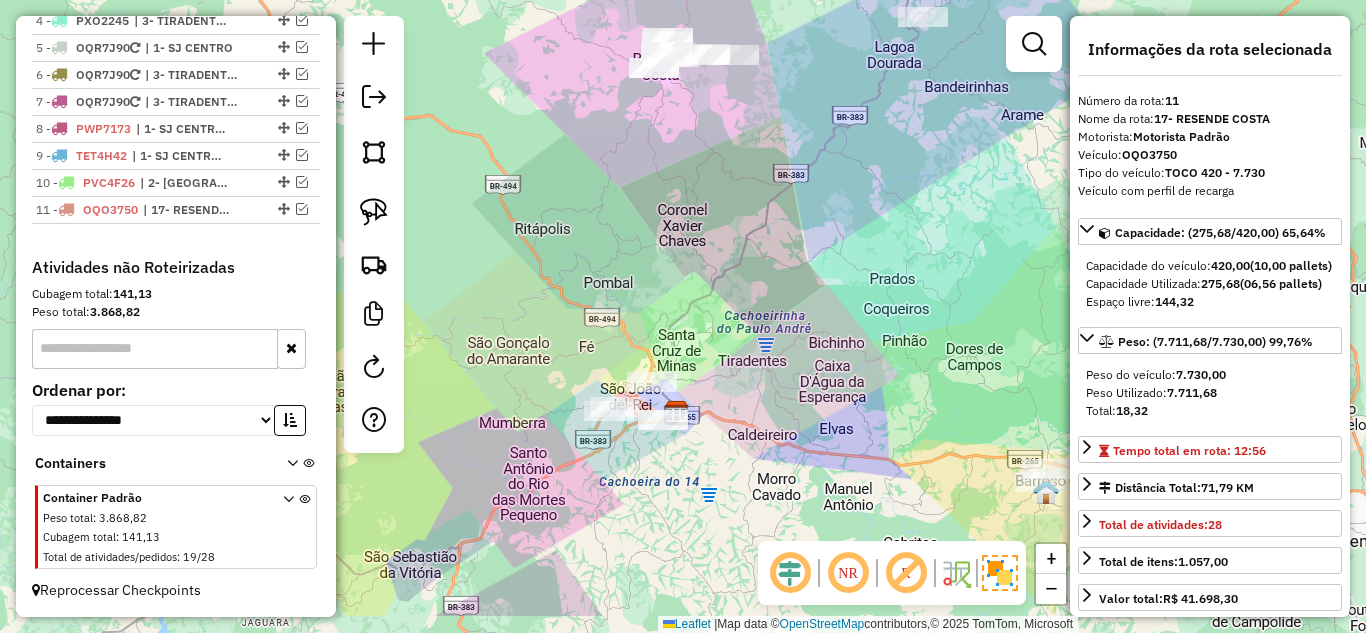 drag, startPoint x: 783, startPoint y: 352, endPoint x: 801, endPoint y: 162, distance: 190.85072 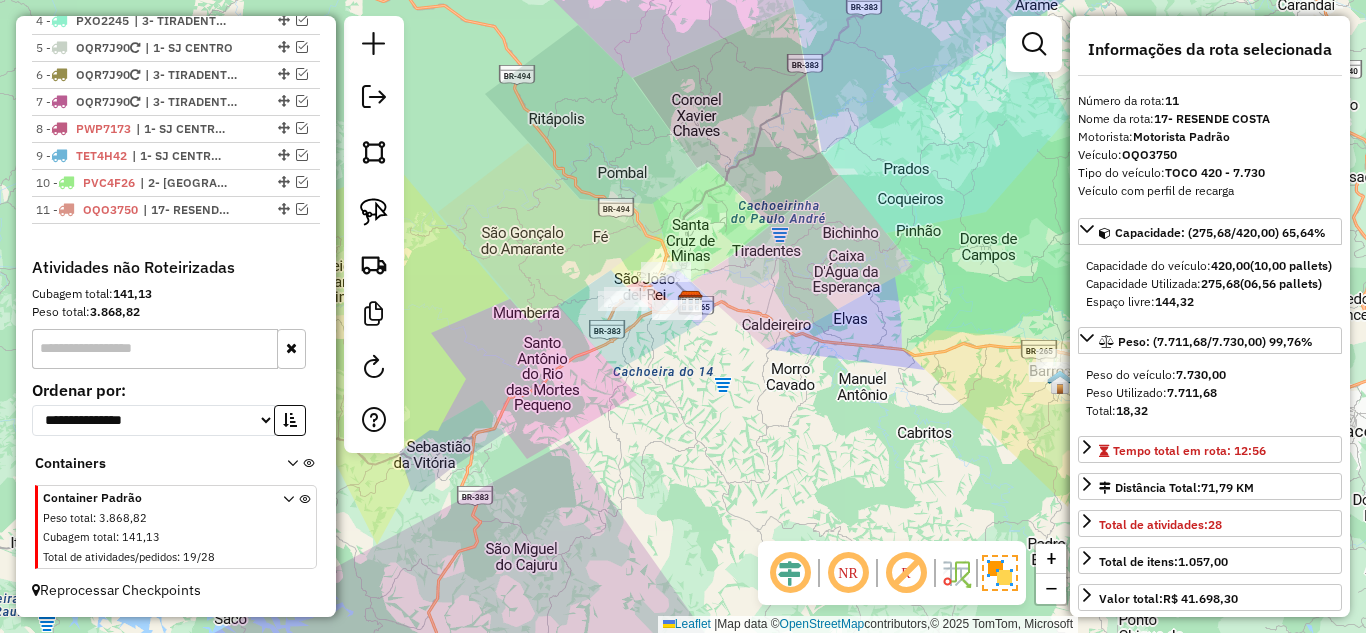 scroll, scrollTop: 739, scrollLeft: 0, axis: vertical 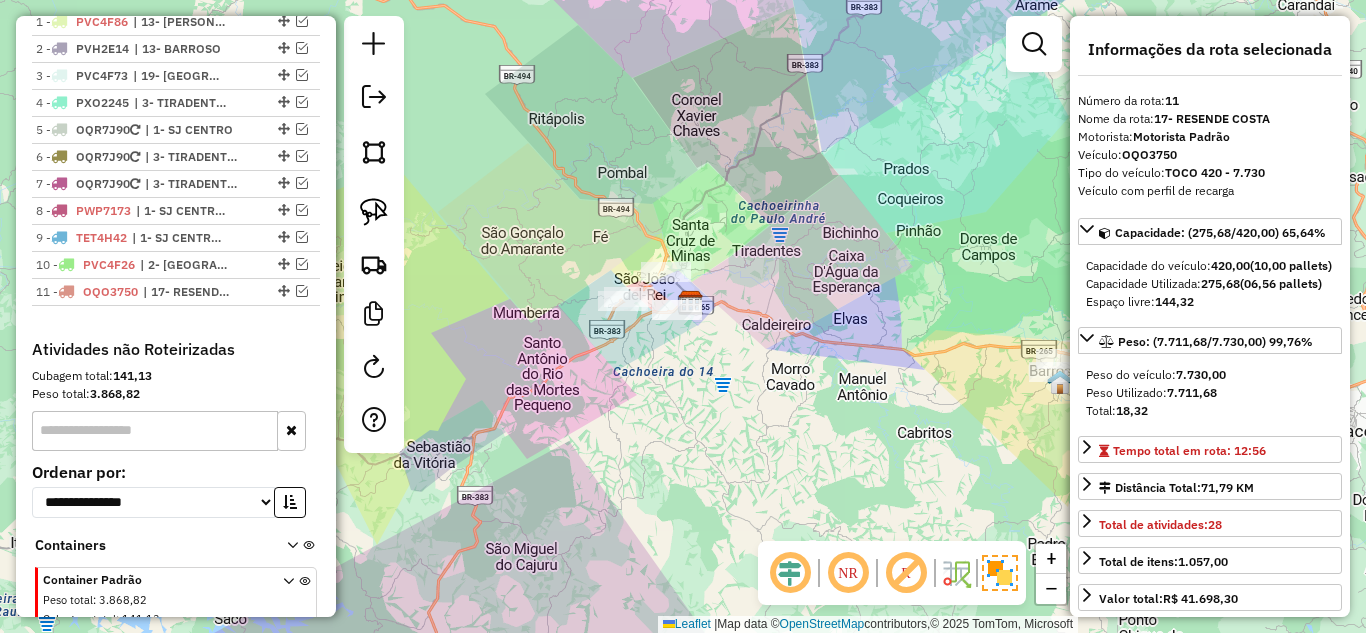 drag, startPoint x: 889, startPoint y: 374, endPoint x: 872, endPoint y: 369, distance: 17.720045 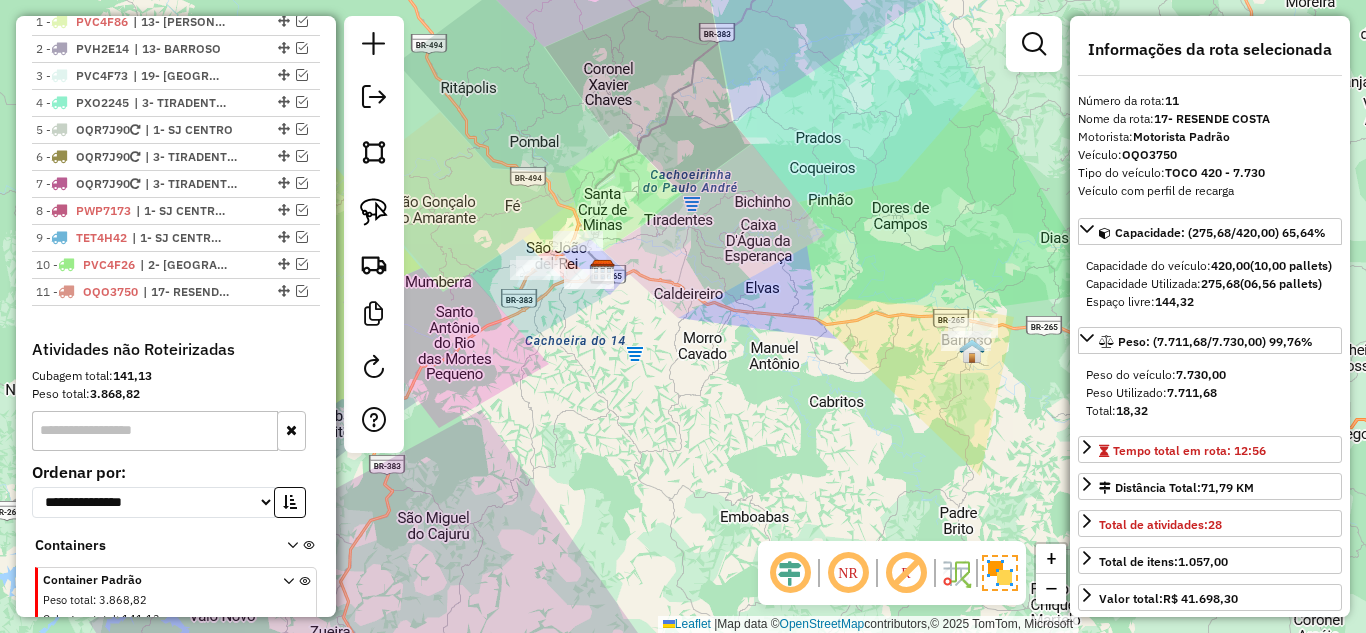 click on "Janela de atendimento Grade de atendimento Capacidade Transportadoras Veículos Cliente Pedidos  Rotas Selecione os dias de semana para filtrar as janelas de atendimento  Seg   Ter   Qua   Qui   Sex   Sáb   Dom  Informe o período da janela de atendimento: De: Até:  Filtrar exatamente a janela do cliente  Considerar janela de atendimento padrão  Selecione os dias de semana para filtrar as grades de atendimento  Seg   Ter   Qua   Qui   Sex   Sáb   Dom   Considerar clientes sem dia de atendimento cadastrado  Clientes fora do dia de atendimento selecionado Filtrar as atividades entre os valores definidos abaixo:  Peso mínimo:   Peso máximo:   Cubagem mínima:   Cubagem máxima:   De:   Até:  Filtrar as atividades entre o tempo de atendimento definido abaixo:  De:   Até:   Considerar capacidade total dos clientes não roteirizados Transportadora: Selecione um ou mais itens Tipo de veículo: Selecione um ou mais itens Veículo: Selecione um ou mais itens Motorista: Selecione um ou mais itens Nome: Rótulo:" 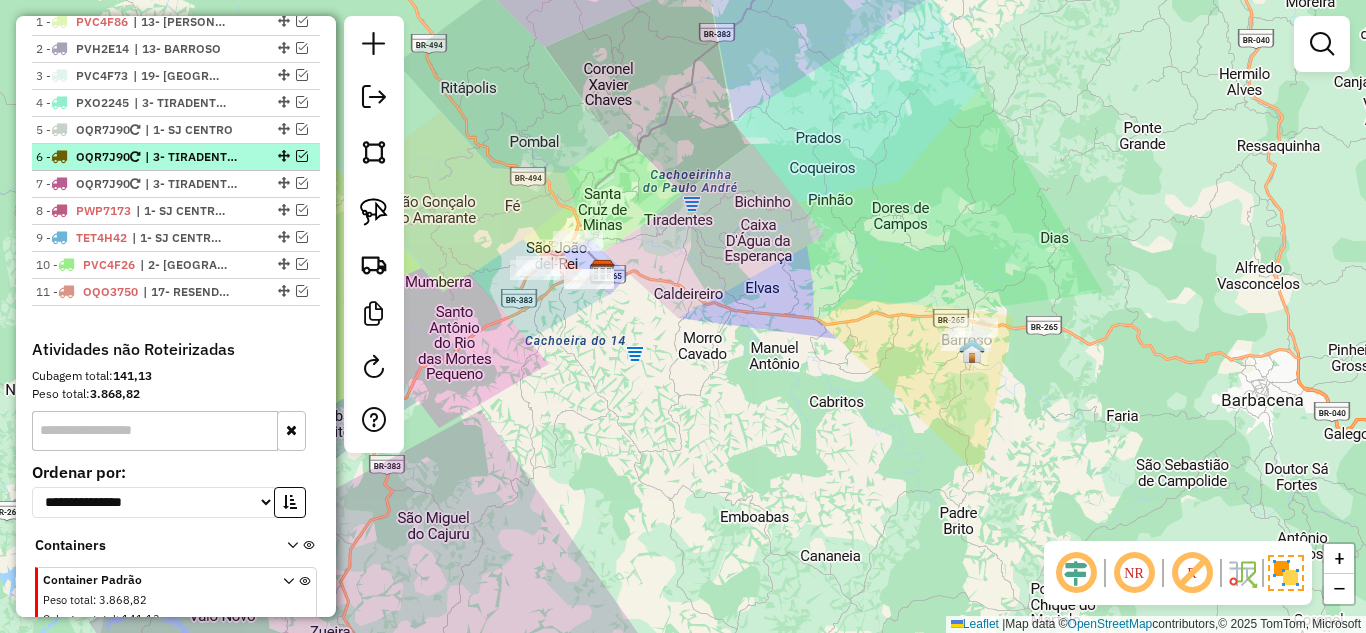 scroll, scrollTop: 639, scrollLeft: 0, axis: vertical 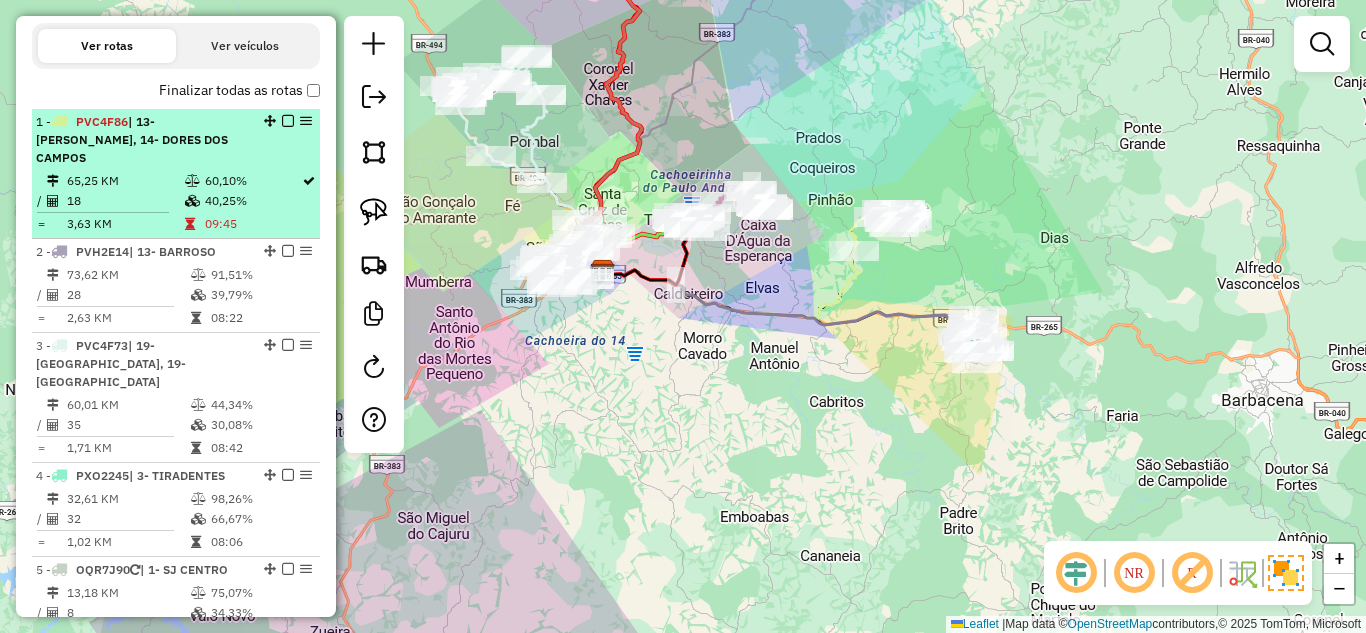click on "65,25 KM" at bounding box center [125, 181] 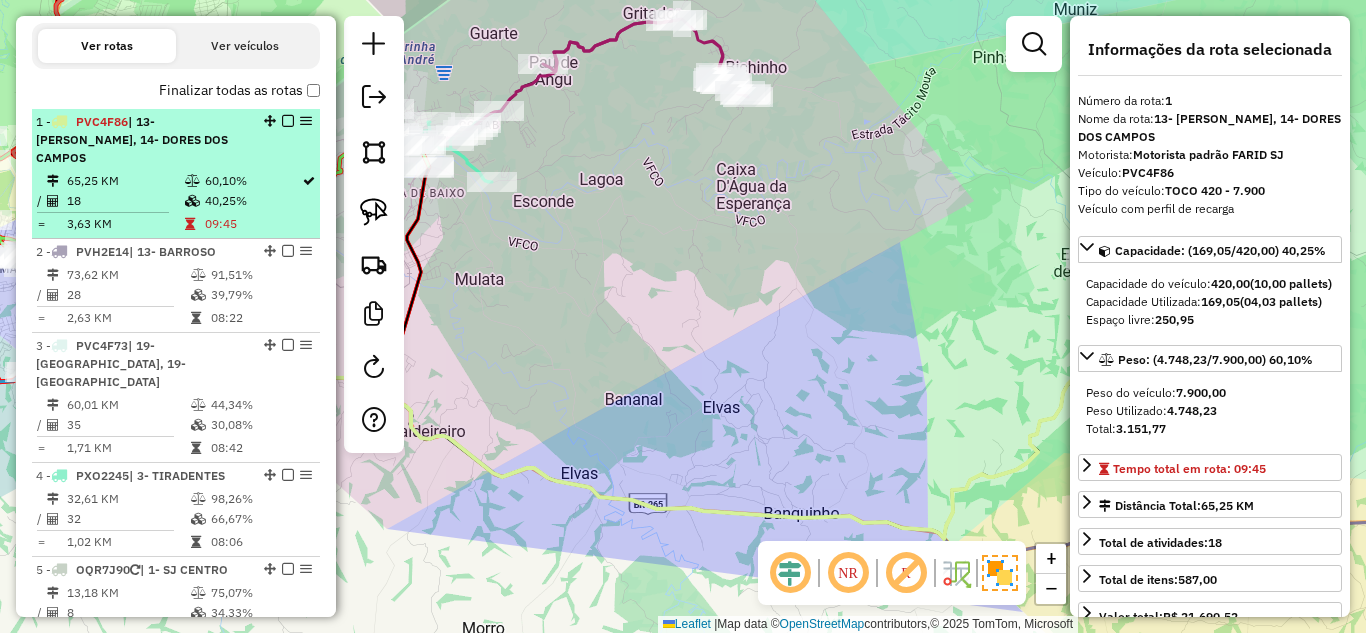 click at bounding box center (288, 121) 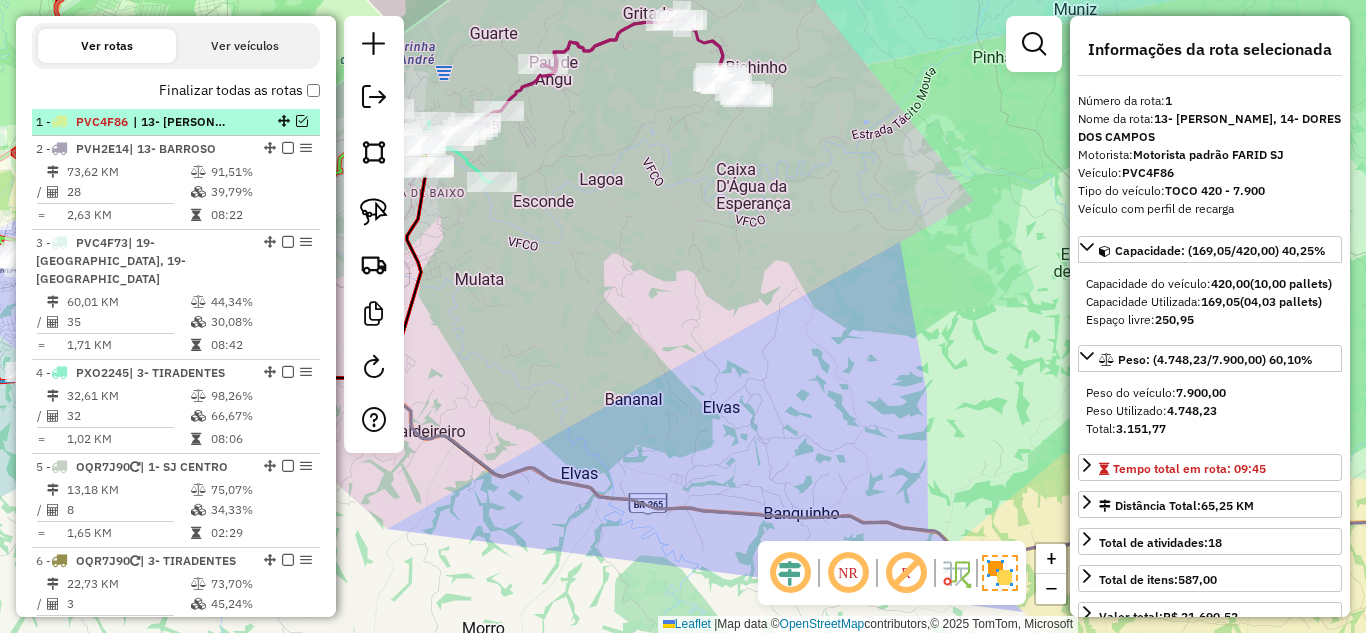 click at bounding box center (302, 121) 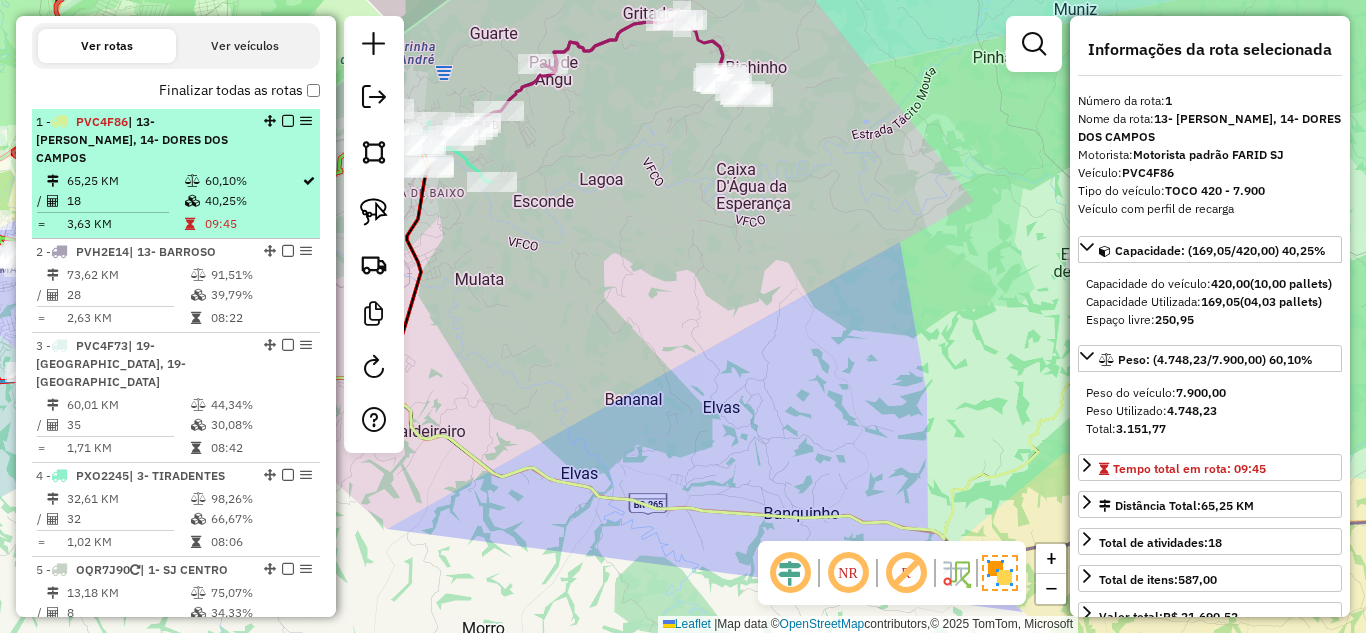 click on "18" at bounding box center [125, 201] 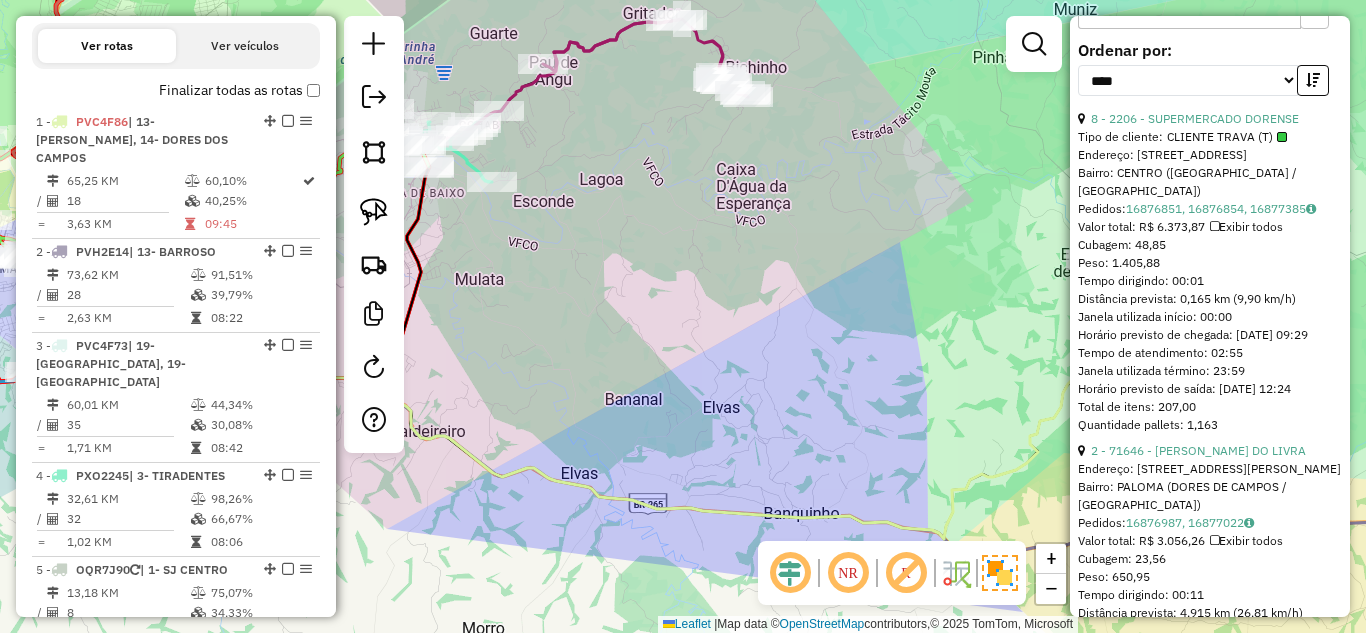 scroll, scrollTop: 800, scrollLeft: 0, axis: vertical 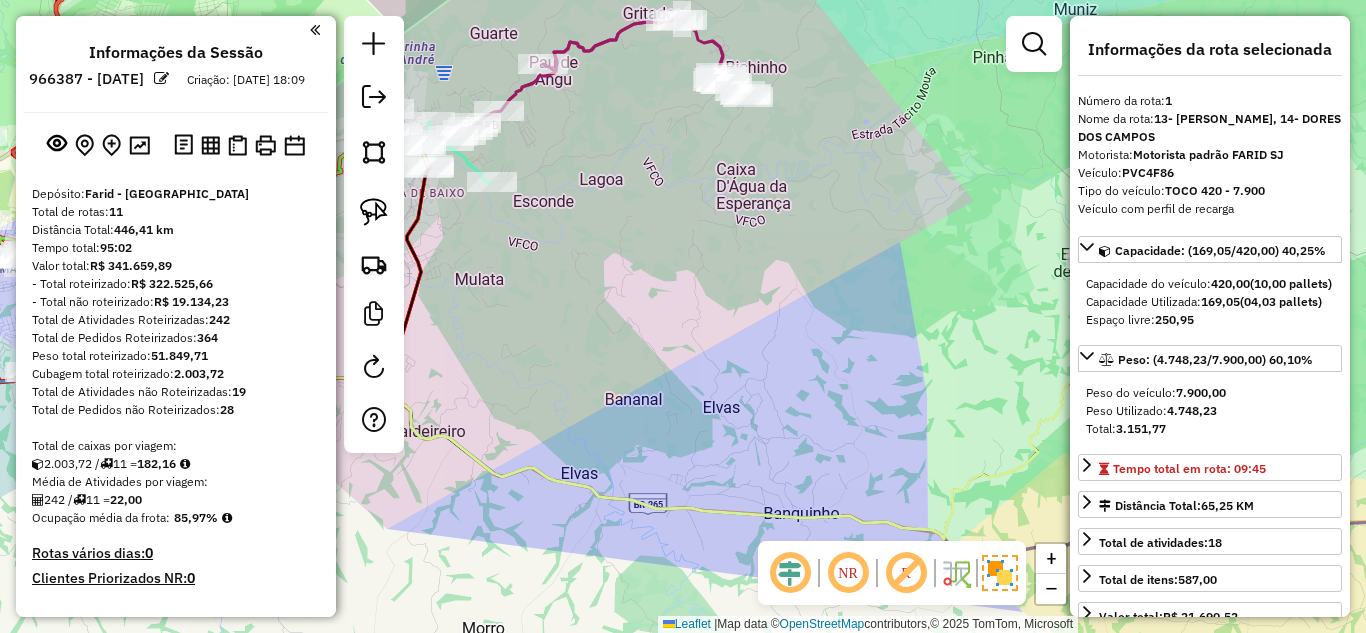 select on "*********" 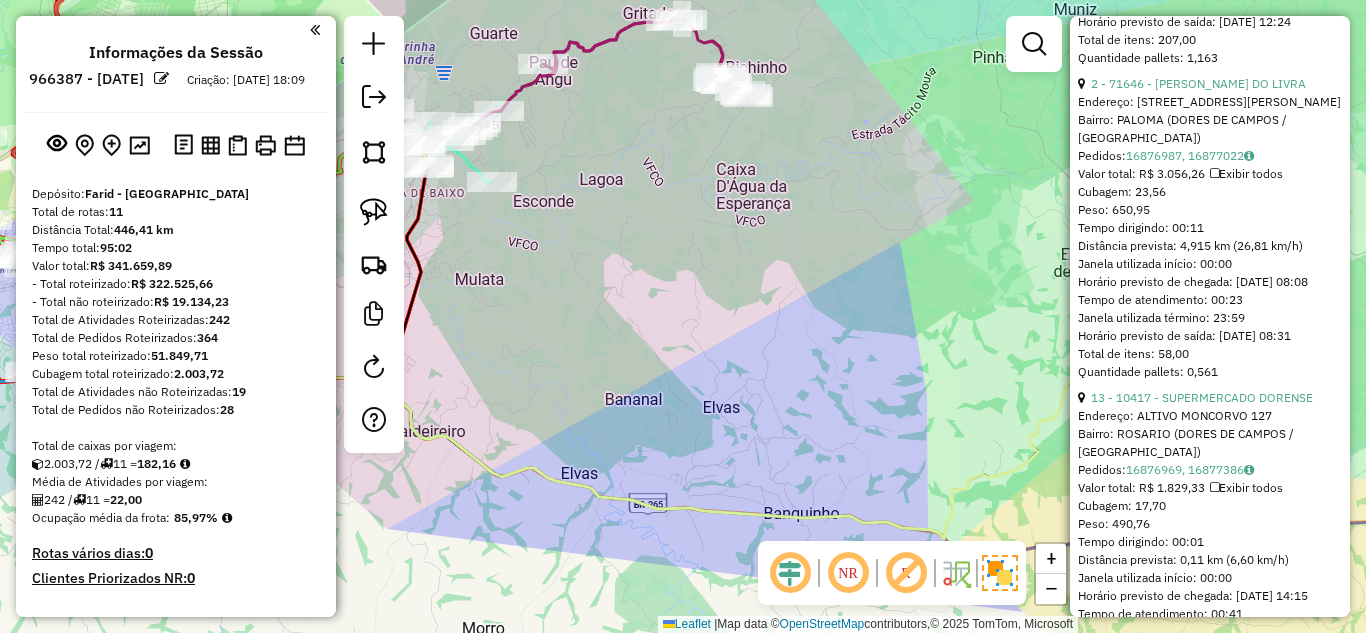 scroll, scrollTop: 639, scrollLeft: 0, axis: vertical 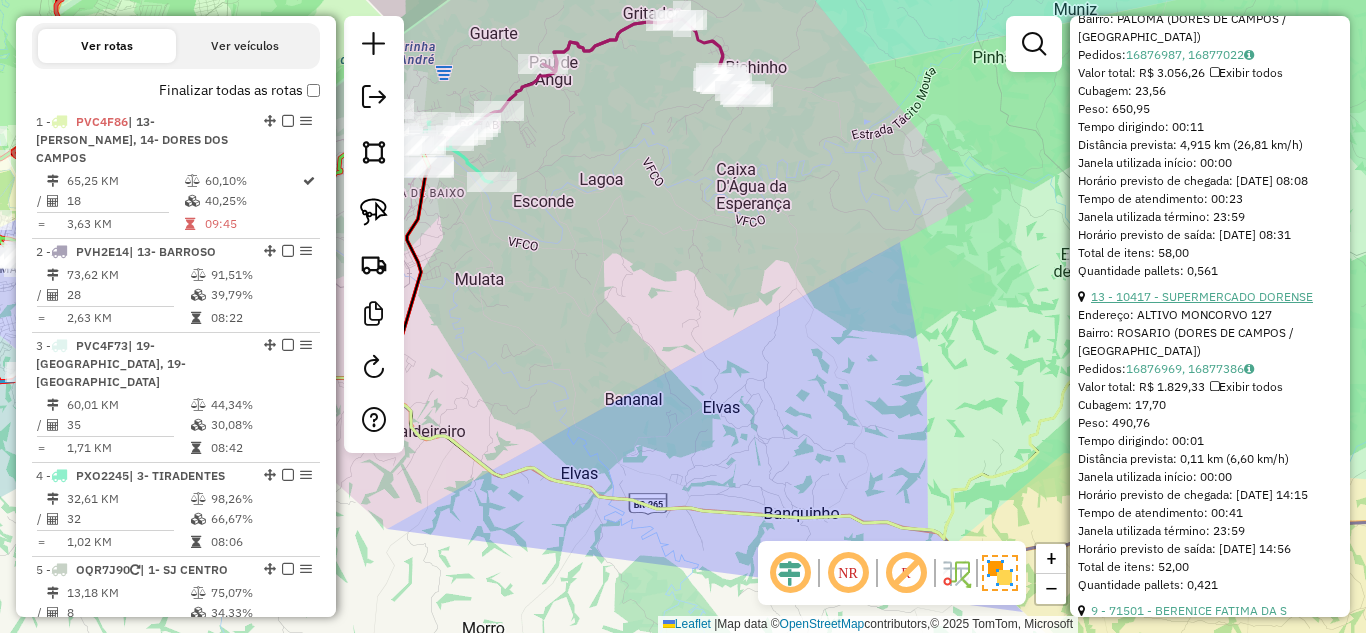 click on "13 - 10417 - SUPERMERCADO DORENSE" at bounding box center [1202, 296] 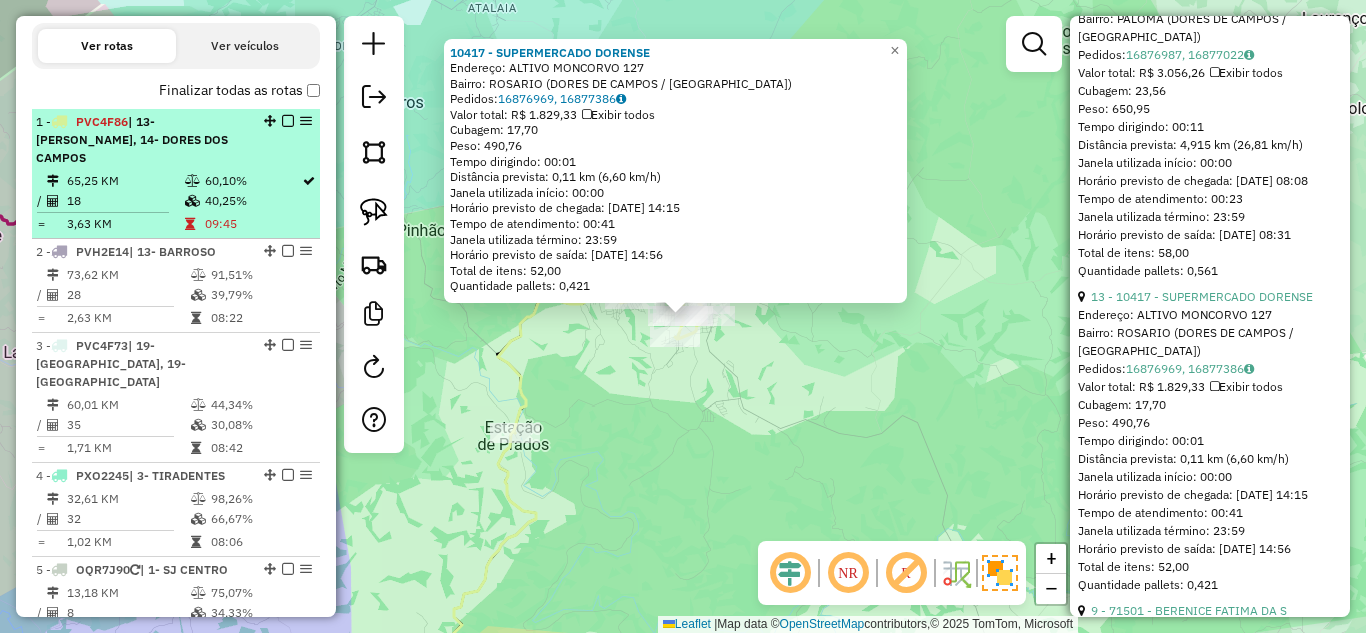 click on "65,25 KM" at bounding box center [125, 181] 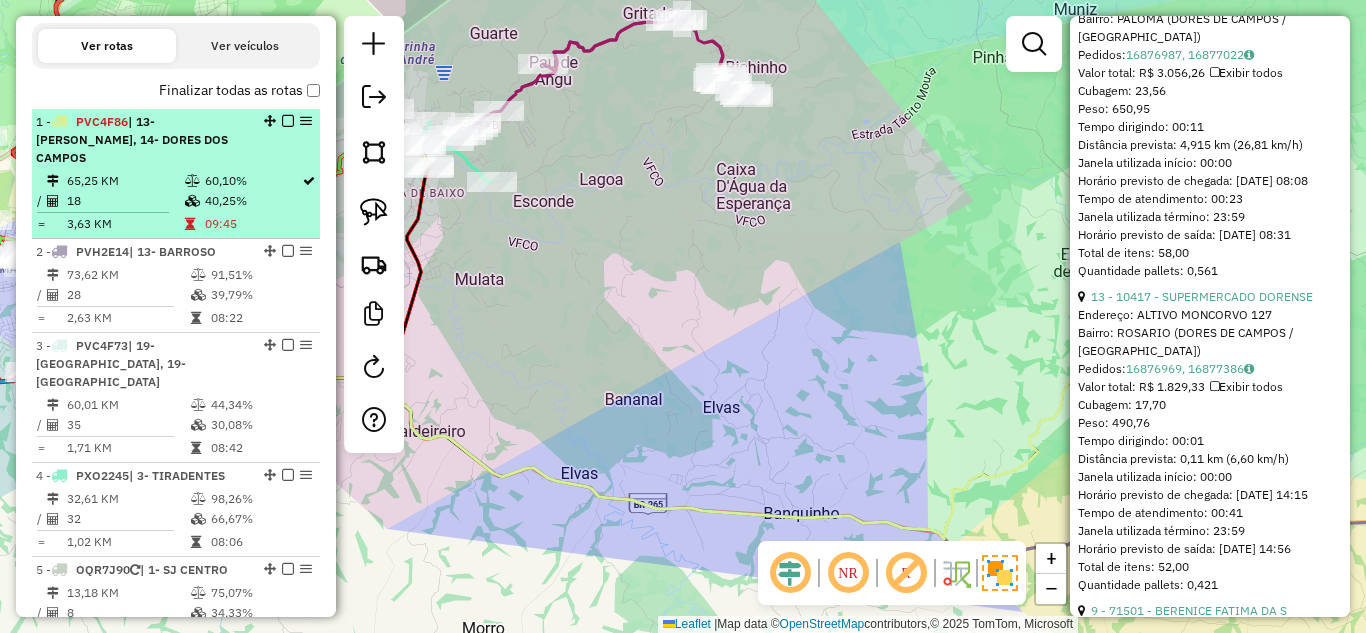 click at bounding box center (288, 121) 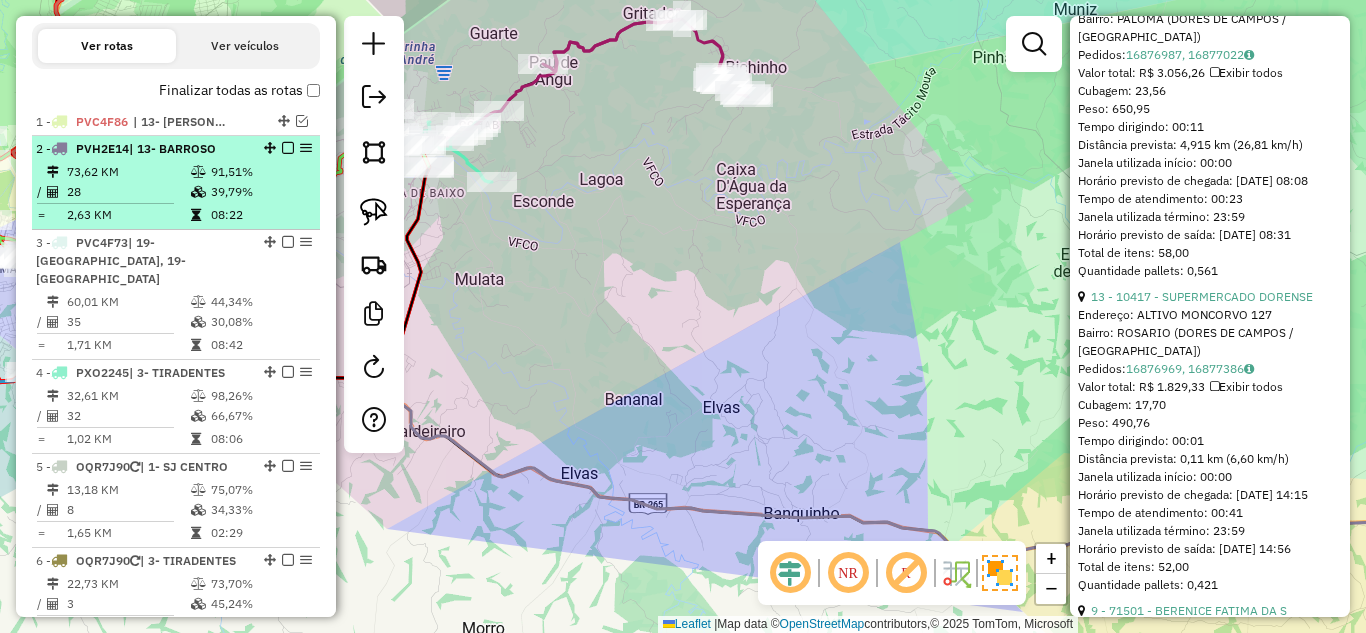 click on "39,79%" at bounding box center (260, 192) 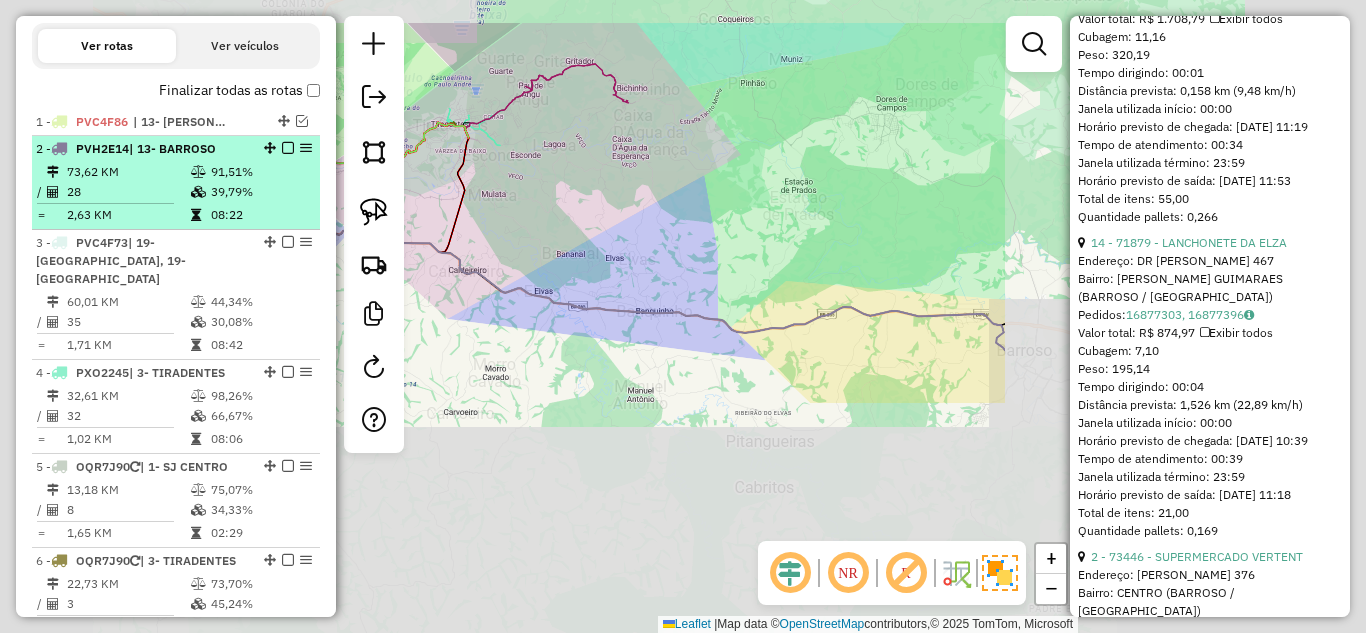 scroll, scrollTop: 1164, scrollLeft: 0, axis: vertical 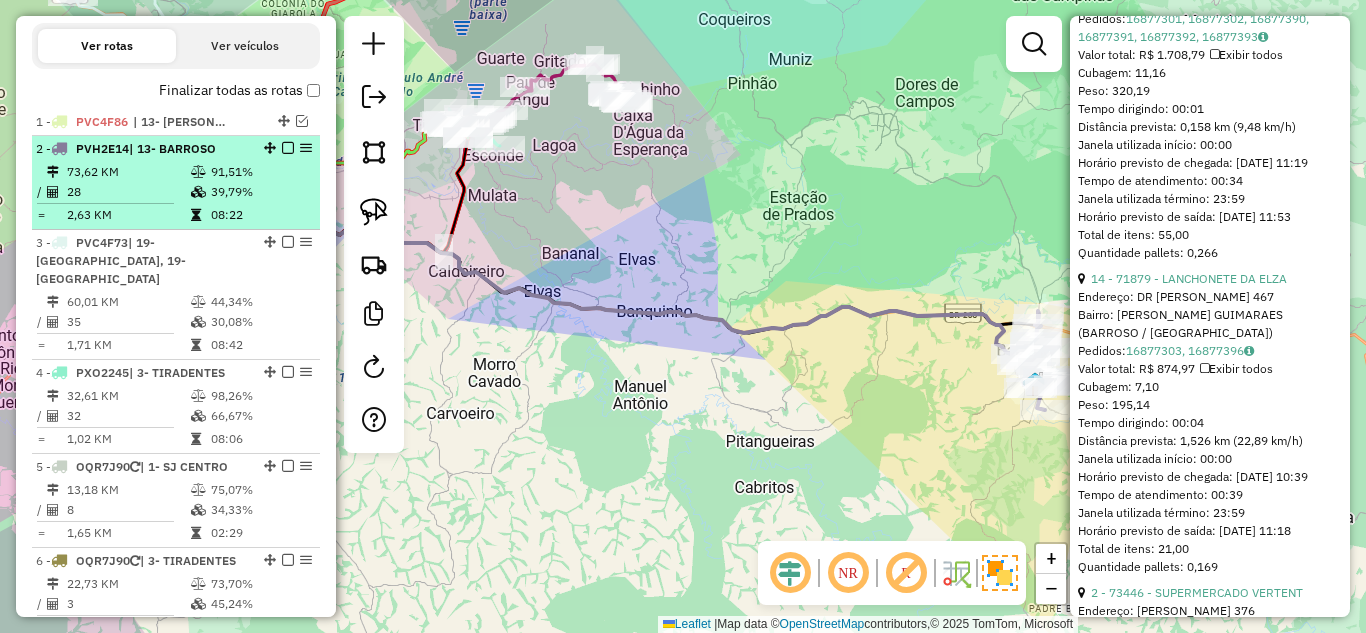 click at bounding box center (288, 148) 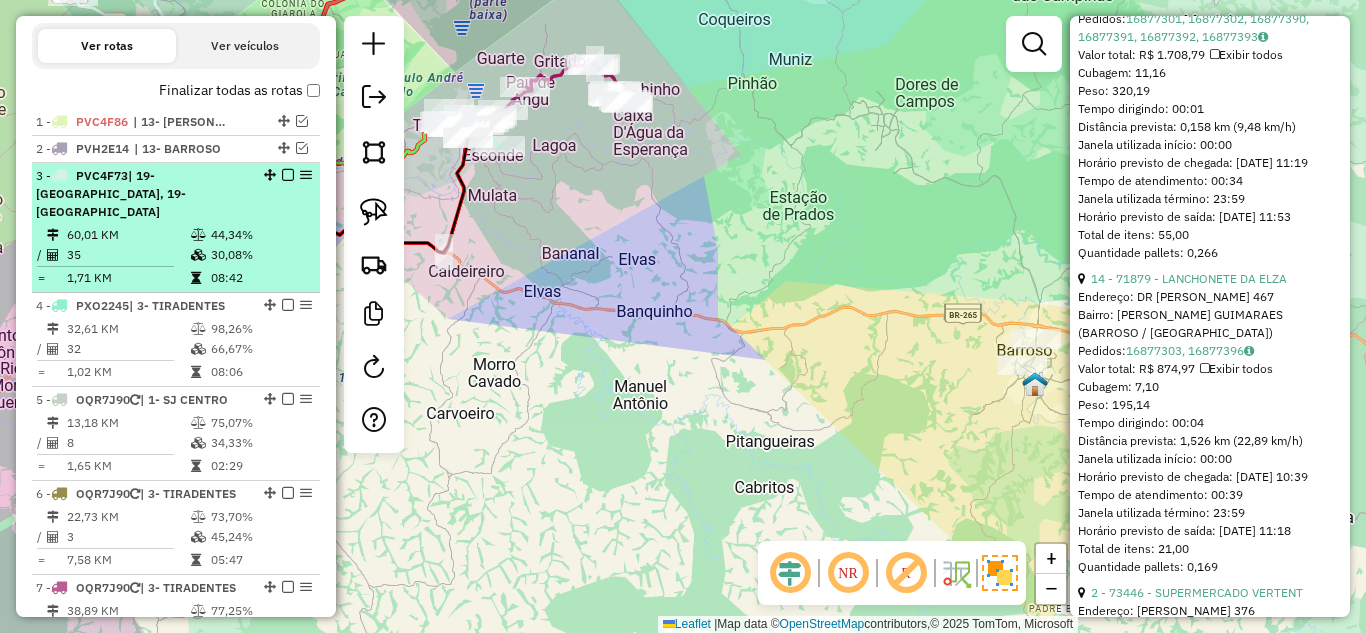 click on "| 19- [GEOGRAPHIC_DATA], 19- [GEOGRAPHIC_DATA]" at bounding box center (111, 193) 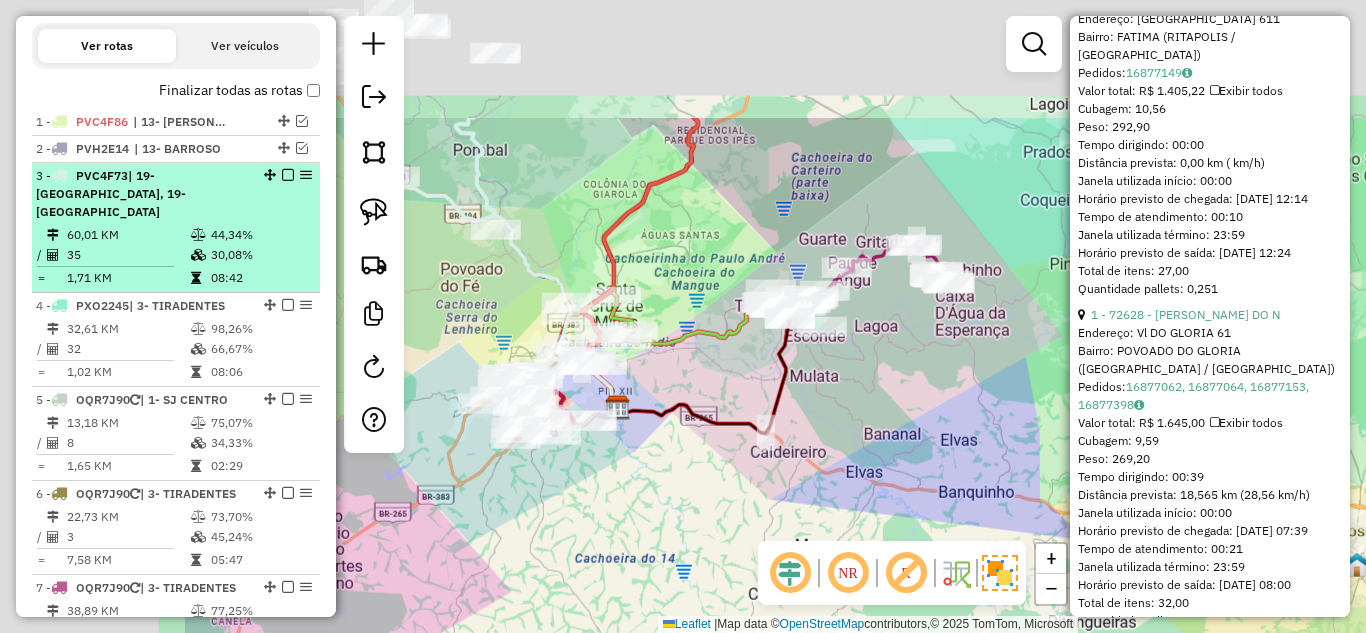 scroll, scrollTop: 1200, scrollLeft: 0, axis: vertical 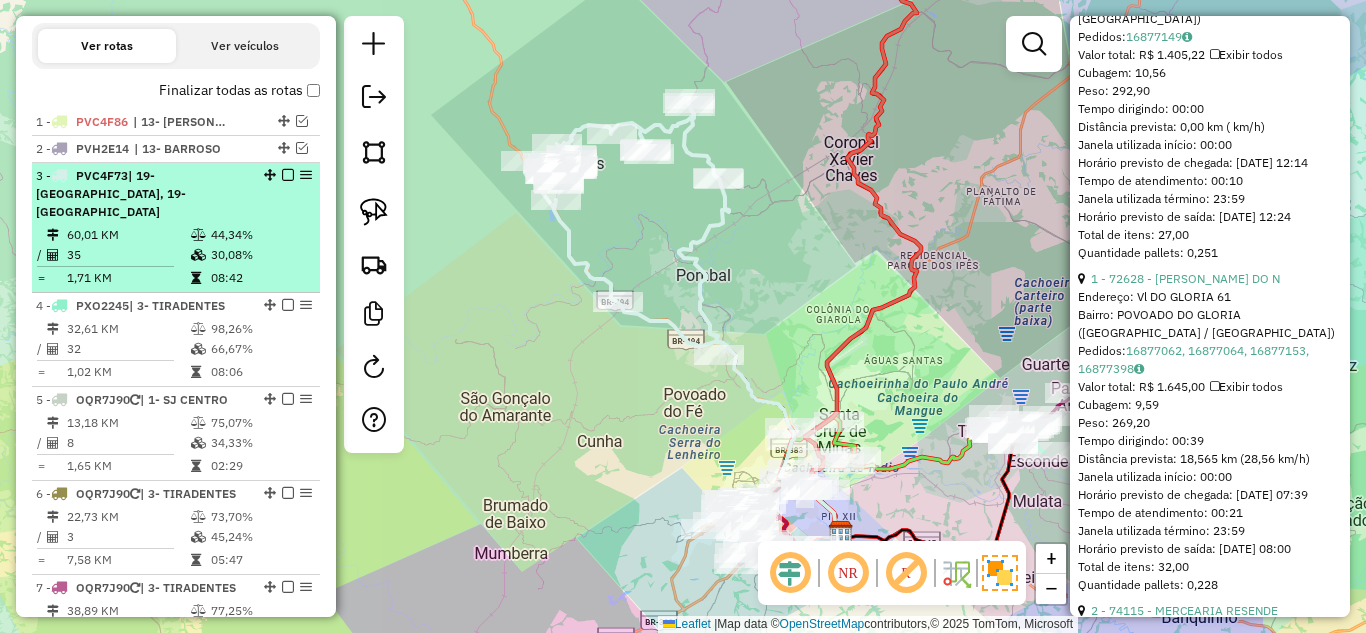 click at bounding box center [288, 175] 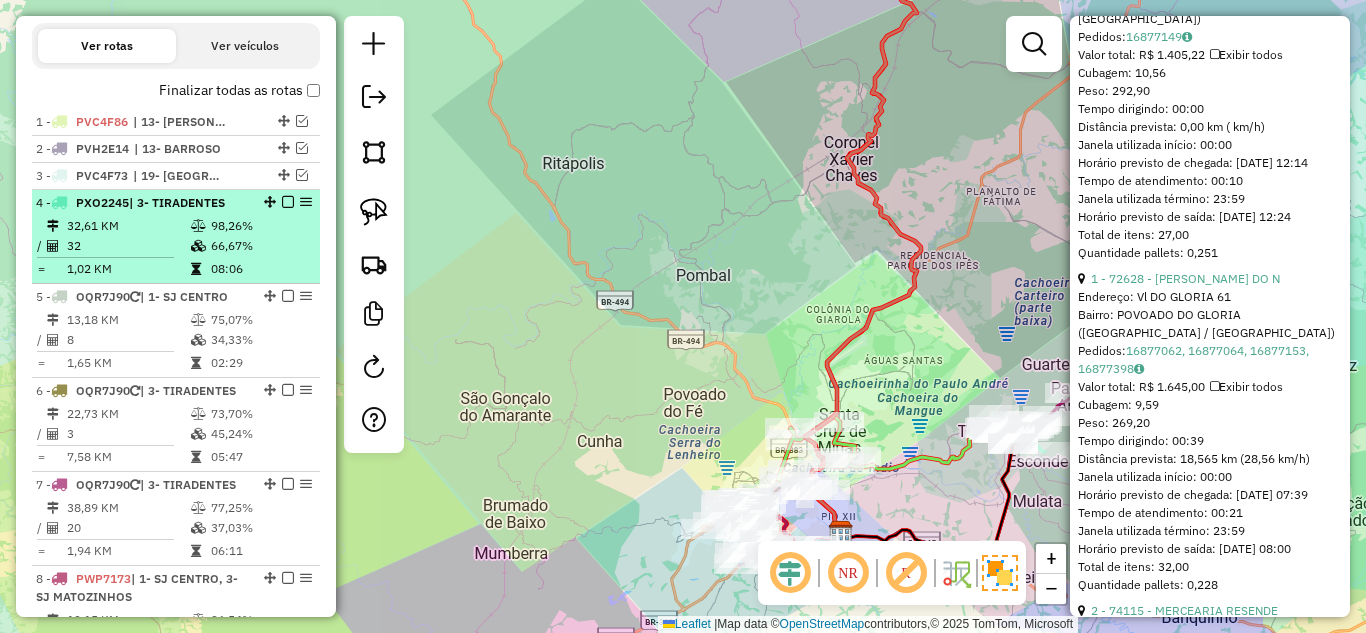 click on "32,61 KM" at bounding box center (128, 226) 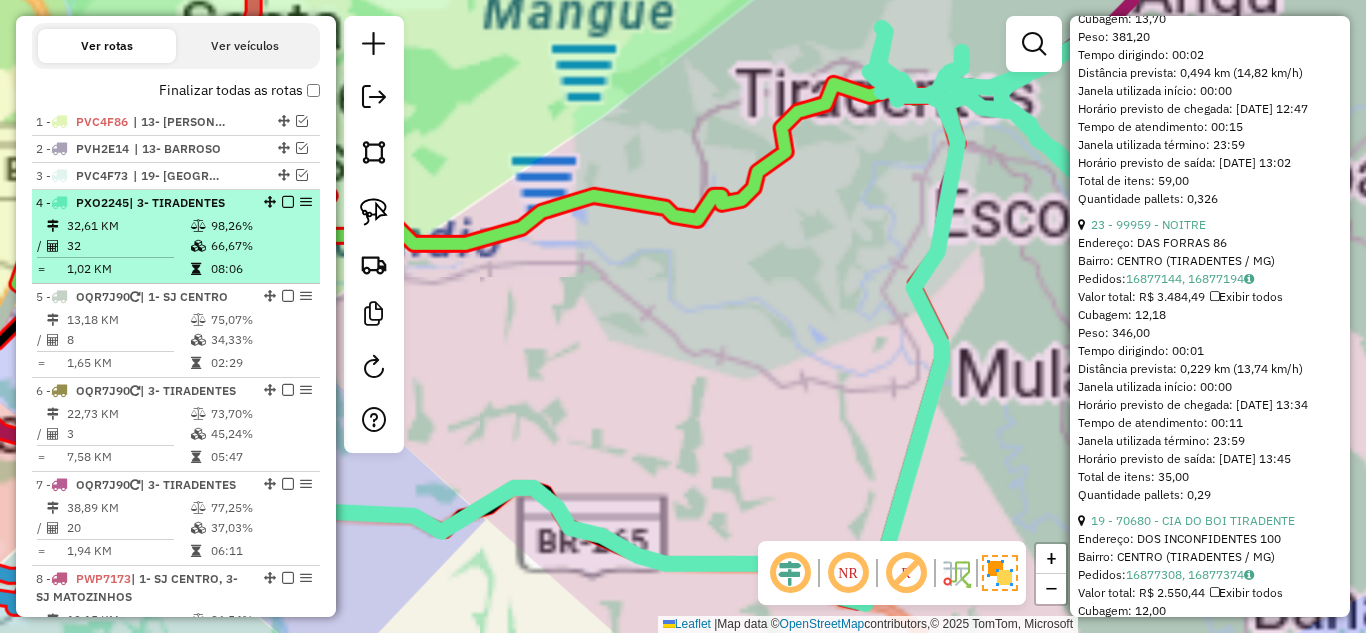 scroll, scrollTop: 1182, scrollLeft: 0, axis: vertical 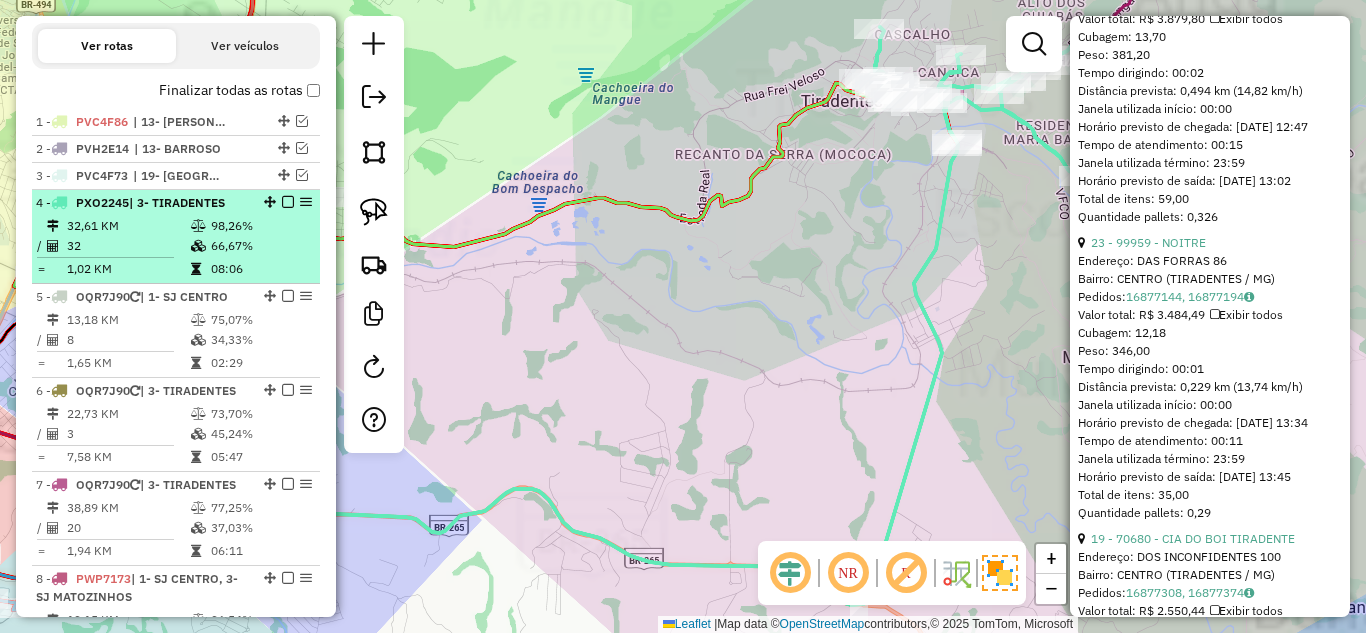 click at bounding box center [288, 202] 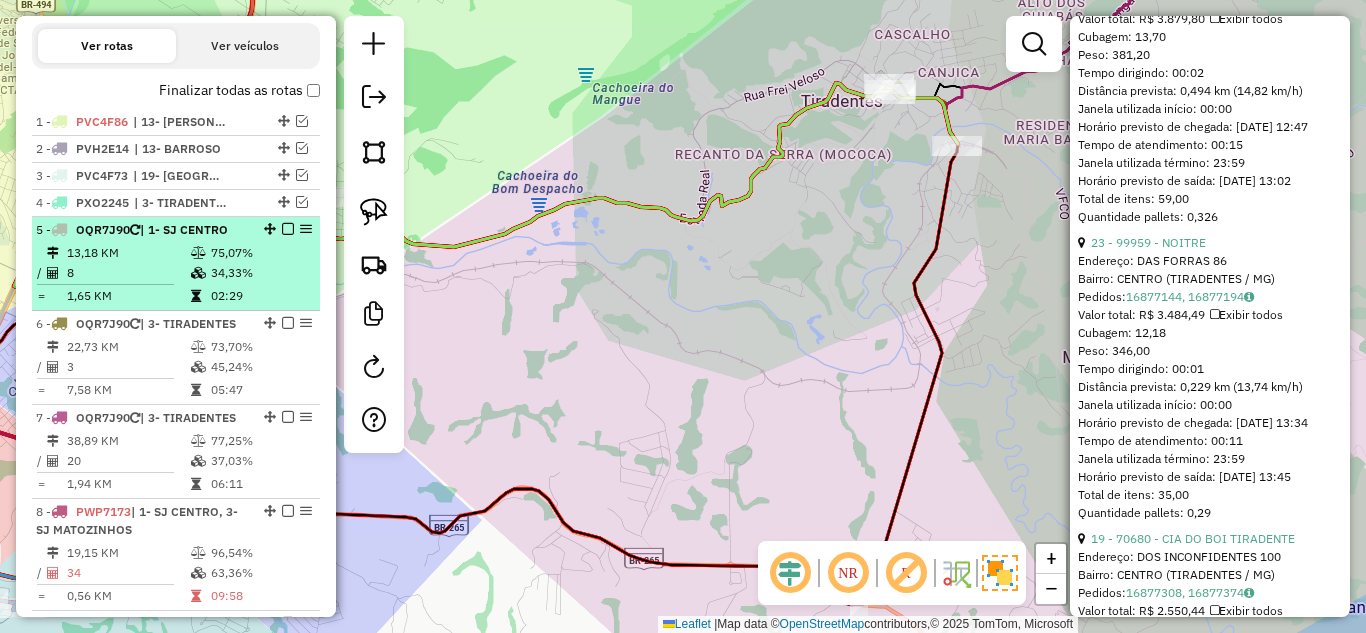 click on "13,18 KM" at bounding box center (128, 253) 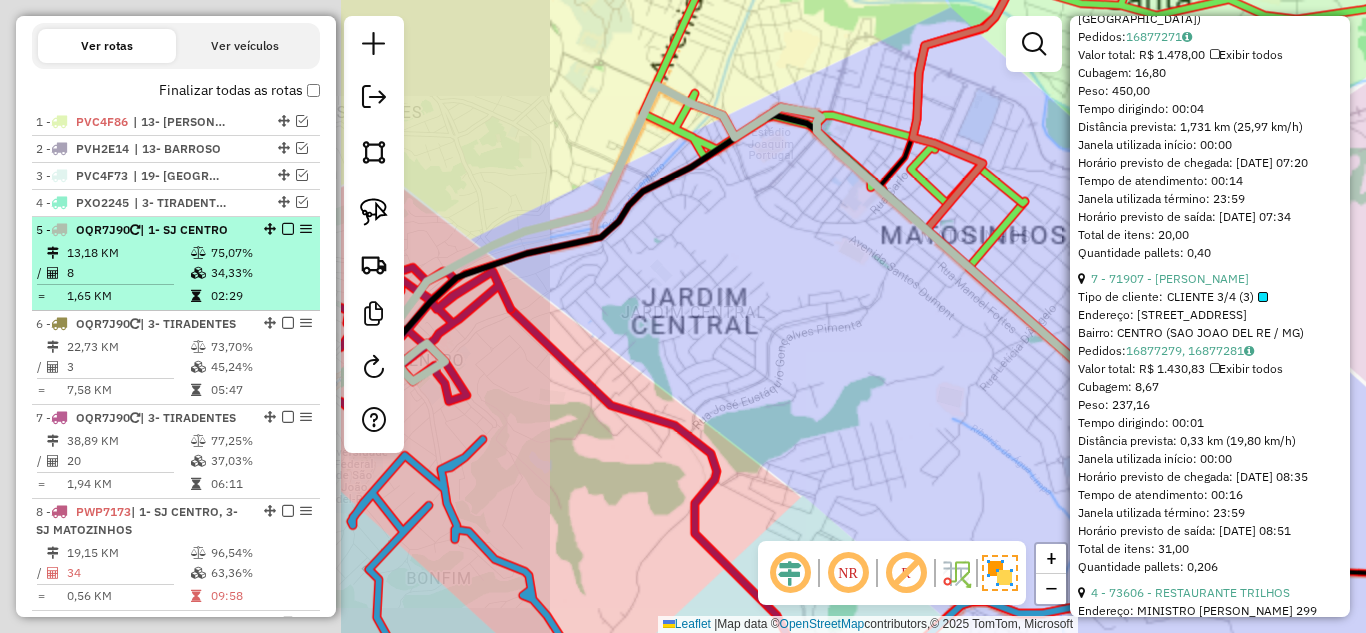 scroll, scrollTop: 1146, scrollLeft: 0, axis: vertical 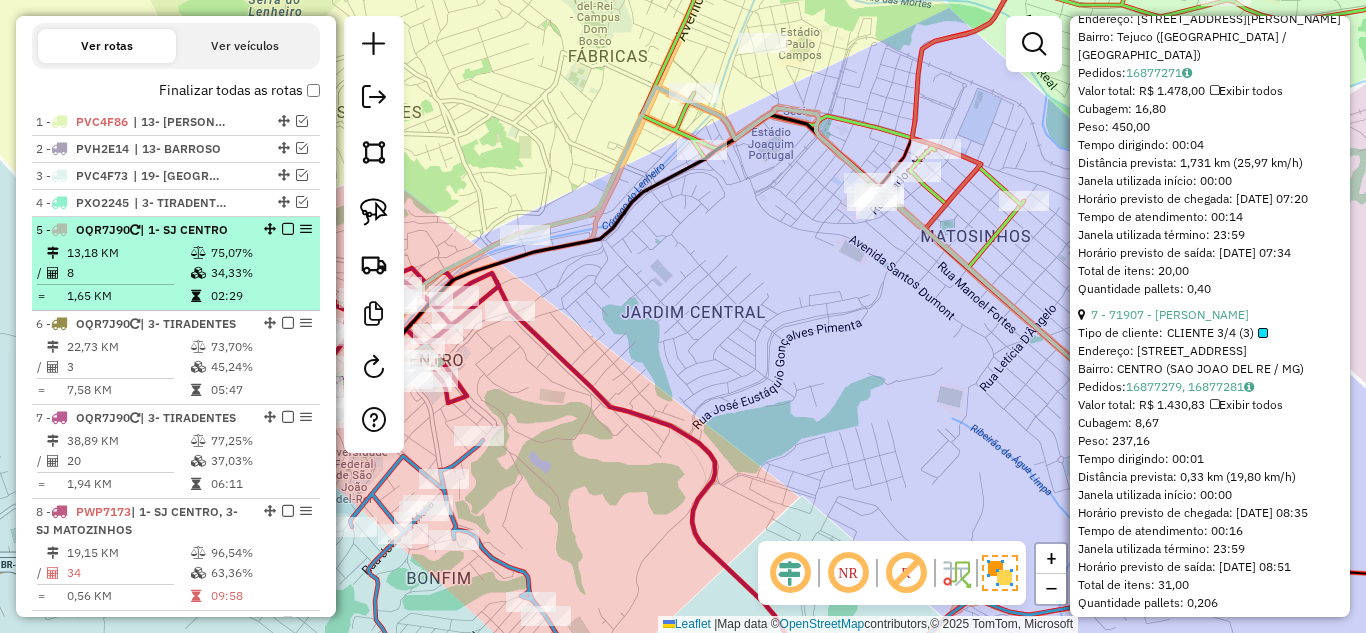 click at bounding box center [288, 229] 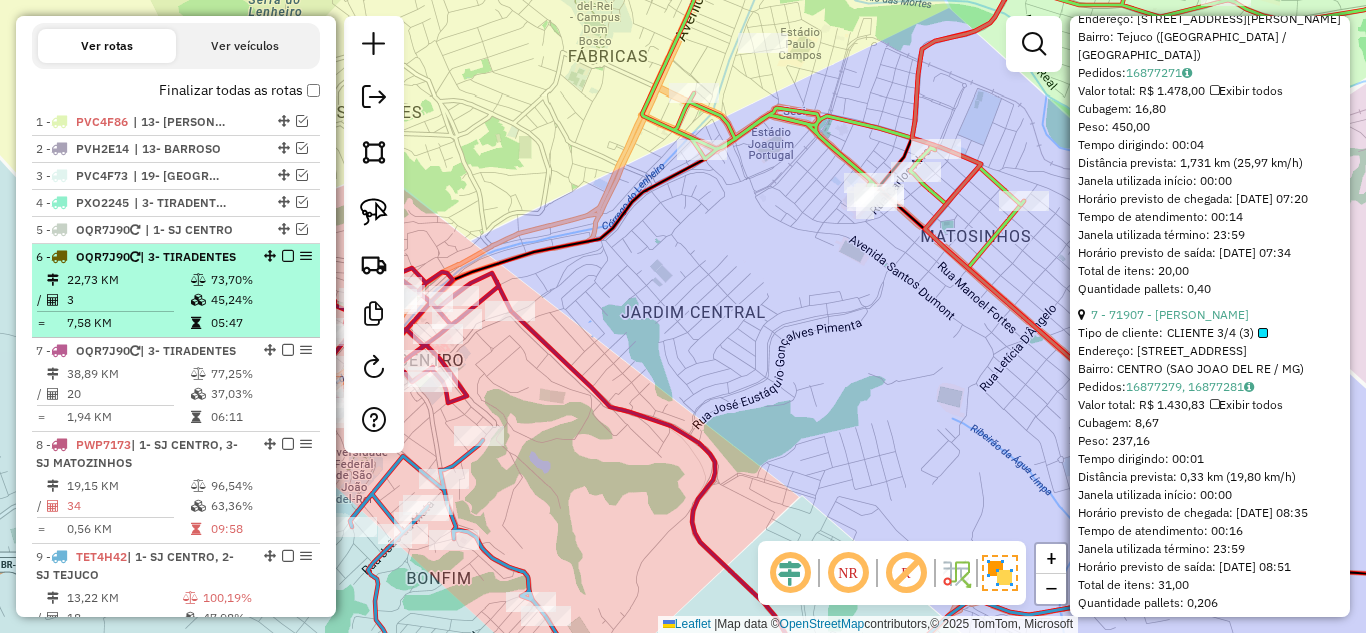 click on "6 -       OQR7J90   | 3- TIRADENTES" at bounding box center (142, 257) 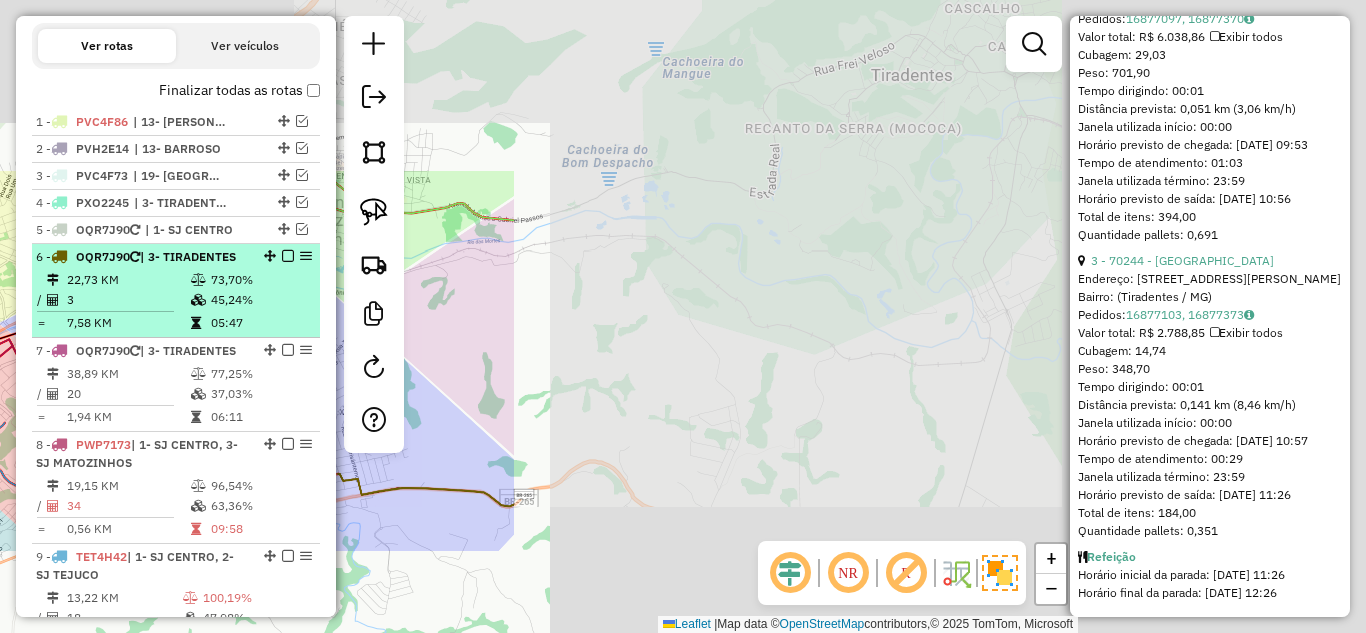scroll, scrollTop: 1164, scrollLeft: 0, axis: vertical 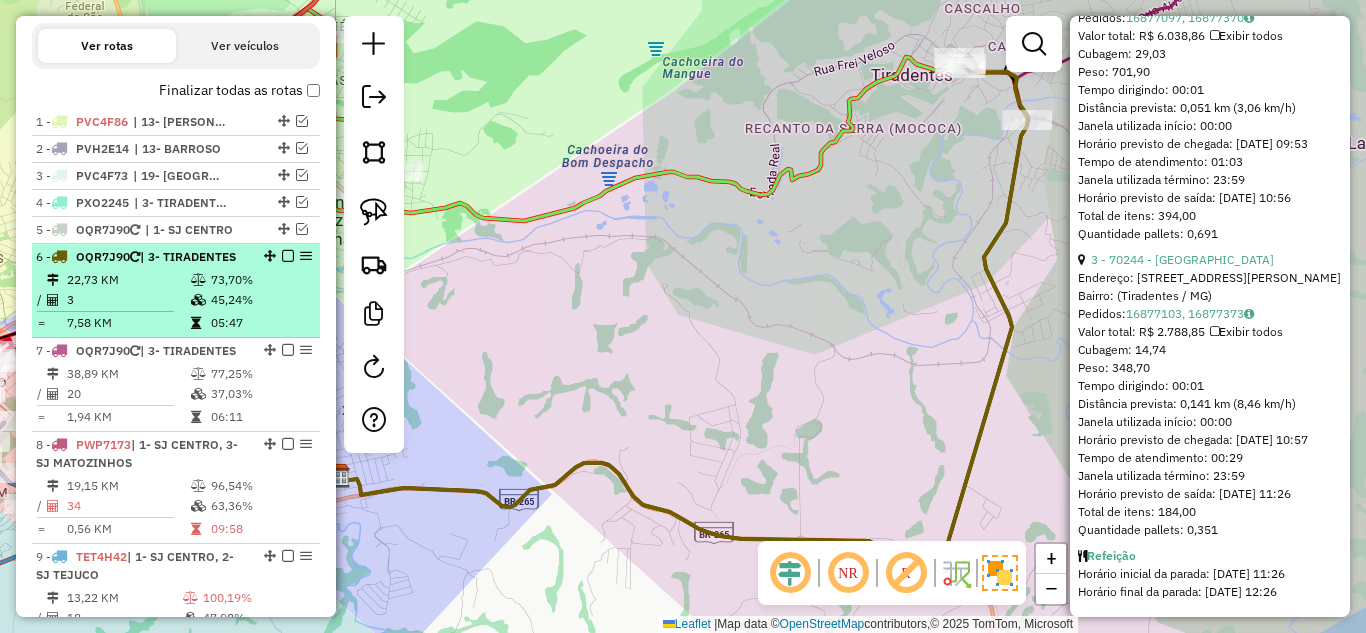 click at bounding box center (288, 256) 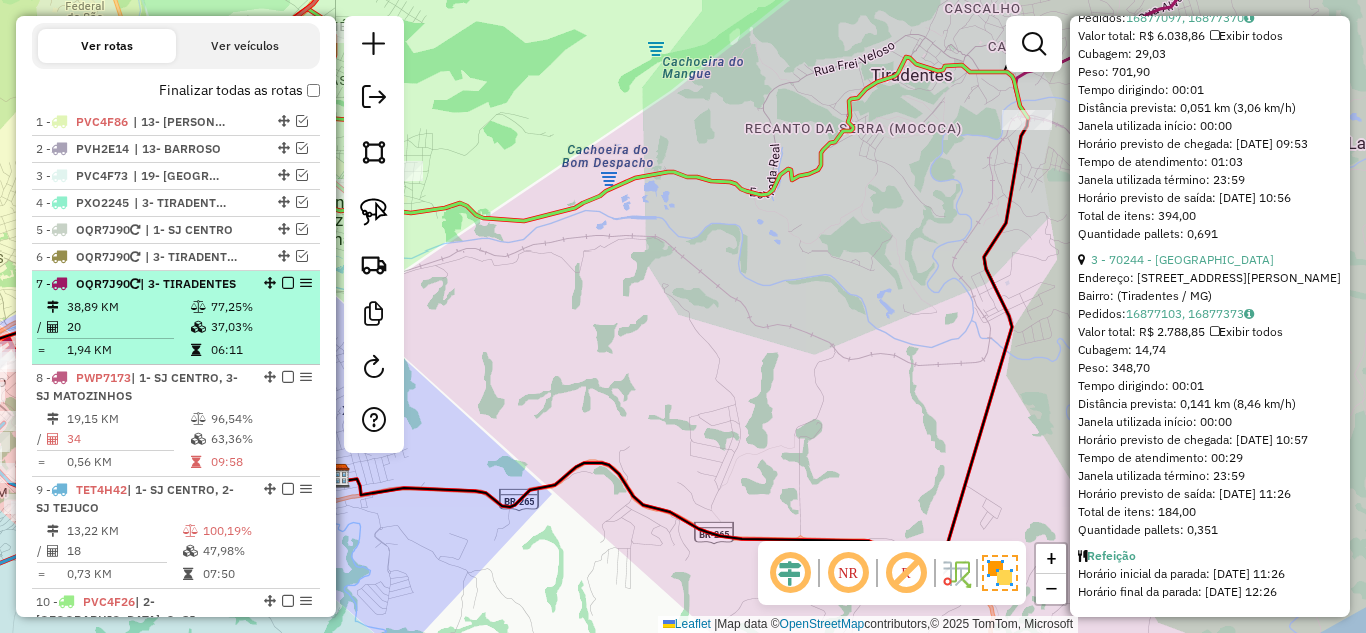 click on "7 -       OQR7J90   | 3- TIRADENTES  38,89 KM   77,25%  /  20   37,03%     =  1,94 KM   06:11" at bounding box center [176, 318] 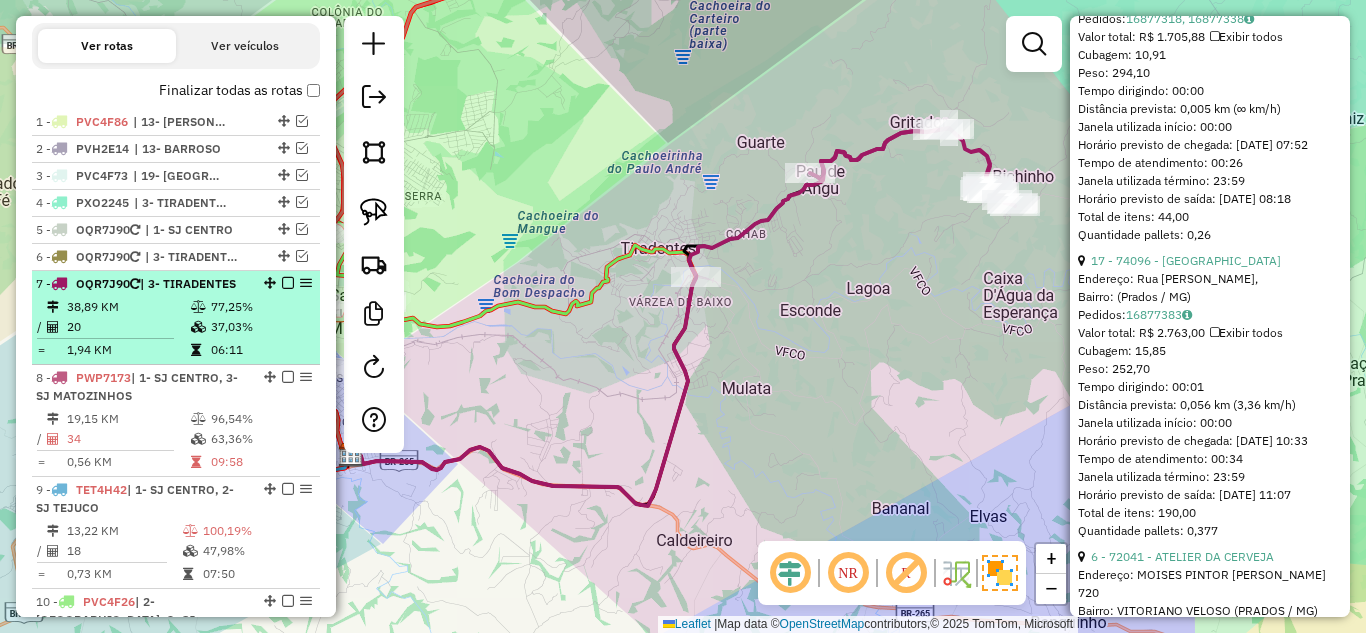 click at bounding box center [288, 283] 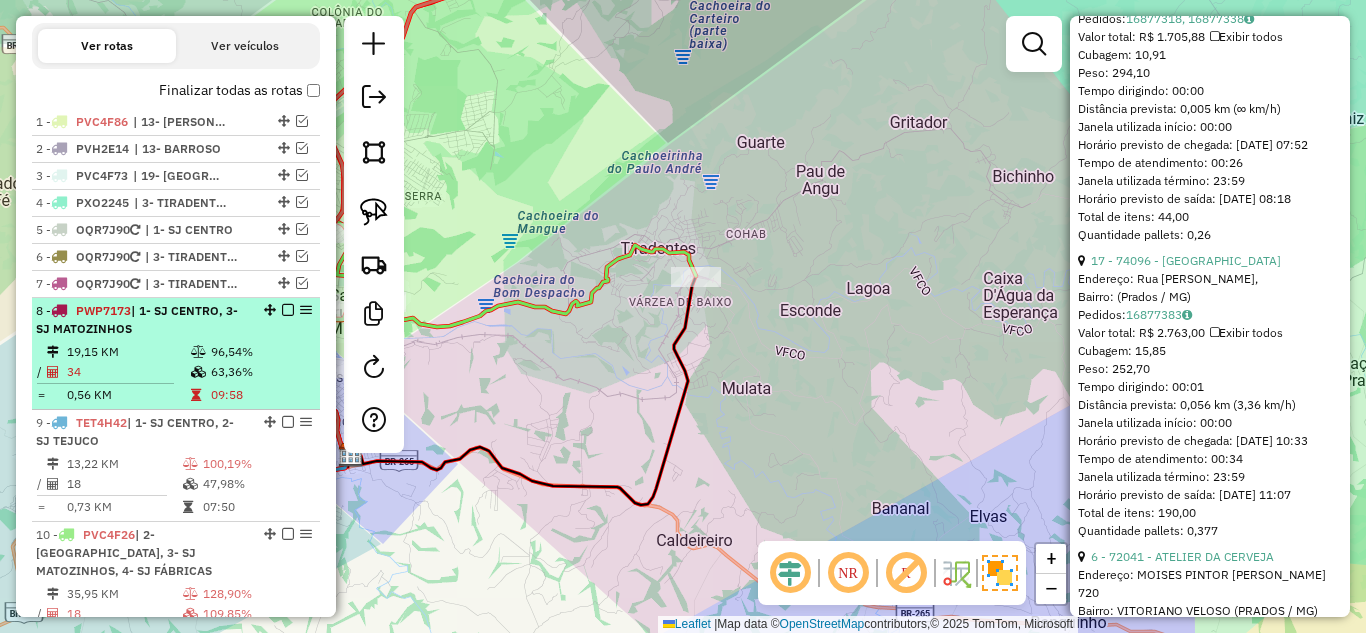 click on "19,15 KM" at bounding box center (128, 352) 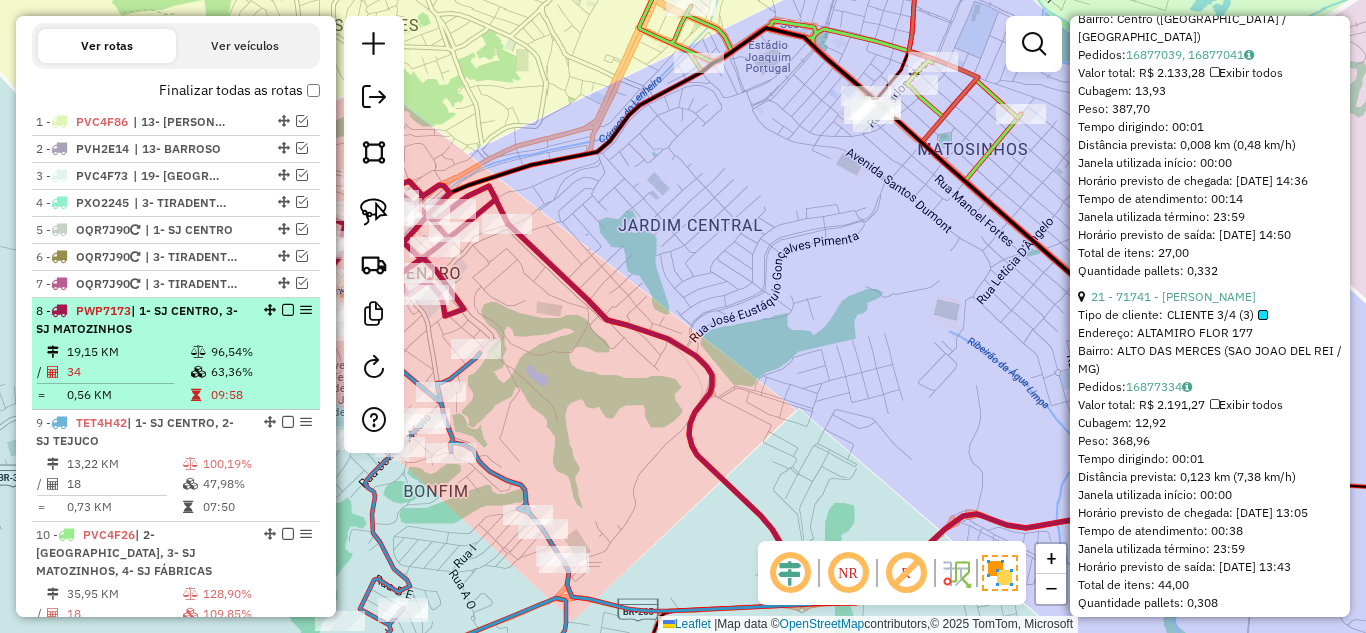 click at bounding box center (288, 310) 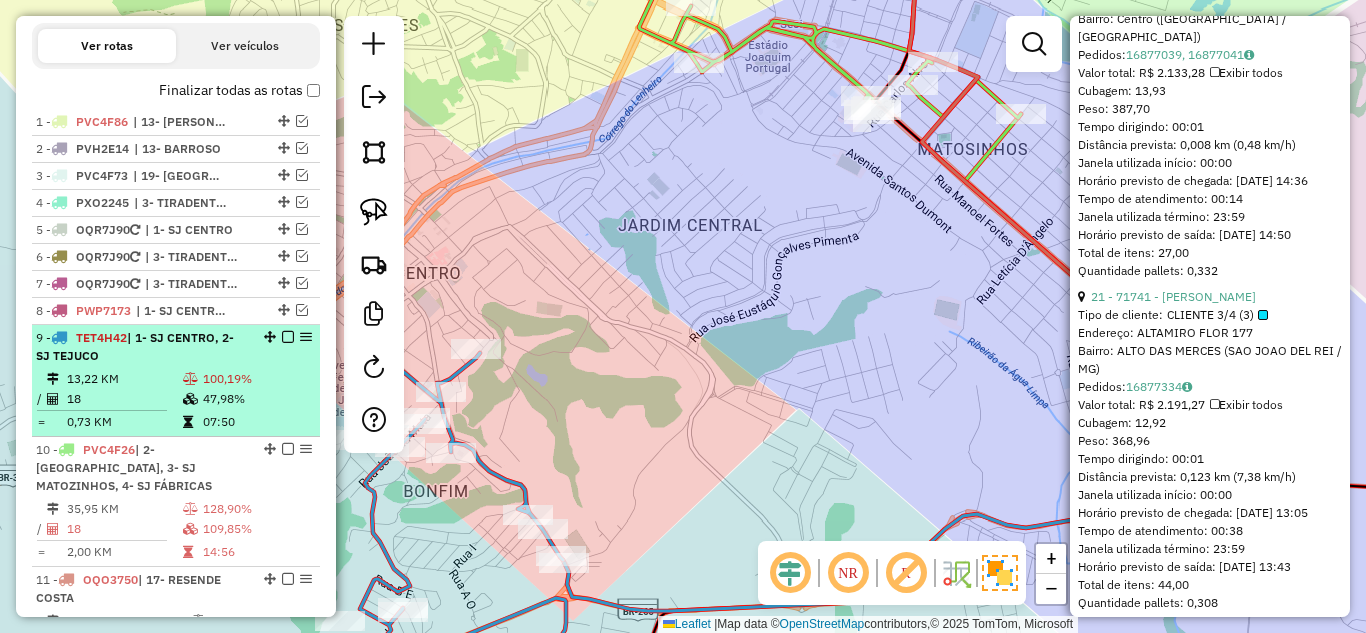 click on "9 -       TET4H42   | 1- SJ CENTRO, 2- SJ TEJUCO" at bounding box center (142, 347) 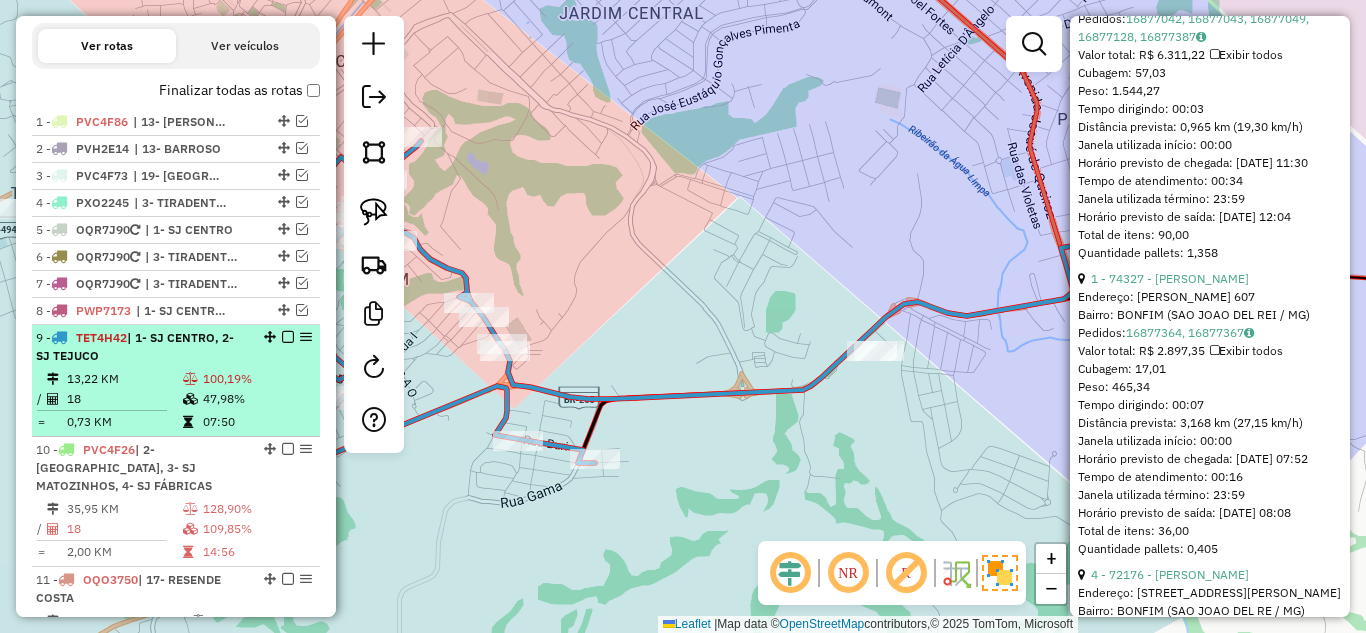 click at bounding box center [288, 337] 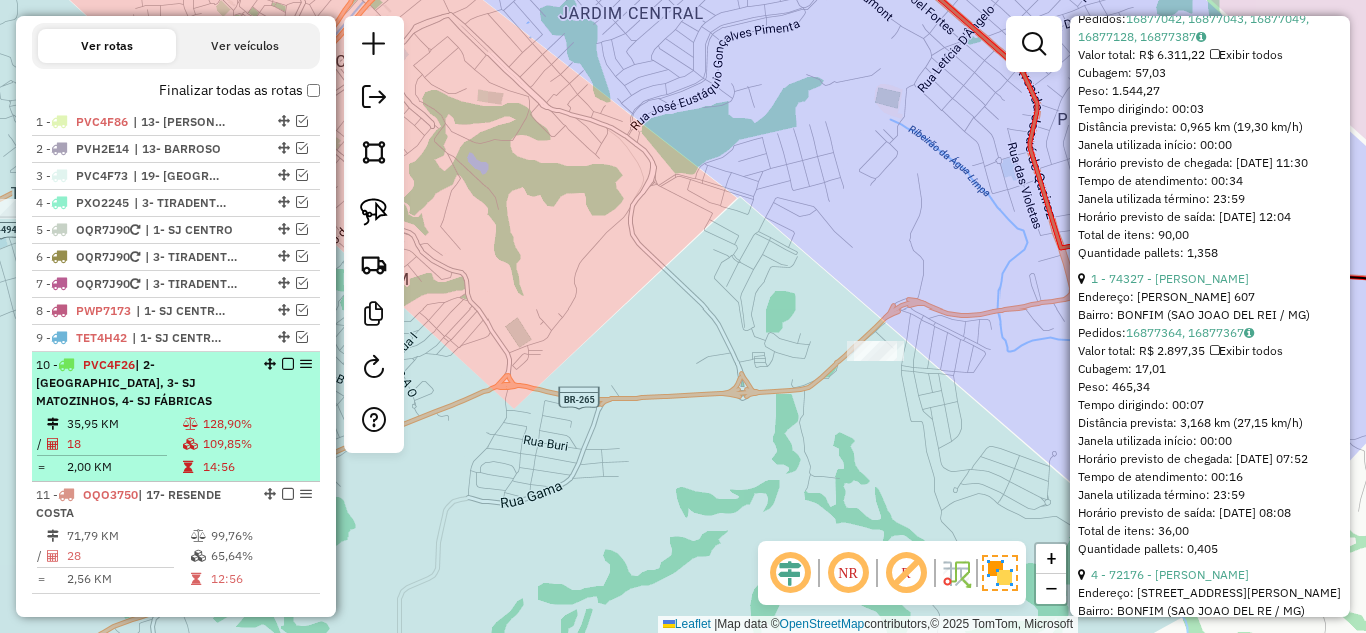 click on "| 2- [GEOGRAPHIC_DATA], 3- SJ MATOZINHOS, 4- SJ FÁBRICAS" at bounding box center [124, 382] 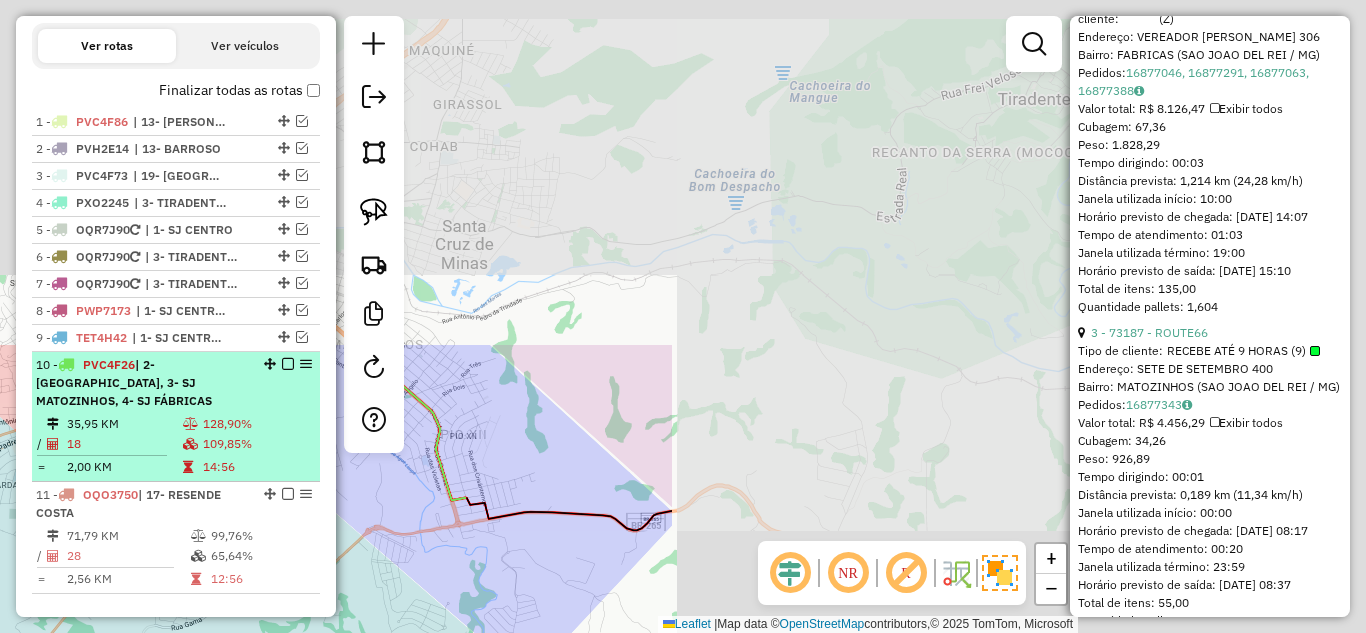 scroll, scrollTop: 1200, scrollLeft: 0, axis: vertical 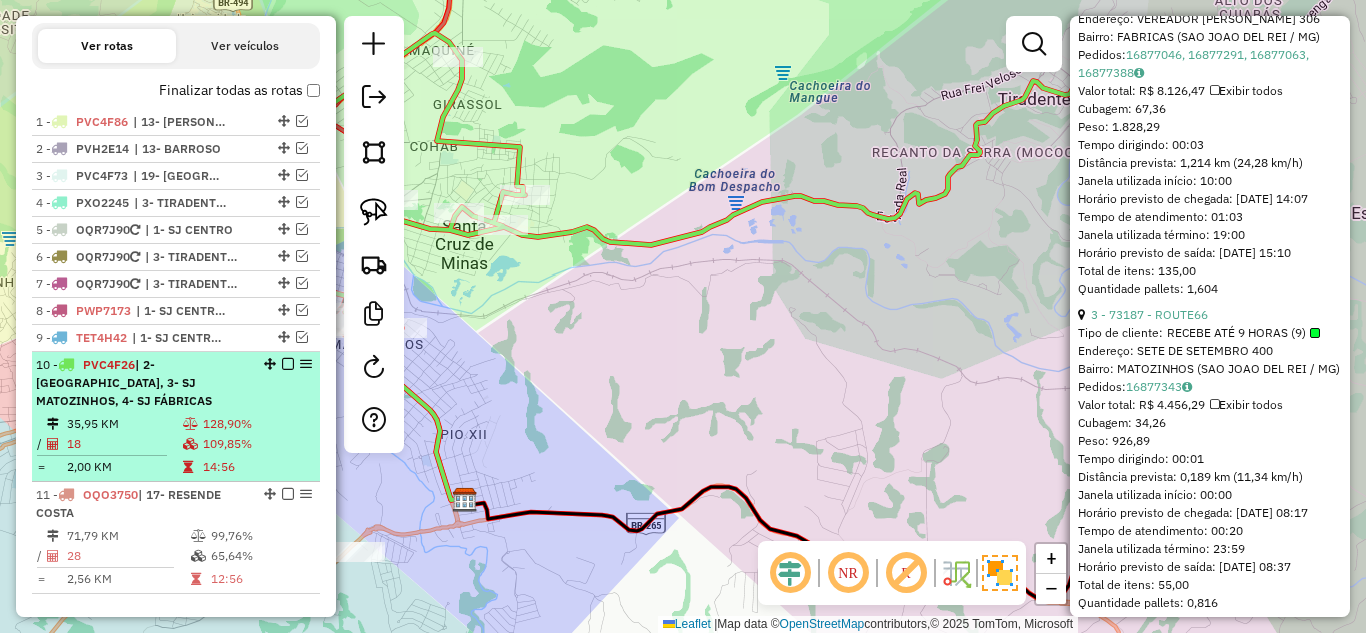 click at bounding box center [288, 364] 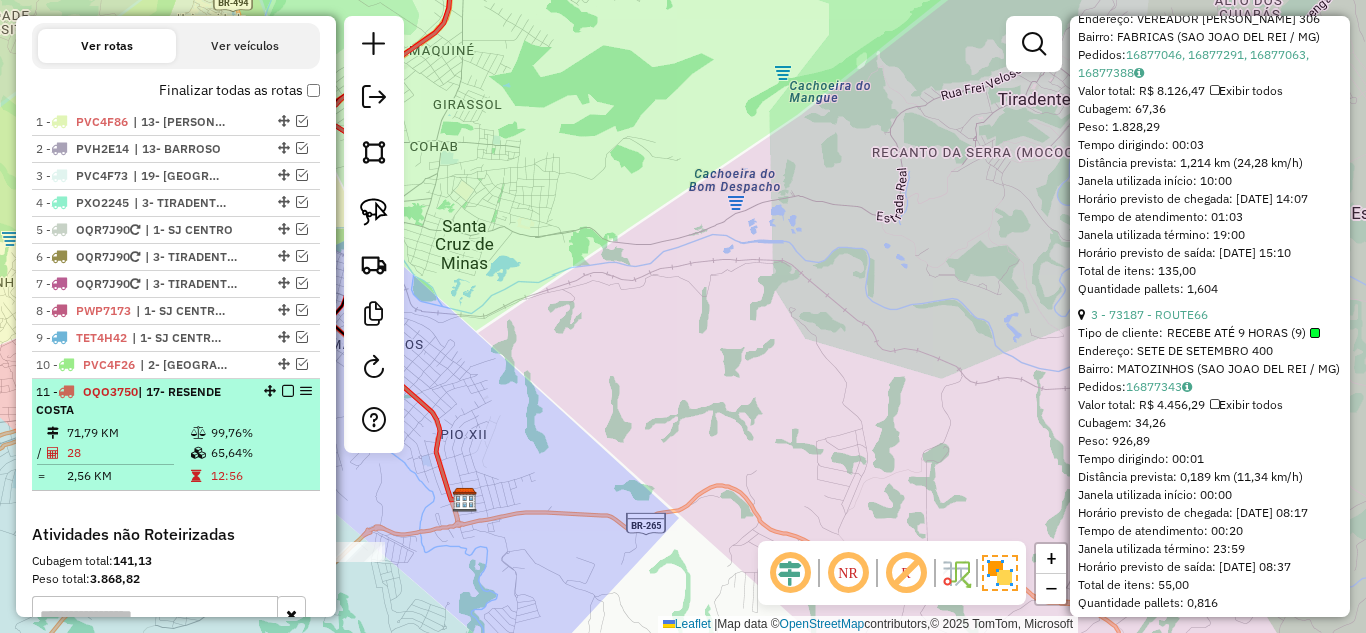 click on "11 -       OQO3750   | 17- RESENDE COSTA  71,79 KM   99,76%  /  28   65,64%     =  2,56 KM   12:56" at bounding box center (176, 435) 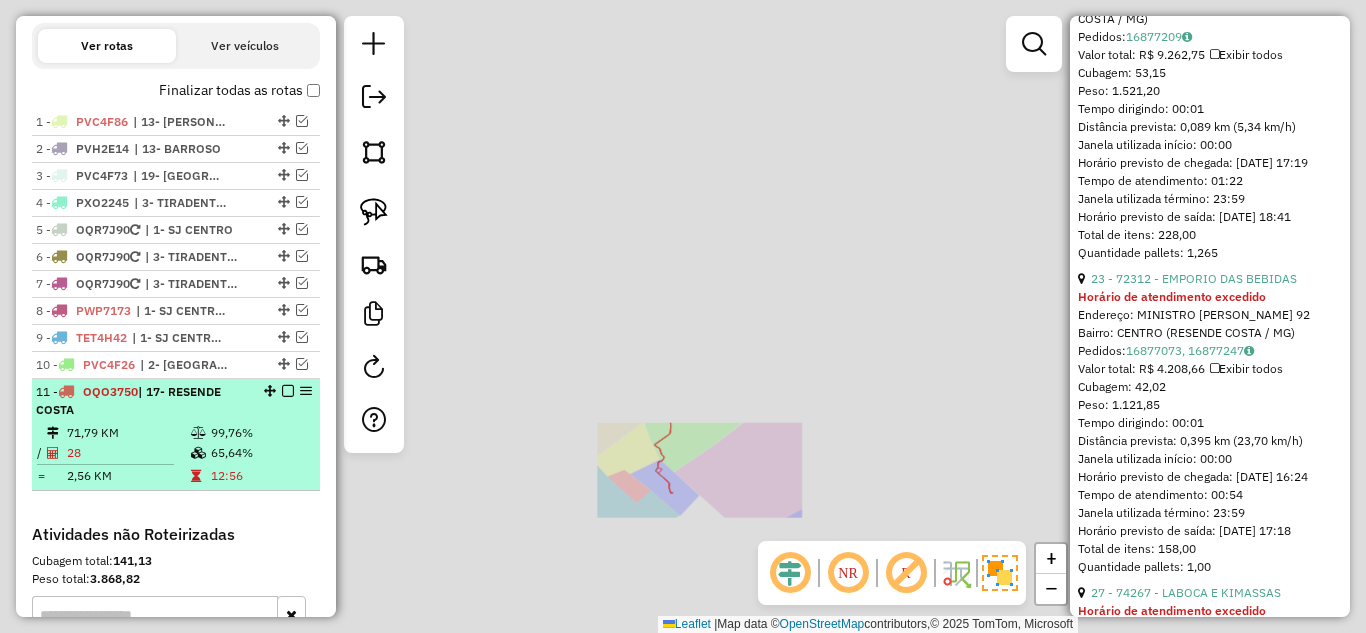 scroll, scrollTop: 1182, scrollLeft: 0, axis: vertical 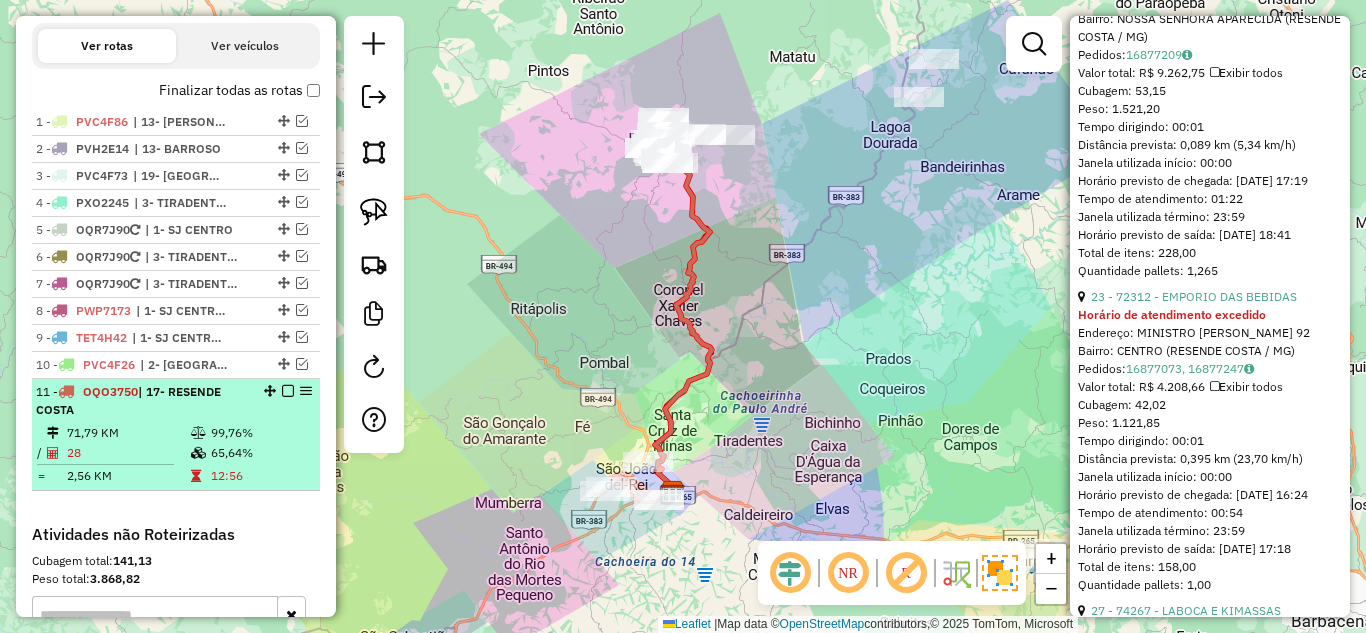 click at bounding box center [288, 391] 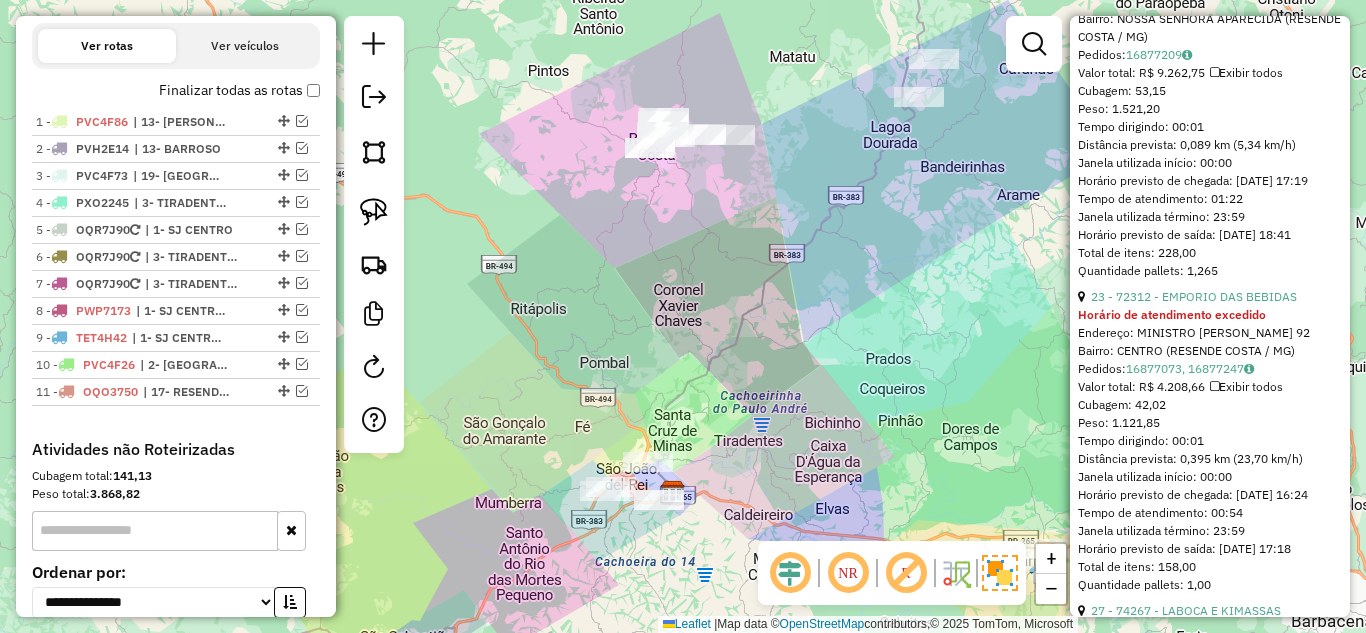 click on "Janela de atendimento Grade de atendimento Capacidade Transportadoras Veículos Cliente Pedidos  Rotas Selecione os dias de semana para filtrar as janelas de atendimento  Seg   Ter   Qua   Qui   Sex   Sáb   Dom  Informe o período da janela de atendimento: De: Até:  Filtrar exatamente a janela do cliente  Considerar janela de atendimento padrão  Selecione os dias de semana para filtrar as grades de atendimento  Seg   Ter   Qua   Qui   Sex   Sáb   Dom   Considerar clientes sem dia de atendimento cadastrado  Clientes fora do dia de atendimento selecionado Filtrar as atividades entre os valores definidos abaixo:  Peso mínimo:   Peso máximo:   Cubagem mínima:   Cubagem máxima:   De:   Até:  Filtrar as atividades entre o tempo de atendimento definido abaixo:  De:   Até:   Considerar capacidade total dos clientes não roteirizados Transportadora: Selecione um ou mais itens Tipo de veículo: Selecione um ou mais itens Veículo: Selecione um ou mais itens Motorista: Selecione um ou mais itens Nome: Rótulo:" 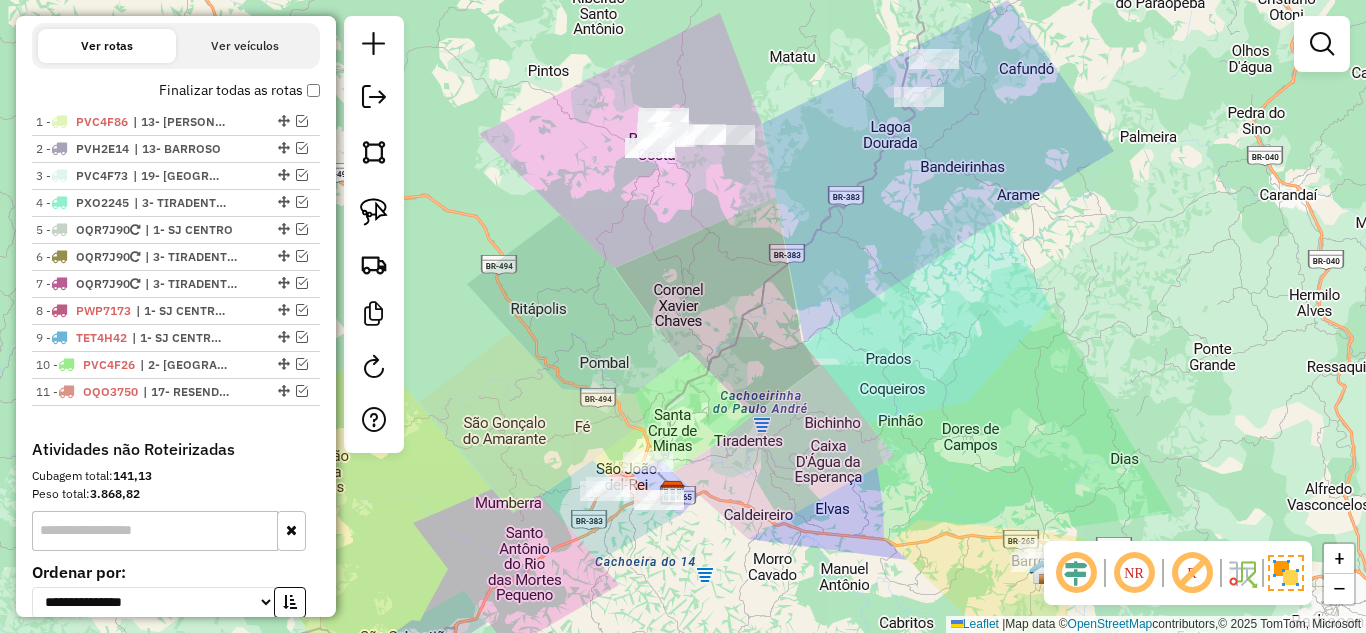 drag, startPoint x: 612, startPoint y: 405, endPoint x: 627, endPoint y: 256, distance: 149.75313 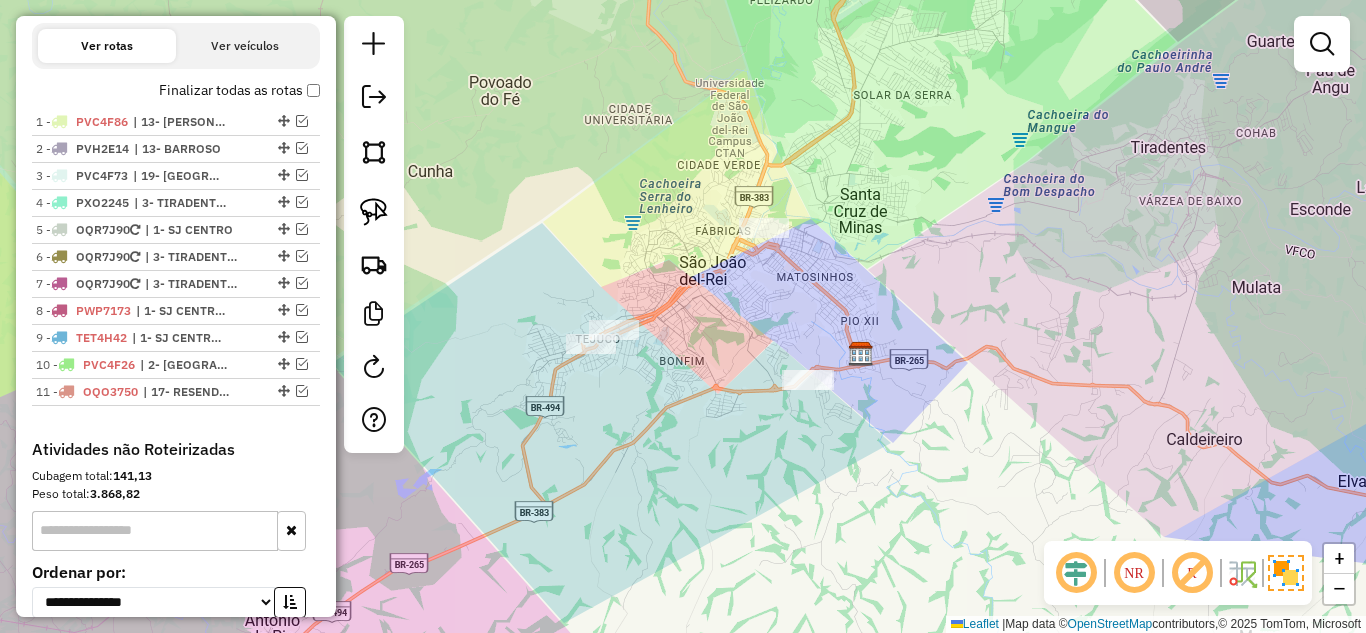 drag, startPoint x: 520, startPoint y: 369, endPoint x: 677, endPoint y: 415, distance: 163.60013 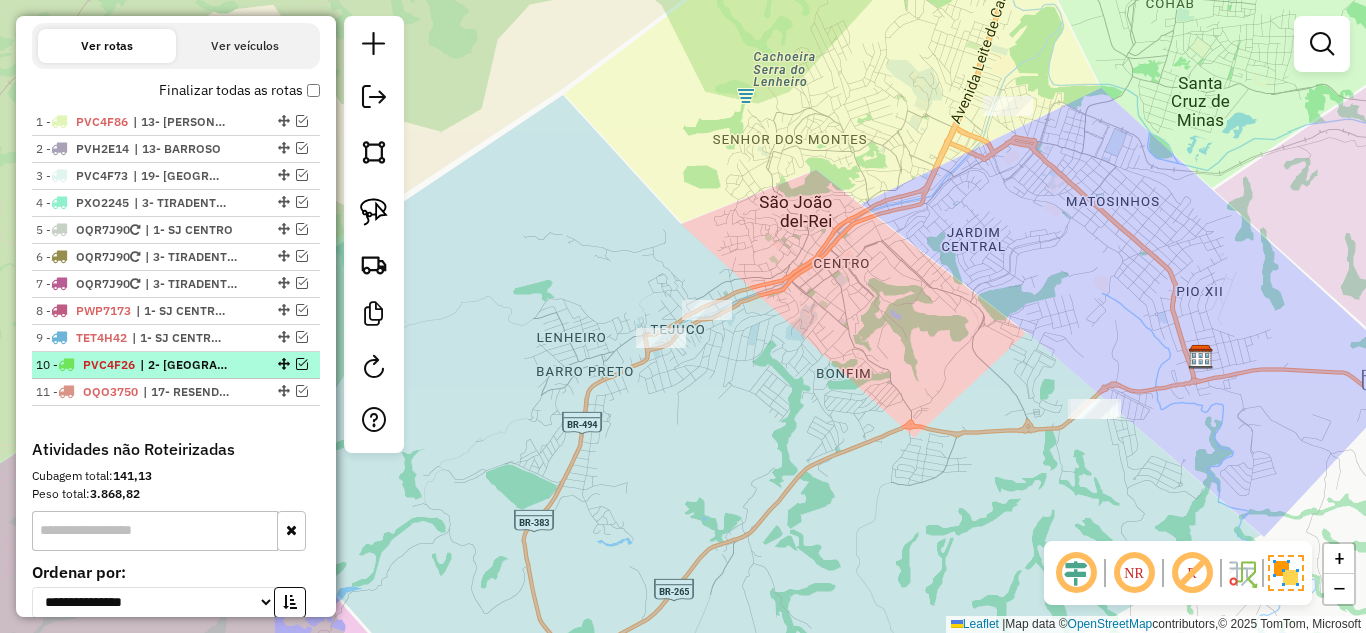 click at bounding box center [302, 364] 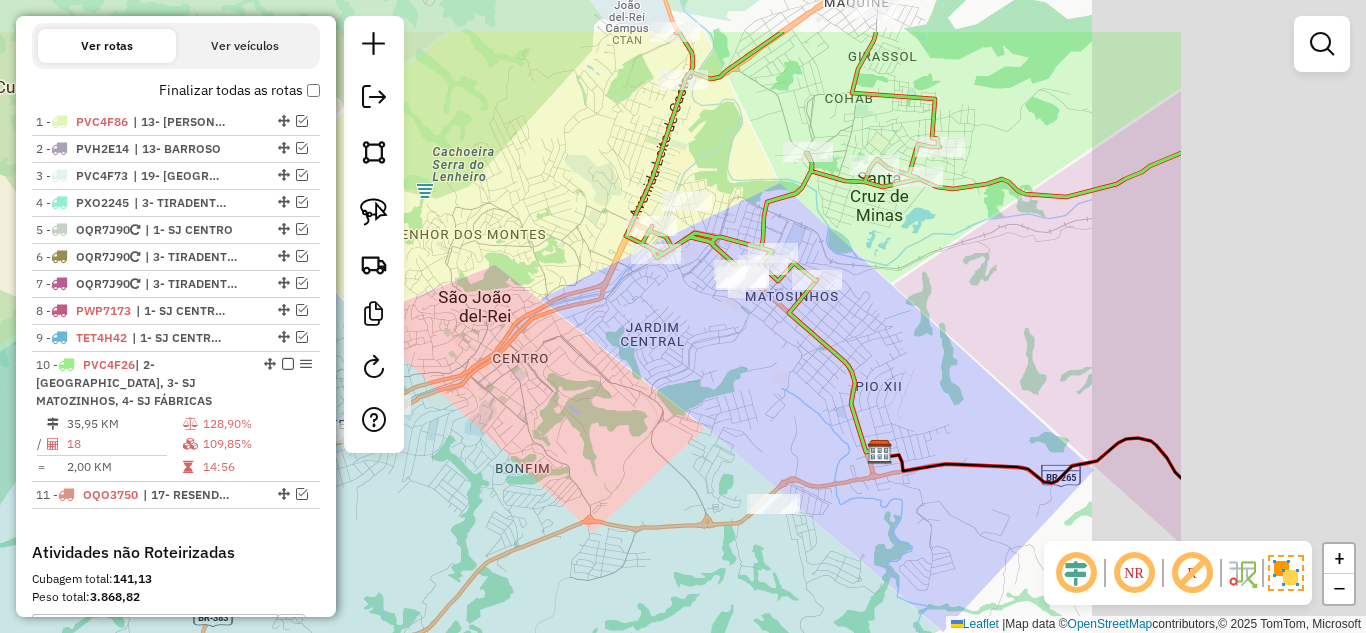drag, startPoint x: 1032, startPoint y: 308, endPoint x: 649, endPoint y: 465, distance: 413.92993 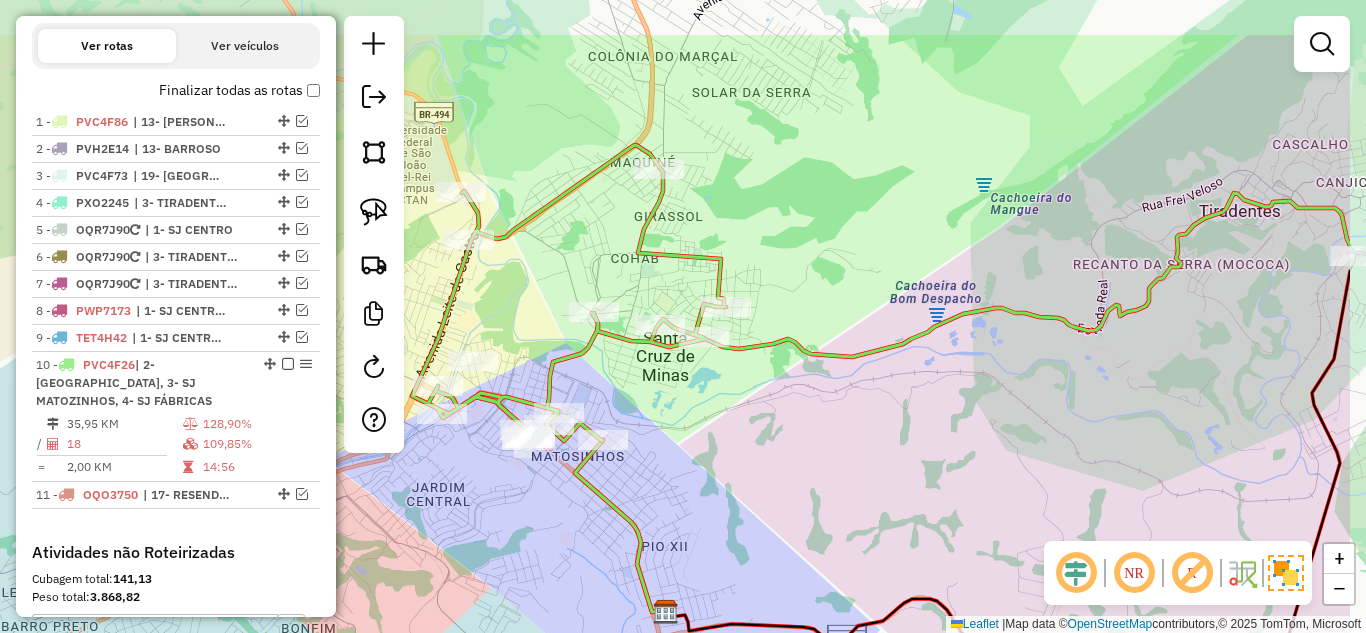 drag, startPoint x: 940, startPoint y: 357, endPoint x: 789, endPoint y: 455, distance: 180.01389 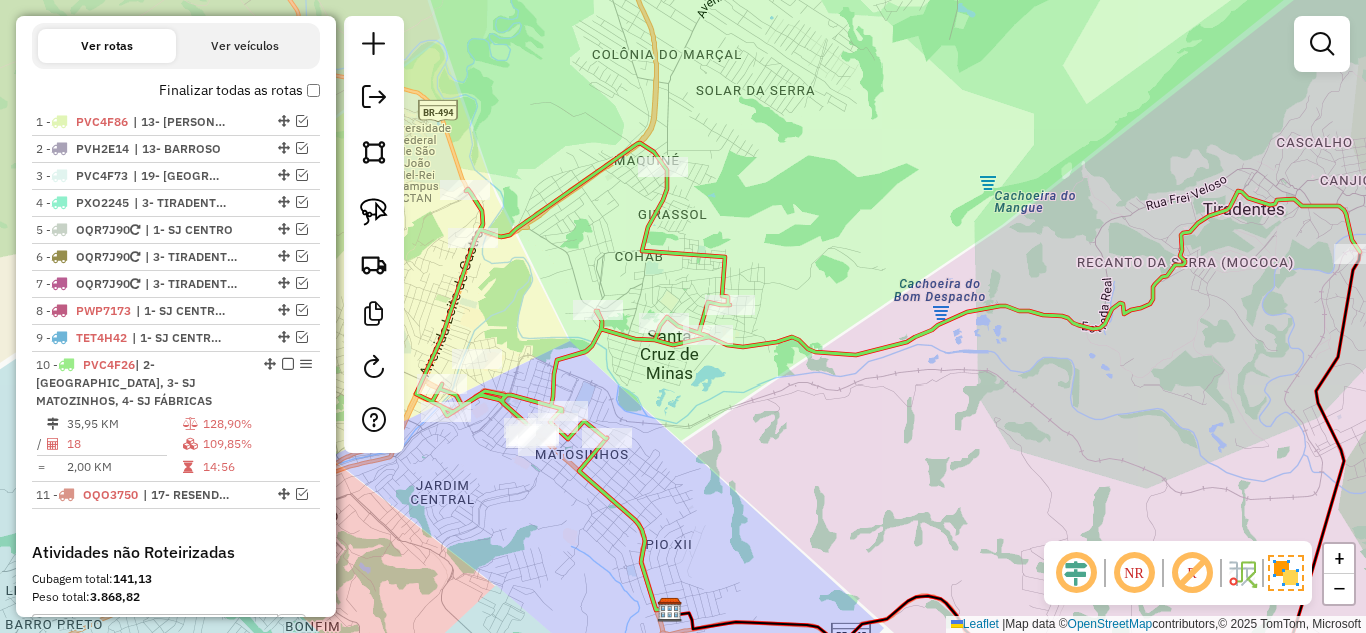 drag, startPoint x: 760, startPoint y: 455, endPoint x: 786, endPoint y: 429, distance: 36.769554 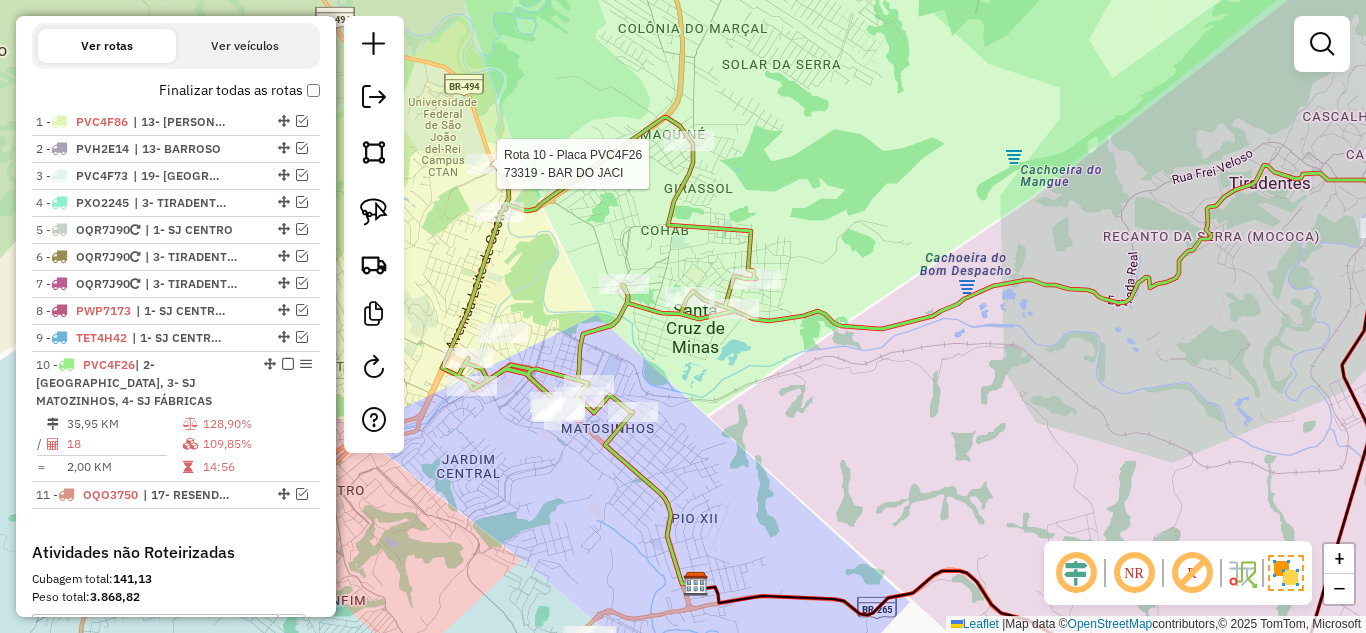 select on "*********" 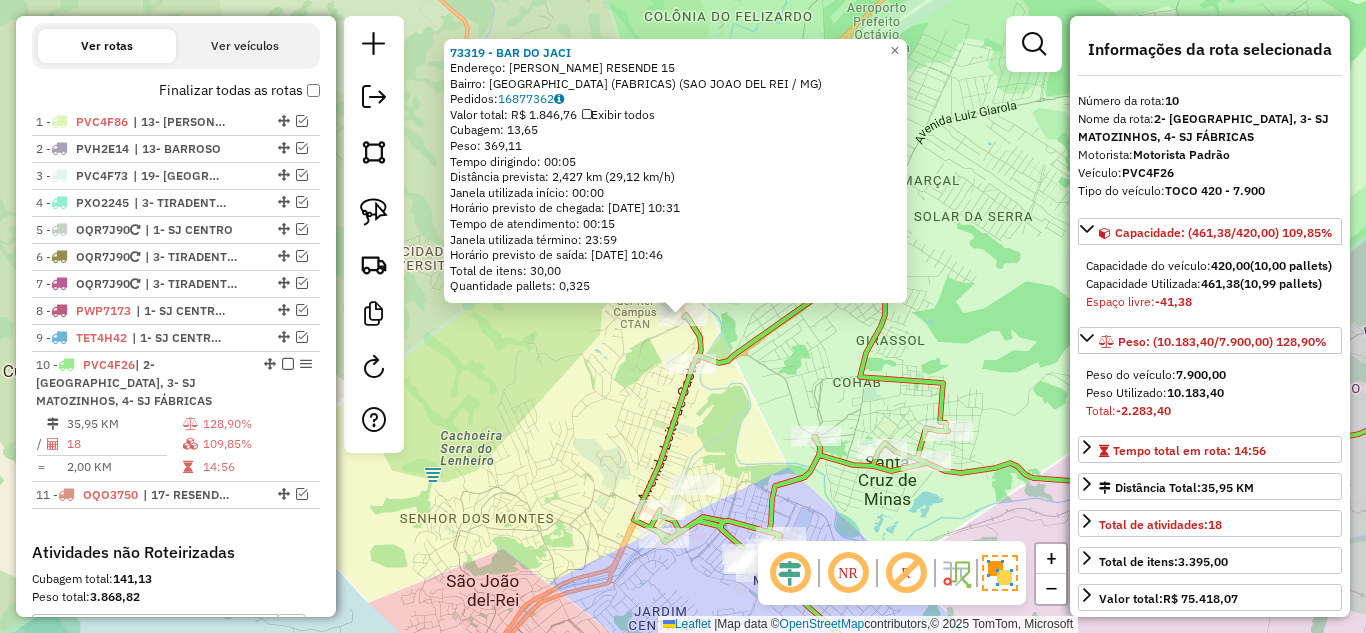 scroll, scrollTop: 924, scrollLeft: 0, axis: vertical 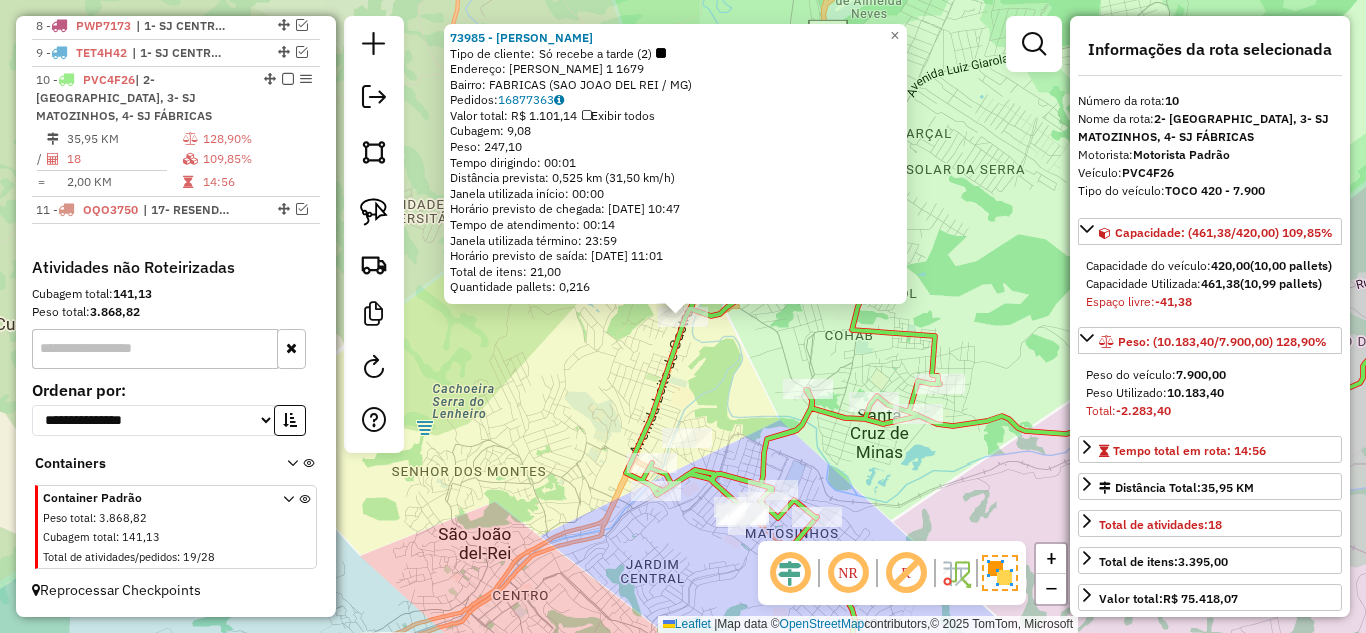 click on "73985 - [PERSON_NAME]  Tipo de cliente:   Só recebe a tarde (2)   Endereço:  LEITE DE CASTRO 1 1679   Bairro: FABRICAS (SAO JOAO DEL REI / MG)   Pedidos:  16877363   Valor total: R$ 1.101,14   Exibir todos   Cubagem: 9,08  Peso: 247,10  Tempo dirigindo: 00:01   Distância prevista: 0,525 km (31,50 km/h)   Janela utilizada início: 00:00   Horário previsto de chegada: [DATE] 10:47   Tempo de atendimento: 00:14   Janela utilizada término: 23:59   Horário previsto de saída: [DATE] 11:01   Total de itens: 21,00   Quantidade pallets: 0,216  × Janela de atendimento Grade de atendimento Capacidade Transportadoras Veículos Cliente Pedidos  Rotas Selecione os dias de semana para filtrar as janelas de atendimento  Seg   Ter   Qua   Qui   Sex   Sáb   Dom  Informe o período da janela de atendimento: De: Até:  Filtrar exatamente a janela do cliente  Considerar janela de atendimento padrão  Selecione os dias de semana para filtrar as grades de atendimento  Seg   Ter   Qua   Qui   Sex   Sáb   Dom  De:" 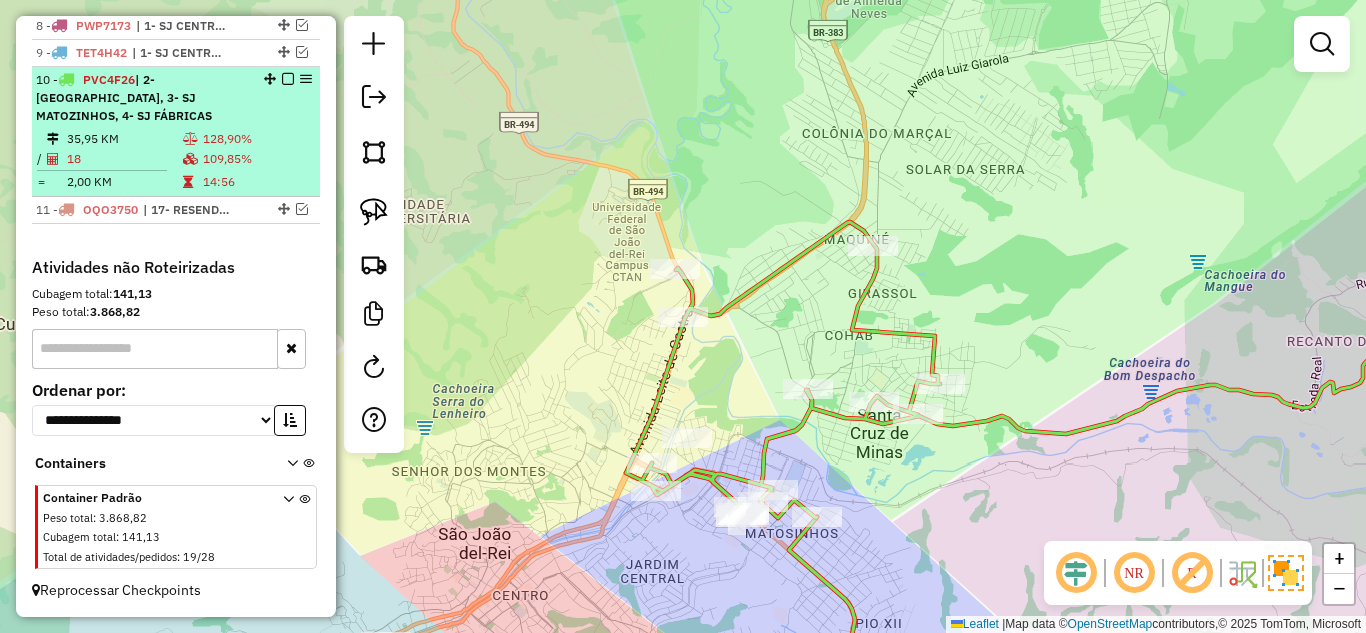 click on "109,85%" at bounding box center (257, 159) 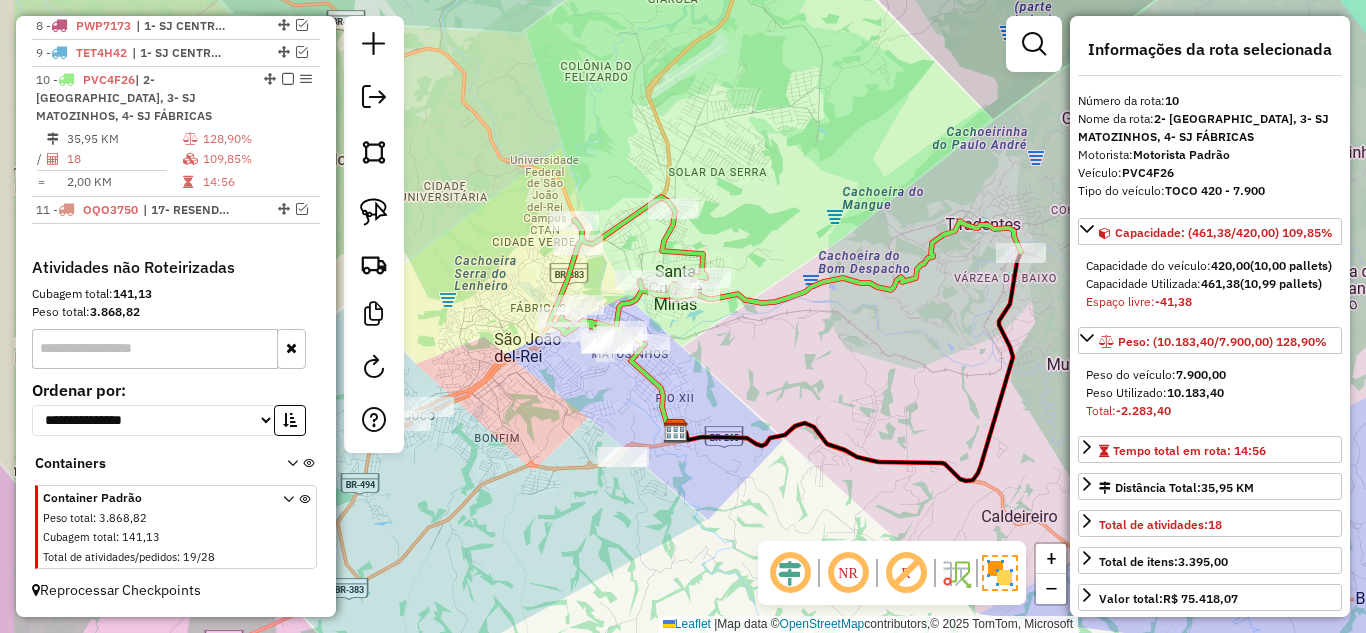 drag, startPoint x: 723, startPoint y: 362, endPoint x: 763, endPoint y: 368, distance: 40.4475 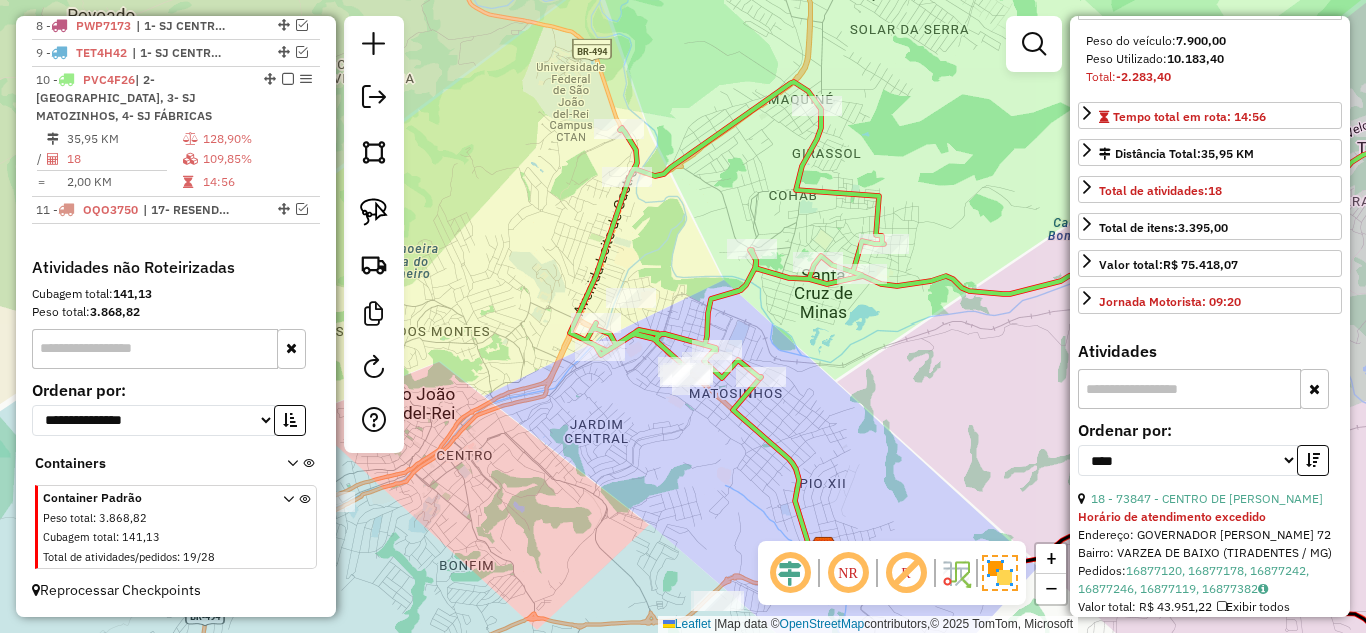 scroll, scrollTop: 500, scrollLeft: 0, axis: vertical 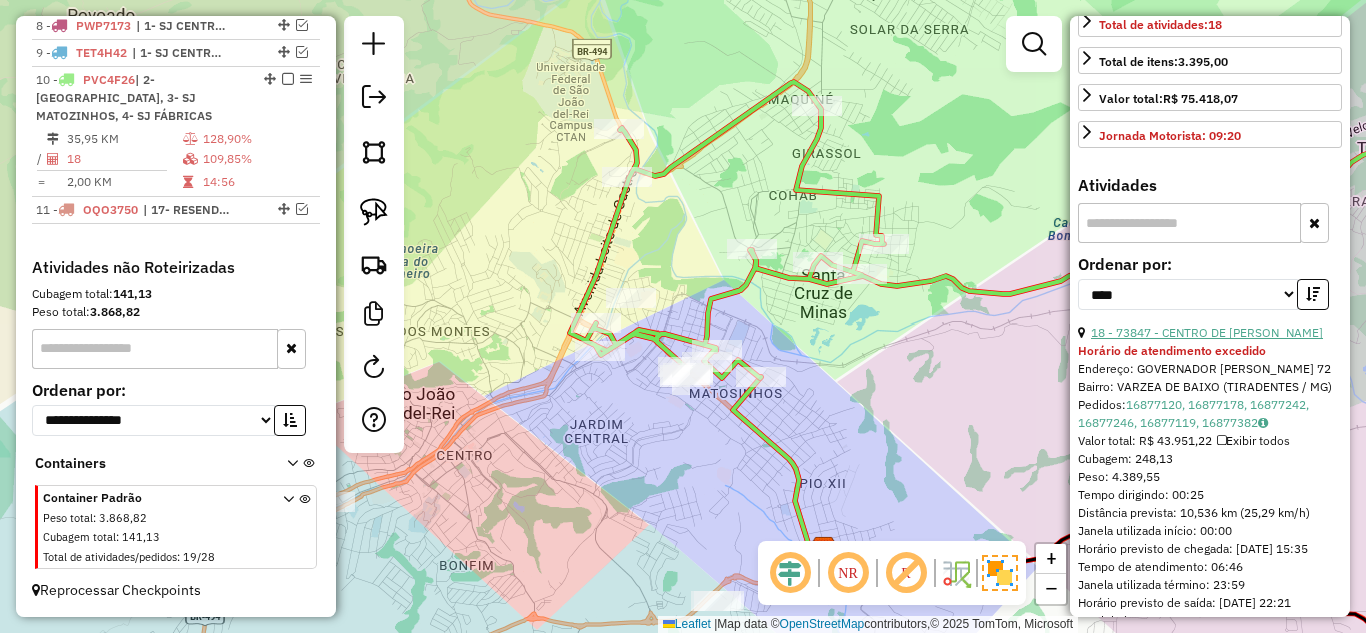 click on "18 - 73847 - CENTRO DE [PERSON_NAME]" at bounding box center (1207, 332) 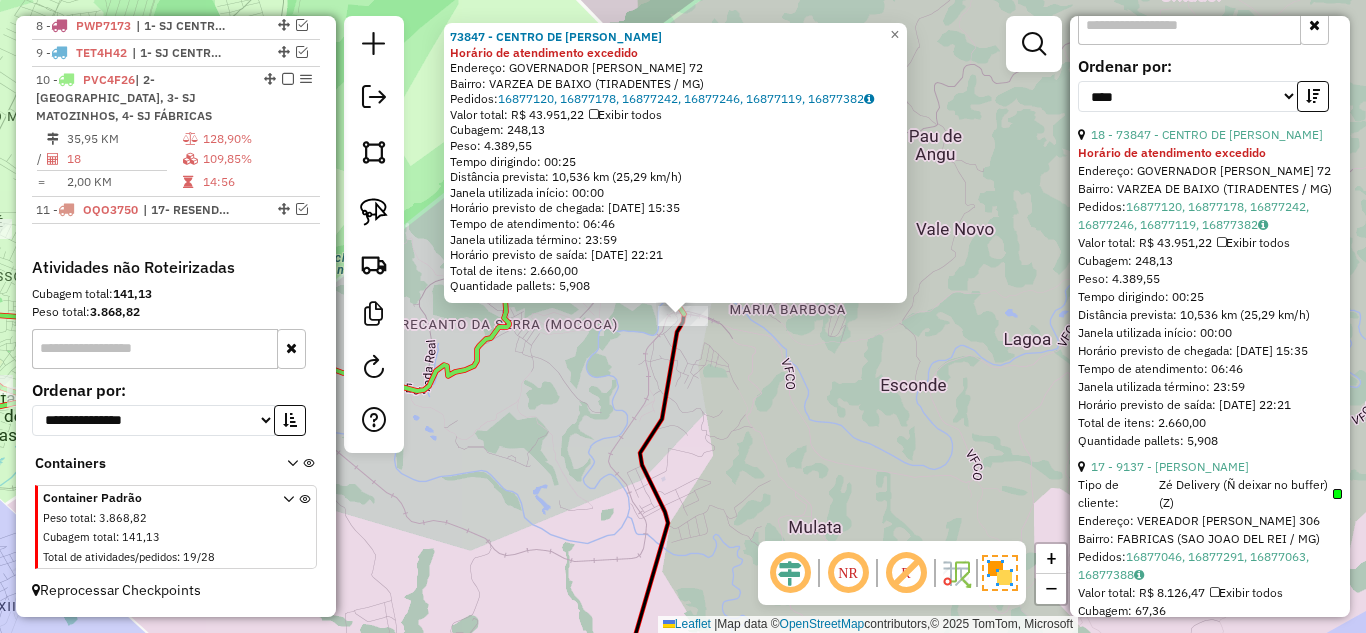 scroll, scrollTop: 700, scrollLeft: 0, axis: vertical 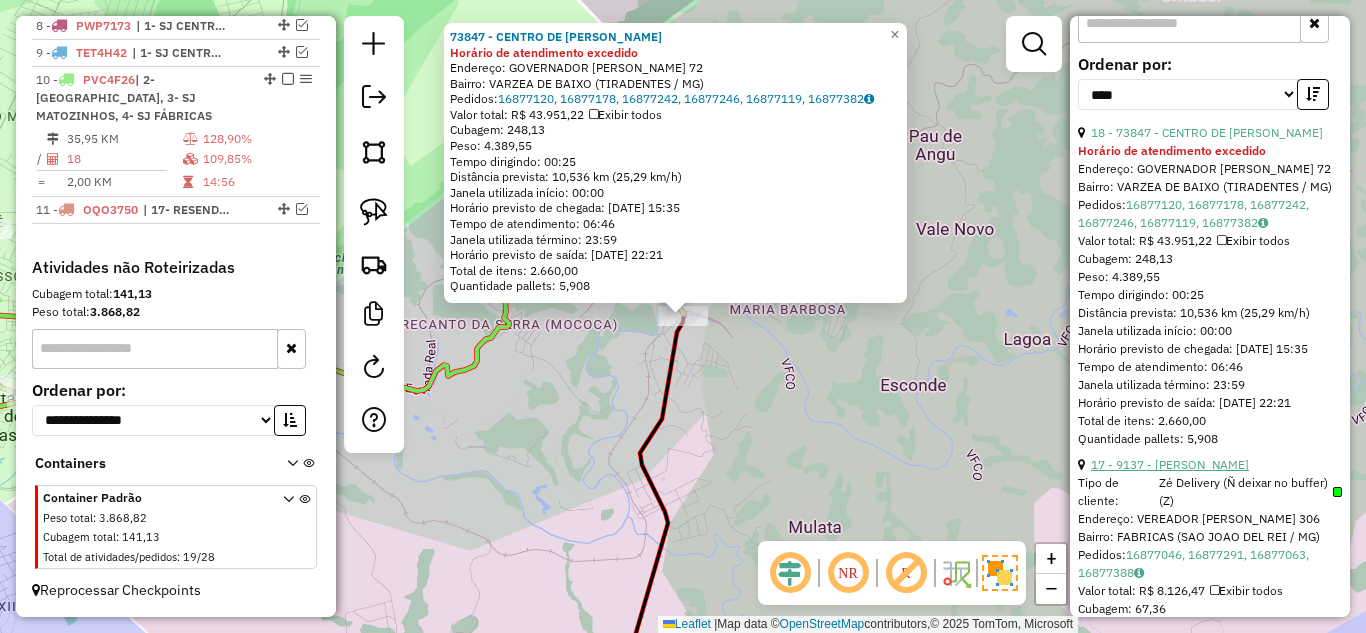 click on "17 - 9137 - [PERSON_NAME]" at bounding box center [1170, 464] 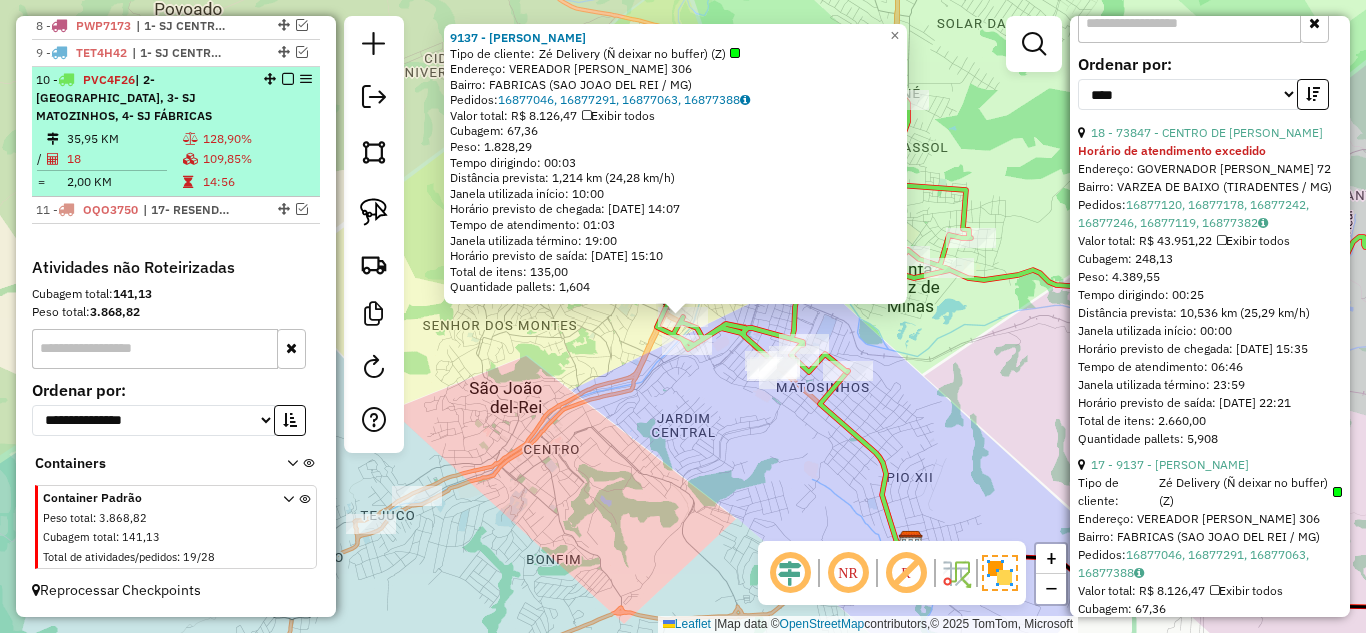 scroll, scrollTop: 824, scrollLeft: 0, axis: vertical 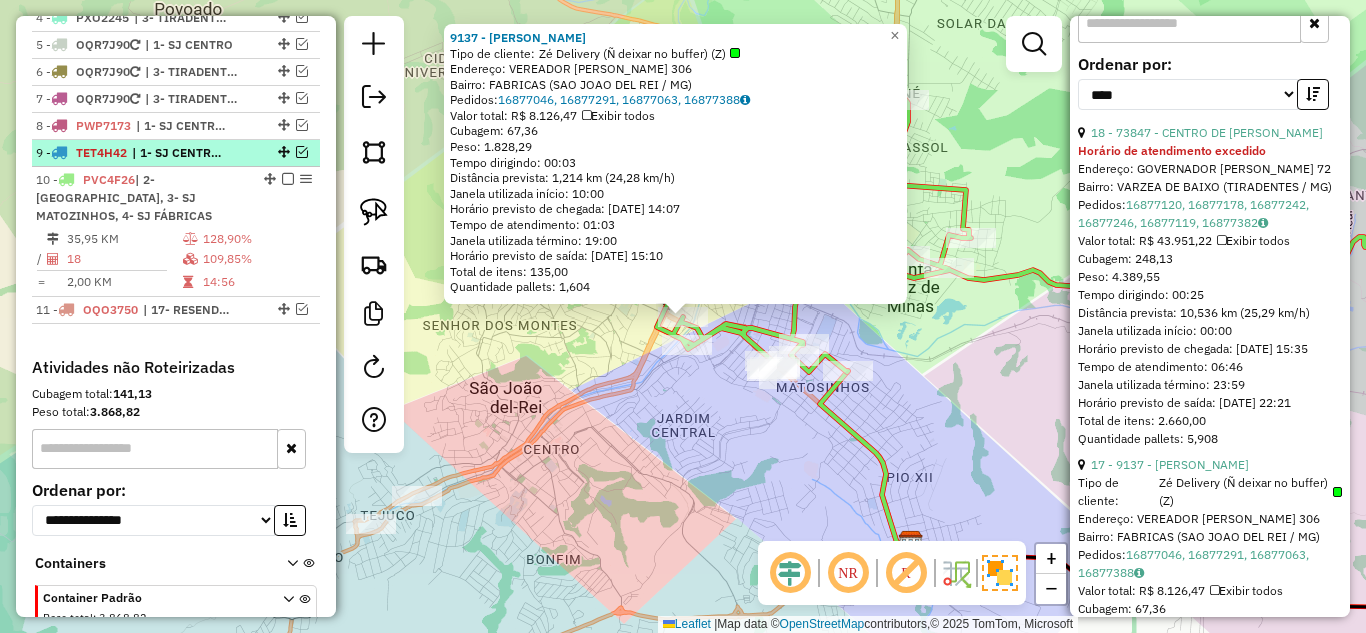 click at bounding box center [302, 152] 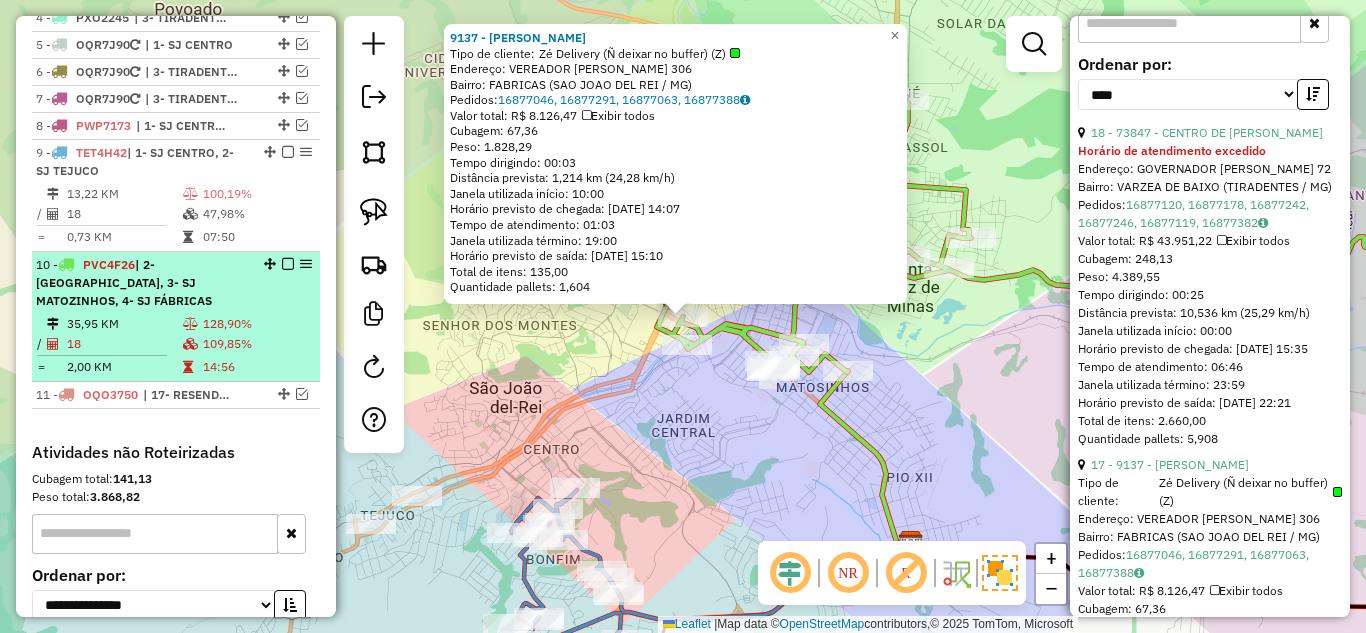 click at bounding box center [288, 264] 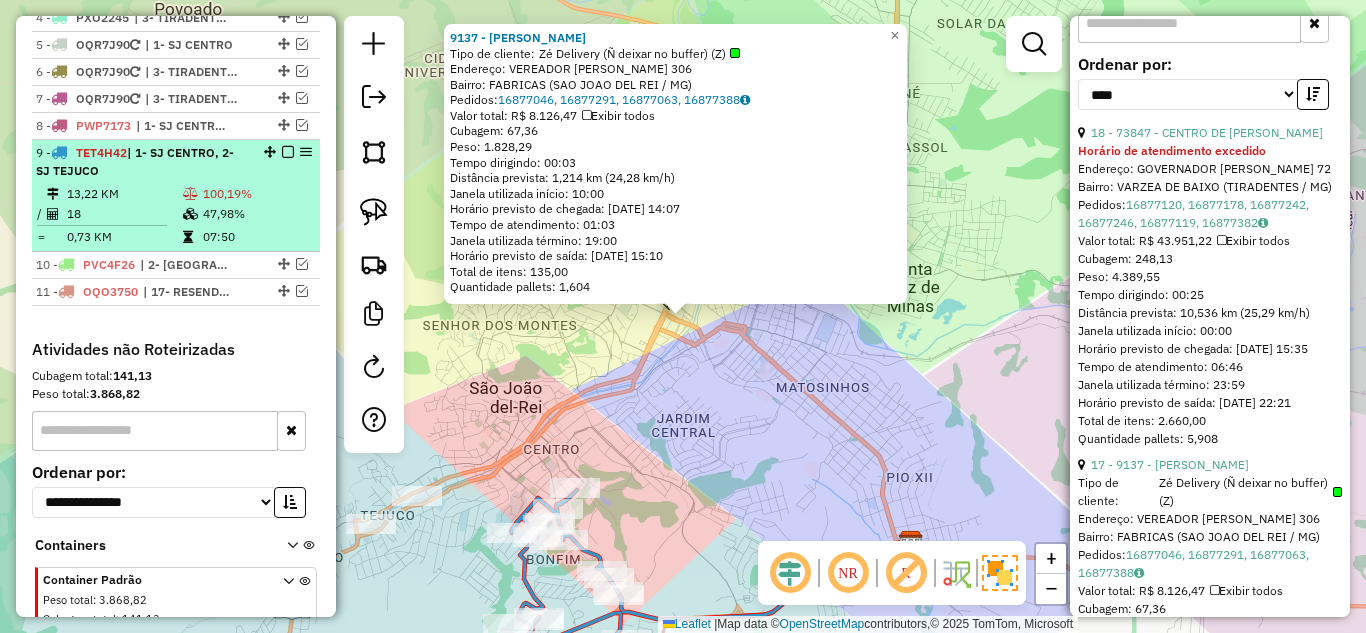 click on "47,98%" at bounding box center (257, 214) 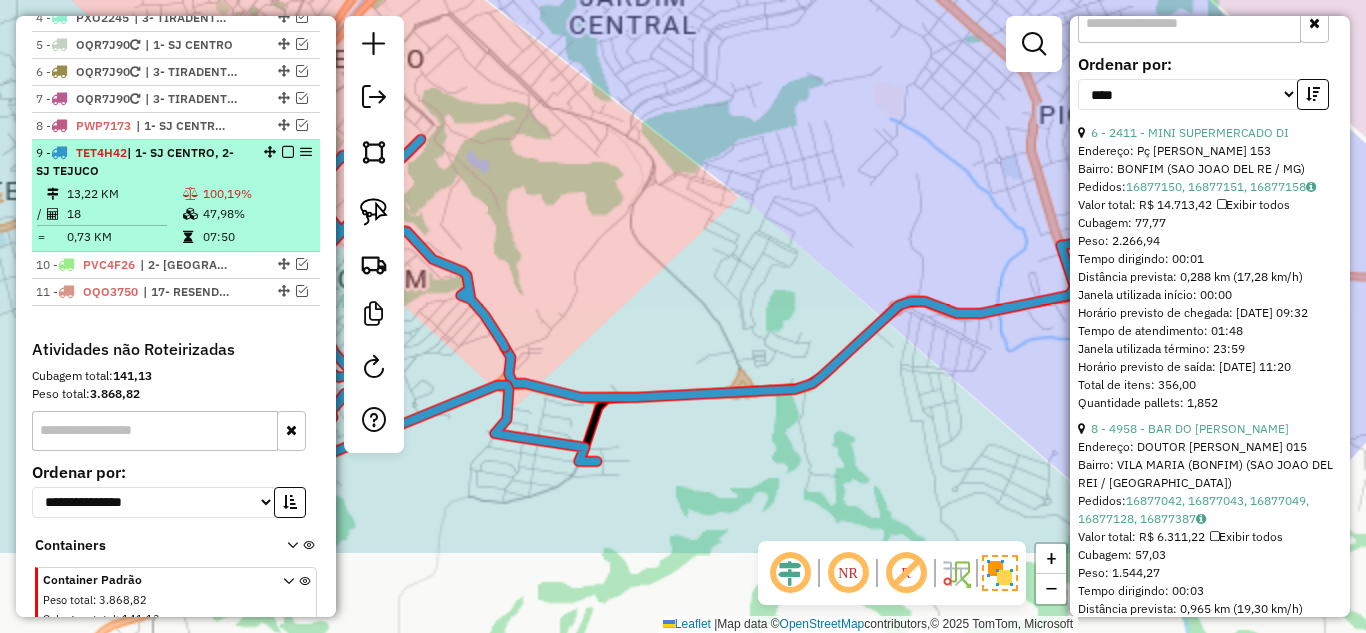 scroll, scrollTop: 682, scrollLeft: 0, axis: vertical 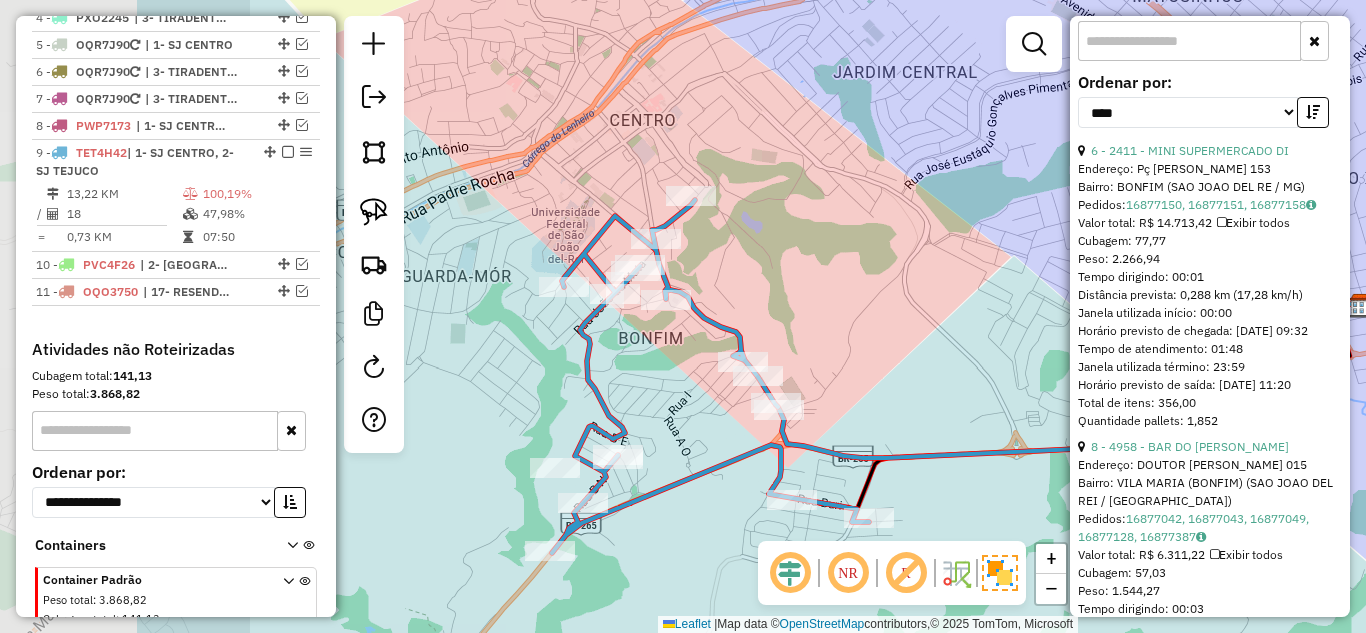 drag, startPoint x: 687, startPoint y: 290, endPoint x: 937, endPoint y: 351, distance: 257.3344 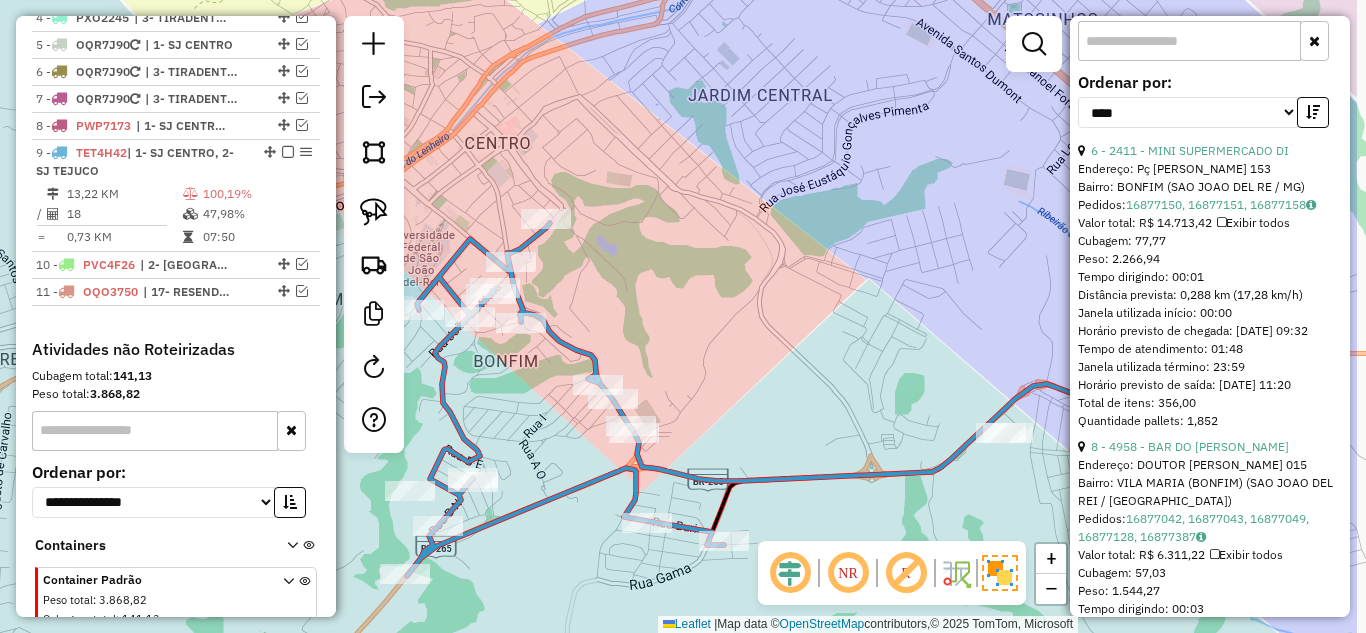 drag, startPoint x: 855, startPoint y: 263, endPoint x: 674, endPoint y: 322, distance: 190.37332 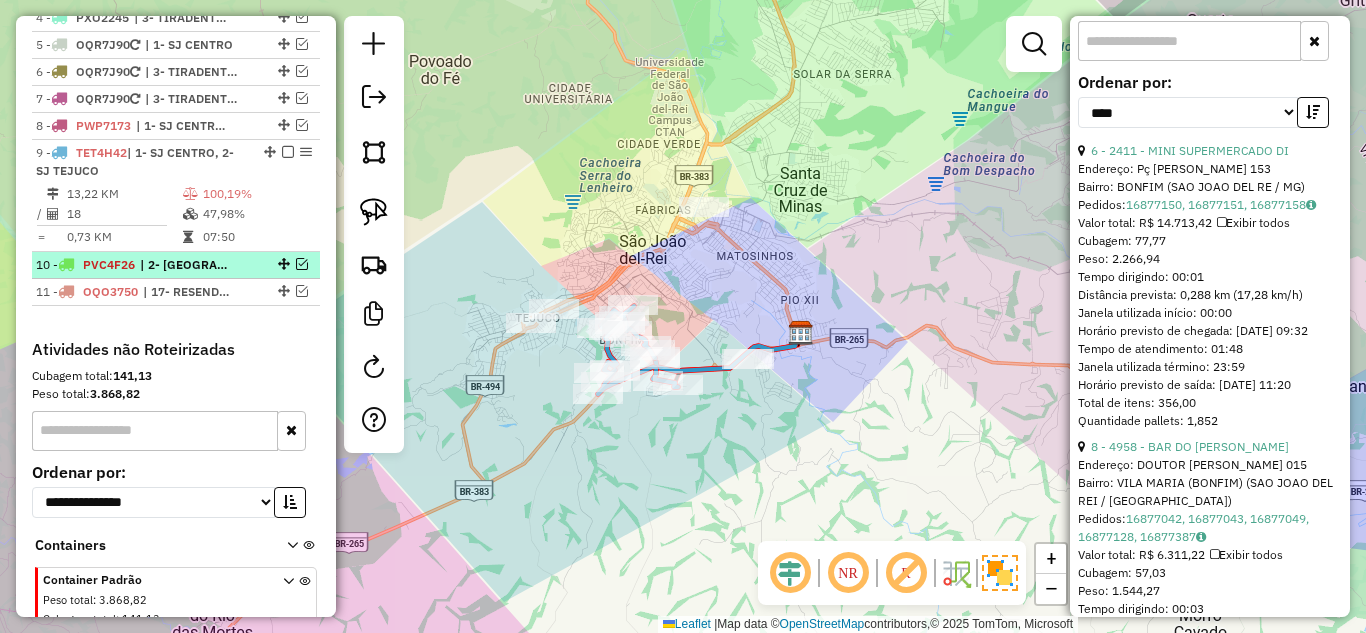 click at bounding box center [302, 264] 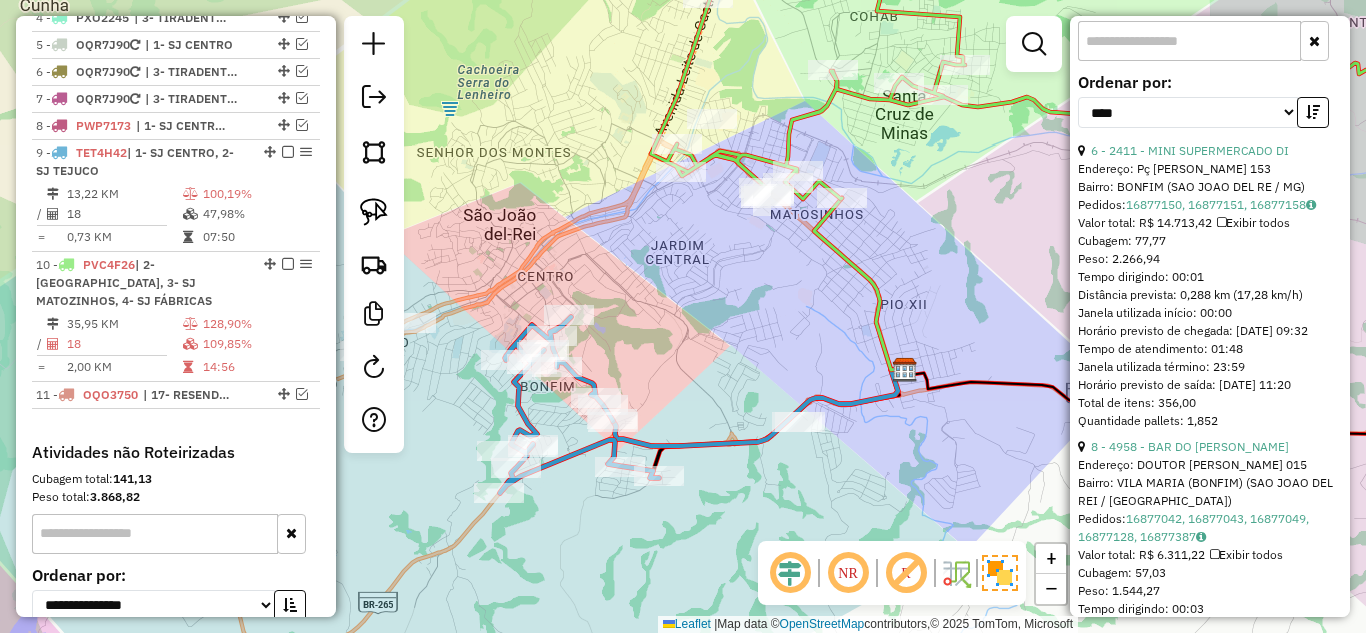 drag, startPoint x: 687, startPoint y: 241, endPoint x: 651, endPoint y: 247, distance: 36.496574 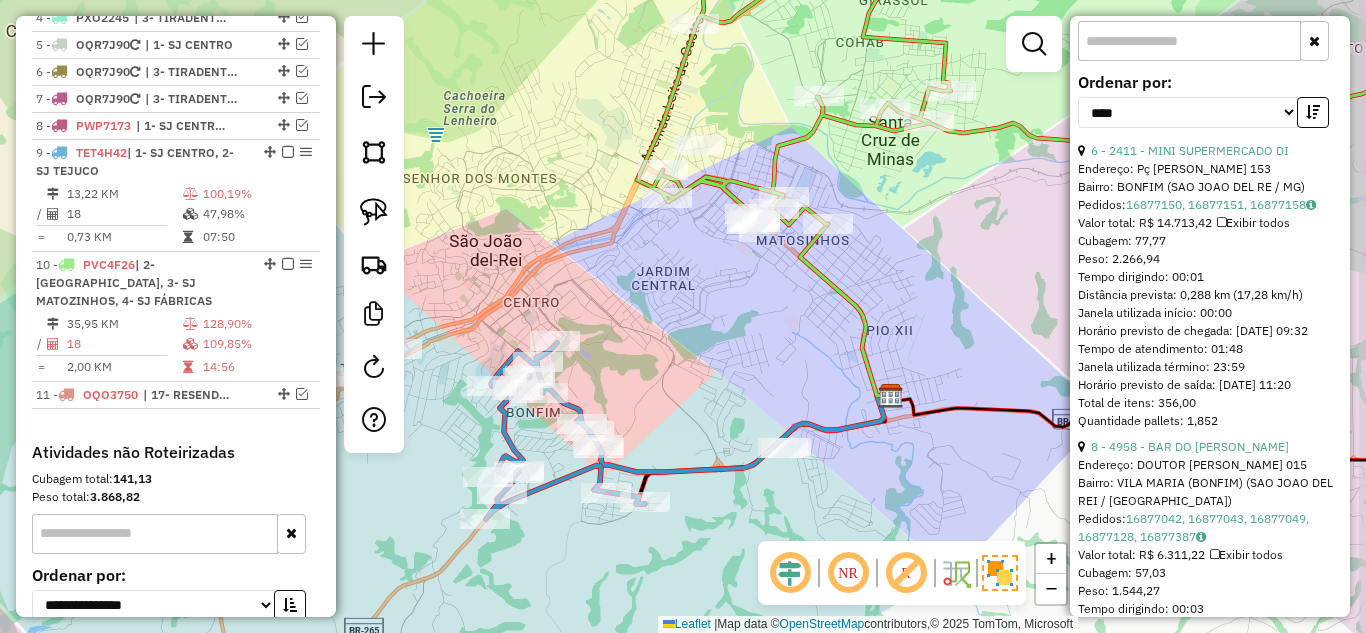 click on "Janela de atendimento Grade de atendimento Capacidade Transportadoras Veículos Cliente Pedidos  Rotas Selecione os dias de semana para filtrar as janelas de atendimento  Seg   Ter   Qua   Qui   Sex   Sáb   Dom  Informe o período da janela de atendimento: De: Até:  Filtrar exatamente a janela do cliente  Considerar janela de atendimento padrão  Selecione os dias de semana para filtrar as grades de atendimento  Seg   Ter   Qua   Qui   Sex   Sáb   Dom   Considerar clientes sem dia de atendimento cadastrado  Clientes fora do dia de atendimento selecionado Filtrar as atividades entre os valores definidos abaixo:  Peso mínimo:   Peso máximo:   Cubagem mínima:   Cubagem máxima:   De:   Até:  Filtrar as atividades entre o tempo de atendimento definido abaixo:  De:   Até:   Considerar capacidade total dos clientes não roteirizados Transportadora: Selecione um ou mais itens Tipo de veículo: Selecione um ou mais itens Veículo: Selecione um ou mais itens Motorista: Selecione um ou mais itens Nome: Rótulo:" 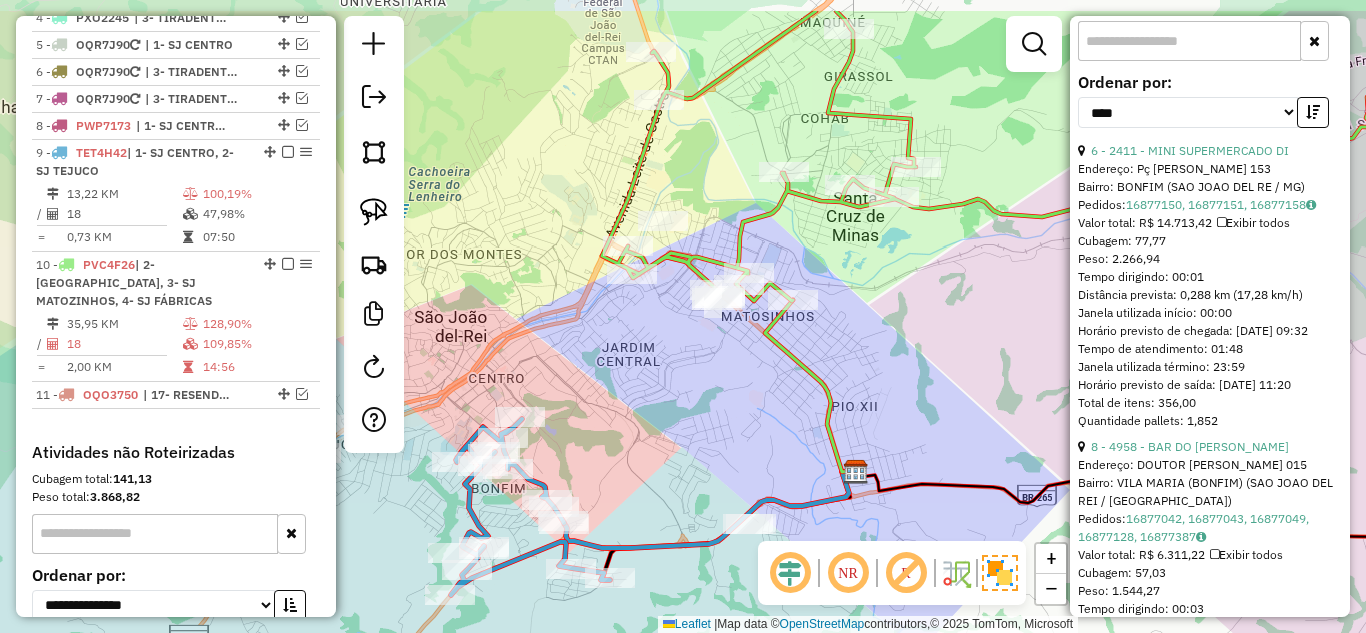 drag, startPoint x: 623, startPoint y: 298, endPoint x: 588, endPoint y: 372, distance: 81.859634 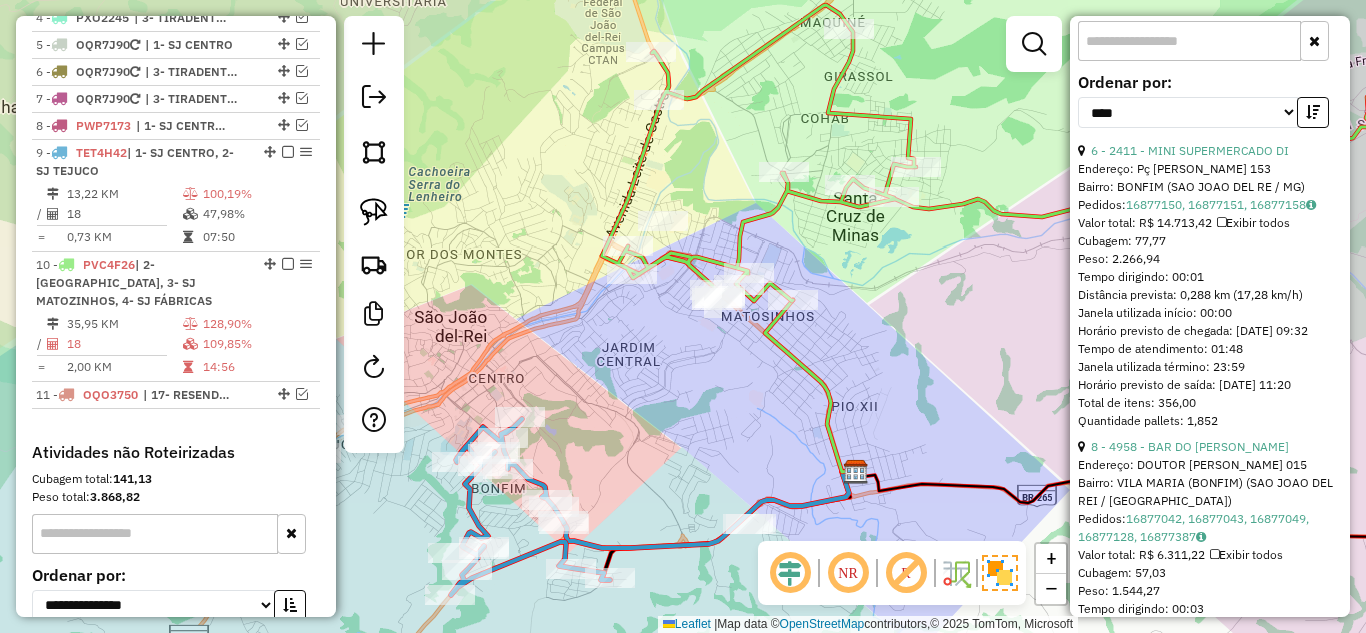 click 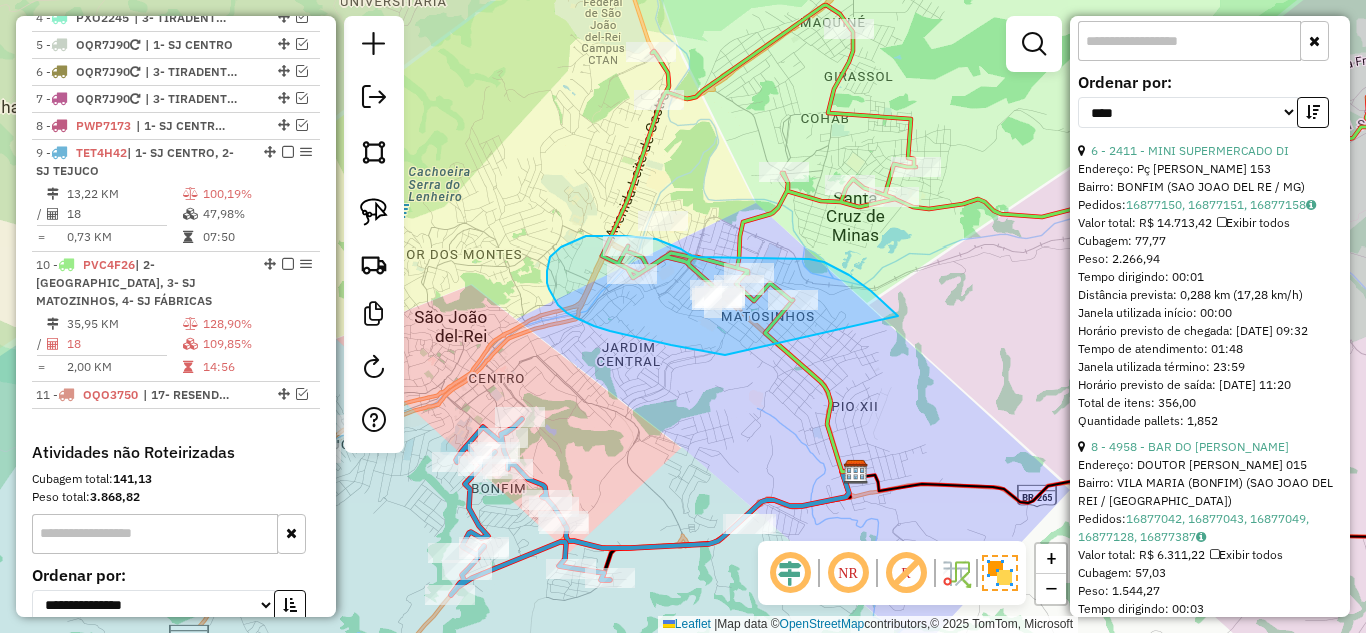 drag, startPoint x: 898, startPoint y: 316, endPoint x: 726, endPoint y: 355, distance: 176.3661 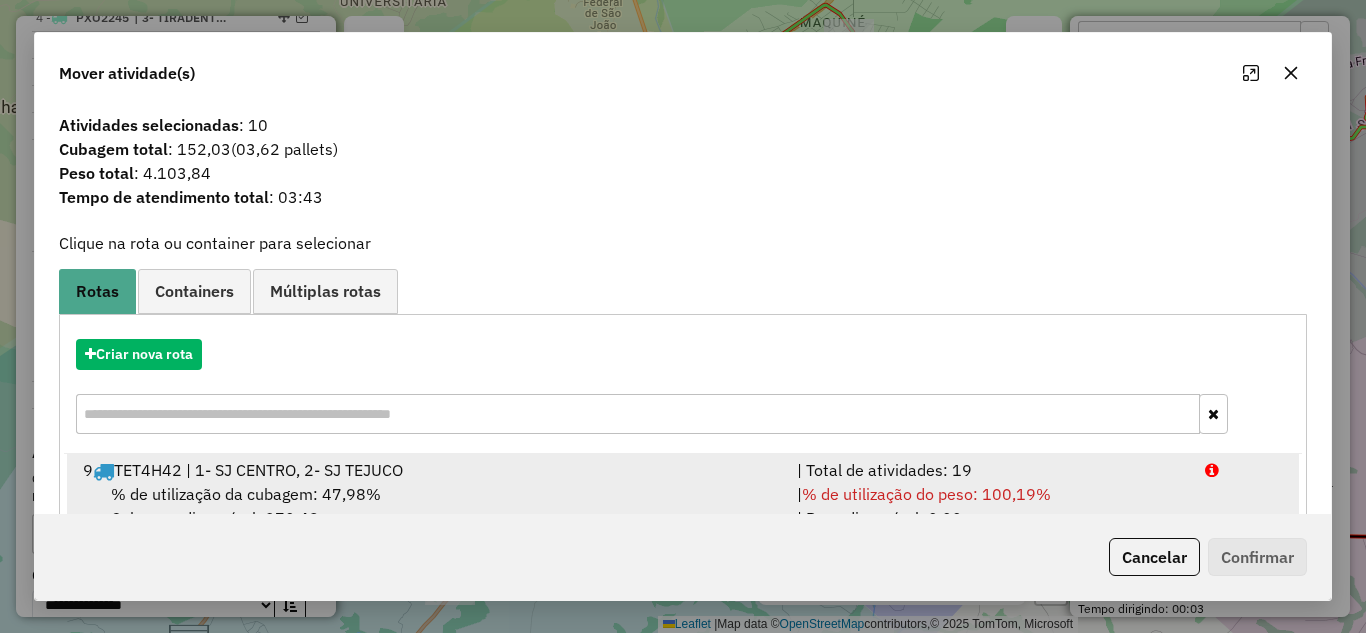 scroll, scrollTop: 55, scrollLeft: 0, axis: vertical 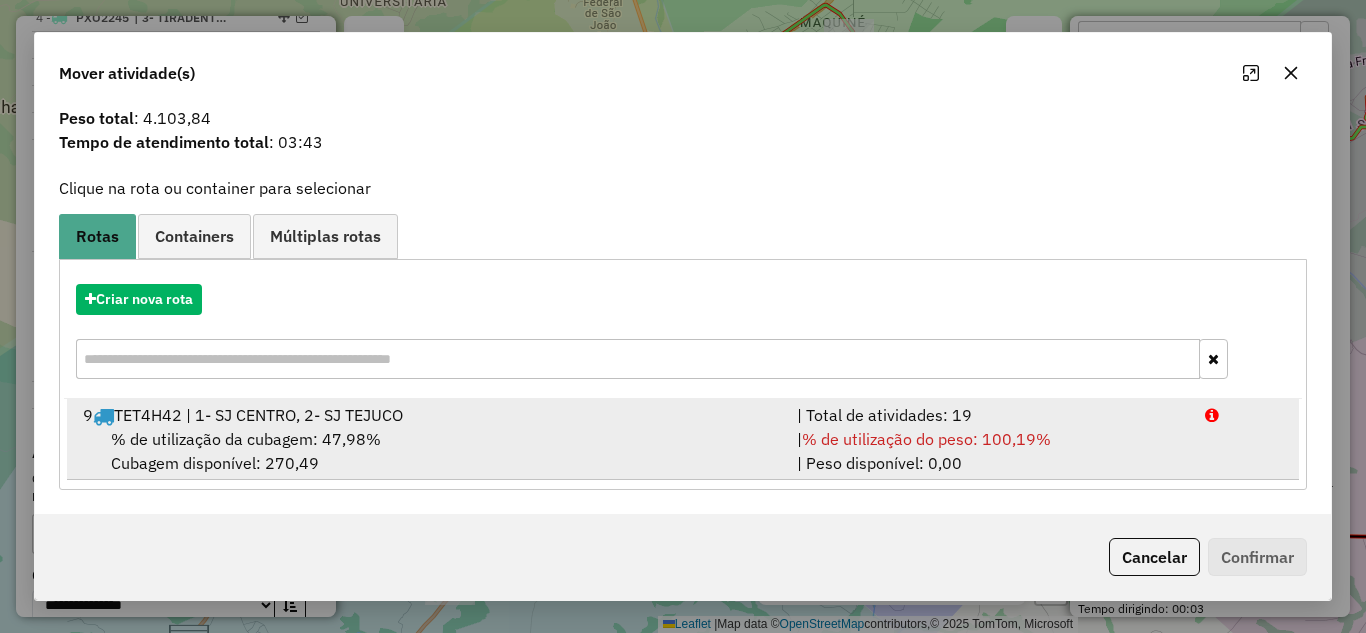click on "% de utilização do peso: 100,19%" at bounding box center (926, 439) 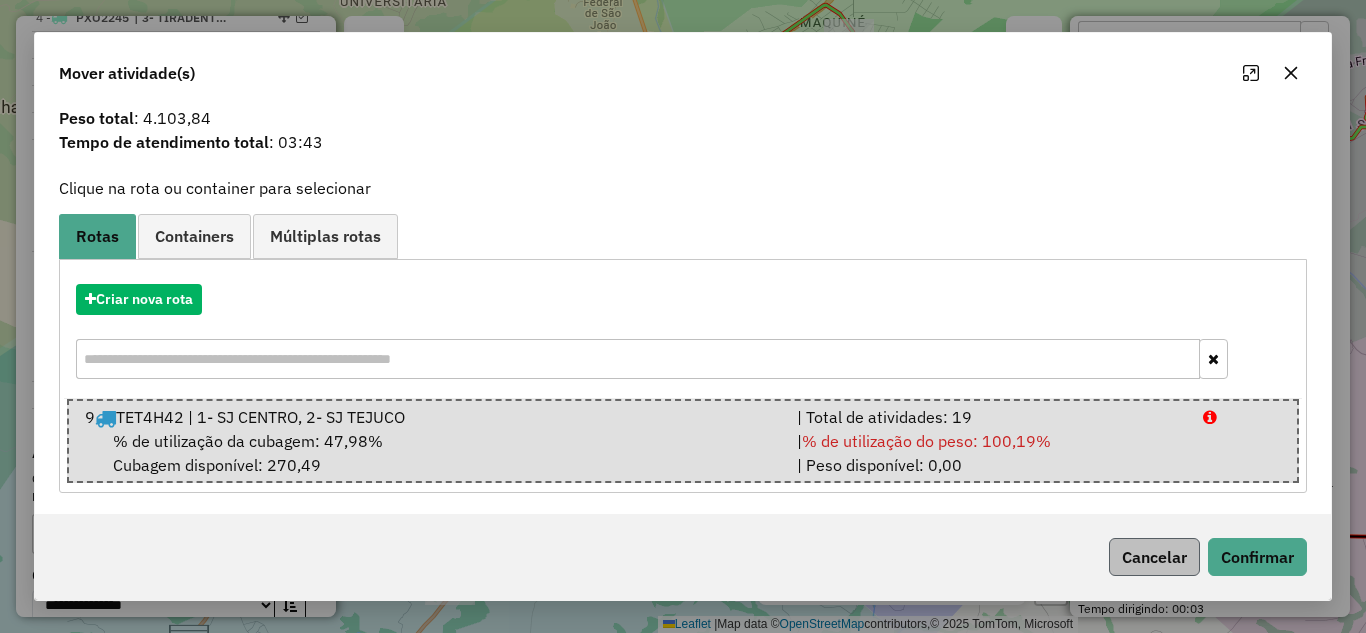 drag, startPoint x: 1094, startPoint y: 560, endPoint x: 1164, endPoint y: 552, distance: 70.45566 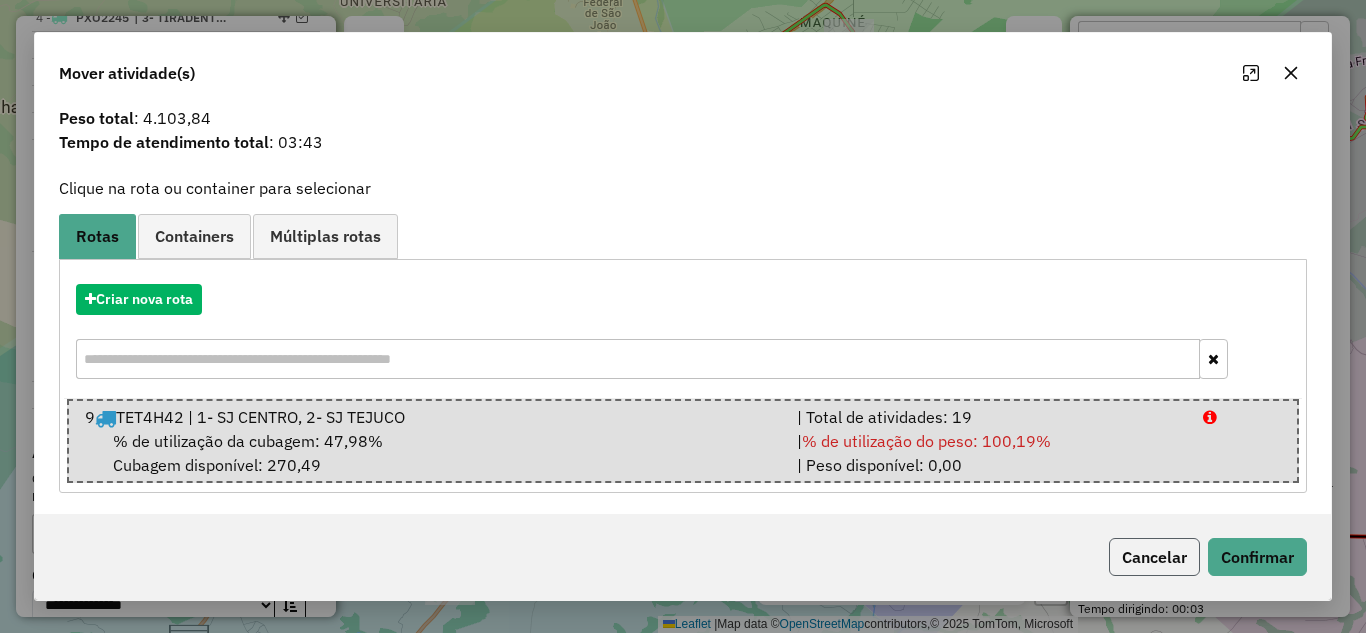 click on "Cancelar" 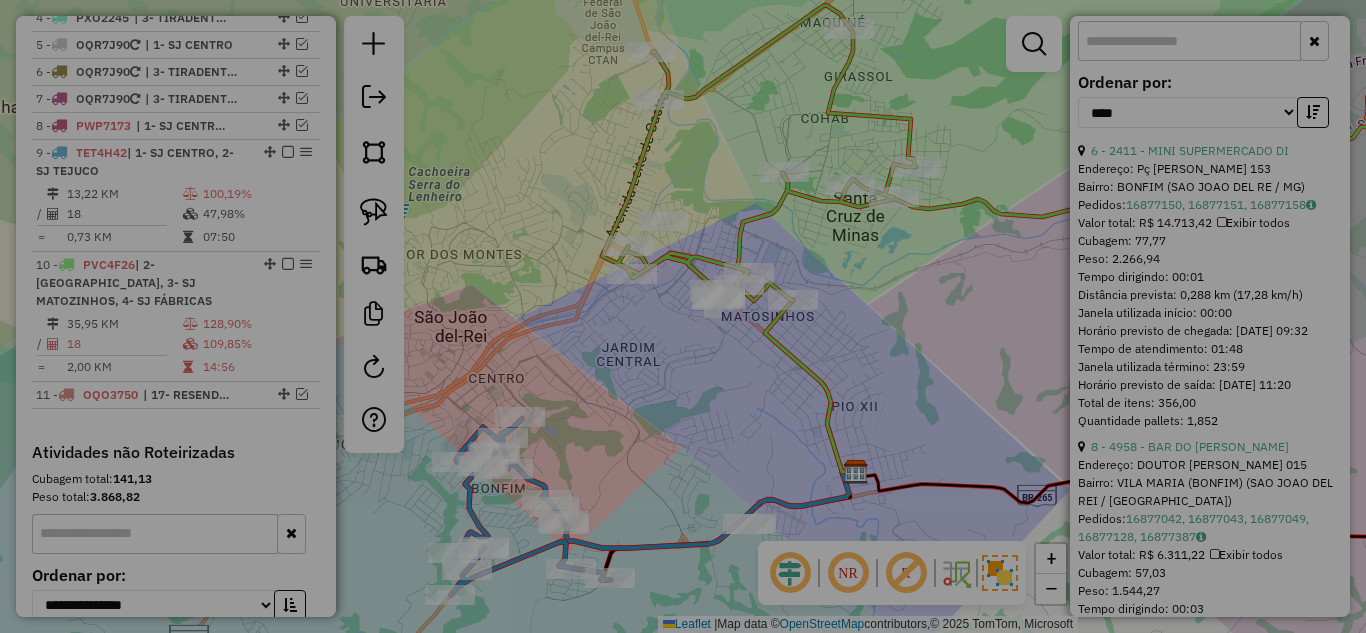 scroll, scrollTop: 0, scrollLeft: 0, axis: both 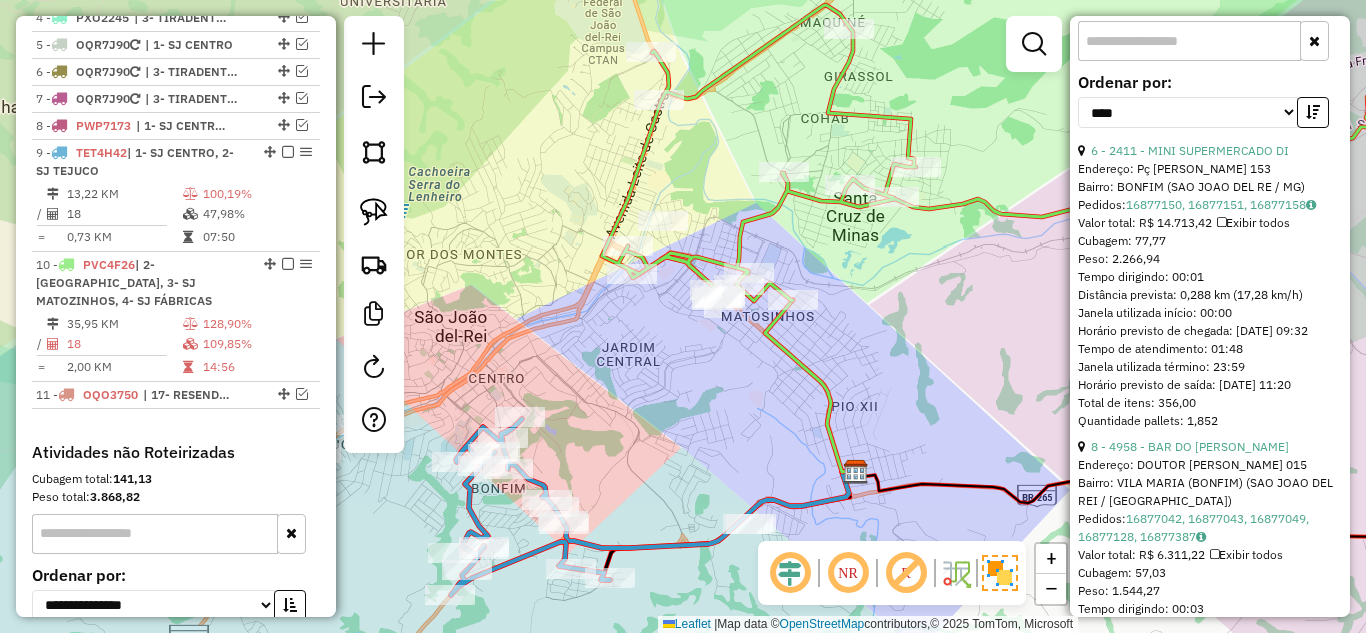 click on "Janela de atendimento Grade de atendimento Capacidade Transportadoras Veículos Cliente Pedidos  Rotas Selecione os dias de semana para filtrar as janelas de atendimento  Seg   Ter   Qua   Qui   Sex   Sáb   Dom  Informe o período da janela de atendimento: De: Até:  Filtrar exatamente a janela do cliente  Considerar janela de atendimento padrão  Selecione os dias de semana para filtrar as grades de atendimento  Seg   Ter   Qua   Qui   Sex   Sáb   Dom   Considerar clientes sem dia de atendimento cadastrado  Clientes fora do dia de atendimento selecionado Filtrar as atividades entre os valores definidos abaixo:  Peso mínimo:   Peso máximo:   Cubagem mínima:   Cubagem máxima:   De:   Até:  Filtrar as atividades entre o tempo de atendimento definido abaixo:  De:   Até:   Considerar capacidade total dos clientes não roteirizados Transportadora: Selecione um ou mais itens Tipo de veículo: Selecione um ou mais itens Veículo: Selecione um ou mais itens Motorista: Selecione um ou mais itens Nome: Rótulo:" 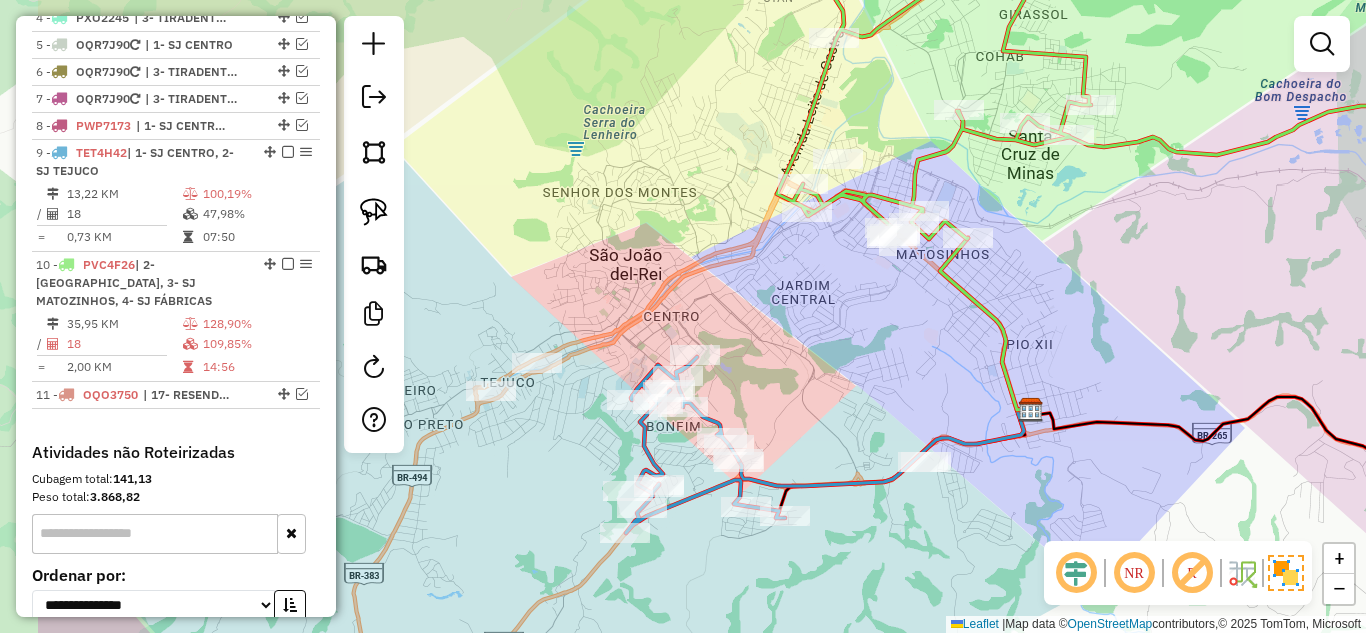 drag, startPoint x: 669, startPoint y: 414, endPoint x: 844, endPoint y: 352, distance: 185.6583 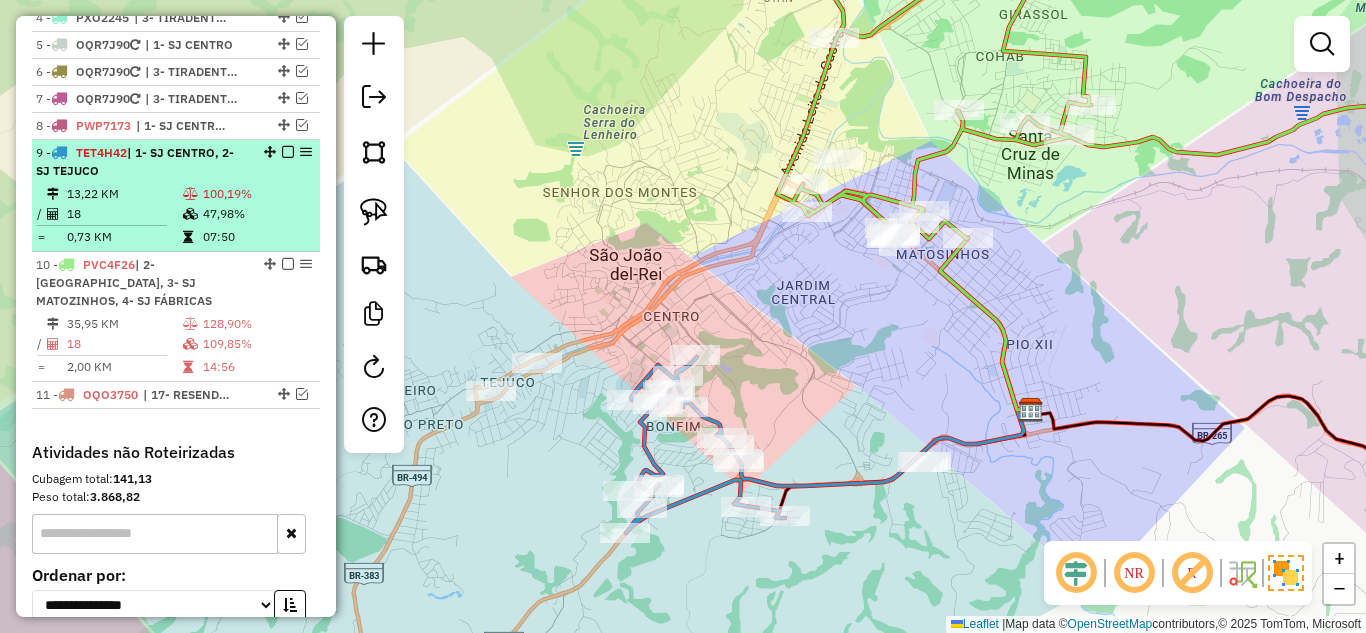 click at bounding box center (192, 194) 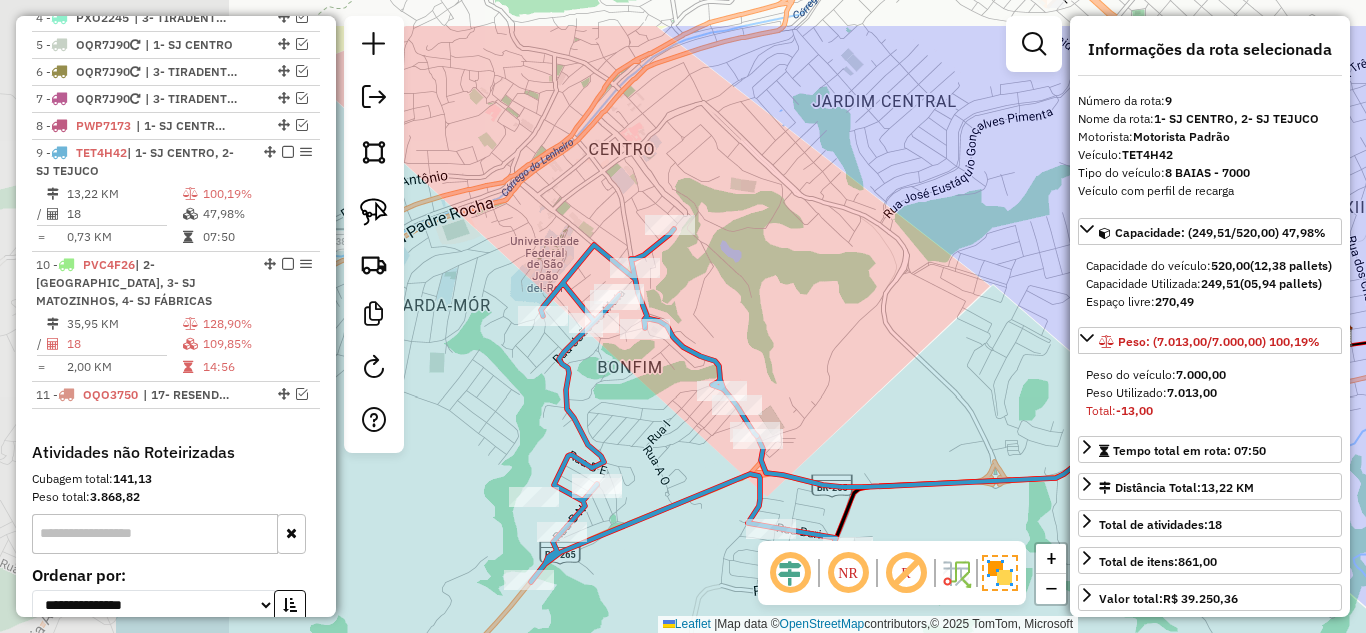 drag, startPoint x: 594, startPoint y: 267, endPoint x: 845, endPoint y: 358, distance: 266.98688 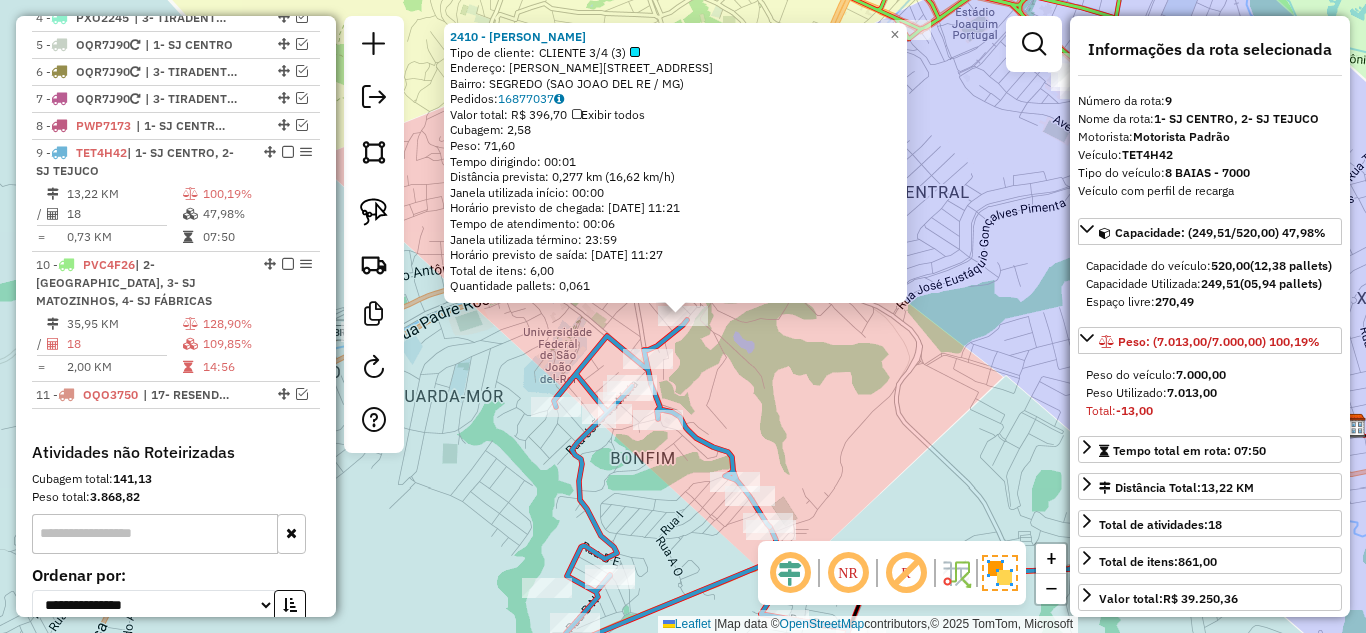 scroll, scrollTop: 966, scrollLeft: 0, axis: vertical 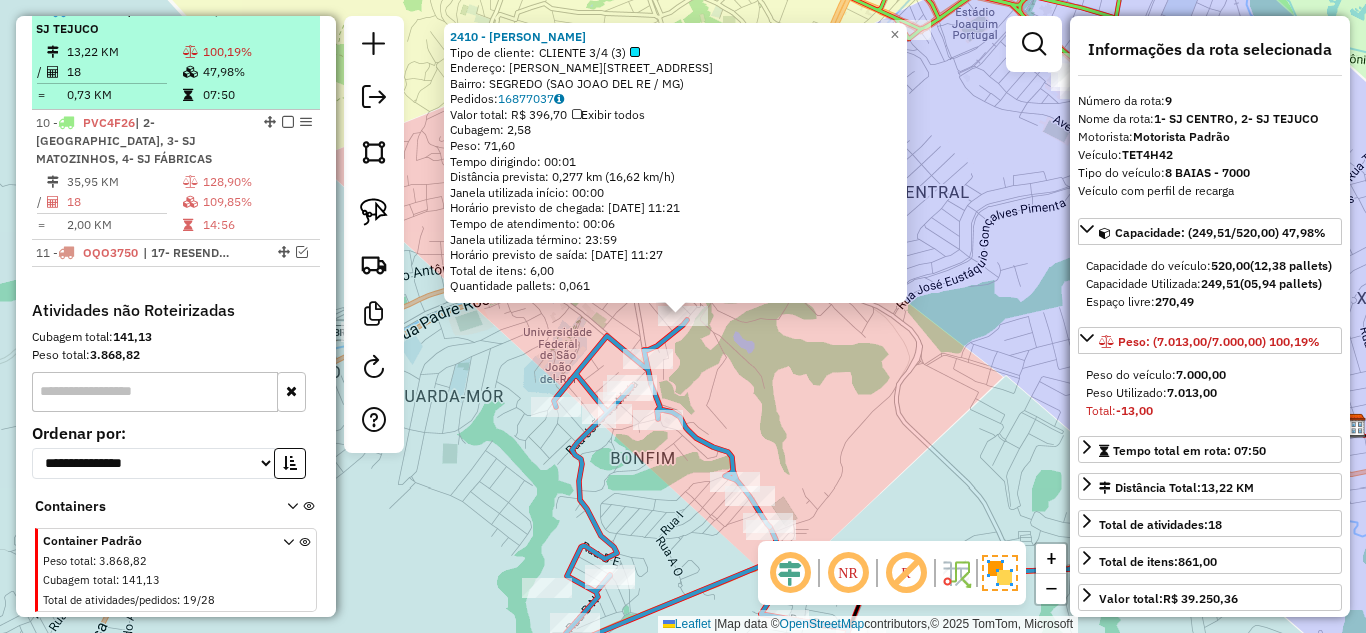 click on "18" at bounding box center (124, 72) 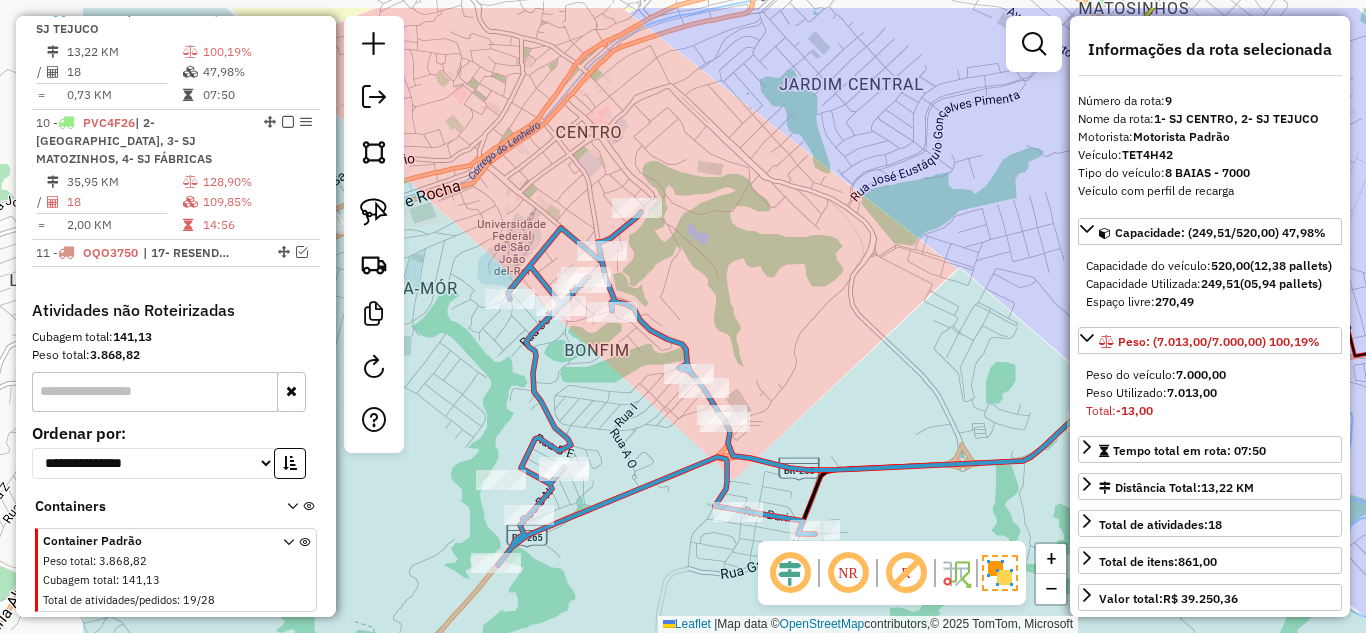 drag, startPoint x: 608, startPoint y: 260, endPoint x: 757, endPoint y: 317, distance: 159.53056 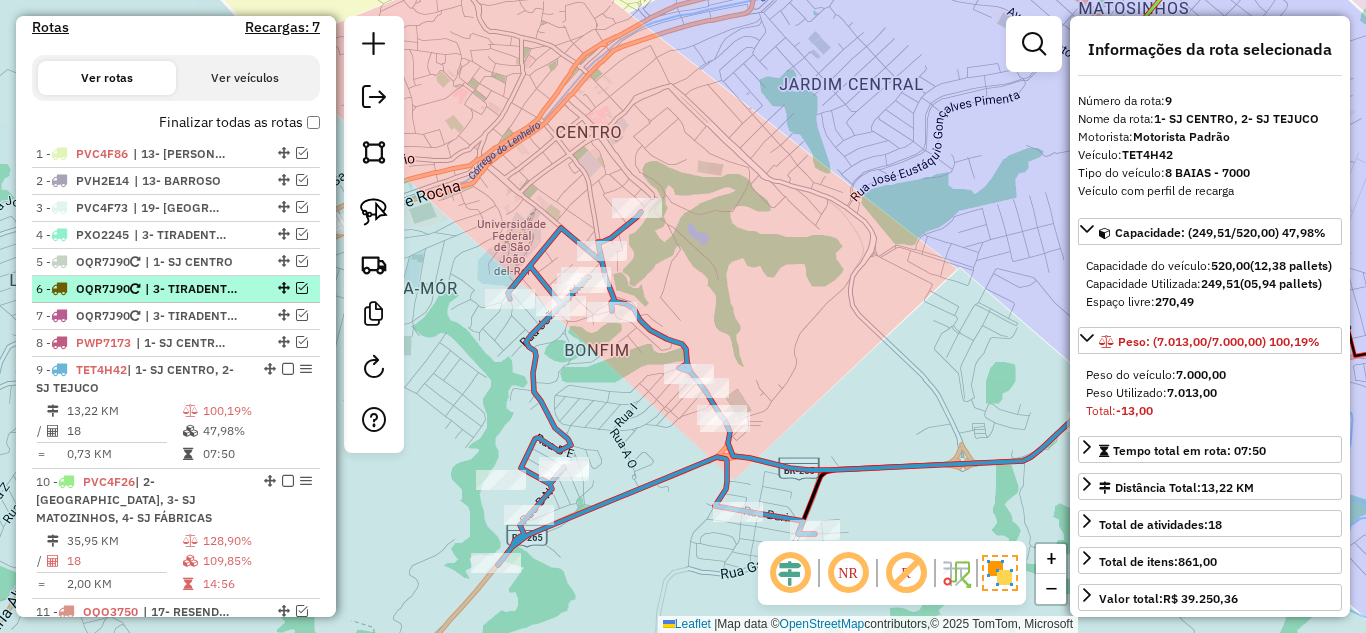 scroll, scrollTop: 466, scrollLeft: 0, axis: vertical 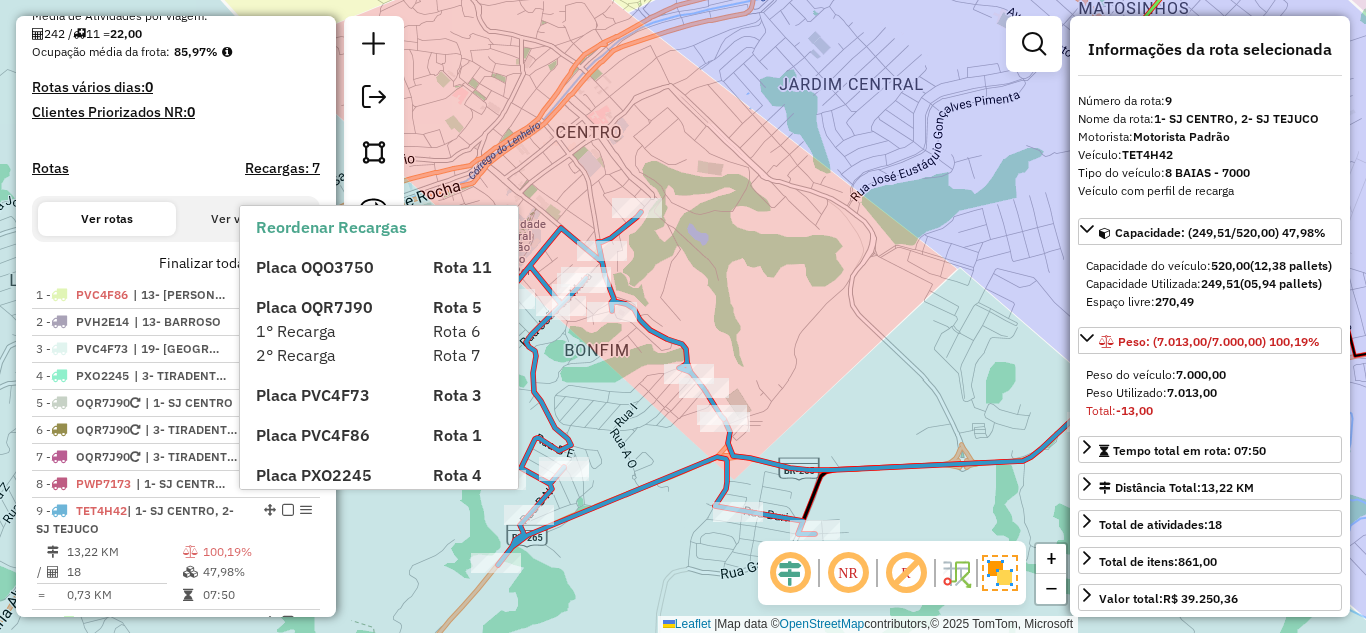 click on "Aguarde...  Pop-up bloqueado!  Seu navegador bloqueou automáticamente a abertura de uma nova janela.   Acesse as configurações e adicione o endereço do sistema a lista de permissão.   Fechar  Informações da Sessão 966387 - [DATE]     Criação: [DATE] 18:09   Depósito:  Farid - [GEOGRAPHIC_DATA]  Total de rotas:  11  Distância Total:  446,41 km  Tempo total:  95:02  Valor total:  R$ 341.659,89  - Total roteirizado:  R$ 322.525,66  - Total não roteirizado:  R$ 19.134,23  Total de Atividades Roteirizadas:  242  Total de Pedidos Roteirizados:  364  Peso total roteirizado:  51.849,71  Cubagem total roteirizado:  2.003,72  Total de Atividades não Roteirizadas:  19  Total de Pedidos não Roteirizados:  28 Total de caixas por viagem:  2.003,72 /   11 =  182,16 Média de Atividades por viagem:  242 /   11 =  22,00 Ocupação média da frota:  85,97%   Rotas vários dias:  0  Clientes Priorizados NR:  0 Rotas  Recargas: 7   Ver rotas   Ver veículos  Finalizar todas as rotas   1 -      / =" at bounding box center (683, 316) 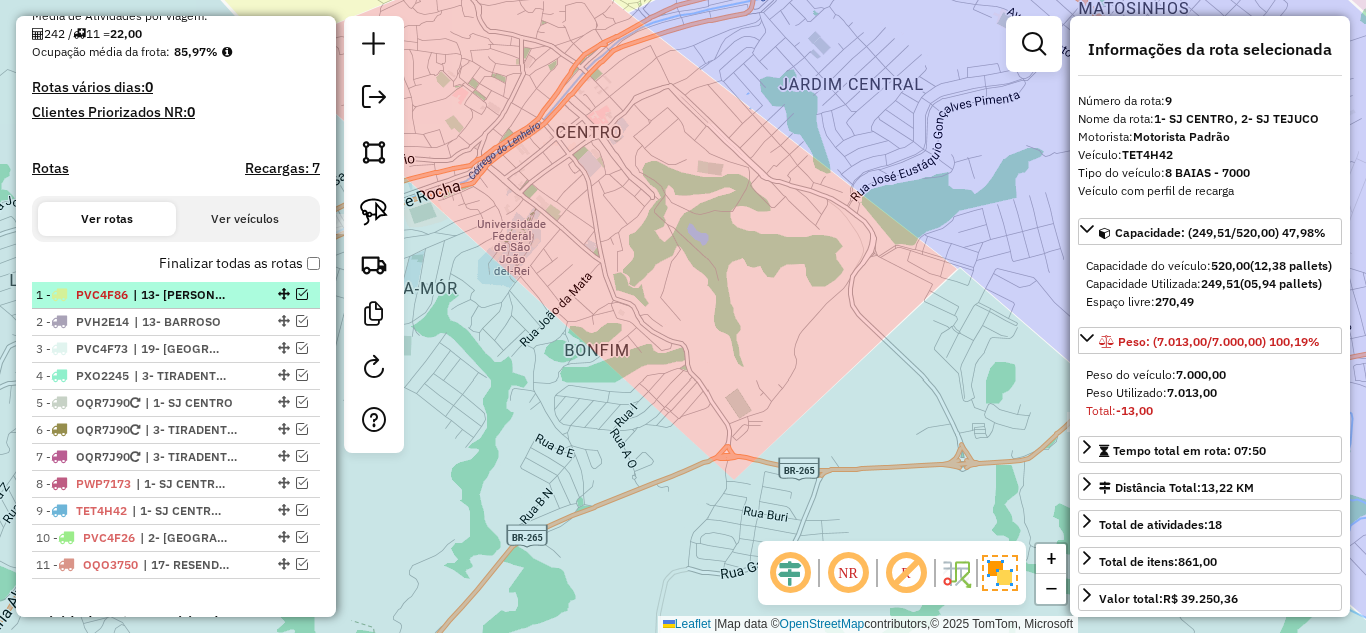 click at bounding box center [302, 294] 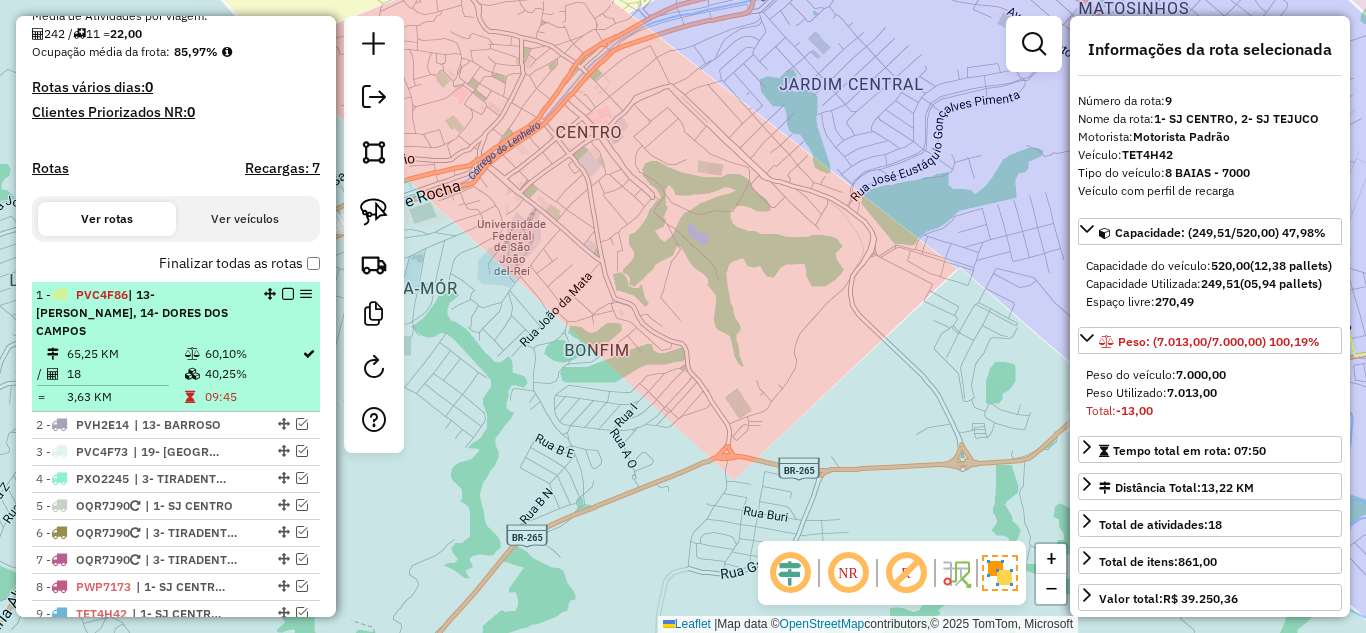 click on "1 -       PVC4F86   | 13- [PERSON_NAME], 14- DORES DOS CAMPOS" at bounding box center (142, 313) 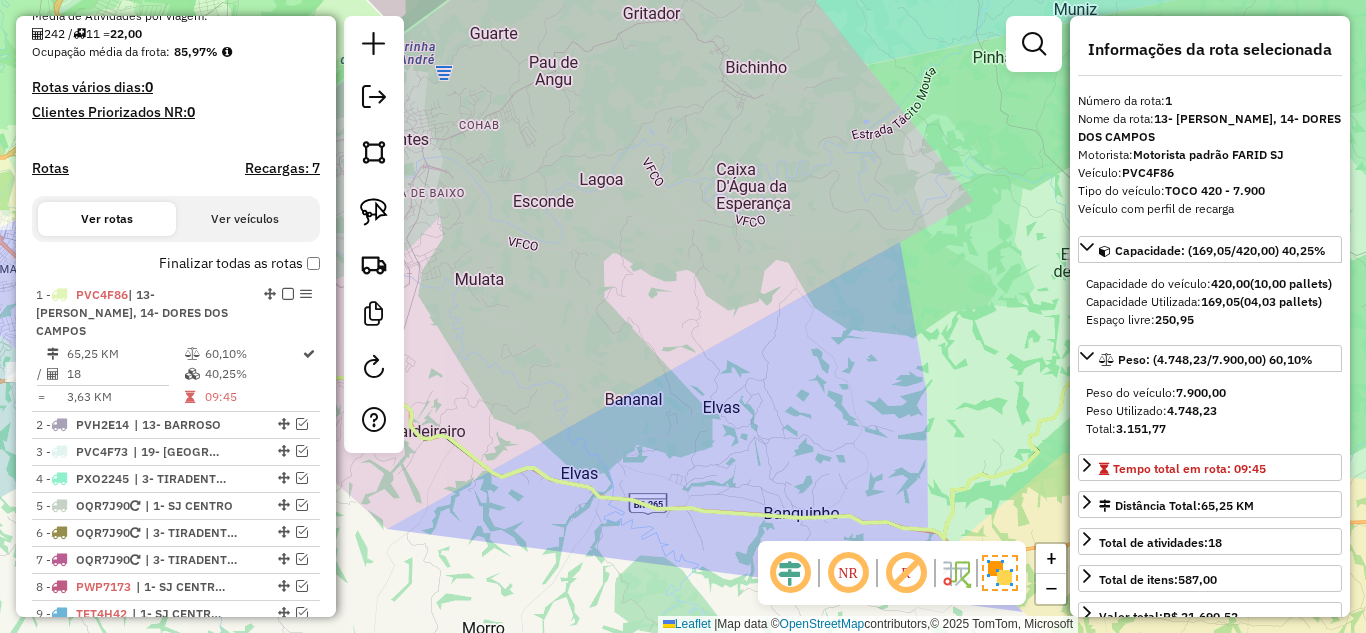 drag, startPoint x: 857, startPoint y: 395, endPoint x: 442, endPoint y: 401, distance: 415.04337 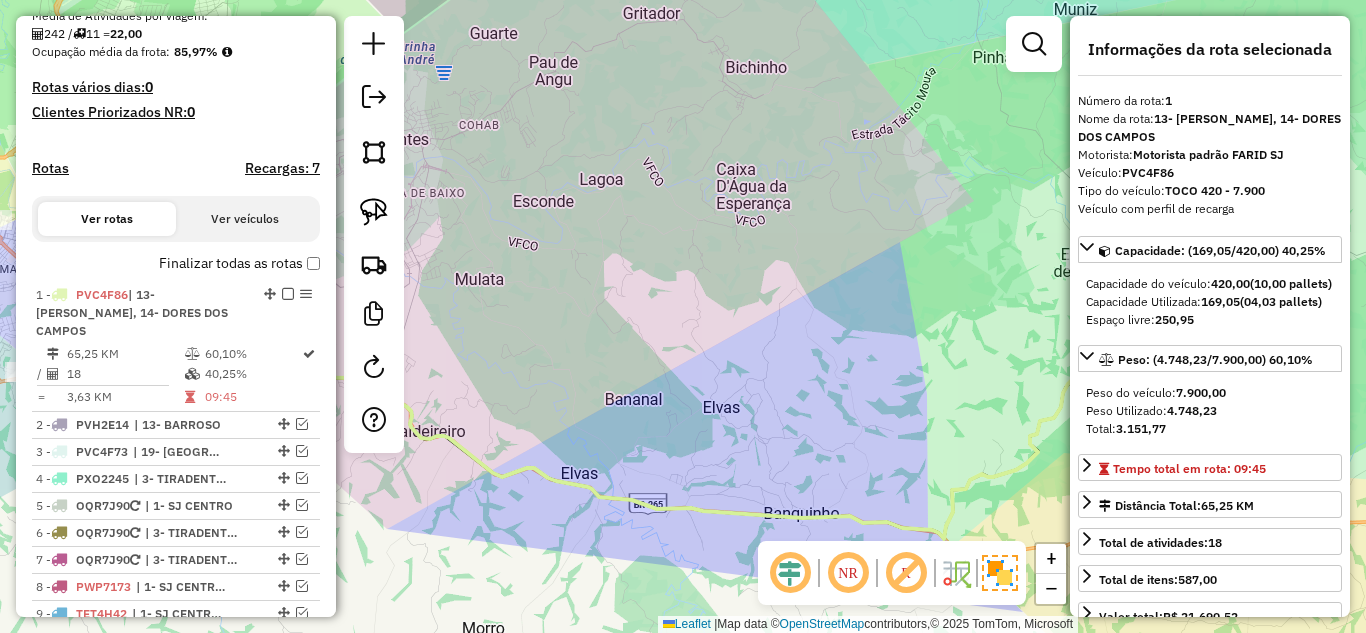 click on "Janela de atendimento Grade de atendimento Capacidade Transportadoras Veículos Cliente Pedidos  Rotas Selecione os dias de semana para filtrar as janelas de atendimento  Seg   Ter   Qua   Qui   Sex   Sáb   Dom  Informe o período da janela de atendimento: De: Até:  Filtrar exatamente a janela do cliente  Considerar janela de atendimento padrão  Selecione os dias de semana para filtrar as grades de atendimento  Seg   Ter   Qua   Qui   Sex   Sáb   Dom   Considerar clientes sem dia de atendimento cadastrado  Clientes fora do dia de atendimento selecionado Filtrar as atividades entre os valores definidos abaixo:  Peso mínimo:   Peso máximo:   Cubagem mínima:   Cubagem máxima:   De:   Até:  Filtrar as atividades entre o tempo de atendimento definido abaixo:  De:   Até:   Considerar capacidade total dos clientes não roteirizados Transportadora: Selecione um ou mais itens Tipo de veículo: Selecione um ou mais itens Veículo: Selecione um ou mais itens Motorista: Selecione um ou mais itens Nome: Rótulo:" 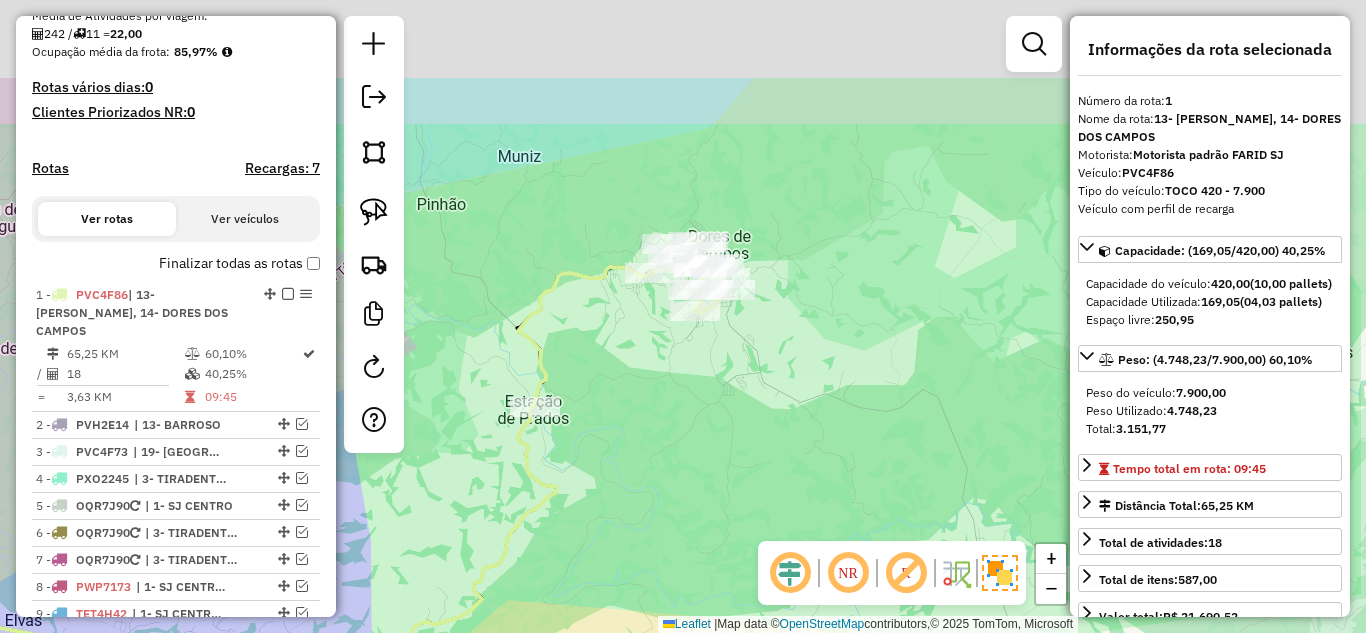 drag, startPoint x: 927, startPoint y: 185, endPoint x: 730, endPoint y: 388, distance: 282.87454 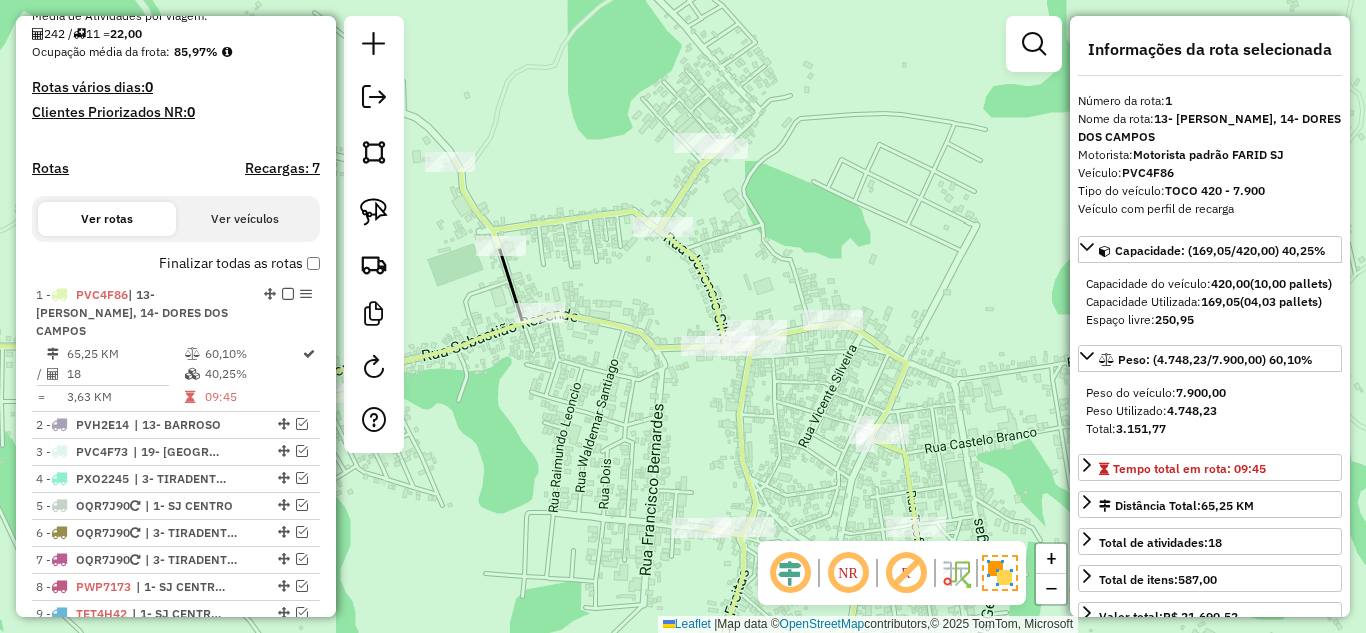 drag, startPoint x: 620, startPoint y: 440, endPoint x: 596, endPoint y: 440, distance: 24 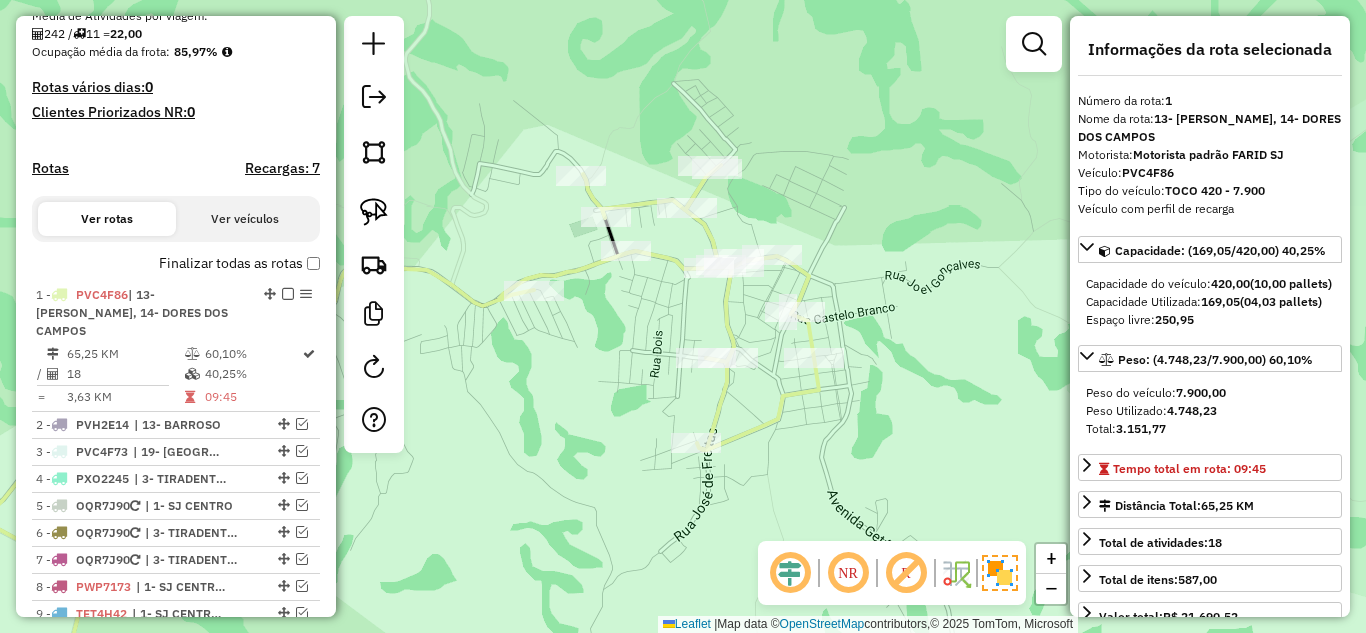 drag, startPoint x: 580, startPoint y: 423, endPoint x: 711, endPoint y: 248, distance: 218.6001 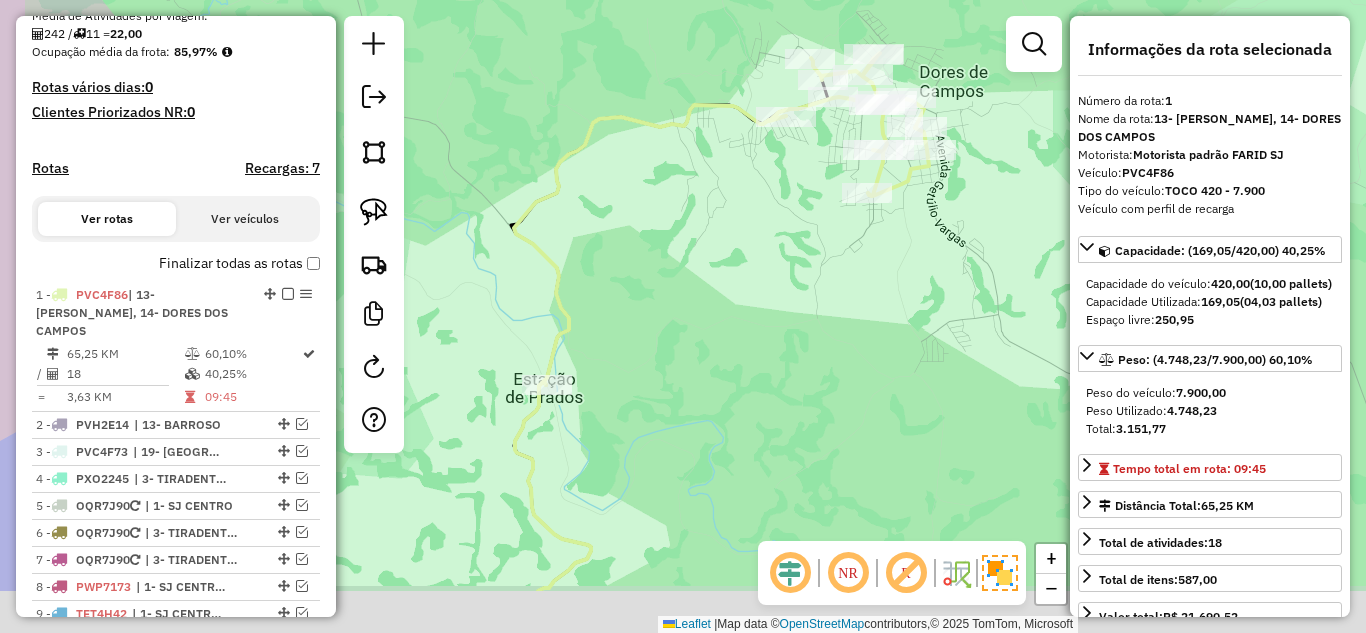 drag, startPoint x: 587, startPoint y: 442, endPoint x: 722, endPoint y: 337, distance: 171.0263 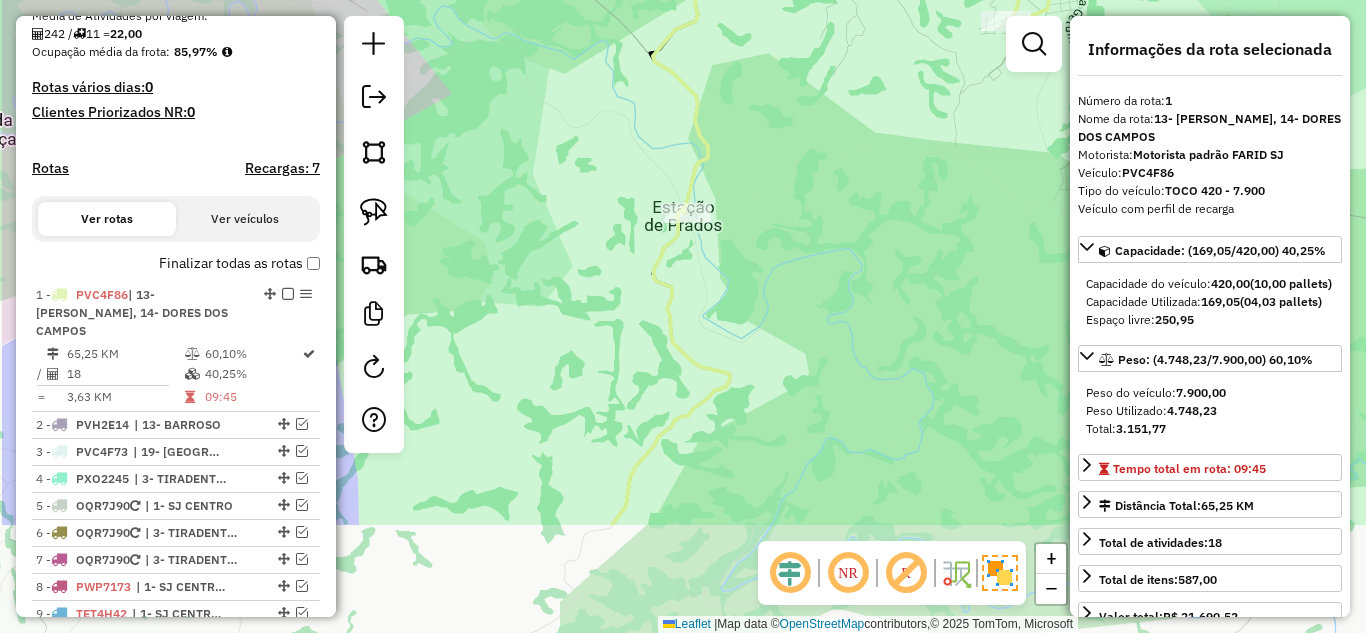 drag, startPoint x: 785, startPoint y: 314, endPoint x: 838, endPoint y: 251, distance: 82.32861 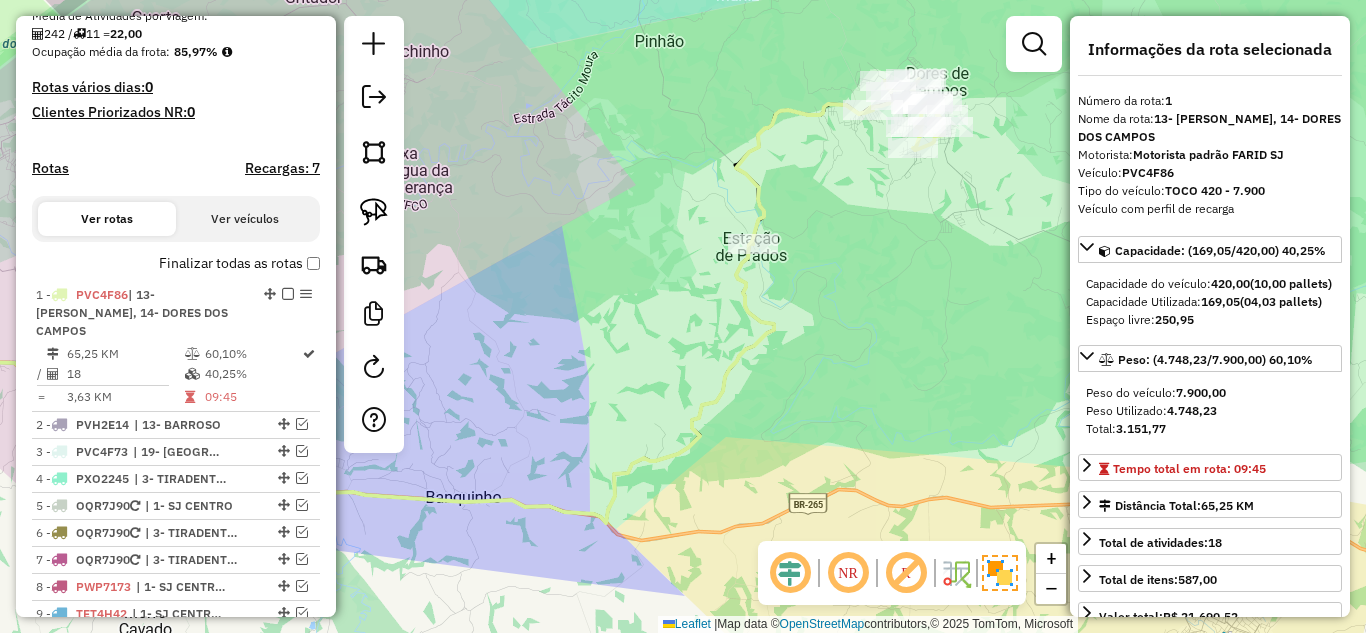 drag, startPoint x: 816, startPoint y: 318, endPoint x: 845, endPoint y: 242, distance: 81.34495 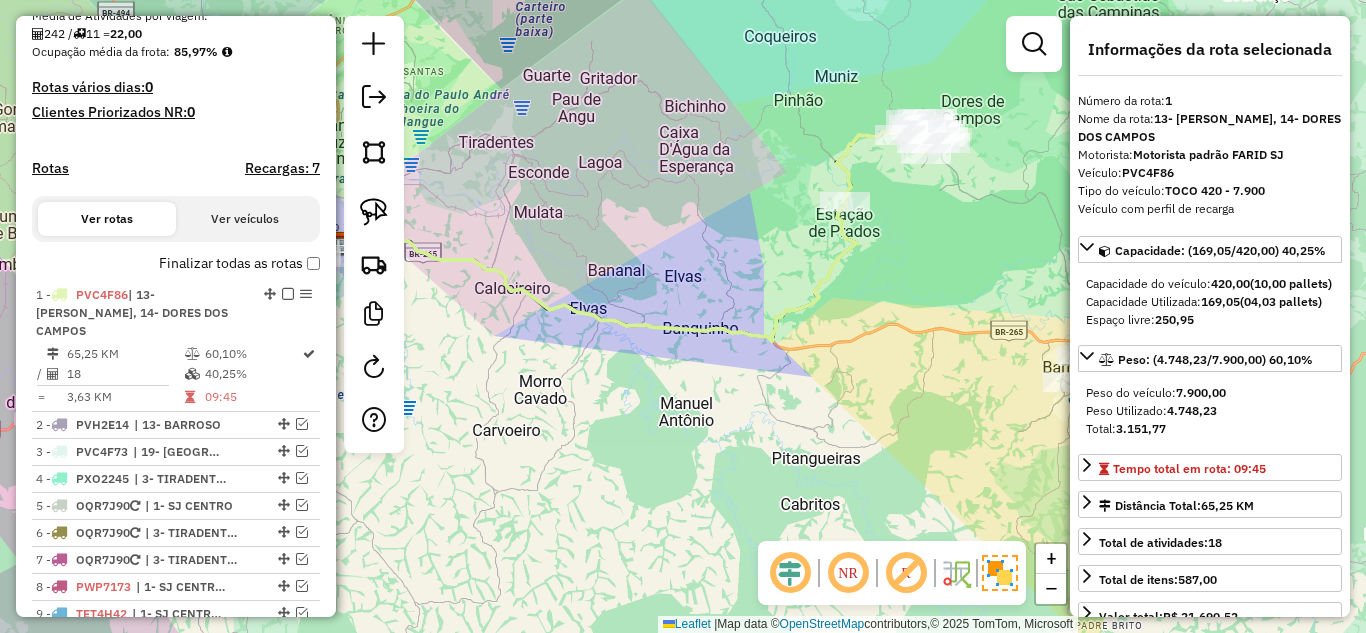 drag, startPoint x: 722, startPoint y: 275, endPoint x: 885, endPoint y: 277, distance: 163.01227 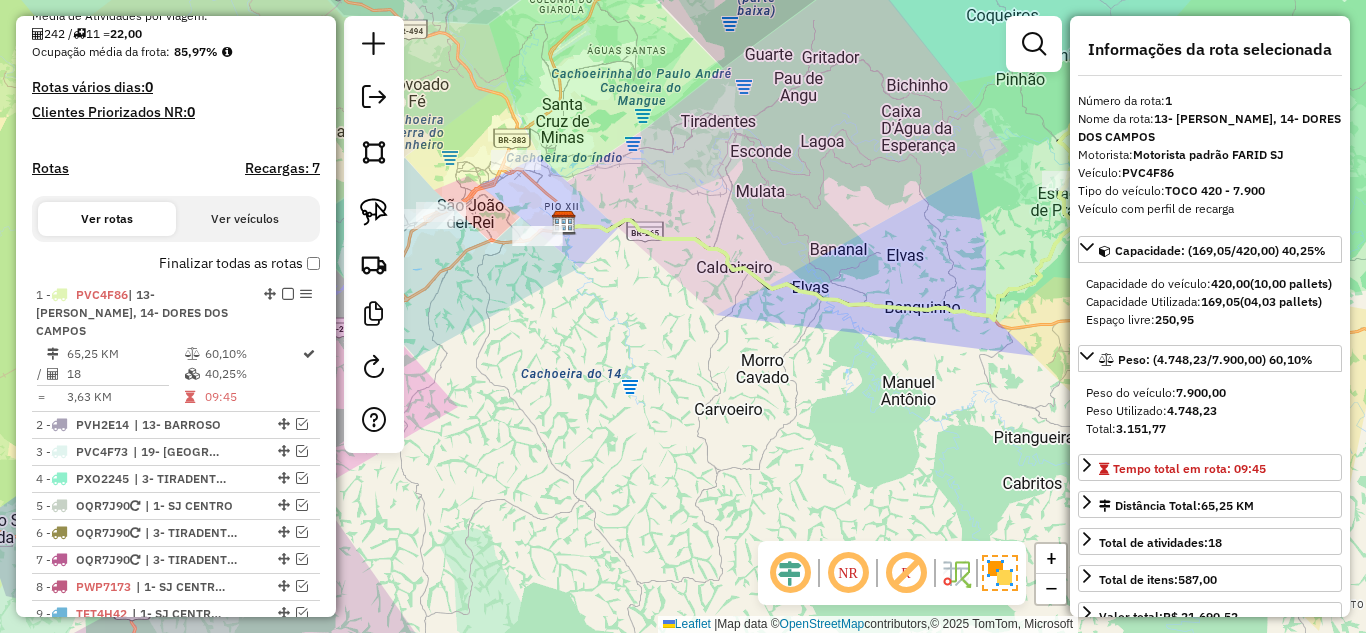 drag, startPoint x: 731, startPoint y: 258, endPoint x: 819, endPoint y: 233, distance: 91.48224 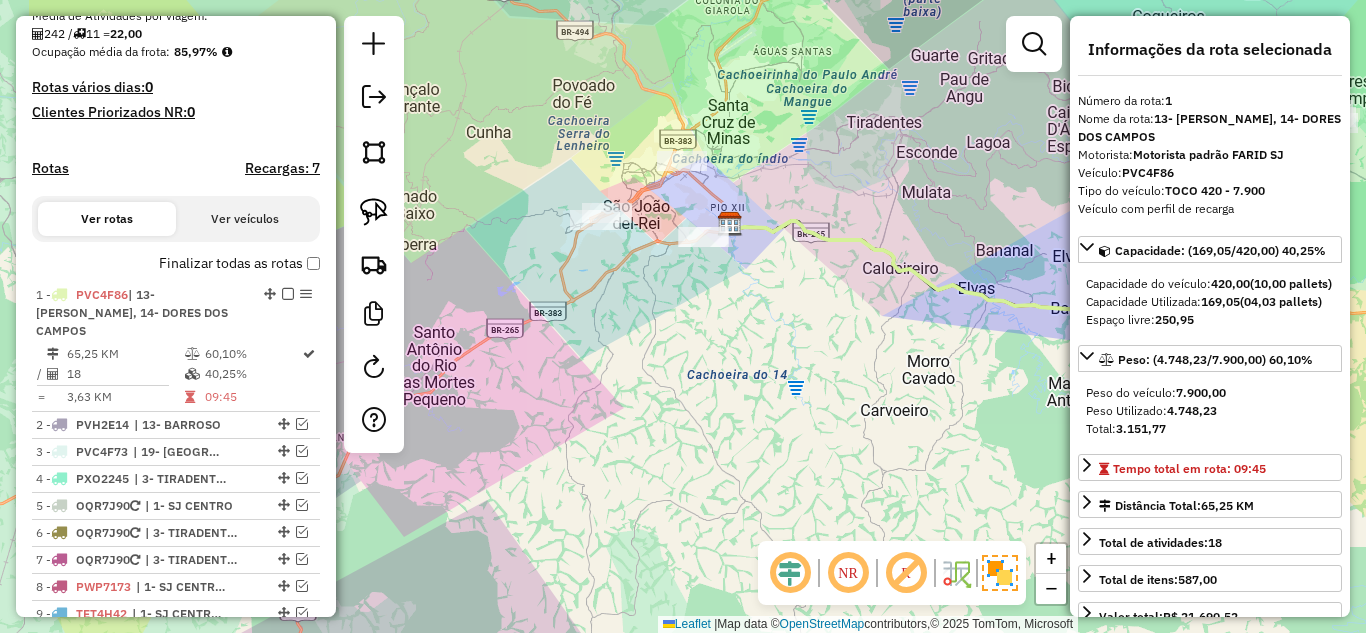 drag, startPoint x: 536, startPoint y: 322, endPoint x: 701, endPoint y: 323, distance: 165.00304 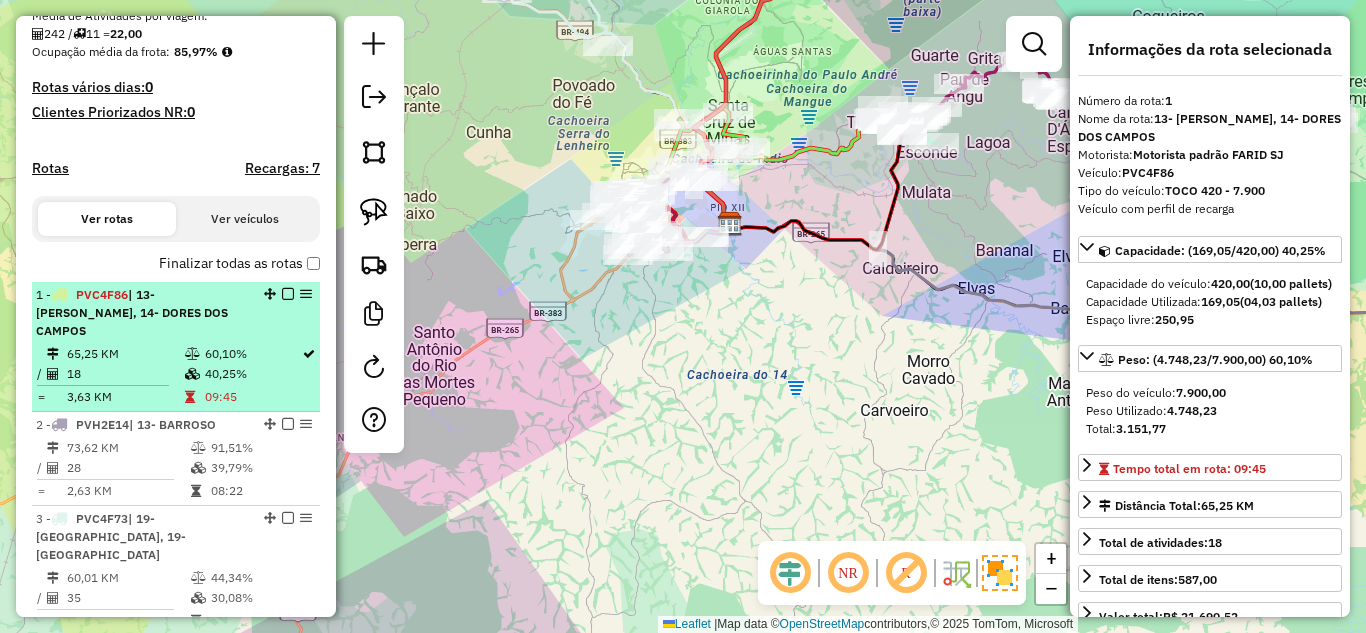 click on "1 -       PVC4F86   | 13- [PERSON_NAME], 14- DORES DOS CAMPOS" at bounding box center (142, 313) 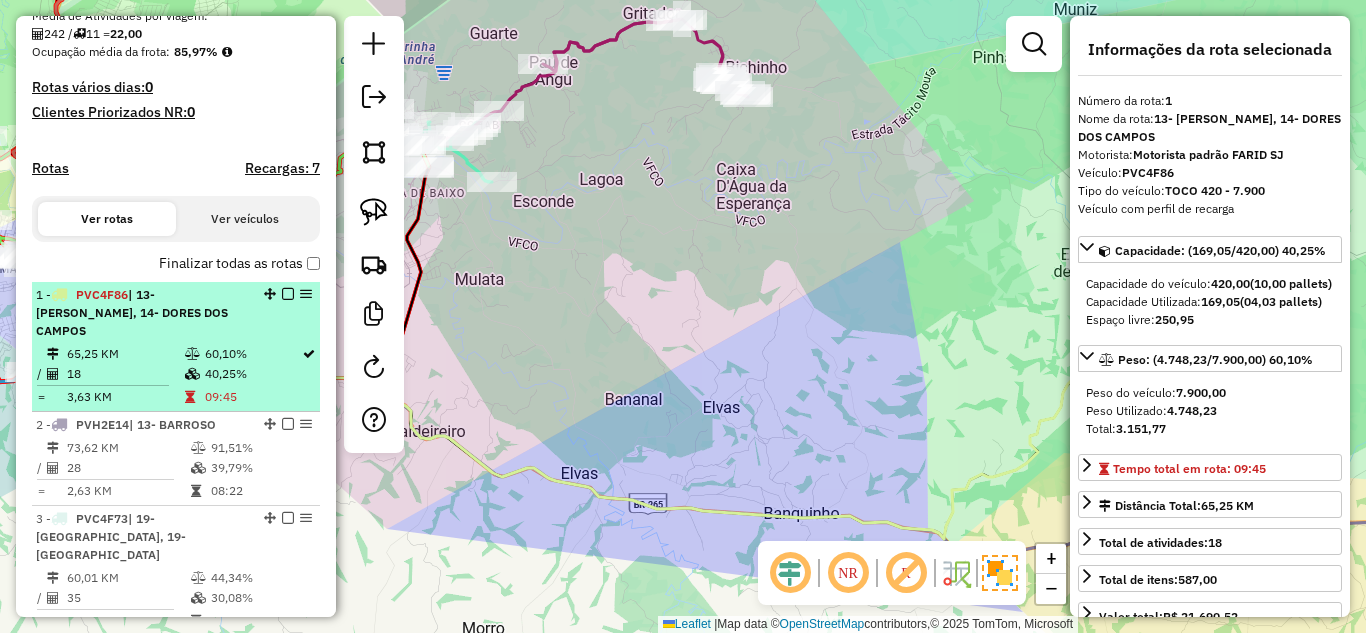 click at bounding box center (288, 294) 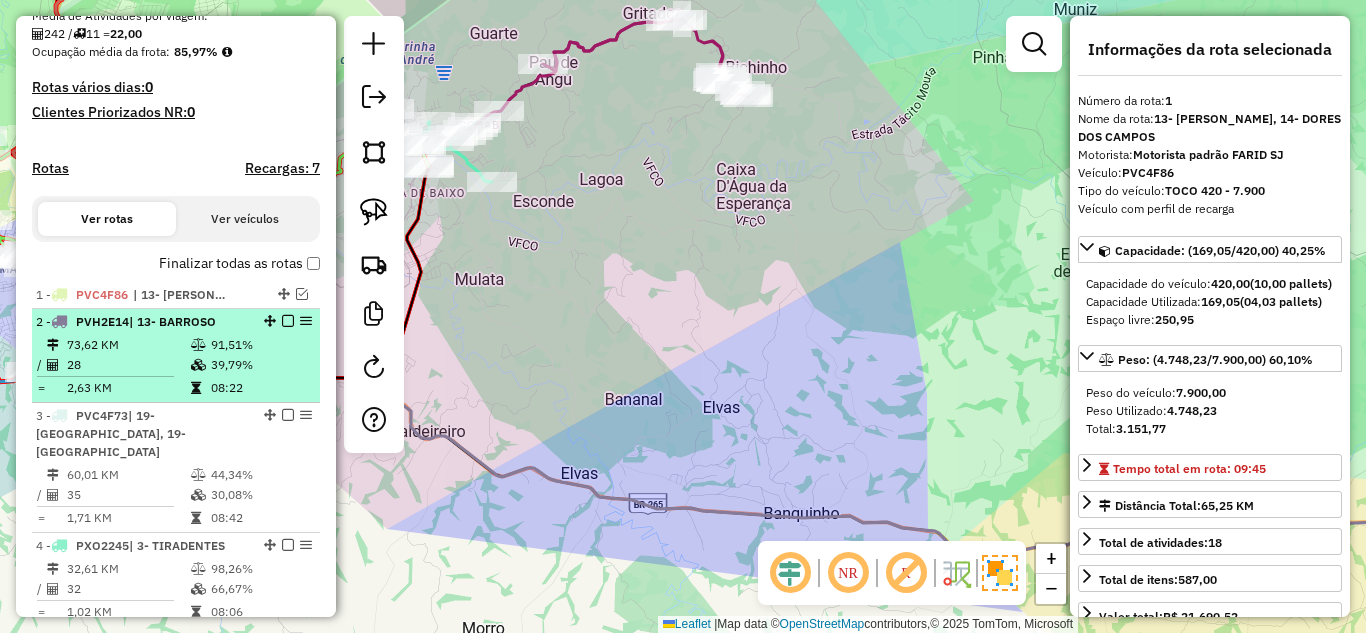 click on "91,51%" at bounding box center [260, 345] 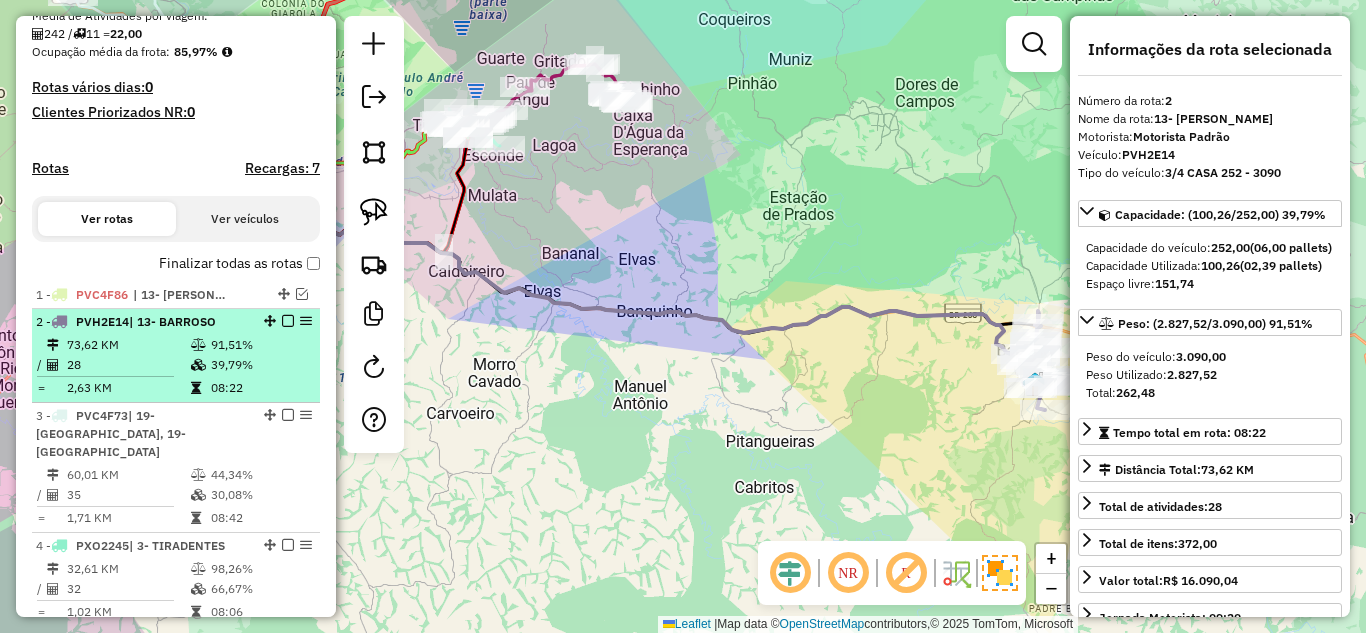 click at bounding box center [288, 321] 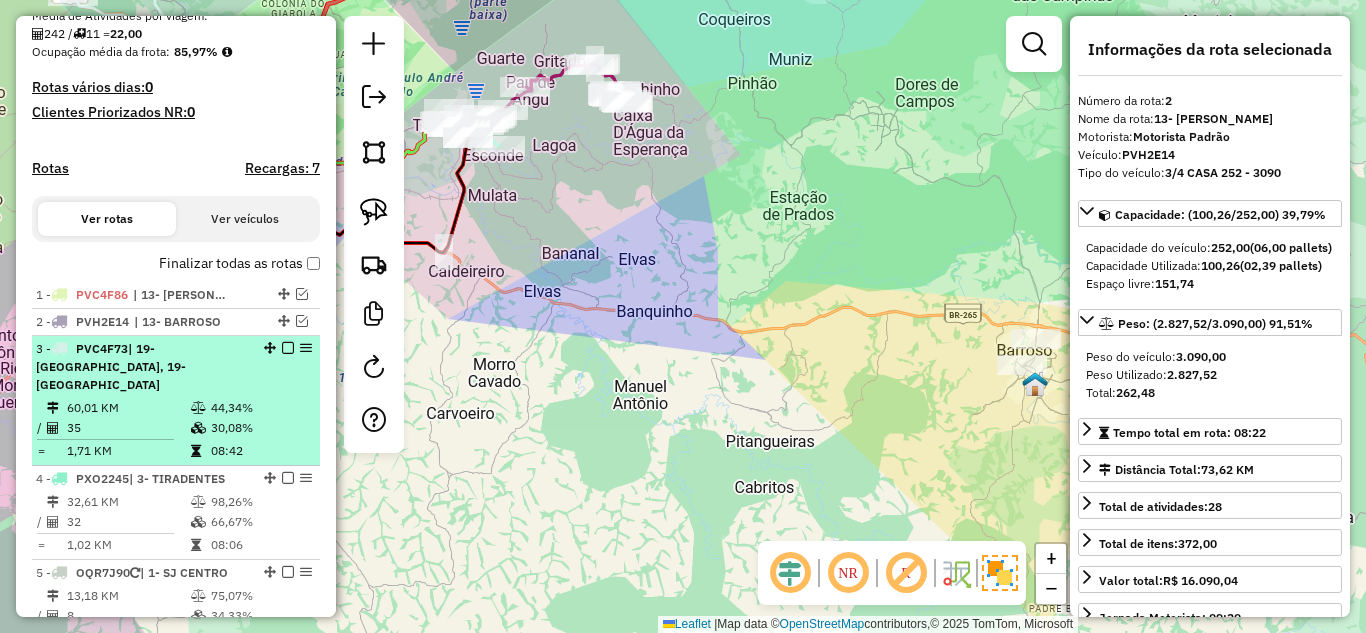 click on "3 -       PVC4F73   | 19- RITÁPOLIS, 19- [GEOGRAPHIC_DATA] DO AMARANTE" at bounding box center (142, 367) 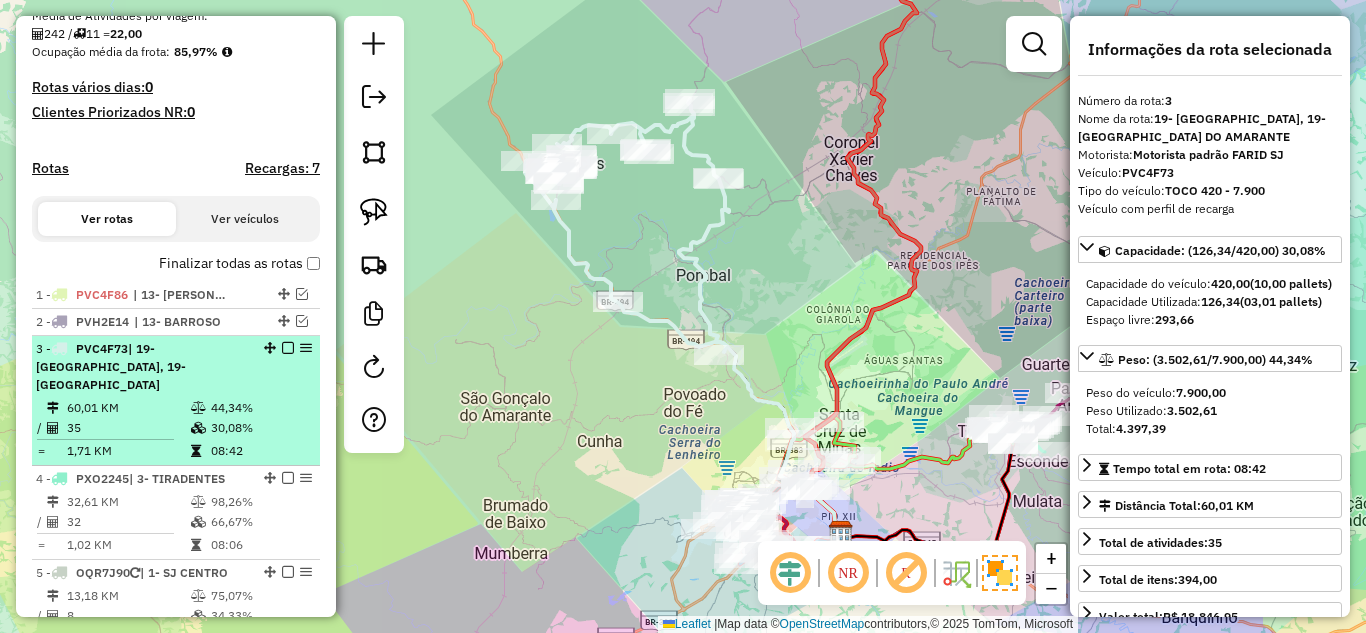 click at bounding box center [288, 348] 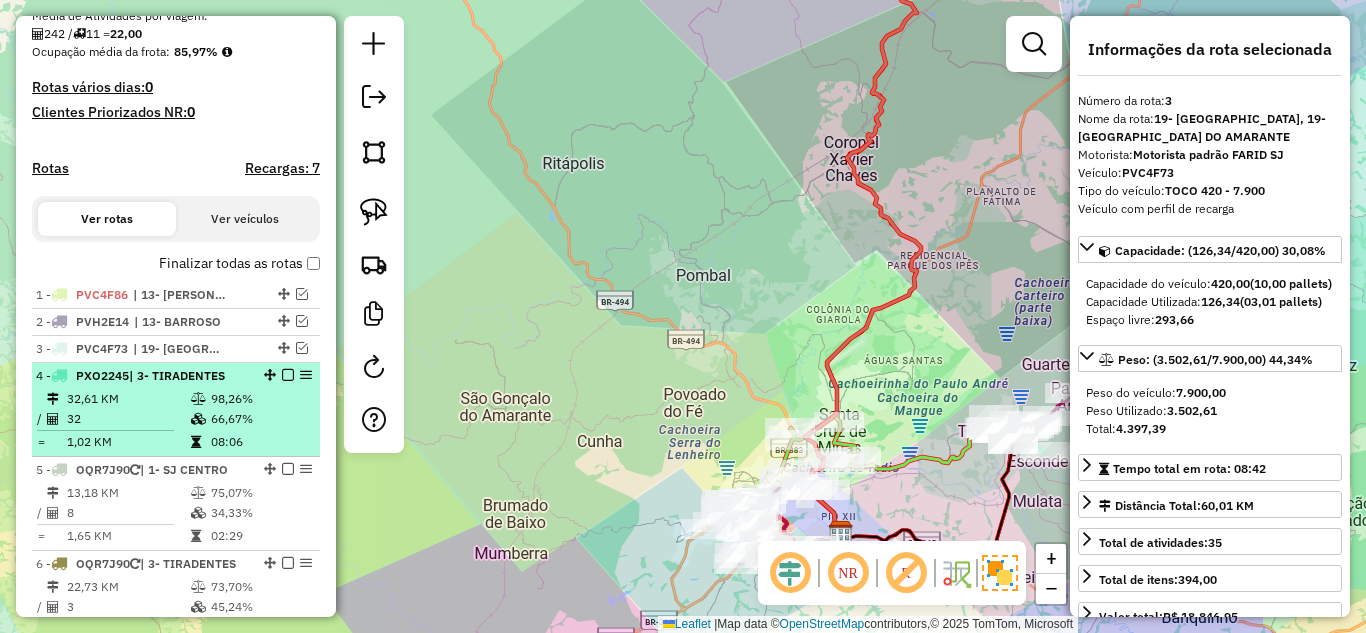 click on "66,67%" at bounding box center (260, 419) 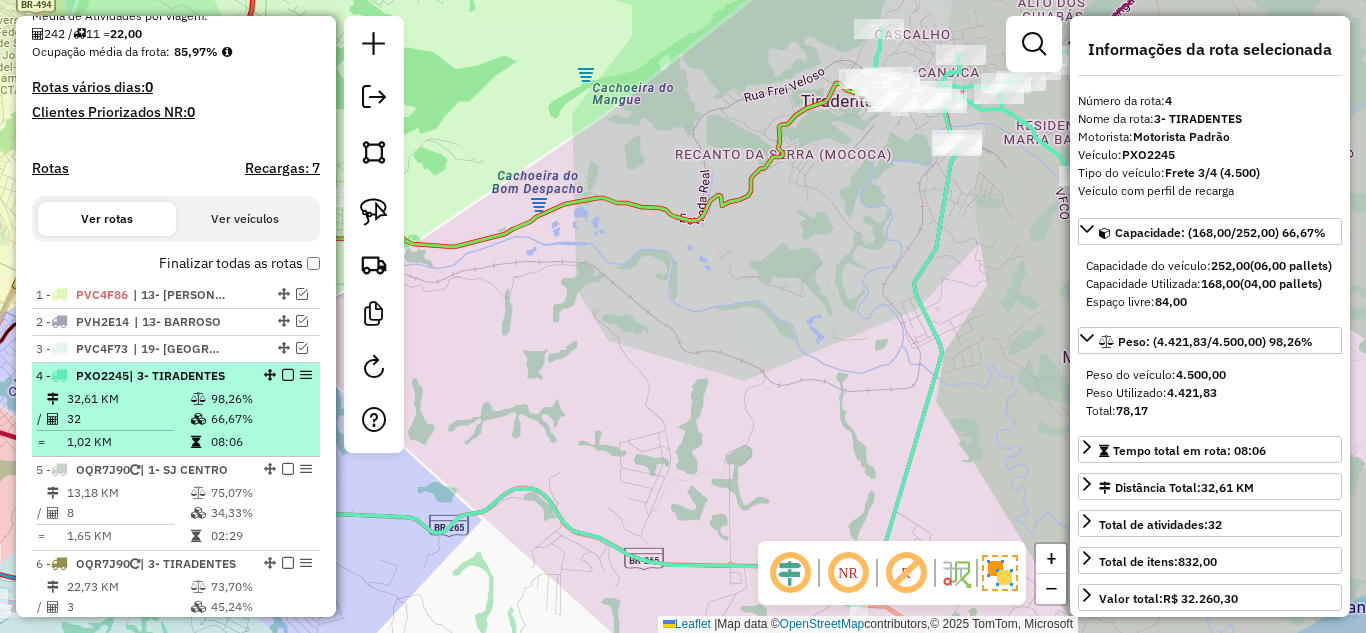 click at bounding box center (288, 375) 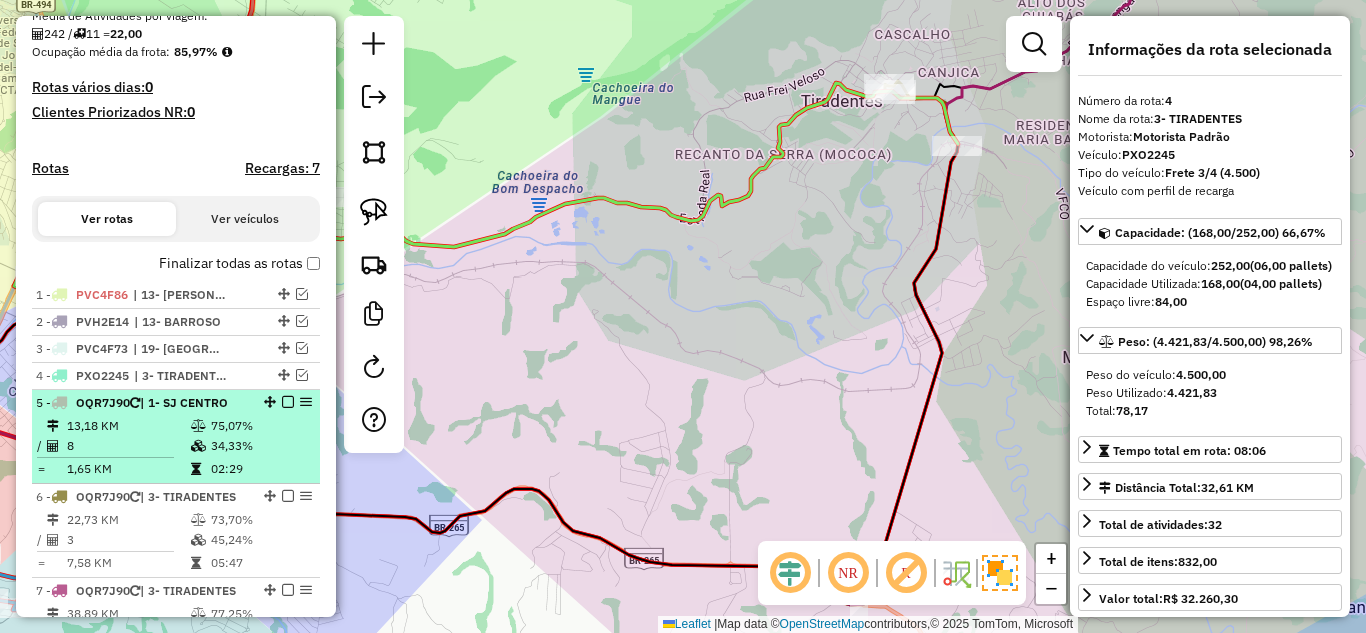 click at bounding box center (198, 426) 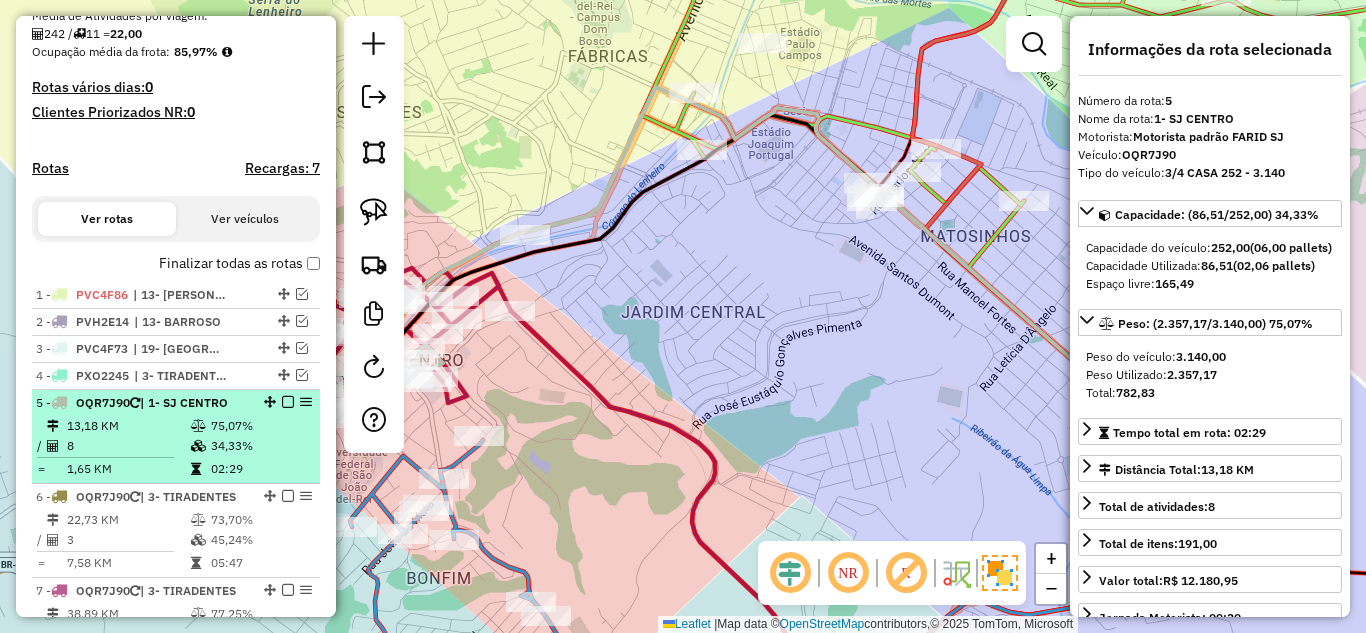 click at bounding box center (288, 402) 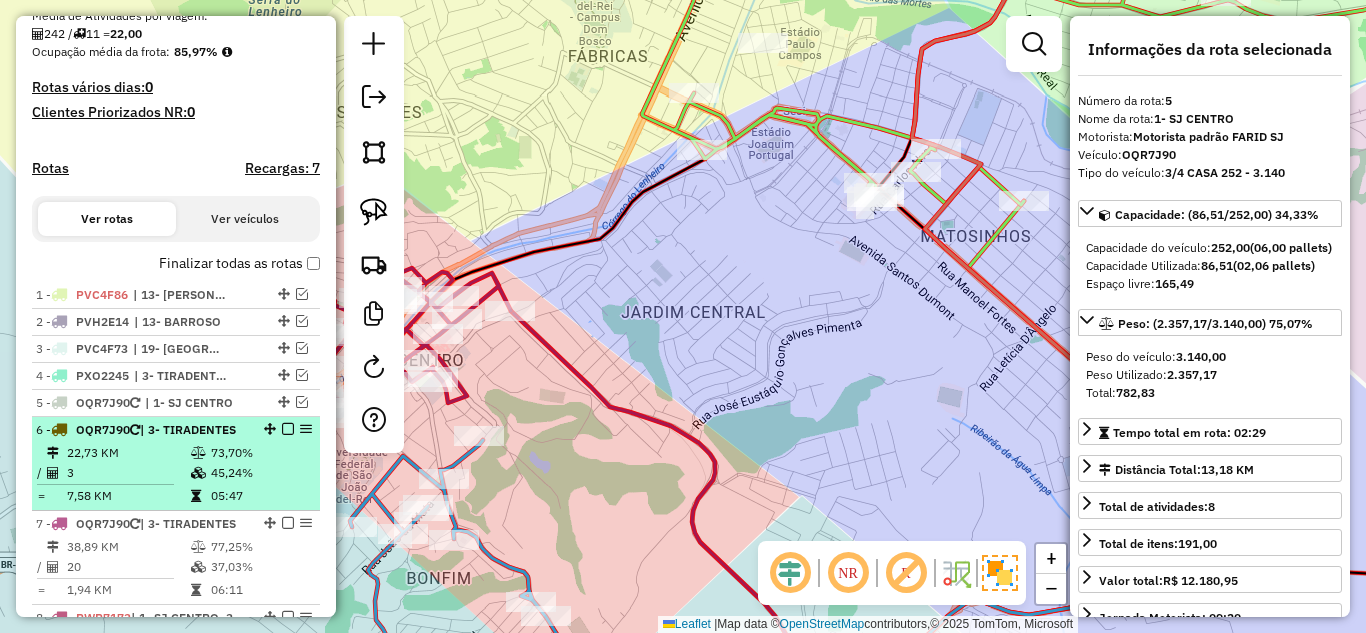click on "6 -       OQR7J90   | 3- TIRADENTES" at bounding box center [142, 430] 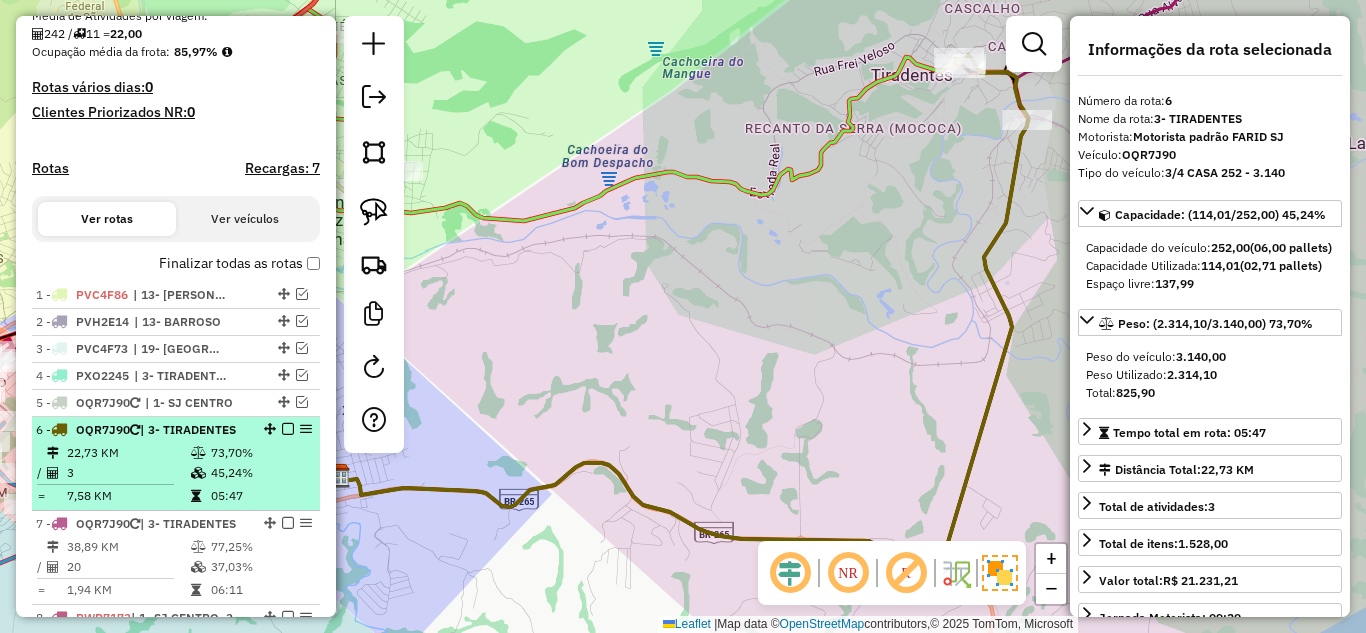 click at bounding box center (288, 429) 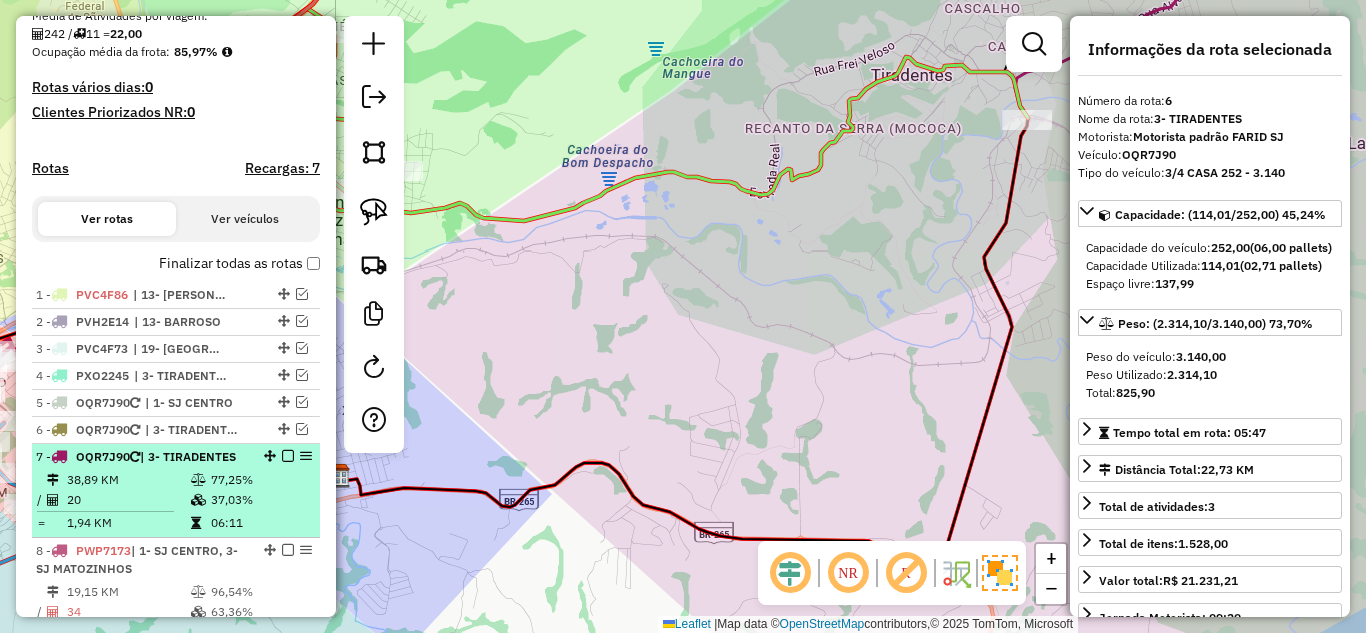 click on "7 -       OQR7J90   | 3- TIRADENTES" at bounding box center (176, 457) 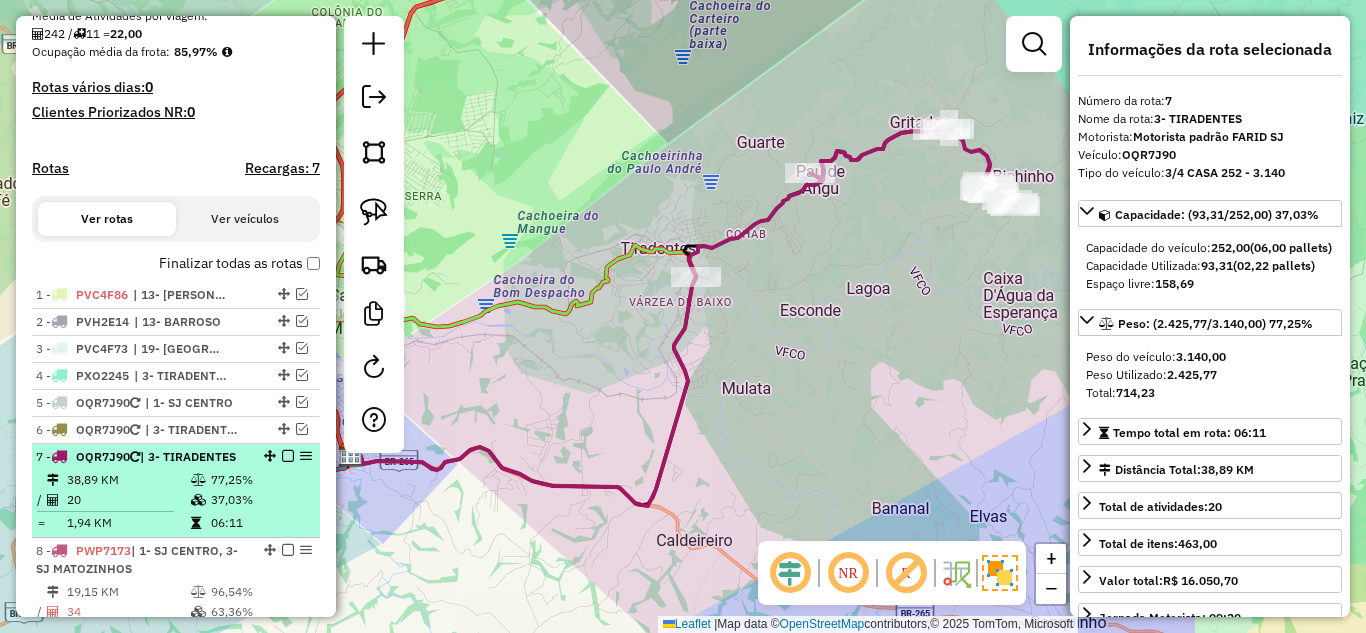 click at bounding box center (288, 456) 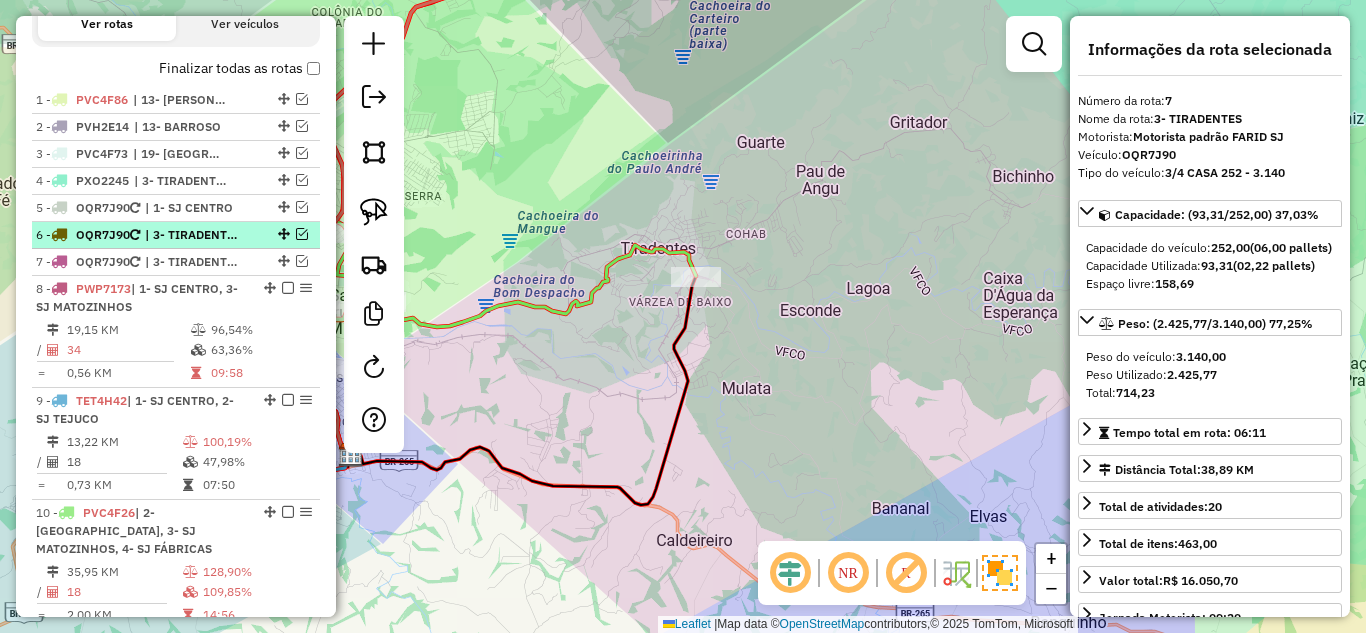 scroll, scrollTop: 666, scrollLeft: 0, axis: vertical 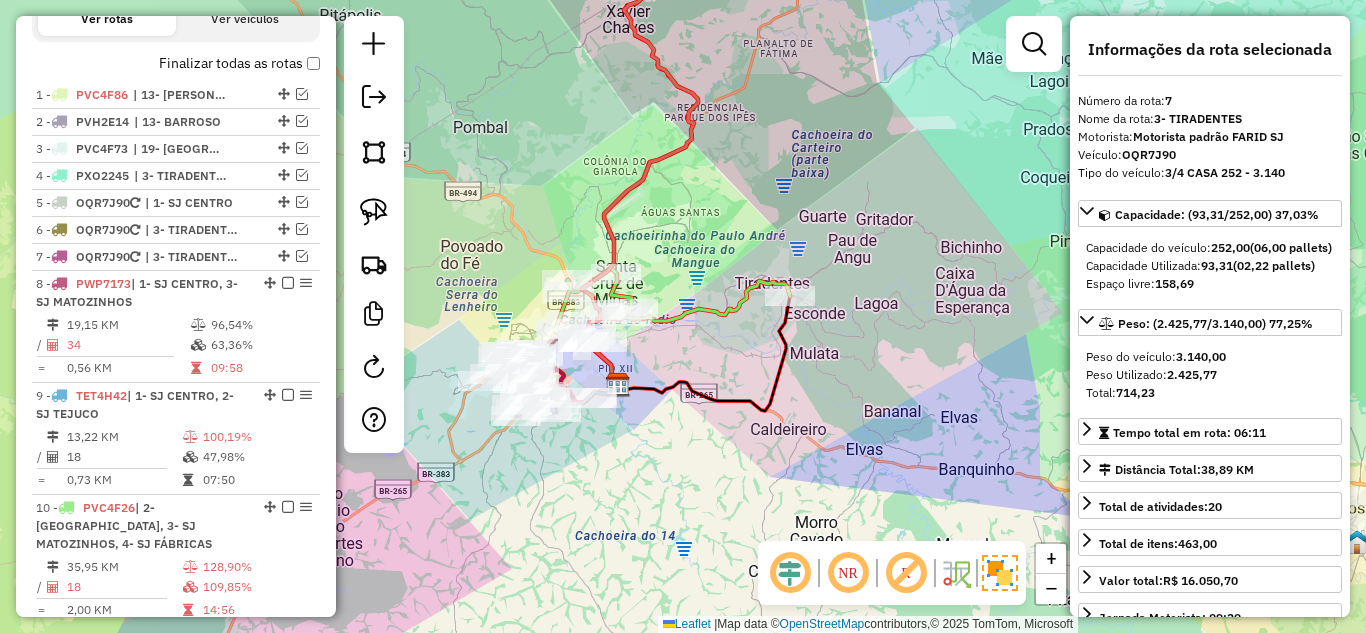 drag, startPoint x: 561, startPoint y: 480, endPoint x: 640, endPoint y: 464, distance: 80.60397 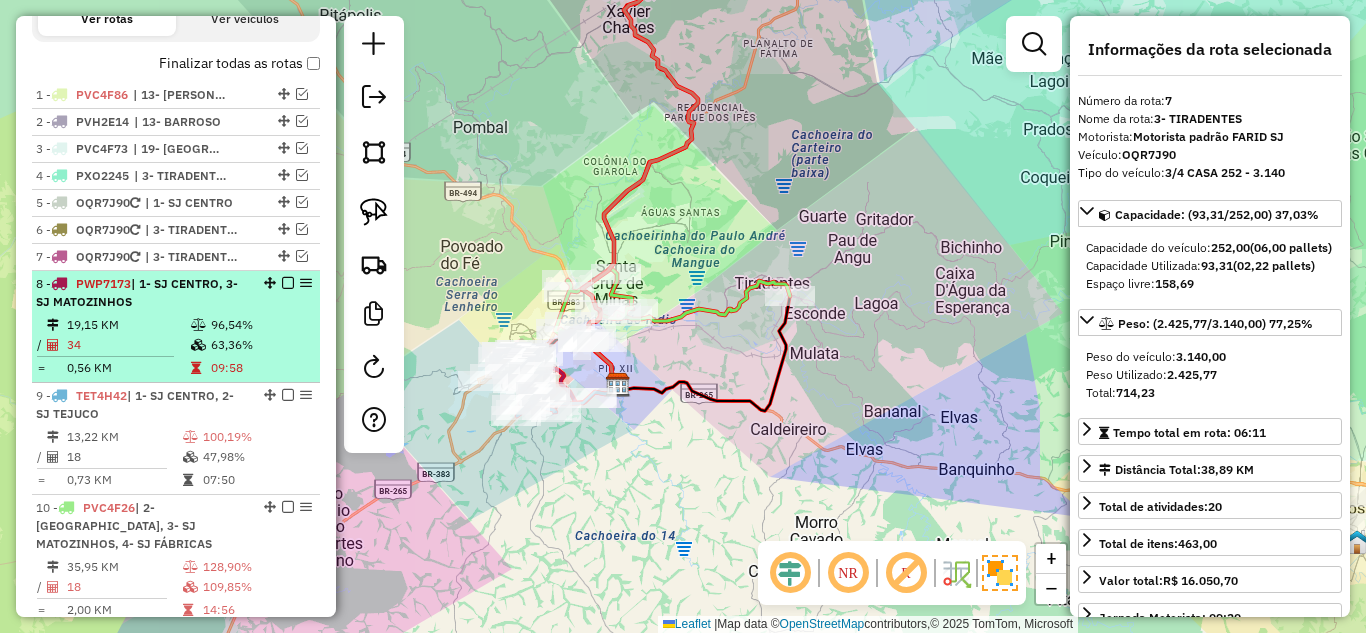 click on "8 -       PWP7173   | 1- SJ CENTRO, 3- SJ MATOZINHOS" at bounding box center [176, 293] 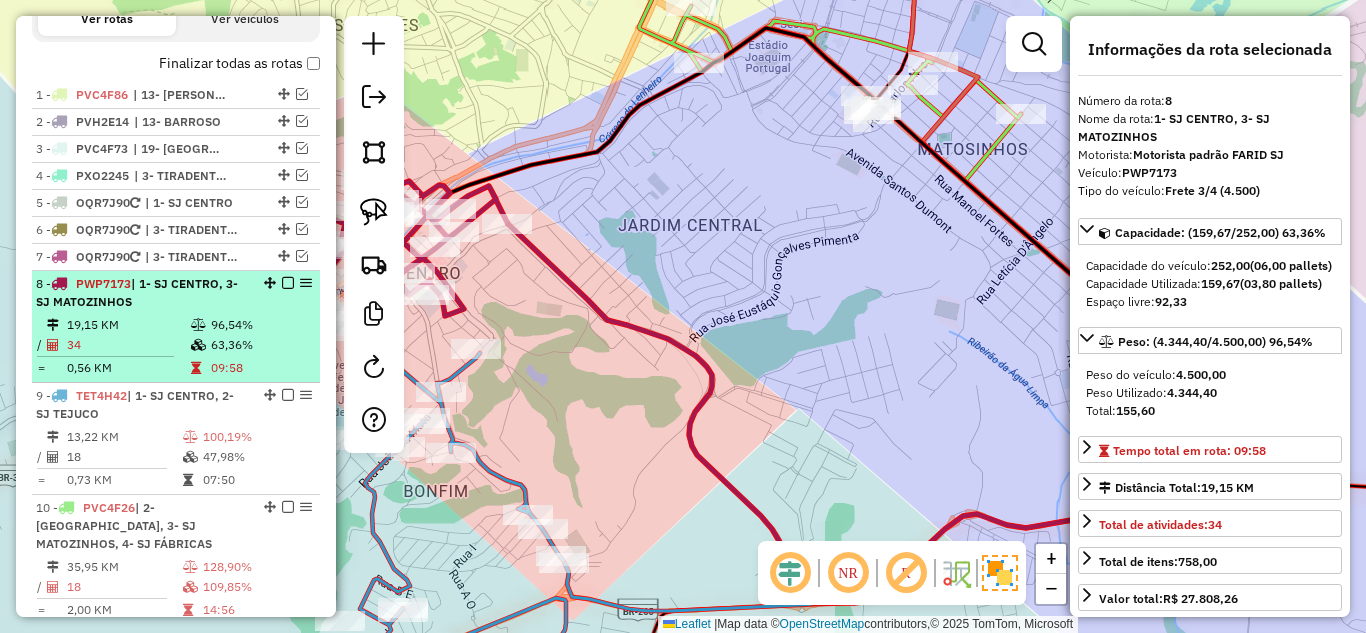click at bounding box center [288, 283] 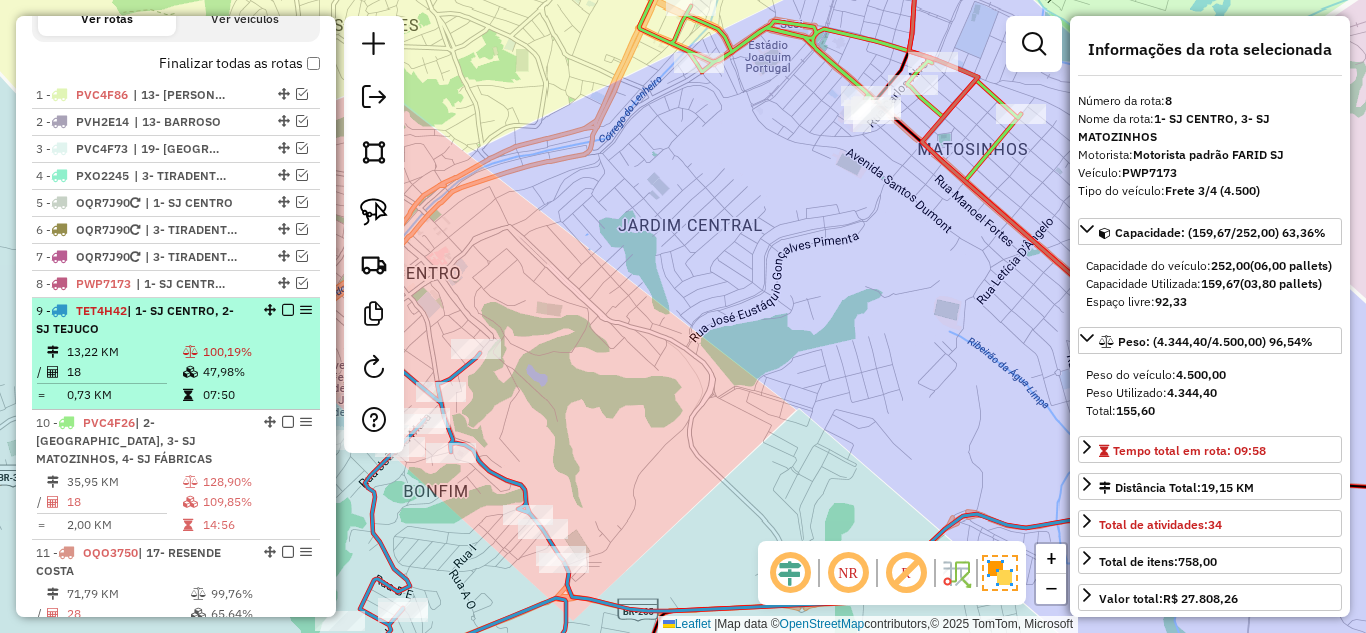 click on "100,19%" at bounding box center [257, 352] 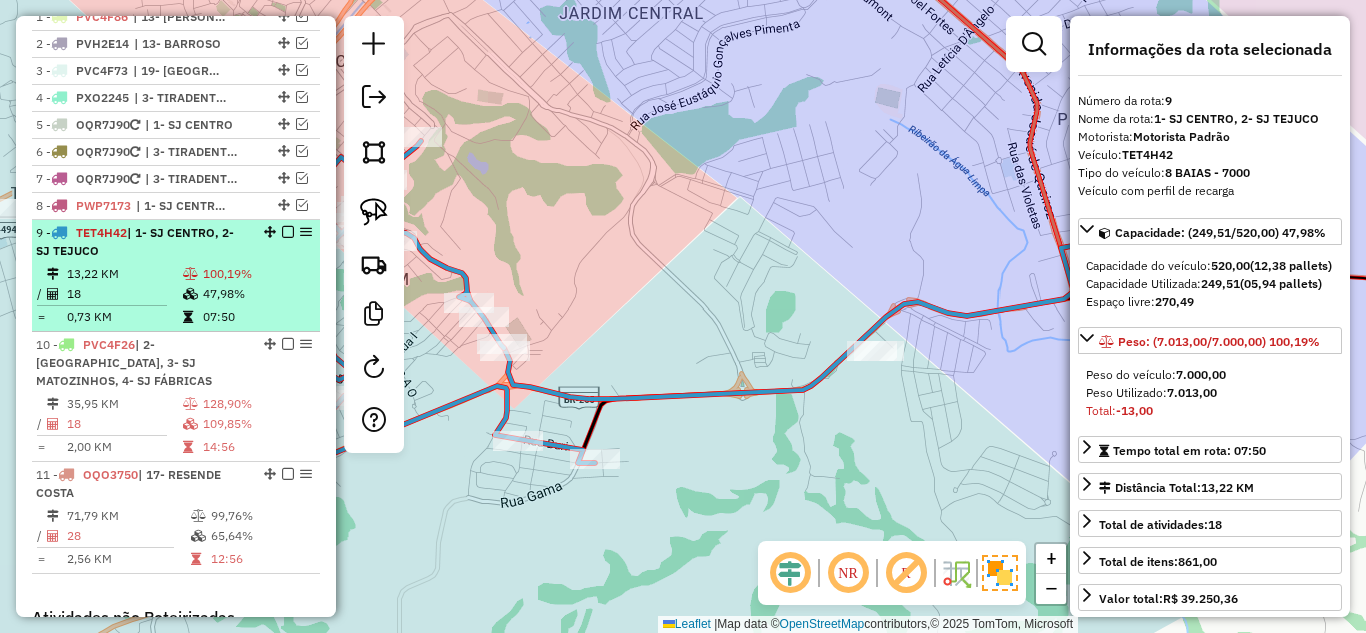 scroll, scrollTop: 766, scrollLeft: 0, axis: vertical 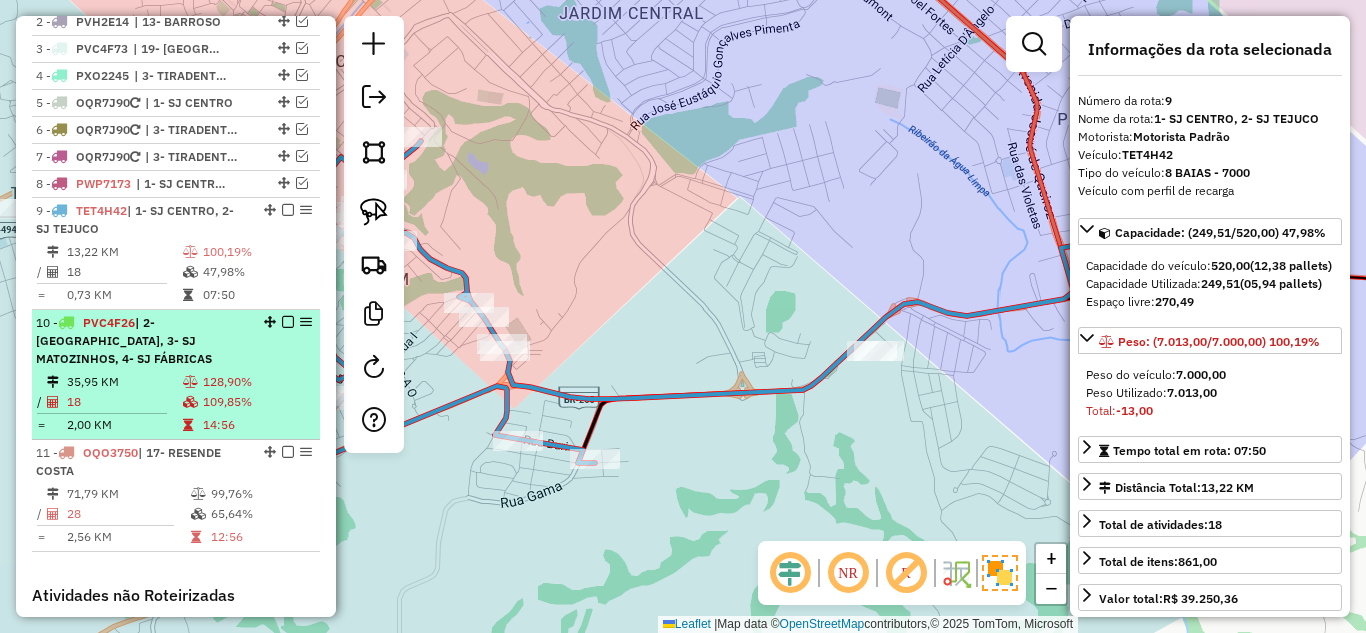 click on "10 -       PVC4F26   | 2- [GEOGRAPHIC_DATA], 3- SJ MATOZINHOS, 4- SJ FÁBRICAS  35,95 KM   128,90%  /  18   109,85%     =  2,00 KM   14:56" at bounding box center [176, 375] 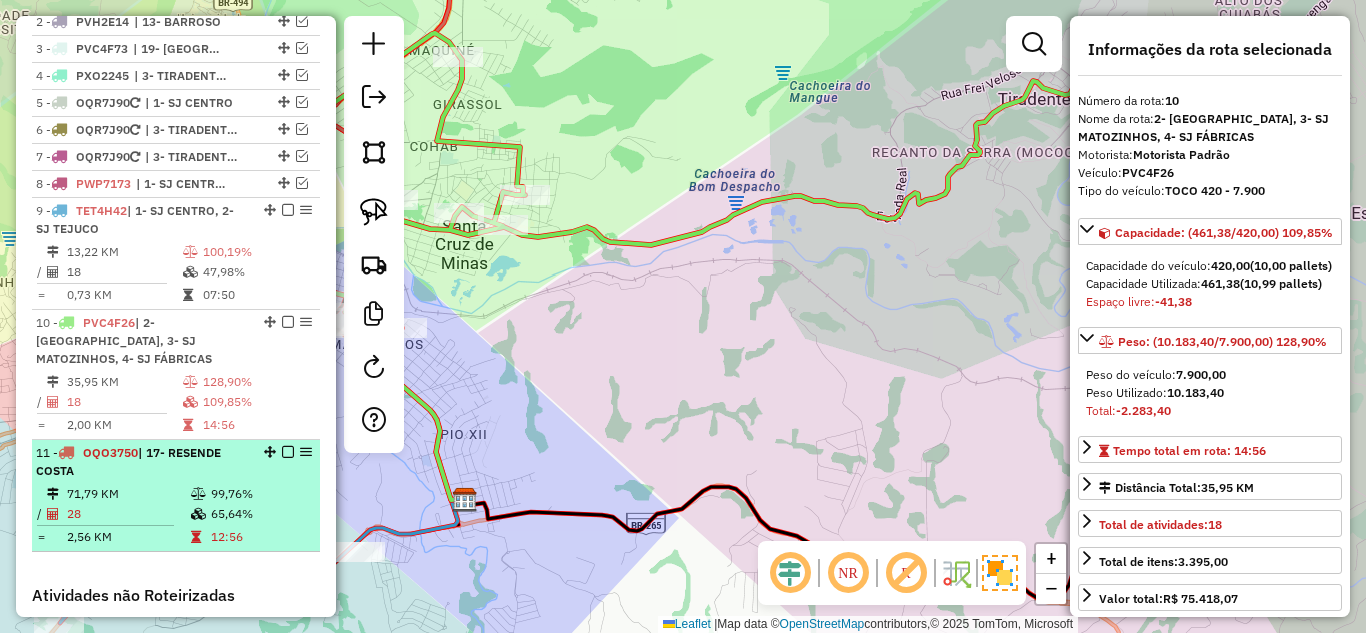 scroll, scrollTop: 666, scrollLeft: 0, axis: vertical 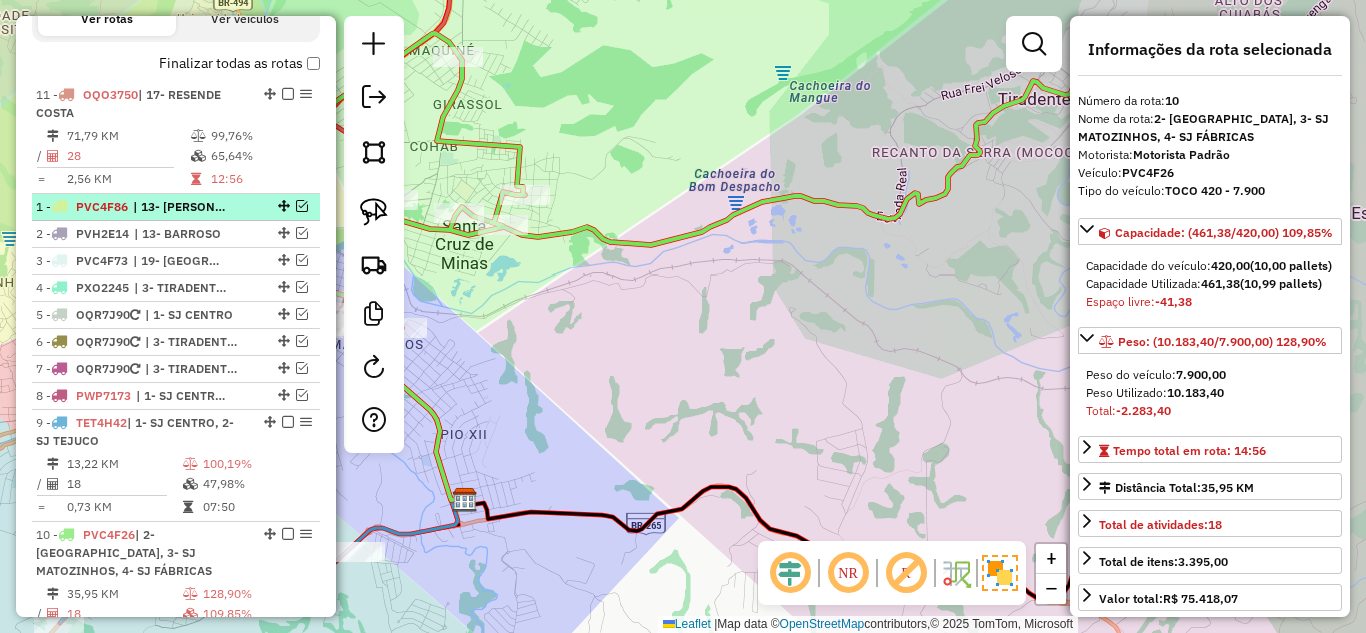 drag, startPoint x: 268, startPoint y: 555, endPoint x: 246, endPoint y: 112, distance: 443.54593 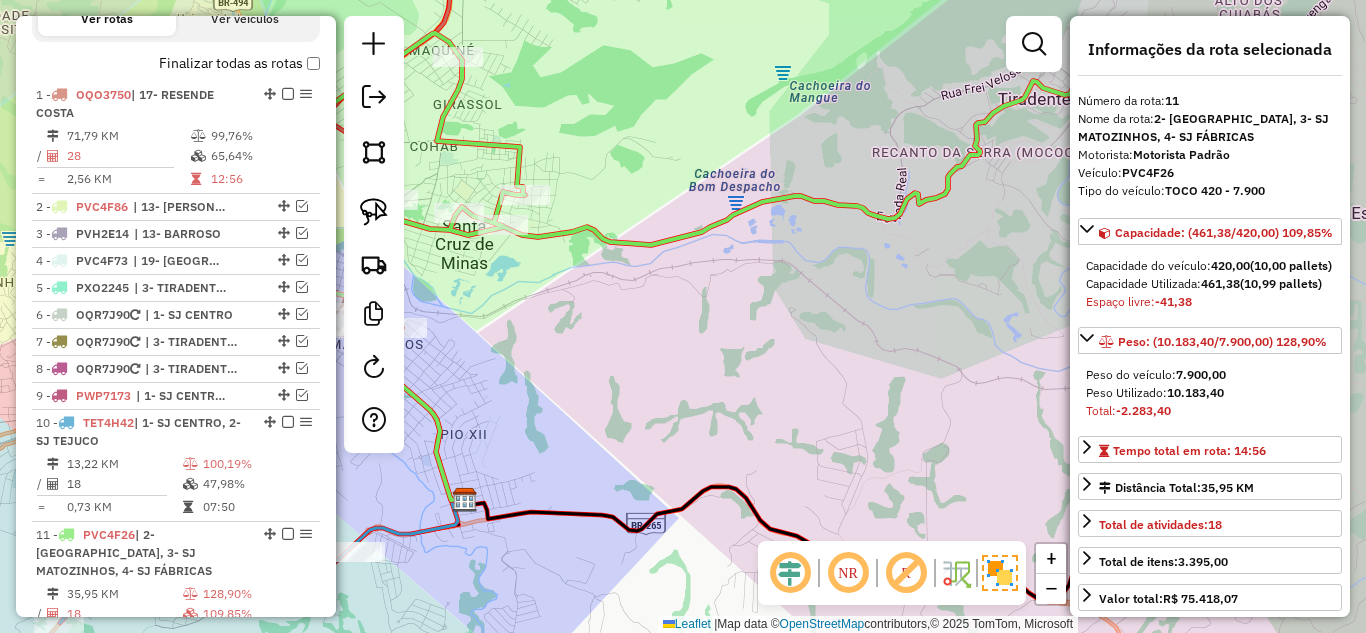 click at bounding box center [288, 94] 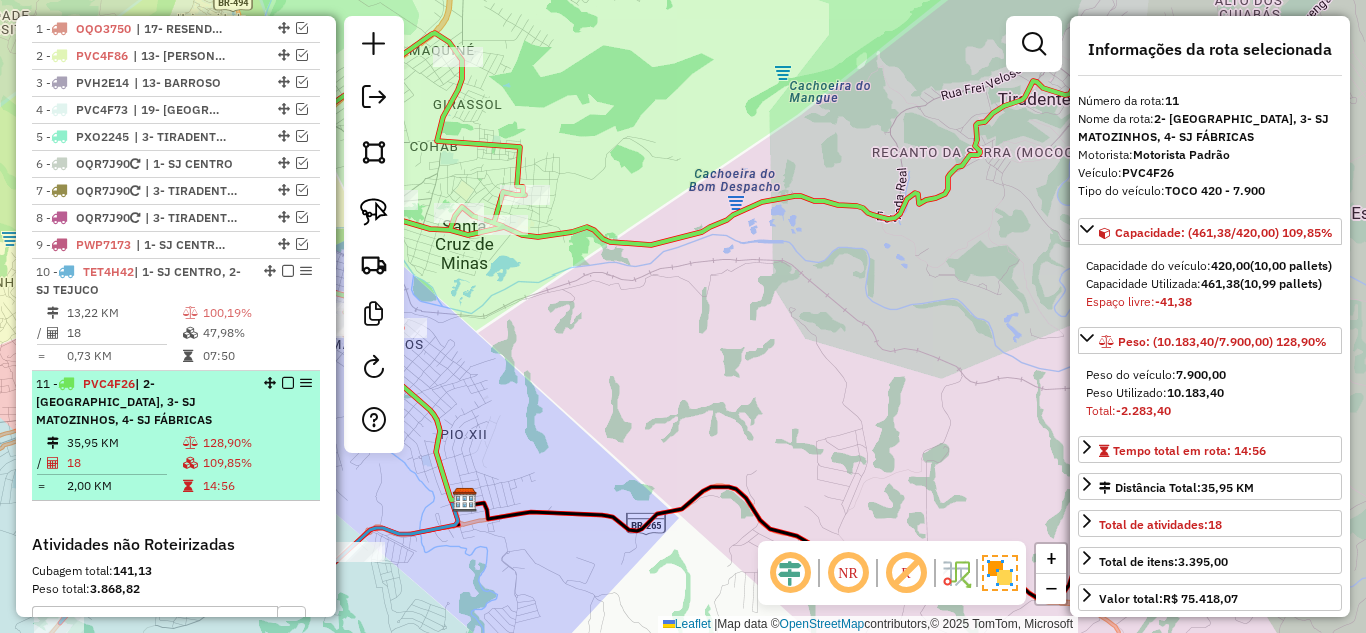 scroll, scrollTop: 766, scrollLeft: 0, axis: vertical 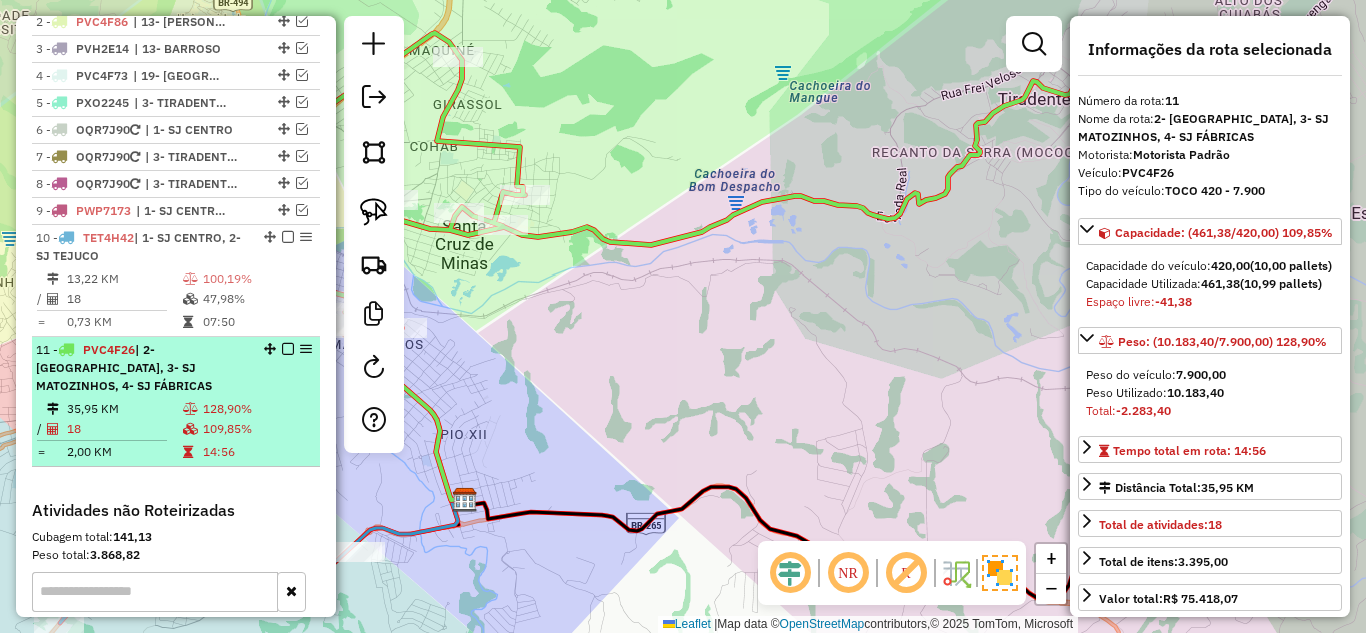 click on "| 2- [GEOGRAPHIC_DATA], 3- SJ MATOZINHOS, 4- SJ FÁBRICAS" at bounding box center (124, 367) 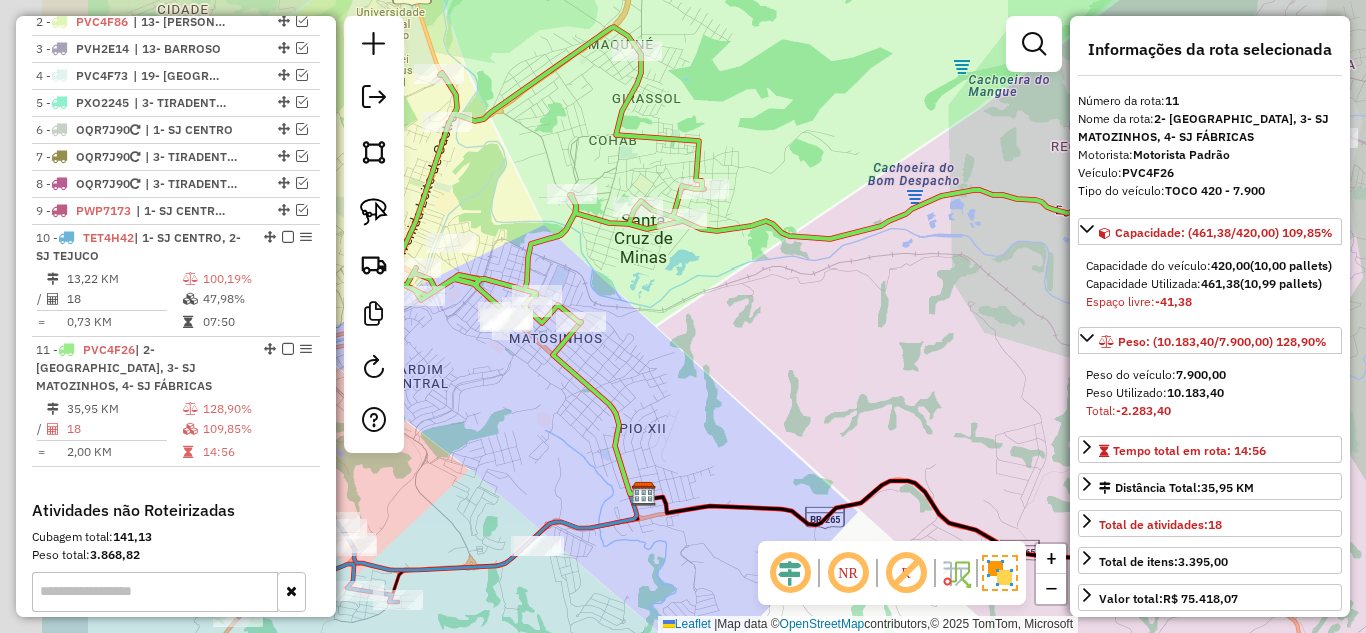 drag, startPoint x: 703, startPoint y: 382, endPoint x: 885, endPoint y: 377, distance: 182.06866 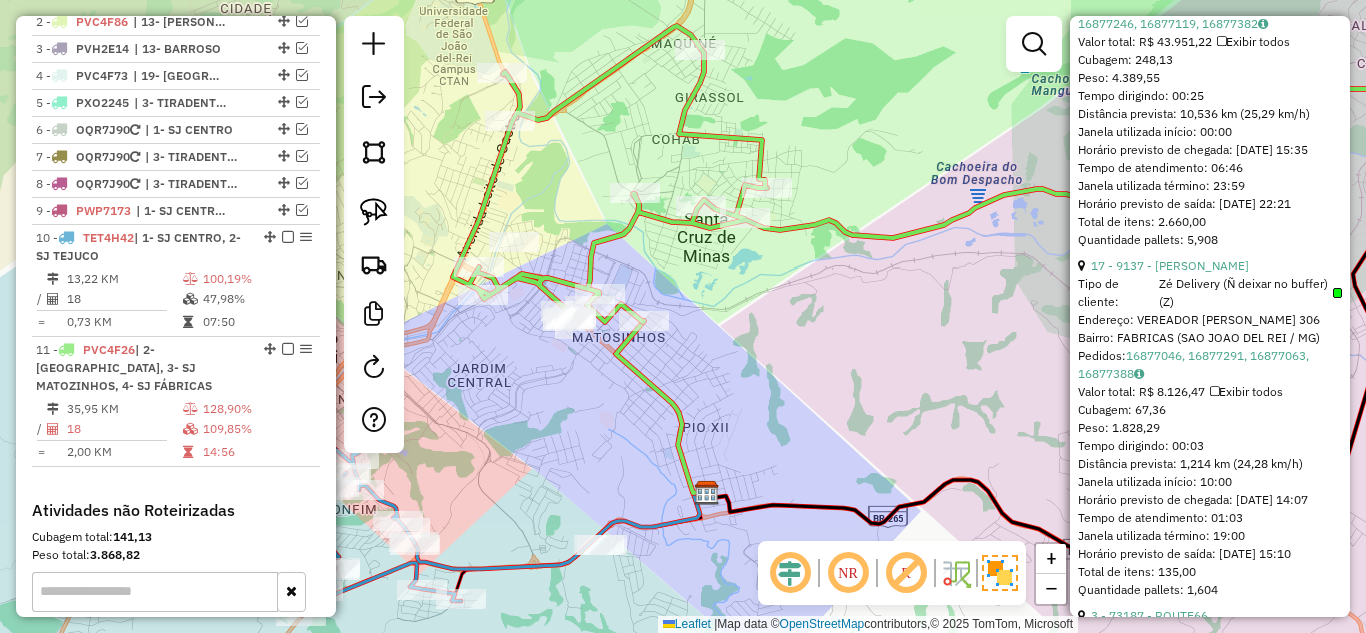 scroll, scrollTop: 900, scrollLeft: 0, axis: vertical 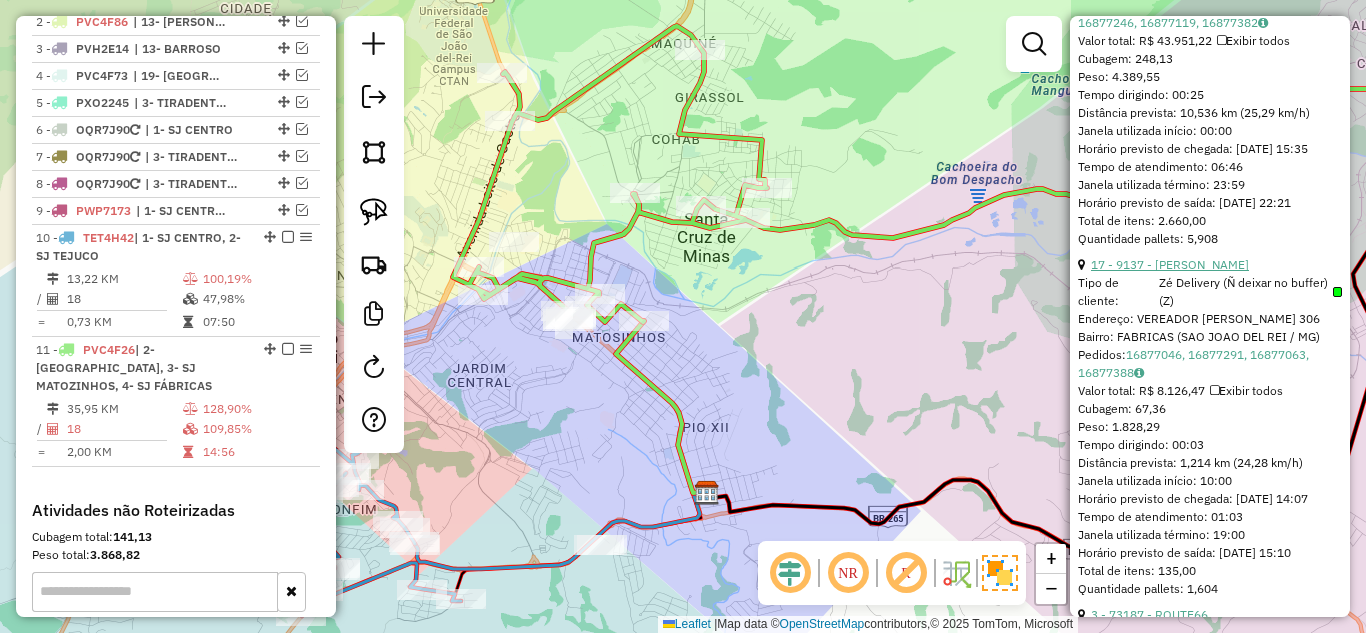 click on "17 - 9137 - [PERSON_NAME]" at bounding box center (1170, 264) 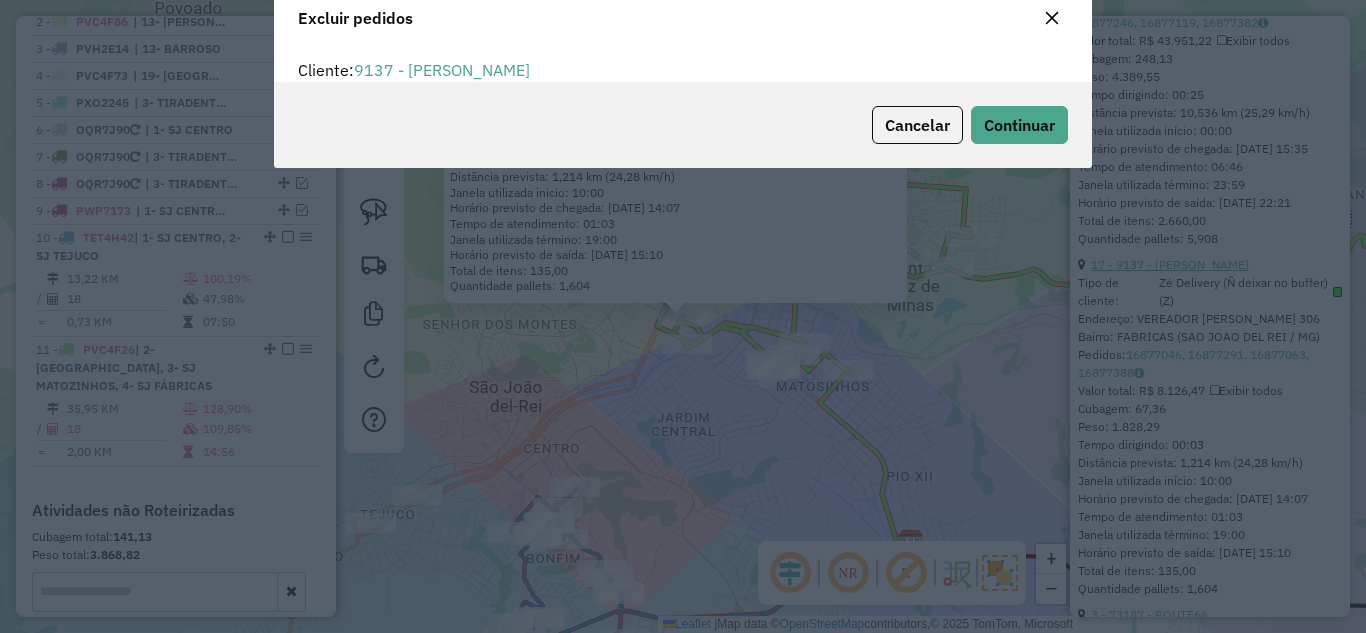 scroll, scrollTop: 12, scrollLeft: 6, axis: both 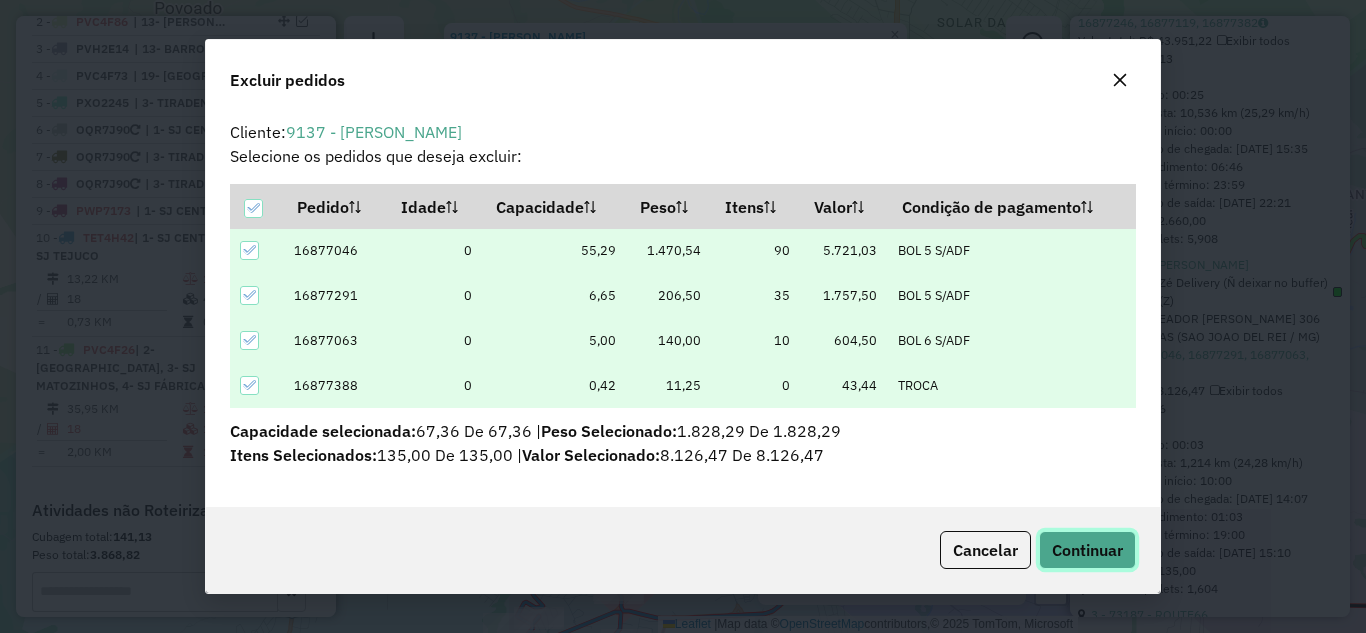 click on "Continuar" 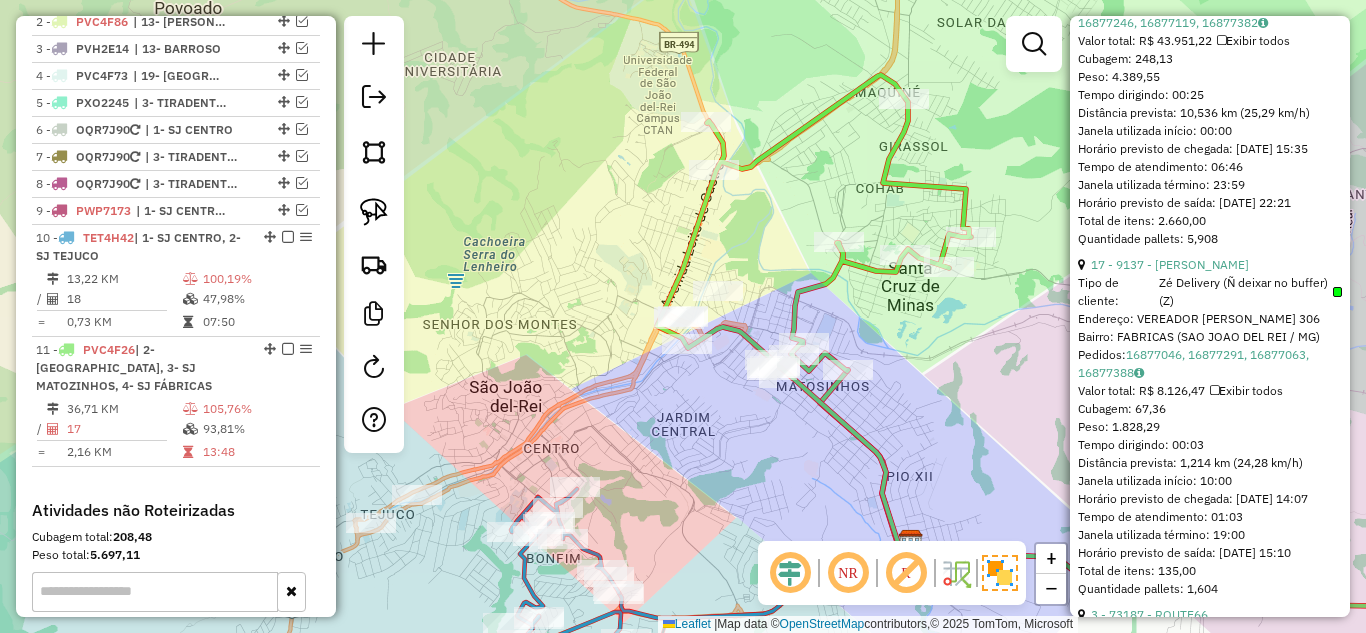 scroll, scrollTop: 532, scrollLeft: 0, axis: vertical 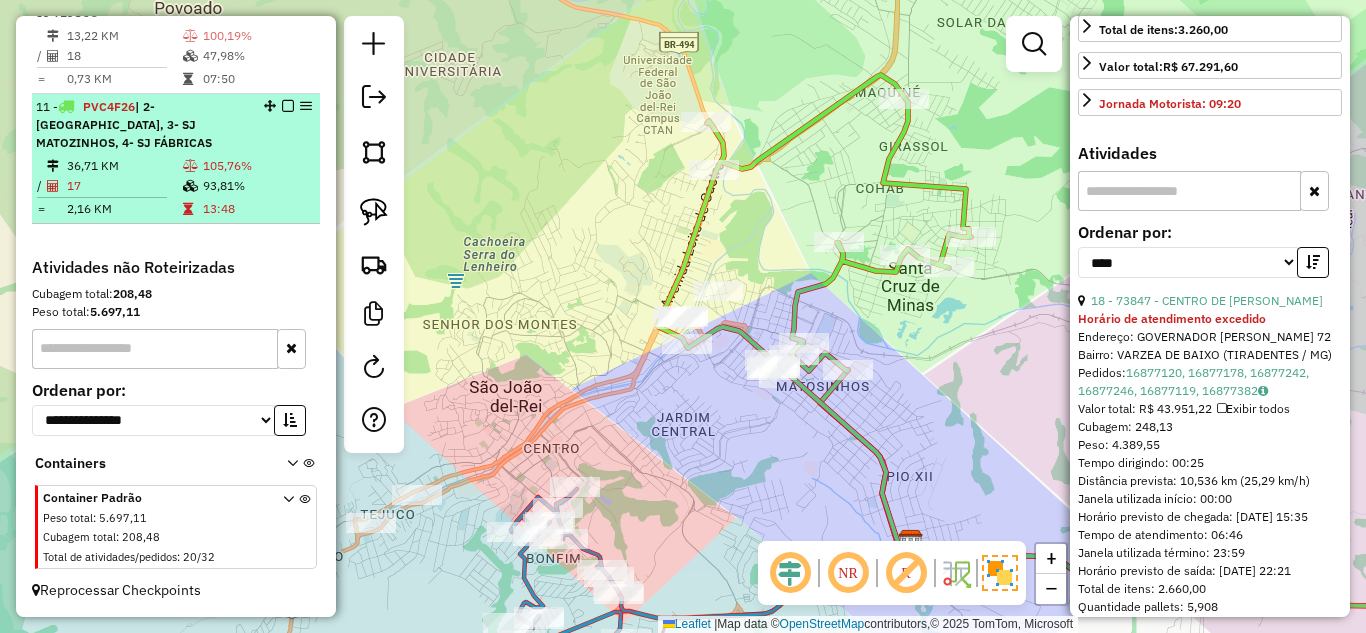 click on "105,76%" at bounding box center (257, 166) 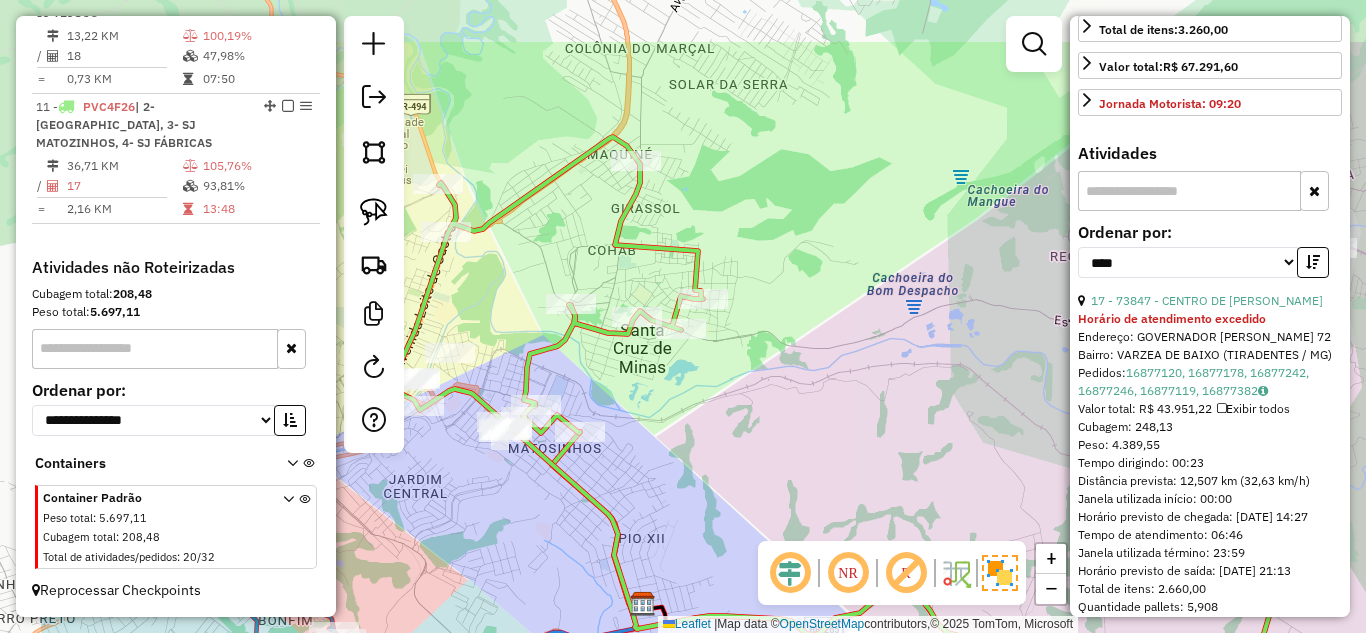 drag, startPoint x: 677, startPoint y: 359, endPoint x: 856, endPoint y: 465, distance: 208.03125 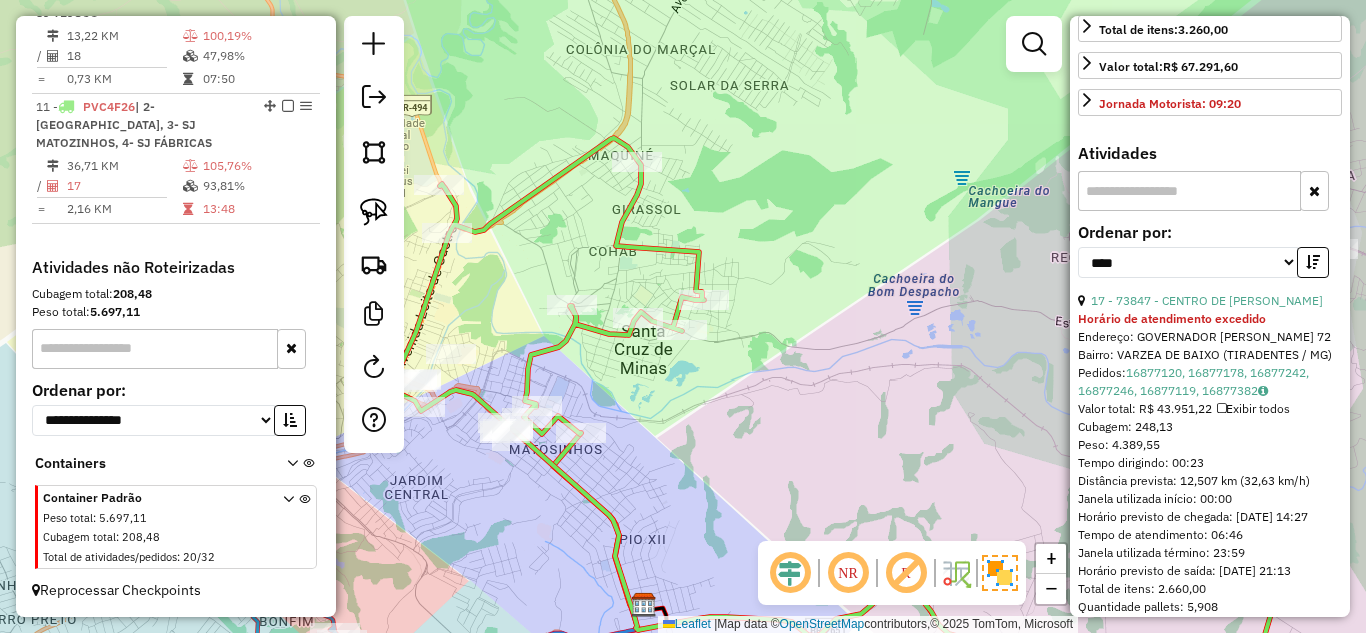 scroll, scrollTop: 232, scrollLeft: 0, axis: vertical 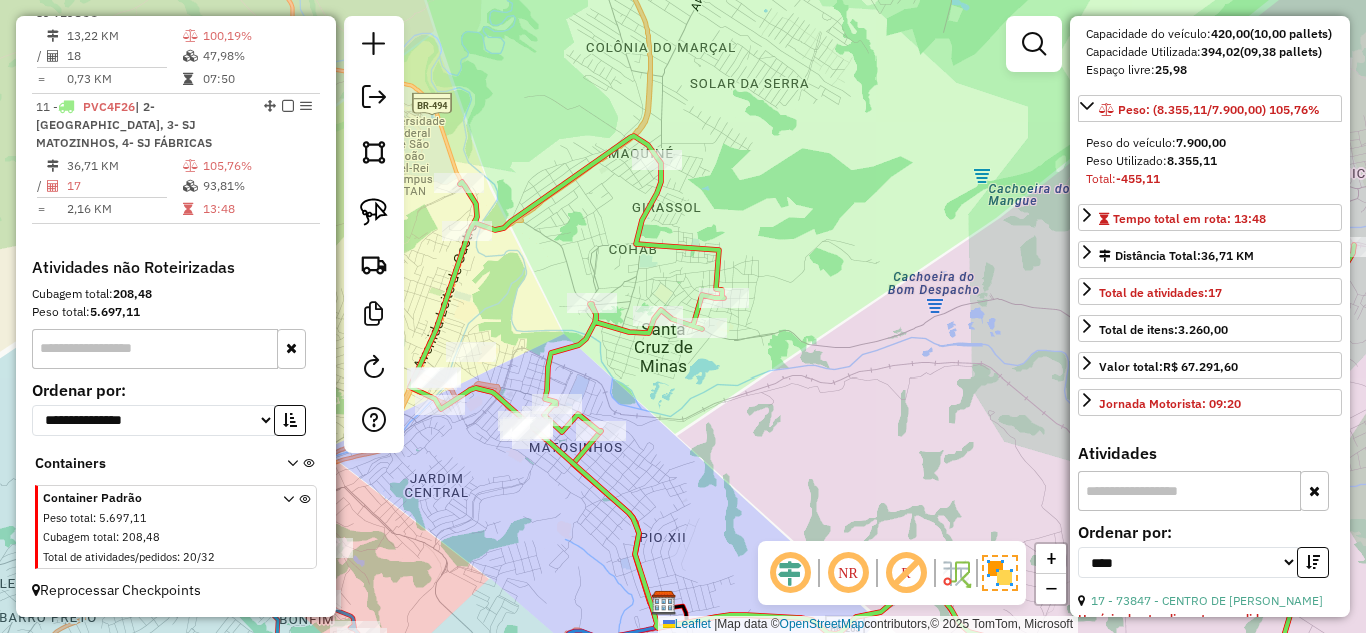 drag, startPoint x: 642, startPoint y: 409, endPoint x: 711, endPoint y: 404, distance: 69.18092 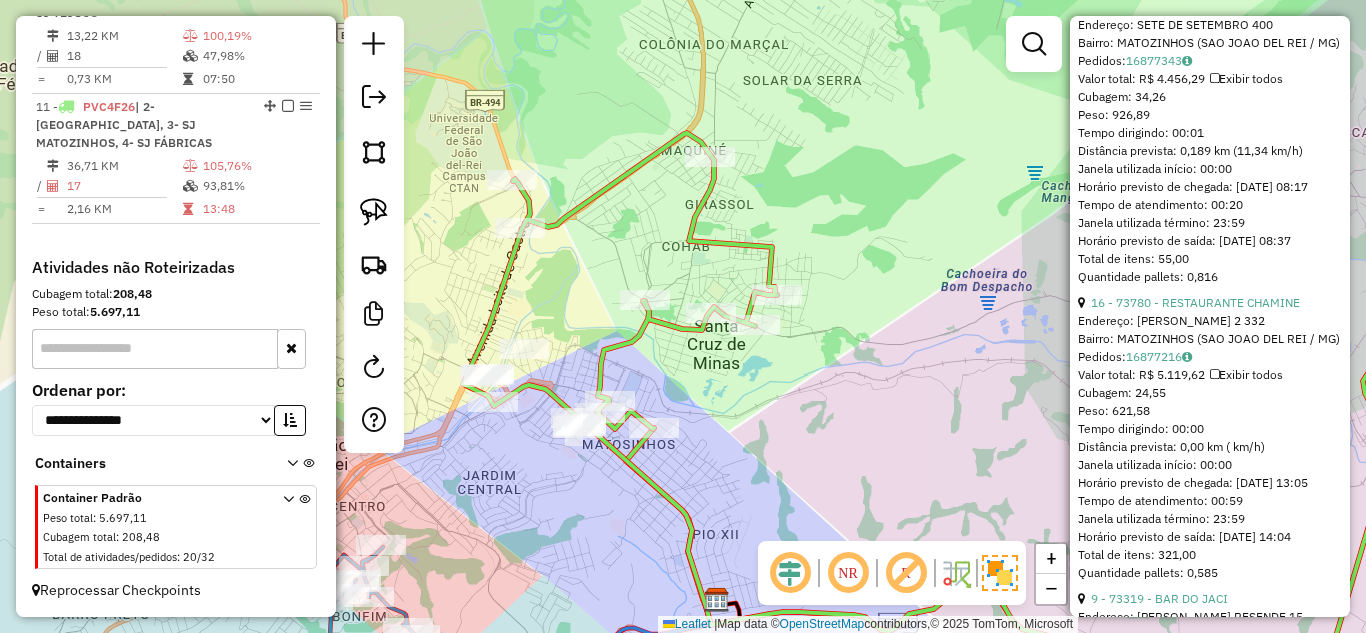 scroll, scrollTop: 1232, scrollLeft: 0, axis: vertical 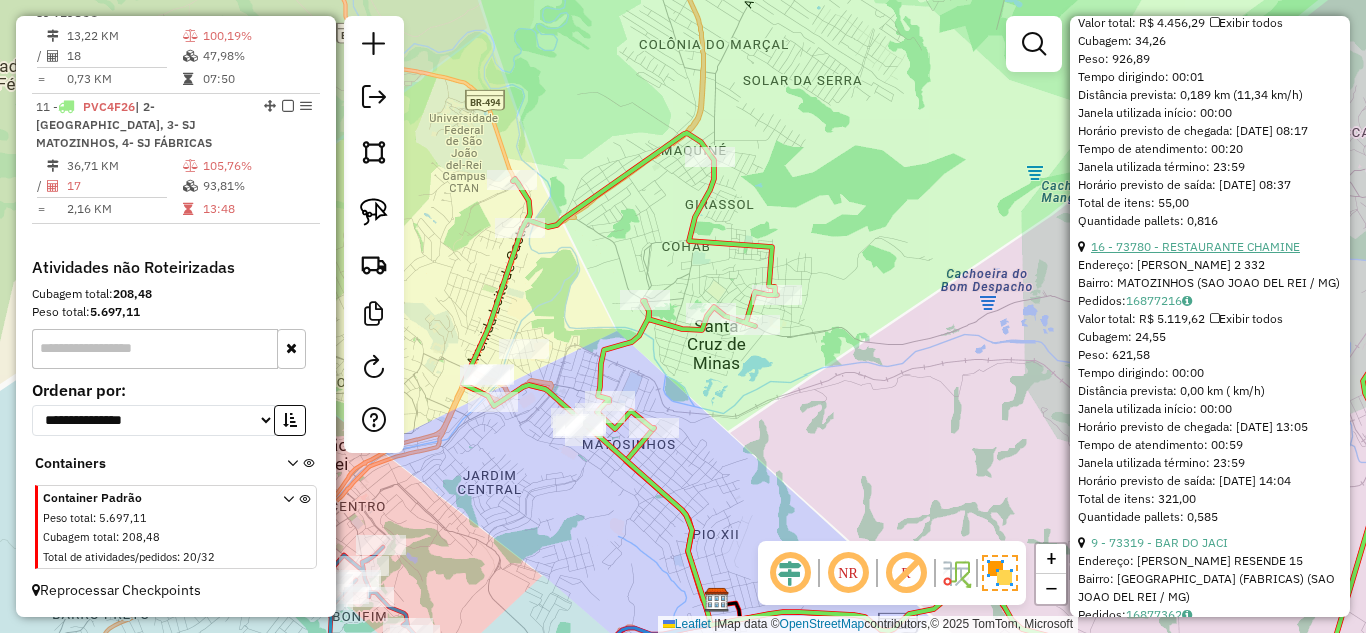 click on "16 - 73780 - RESTAURANTE CHAMINE" at bounding box center (1195, 246) 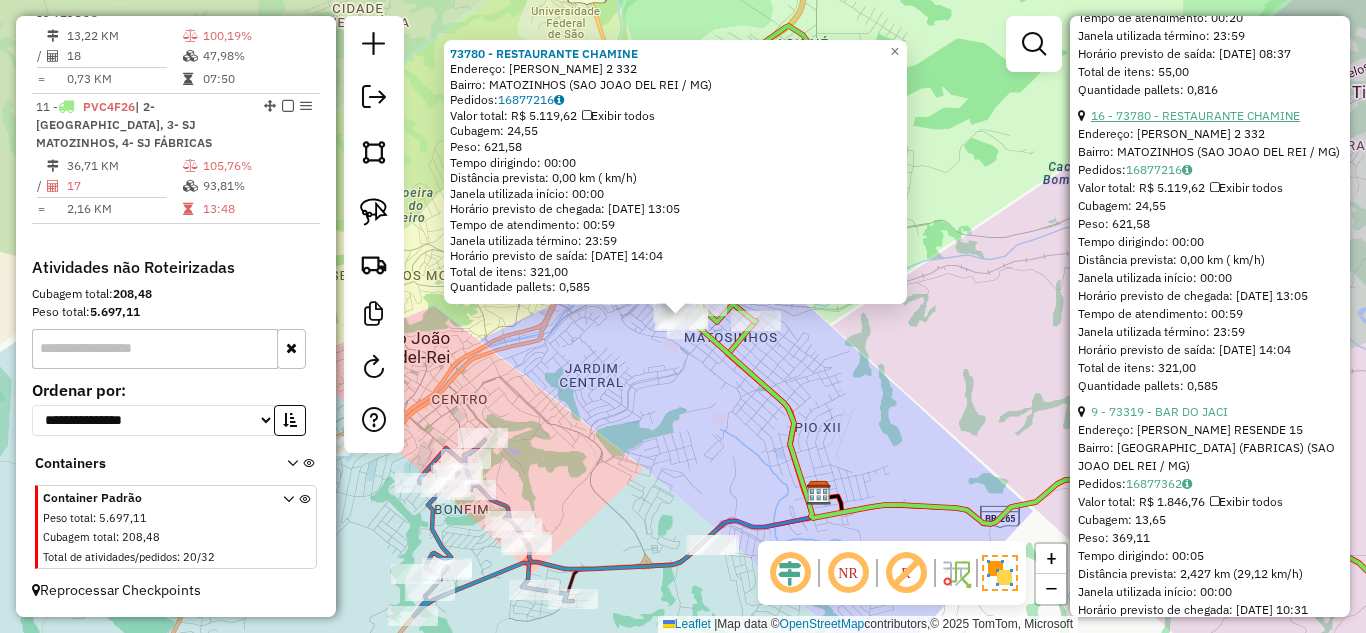 scroll, scrollTop: 1532, scrollLeft: 0, axis: vertical 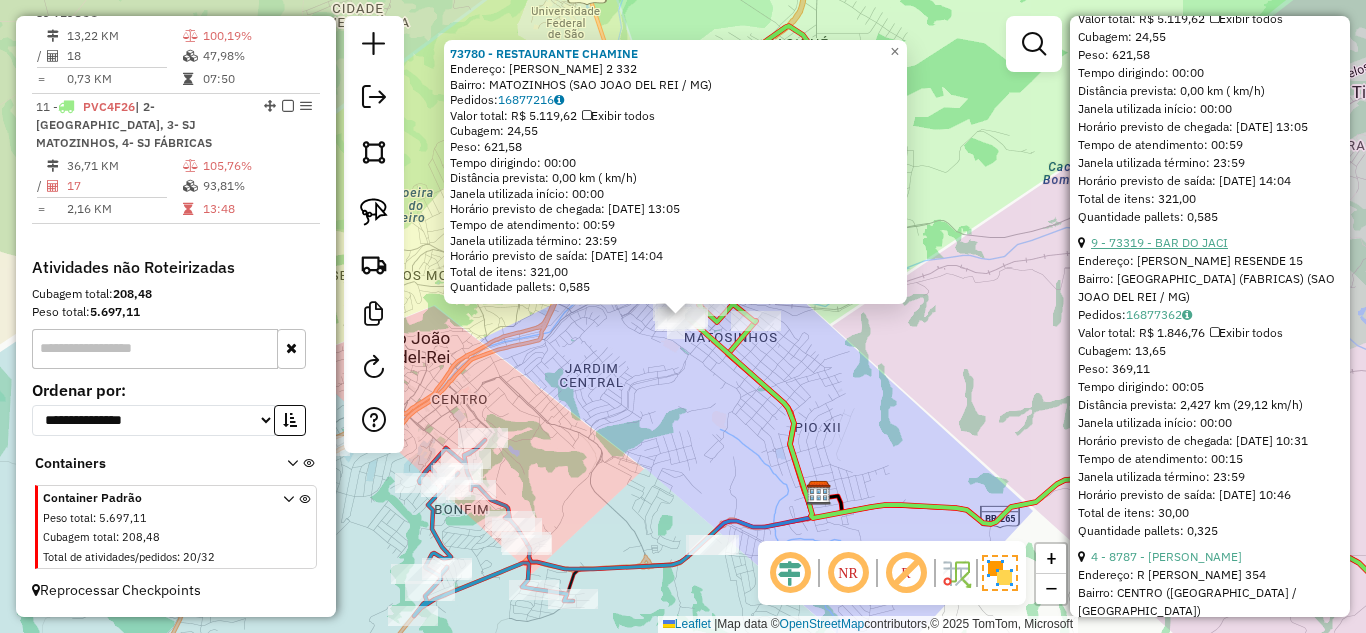 click on "9 - 73319 - BAR DO JACI" at bounding box center (1159, 242) 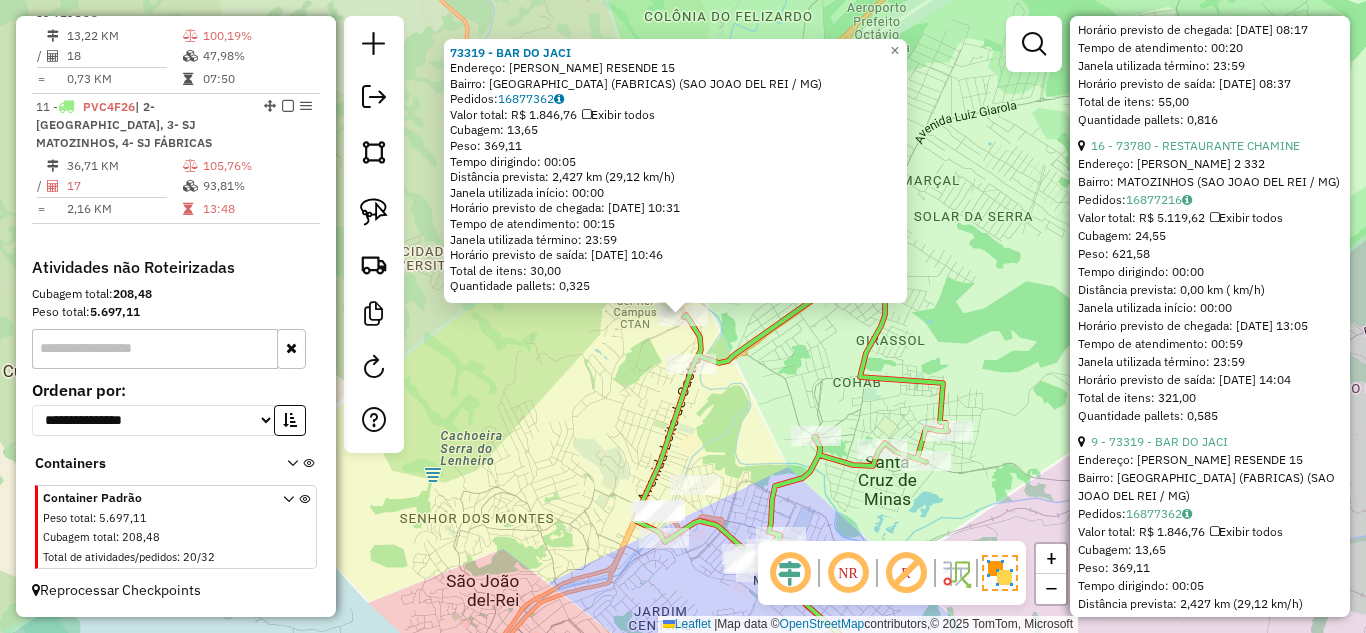 scroll, scrollTop: 1332, scrollLeft: 0, axis: vertical 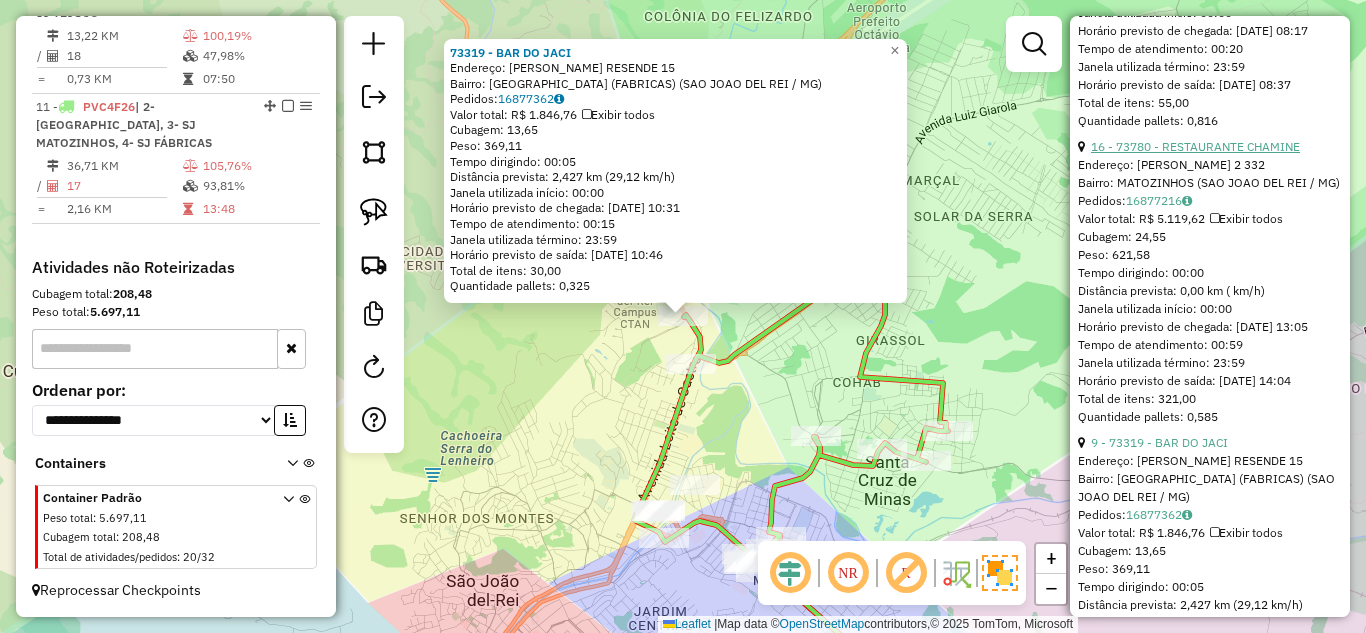 click on "16 - 73780 - RESTAURANTE CHAMINE" at bounding box center (1195, 146) 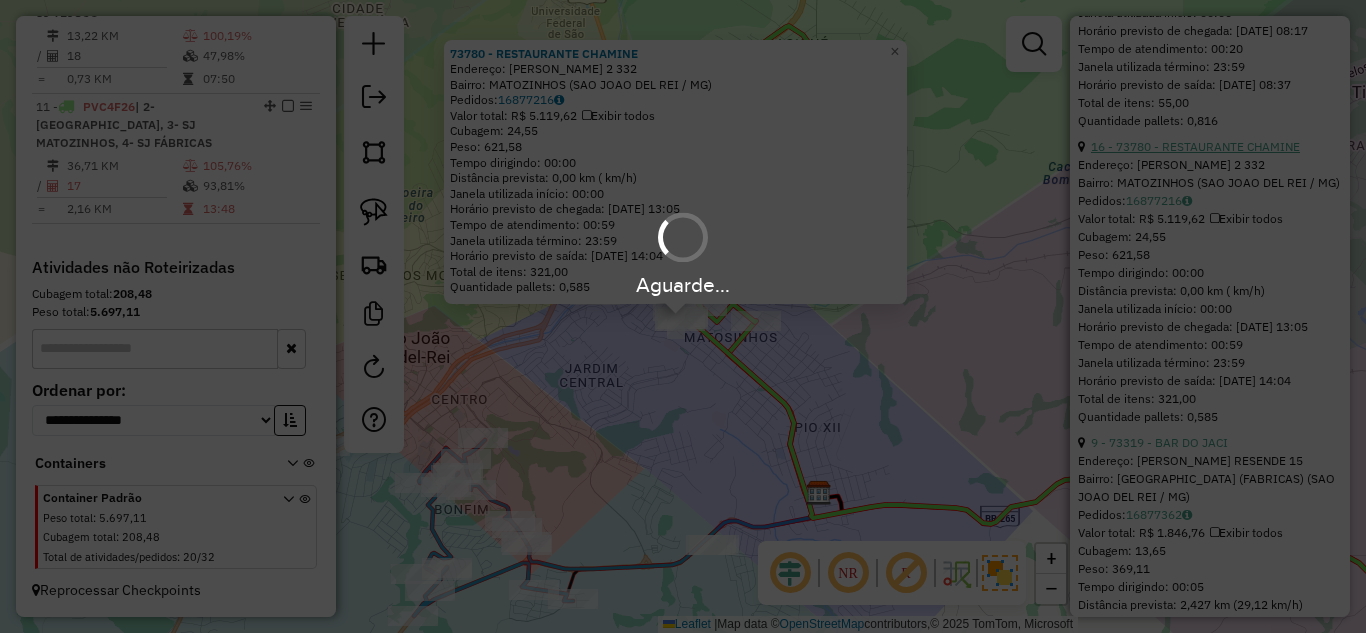 scroll, scrollTop: 650, scrollLeft: 0, axis: vertical 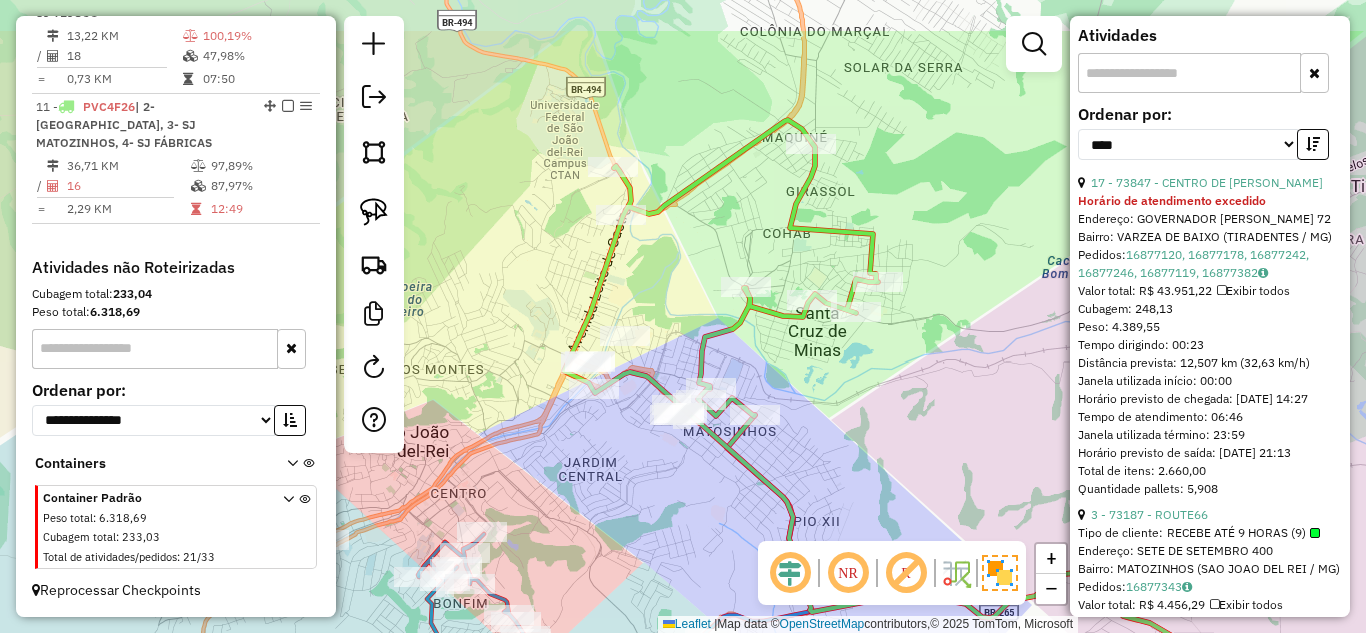 drag, startPoint x: 917, startPoint y: 160, endPoint x: 856, endPoint y: 265, distance: 121.433105 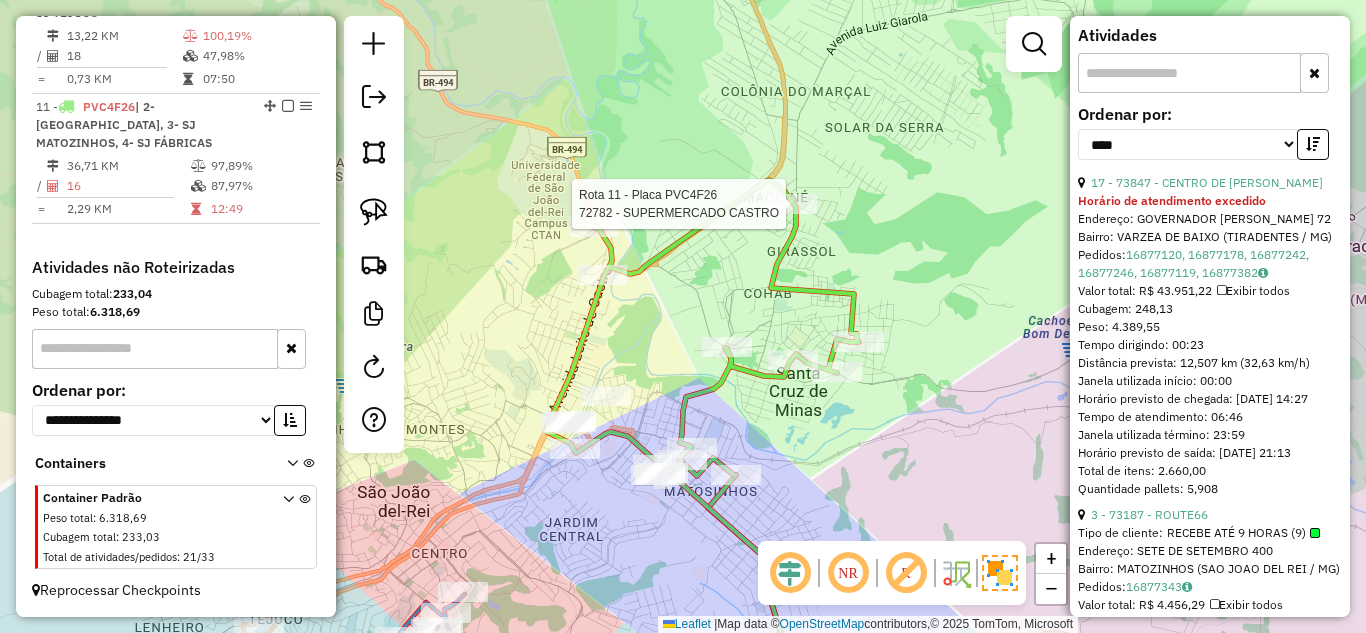 click 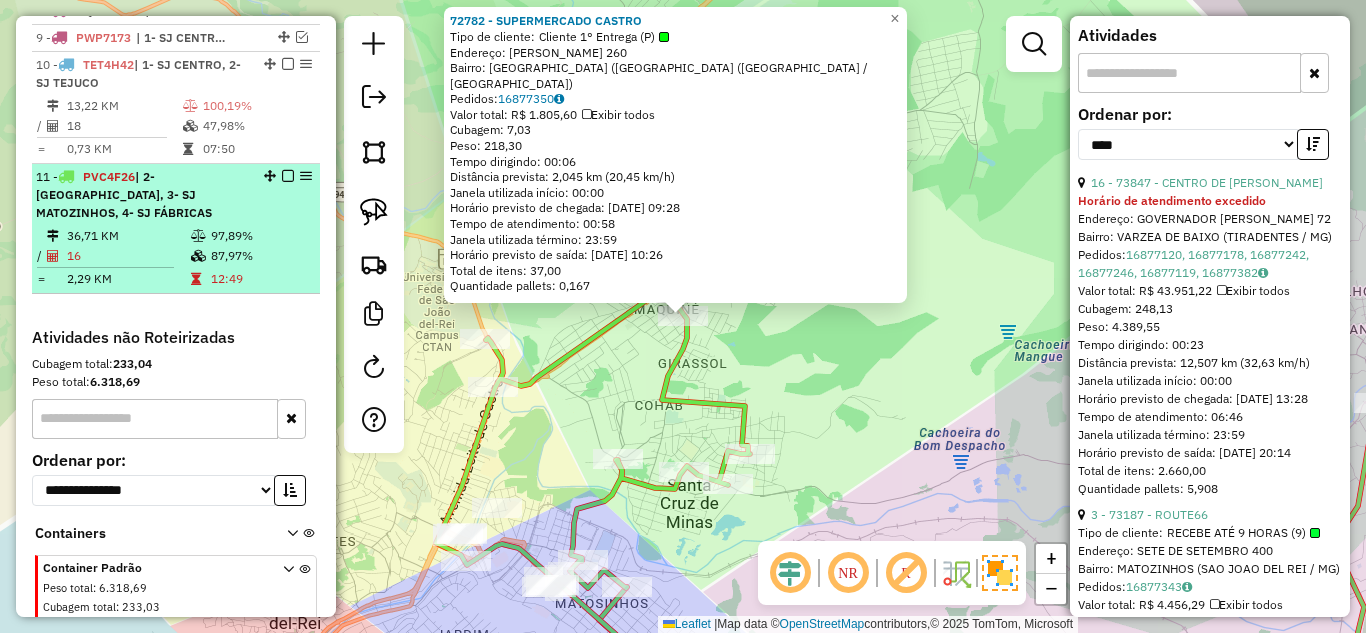 scroll, scrollTop: 909, scrollLeft: 0, axis: vertical 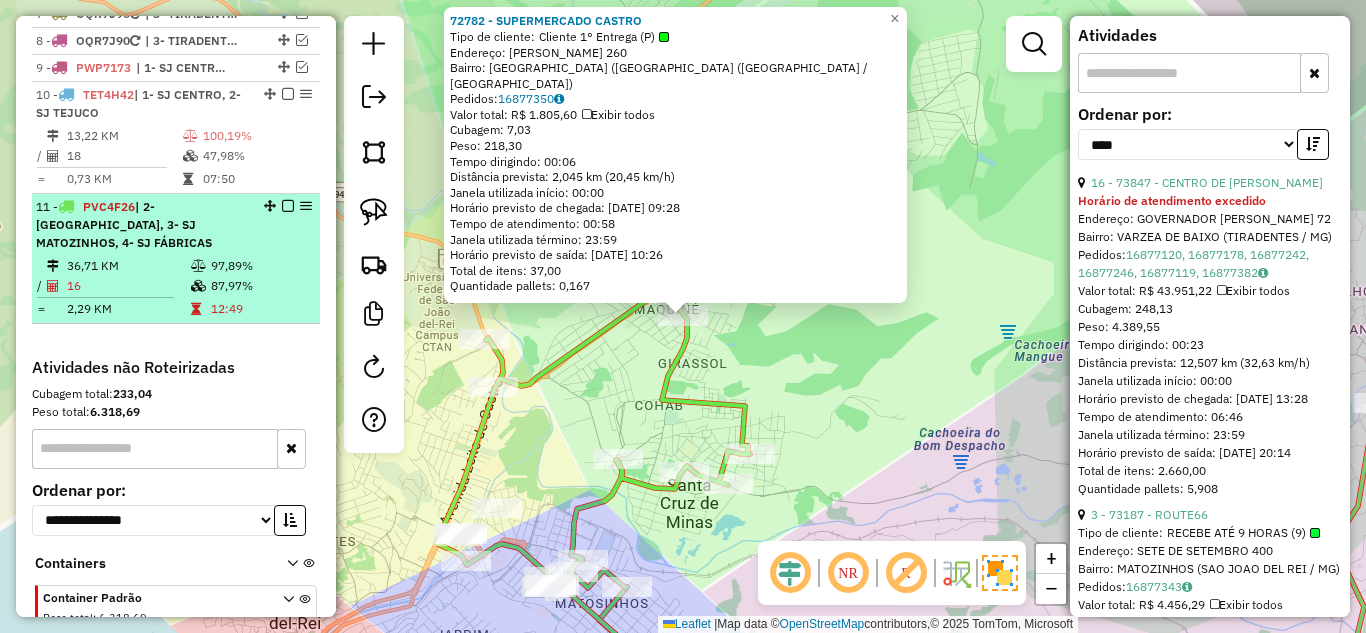 click on "36,71 KM" at bounding box center [128, 266] 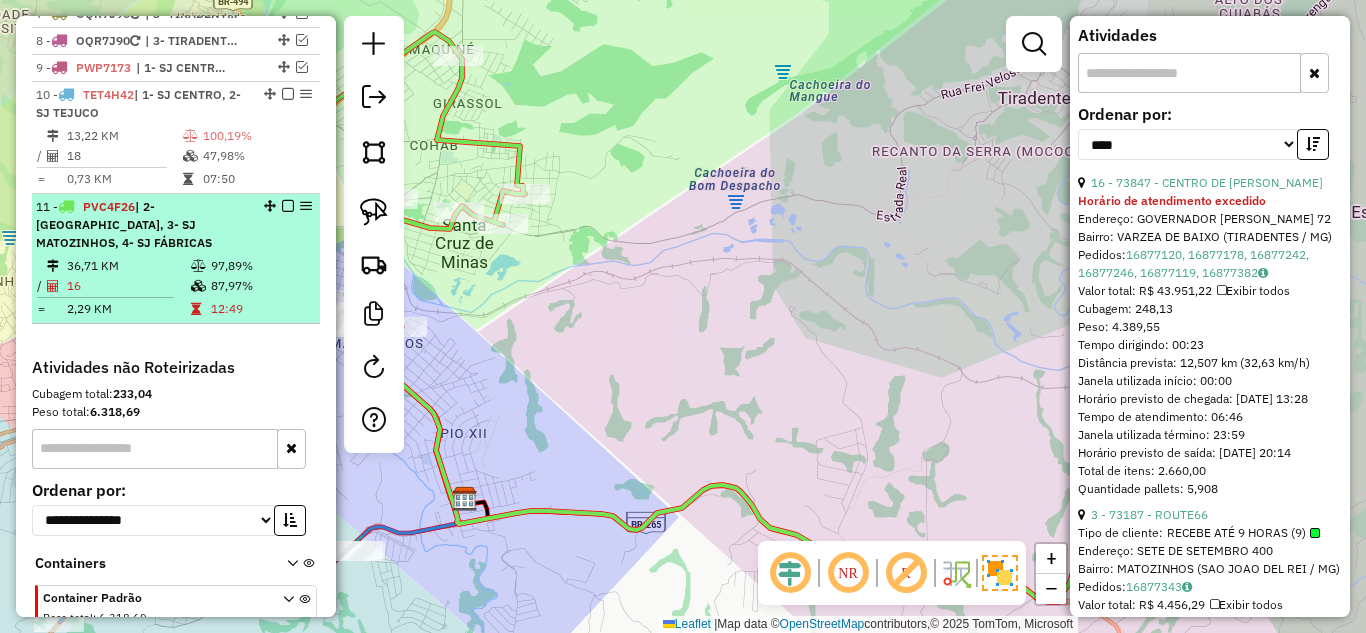 click at bounding box center [288, 206] 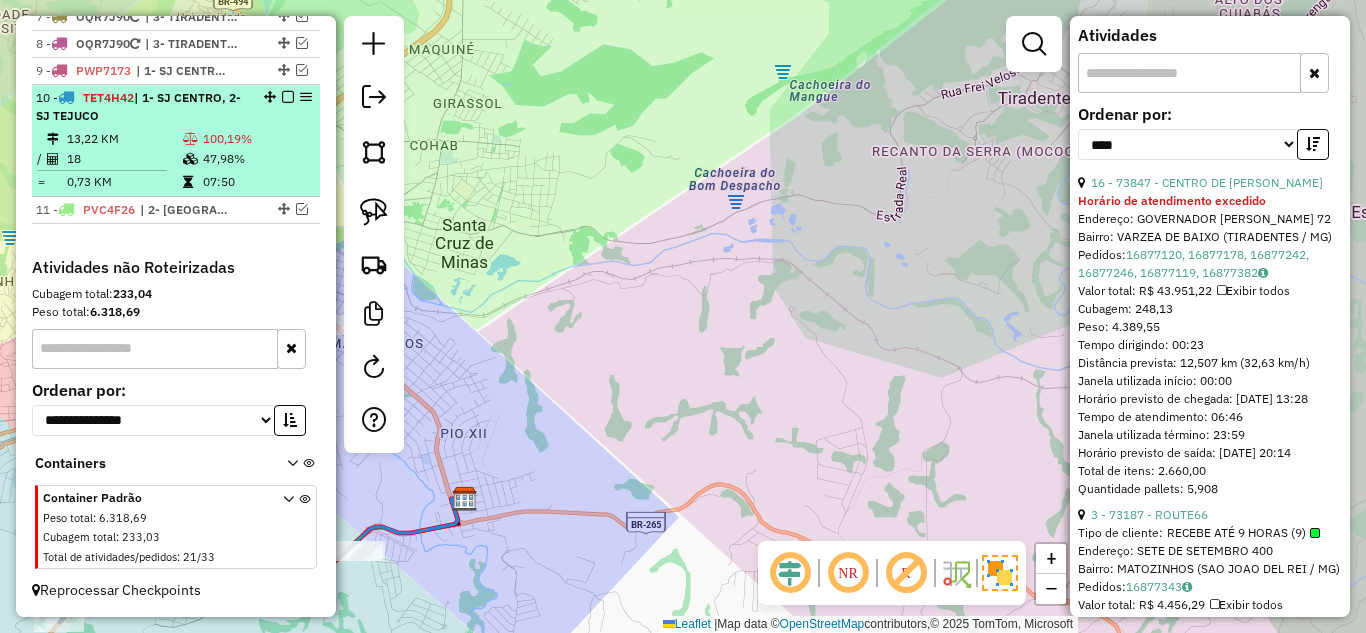 click on "13,22 KM" at bounding box center [124, 139] 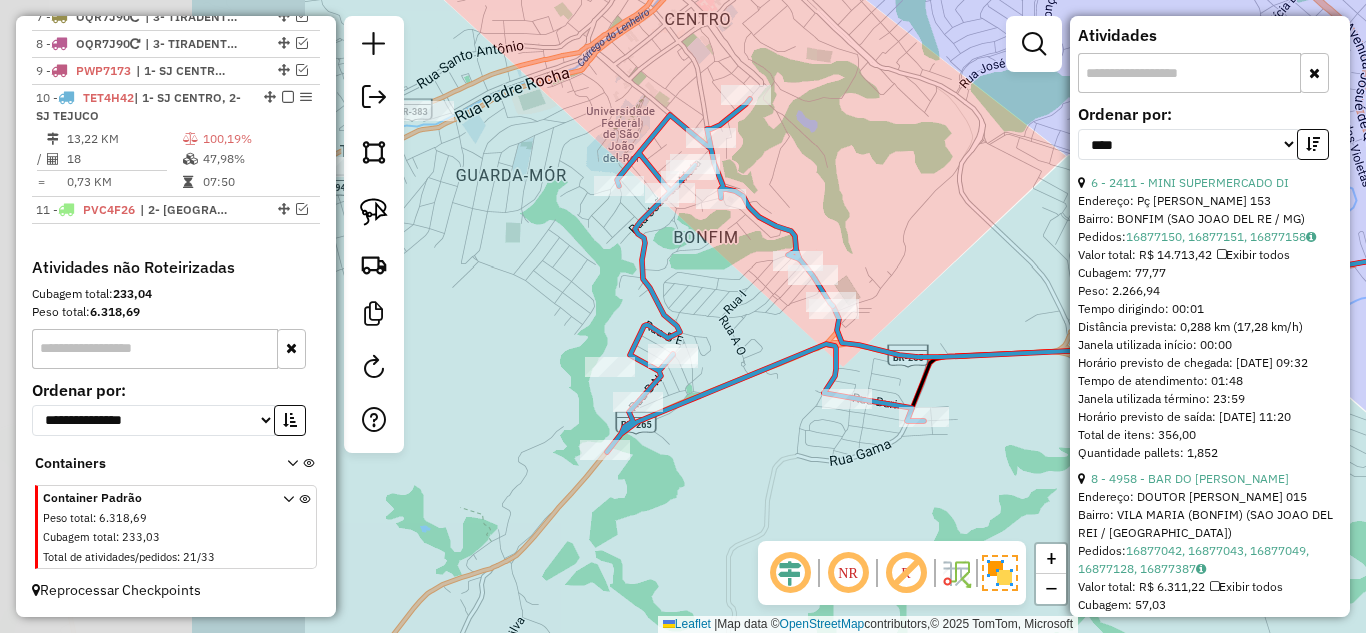 drag, startPoint x: 849, startPoint y: 222, endPoint x: 897, endPoint y: 214, distance: 48.6621 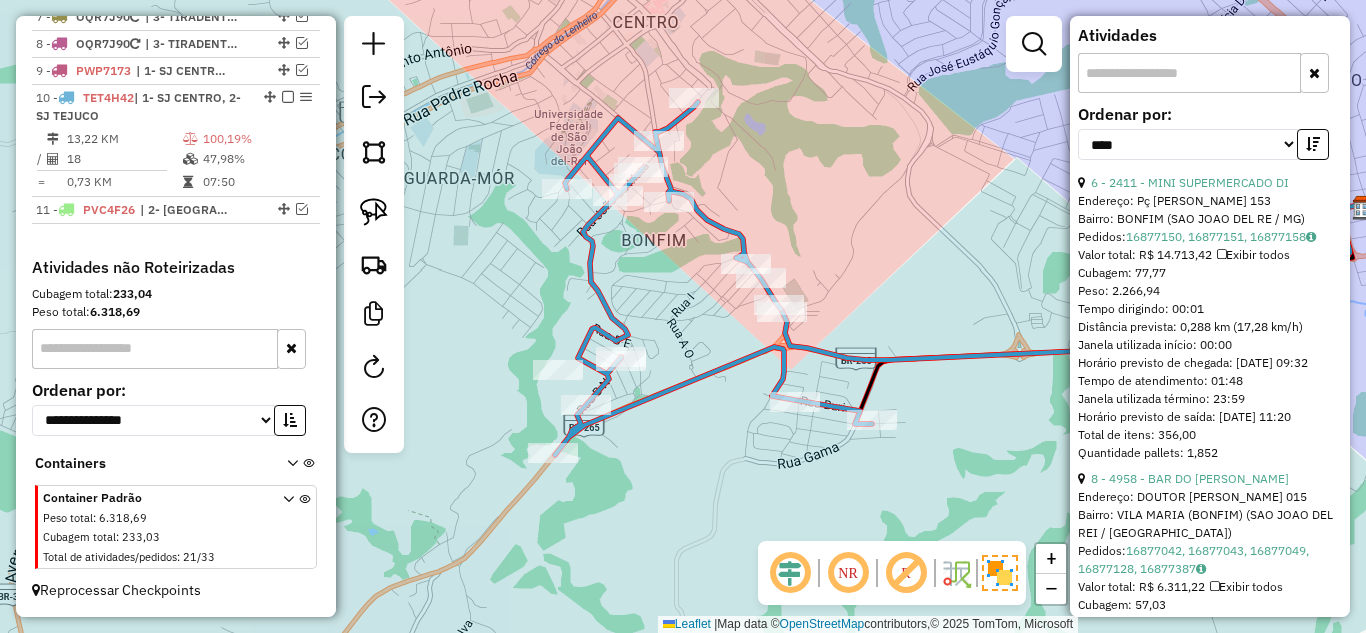 drag, startPoint x: 908, startPoint y: 189, endPoint x: 731, endPoint y: 215, distance: 178.89941 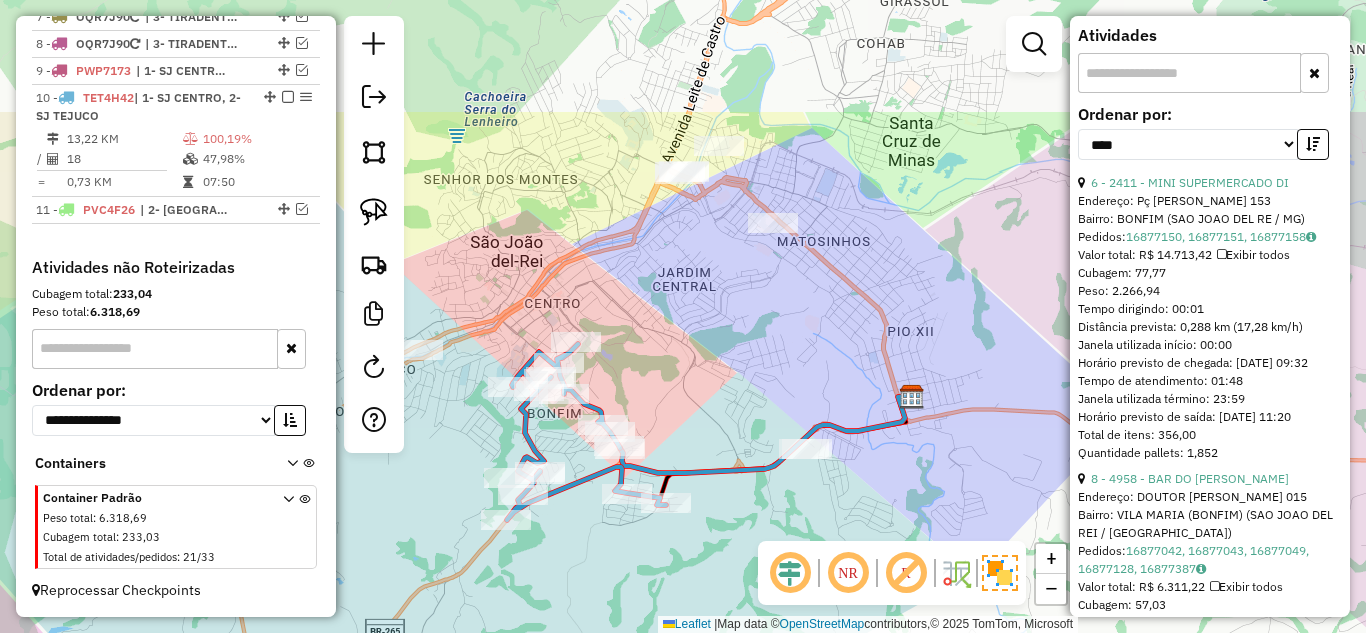 drag, startPoint x: 830, startPoint y: 172, endPoint x: 758, endPoint y: 347, distance: 189.23267 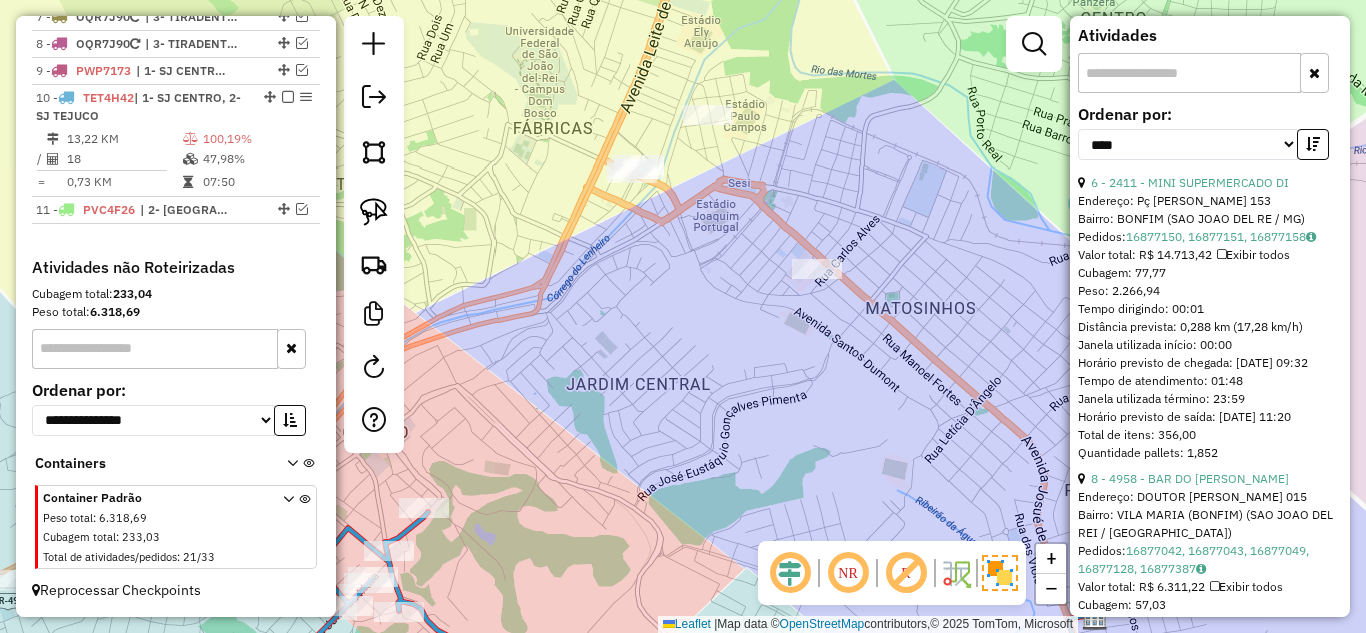 drag, startPoint x: 708, startPoint y: 231, endPoint x: 687, endPoint y: 285, distance: 57.939625 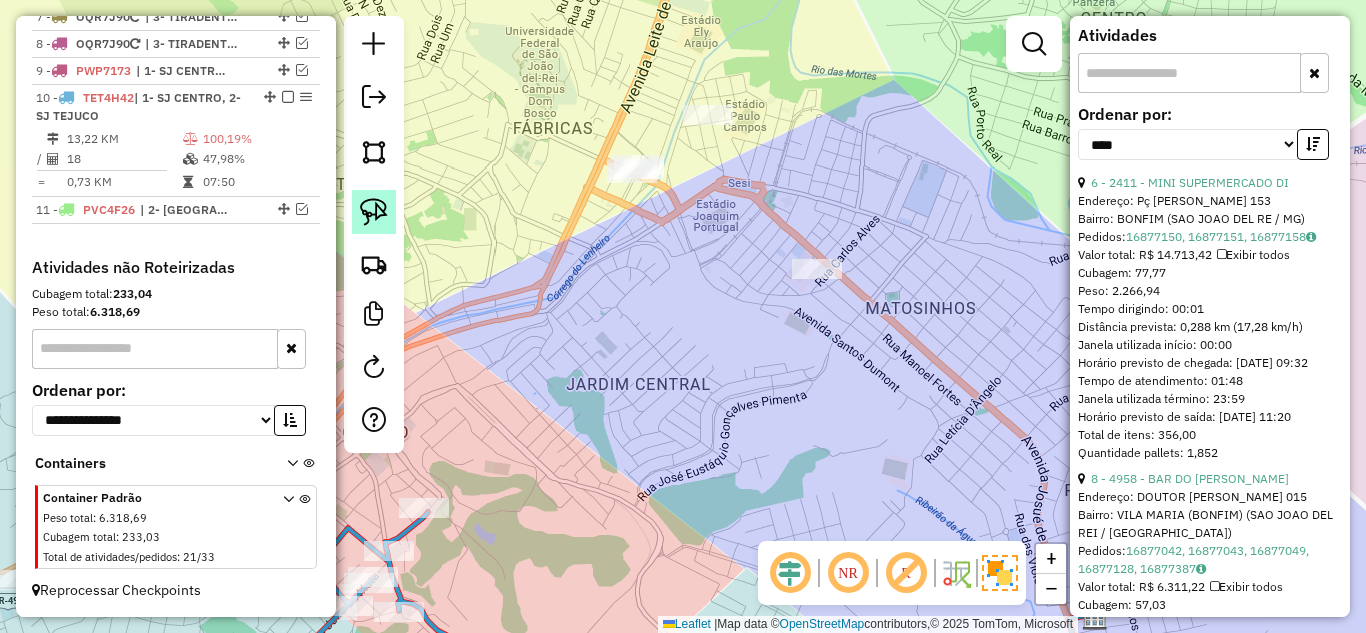 click 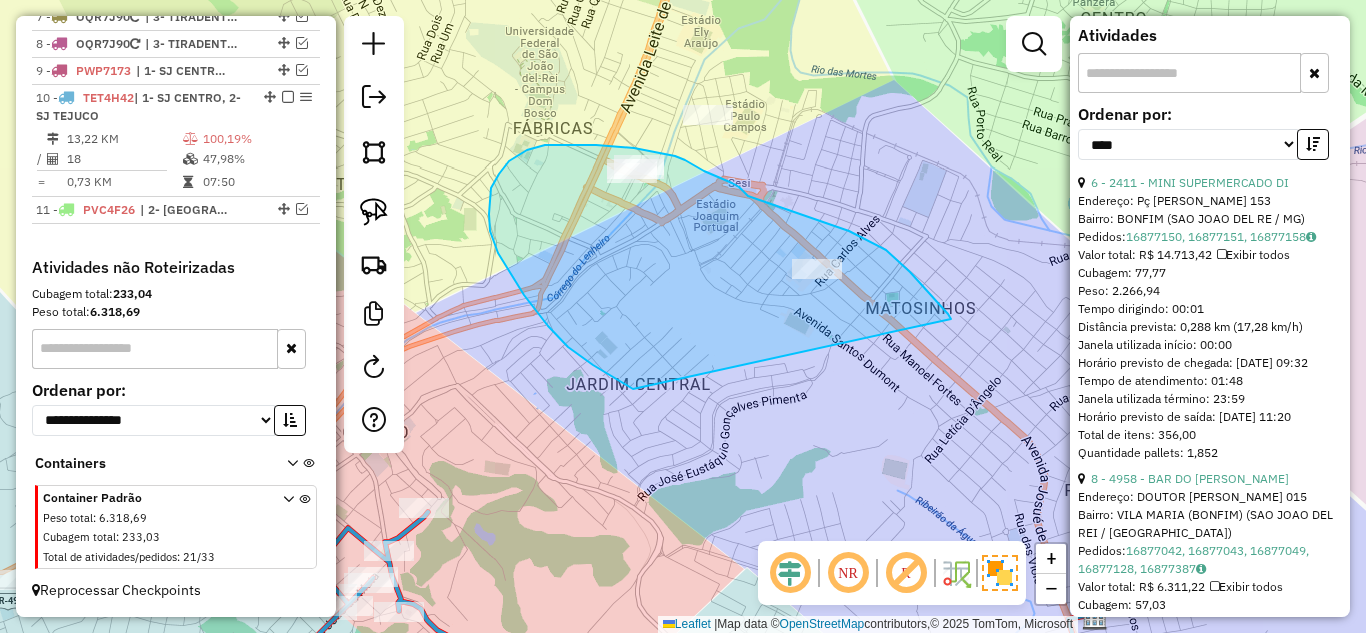 drag, startPoint x: 951, startPoint y: 319, endPoint x: 633, endPoint y: 389, distance: 325.61328 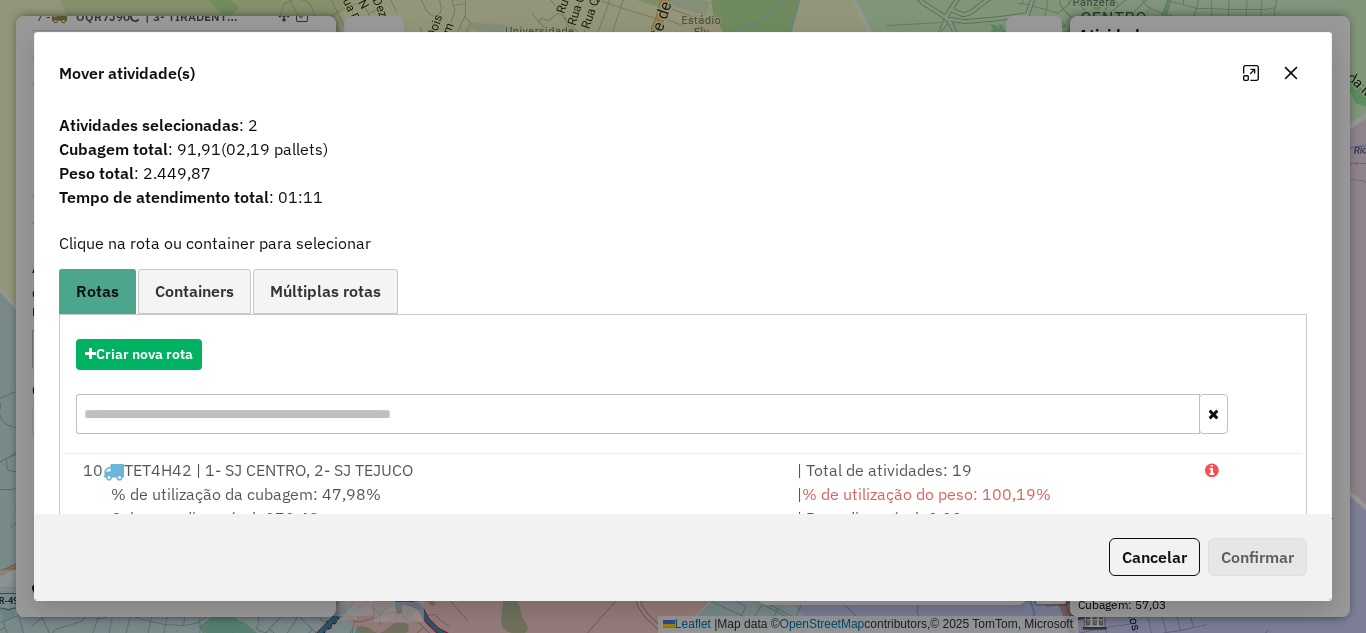 click on "% de utilização da cubagem: 47,98%  Cubagem disponível: 270,49" at bounding box center [428, 506] 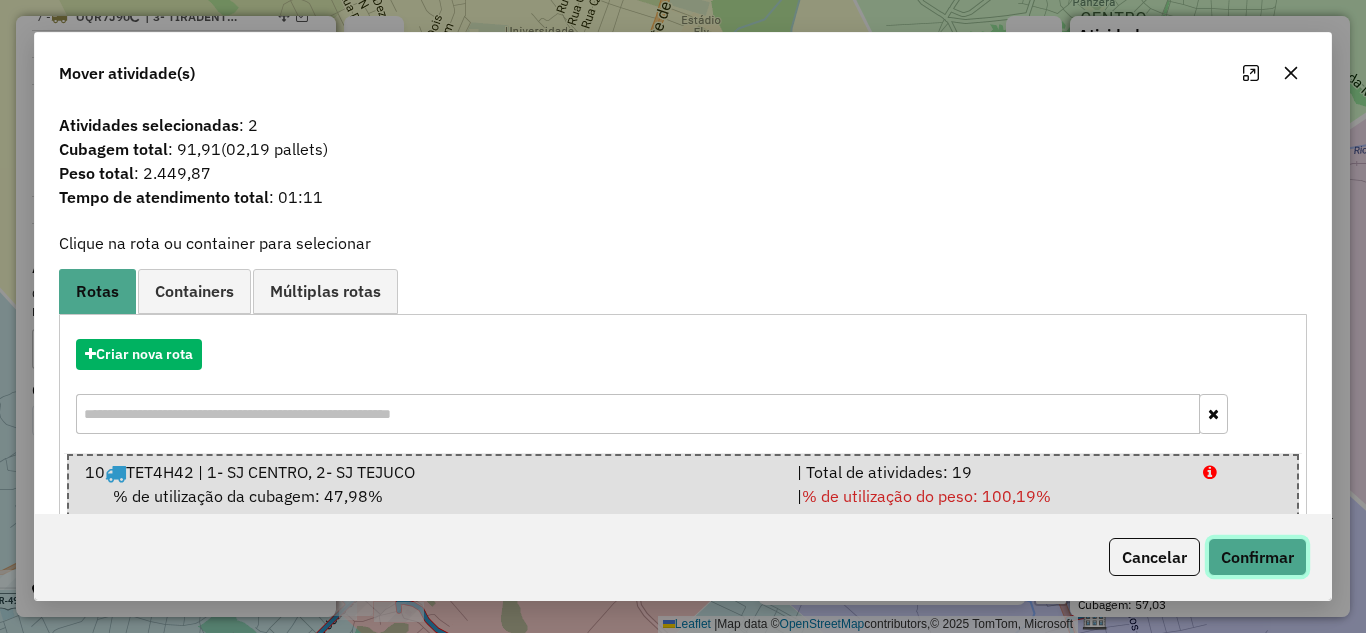 click on "Confirmar" 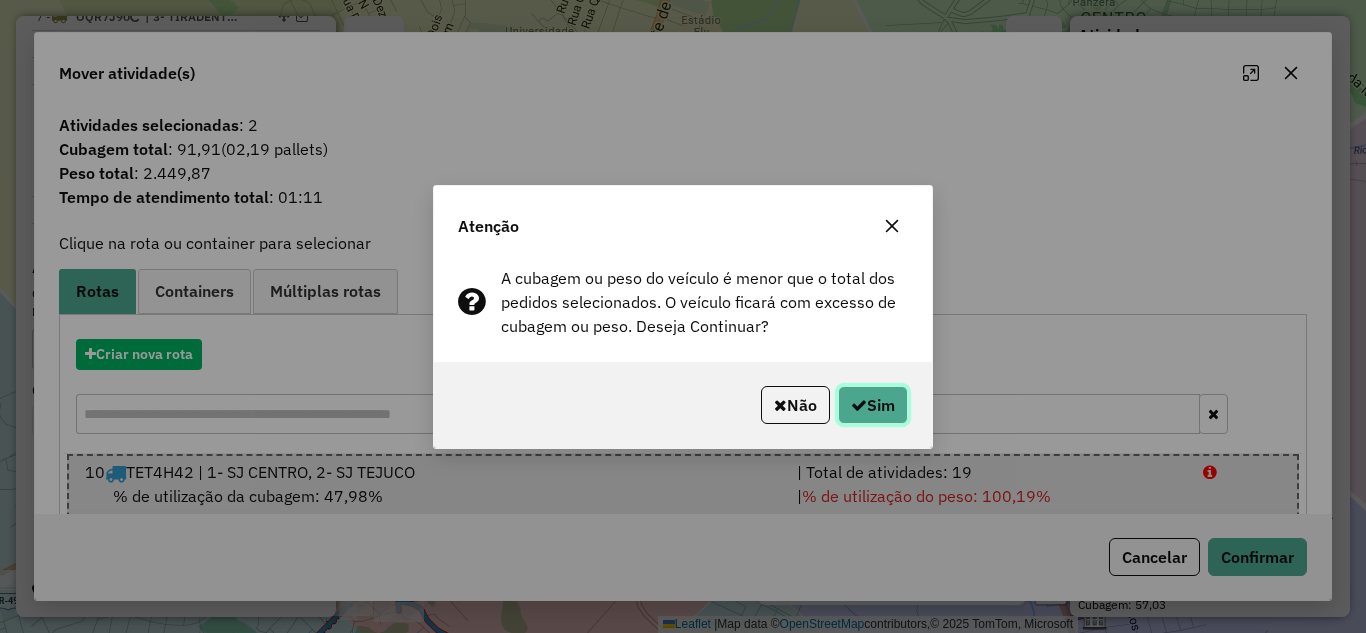 click on "Sim" 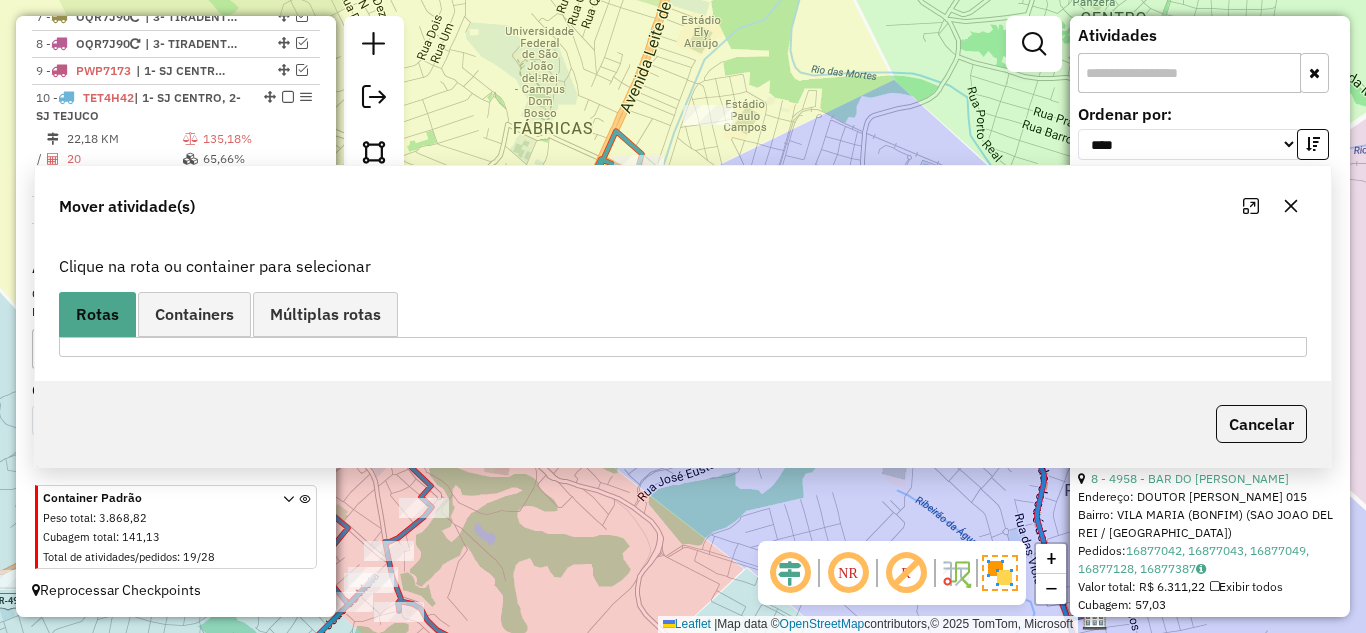 scroll, scrollTop: 924, scrollLeft: 0, axis: vertical 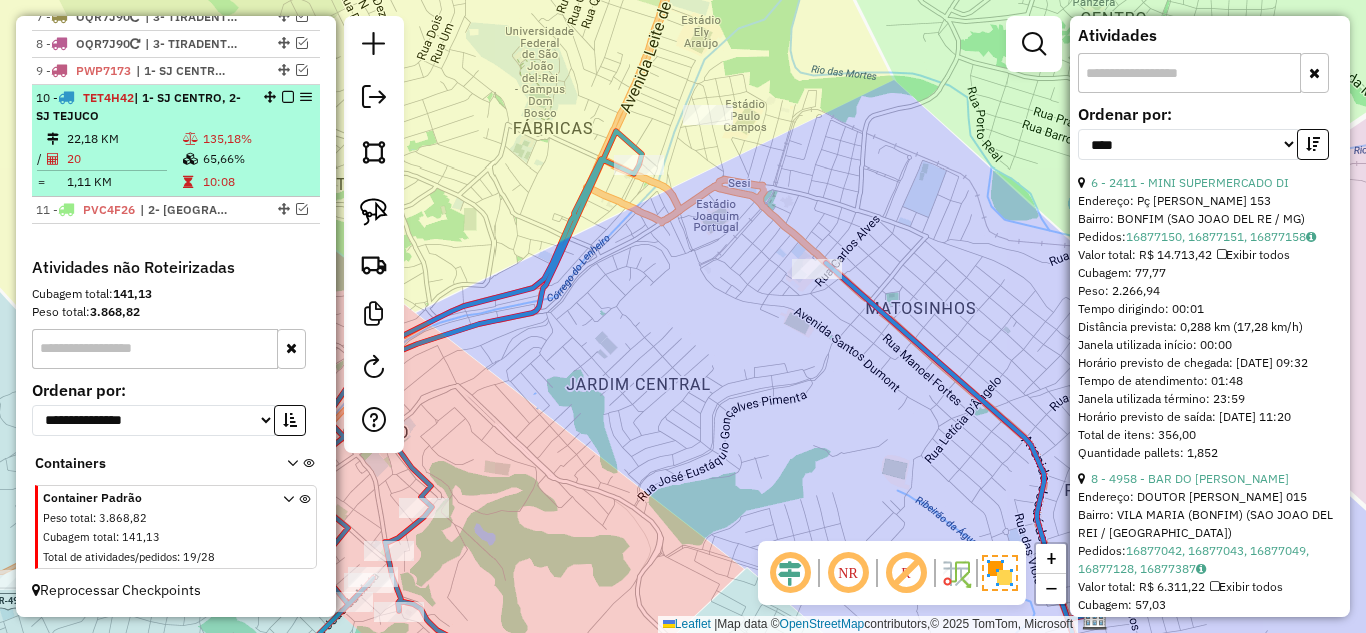 click on "135,18%" at bounding box center [257, 139] 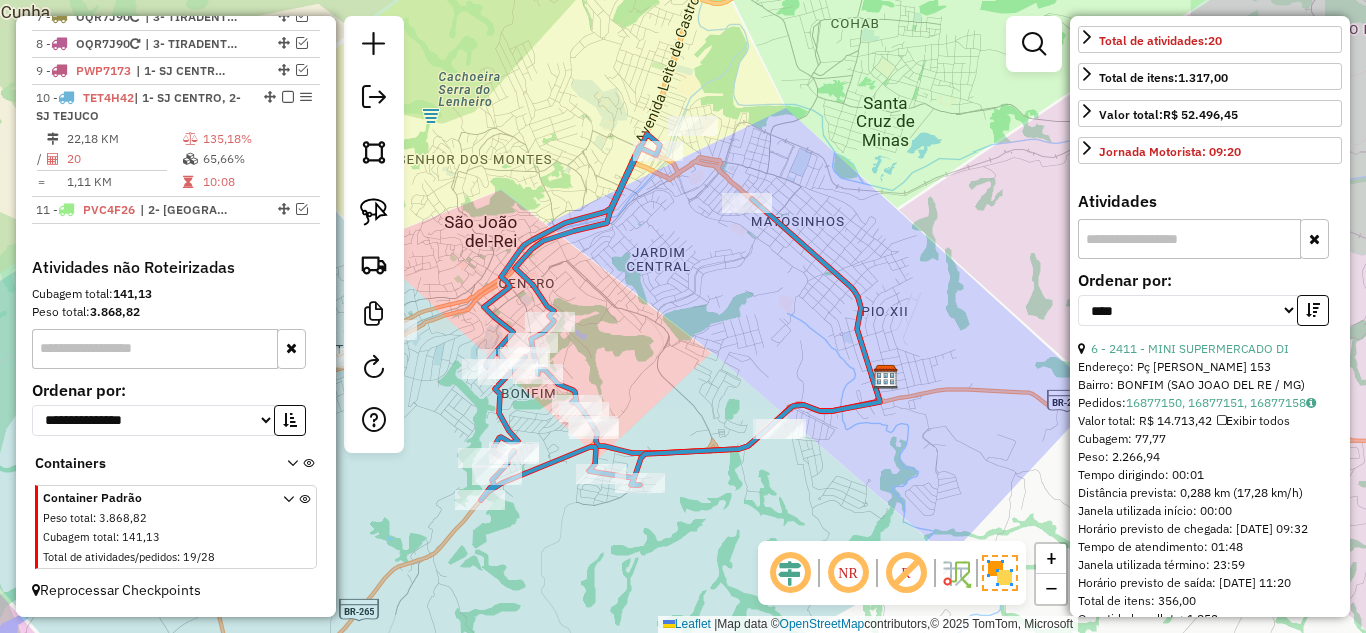 scroll, scrollTop: 350, scrollLeft: 0, axis: vertical 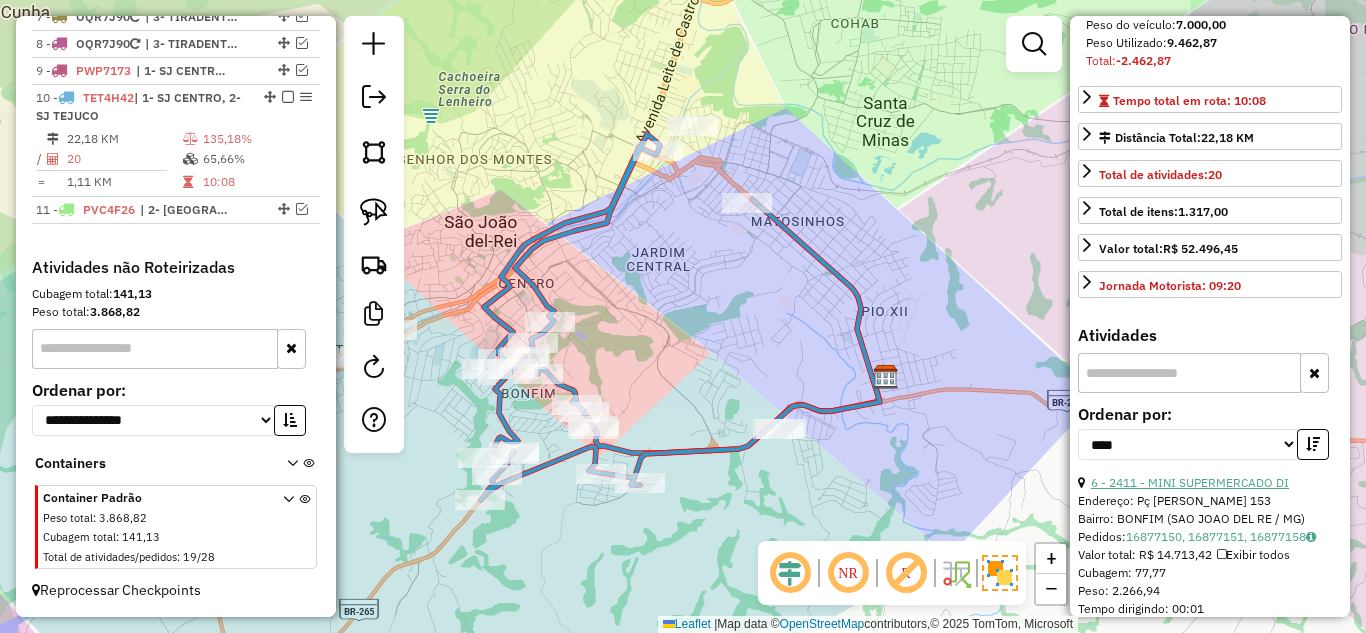 click on "6 - 2411 - MINI SUPERMERCADO DI" at bounding box center (1190, 482) 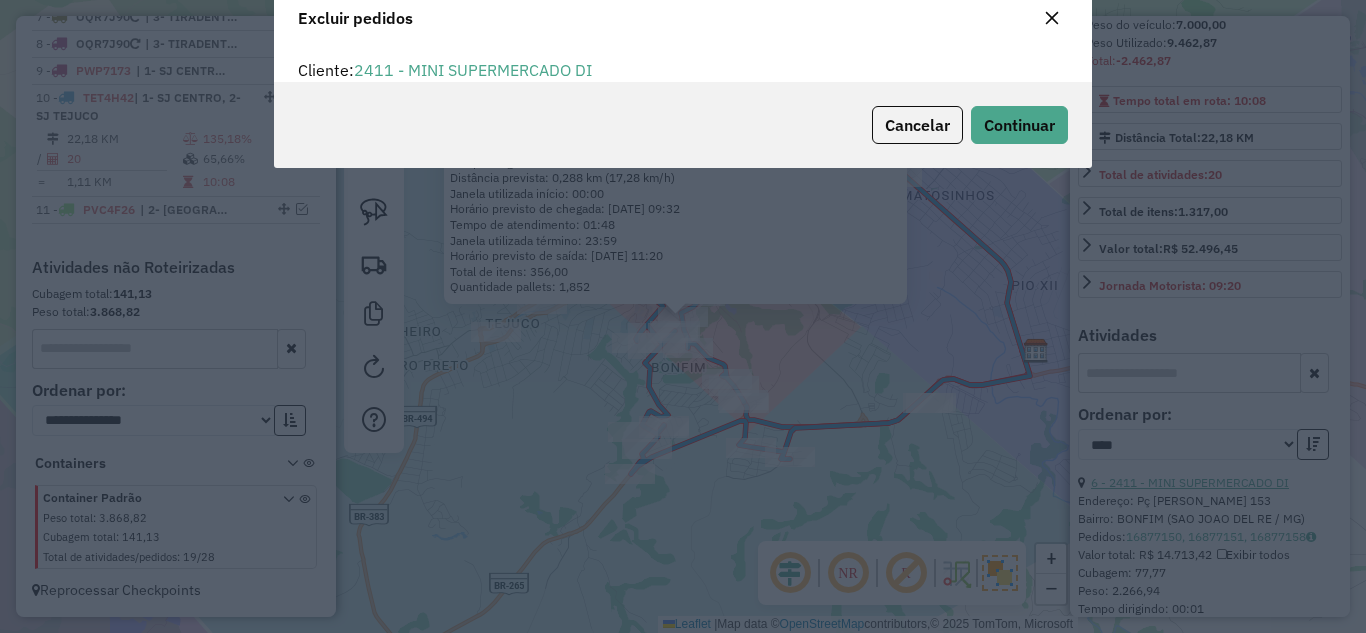 scroll, scrollTop: 82, scrollLeft: 0, axis: vertical 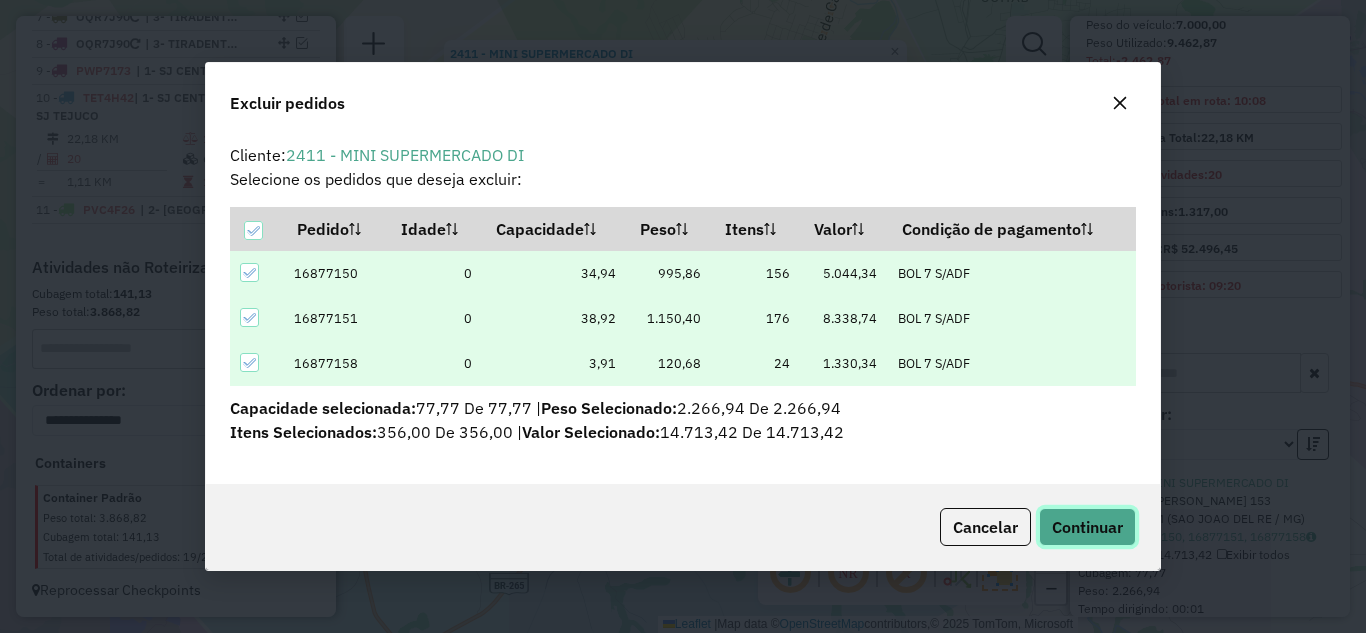 click on "Continuar" 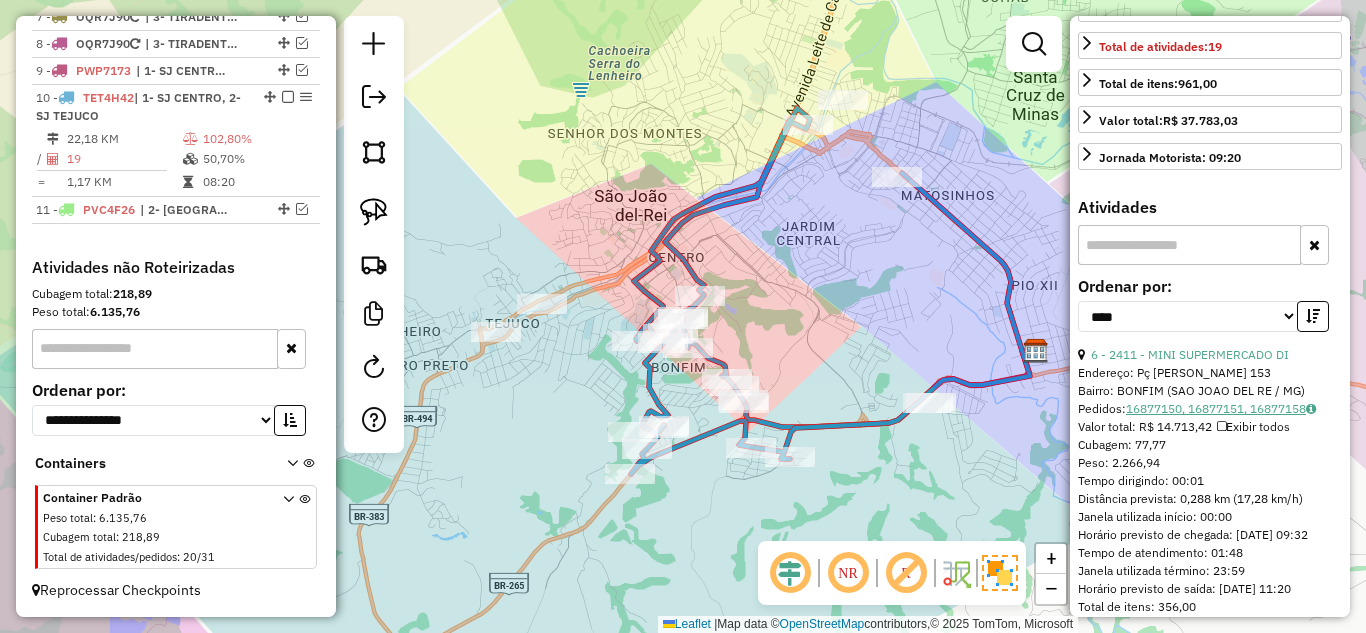 scroll, scrollTop: 550, scrollLeft: 0, axis: vertical 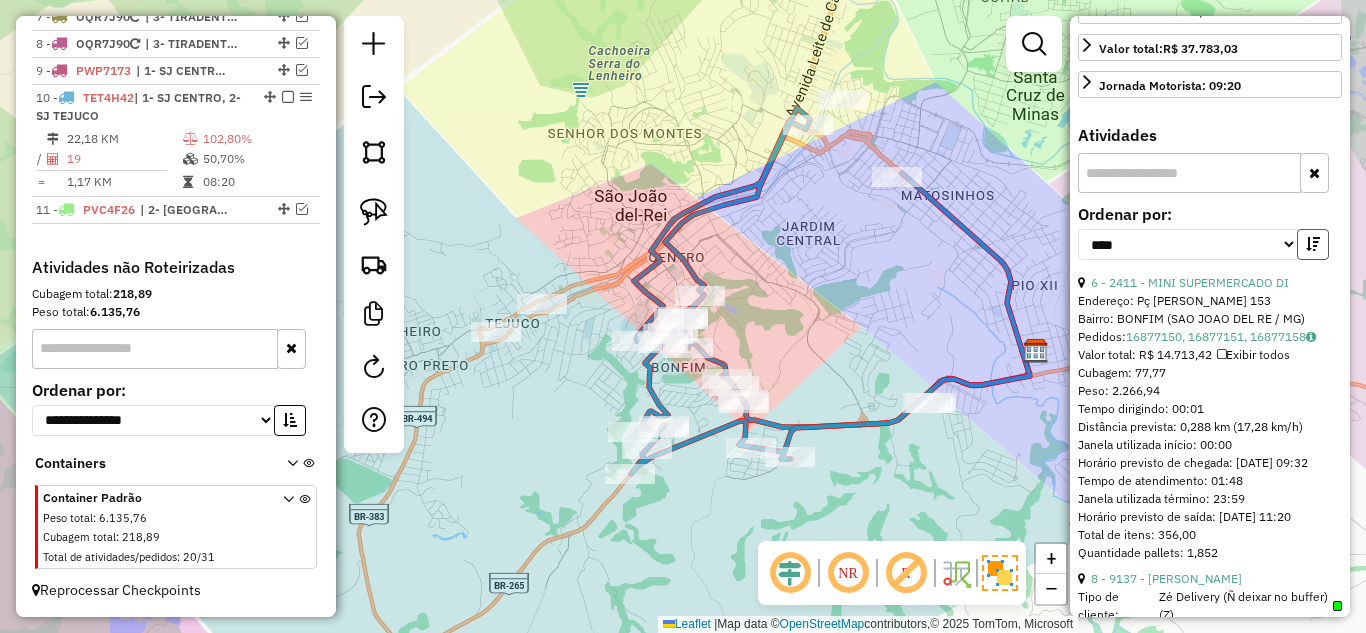 click at bounding box center (1313, 244) 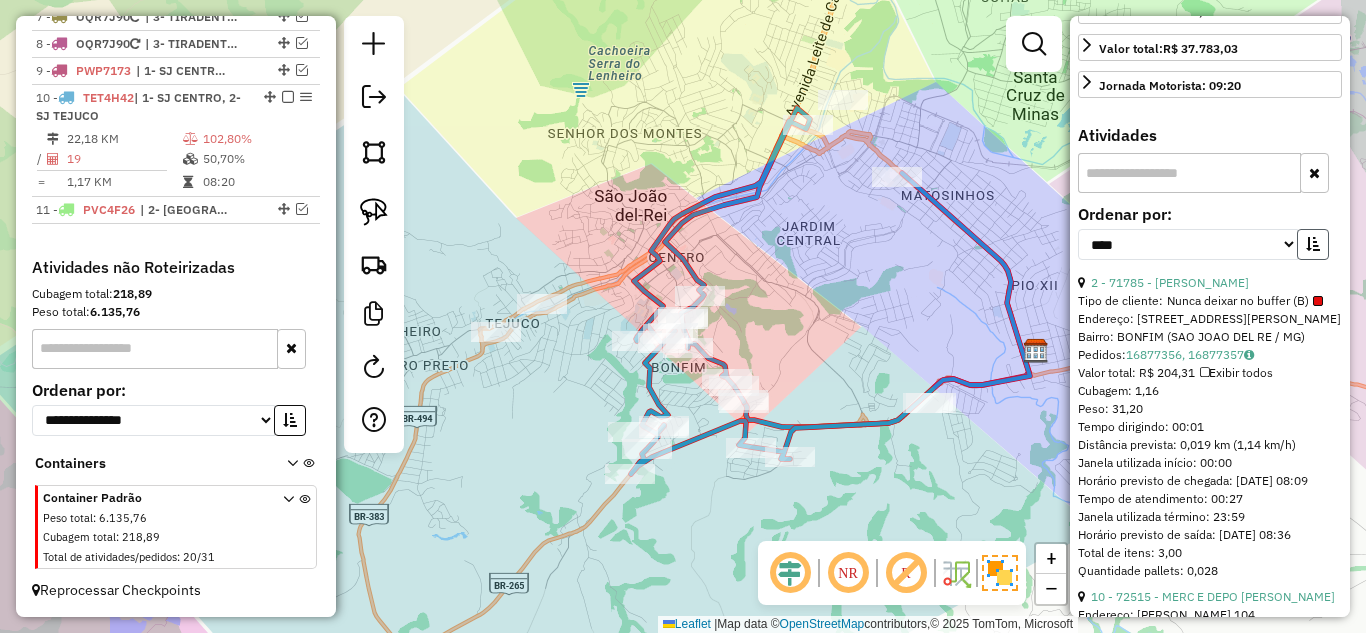click at bounding box center [1313, 244] 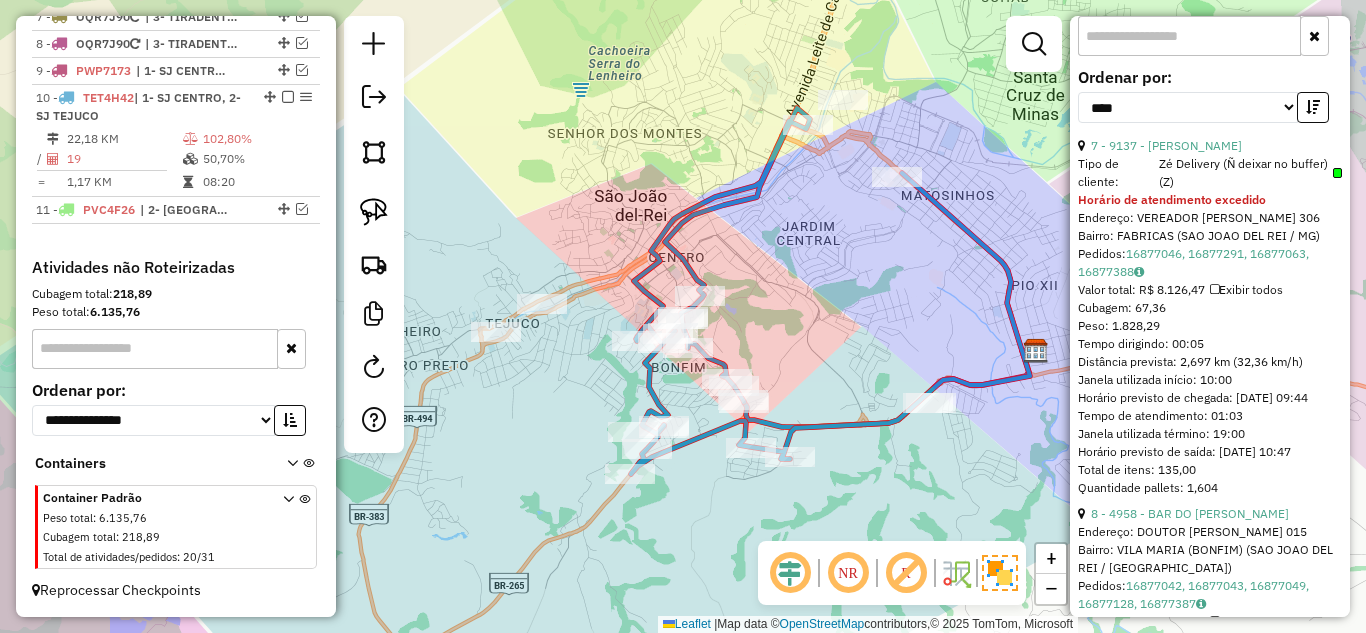 scroll, scrollTop: 850, scrollLeft: 0, axis: vertical 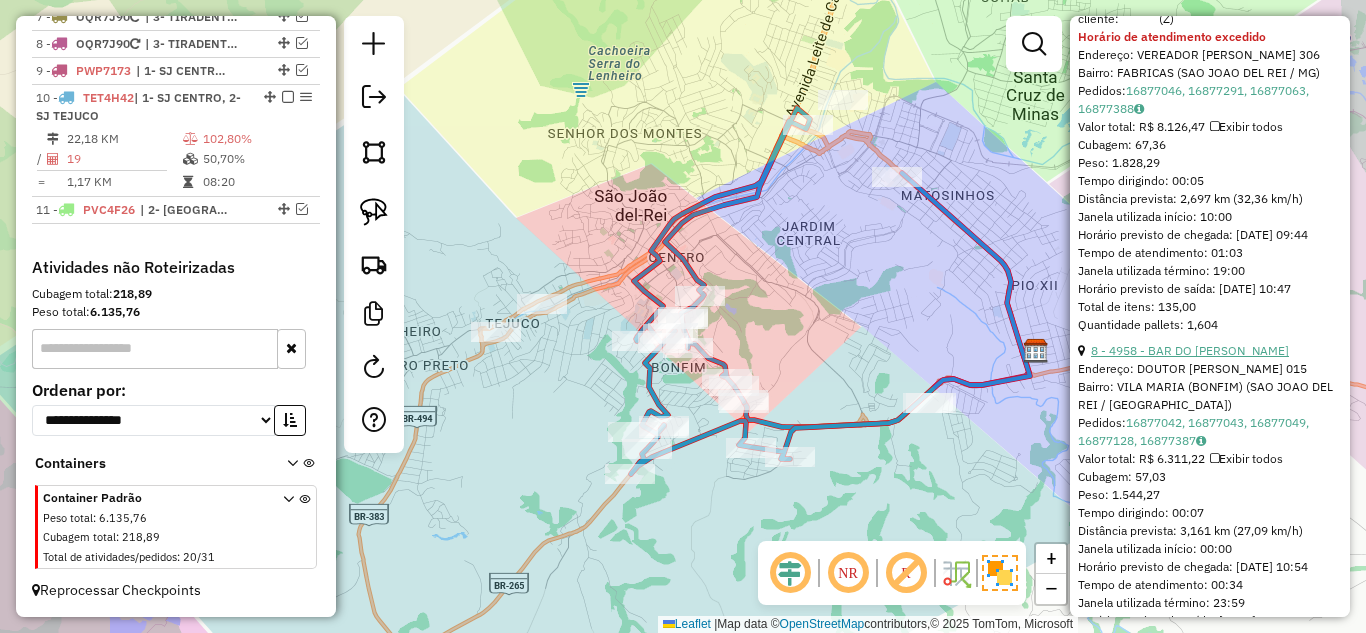 click on "8 - 4958 - BAR DO [PERSON_NAME]" at bounding box center [1190, 350] 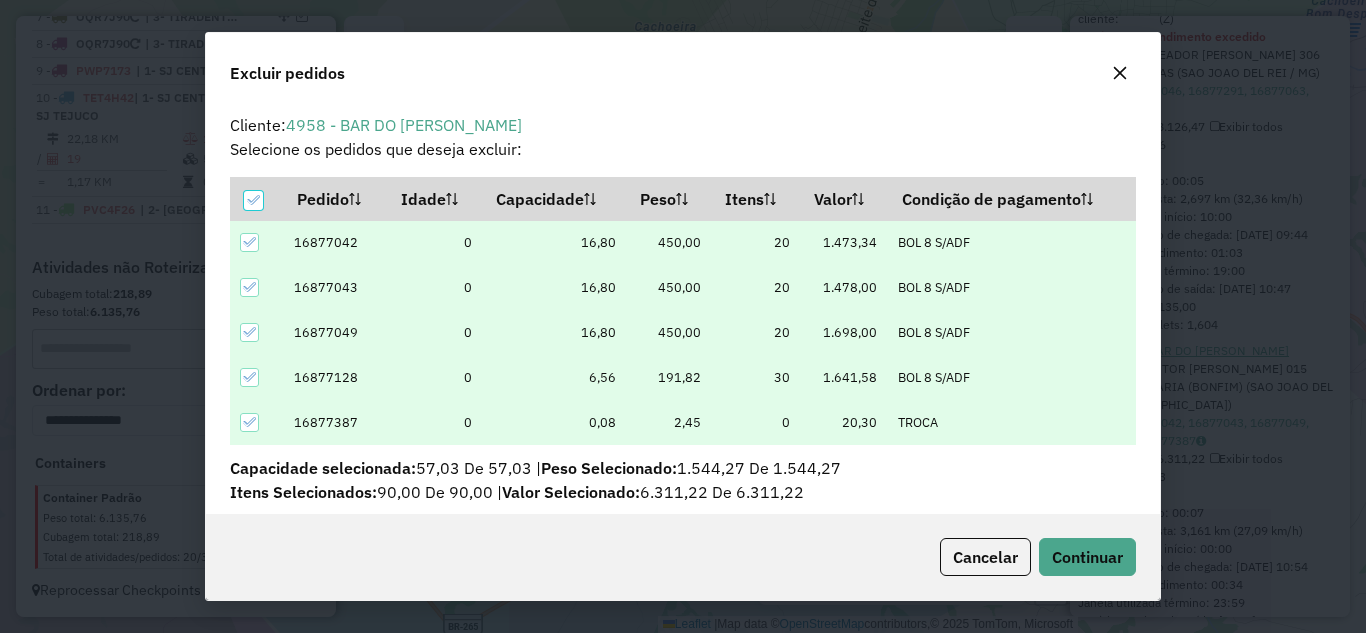 scroll, scrollTop: 82, scrollLeft: 0, axis: vertical 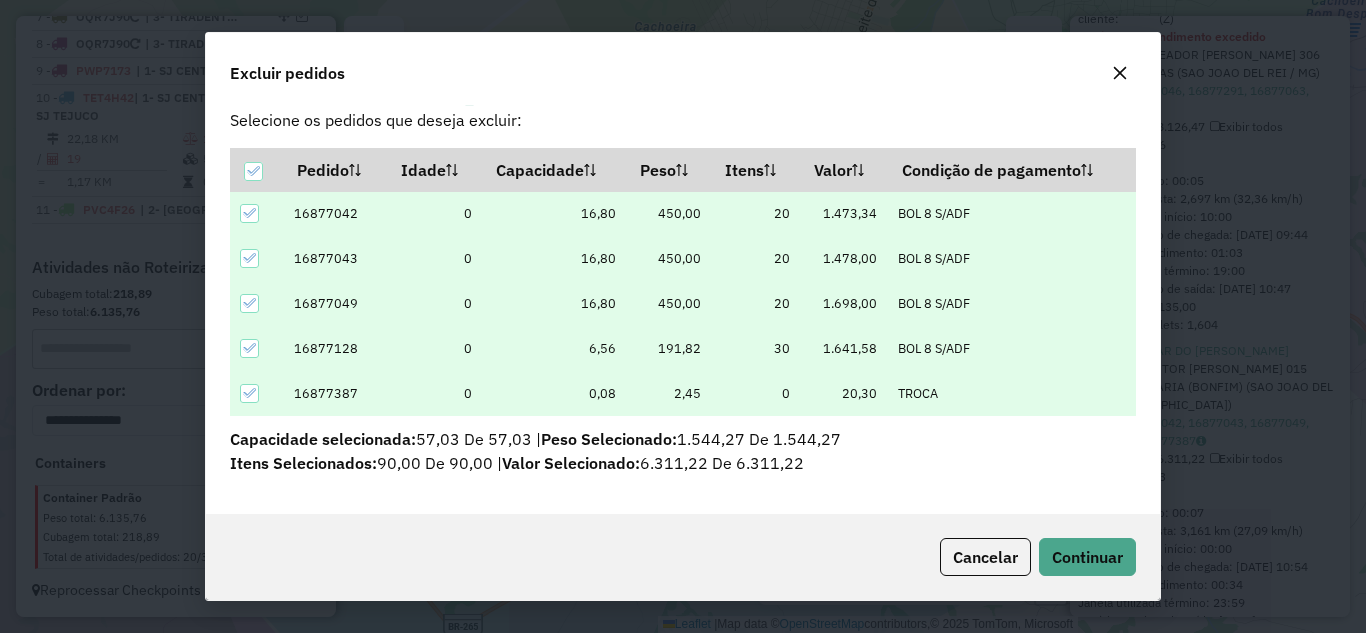 click on "Cancelar  Continuar" 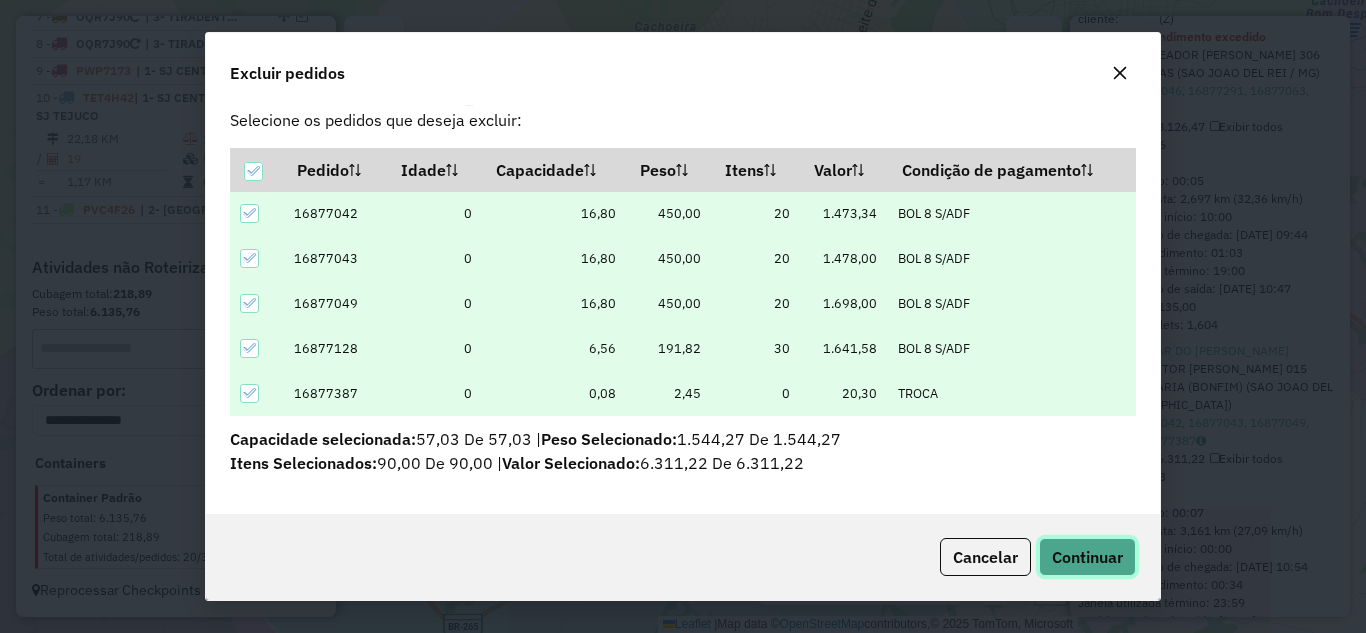 click on "Continuar" 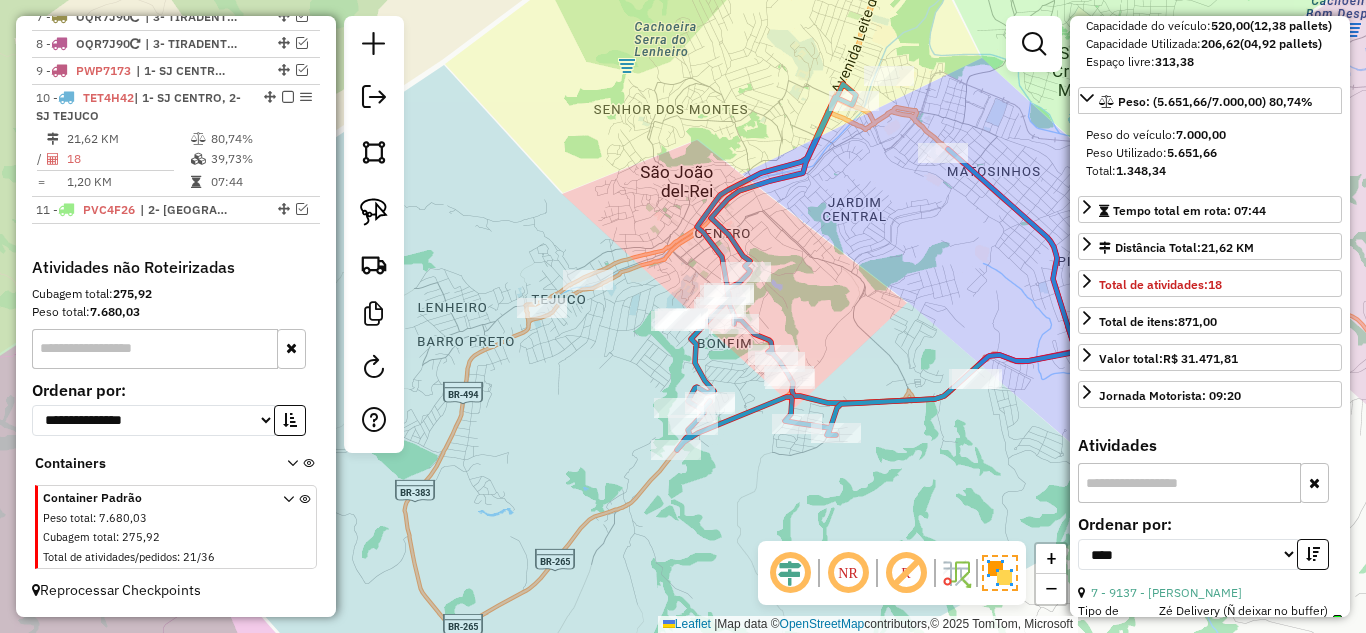 scroll, scrollTop: 164, scrollLeft: 0, axis: vertical 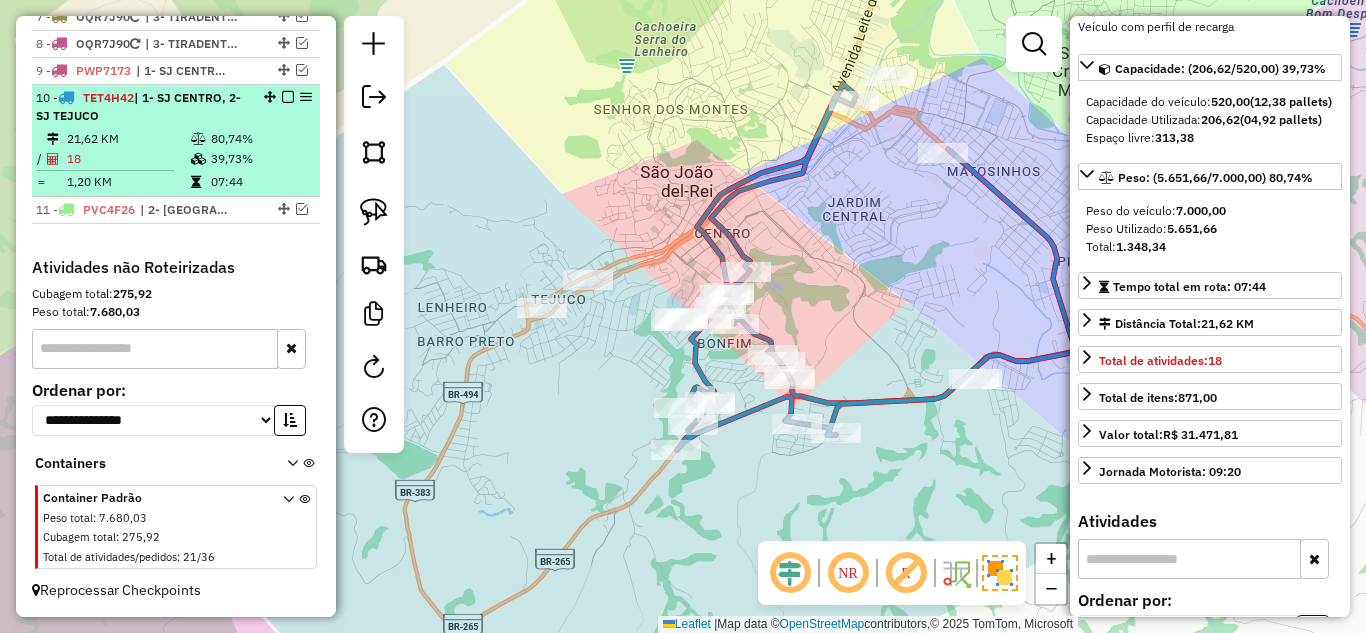 click on "21,62 KM" at bounding box center [128, 139] 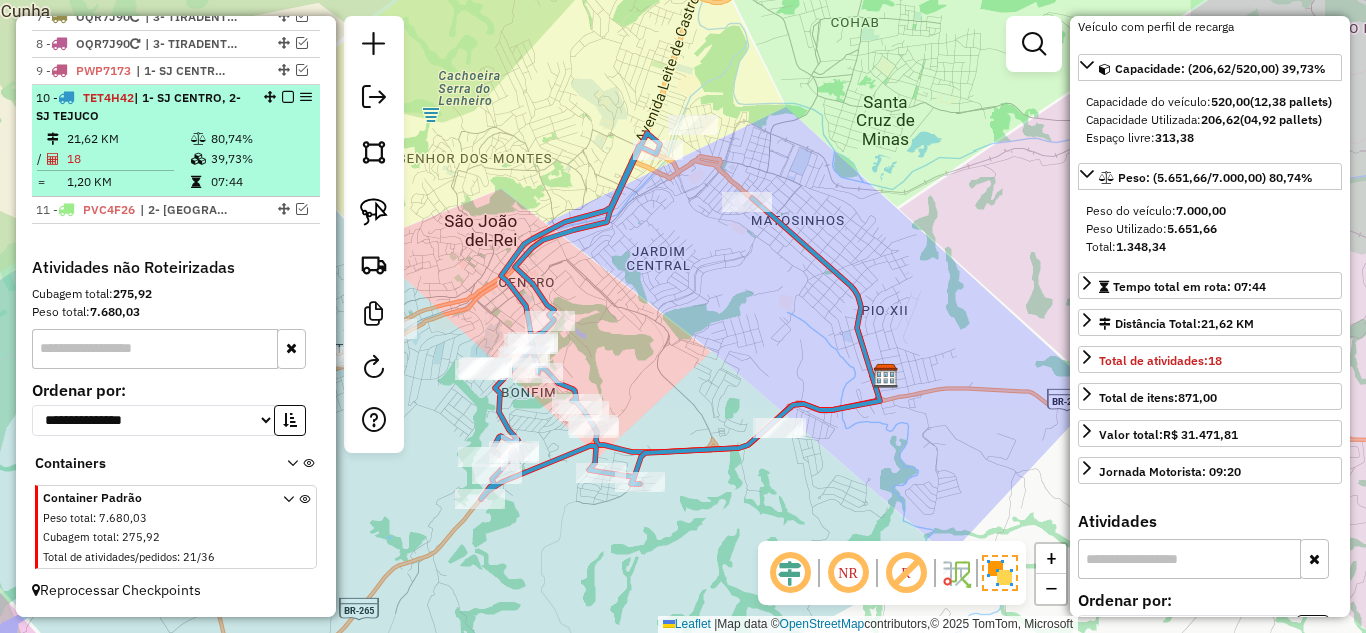 click at bounding box center [288, 97] 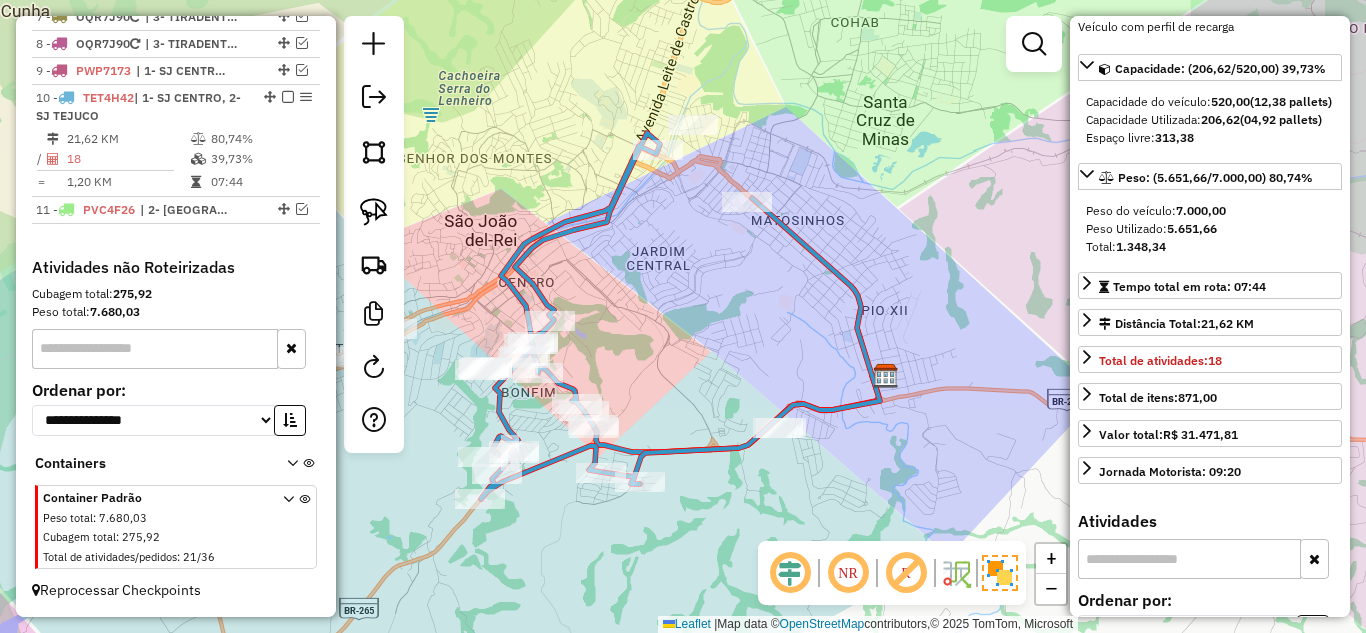 scroll, scrollTop: 839, scrollLeft: 0, axis: vertical 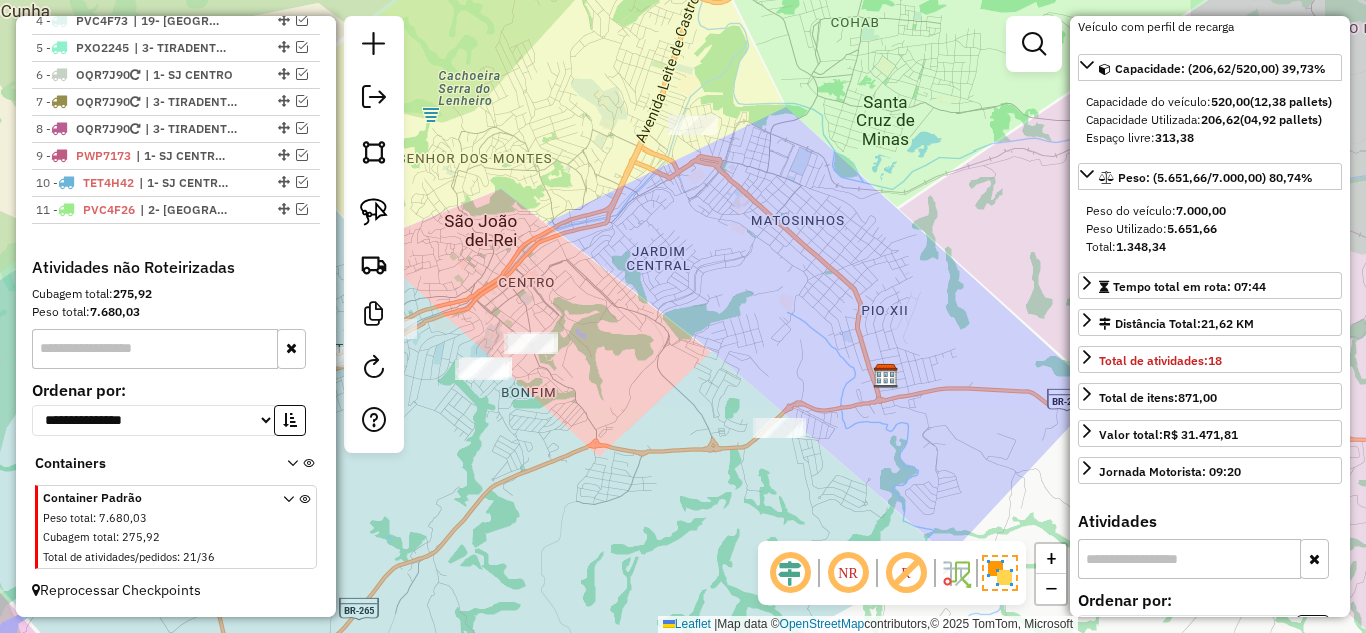 click on "Janela de atendimento Grade de atendimento Capacidade Transportadoras Veículos Cliente Pedidos  Rotas Selecione os dias de semana para filtrar as janelas de atendimento  Seg   Ter   Qua   Qui   Sex   Sáb   Dom  Informe o período da janela de atendimento: De: Até:  Filtrar exatamente a janela do cliente  Considerar janela de atendimento padrão  Selecione os dias de semana para filtrar as grades de atendimento  Seg   Ter   Qua   Qui   Sex   Sáb   Dom   Considerar clientes sem dia de atendimento cadastrado  Clientes fora do dia de atendimento selecionado Filtrar as atividades entre os valores definidos abaixo:  Peso mínimo:   Peso máximo:   Cubagem mínima:   Cubagem máxima:   De:   Até:  Filtrar as atividades entre o tempo de atendimento definido abaixo:  De:   Até:   Considerar capacidade total dos clientes não roteirizados Transportadora: Selecione um ou mais itens Tipo de veículo: Selecione um ou mais itens Veículo: Selecione um ou mais itens Motorista: Selecione um ou mais itens Nome: Rótulo:" 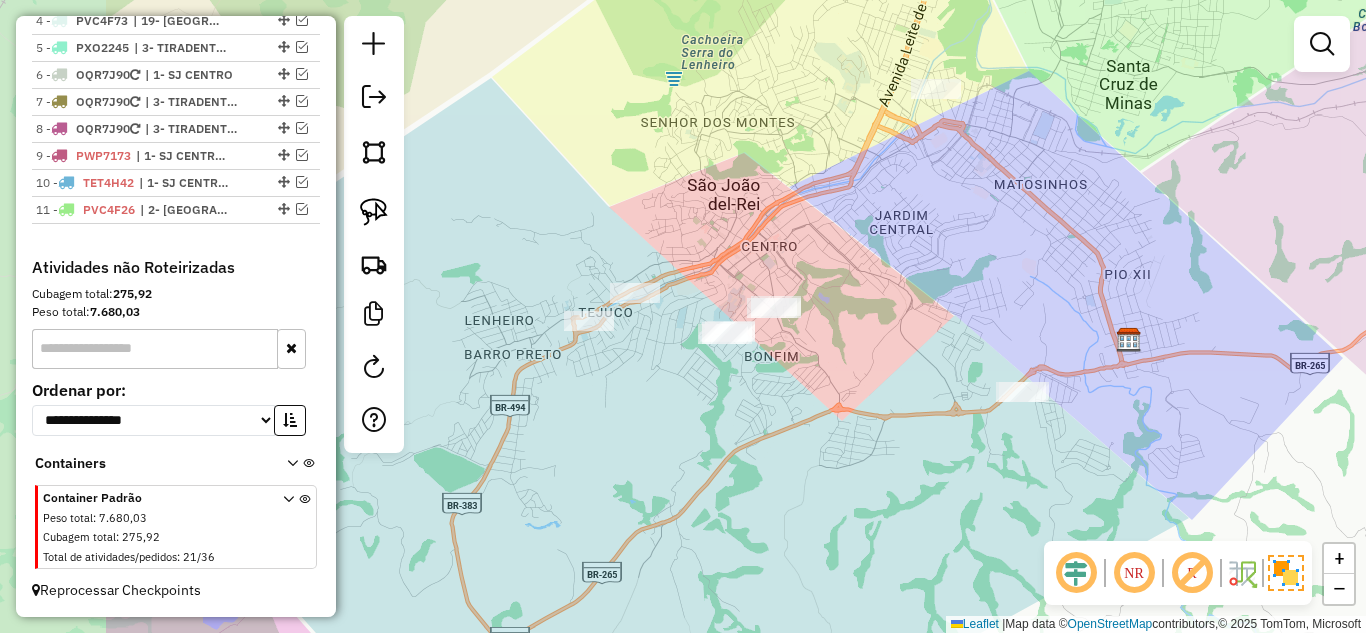 drag, startPoint x: 699, startPoint y: 351, endPoint x: 942, endPoint y: 315, distance: 245.65219 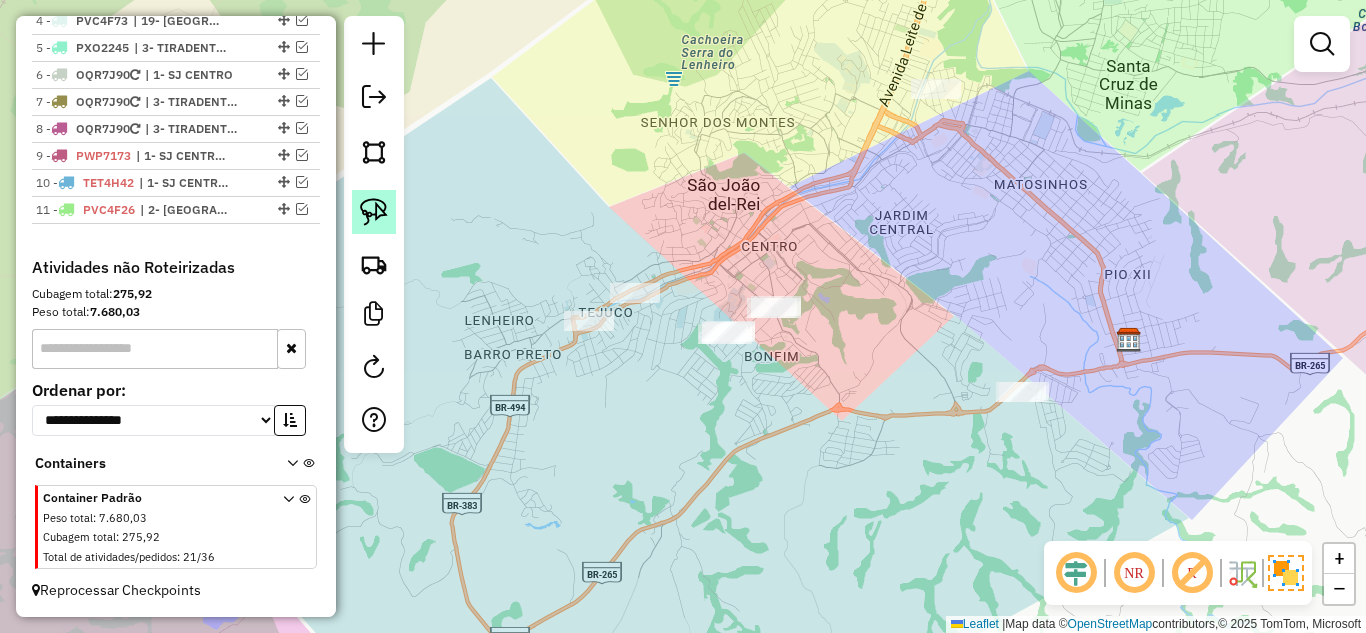 click 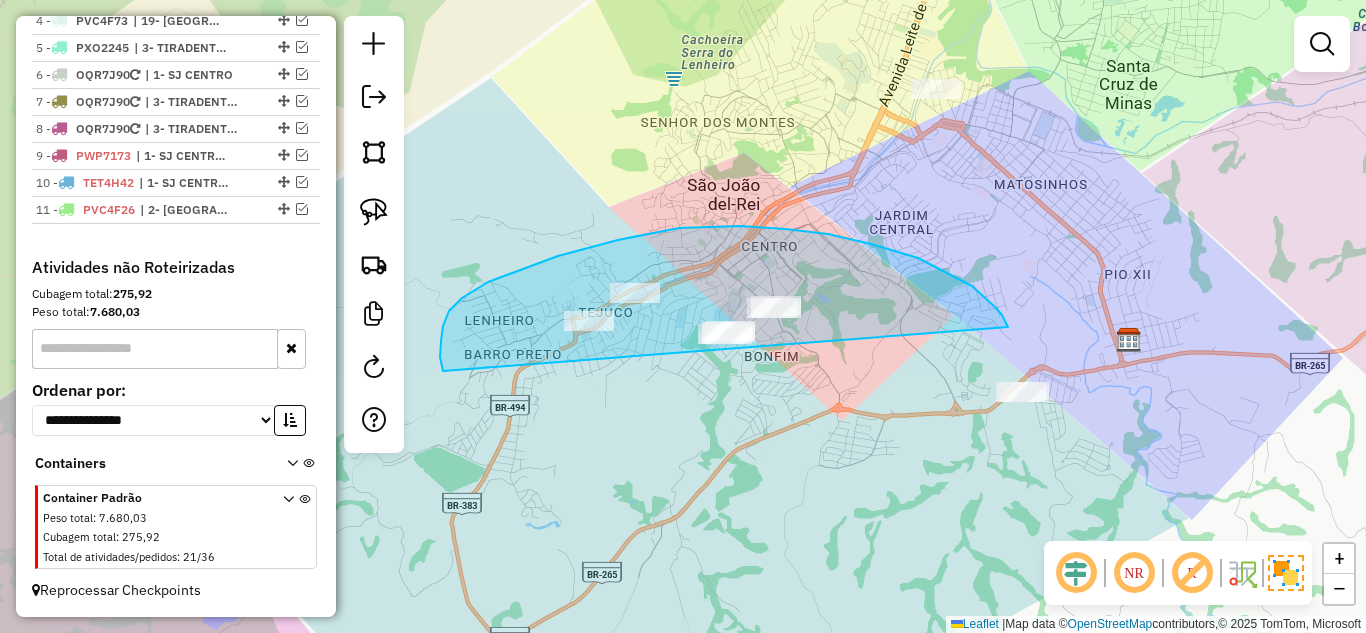 drag, startPoint x: 995, startPoint y: 307, endPoint x: 492, endPoint y: 418, distance: 515.1019 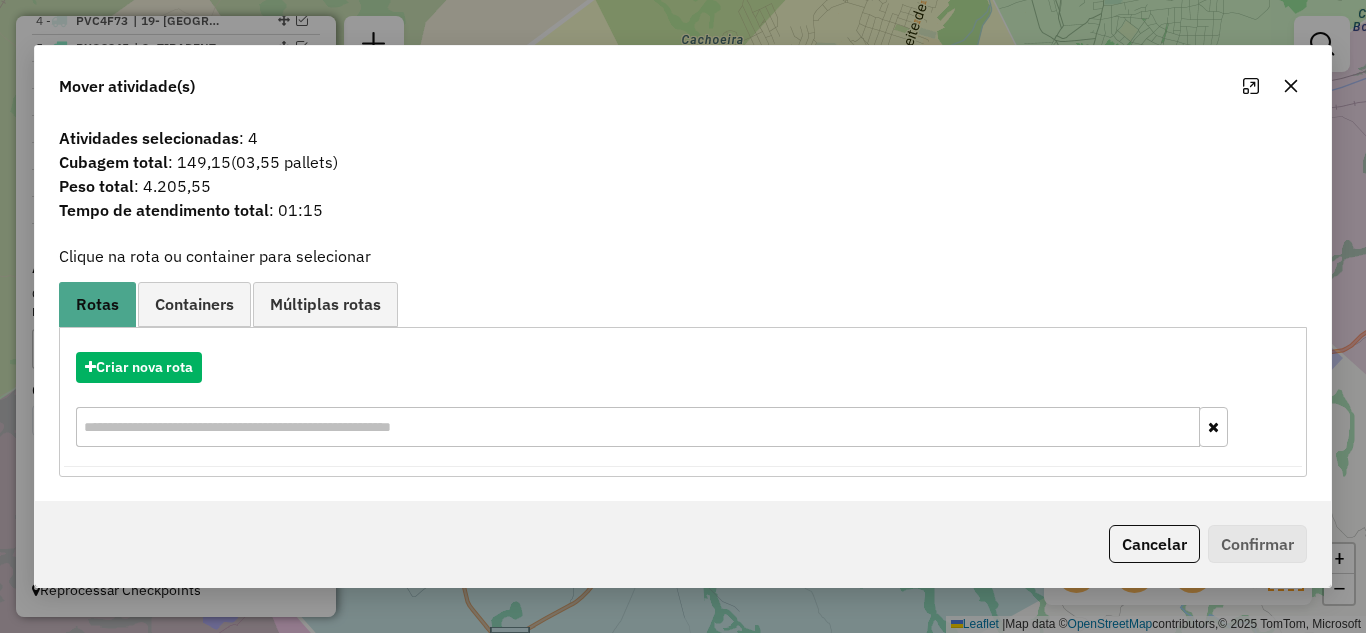 click 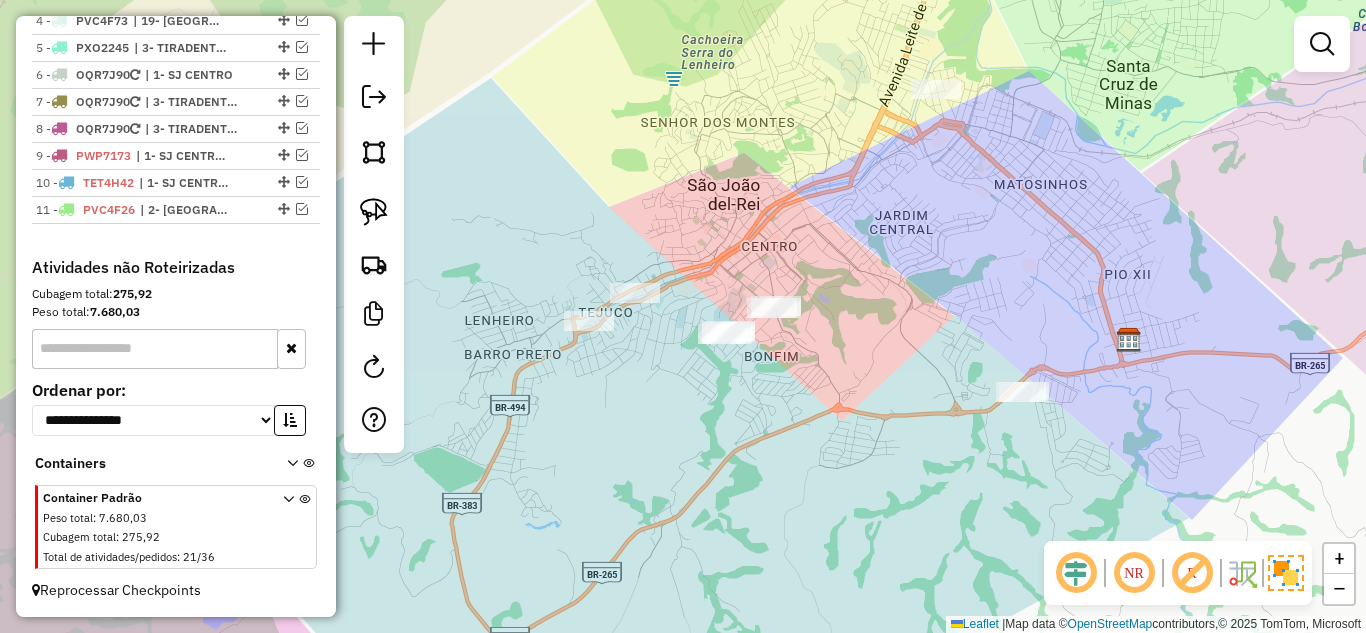 click on "Janela de atendimento Grade de atendimento Capacidade Transportadoras Veículos Cliente Pedidos  Rotas Selecione os dias de semana para filtrar as janelas de atendimento  Seg   Ter   Qua   Qui   Sex   Sáb   Dom  Informe o período da janela de atendimento: De: Até:  Filtrar exatamente a janela do cliente  Considerar janela de atendimento padrão  Selecione os dias de semana para filtrar as grades de atendimento  Seg   Ter   Qua   Qui   Sex   Sáb   Dom   Considerar clientes sem dia de atendimento cadastrado  Clientes fora do dia de atendimento selecionado Filtrar as atividades entre os valores definidos abaixo:  Peso mínimo:   Peso máximo:   Cubagem mínima:   Cubagem máxima:   De:   Até:  Filtrar as atividades entre o tempo de atendimento definido abaixo:  De:   Até:   Considerar capacidade total dos clientes não roteirizados Transportadora: Selecione um ou mais itens Tipo de veículo: Selecione um ou mais itens Veículo: Selecione um ou mais itens Motorista: Selecione um ou mais itens Nome: Rótulo:" 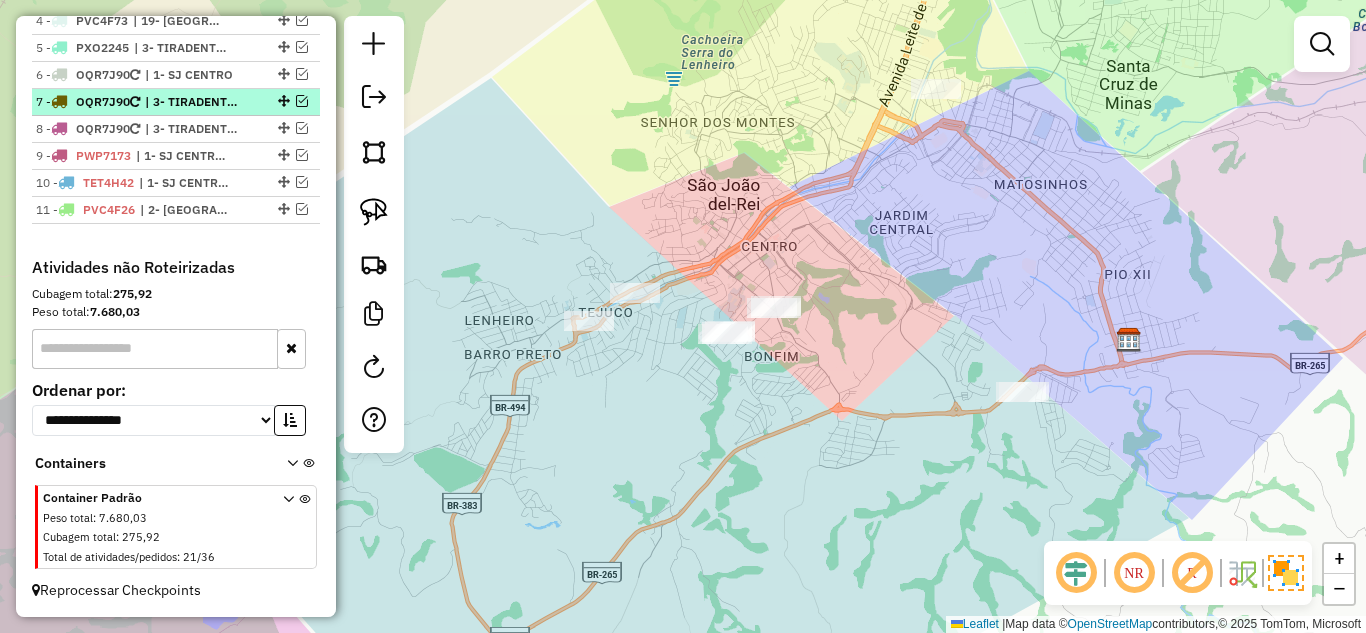 scroll, scrollTop: 739, scrollLeft: 0, axis: vertical 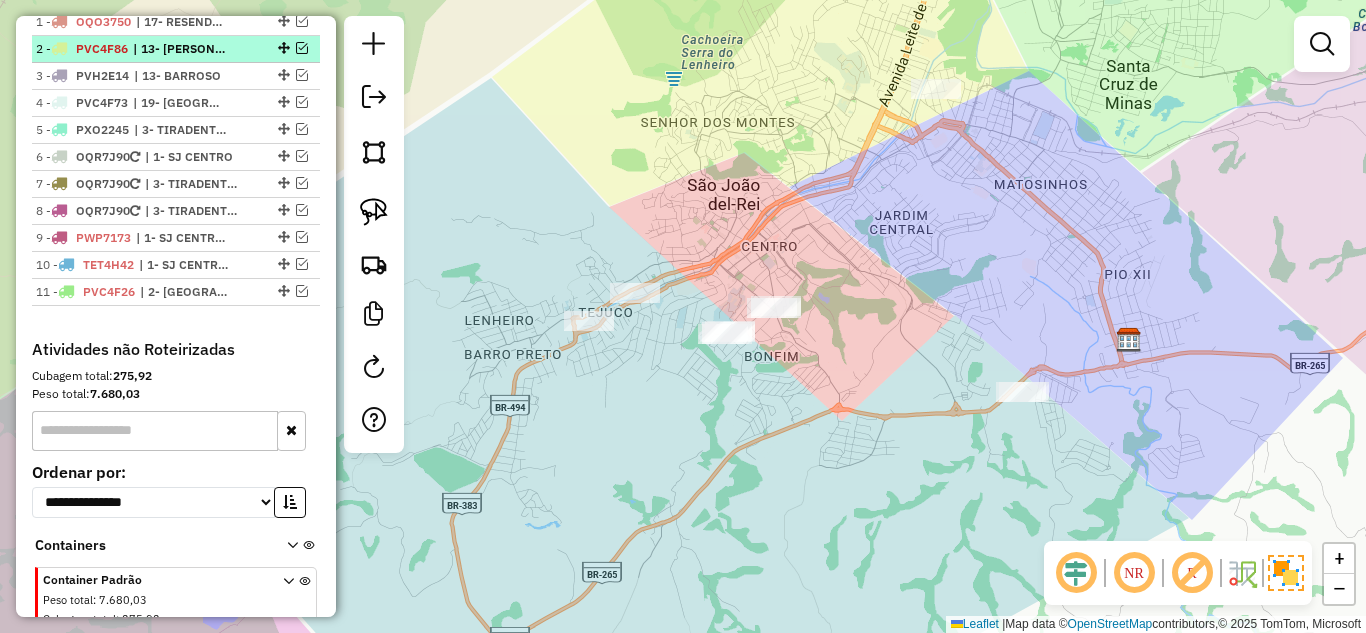 click at bounding box center (282, 48) 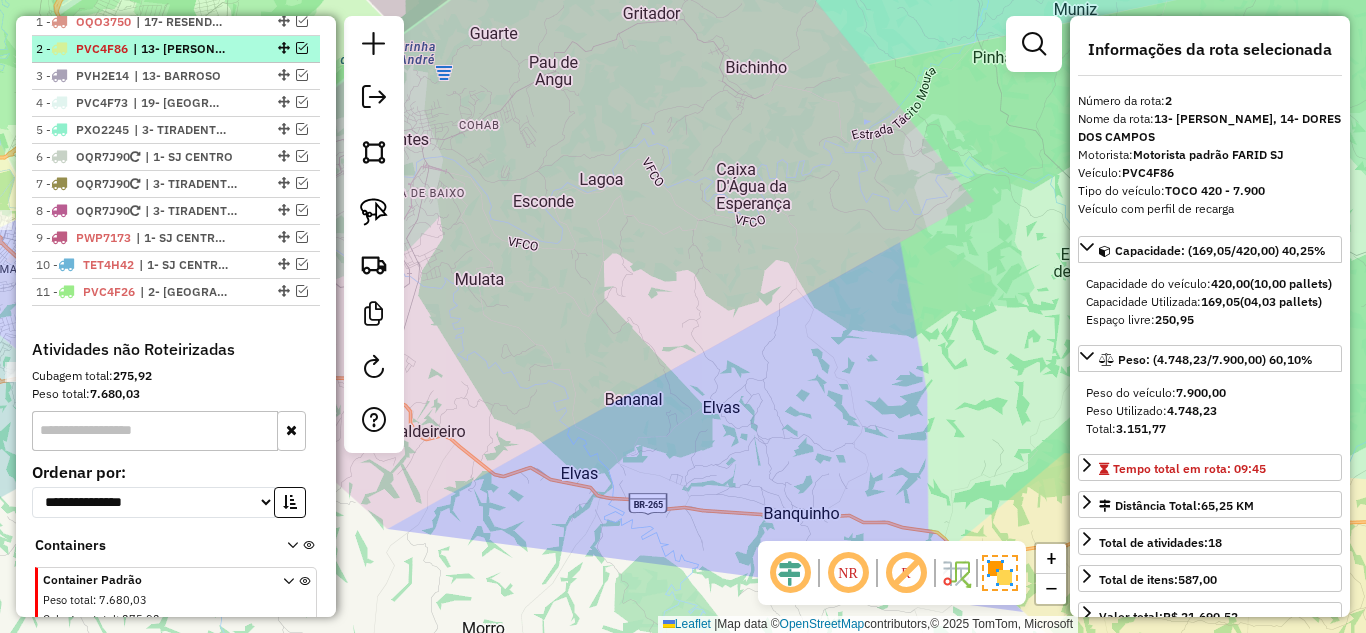 click at bounding box center (302, 48) 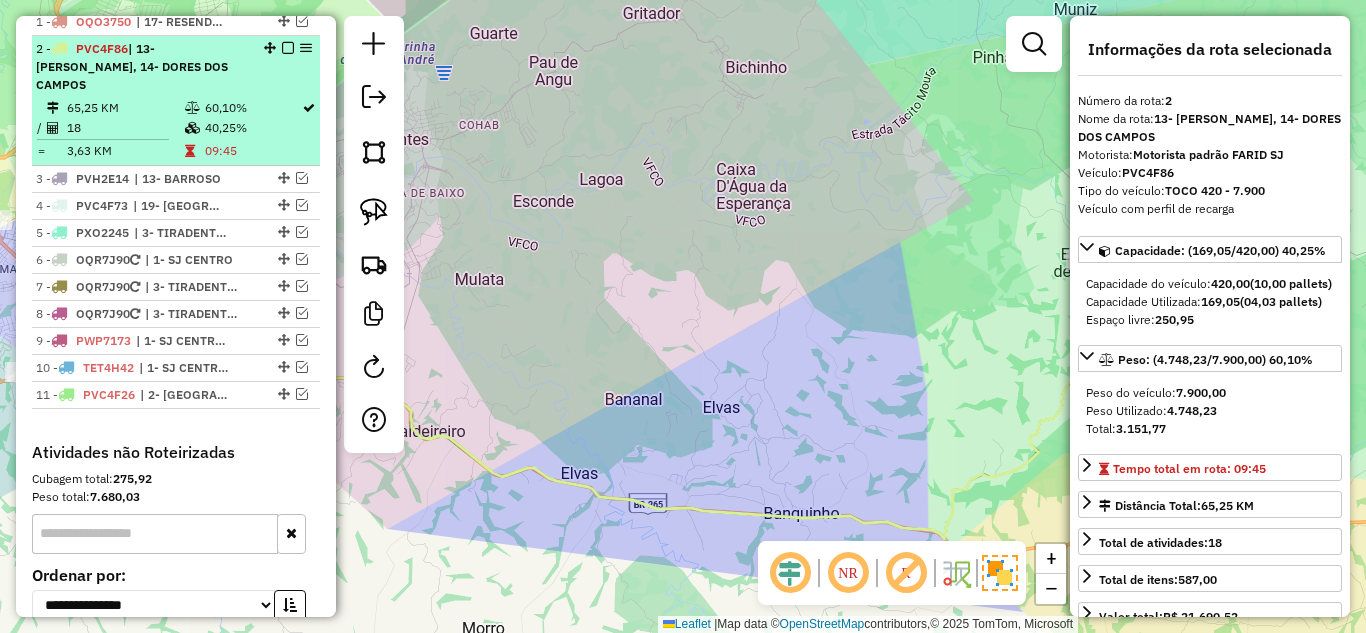 click on "| 13- [PERSON_NAME], 14- DORES DOS CAMPOS" at bounding box center [132, 66] 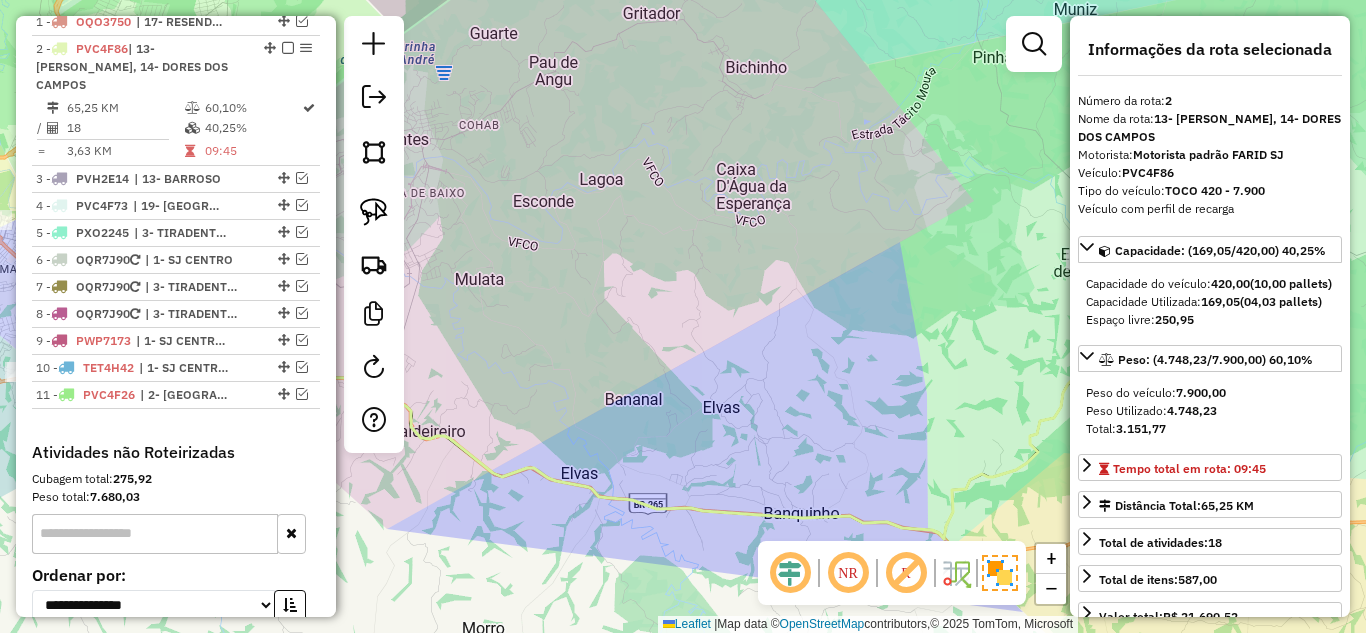 drag, startPoint x: 698, startPoint y: 371, endPoint x: 797, endPoint y: 343, distance: 102.88343 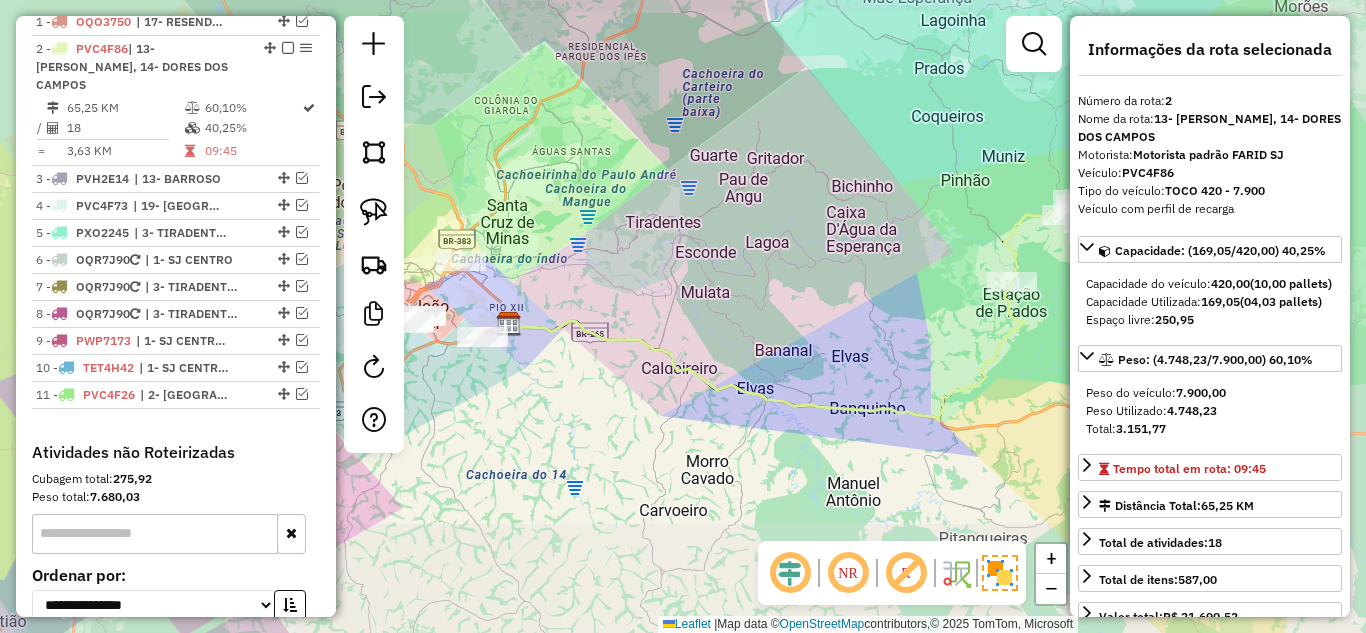 click on "Janela de atendimento Grade de atendimento Capacidade Transportadoras Veículos Cliente Pedidos  Rotas Selecione os dias de semana para filtrar as janelas de atendimento  Seg   Ter   Qua   Qui   Sex   Sáb   Dom  Informe o período da janela de atendimento: De: Até:  Filtrar exatamente a janela do cliente  Considerar janela de atendimento padrão  Selecione os dias de semana para filtrar as grades de atendimento  Seg   Ter   Qua   Qui   Sex   Sáb   Dom   Considerar clientes sem dia de atendimento cadastrado  Clientes fora do dia de atendimento selecionado Filtrar as atividades entre os valores definidos abaixo:  Peso mínimo:   Peso máximo:   Cubagem mínima:   Cubagem máxima:   De:   Até:  Filtrar as atividades entre o tempo de atendimento definido abaixo:  De:   Até:   Considerar capacidade total dos clientes não roteirizados Transportadora: Selecione um ou mais itens Tipo de veículo: Selecione um ou mais itens Veículo: Selecione um ou mais itens Motorista: Selecione um ou mais itens Nome: Rótulo:" 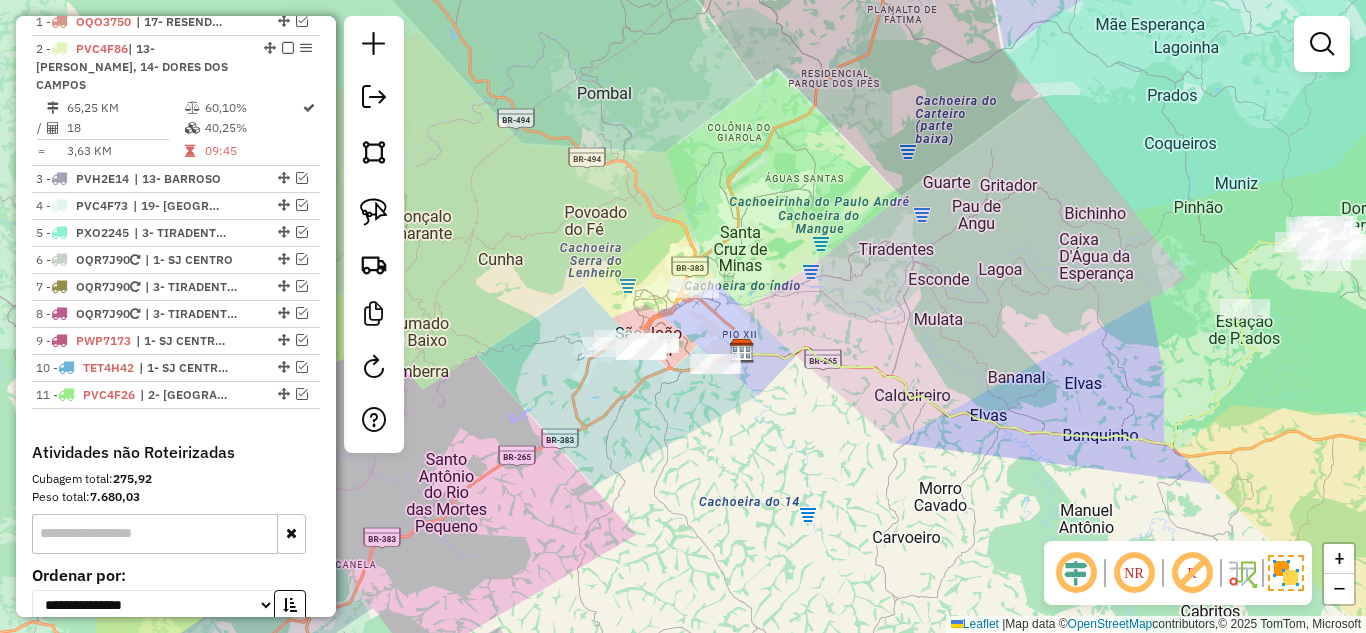 drag, startPoint x: 700, startPoint y: 379, endPoint x: 883, endPoint y: 407, distance: 185.12968 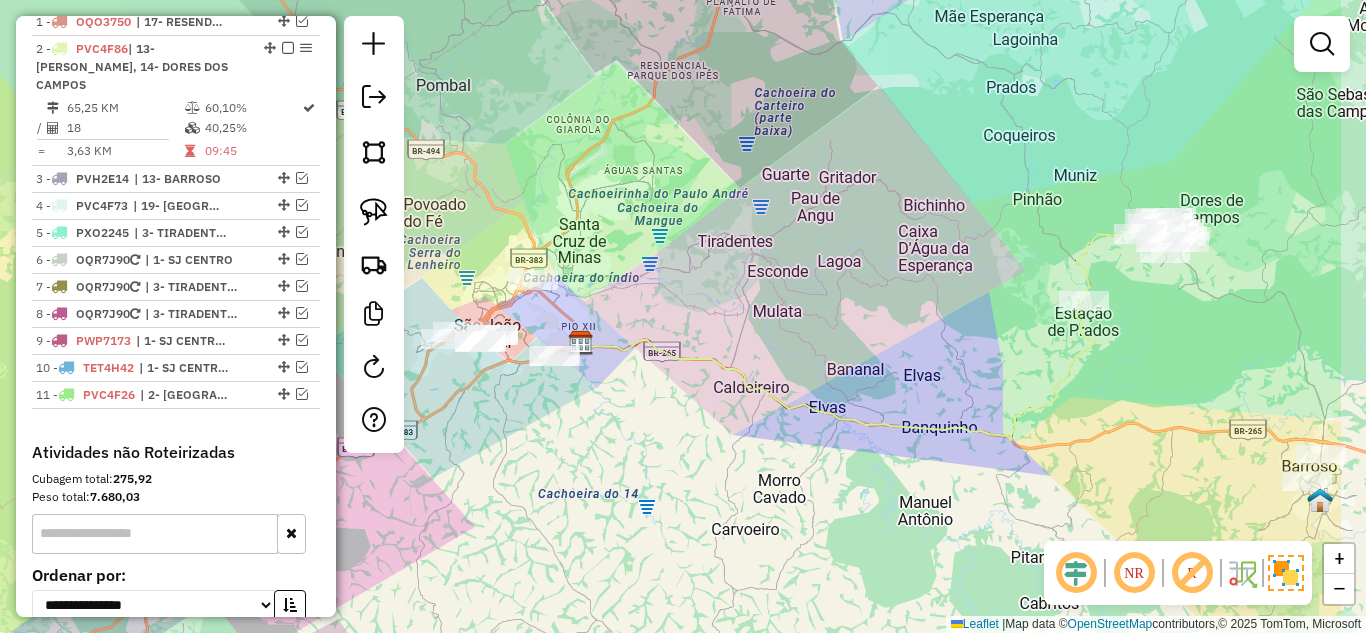 drag, startPoint x: 1016, startPoint y: 357, endPoint x: 906, endPoint y: 342, distance: 111.01801 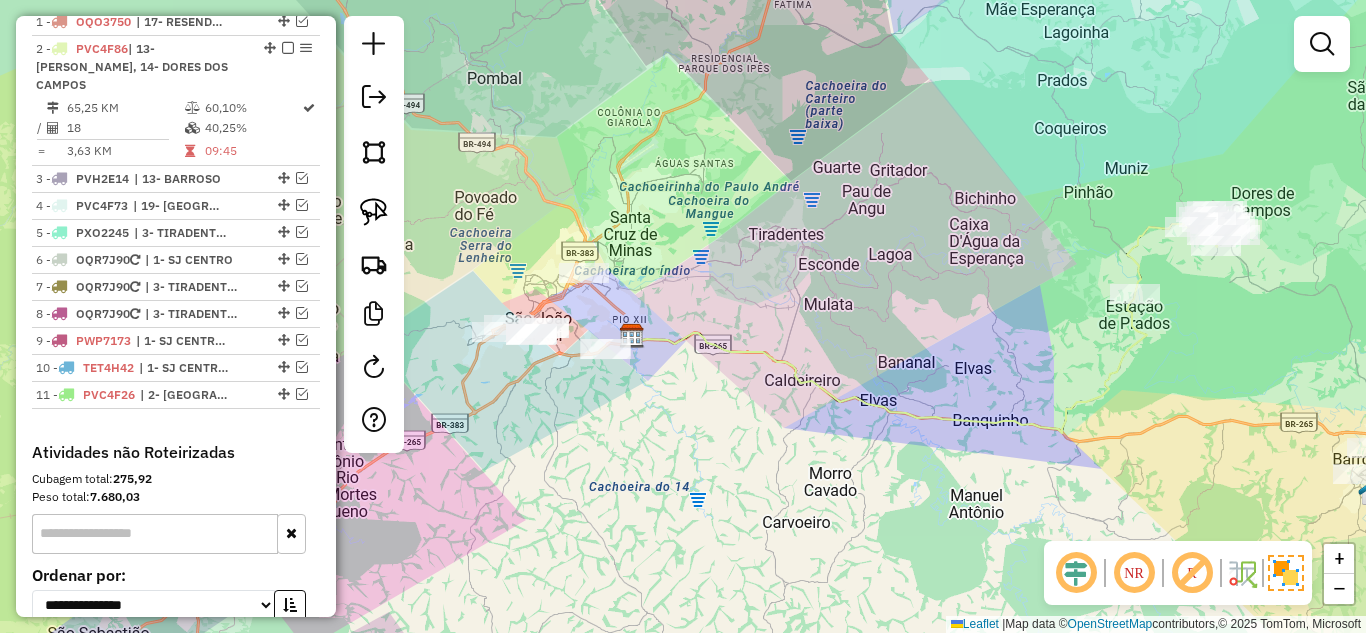 click on "Janela de atendimento Grade de atendimento Capacidade Transportadoras Veículos Cliente Pedidos  Rotas Selecione os dias de semana para filtrar as janelas de atendimento  Seg   Ter   Qua   Qui   Sex   Sáb   Dom  Informe o período da janela de atendimento: De: Até:  Filtrar exatamente a janela do cliente  Considerar janela de atendimento padrão  Selecione os dias de semana para filtrar as grades de atendimento  Seg   Ter   Qua   Qui   Sex   Sáb   Dom   Considerar clientes sem dia de atendimento cadastrado  Clientes fora do dia de atendimento selecionado Filtrar as atividades entre os valores definidos abaixo:  Peso mínimo:   Peso máximo:   Cubagem mínima:   Cubagem máxima:   De:   Até:  Filtrar as atividades entre o tempo de atendimento definido abaixo:  De:   Até:   Considerar capacidade total dos clientes não roteirizados Transportadora: Selecione um ou mais itens Tipo de veículo: Selecione um ou mais itens Veículo: Selecione um ou mais itens Motorista: Selecione um ou mais itens Nome: Rótulo:" 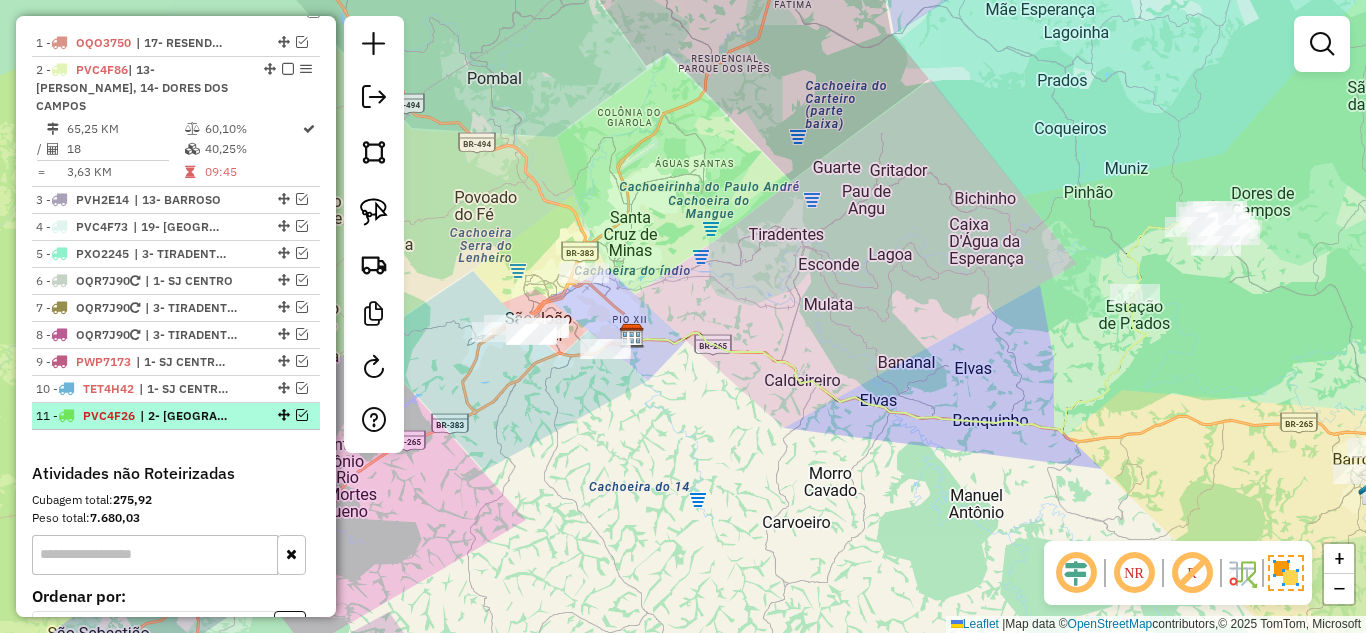 scroll, scrollTop: 739, scrollLeft: 0, axis: vertical 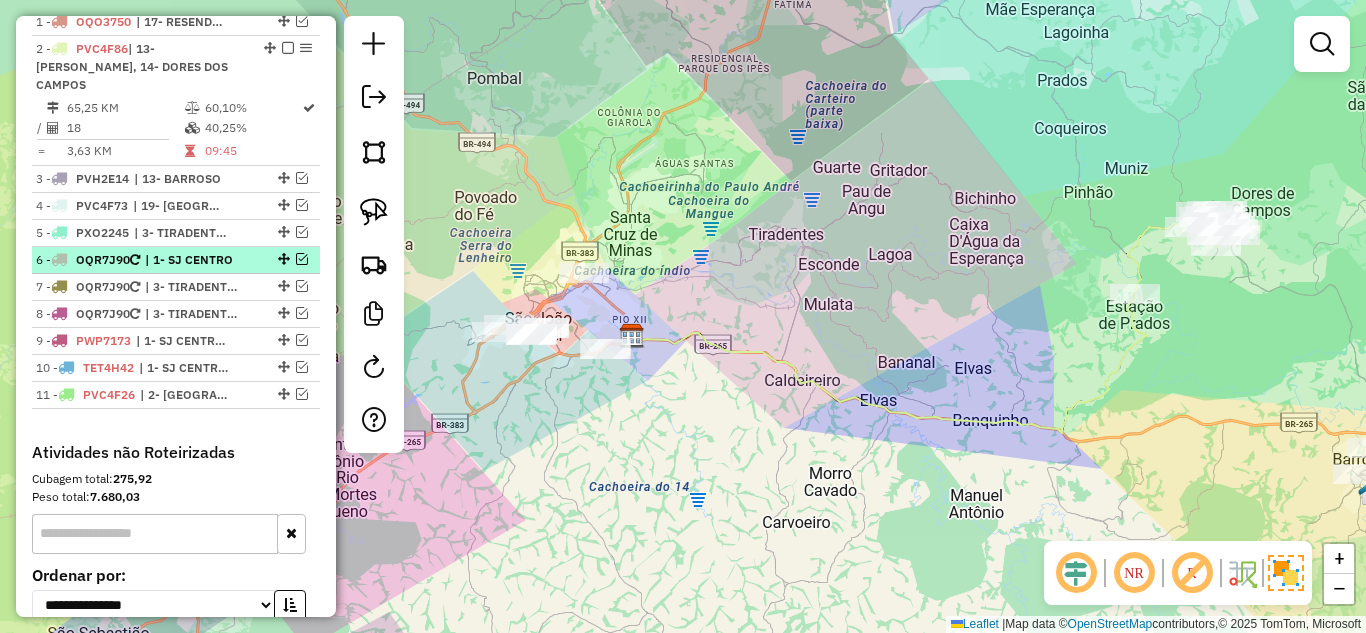 click at bounding box center [302, 259] 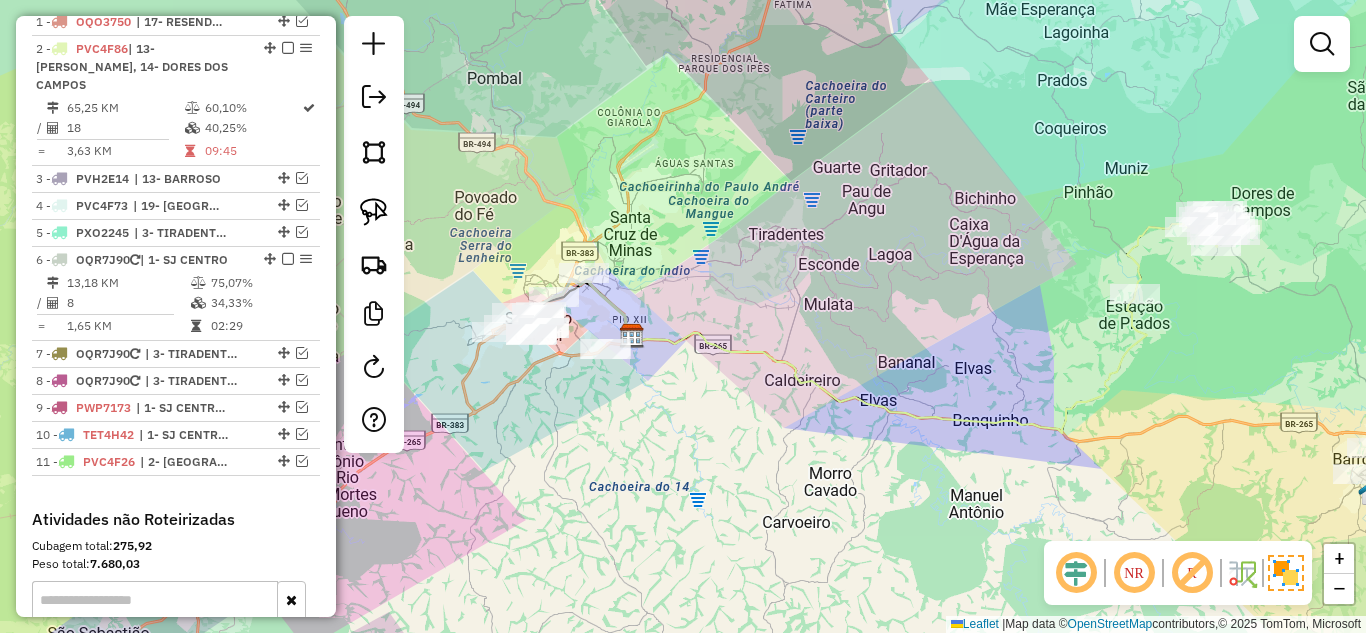 click on "Janela de atendimento Grade de atendimento Capacidade Transportadoras Veículos Cliente Pedidos  Rotas Selecione os dias de semana para filtrar as janelas de atendimento  Seg   Ter   Qua   Qui   Sex   Sáb   Dom  Informe o período da janela de atendimento: De: Até:  Filtrar exatamente a janela do cliente  Considerar janela de atendimento padrão  Selecione os dias de semana para filtrar as grades de atendimento  Seg   Ter   Qua   Qui   Sex   Sáb   Dom   Considerar clientes sem dia de atendimento cadastrado  Clientes fora do dia de atendimento selecionado Filtrar as atividades entre os valores definidos abaixo:  Peso mínimo:   Peso máximo:   Cubagem mínima:   Cubagem máxima:   De:   Até:  Filtrar as atividades entre o tempo de atendimento definido abaixo:  De:   Até:   Considerar capacidade total dos clientes não roteirizados Transportadora: Selecione um ou mais itens Tipo de veículo: Selecione um ou mais itens Veículo: Selecione um ou mais itens Motorista: Selecione um ou mais itens Nome: Rótulo:" 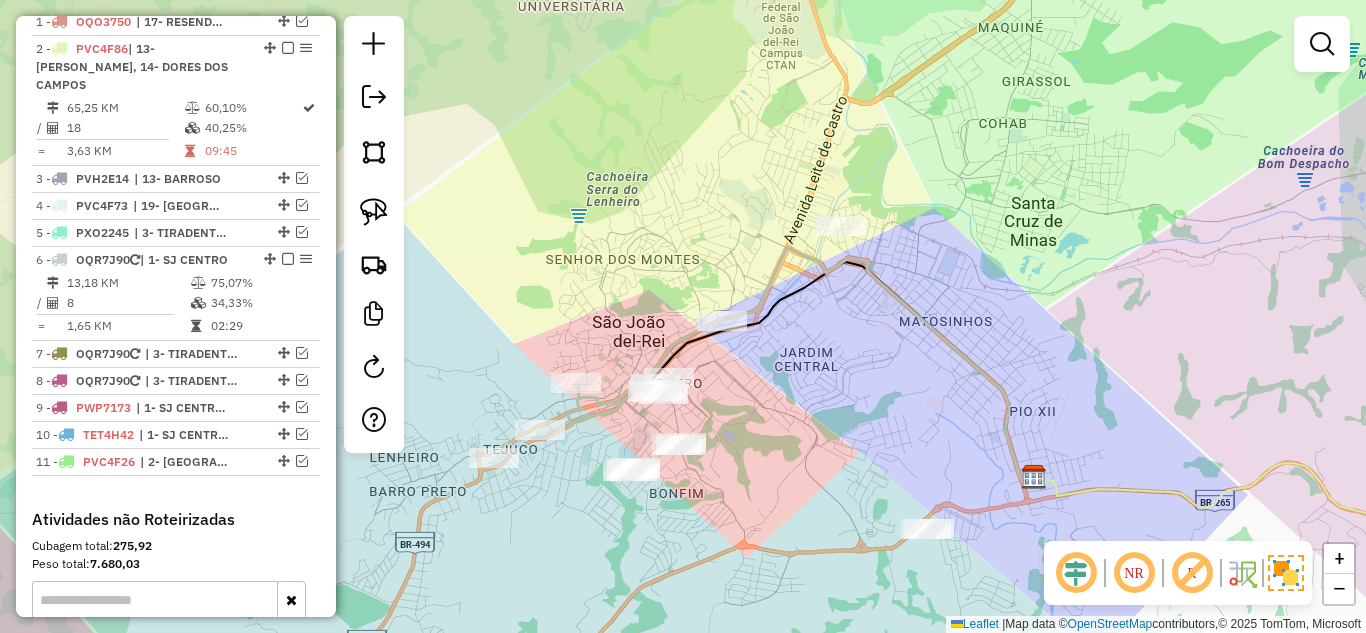drag, startPoint x: 570, startPoint y: 425, endPoint x: 590, endPoint y: 416, distance: 21.931713 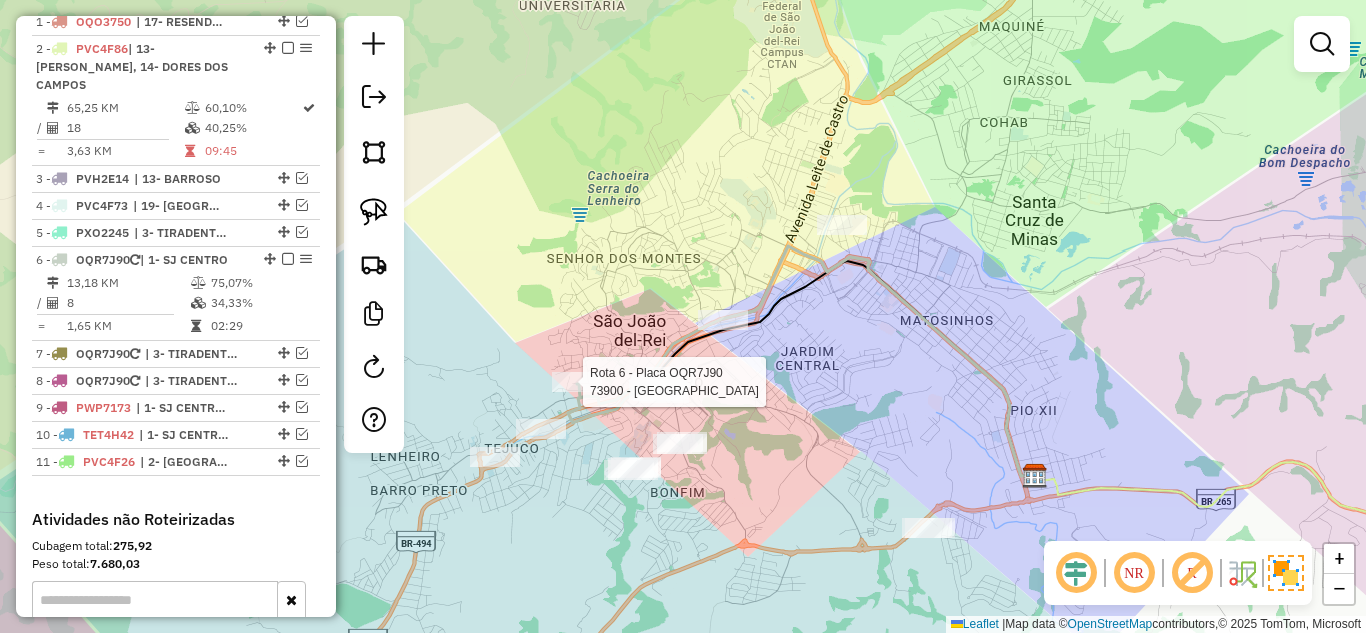 select on "*********" 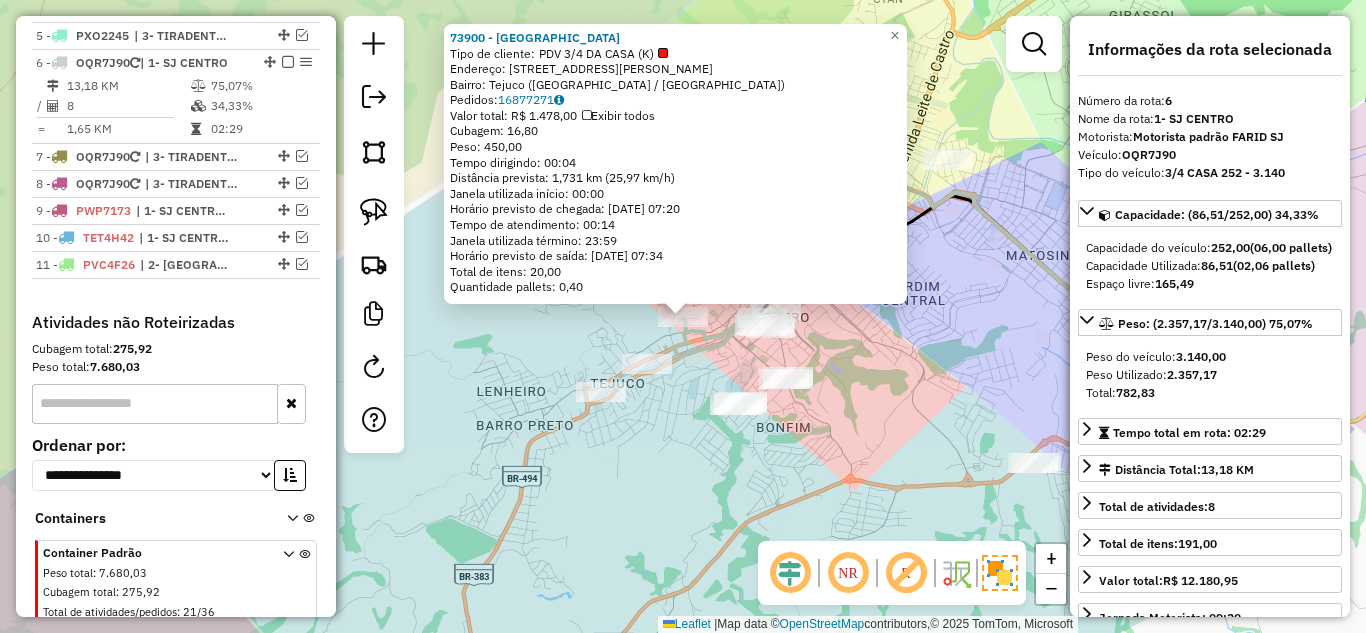 scroll, scrollTop: 970, scrollLeft: 0, axis: vertical 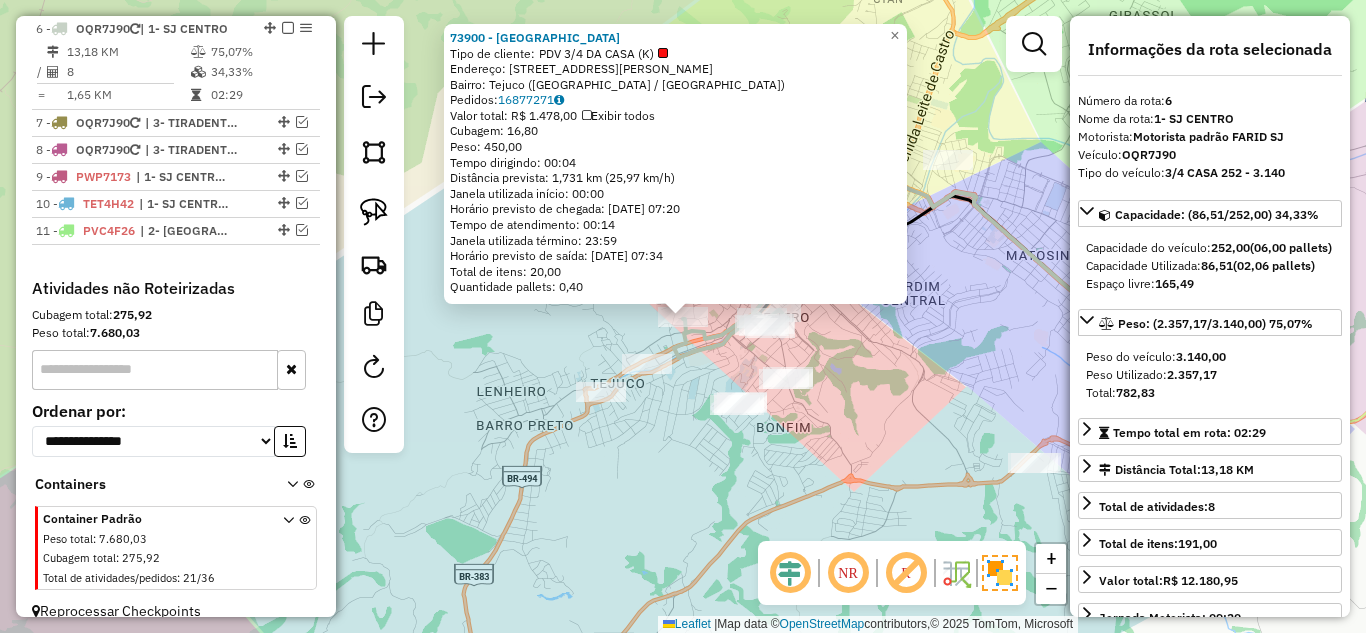 click on "73900 - [GEOGRAPHIC_DATA] de cliente:   PDV 3/4 DA CASA (K)   Endereço: [STREET_ADDRESS][PERSON_NAME]   Pedidos:  16877271   Valor total: R$ 1.478,00   Exibir todos   Cubagem: 16,80  Peso: 450,00  Tempo dirigindo: 00:04   Distância prevista: 1,731 km (25,97 km/h)   [GEOGRAPHIC_DATA] utilizada início: 00:00   Horário previsto de chegada: [DATE] 07:20   Tempo de atendimento: 00:14   Janela utilizada término: 23:59   Horário previsto de saída: [DATE] 07:34   Total de itens: 20,00   Quantidade pallets: 0,40  × Janela de atendimento Grade de atendimento Capacidade Transportadoras Veículos Cliente Pedidos  Rotas Selecione os dias de semana para filtrar as janelas de atendimento  Seg   Ter   Qua   Qui   Sex   Sáb   Dom  Informe o período da janela de atendimento: De: Até:  Filtrar exatamente a janela do cliente  Considerar janela de atendimento padrão  Selecione os dias de semana para filtrar as grades de atendimento  Seg   Ter   Qua   Qui   Sex   Sáb   Dom   De:" 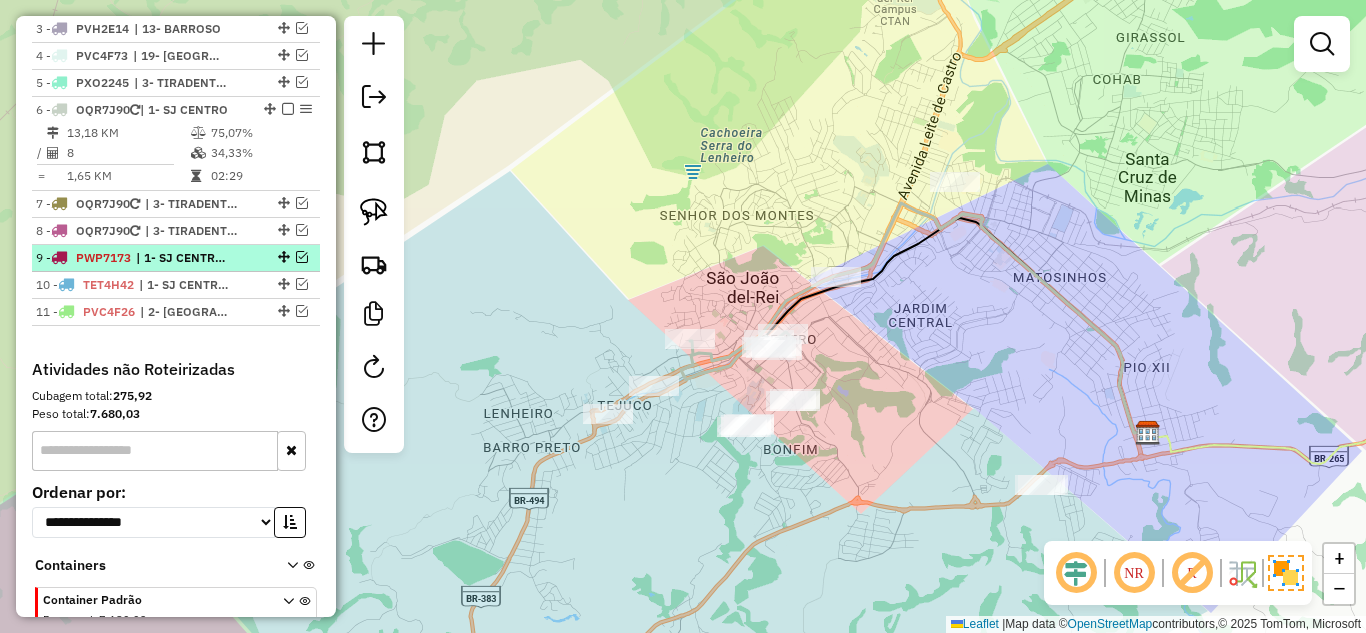 scroll, scrollTop: 870, scrollLeft: 0, axis: vertical 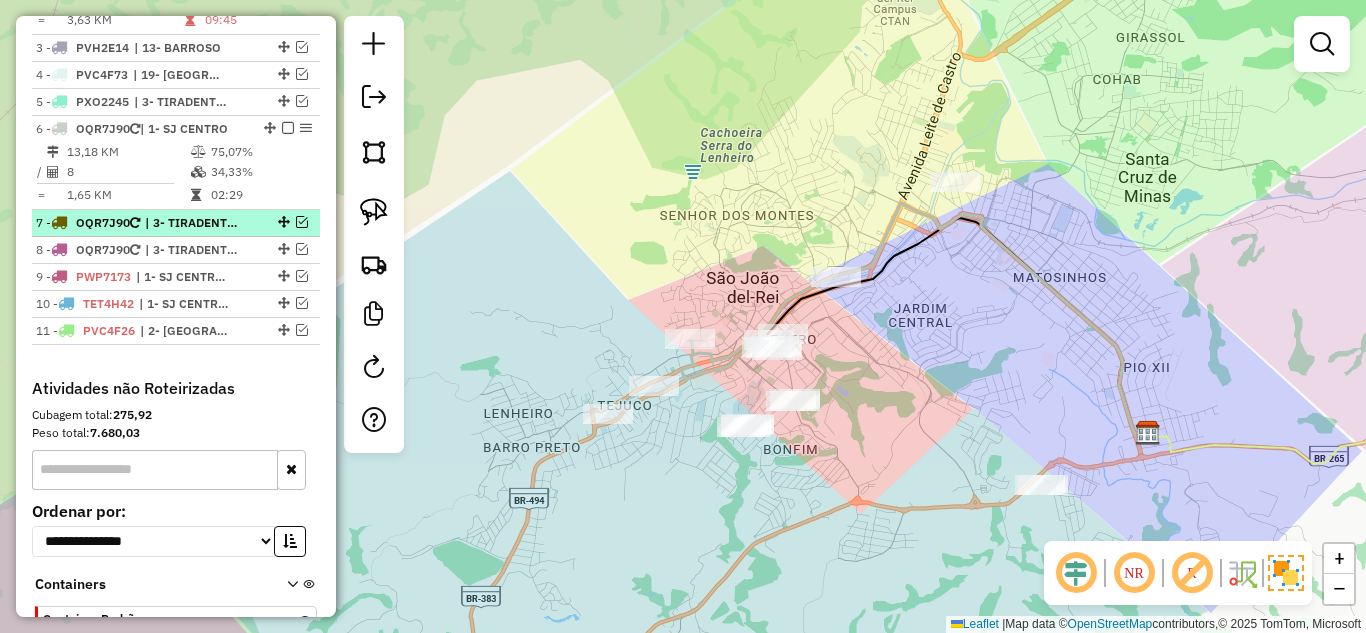 click at bounding box center [302, 222] 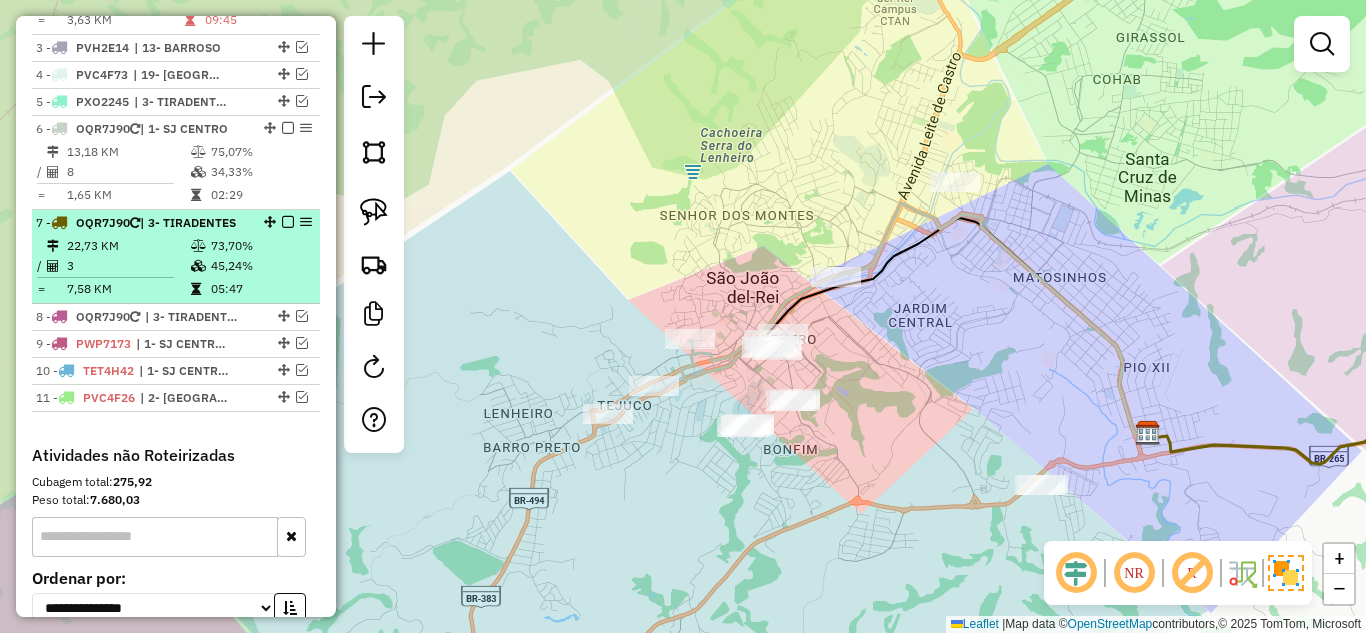 click on "22,73 KM" at bounding box center (128, 246) 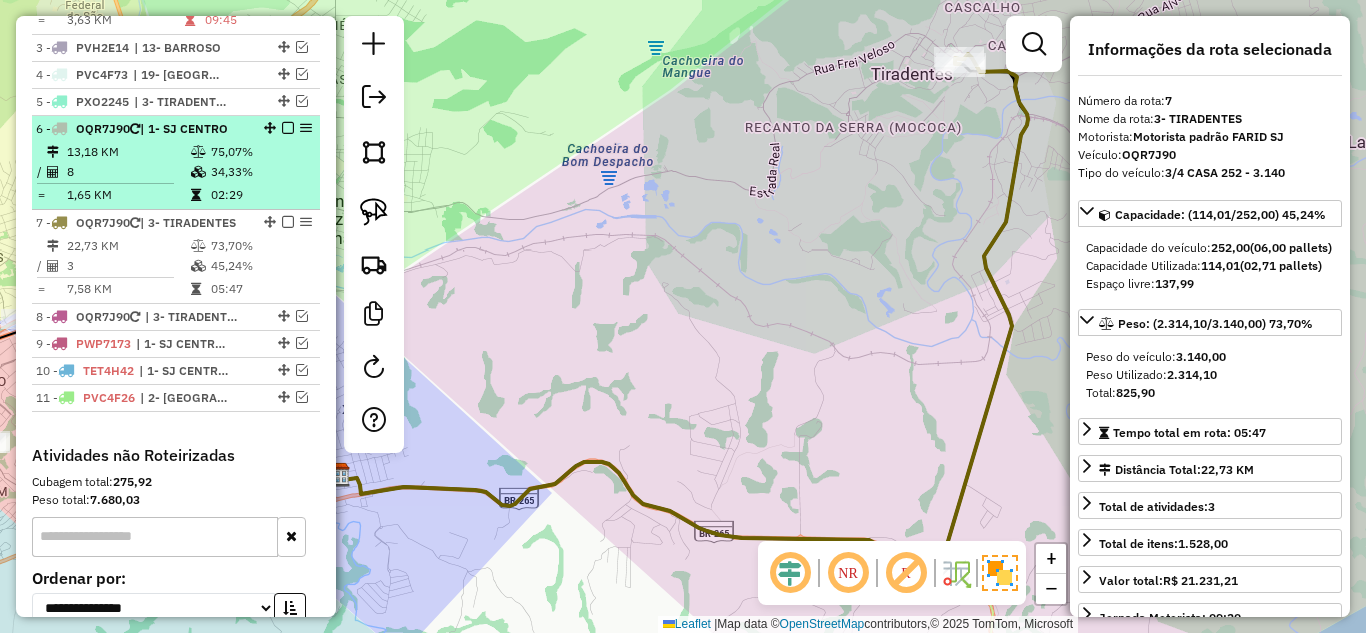 click on "13,18 KM" at bounding box center (128, 152) 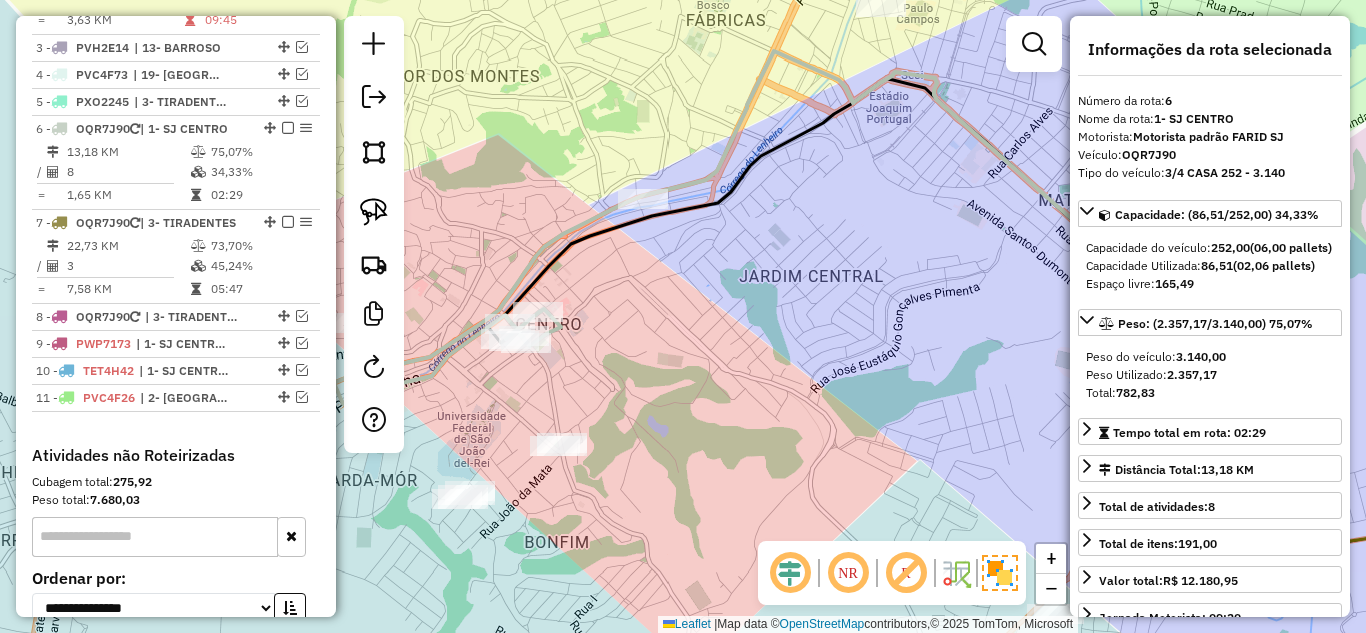 drag, startPoint x: 593, startPoint y: 318, endPoint x: 688, endPoint y: 290, distance: 99.0404 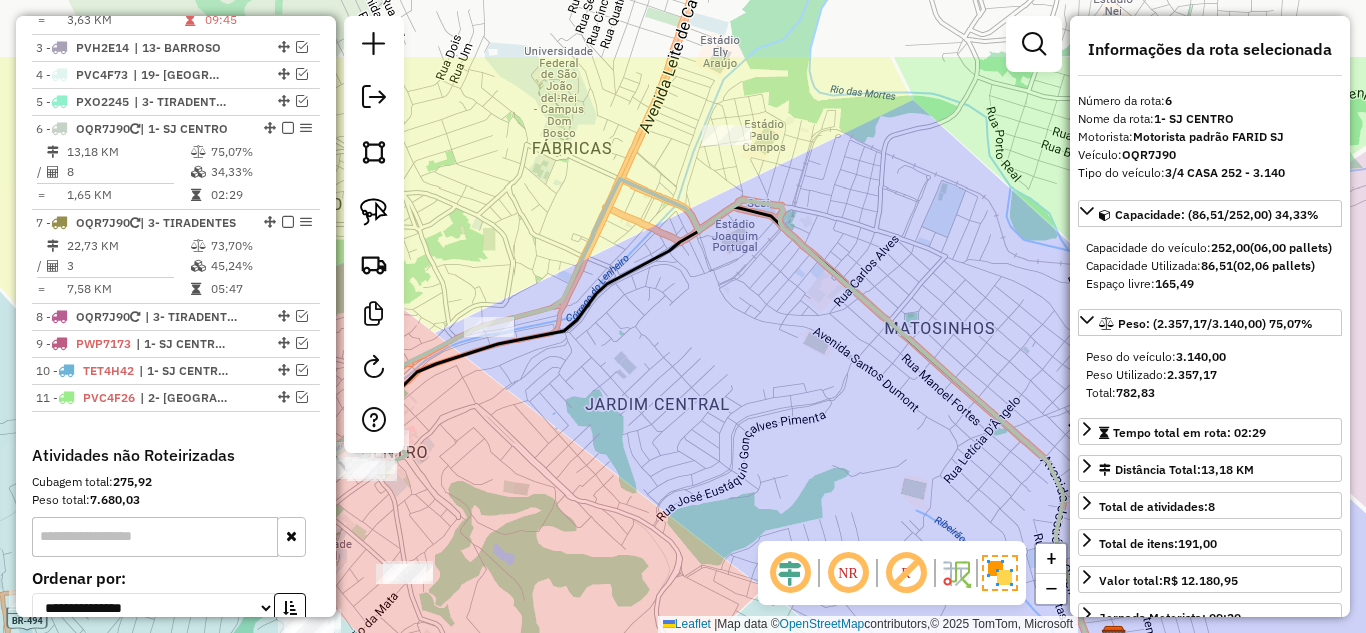 drag, startPoint x: 864, startPoint y: 206, endPoint x: 732, endPoint y: 328, distance: 179.74426 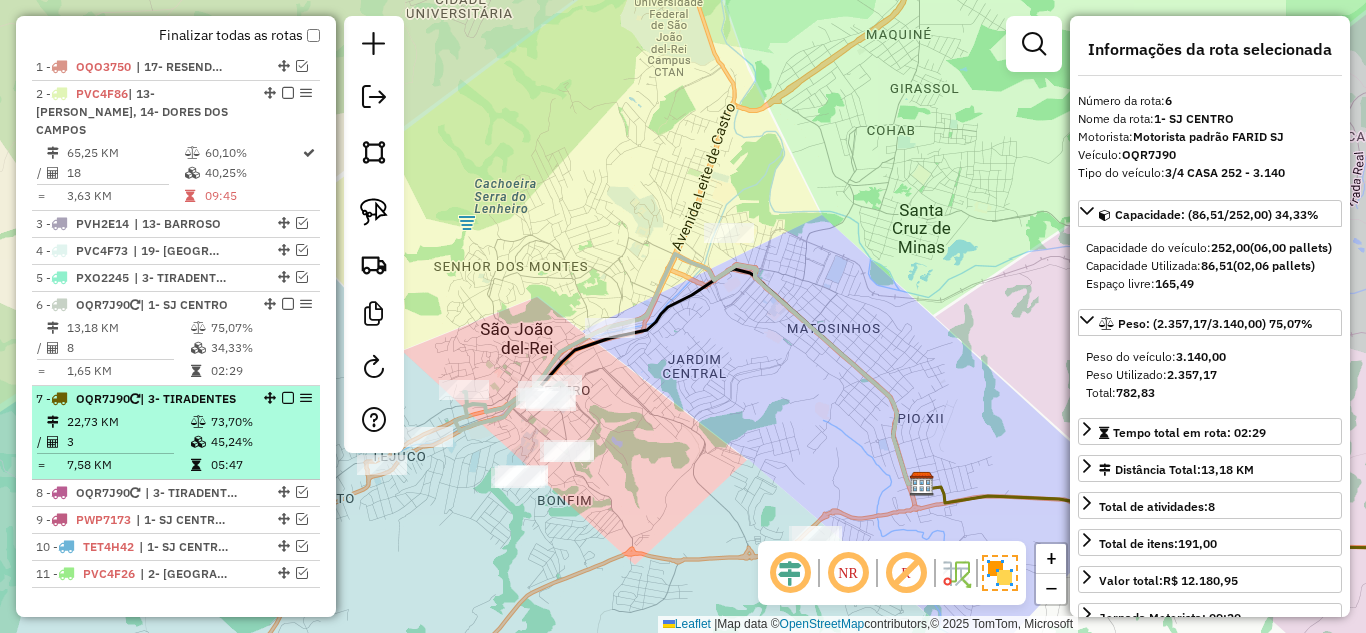 scroll, scrollTop: 570, scrollLeft: 0, axis: vertical 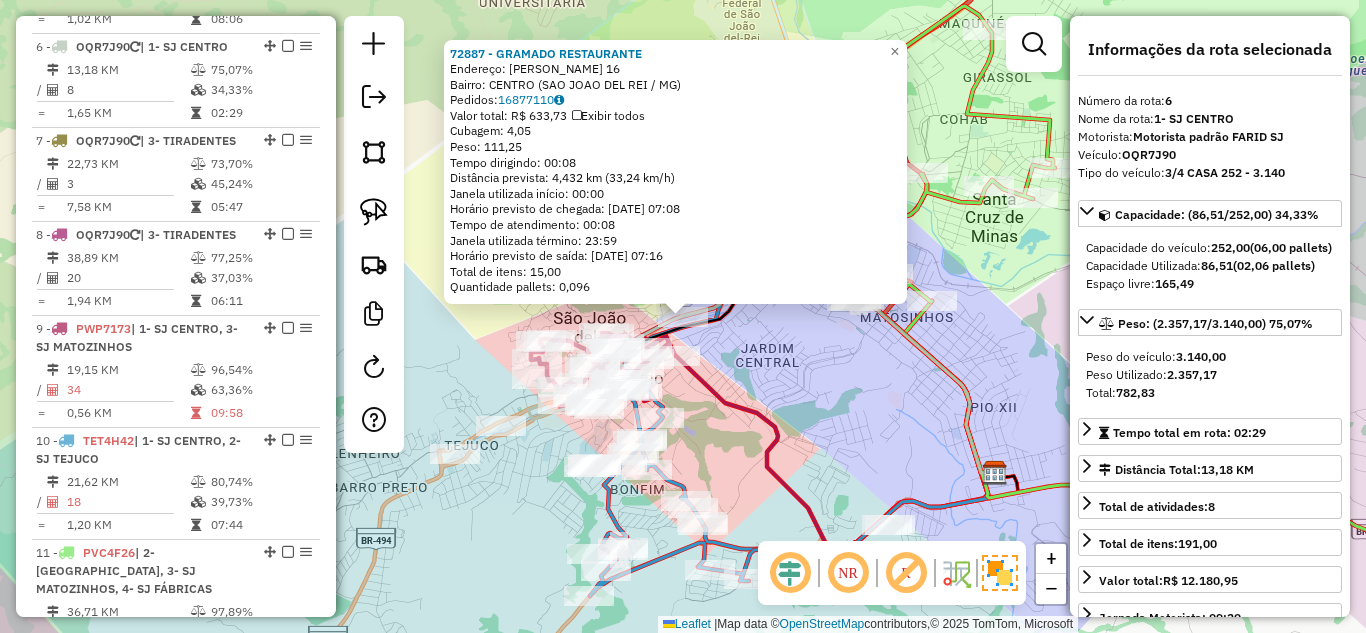 click on "Rota 9 - Placa PWP7173  72613 - MERCEARIA E LANCHONE 72887 - GRAMADO RESTAURANTE  [GEOGRAPHIC_DATA]:  [PERSON_NAME] 16   Bairro: [GEOGRAPHIC_DATA] ([GEOGRAPHIC_DATA] / [GEOGRAPHIC_DATA])   Pedidos:  16877110   Valor total: R$ 633,73   Exibir todos   Cubagem: 4,05  Peso: 111,25  Tempo dirigindo: 00:08   Distância prevista: 4,432 km (33,24 km/h)   [GEOGRAPHIC_DATA] utilizada início: 00:00   Horário previsto de chegada: [DATE] 07:08   Tempo de atendimento: 00:08   Janela utilizada término: 23:59   Horário previsto de saída: [DATE] 07:16   Total de itens: 15,00   Quantidade pallets: 0,096  × Janela de atendimento Grade de atendimento Capacidade Transportadoras Veículos Cliente Pedidos  Rotas Selecione os dias de semana para filtrar as janelas de atendimento  Seg   Ter   Qua   Qui   Sex   Sáb   Dom  Informe o período da janela de atendimento: De: Até:  Filtrar exatamente a janela do cliente  Considerar janela de atendimento padrão  Selecione os dias de semana para filtrar as grades de atendimento  Seg   Ter   Qua   Qui   Sex   Sáb   Dom" 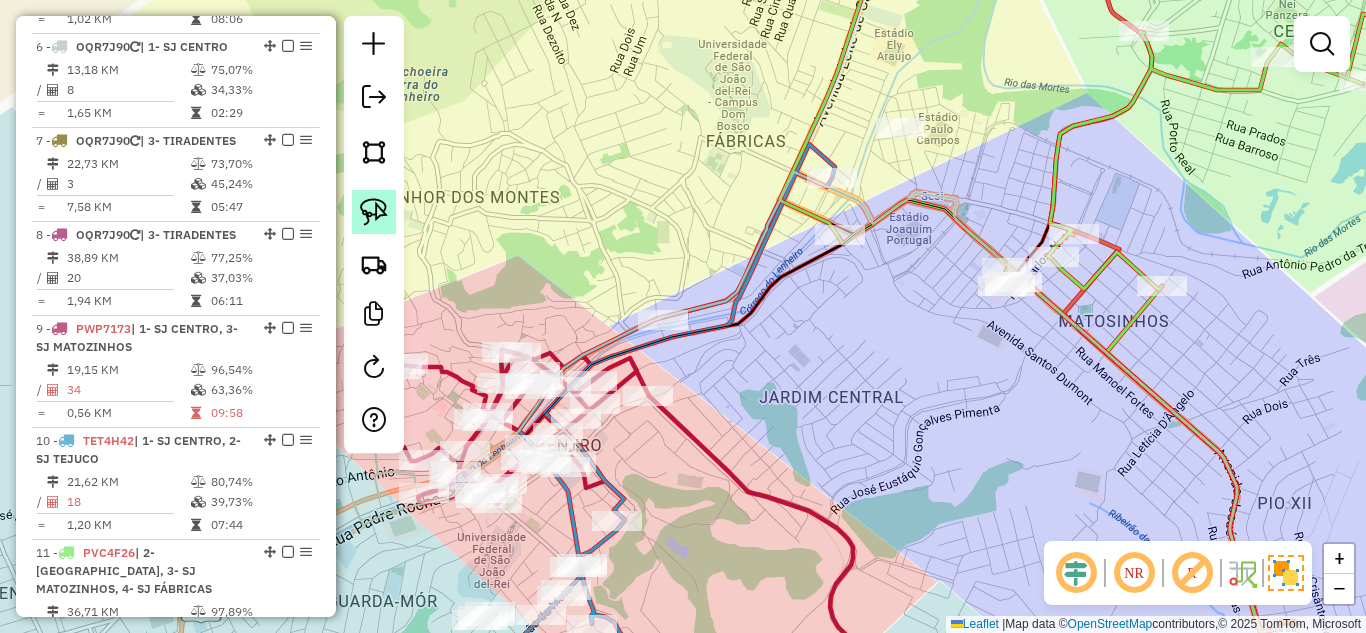 click 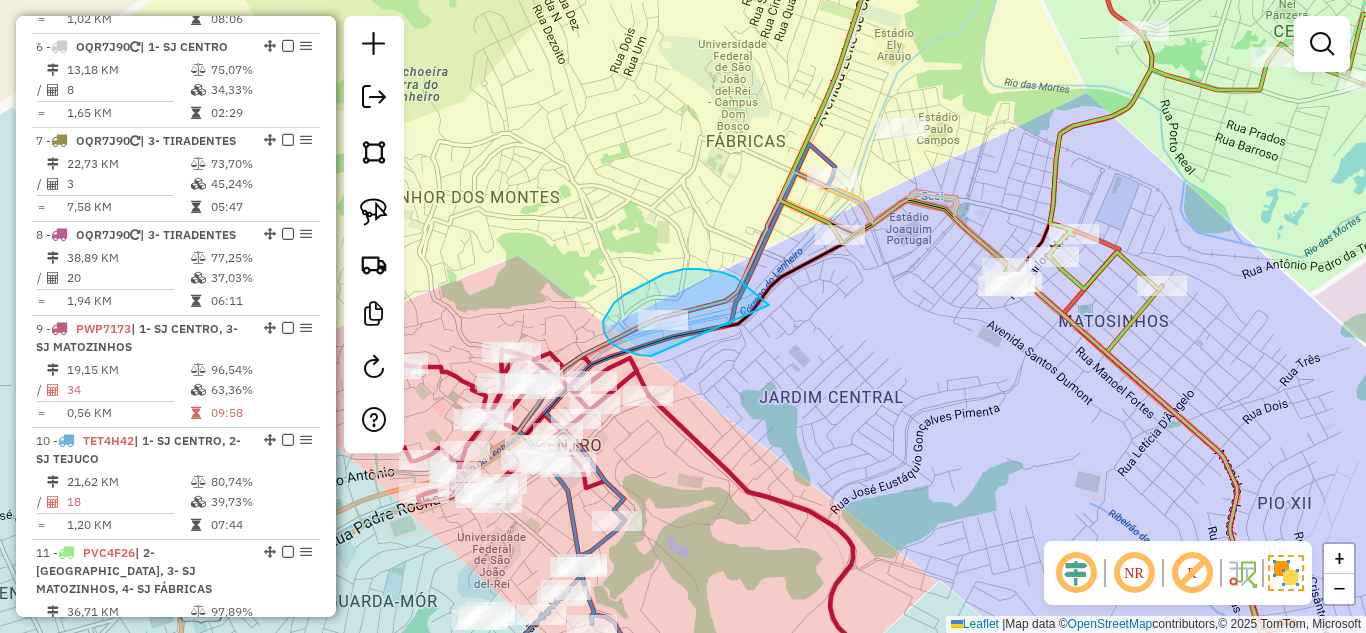 drag, startPoint x: 769, startPoint y: 305, endPoint x: 651, endPoint y: 356, distance: 128.5496 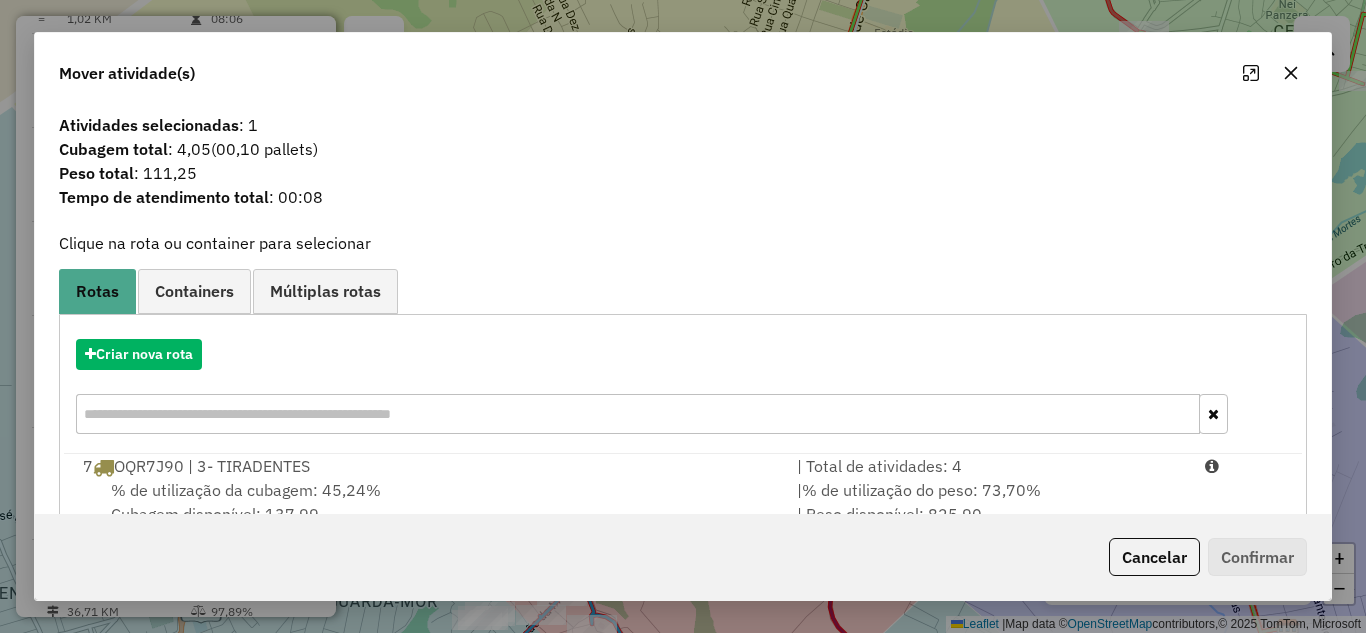 scroll, scrollTop: 410, scrollLeft: 0, axis: vertical 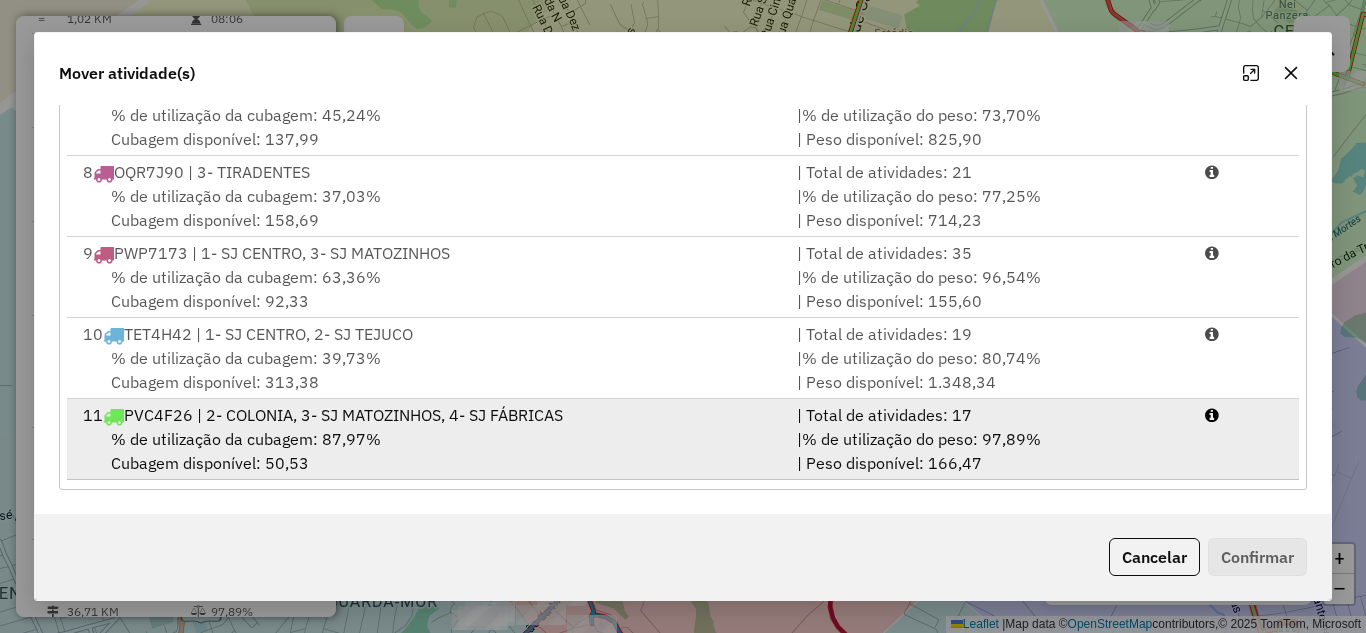 click on "11  PVC4F26 | 2- COLONIA, 3- SJ MATOZINHOS, 4- SJ FÁBRICAS" at bounding box center (428, 415) 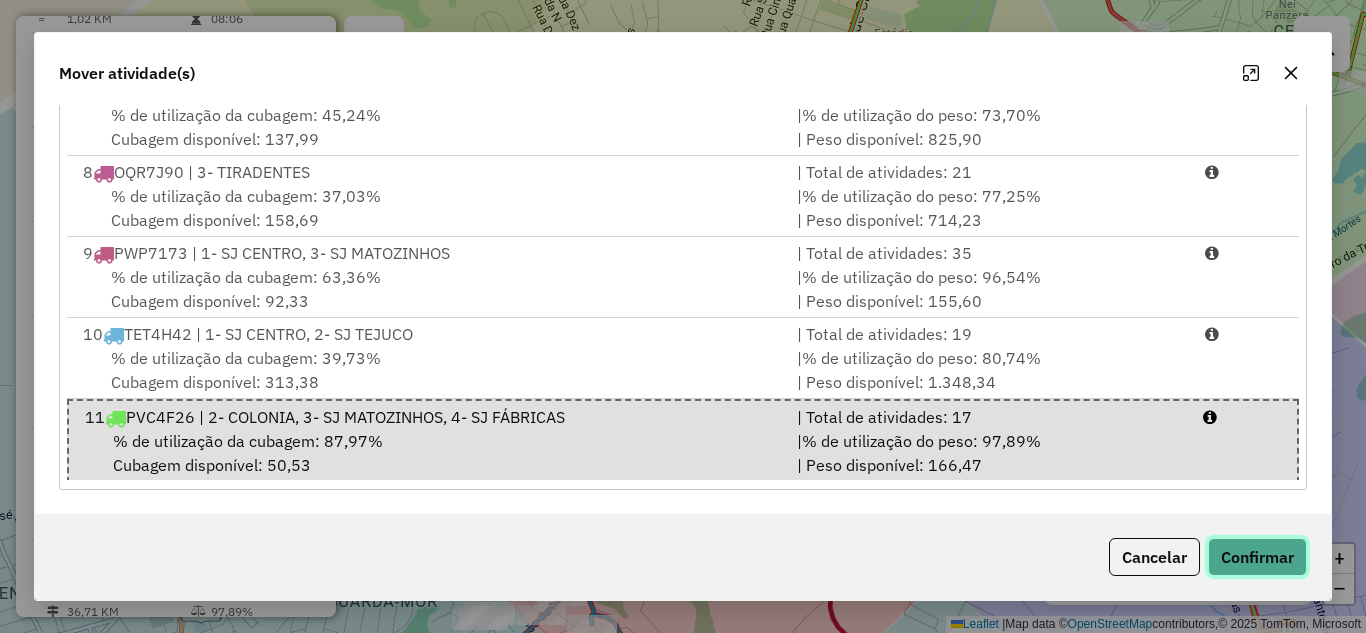 click on "Confirmar" 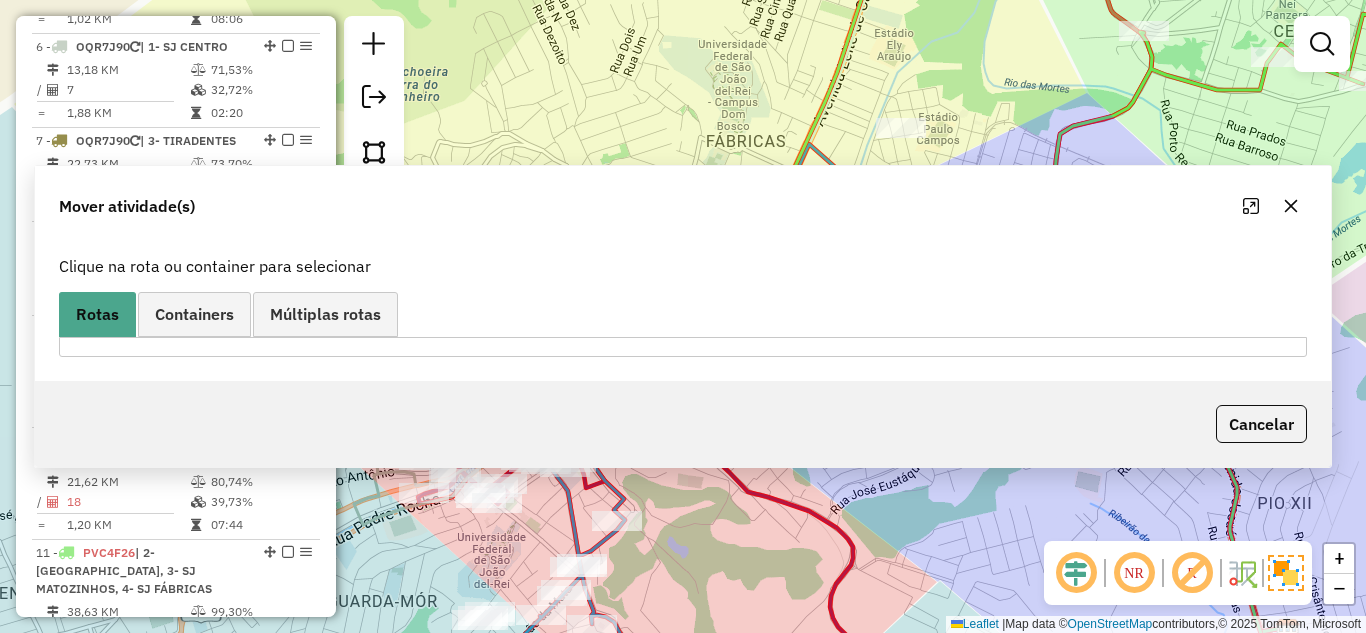 scroll, scrollTop: 0, scrollLeft: 0, axis: both 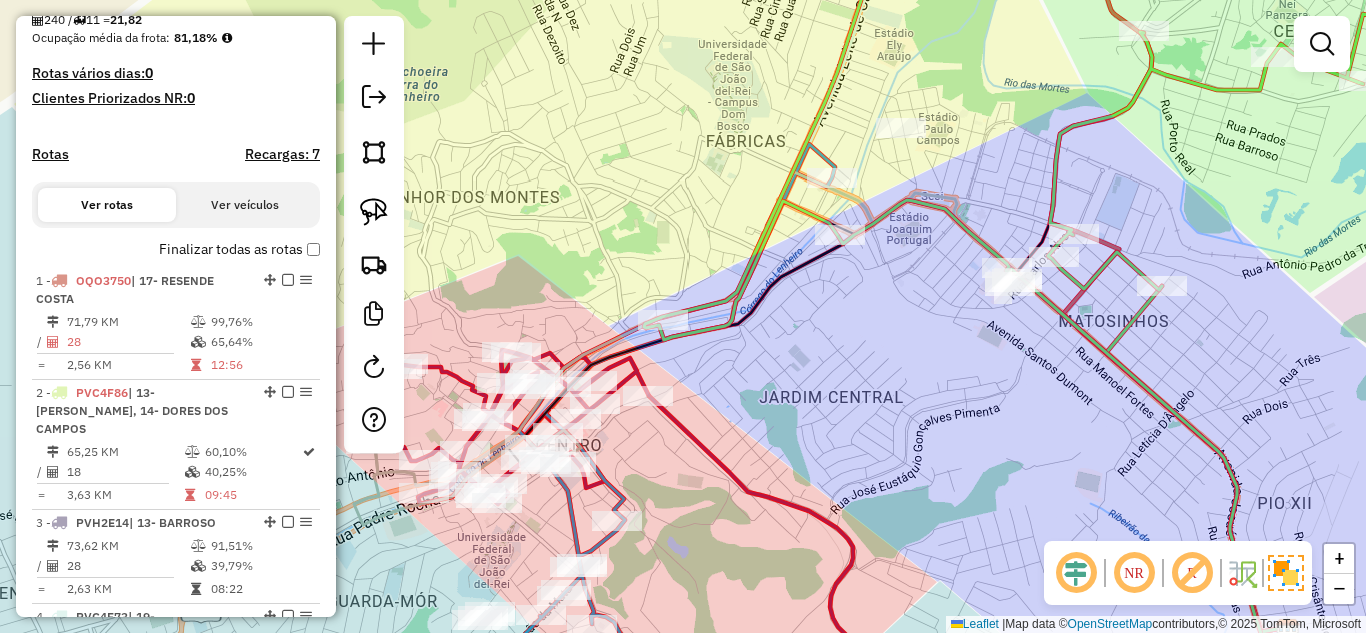 click on "Janela de atendimento Grade de atendimento Capacidade Transportadoras Veículos Cliente Pedidos  Rotas Selecione os dias de semana para filtrar as janelas de atendimento  Seg   Ter   Qua   Qui   Sex   Sáb   Dom  Informe o período da janela de atendimento: De: Até:  Filtrar exatamente a janela do cliente  Considerar janela de atendimento padrão  Selecione os dias de semana para filtrar as grades de atendimento  Seg   Ter   Qua   Qui   Sex   Sáb   Dom   Considerar clientes sem dia de atendimento cadastrado  Clientes fora do dia de atendimento selecionado Filtrar as atividades entre os valores definidos abaixo:  Peso mínimo:   Peso máximo:   Cubagem mínima:   Cubagem máxima:   De:   Até:  Filtrar as atividades entre o tempo de atendimento definido abaixo:  De:   Até:   Considerar capacidade total dos clientes não roteirizados Transportadora: Selecione um ou mais itens Tipo de veículo: Selecione um ou mais itens Veículo: Selecione um ou mais itens Motorista: Selecione um ou mais itens Nome: Rótulo:" 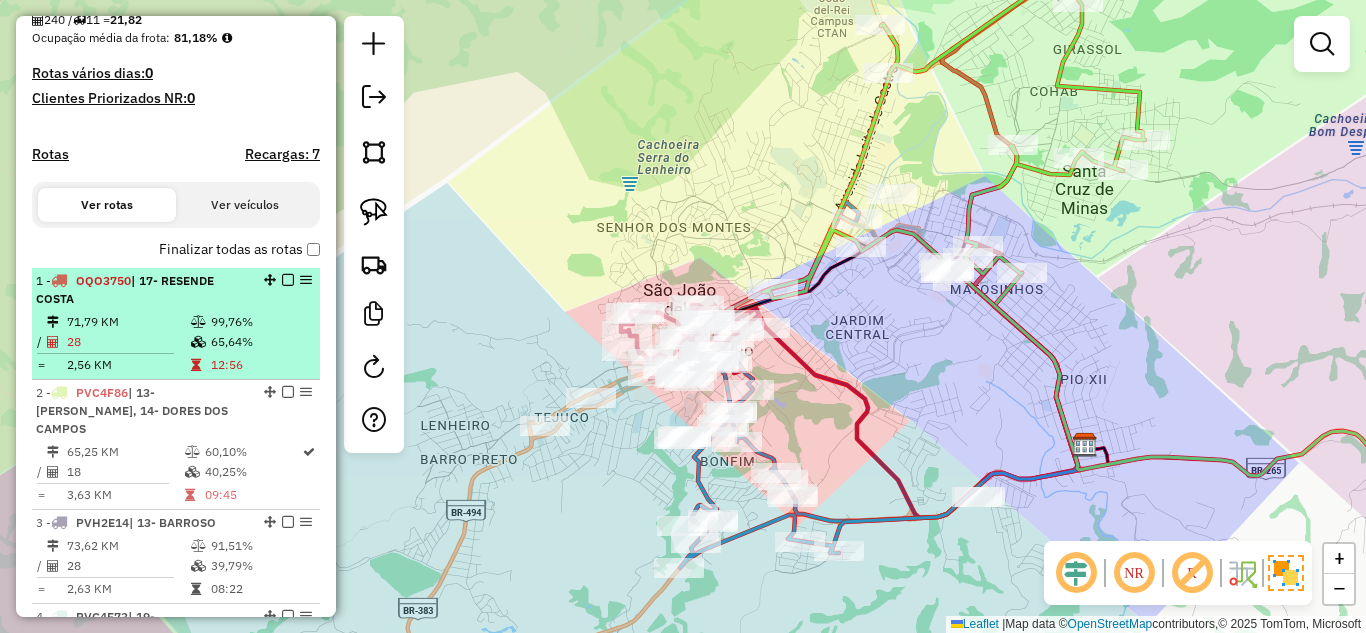 click on "71,79 KM" at bounding box center [128, 322] 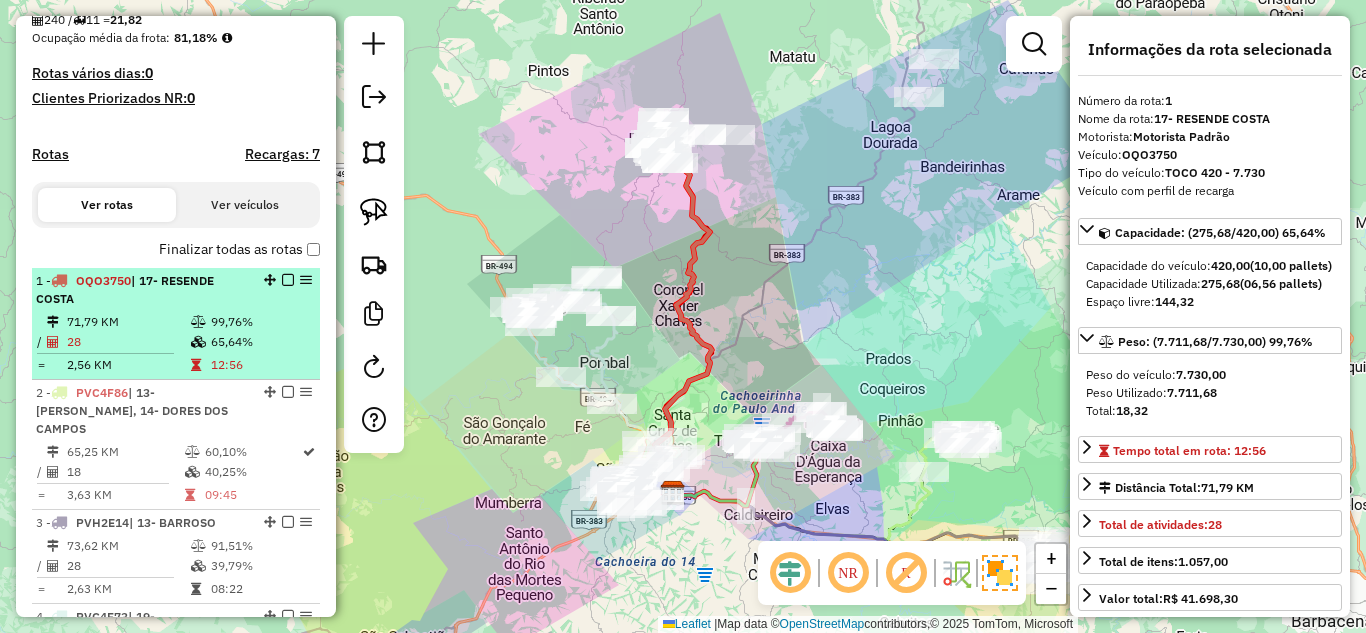 click at bounding box center [288, 280] 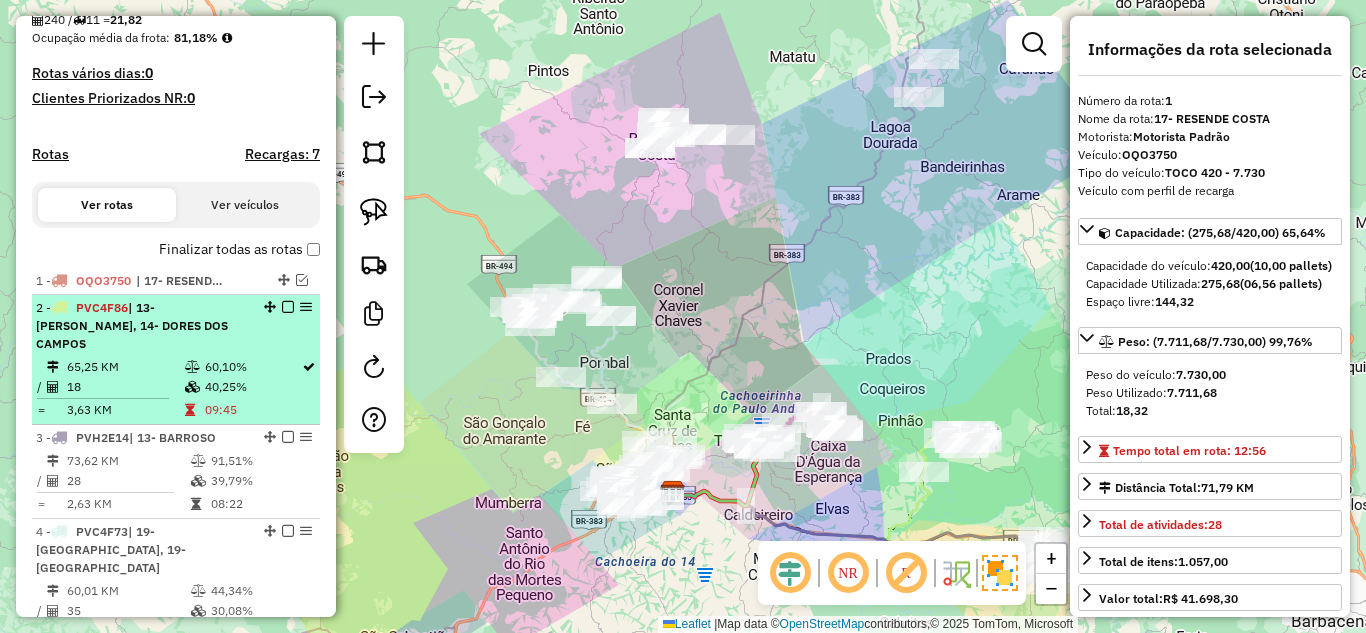 click on "60,10%" at bounding box center [252, 367] 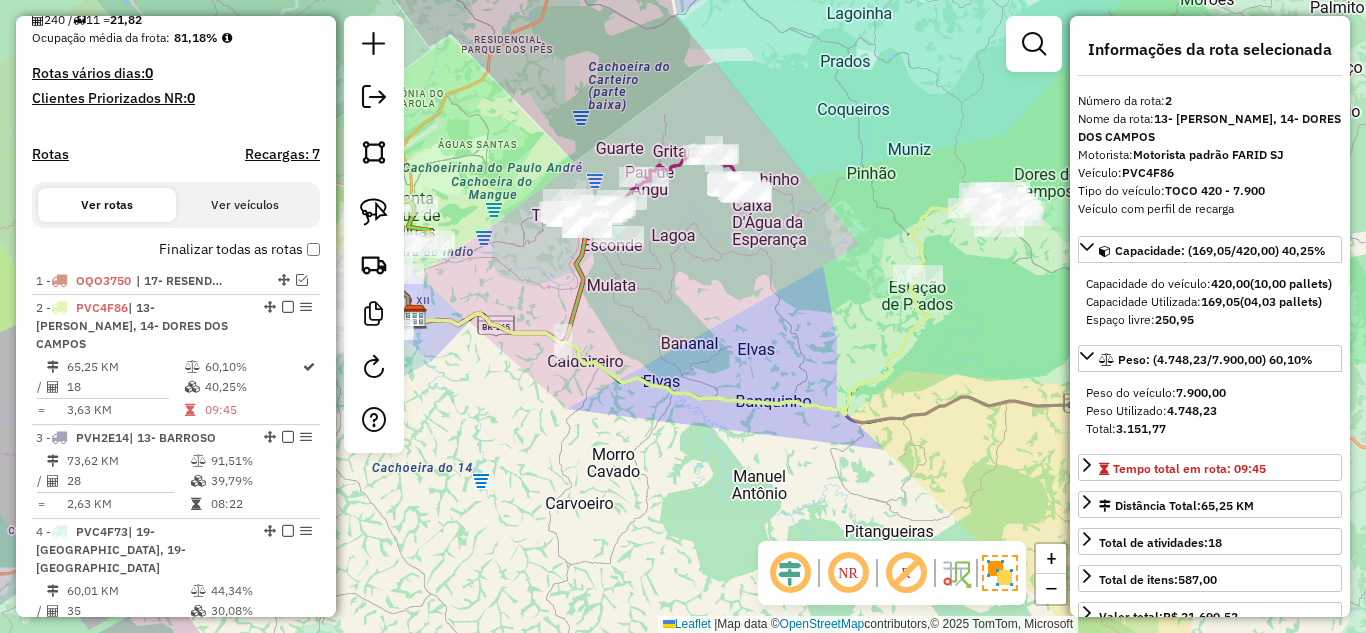 drag, startPoint x: 746, startPoint y: 306, endPoint x: 729, endPoint y: 287, distance: 25.495098 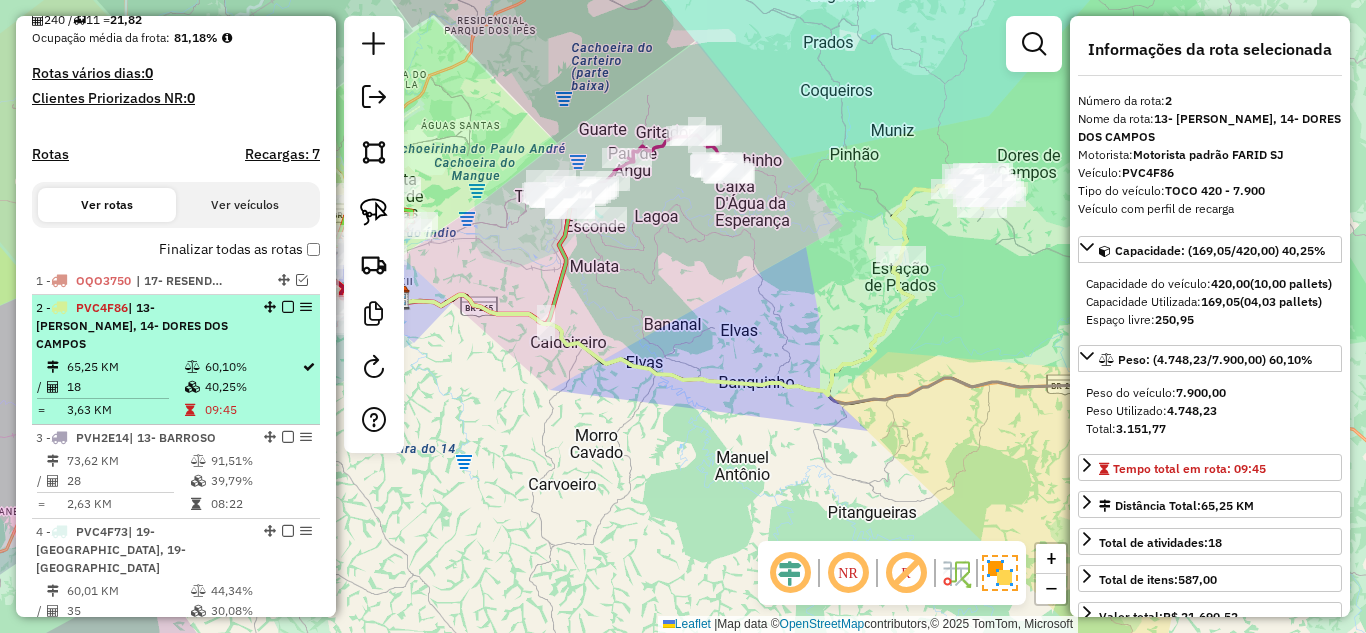 click at bounding box center (288, 307) 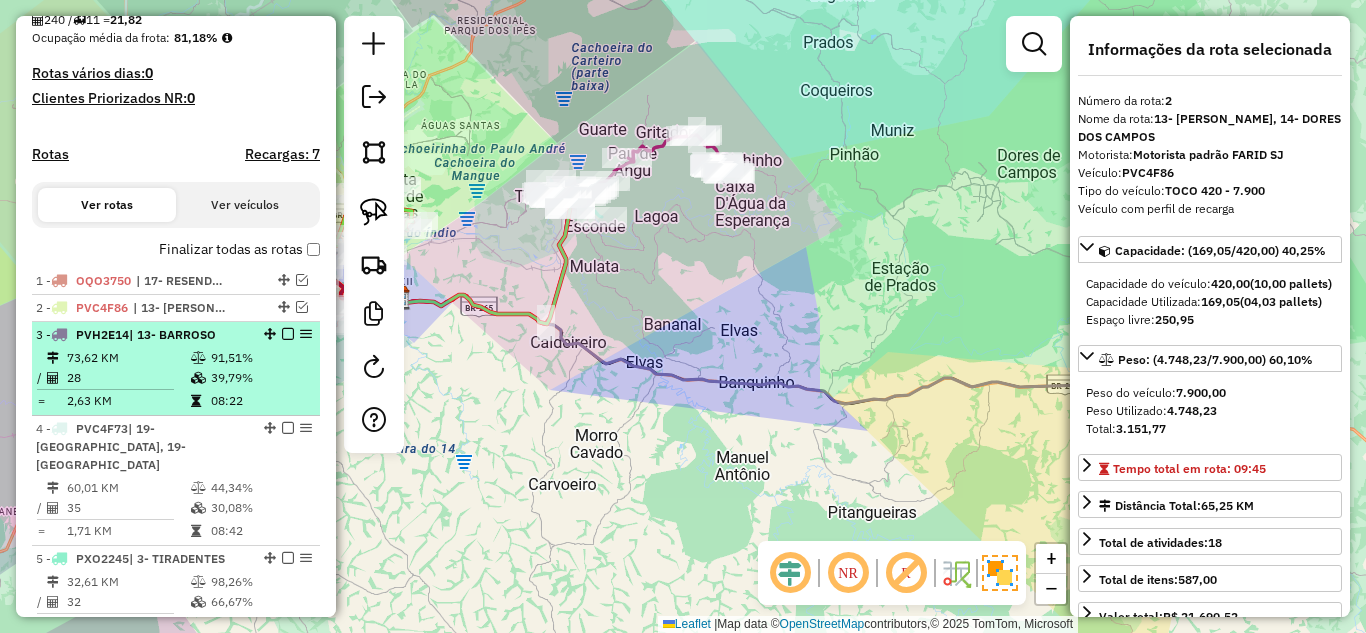 click on "39,79%" at bounding box center [260, 378] 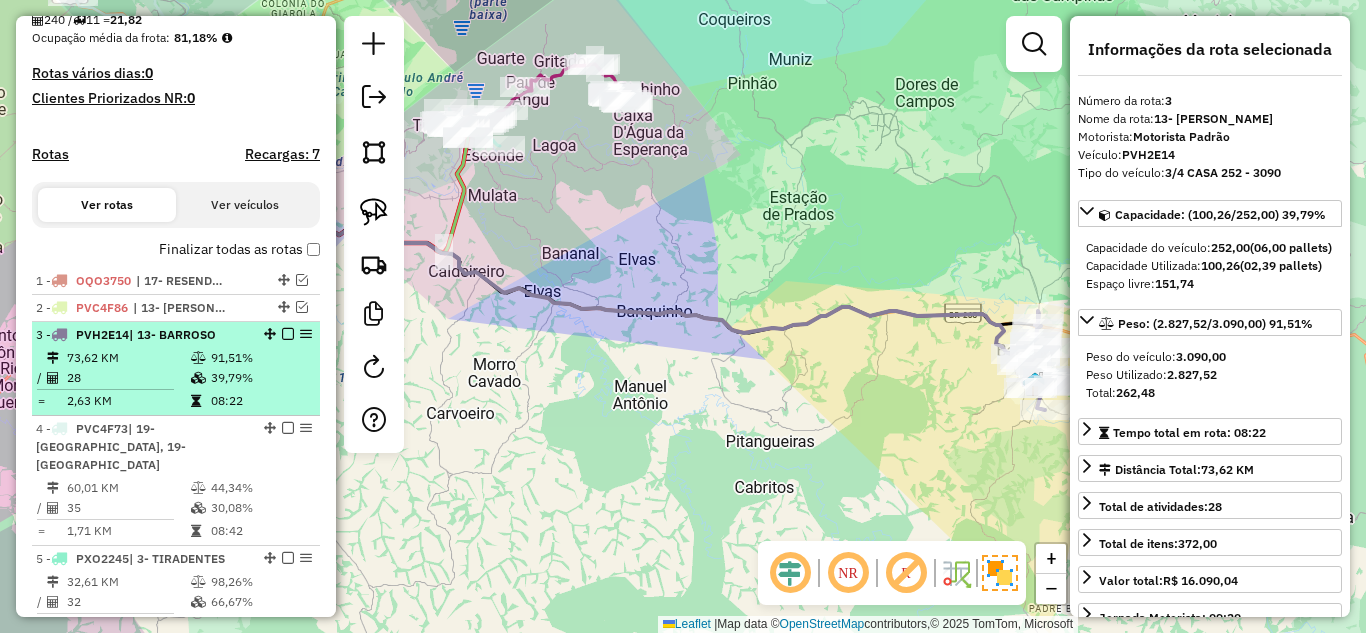 click at bounding box center [288, 334] 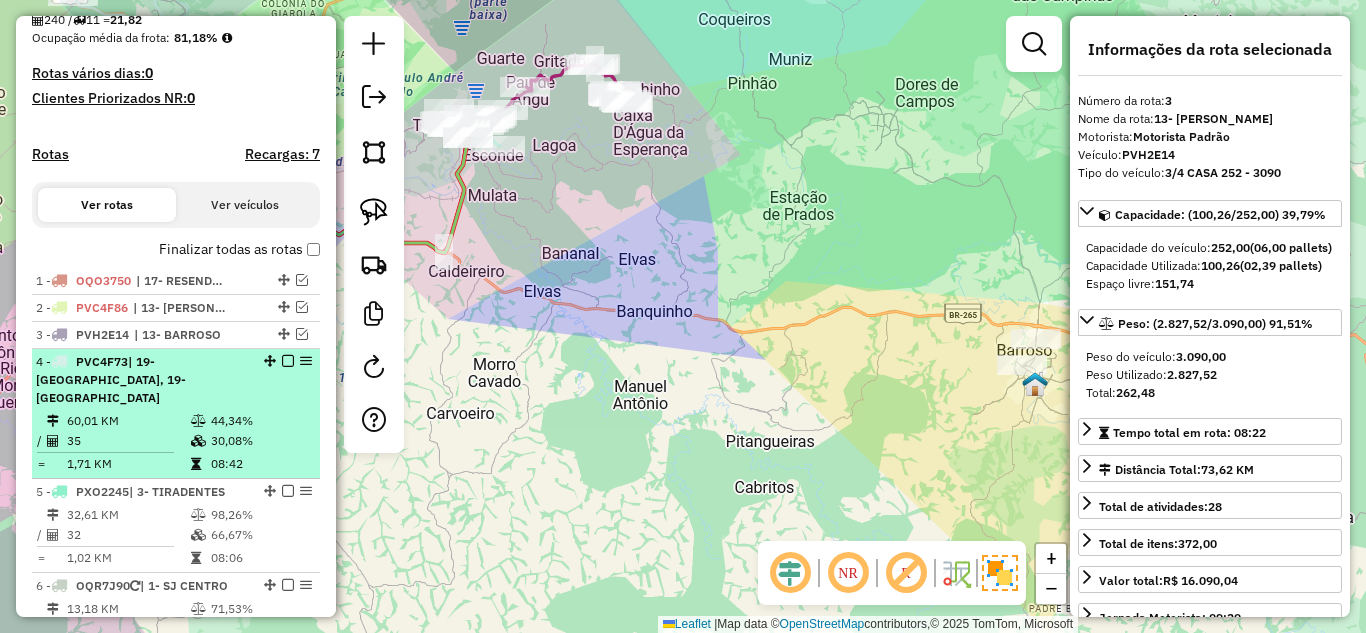 click on "| 19- [GEOGRAPHIC_DATA], 19- [GEOGRAPHIC_DATA]" at bounding box center (111, 379) 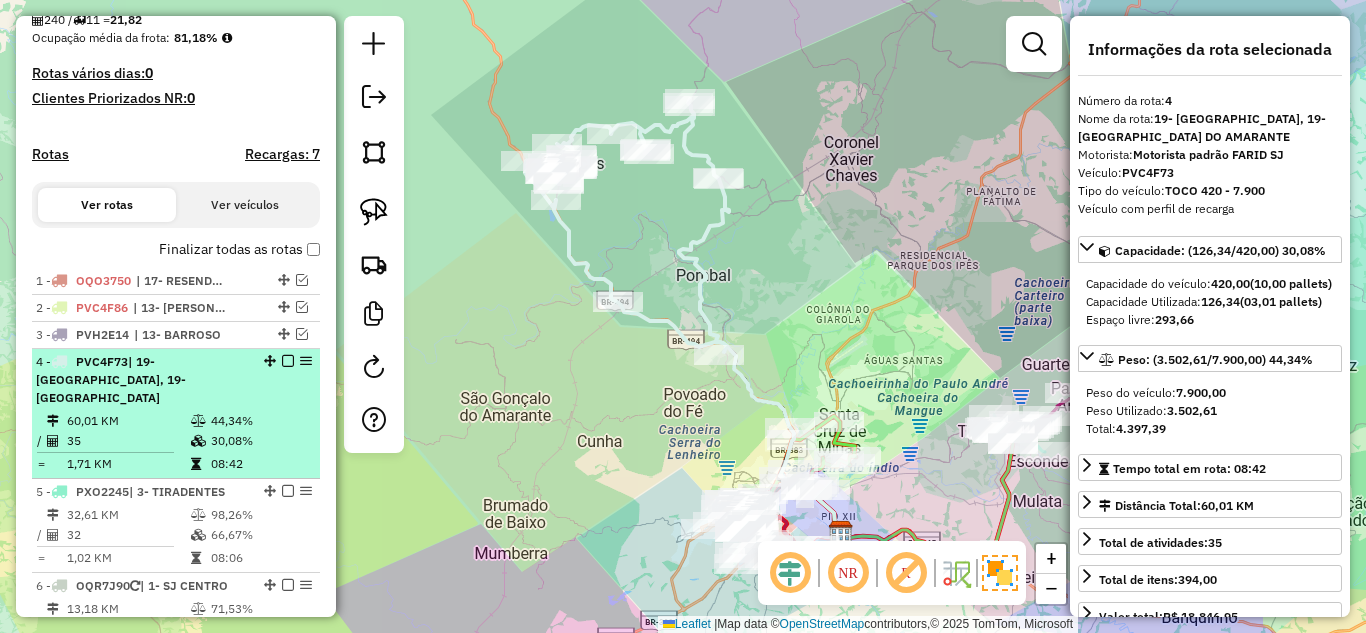 click at bounding box center (288, 361) 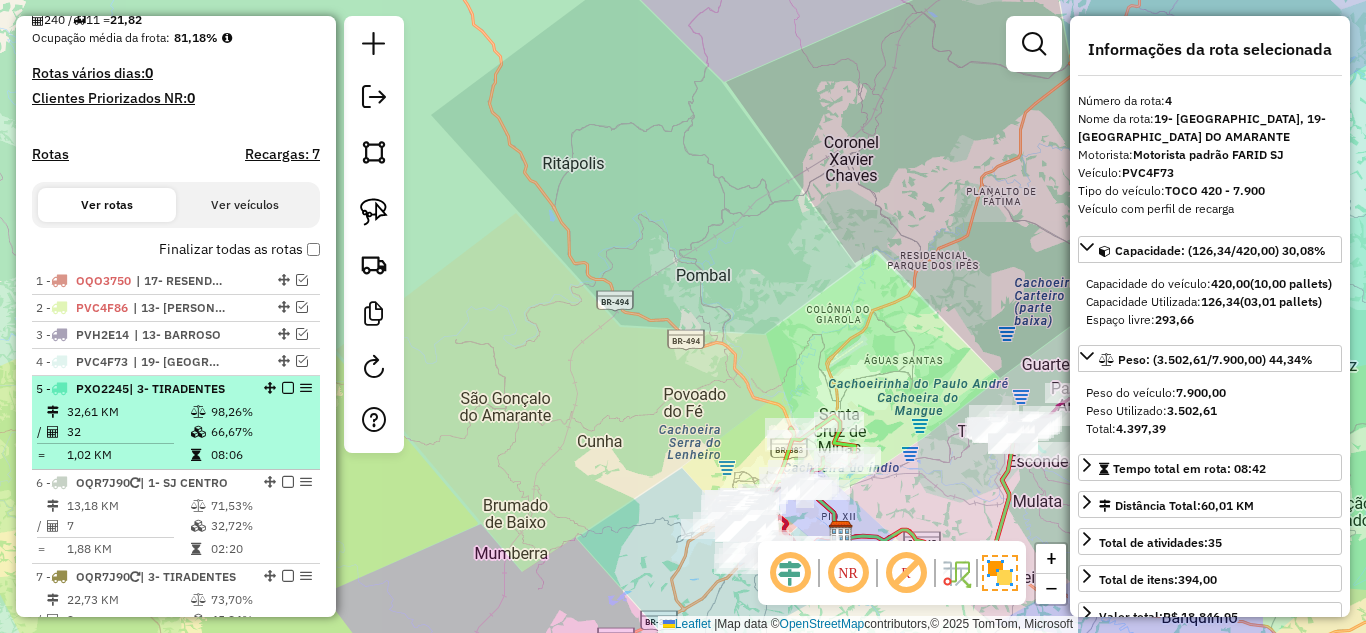 click on "32" at bounding box center (128, 432) 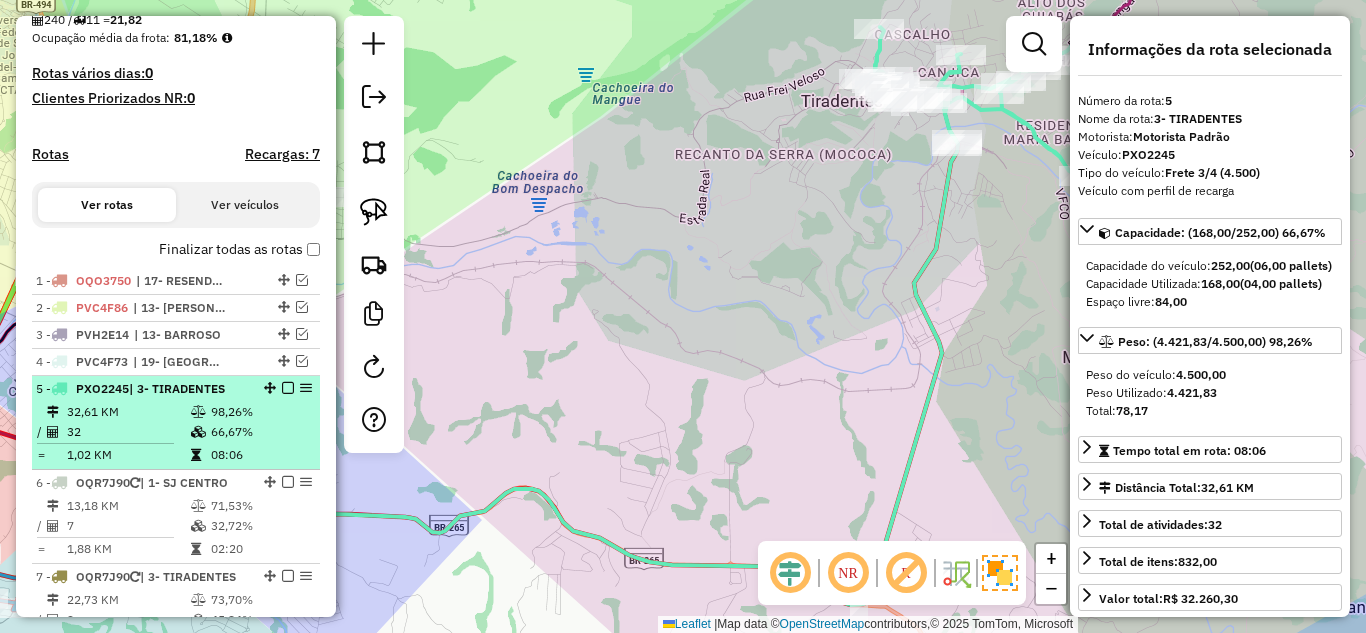 click at bounding box center (288, 388) 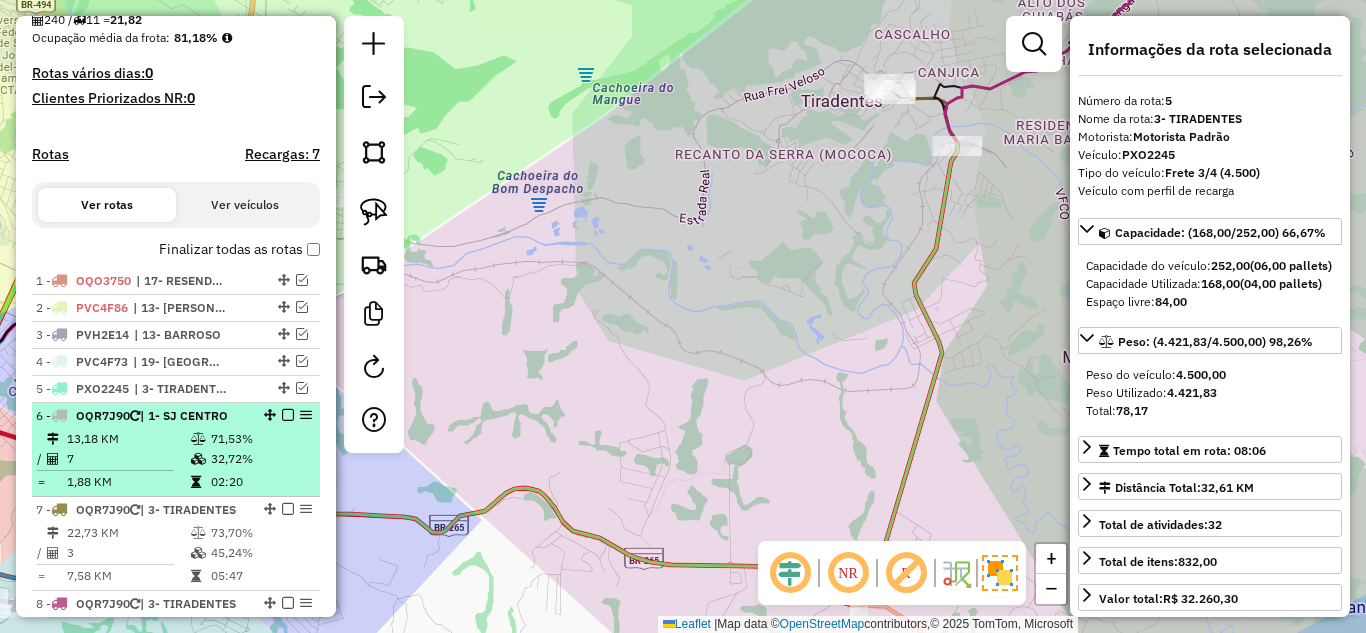 click at bounding box center (198, 439) 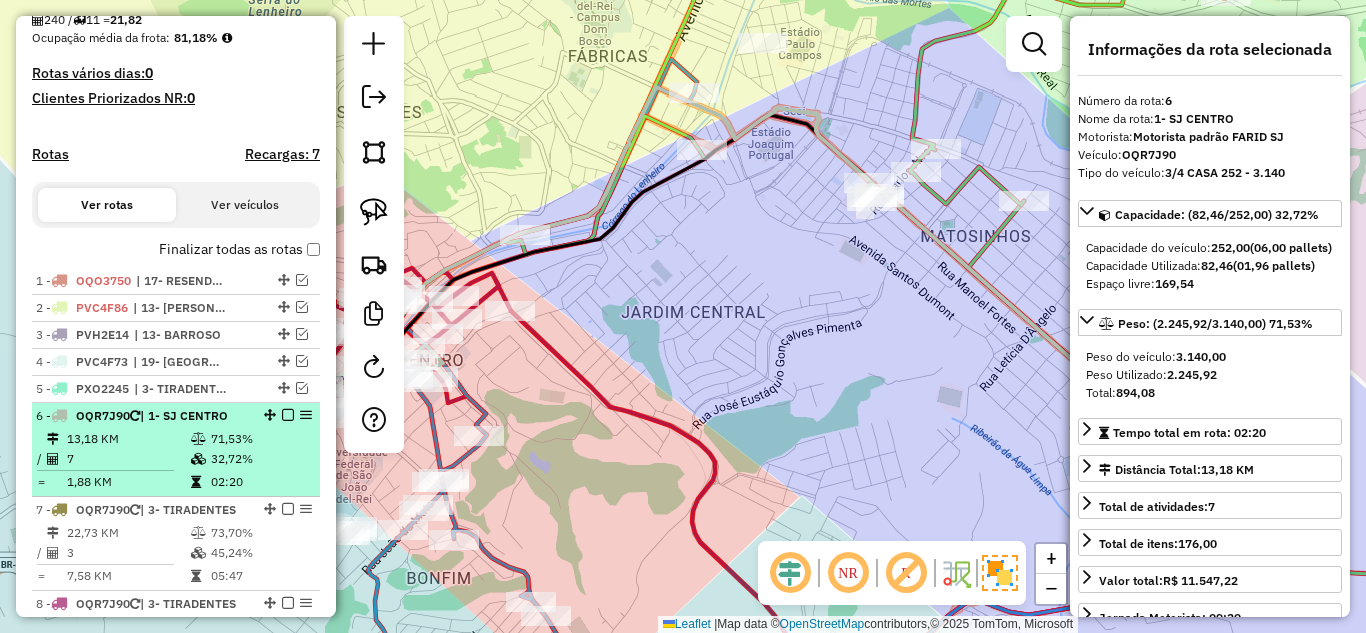 click at bounding box center (288, 415) 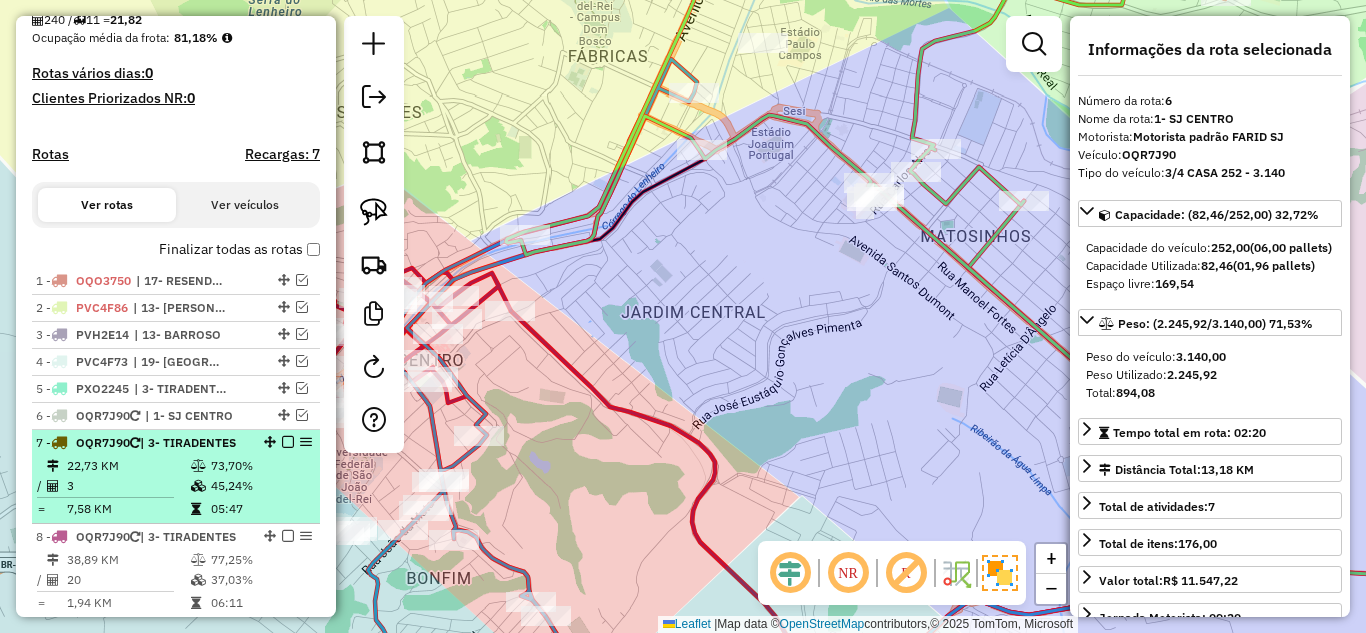 click on "7 -       OQR7J90   | 3- TIRADENTES" at bounding box center [176, 443] 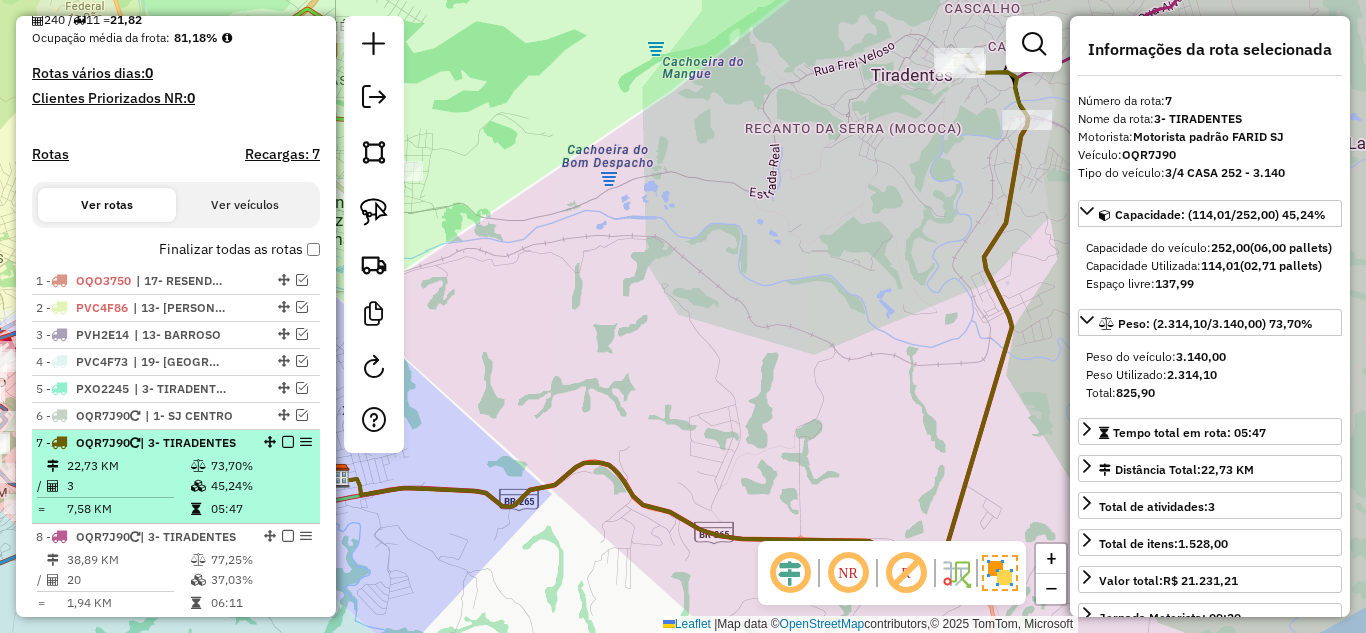 click at bounding box center (288, 442) 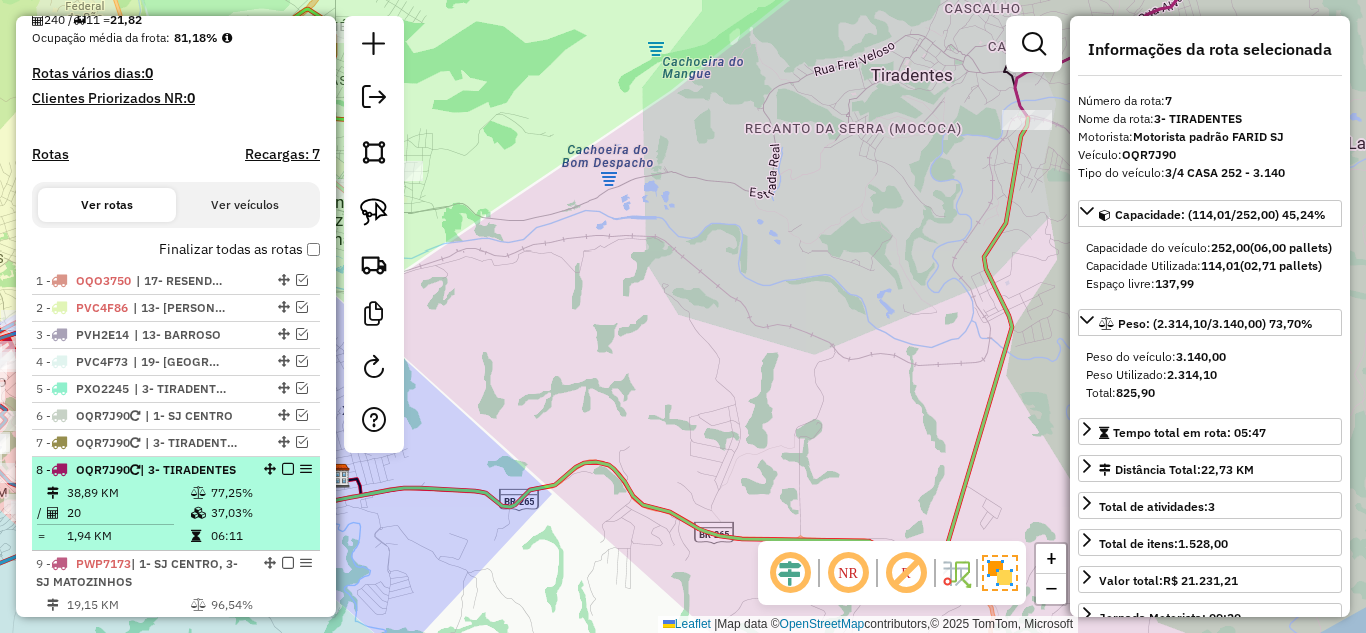 click on "8 -       OQR7J90   | 3- TIRADENTES" at bounding box center (142, 470) 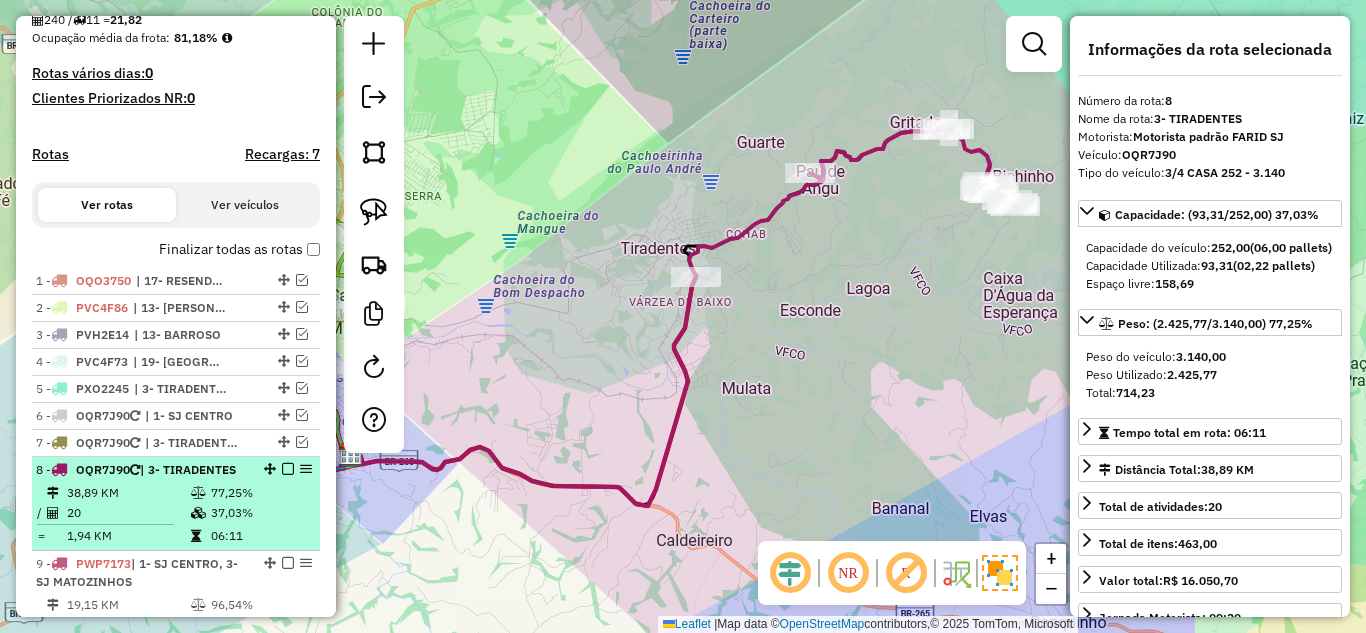 click at bounding box center [288, 469] 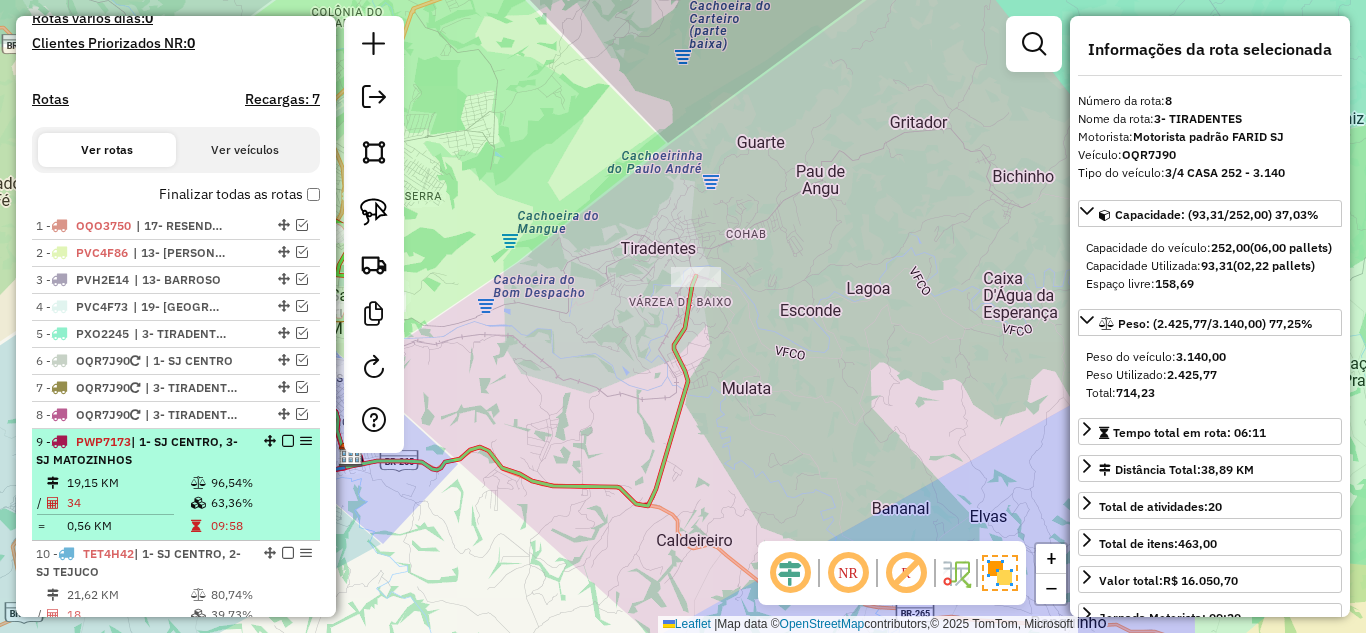 scroll, scrollTop: 580, scrollLeft: 0, axis: vertical 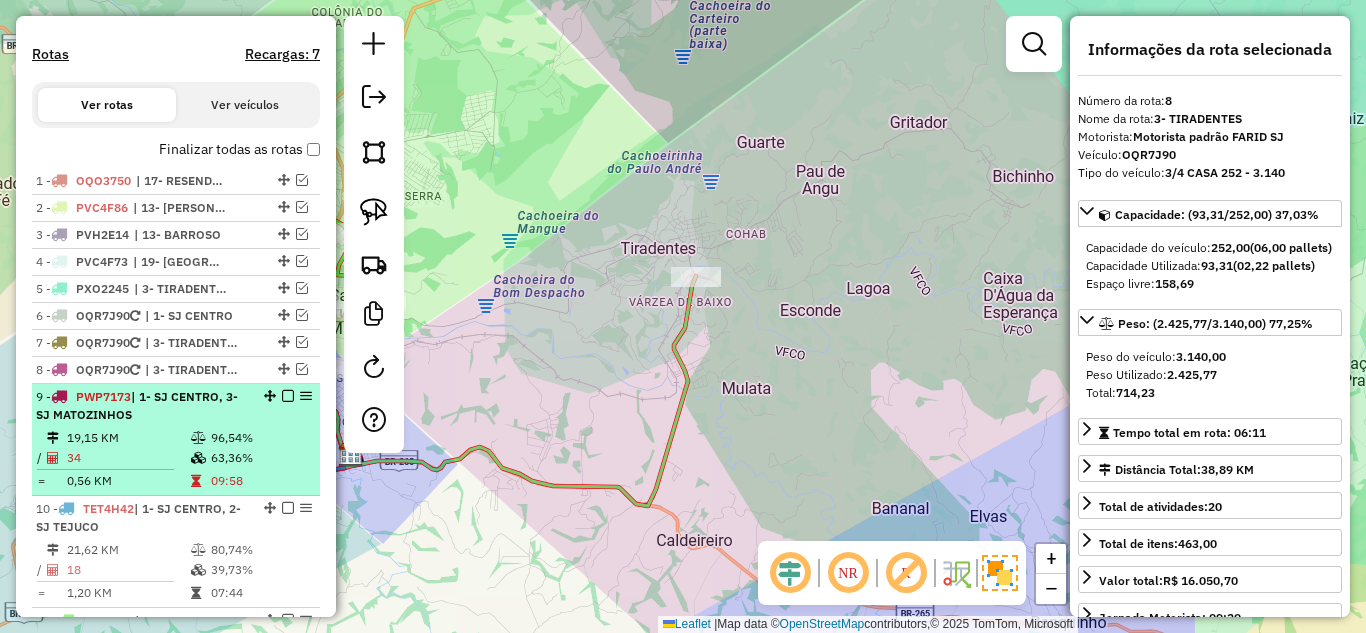 click on "| 1- SJ CENTRO, 3- SJ MATOZINHOS" at bounding box center (137, 405) 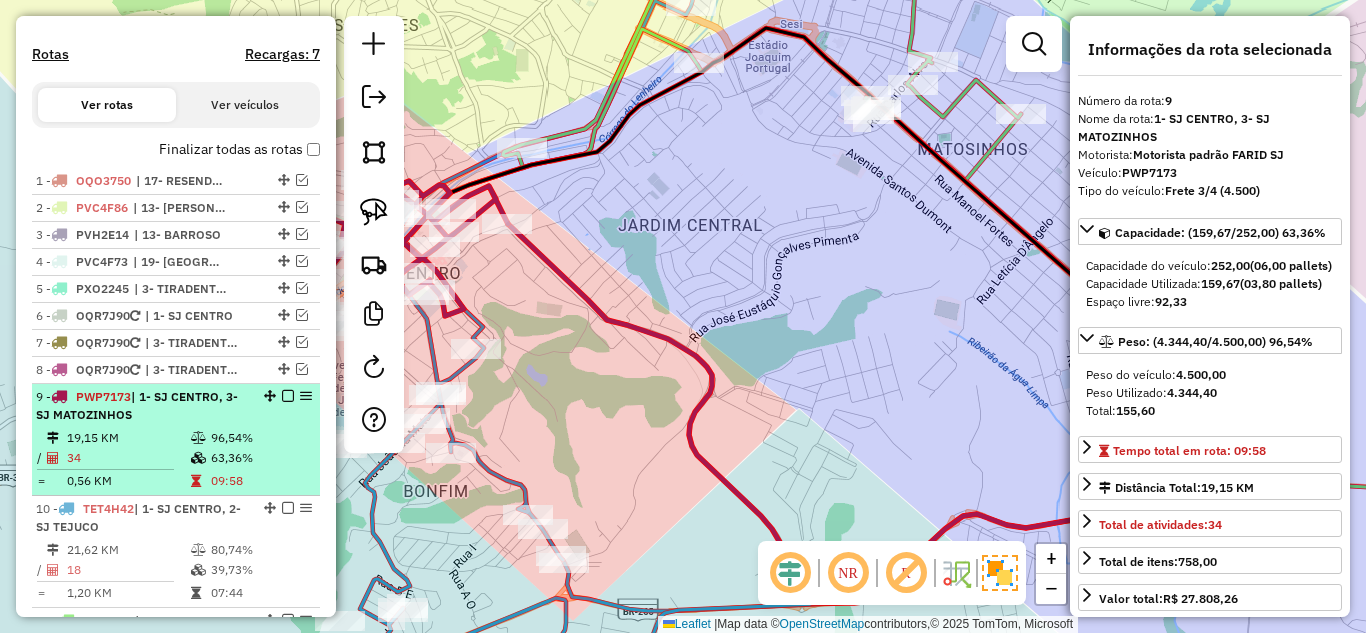 click at bounding box center (288, 396) 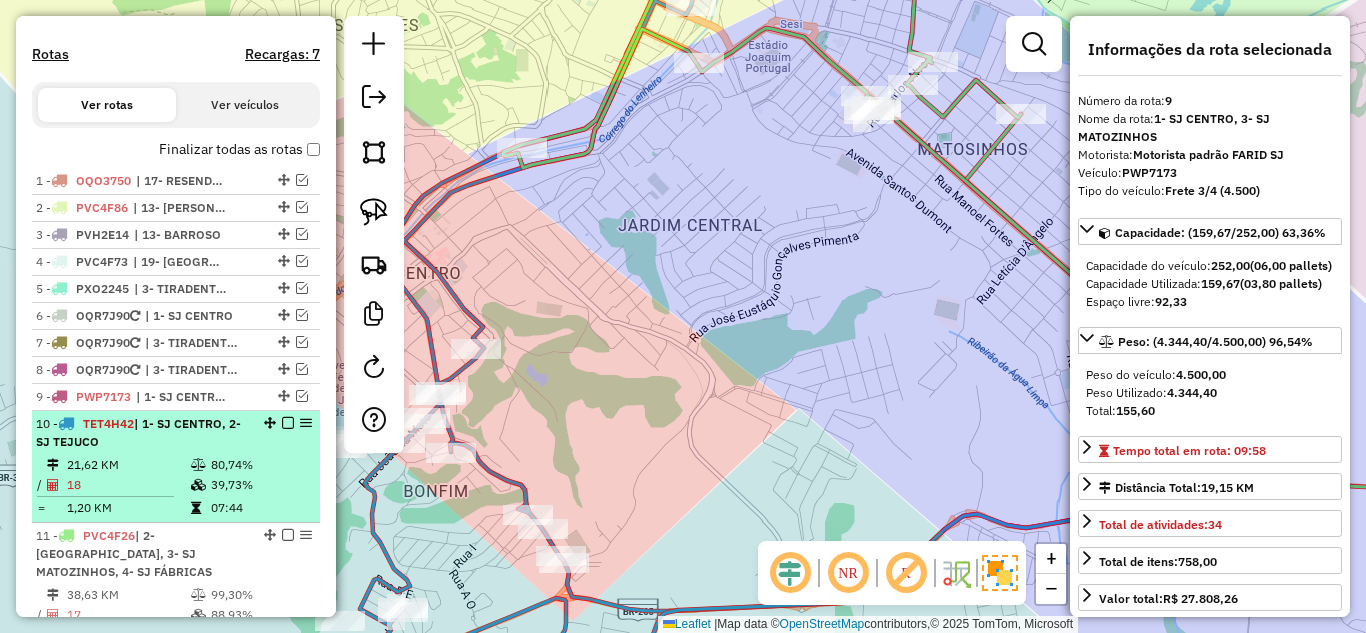 click at bounding box center [198, 465] 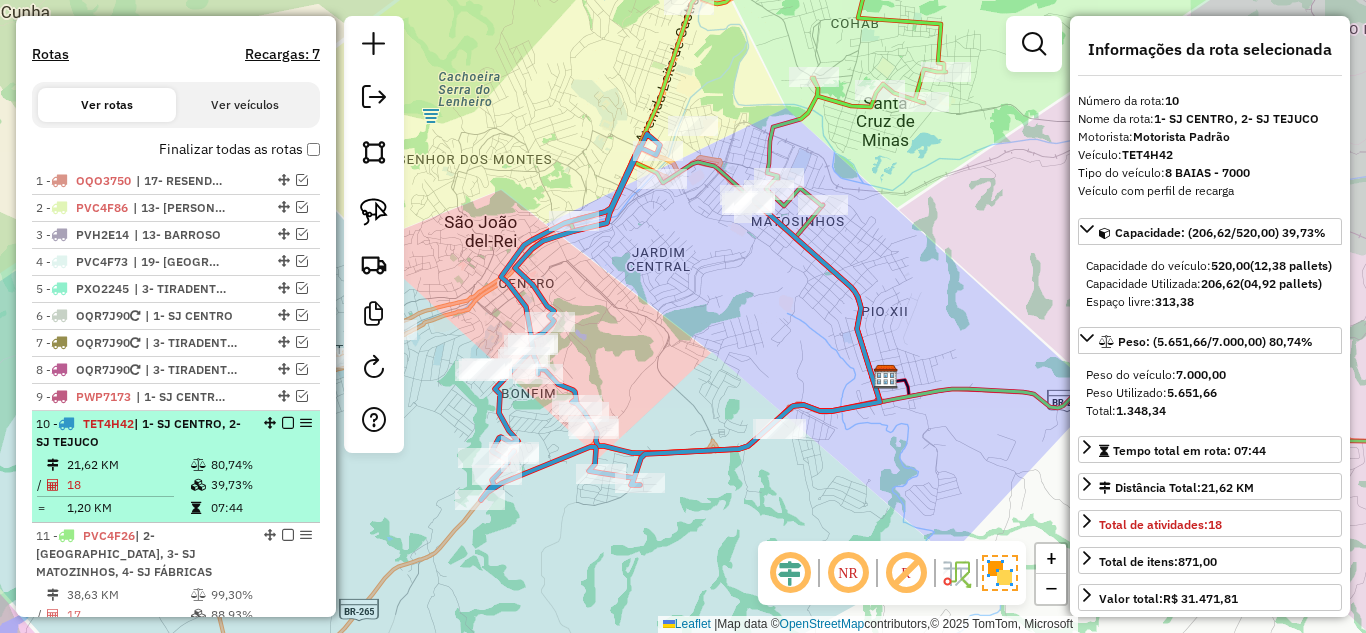 click at bounding box center [288, 423] 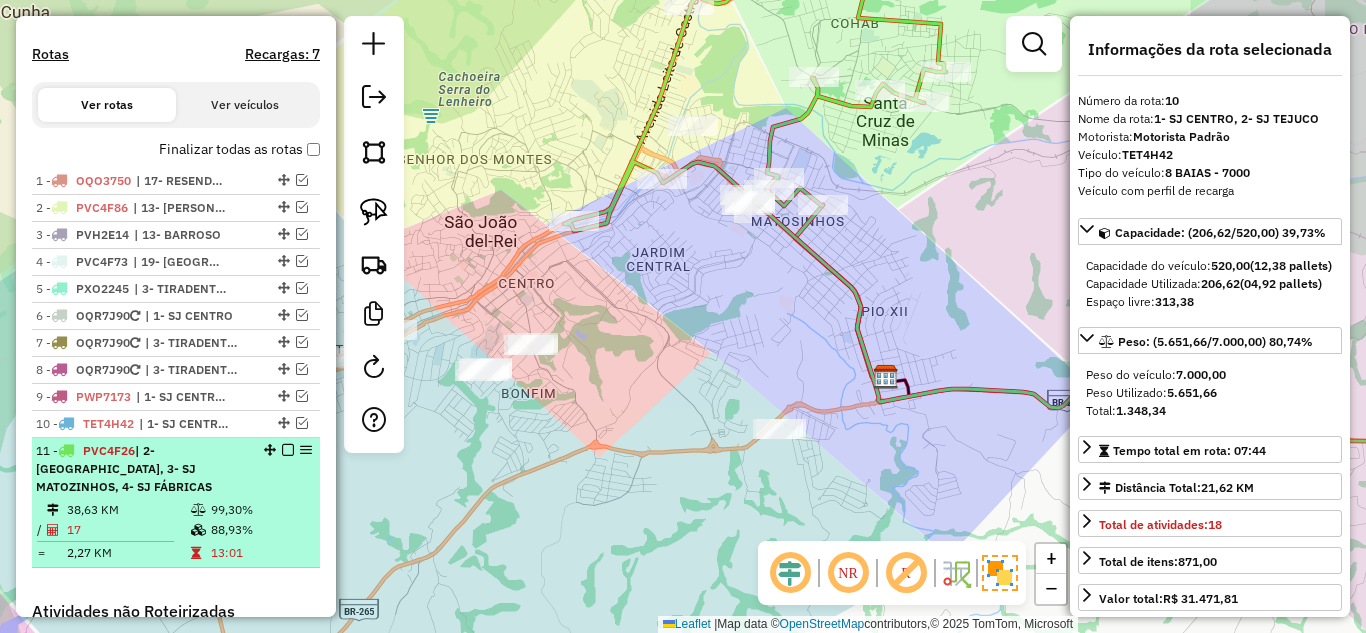 click on "11 -       PVC4F26   | 2- COLONIA, 3- SJ MATOZINHOS, 4- SJ FÁBRICAS" at bounding box center [142, 469] 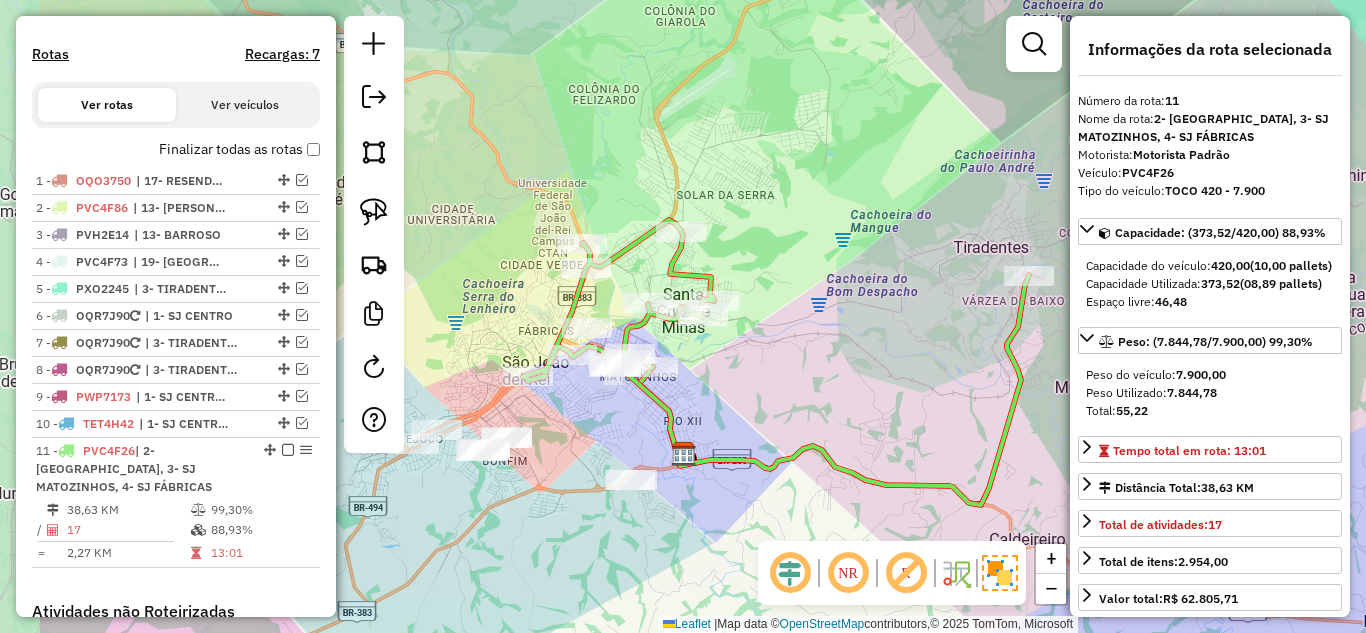 drag, startPoint x: 581, startPoint y: 377, endPoint x: 758, endPoint y: 377, distance: 177 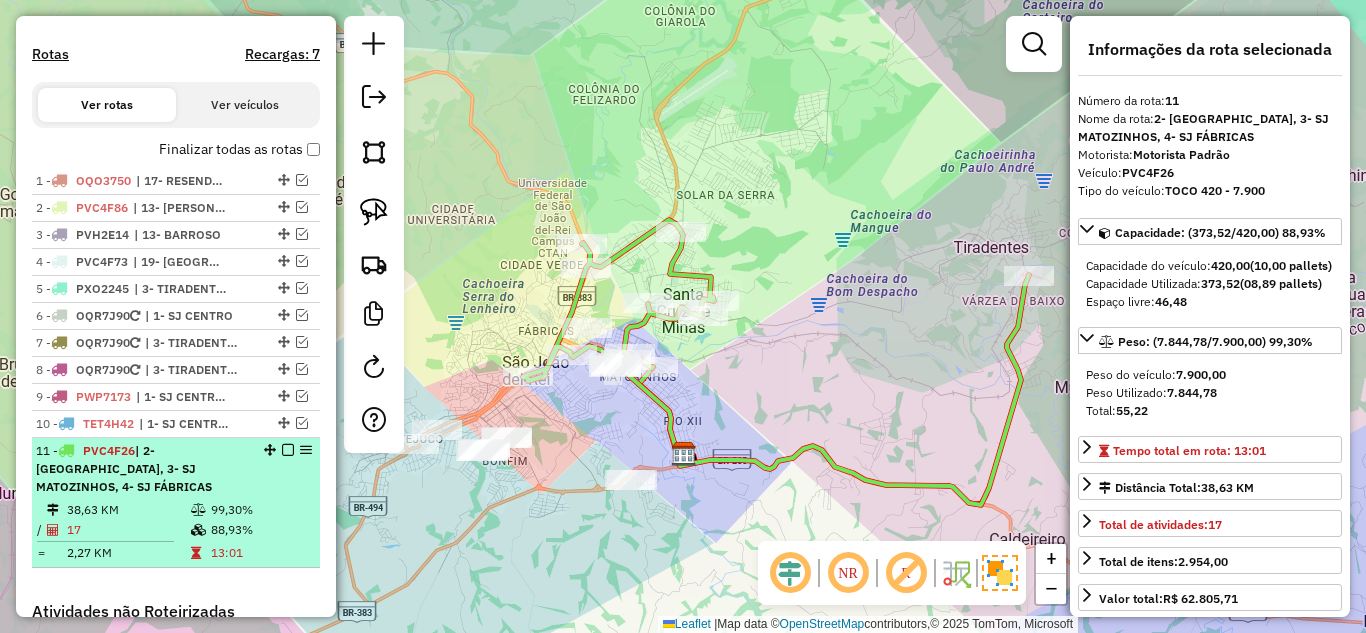 click at bounding box center (288, 450) 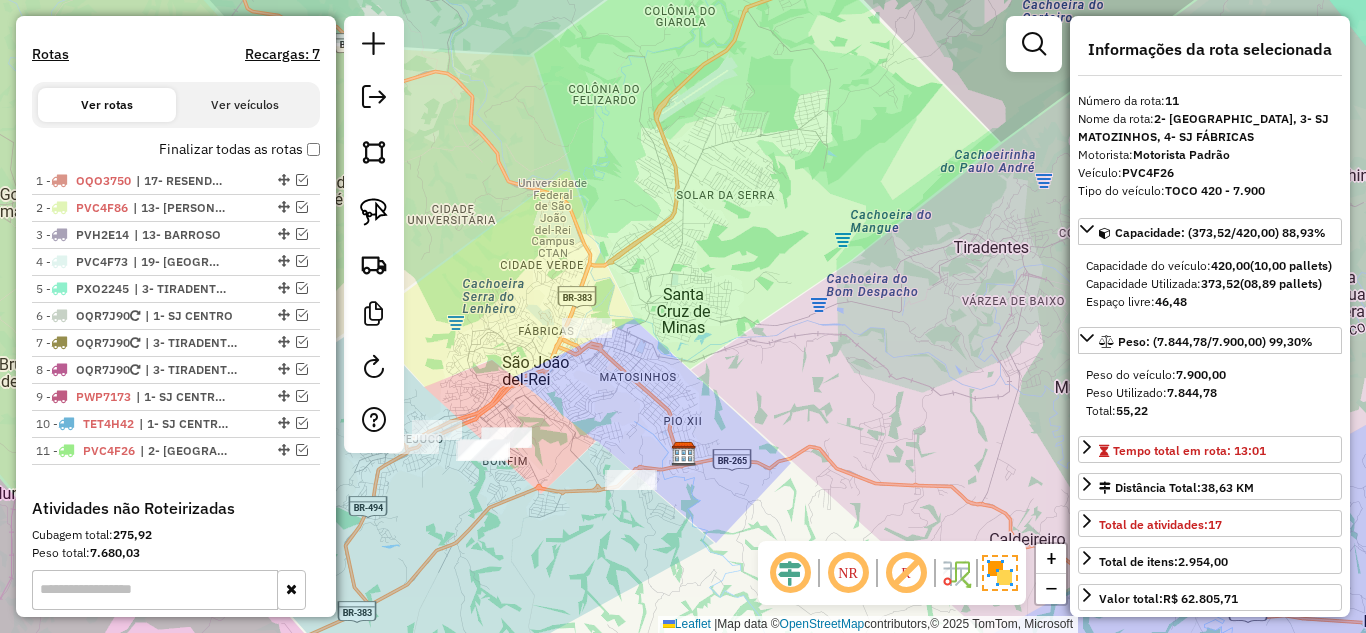 click on "Janela de atendimento Grade de atendimento Capacidade Transportadoras Veículos Cliente Pedidos  Rotas Selecione os dias de semana para filtrar as janelas de atendimento  Seg   Ter   Qua   Qui   Sex   Sáb   Dom  Informe o período da janela de atendimento: De: Até:  Filtrar exatamente a janela do cliente  Considerar janela de atendimento padrão  Selecione os dias de semana para filtrar as grades de atendimento  Seg   Ter   Qua   Qui   Sex   Sáb   Dom   Considerar clientes sem dia de atendimento cadastrado  Clientes fora do dia de atendimento selecionado Filtrar as atividades entre os valores definidos abaixo:  Peso mínimo:   Peso máximo:   Cubagem mínima:   Cubagem máxima:   De:   Até:  Filtrar as atividades entre o tempo de atendimento definido abaixo:  De:   Até:   Considerar capacidade total dos clientes não roteirizados Transportadora: Selecione um ou mais itens Tipo de veículo: Selecione um ou mais itens Veículo: Selecione um ou mais itens Motorista: Selecione um ou mais itens Nome: Rótulo:" 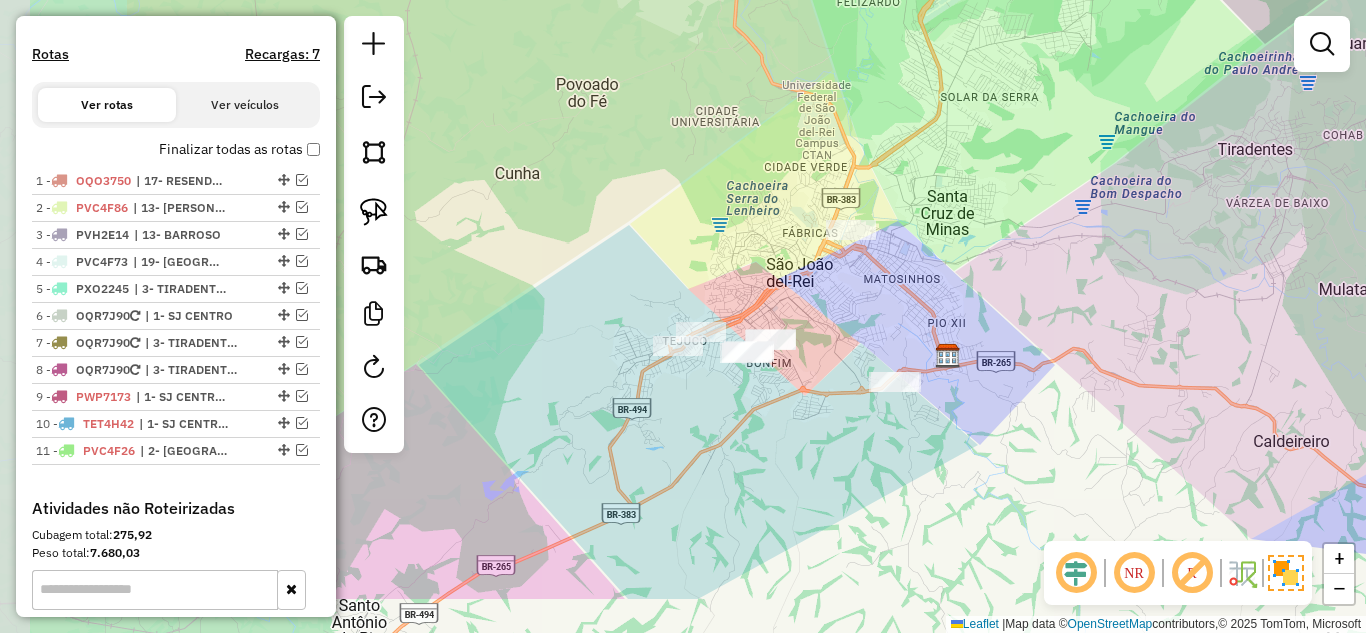 drag, startPoint x: 599, startPoint y: 409, endPoint x: 844, endPoint y: 313, distance: 263.13684 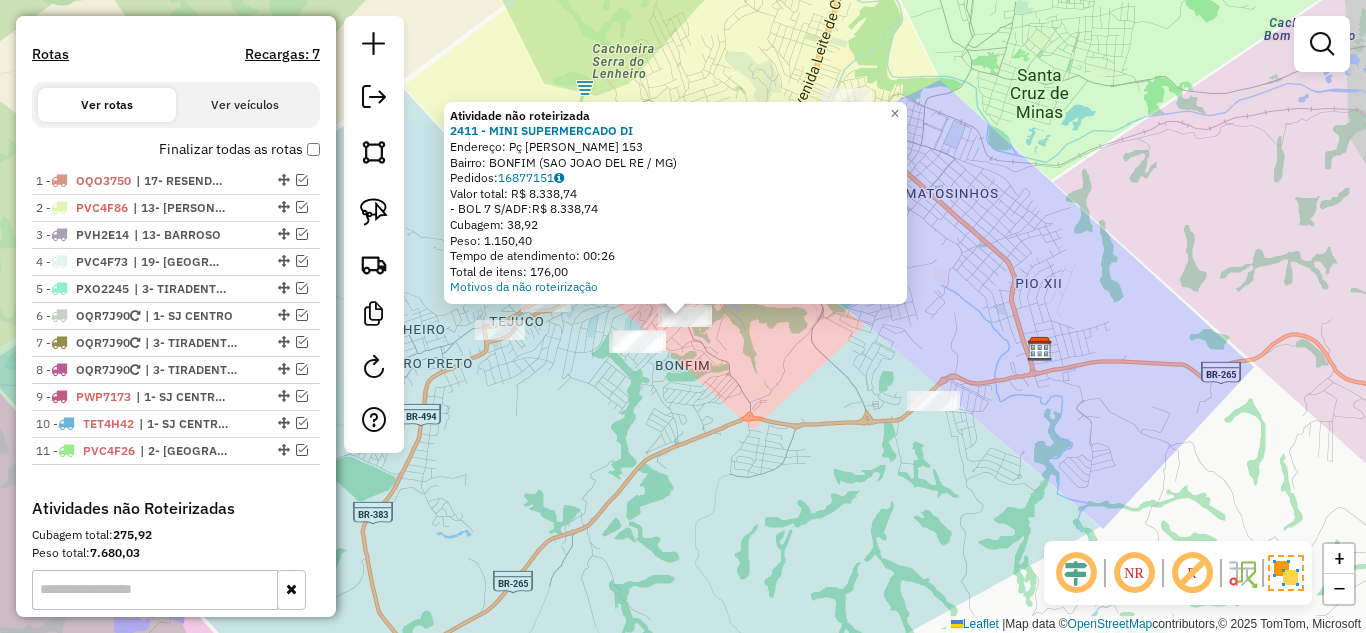 click 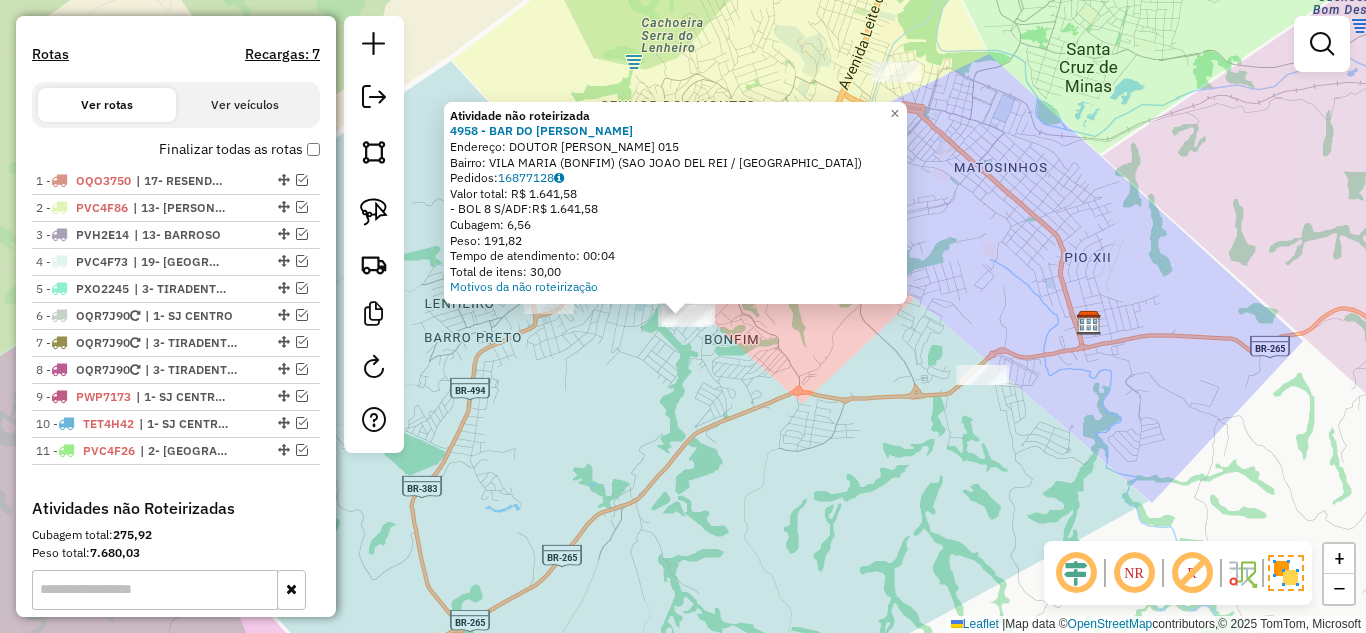 click on "Atividade não roteirizada 4958 - BAR DO [PERSON_NAME]:  DOUTOR [PERSON_NAME] 015   Bairro: [GEOGRAPHIC_DATA] (BONFIM) (SAO JOAO DEL REI / MG)   Pedidos:  16877128   Valor total: R$ 1.641,58   - BOL 8 S/ADF:  R$ 1.641,58   Cubagem: 6,56   Peso: 191,82   Tempo de atendimento: 00:04   Total de itens: 30,00  Motivos da não roteirização × Janela de atendimento Grade de atendimento Capacidade Transportadoras Veículos Cliente Pedidos  Rotas Selecione os dias de semana para filtrar as janelas de atendimento  Seg   Ter   Qua   Qui   Sex   Sáb   Dom  Informe o período da janela de atendimento: De: Até:  Filtrar exatamente a janela do cliente  Considerar janela de atendimento padrão  Selecione os dias de semana para filtrar as grades de atendimento  Seg   Ter   Qua   Qui   Sex   Sáb   Dom   Considerar clientes sem dia de atendimento cadastrado  Clientes fora do dia de atendimento selecionado Filtrar as atividades entre os valores definidos abaixo:  Peso mínimo:   Peso máximo:   Cubagem mínima:   De:   De:" 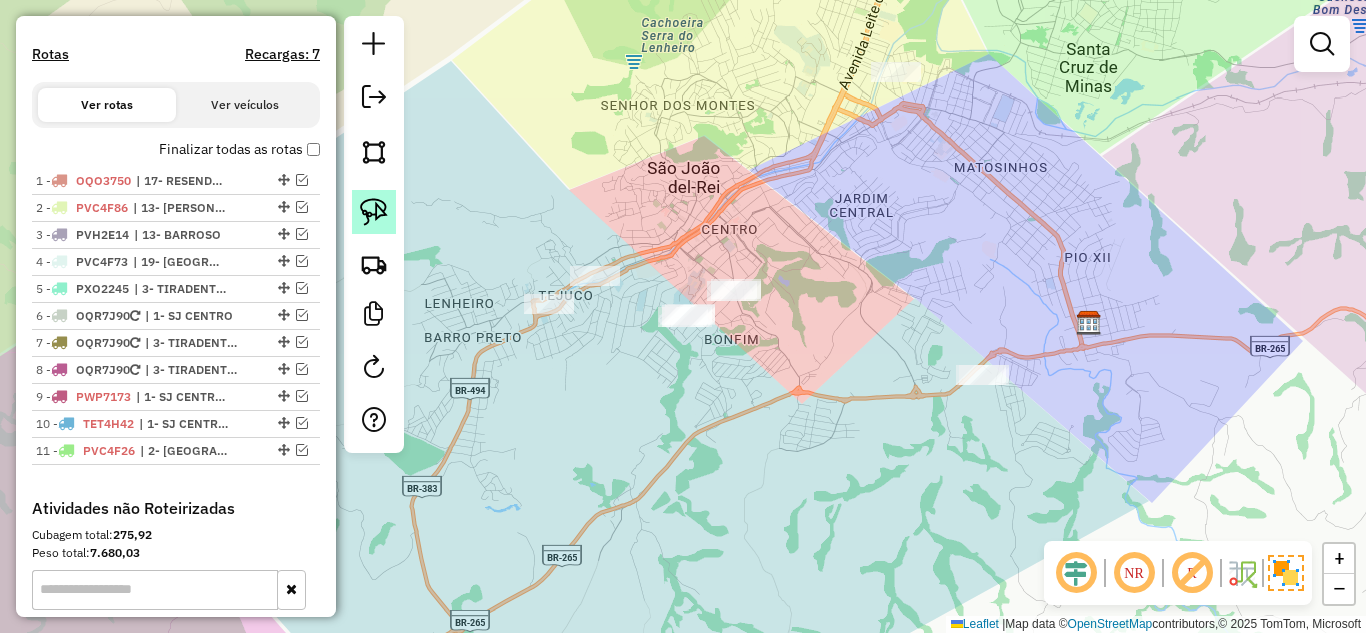 click 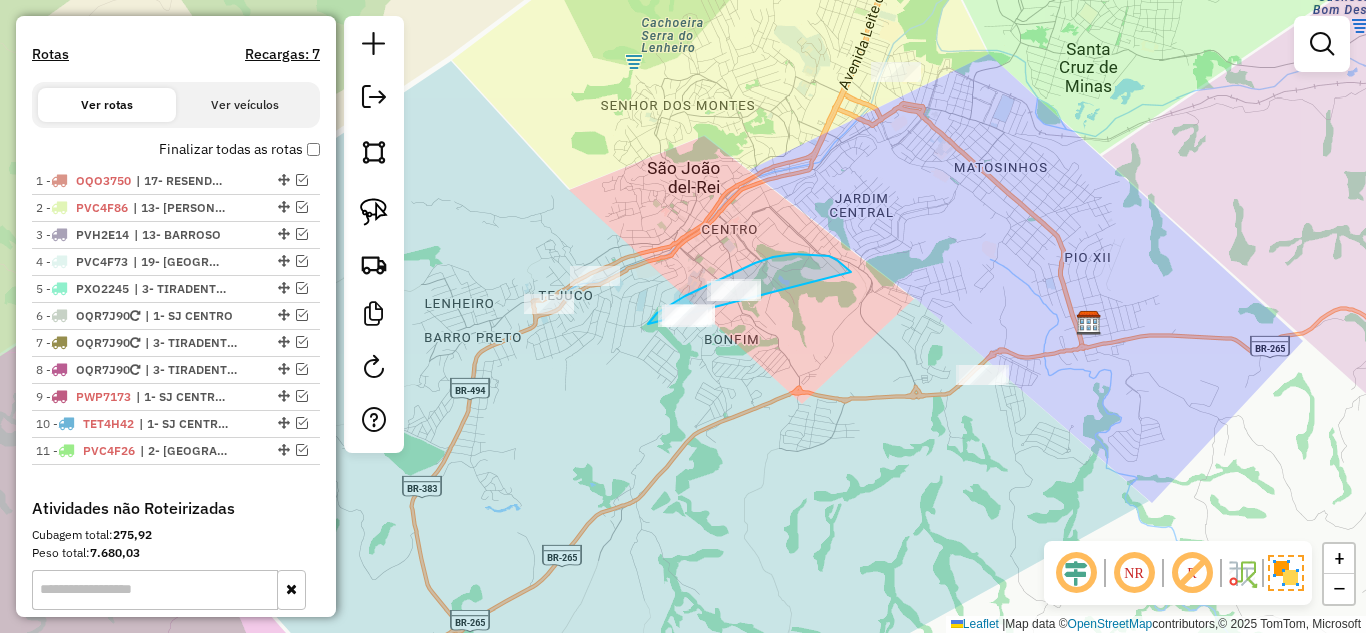 drag, startPoint x: 848, startPoint y: 269, endPoint x: 659, endPoint y: 374, distance: 216.20824 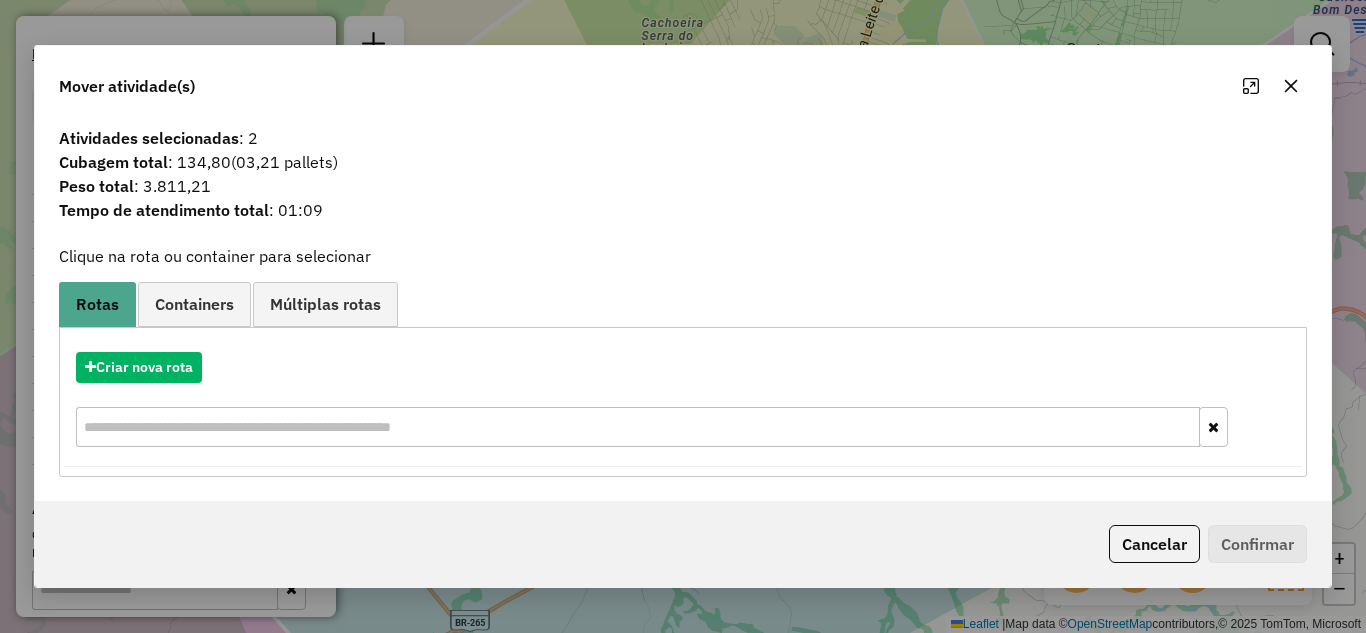 click 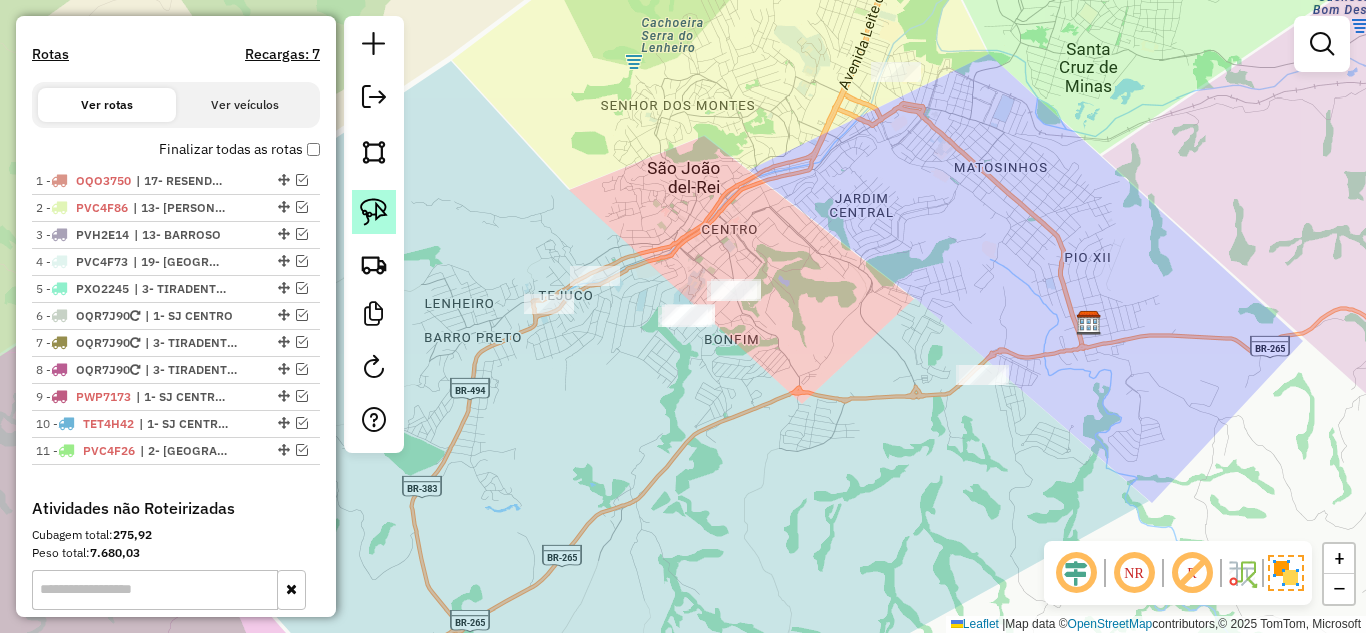 click 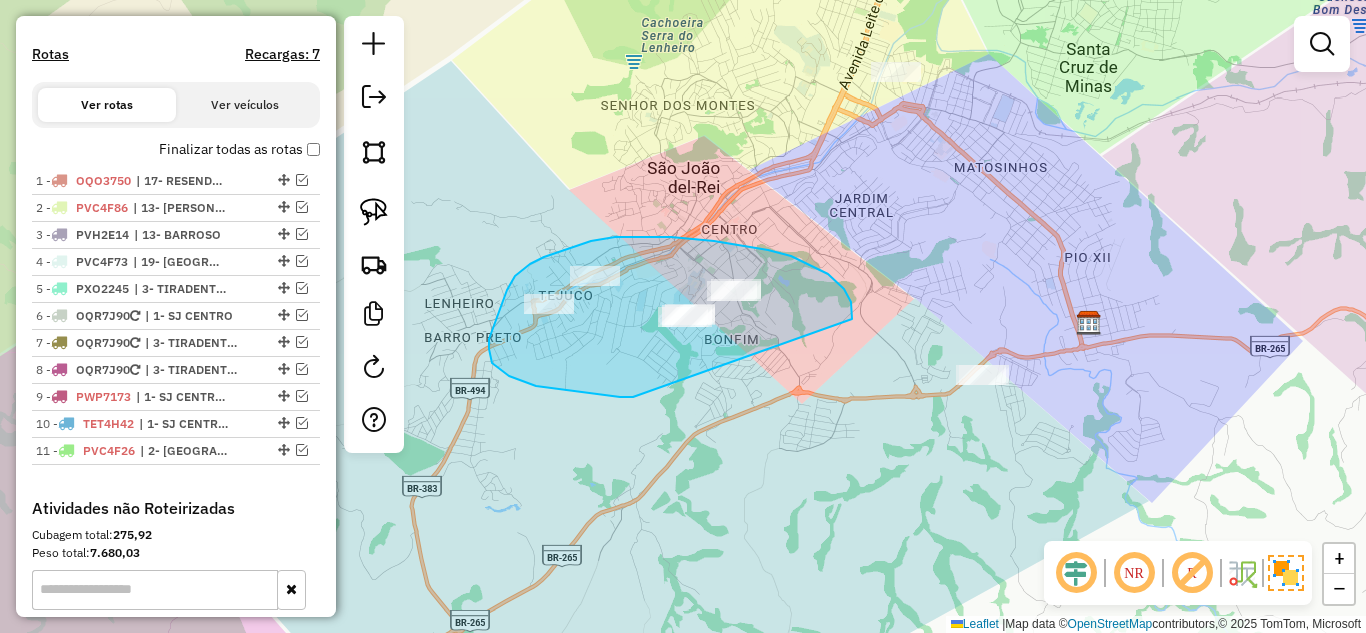 drag, startPoint x: 852, startPoint y: 317, endPoint x: 633, endPoint y: 397, distance: 233.15445 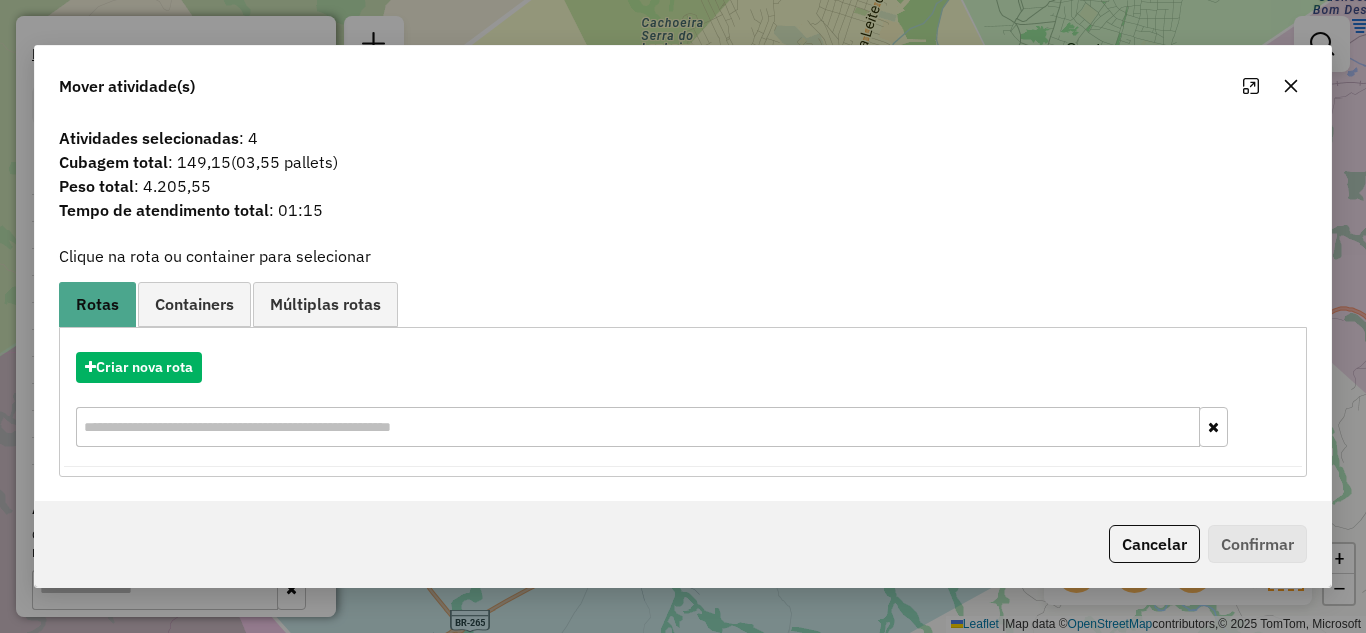 click 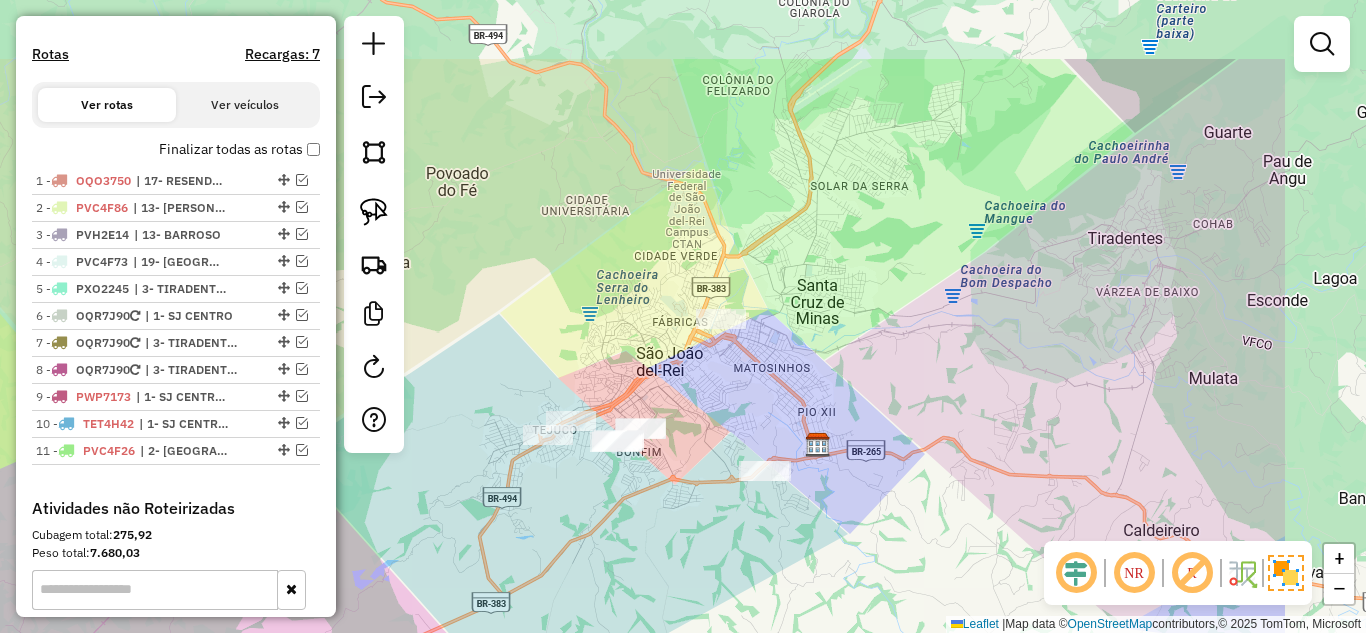 drag, startPoint x: 1055, startPoint y: 317, endPoint x: 855, endPoint y: 438, distance: 233.75415 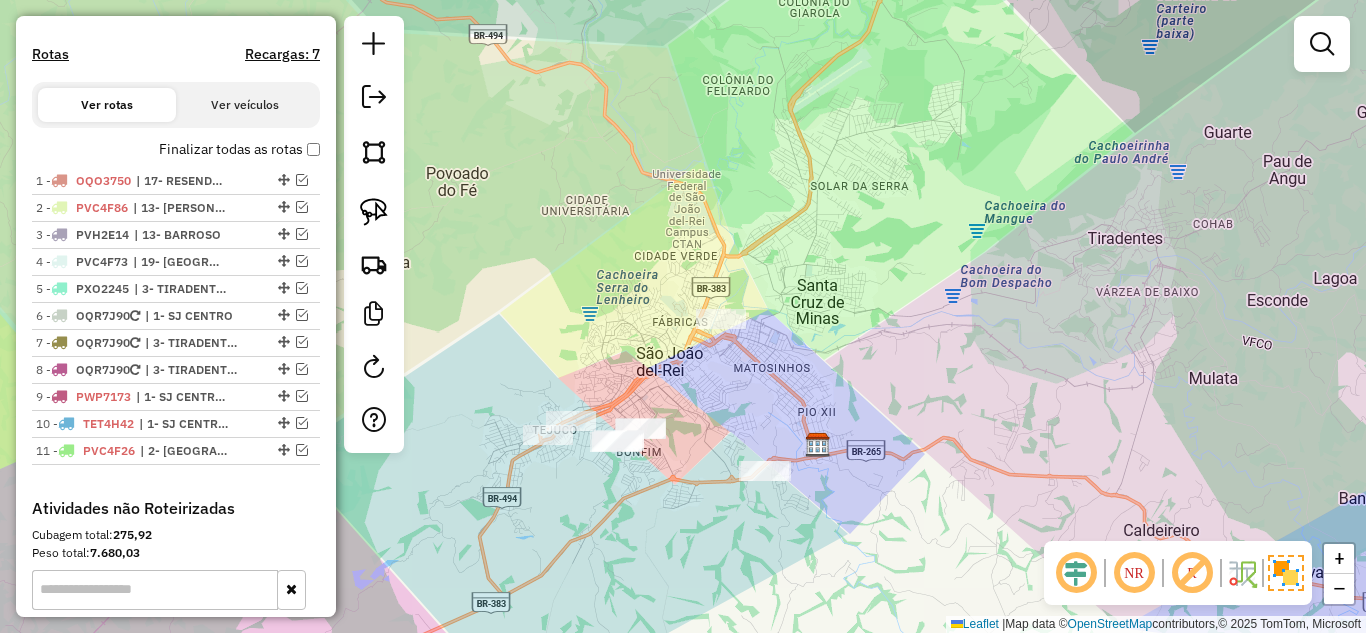 click on "Janela de atendimento Grade de atendimento Capacidade Transportadoras Veículos Cliente Pedidos  Rotas Selecione os dias de semana para filtrar as janelas de atendimento  Seg   Ter   Qua   Qui   Sex   Sáb   Dom  Informe o período da janela de atendimento: De: Até:  Filtrar exatamente a janela do cliente  Considerar janela de atendimento padrão  Selecione os dias de semana para filtrar as grades de atendimento  Seg   Ter   Qua   Qui   Sex   Sáb   Dom   Considerar clientes sem dia de atendimento cadastrado  Clientes fora do dia de atendimento selecionado Filtrar as atividades entre os valores definidos abaixo:  Peso mínimo:   Peso máximo:   Cubagem mínima:   Cubagem máxima:   De:   Até:  Filtrar as atividades entre o tempo de atendimento definido abaixo:  De:   Até:   Considerar capacidade total dos clientes não roteirizados Transportadora: Selecione um ou mais itens Tipo de veículo: Selecione um ou mais itens Veículo: Selecione um ou mais itens Motorista: Selecione um ou mais itens Nome: Rótulo:" 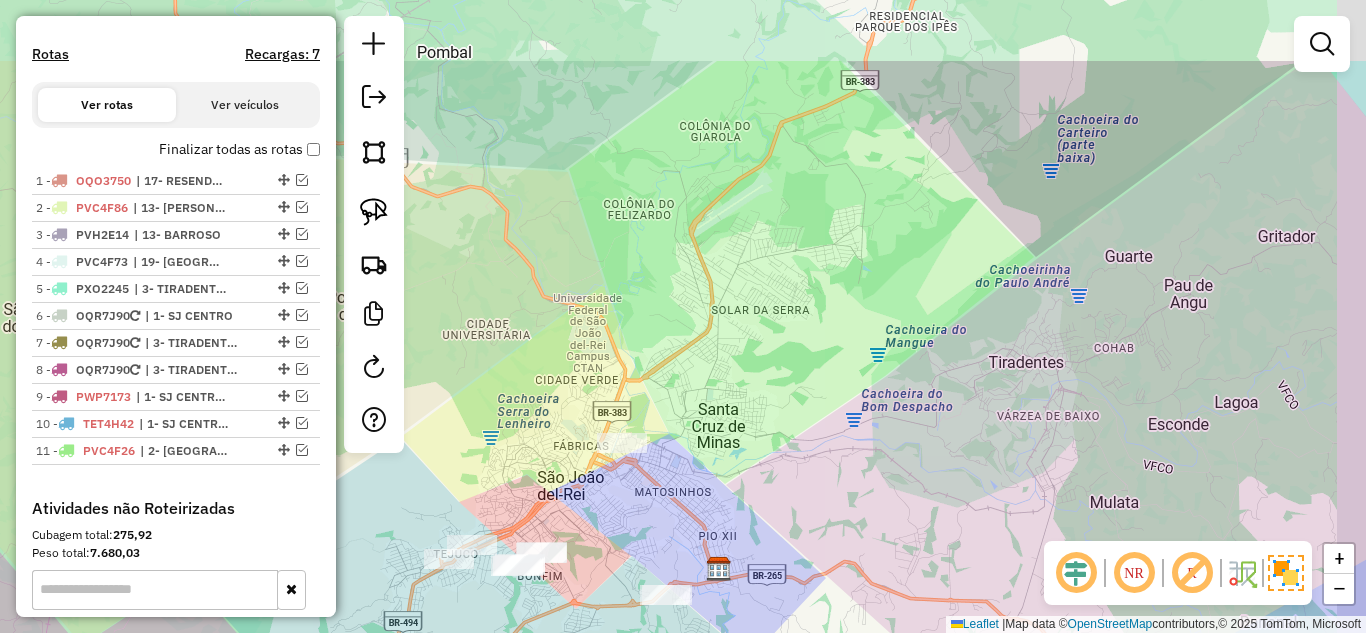 drag, startPoint x: 907, startPoint y: 210, endPoint x: 808, endPoint y: 334, distance: 158.67262 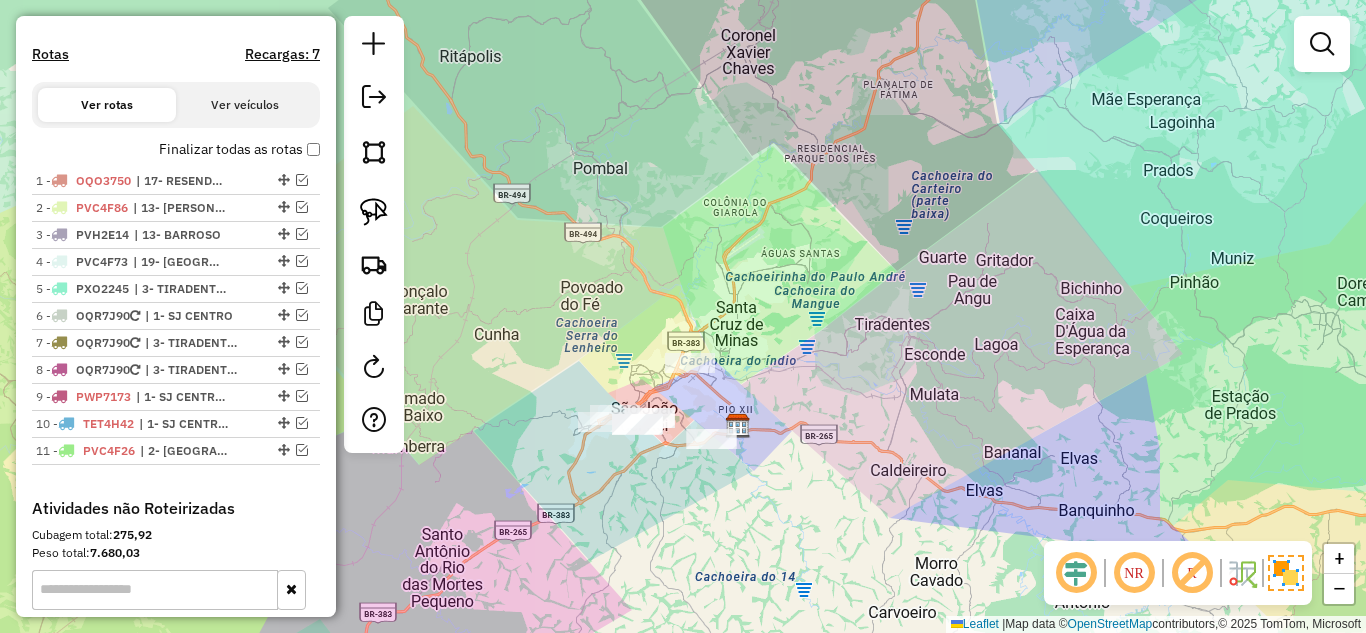 drag, startPoint x: 845, startPoint y: 169, endPoint x: 649, endPoint y: 510, distance: 393.3154 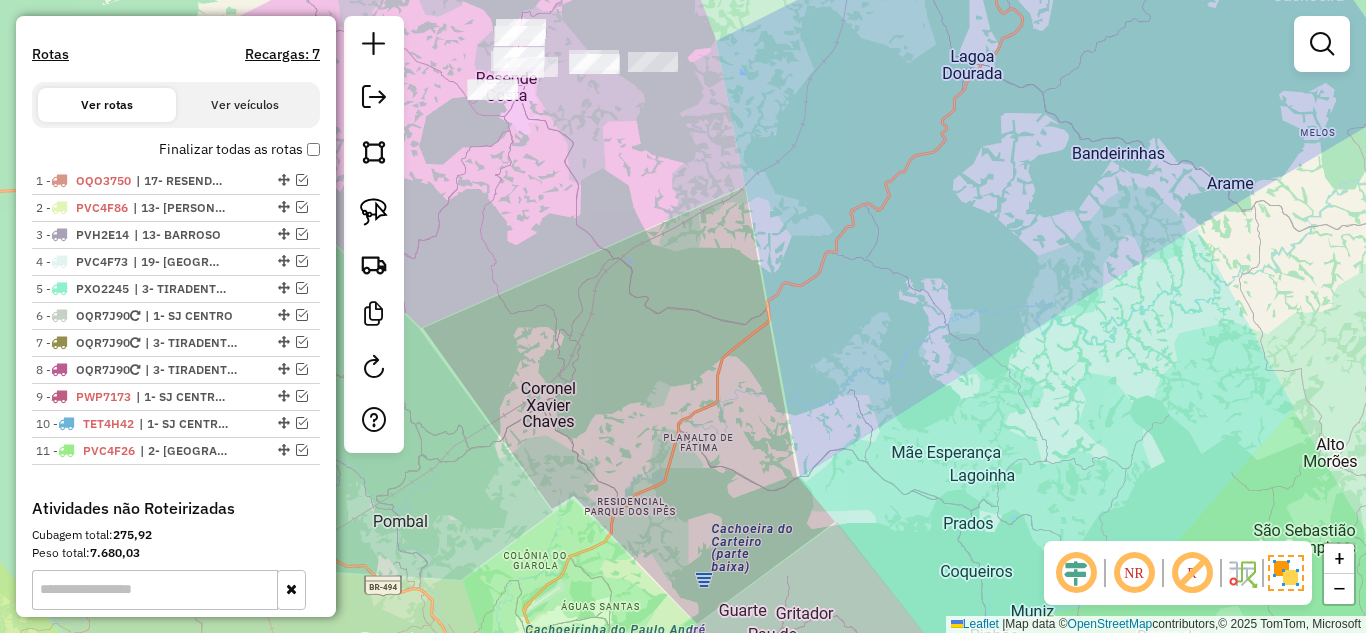 drag, startPoint x: 743, startPoint y: 157, endPoint x: 803, endPoint y: 459, distance: 307.9026 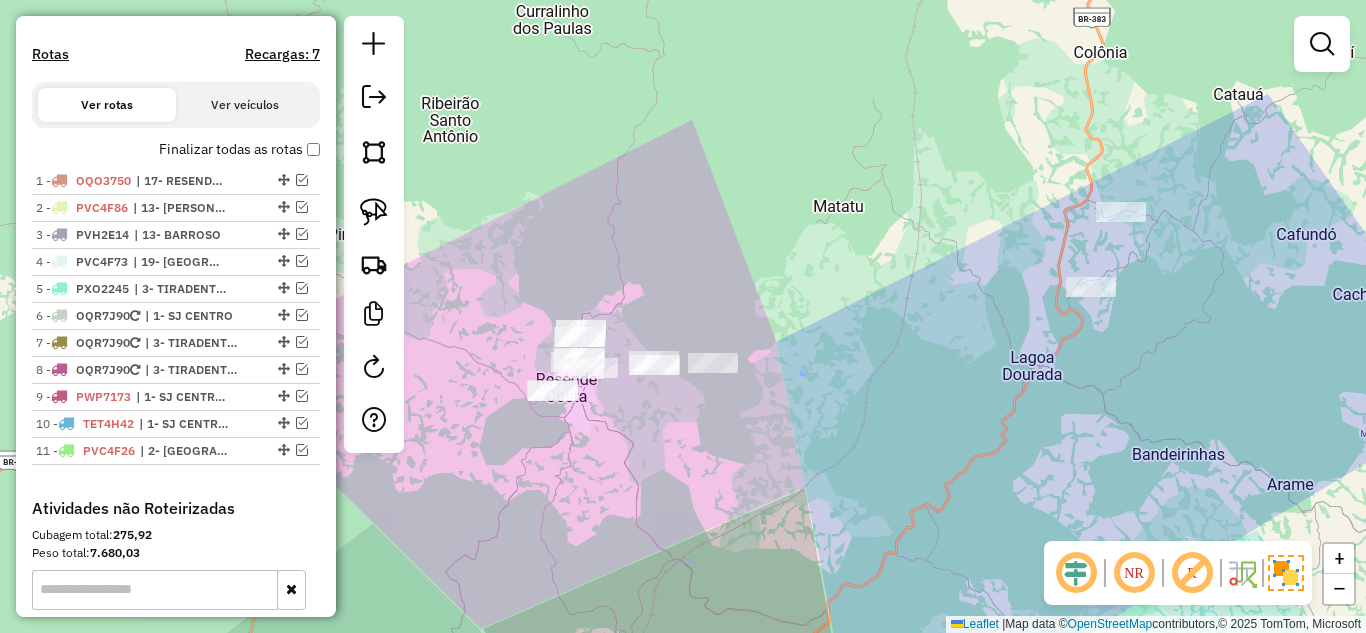 click on "Janela de atendimento Grade de atendimento Capacidade Transportadoras Veículos Cliente Pedidos  Rotas Selecione os dias de semana para filtrar as janelas de atendimento  Seg   Ter   Qua   Qui   Sex   Sáb   Dom  Informe o período da janela de atendimento: De: Até:  Filtrar exatamente a janela do cliente  Considerar janela de atendimento padrão  Selecione os dias de semana para filtrar as grades de atendimento  Seg   Ter   Qua   Qui   Sex   Sáb   Dom   Considerar clientes sem dia de atendimento cadastrado  Clientes fora do dia de atendimento selecionado Filtrar as atividades entre os valores definidos abaixo:  Peso mínimo:   Peso máximo:   Cubagem mínima:   Cubagem máxima:   De:   Até:  Filtrar as atividades entre o tempo de atendimento definido abaixo:  De:   Até:   Considerar capacidade total dos clientes não roteirizados Transportadora: Selecione um ou mais itens Tipo de veículo: Selecione um ou mais itens Veículo: Selecione um ou mais itens Motorista: Selecione um ou mais itens Nome: Rótulo:" 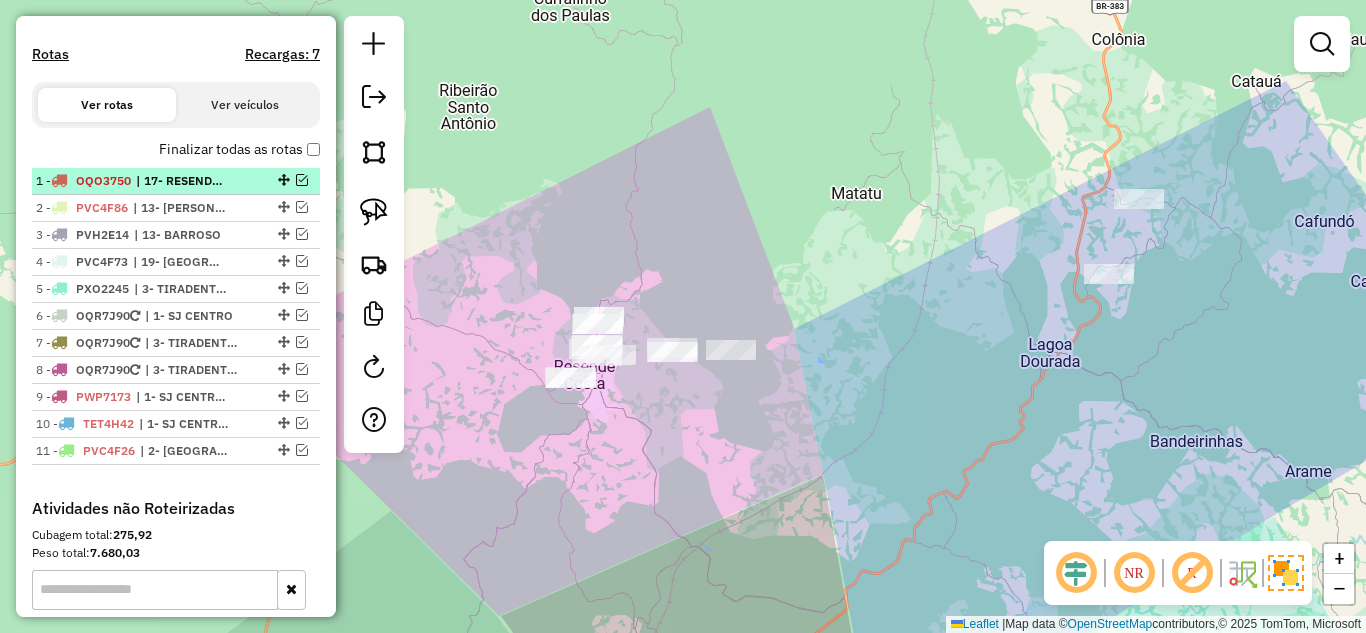 click at bounding box center (302, 180) 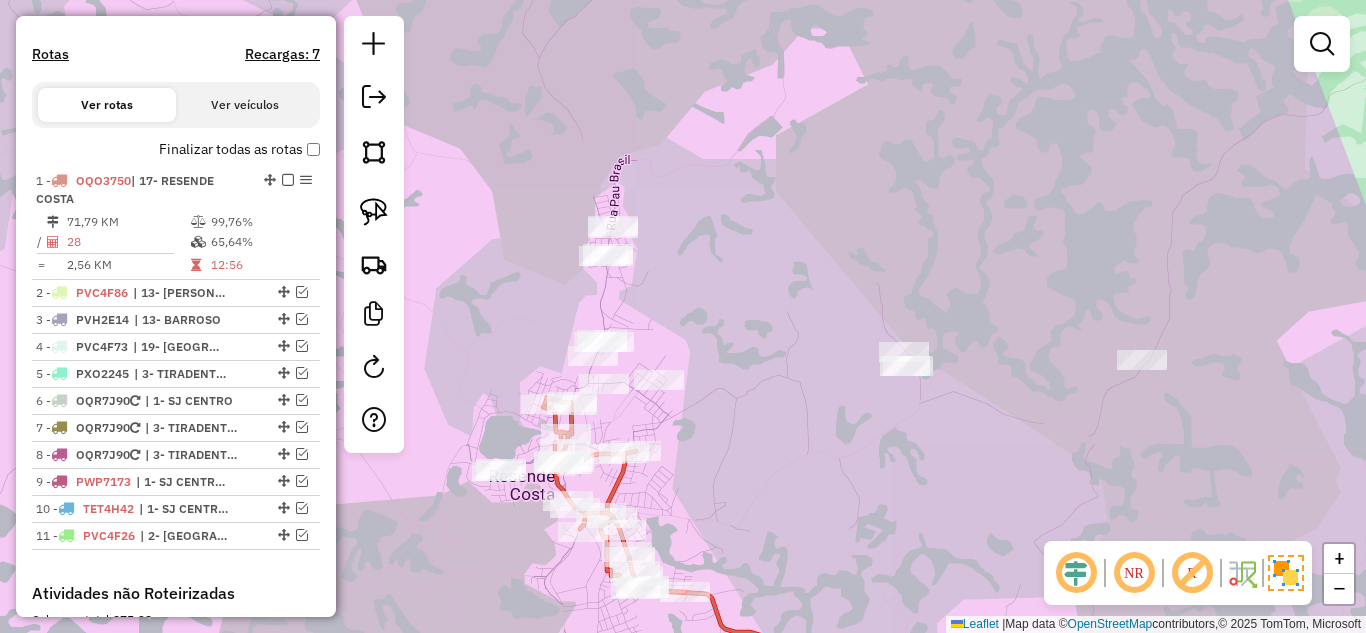 drag, startPoint x: 724, startPoint y: 398, endPoint x: 761, endPoint y: 330, distance: 77.41447 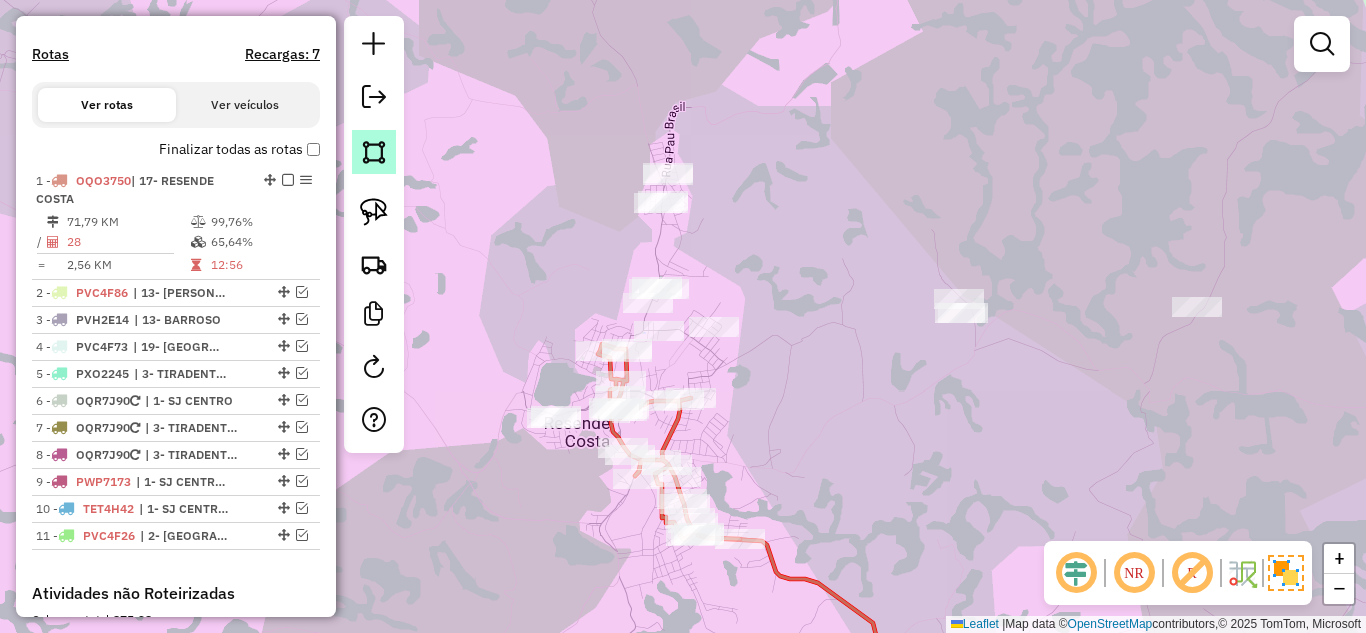 click 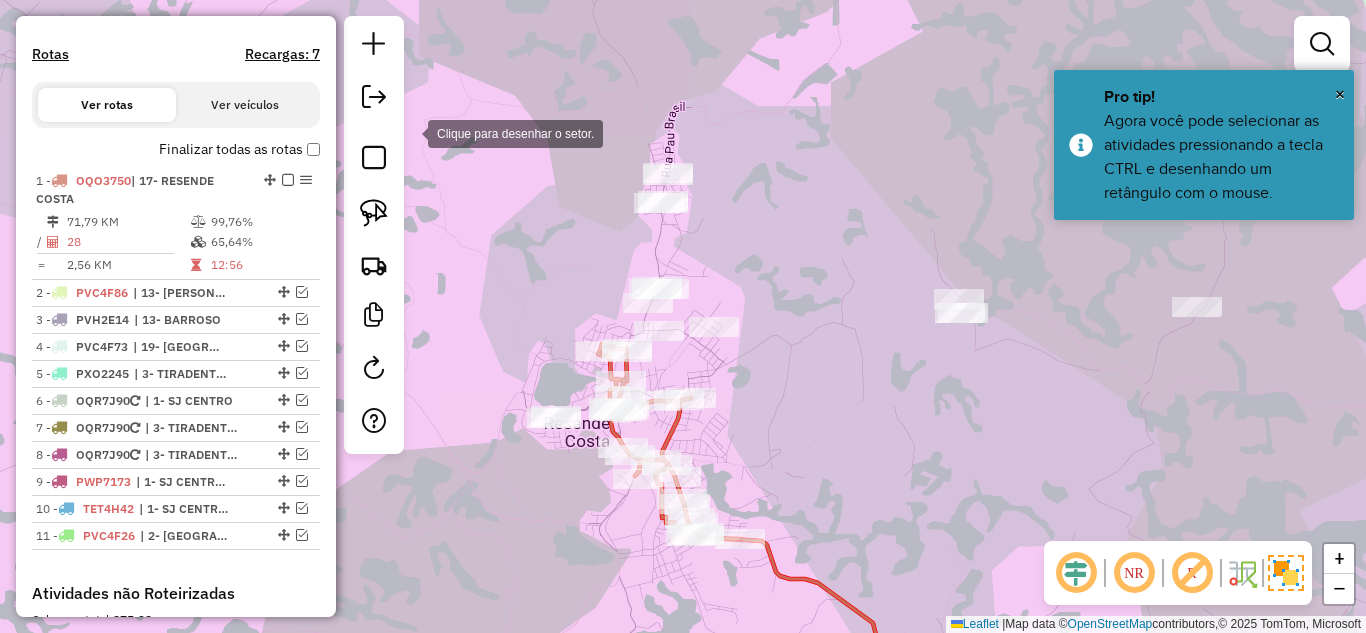 click 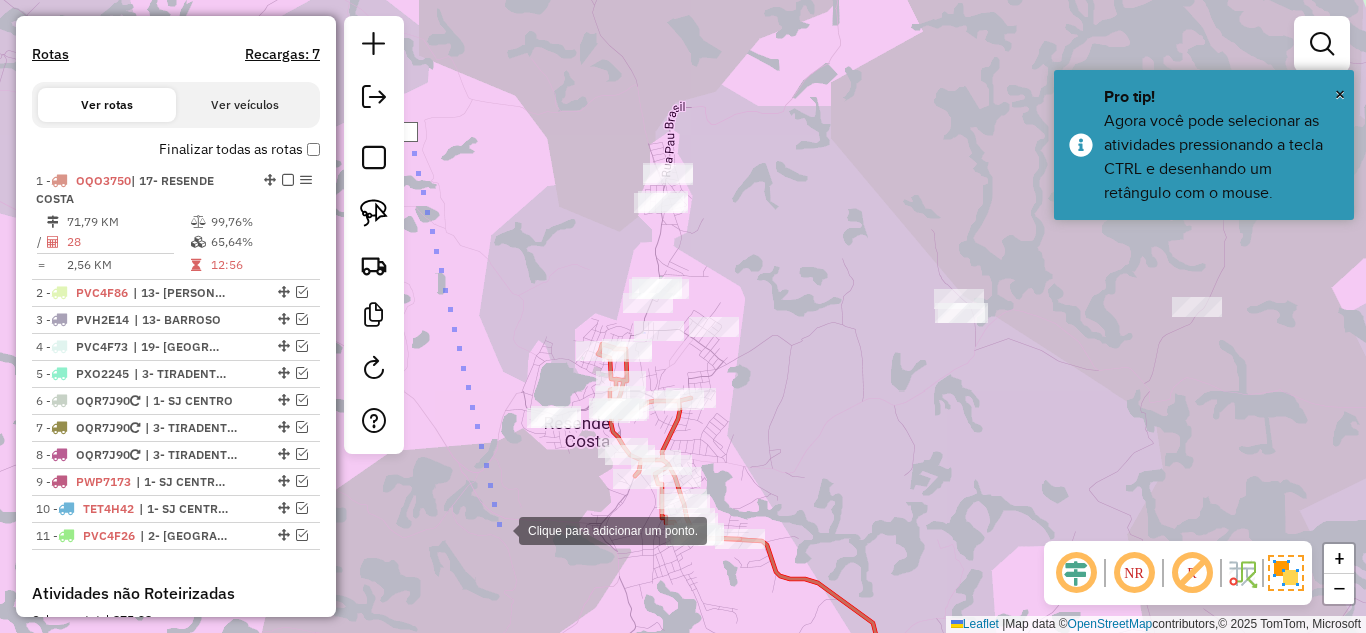 click 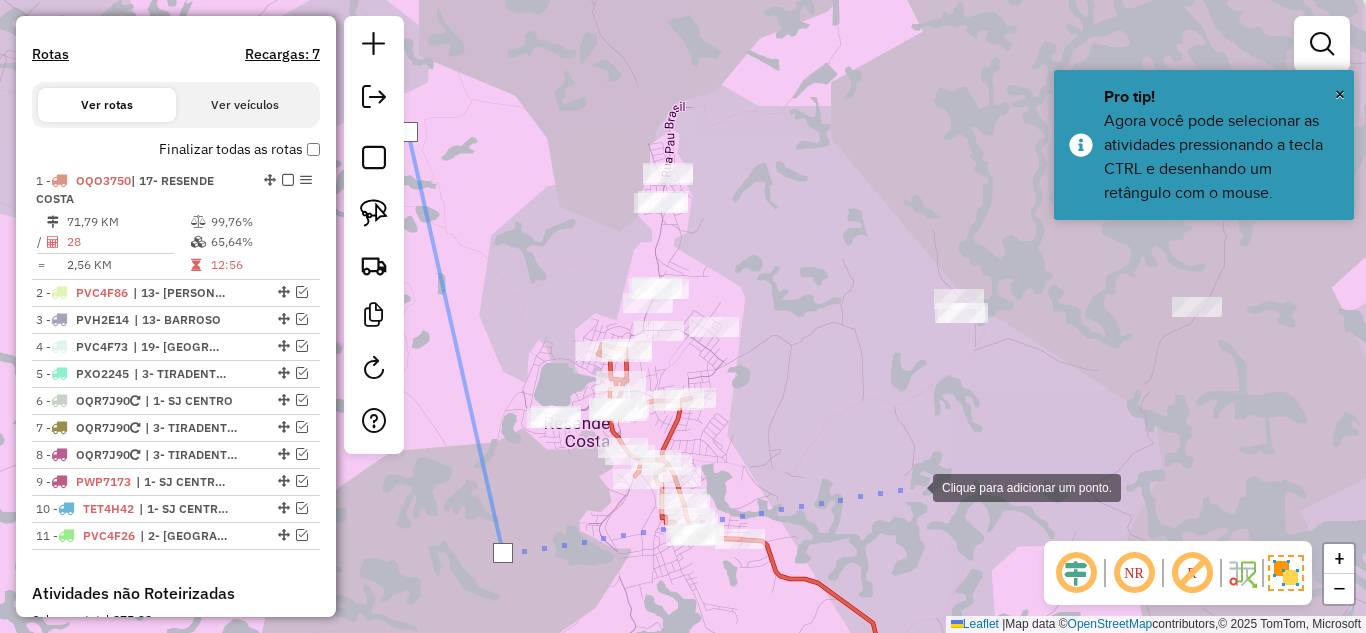 click 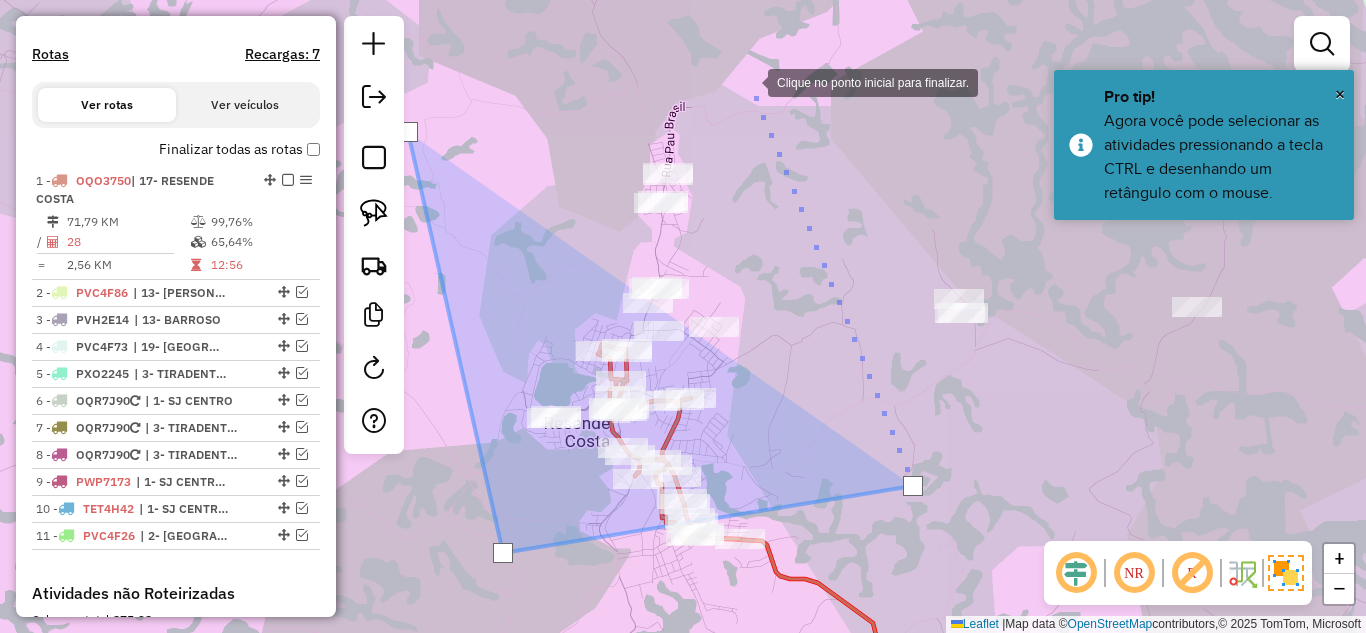 click 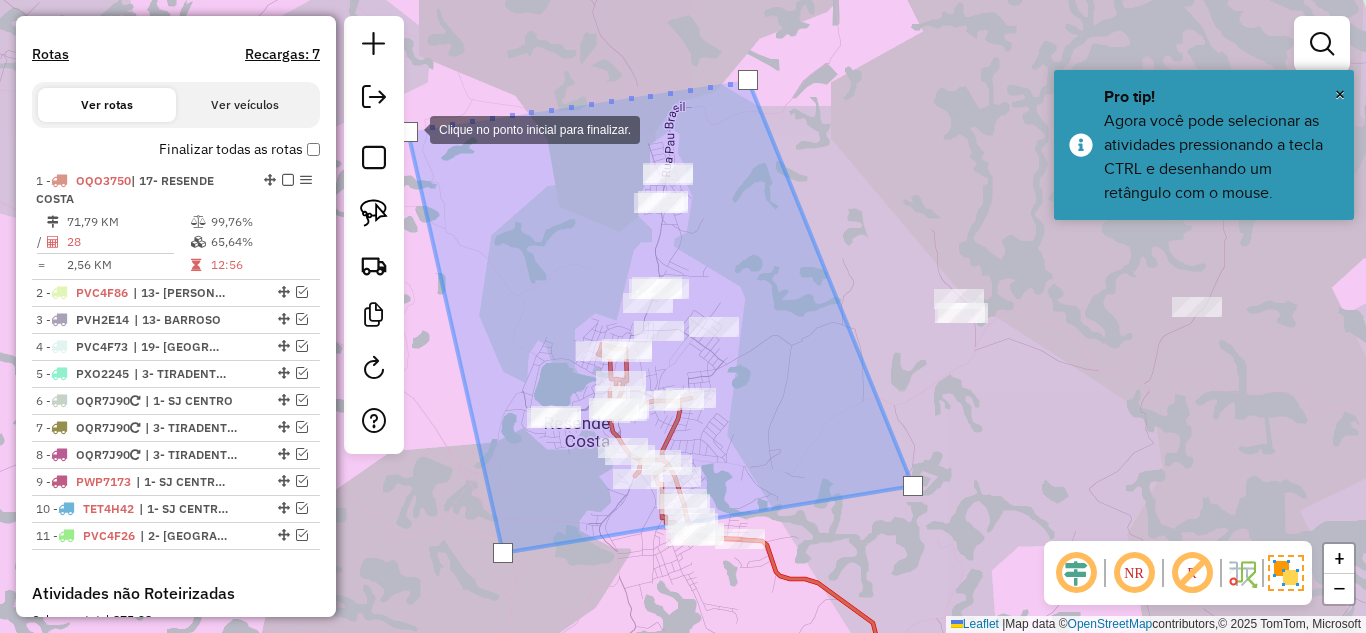 click 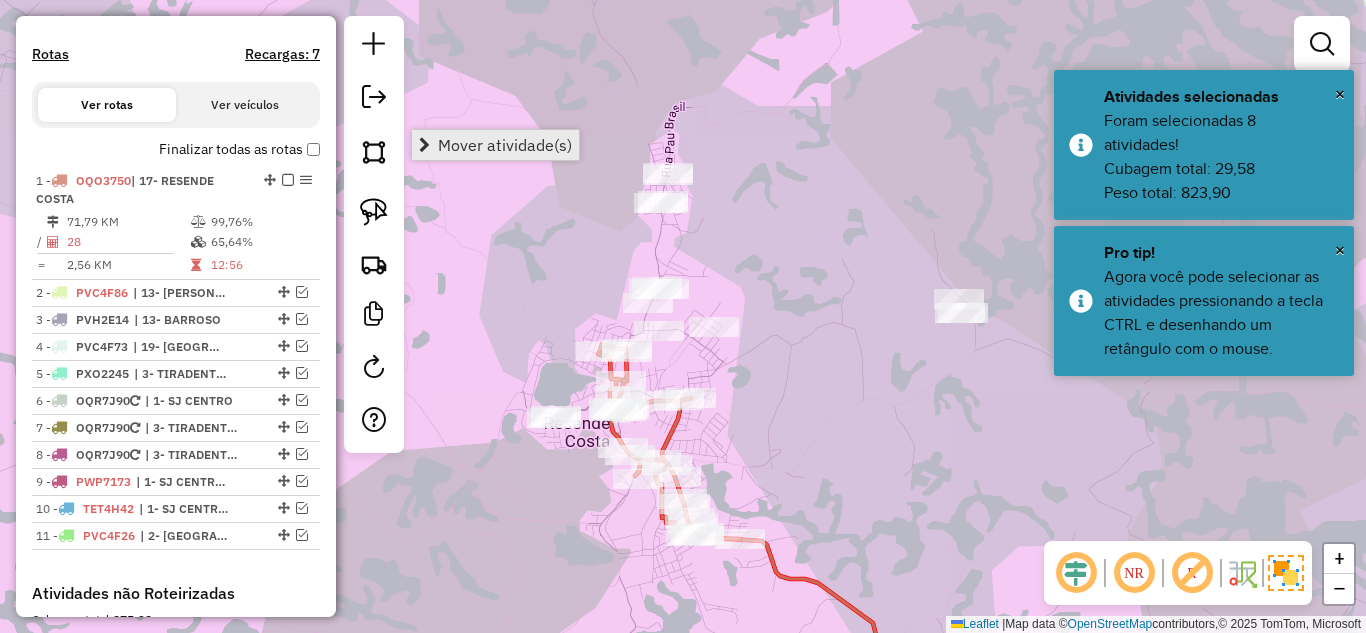 click on "Mover atividade(s)" at bounding box center (505, 145) 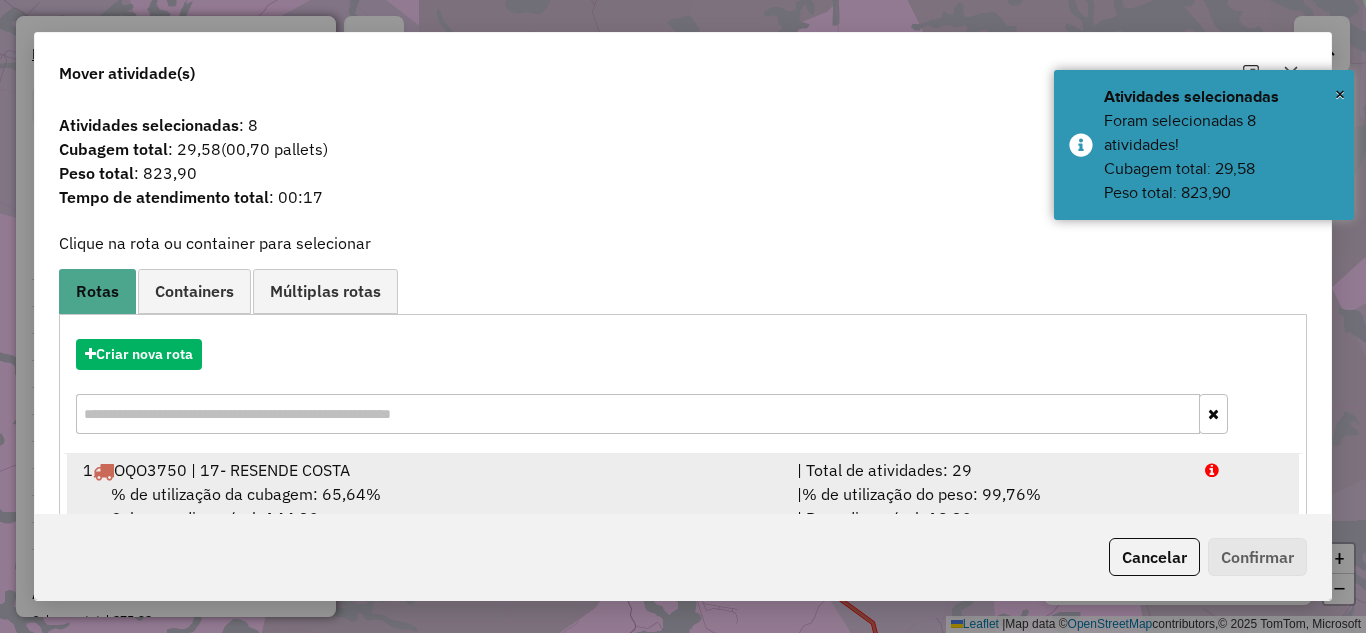 click on "1  OQO3750 | 17- RESENDE COSTA" at bounding box center [428, 470] 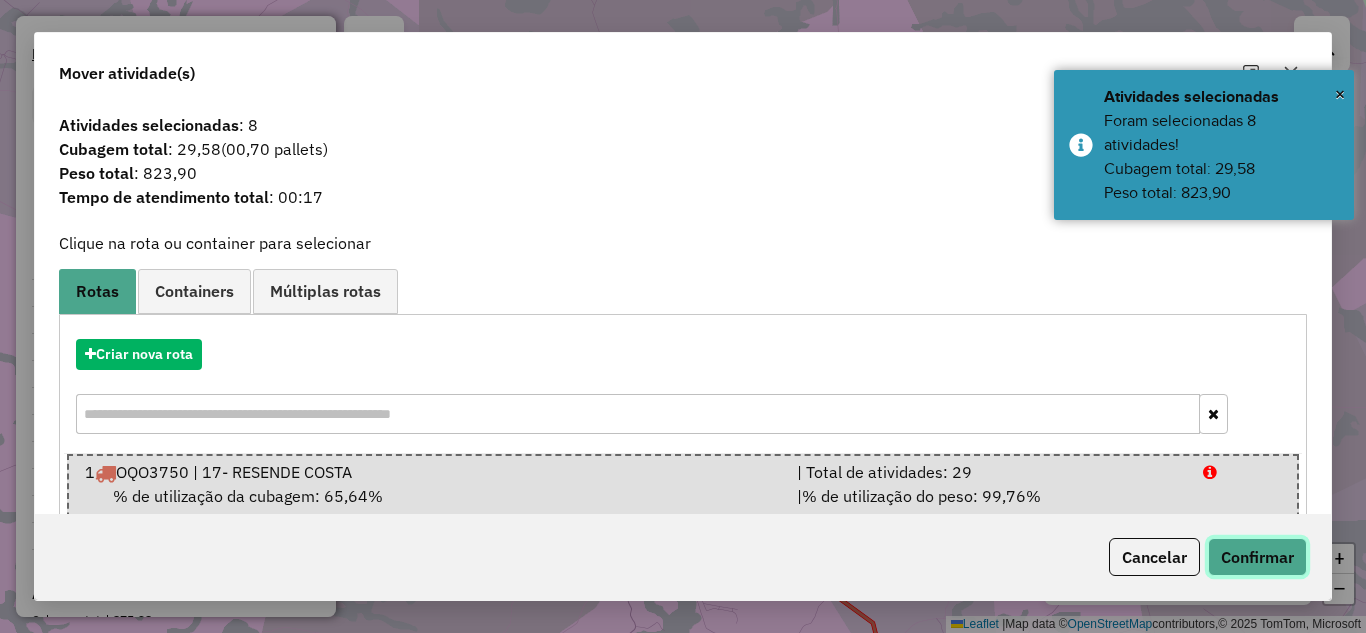 click on "Confirmar" 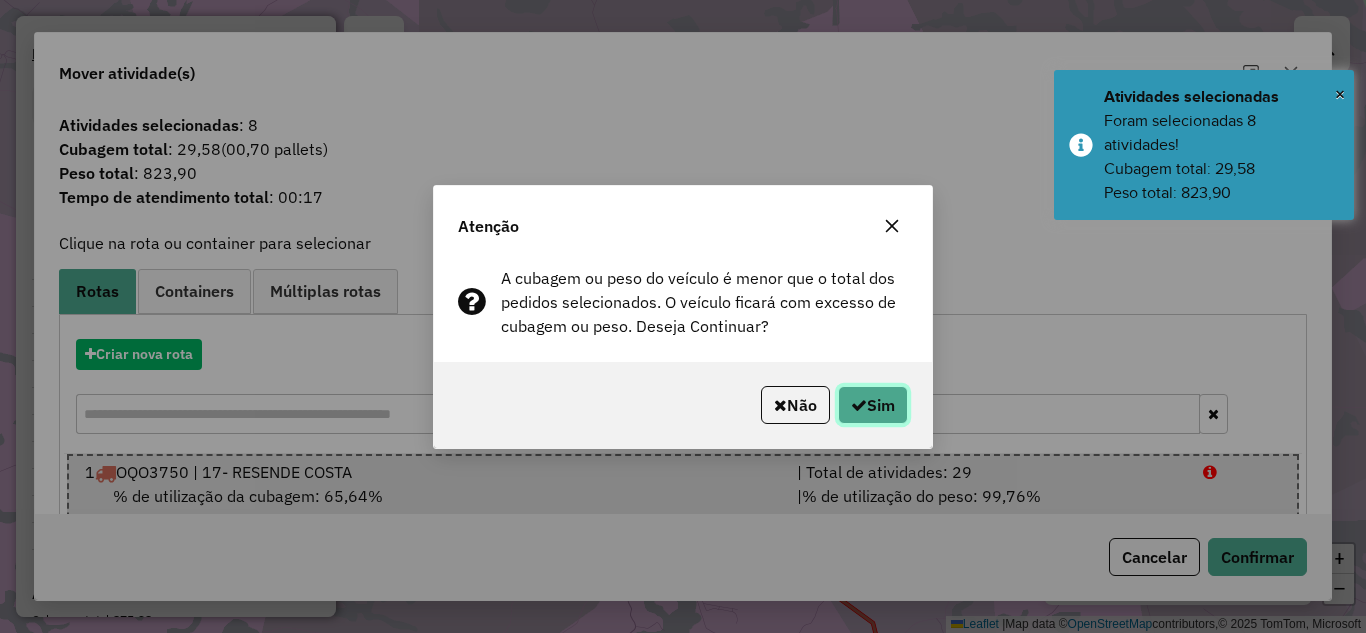click on "Sim" 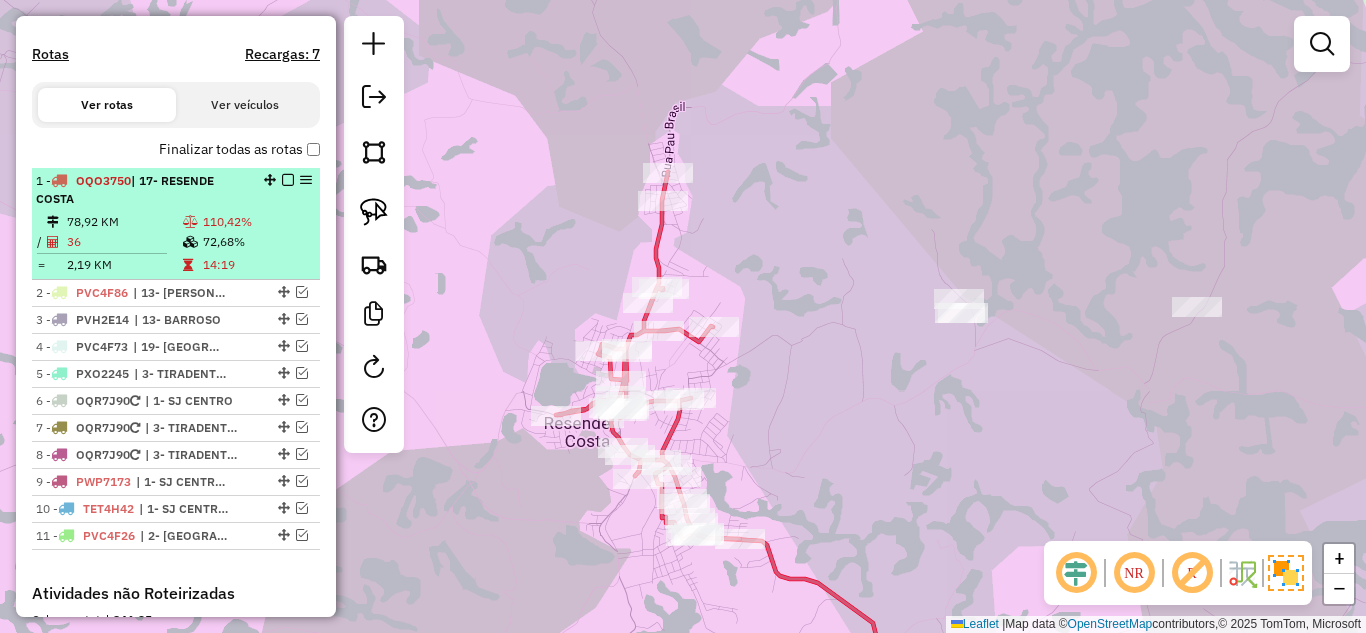 click on "36" at bounding box center [124, 242] 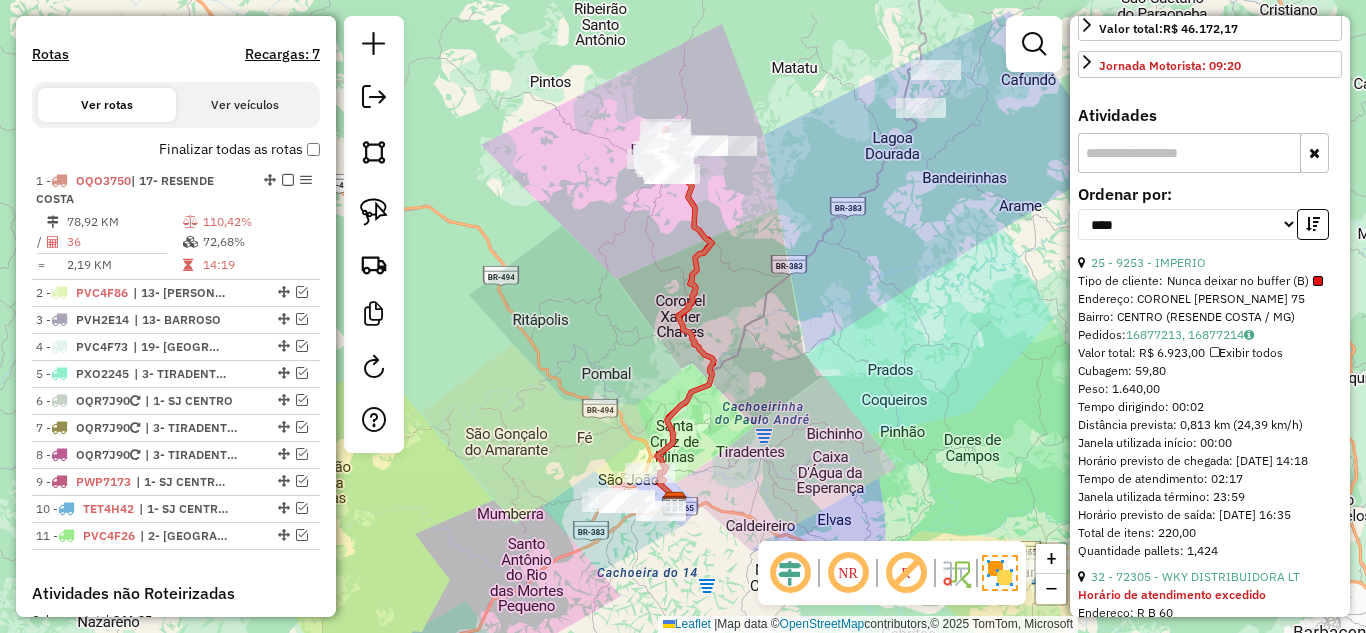 scroll, scrollTop: 600, scrollLeft: 0, axis: vertical 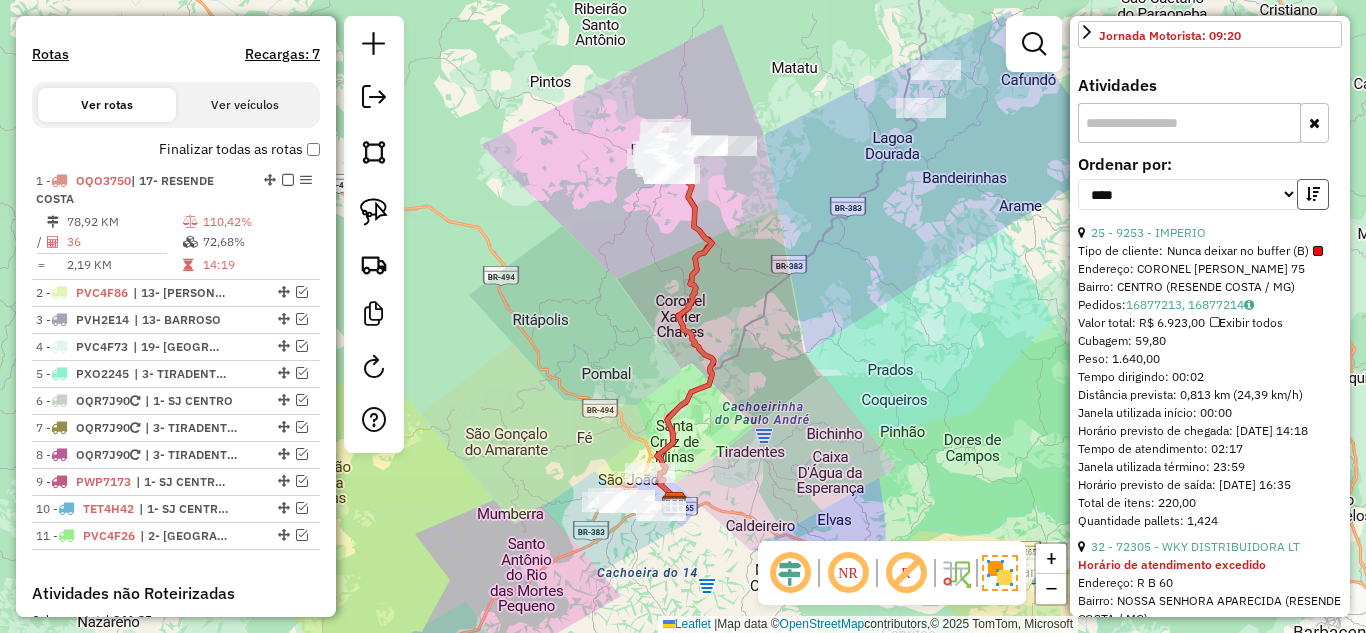 click at bounding box center [1313, 194] 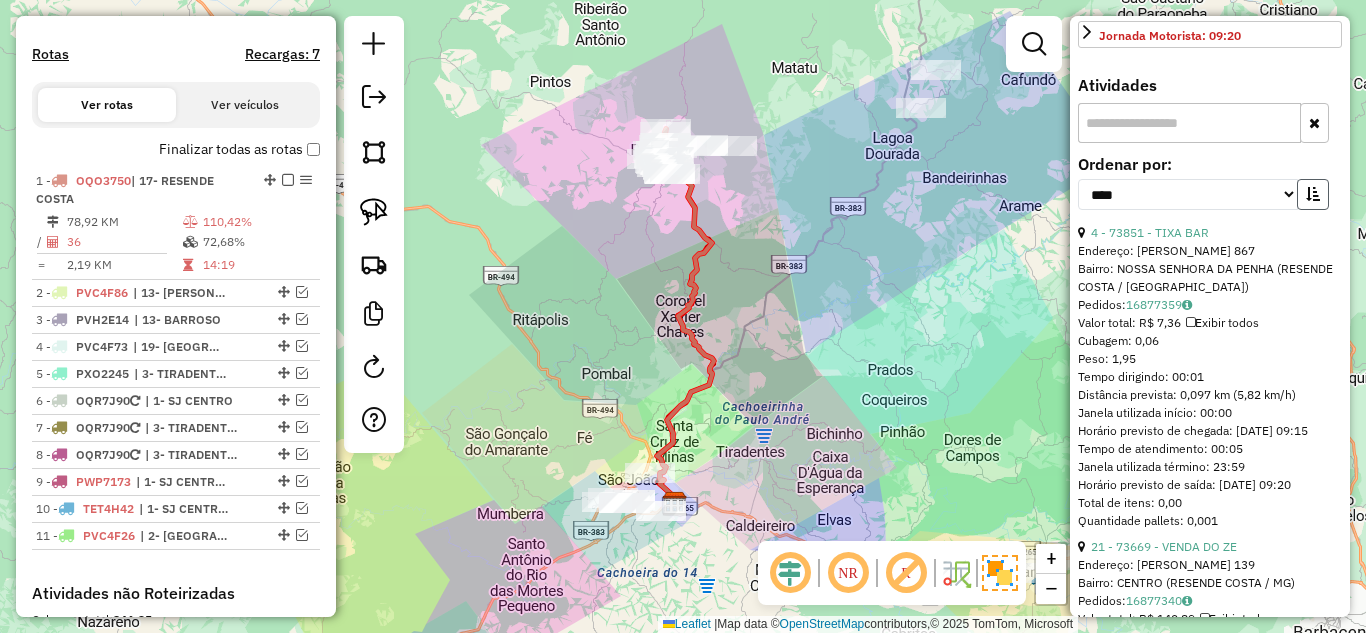 click at bounding box center [1313, 194] 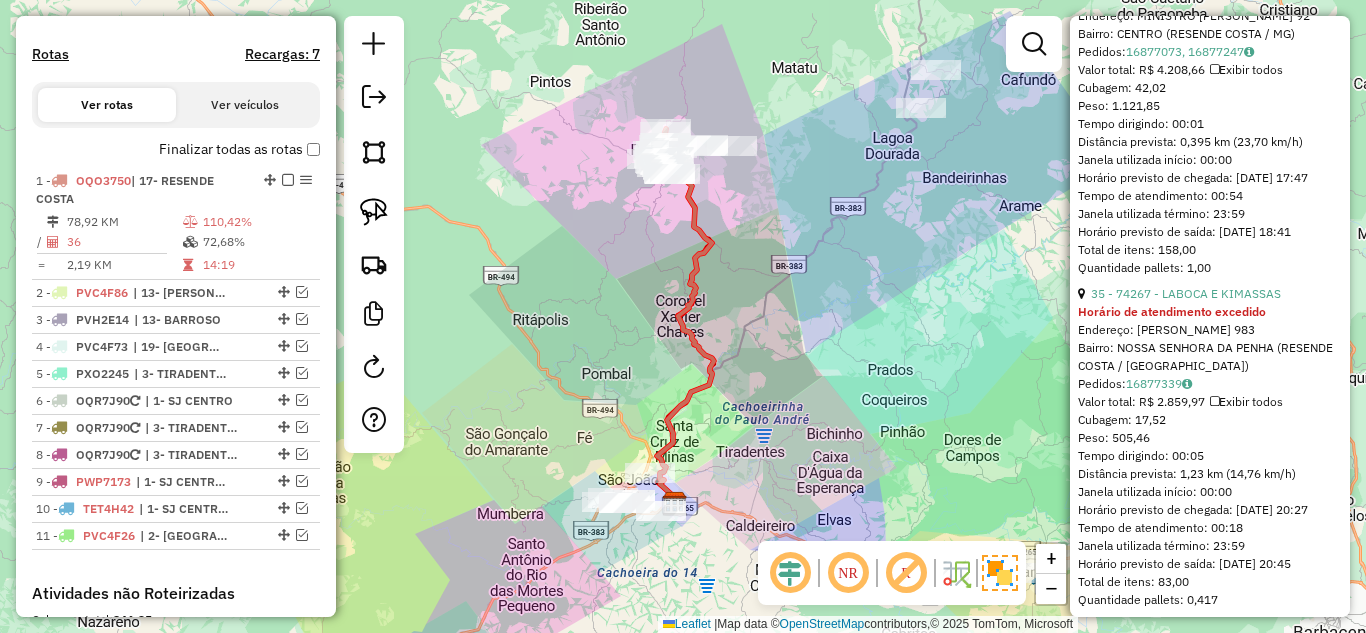 scroll, scrollTop: 1500, scrollLeft: 0, axis: vertical 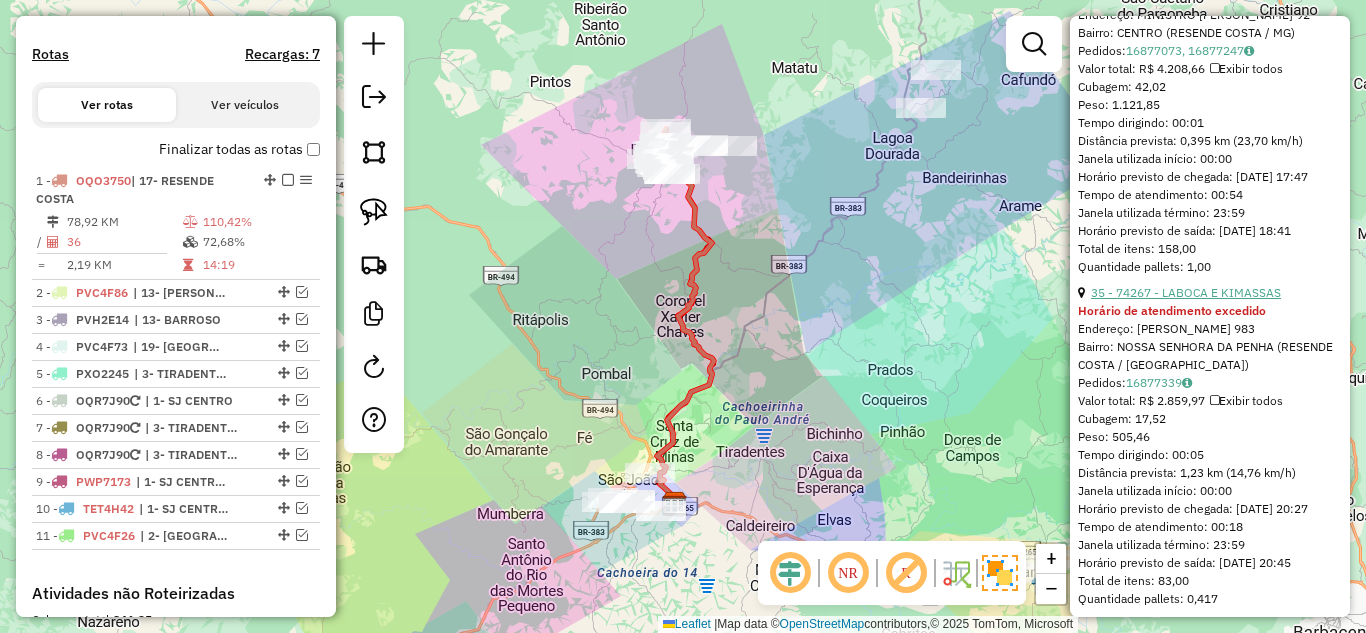 click on "35 - 74267 - LABOCA E KIMASSAS" at bounding box center [1186, 292] 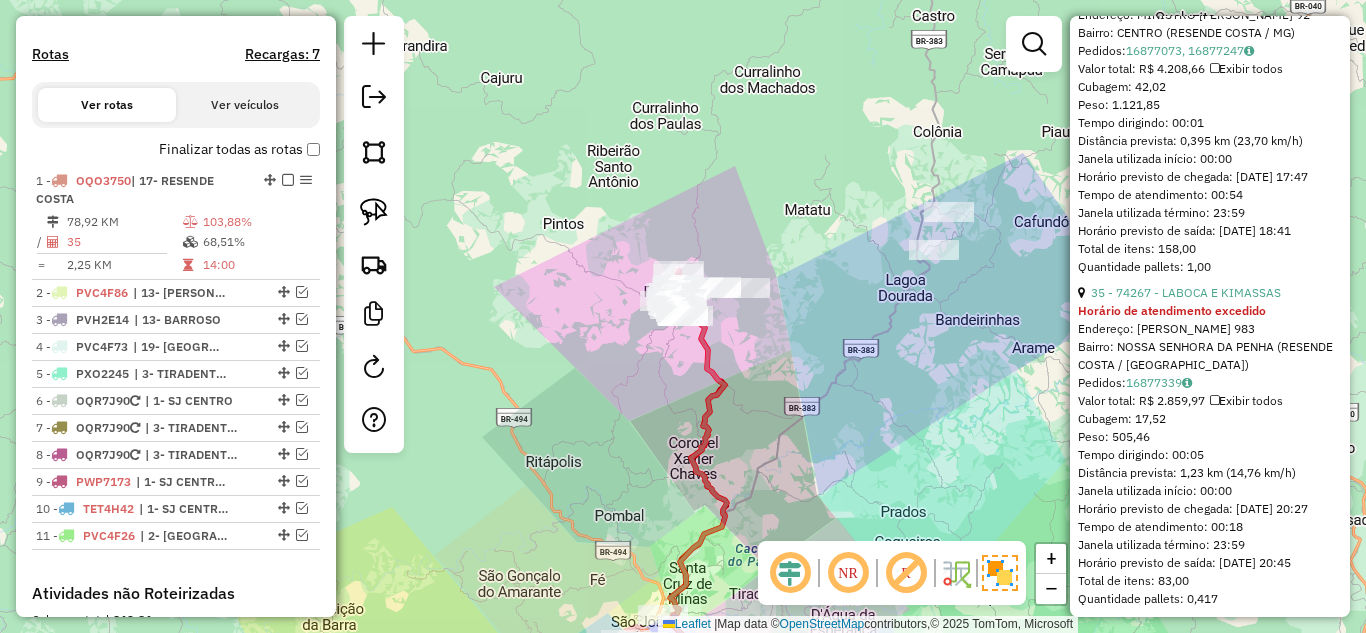 scroll, scrollTop: 486, scrollLeft: 0, axis: vertical 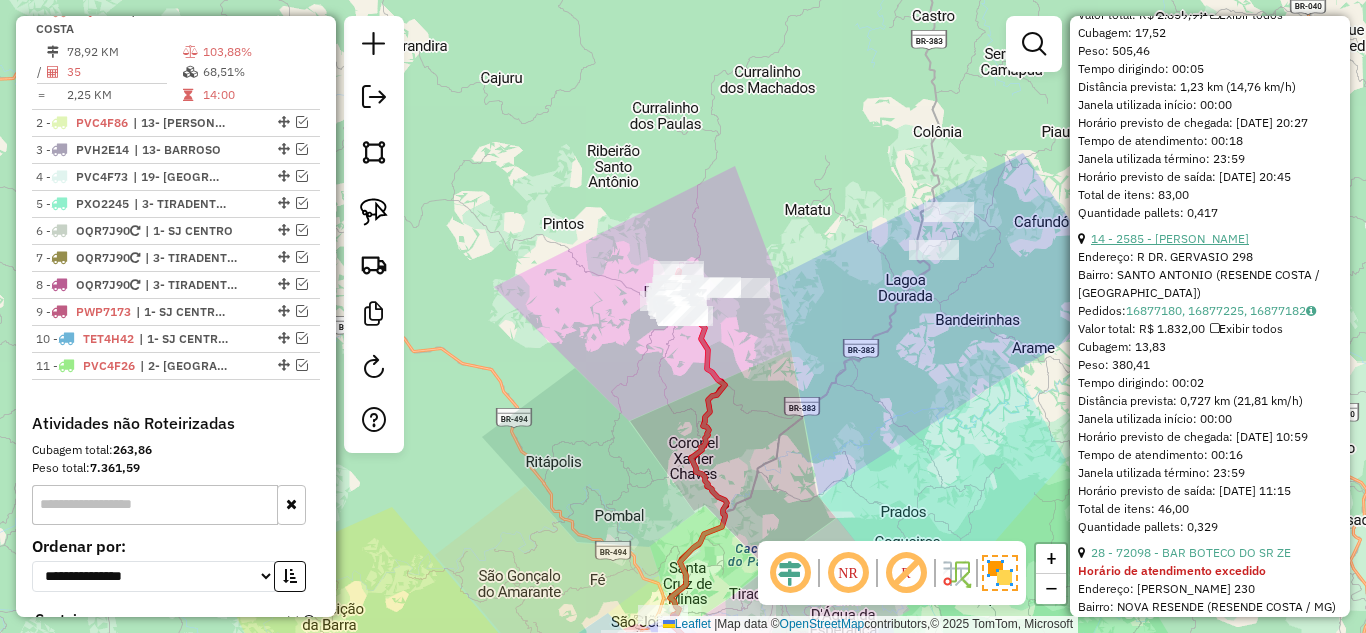 click on "14 - 2585 - [PERSON_NAME]" at bounding box center [1170, 238] 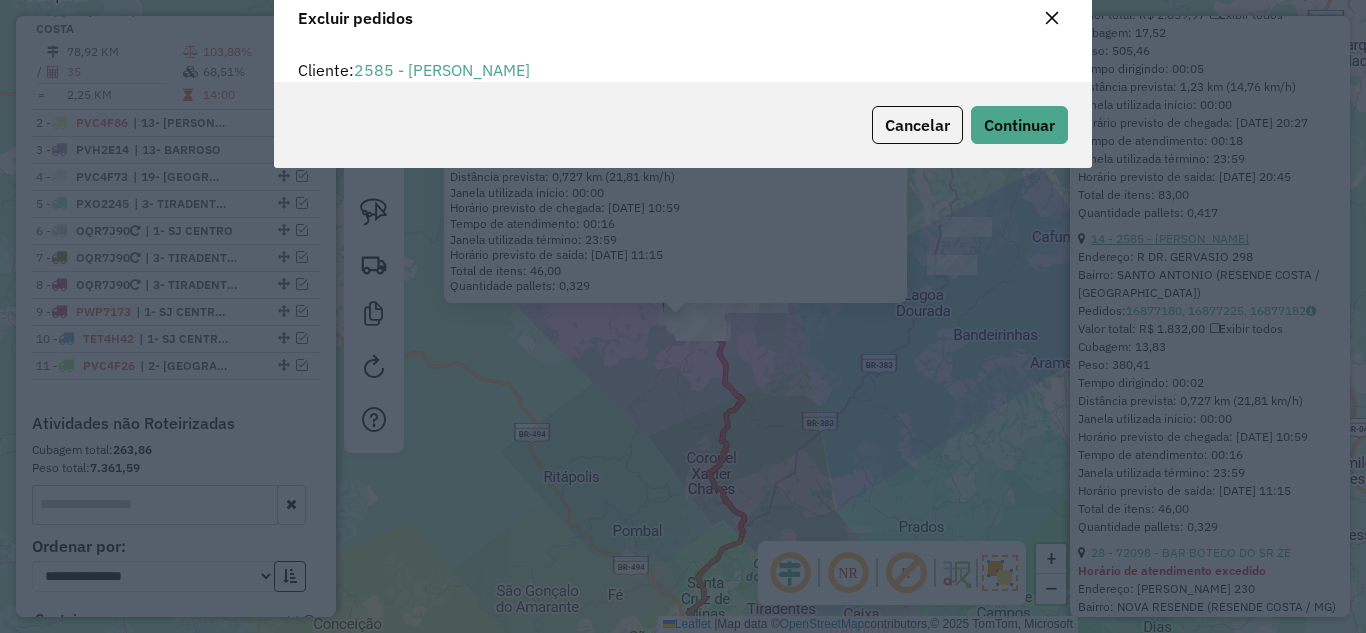 scroll, scrollTop: 82, scrollLeft: 0, axis: vertical 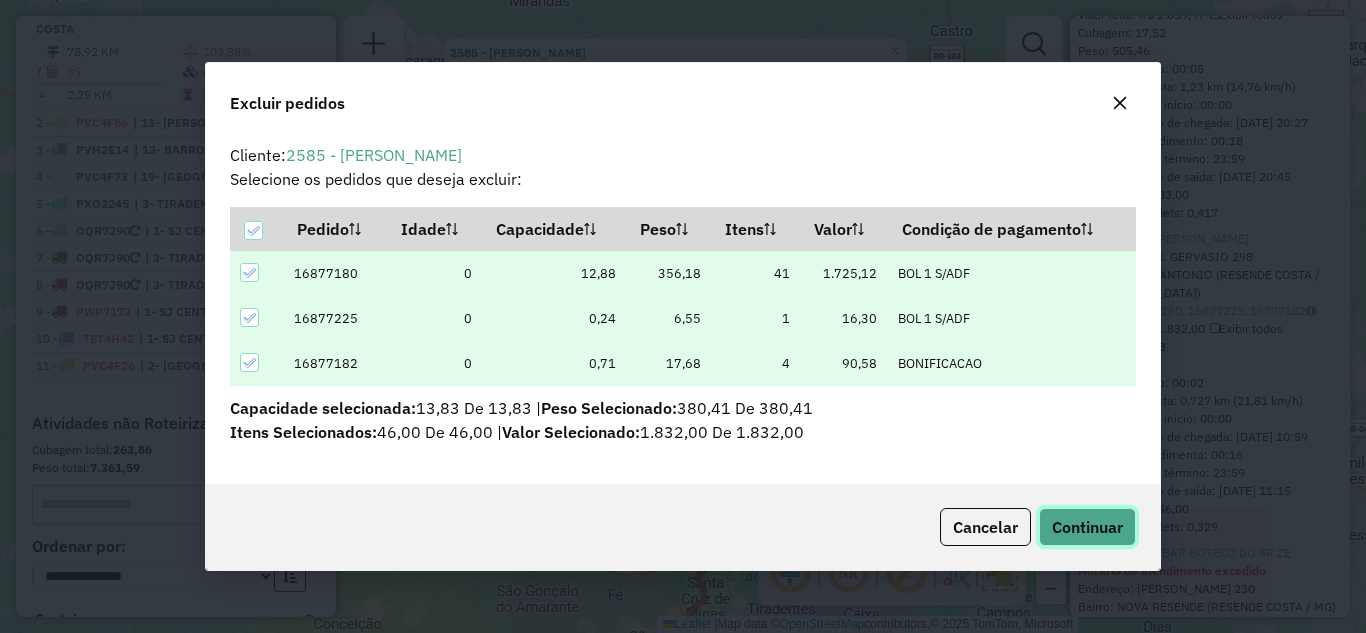 click on "Continuar" 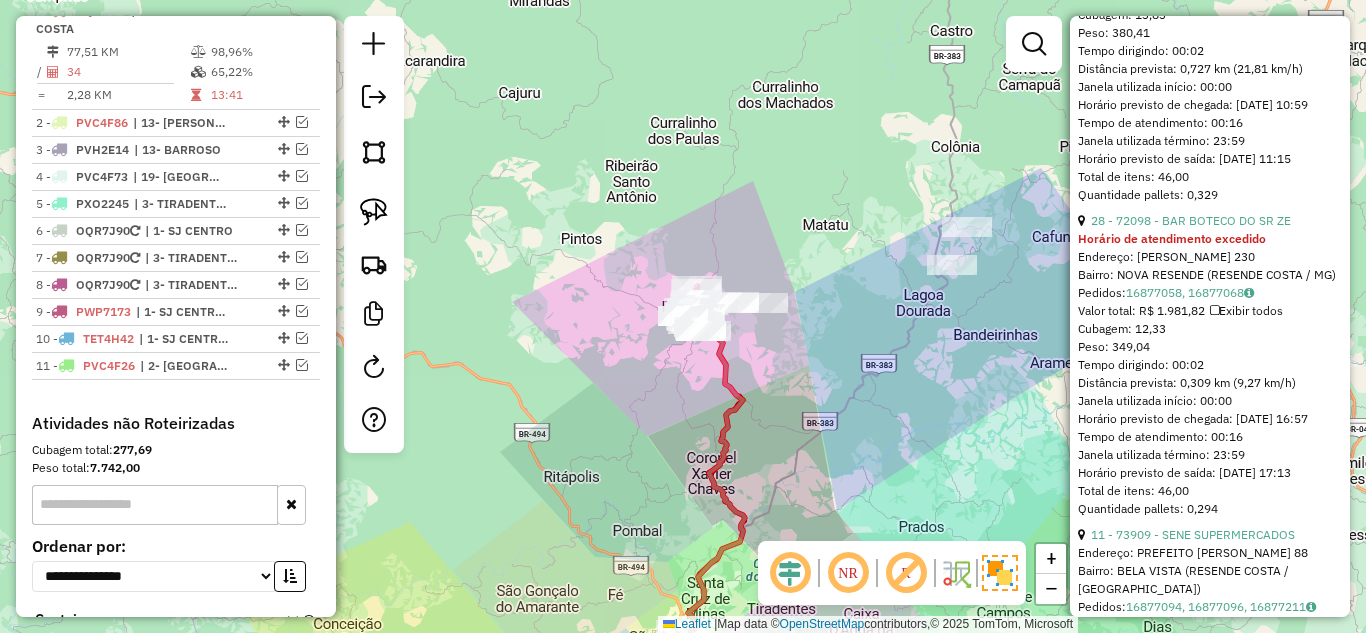 scroll, scrollTop: 522, scrollLeft: 0, axis: vertical 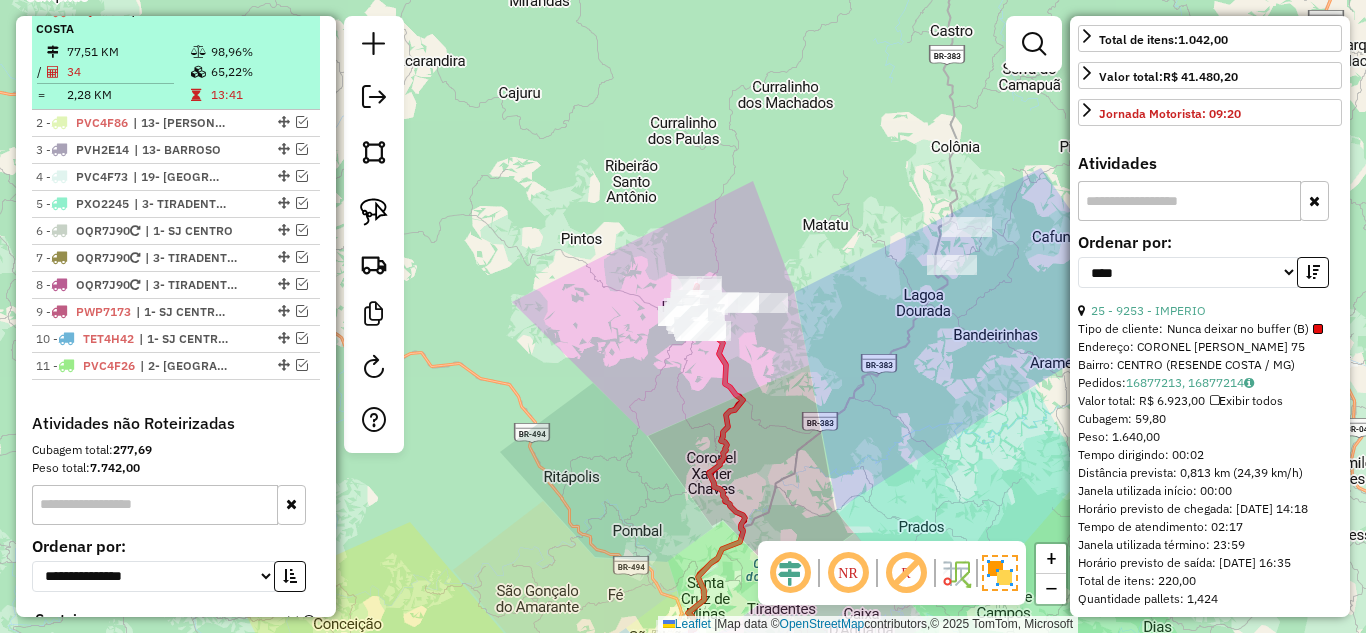 click on "77,51 KM" at bounding box center (128, 52) 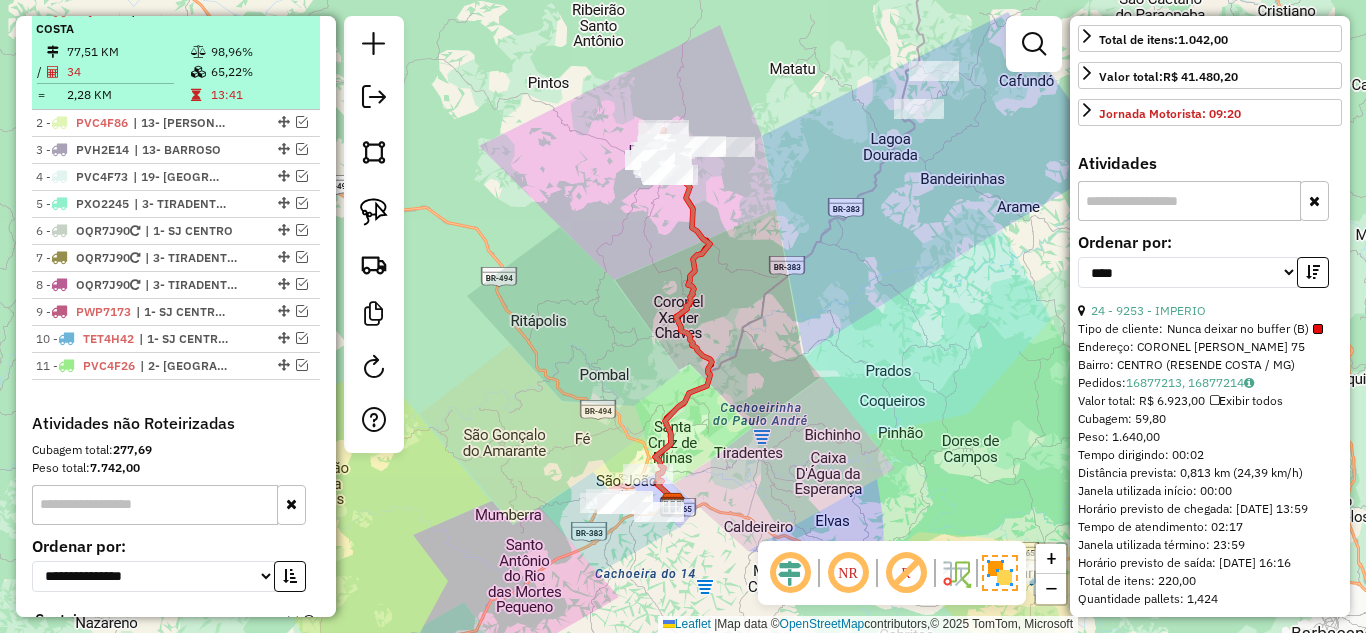 click on "1 -       OQO3750   | 17- RESENDE COSTA" at bounding box center (176, 20) 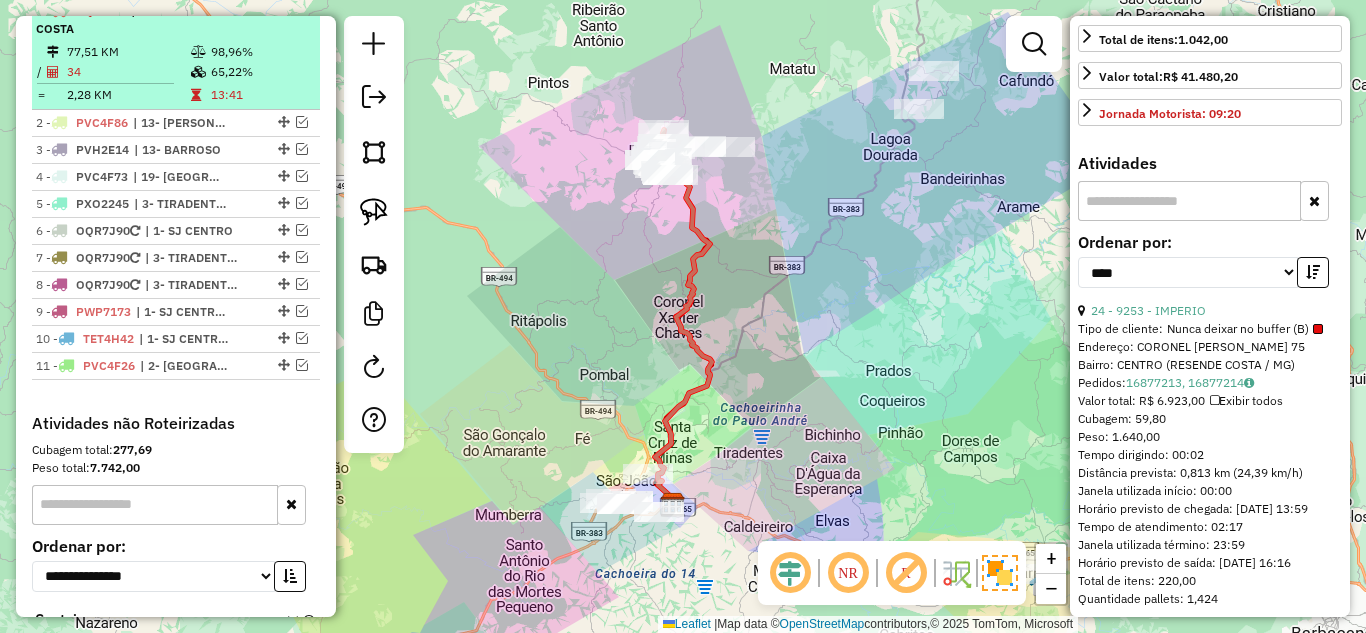 click at bounding box center [288, 10] 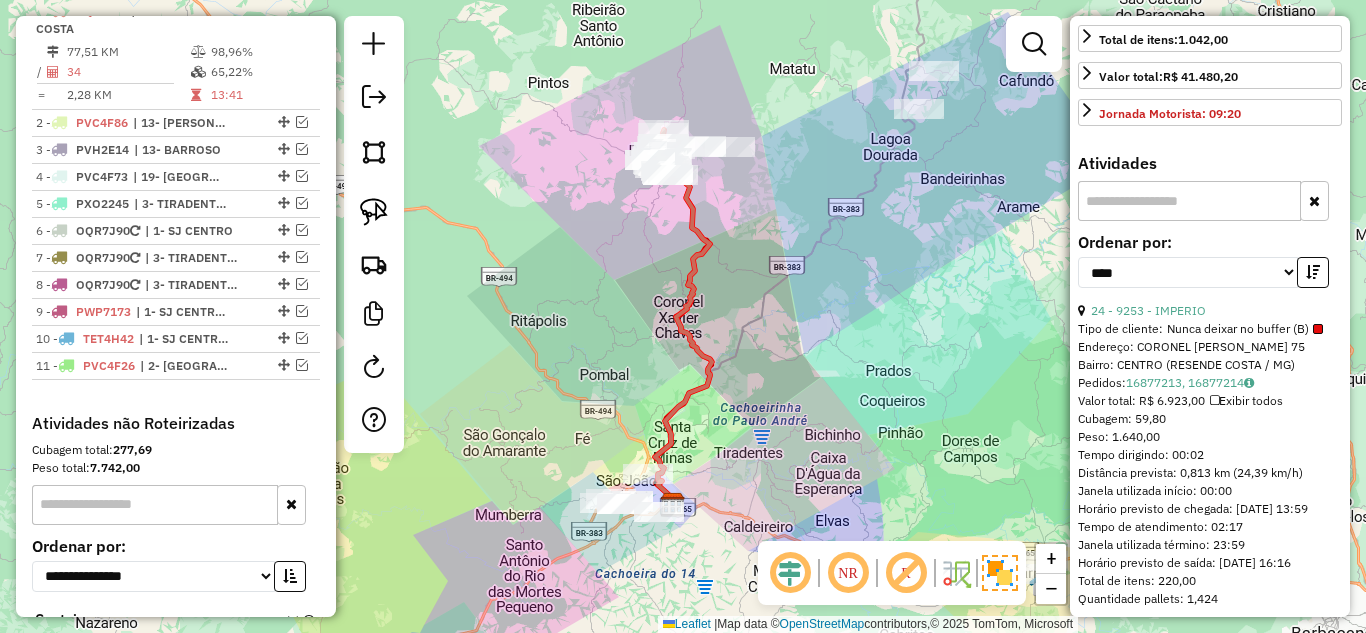 scroll, scrollTop: 665, scrollLeft: 0, axis: vertical 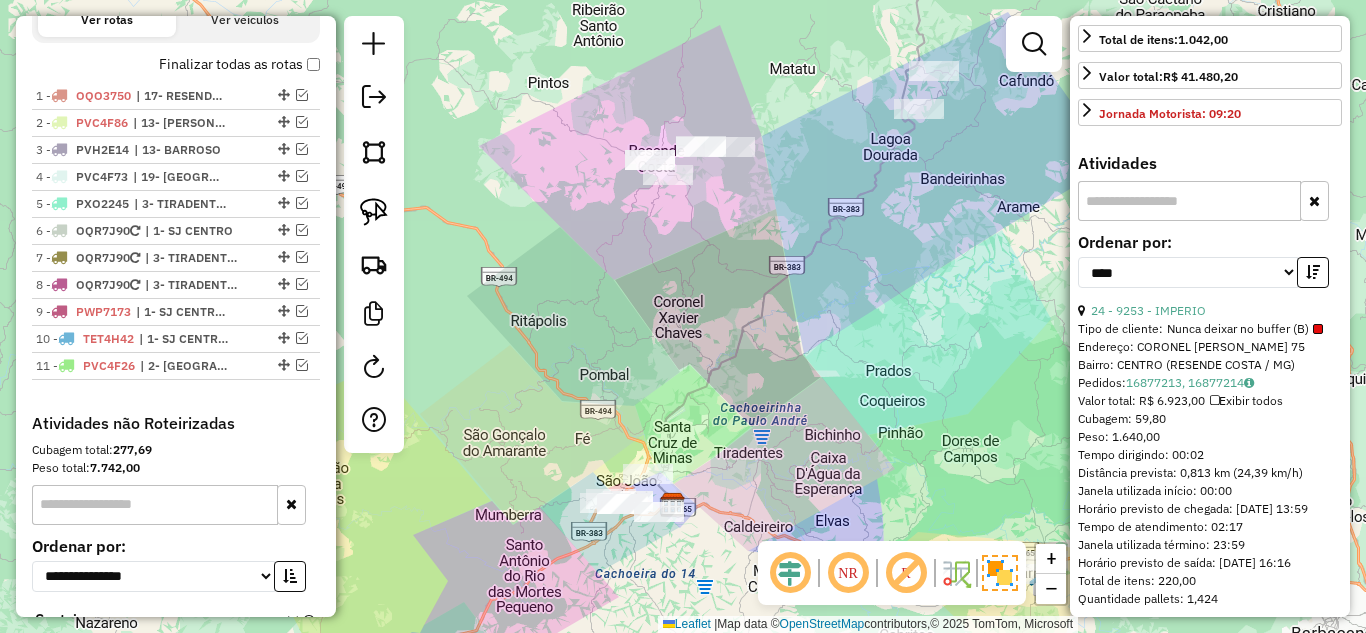 click on "Janela de atendimento Grade de atendimento Capacidade Transportadoras Veículos Cliente Pedidos  Rotas Selecione os dias de semana para filtrar as janelas de atendimento  Seg   Ter   Qua   Qui   Sex   Sáb   Dom  Informe o período da janela de atendimento: De: Até:  Filtrar exatamente a janela do cliente  Considerar janela de atendimento padrão  Selecione os dias de semana para filtrar as grades de atendimento  Seg   Ter   Qua   Qui   Sex   Sáb   Dom   Considerar clientes sem dia de atendimento cadastrado  Clientes fora do dia de atendimento selecionado Filtrar as atividades entre os valores definidos abaixo:  Peso mínimo:   Peso máximo:   Cubagem mínima:   Cubagem máxima:   De:   Até:  Filtrar as atividades entre o tempo de atendimento definido abaixo:  De:   Até:   Considerar capacidade total dos clientes não roteirizados Transportadora: Selecione um ou mais itens Tipo de veículo: Selecione um ou mais itens Veículo: Selecione um ou mais itens Motorista: Selecione um ou mais itens Nome: Rótulo:" 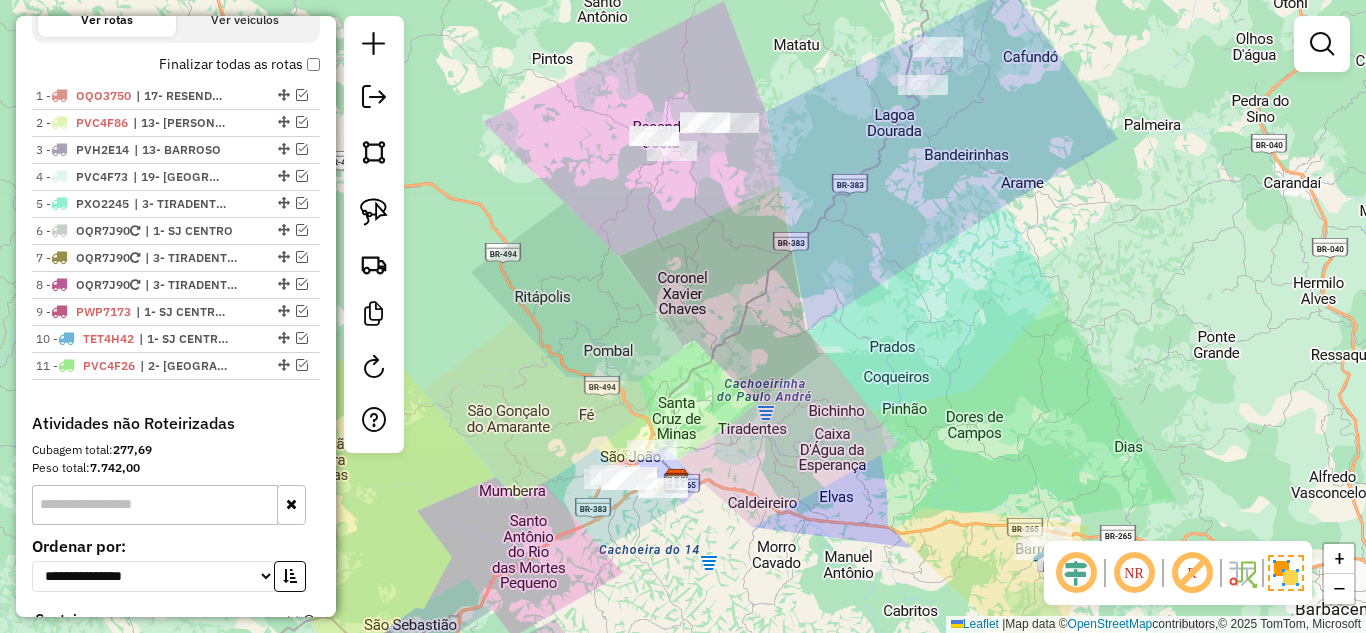 drag, startPoint x: 628, startPoint y: 302, endPoint x: 624, endPoint y: 216, distance: 86.09297 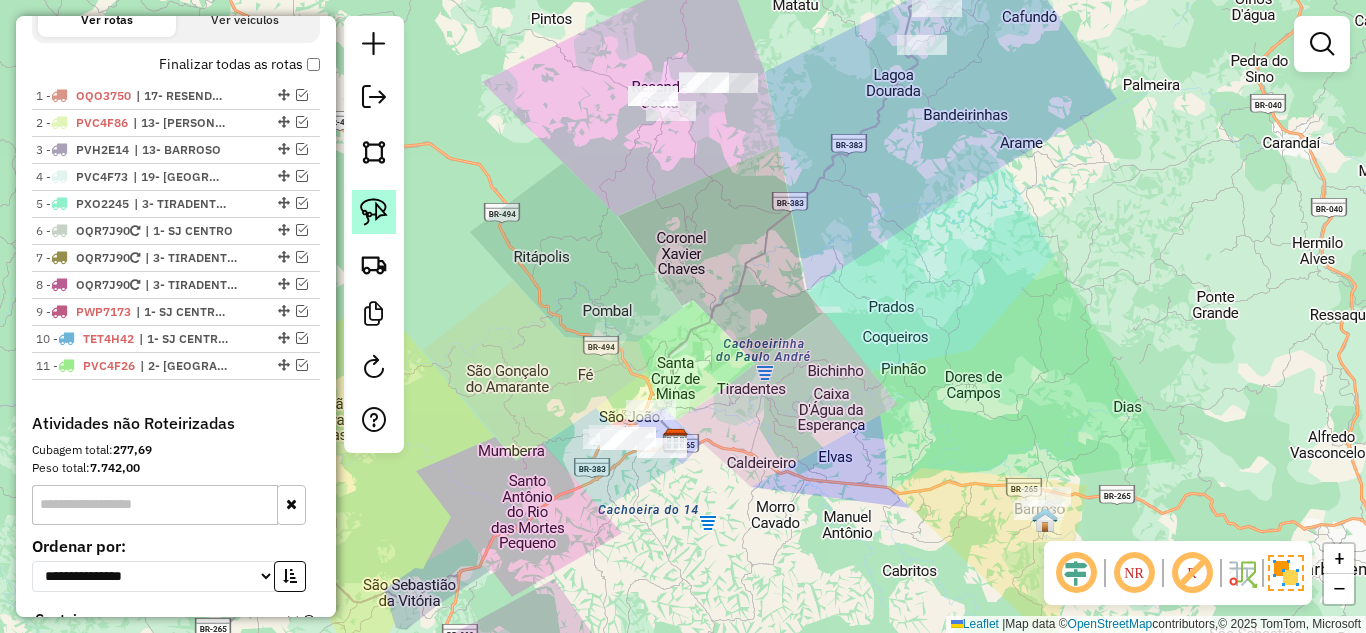 click 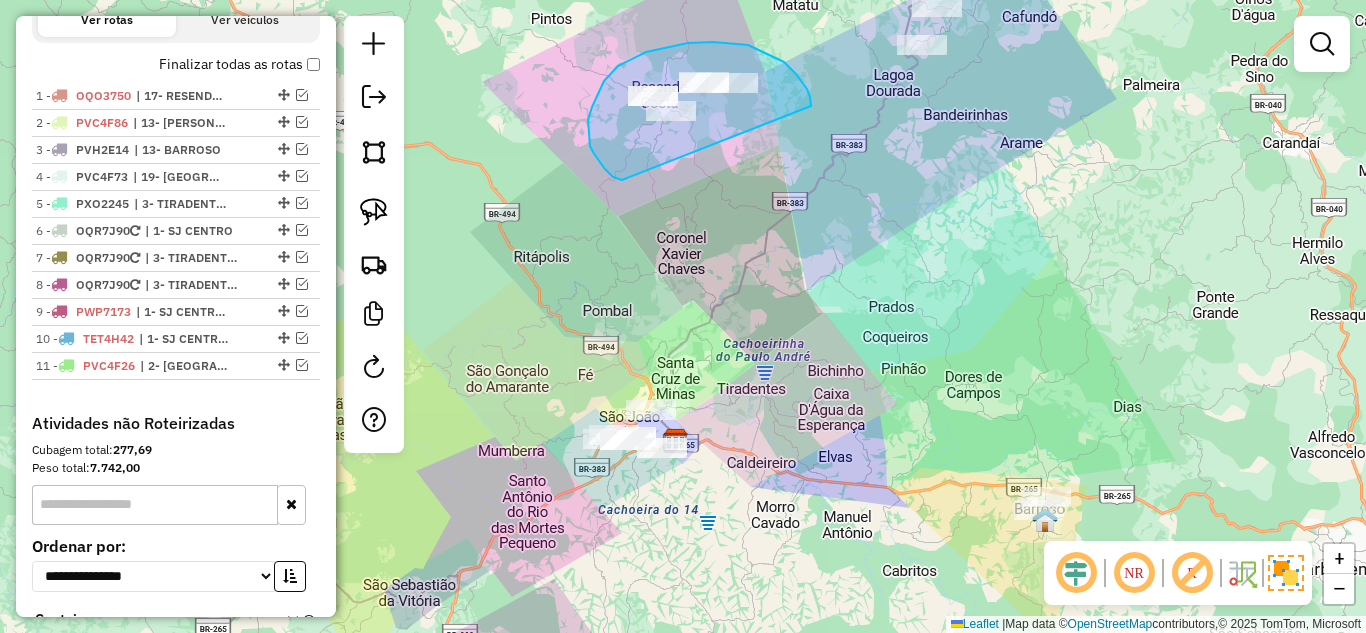drag, startPoint x: 766, startPoint y: 53, endPoint x: 621, endPoint y: 188, distance: 198.11613 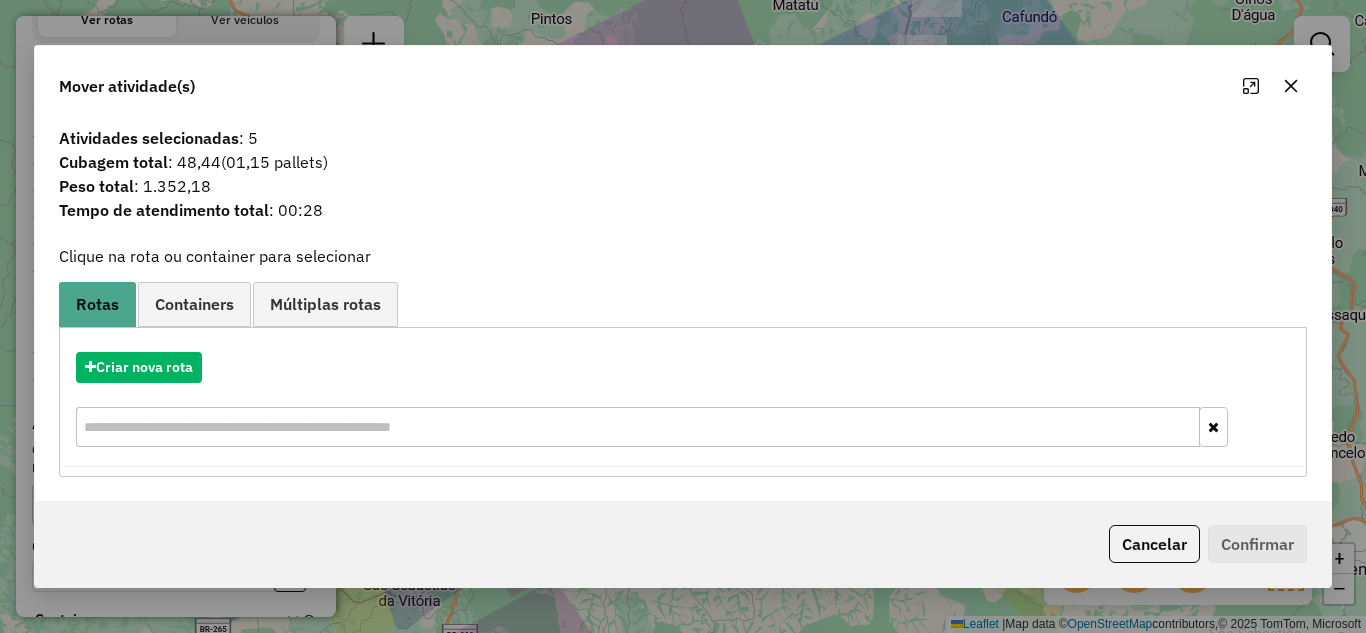 click 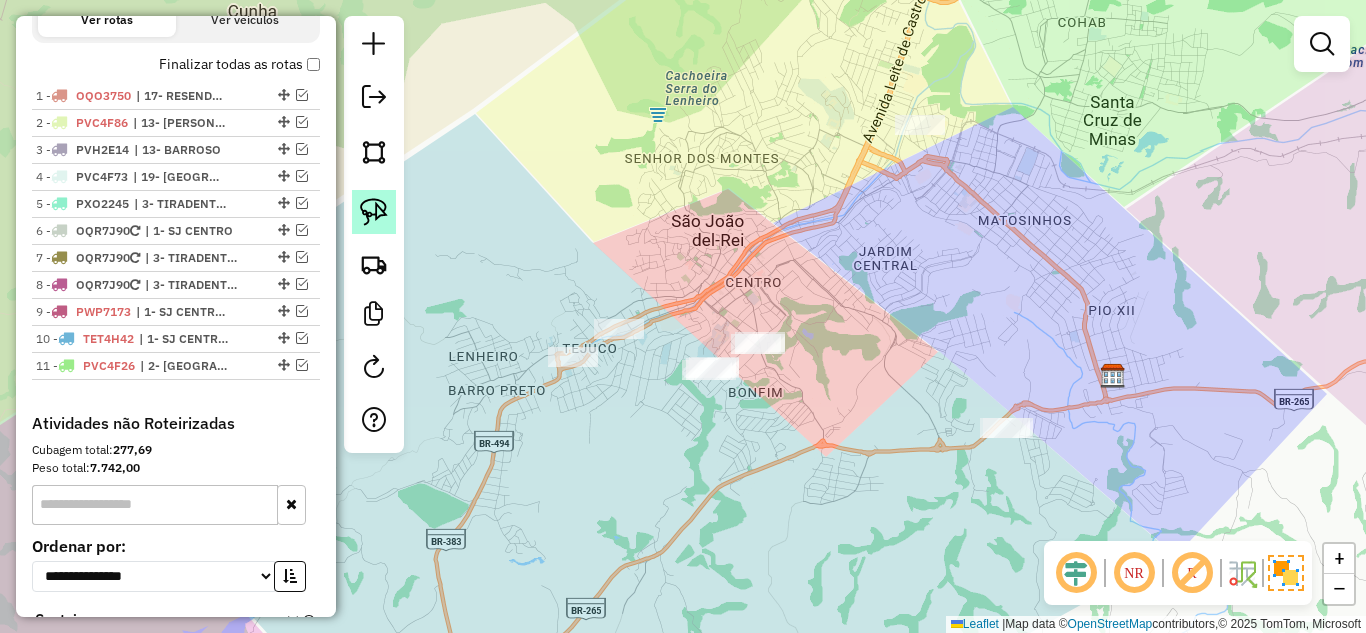 click 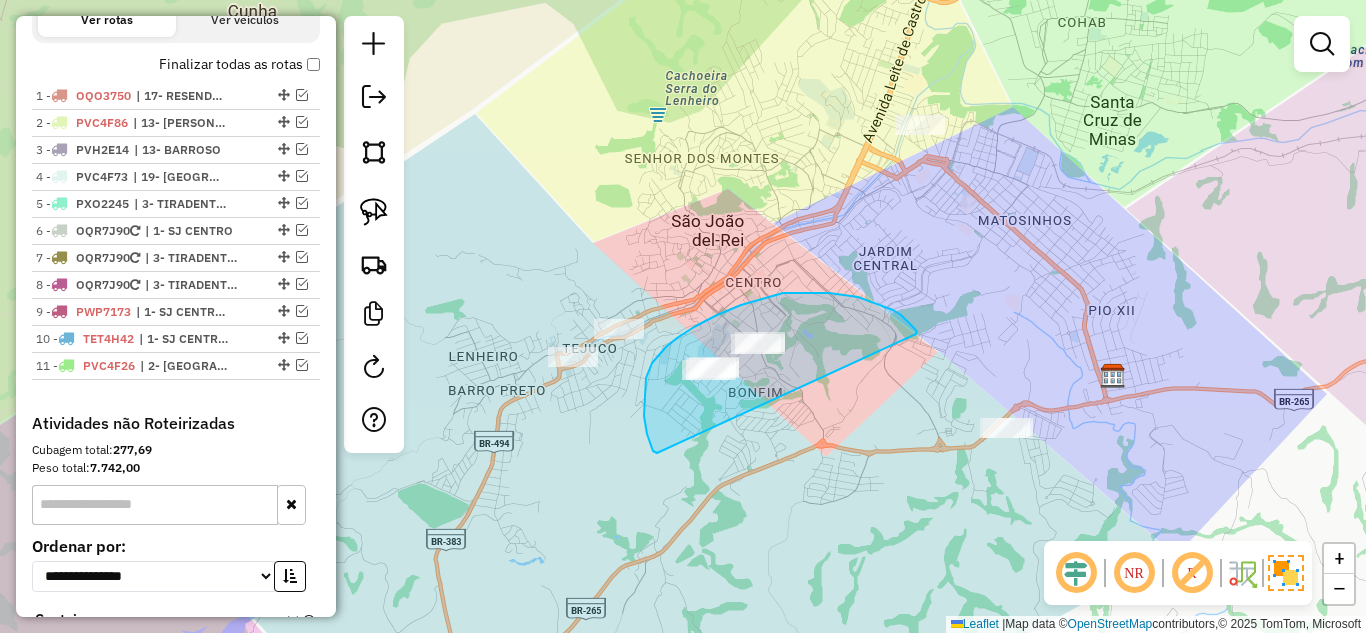 drag, startPoint x: 741, startPoint y: 305, endPoint x: 657, endPoint y: 453, distance: 170.17638 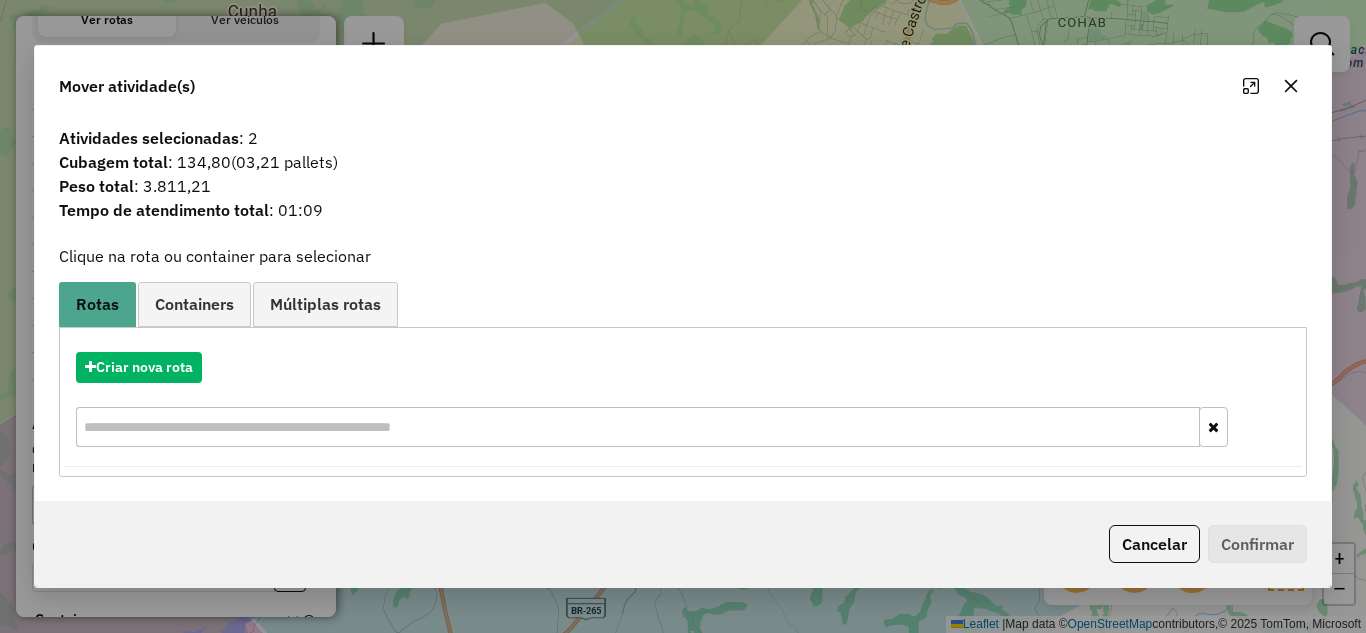 click 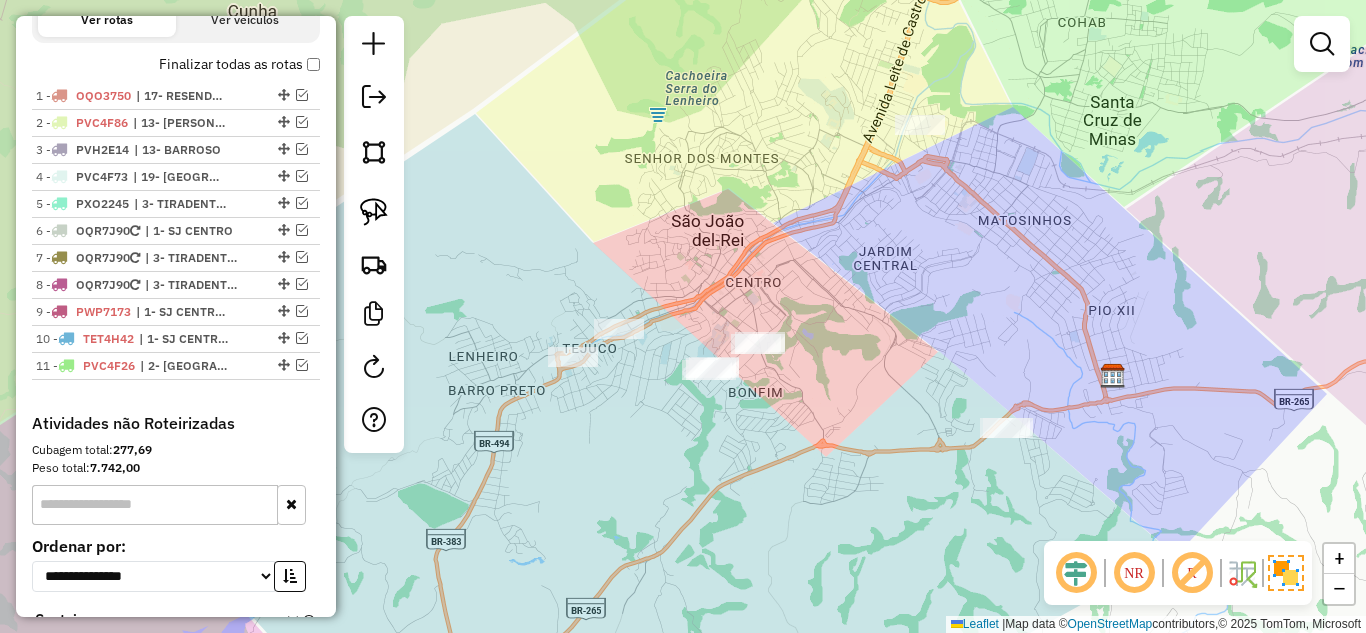 click on "Janela de atendimento Grade de atendimento Capacidade Transportadoras Veículos Cliente Pedidos  Rotas Selecione os dias de semana para filtrar as janelas de atendimento  Seg   Ter   Qua   Qui   Sex   Sáb   Dom  Informe o período da janela de atendimento: De: Até:  Filtrar exatamente a janela do cliente  Considerar janela de atendimento padrão  Selecione os dias de semana para filtrar as grades de atendimento  Seg   Ter   Qua   Qui   Sex   Sáb   Dom   Considerar clientes sem dia de atendimento cadastrado  Clientes fora do dia de atendimento selecionado Filtrar as atividades entre os valores definidos abaixo:  Peso mínimo:   Peso máximo:   Cubagem mínima:   Cubagem máxima:   De:   Até:  Filtrar as atividades entre o tempo de atendimento definido abaixo:  De:   Até:   Considerar capacidade total dos clientes não roteirizados Transportadora: Selecione um ou mais itens Tipo de veículo: Selecione um ou mais itens Veículo: Selecione um ou mais itens Motorista: Selecione um ou mais itens Nome: Rótulo:" 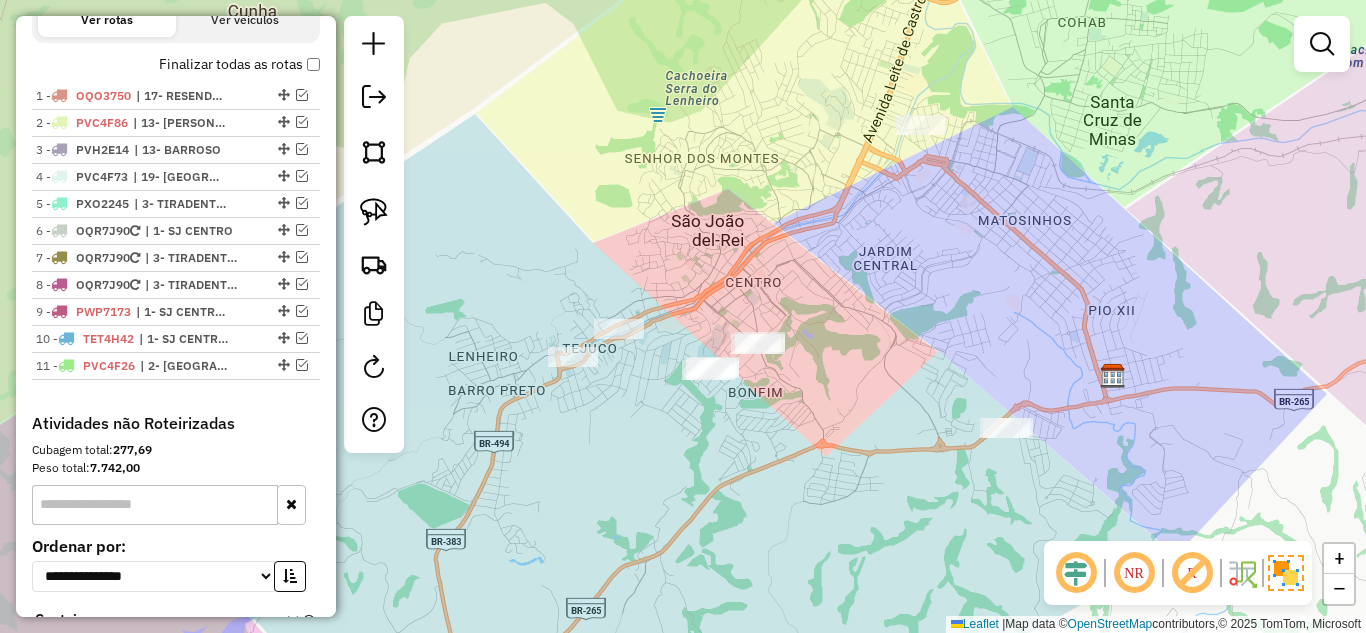drag, startPoint x: 365, startPoint y: 211, endPoint x: 594, endPoint y: 249, distance: 232.13142 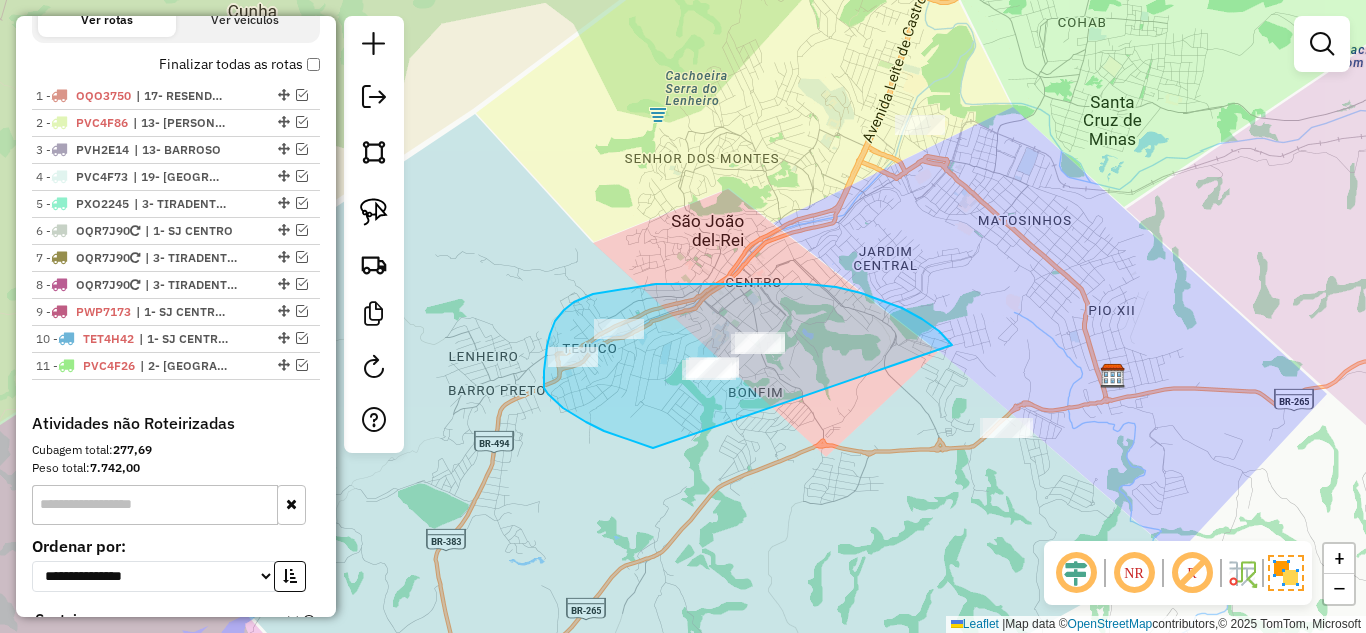 drag, startPoint x: 939, startPoint y: 331, endPoint x: 742, endPoint y: 455, distance: 232.77672 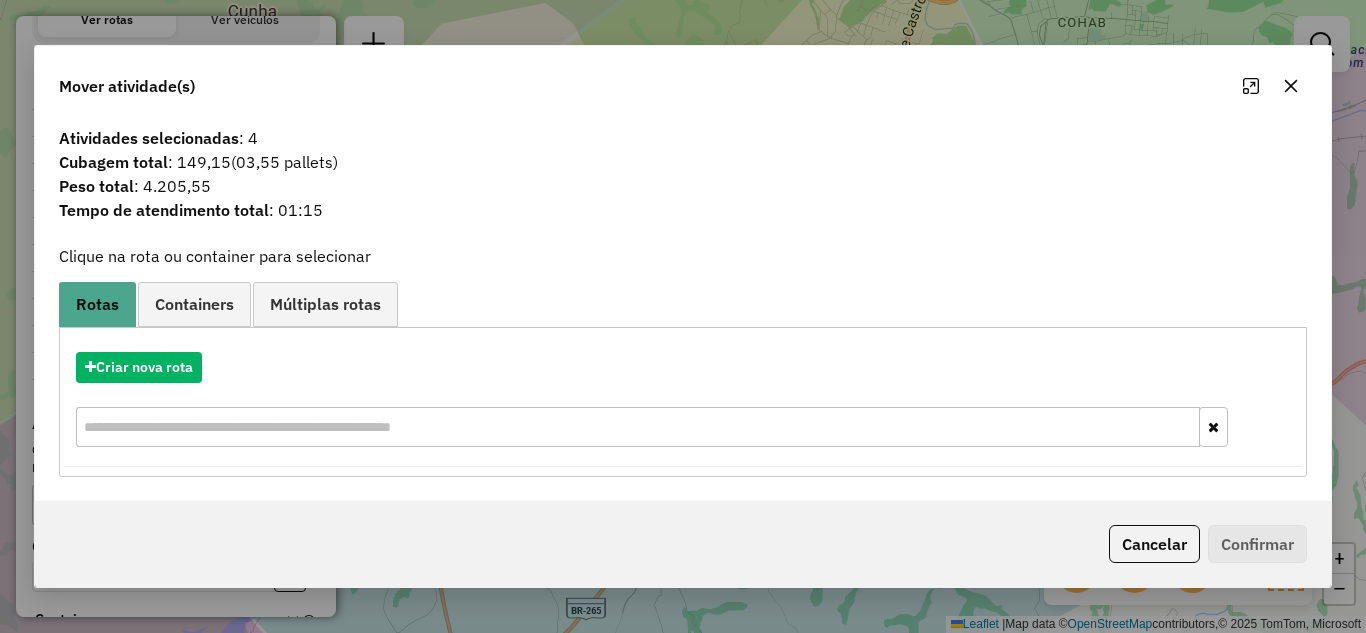 click 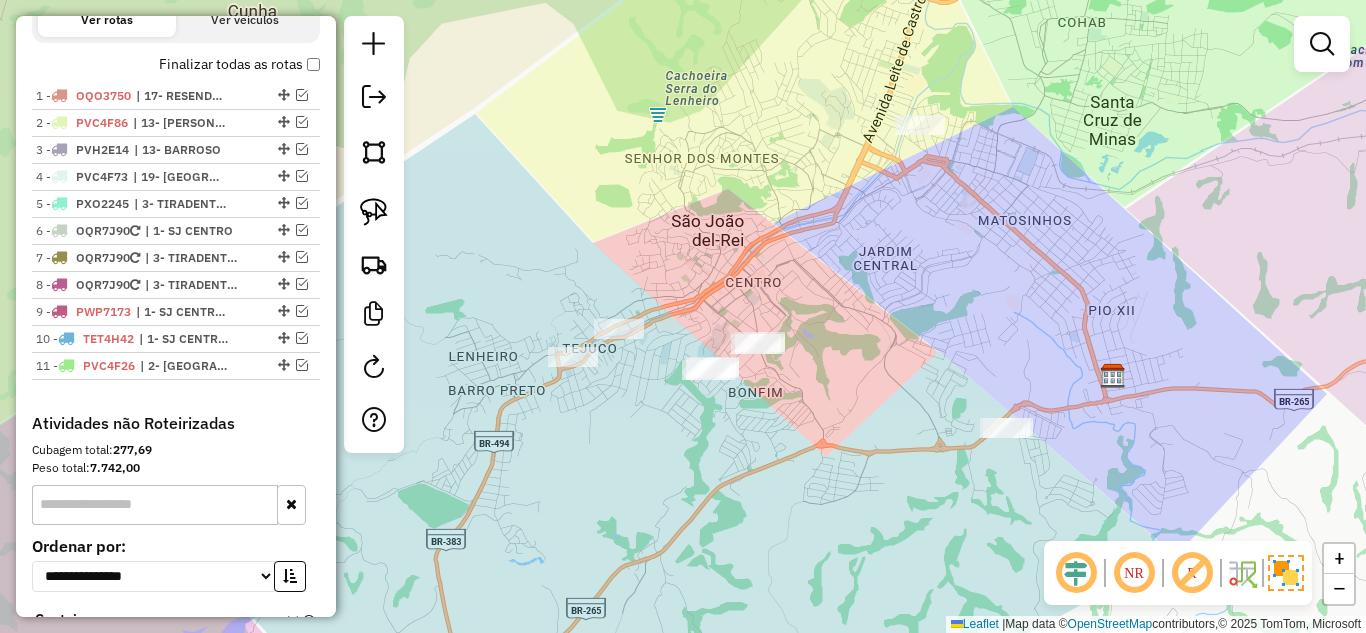 click on "Janela de atendimento Grade de atendimento Capacidade Transportadoras Veículos Cliente Pedidos  Rotas Selecione os dias de semana para filtrar as janelas de atendimento  Seg   Ter   Qua   Qui   Sex   Sáb   Dom  Informe o período da janela de atendimento: De: Até:  Filtrar exatamente a janela do cliente  Considerar janela de atendimento padrão  Selecione os dias de semana para filtrar as grades de atendimento  Seg   Ter   Qua   Qui   Sex   Sáb   Dom   Considerar clientes sem dia de atendimento cadastrado  Clientes fora do dia de atendimento selecionado Filtrar as atividades entre os valores definidos abaixo:  Peso mínimo:   Peso máximo:   Cubagem mínima:   Cubagem máxima:   De:   Até:  Filtrar as atividades entre o tempo de atendimento definido abaixo:  De:   Até:   Considerar capacidade total dos clientes não roteirizados Transportadora: Selecione um ou mais itens Tipo de veículo: Selecione um ou mais itens Veículo: Selecione um ou mais itens Motorista: Selecione um ou mais itens Nome: Rótulo:" 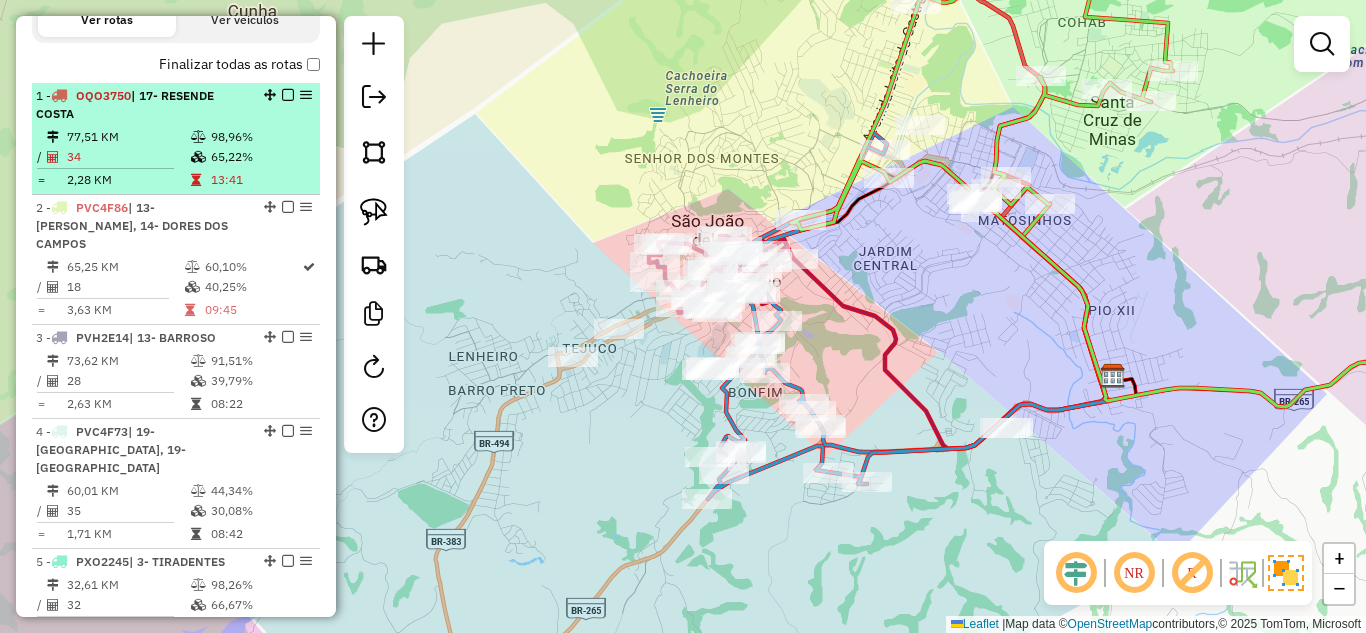 click at bounding box center (200, 137) 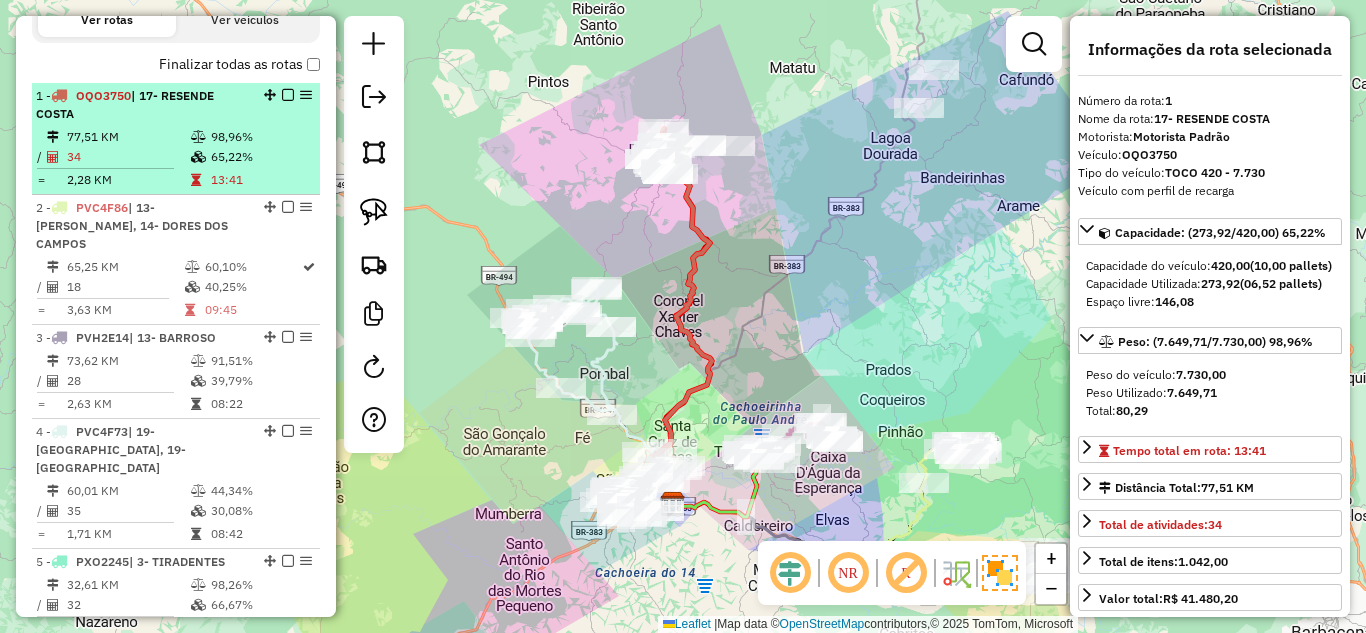 click at bounding box center [288, 95] 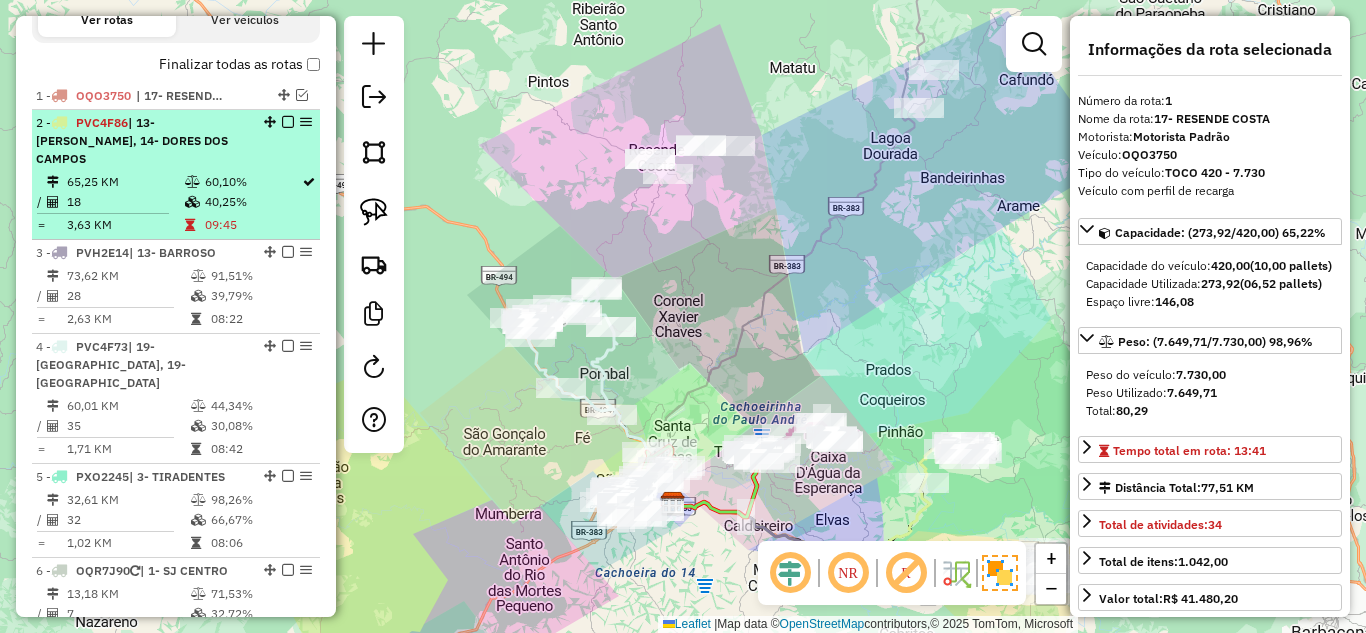 click at bounding box center [194, 202] 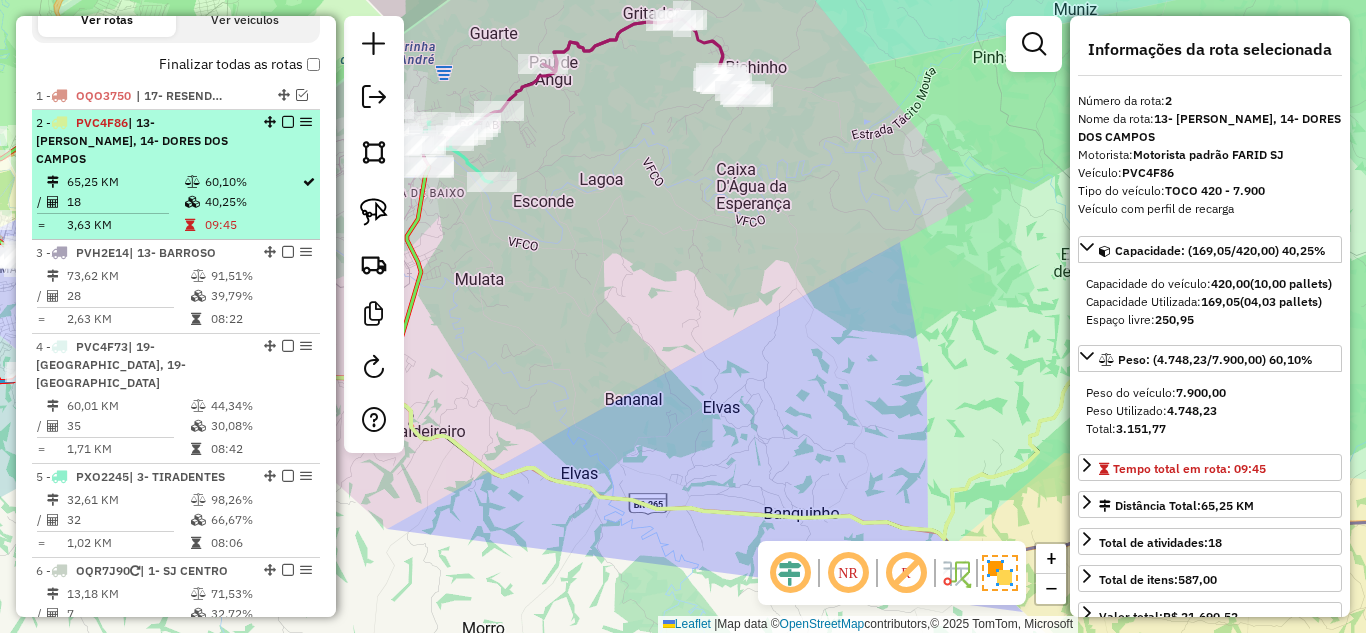 click at bounding box center (288, 122) 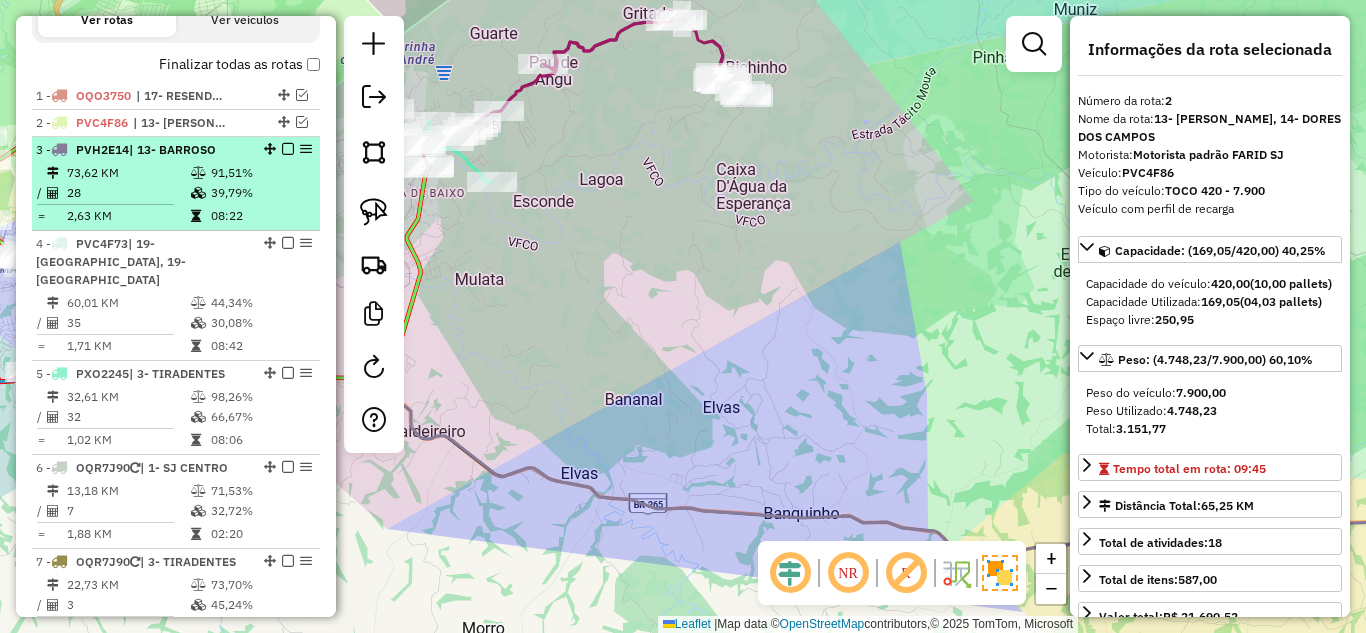 click on "39,79%" at bounding box center (260, 193) 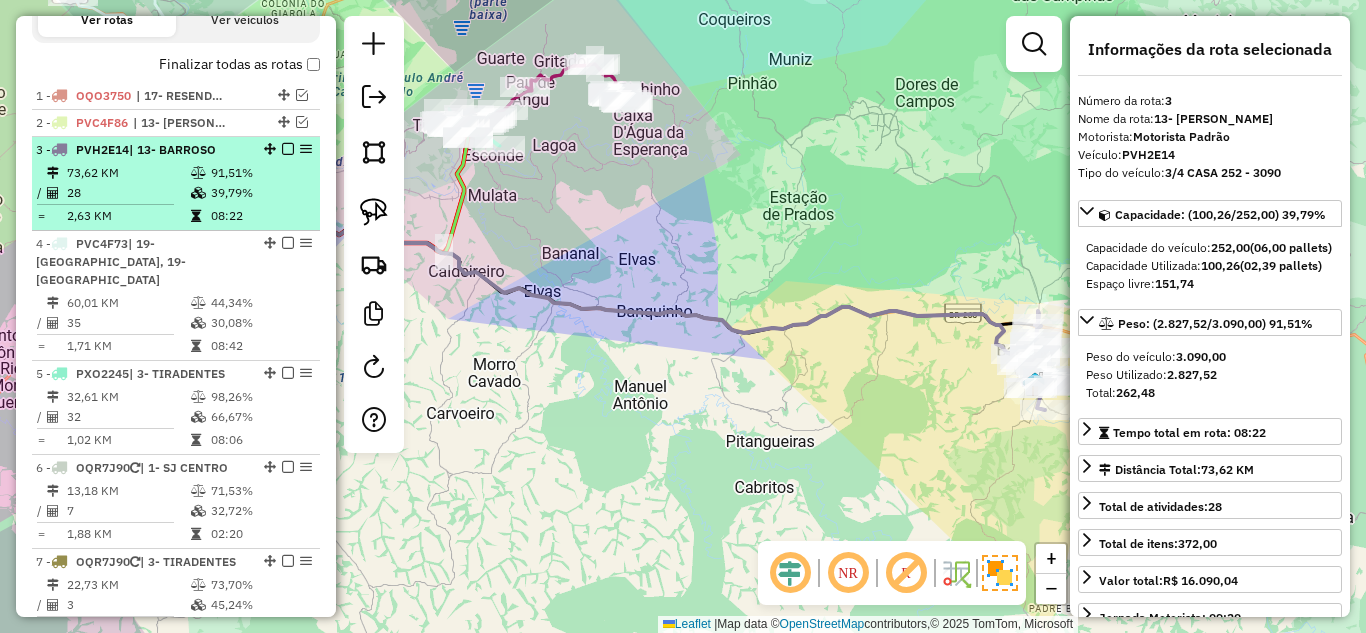 click at bounding box center [288, 149] 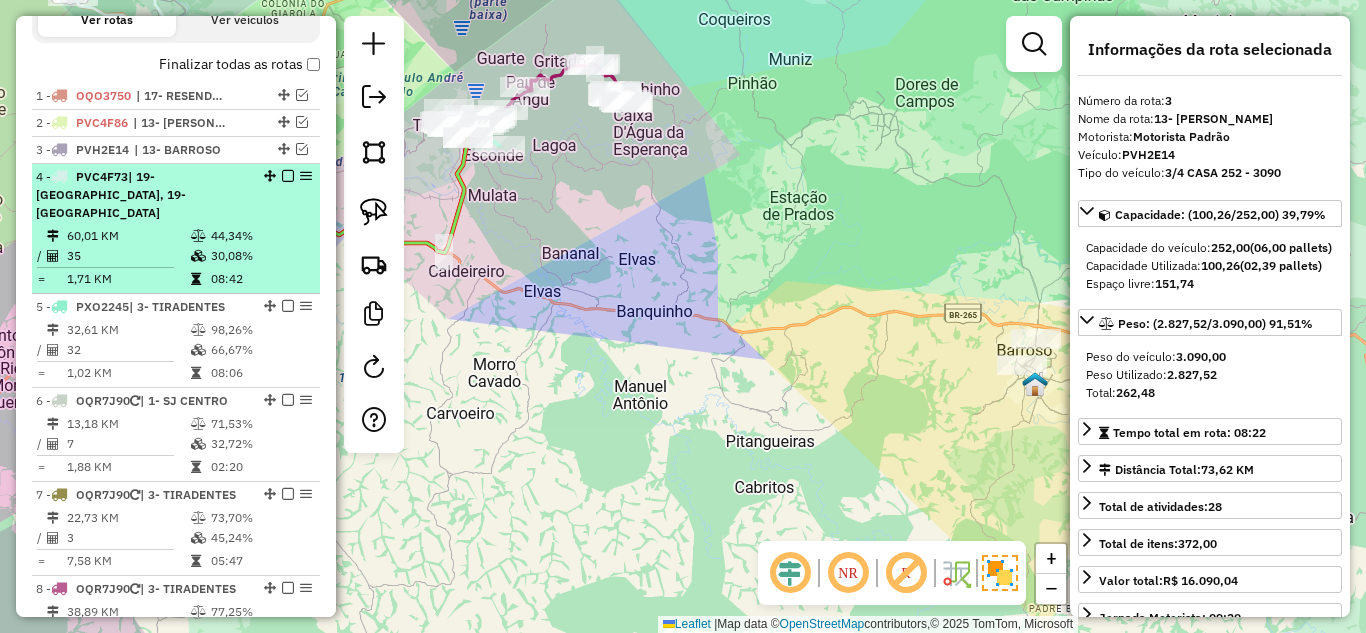 click on "4 -       PVC4F73   | 19- [GEOGRAPHIC_DATA], 19- [GEOGRAPHIC_DATA]  60,01 KM   44,34%  /  35   30,08%     =  1,71 KM   08:42" at bounding box center [176, 229] 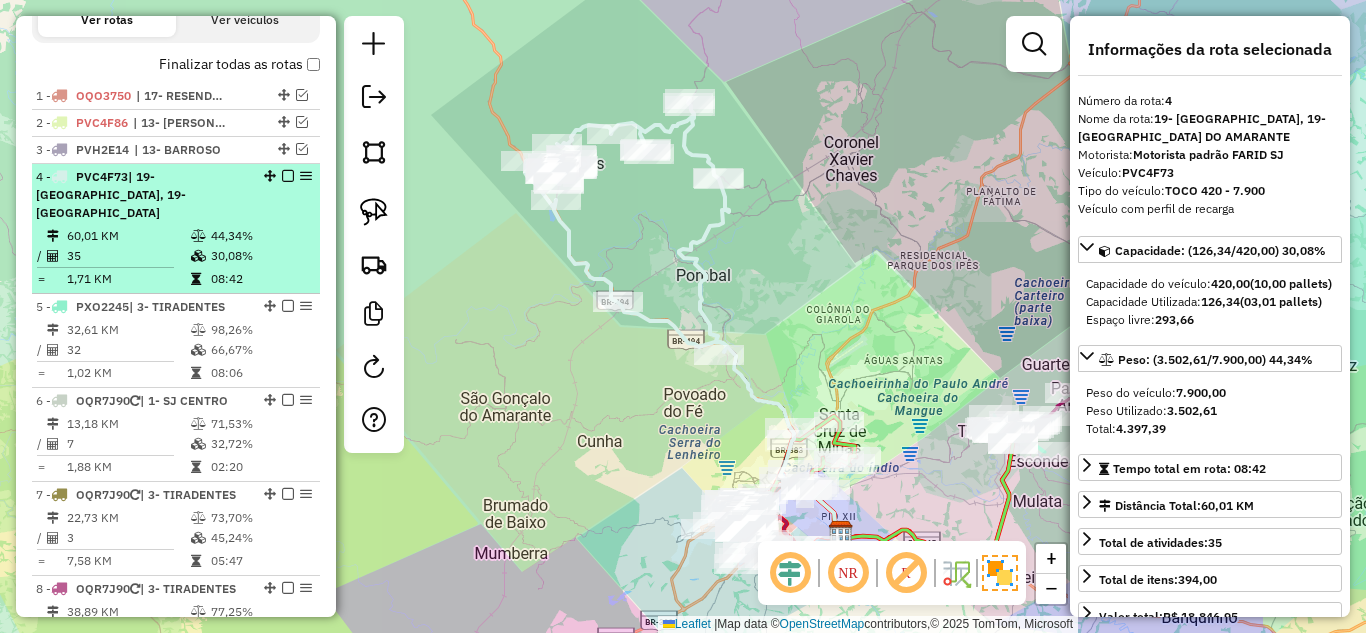 click at bounding box center (288, 176) 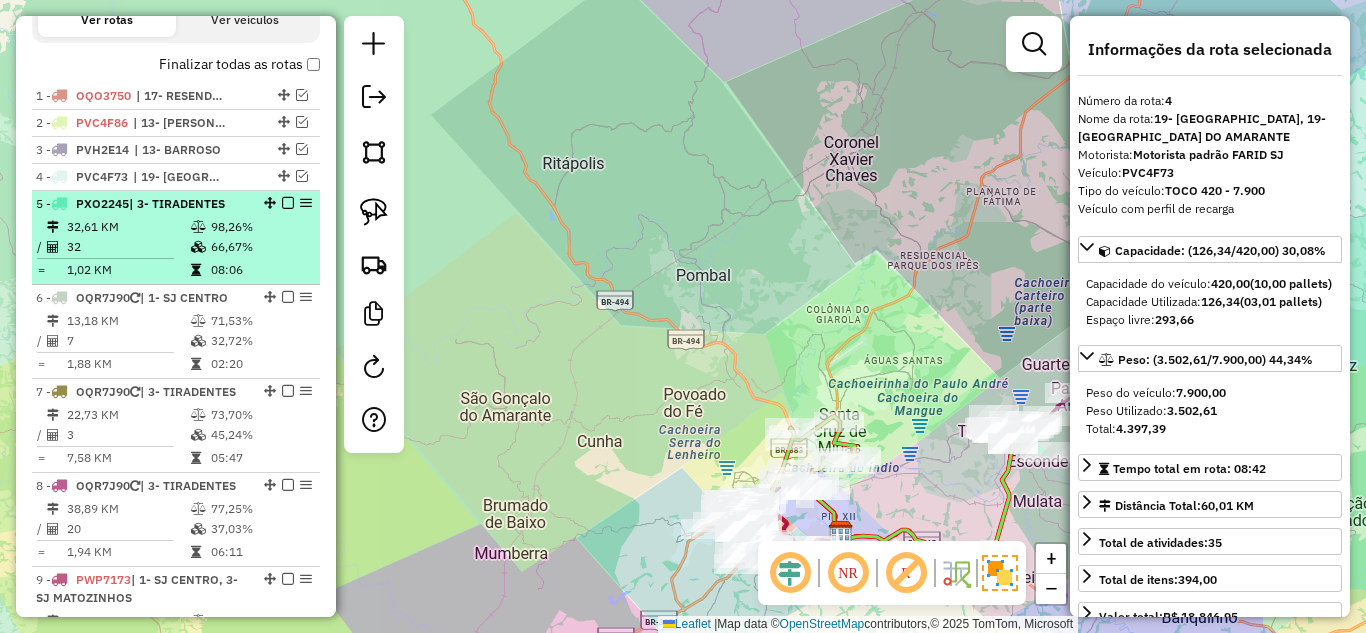 click on "66,67%" at bounding box center (260, 247) 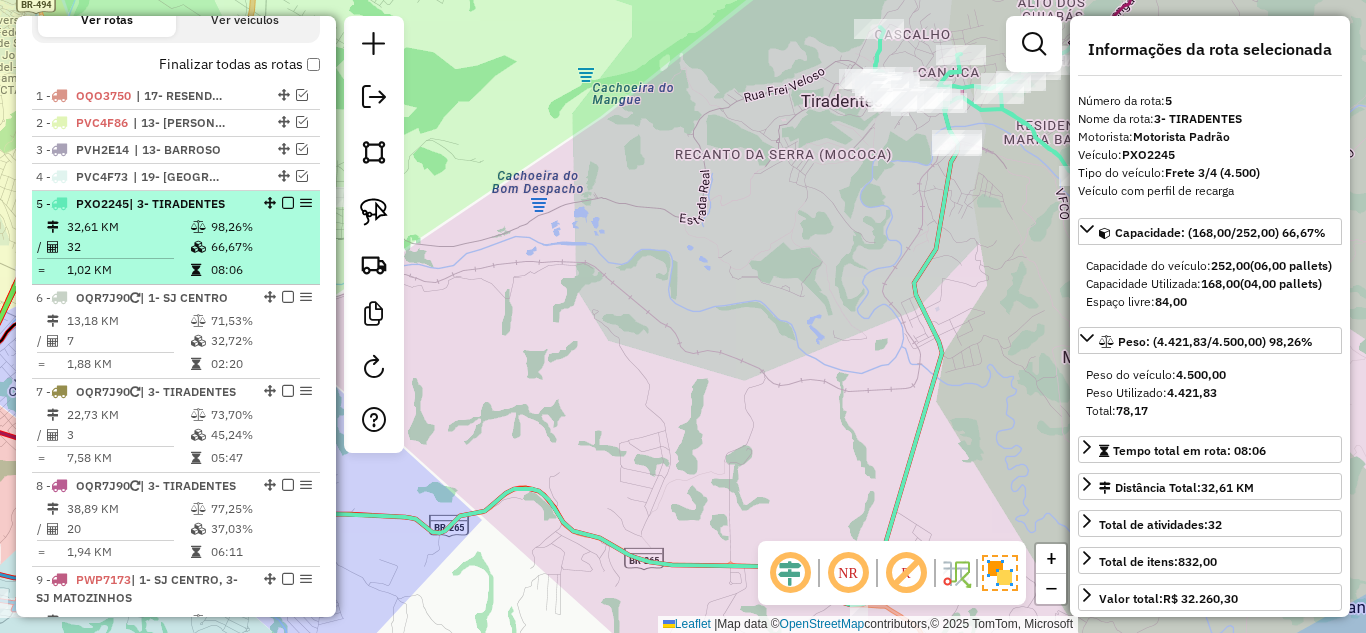 click at bounding box center [288, 203] 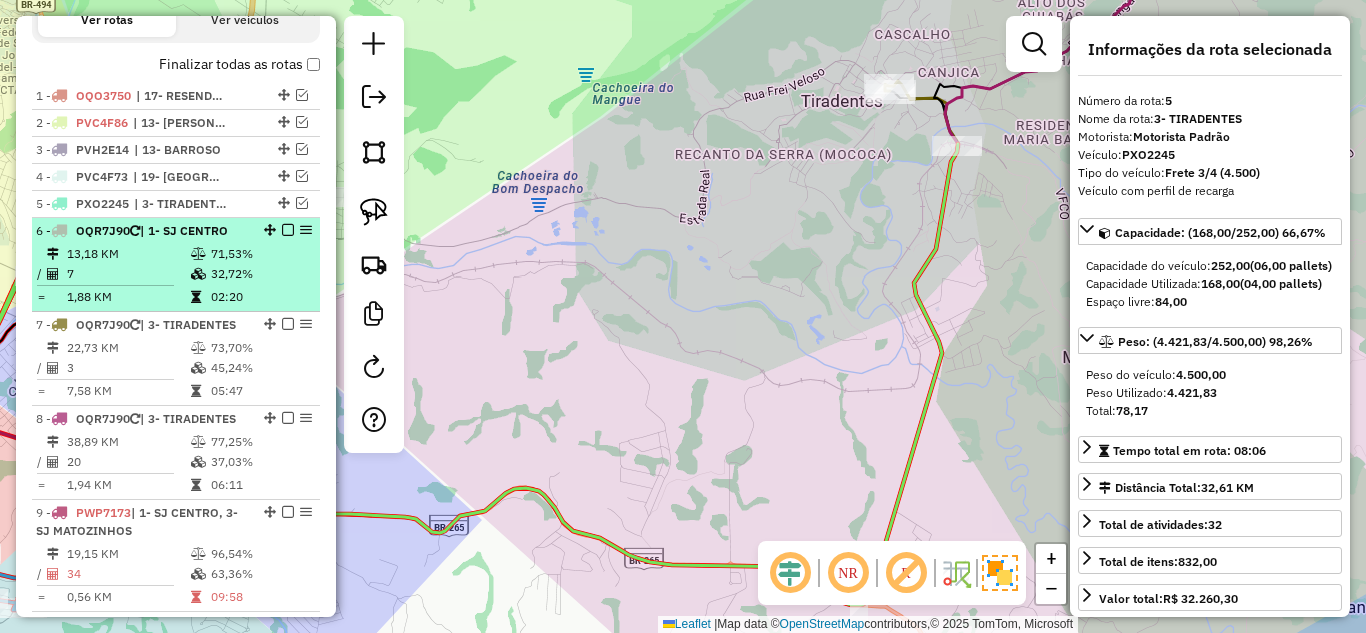 click on "71,53%" at bounding box center (260, 254) 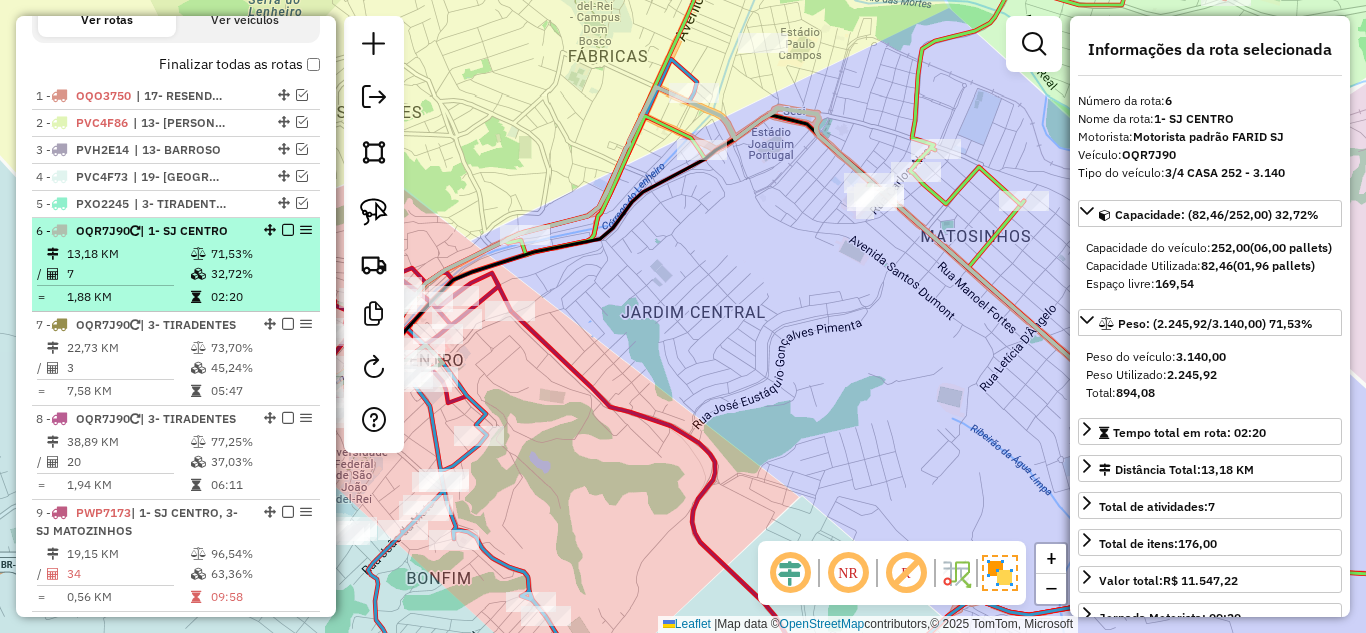 click at bounding box center (288, 230) 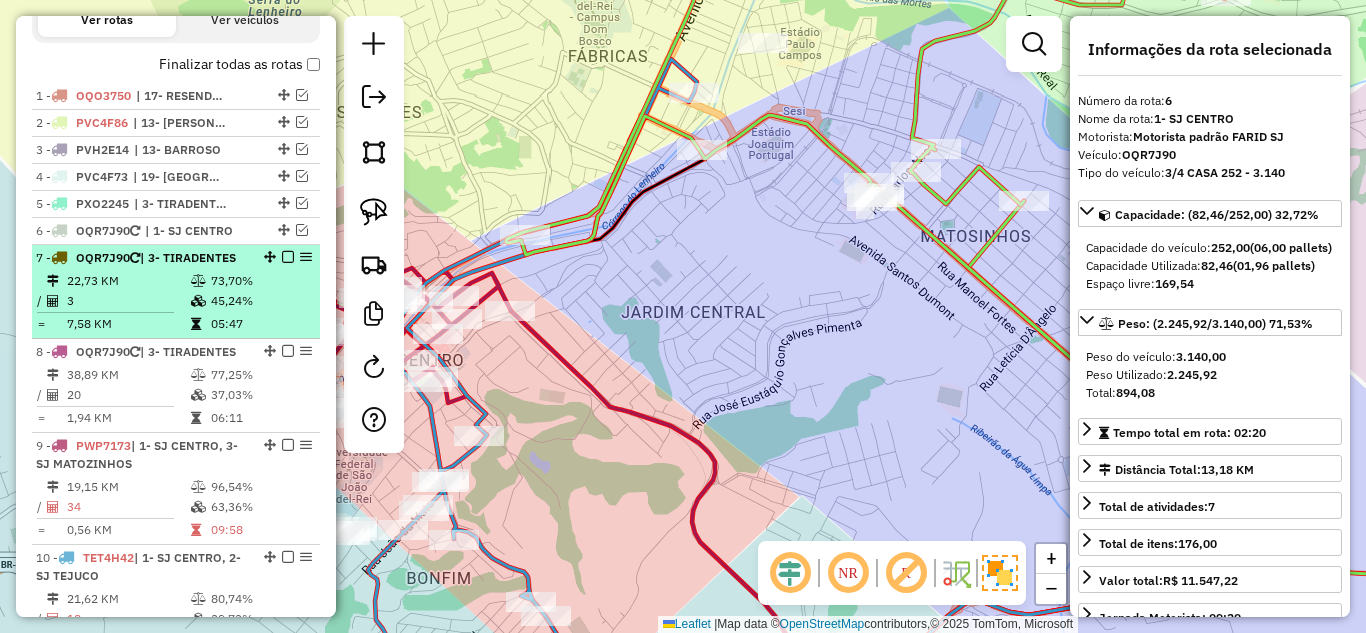 click on "73,70%" at bounding box center (260, 281) 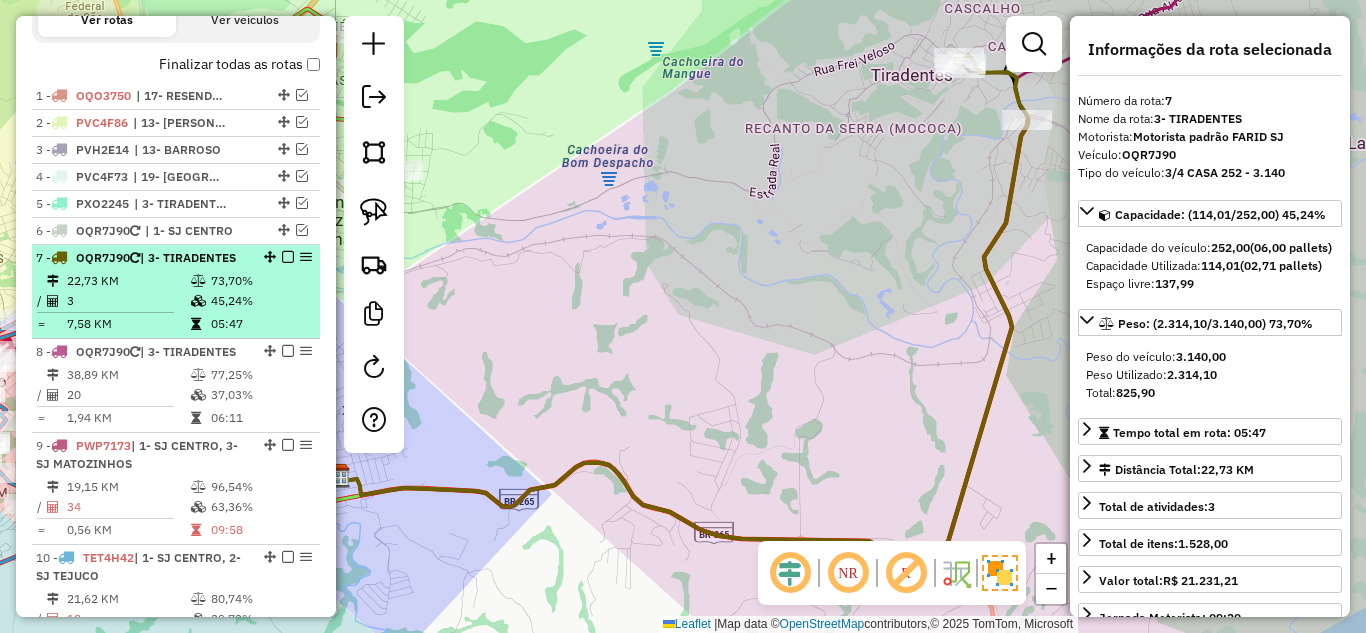 click at bounding box center [288, 257] 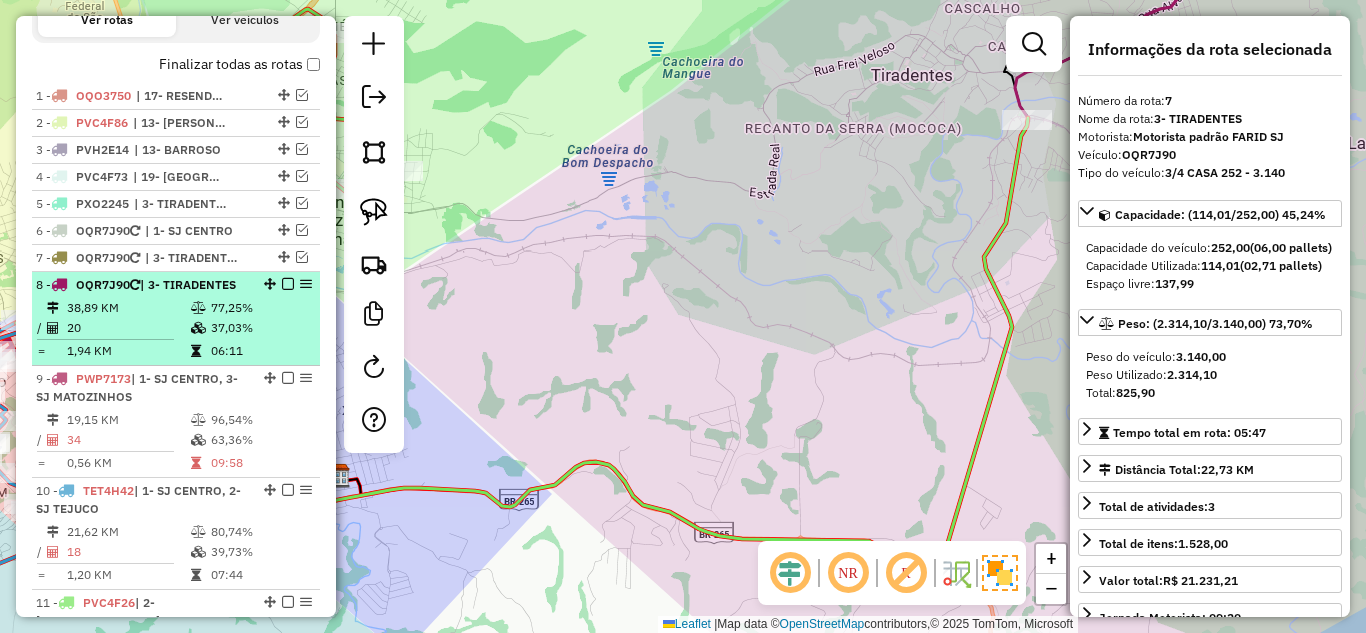 click on "77,25%" at bounding box center (260, 308) 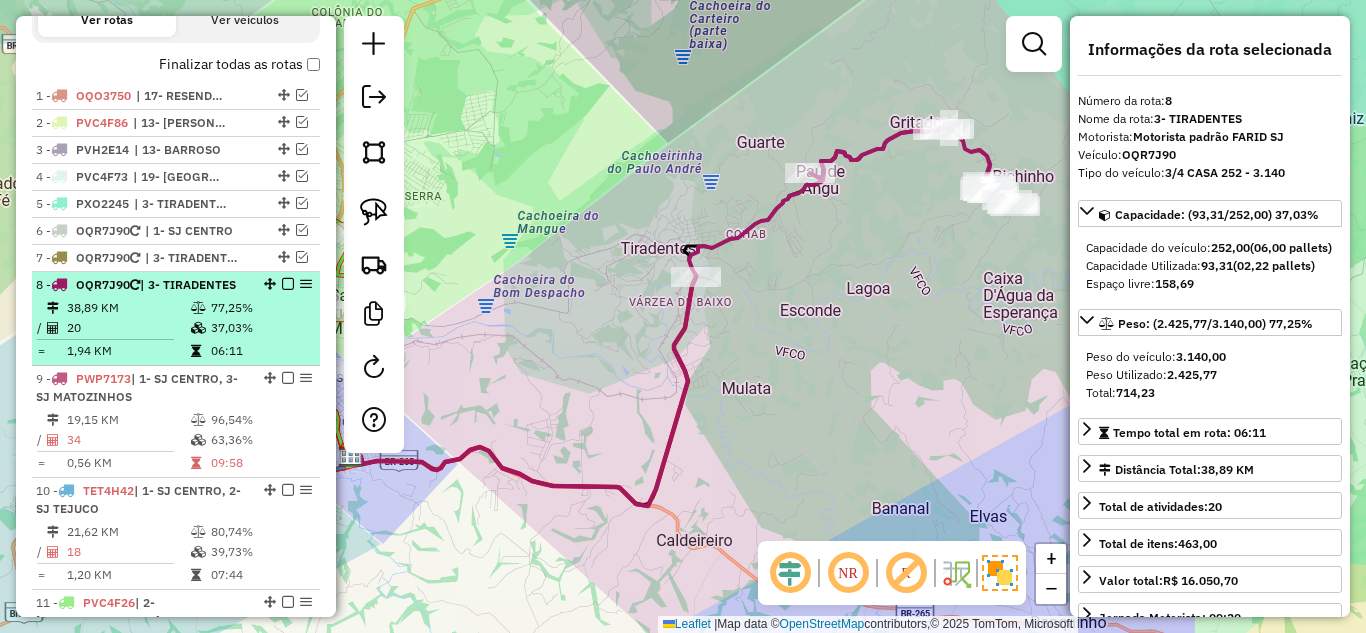 click at bounding box center [288, 284] 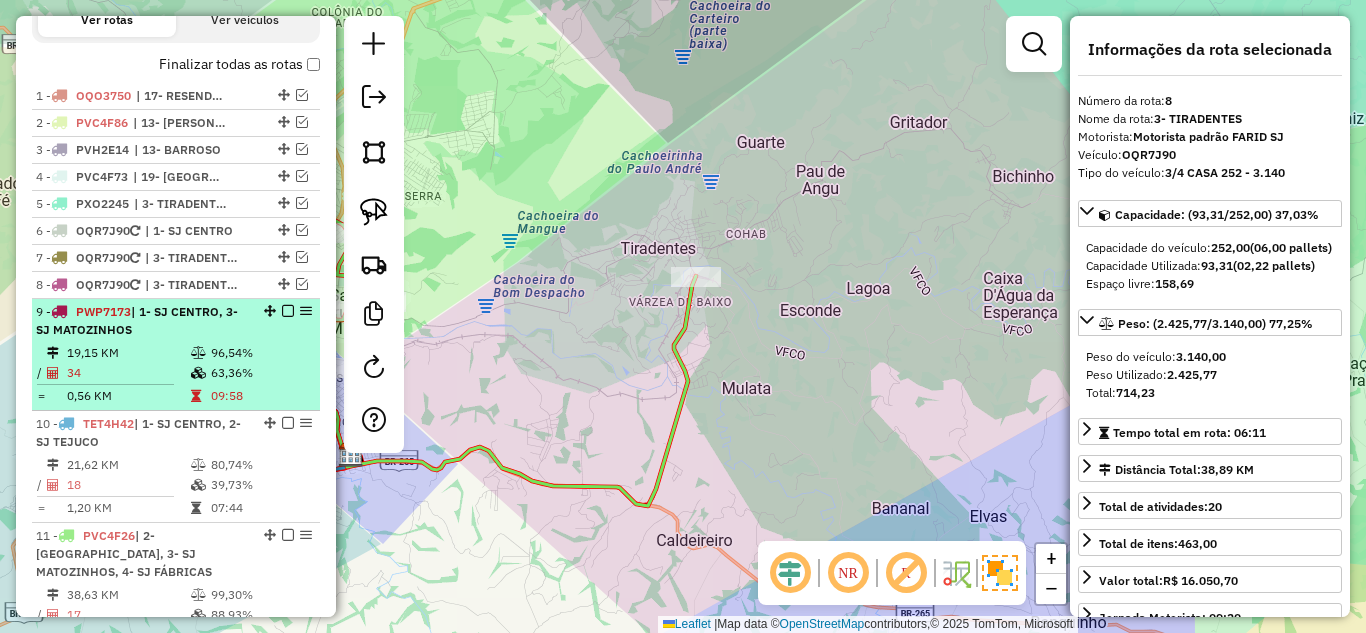 click on "63,36%" at bounding box center (260, 373) 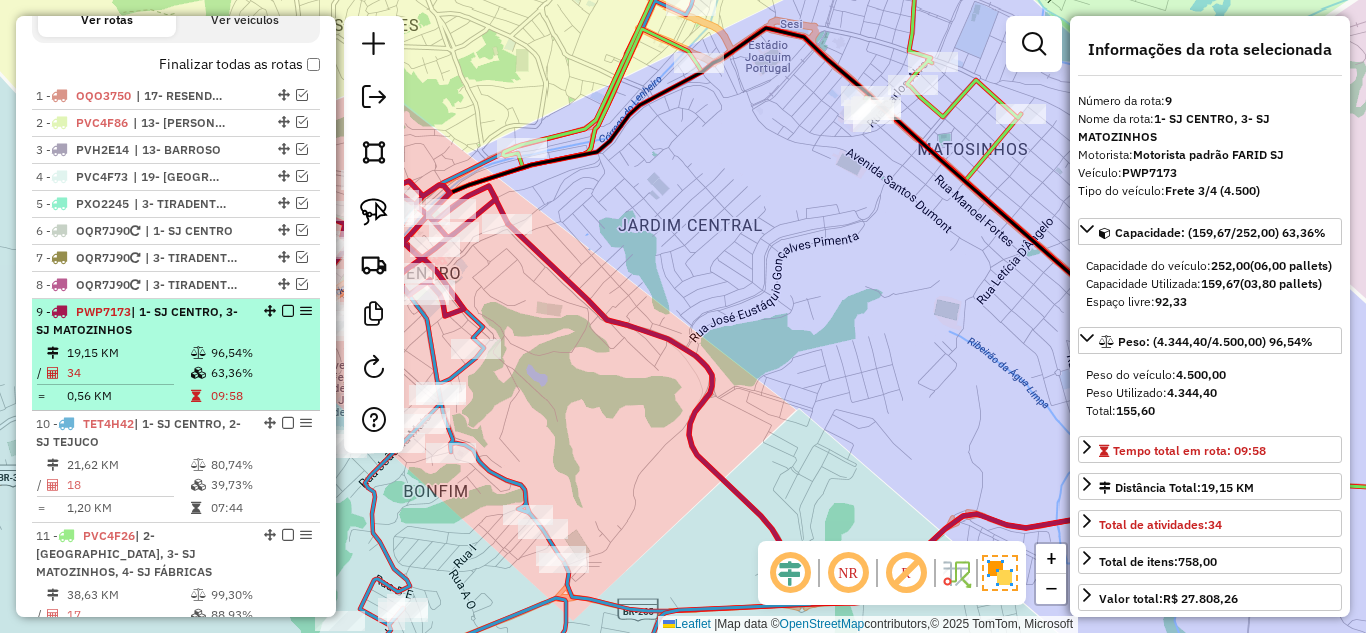 click at bounding box center (288, 311) 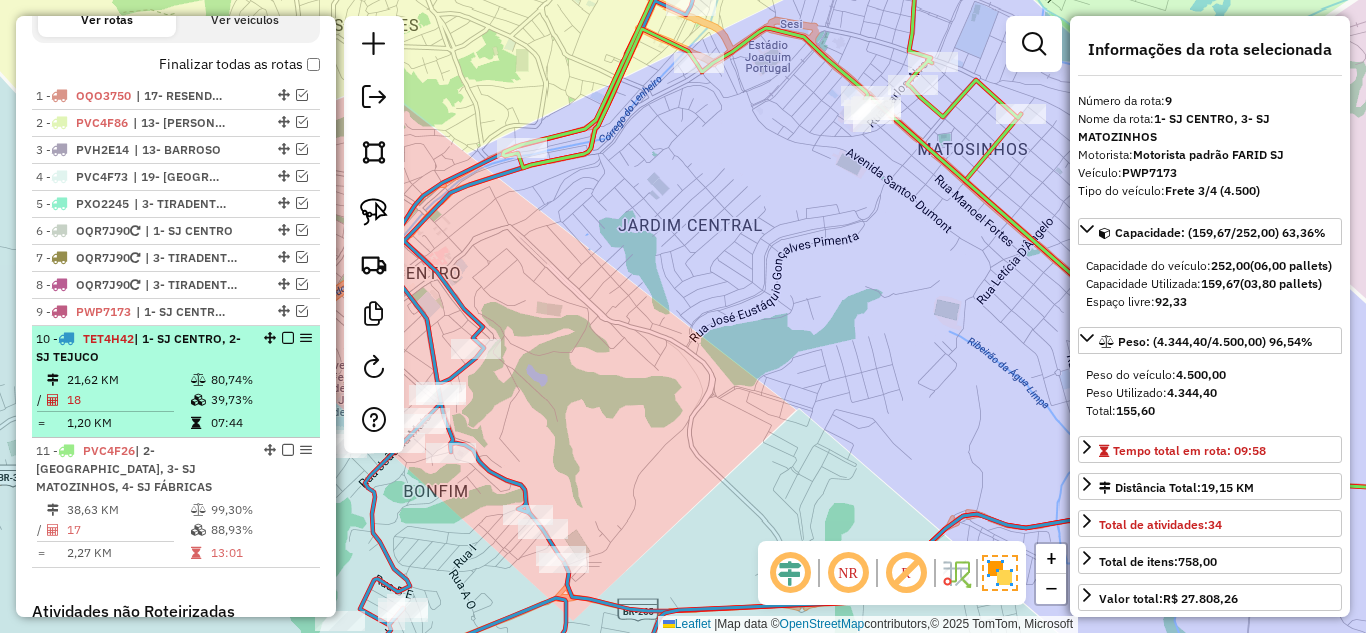 click on "80,74%" at bounding box center [260, 380] 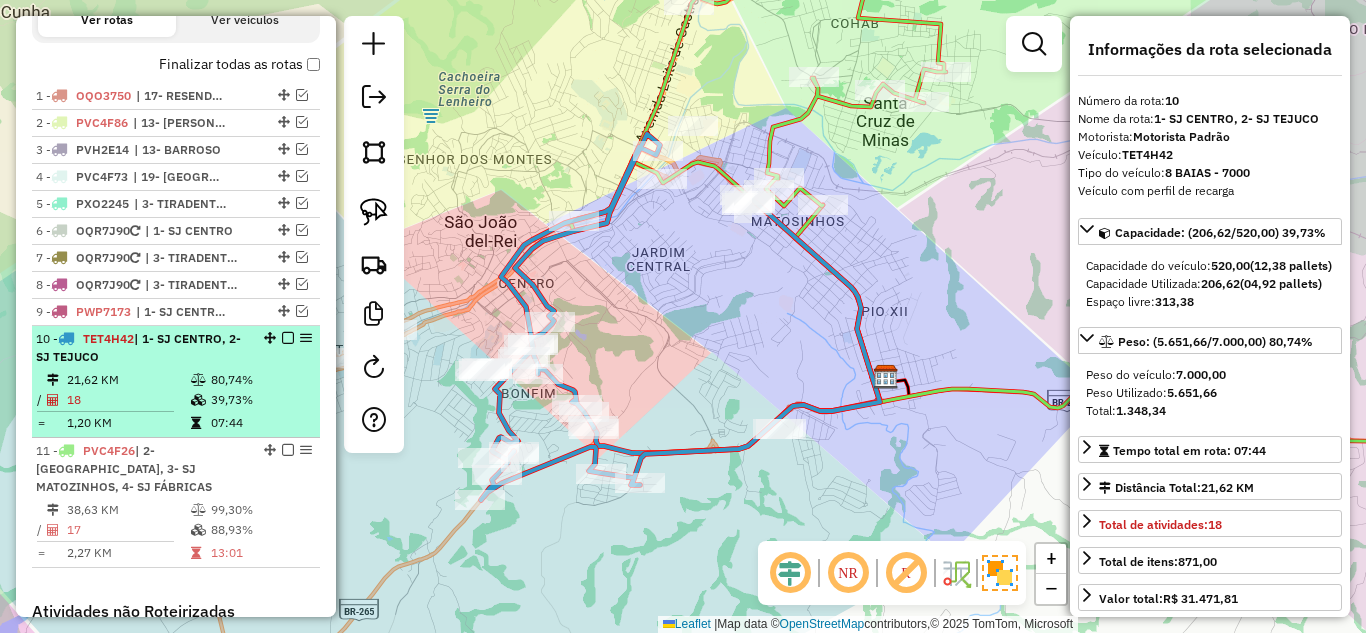 click at bounding box center (288, 338) 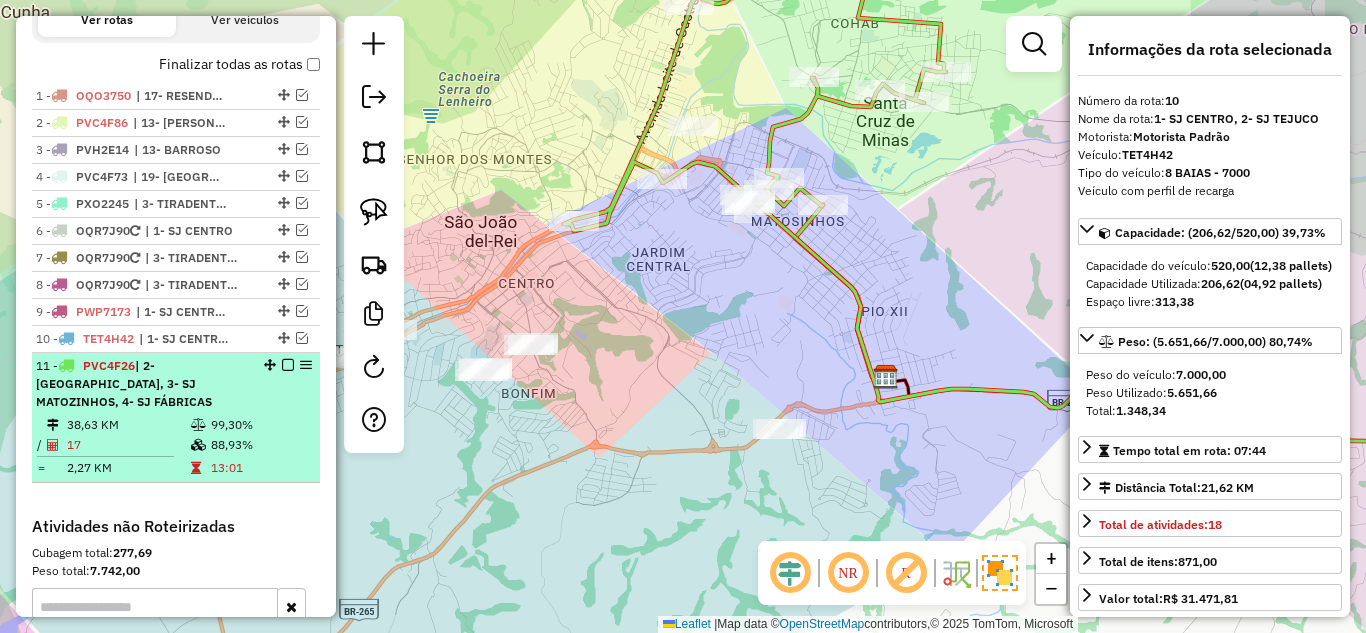 click on "99,30%" at bounding box center (260, 425) 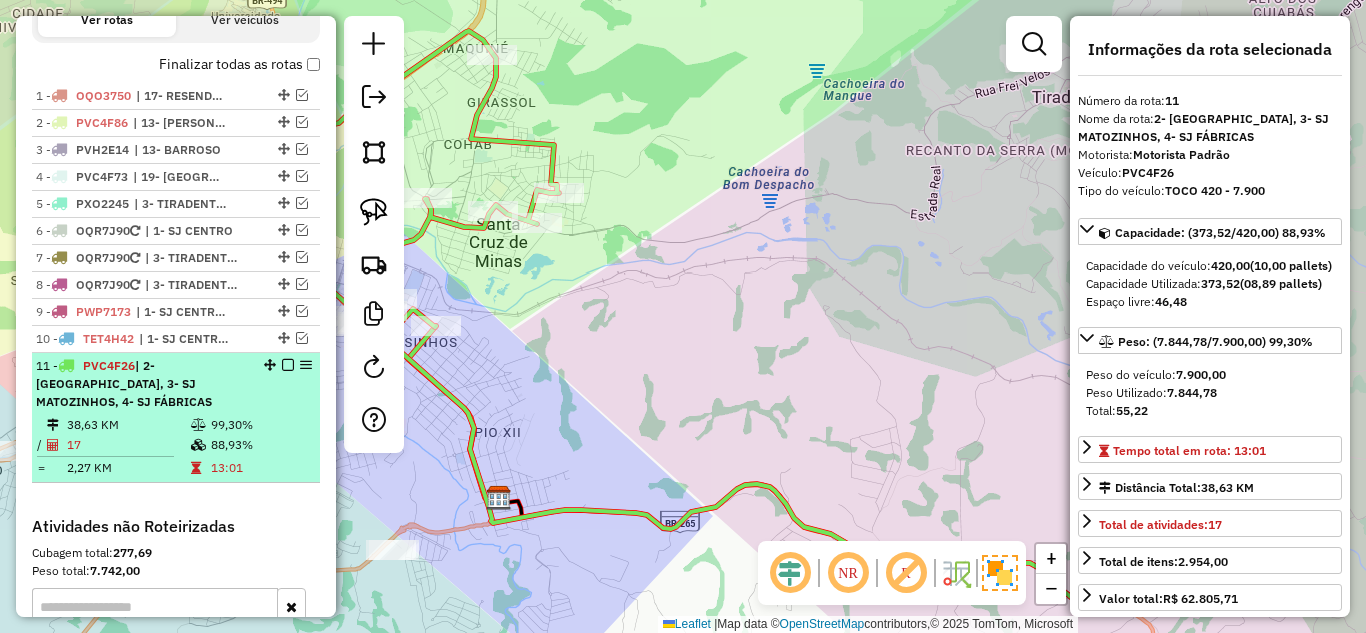 click at bounding box center (288, 365) 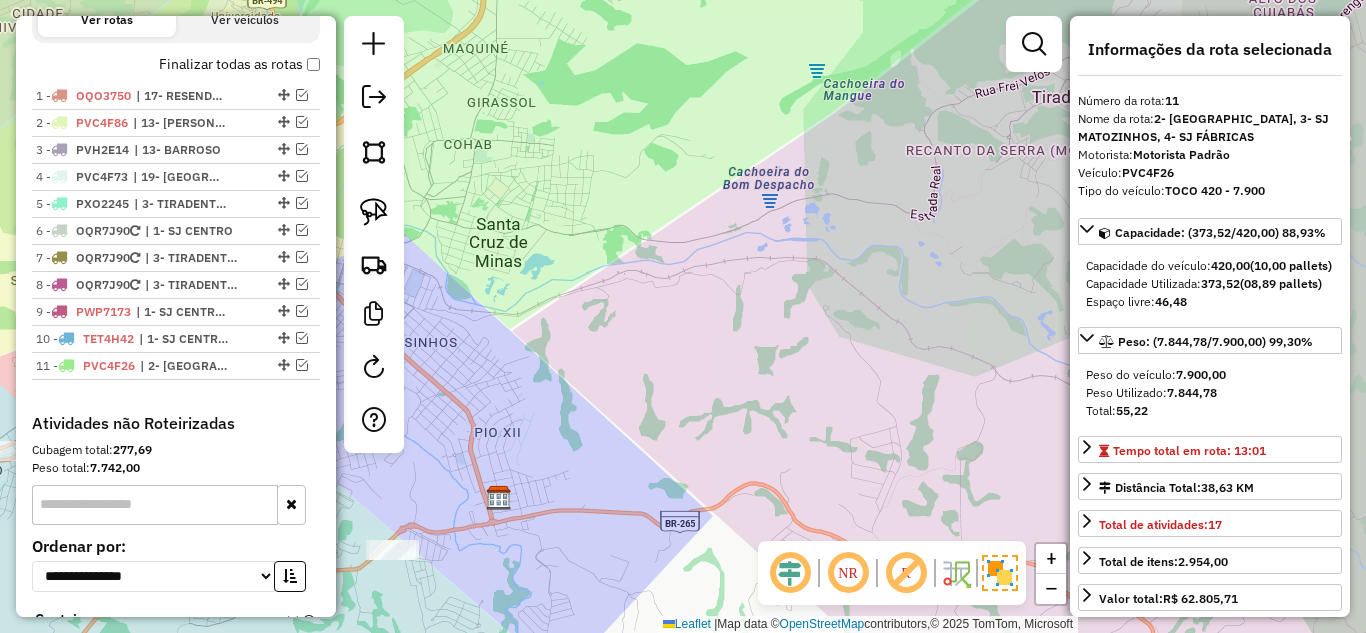 click on "Janela de atendimento Grade de atendimento Capacidade Transportadoras Veículos Cliente Pedidos  Rotas Selecione os dias de semana para filtrar as janelas de atendimento  Seg   Ter   Qua   Qui   Sex   Sáb   Dom  Informe o período da janela de atendimento: De: Até:  Filtrar exatamente a janela do cliente  Considerar janela de atendimento padrão  Selecione os dias de semana para filtrar as grades de atendimento  Seg   Ter   Qua   Qui   Sex   Sáb   Dom   Considerar clientes sem dia de atendimento cadastrado  Clientes fora do dia de atendimento selecionado Filtrar as atividades entre os valores definidos abaixo:  Peso mínimo:   Peso máximo:   Cubagem mínima:   Cubagem máxima:   De:   Até:  Filtrar as atividades entre o tempo de atendimento definido abaixo:  De:   Até:   Considerar capacidade total dos clientes não roteirizados Transportadora: Selecione um ou mais itens Tipo de veículo: Selecione um ou mais itens Veículo: Selecione um ou mais itens Motorista: Selecione um ou mais itens Nome: Rótulo:" 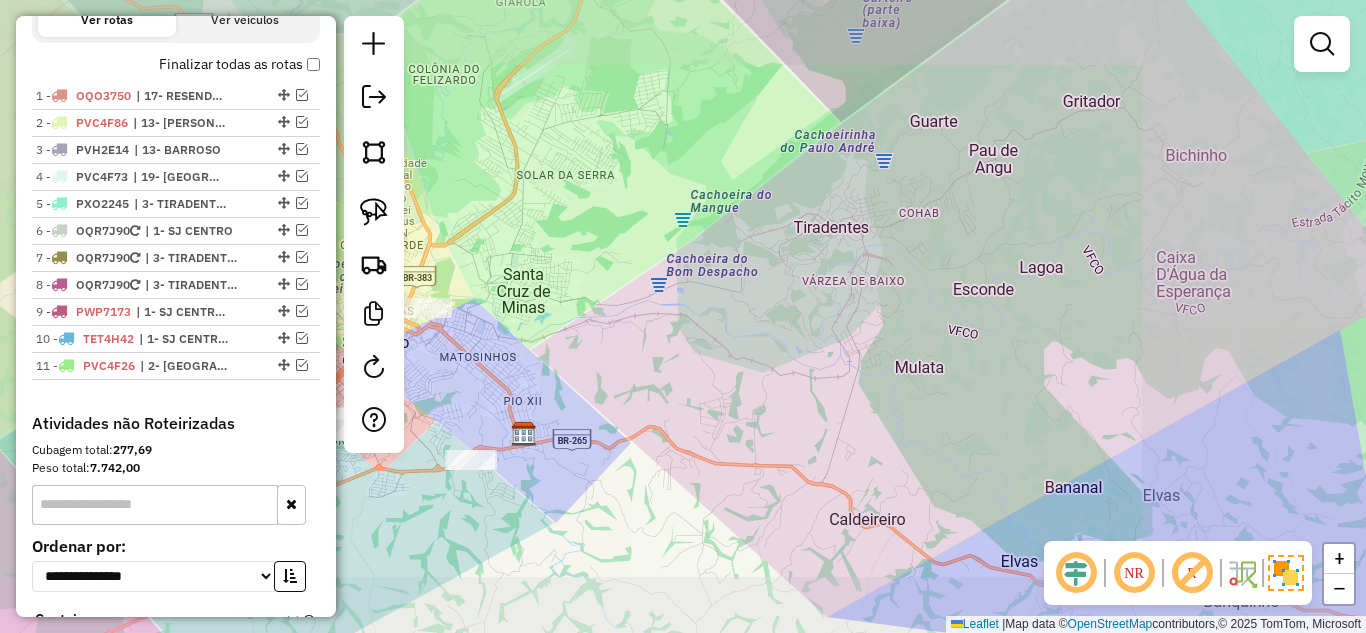 drag, startPoint x: 571, startPoint y: 379, endPoint x: 860, endPoint y: 368, distance: 289.20926 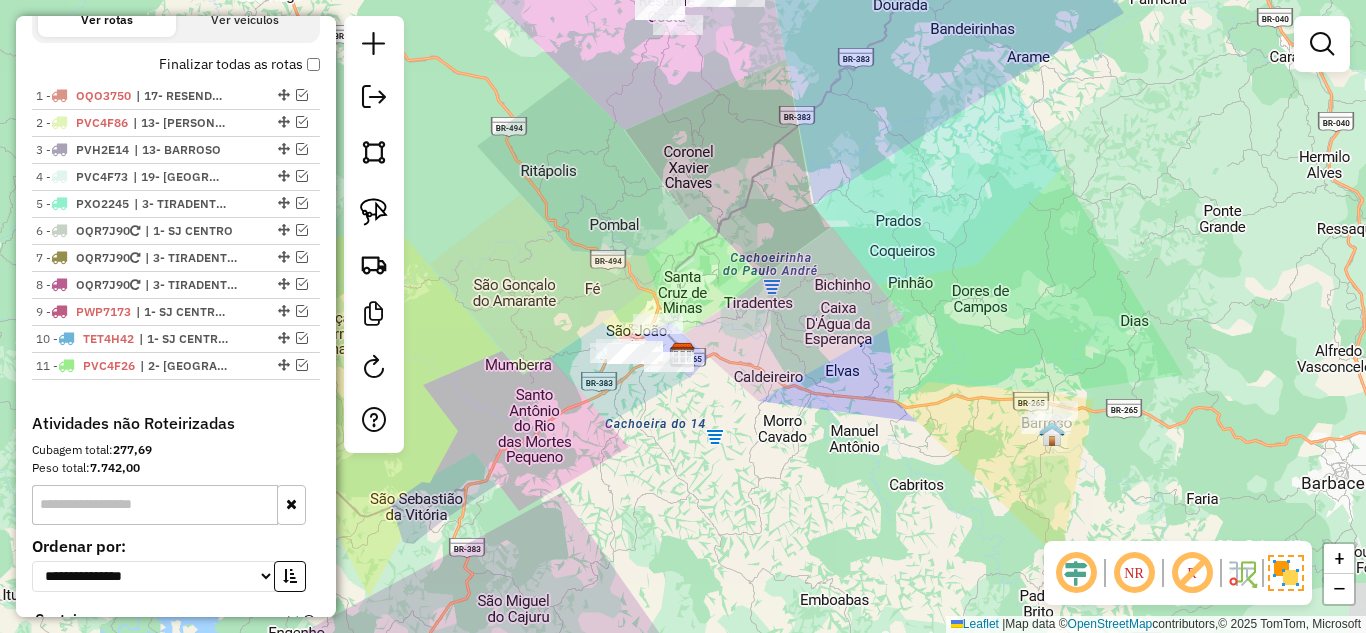 drag, startPoint x: 841, startPoint y: 363, endPoint x: 819, endPoint y: 336, distance: 34.828148 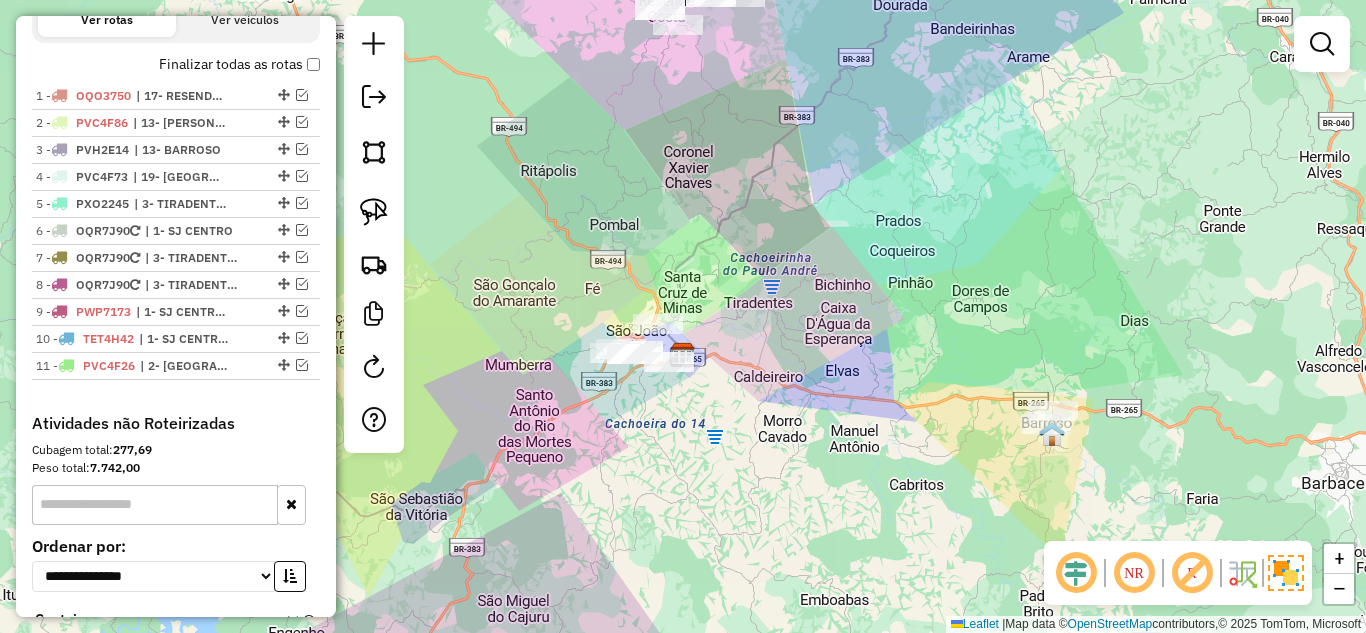 click on "Finalizar todas as rotas" at bounding box center [239, 64] 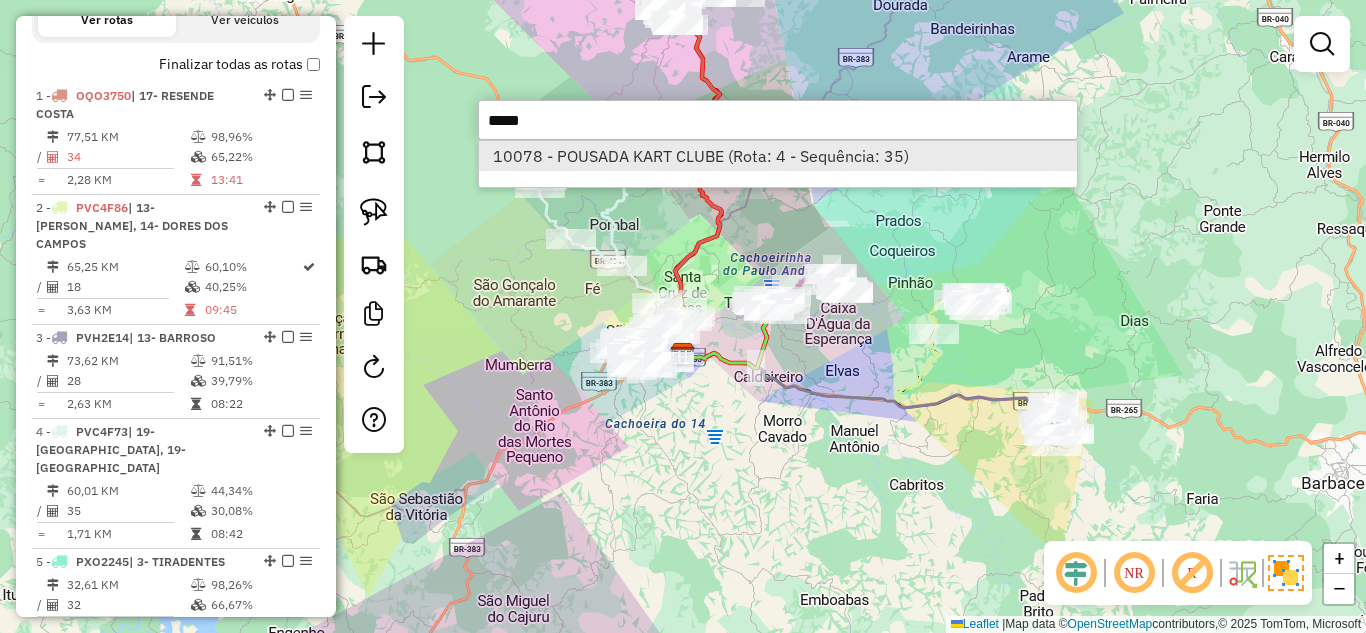 type on "*****" 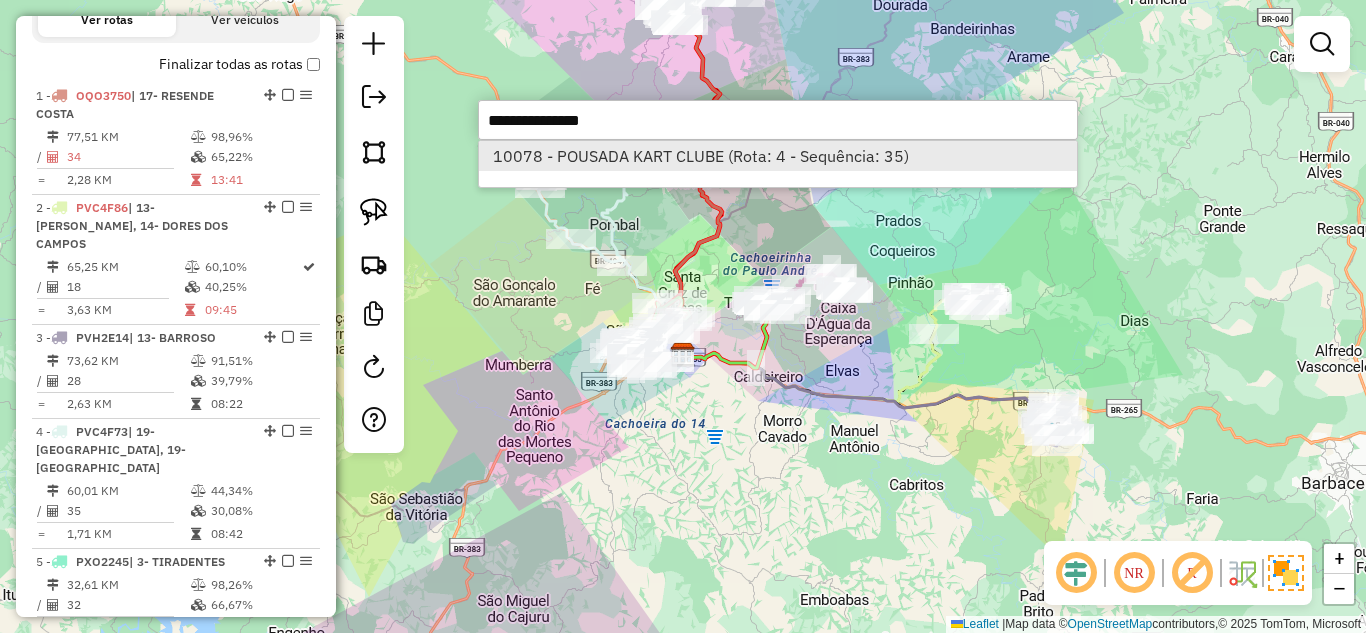 select on "*********" 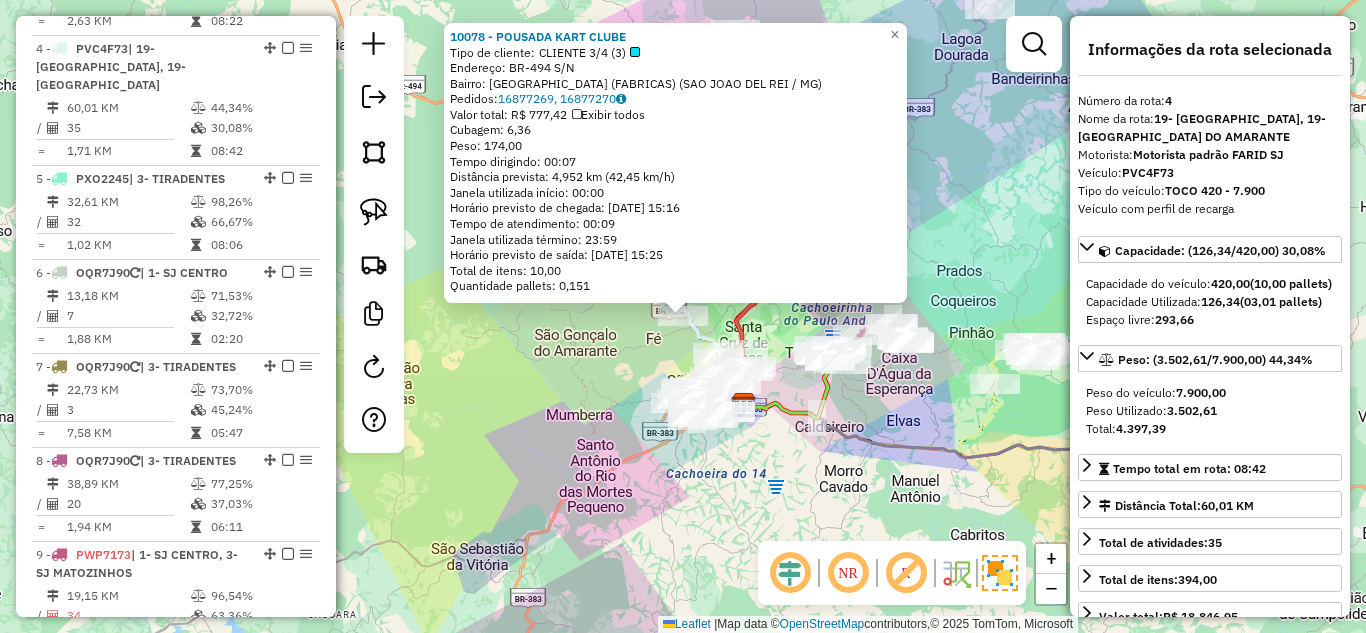 scroll, scrollTop: 1068, scrollLeft: 0, axis: vertical 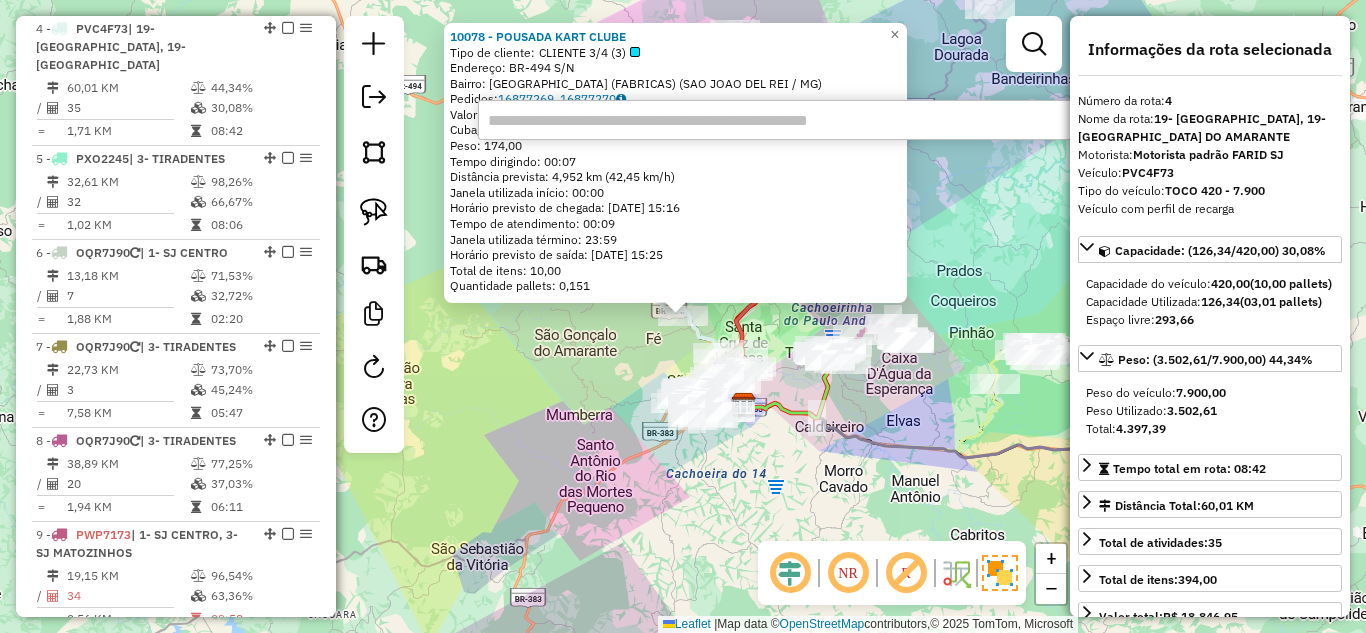 paste on "*****" 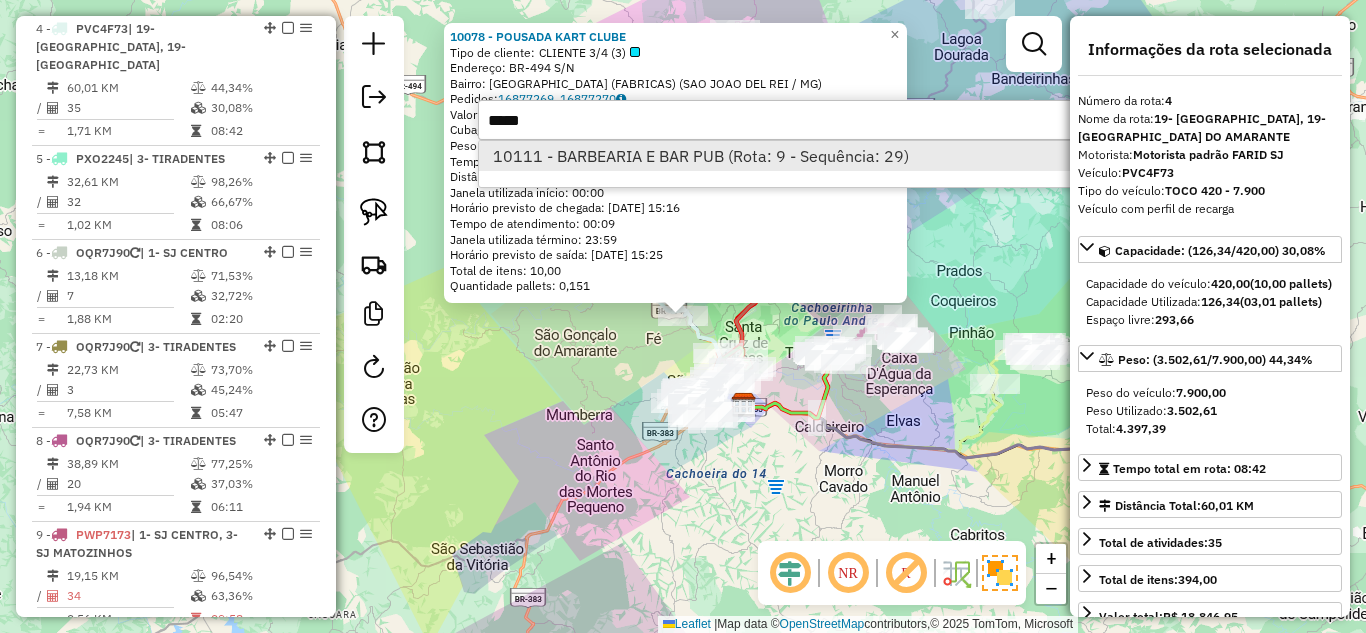 type on "*****" 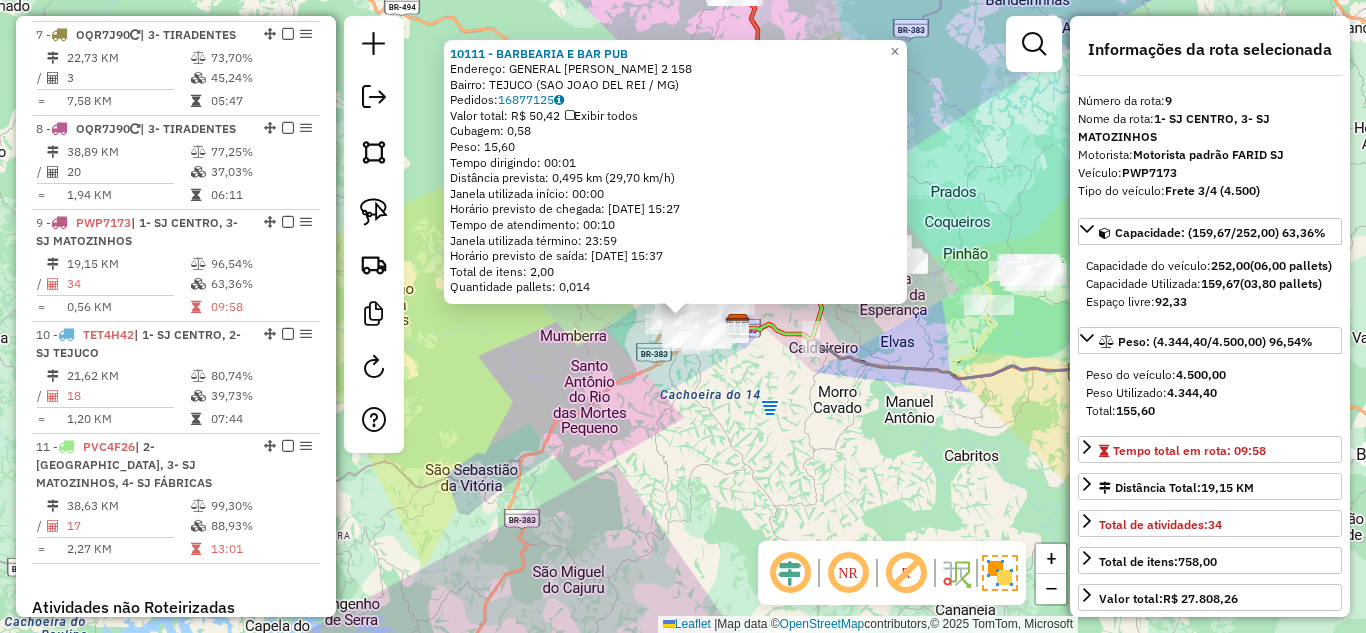 scroll, scrollTop: 1592, scrollLeft: 0, axis: vertical 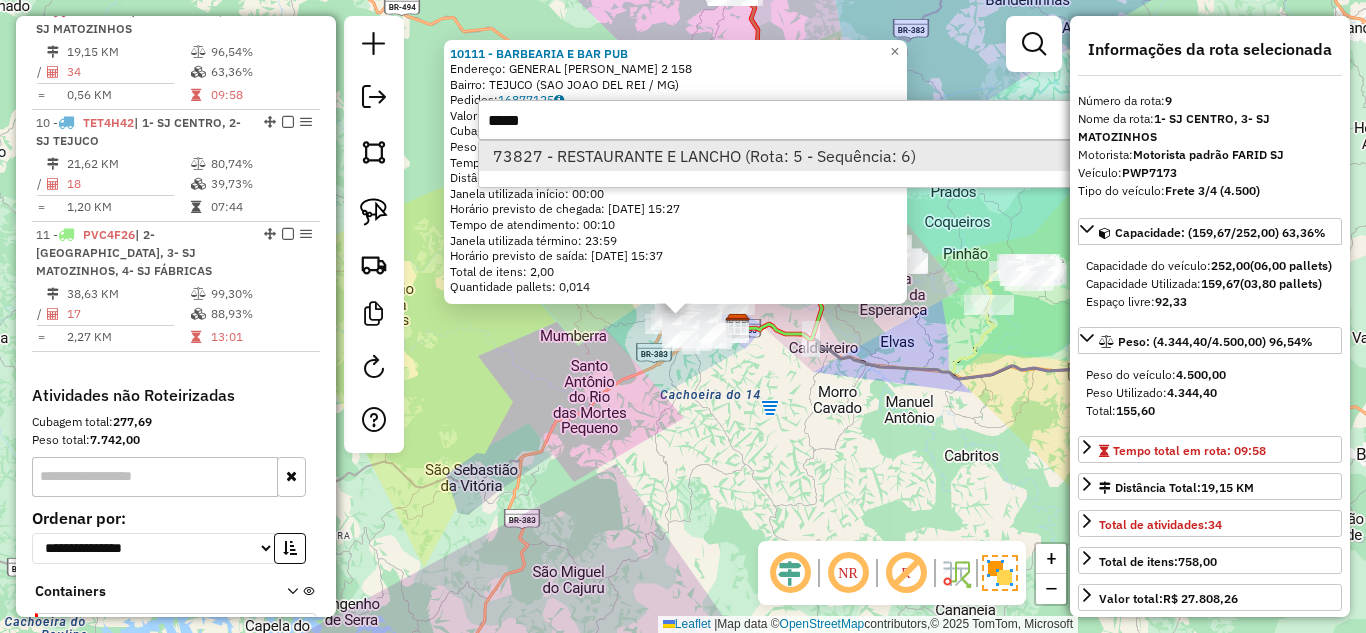 type on "*****" 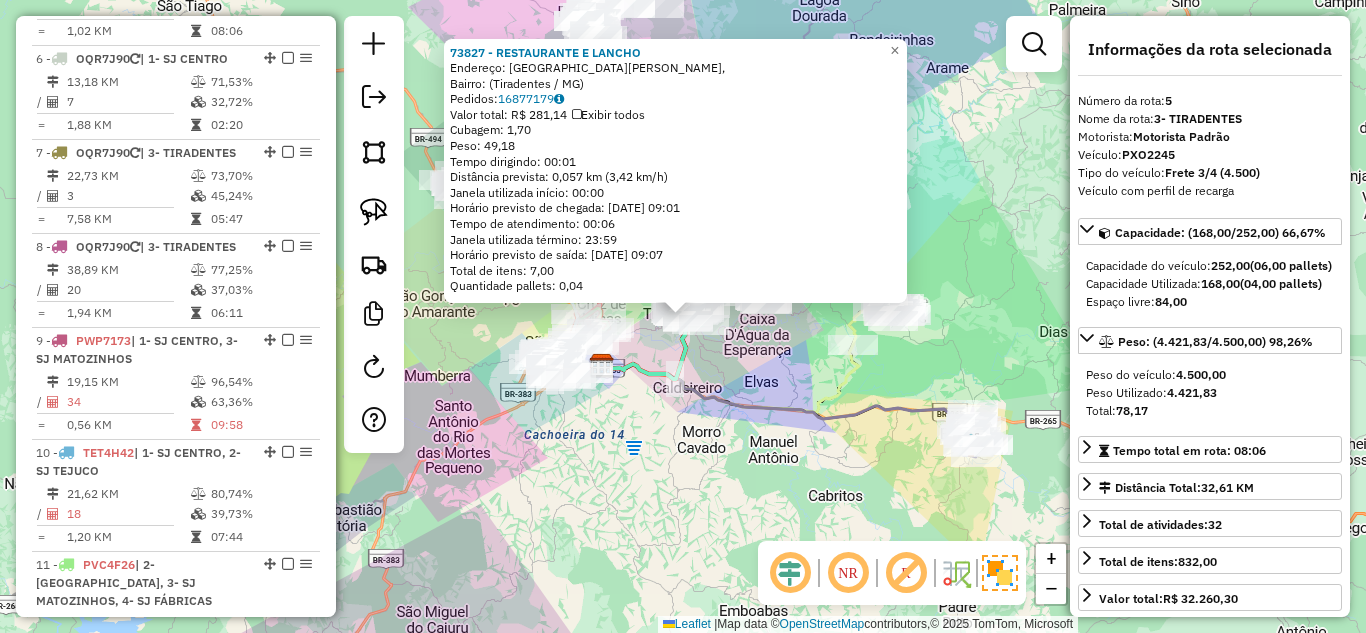 scroll, scrollTop: 1180, scrollLeft: 0, axis: vertical 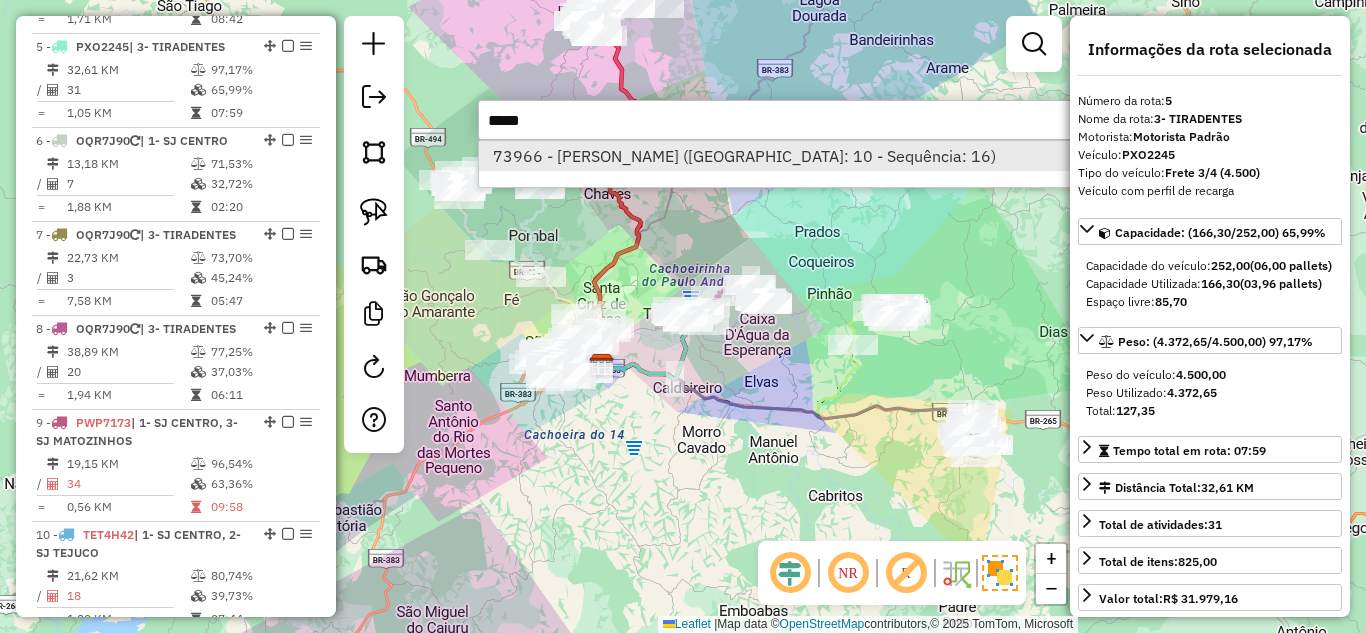 type on "*****" 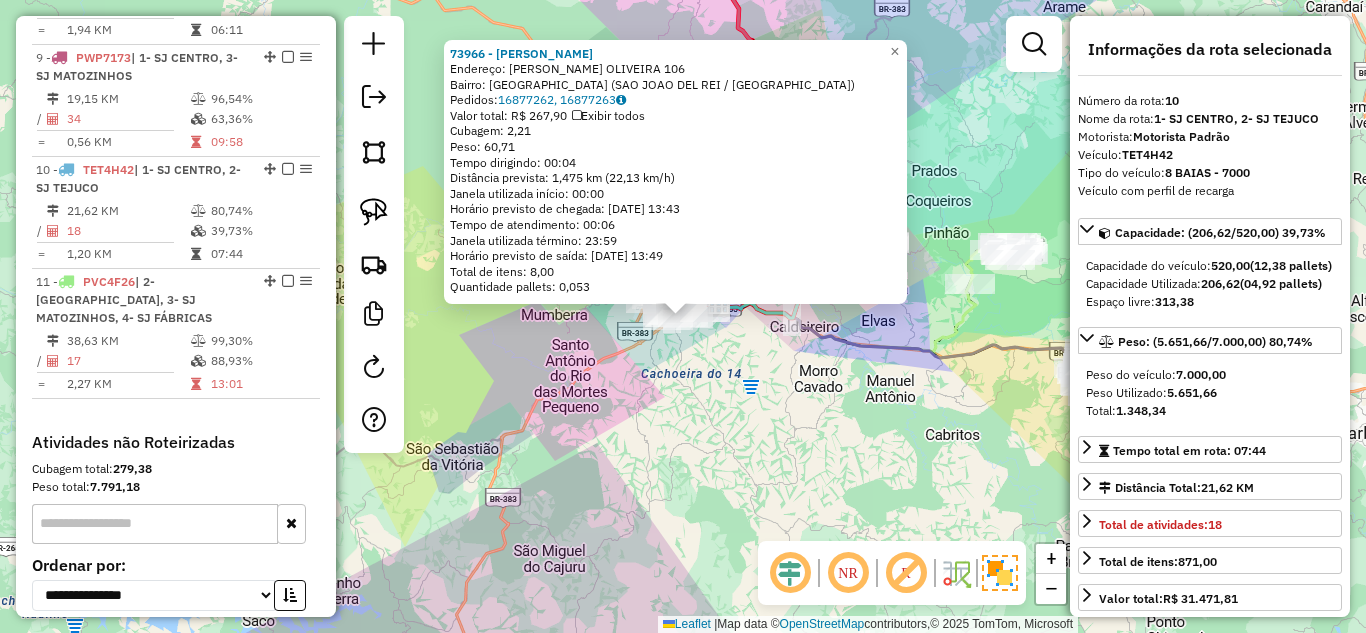 scroll, scrollTop: 1704, scrollLeft: 0, axis: vertical 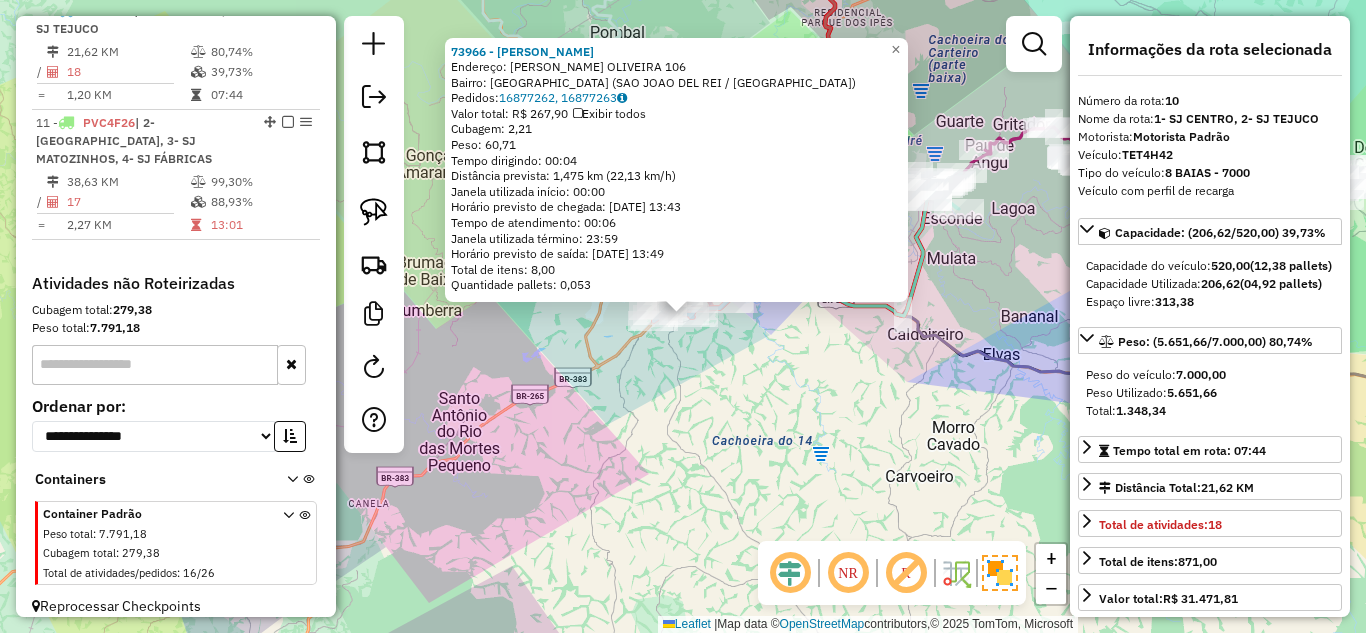 drag, startPoint x: 1186, startPoint y: 155, endPoint x: 1127, endPoint y: 151, distance: 59.135437 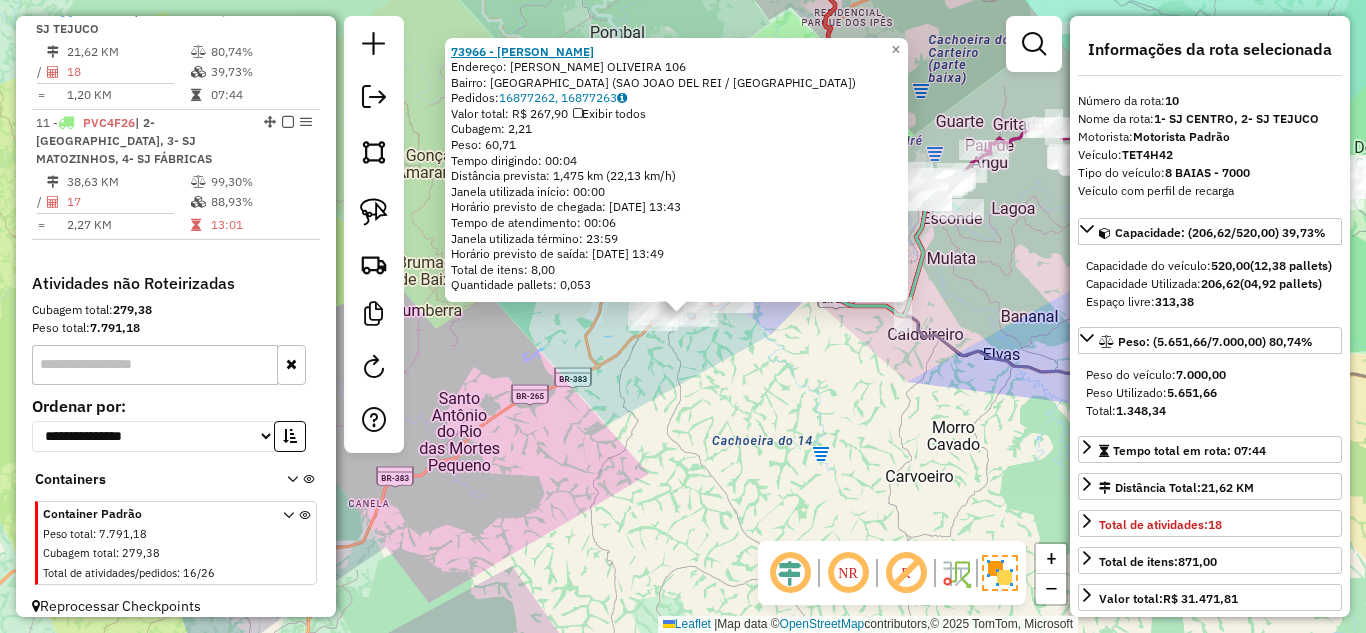 drag, startPoint x: 646, startPoint y: 55, endPoint x: 459, endPoint y: 50, distance: 187.06683 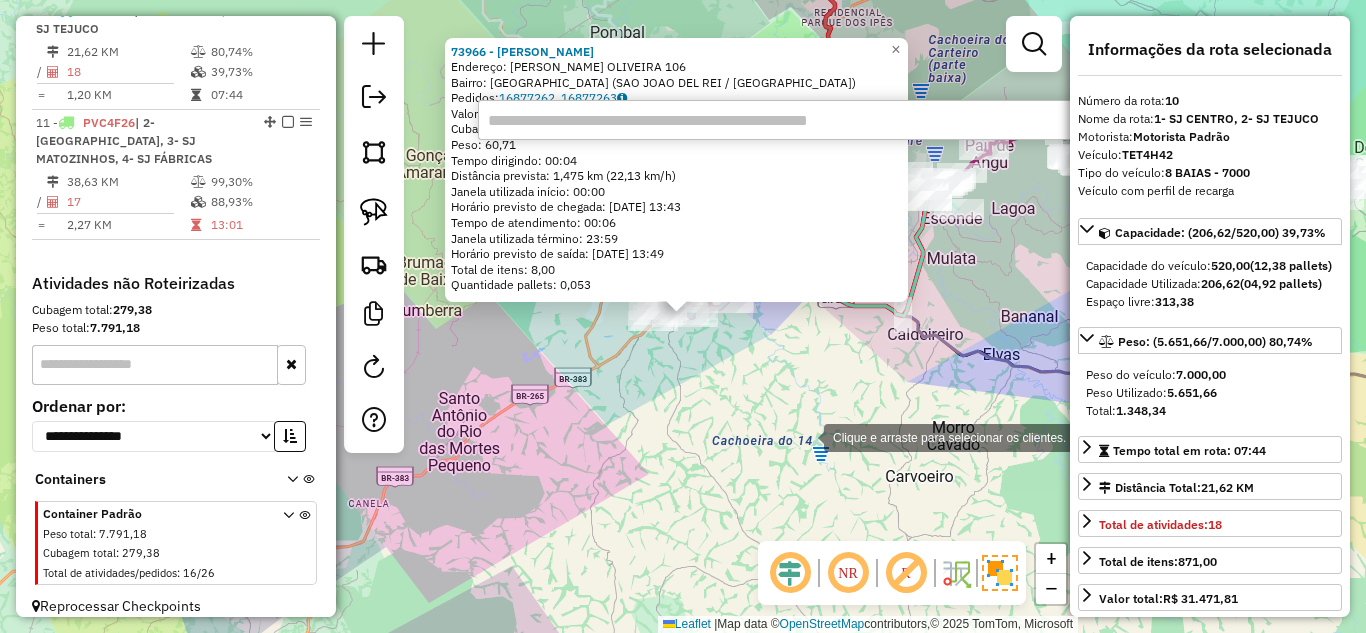 paste on "*****" 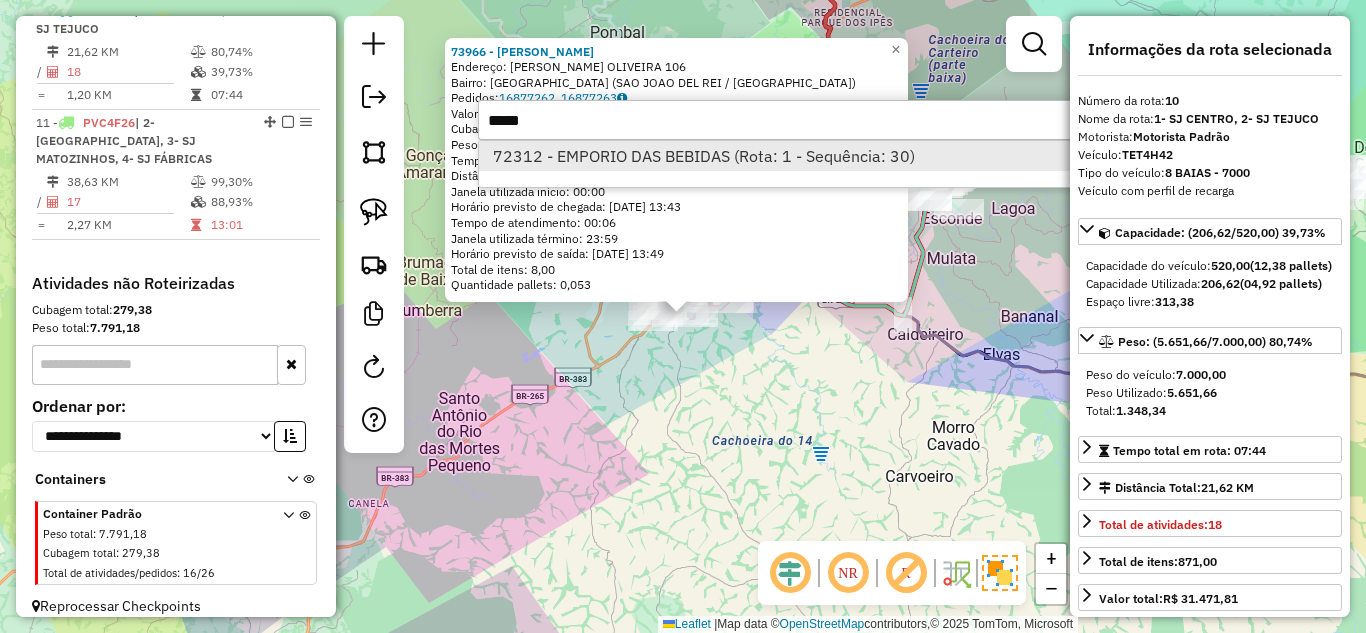 type on "*****" 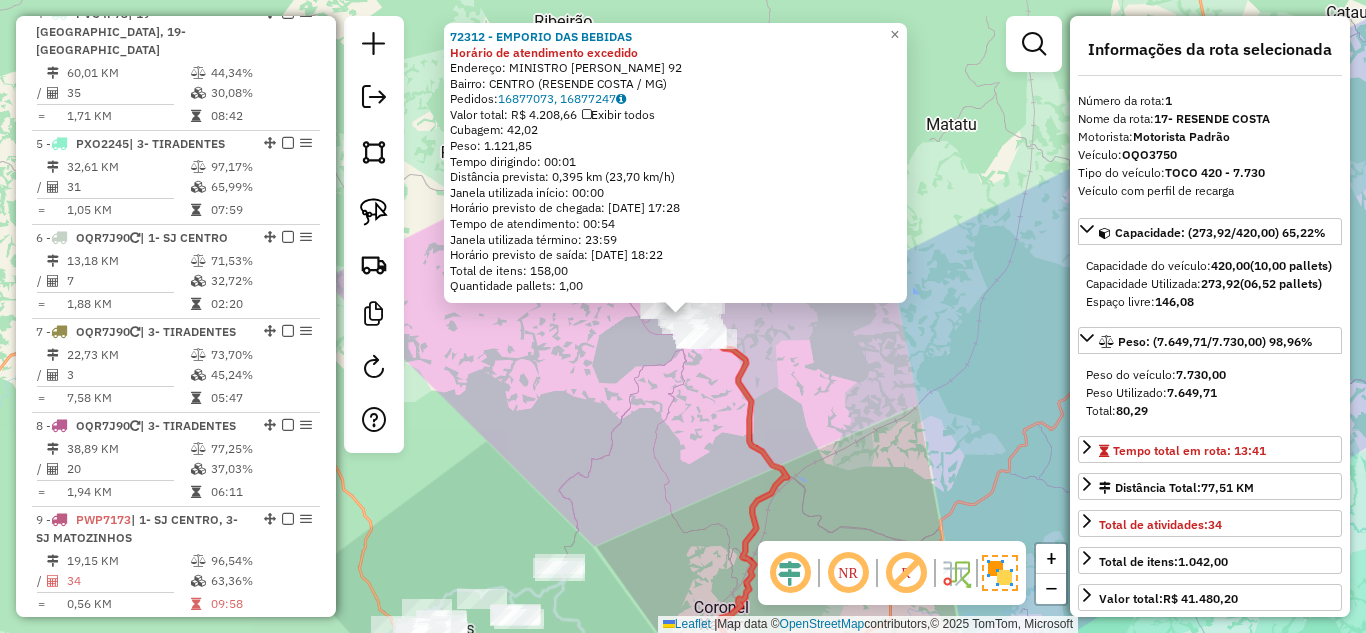 scroll, scrollTop: 750, scrollLeft: 0, axis: vertical 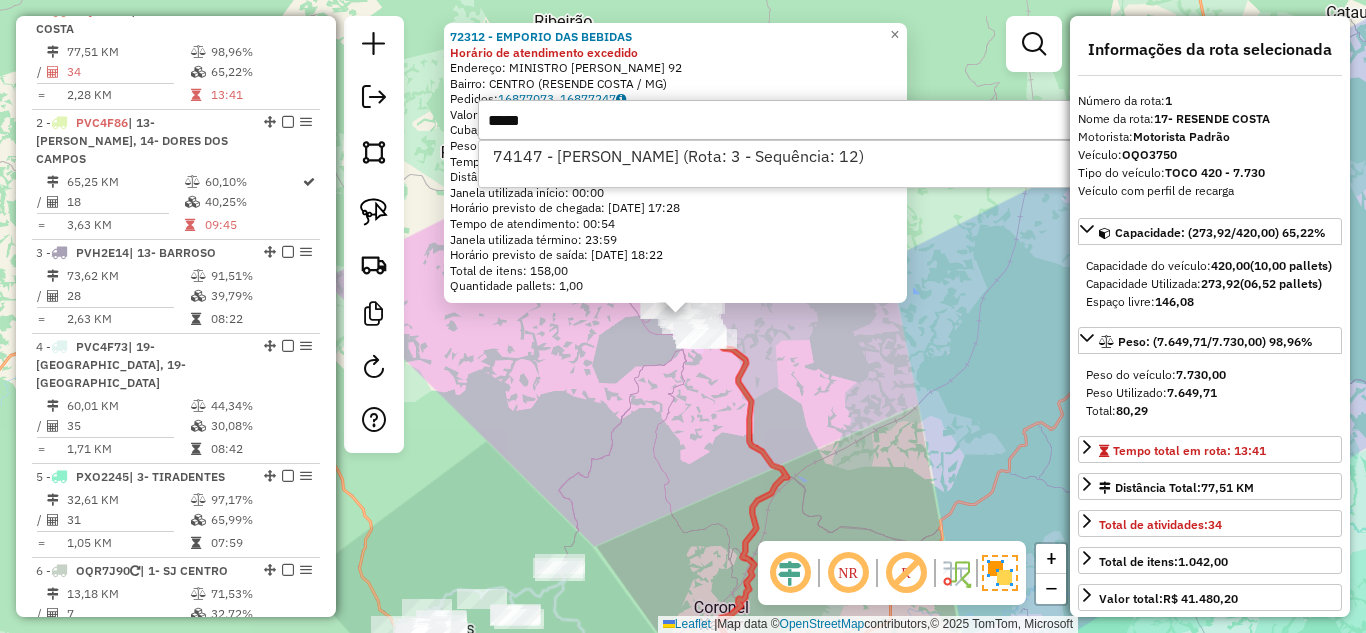 type on "*****" 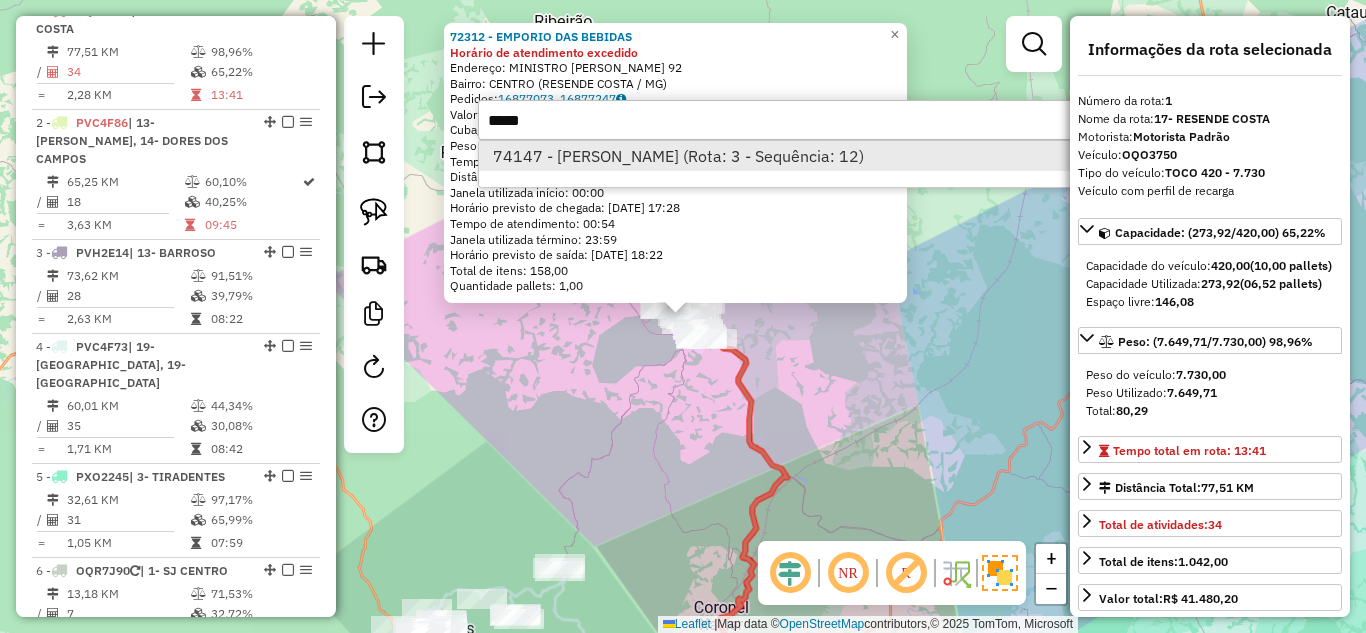 click on "74147 - [PERSON_NAME] (Rota: 3 - Sequência: 12)" at bounding box center [778, 156] 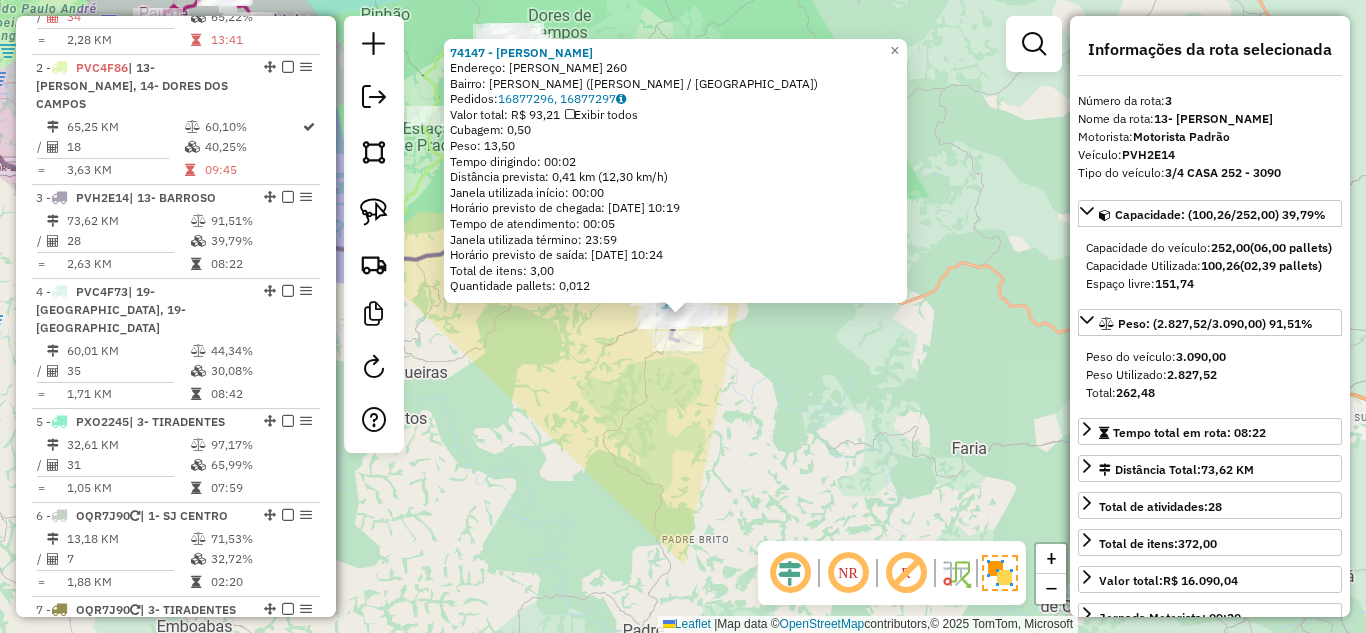 scroll, scrollTop: 974, scrollLeft: 0, axis: vertical 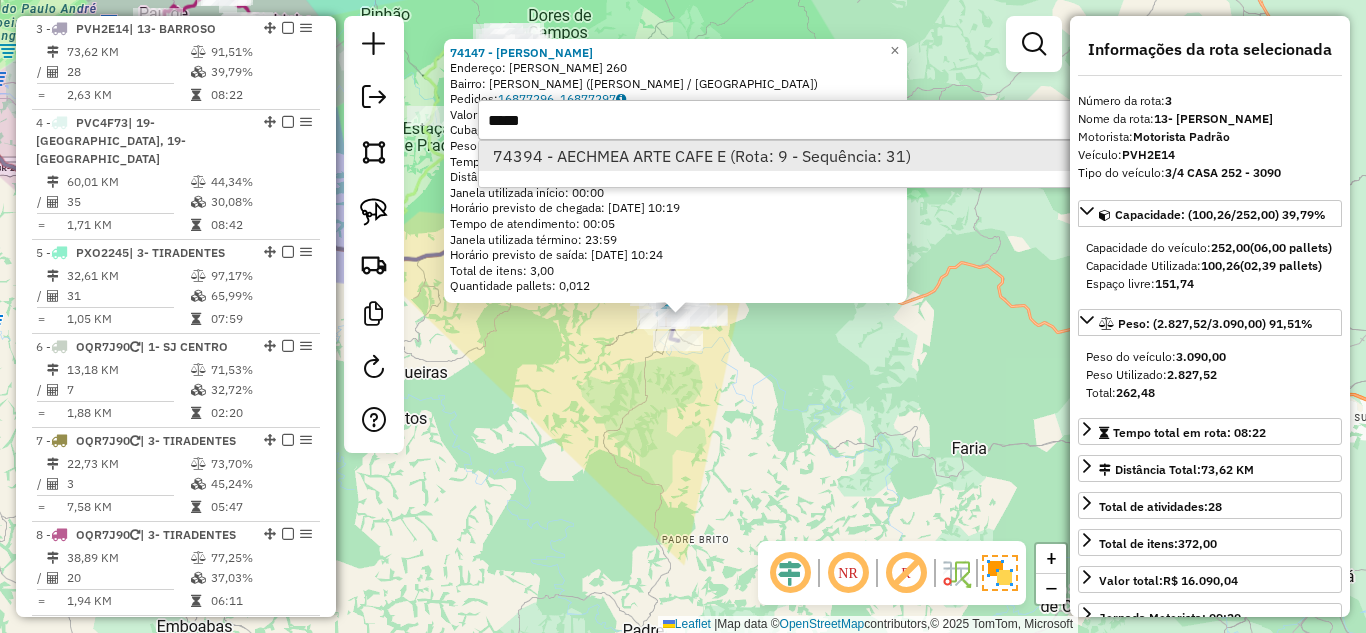 type on "*****" 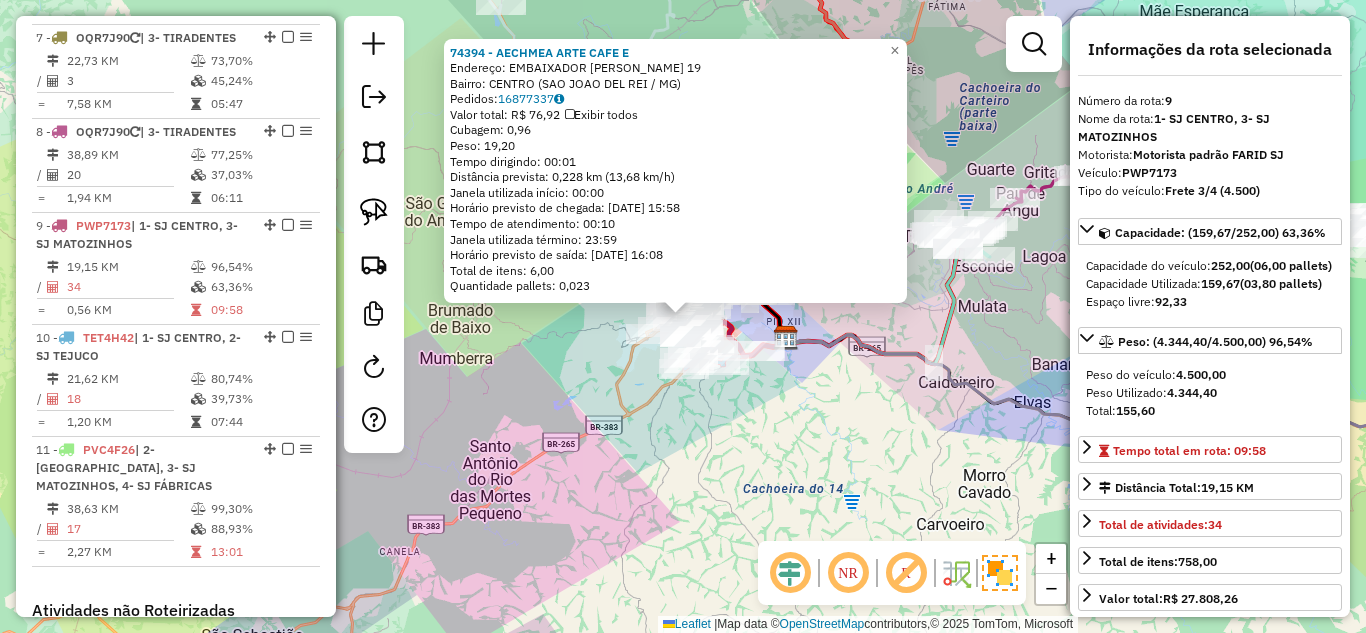 scroll, scrollTop: 1592, scrollLeft: 0, axis: vertical 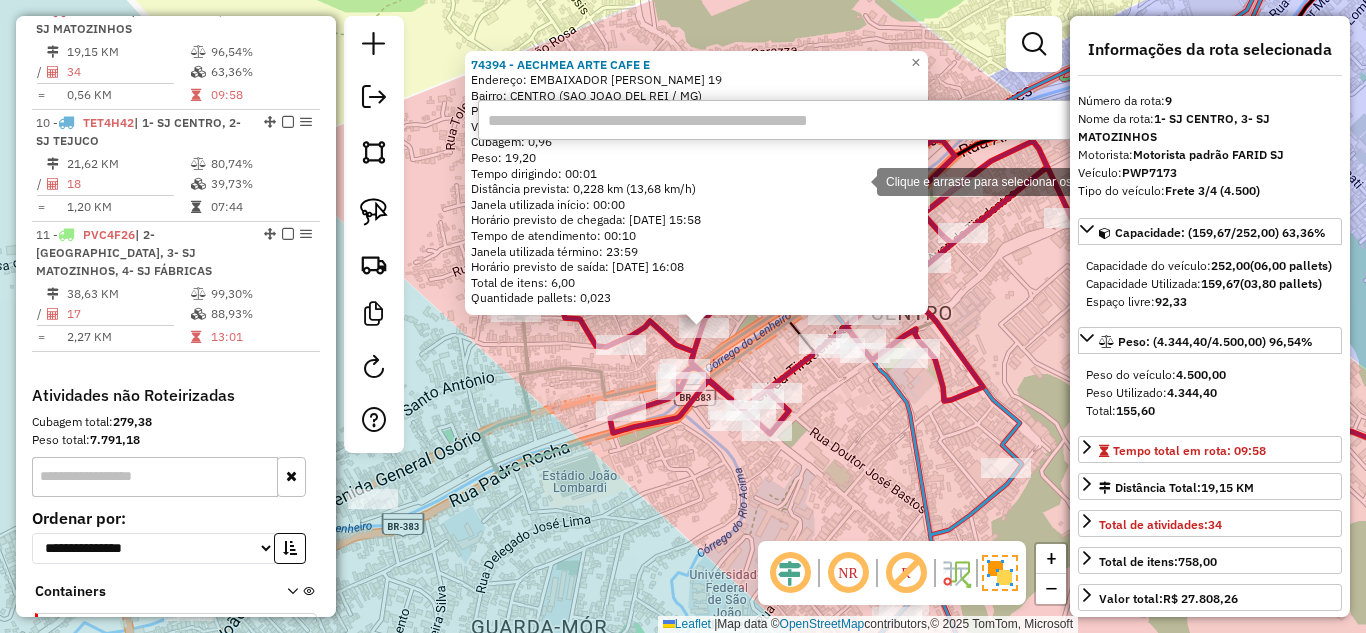 paste on "*****" 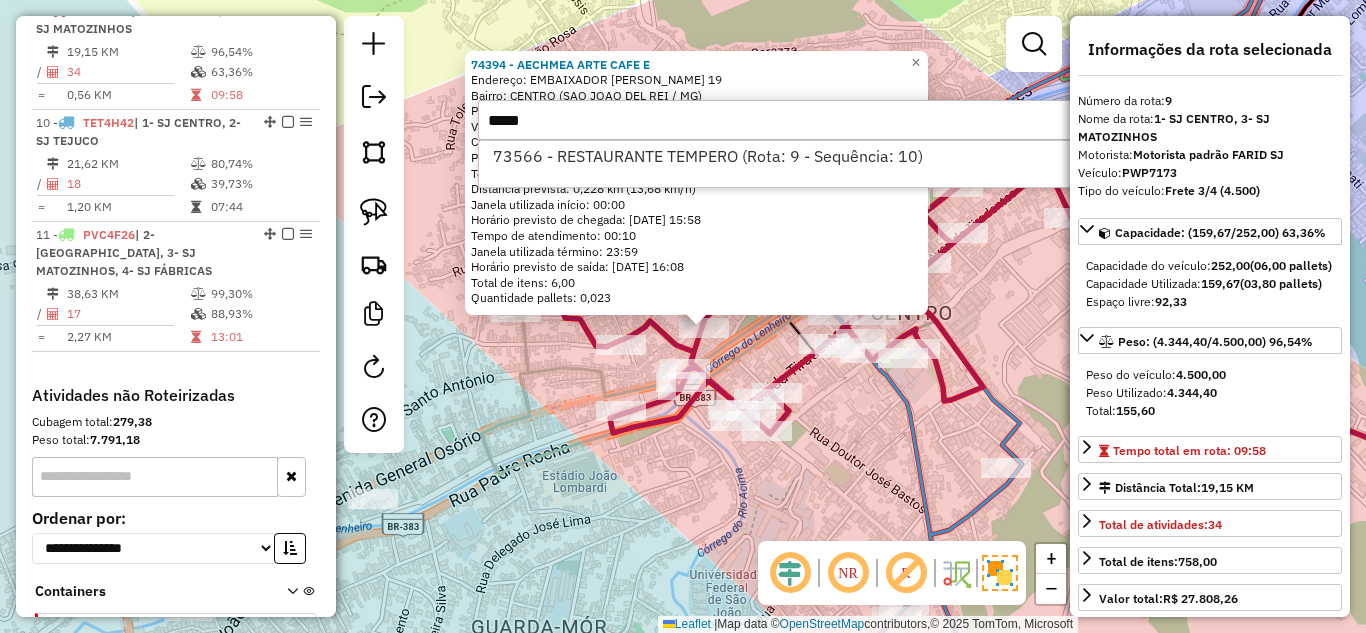 type on "*****" 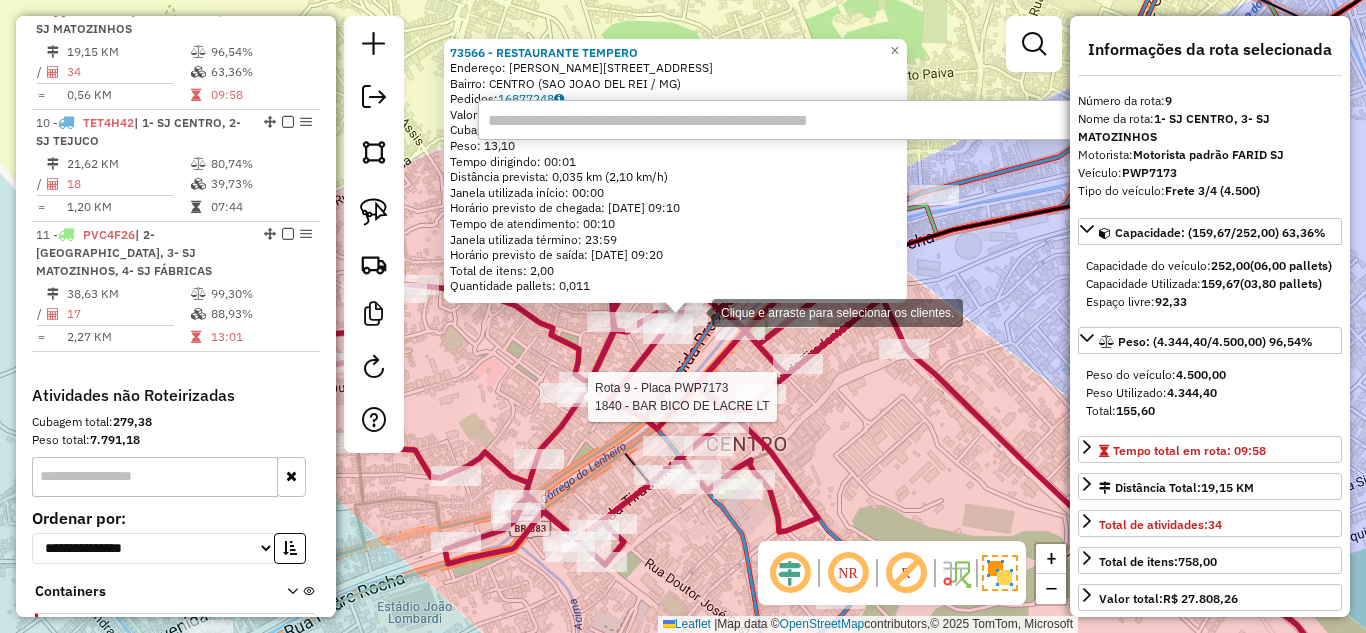 paste on "*****" 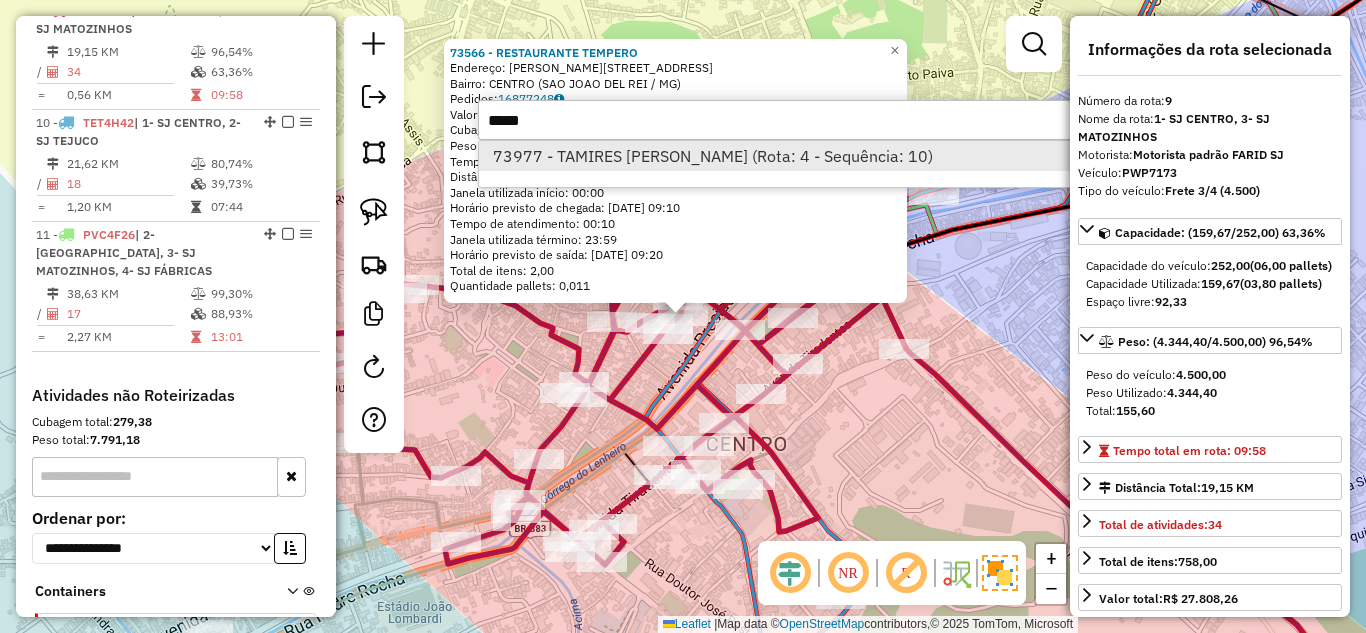 type on "*****" 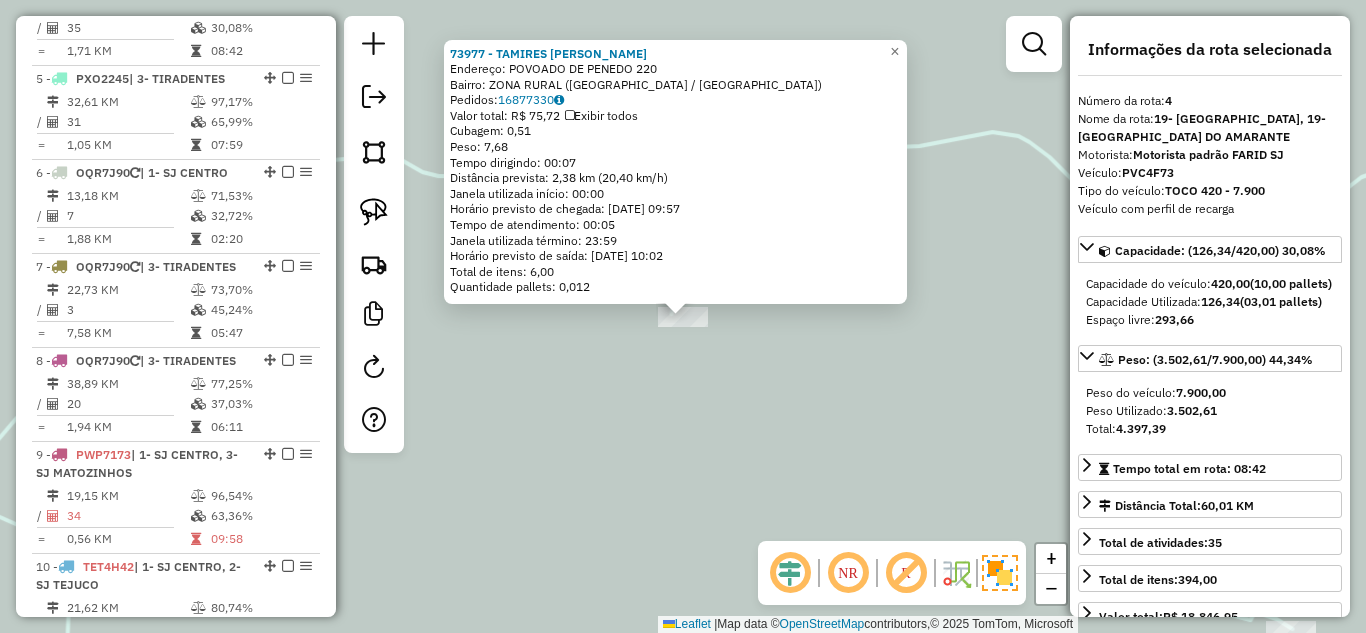 scroll, scrollTop: 1068, scrollLeft: 0, axis: vertical 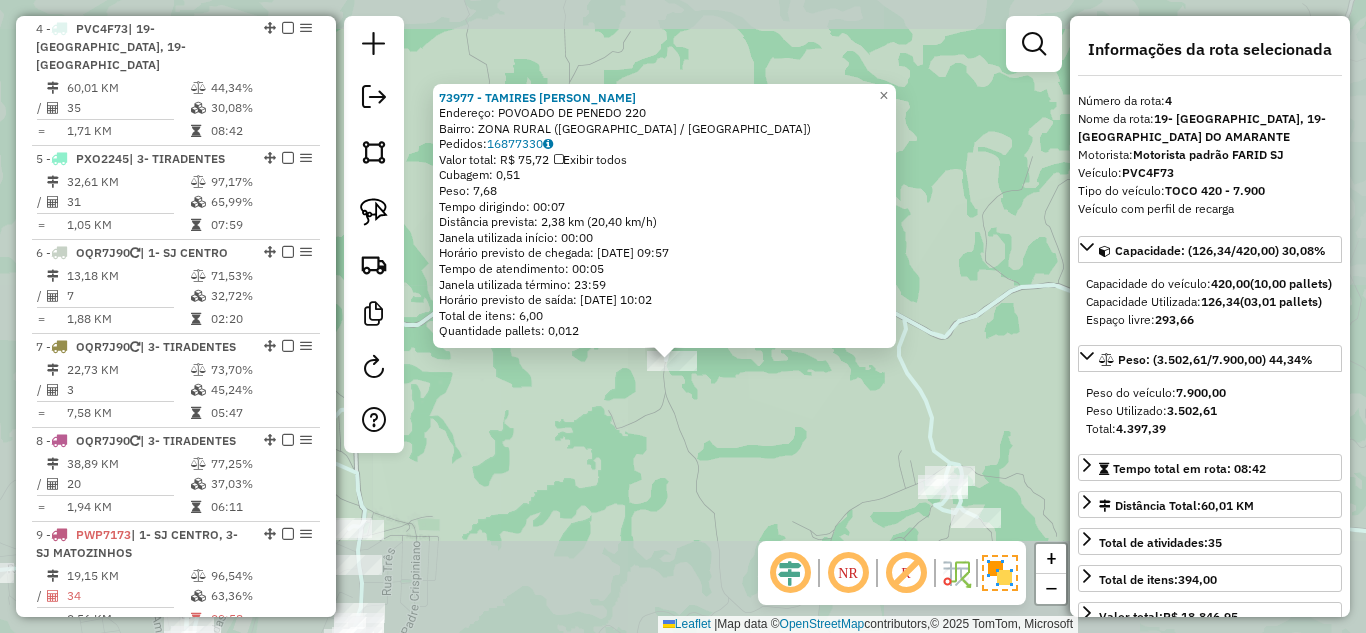 click on "73977 - TAMIRES [PERSON_NAME]:  POVOADO DE PENEDO 220   Bairro: ZONA RURAL ([GEOGRAPHIC_DATA] / [GEOGRAPHIC_DATA])   Pedidos:  16877330   Valor total: R$ 75,72   Exibir todos   Cubagem: 0,51  Peso: 7,68  Tempo dirigindo: 00:07   Distância prevista: 2,38 km (20,40 km/h)   [GEOGRAPHIC_DATA] utilizada início: 00:00   Horário previsto de chegada: [DATE] 09:57   Tempo de atendimento: 00:05   Janela utilizada término: 23:59   Horário previsto de saída: [DATE] 10:02   Total de itens: 6,00   Quantidade pallets: 0,012  × Janela de atendimento Grade de atendimento Capacidade Transportadoras Veículos Cliente Pedidos  Rotas Selecione os dias de semana para filtrar as janelas de atendimento  Seg   Ter   Qua   Qui   Sex   Sáb   Dom  Informe o período da janela de atendimento: De: Até:  Filtrar exatamente a janela do cliente  Considerar janela de atendimento padrão  Selecione os dias de semana para filtrar as grades de atendimento  Seg   Ter   Qua   Qui   Sex   Sáb   Dom   Considerar clientes sem dia de atendimento cadastrado" 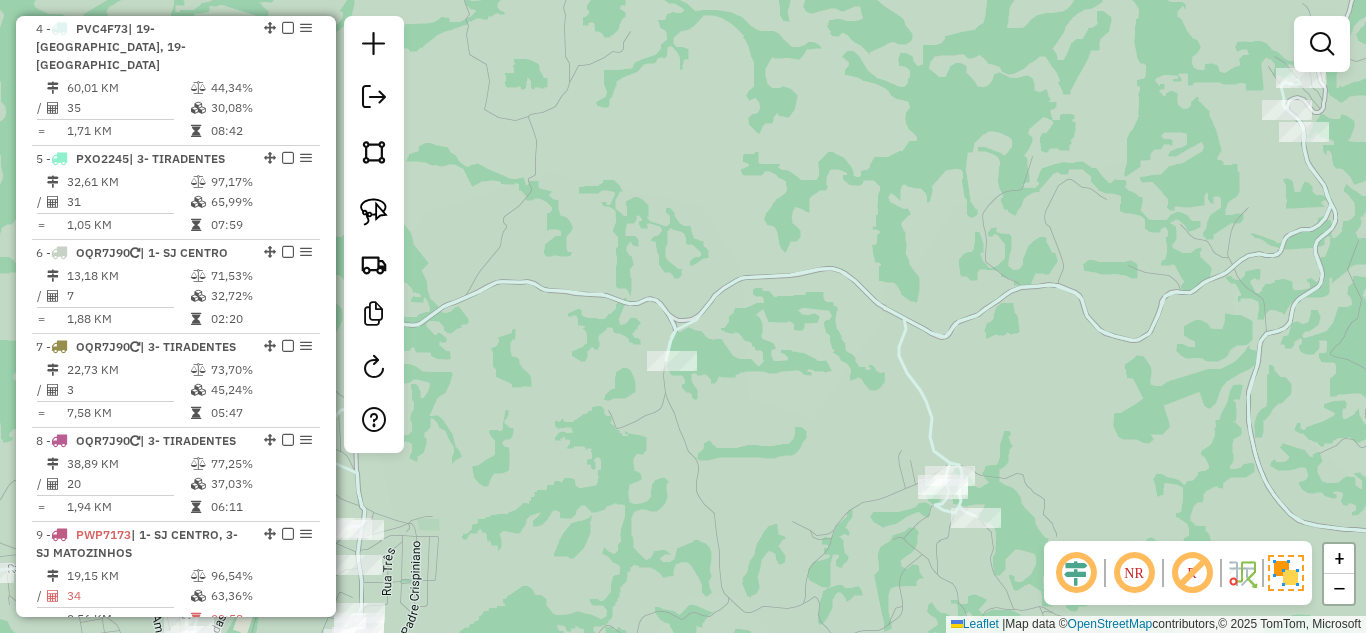 drag, startPoint x: 622, startPoint y: 462, endPoint x: 739, endPoint y: 354, distance: 159.22626 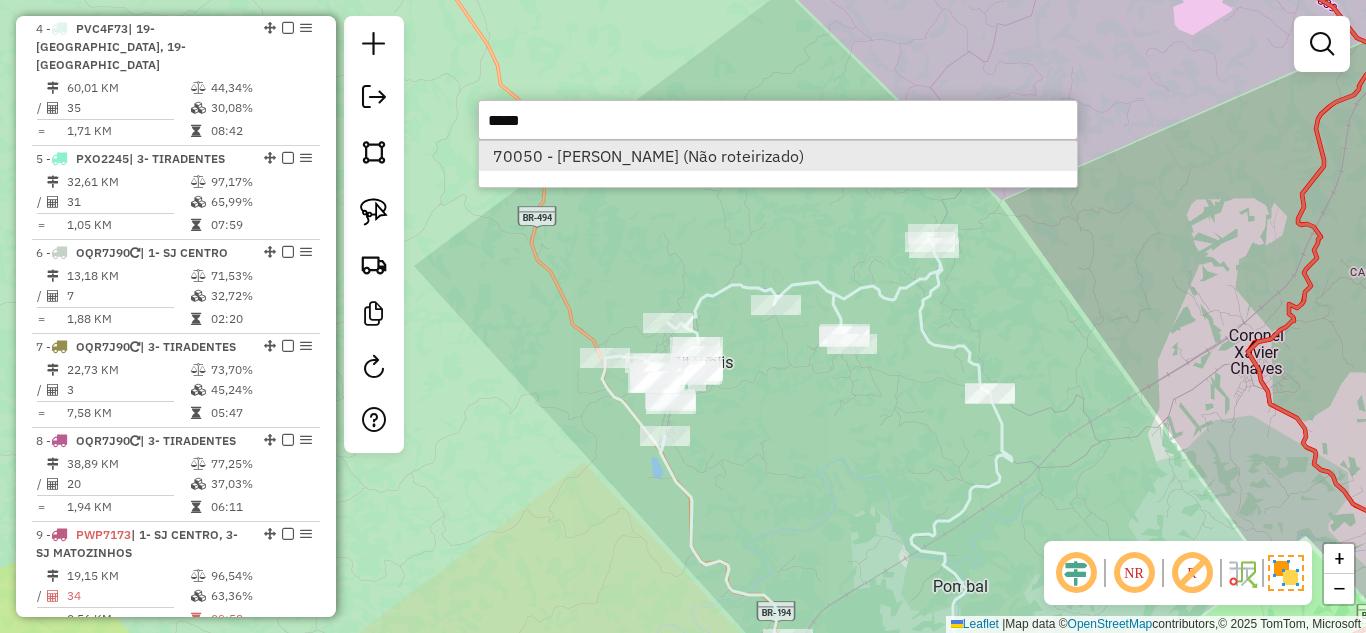 type on "*****" 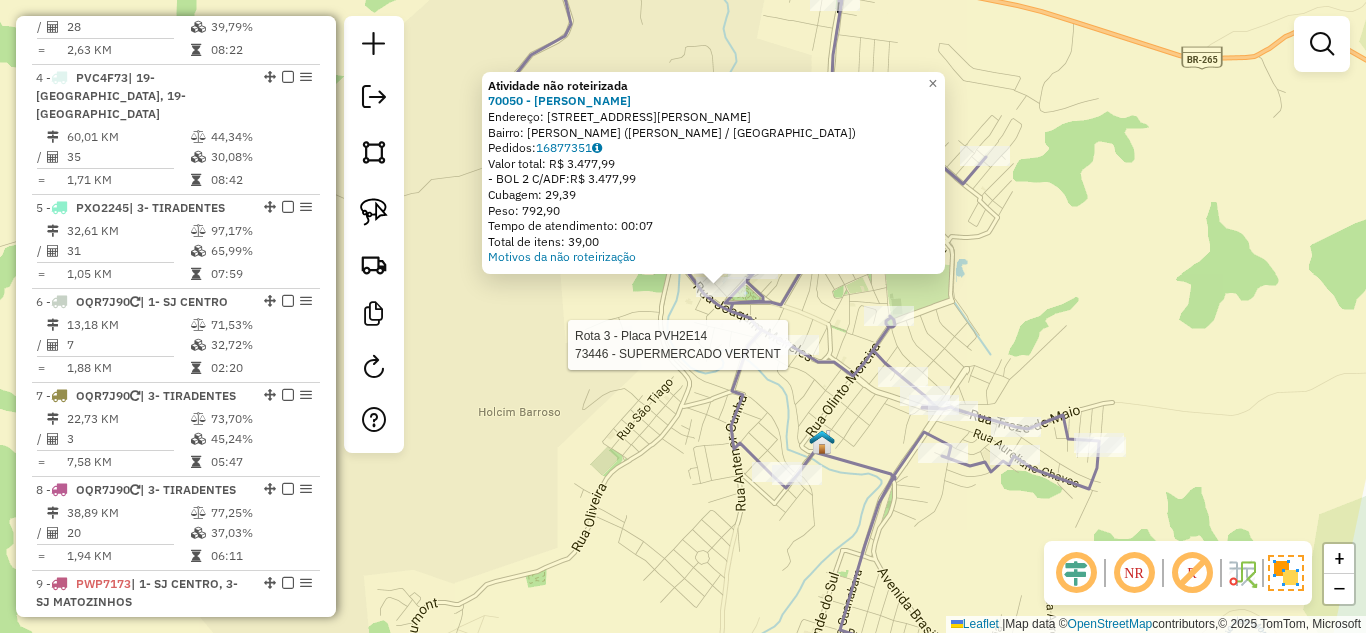 select on "*********" 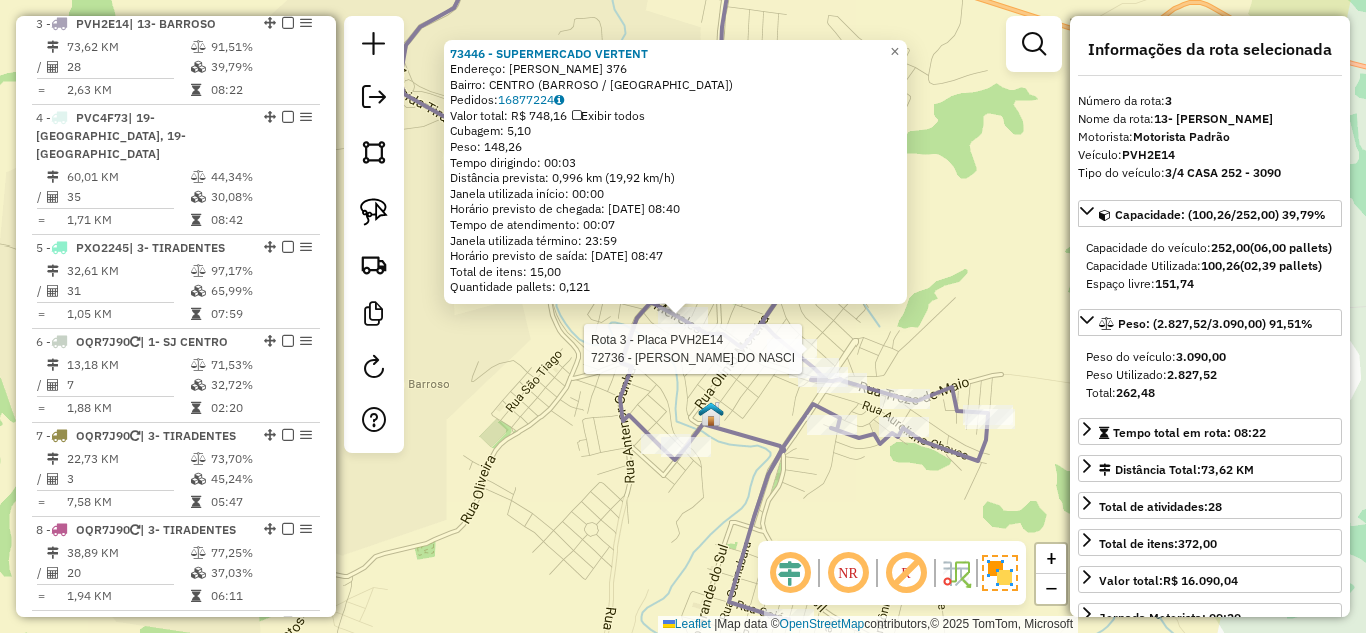scroll, scrollTop: 974, scrollLeft: 0, axis: vertical 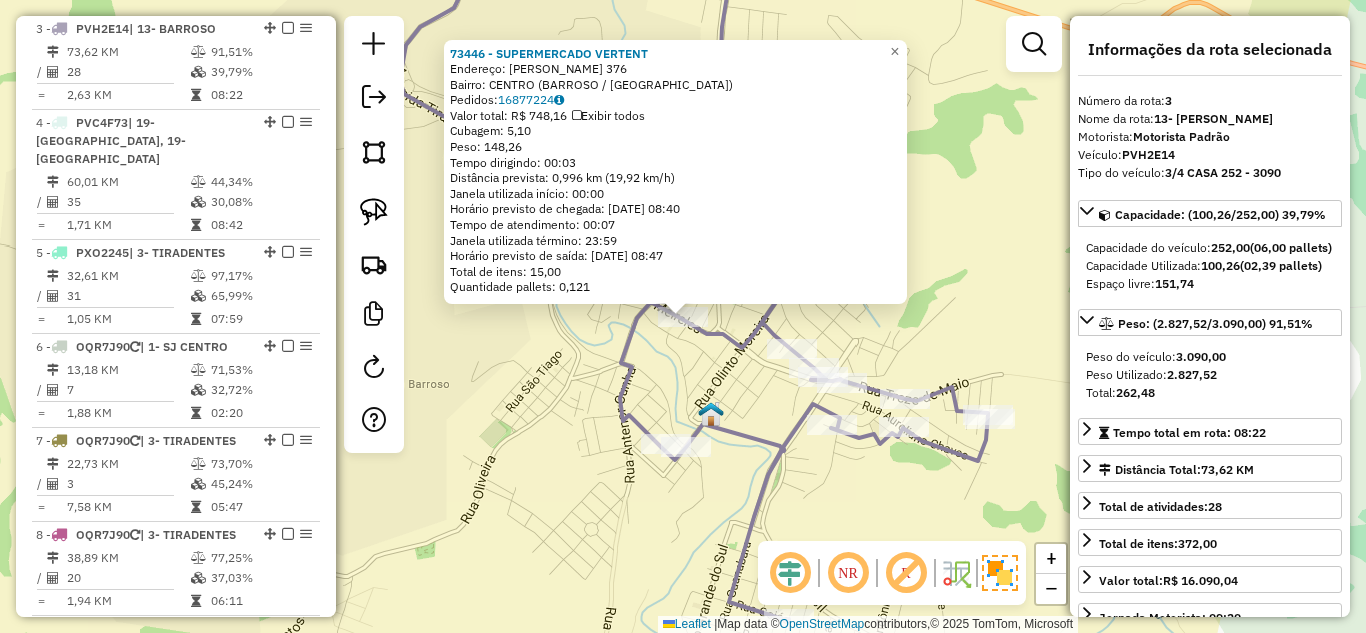 click on "73446 - SUPERMERCADO VERTENT  Endereço:  [PERSON_NAME] 376   Bairro: [GEOGRAPHIC_DATA] (BARROSO / [GEOGRAPHIC_DATA])   Pedidos:  16877224   Valor total: R$ 748,16   Exibir todos   Cubagem: 5,10  Peso: 148,26  Tempo dirigindo: 00:03   Distância prevista: 0,996 km (19,92 km/h)   [GEOGRAPHIC_DATA] utilizada início: 00:00   Horário previsto de chegada: [DATE] 08:40   Tempo de atendimento: 00:07   Janela utilizada término: 23:59   Horário previsto de saída: [DATE] 08:47   Total de itens: 15,00   Quantidade pallets: 0,121  × Janela de atendimento Grade de atendimento Capacidade Transportadoras Veículos Cliente Pedidos  Rotas Selecione os dias de semana para filtrar as janelas de atendimento  Seg   Ter   Qua   Qui   Sex   Sáb   Dom  Informe o período da janela de atendimento: De: Até:  Filtrar exatamente a janela do cliente  Considerar janela de atendimento padrão  Selecione os dias de semana para filtrar as grades de atendimento  Seg   Ter   Qua   Qui   Sex   Sáb   Dom   Considerar clientes sem dia de atendimento cadastrado +" 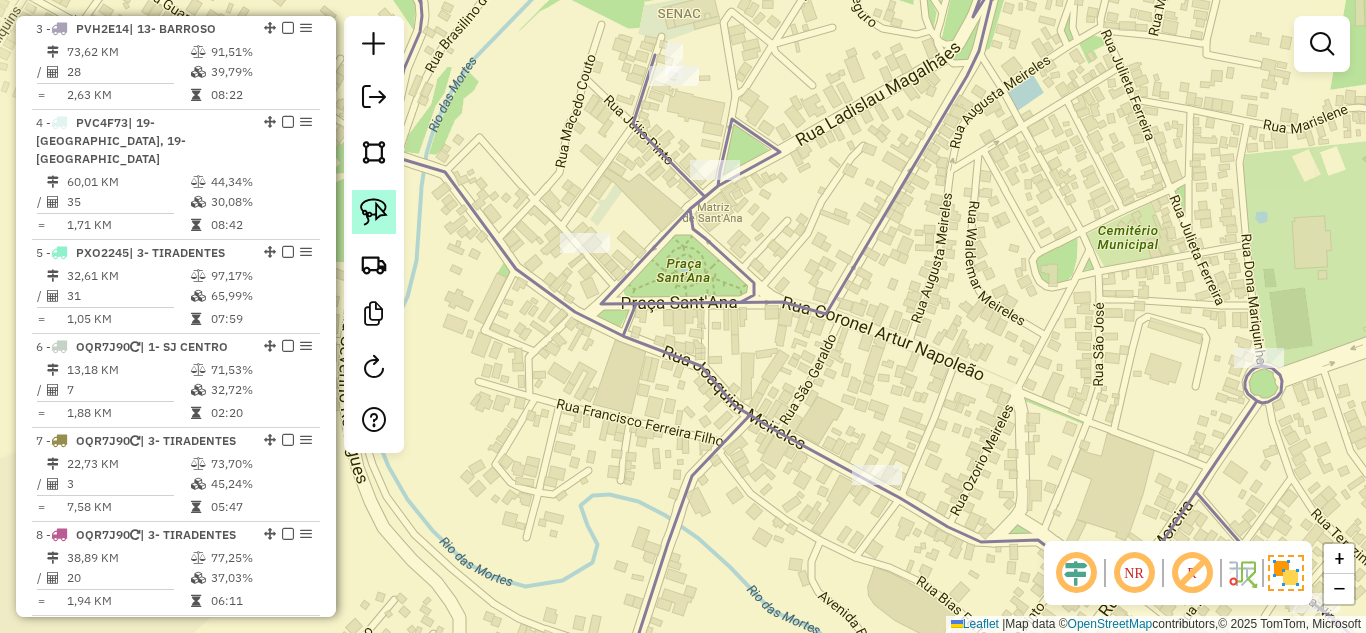 click 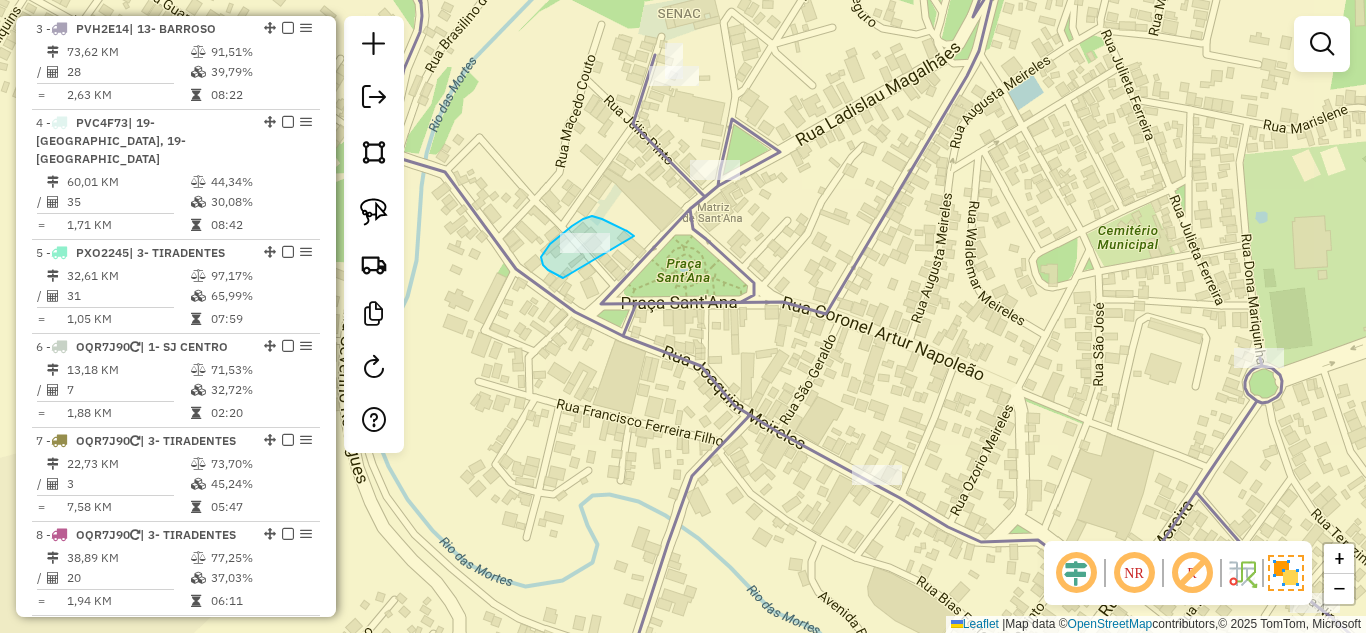drag, startPoint x: 592, startPoint y: 216, endPoint x: 565, endPoint y: 278, distance: 67.62396 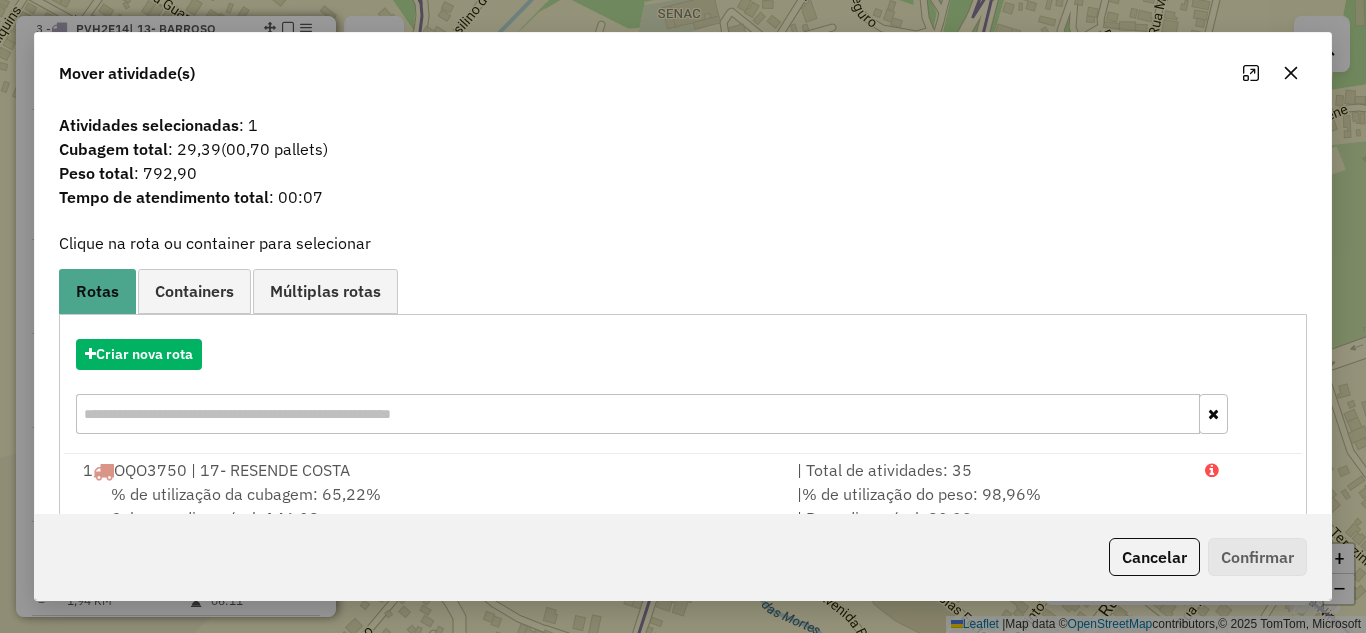 click at bounding box center [638, 414] 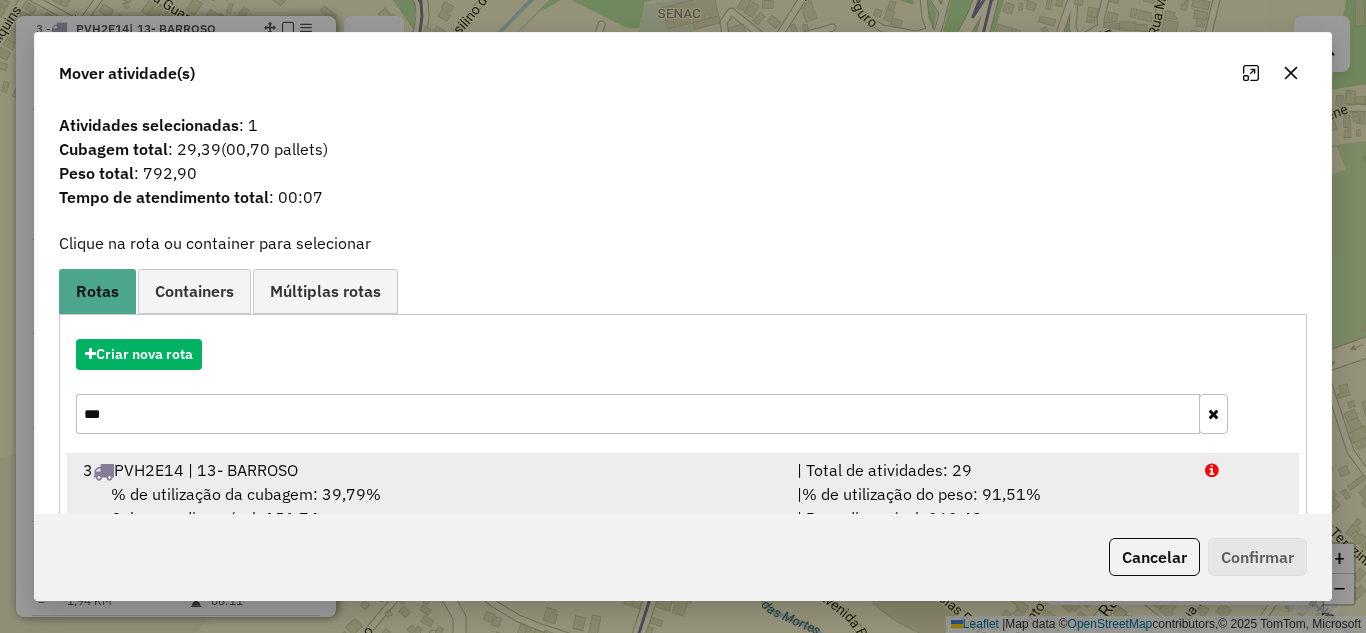 type on "***" 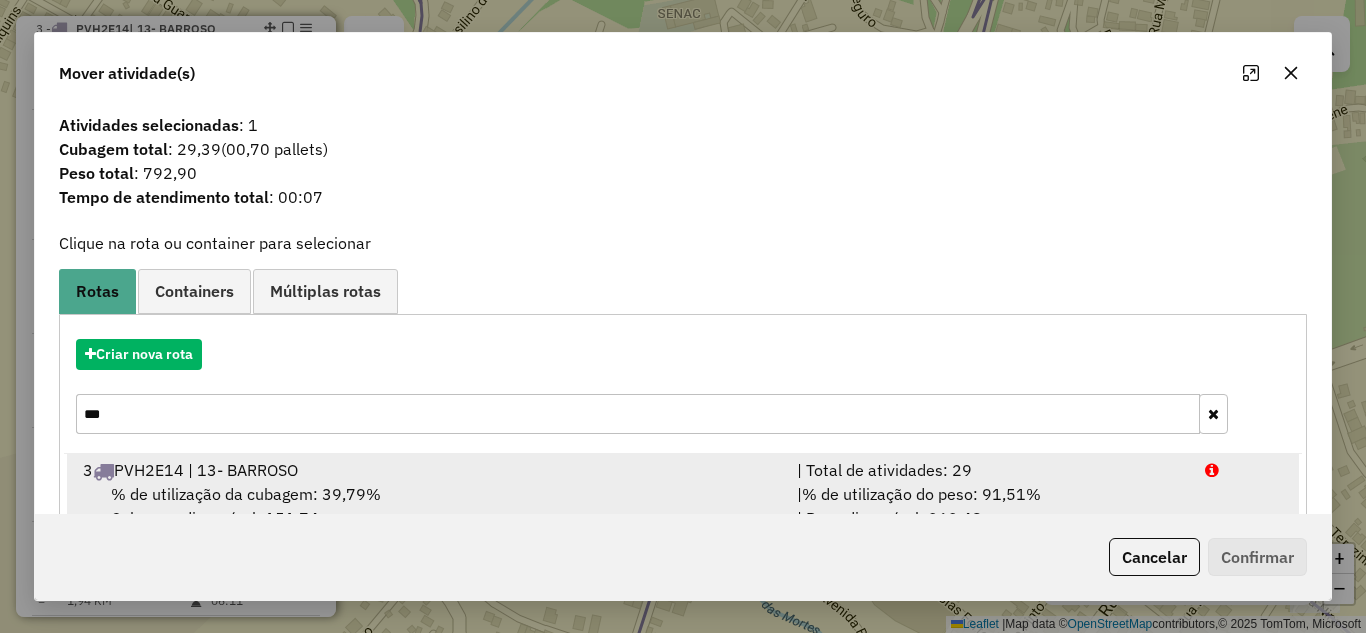 click on "3  PVH2E14 | 13- BARROSO" at bounding box center (428, 470) 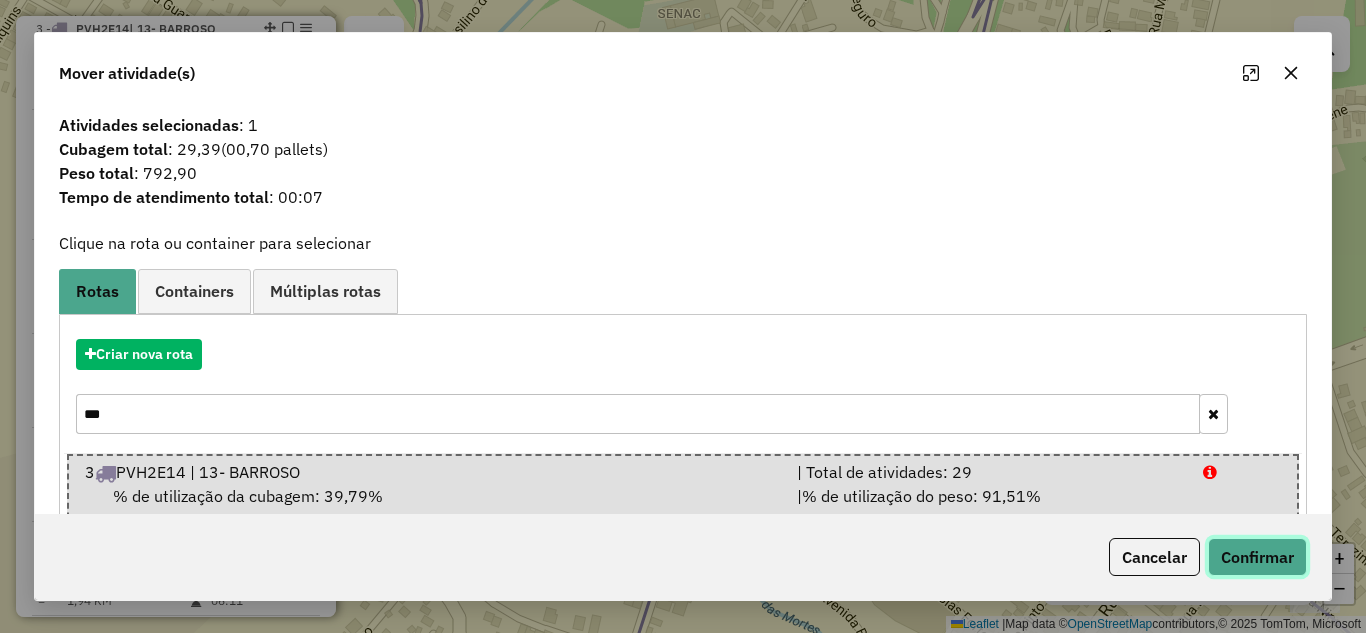 click on "Confirmar" 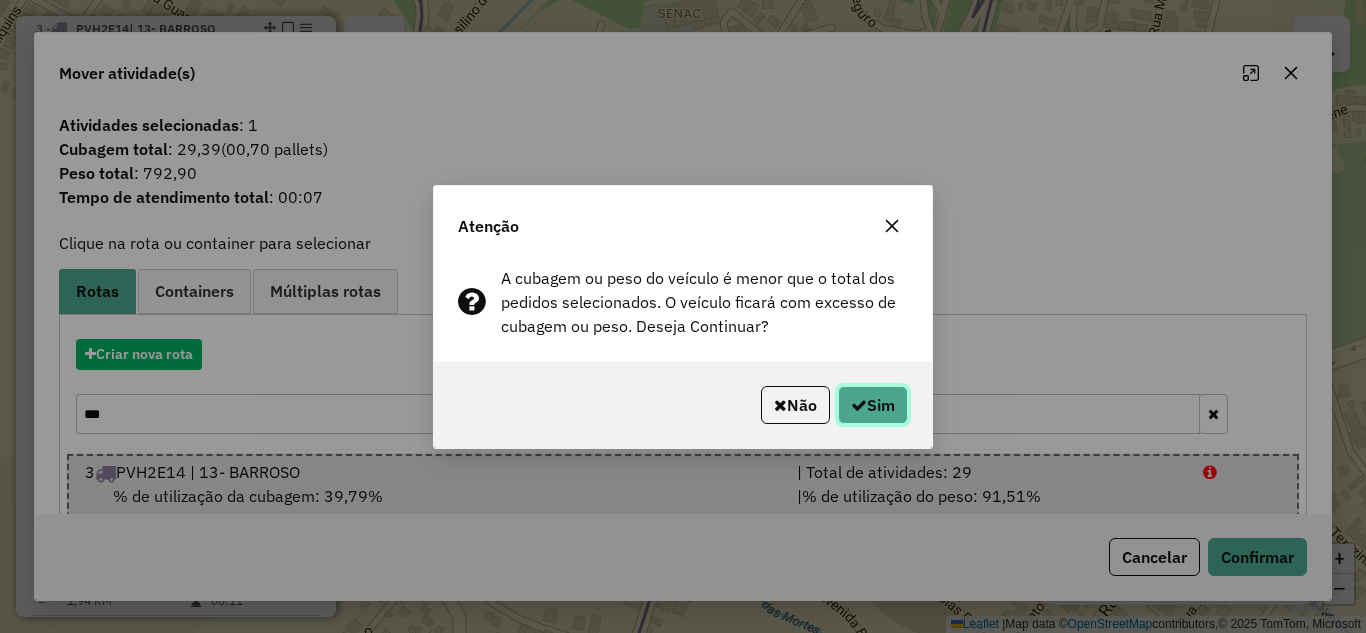 click on "Sim" 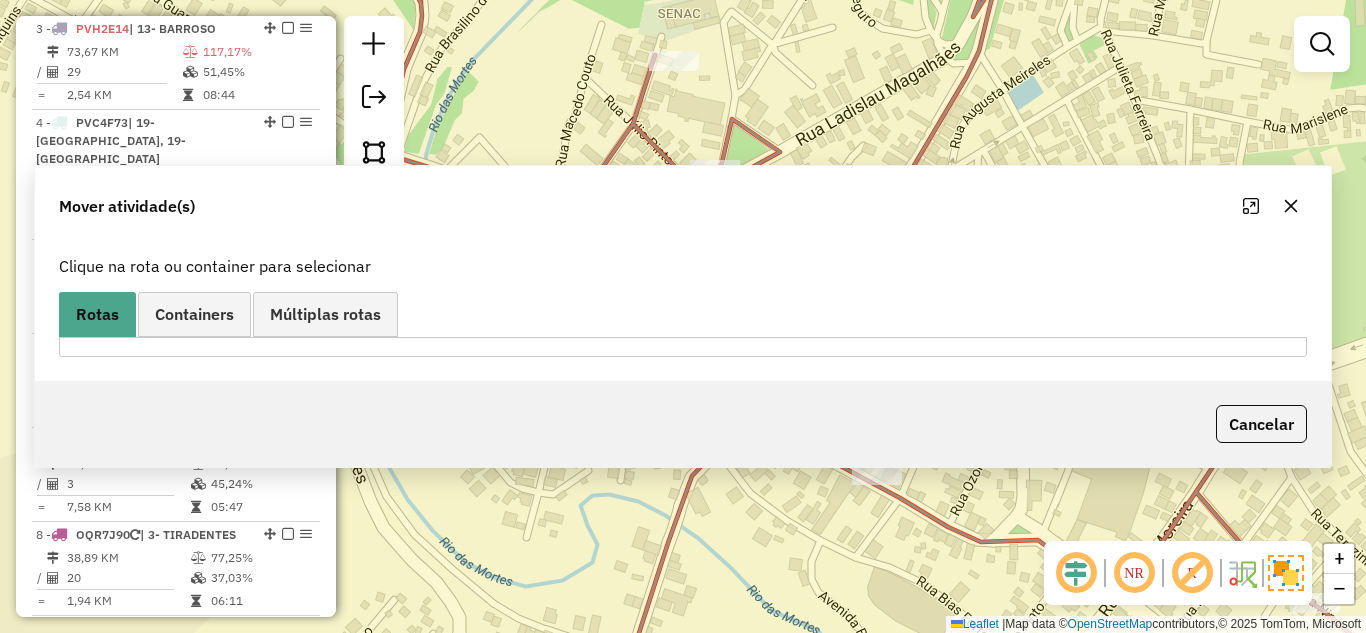 scroll, scrollTop: 880, scrollLeft: 0, axis: vertical 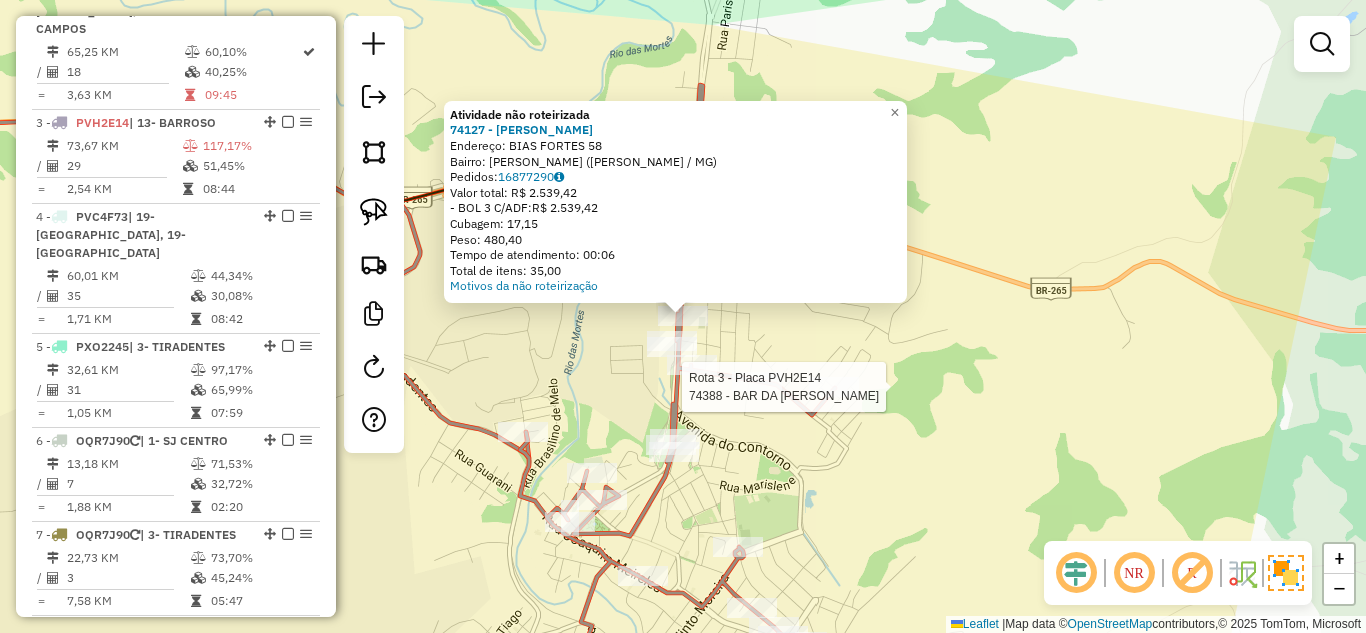 click on "Rota 3 - Placa PVH2E14  74388 - BAR DA [PERSON_NAME] não roteirizada 74127 - [PERSON_NAME]:  BIAS FORTES 58   Bairro: [PERSON_NAME] ([PERSON_NAME] / MG)   Pedidos:  16877290   Valor total: R$ 2.539,42   - BOL 3 C/ADF:  R$ 2.539,42   Cubagem: 17,15   Peso: 480,40   Tempo de atendimento: 00:06   Total de itens: 35,00  Motivos da não roteirização × Janela de atendimento Grade de atendimento Capacidade Transportadoras Veículos Cliente Pedidos  Rotas Selecione os dias de semana para filtrar as janelas de atendimento  Seg   Ter   Qua   Qui   Sex   Sáb   Dom  Informe o período da janela de atendimento: De: Até:  Filtrar exatamente a janela do cliente  Considerar janela de atendimento padrão  Selecione os dias de semana para filtrar as grades de atendimento  Seg   Ter   Qua   Qui   Sex   Sáb   Dom   Considerar clientes sem dia de atendimento cadastrado  Clientes fora do dia de atendimento selecionado Filtrar as atividades entre os valores definidos abaixo:  Peso mínimo:   Peso máximo:  +" 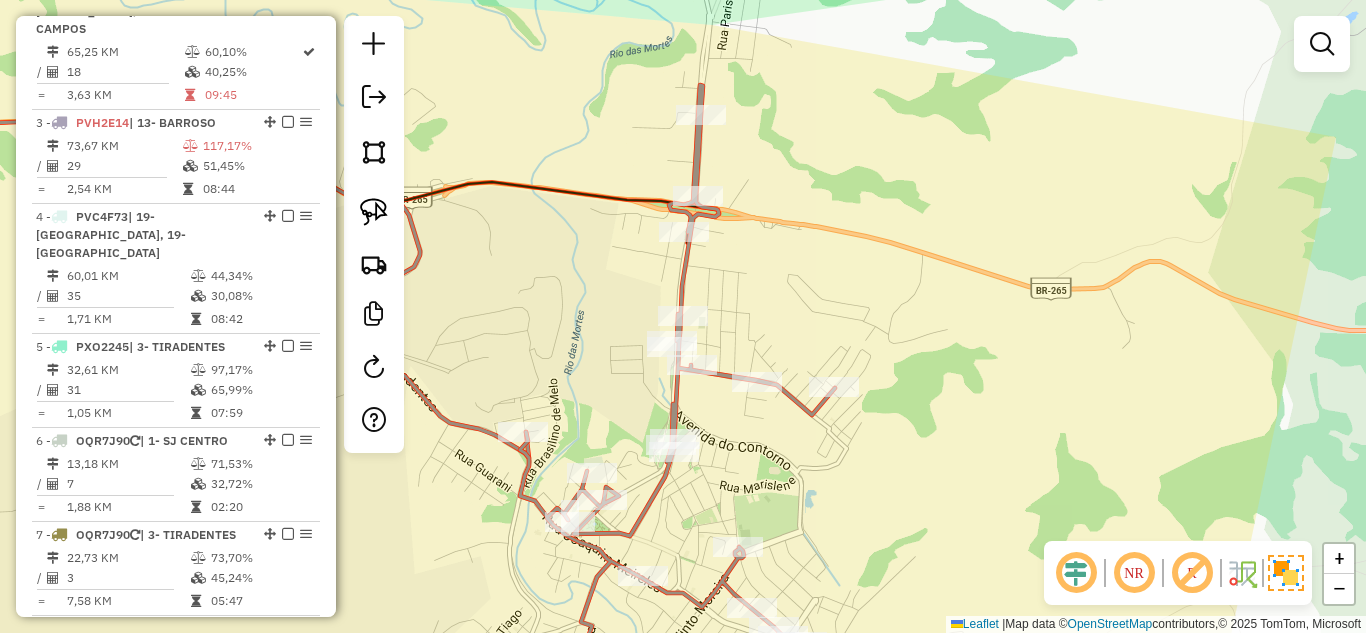 drag, startPoint x: 920, startPoint y: 456, endPoint x: 935, endPoint y: 383, distance: 74.52516 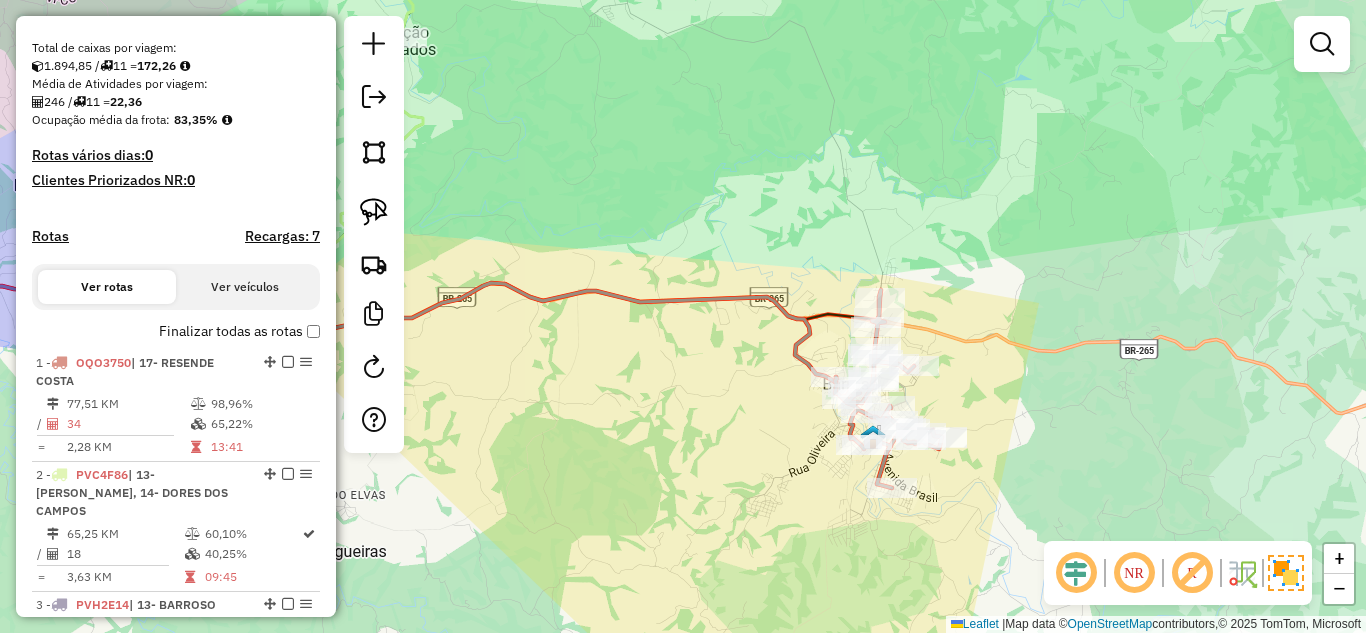 scroll, scrollTop: 480, scrollLeft: 0, axis: vertical 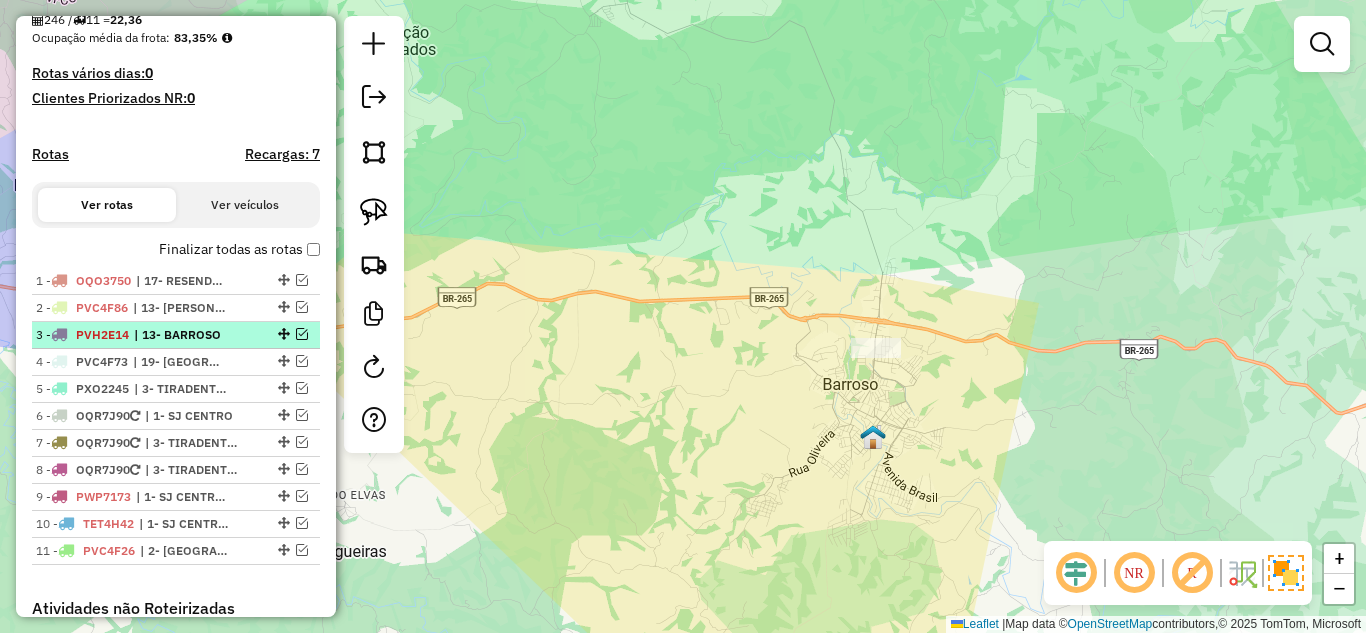 click at bounding box center [302, 334] 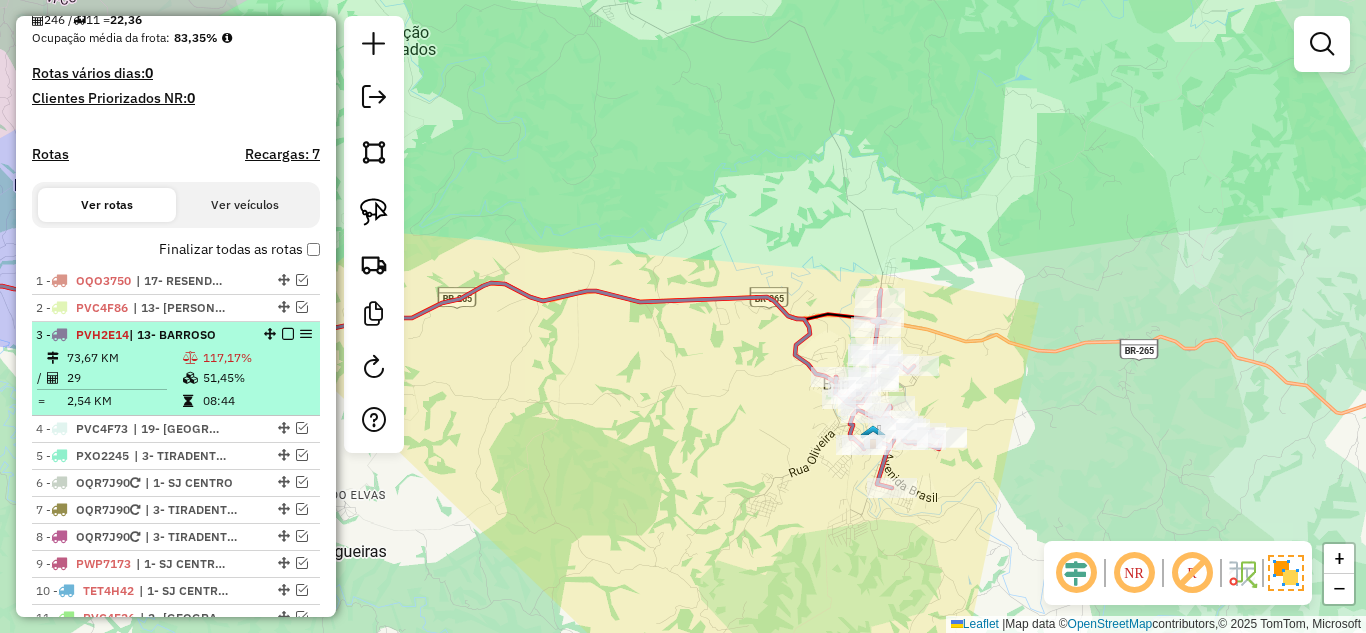 click at bounding box center (190, 358) 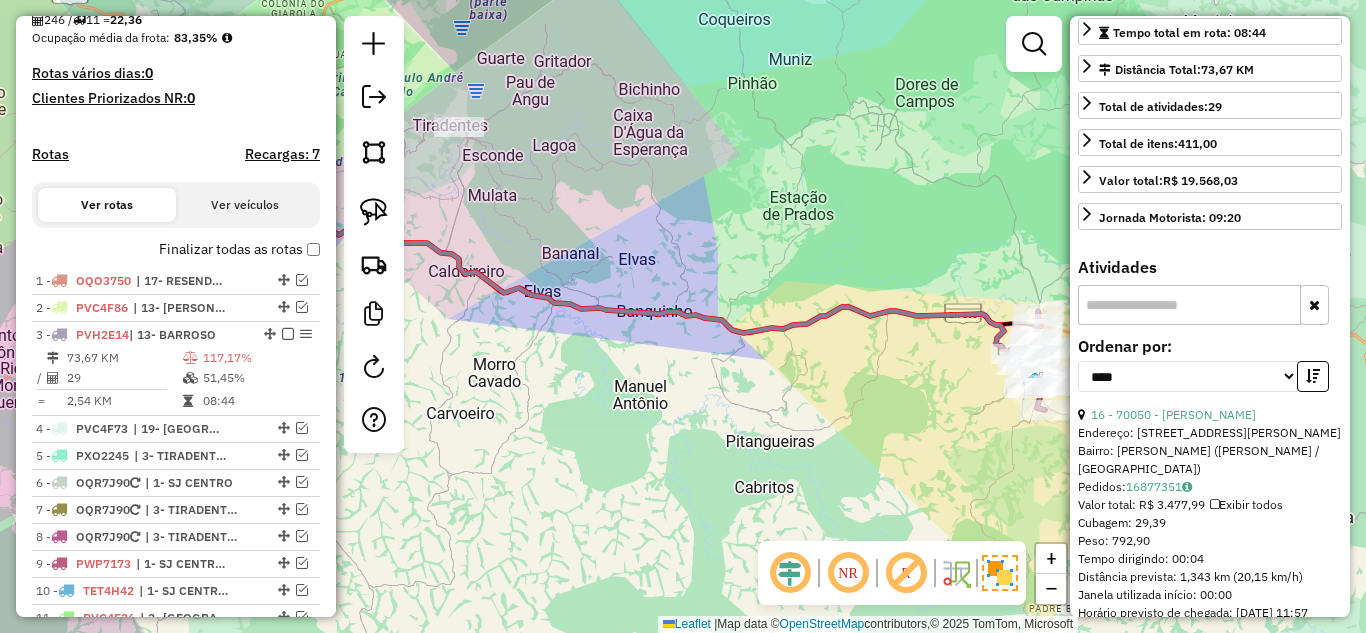 scroll, scrollTop: 500, scrollLeft: 0, axis: vertical 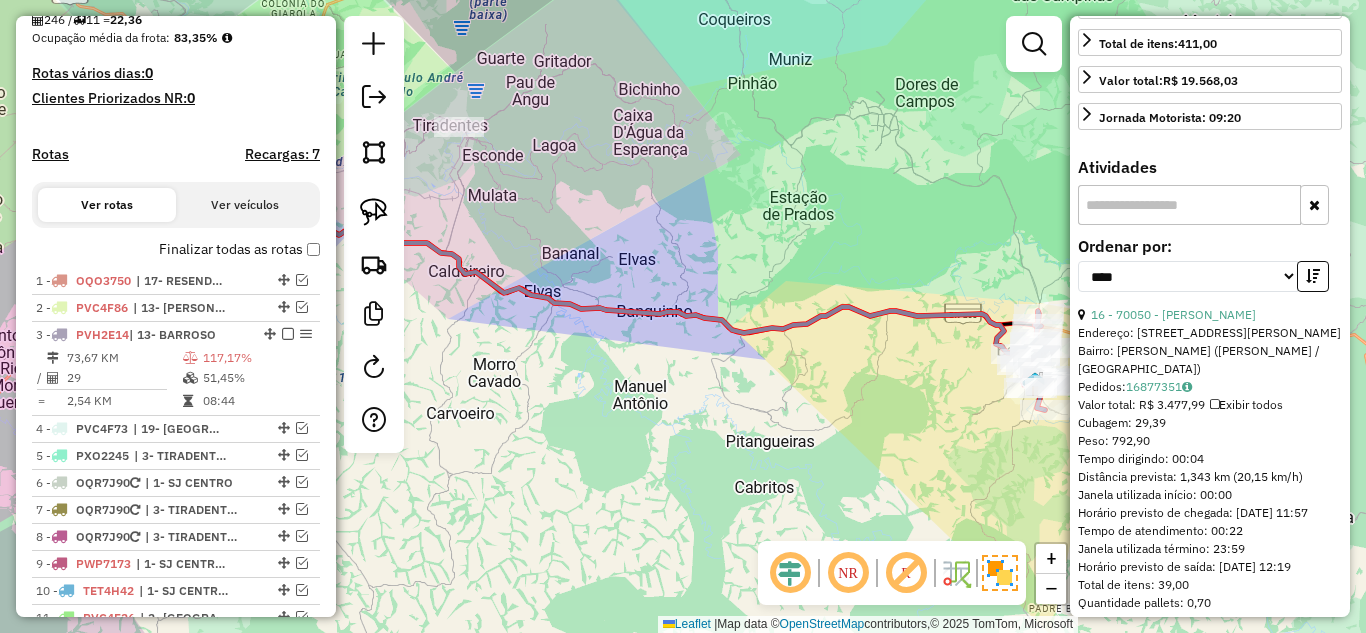 click on "Endereço: [STREET_ADDRESS][PERSON_NAME]" at bounding box center [1210, 333] 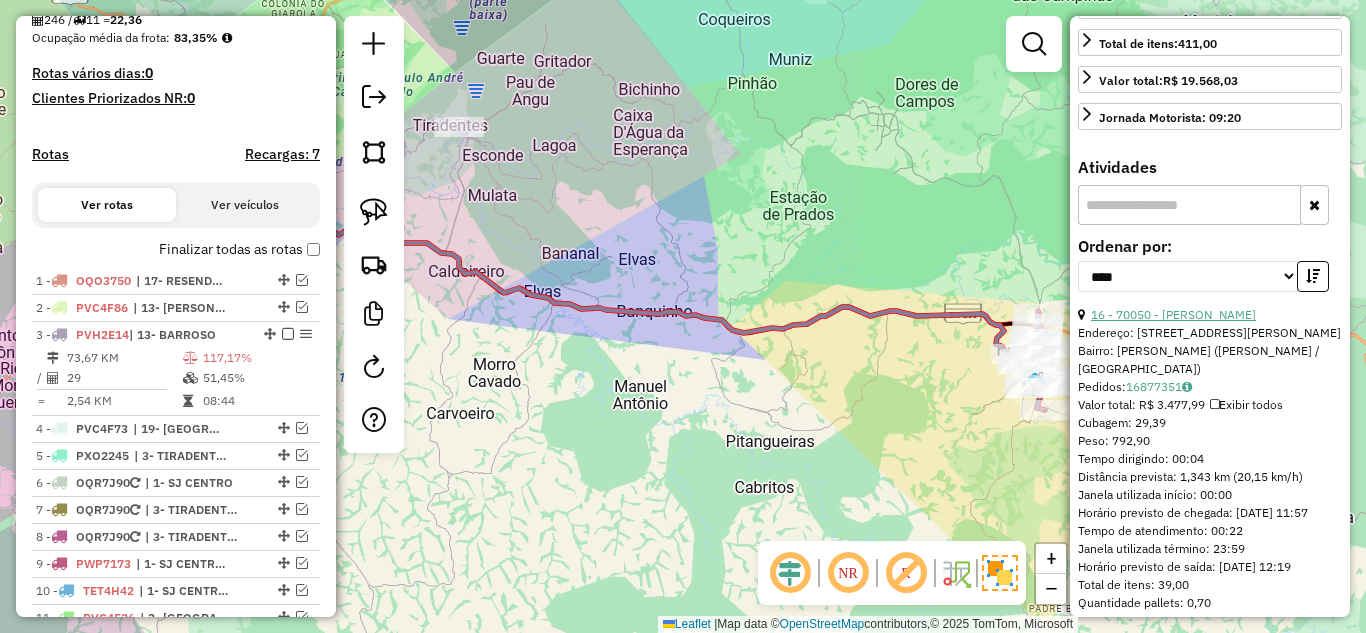click on "16 - 70050 - [PERSON_NAME]" at bounding box center [1173, 314] 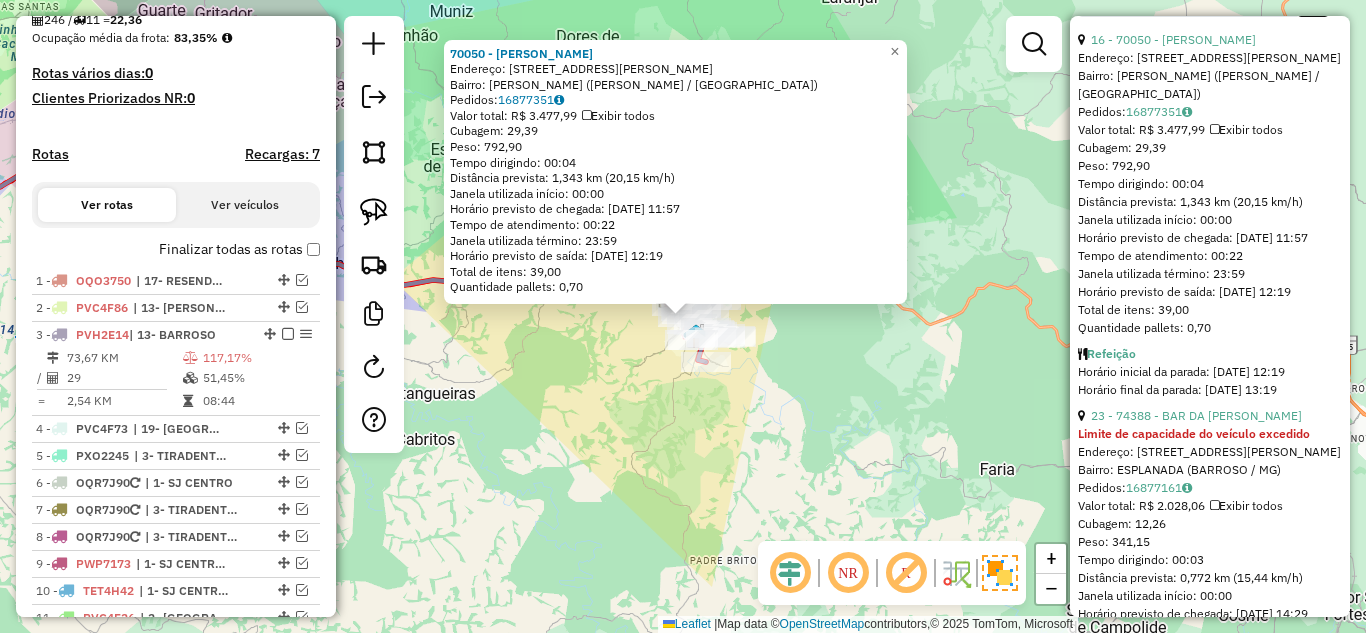 scroll, scrollTop: 800, scrollLeft: 0, axis: vertical 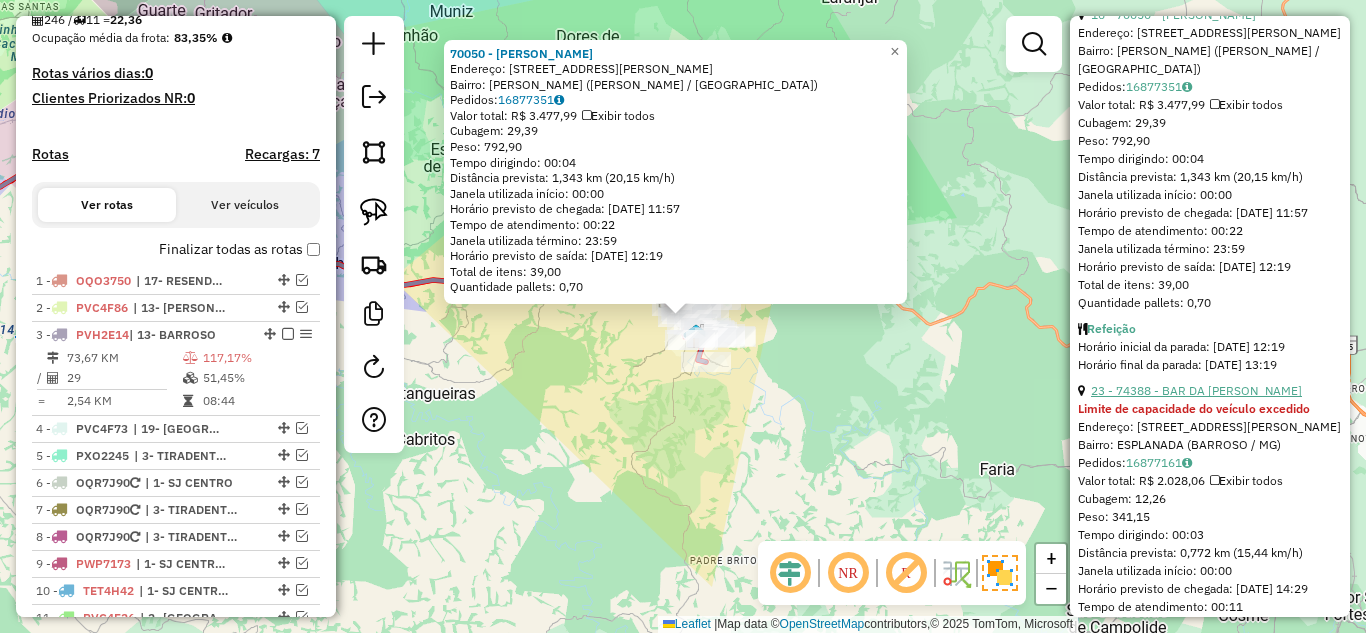 click on "23 - 74388 - BAR DA [PERSON_NAME]" at bounding box center [1196, 390] 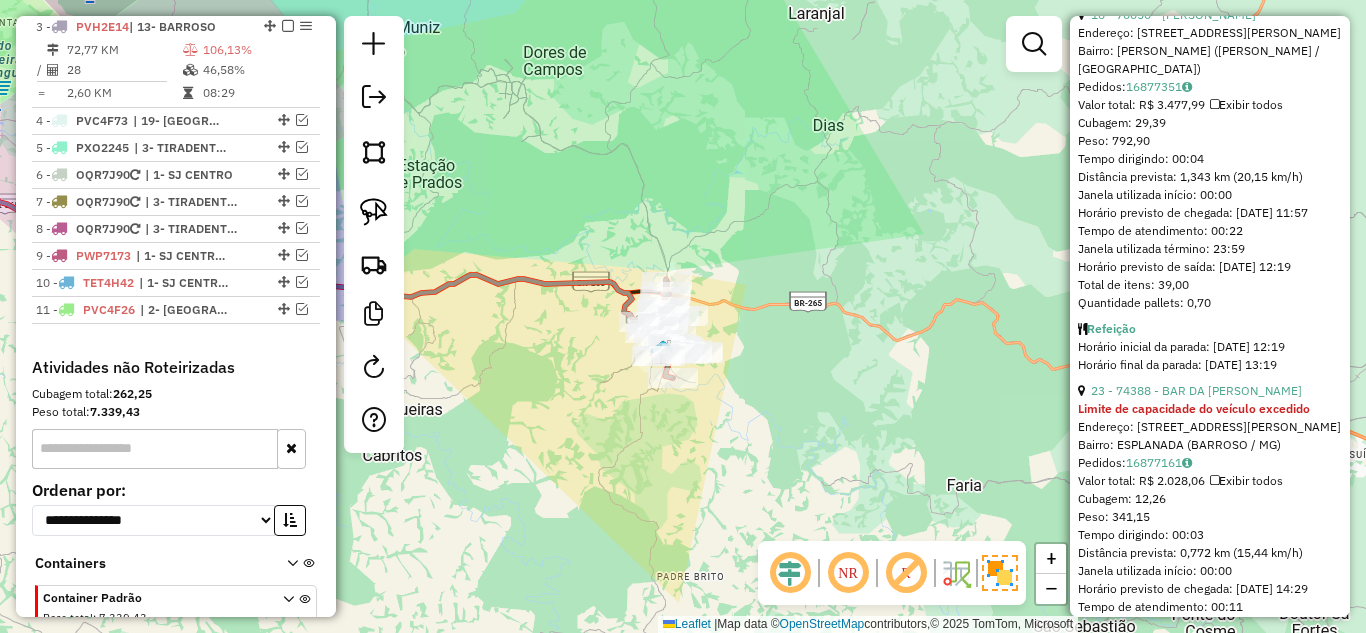 scroll, scrollTop: 804, scrollLeft: 0, axis: vertical 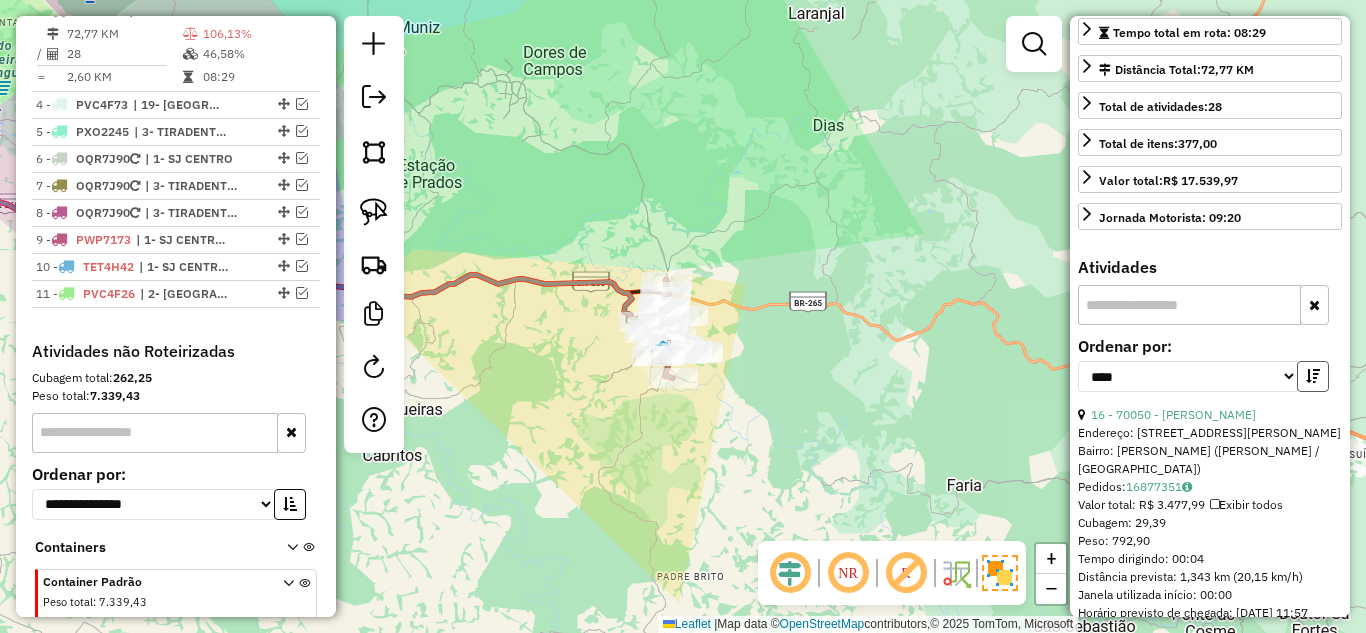 click at bounding box center (1313, 376) 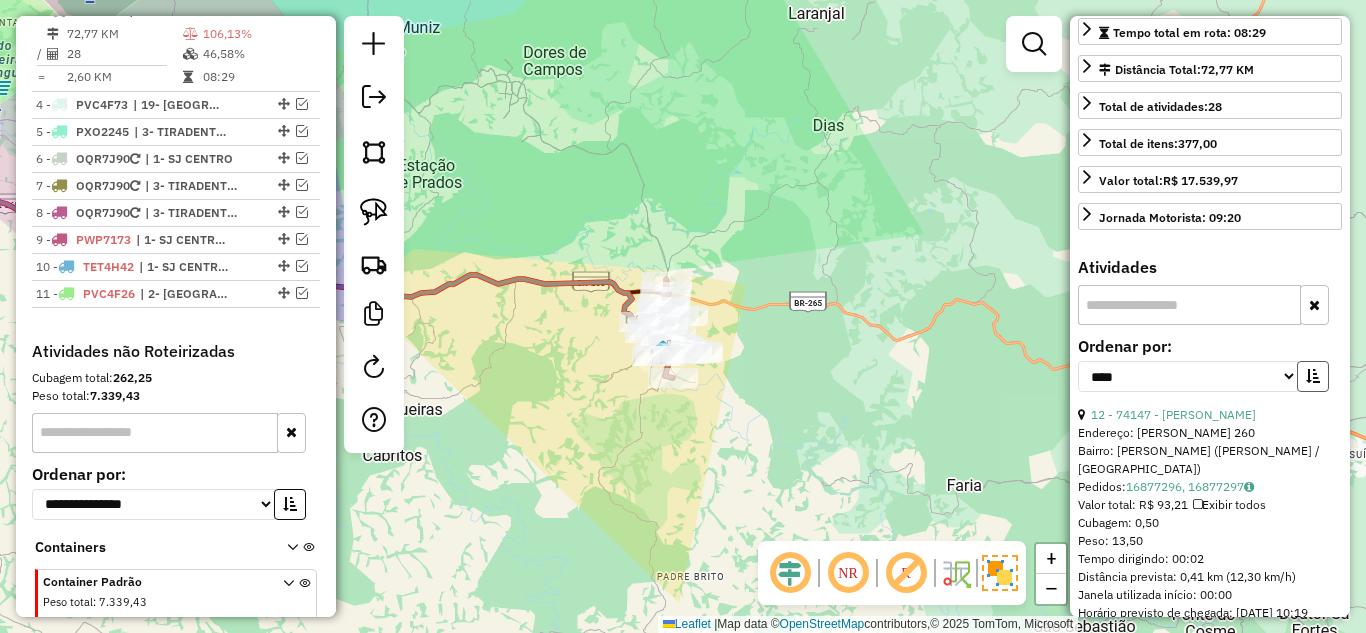 click at bounding box center (1313, 376) 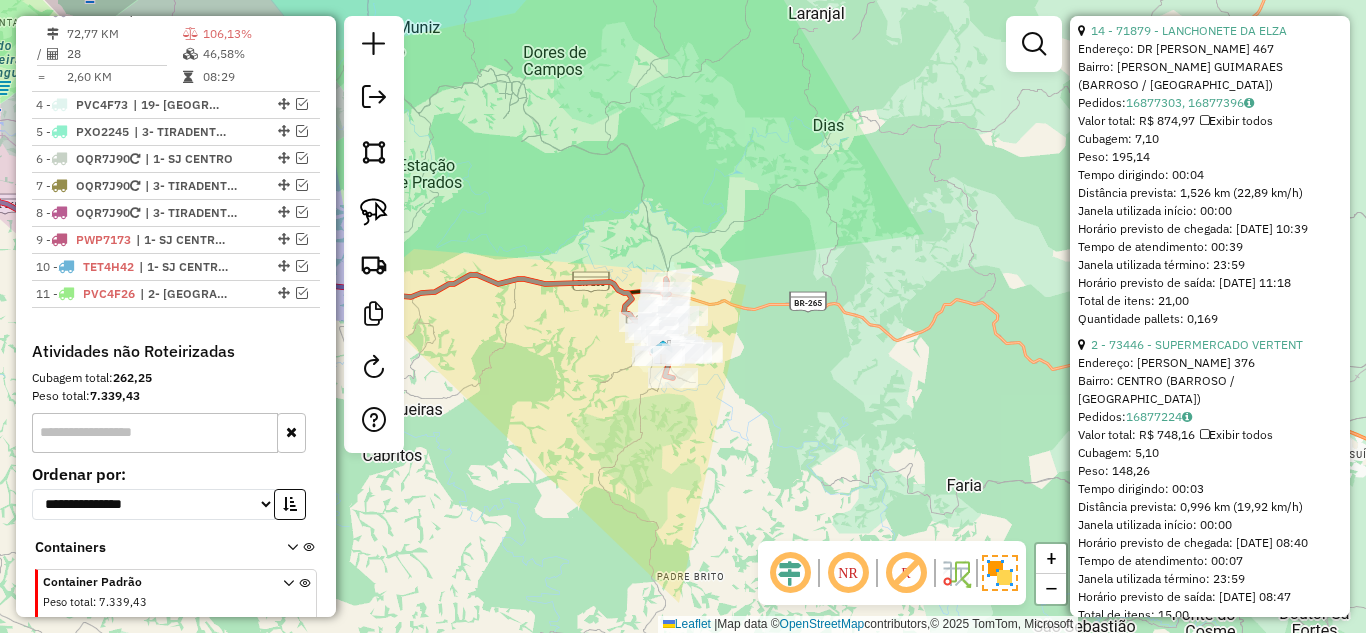 scroll, scrollTop: 1500, scrollLeft: 0, axis: vertical 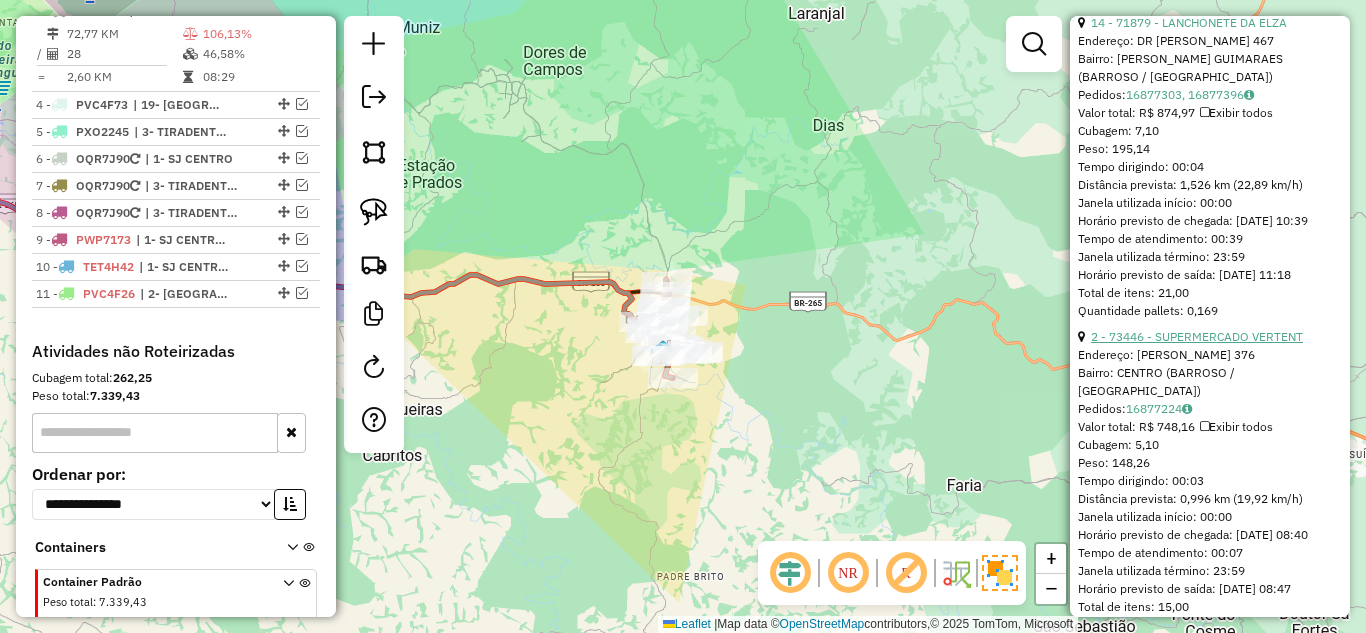 click on "2 - 73446 - SUPERMERCADO VERTENT" at bounding box center [1197, 336] 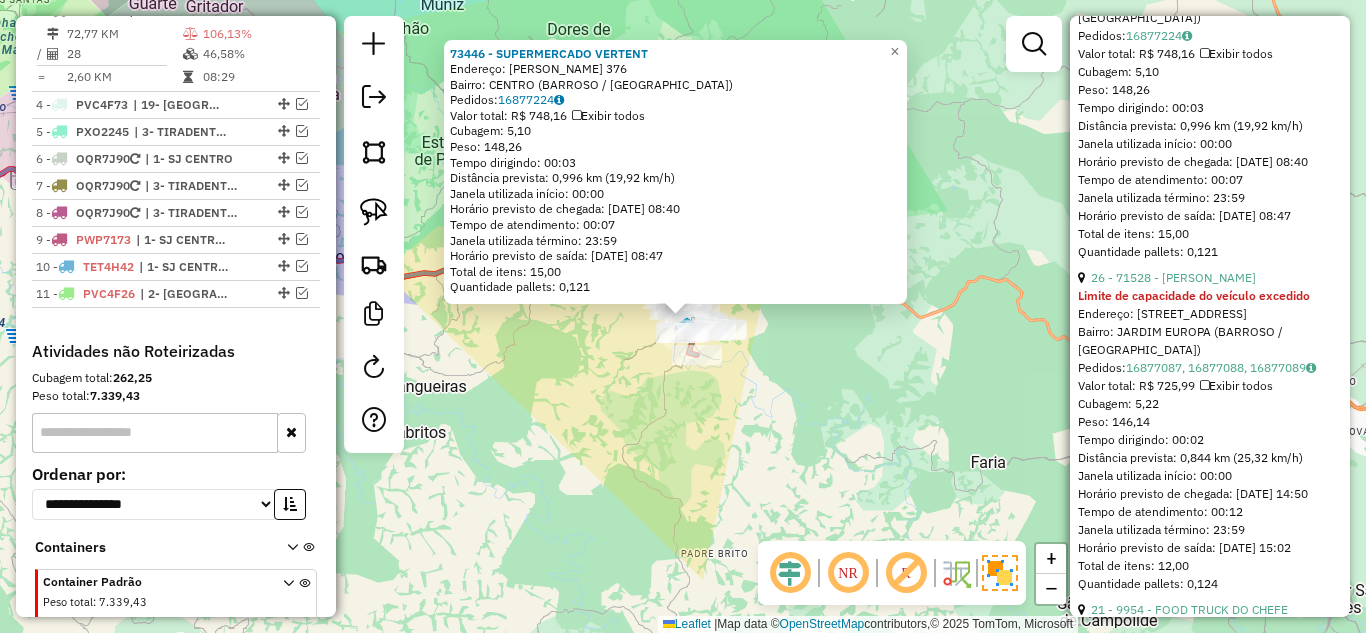 scroll, scrollTop: 1900, scrollLeft: 0, axis: vertical 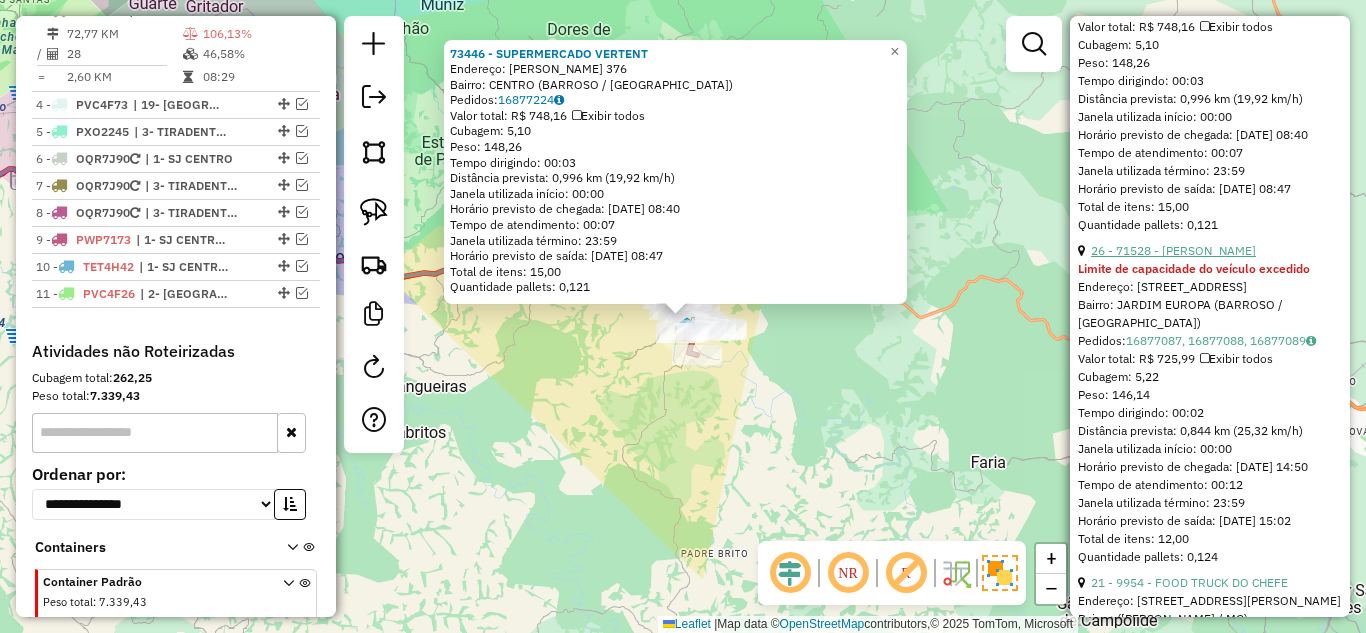 click on "26 - 71528 - [PERSON_NAME]" at bounding box center (1173, 250) 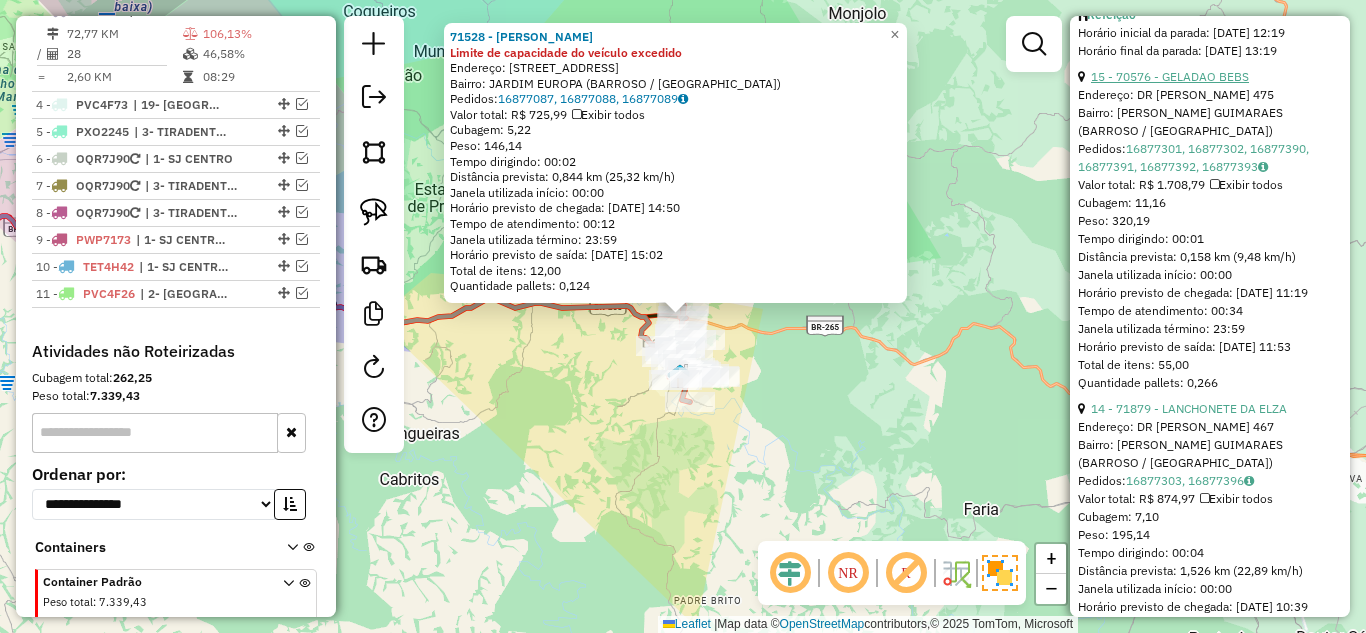 scroll, scrollTop: 1200, scrollLeft: 0, axis: vertical 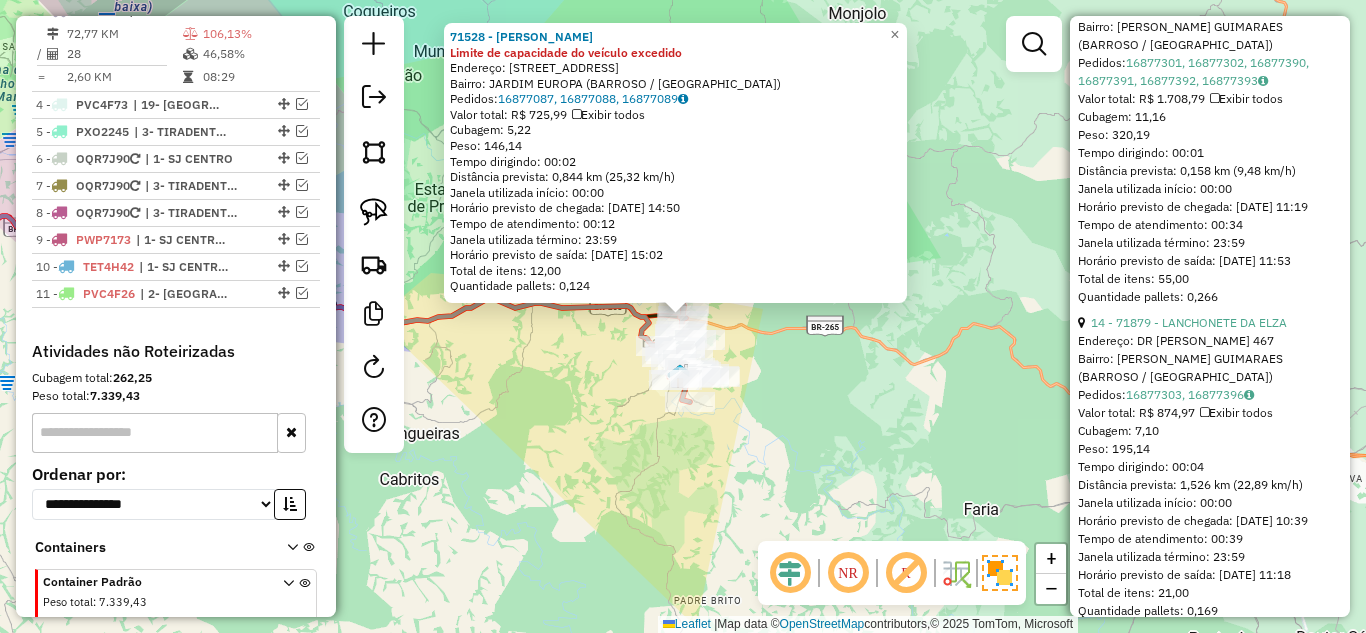 click on "Endereço:  DR [PERSON_NAME] 467" at bounding box center [1210, 341] 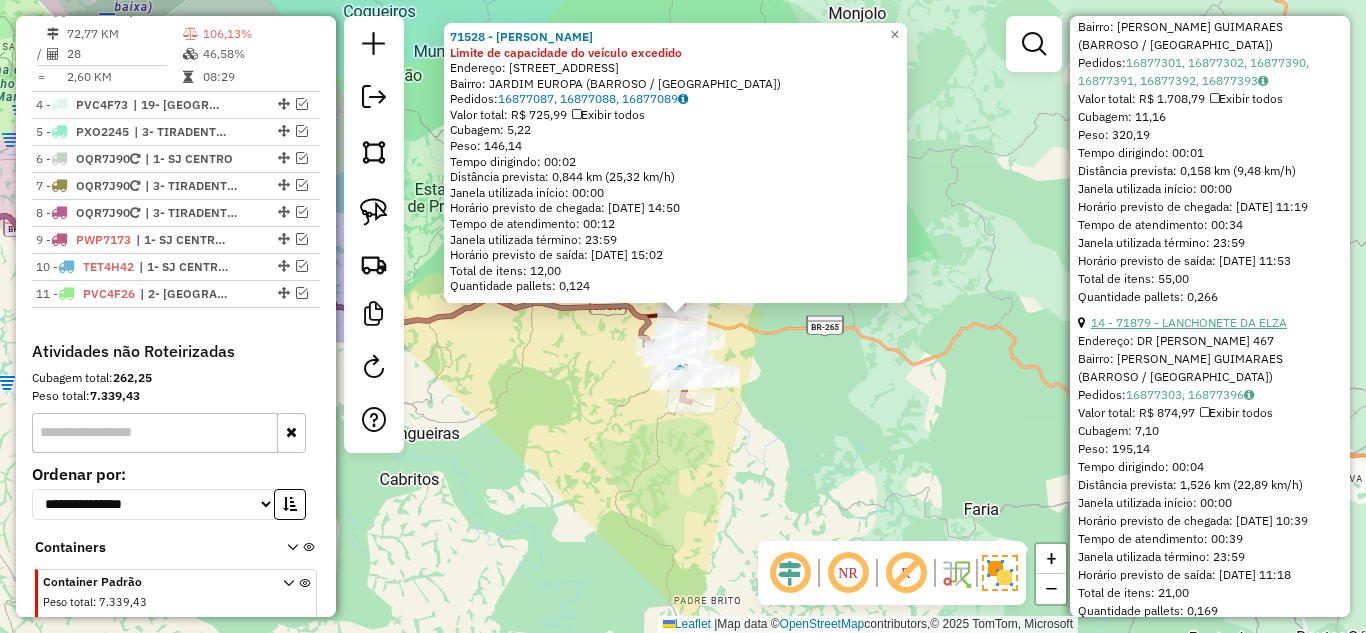 click on "14 - 71879 - LANCHONETE DA ELZA" at bounding box center (1189, 322) 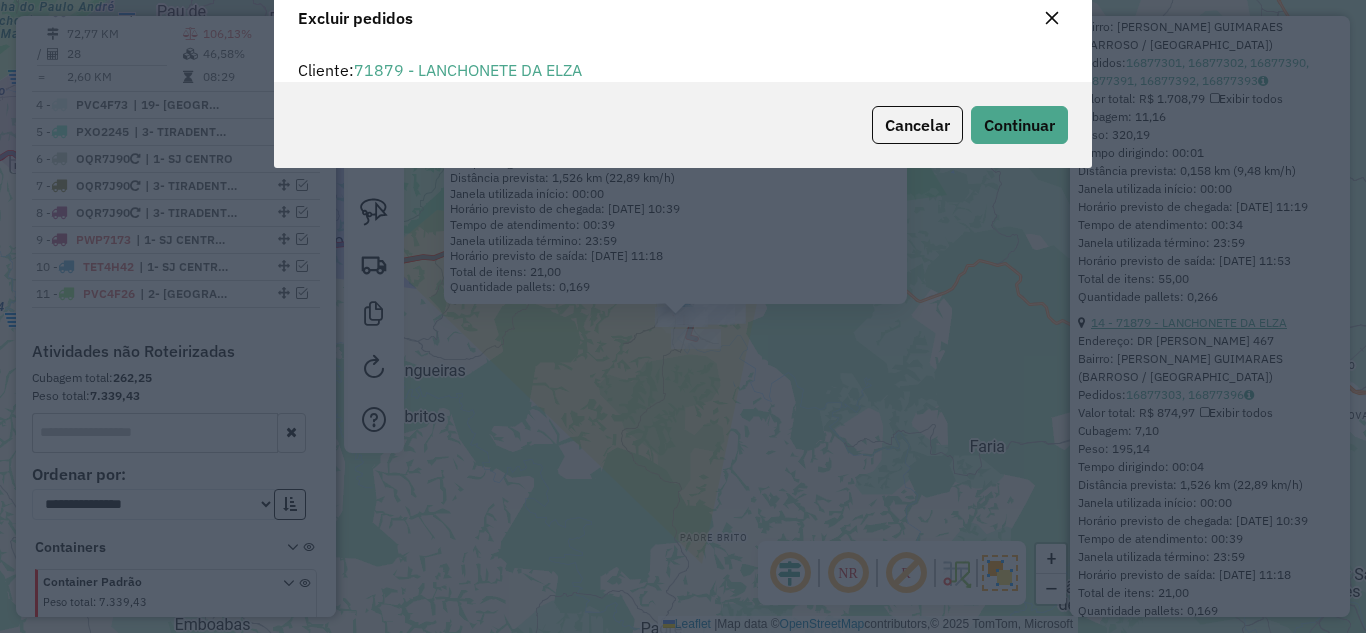 scroll, scrollTop: 82, scrollLeft: 0, axis: vertical 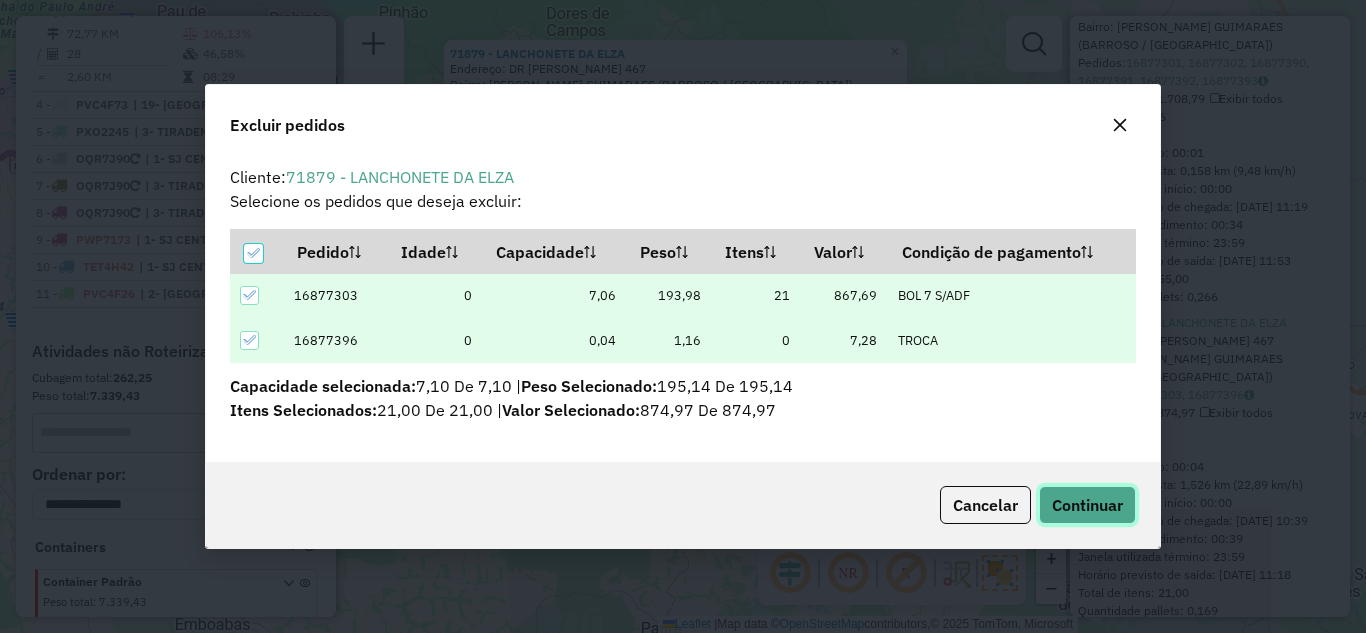 click on "Continuar" 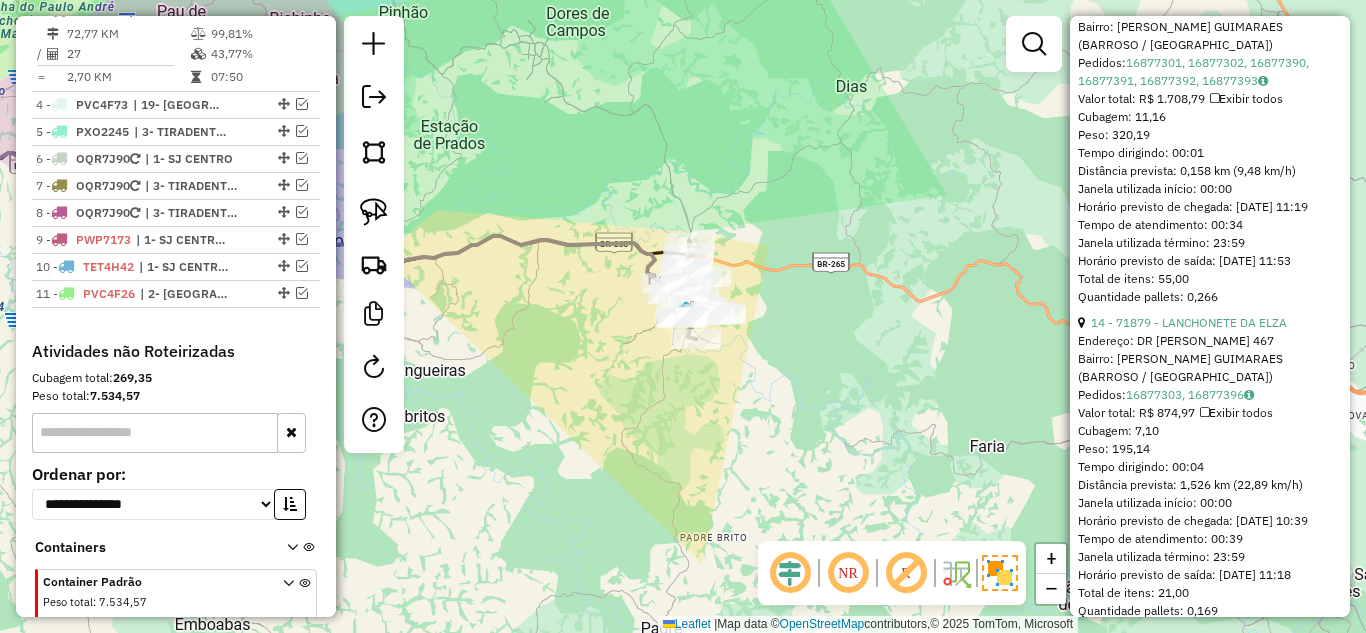 scroll, scrollTop: 474, scrollLeft: 0, axis: vertical 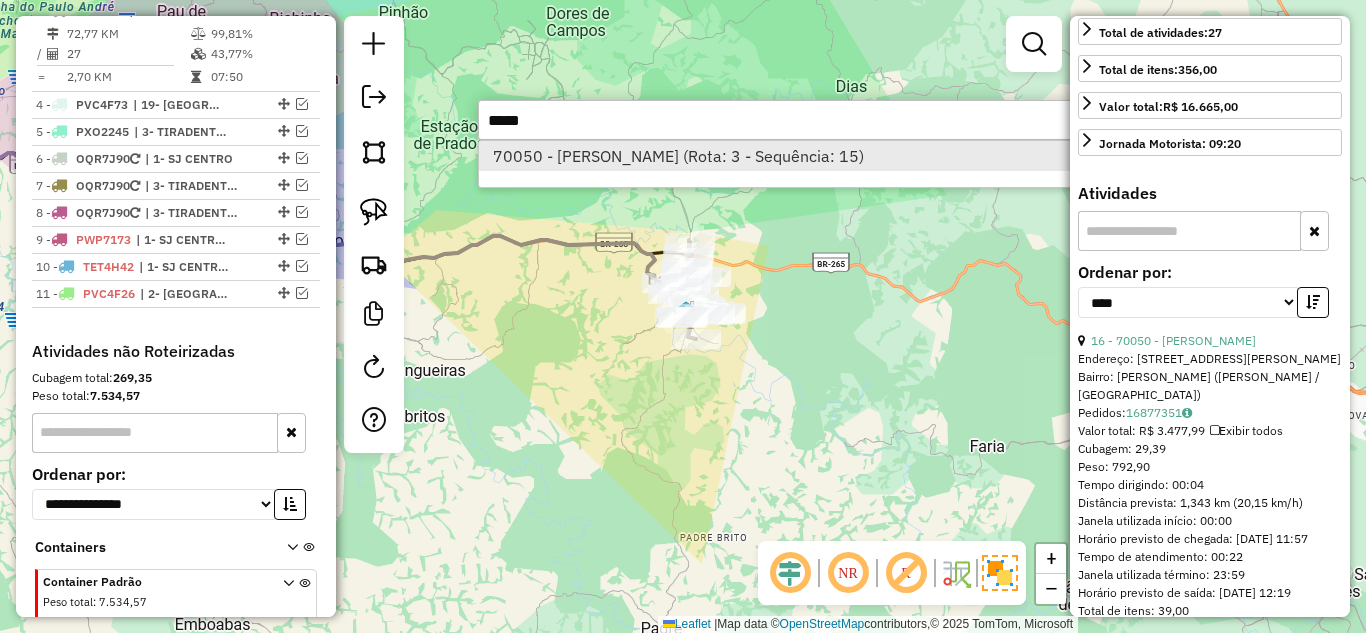 type on "*****" 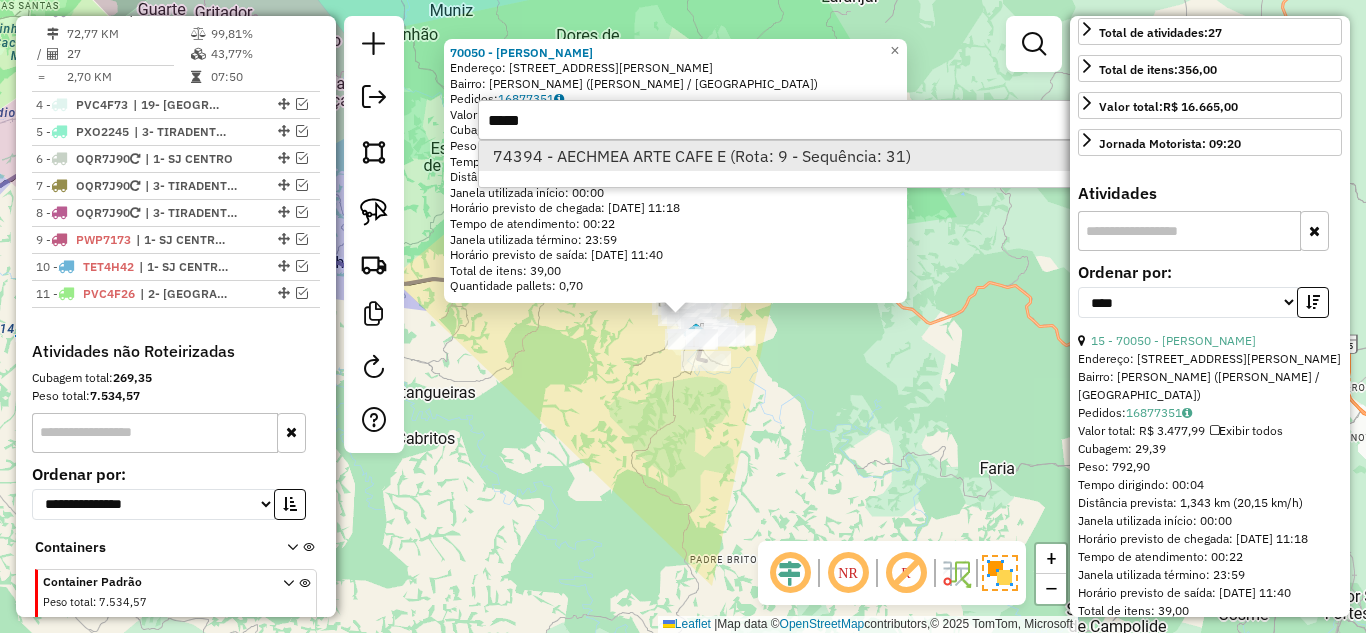 type on "*****" 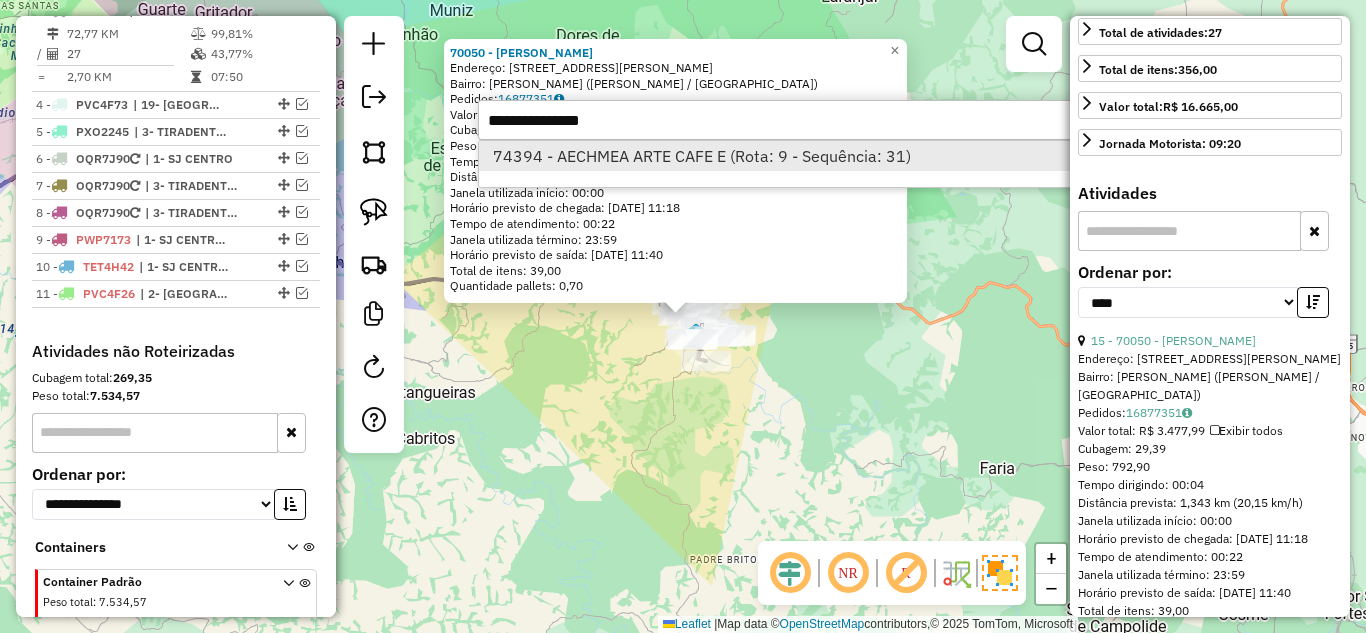 scroll, scrollTop: 492, scrollLeft: 0, axis: vertical 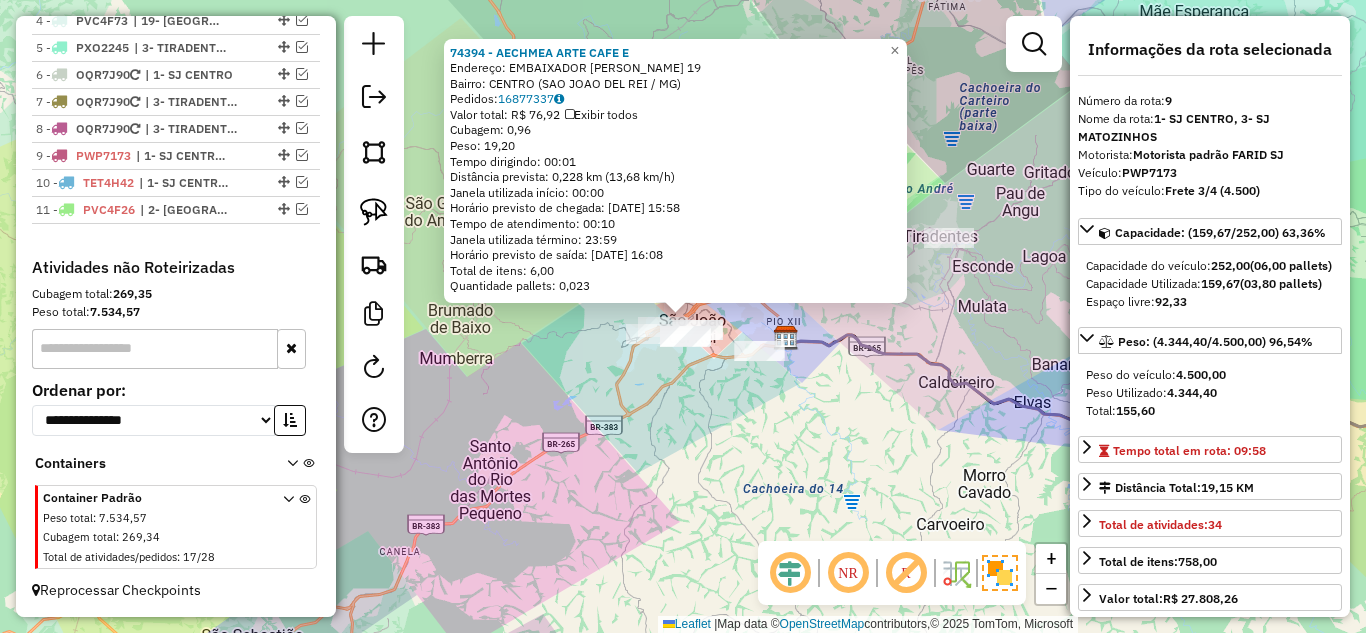 drag, startPoint x: 1192, startPoint y: 173, endPoint x: 1127, endPoint y: 170, distance: 65.06919 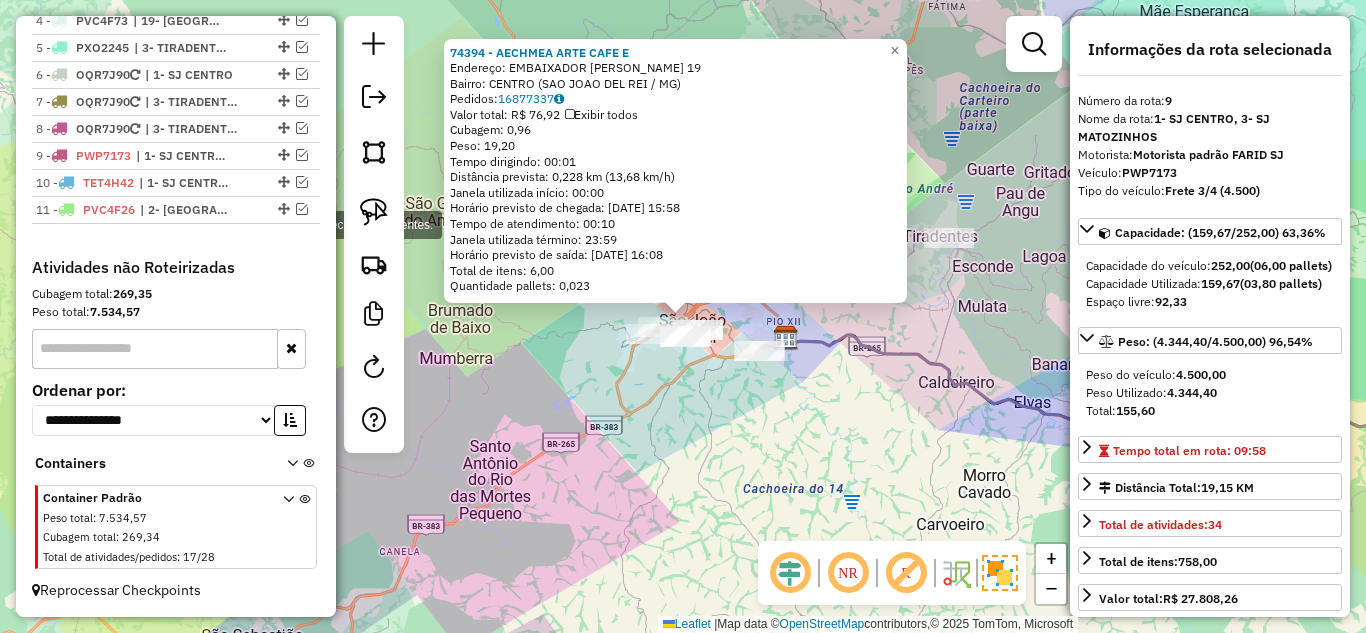 copy on "PWP7173" 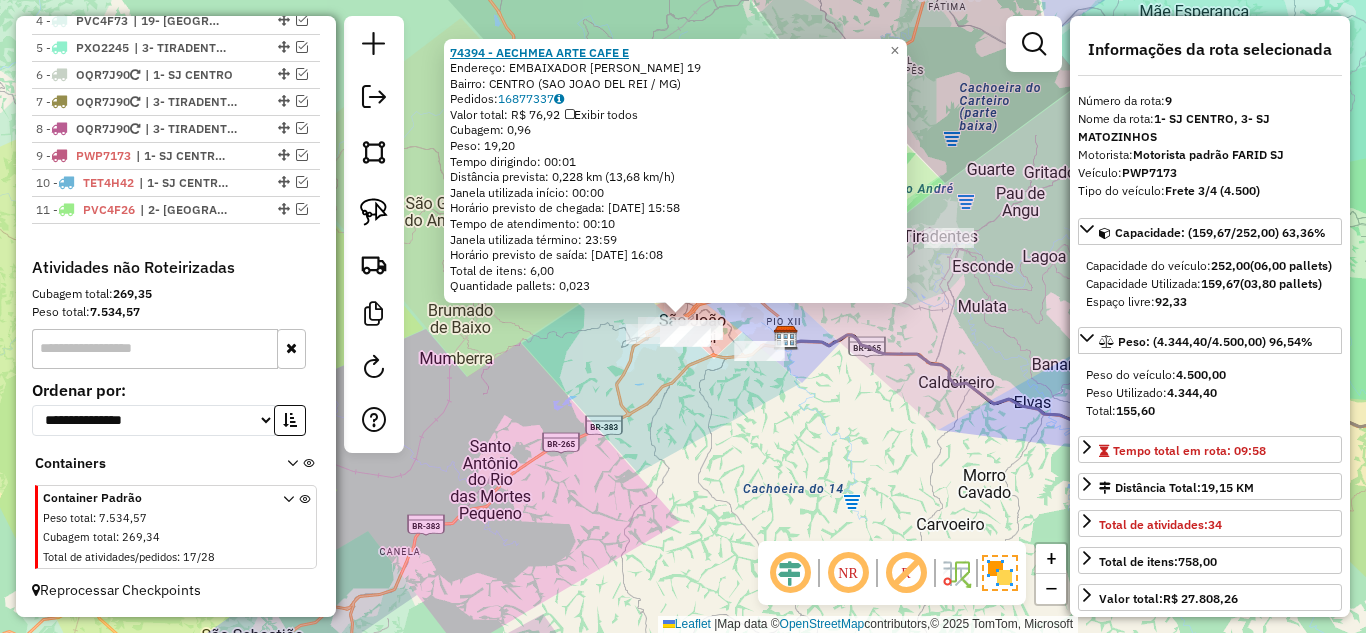 drag, startPoint x: 642, startPoint y: 49, endPoint x: 459, endPoint y: 58, distance: 183.22118 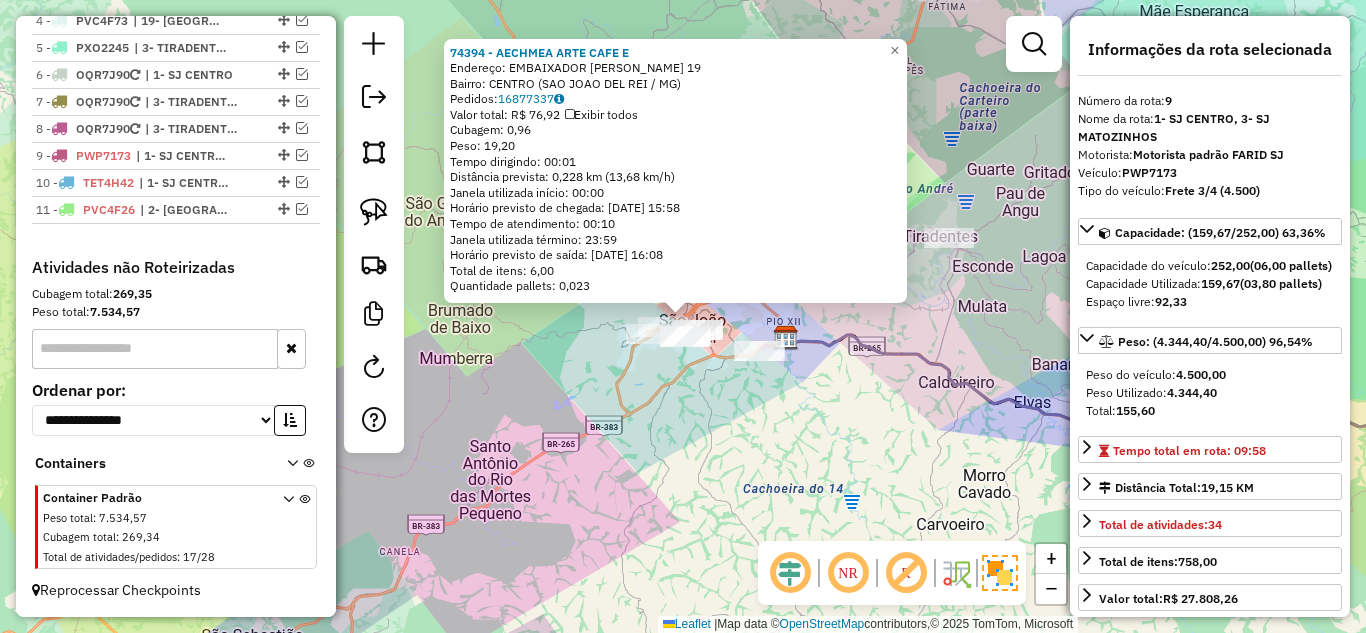 click on "74394 - AECHMEA ARTE CAFE E  [GEOGRAPHIC_DATA]:  EMBAIXADOR [PERSON_NAME] 19   Bairro: [GEOGRAPHIC_DATA] ([GEOGRAPHIC_DATA] / [GEOGRAPHIC_DATA])   Pedidos:  16877337   Valor total: R$ 76,92   Exibir todos   Cubagem: 0,96  Peso: 19,20  Tempo dirigindo: 00:01   Distância prevista: 0,228 km (13,68 km/h)   Janela utilizada início: 00:00   Horário previsto de chegada: [DATE] 15:58   Tempo de atendimento: 00:10   Janela utilizada término: 23:59   Horário previsto de saída: [DATE] 16:08   Total de itens: 6,00   Quantidade pallets: 0,023  × Janela de atendimento Grade de atendimento Capacidade Transportadoras Veículos Cliente Pedidos  Rotas Selecione os dias de semana para filtrar as janelas de atendimento  Seg   Ter   Qua   Qui   Sex   Sáb   Dom  Informe o período da janela de atendimento: De: Até:  Filtrar exatamente a janela do cliente  Considerar janela de atendimento padrão  Selecione os dias de semana para filtrar as grades de atendimento  Seg   Ter   Qua   Qui   Sex   Sáb   Dom   Peso mínimo:   Peso máximo:   De:   De:" 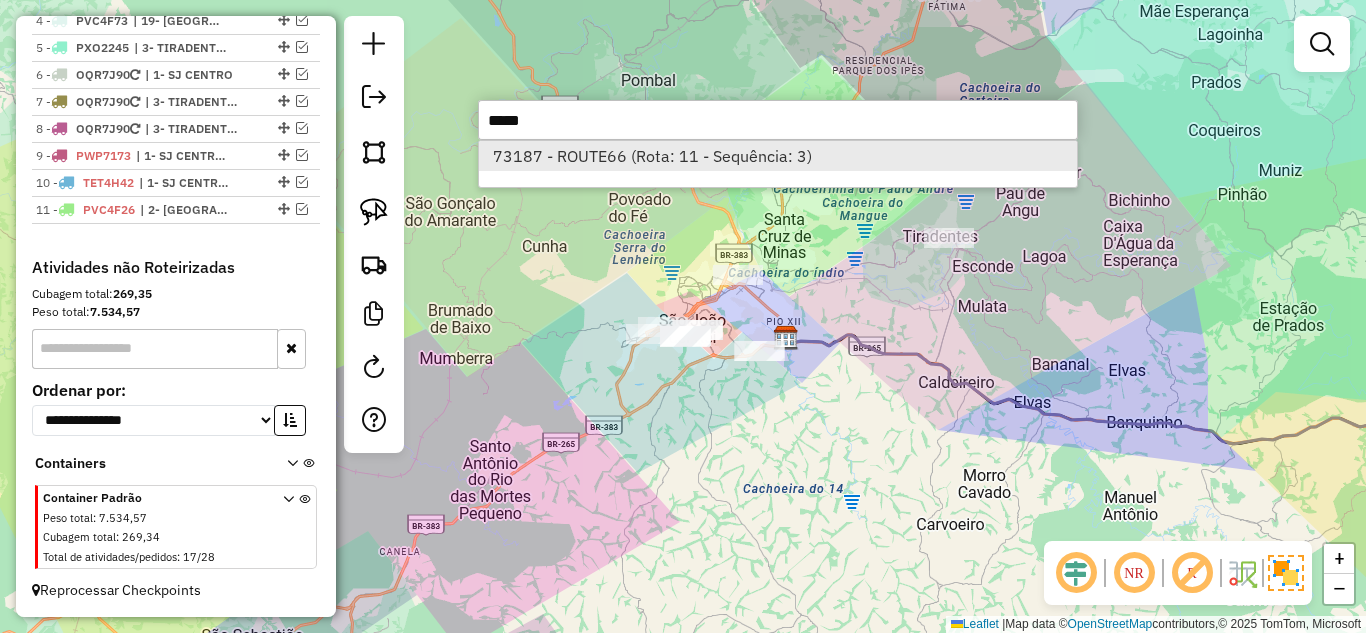 type on "*****" 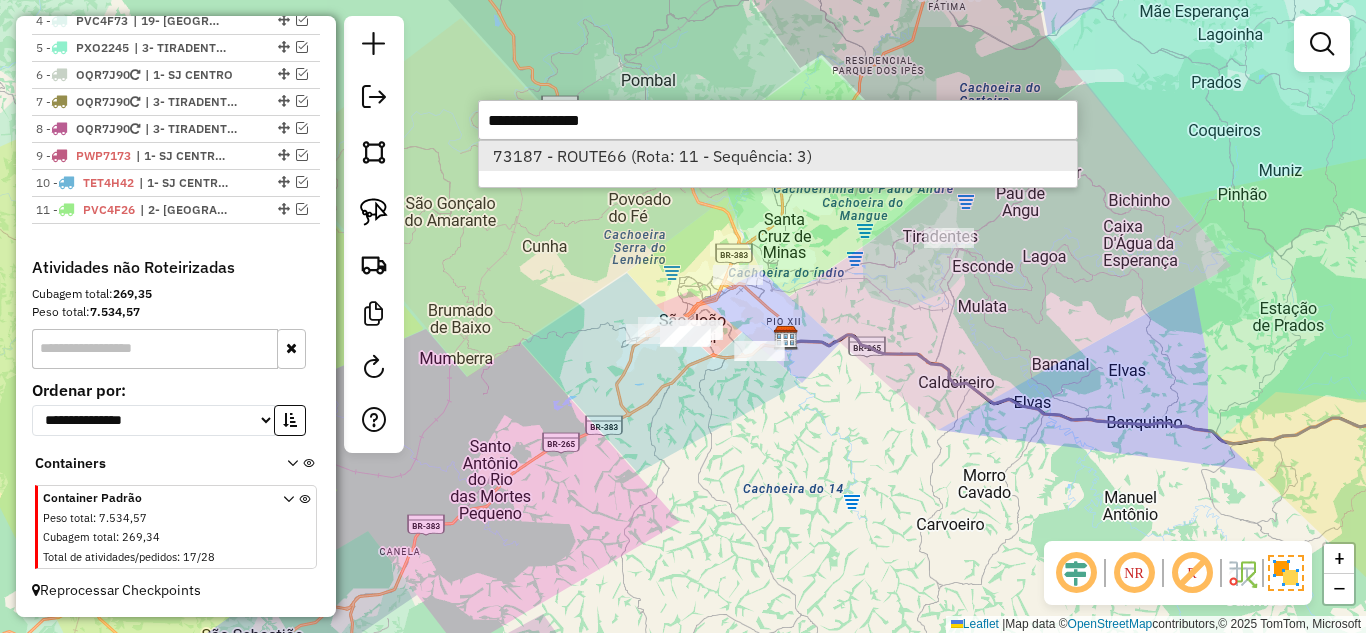 select on "*********" 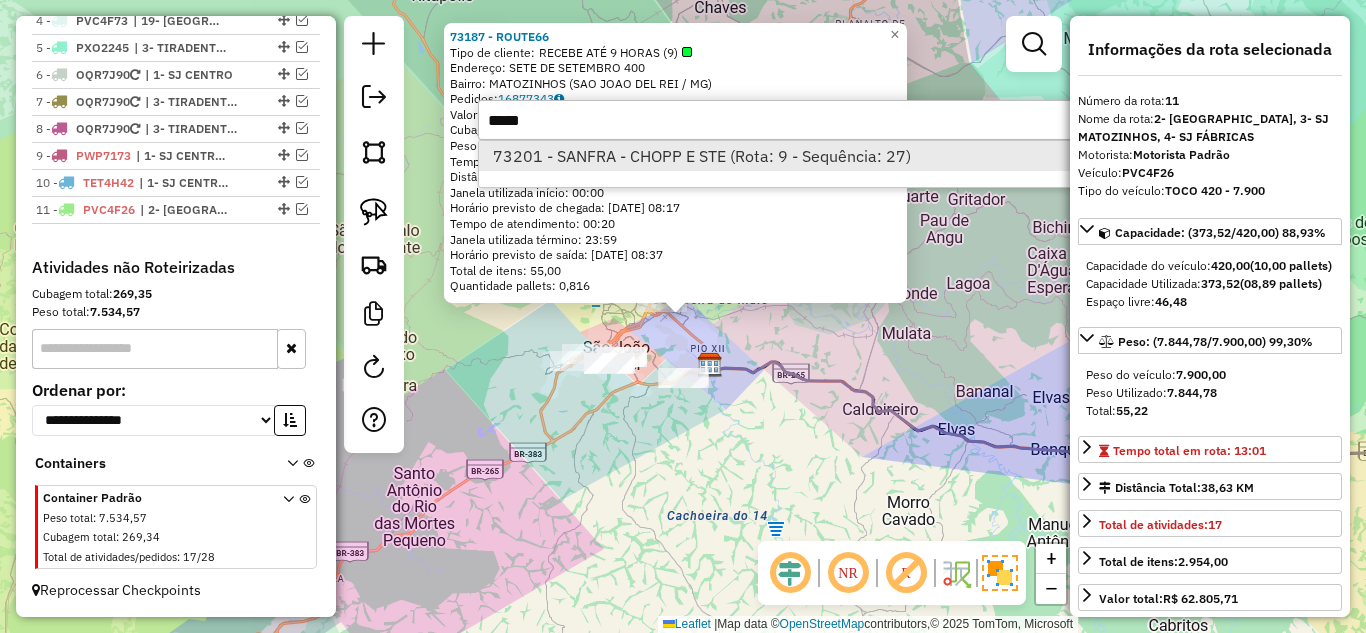 type on "*****" 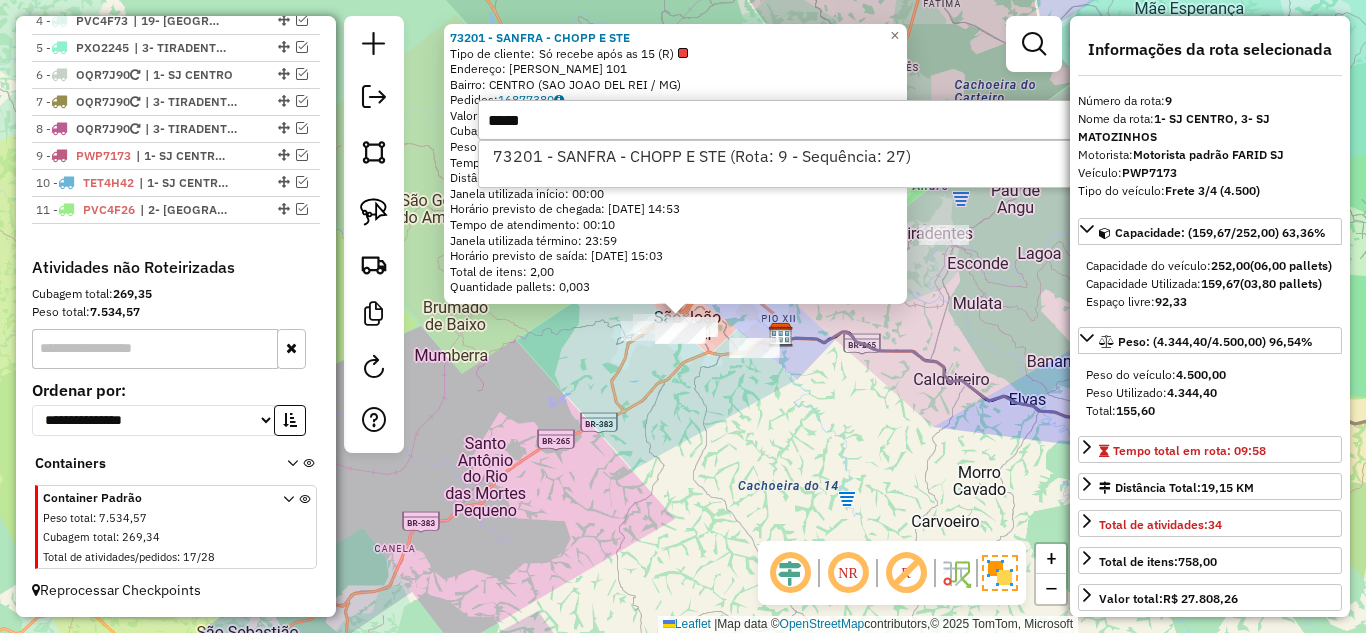 type on "*****" 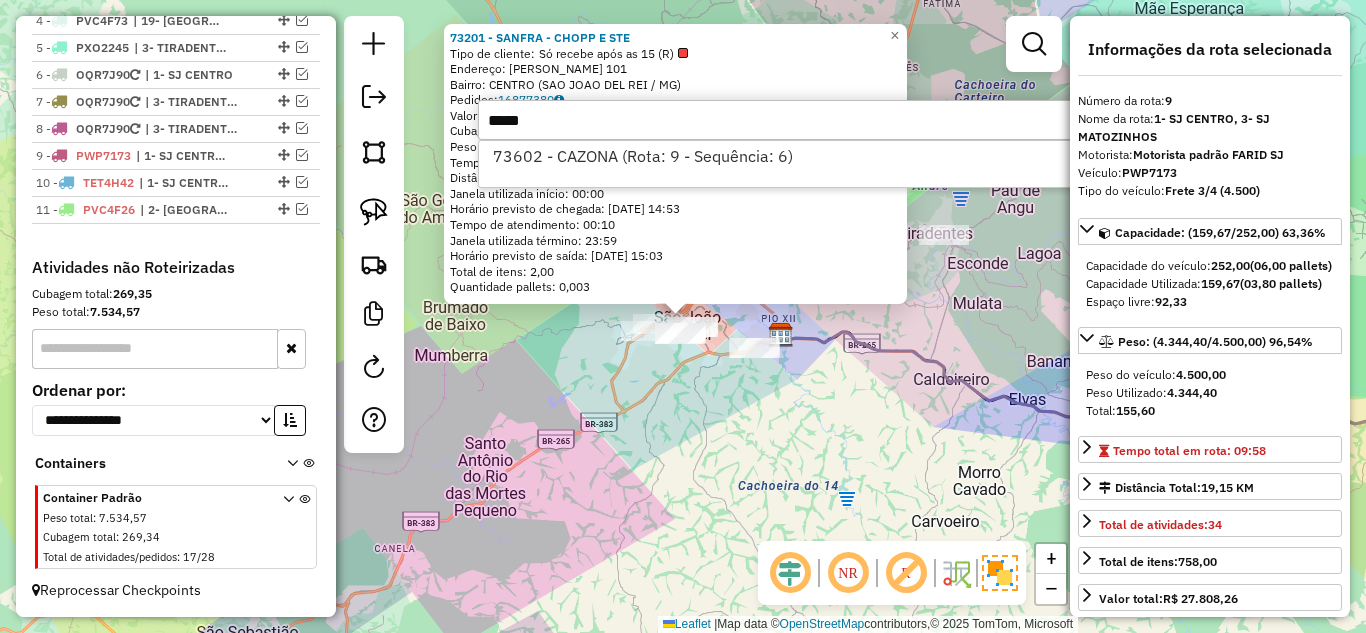 type on "*****" 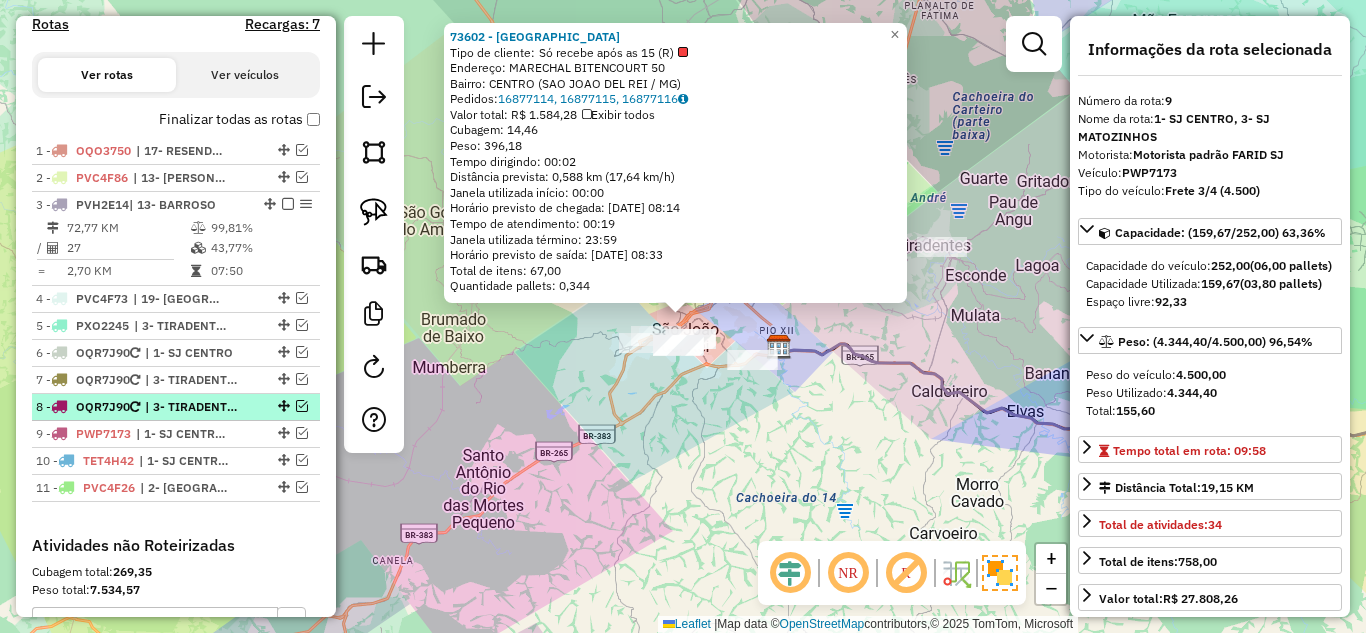 scroll, scrollTop: 606, scrollLeft: 0, axis: vertical 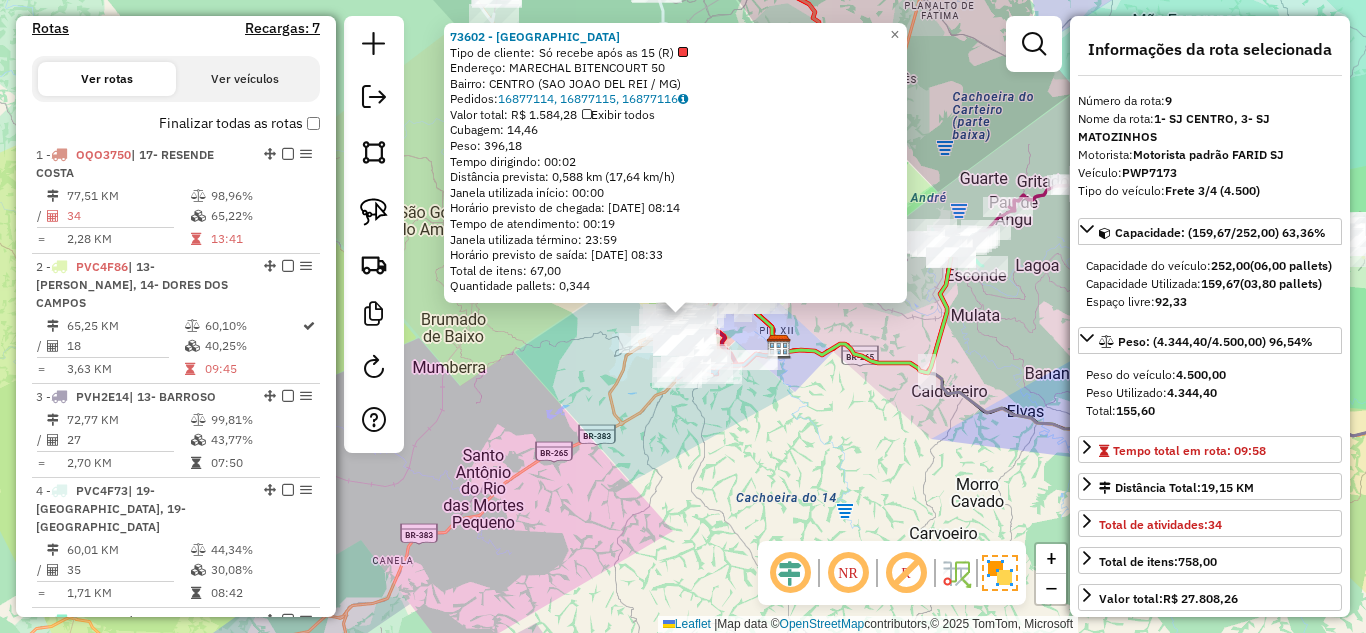 click on "73602 - CAZONA  Tipo de cliente:   Só recebe após as 15 (R)   Endereço:  MARECHAL BITENCOURT 50   Bairro: CENTRO ([GEOGRAPHIC_DATA] / [GEOGRAPHIC_DATA])   Pedidos:  16877114, 16877115, 16877116   Valor total: R$ 1.584,28   Exibir todos   Cubagem: 14,46  Peso: 396,18  Tempo dirigindo: 00:02   Distância prevista: 0,588 km (17,64 km/h)   [GEOGRAPHIC_DATA] utilizada início: 00:00   Horário previsto de chegada: [DATE] 08:14   Tempo de atendimento: 00:19   Janela utilizada término: 23:59   Horário previsto de saída: [DATE] 08:33   Total de itens: 67,00   Quantidade pallets: 0,344  × Janela de atendimento Grade de atendimento Capacidade Transportadoras Veículos Cliente Pedidos  Rotas Selecione os dias de semana para filtrar as janelas de atendimento  Seg   Ter   Qua   Qui   Sex   Sáb   Dom  Informe o período da janela de atendimento: De: Até:  Filtrar exatamente a janela do cliente  Considerar janela de atendimento padrão  Selecione os dias de semana para filtrar as grades de atendimento  Seg   Ter   Qua   Qui   Sex  +" 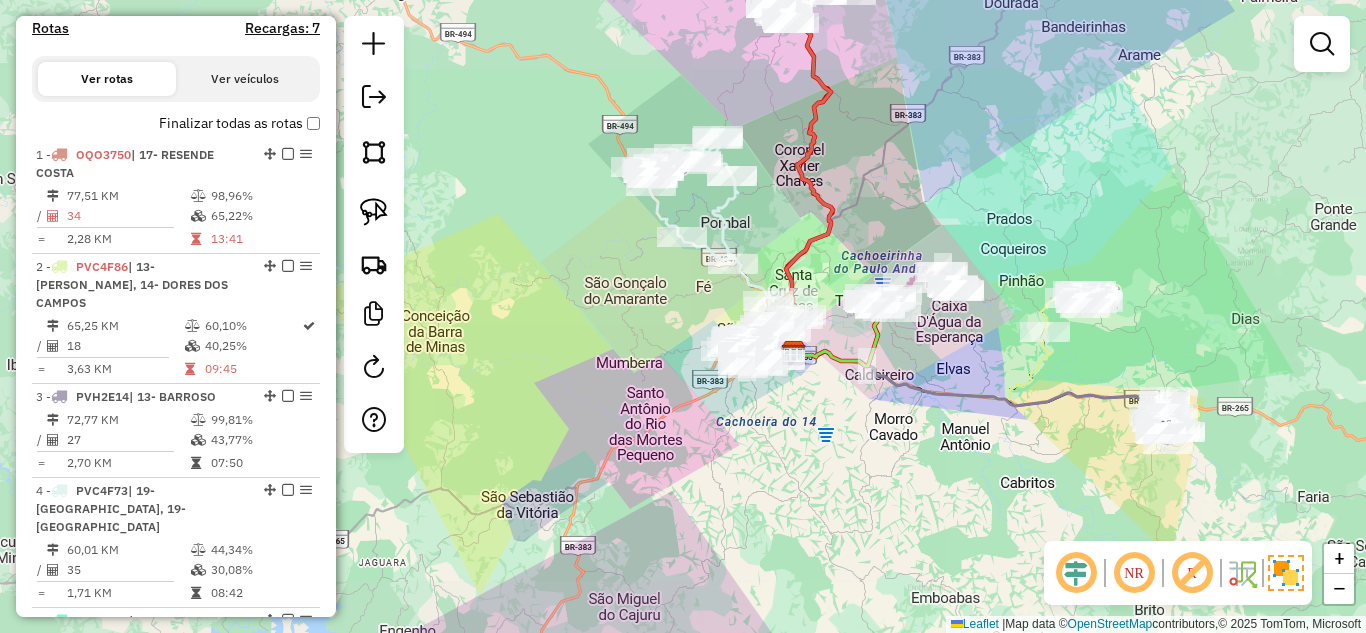 drag, startPoint x: 787, startPoint y: 481, endPoint x: 784, endPoint y: 426, distance: 55.081757 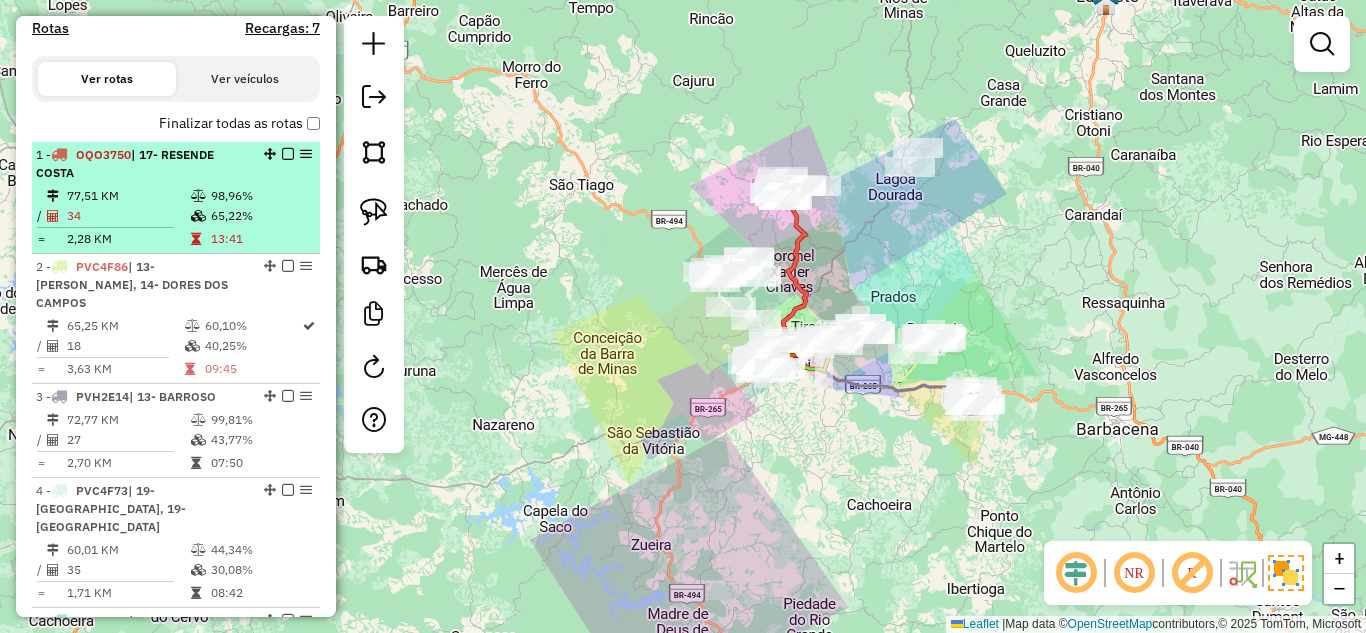 click on "34" at bounding box center (128, 216) 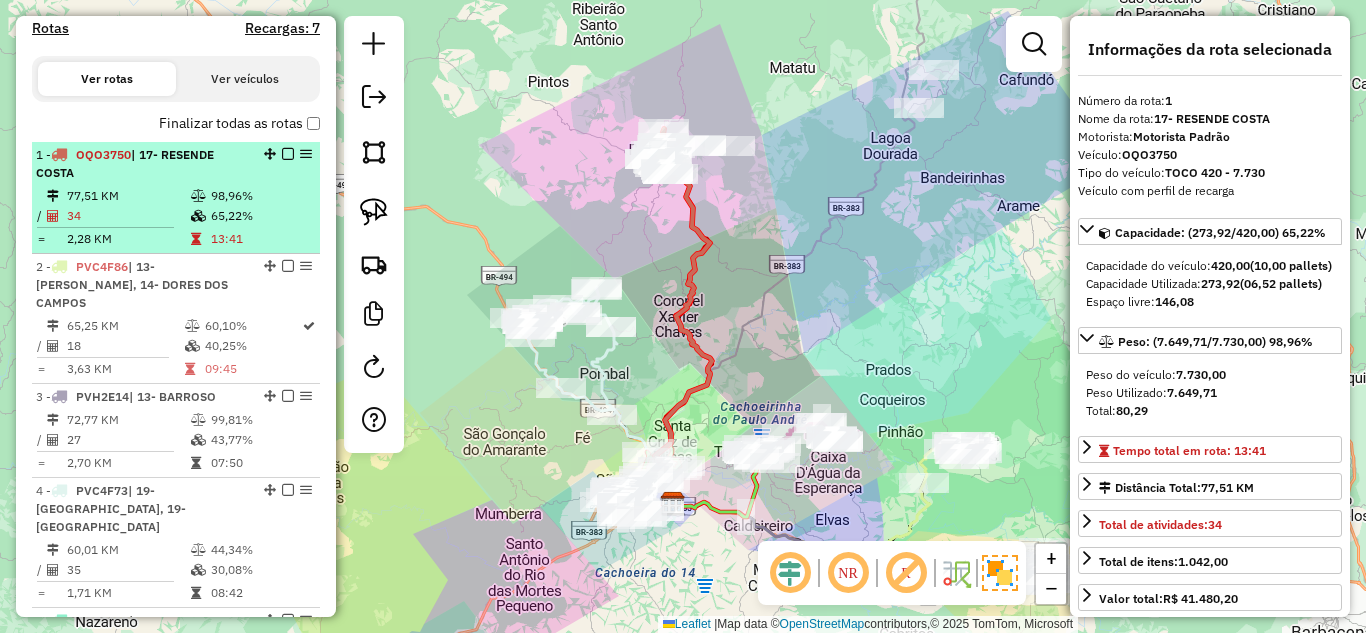 click at bounding box center [288, 154] 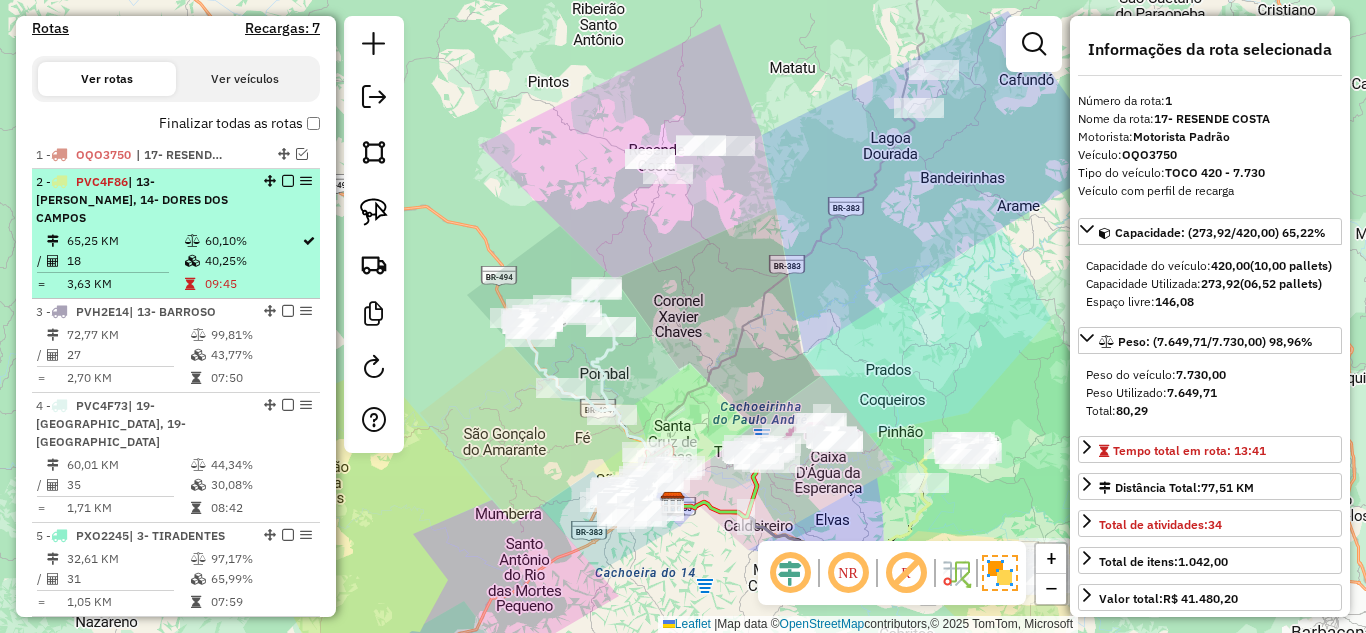 click at bounding box center [194, 241] 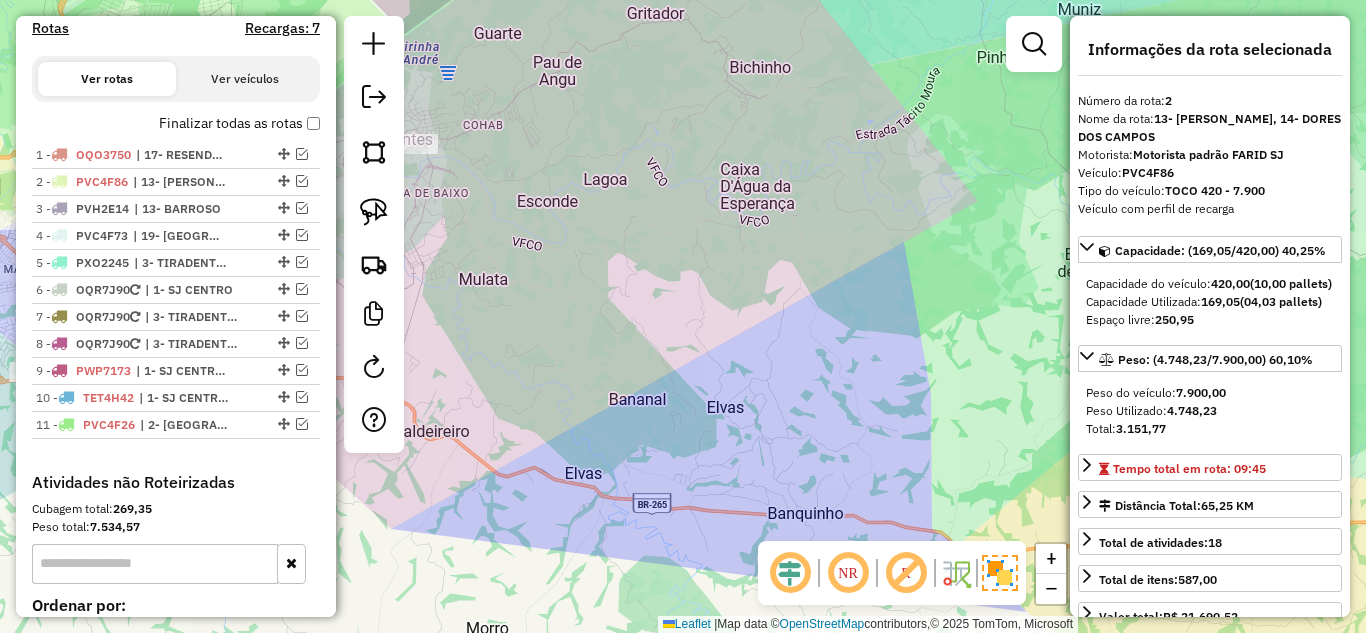 drag, startPoint x: 619, startPoint y: 268, endPoint x: 854, endPoint y: 223, distance: 239.26973 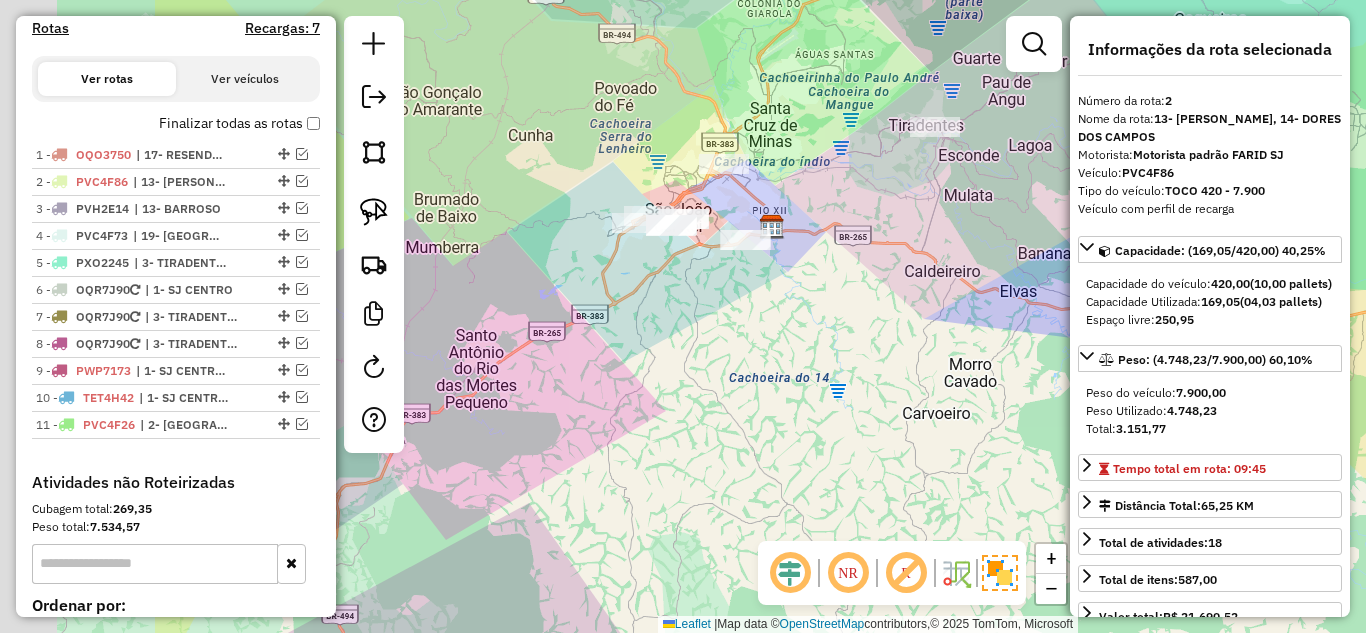 drag, startPoint x: 562, startPoint y: 346, endPoint x: 854, endPoint y: 290, distance: 297.32138 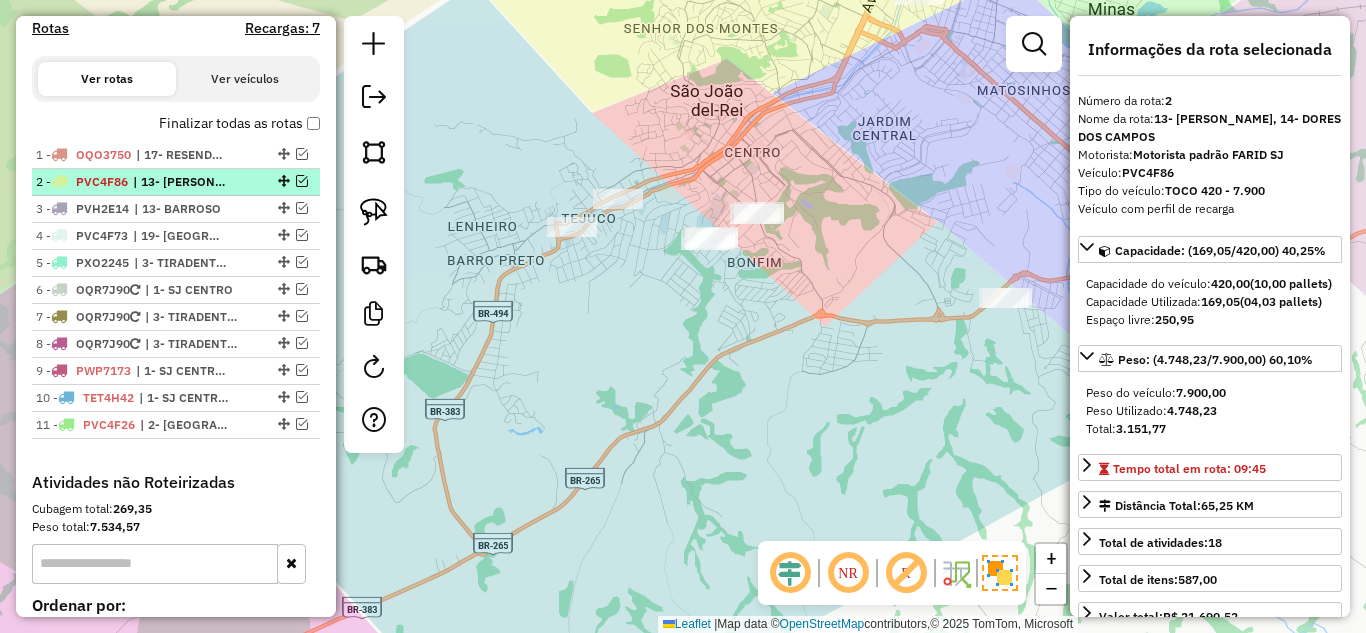 click at bounding box center (302, 181) 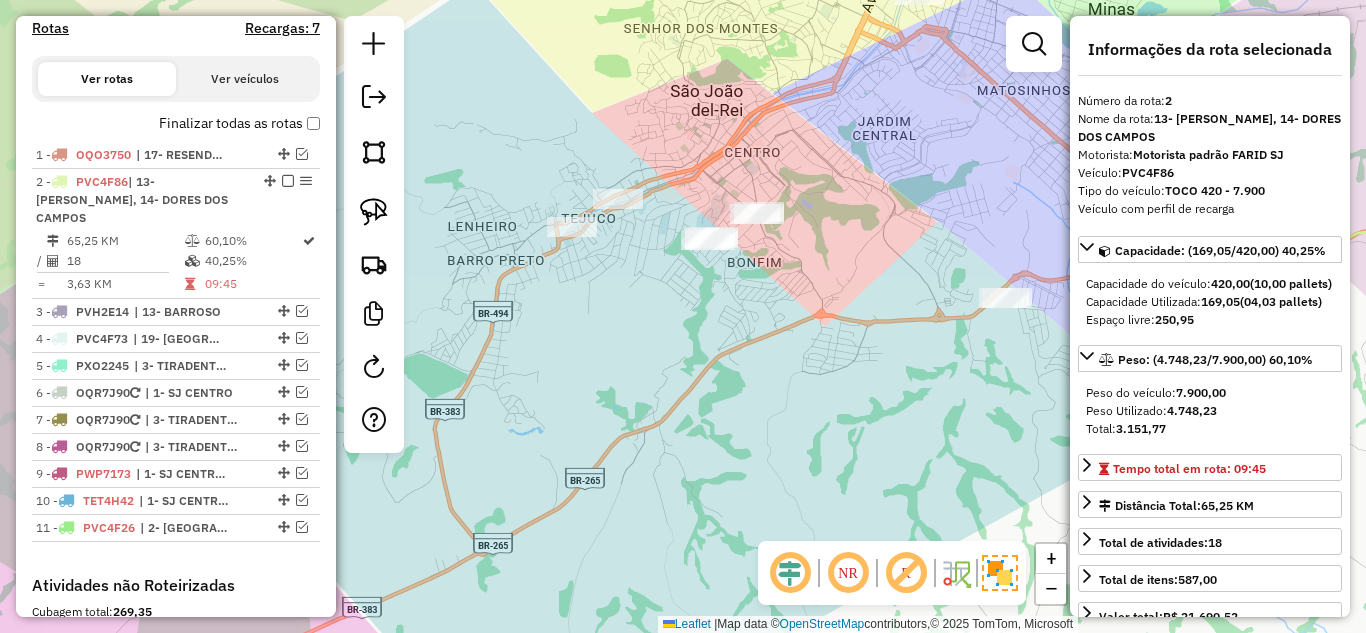 click on "Janela de atendimento Grade de atendimento Capacidade Transportadoras Veículos Cliente Pedidos  Rotas Selecione os dias de semana para filtrar as janelas de atendimento  Seg   Ter   Qua   Qui   Sex   Sáb   Dom  Informe o período da janela de atendimento: De: Até:  Filtrar exatamente a janela do cliente  Considerar janela de atendimento padrão  Selecione os dias de semana para filtrar as grades de atendimento  Seg   Ter   Qua   Qui   Sex   Sáb   Dom   Considerar clientes sem dia de atendimento cadastrado  Clientes fora do dia de atendimento selecionado Filtrar as atividades entre os valores definidos abaixo:  Peso mínimo:   Peso máximo:   Cubagem mínima:   Cubagem máxima:   De:   Até:  Filtrar as atividades entre o tempo de atendimento definido abaixo:  De:   Até:   Considerar capacidade total dos clientes não roteirizados Transportadora: Selecione um ou mais itens Tipo de veículo: Selecione um ou mais itens Veículo: Selecione um ou mais itens Motorista: Selecione um ou mais itens Nome: Rótulo:" 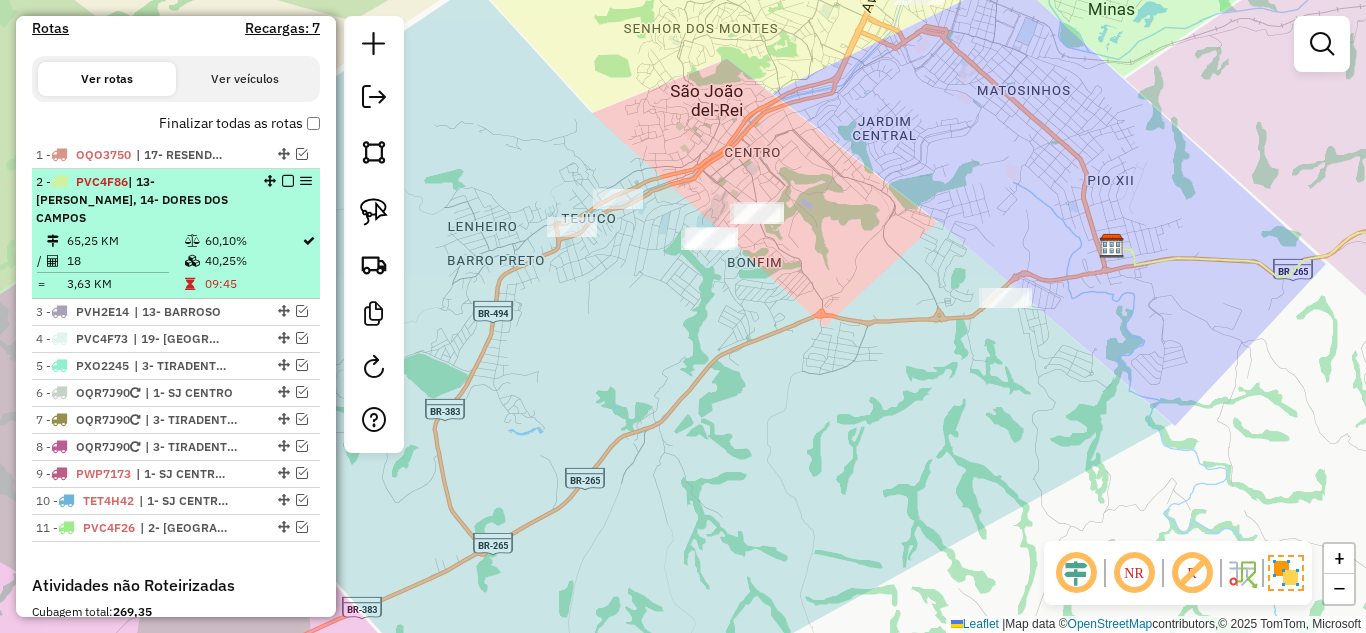 click at bounding box center [192, 241] 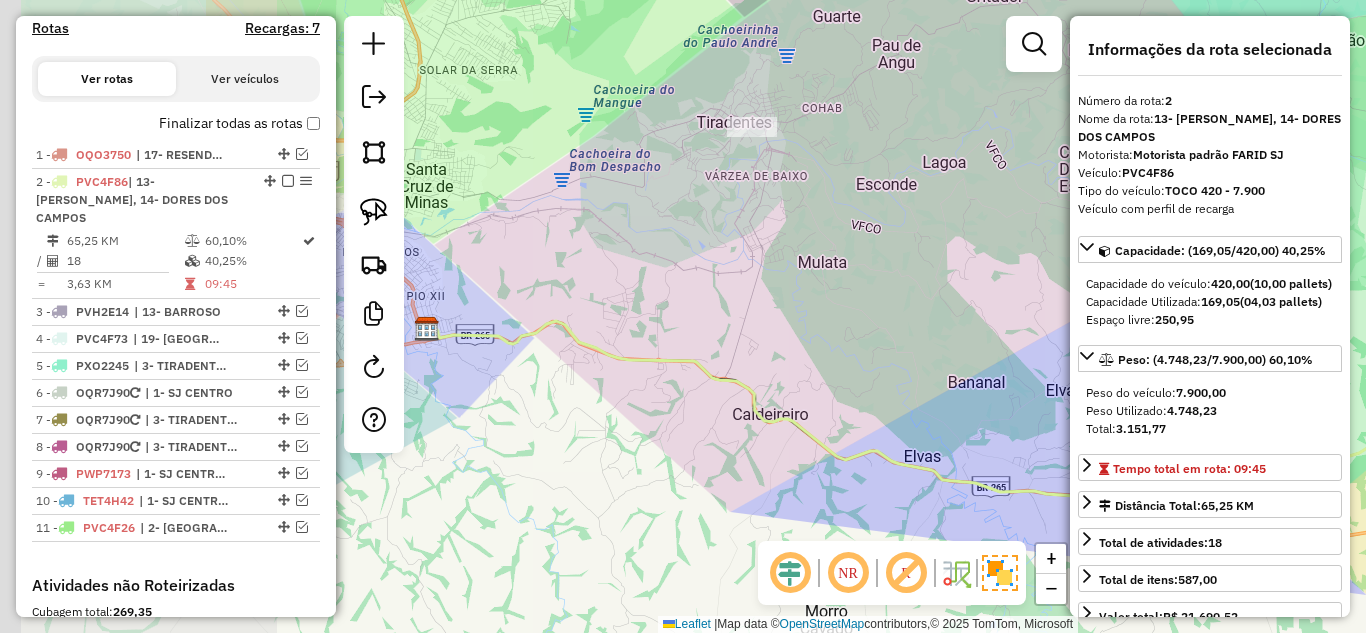 drag, startPoint x: 592, startPoint y: 386, endPoint x: 854, endPoint y: 359, distance: 263.38754 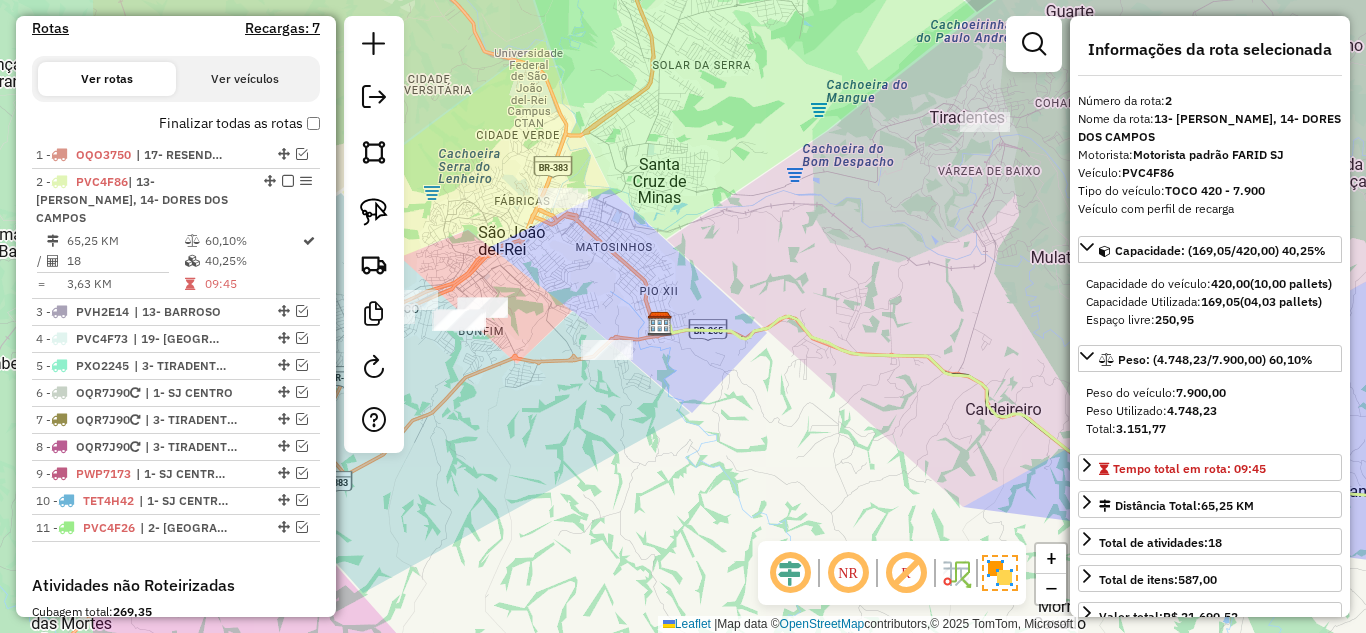 drag, startPoint x: 841, startPoint y: 339, endPoint x: 924, endPoint y: 331, distance: 83.38465 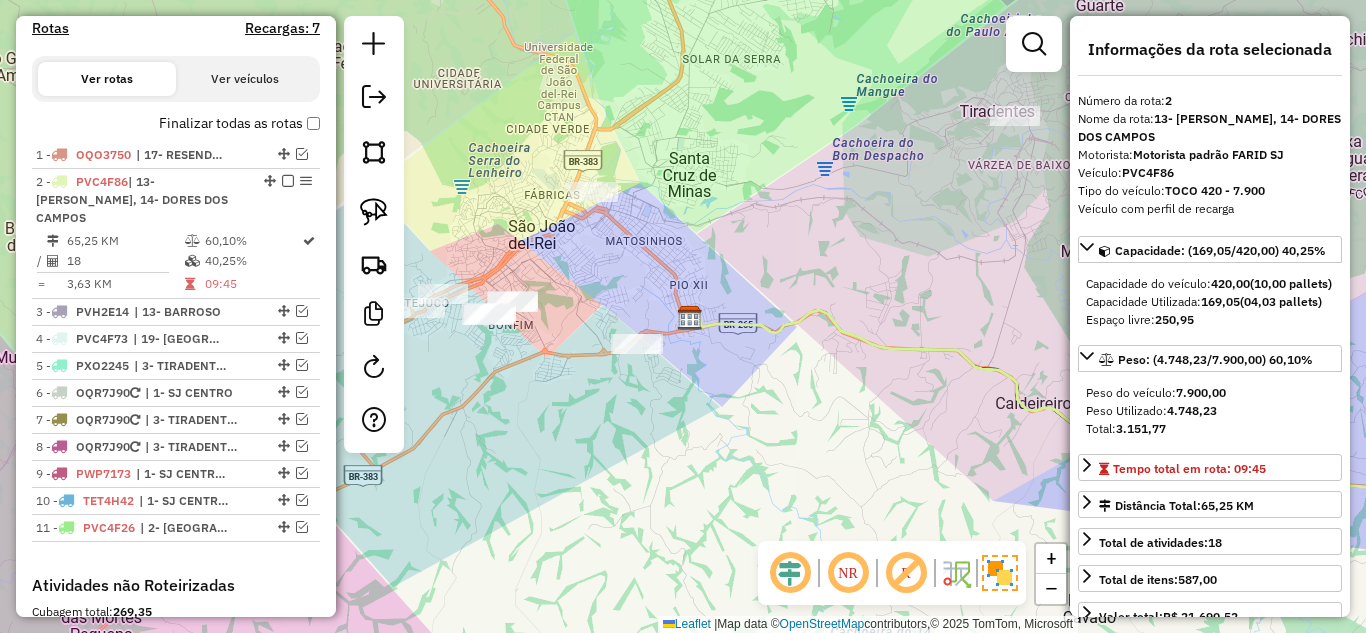 drag, startPoint x: 527, startPoint y: 392, endPoint x: 606, endPoint y: 363, distance: 84.15462 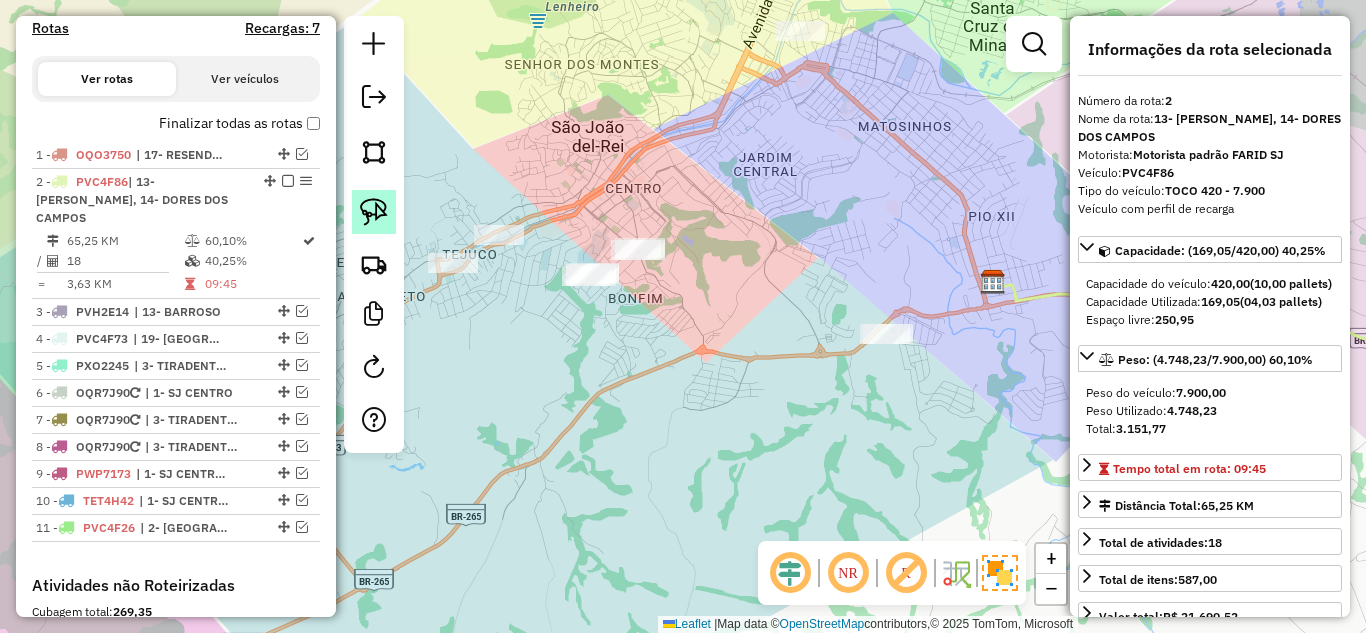 click 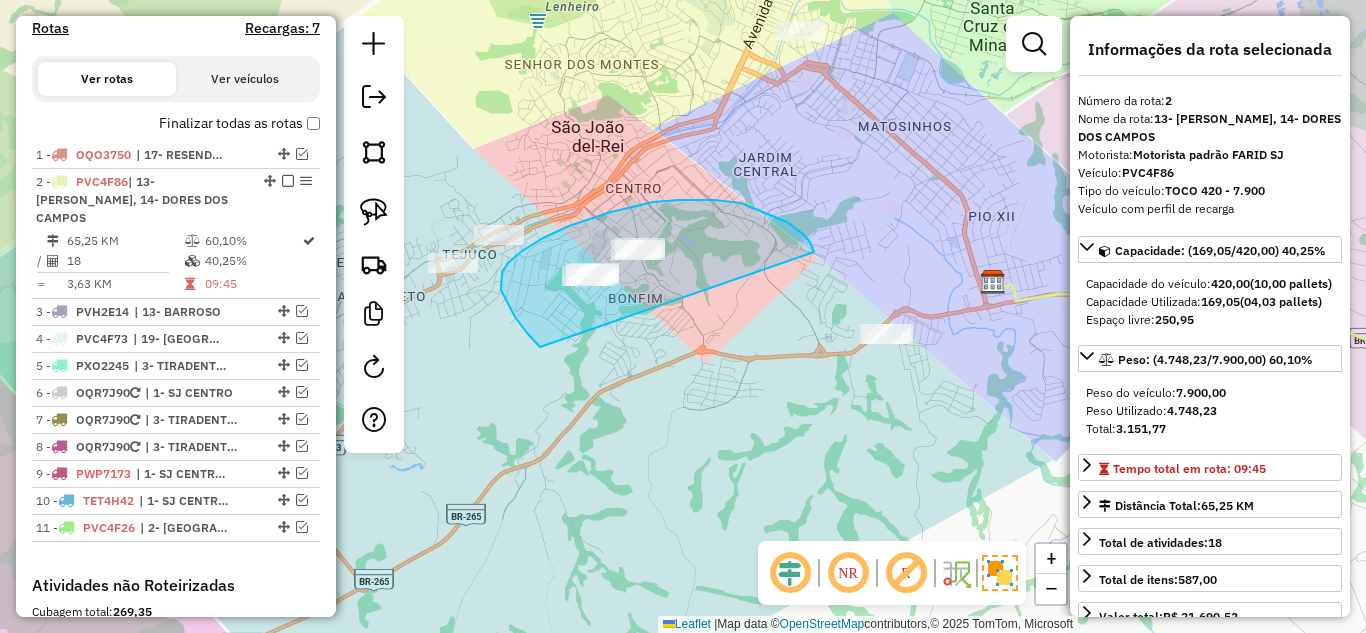 drag, startPoint x: 810, startPoint y: 242, endPoint x: 542, endPoint y: 349, distance: 288.57062 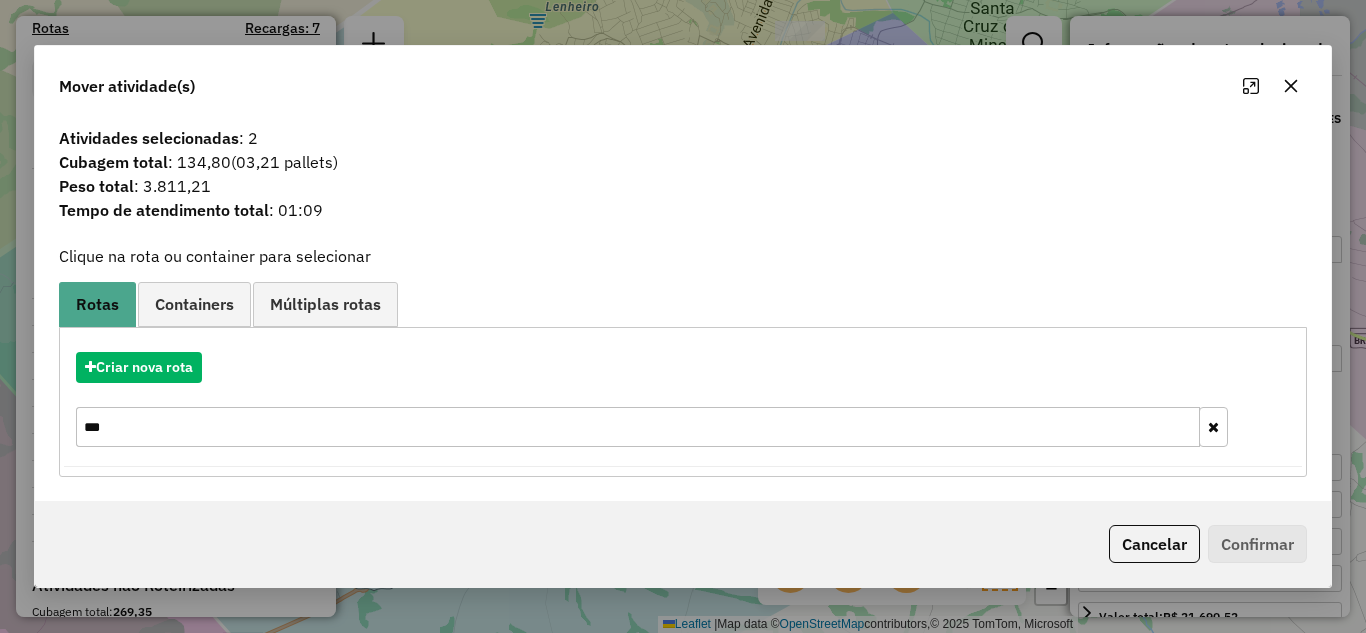 click at bounding box center (1213, 427) 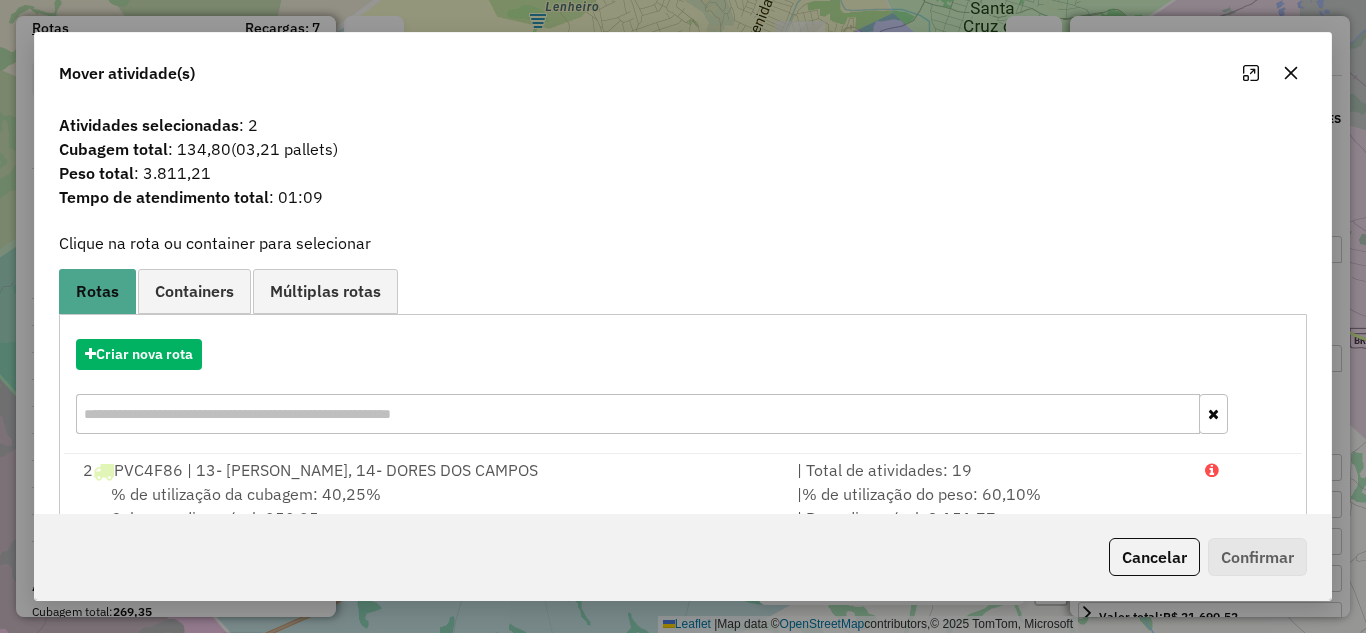 click 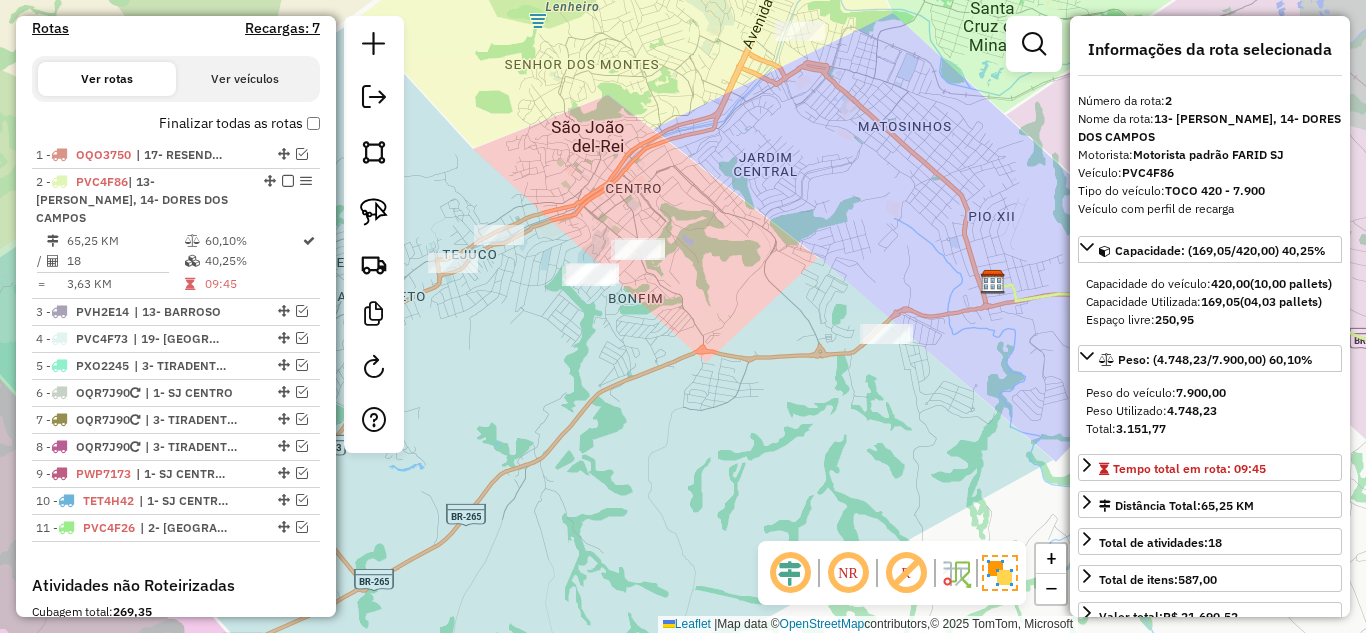 click on "Janela de atendimento Grade de atendimento Capacidade Transportadoras Veículos Cliente Pedidos  Rotas Selecione os dias de semana para filtrar as janelas de atendimento  Seg   Ter   Qua   Qui   Sex   Sáb   Dom  Informe o período da janela de atendimento: De: Até:  Filtrar exatamente a janela do cliente  Considerar janela de atendimento padrão  Selecione os dias de semana para filtrar as grades de atendimento  Seg   Ter   Qua   Qui   Sex   Sáb   Dom   Considerar clientes sem dia de atendimento cadastrado  Clientes fora do dia de atendimento selecionado Filtrar as atividades entre os valores definidos abaixo:  Peso mínimo:   Peso máximo:   Cubagem mínima:   Cubagem máxima:   De:   Até:  Filtrar as atividades entre o tempo de atendimento definido abaixo:  De:   Até:   Considerar capacidade total dos clientes não roteirizados Transportadora: Selecione um ou mais itens Tipo de veículo: Selecione um ou mais itens Veículo: Selecione um ou mais itens Motorista: Selecione um ou mais itens Nome: Rótulo:" 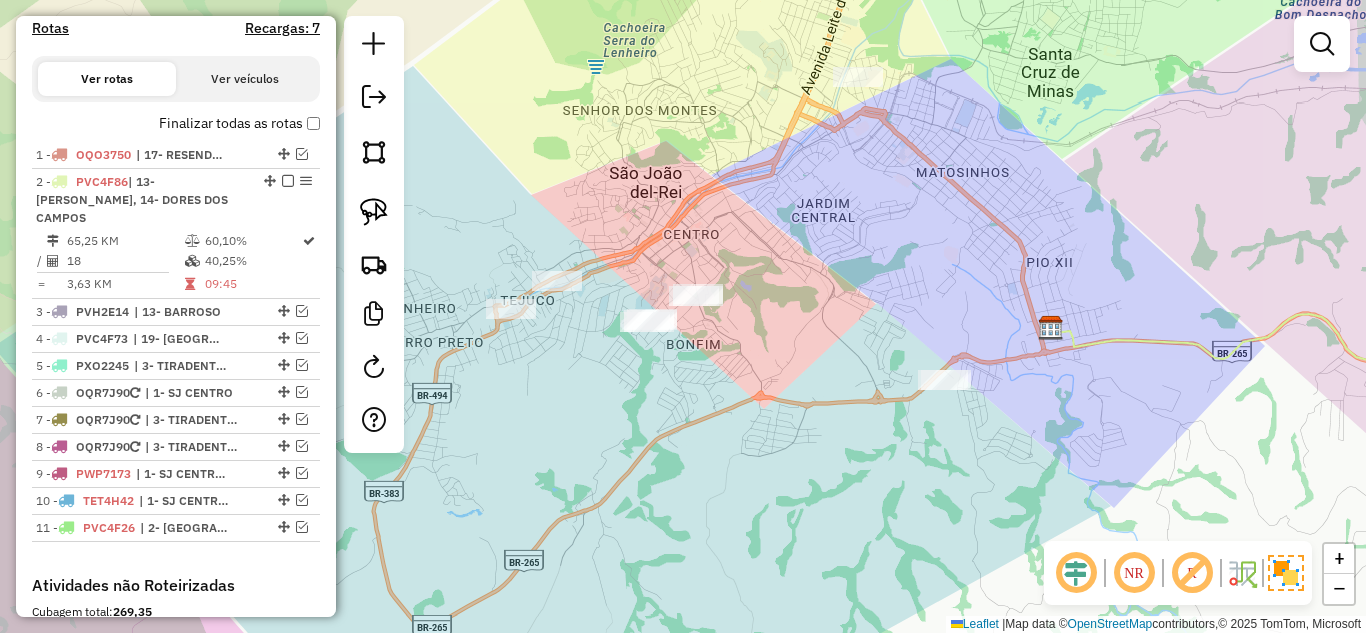 drag, startPoint x: 748, startPoint y: 306, endPoint x: 758, endPoint y: 368, distance: 62.801273 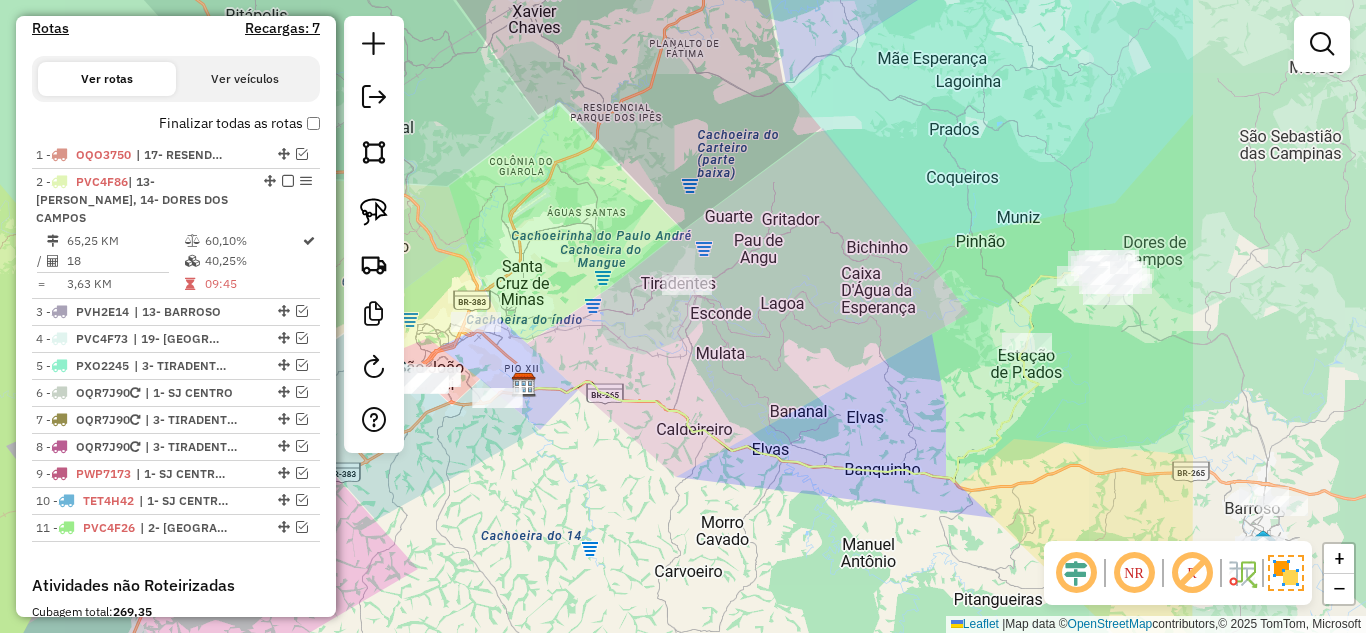 drag, startPoint x: 1019, startPoint y: 363, endPoint x: 760, endPoint y: 379, distance: 259.49374 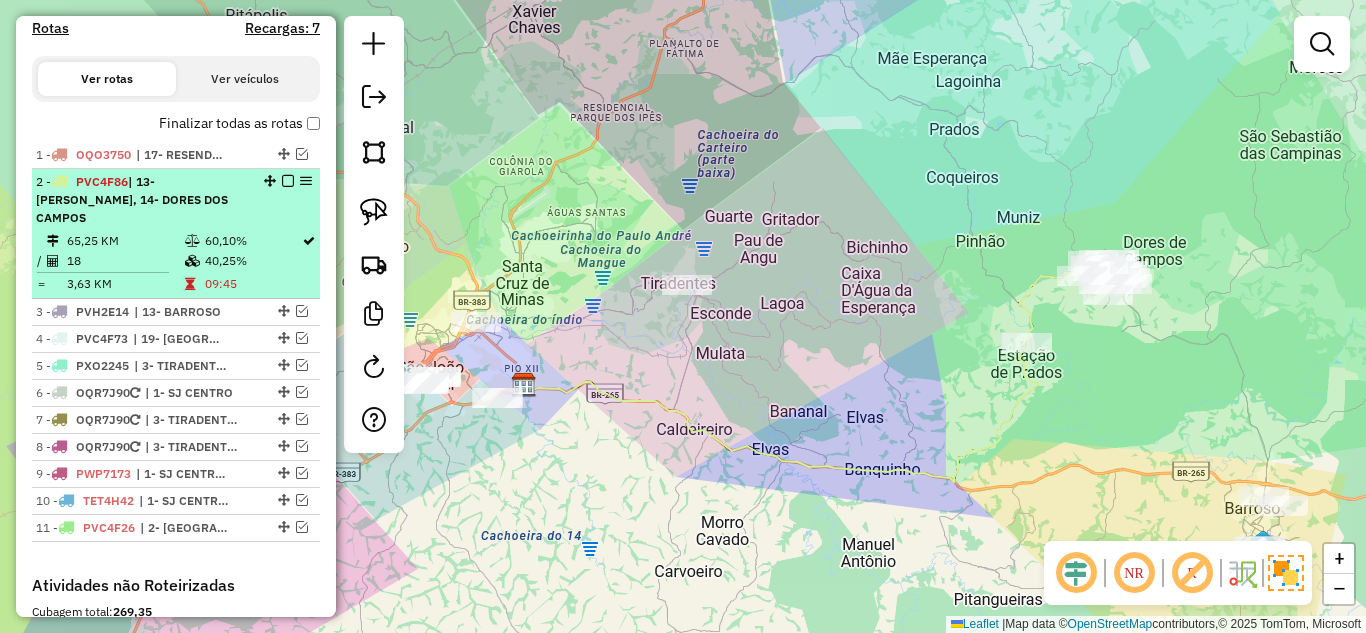 click at bounding box center (288, 181) 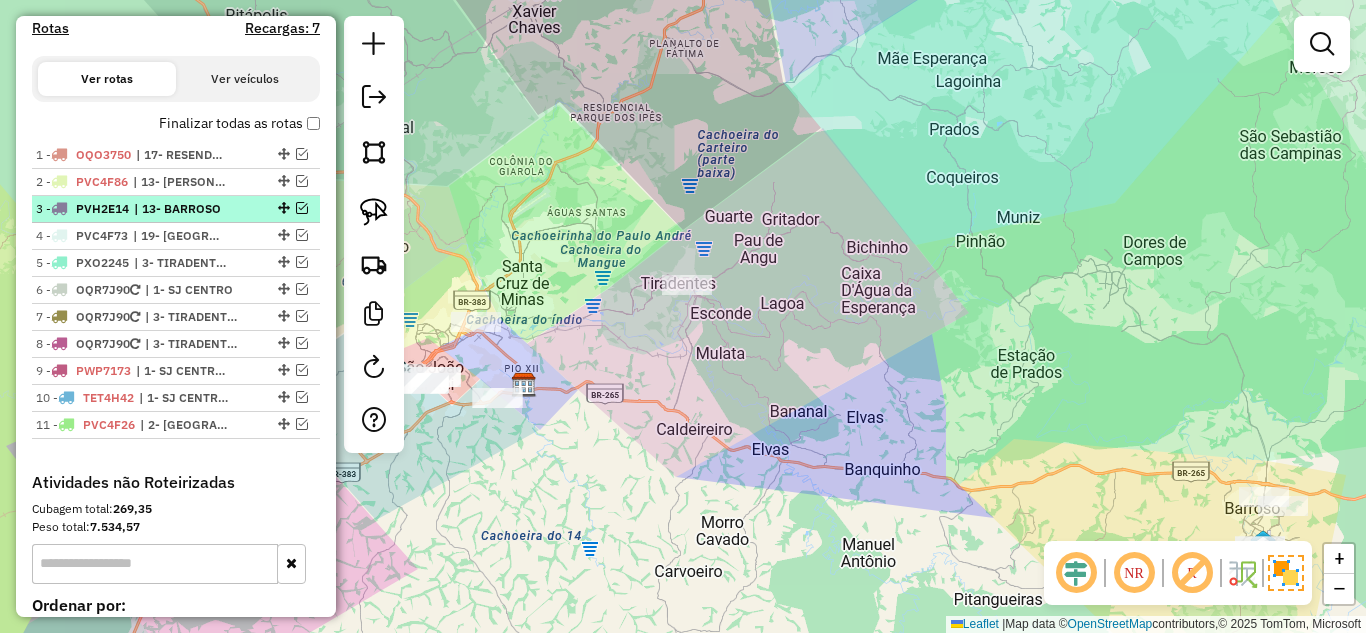 click at bounding box center (302, 208) 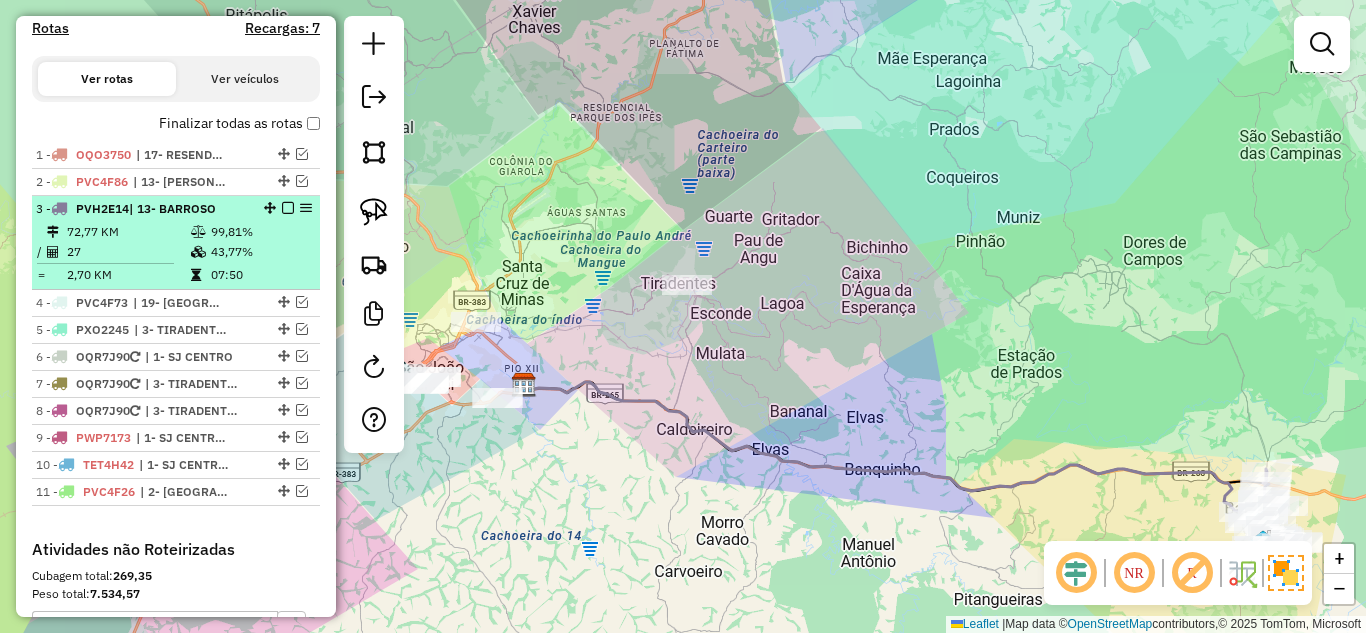 click on "43,77%" at bounding box center (260, 252) 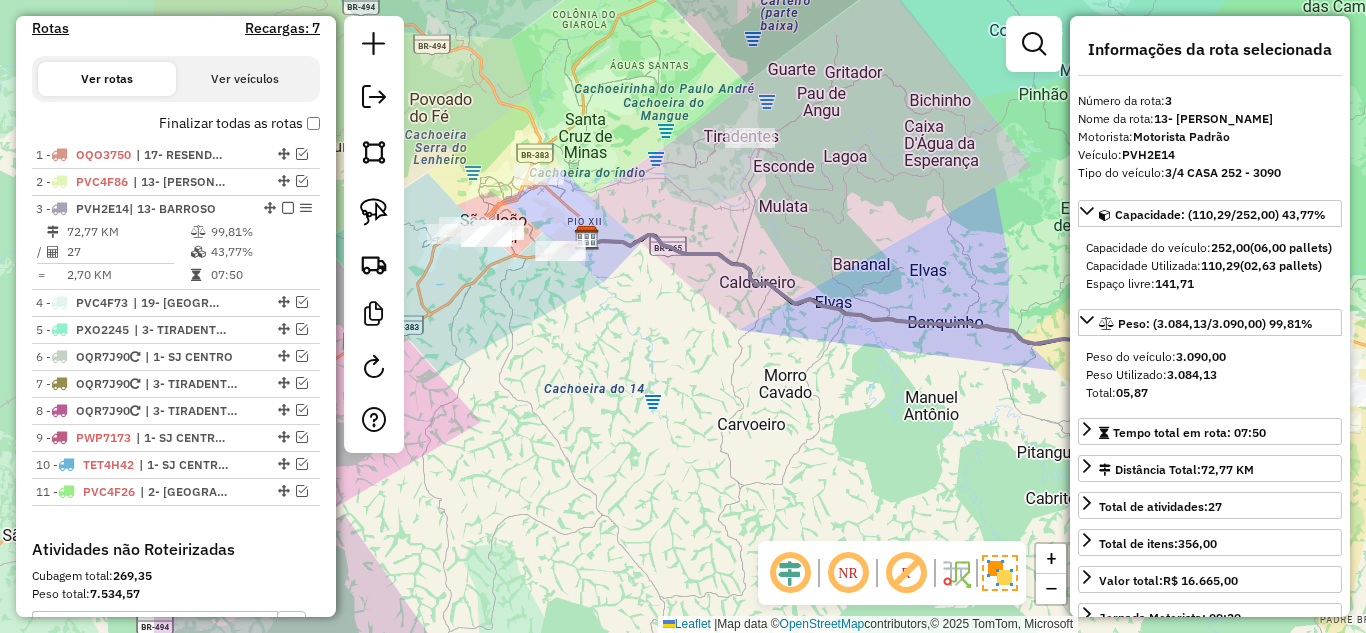 drag, startPoint x: 597, startPoint y: 429, endPoint x: 888, endPoint y: 440, distance: 291.20782 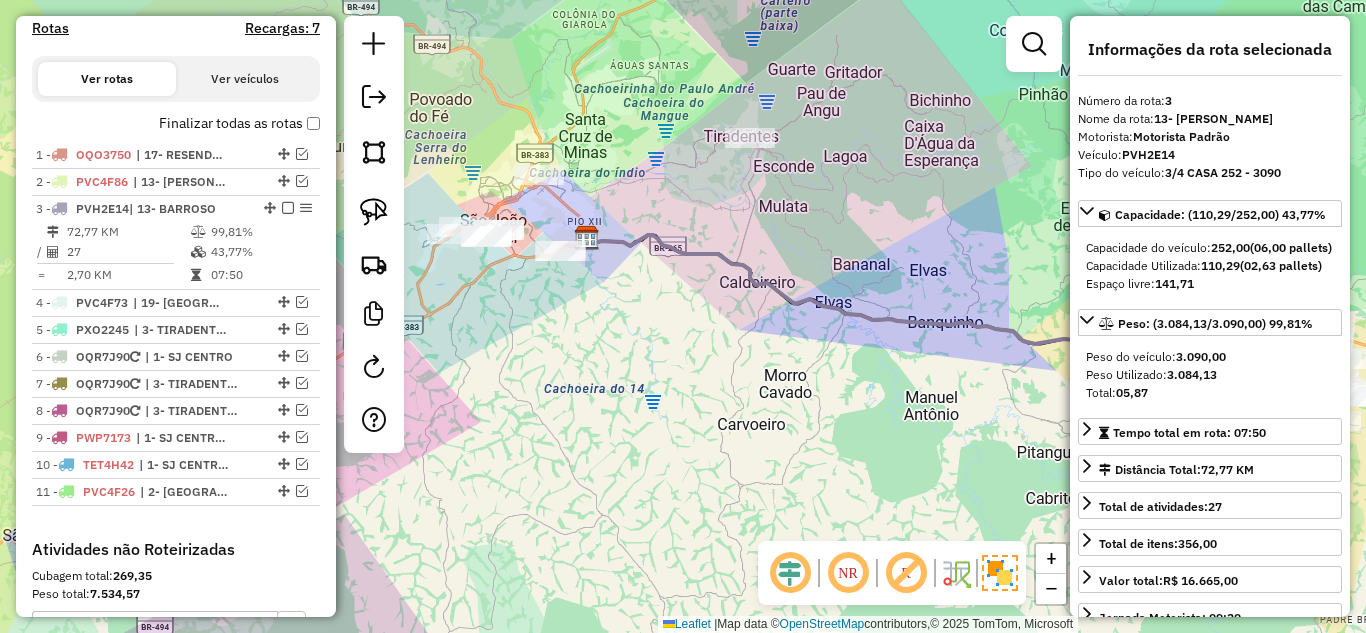 drag, startPoint x: 585, startPoint y: 366, endPoint x: 791, endPoint y: 423, distance: 213.7405 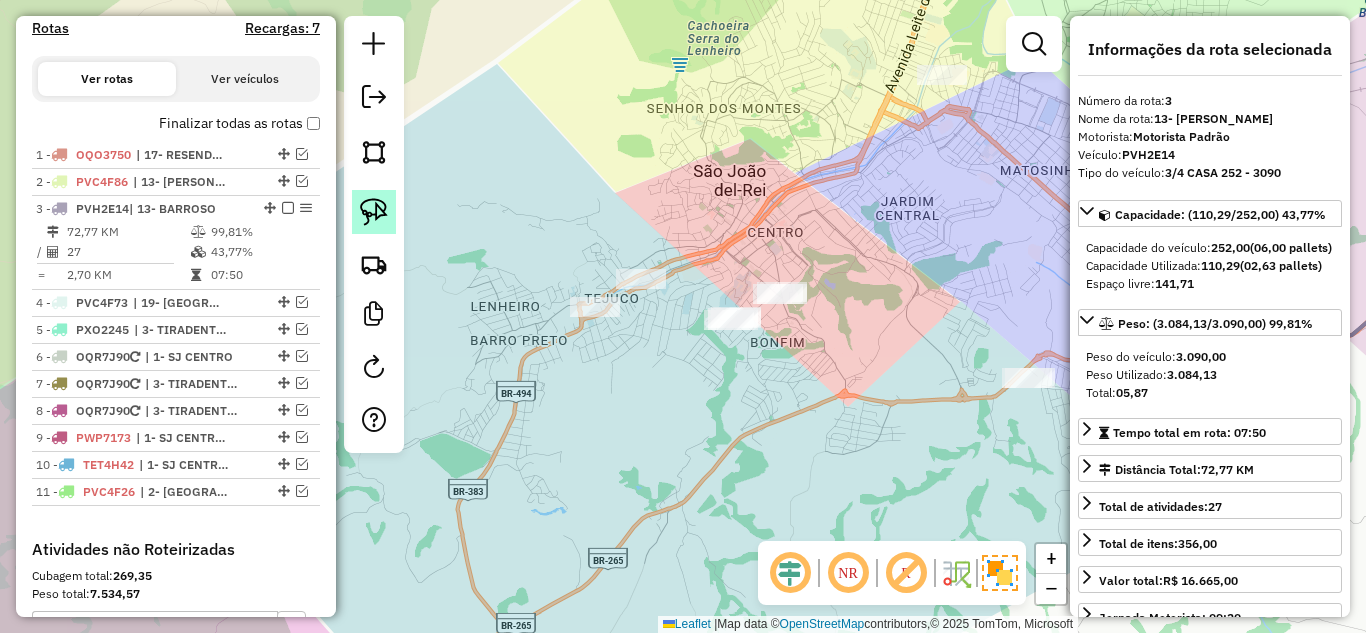 click 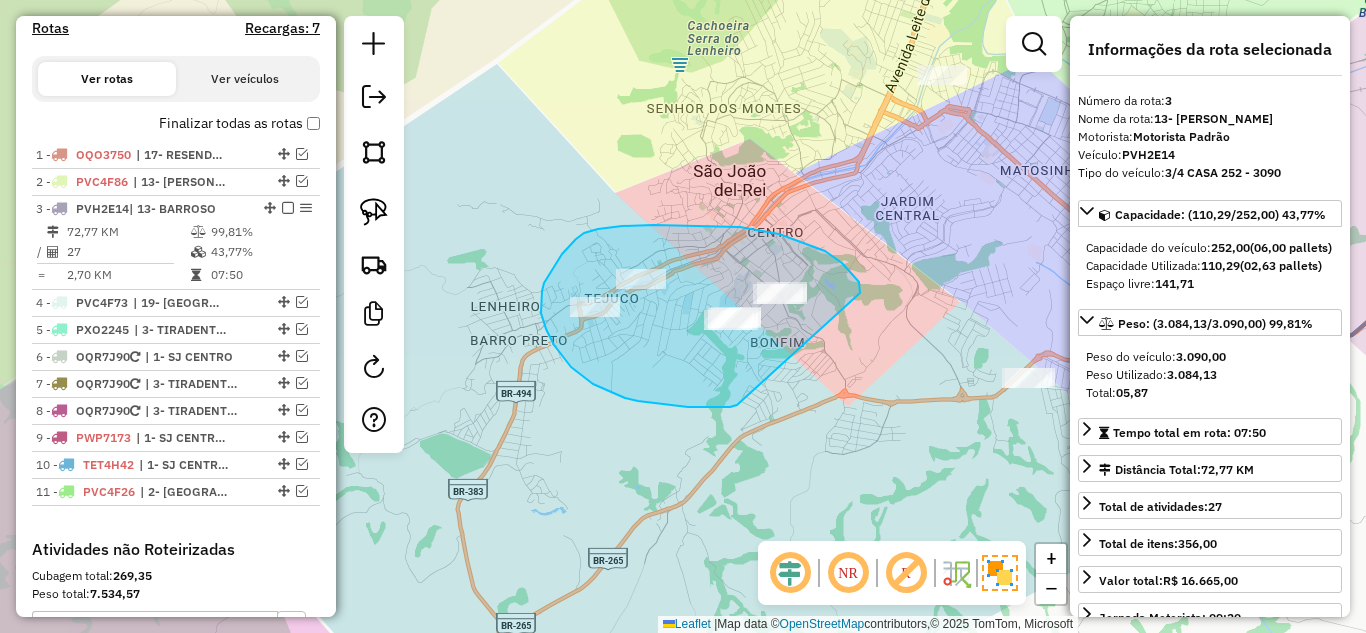 drag, startPoint x: 825, startPoint y: 251, endPoint x: 737, endPoint y: 405, distance: 177.36967 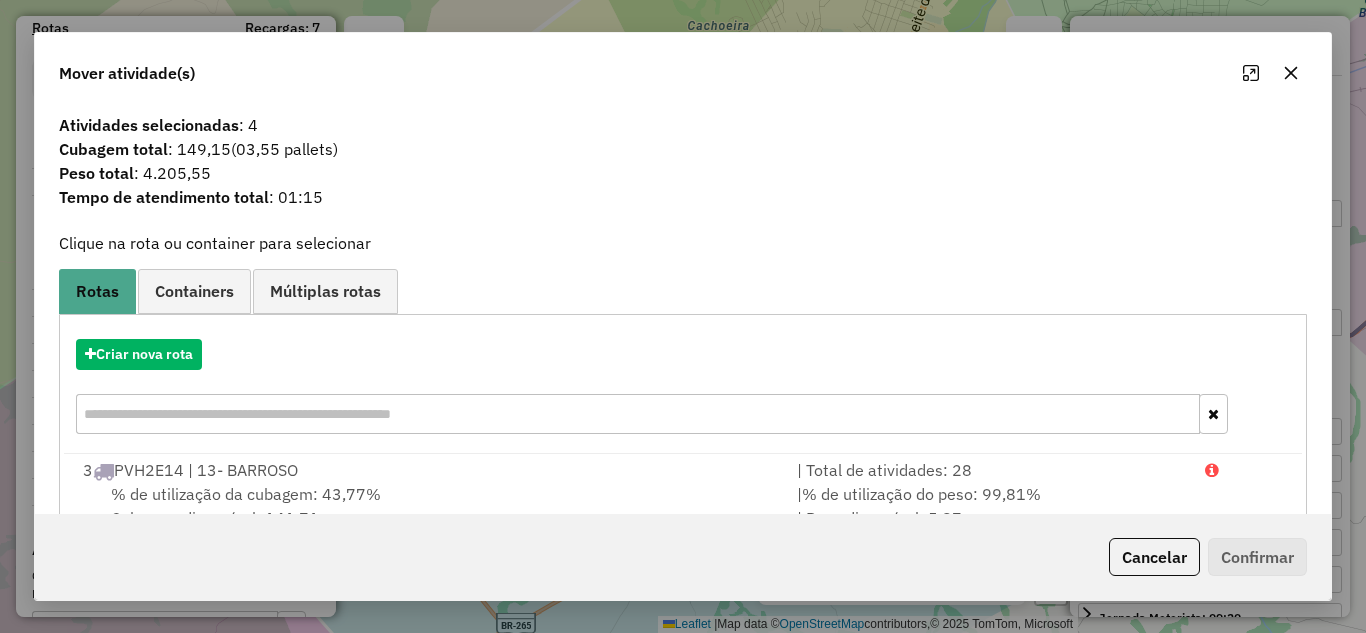 click 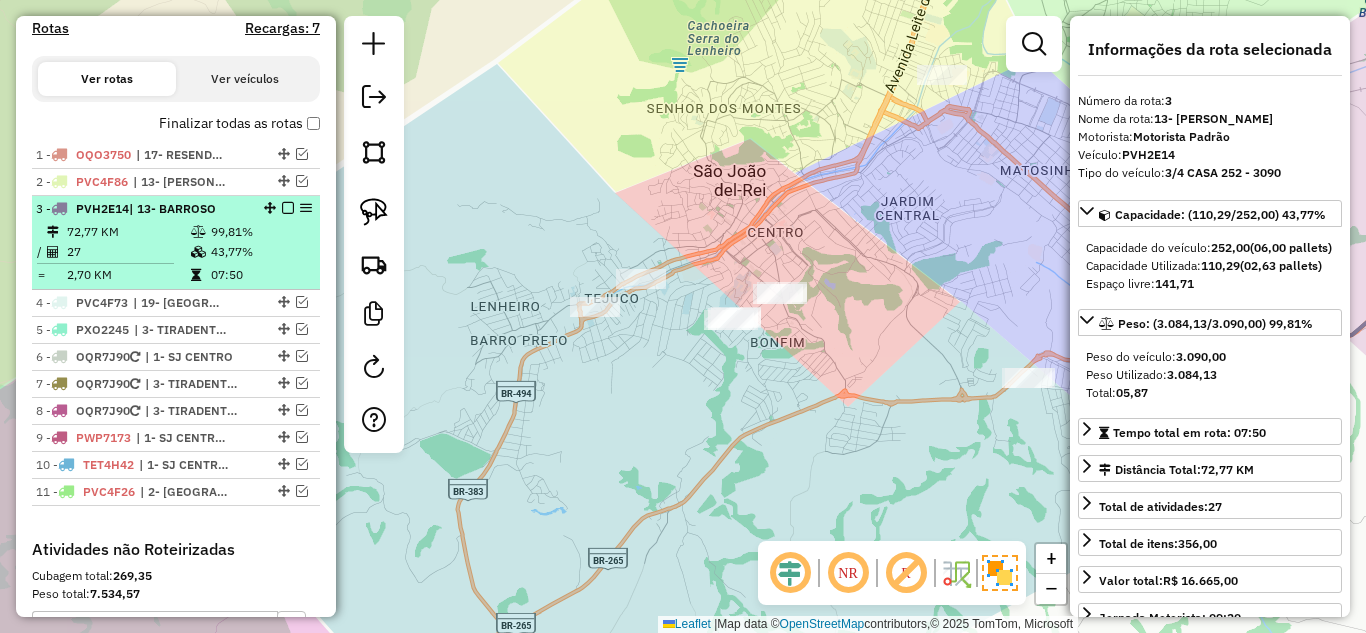click at bounding box center [288, 208] 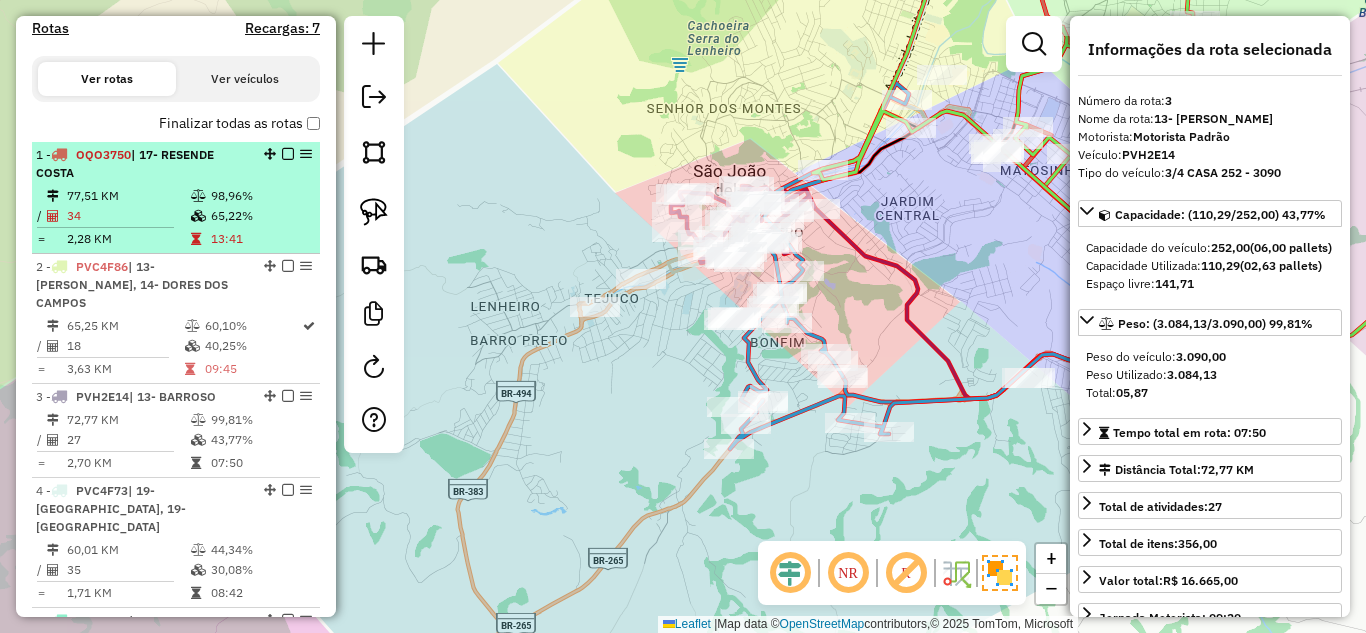drag, startPoint x: 187, startPoint y: 205, endPoint x: 258, endPoint y: 204, distance: 71.00704 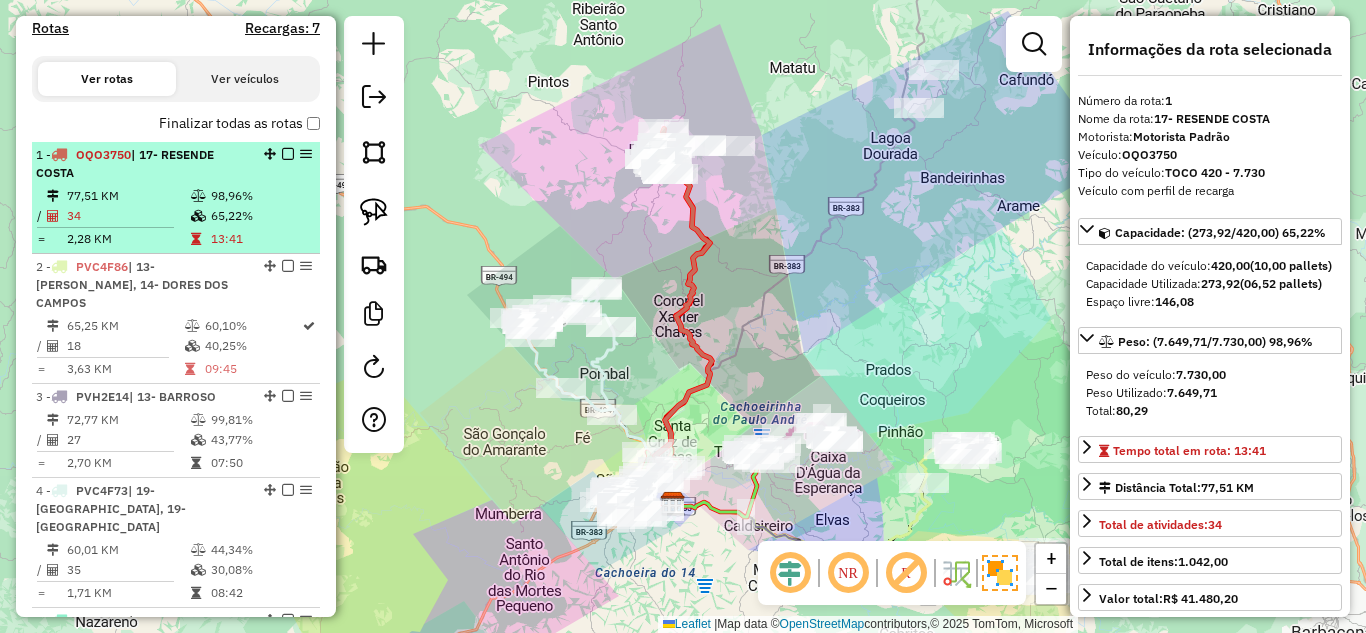 click at bounding box center (288, 154) 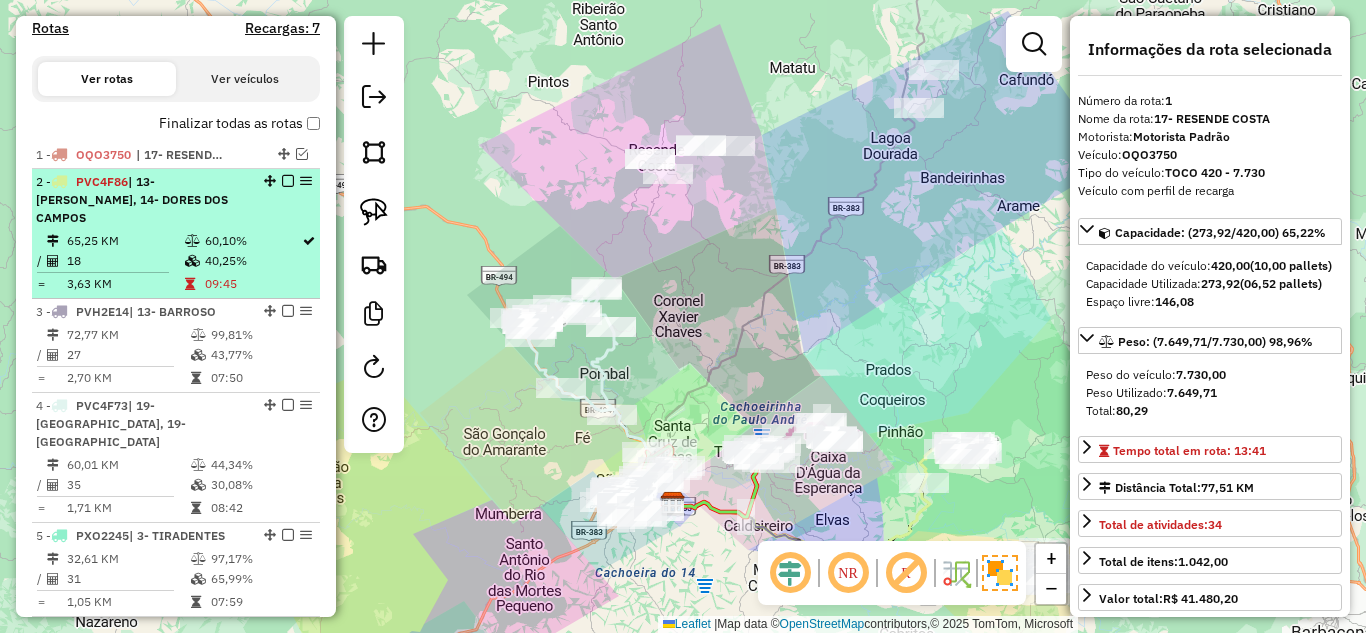 click on "60,10%" at bounding box center (252, 241) 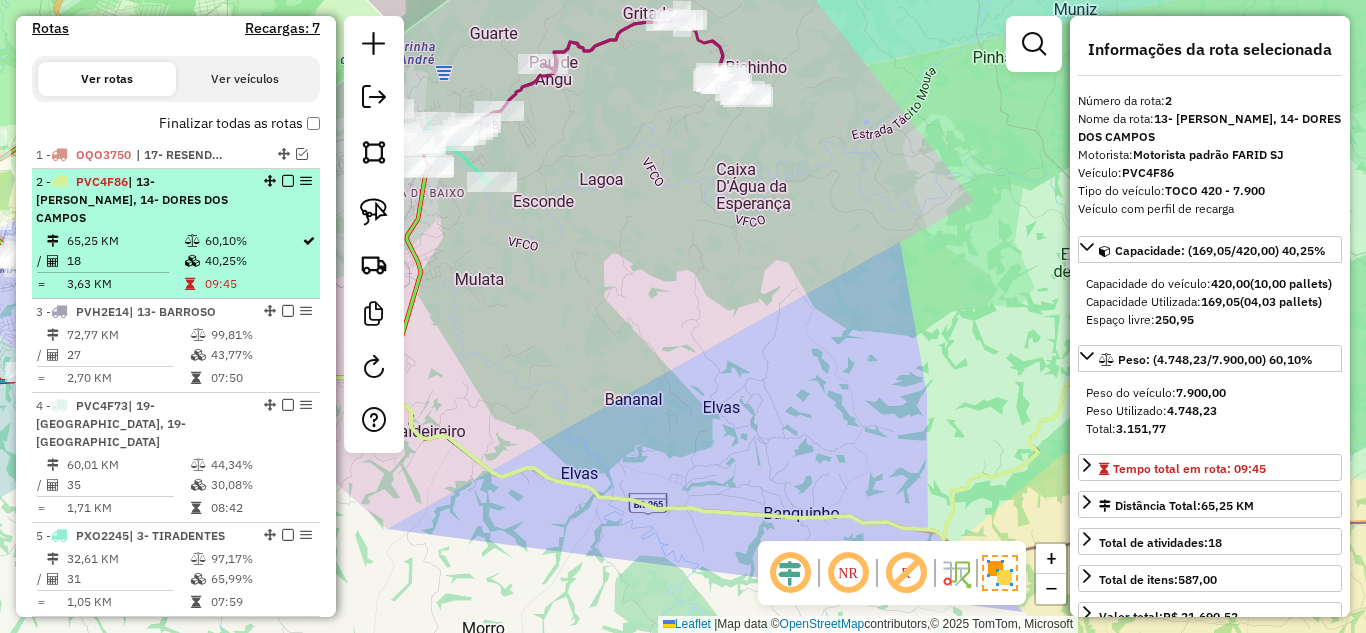click at bounding box center (288, 181) 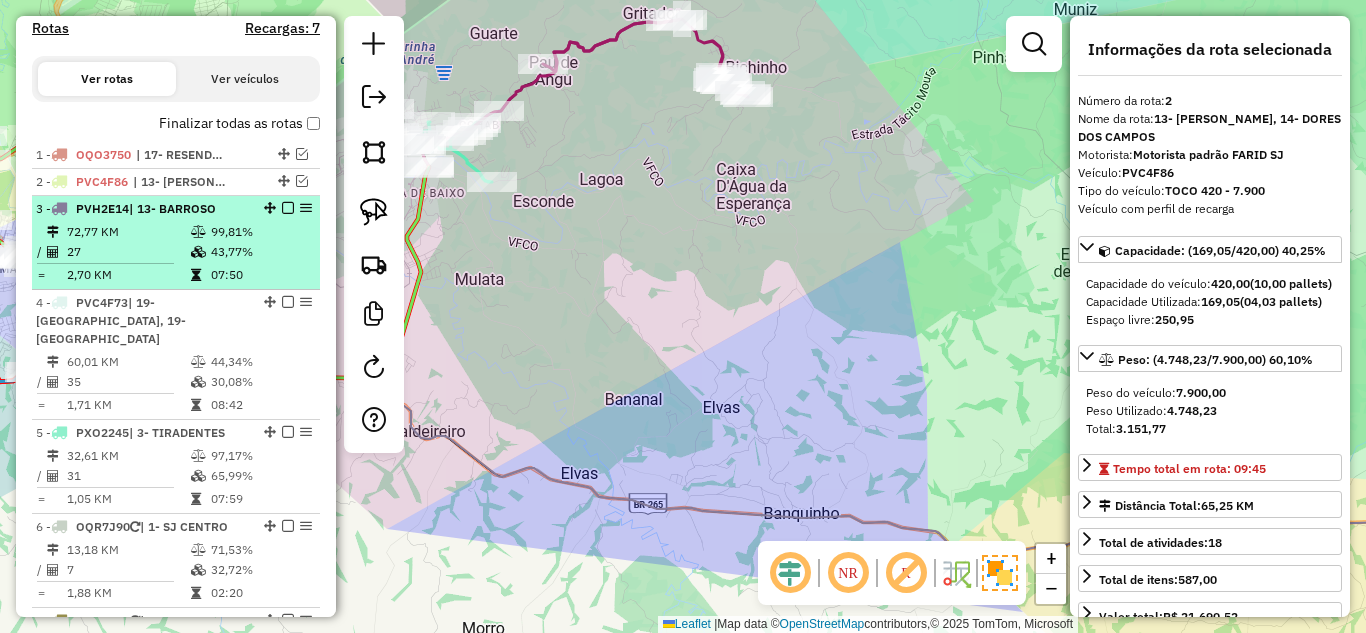 click on "99,81%" at bounding box center (260, 232) 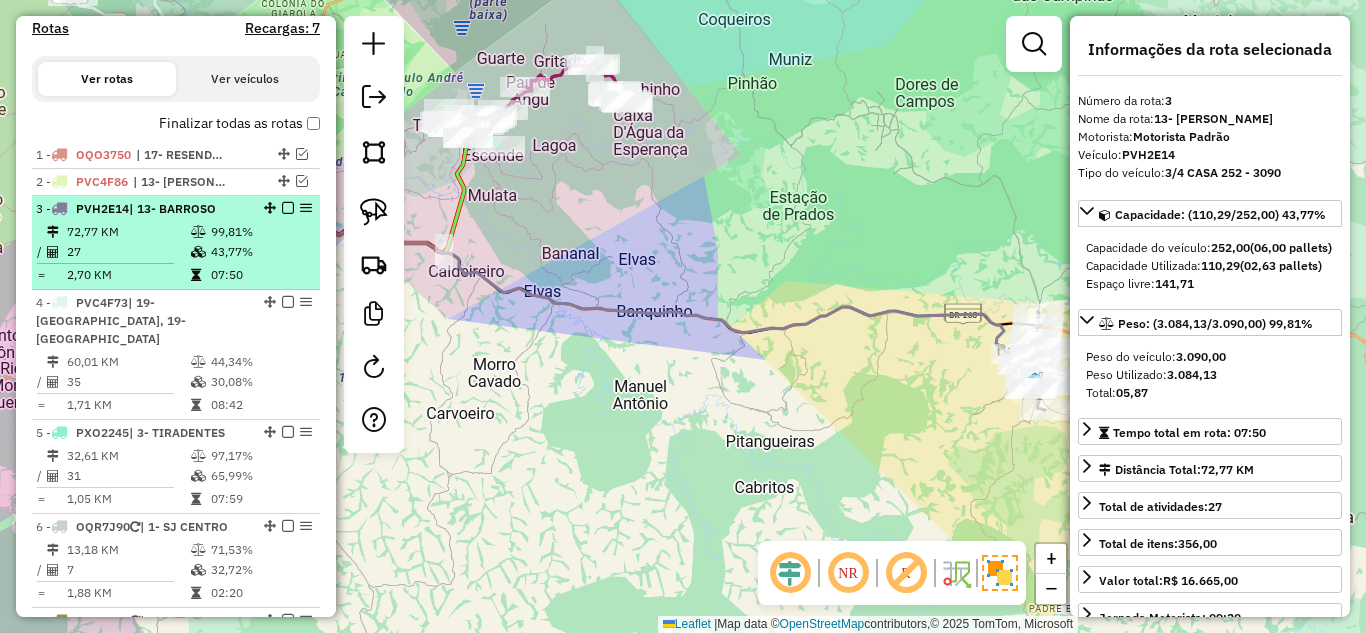 click at bounding box center (288, 208) 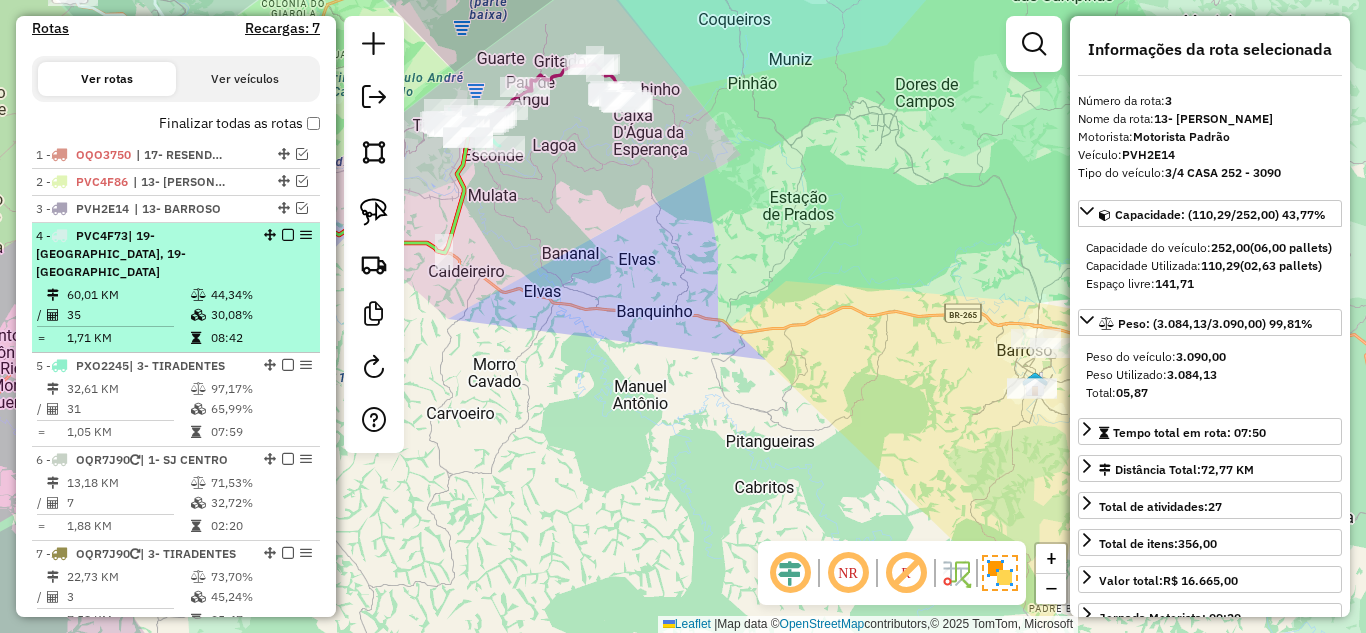 click on "4 -       PVC4F73   | 19- [GEOGRAPHIC_DATA], 19- [GEOGRAPHIC_DATA]  60,01 KM   44,34%  /  35   30,08%     =  1,71 KM   08:42" at bounding box center (176, 288) 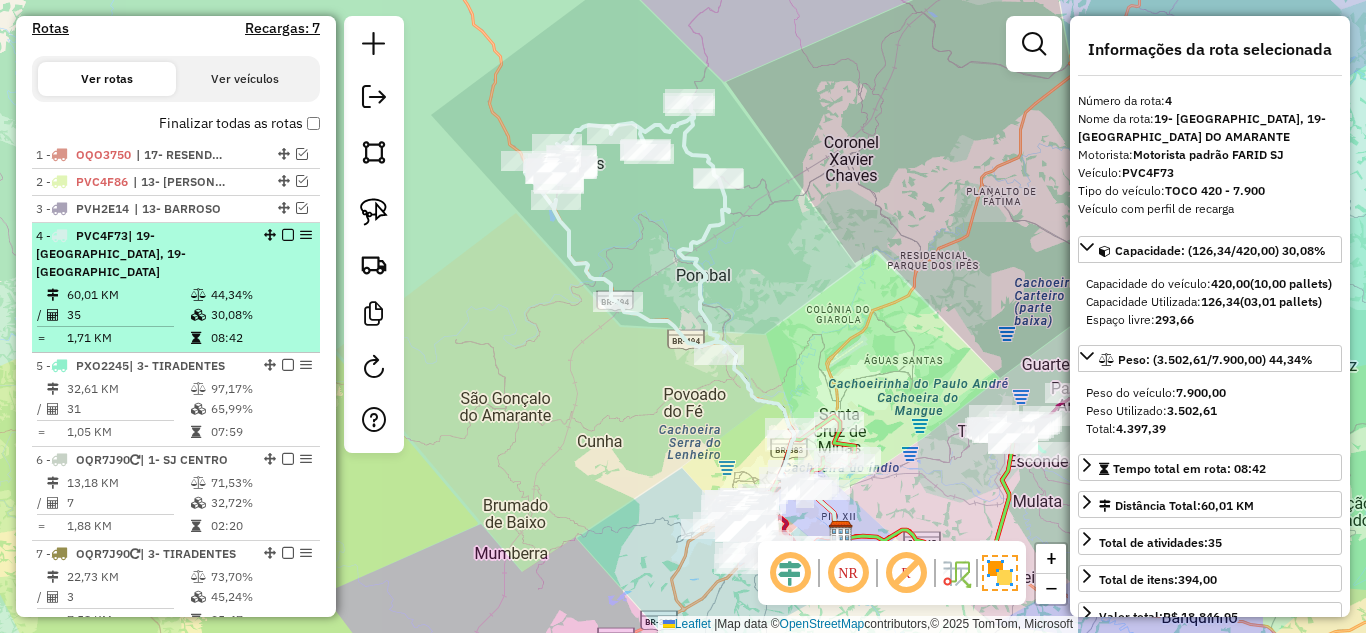 click at bounding box center [288, 235] 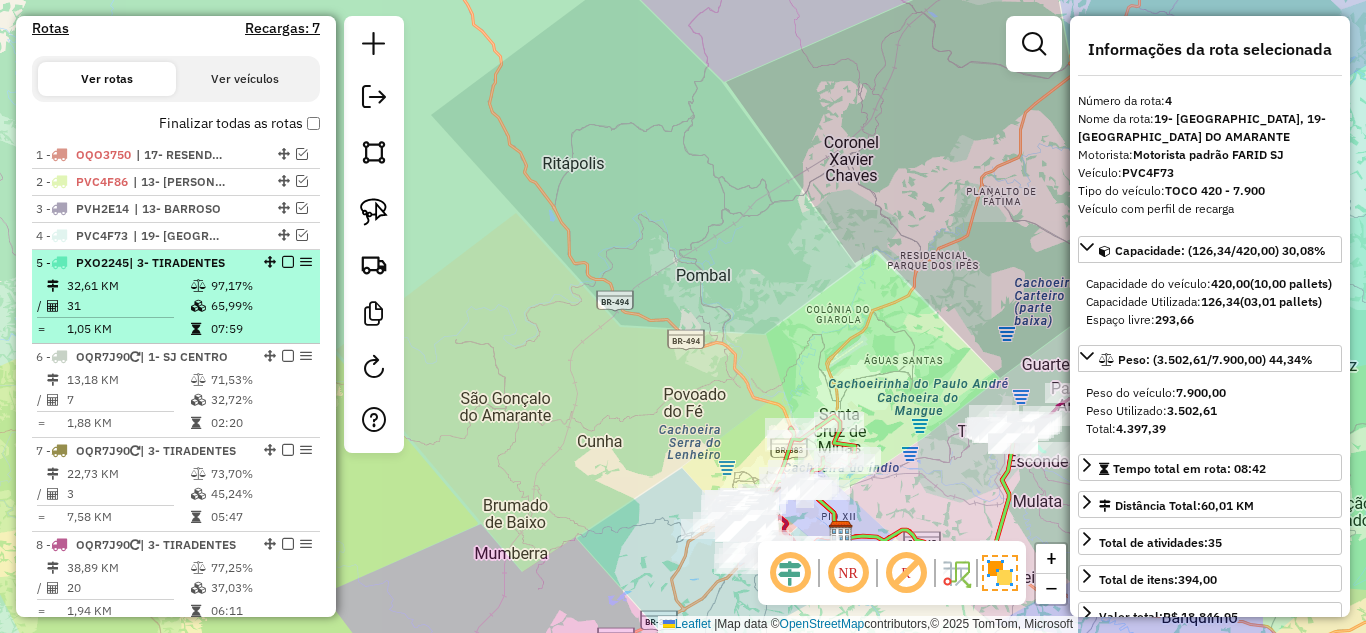 click on "97,17%" at bounding box center (260, 286) 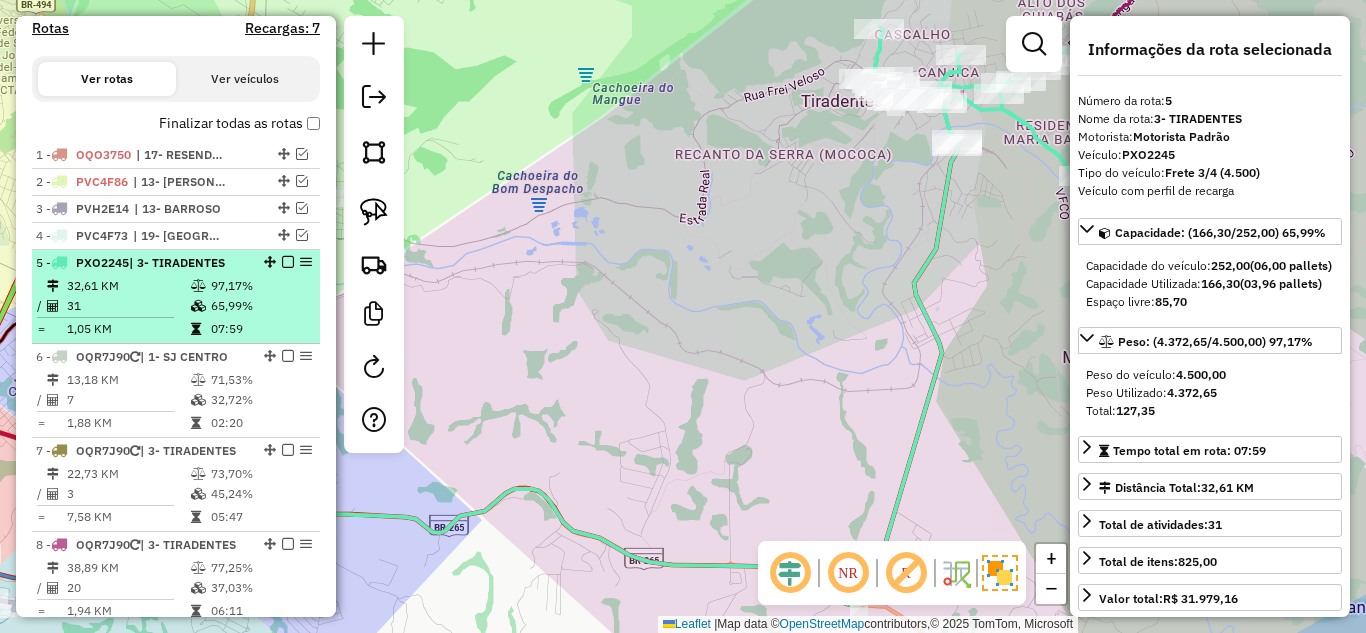 click at bounding box center [288, 262] 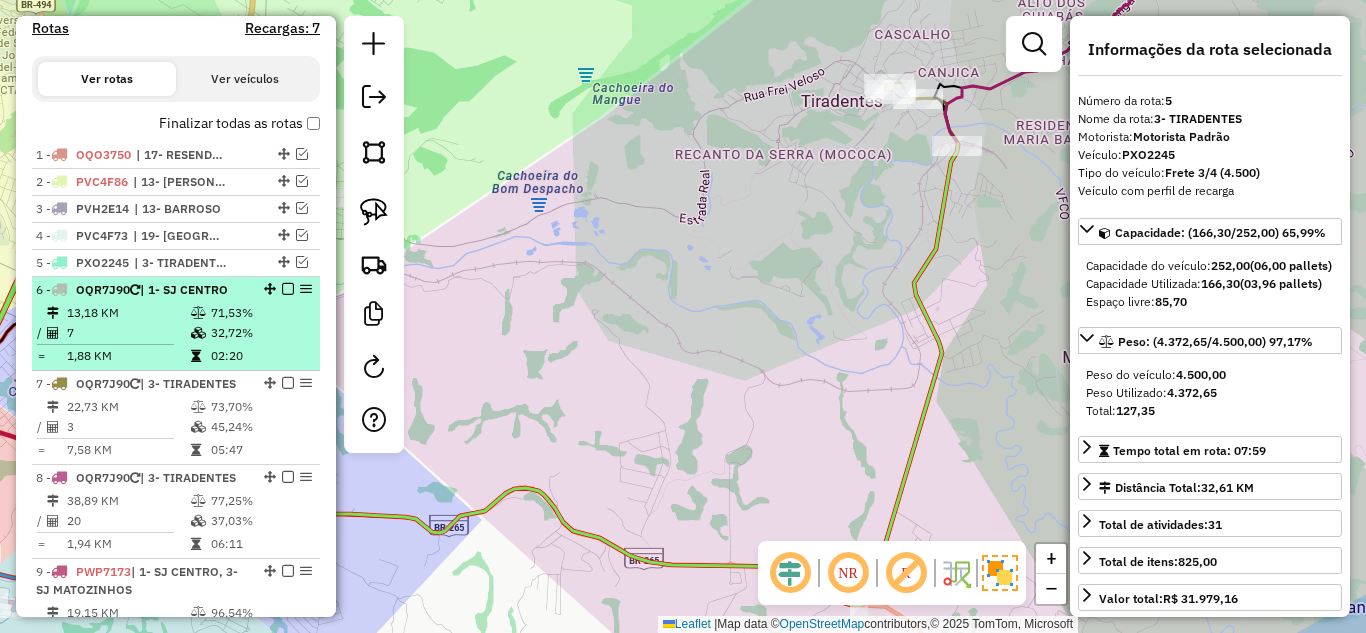 click at bounding box center (200, 313) 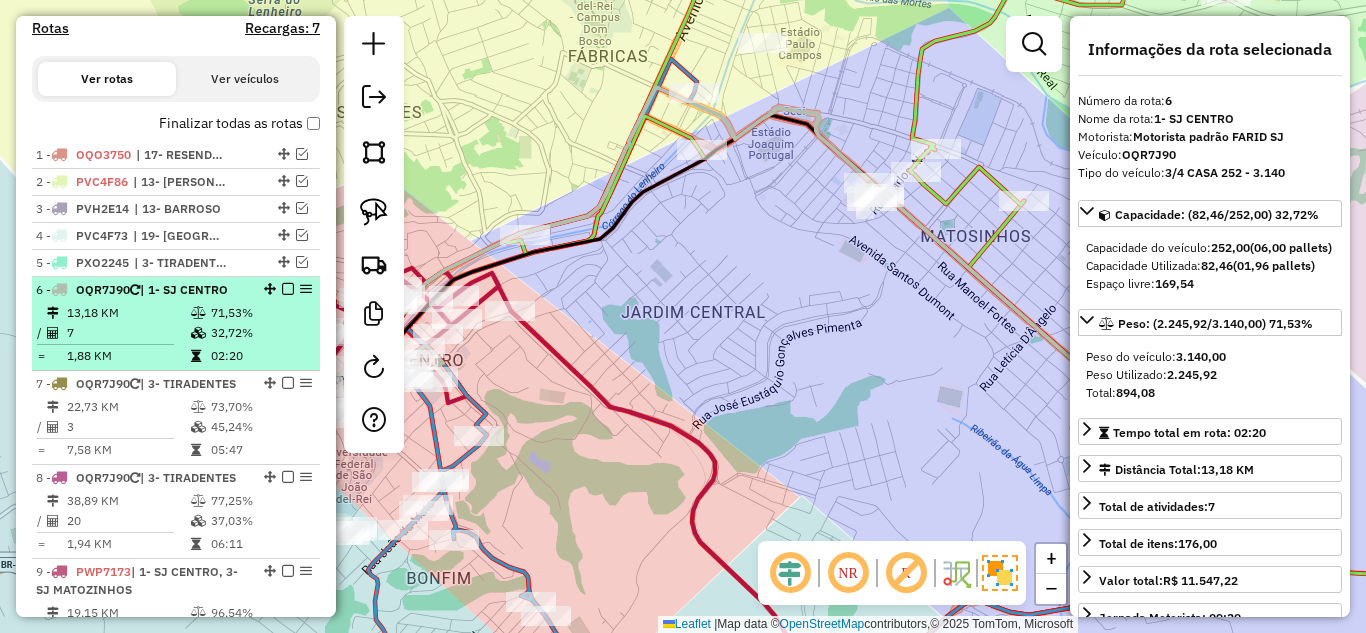 click at bounding box center (288, 289) 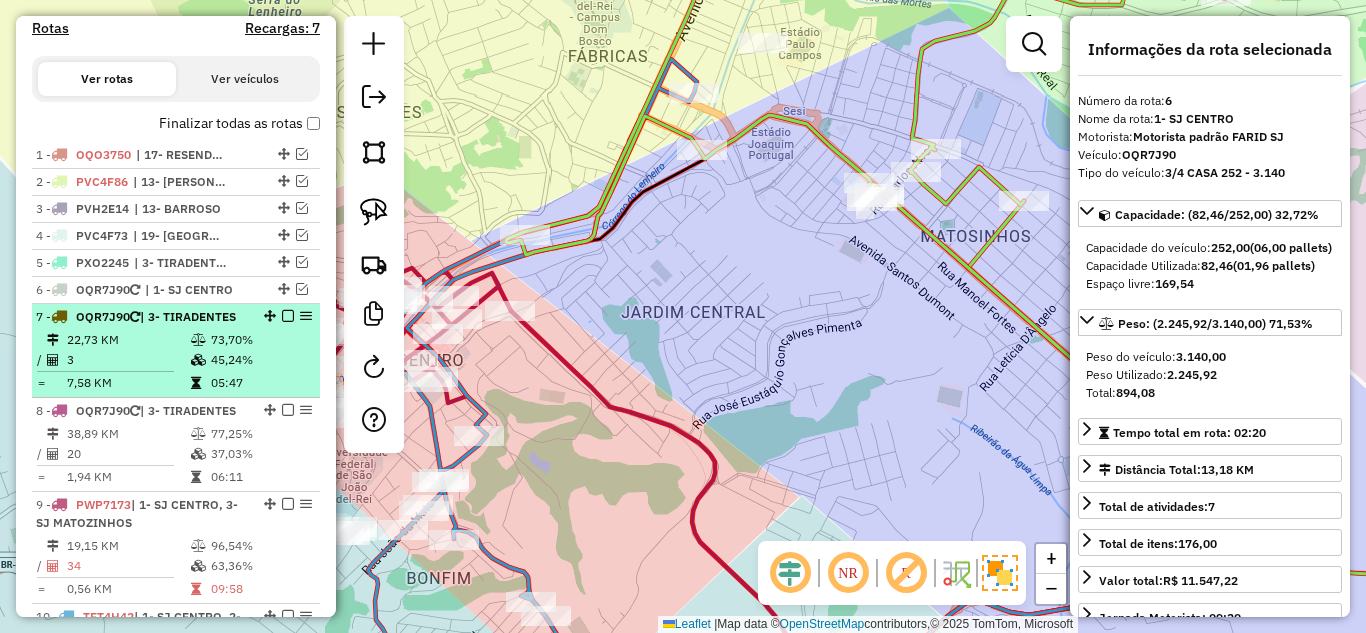click on "22,73 KM" at bounding box center (128, 340) 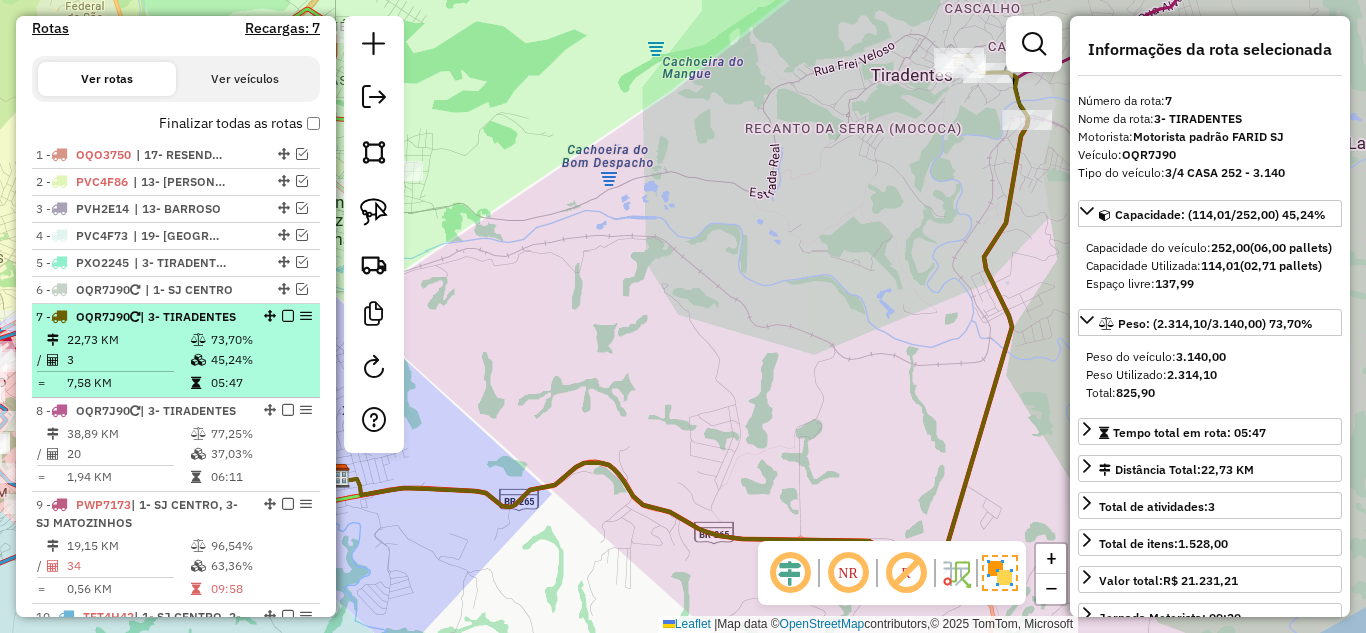 click at bounding box center [288, 316] 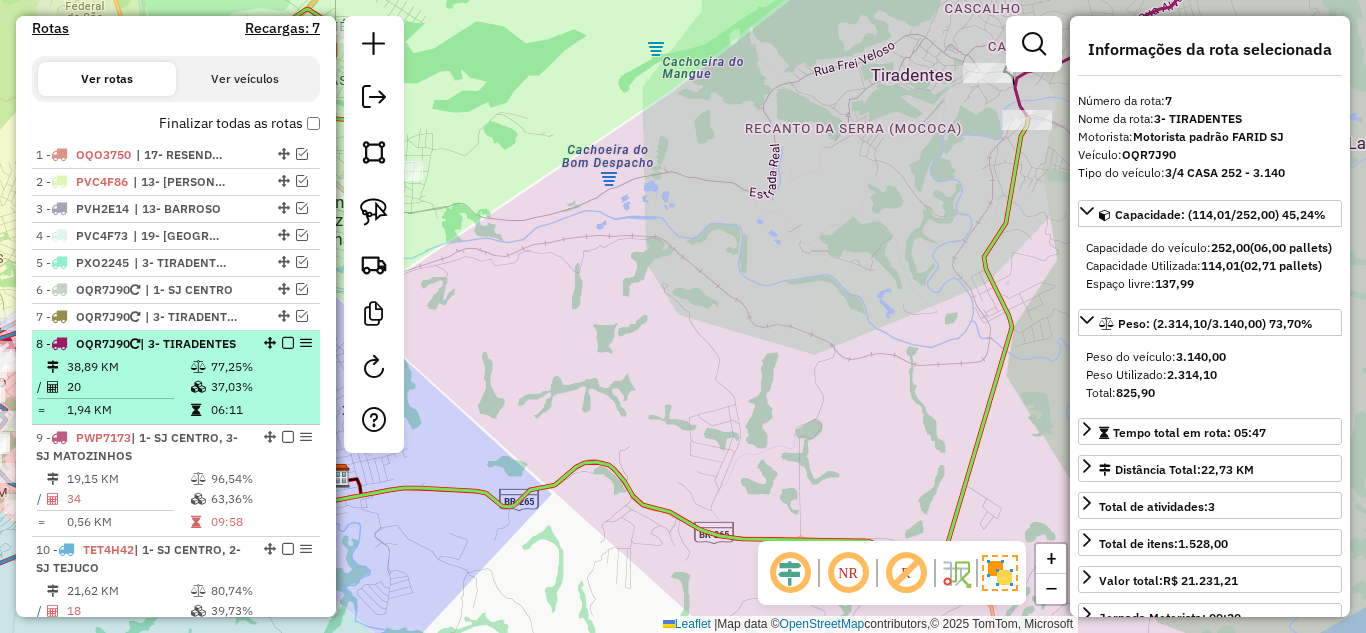 click on "8 -       OQR7J90   | 3- TIRADENTES" at bounding box center (142, 344) 